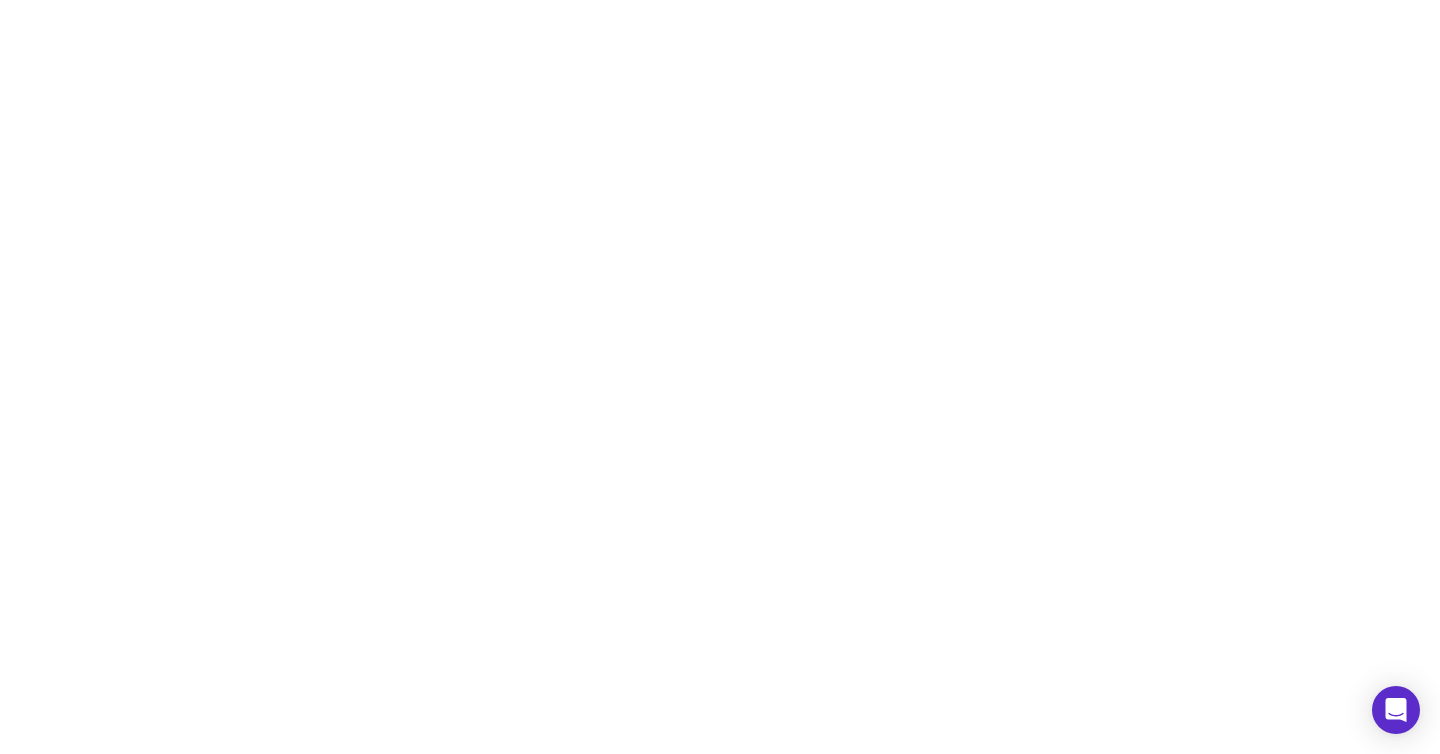scroll, scrollTop: 0, scrollLeft: 0, axis: both 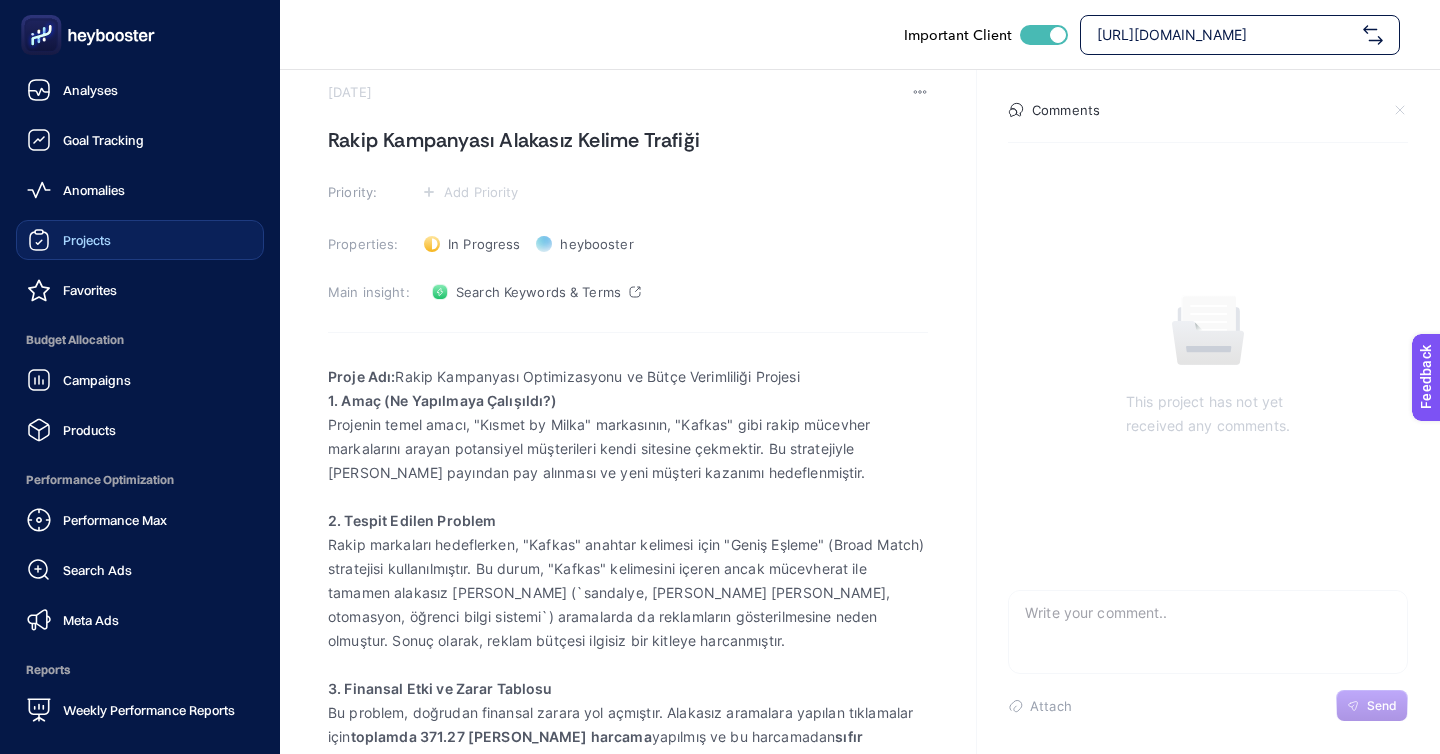 click on "Projects" at bounding box center (140, 240) 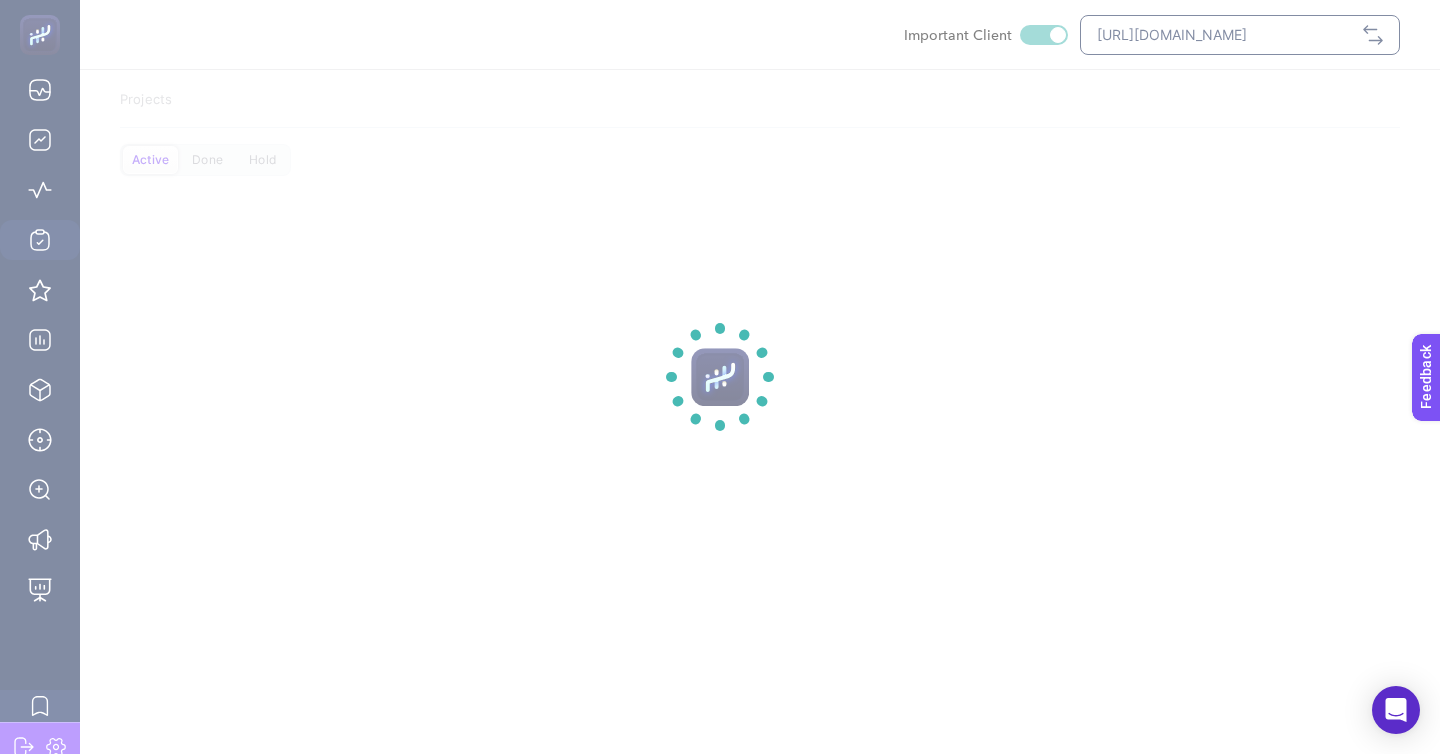 scroll, scrollTop: 0, scrollLeft: 0, axis: both 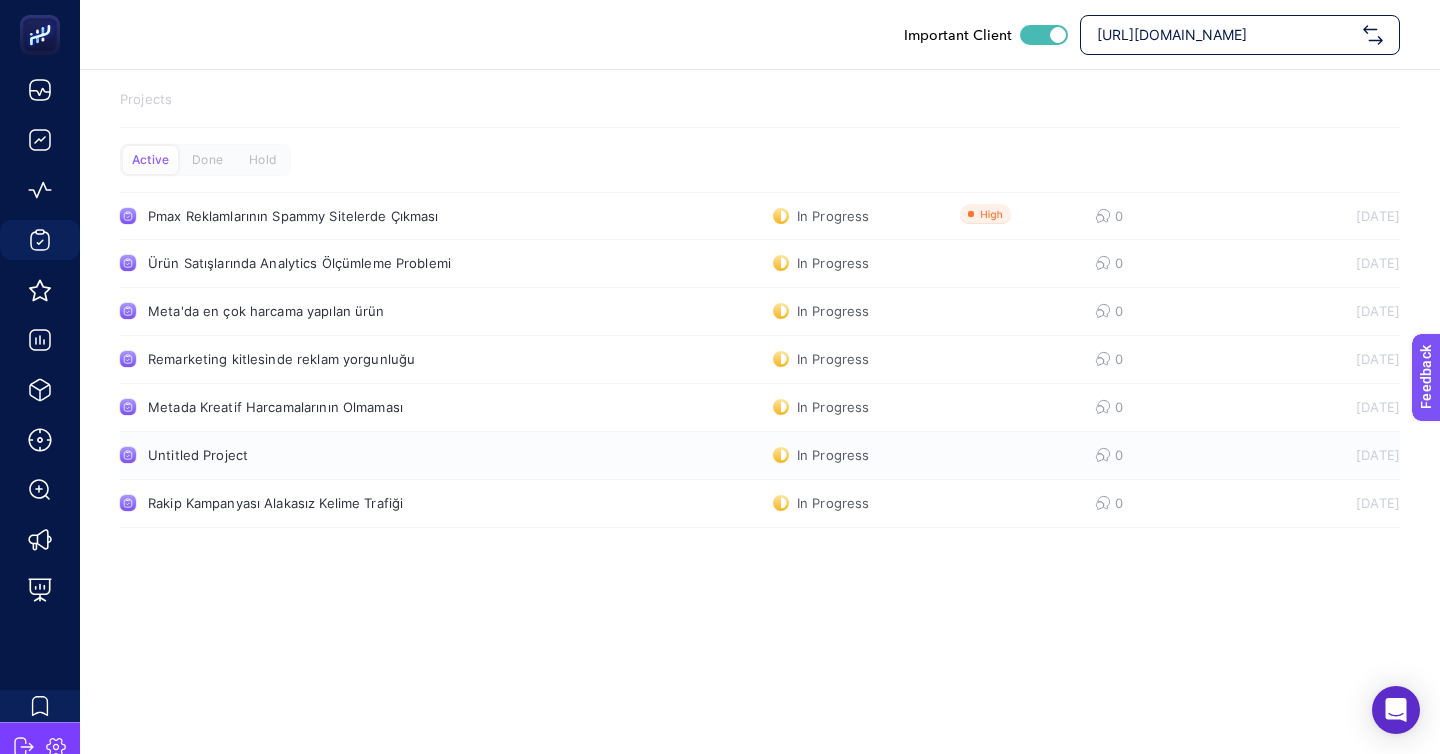 click on "Untitled Project  In Progress  0 7/10/2025" 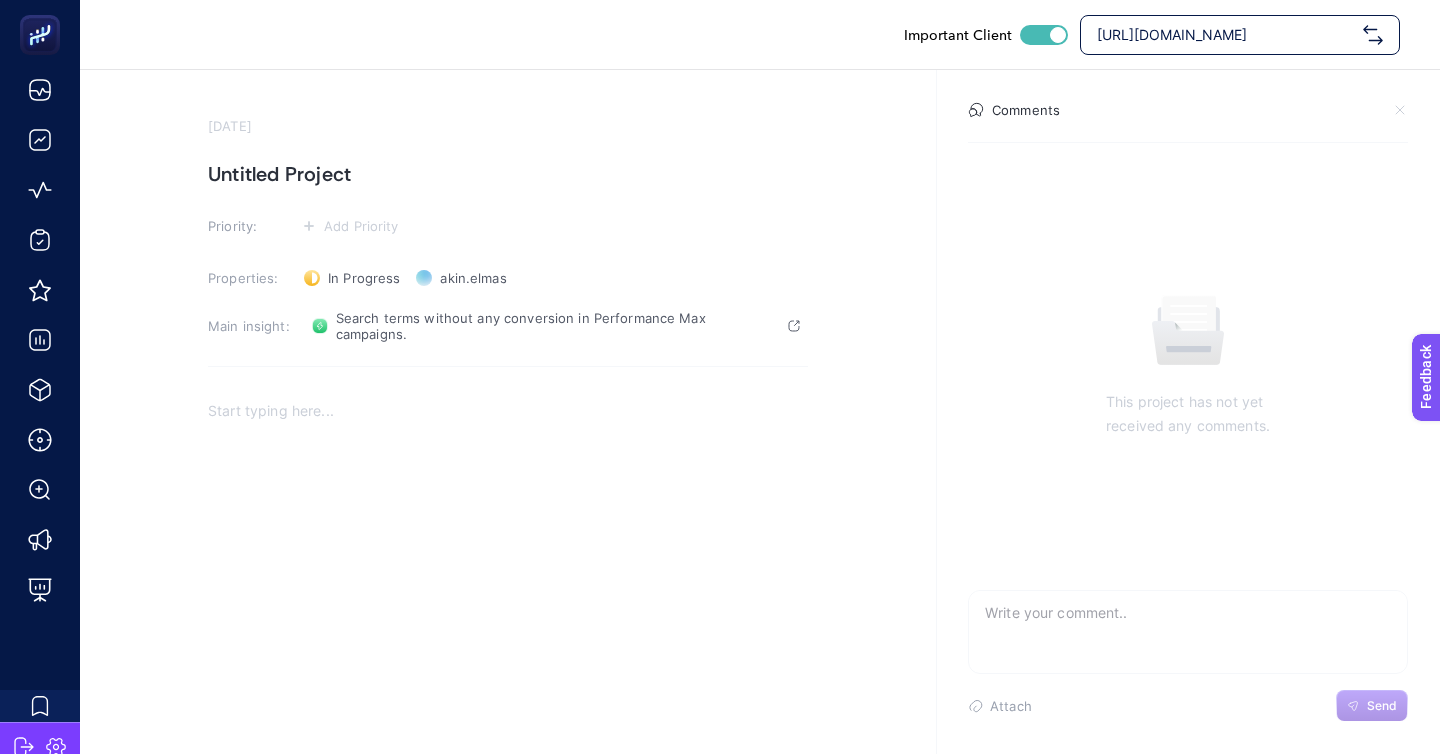 click on "Untitled Project" at bounding box center [508, 174] 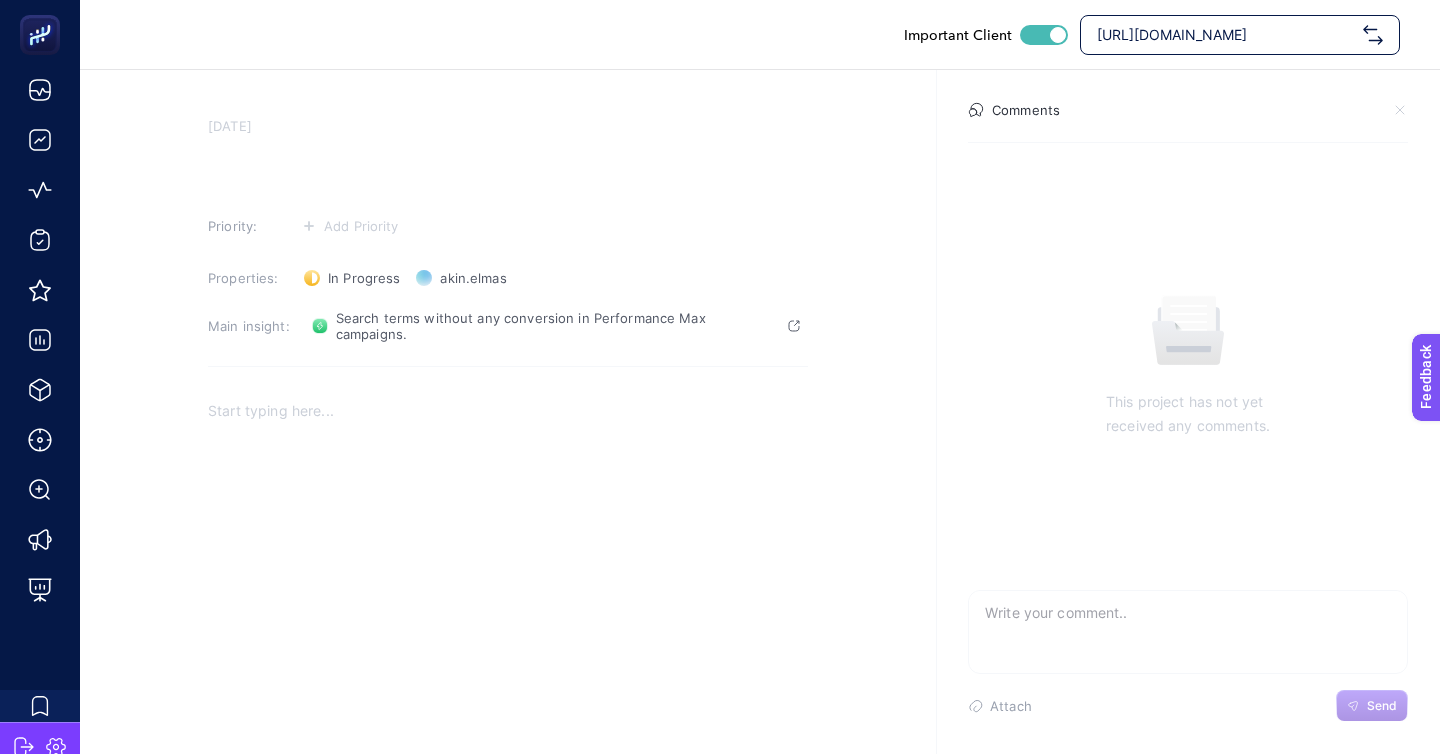 type 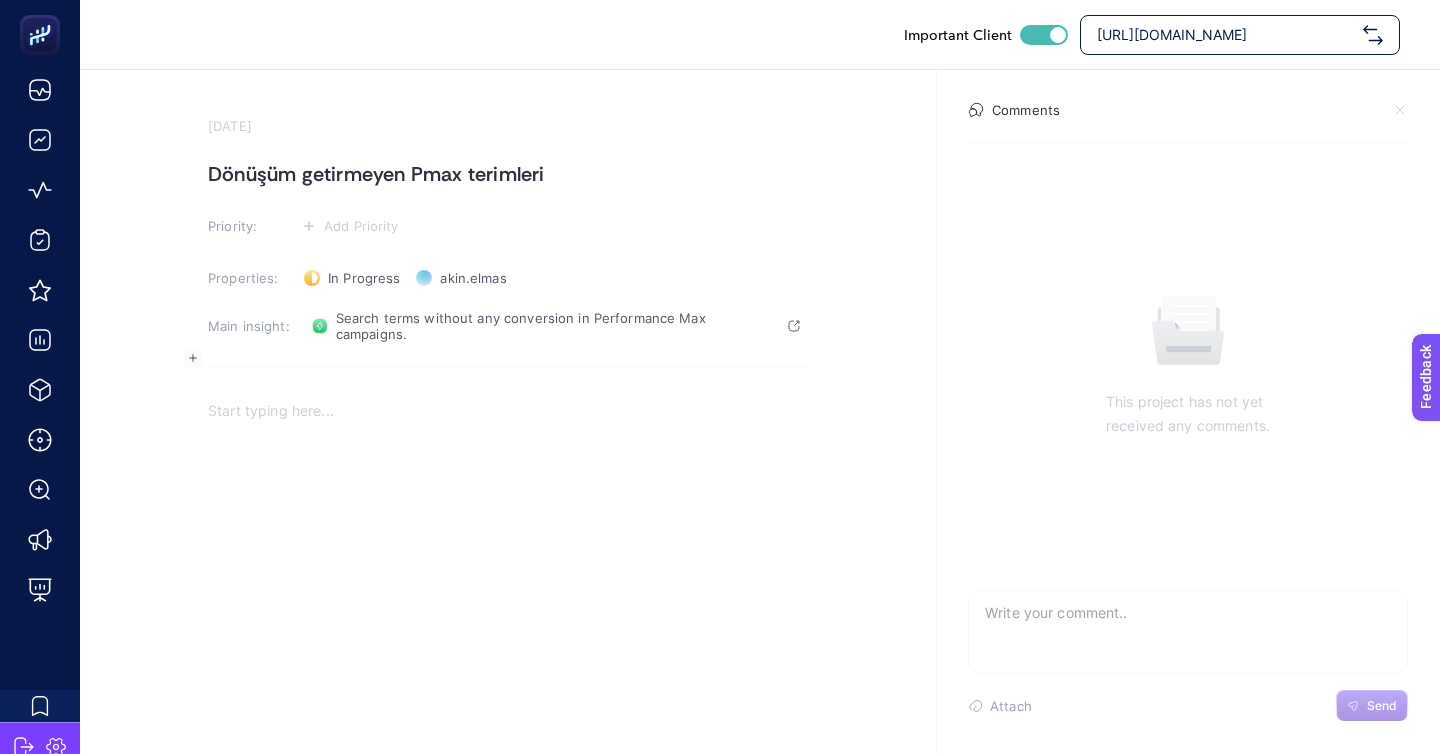 click at bounding box center [508, 586] 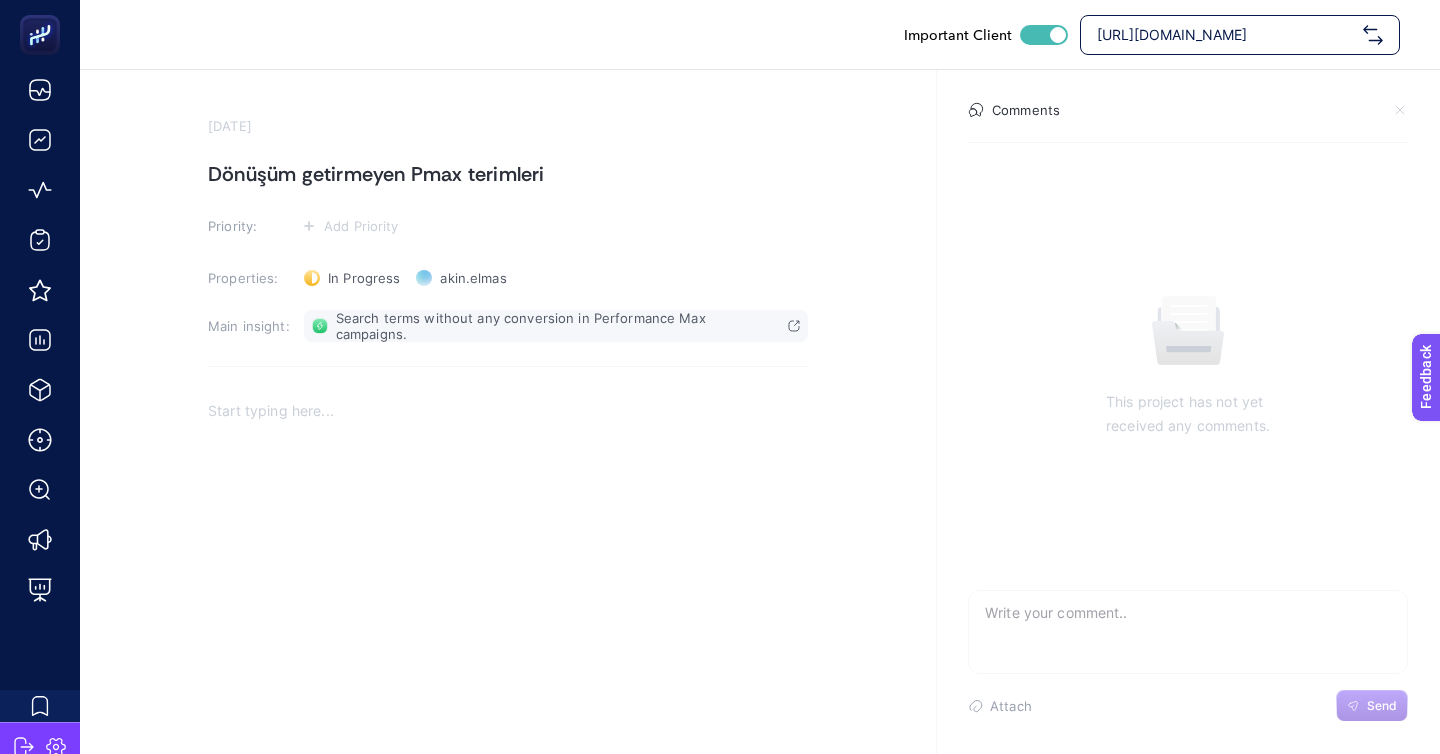 click on "Search terms without any conversion in Performance Max campaigns." at bounding box center [558, 326] 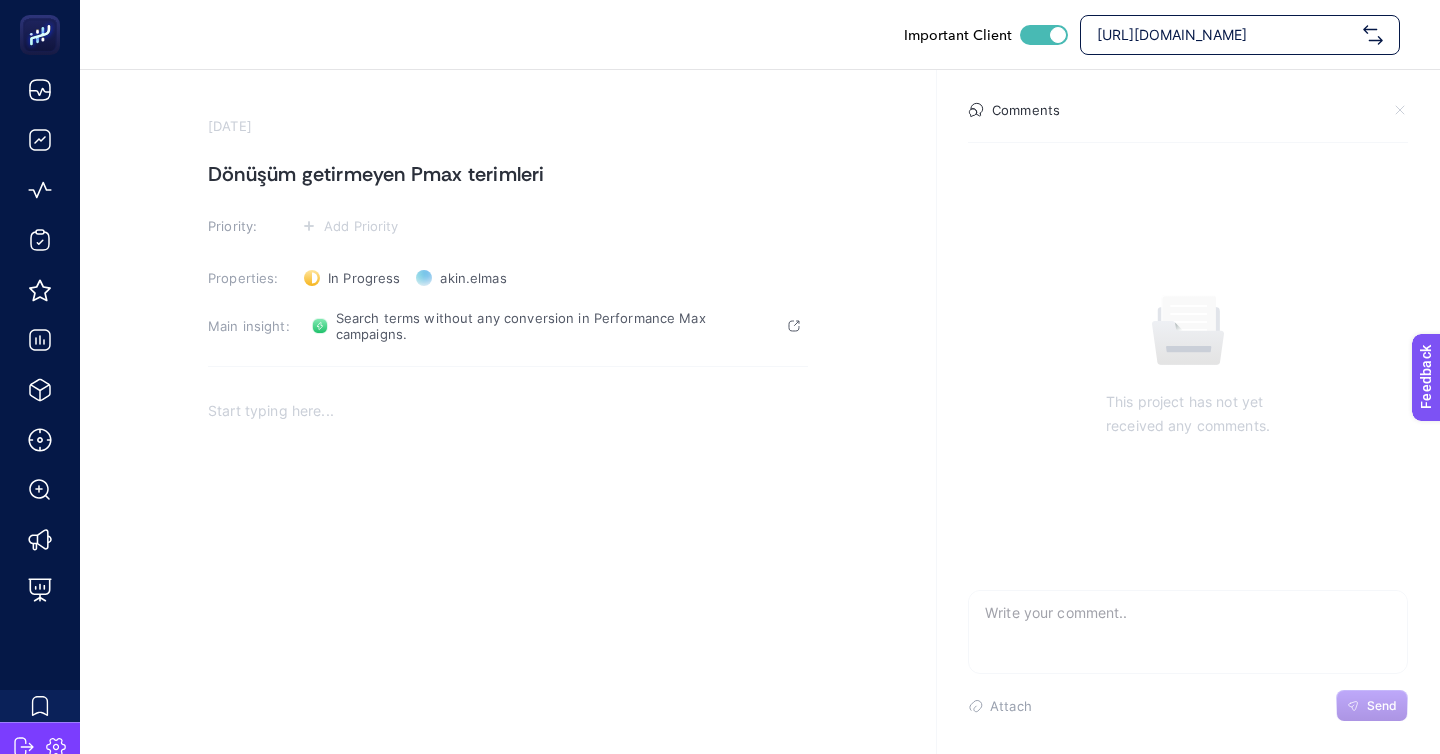 click on "July 10, 2025 Dönüşüm getirmeyen Pmax terimleri  Priority:   Add Priority   Properties:  In Progress Status akin.elmas Owner  Main insight:  Search terms without any conversion in Performance Max campaigns." at bounding box center [508, 452] 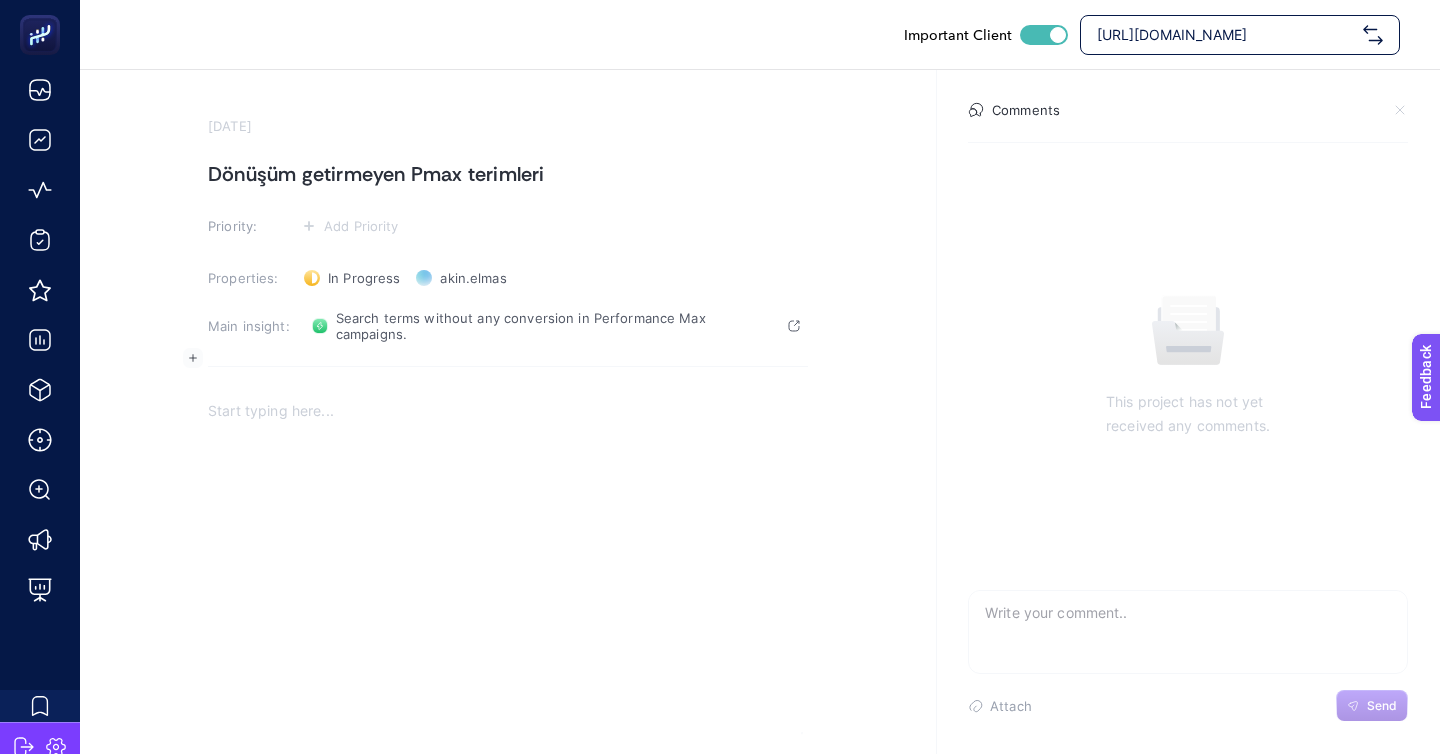 drag, startPoint x: 550, startPoint y: 360, endPoint x: 662, endPoint y: 488, distance: 170.08234 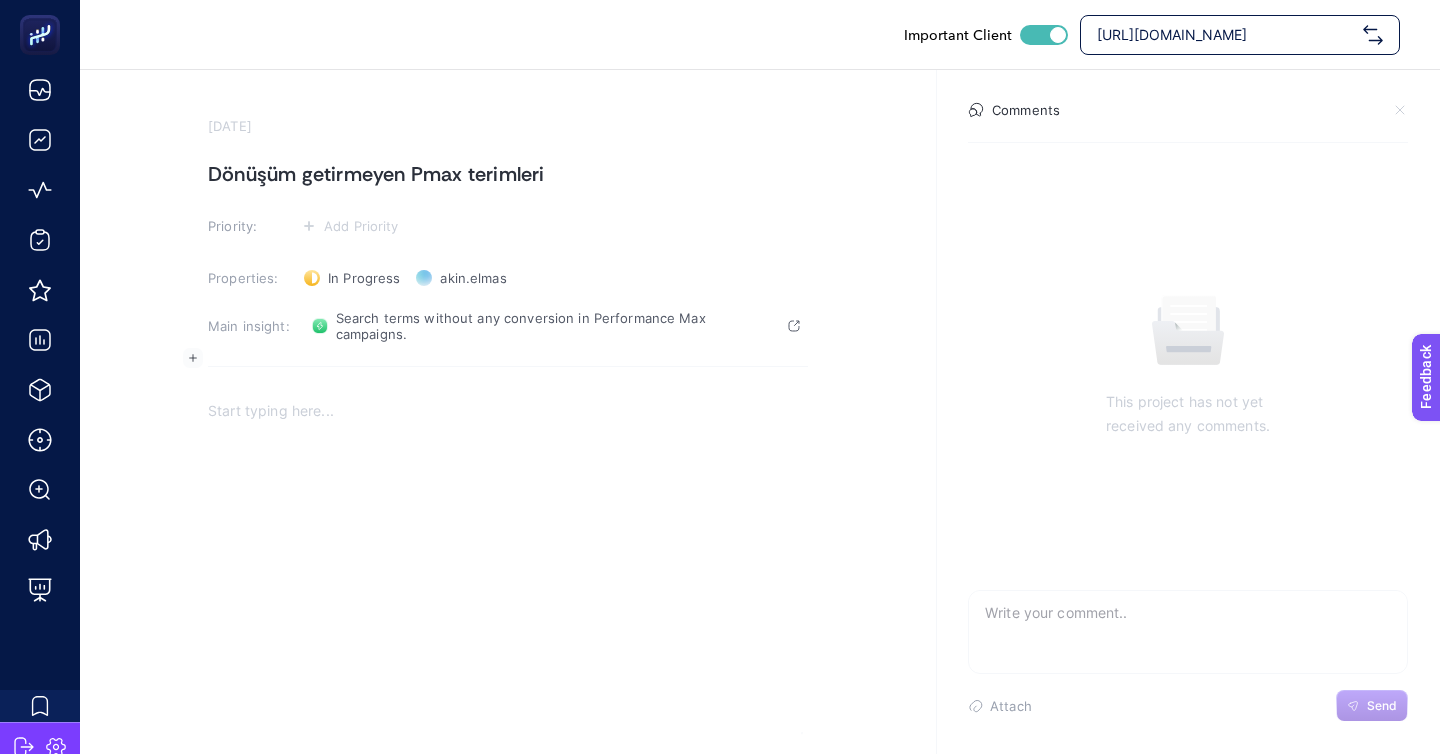click at bounding box center (508, 411) 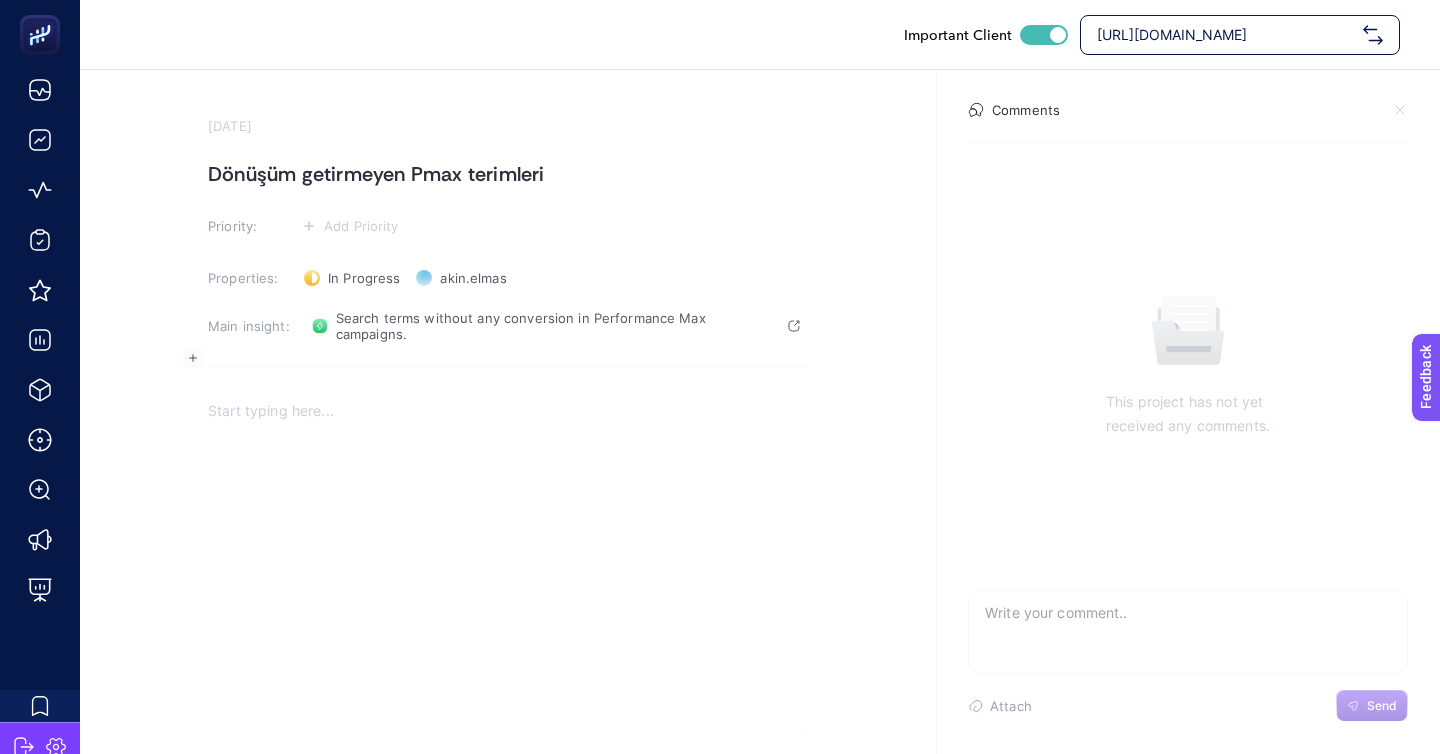 drag, startPoint x: 266, startPoint y: 348, endPoint x: 515, endPoint y: 513, distance: 298.7072 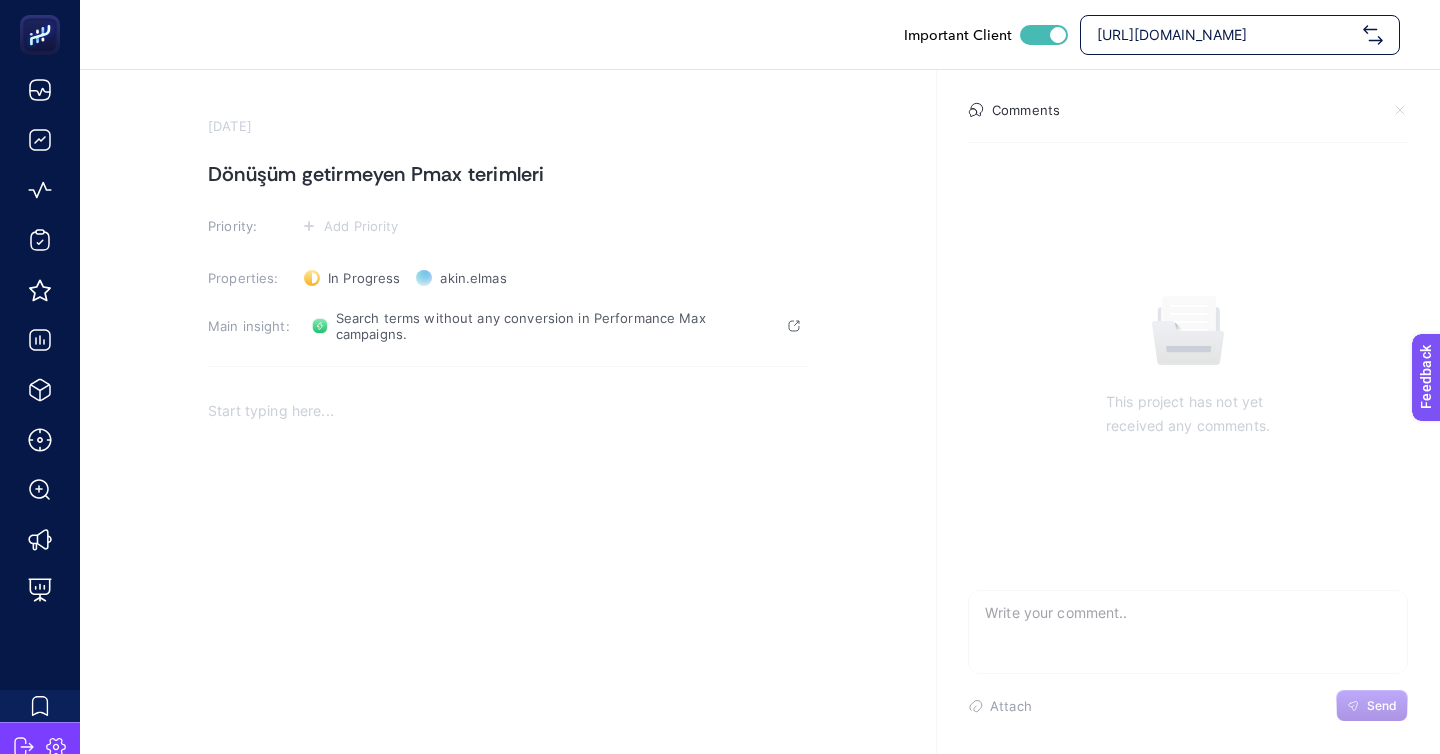 click on "This project has not yet  received any comments." at bounding box center [1188, 414] 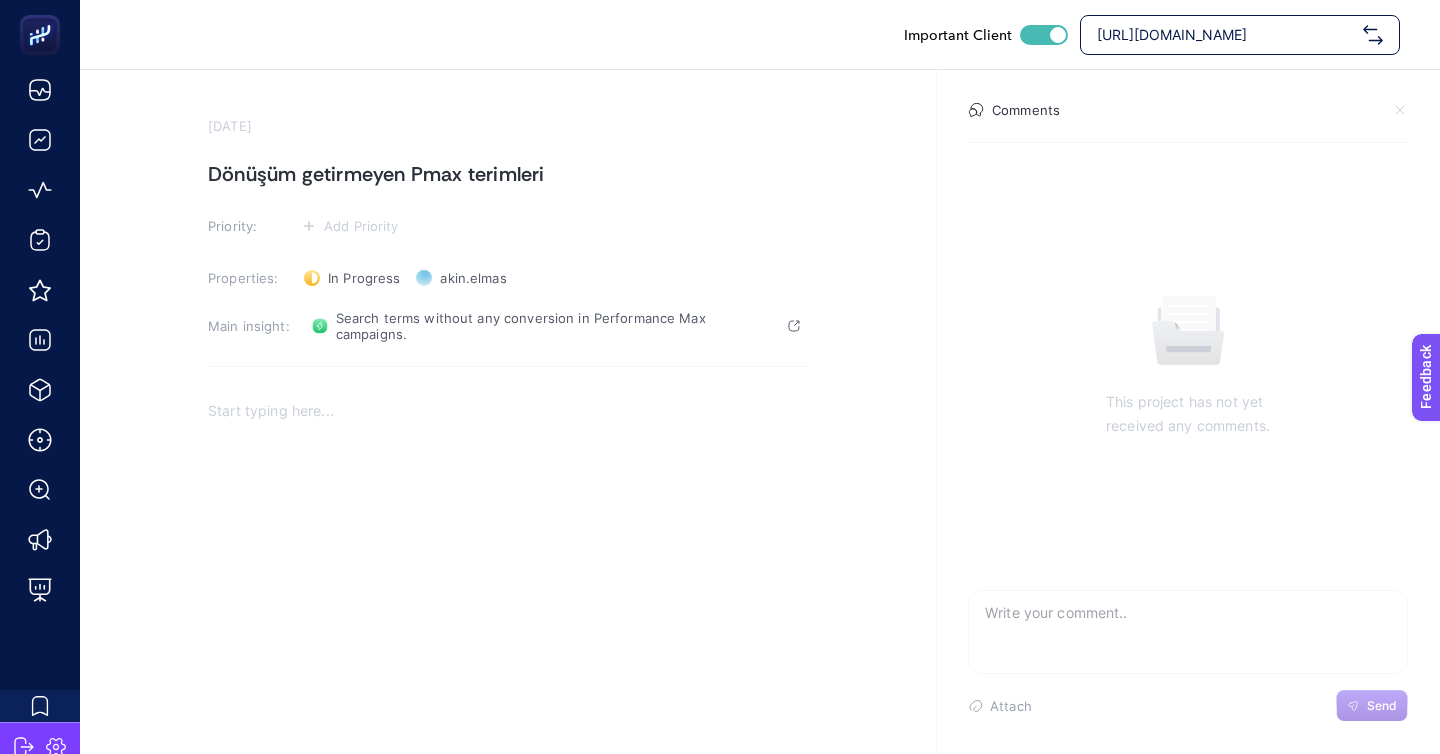 click on "This project has not yet  received any comments." at bounding box center [1188, 366] 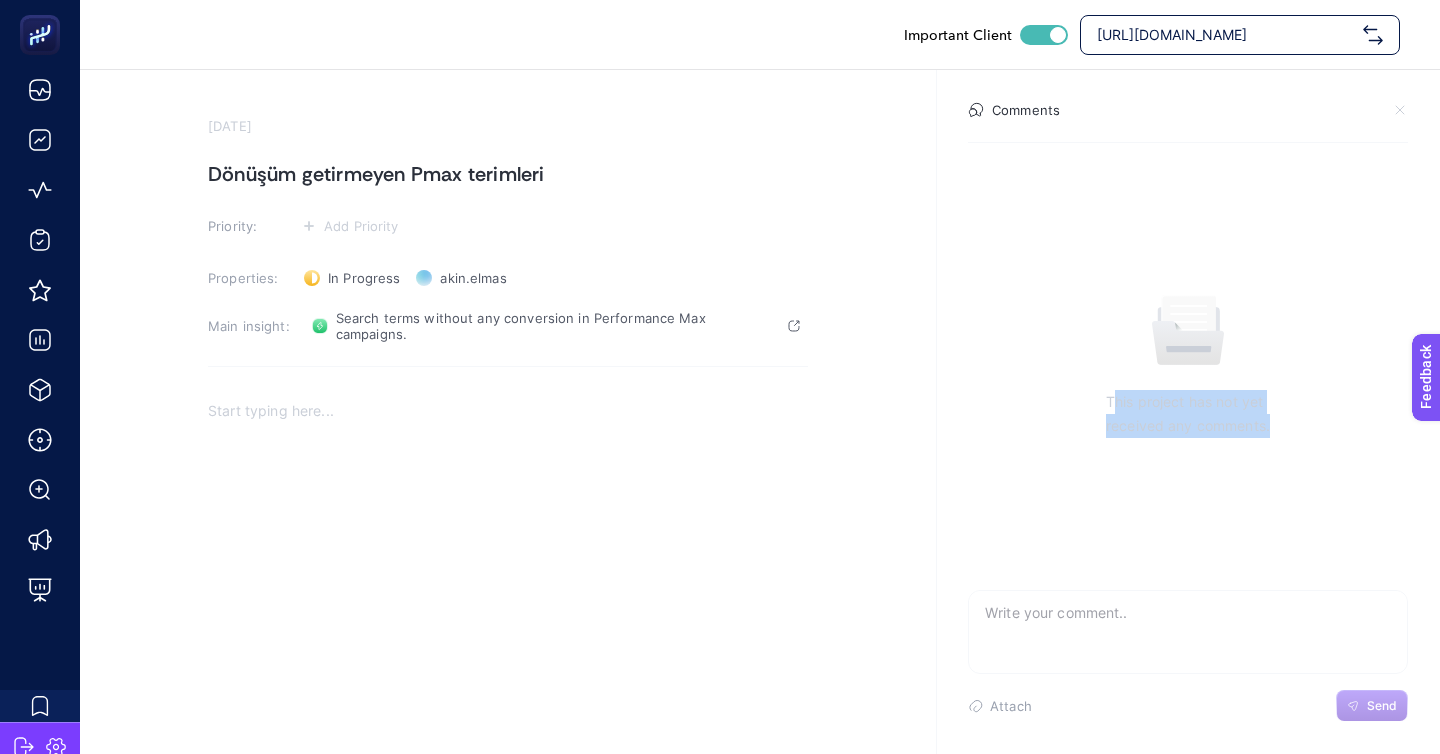drag, startPoint x: 1082, startPoint y: 397, endPoint x: 1308, endPoint y: 424, distance: 227.60712 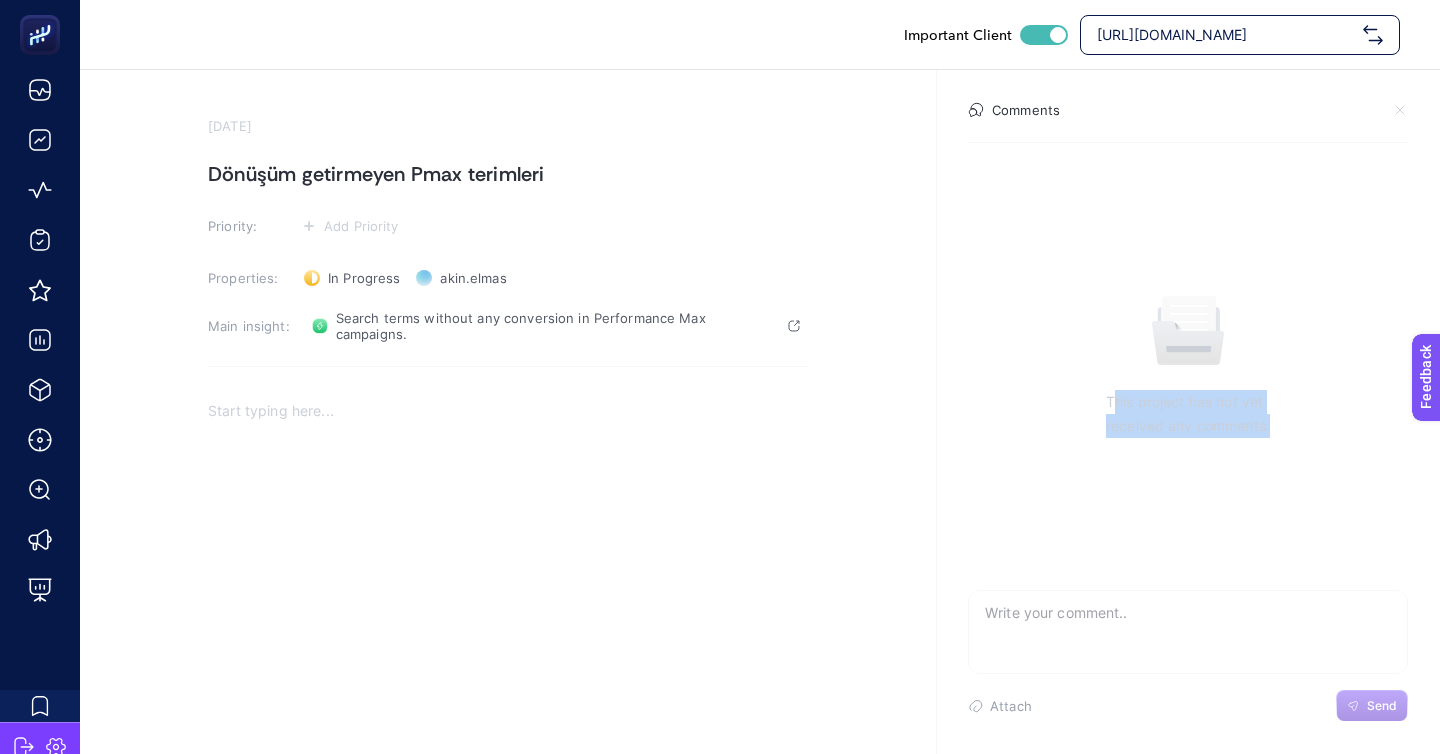 drag, startPoint x: 1105, startPoint y: 391, endPoint x: 1307, endPoint y: 429, distance: 205.54318 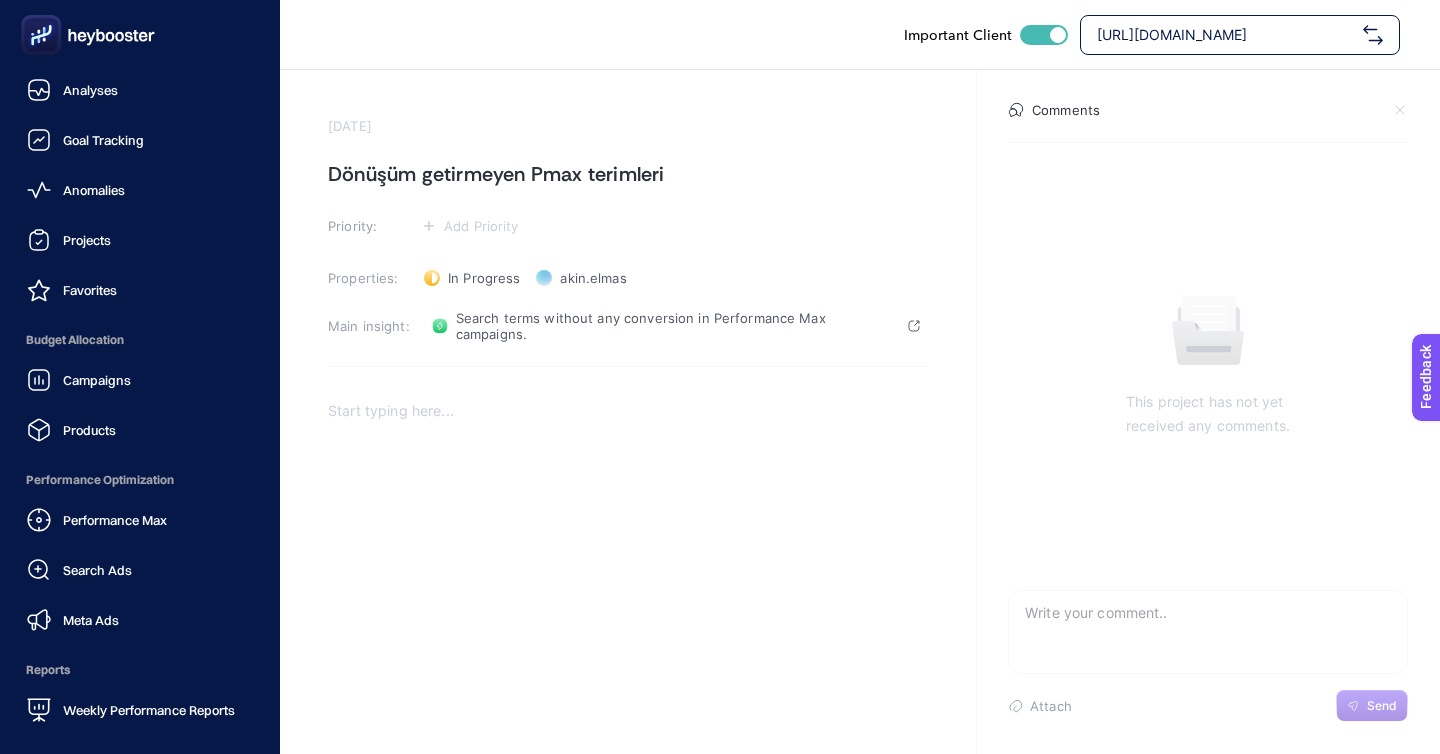 click on "Budget Allocation" at bounding box center (140, 340) 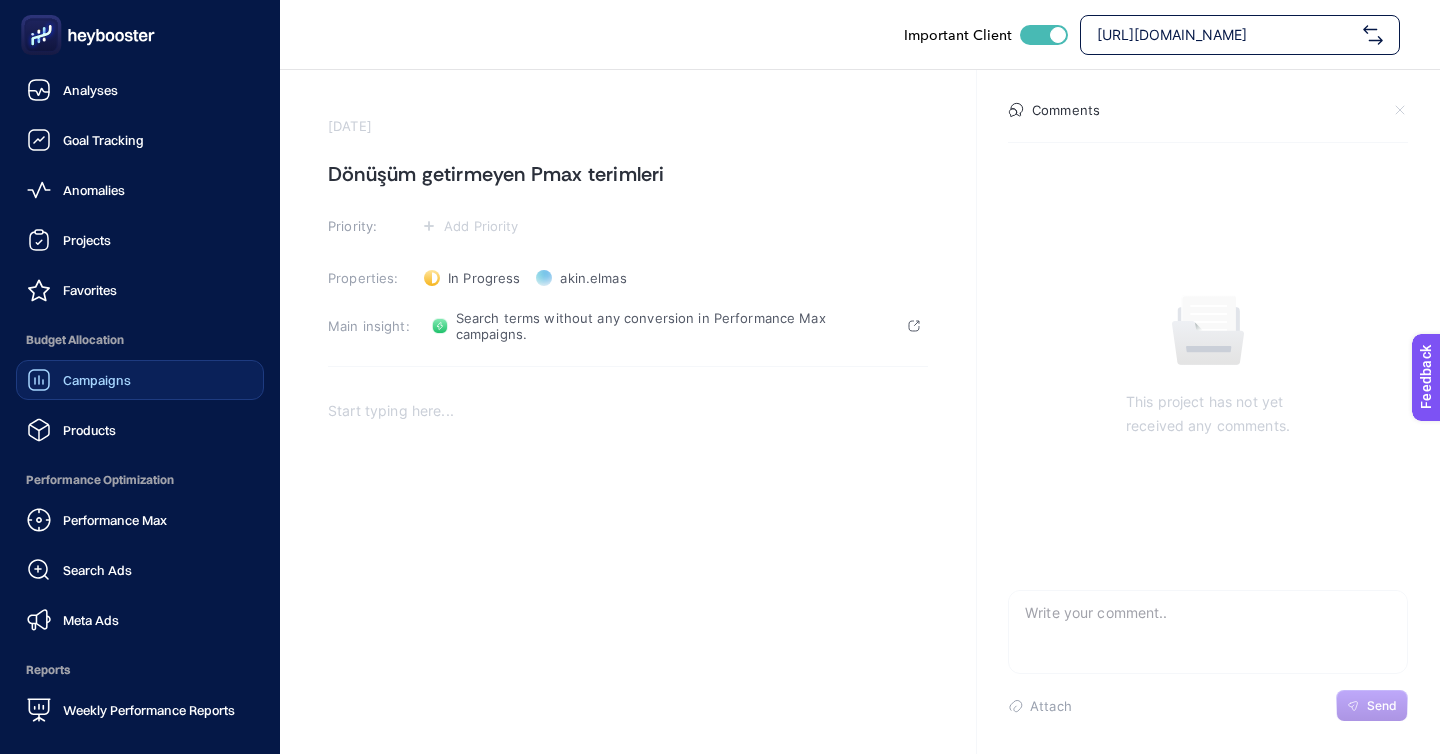 click on "Campaigns" 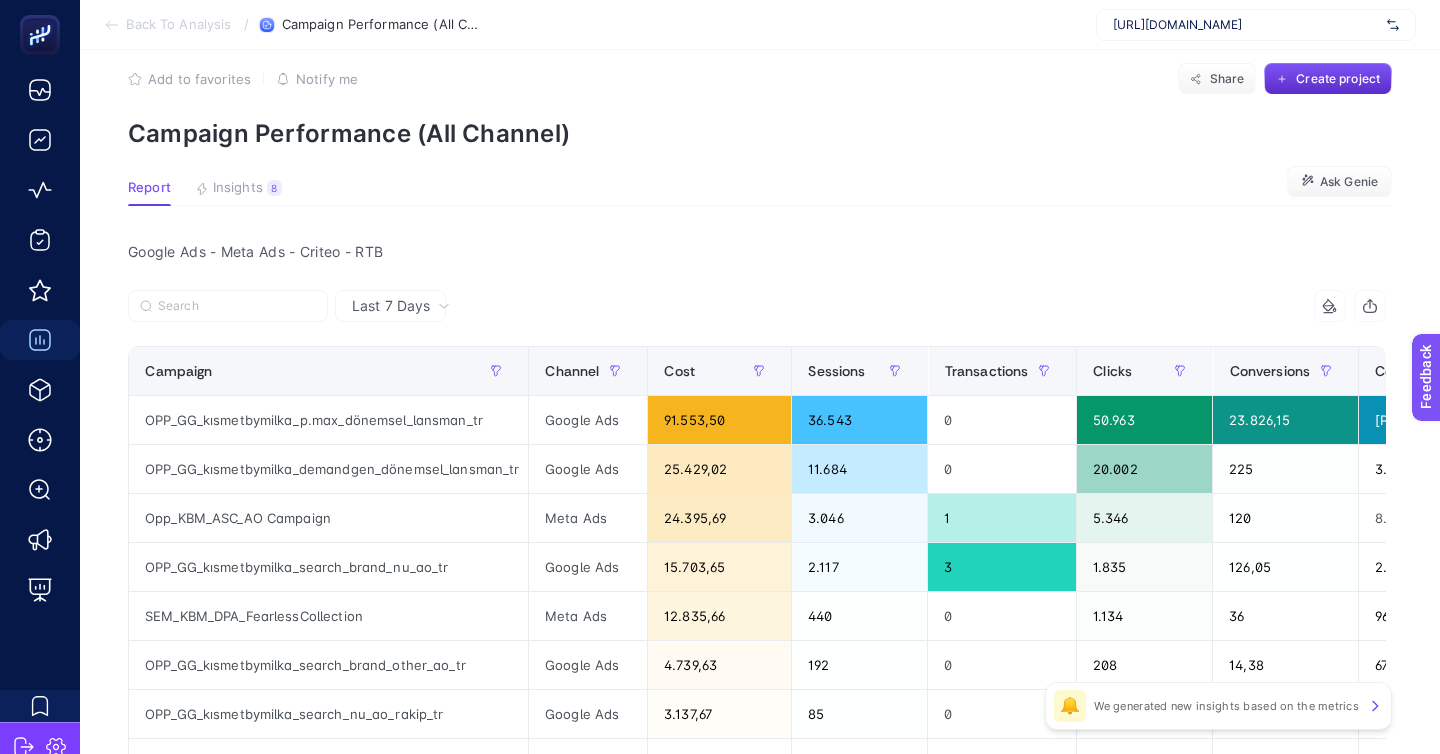 scroll, scrollTop: 44, scrollLeft: 0, axis: vertical 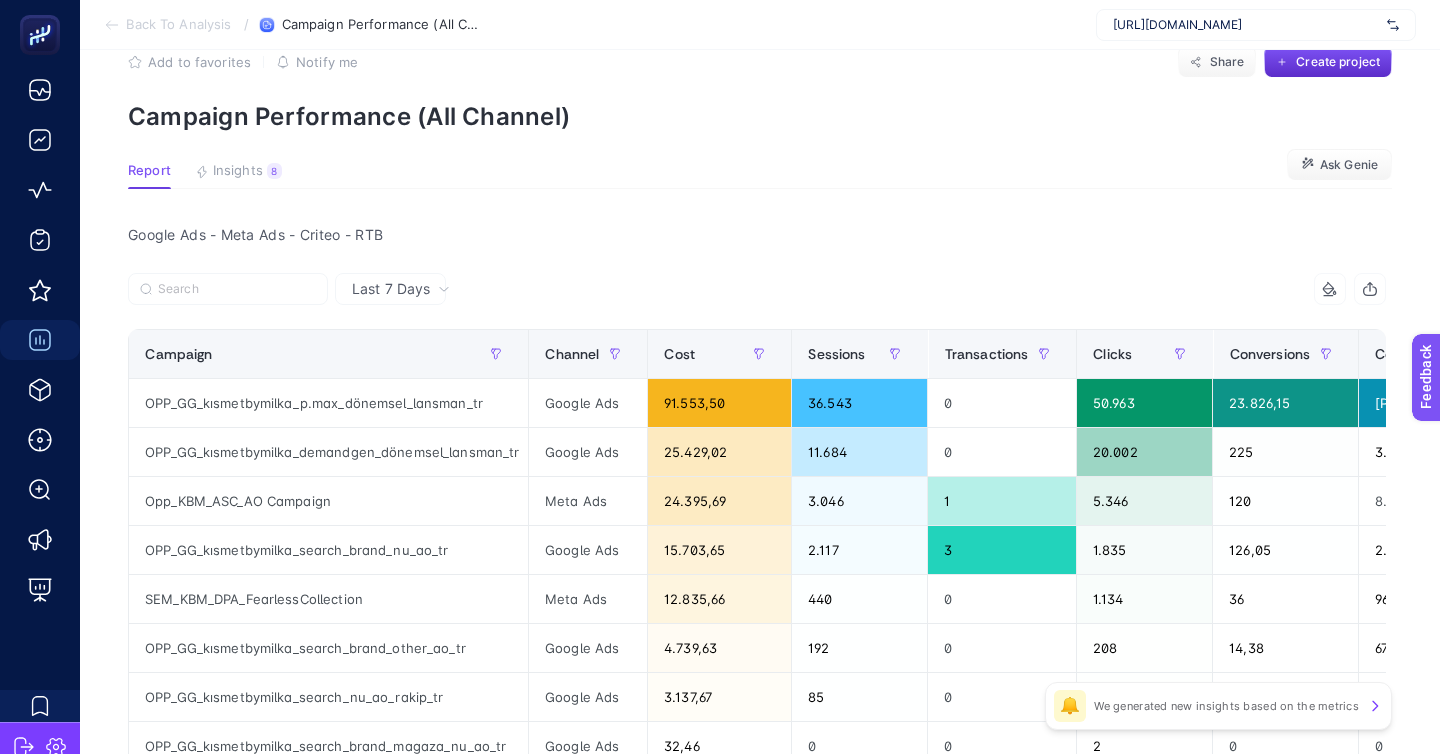 click on "Add to favorites false Notify me Share Create project Campaign Performance (All Channel) Report Insights 8  We generated new insights based on the metrics  Ask Genie Google Ads - Meta Ads - Criteo - RTB  Last 7 Days 10 items selected Campaign Channel Cost Sessions Transactions Clicks Conversions Conversion Value Analytics ROAS Panel ROAS Revenue AOV 12 items selected + OPP_GG_kısmetbymilka_p.max_dönemsel_lansman_tr Google Ads 91.553,50 36.543 0 50.963 23.826,15 38.750.146.232,86 0 423.251,39 0 0 OPP_GG_kısmetbymilka_demandgen_dönemsel_lansman_tr Google Ads 25.429,02 11.684 0 20.002 225 3.977.430 0 156,41 0 0 Opp_KBM_ASC_AO Campaign Meta Ads 24.395,69 3.046 1 5.346 120 8.500 3,95 0,35 96.300 96.300 OPP_GG_kısmetbymilka_search_brand_nu_ao_tr Google Ads 15.703,65 2.117 3 1.835 126,05 2.667.439,05 2,44 169,86 38.250 12.750 SEM_KBM_DPA_FearlessCollection Meta Ads 12.835,66 440 0 1.134 36 96.300 0 7,50 0 0 OPP_GG_kısmetbymilka_search_brand_other_ao_tr Google Ads 4.739,63 192 0 208 14,38 674.380,55 0 142,29 0" 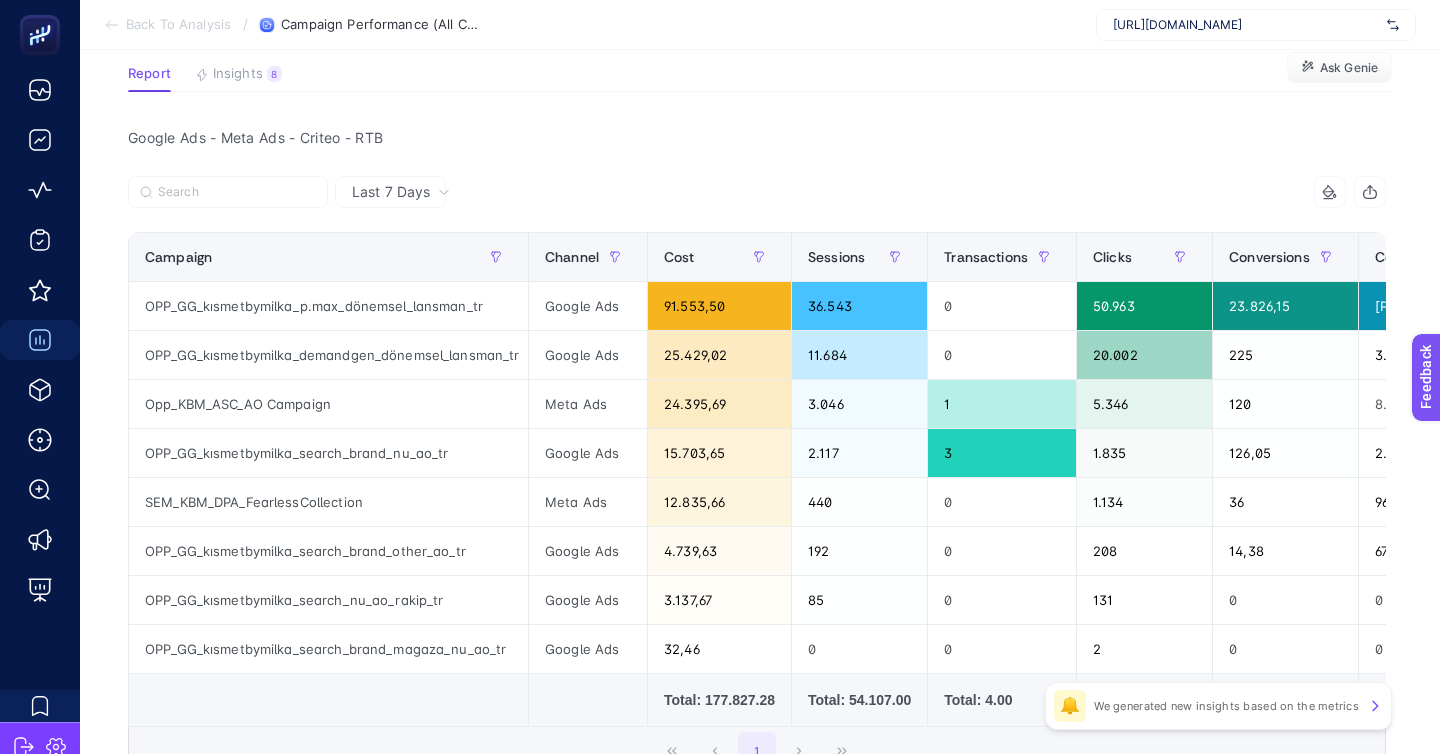 scroll, scrollTop: 153, scrollLeft: 0, axis: vertical 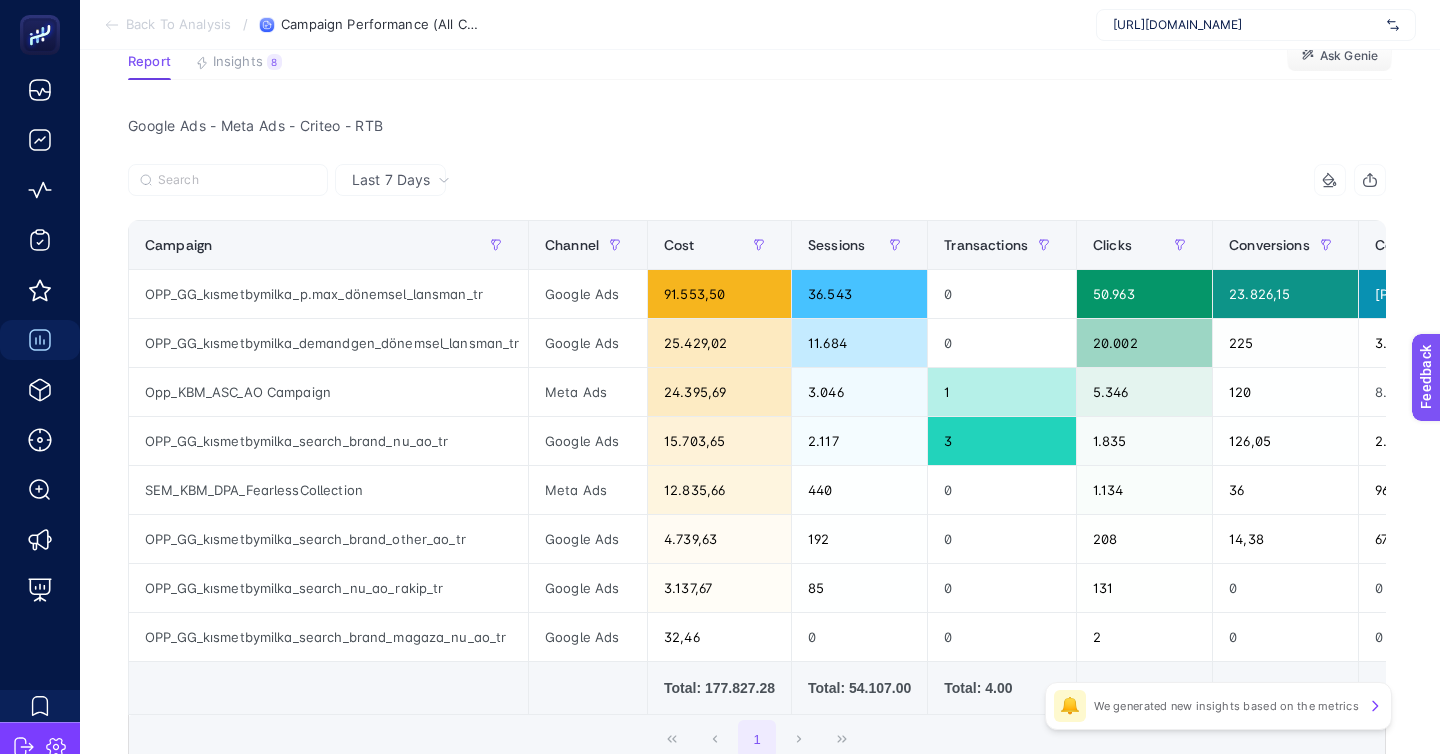 click on "Google Ads - Meta Ads - Criteo - RTB" at bounding box center [757, 126] 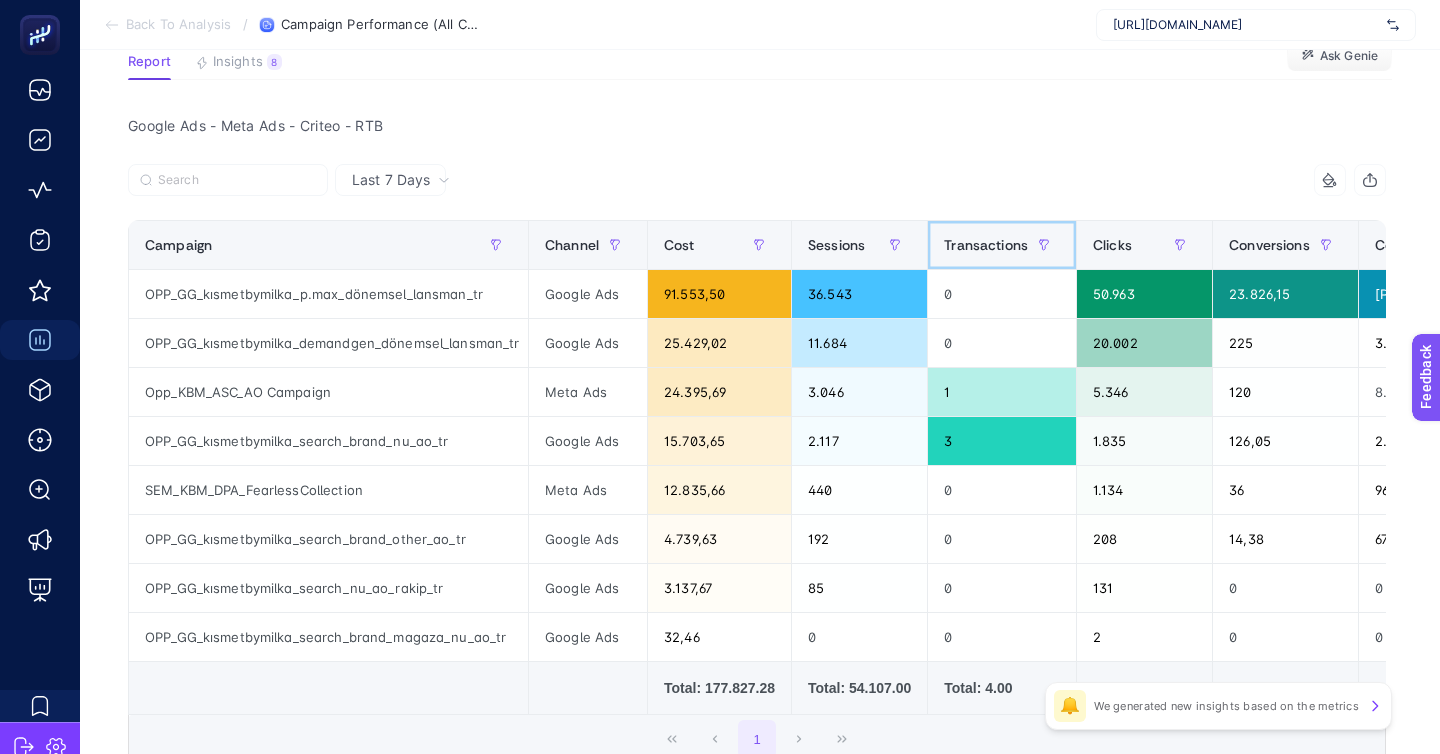 click on "Transactions" at bounding box center (1002, 245) 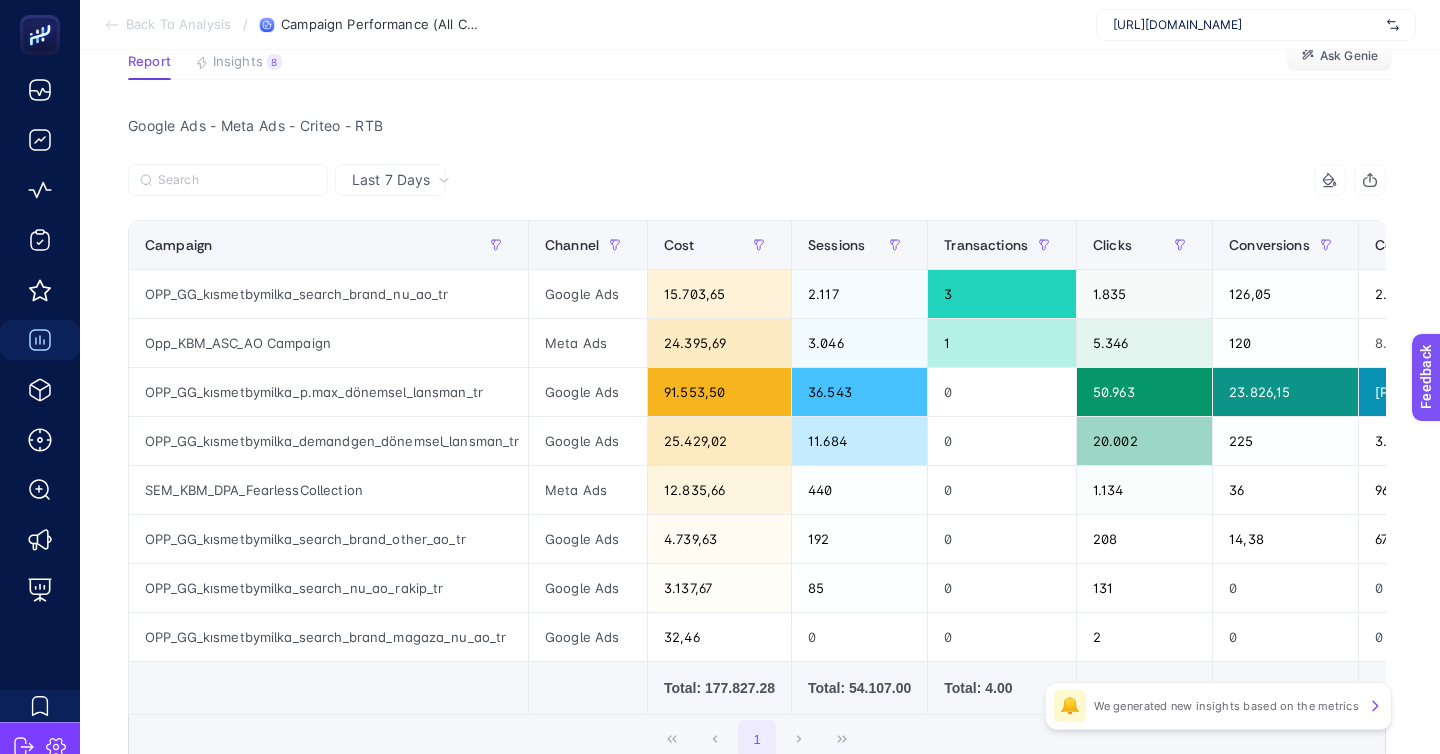 click on "Google Ads - Meta Ads - Criteo - RTB  Last 7 Days 10 items selected Campaign Channel Cost Sessions Transactions Clicks Conversions Conversion Value Analytics ROAS Panel ROAS Revenue AOV 12 items selected + OPP_GG_kısmetbymilka_search_brand_nu_ao_tr Google Ads 15.703,65 2.117 3 1.835 126,05 2.667.439,05 2,44 169,86 38.250 12.750 Opp_KBM_ASC_AO Campaign Meta Ads 24.395,69 3.046 1 5.346 120 8.500 3,95 0,35 96.300 96.300 OPP_GG_kısmetbymilka_p.max_dönemsel_lansman_tr Google Ads 91.553,50 36.543 0 50.963 23.826,15 38.750.146.232,86 0 423.251,39 0 0 OPP_GG_kısmetbymilka_demandgen_dönemsel_lansman_tr Google Ads 25.429,02 11.684 0 20.002 225 3.977.430 0 156,41 0 0 SEM_KBM_DPA_FearlessCollection Meta Ads 12.835,66 440 0 1.134 36 96.300 0 7,50 0 0 OPP_GG_kısmetbymilka_search_brand_other_ao_tr Google Ads 4.739,63 192 0 208 14,38 674.380,55 0 142,29 0 0 OPP_GG_kısmetbymilka_search_nu_ao_rakip_tr Google Ads 3.137,67 85 0 131 0 0 0 0 0 0 OPP_GG_kısmetbymilka_search_brand_magaza_nu_ao_tr Google Ads 32,46 0 0 2 0 0 0" at bounding box center (757, 498) 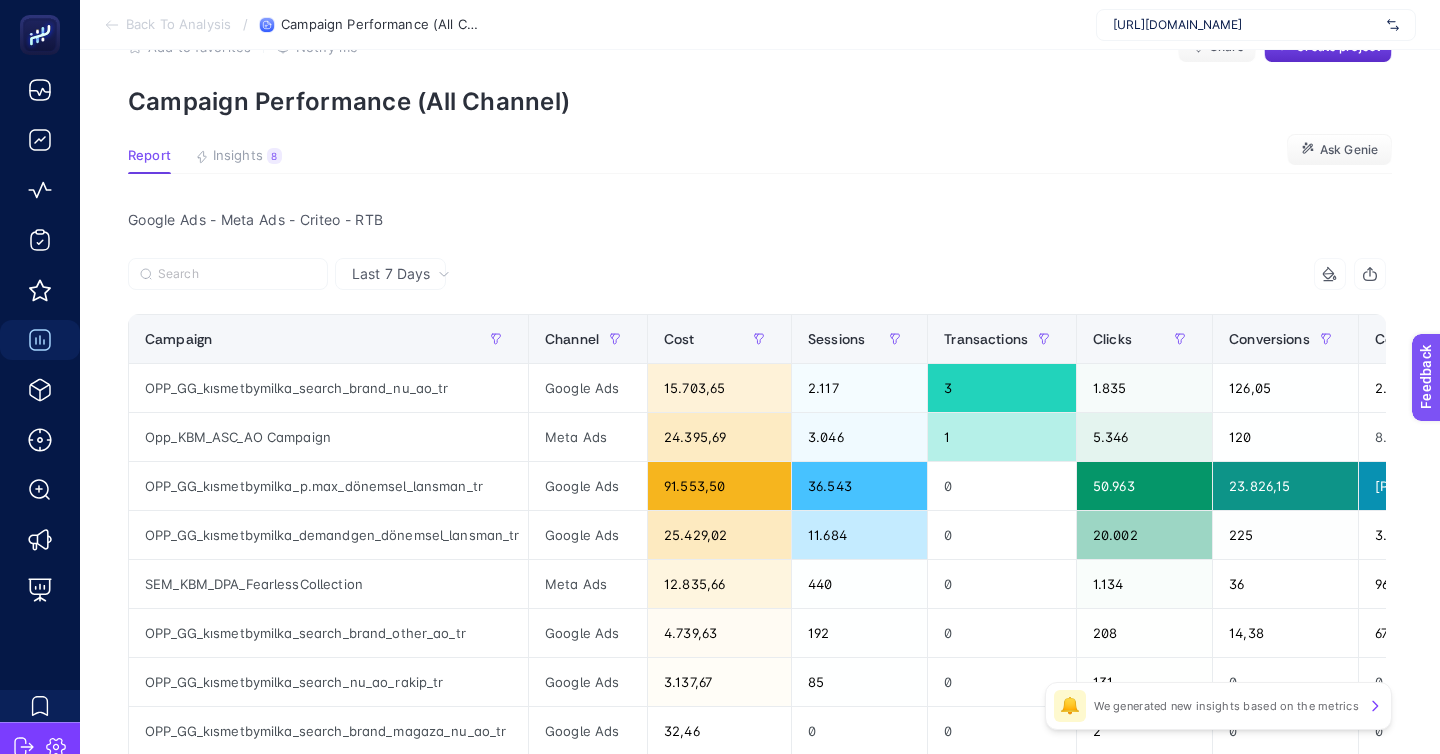 click on "Google Ads - Meta Ads - Criteo - RTB" at bounding box center [757, 220] 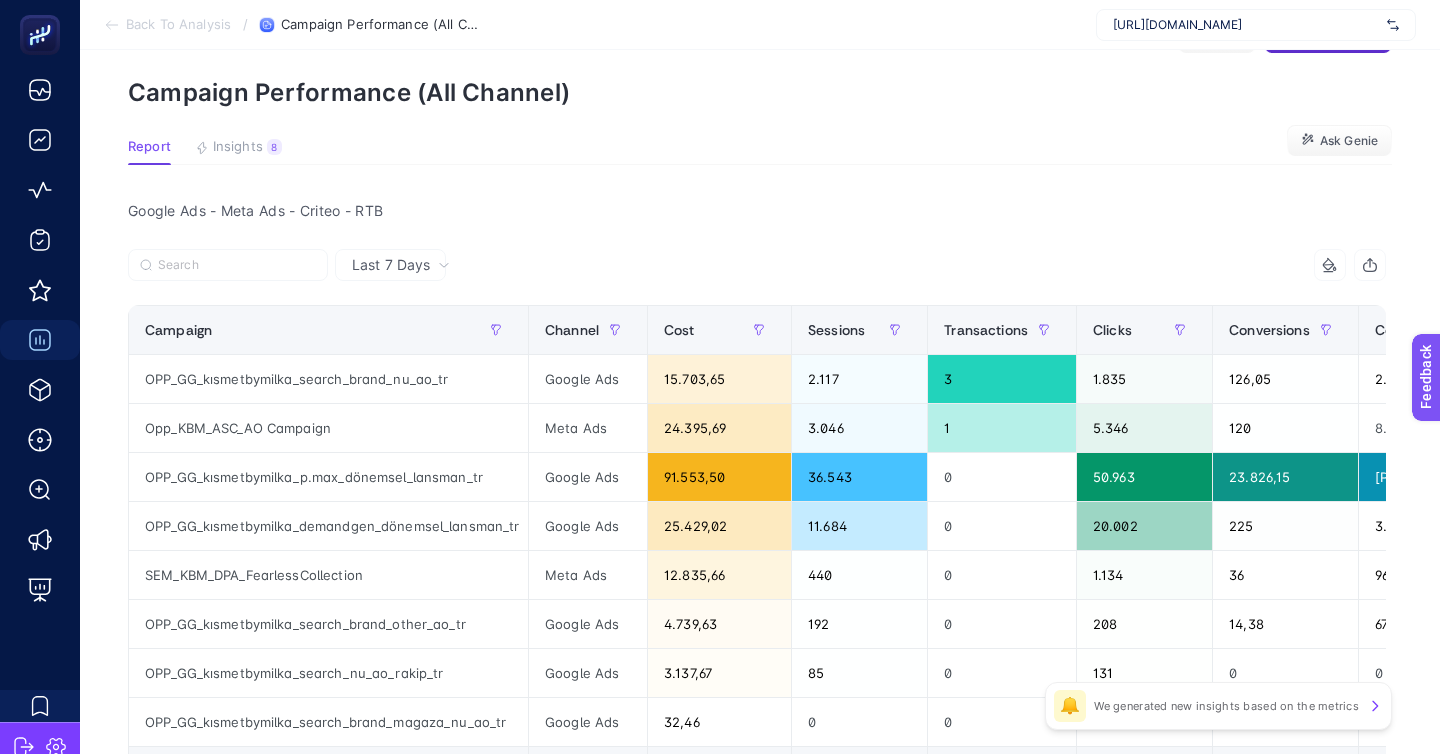scroll, scrollTop: 64, scrollLeft: 0, axis: vertical 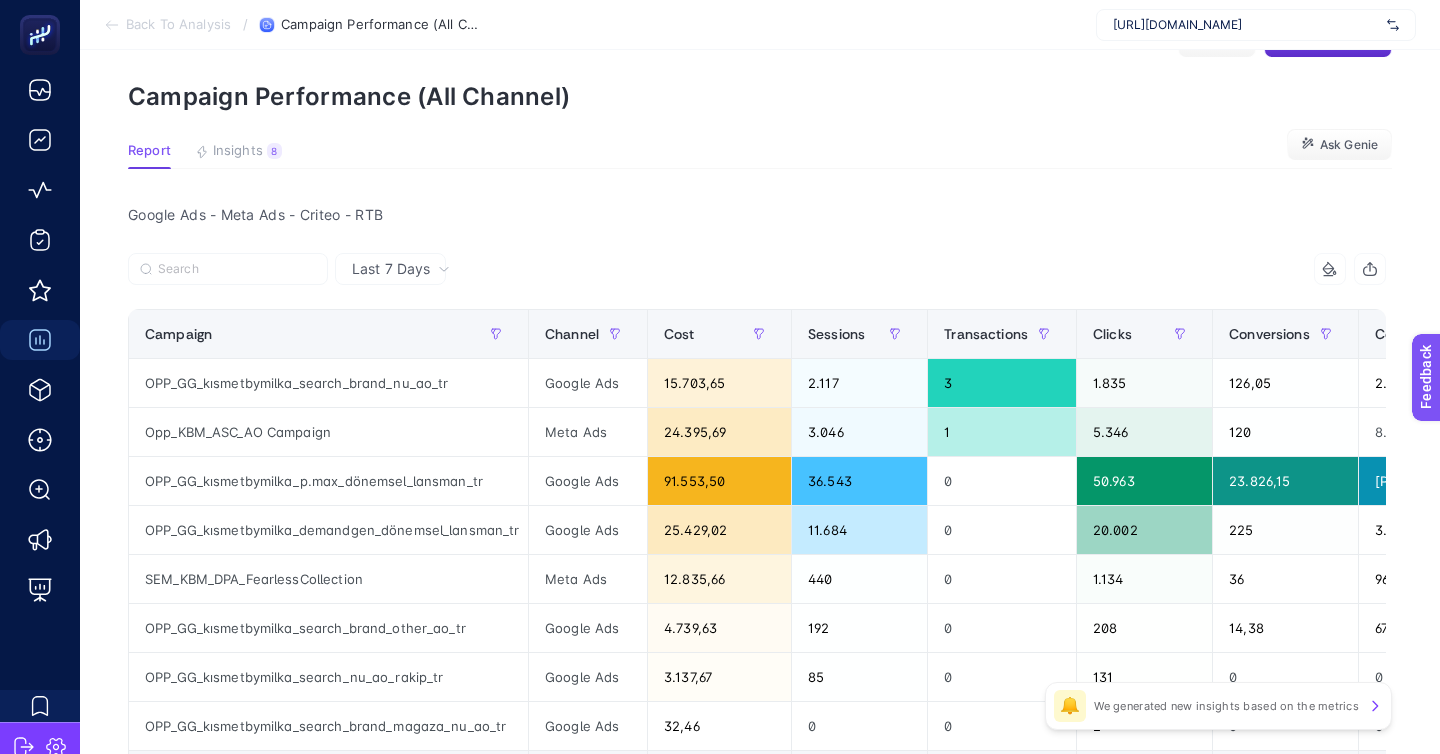 click on "Report Insights 8  We generated new insights based on the metrics  Ask Genie" at bounding box center (760, 156) 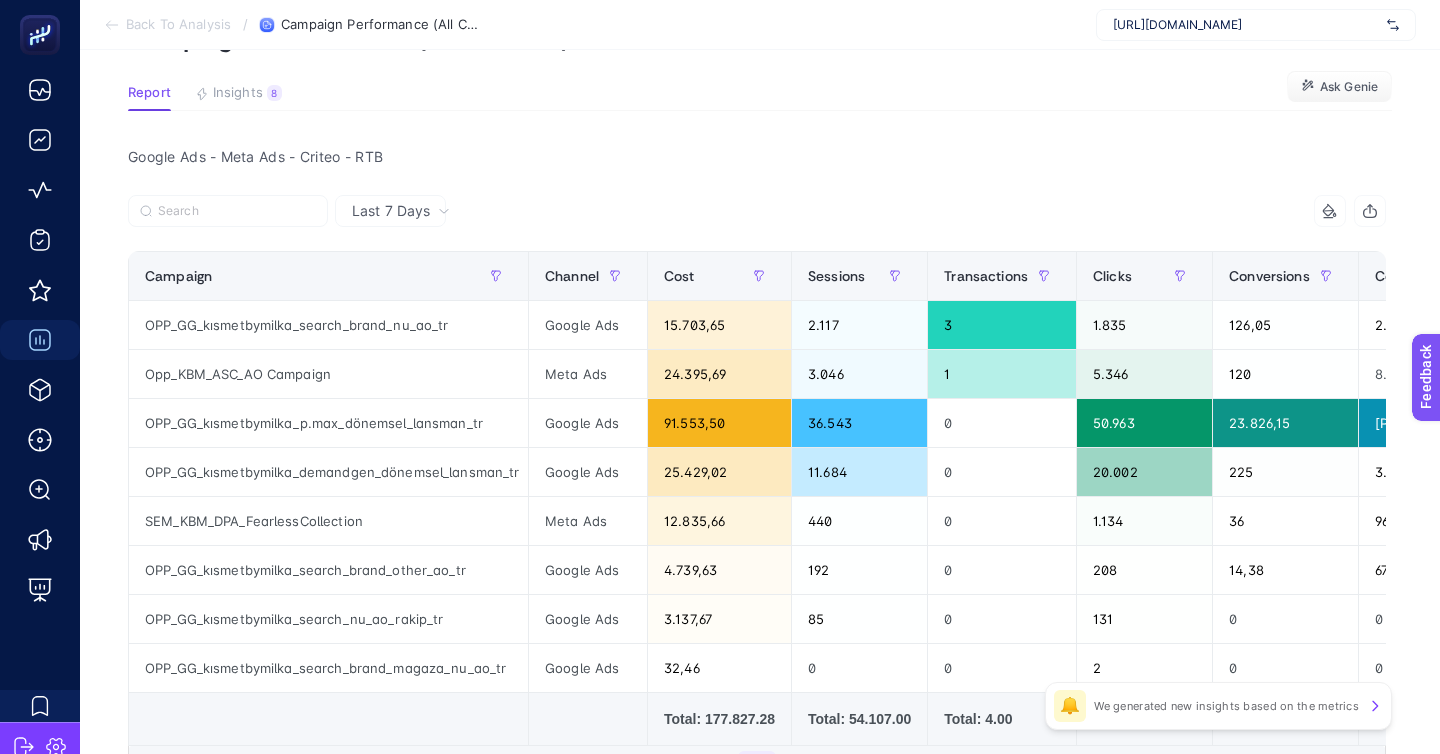 scroll, scrollTop: 124, scrollLeft: 0, axis: vertical 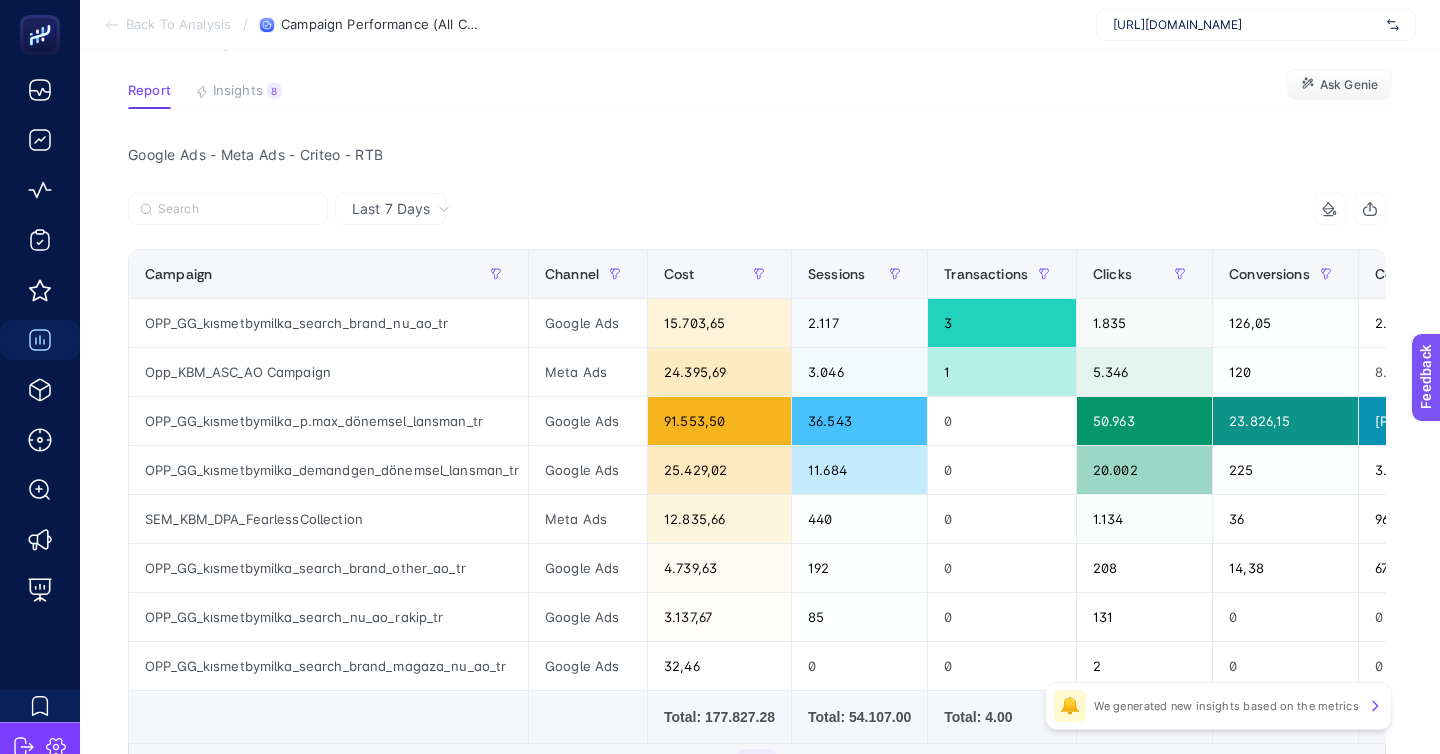 click on "Report Insights 8  We generated new insights based on the metrics  Ask Genie" at bounding box center [760, 96] 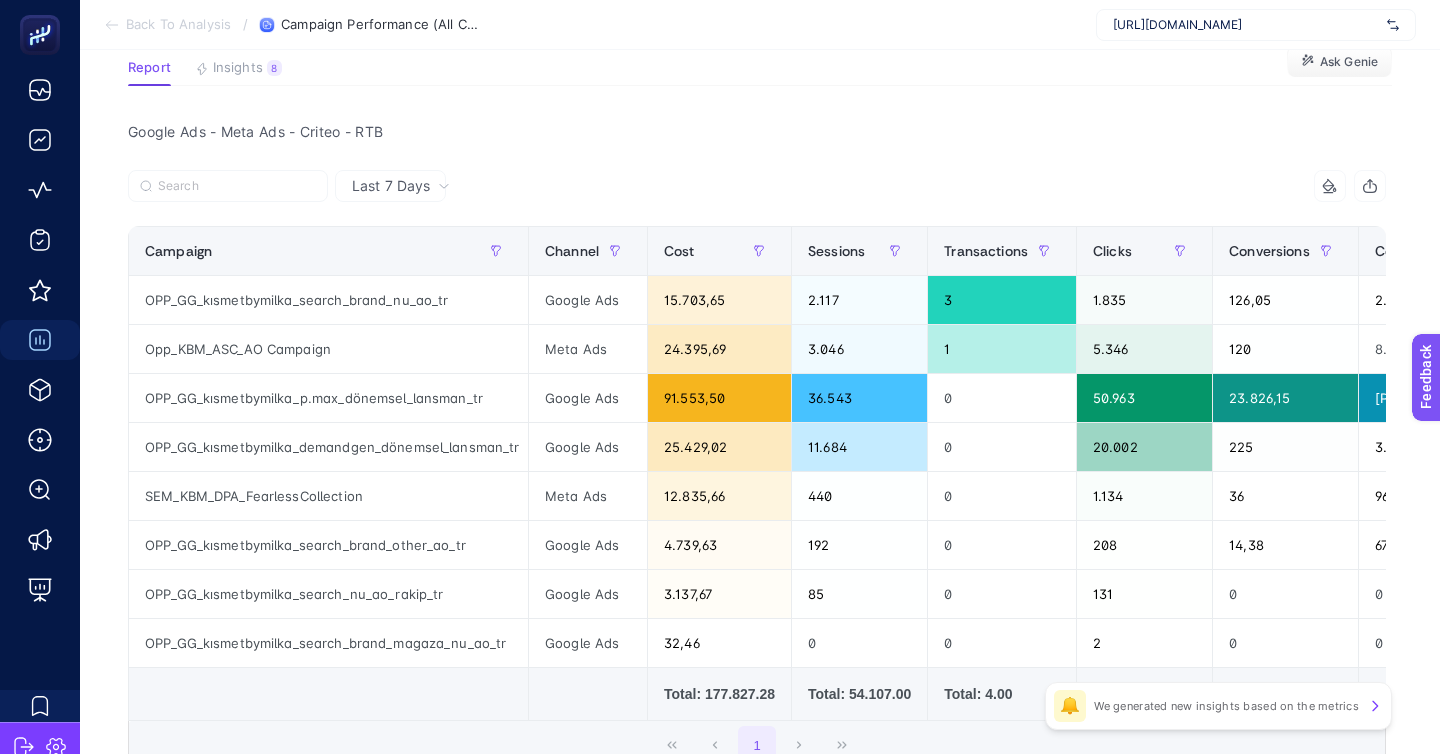 scroll, scrollTop: 152, scrollLeft: 0, axis: vertical 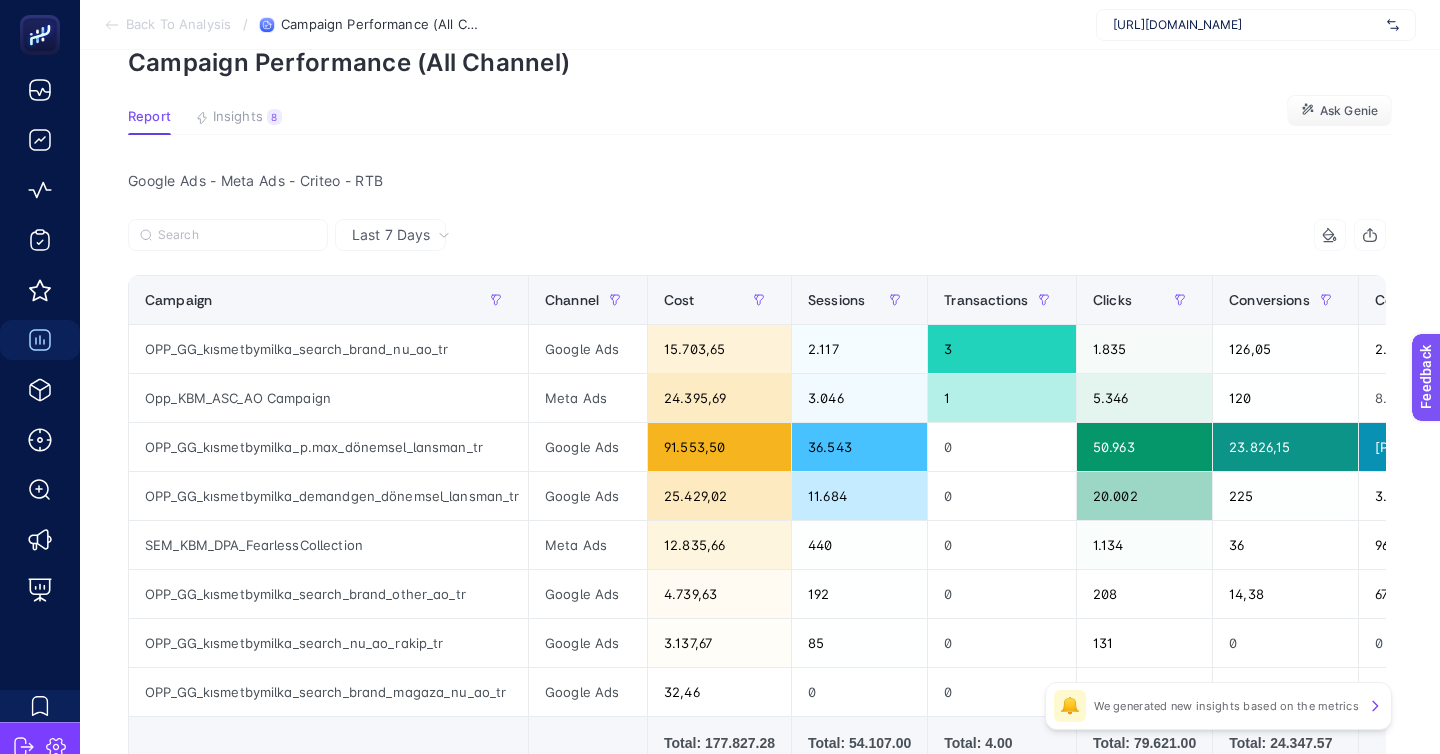 click on "Google Ads - Meta Ads - Criteo - RTB" at bounding box center [757, 181] 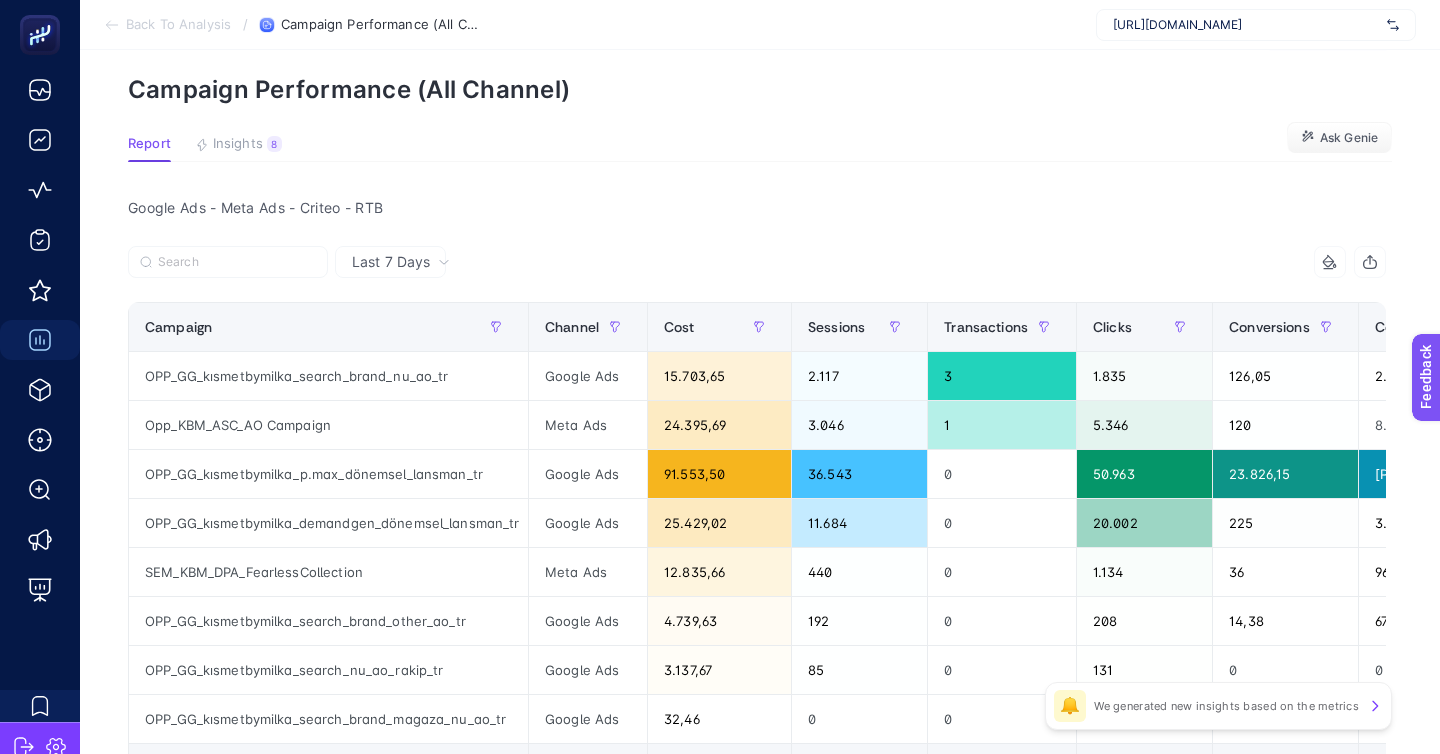 scroll, scrollTop: 78, scrollLeft: 0, axis: vertical 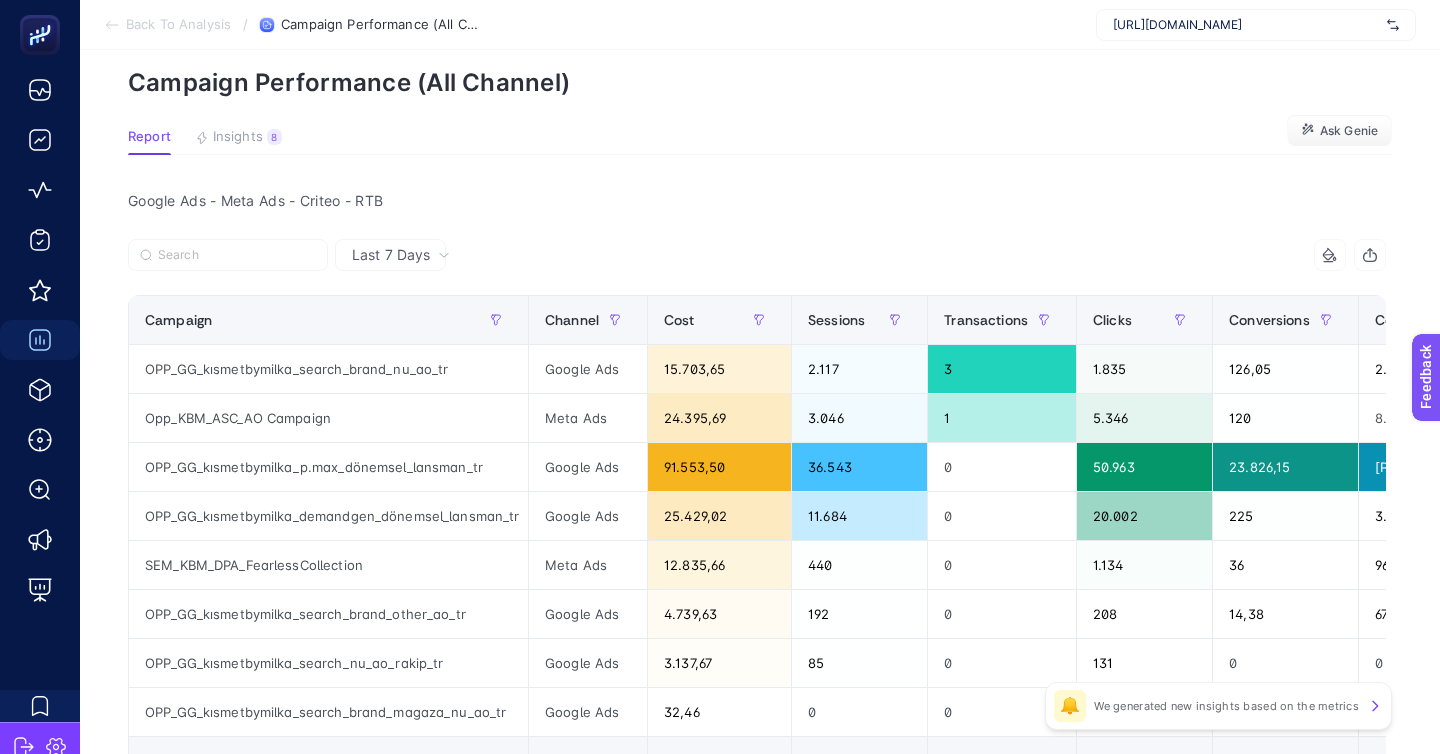 click on "Google Ads - Meta Ads - Criteo - RTB" at bounding box center (757, 201) 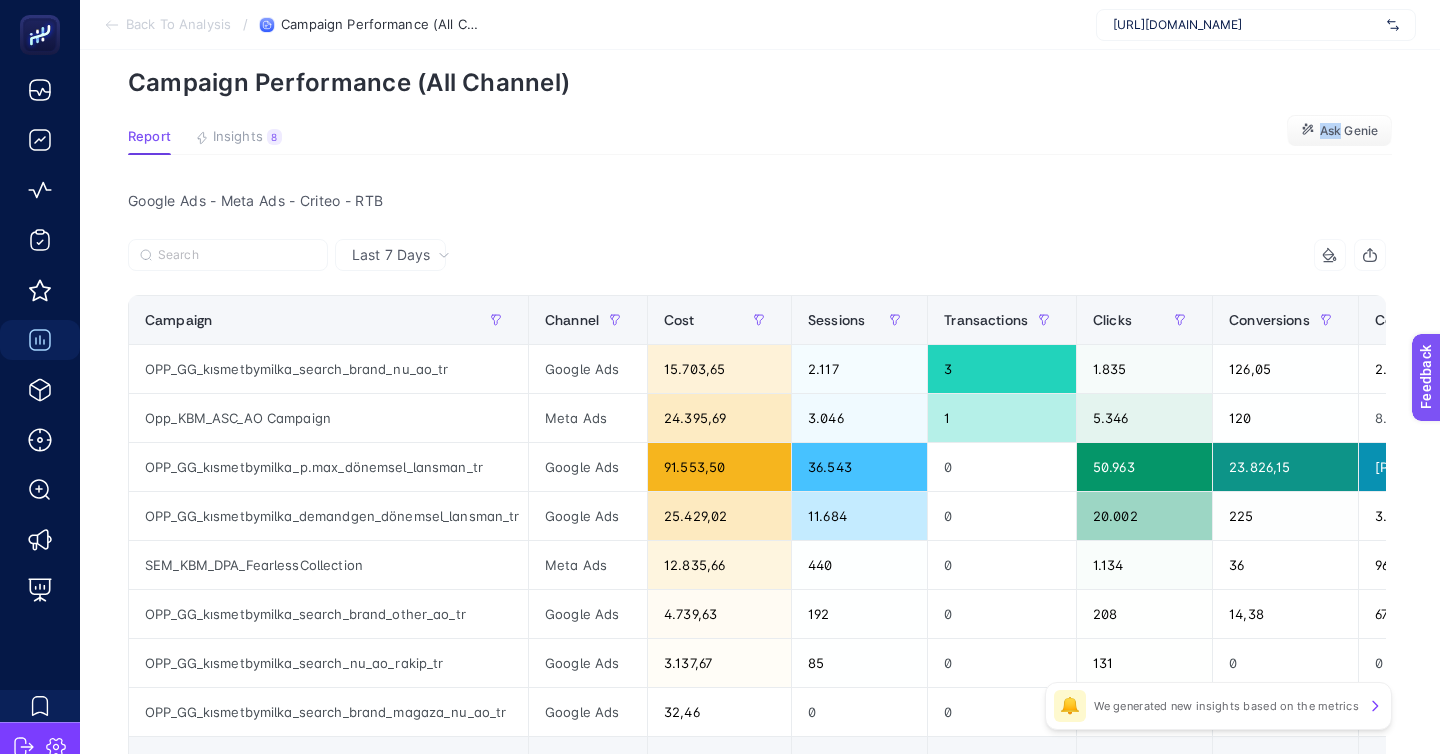 click on "Google Ads - Meta Ads - Criteo - RTB" at bounding box center [757, 201] 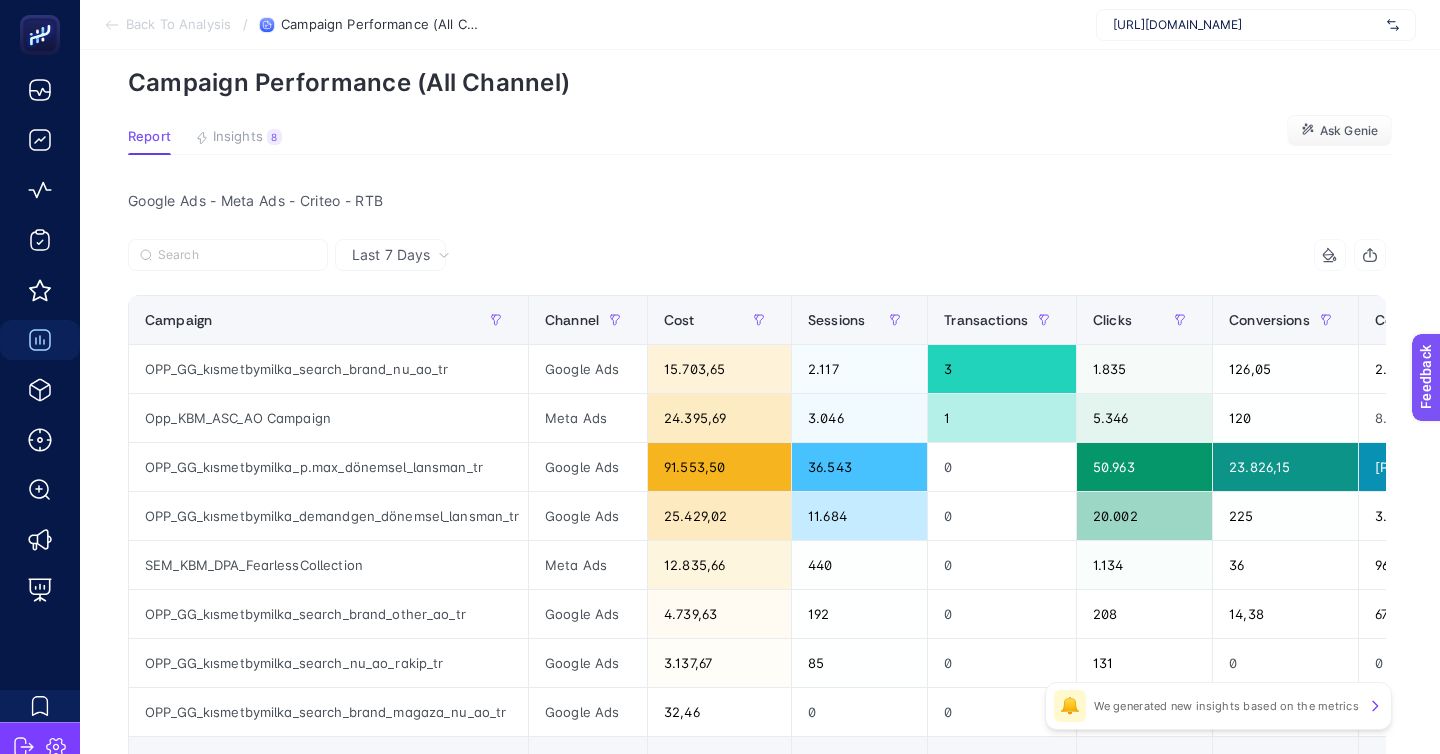 click on "Campaign Performance (All Channel)" at bounding box center (760, 82) 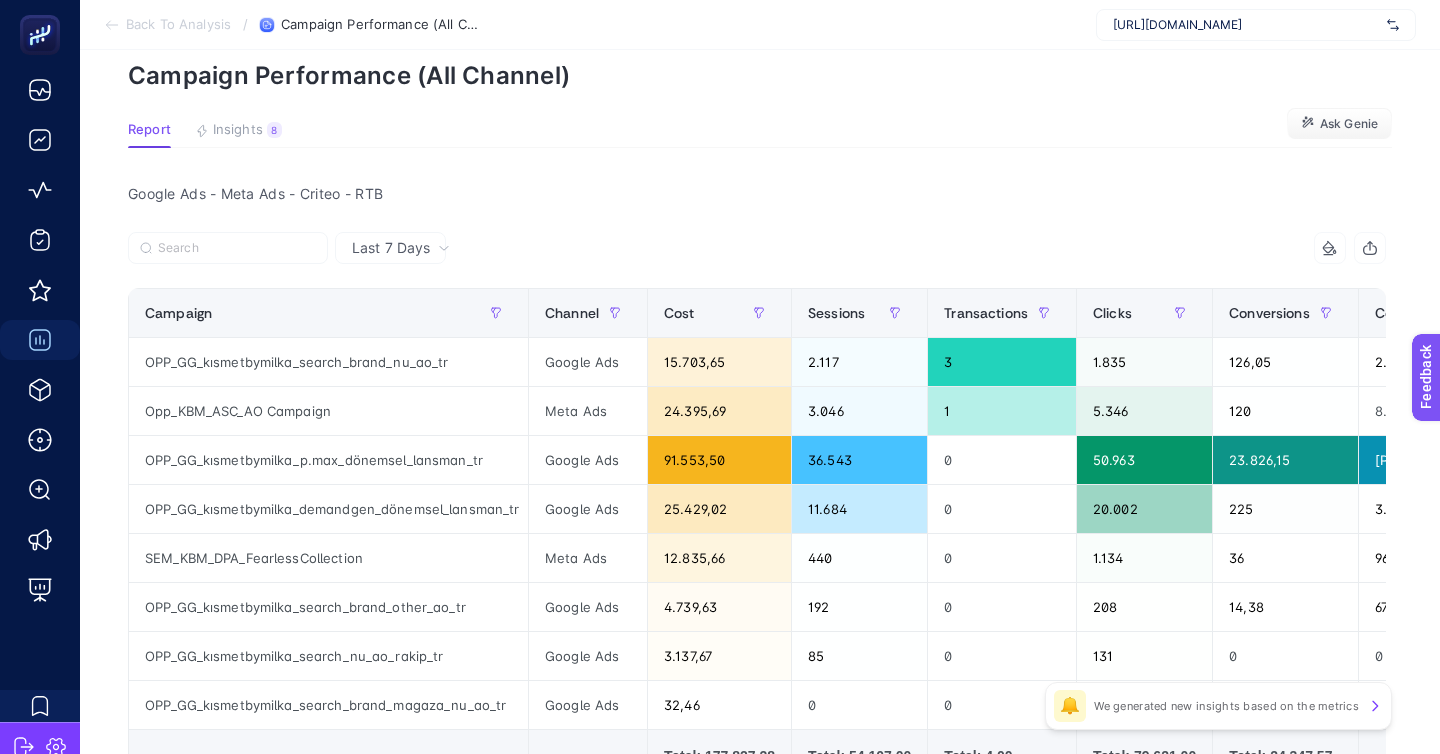 scroll, scrollTop: 88, scrollLeft: 0, axis: vertical 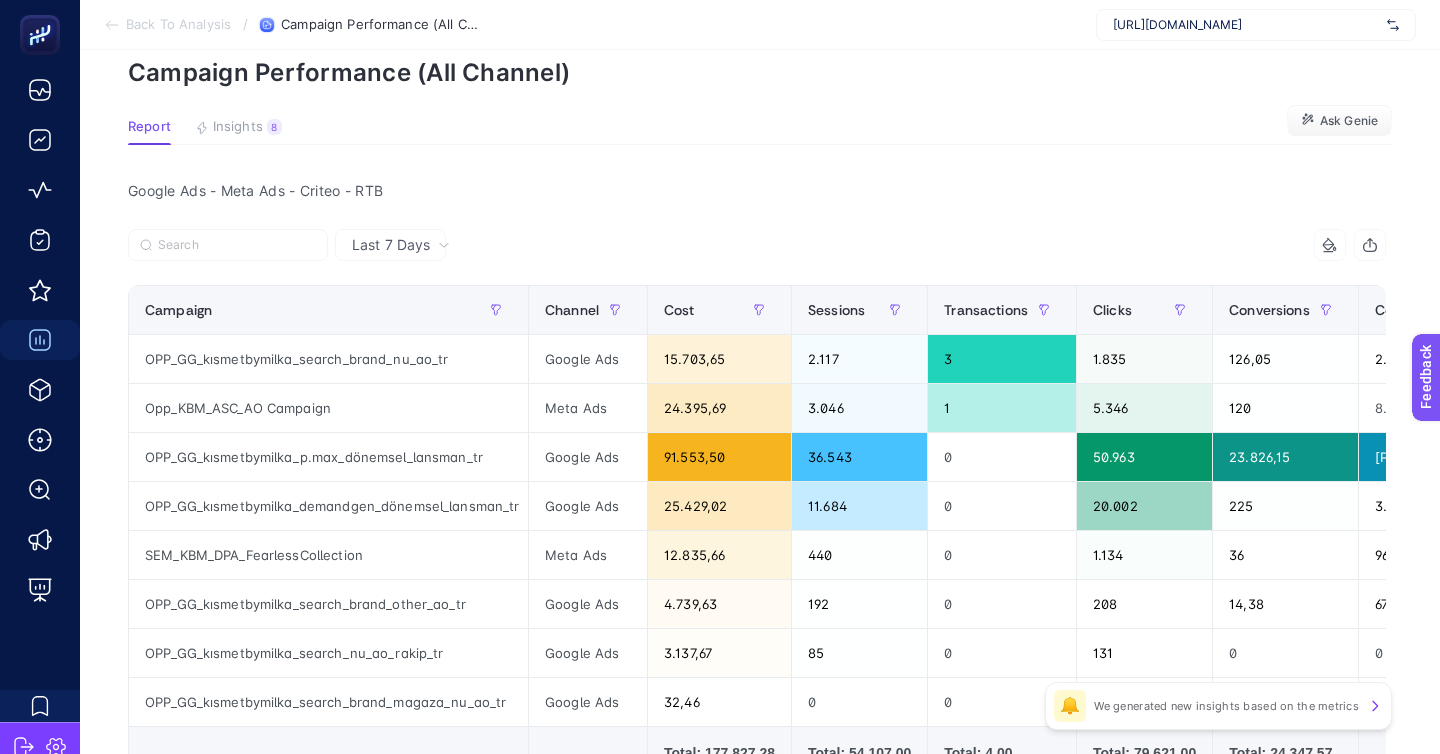 click on "10 items selected" at bounding box center [1071, 245] 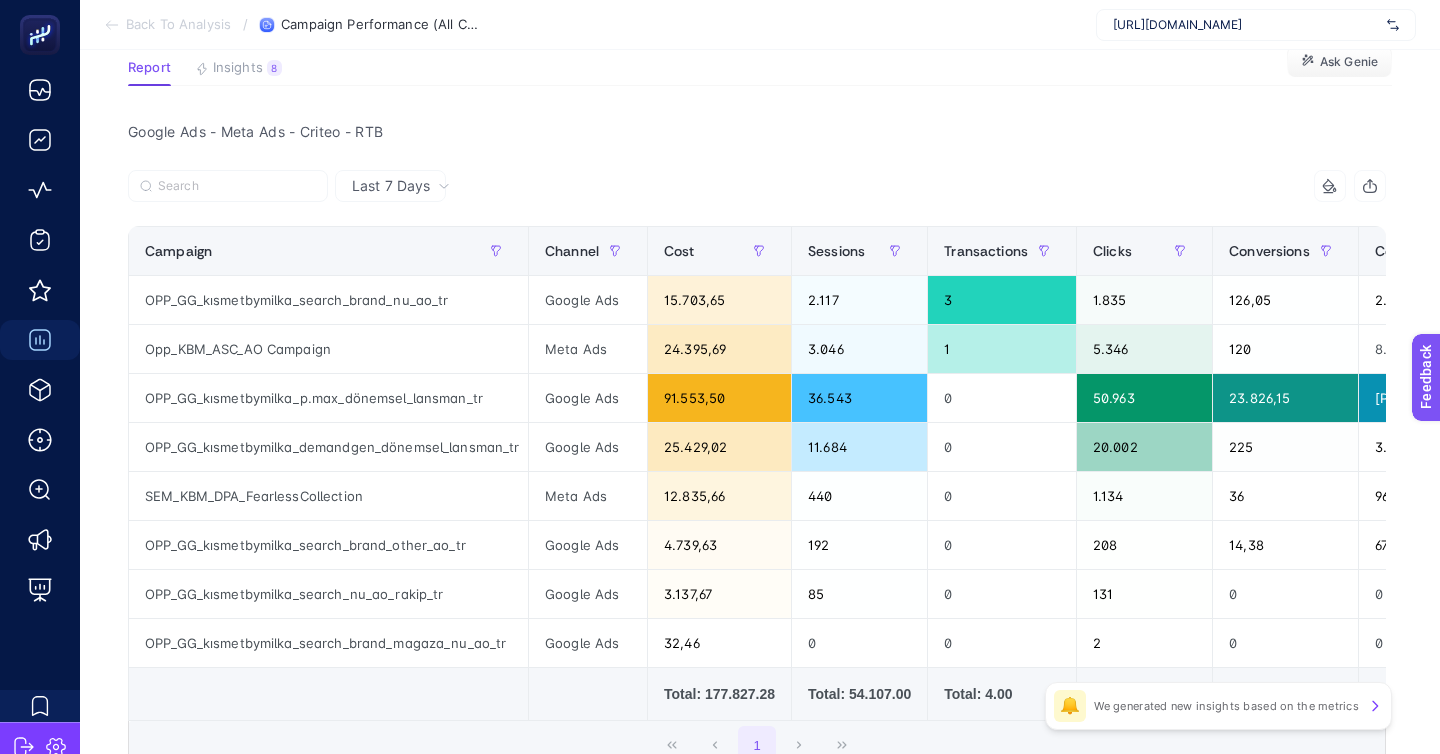 scroll, scrollTop: 148, scrollLeft: 0, axis: vertical 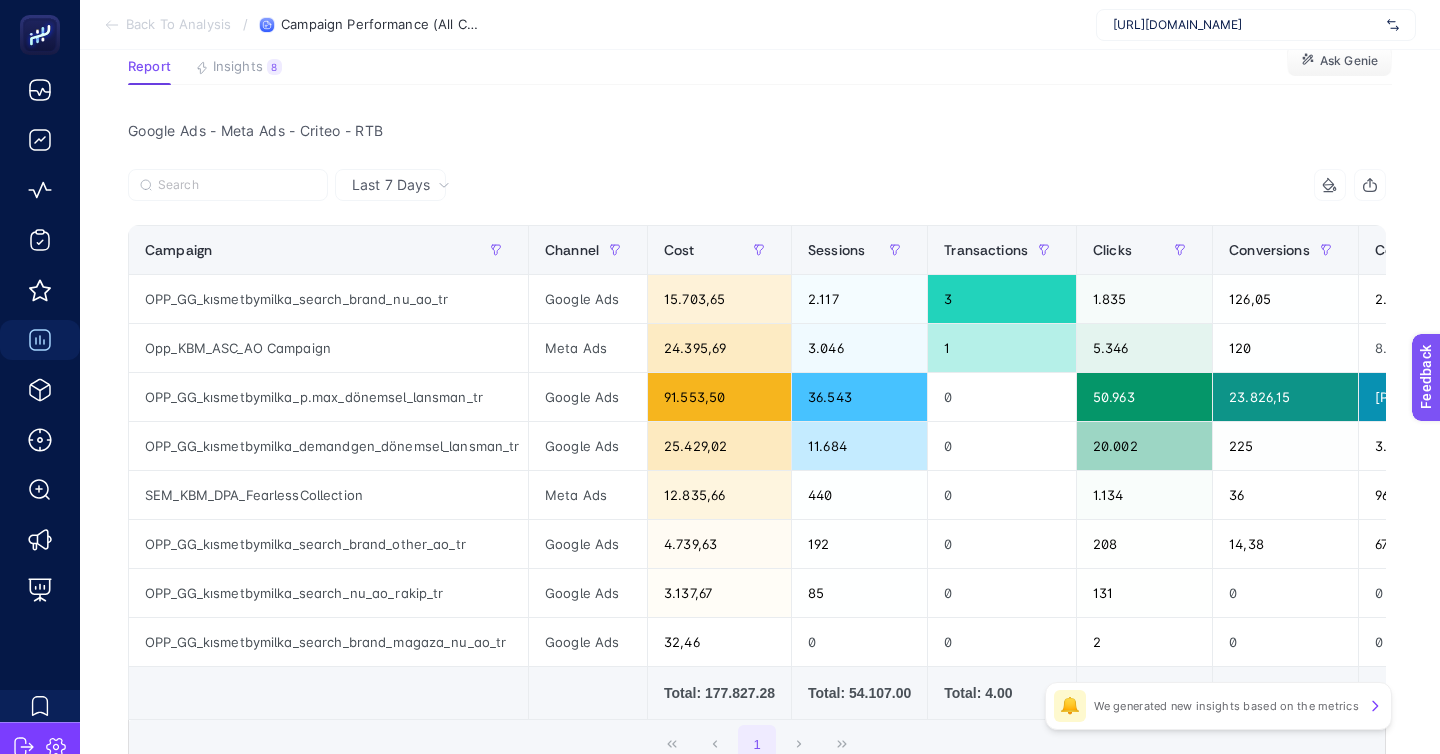 click on "Google Ads - Meta Ads - Criteo - RTB" at bounding box center (757, 131) 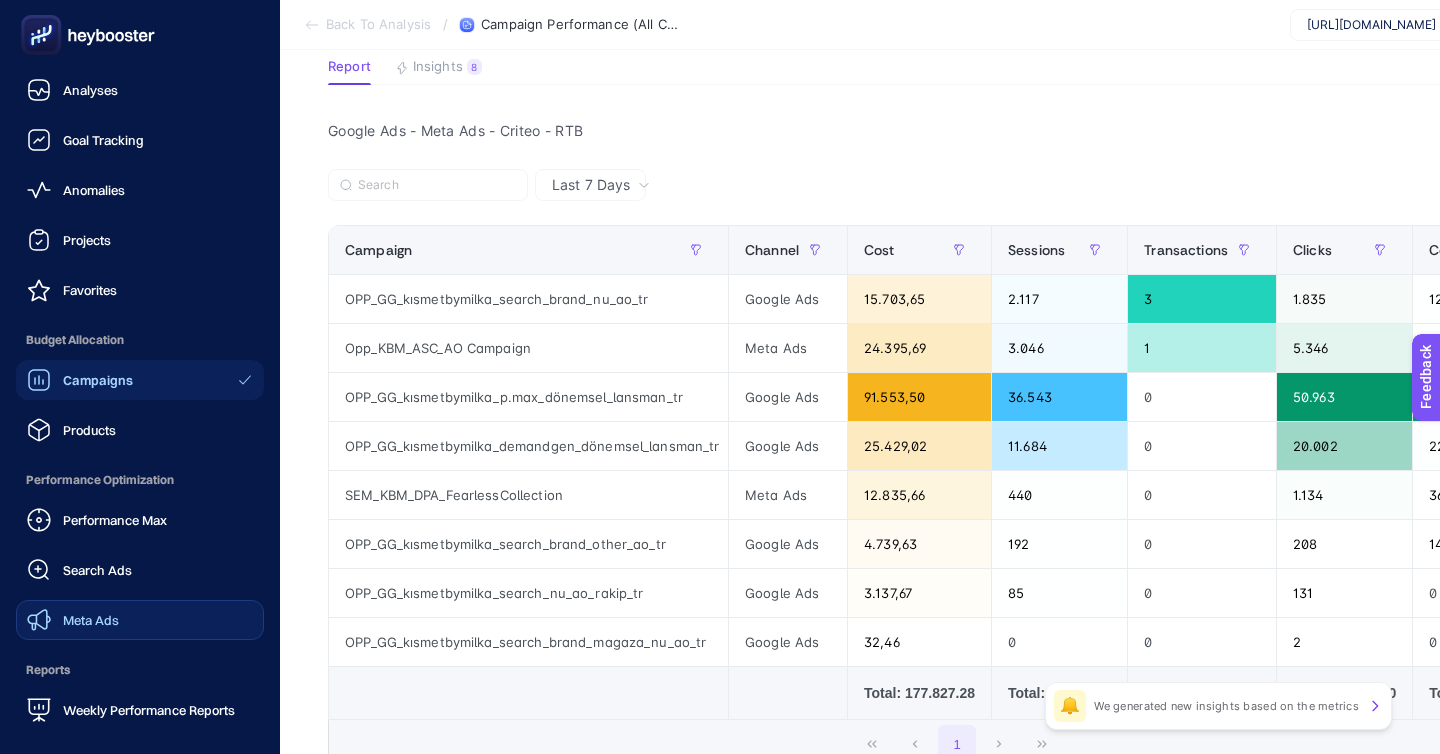 click on "Meta Ads" 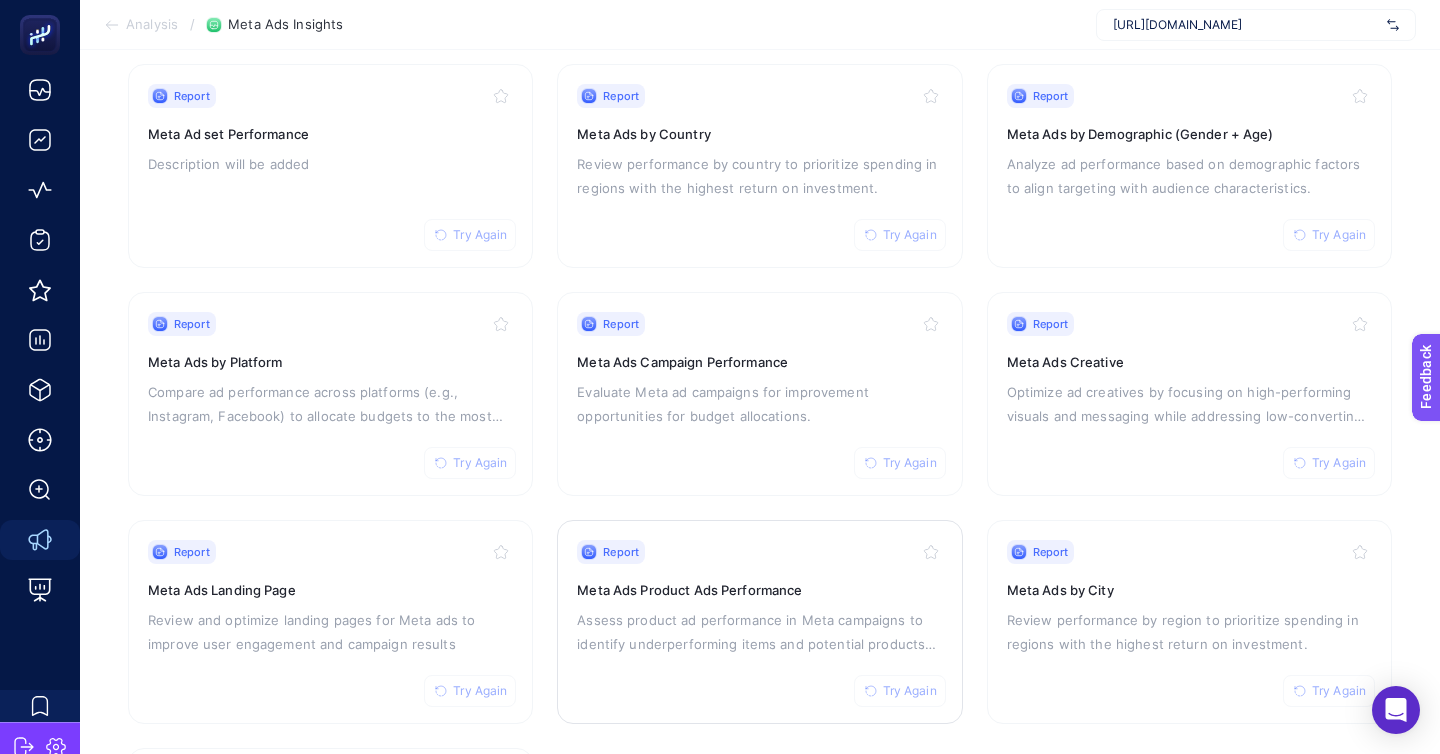 scroll, scrollTop: 222, scrollLeft: 0, axis: vertical 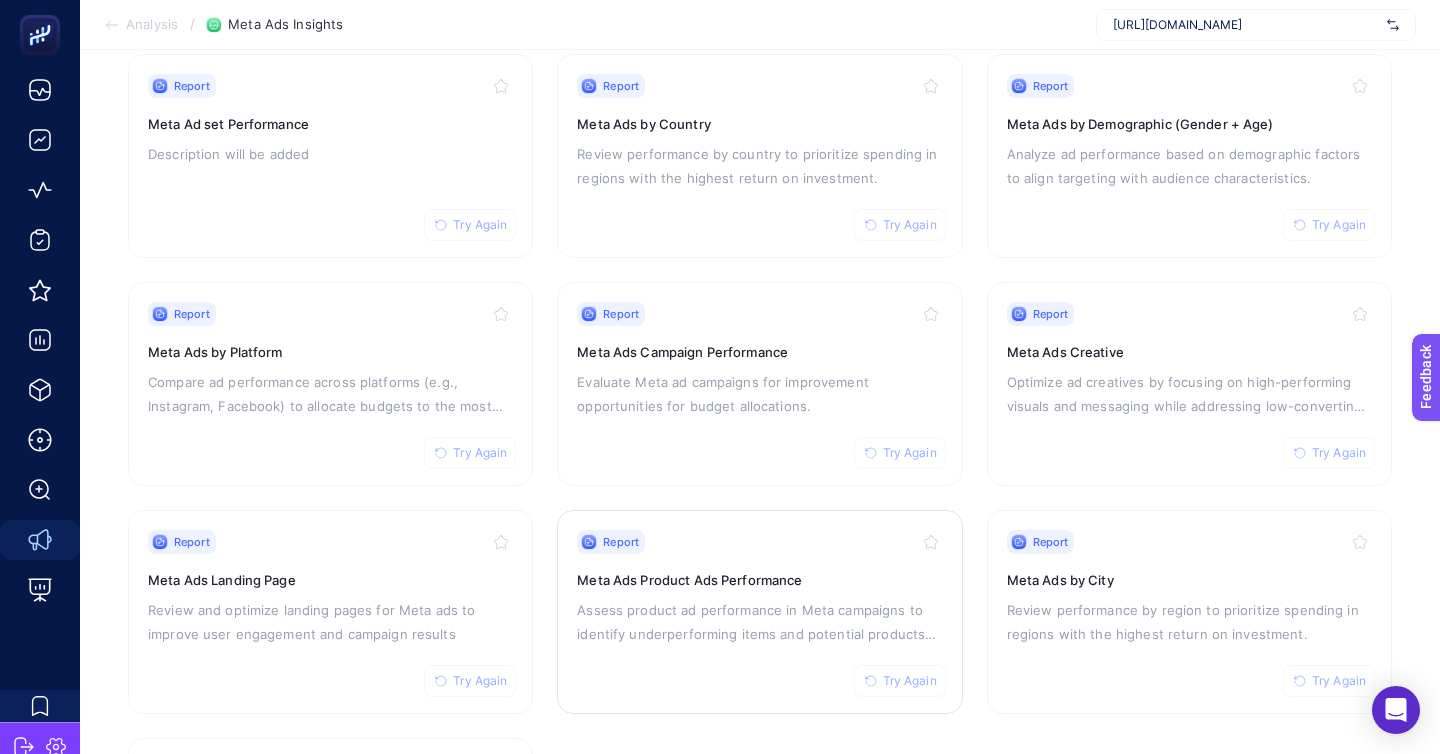 click on "Report Try Again Meta Ads Product Ads Performance Assess product ad performance in Meta campaigns to identify underperforming items and potential products for promotion." at bounding box center [759, 612] 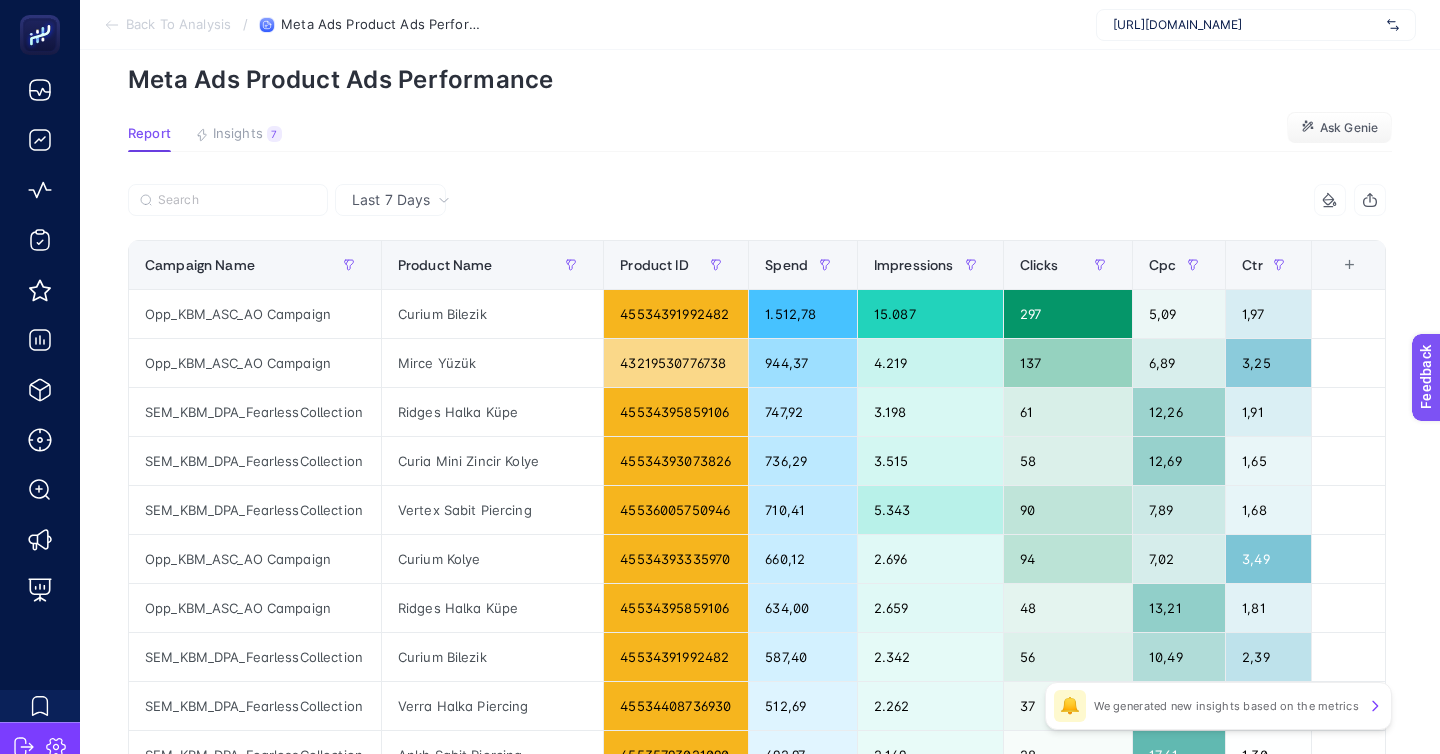 scroll, scrollTop: 66, scrollLeft: 0, axis: vertical 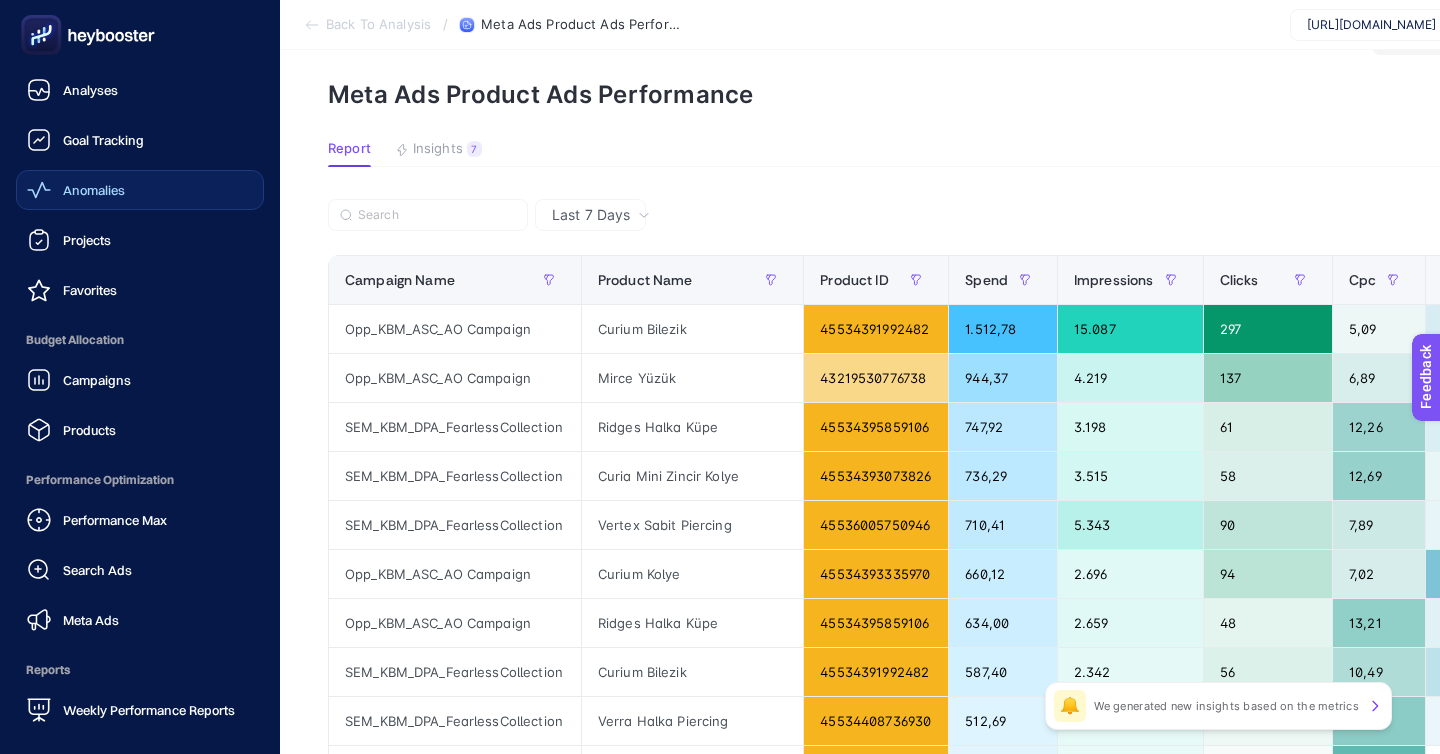 click on "Anomalies" at bounding box center (140, 190) 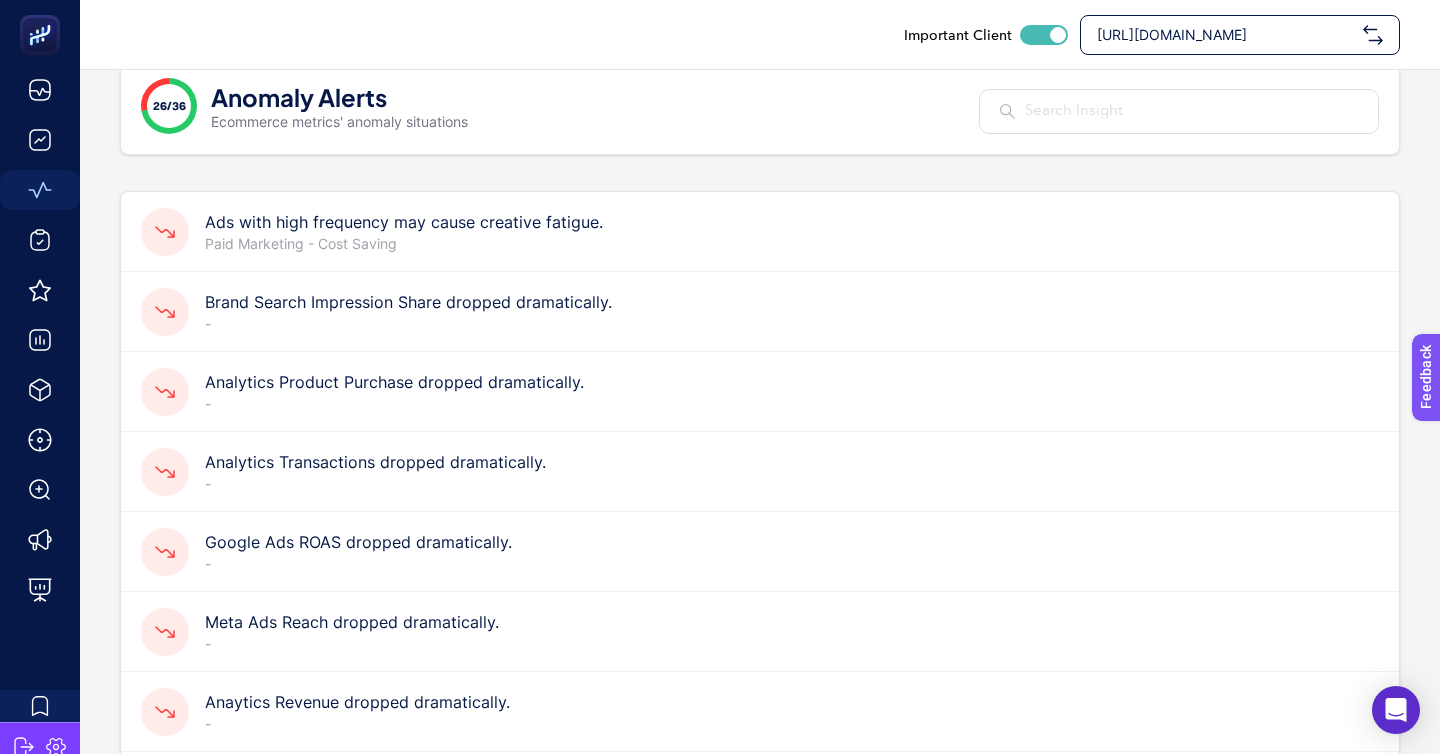 scroll, scrollTop: 48, scrollLeft: 0, axis: vertical 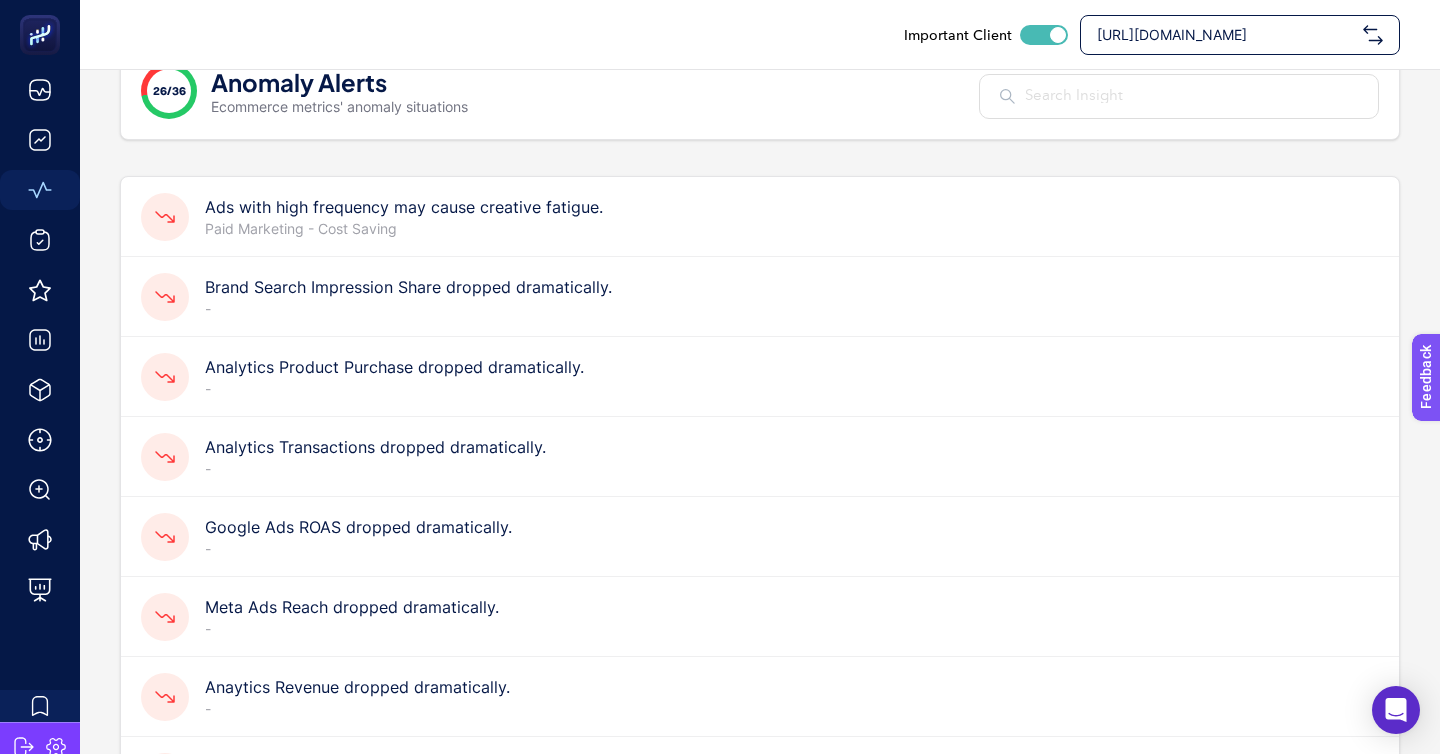 click on "Analytics Transactions dropped dramatically." at bounding box center (375, 447) 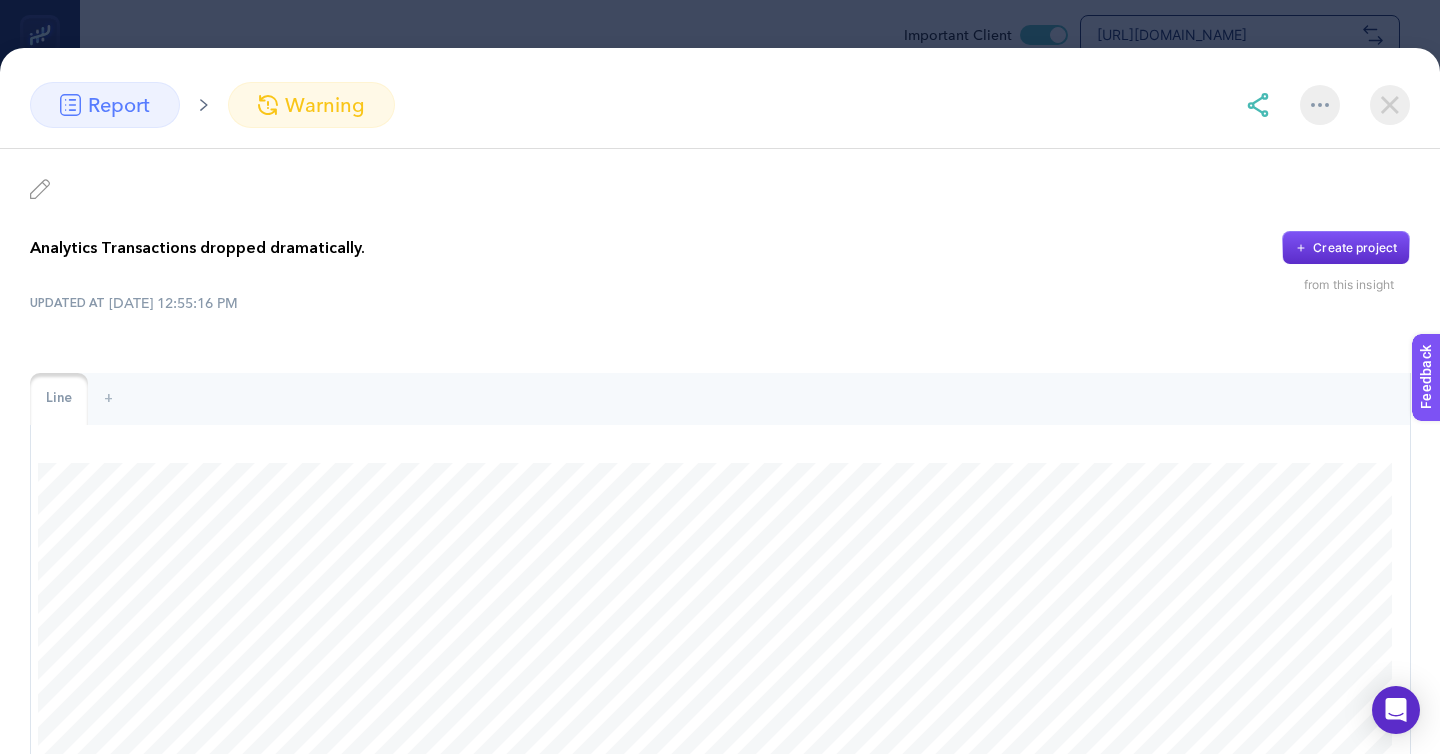 scroll, scrollTop: 6, scrollLeft: 0, axis: vertical 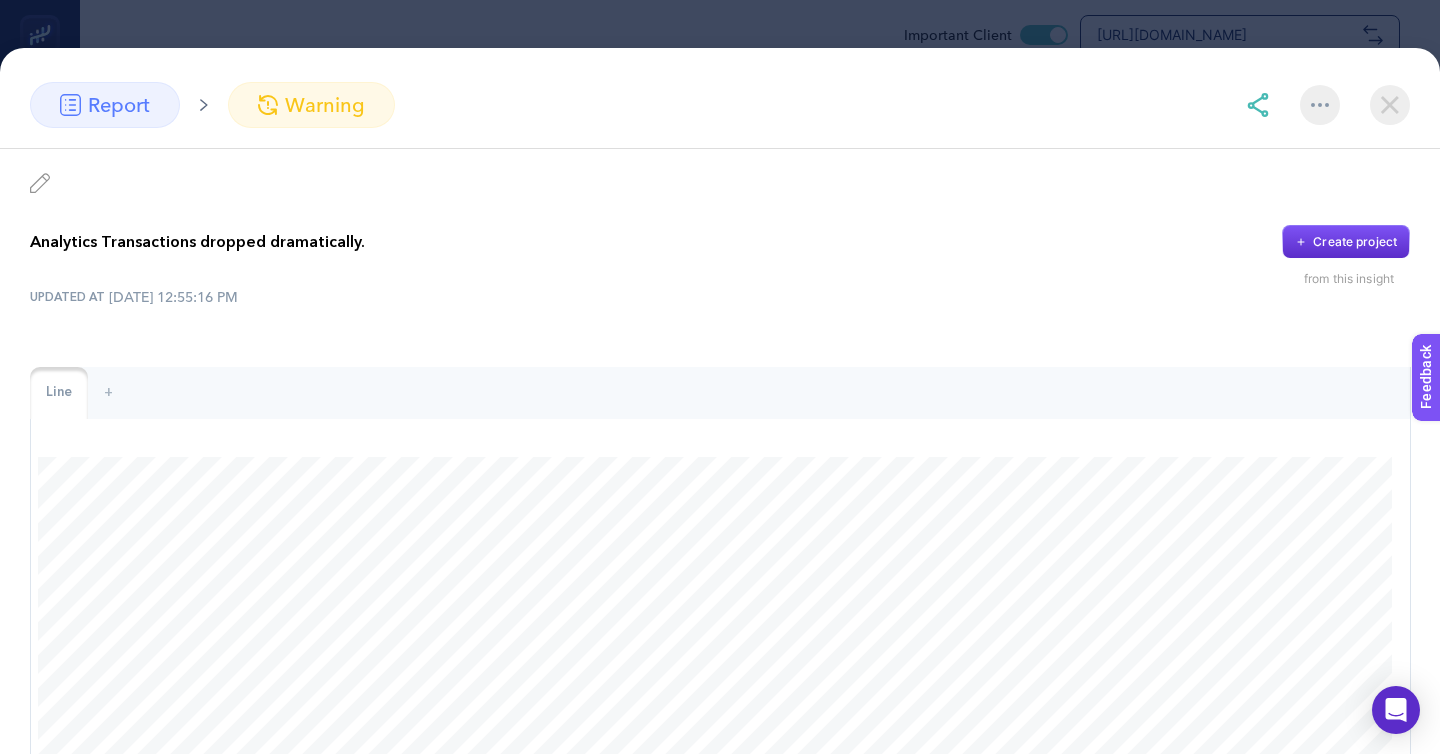 click at bounding box center [1328, 105] 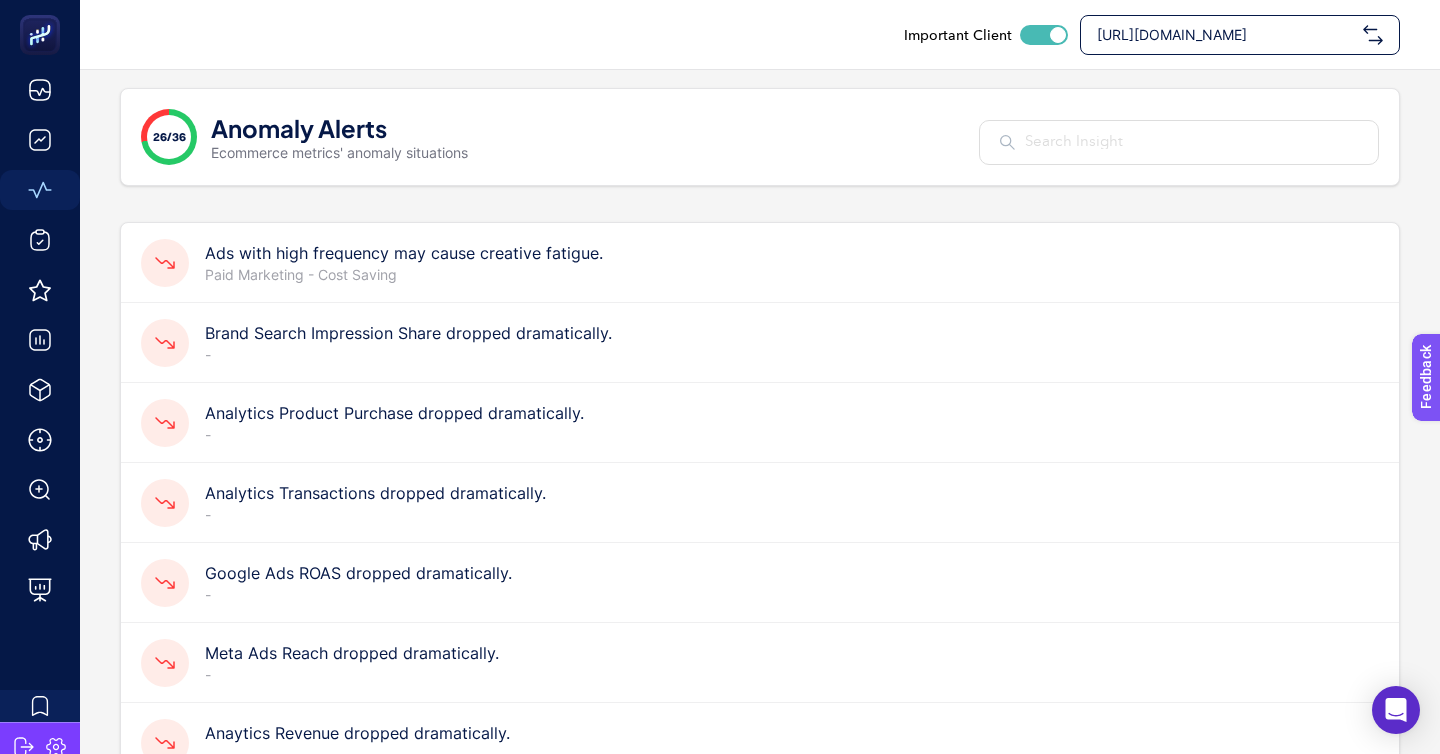 scroll, scrollTop: 0, scrollLeft: 0, axis: both 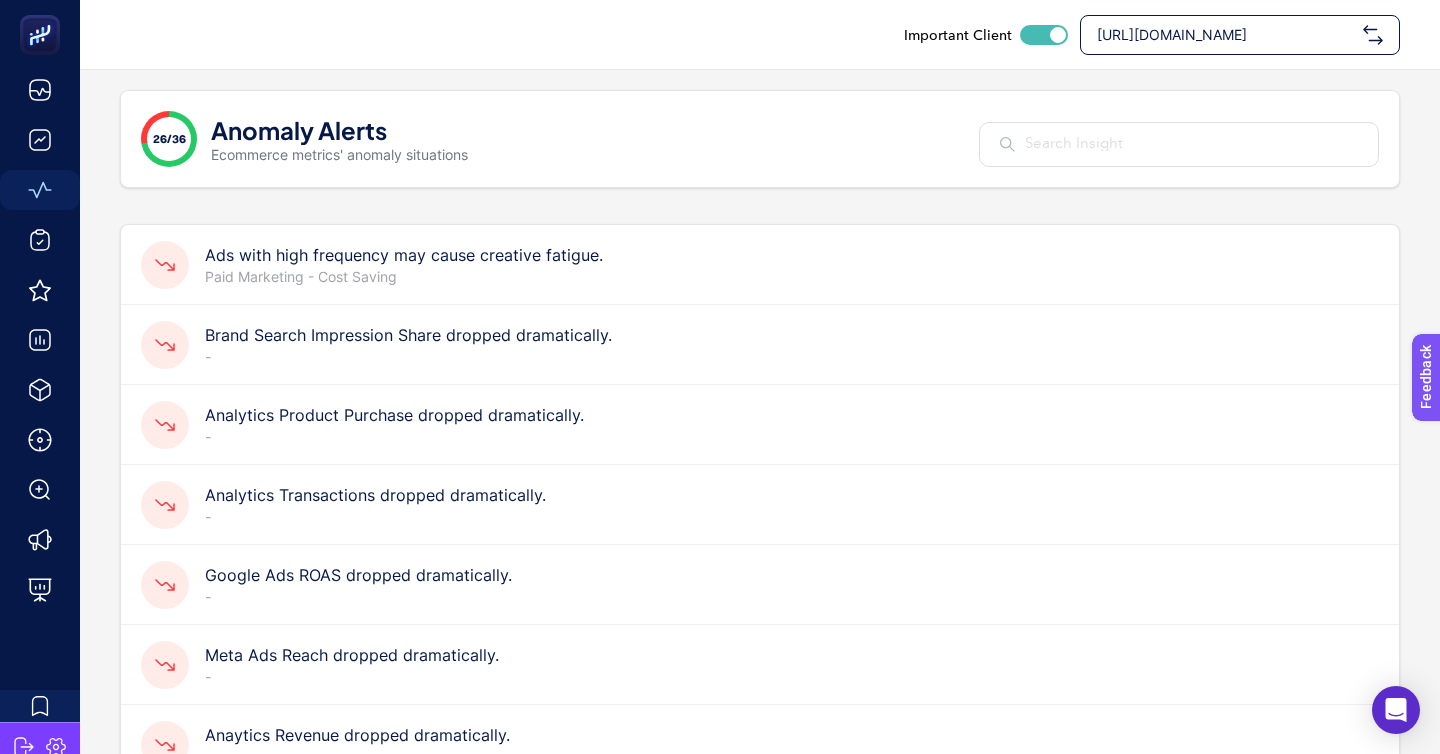 click on "Meta Ads Clicks dropped dramatically.  -" 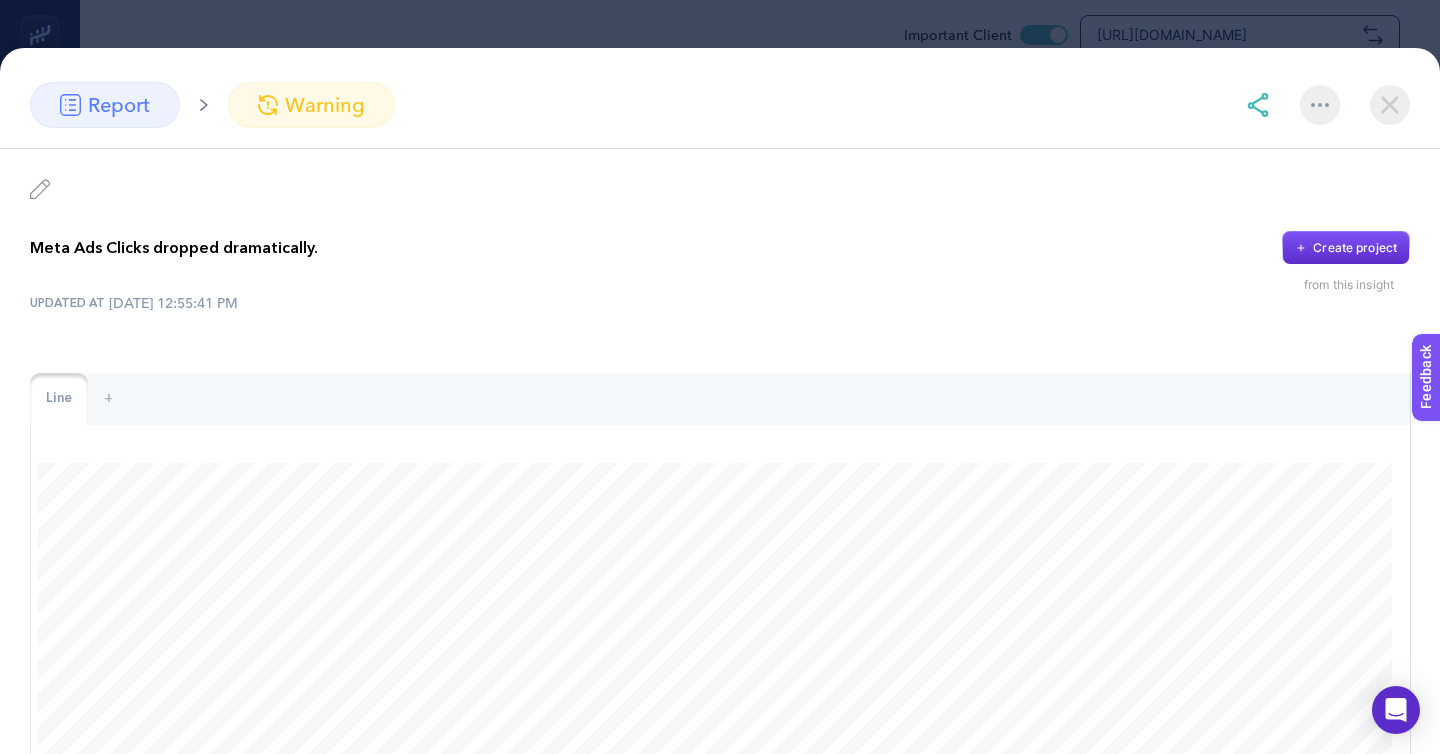 click at bounding box center [1390, 105] 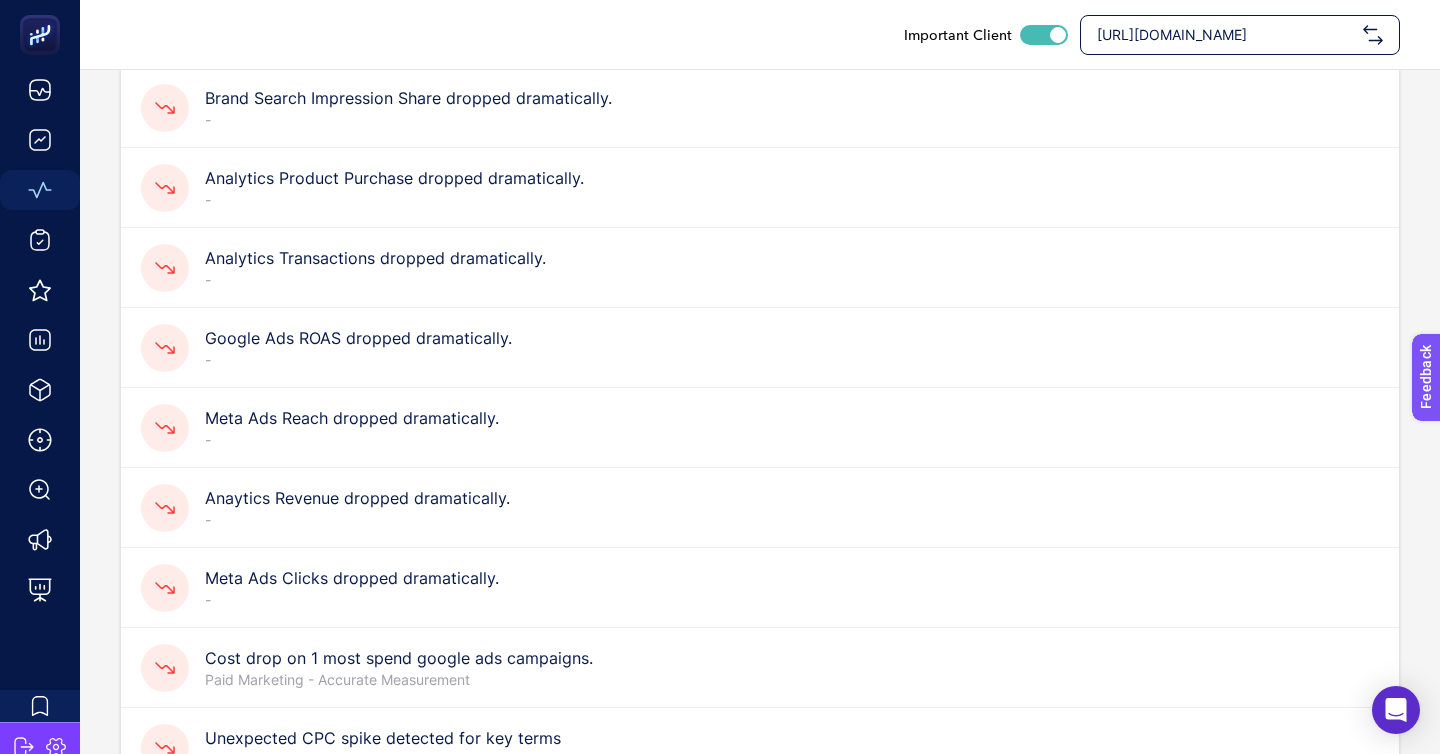 scroll, scrollTop: 297, scrollLeft: 0, axis: vertical 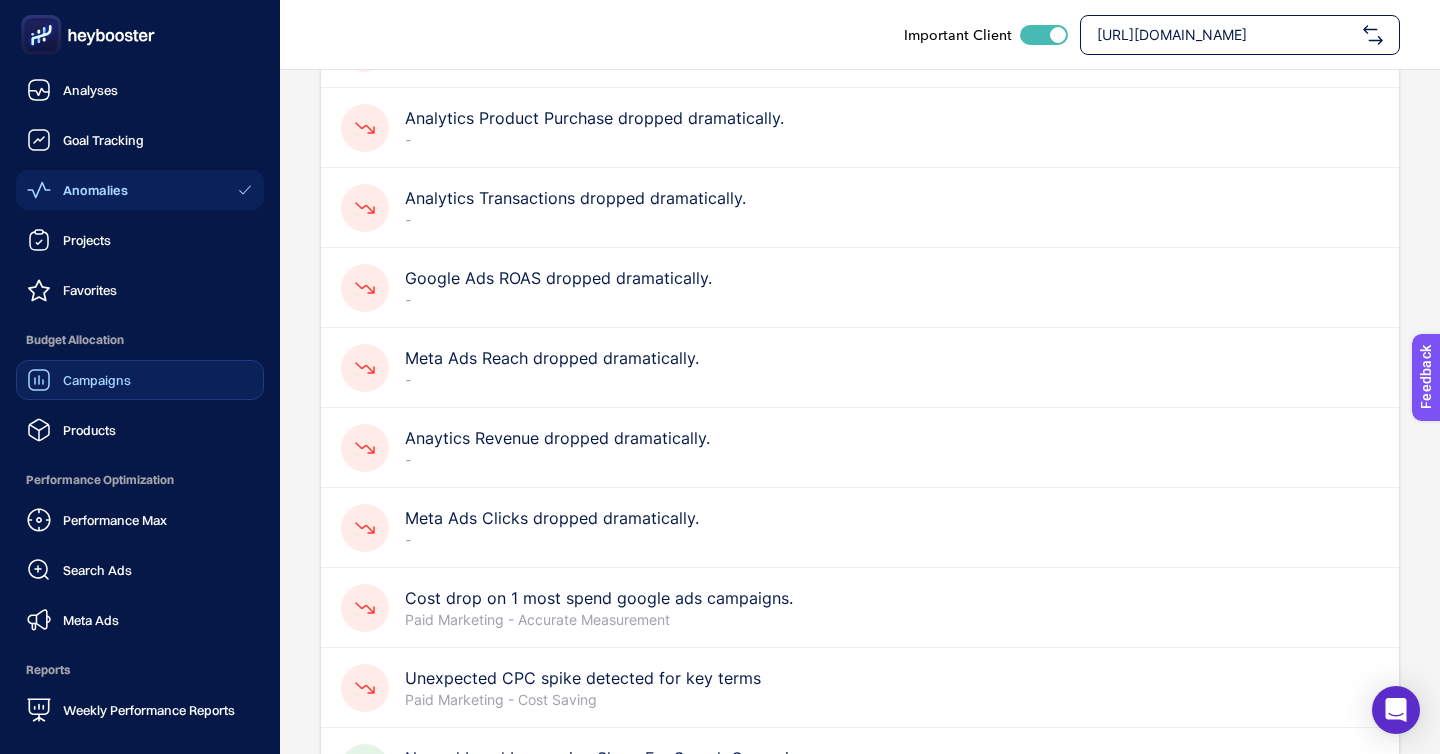 click on "Campaigns" 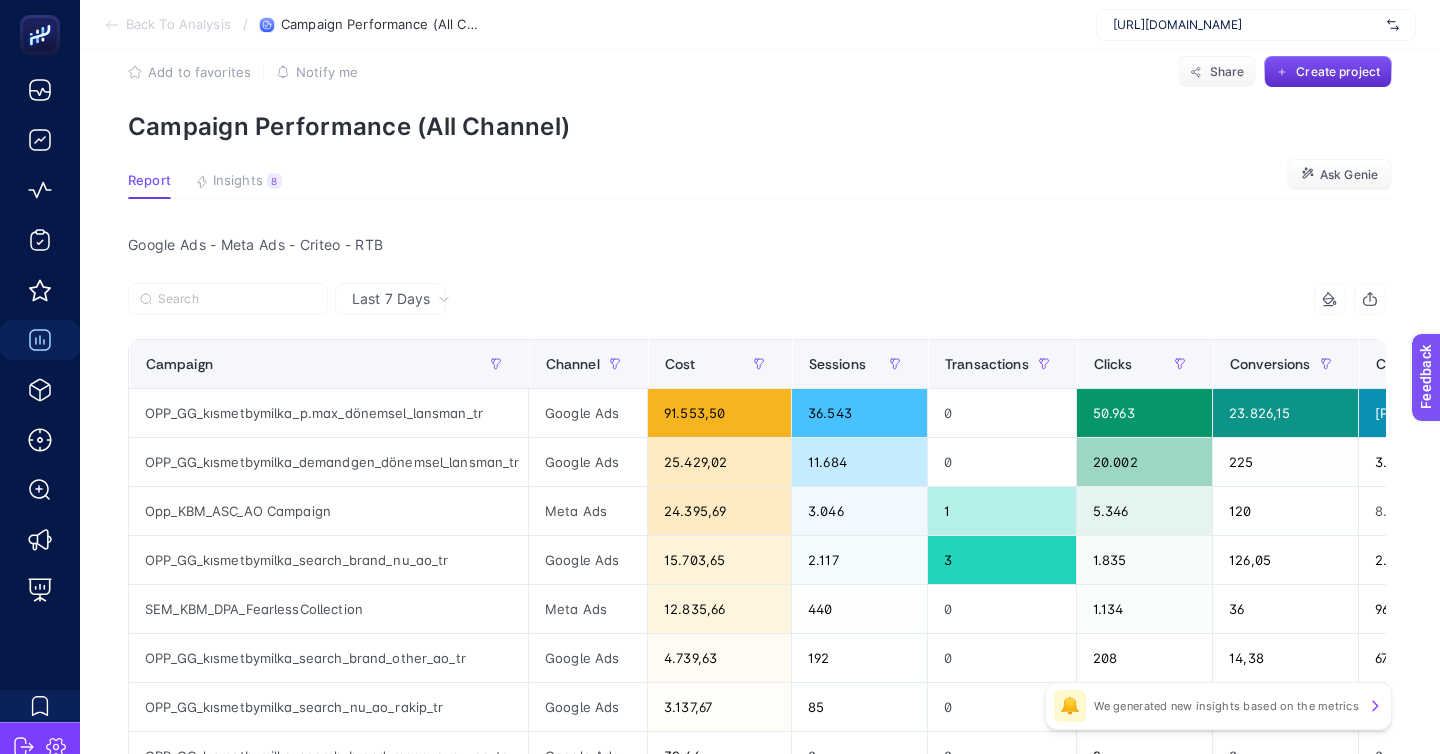scroll, scrollTop: 39, scrollLeft: 0, axis: vertical 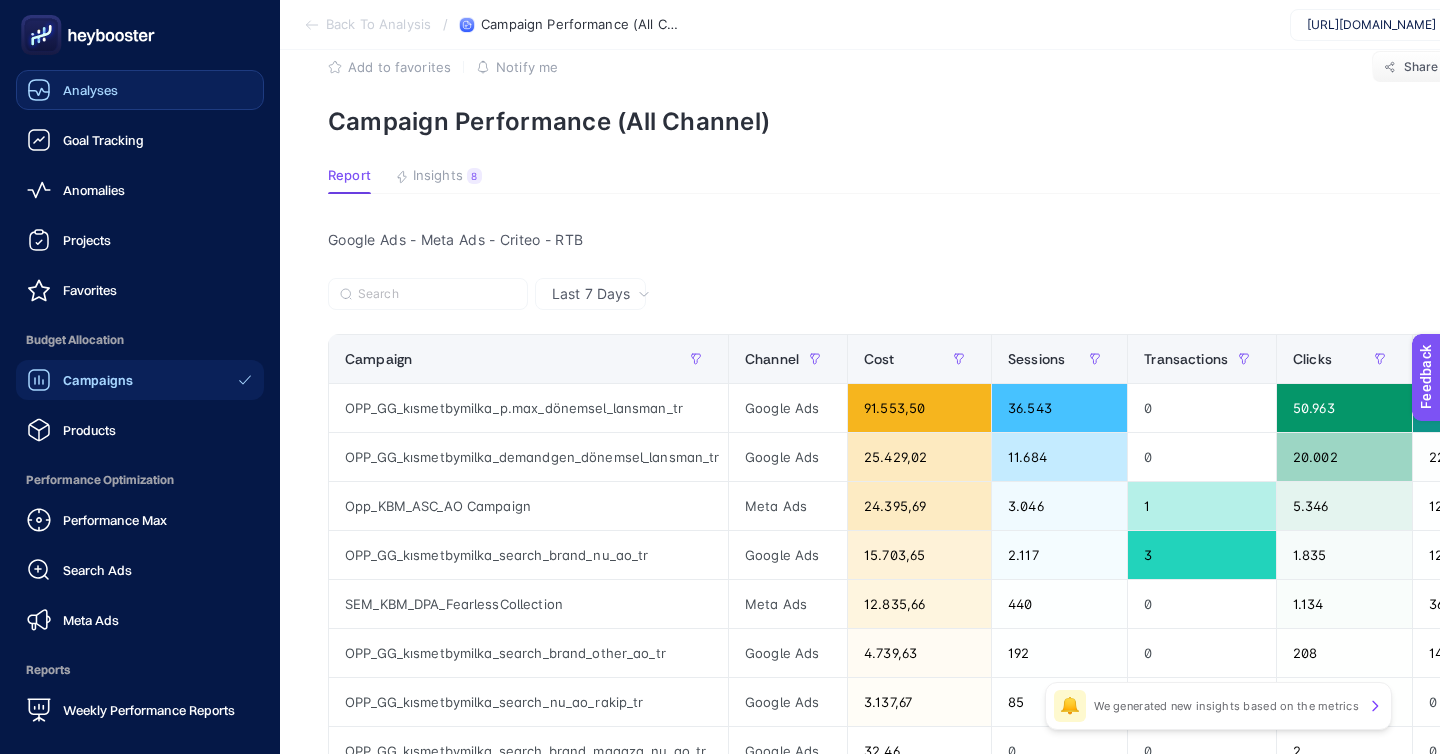 click on "Analyses" at bounding box center (90, 90) 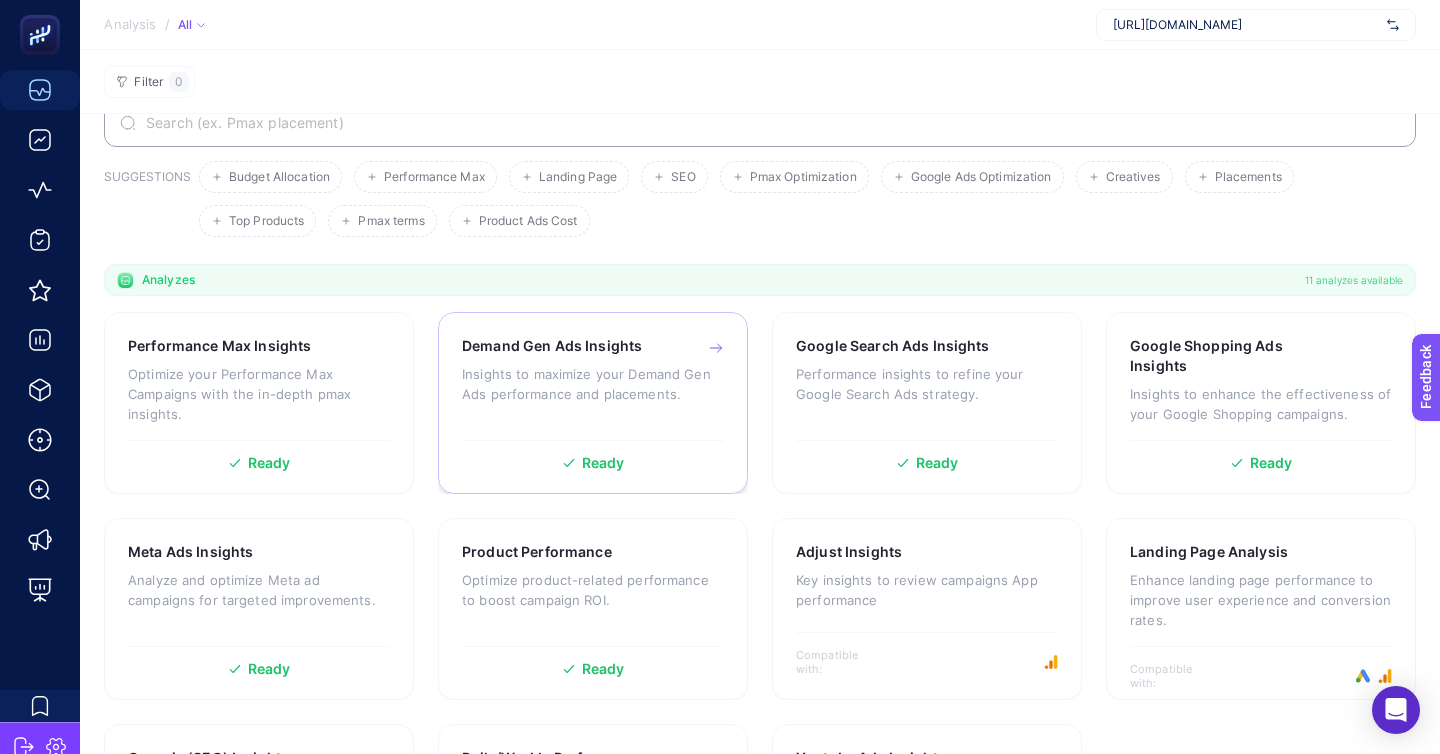 click on "Insights to maximize your Demand Gen Ads performance and placements." at bounding box center [593, 384] 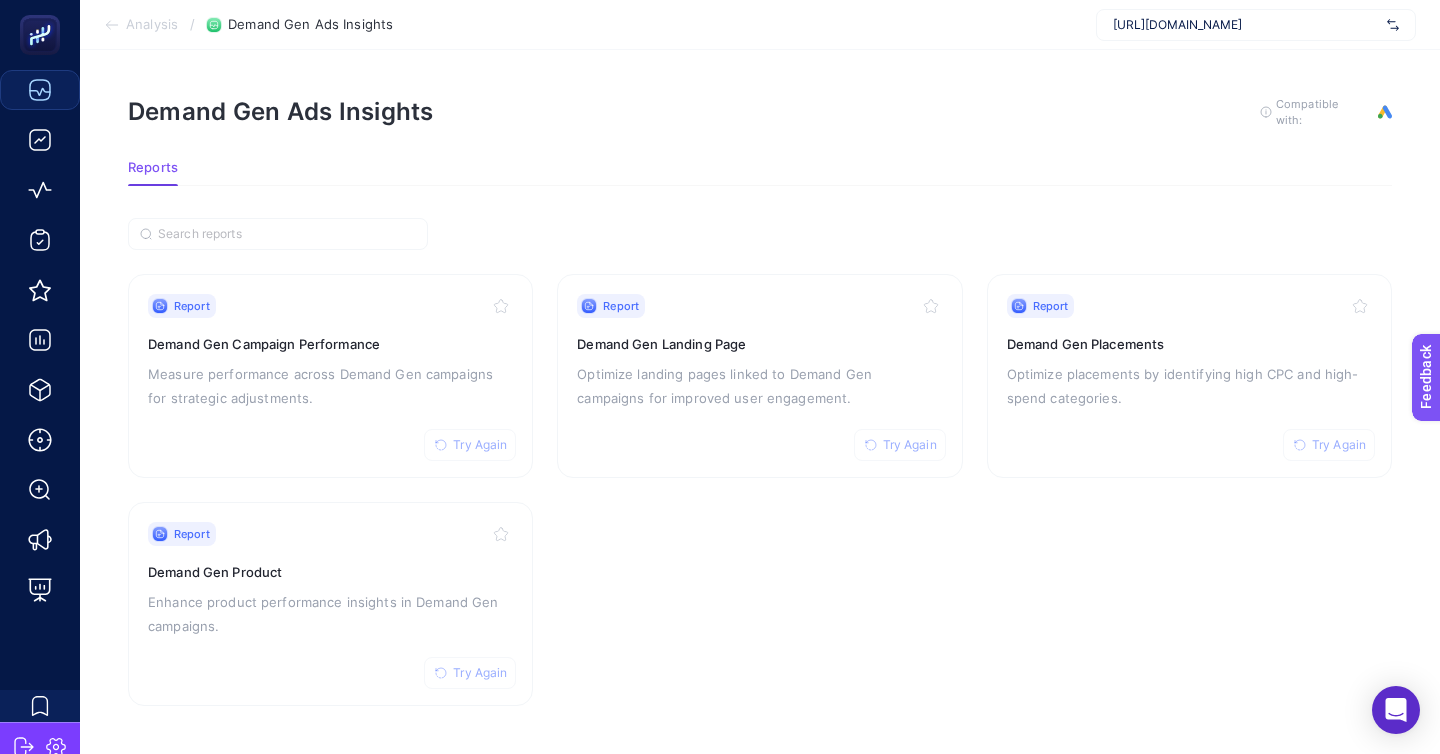 scroll, scrollTop: 0, scrollLeft: 0, axis: both 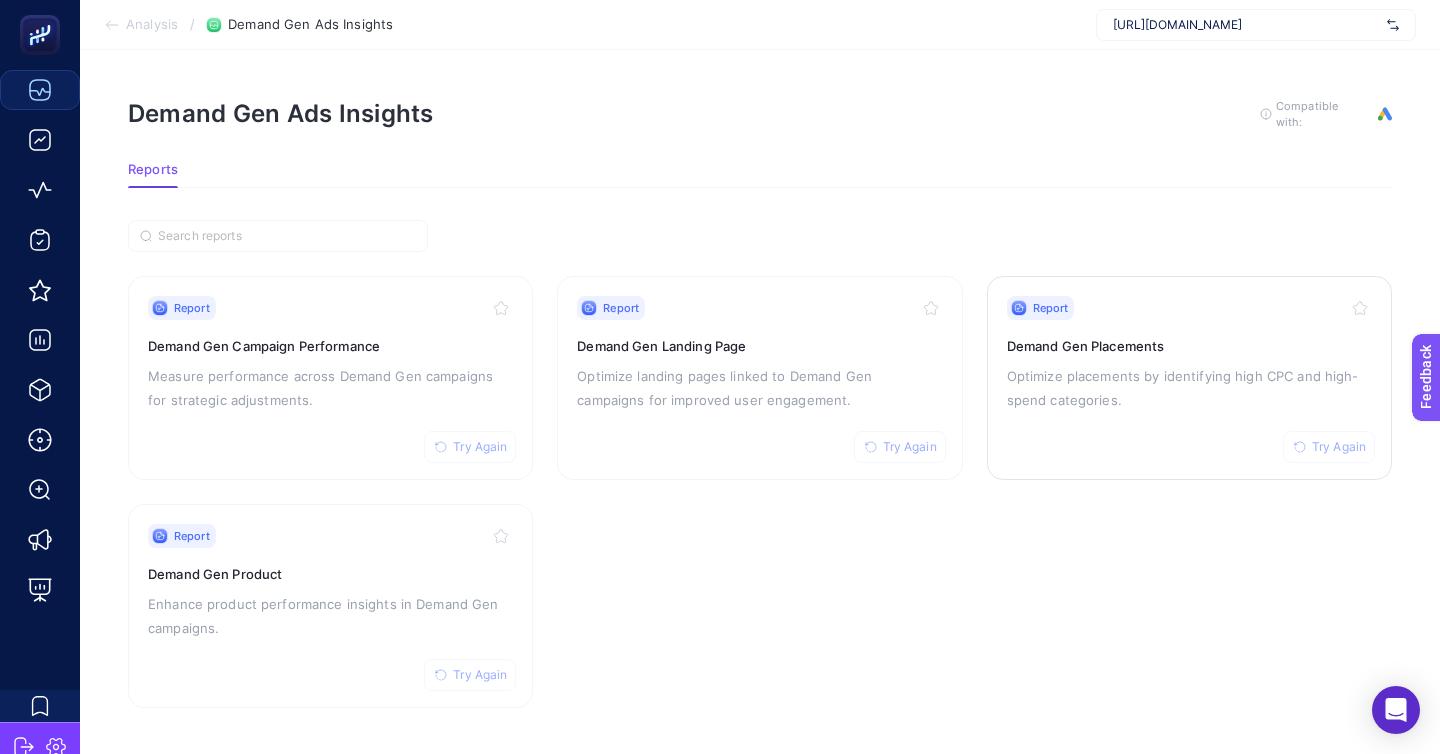 click on "Report Try Again Demand Gen Placements Optimize placements by identifying high CPC and high-spend categories." at bounding box center (1189, 378) 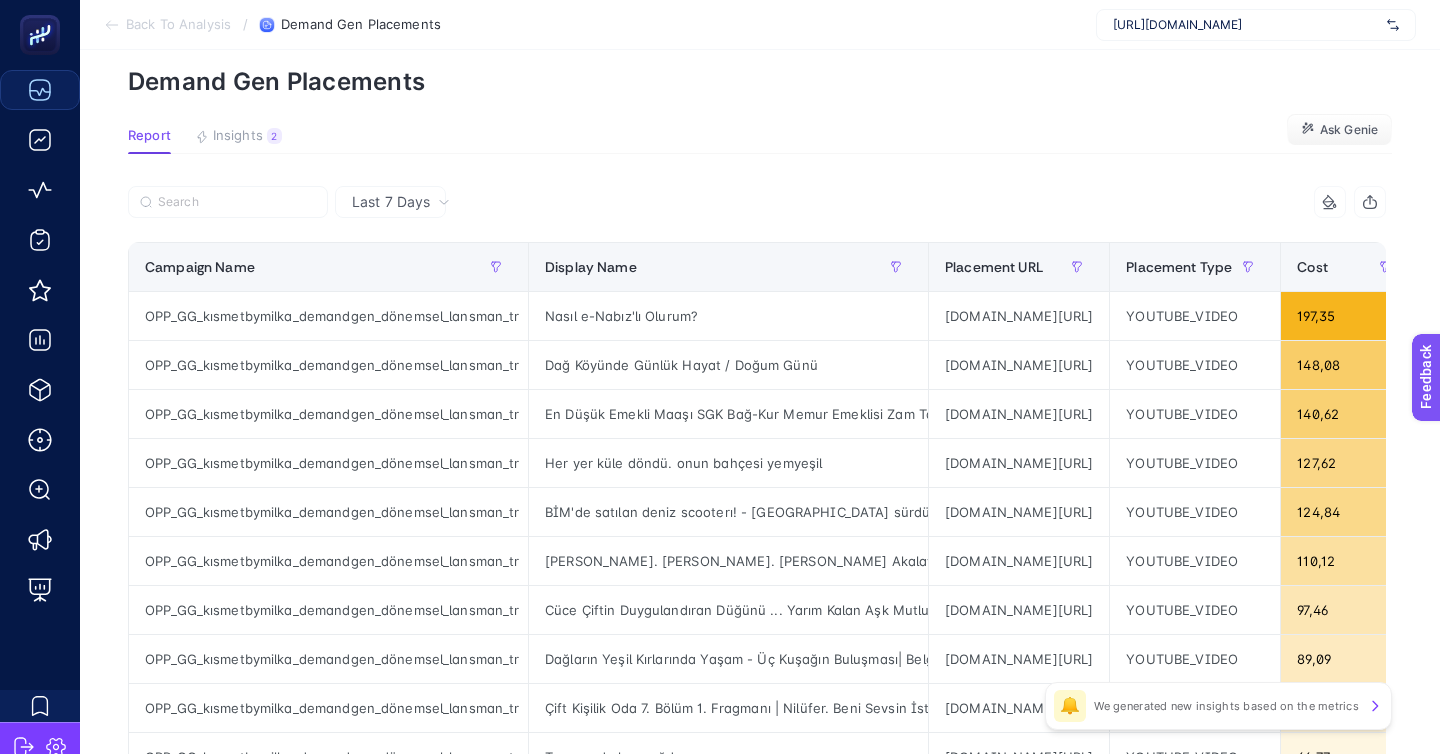 scroll, scrollTop: 86, scrollLeft: 0, axis: vertical 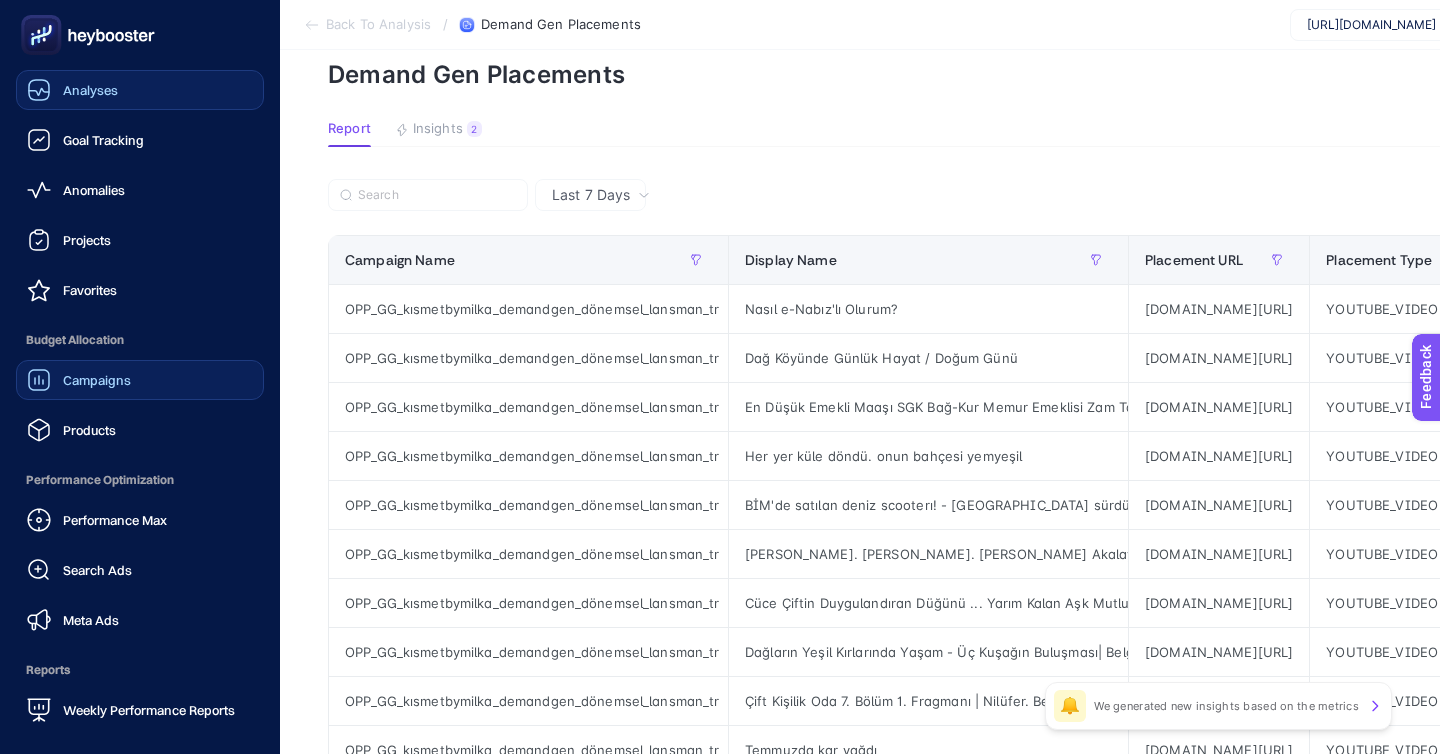 click on "Campaigns" at bounding box center [79, 380] 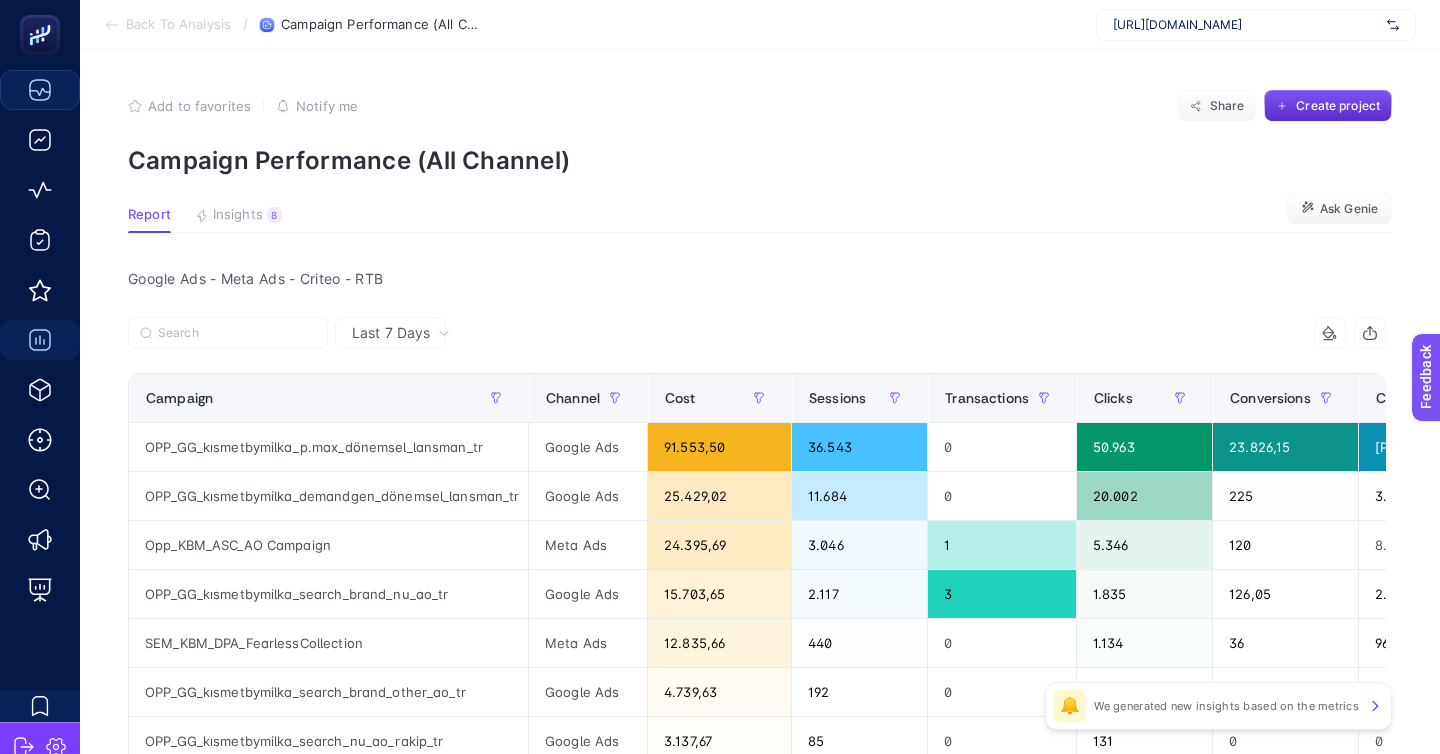 scroll, scrollTop: 35, scrollLeft: 0, axis: vertical 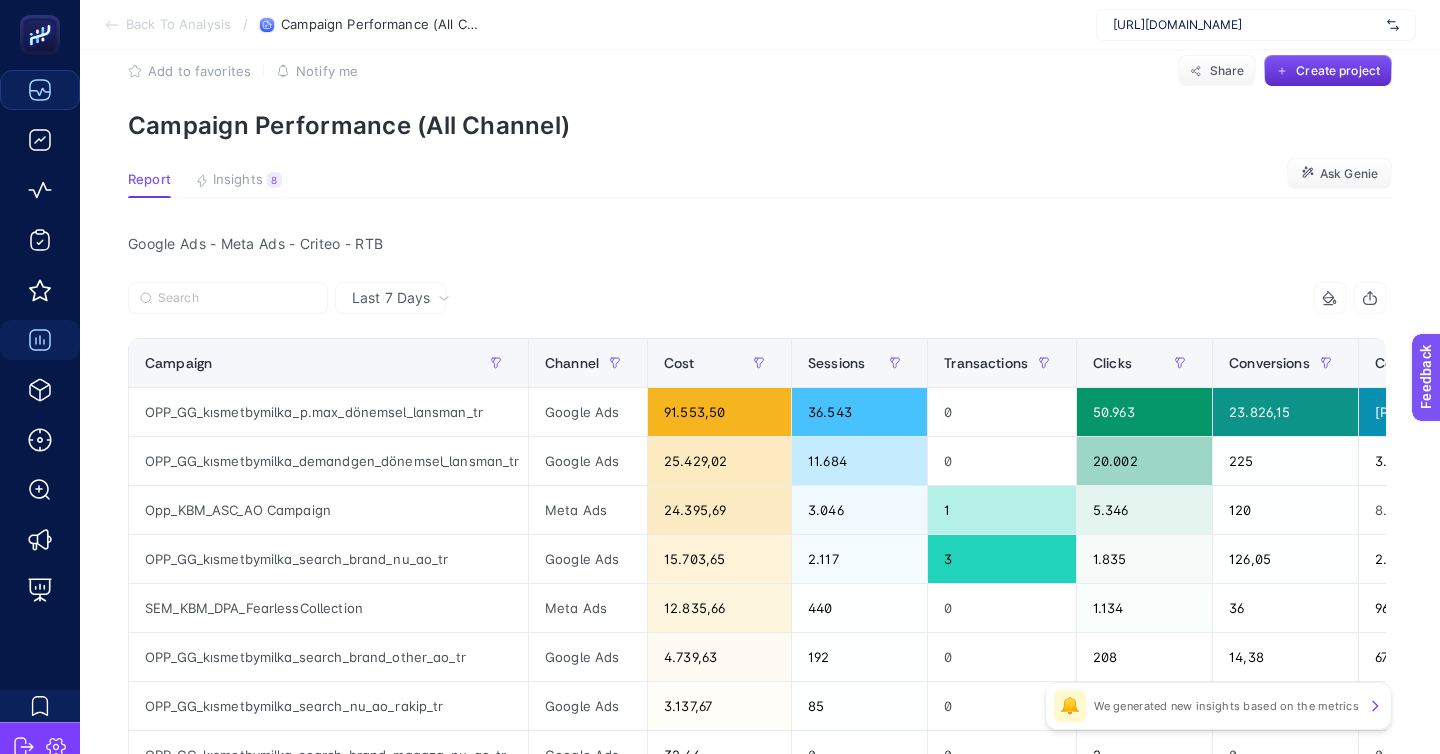click on "Google Ads - Meta Ads - Criteo - RTB  Last 7 Days 10 items selected Campaign Channel Cost Sessions Transactions Clicks Conversions Conversion Value Analytics ROAS Panel ROAS Revenue AOV 12 items selected + OPP_GG_kısmetbymilka_p.max_dönemsel_lansman_tr Google Ads 91.553,50 36.543 0 50.963 23.826,15 38.750.146.232,86 0 423.251,39 0 0 OPP_GG_kısmetbymilka_demandgen_dönemsel_lansman_tr Google Ads 25.429,02 11.684 0 20.002 225 3.977.430 0 156,41 0 0 Opp_KBM_ASC_AO Campaign Meta Ads 24.395,69 3.046 1 5.346 120 8.500 3,95 0,35 96.300 96.300 OPP_GG_kısmetbymilka_search_brand_nu_ao_tr Google Ads 15.703,65 2.117 3 1.835 126,05 2.667.439,05 2,44 169,86 38.250 12.750 SEM_KBM_DPA_FearlessCollection Meta Ads 12.835,66 440 0 1.134 36 96.300 0 7,50 0 0 OPP_GG_kısmetbymilka_search_brand_other_ao_tr Google Ads 4.739,63 192 0 208 14,38 674.380,55 0 142,29 0 0 OPP_GG_kısmetbymilka_search_nu_ao_rakip_tr Google Ads 3.137,67 85 0 131 0 0 0 0 0 0 OPP_GG_kısmetbymilka_search_brand_magaza_nu_ao_tr Google Ads 32,46 0 0 2 0 0 0" at bounding box center [757, 616] 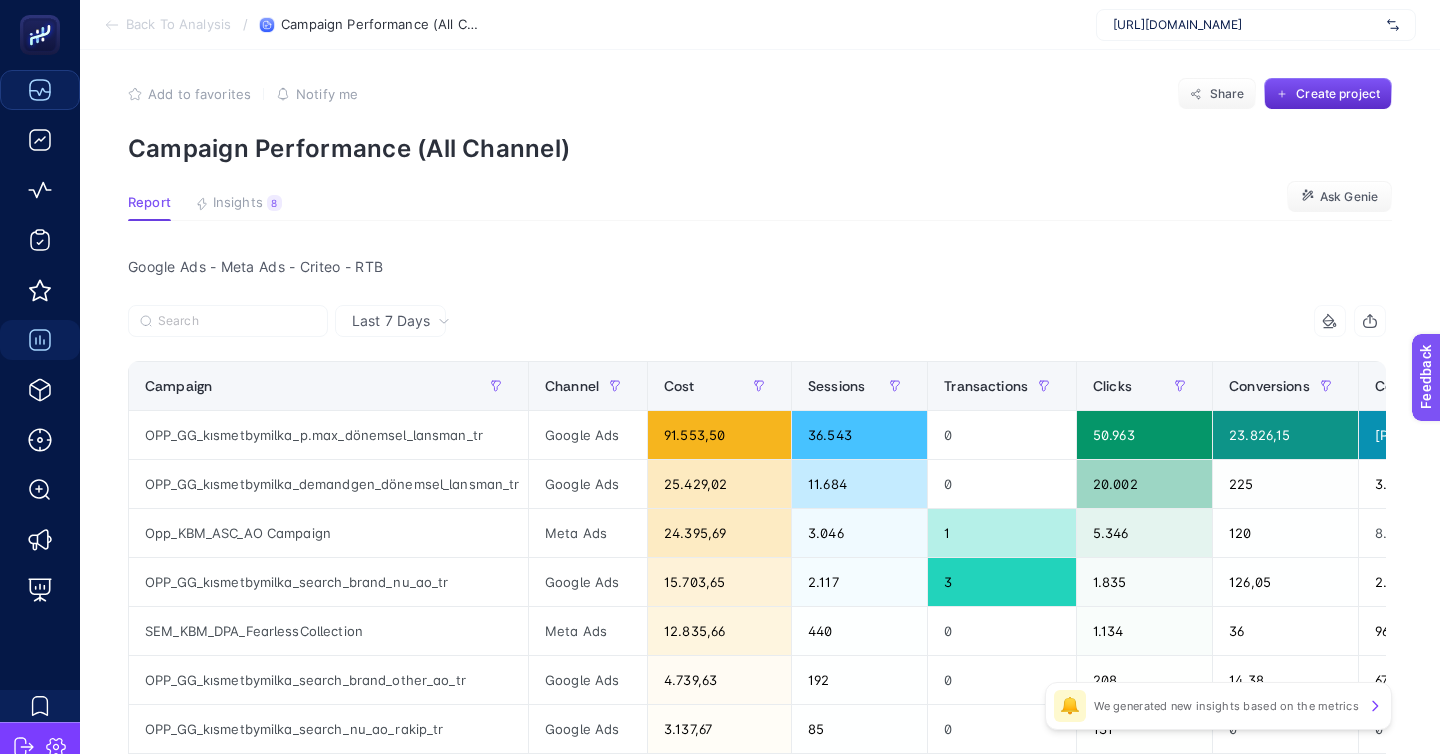 scroll, scrollTop: 13, scrollLeft: 0, axis: vertical 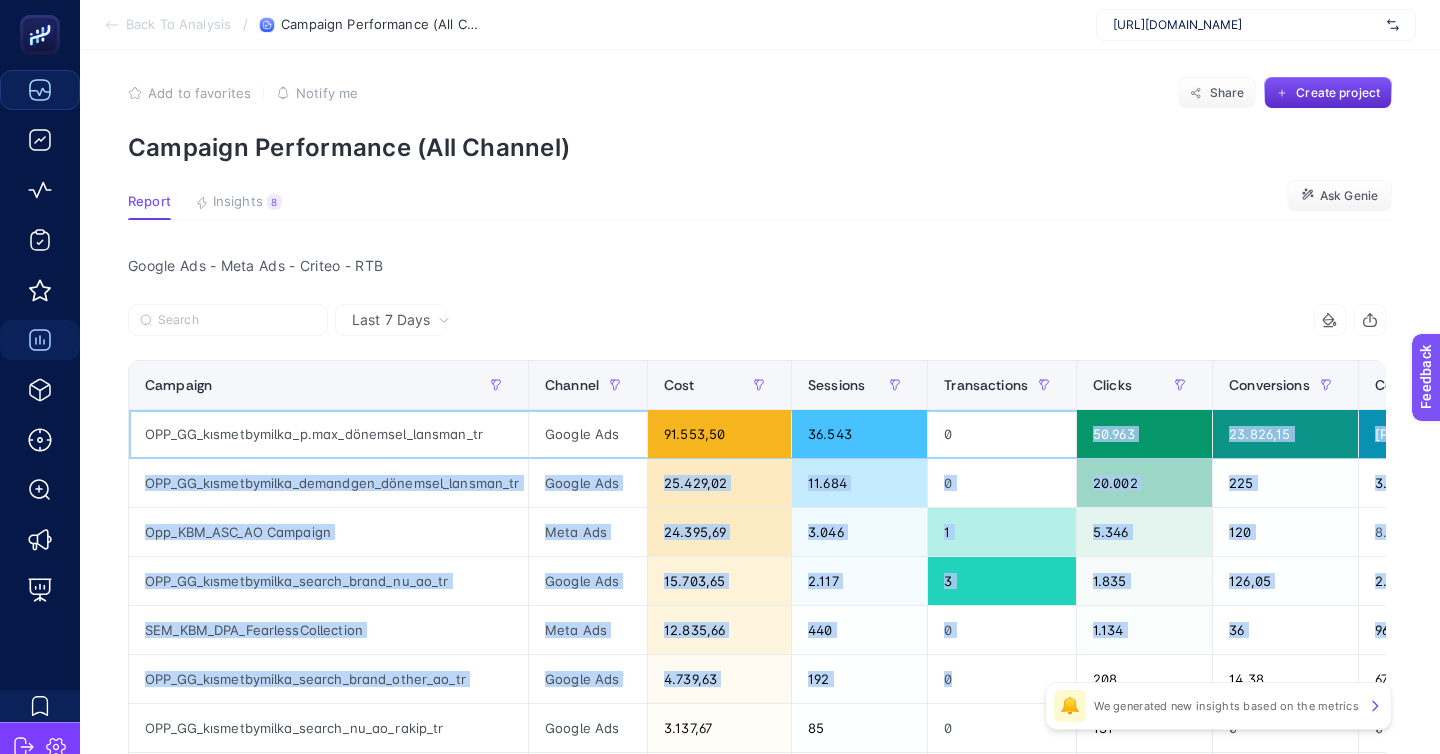 drag, startPoint x: 880, startPoint y: 385, endPoint x: 931, endPoint y: 588, distance: 209.30838 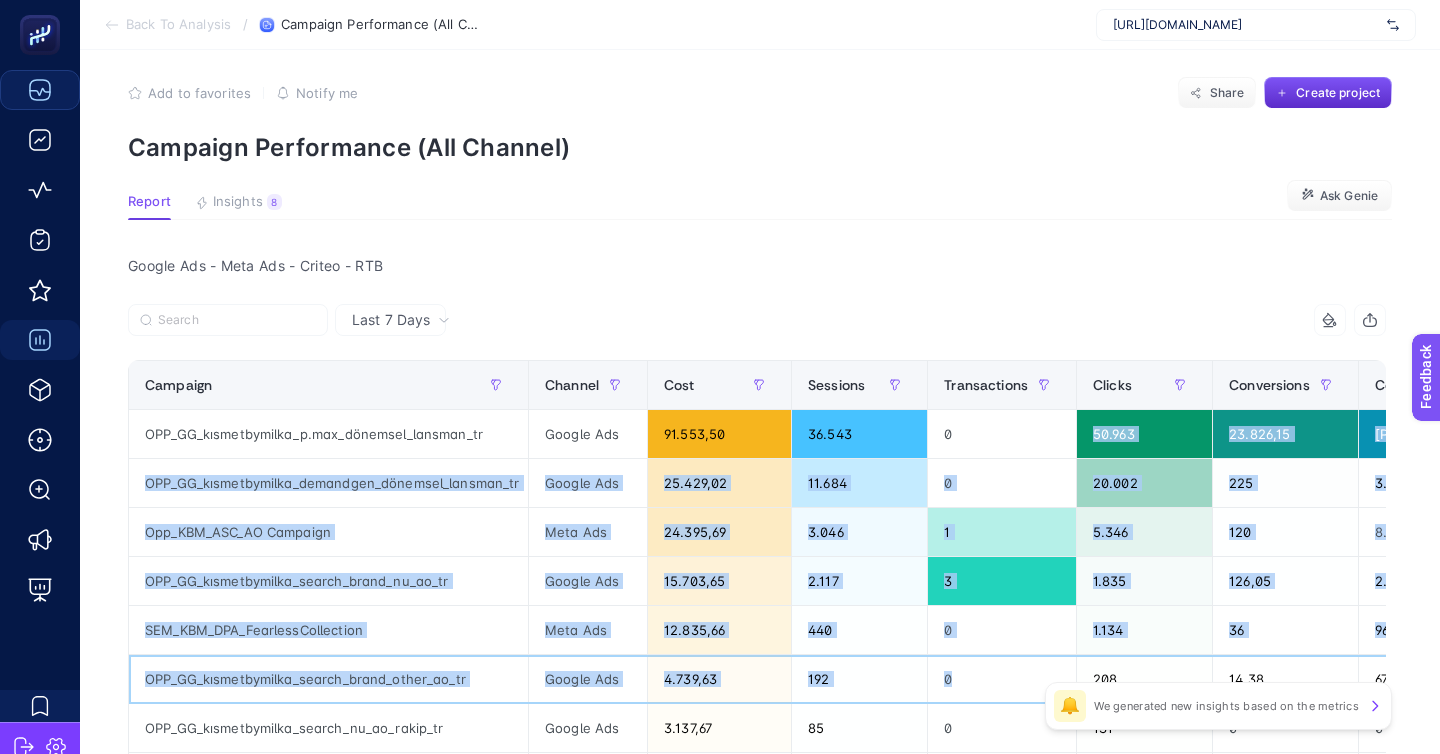 click on "0" 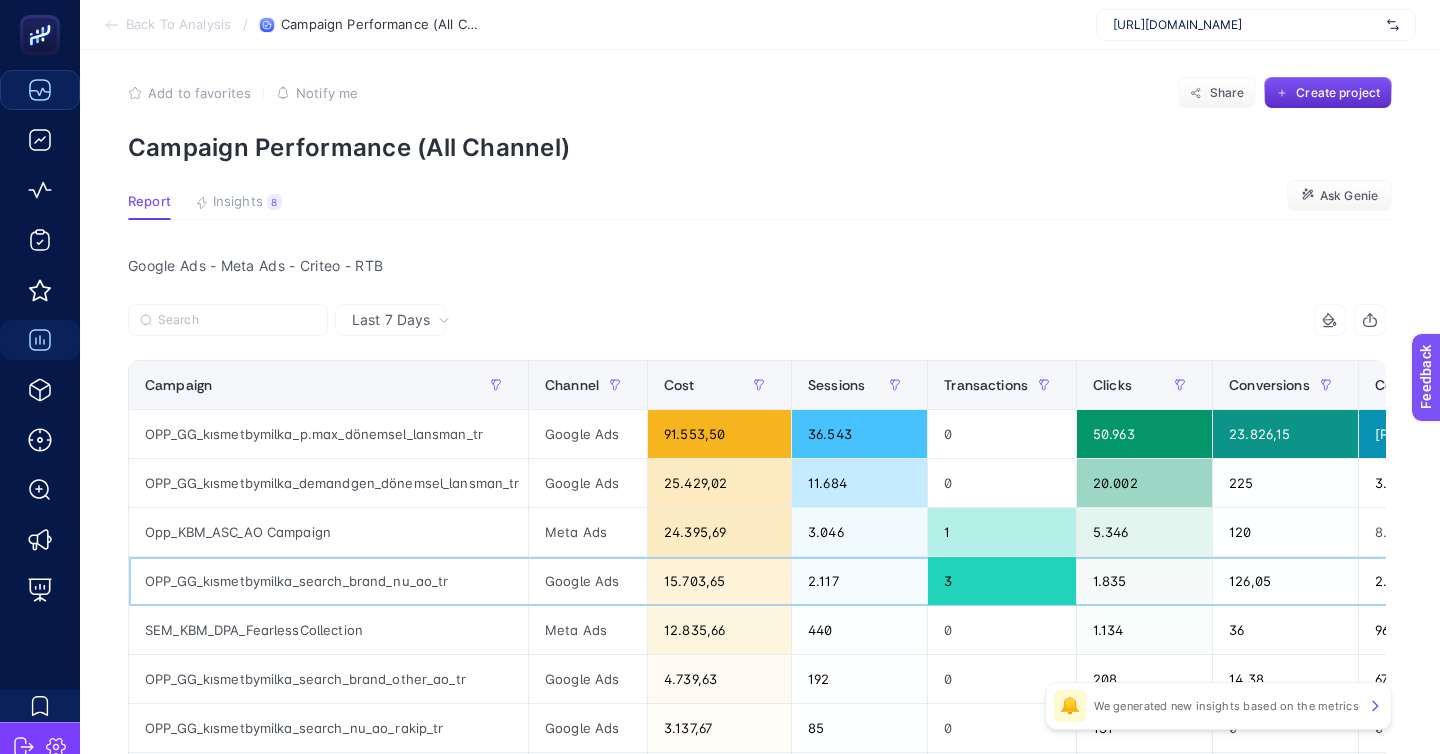 click on "3" 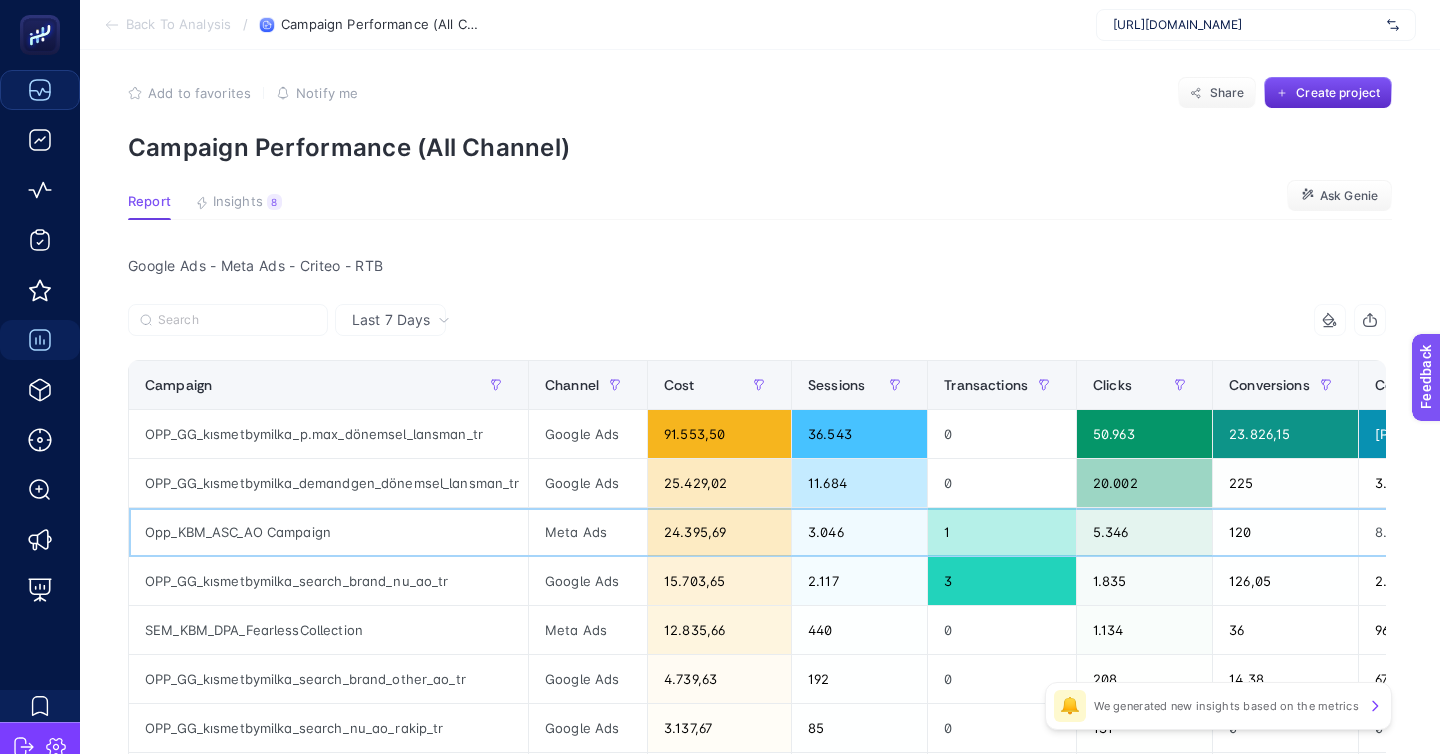click on "1" 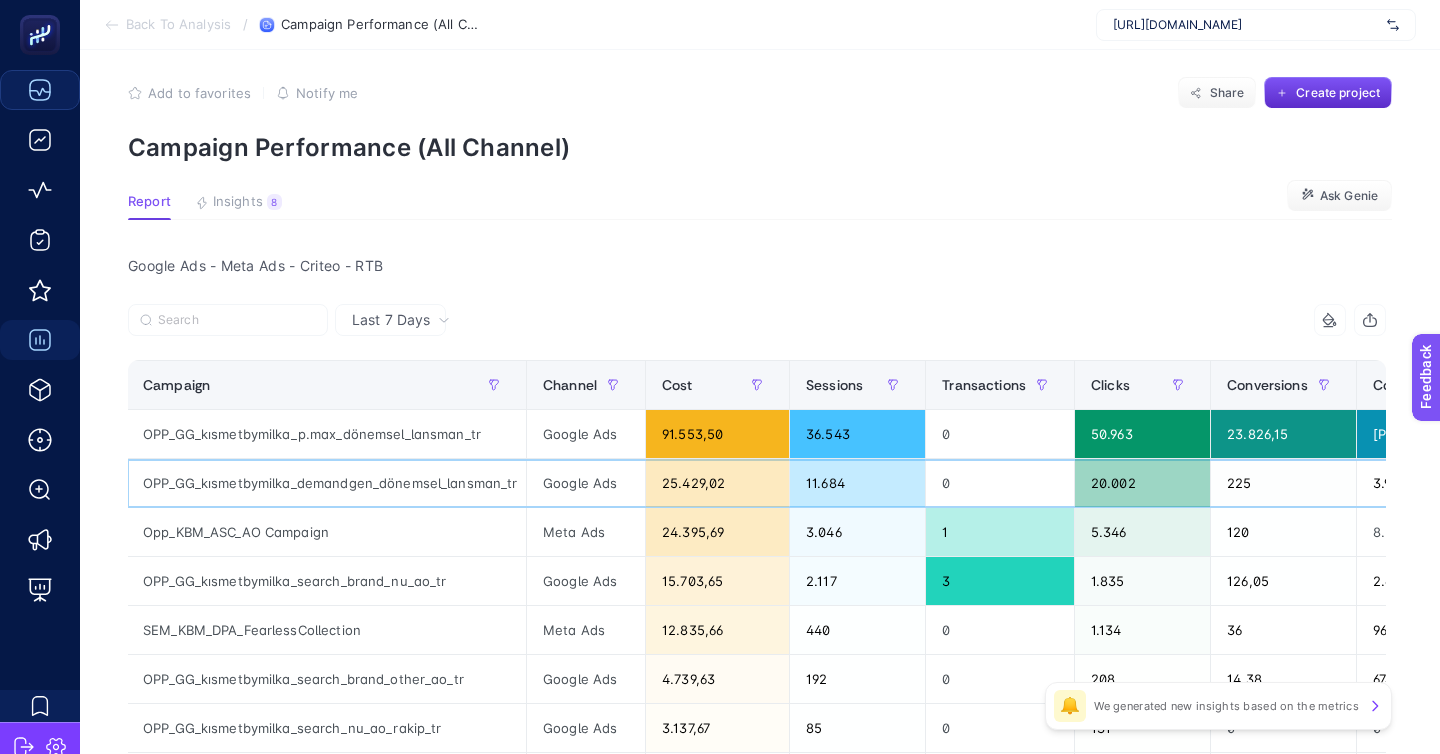 click on "0" 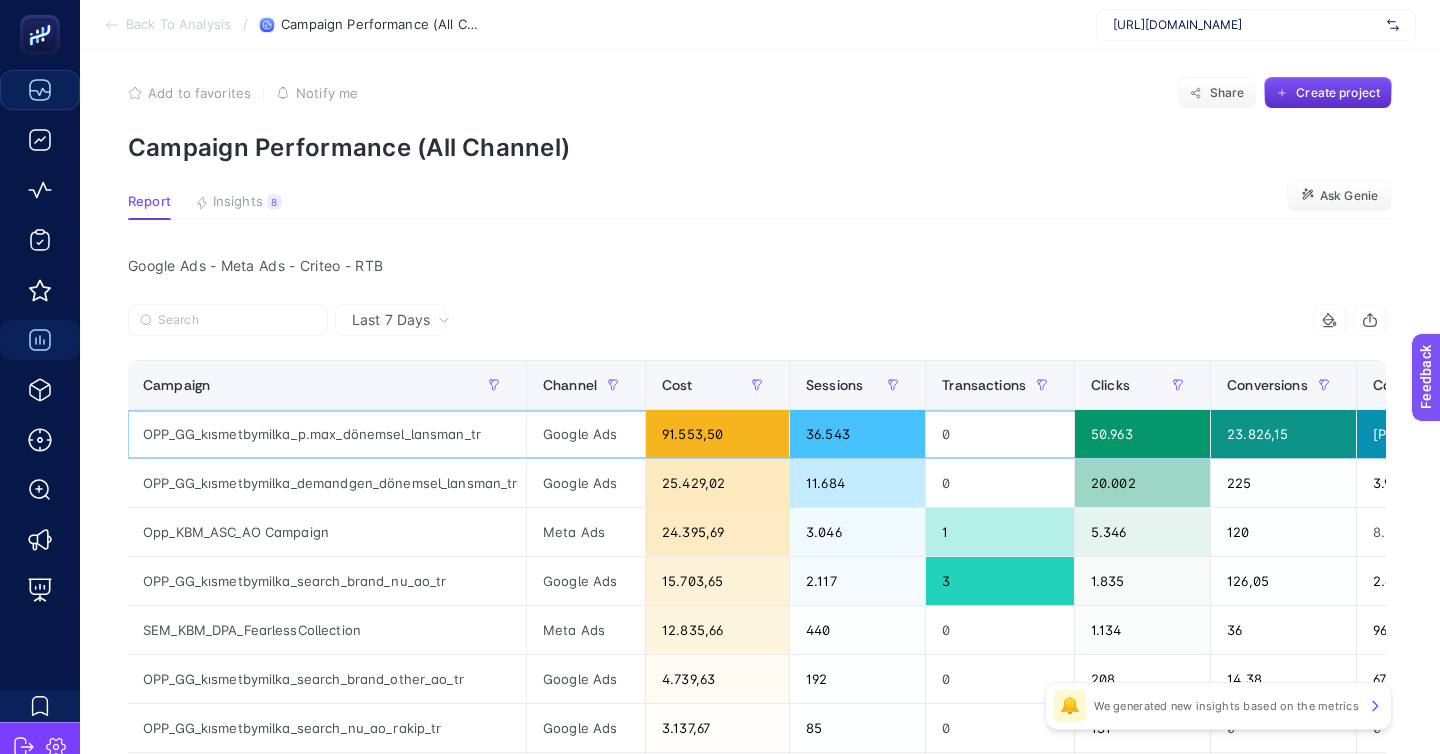 click on "0" 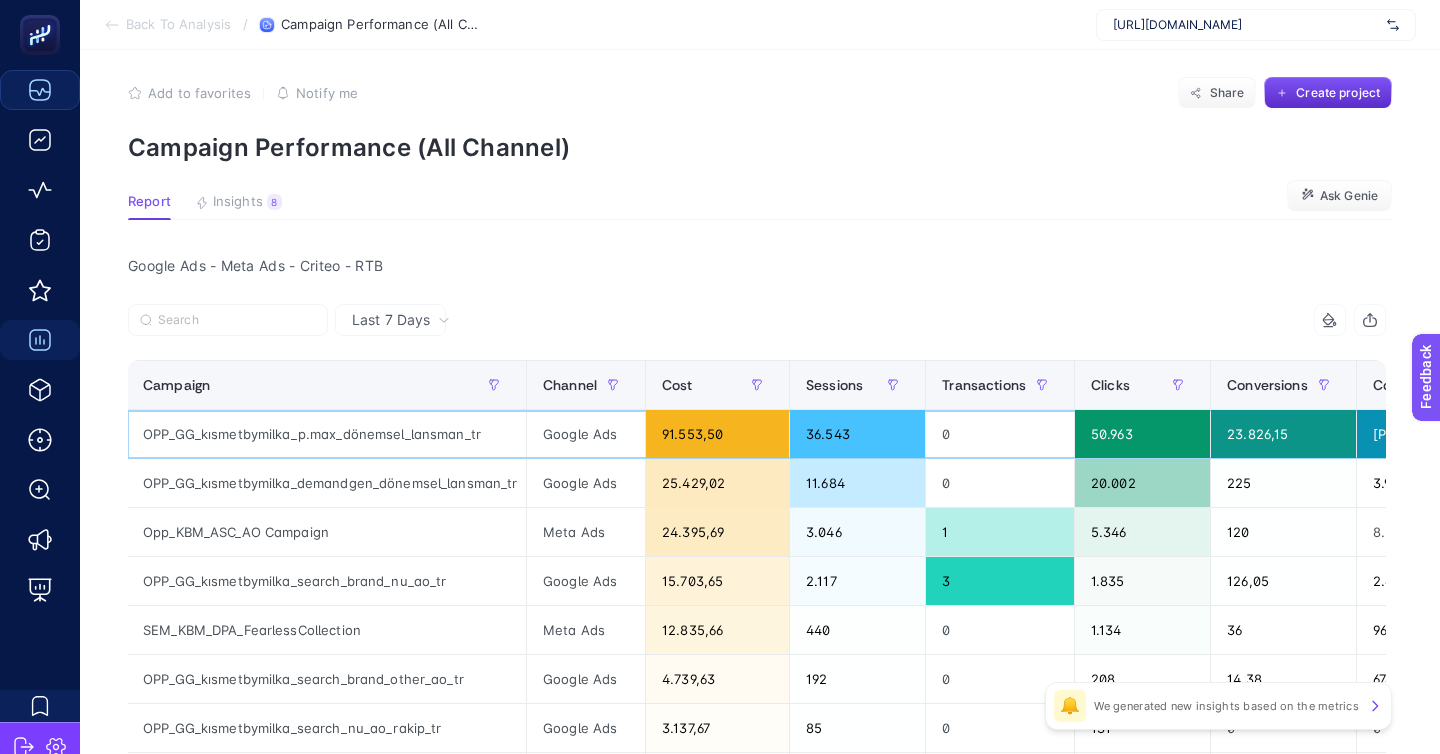 click on "23.826,15" 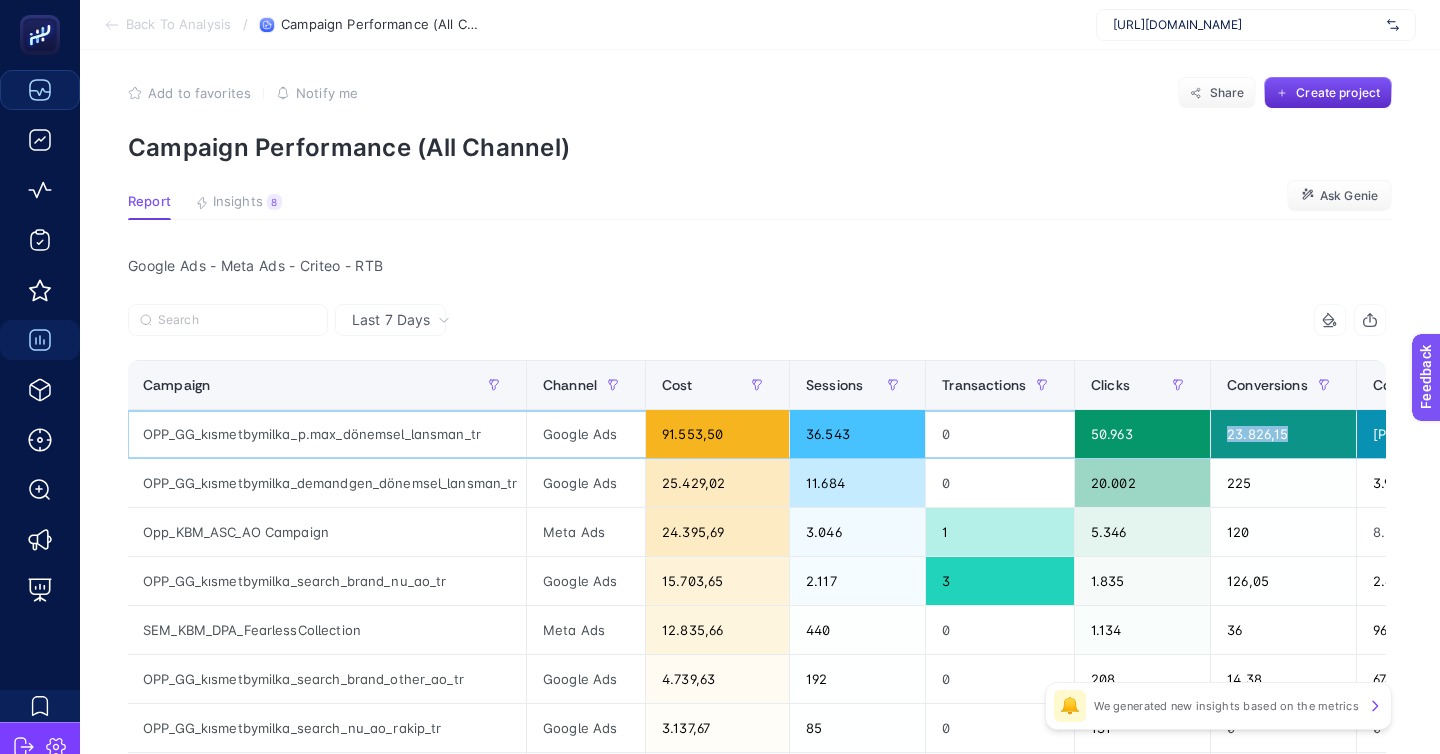 click on "23.826,15" 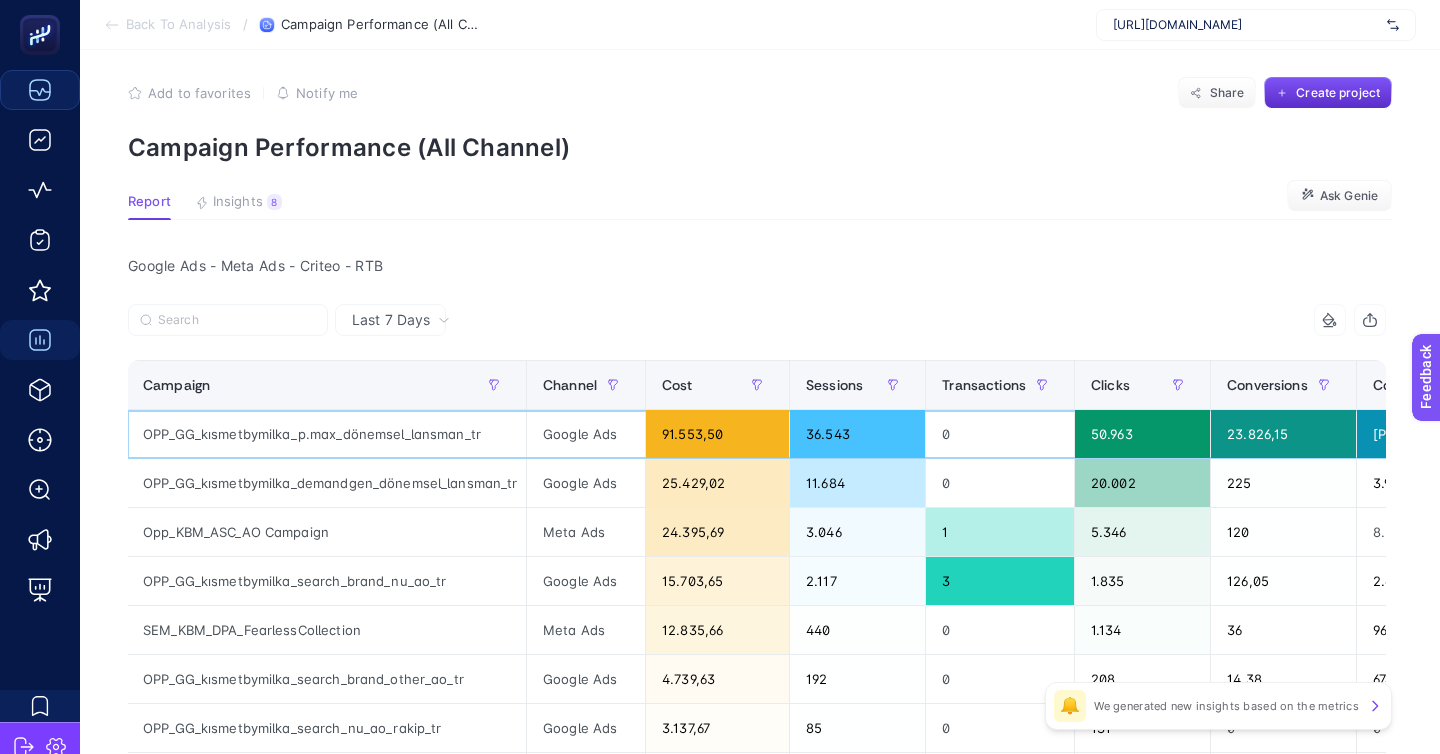 click on "23.826,15" 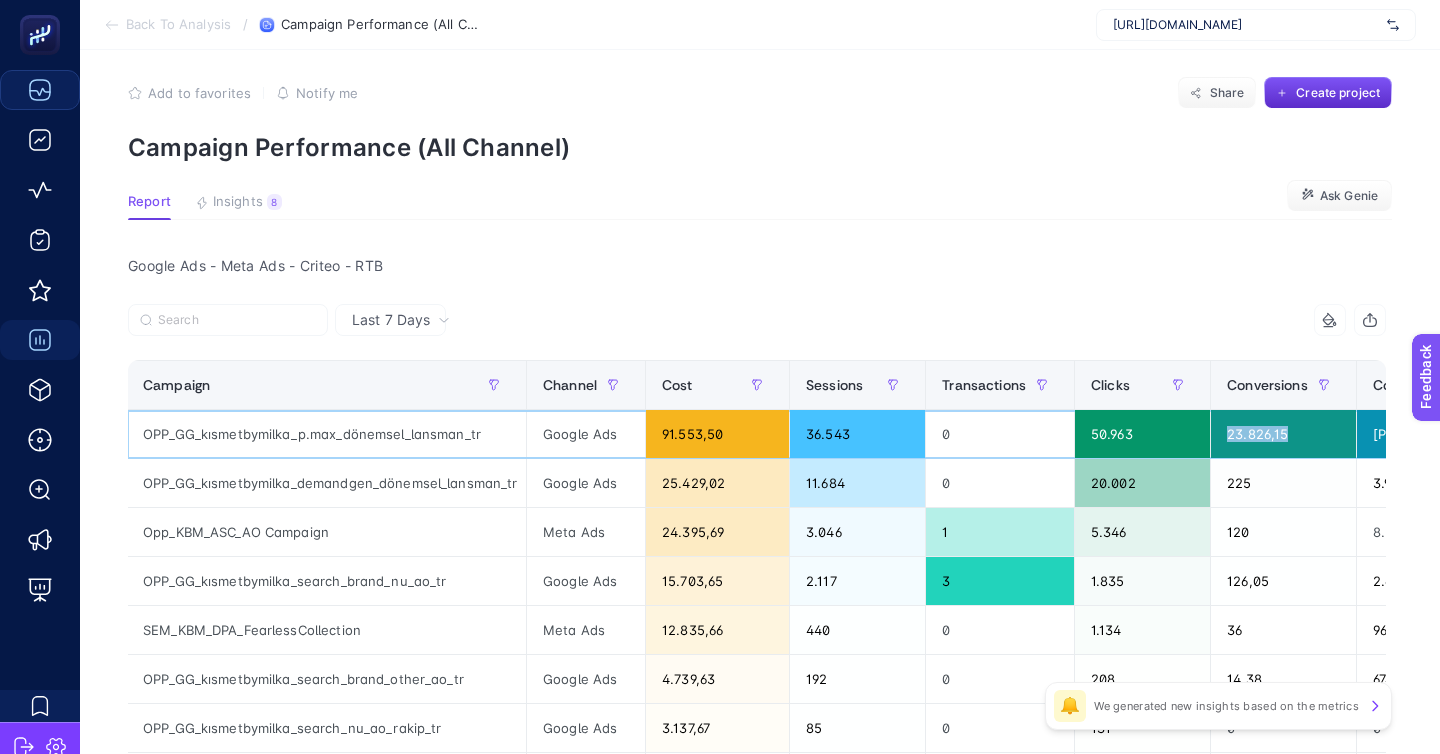 click on "23.826,15" 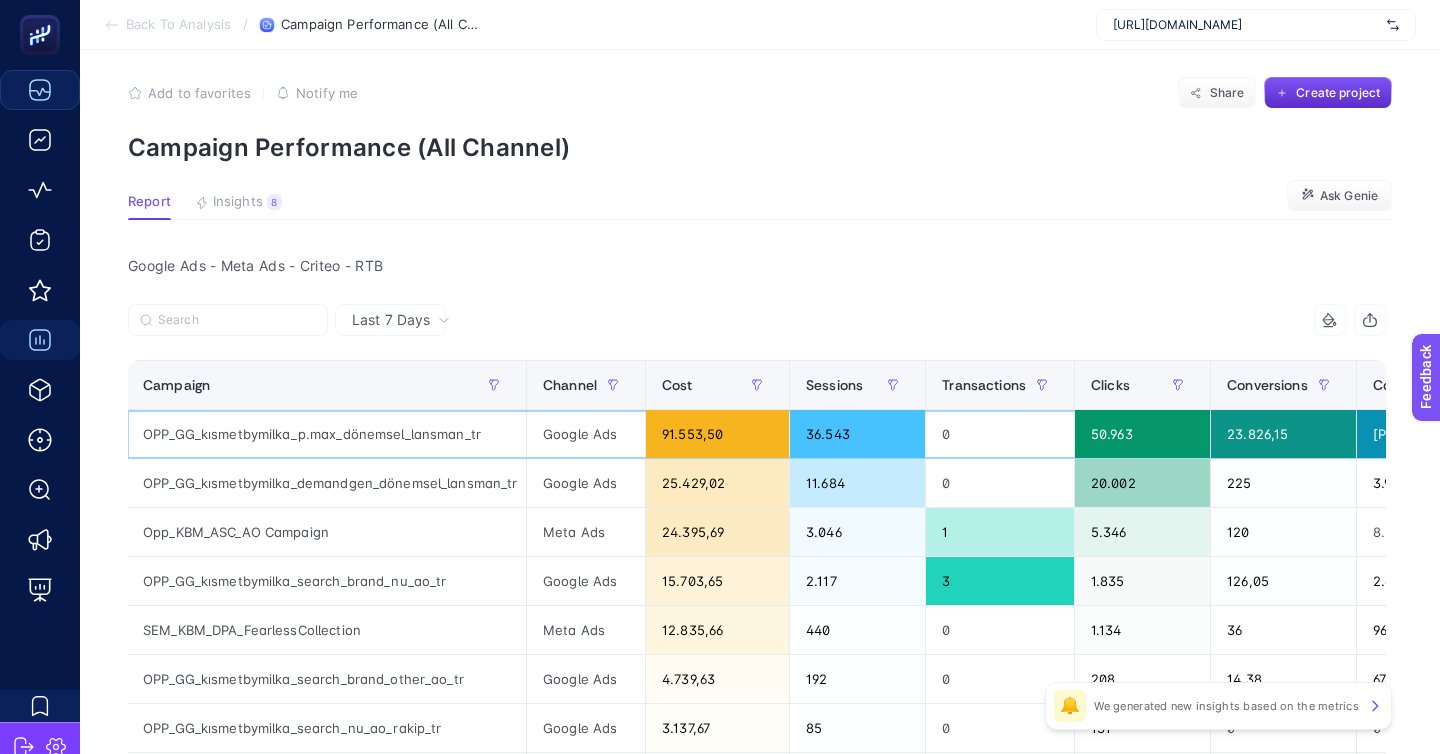 click on "23.826,15" 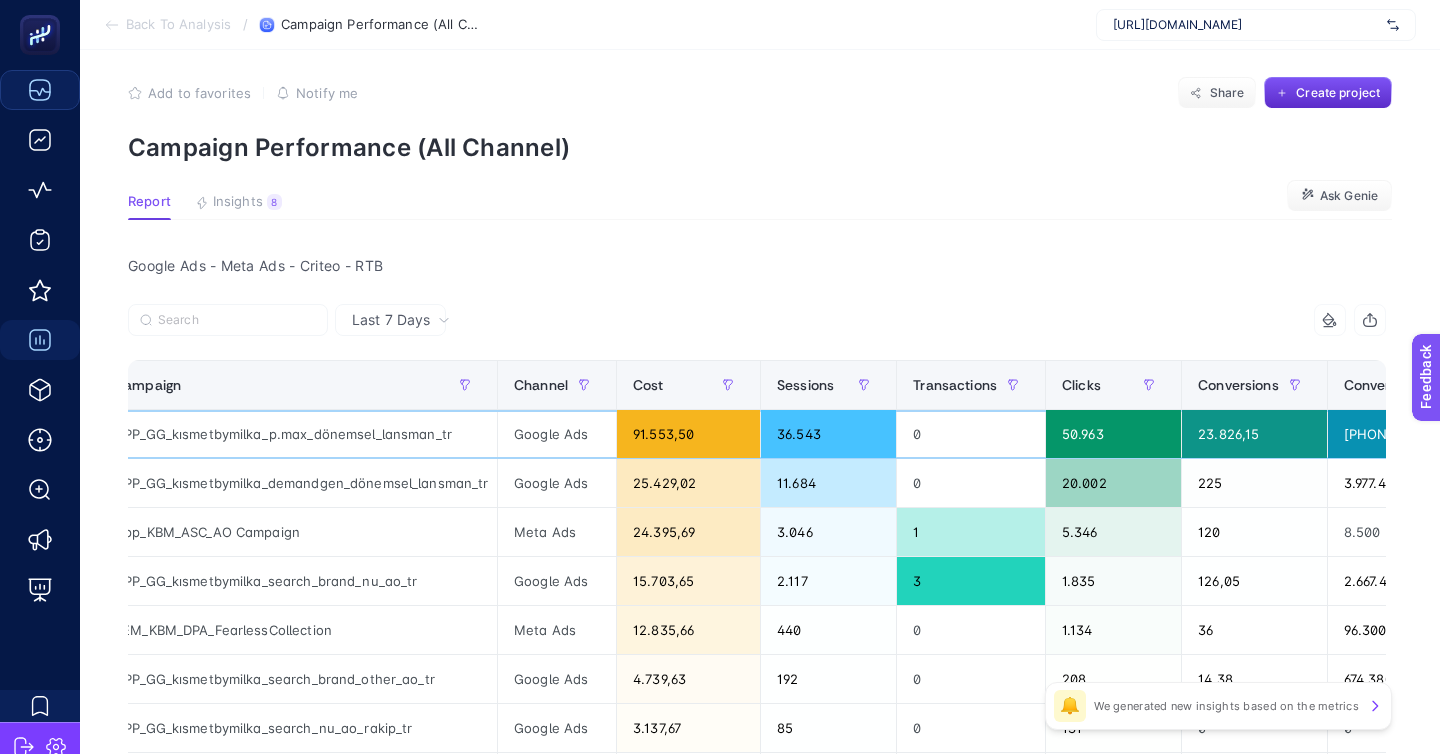scroll, scrollTop: 0, scrollLeft: 32, axis: horizontal 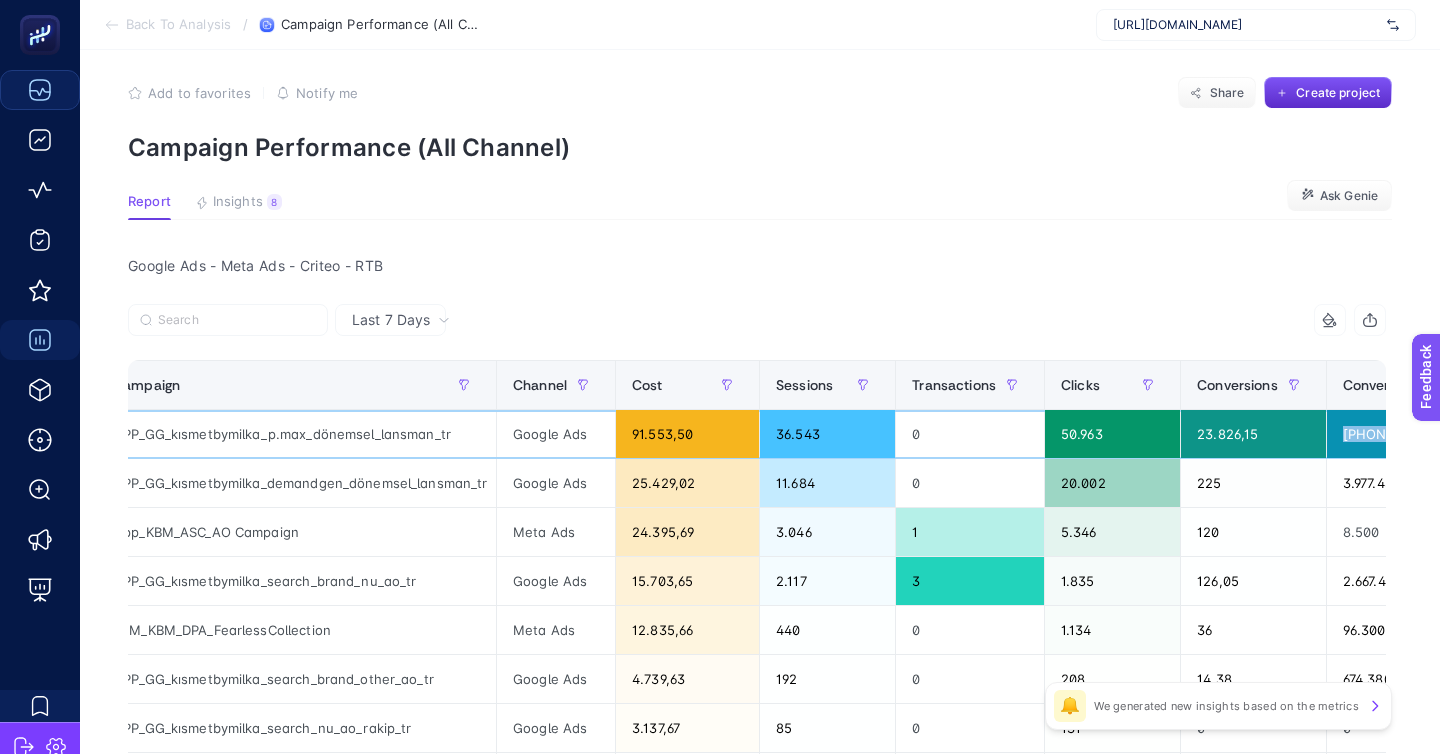 drag, startPoint x: 1230, startPoint y: 382, endPoint x: 1326, endPoint y: 373, distance: 96.42095 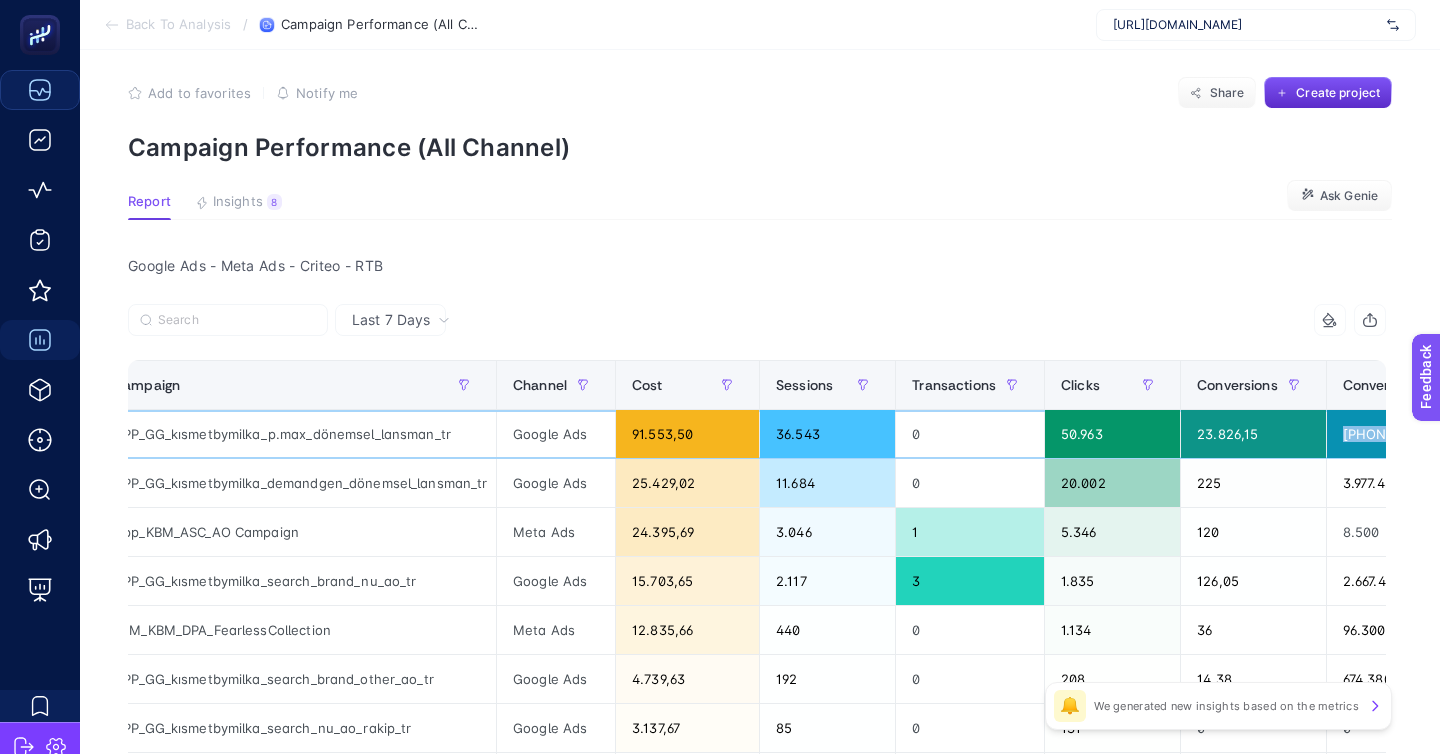 click on "38.750.146.232,86" 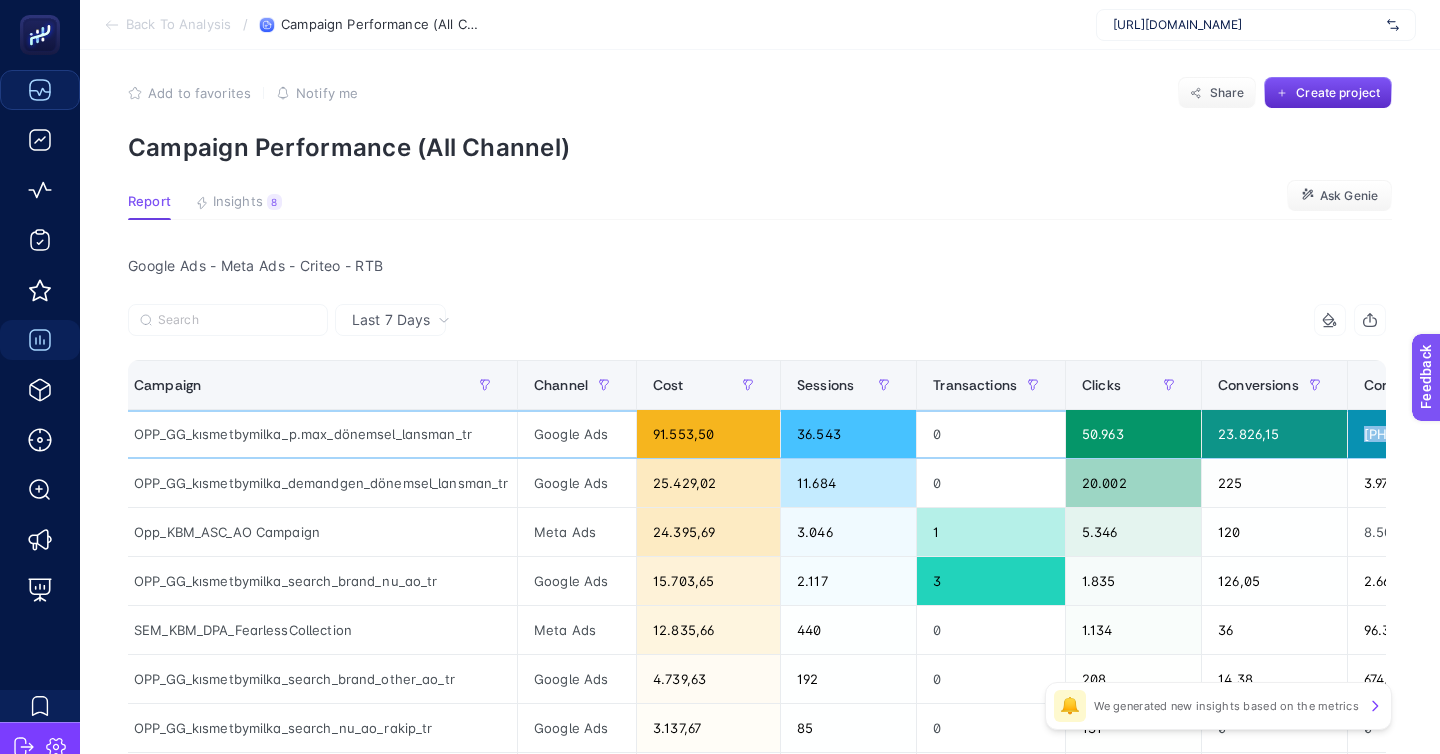 scroll, scrollTop: 0, scrollLeft: 0, axis: both 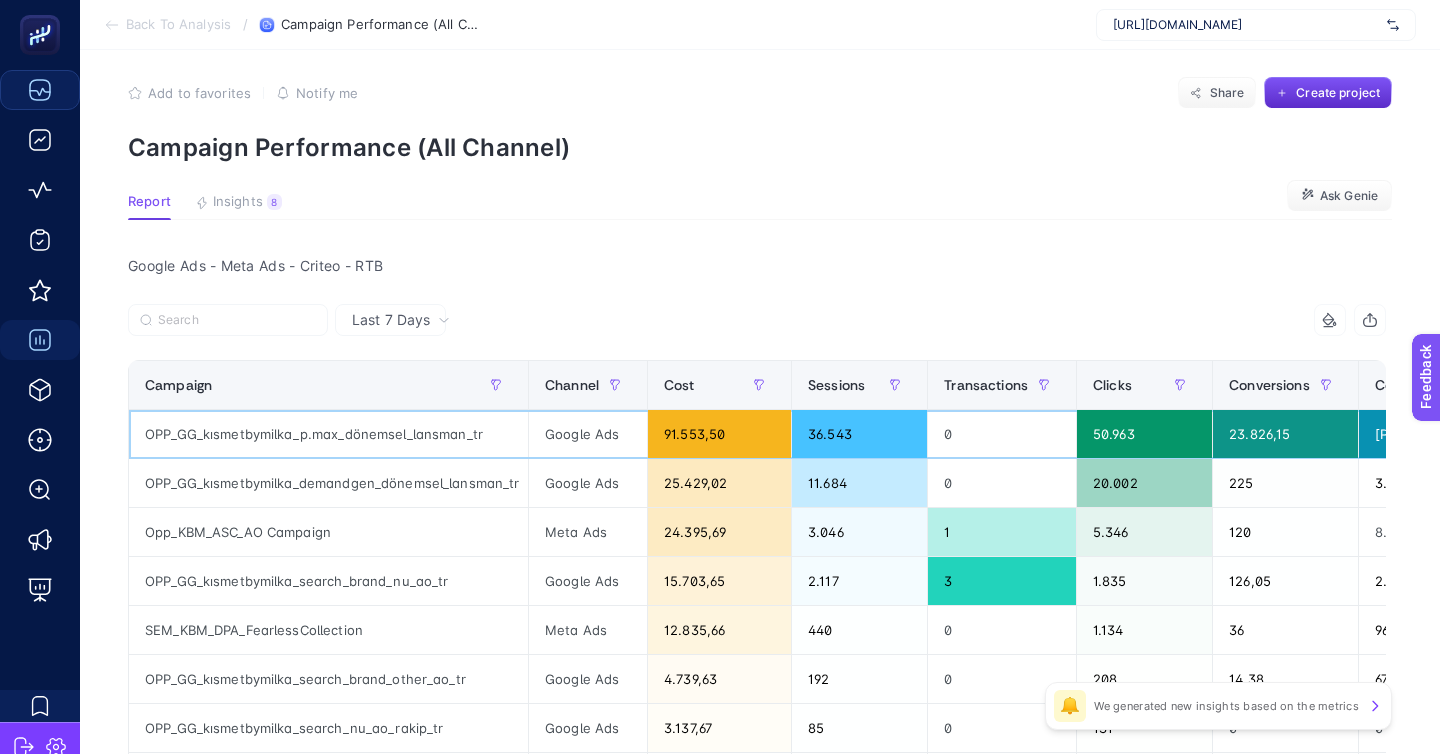 click on "23.826,15" 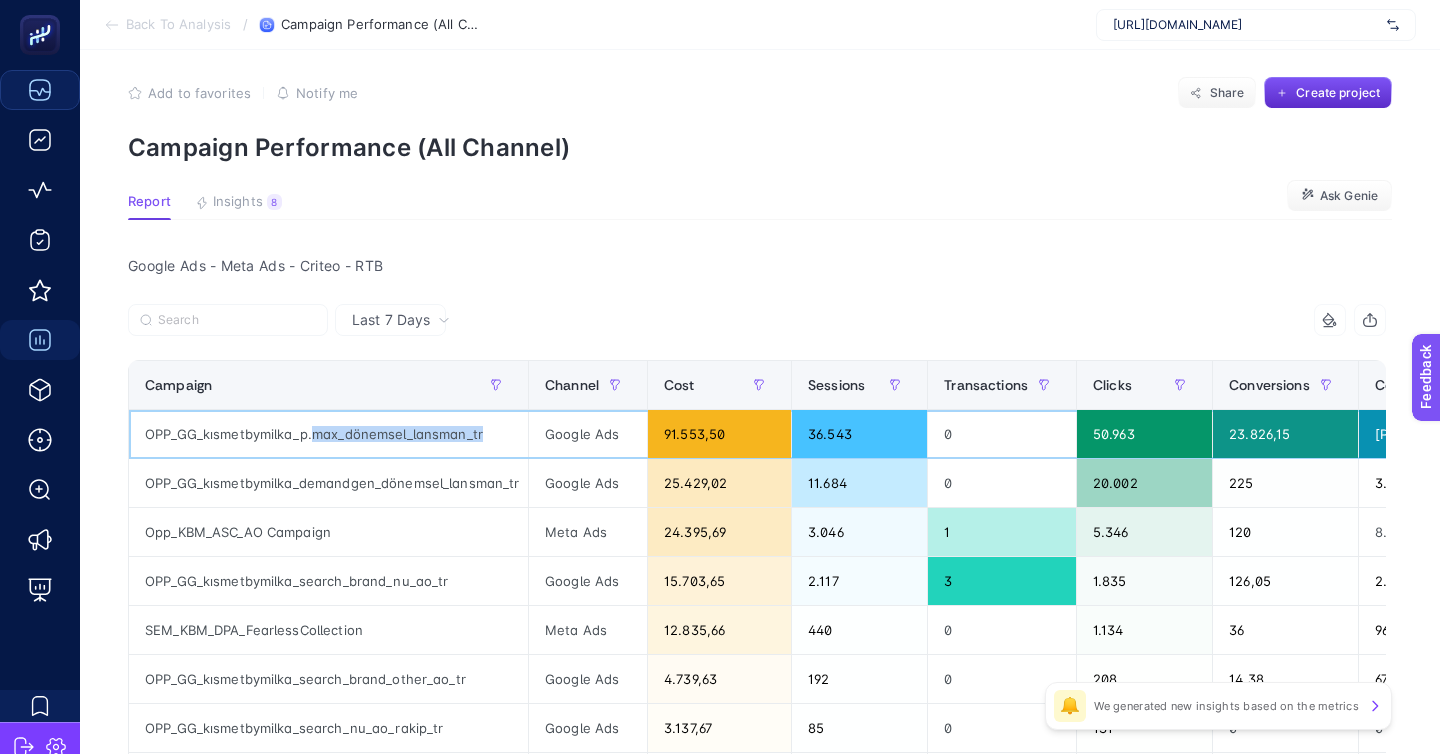 click on "OPP_GG_kısmetbymilka_p.max_dönemsel_lansman_tr" 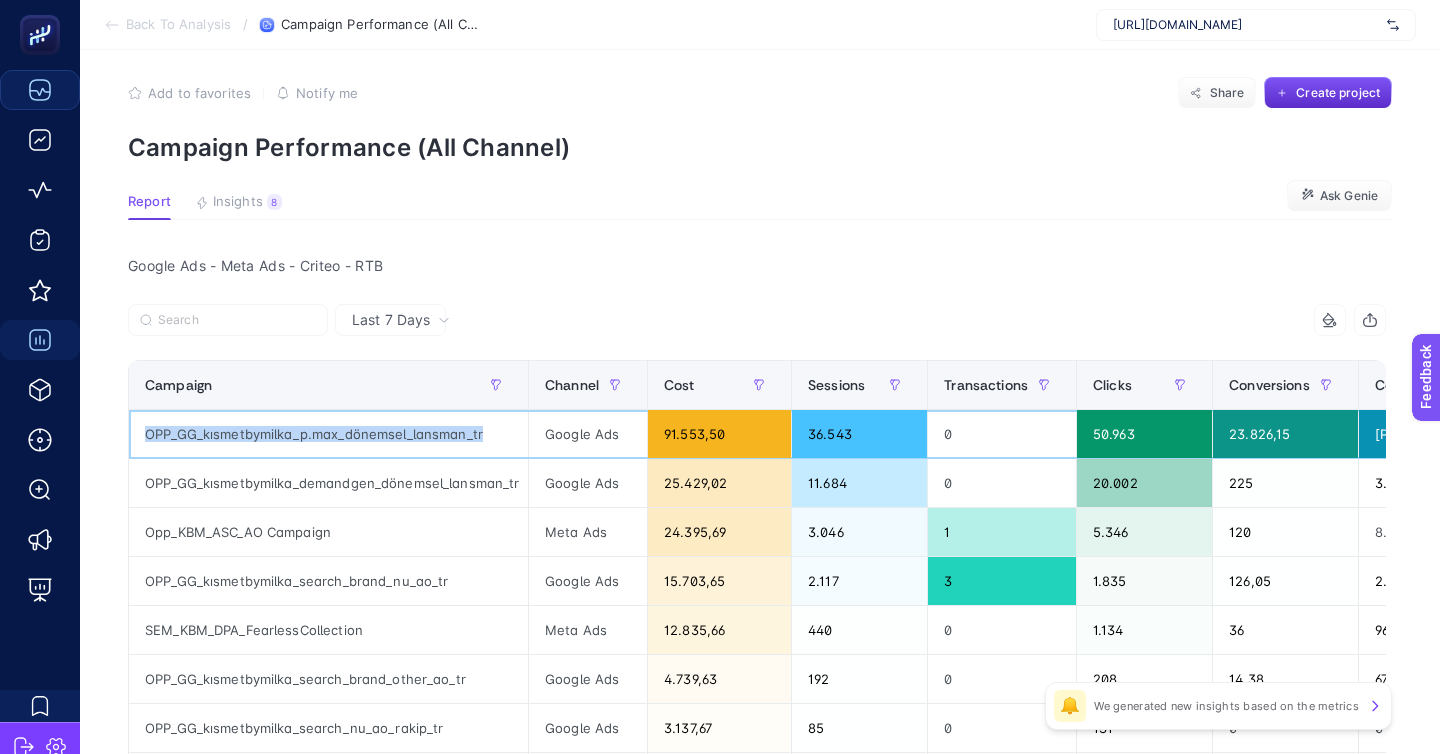 click on "0" 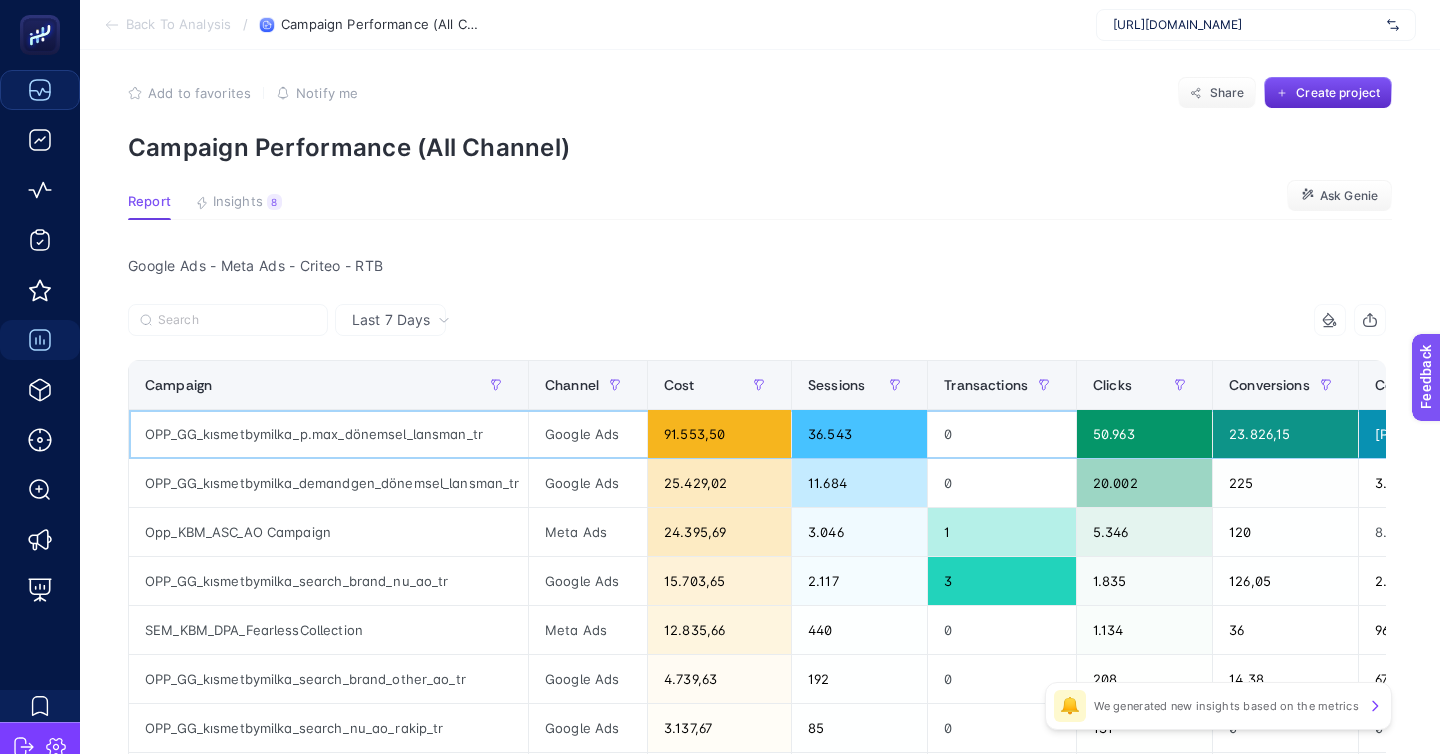 click on "0" 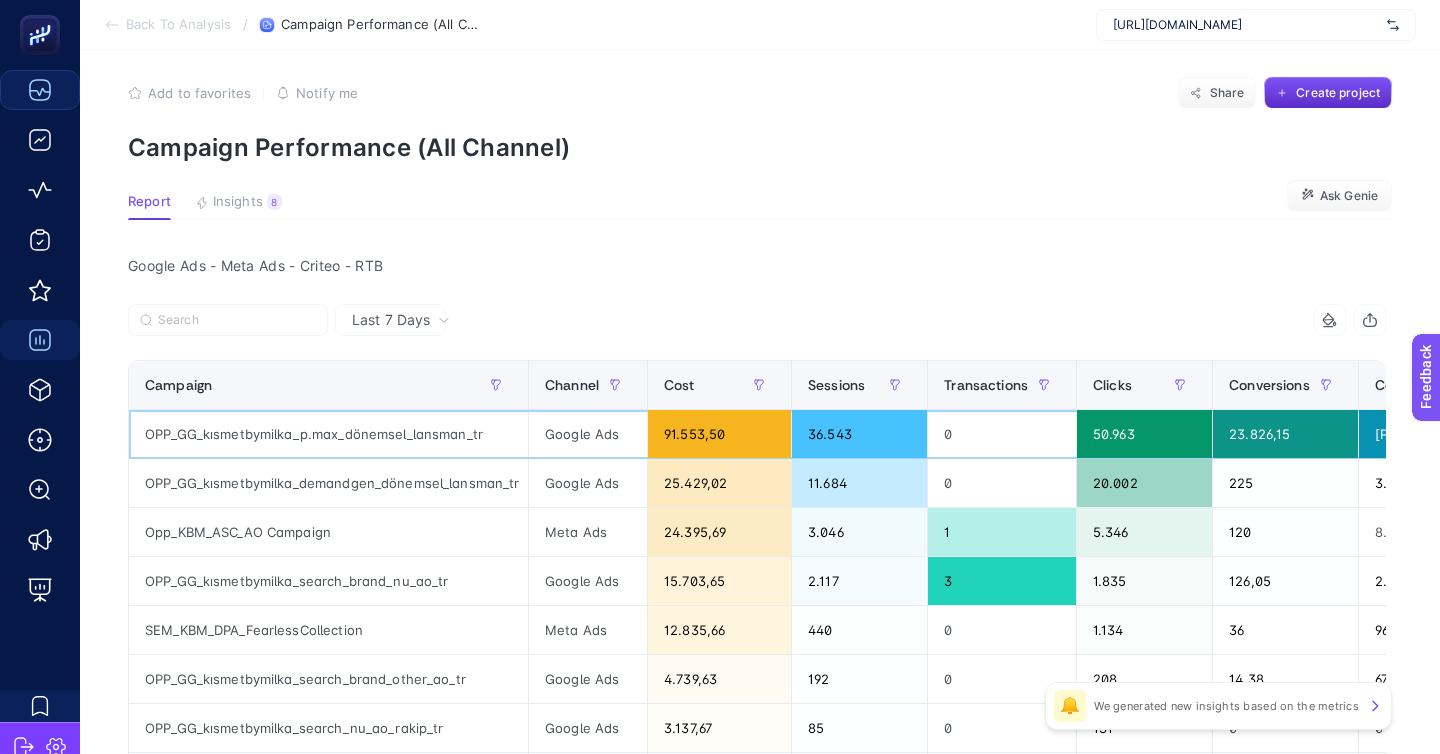 click on "0" 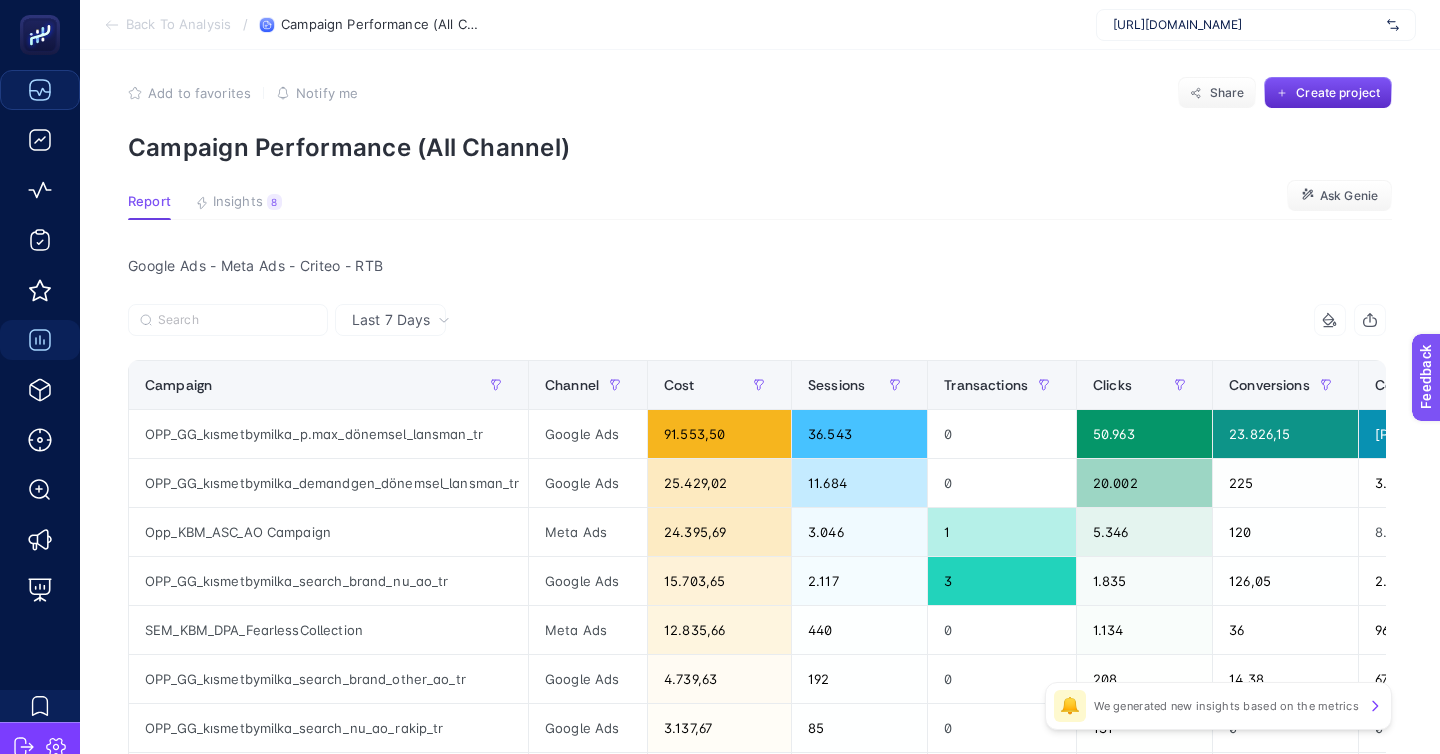 click on "Last 7 Days" at bounding box center [757, 320] 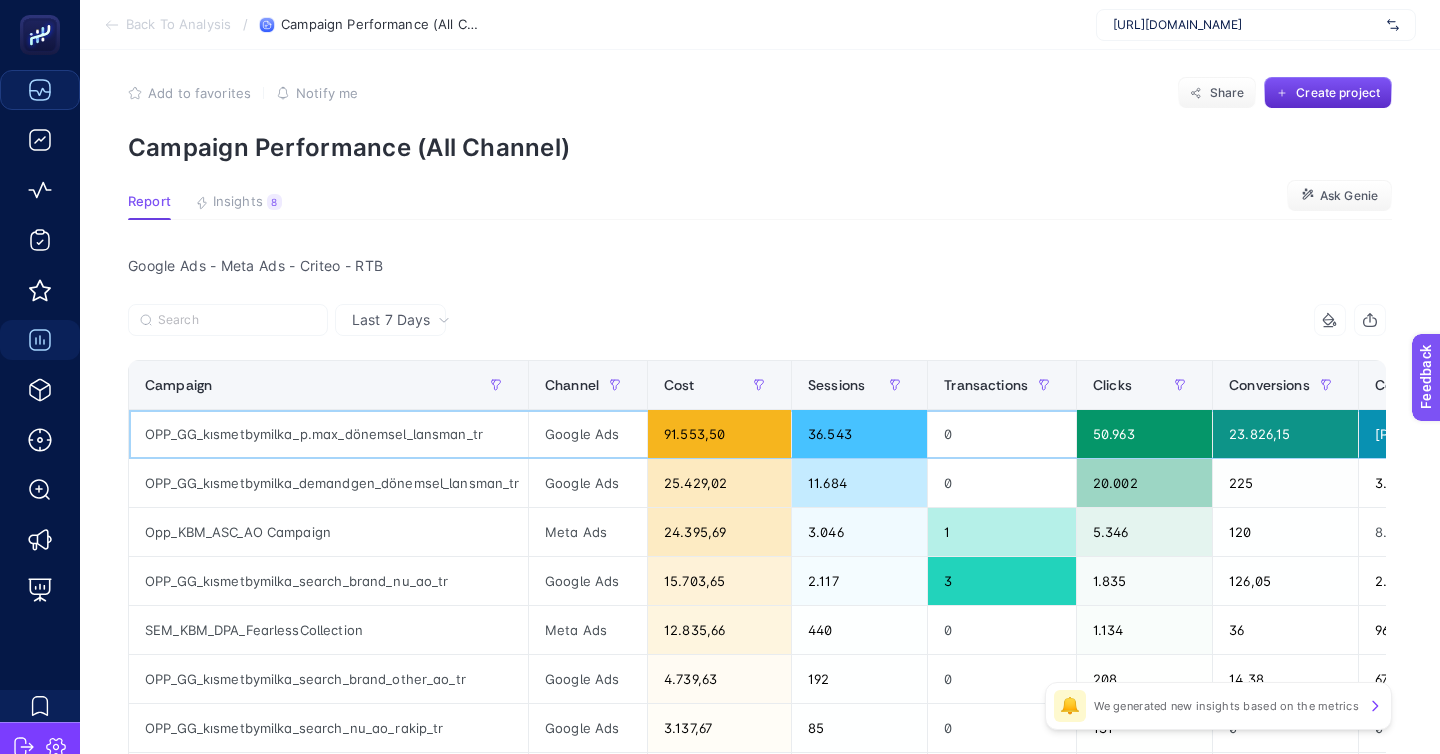 click on "23.826,15" 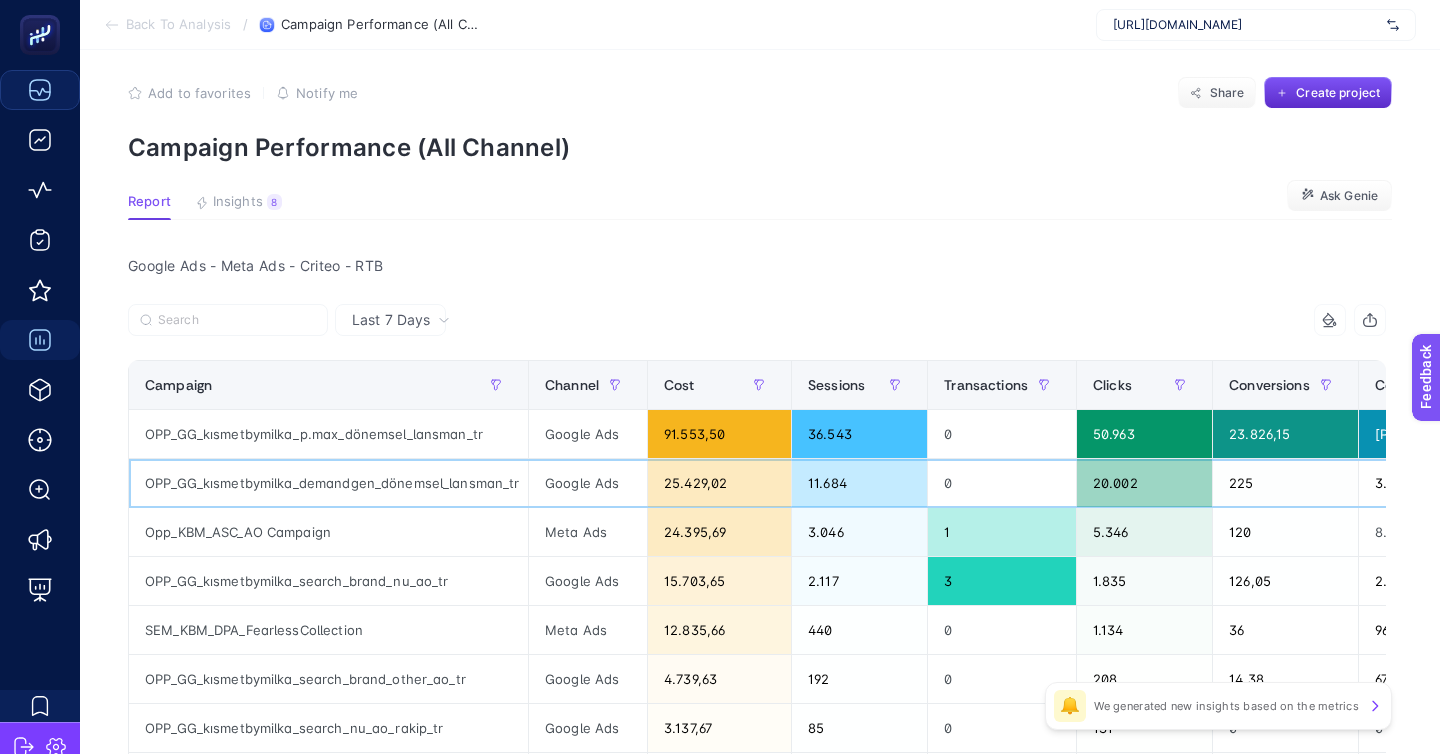 click on "225" 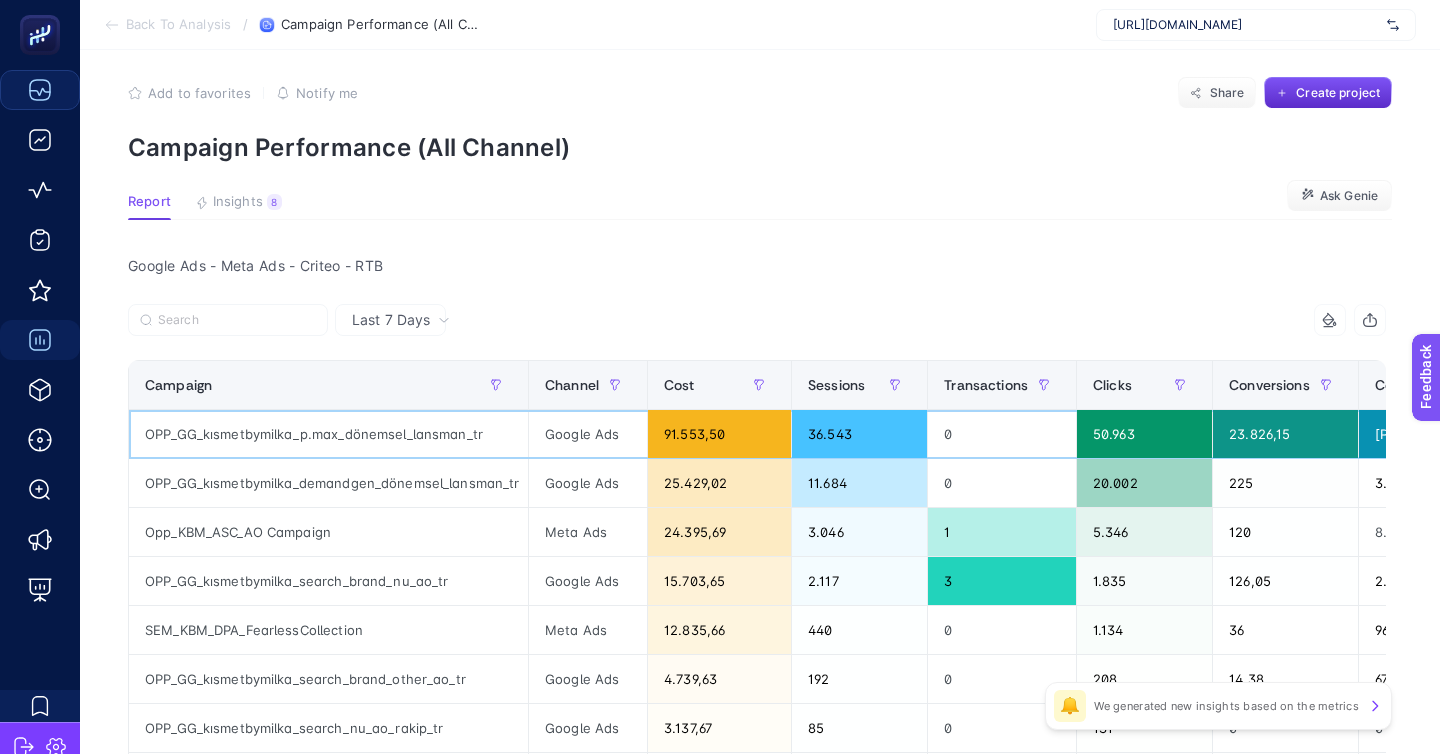 click on "OPP_GG_kısmetbymilka_p.max_dönemsel_lansman_tr" 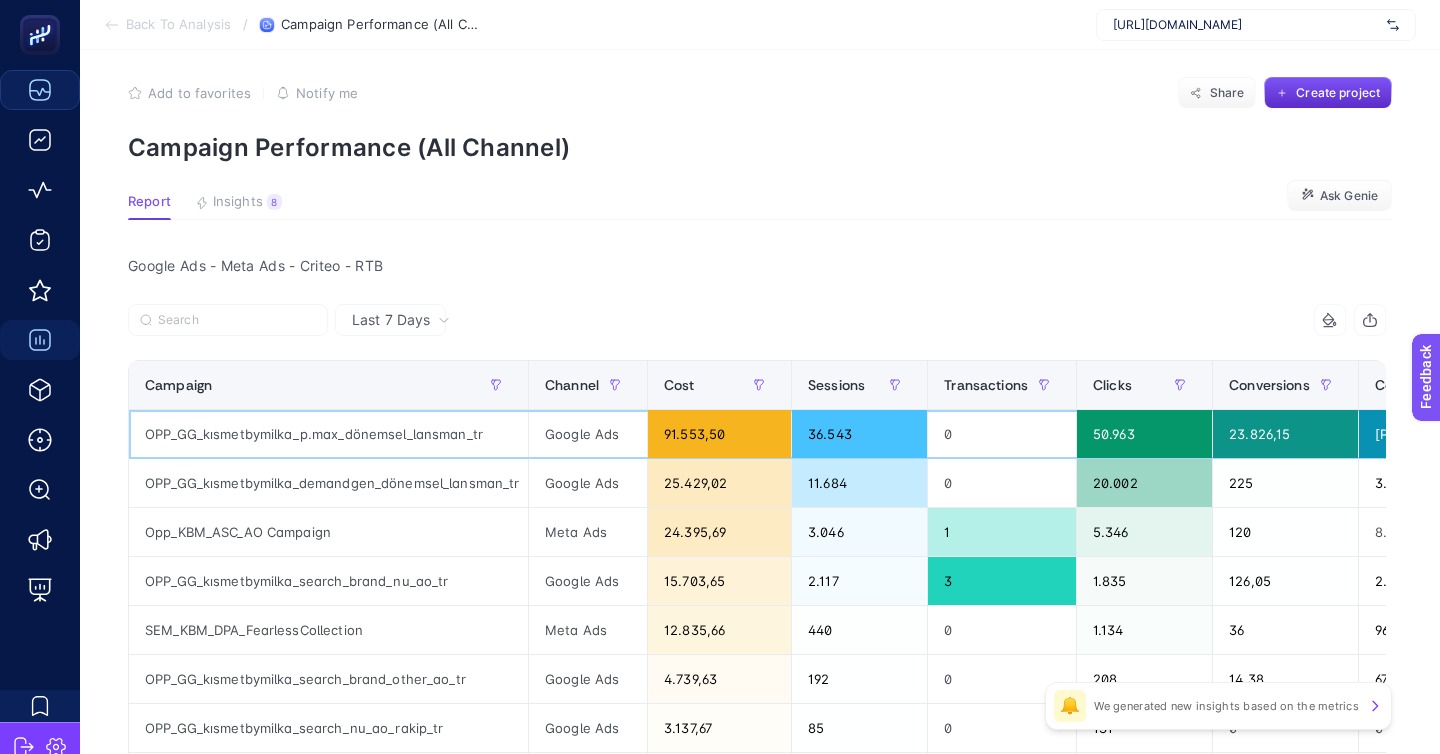 click on "38.750.146.232,86" 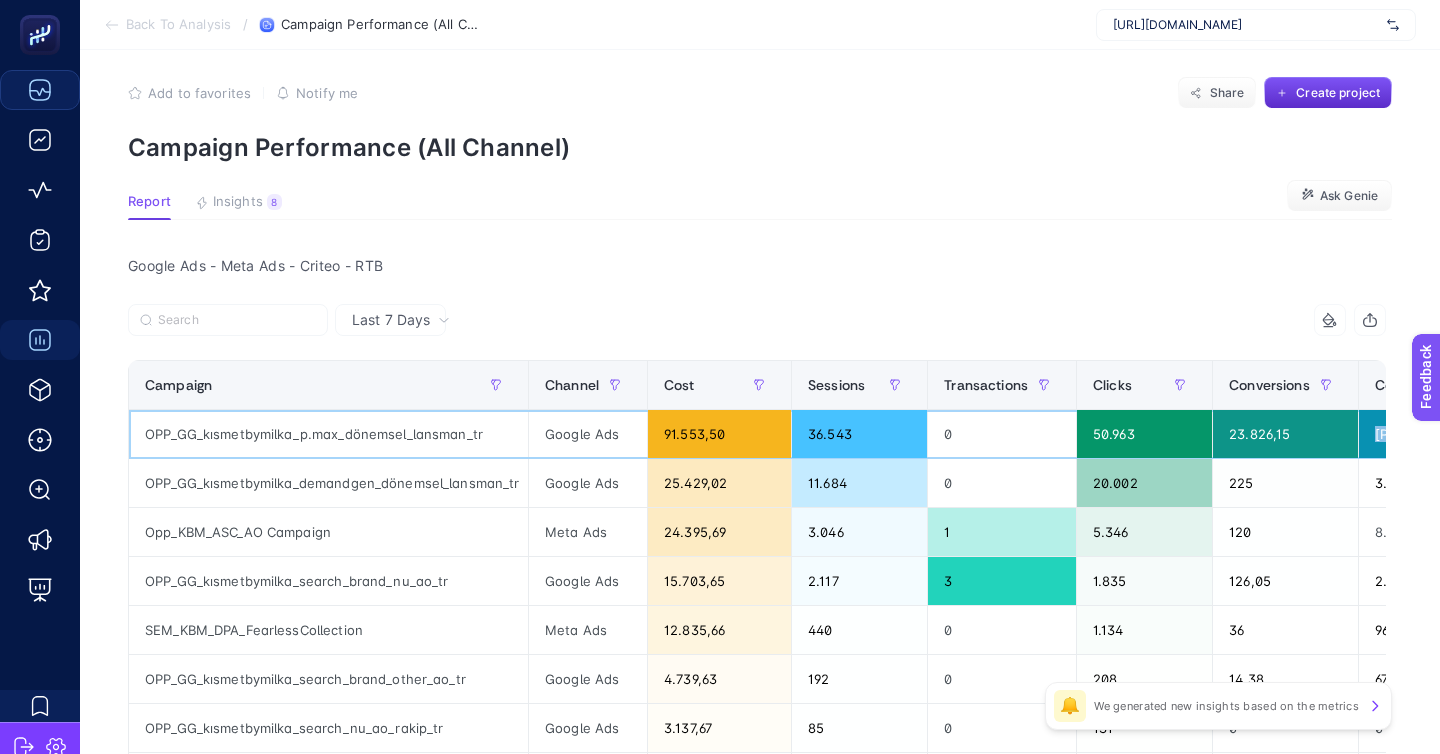 click on "38.750.146.232,86" 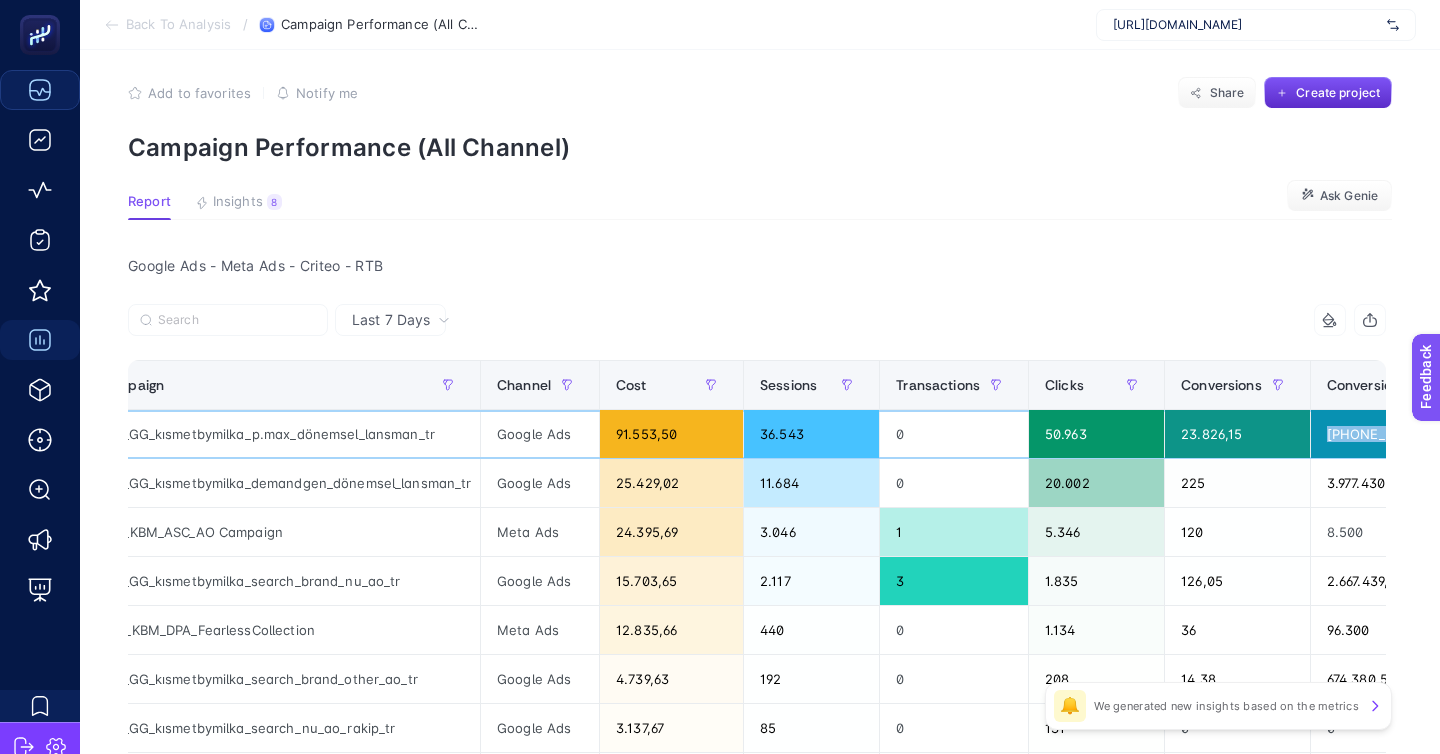 scroll, scrollTop: 0, scrollLeft: 58, axis: horizontal 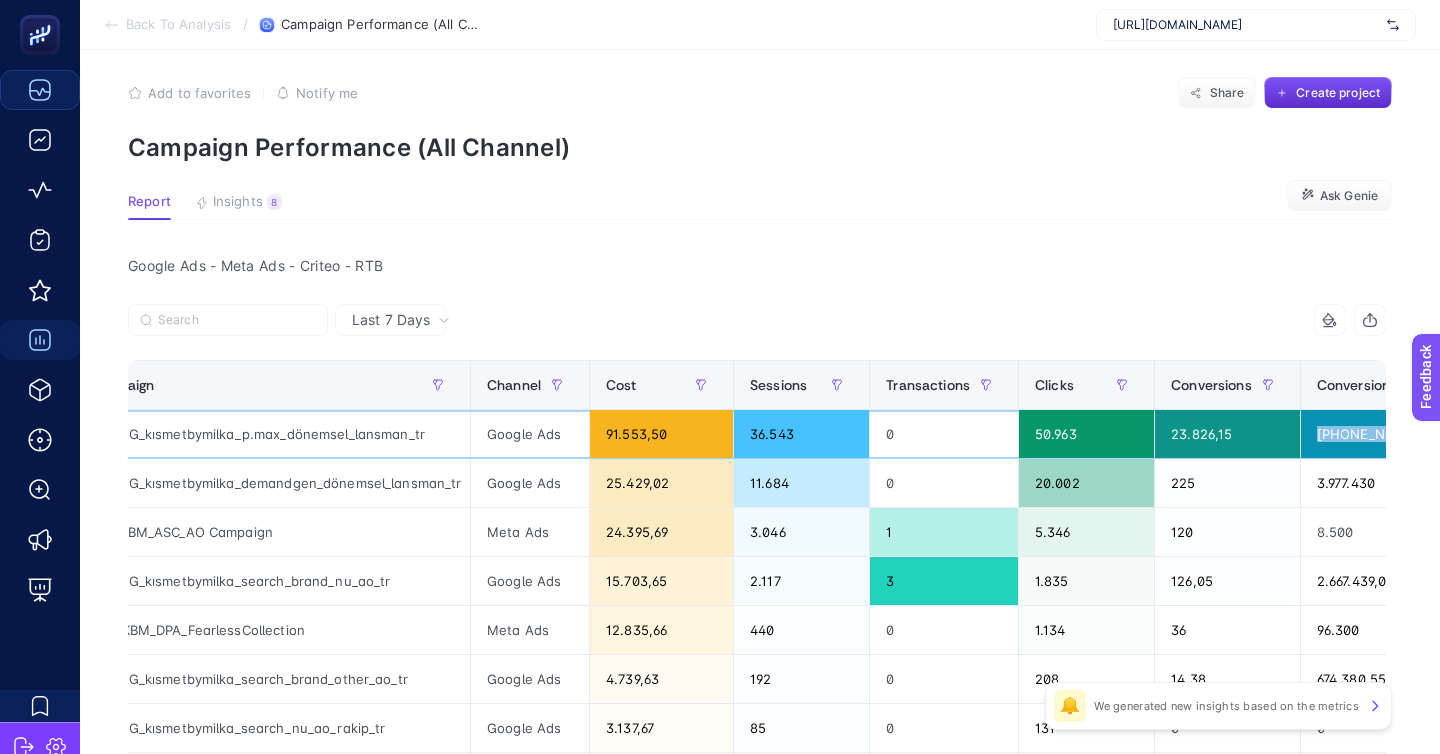 click on "23.826,15" 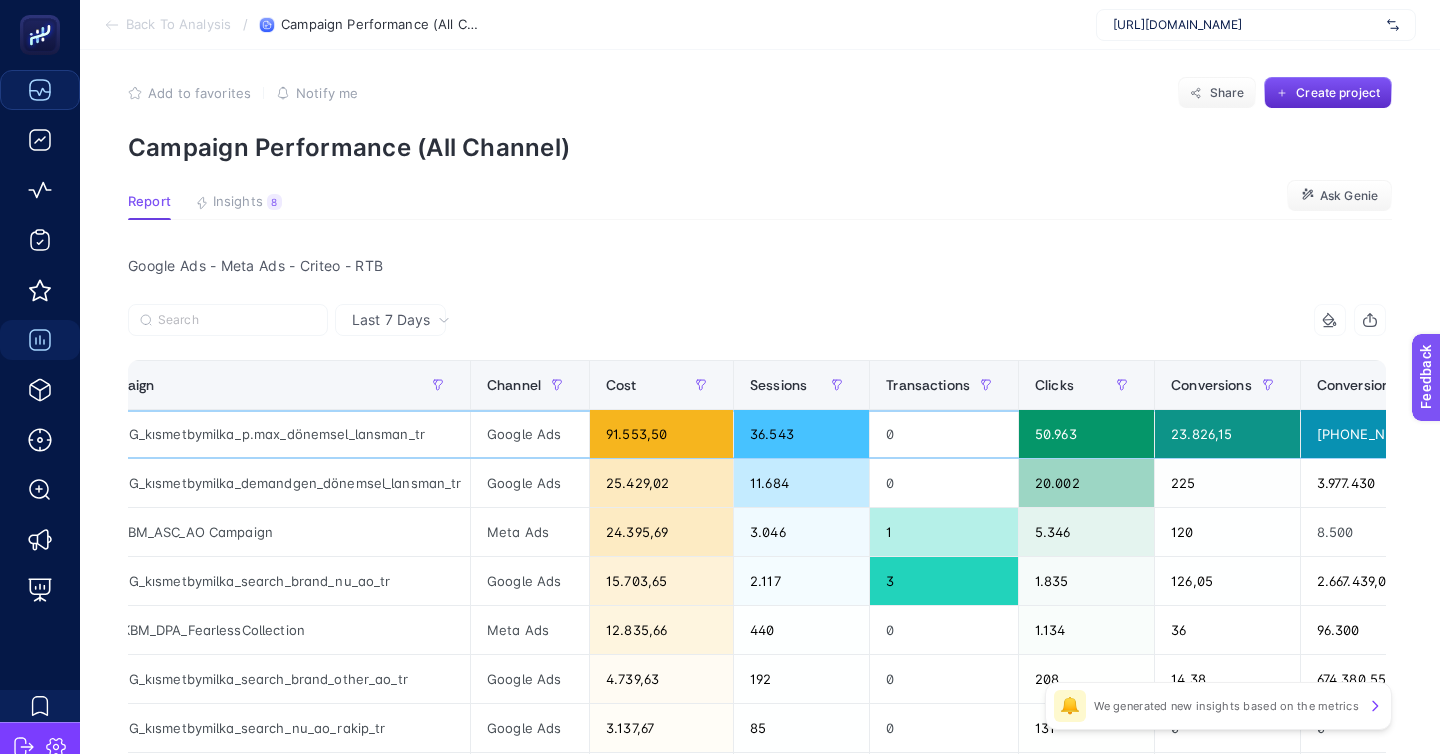 click on "23.826,15" 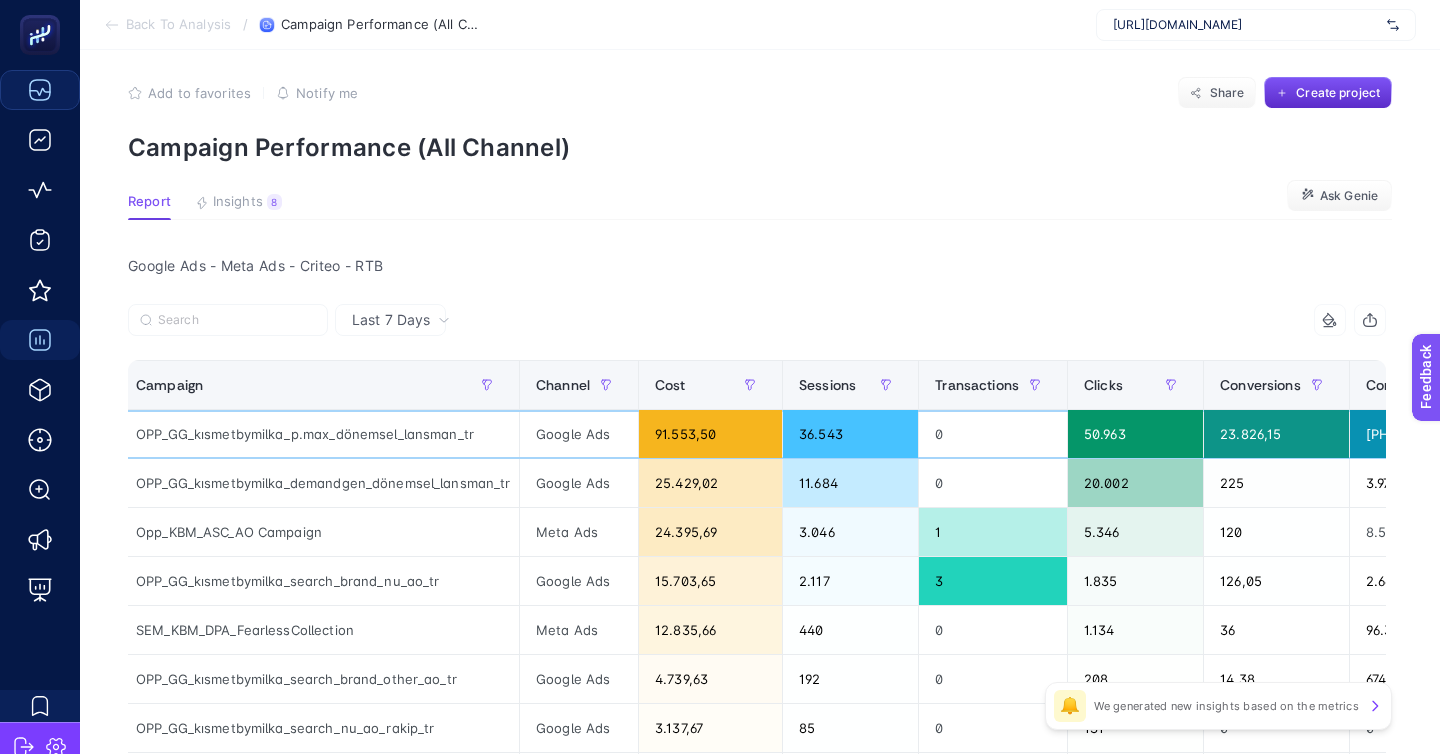 scroll, scrollTop: 0, scrollLeft: 3, axis: horizontal 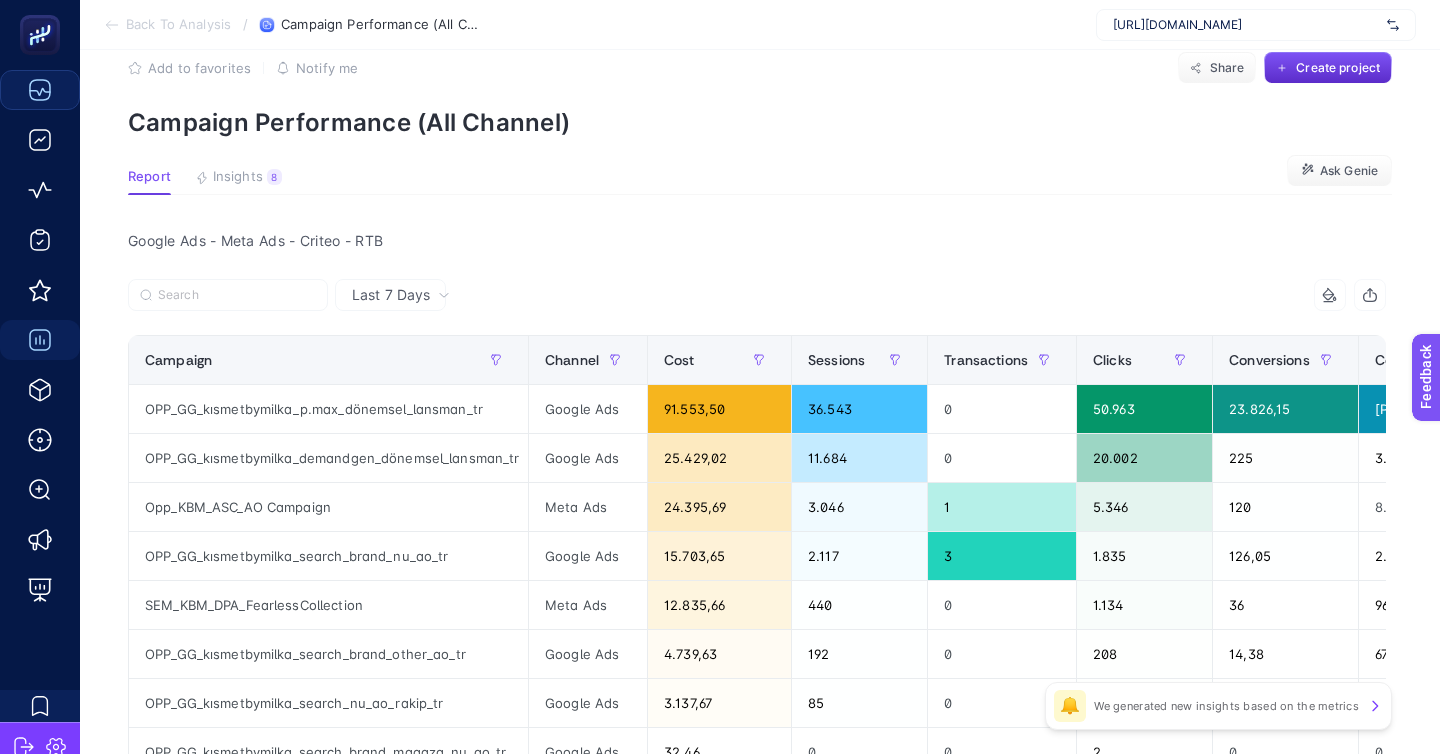 click on "10 items selected" at bounding box center [1071, 295] 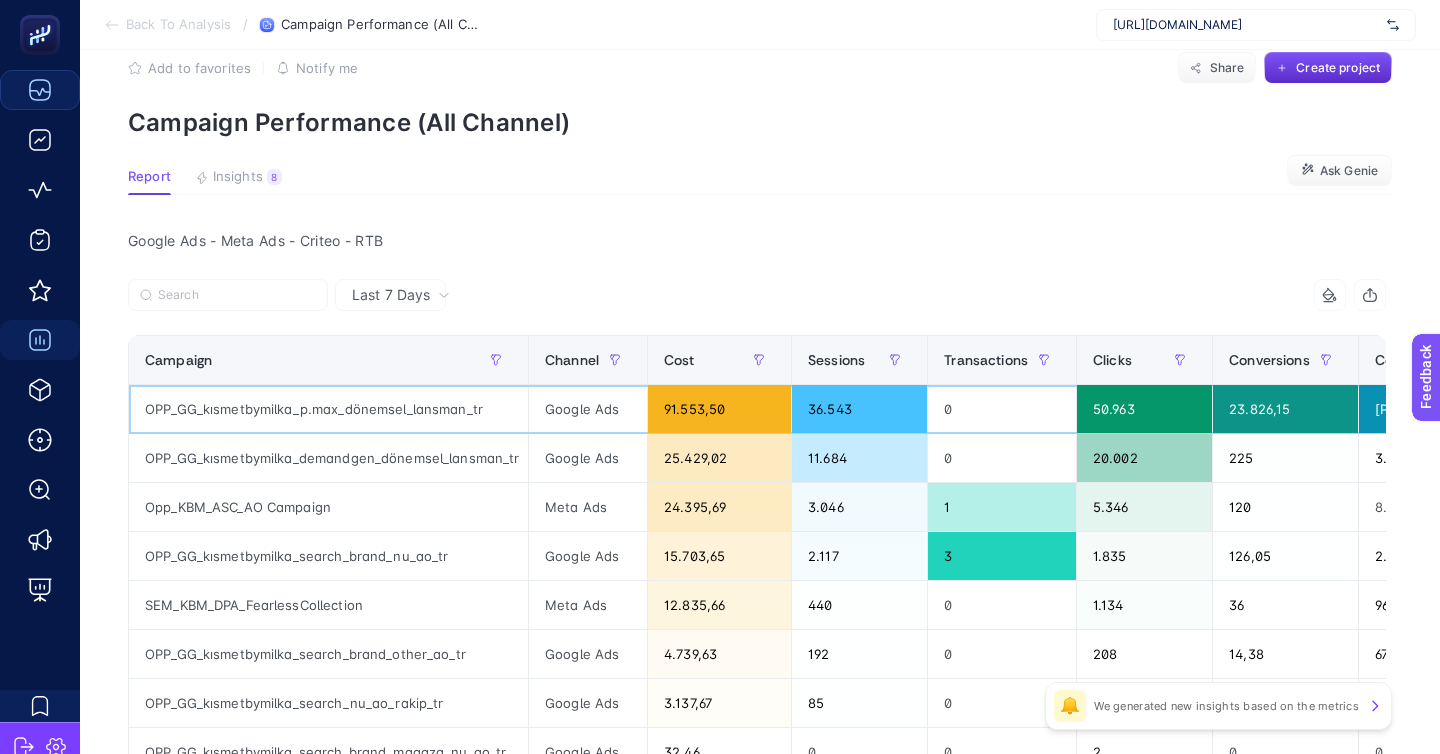 click on "OPP_GG_kısmetbymilka_p.max_dönemsel_lansman_tr" 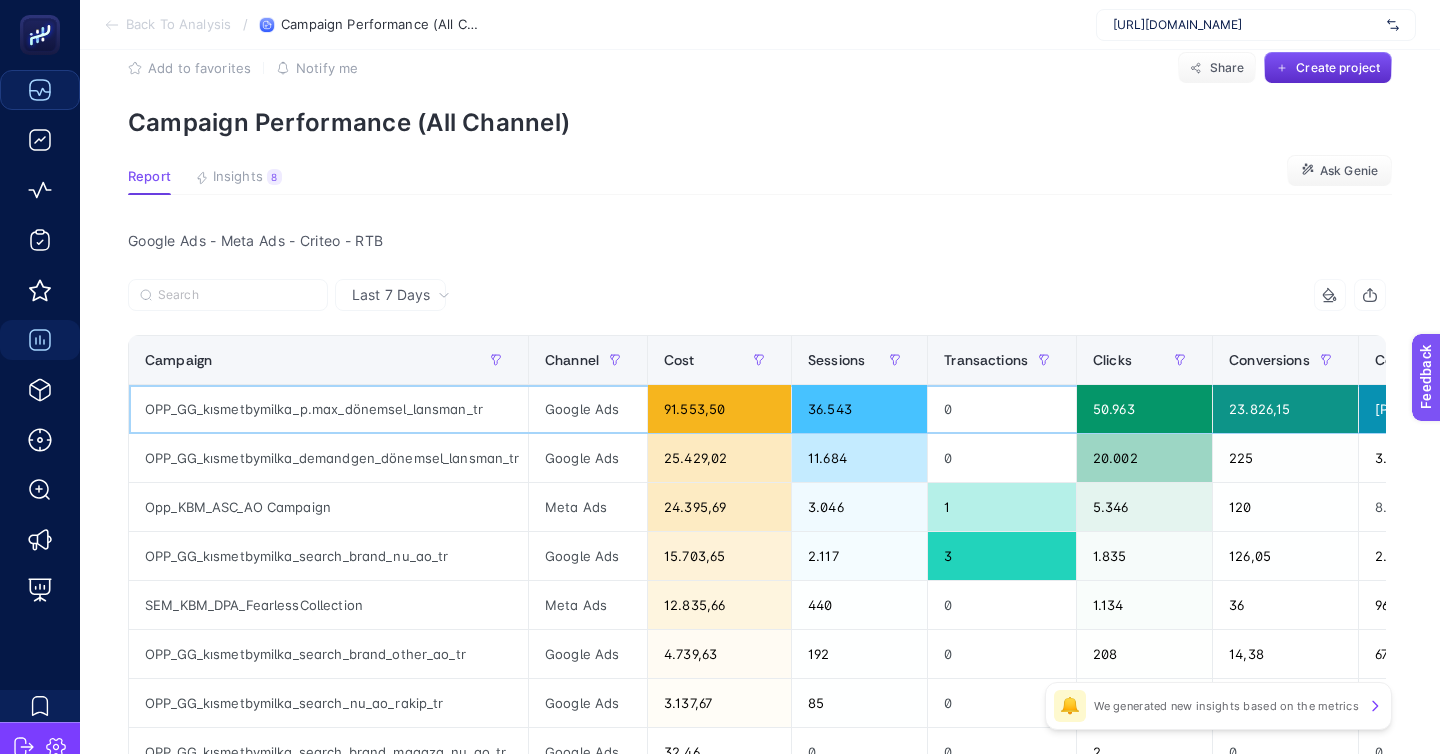 click on "OPP_GG_kısmetbymilka_p.max_dönemsel_lansman_tr" 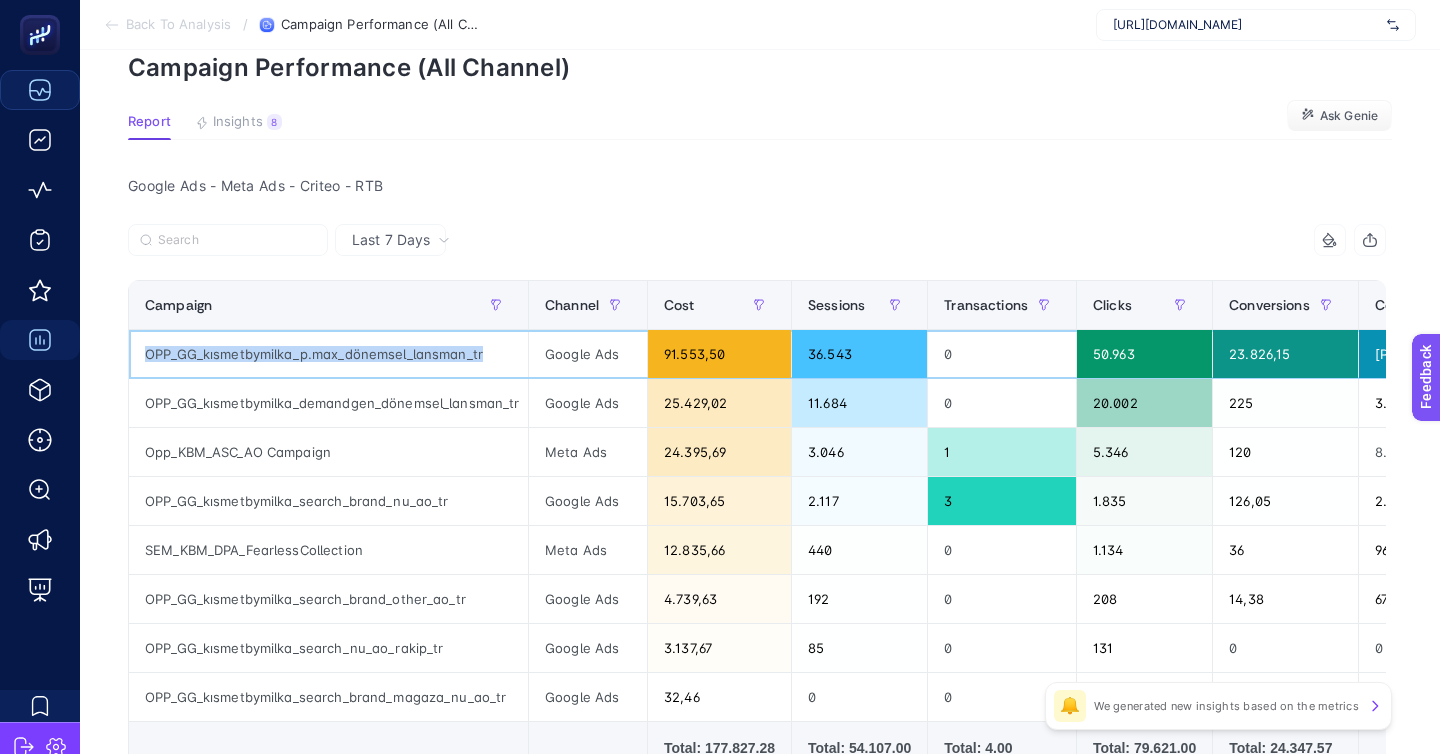scroll, scrollTop: 99, scrollLeft: 0, axis: vertical 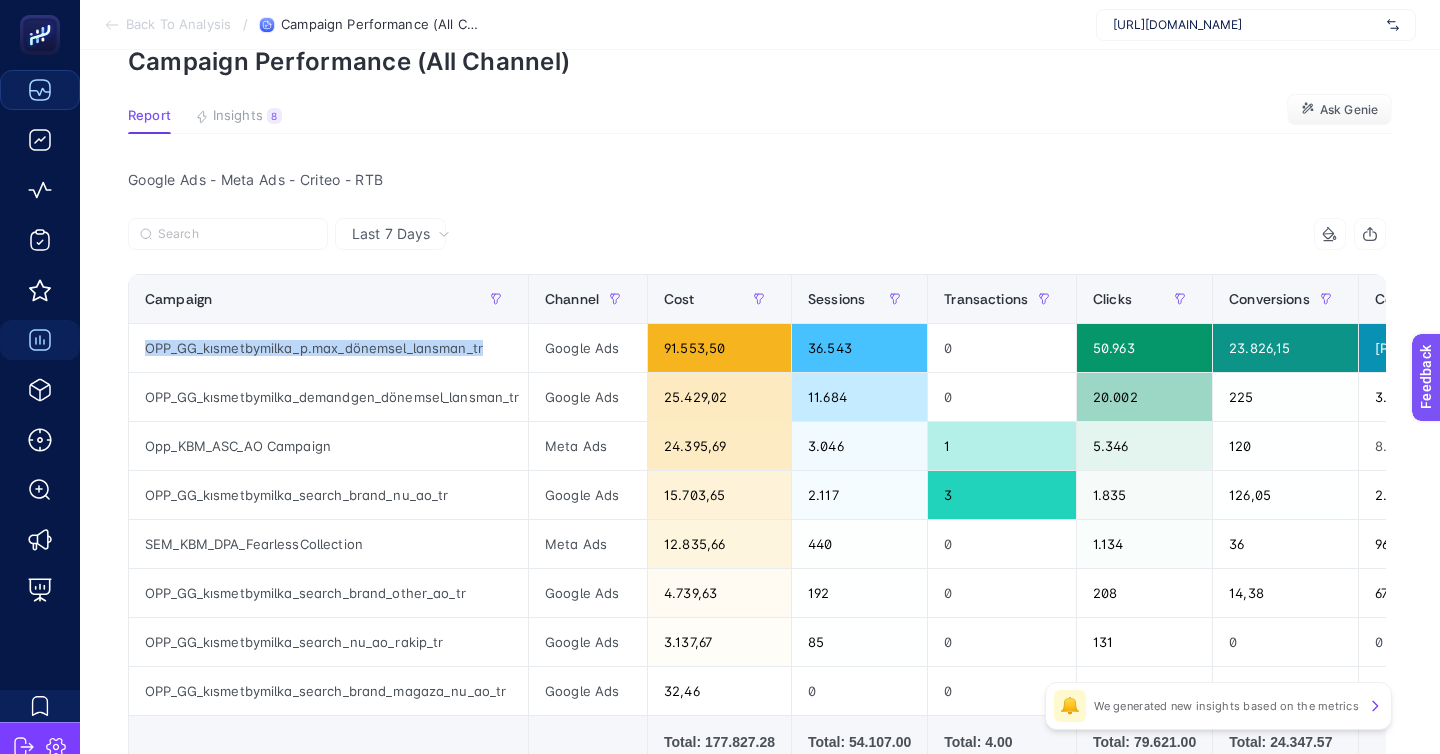 click on "Google Ads - Meta Ads - Criteo - RTB" at bounding box center [757, 180] 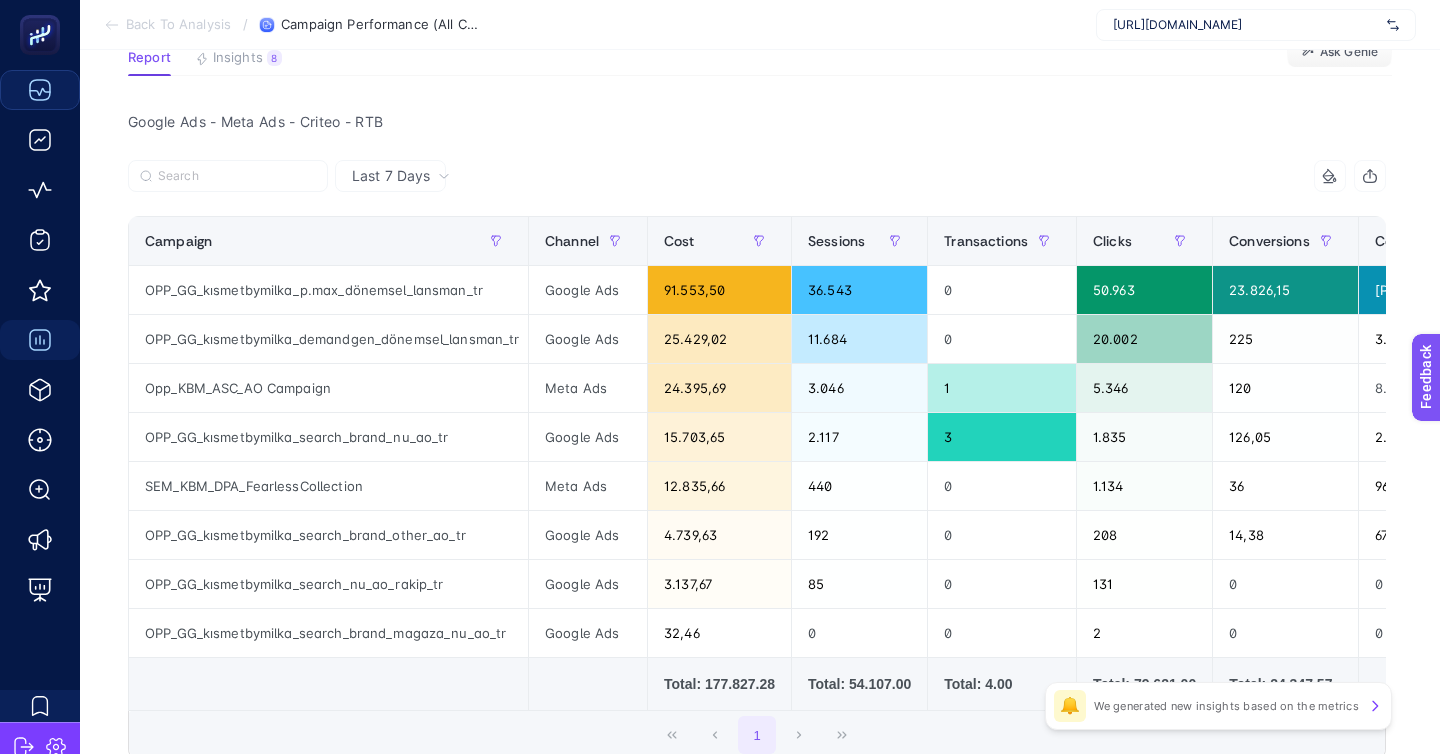 scroll, scrollTop: 159, scrollLeft: 0, axis: vertical 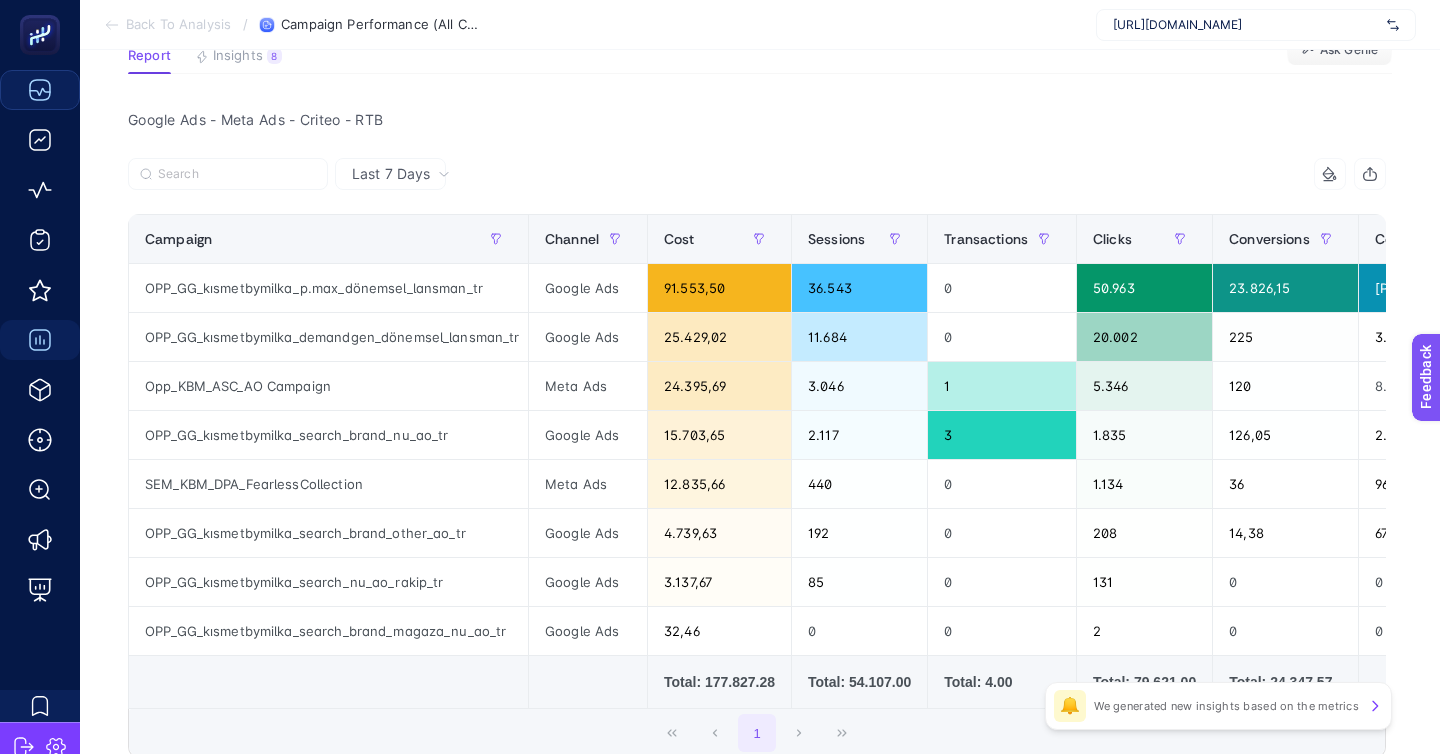 click on "Back To Analysis / Campaign Performance (All Channel) https://kismetbymilka.com.tr/" 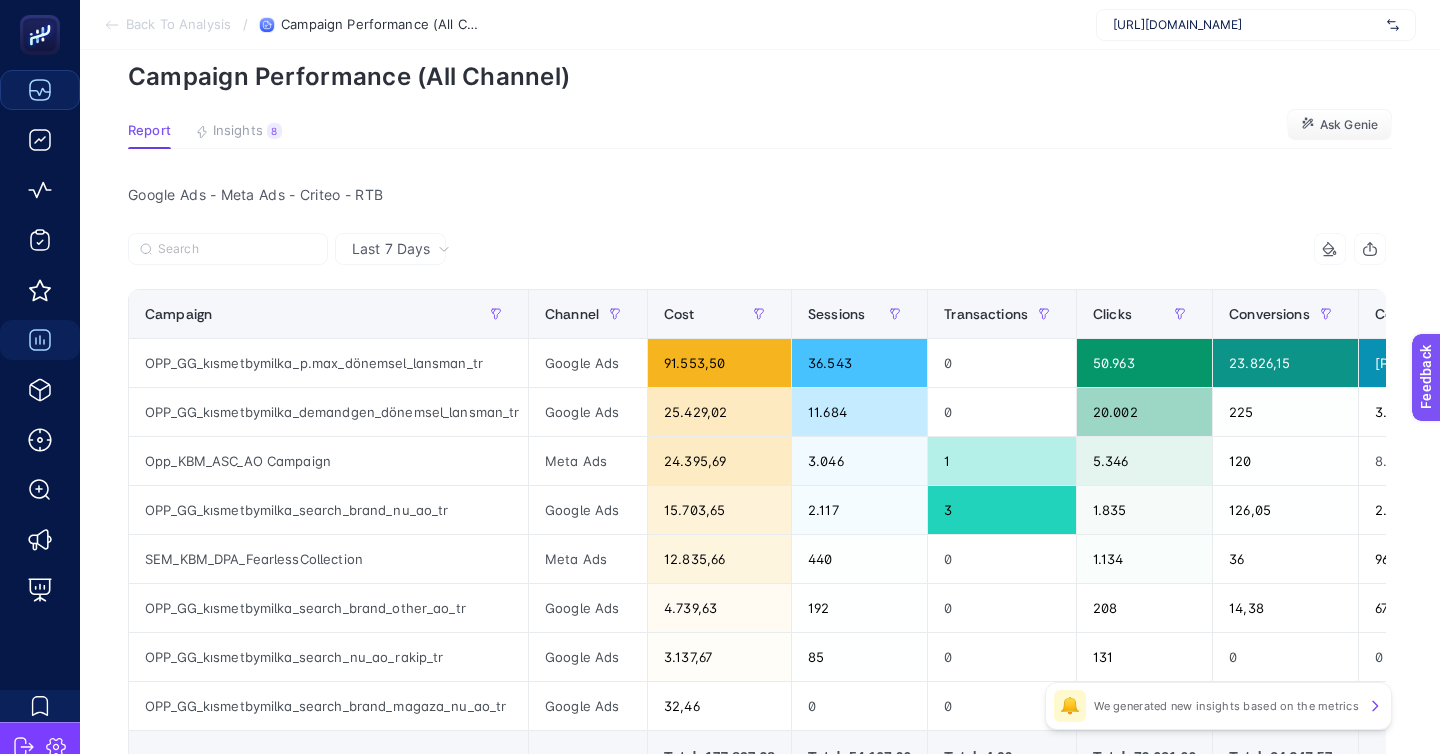 scroll, scrollTop: 90, scrollLeft: 0, axis: vertical 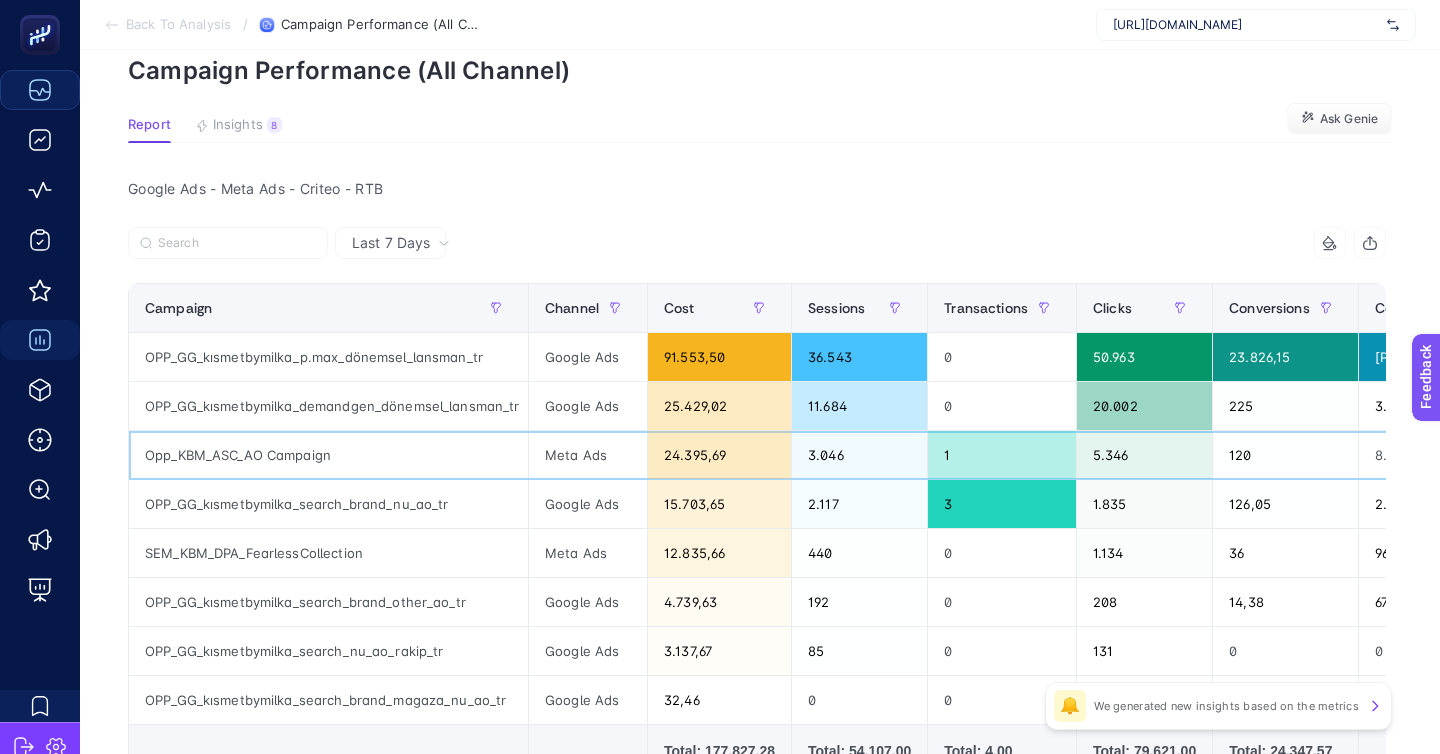click on "1" 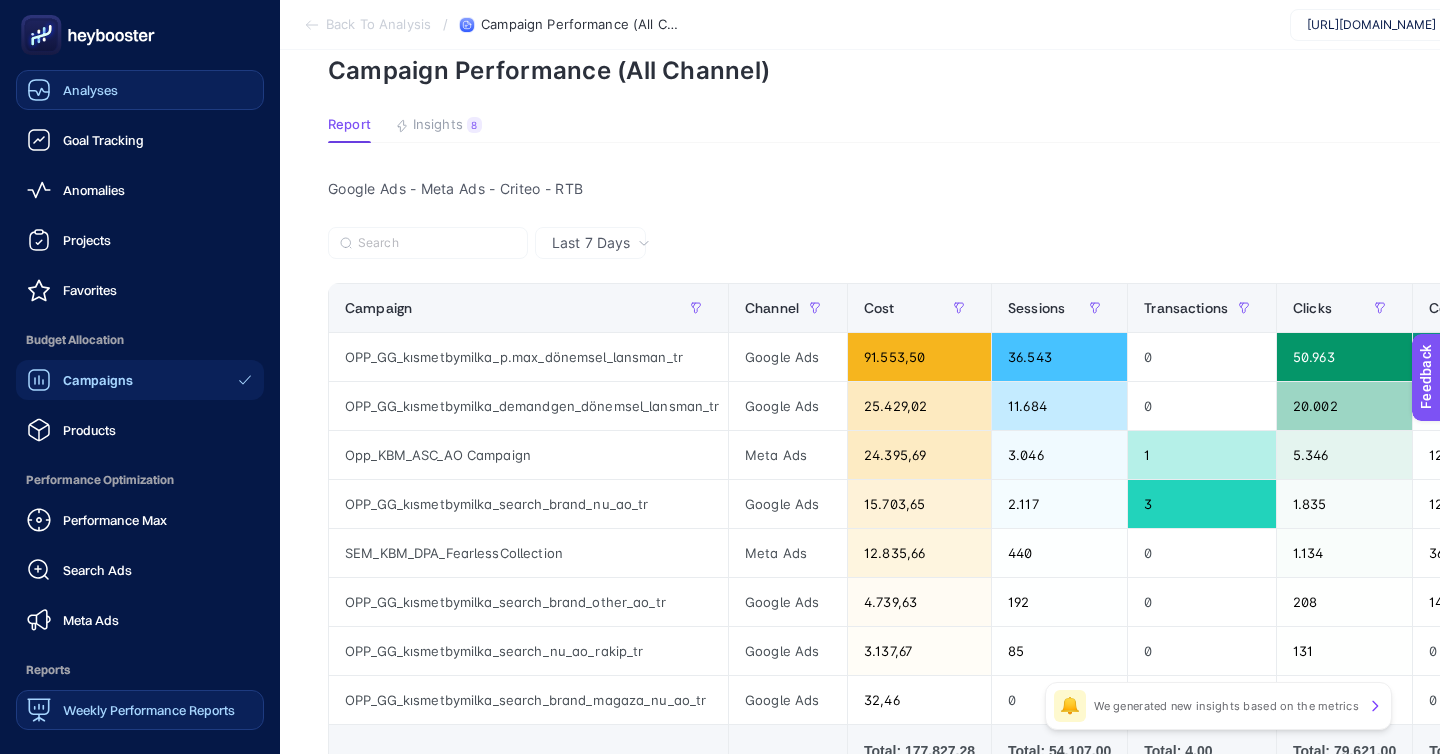 click on "Weekly Performance Reports" at bounding box center (149, 710) 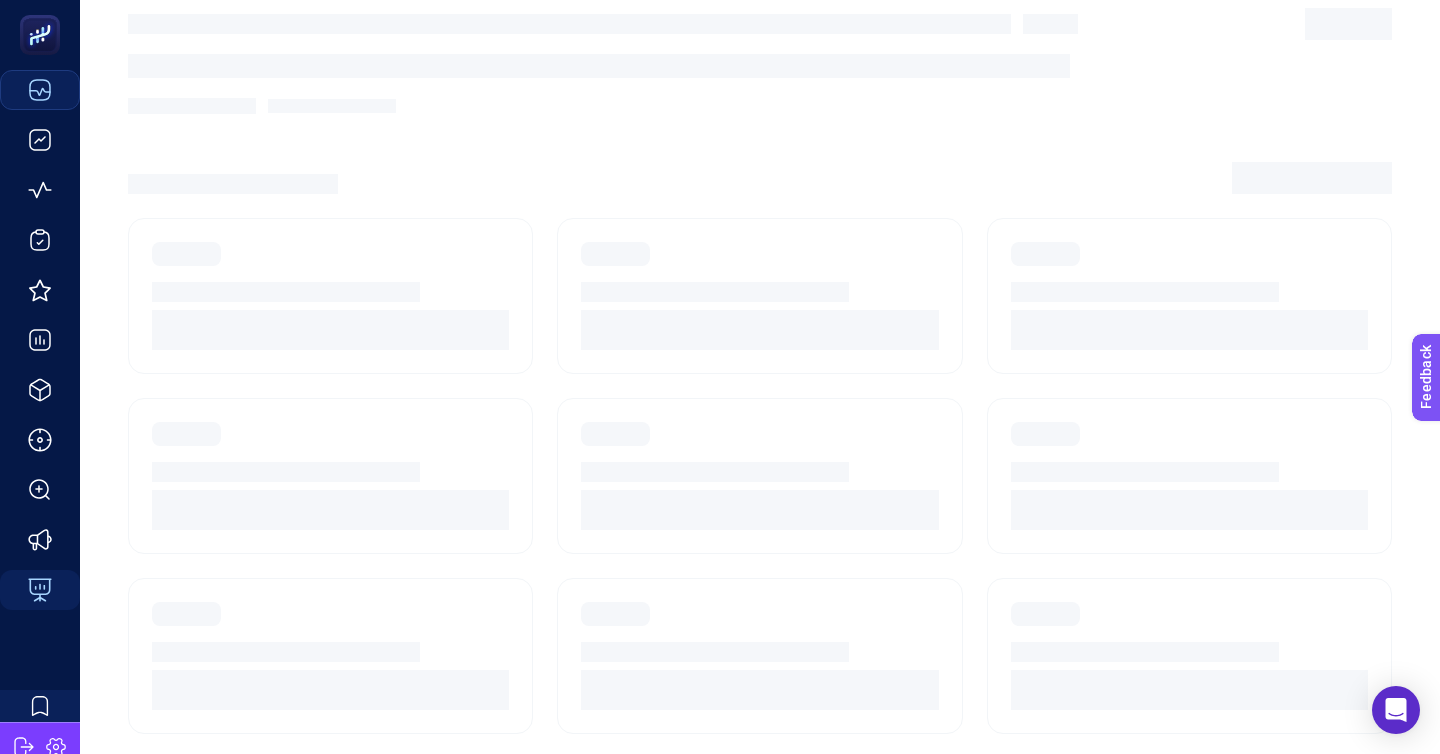scroll, scrollTop: 0, scrollLeft: 0, axis: both 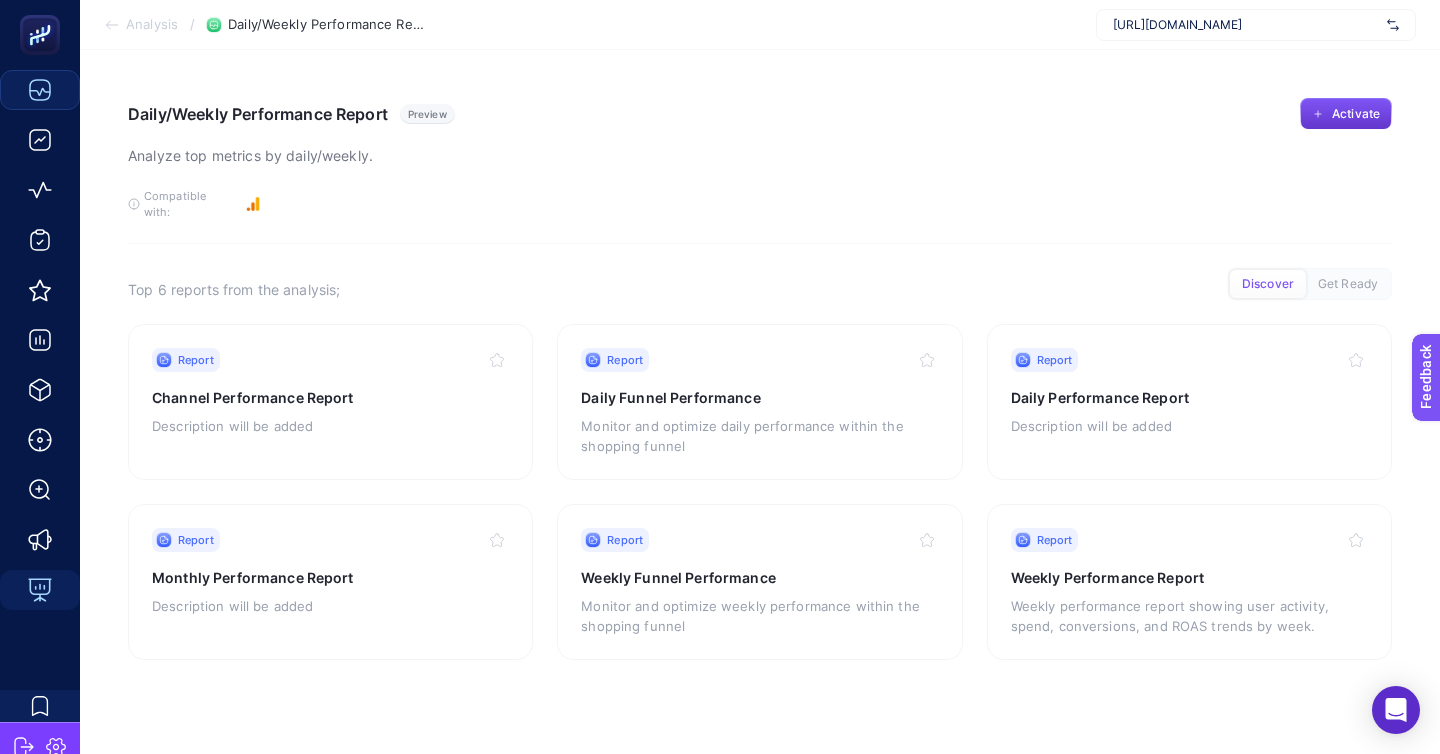 click on "Activate" at bounding box center (1346, 114) 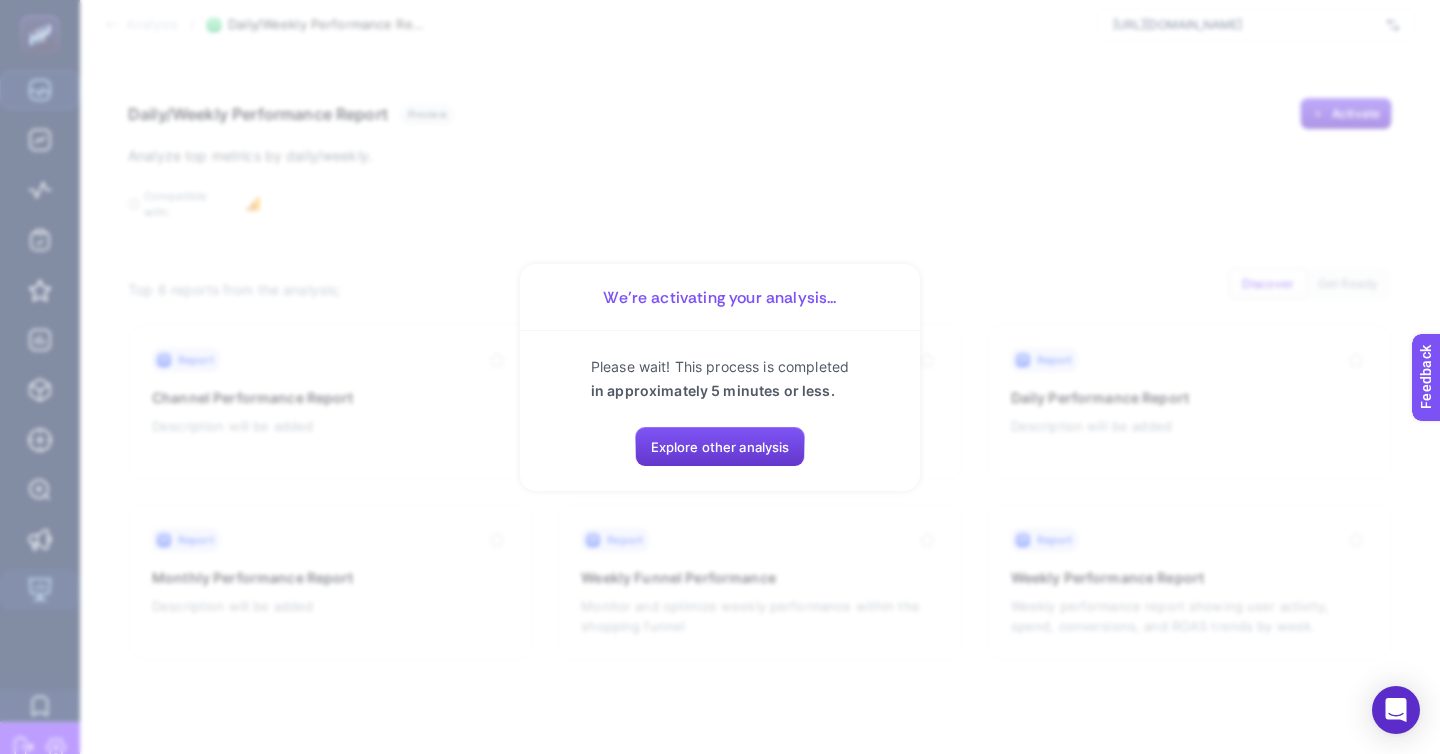 click on "Explore other analysis" 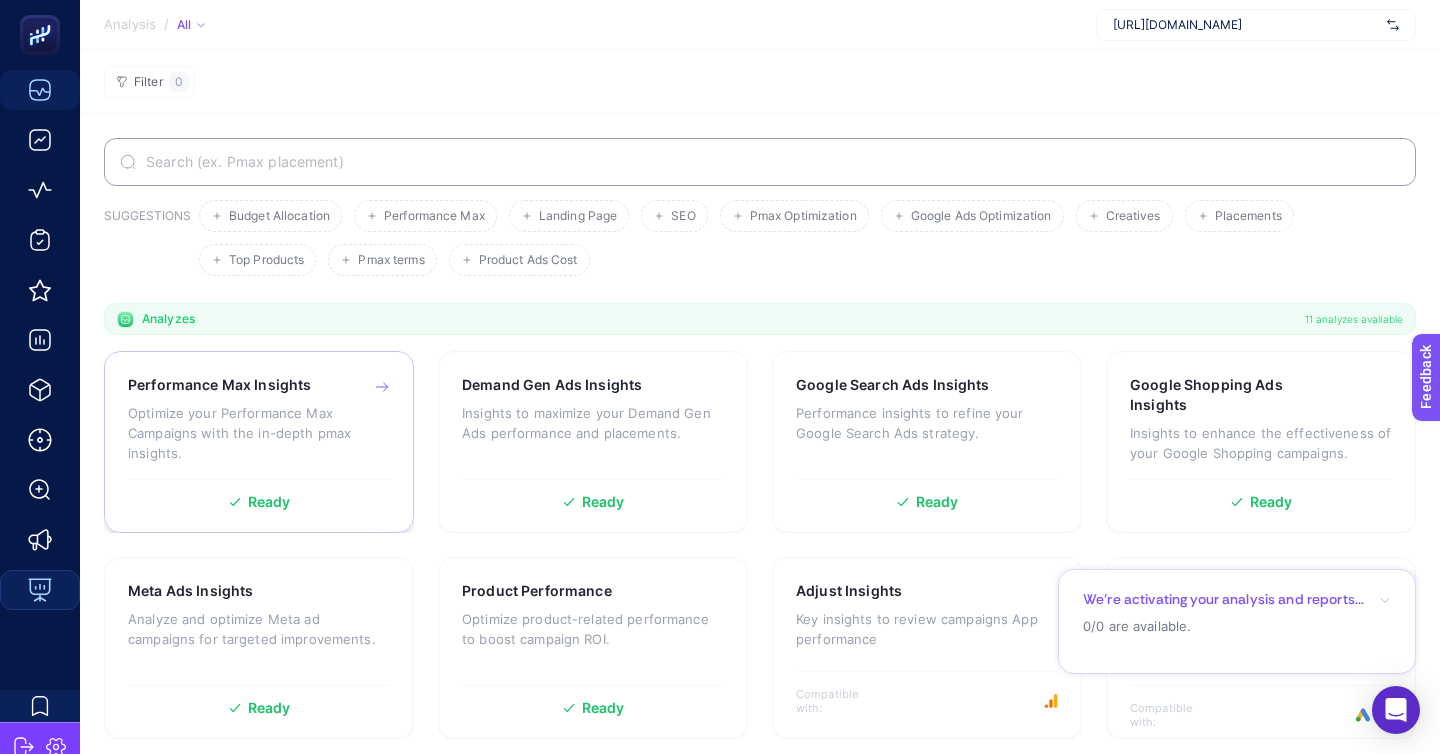 scroll, scrollTop: 39, scrollLeft: 0, axis: vertical 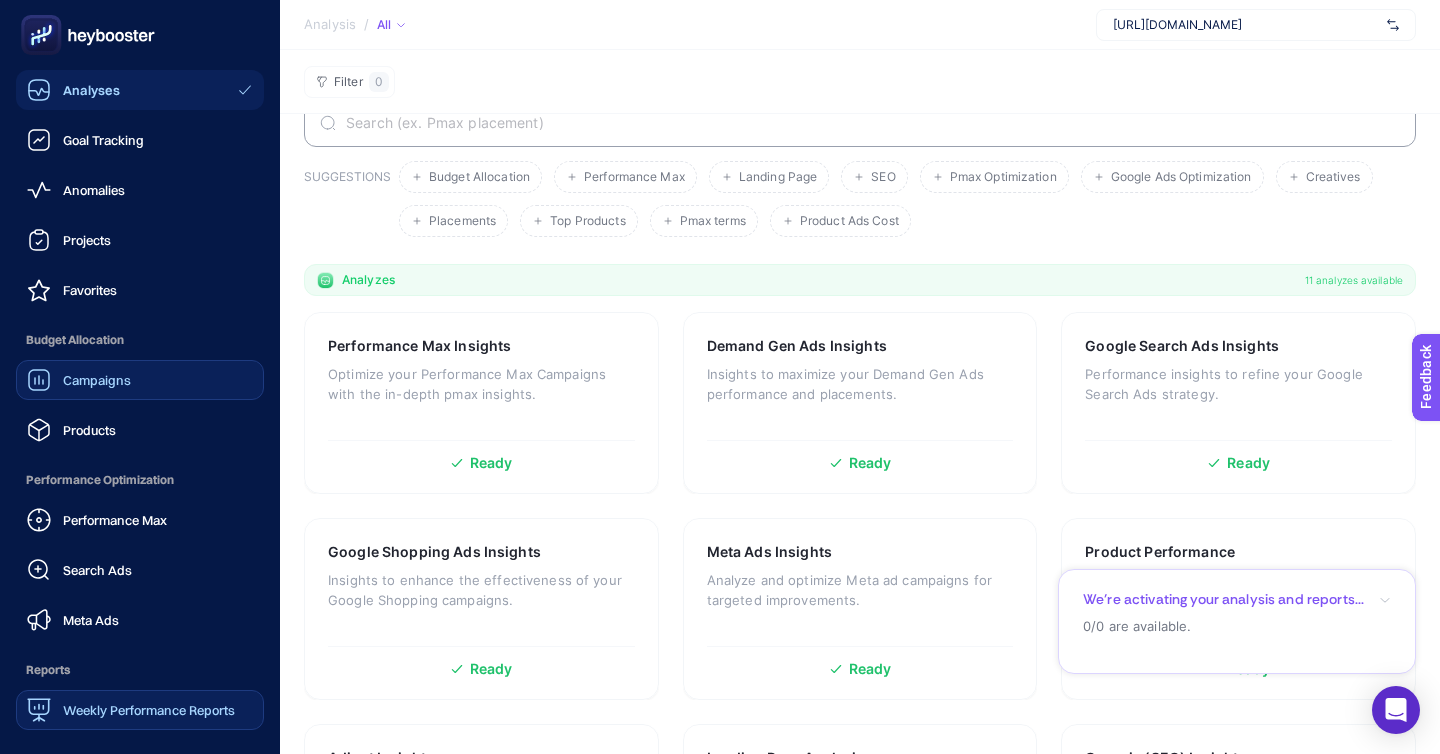 click on "Campaigns" 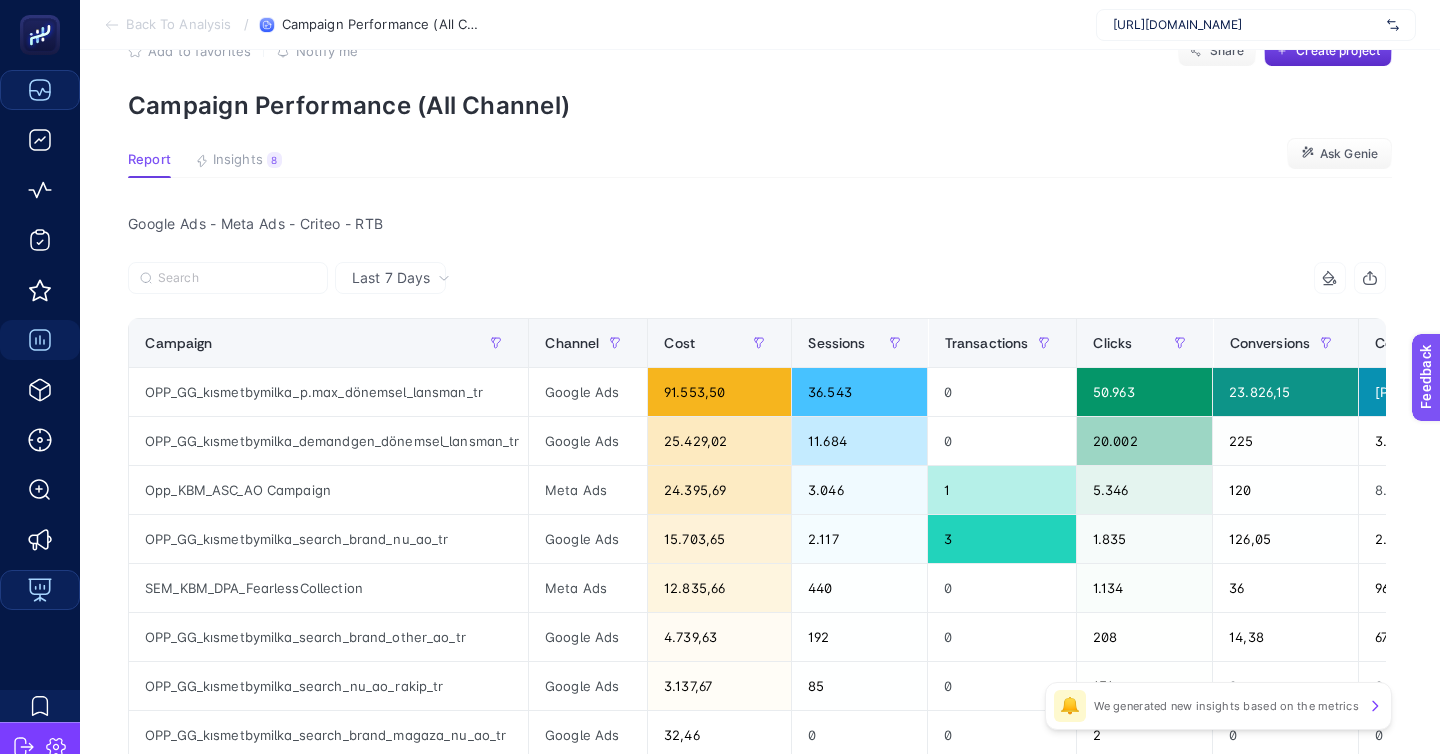 scroll, scrollTop: 80, scrollLeft: 0, axis: vertical 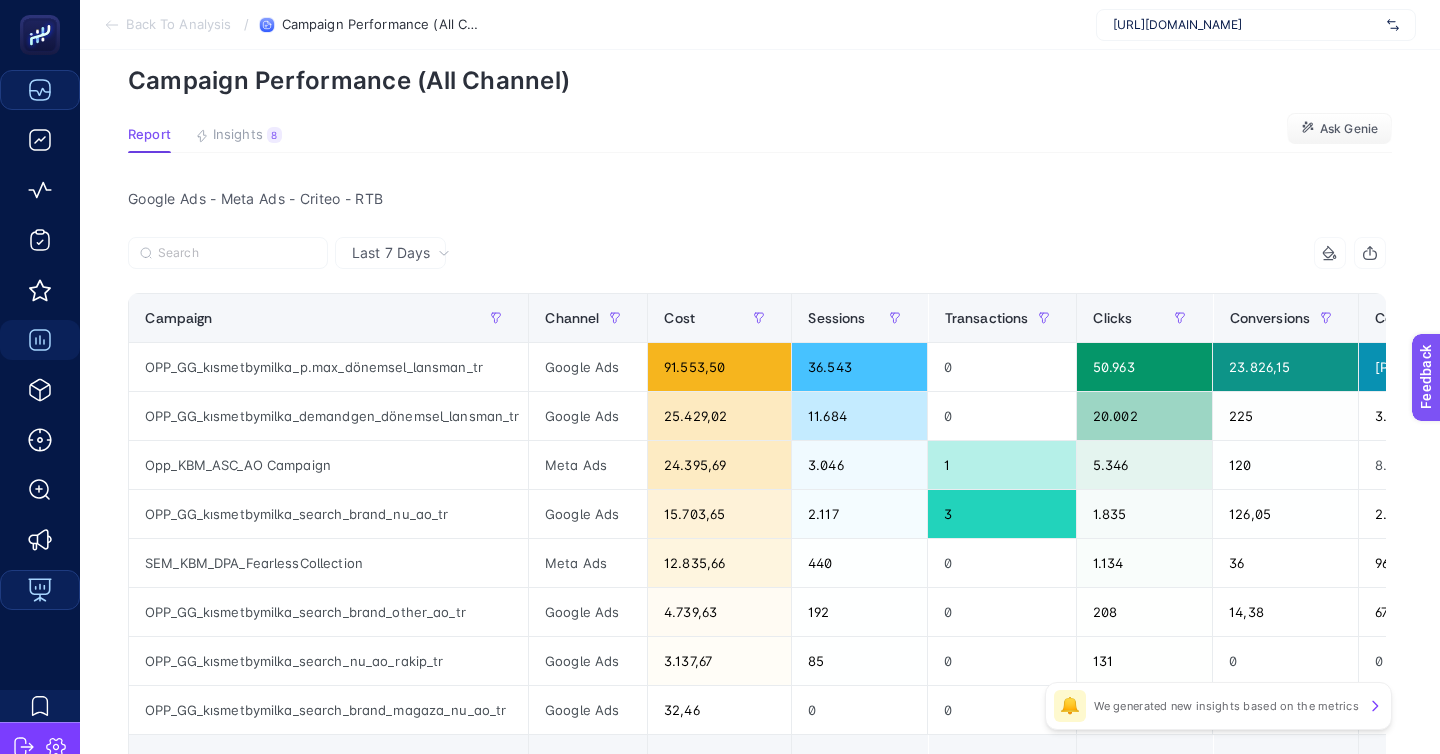 click on "Total: 4.00" 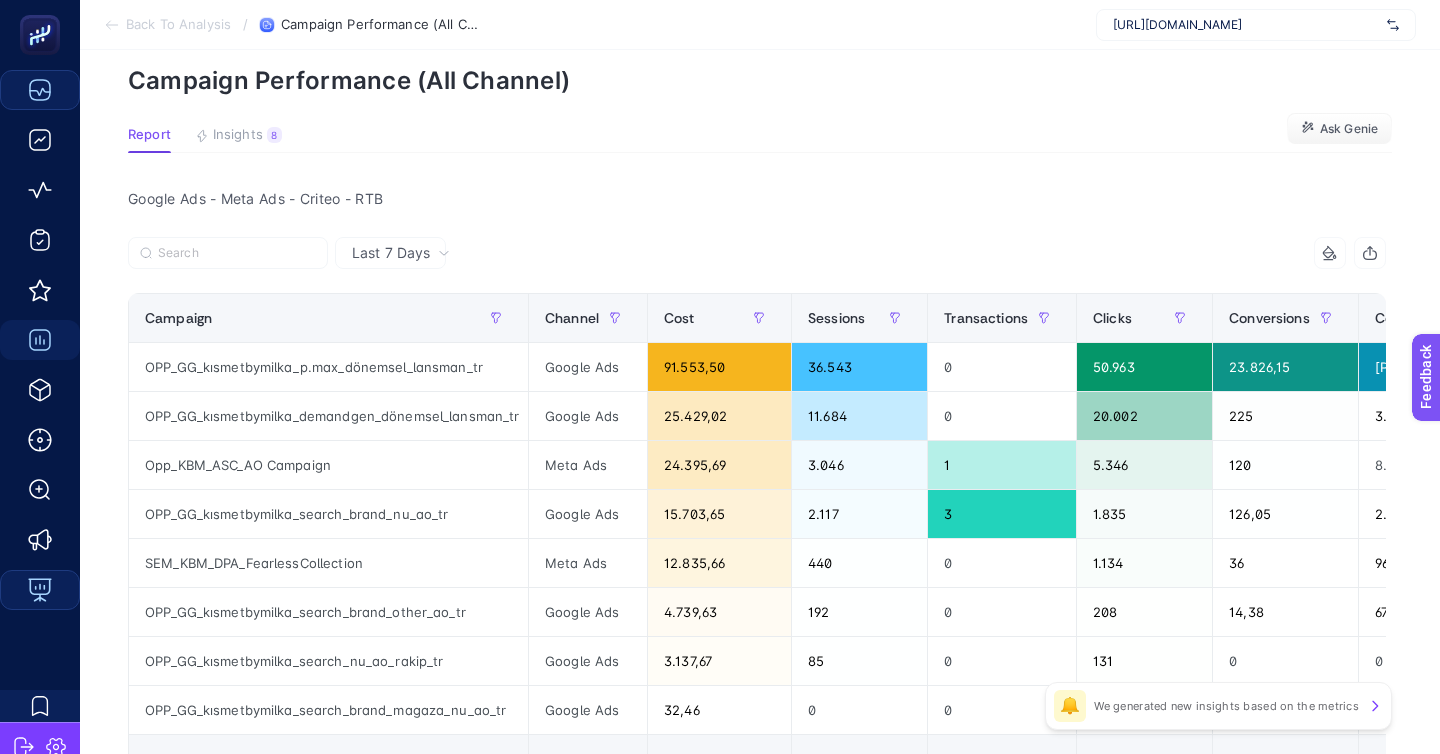 click on "Last 7 Days" at bounding box center [390, 253] 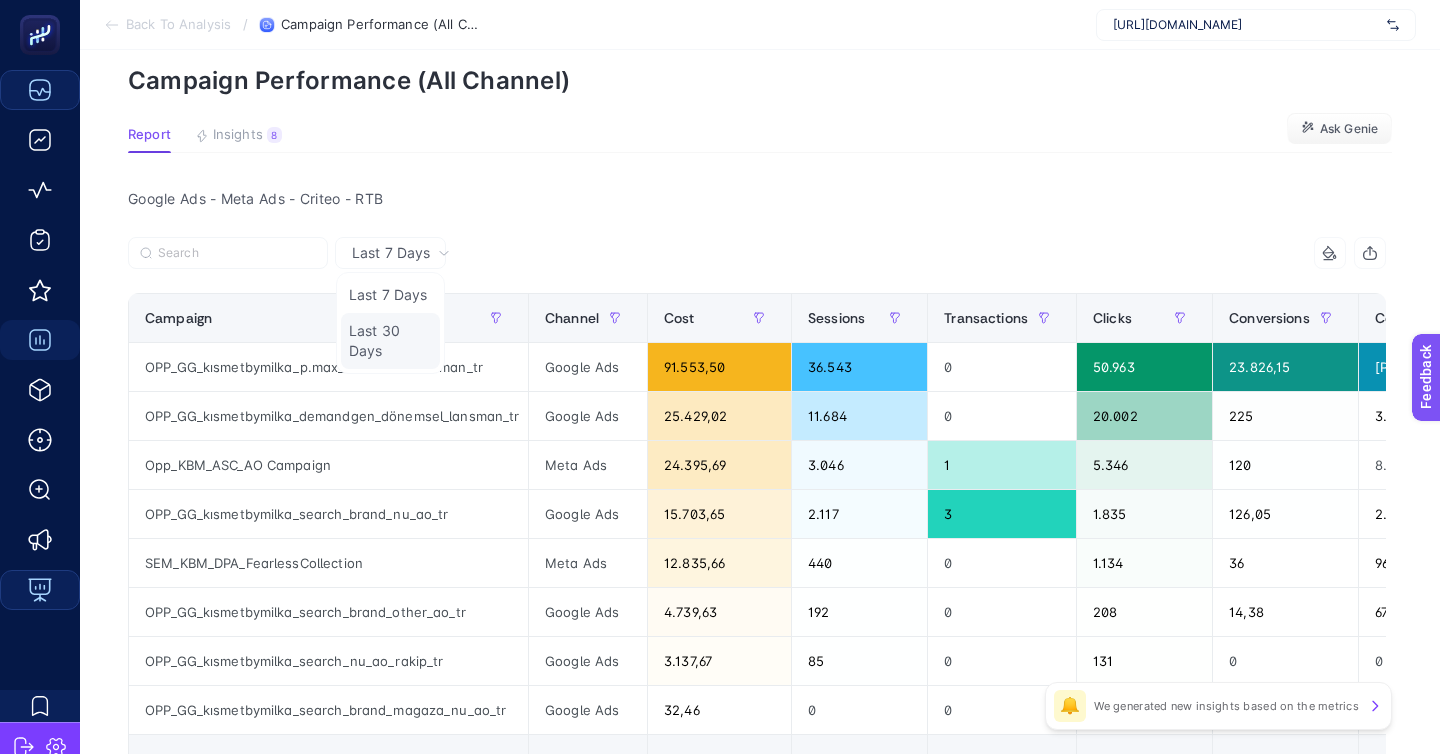 click on "Last 30 Days" 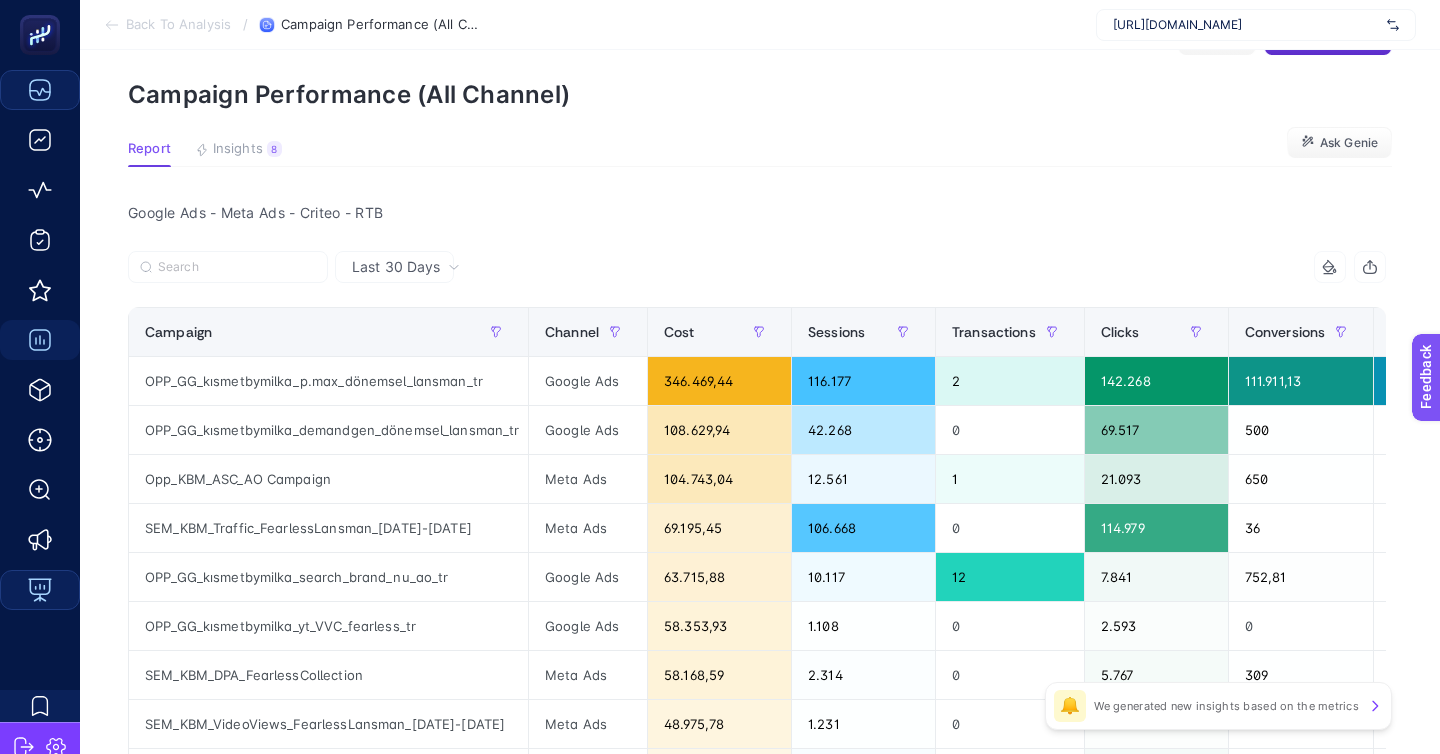 scroll, scrollTop: 64, scrollLeft: 0, axis: vertical 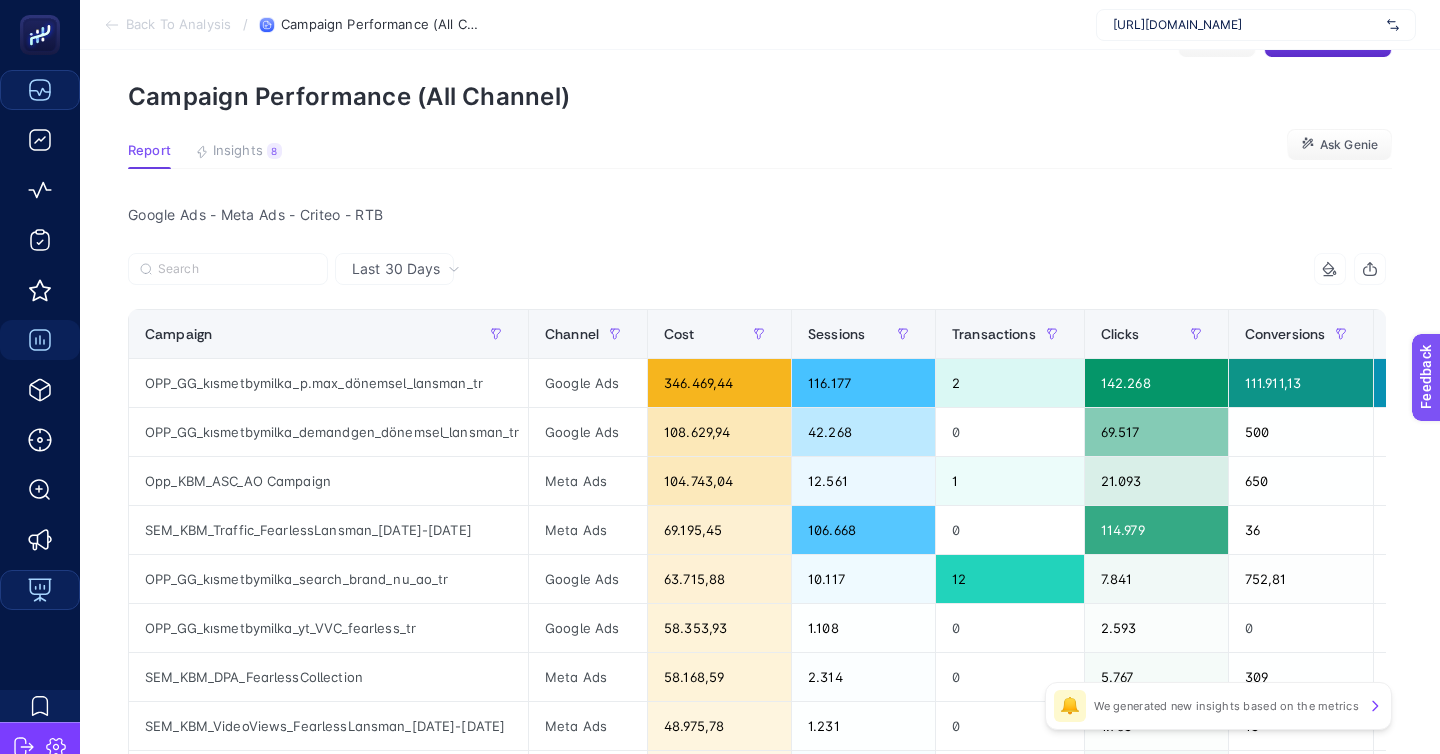 click at bounding box center (442, 275) 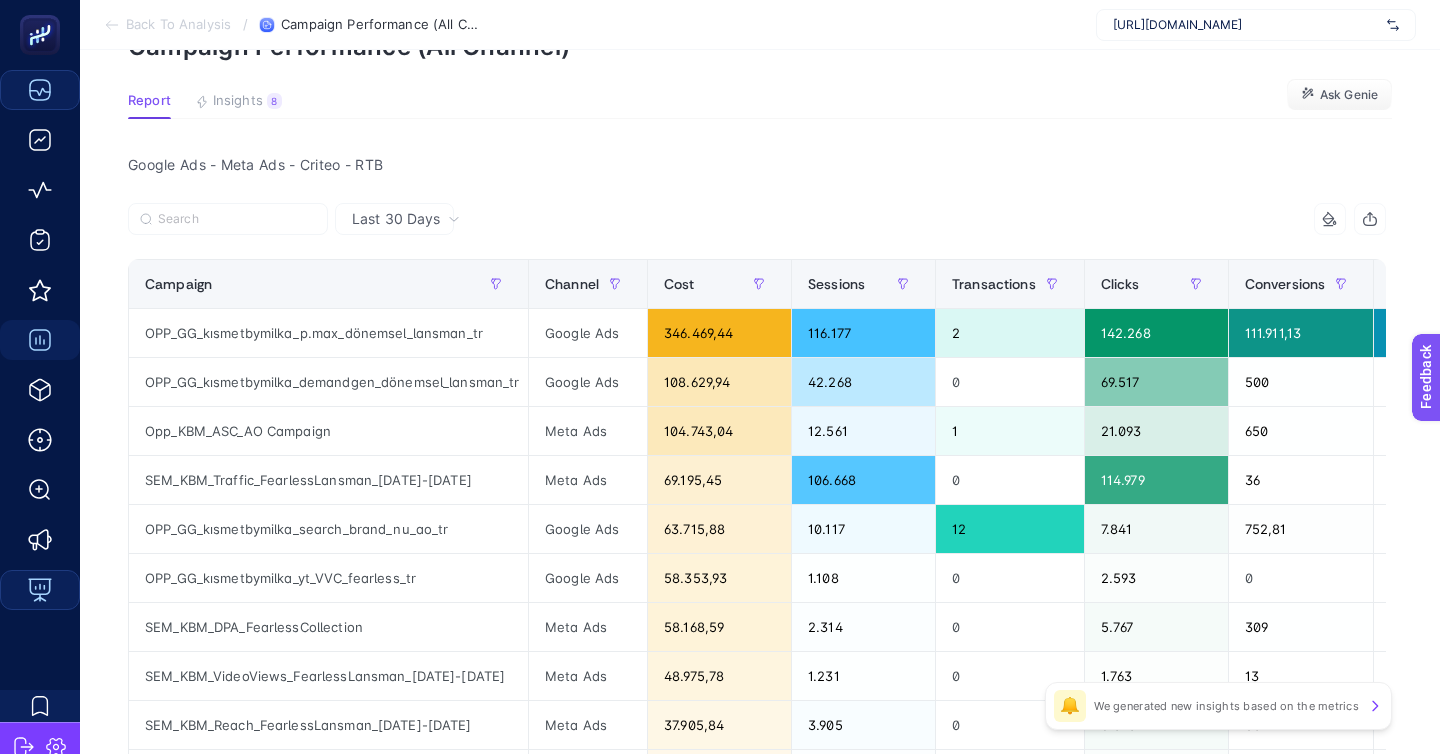 scroll, scrollTop: 119, scrollLeft: 0, axis: vertical 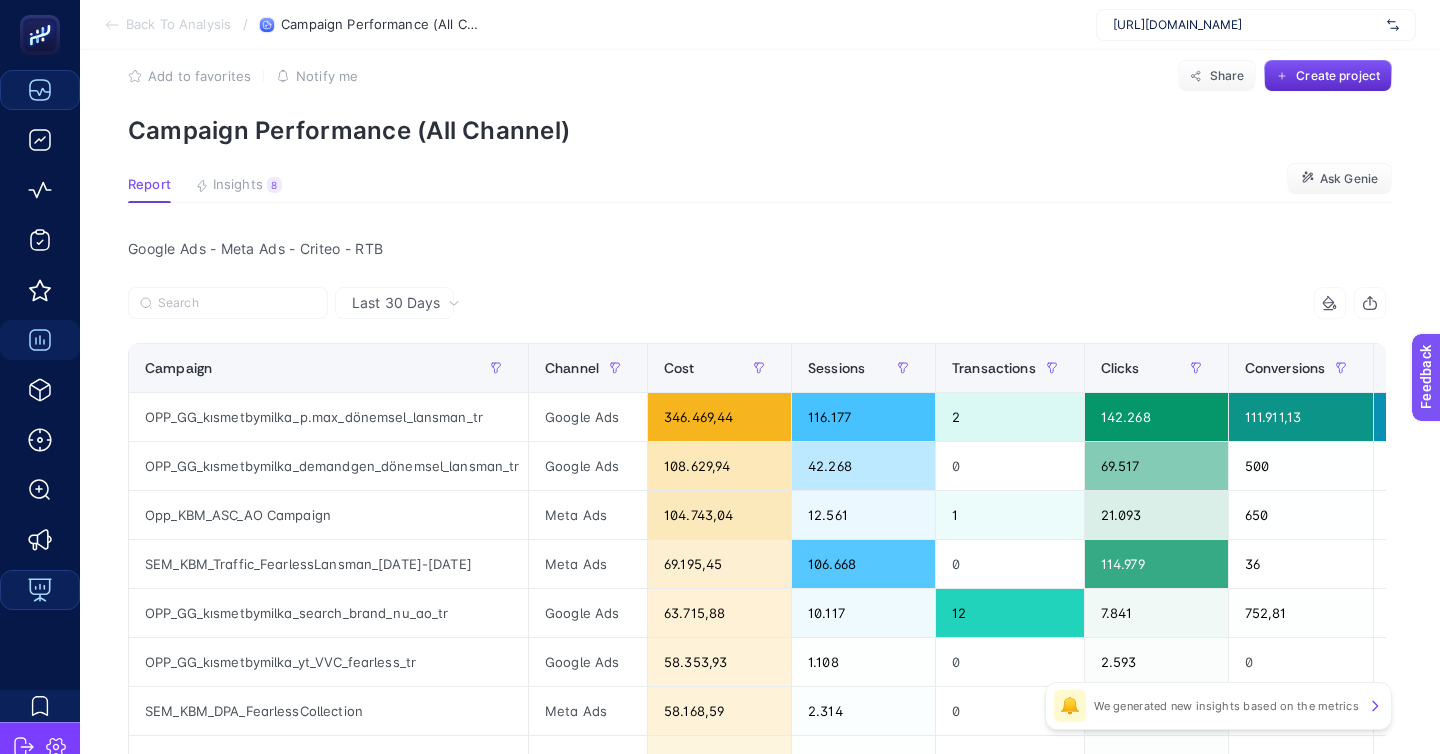 click on "Google Ads - Meta Ads - Criteo - RTB" at bounding box center [757, 249] 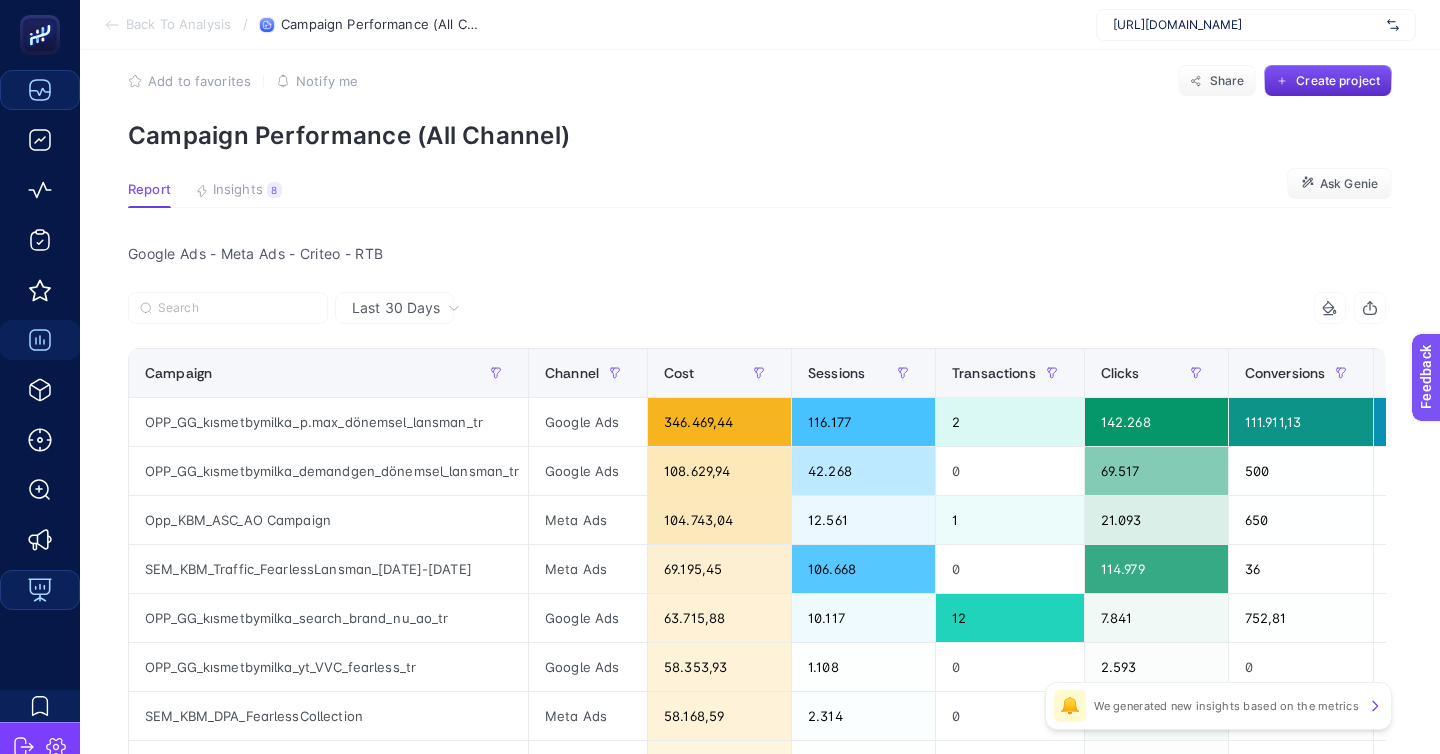scroll, scrollTop: 22, scrollLeft: 0, axis: vertical 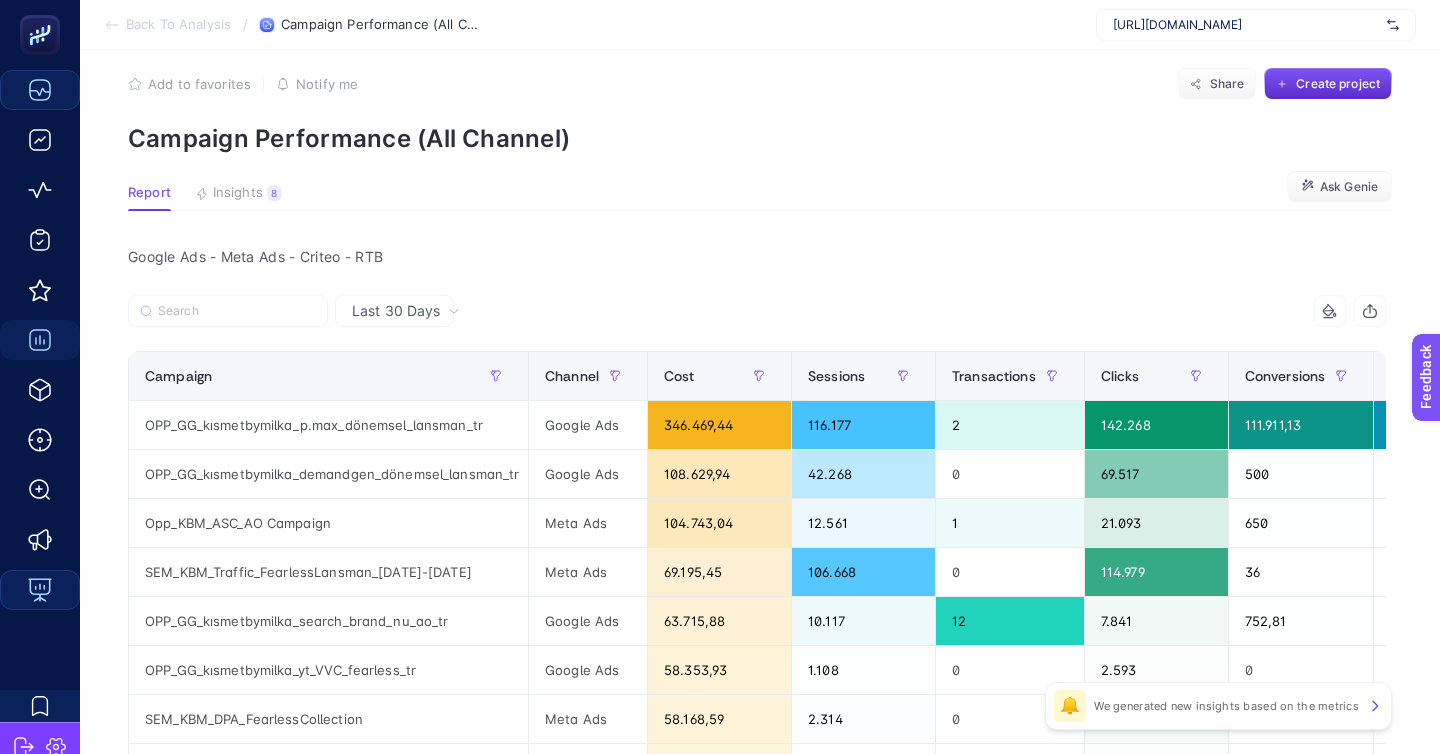 click at bounding box center [442, 317] 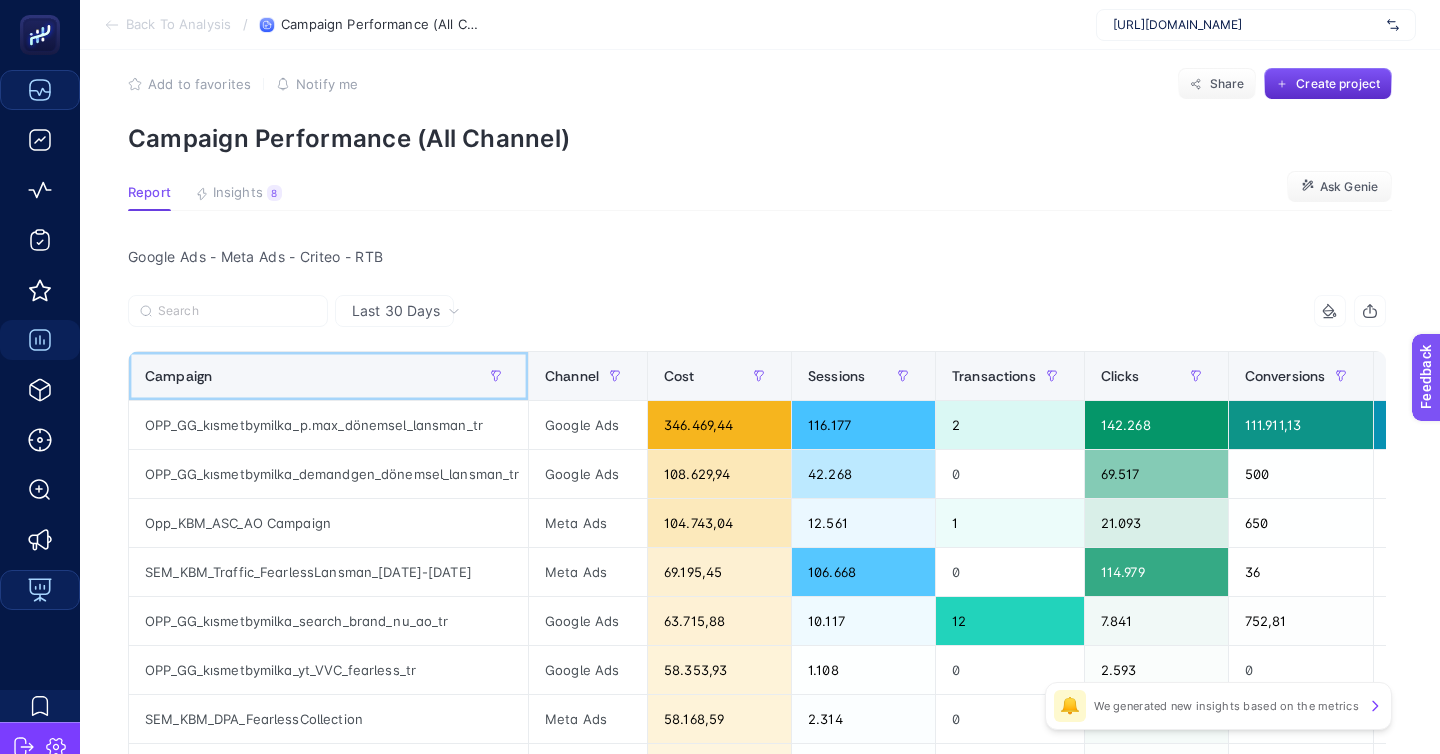 click at bounding box center [524, 376] 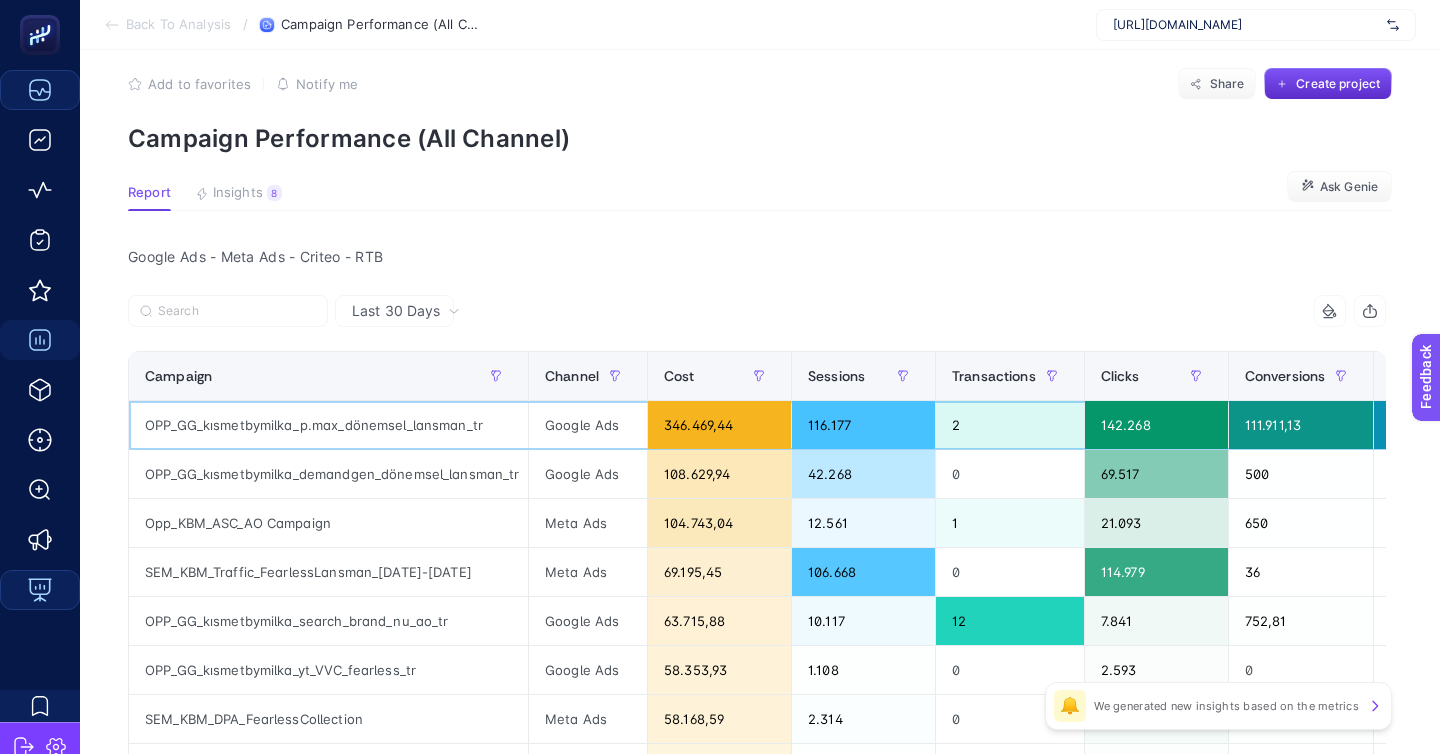 click on "OPP_GG_kısmetbymilka_p.max_dönemsel_lansman_tr" 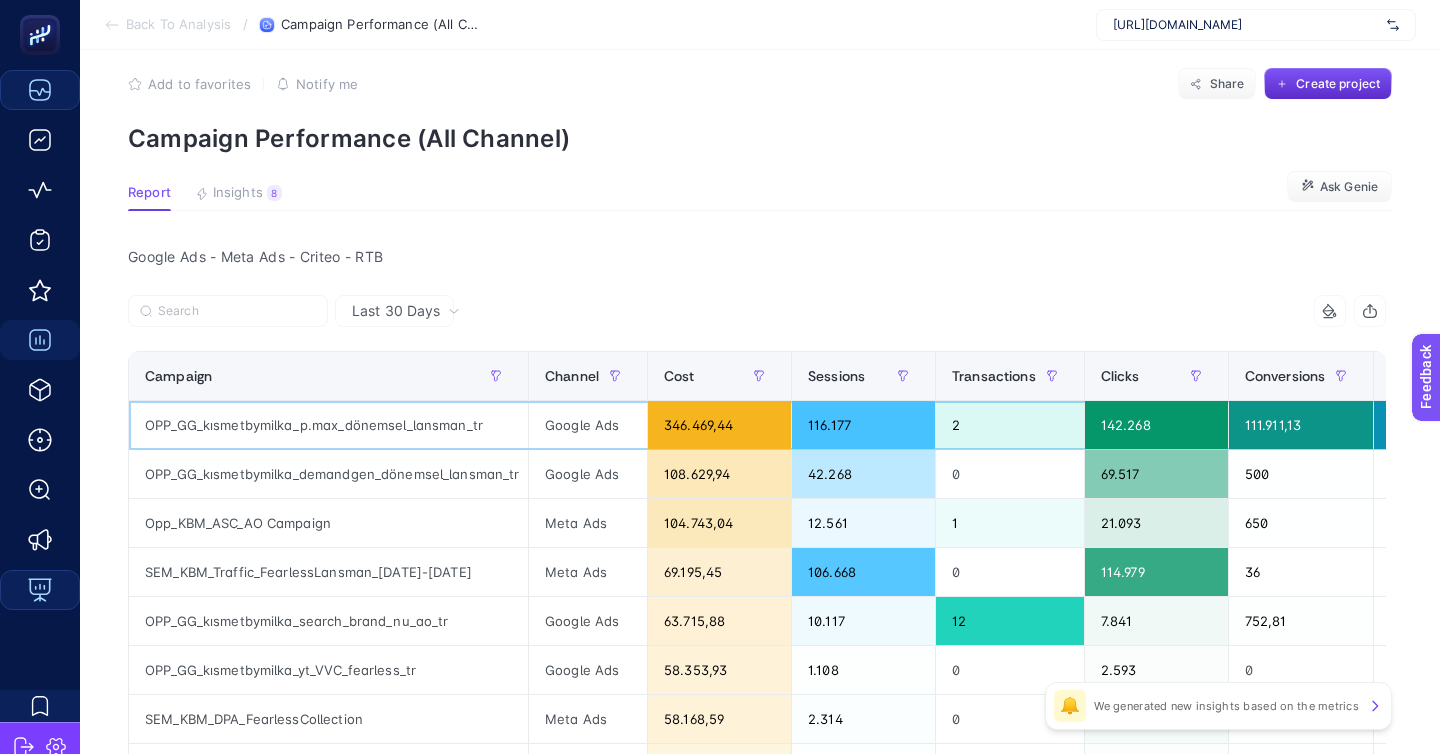 click on "OPP_GG_kısmetbymilka_p.max_dönemsel_lansman_tr" 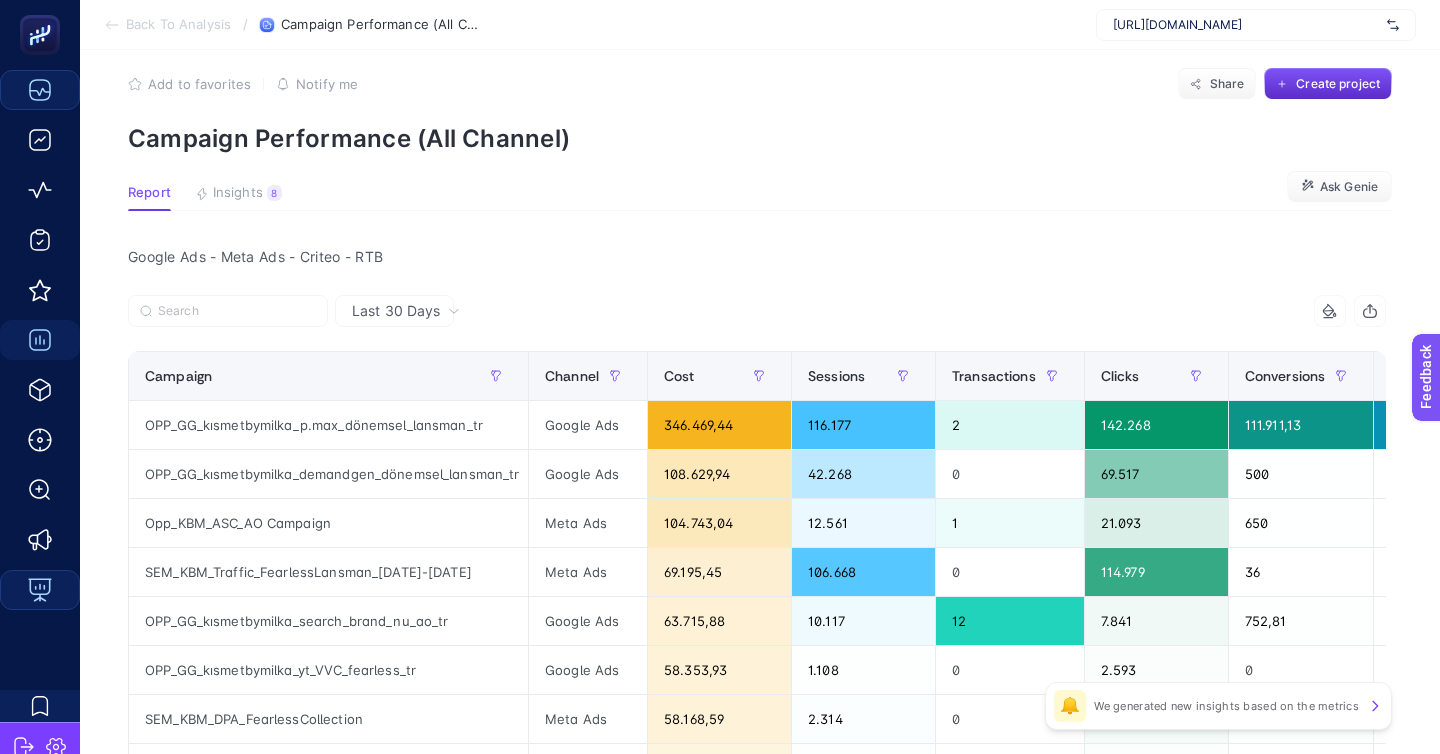 click on "Last 30 Days" at bounding box center (396, 311) 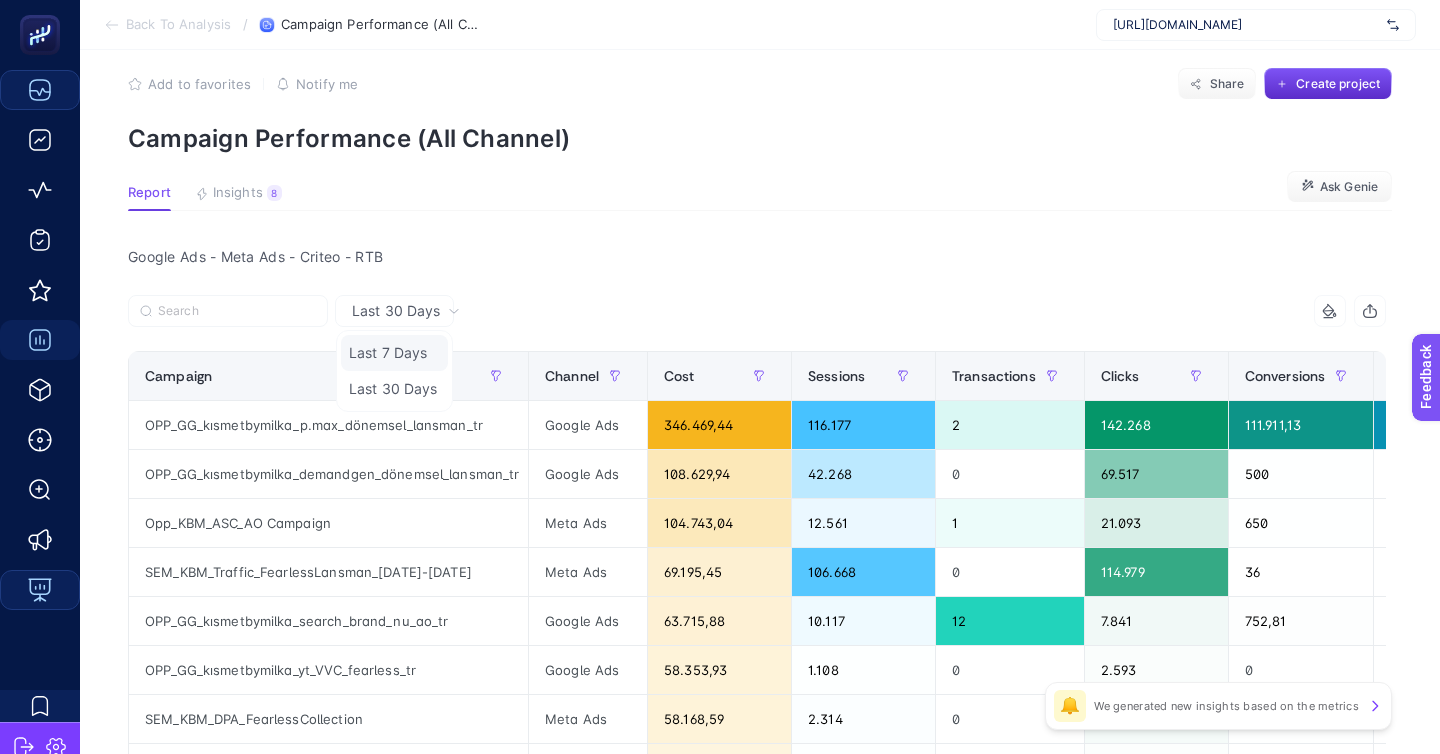 click on "Last 7 Days" 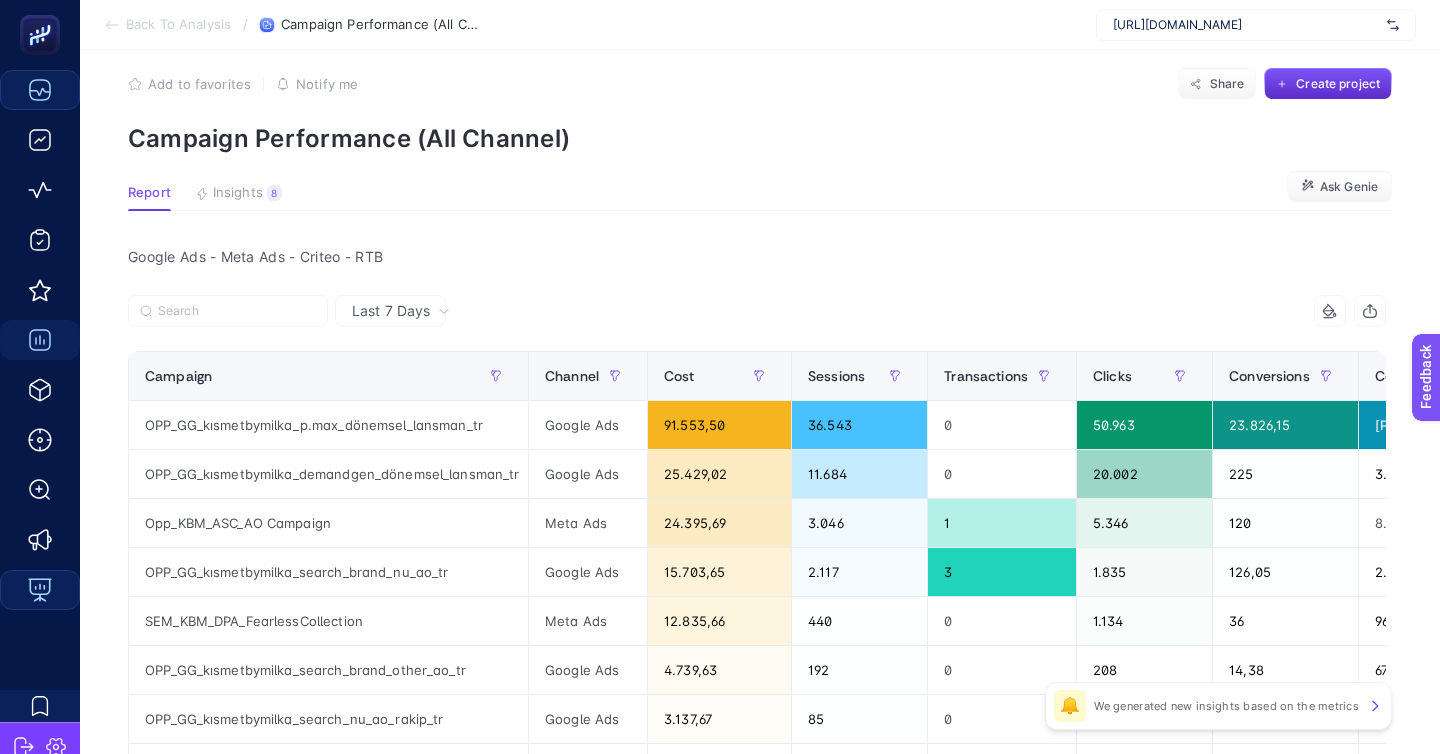 click on "Google Ads - Meta Ads - Criteo - RTB" at bounding box center (757, 257) 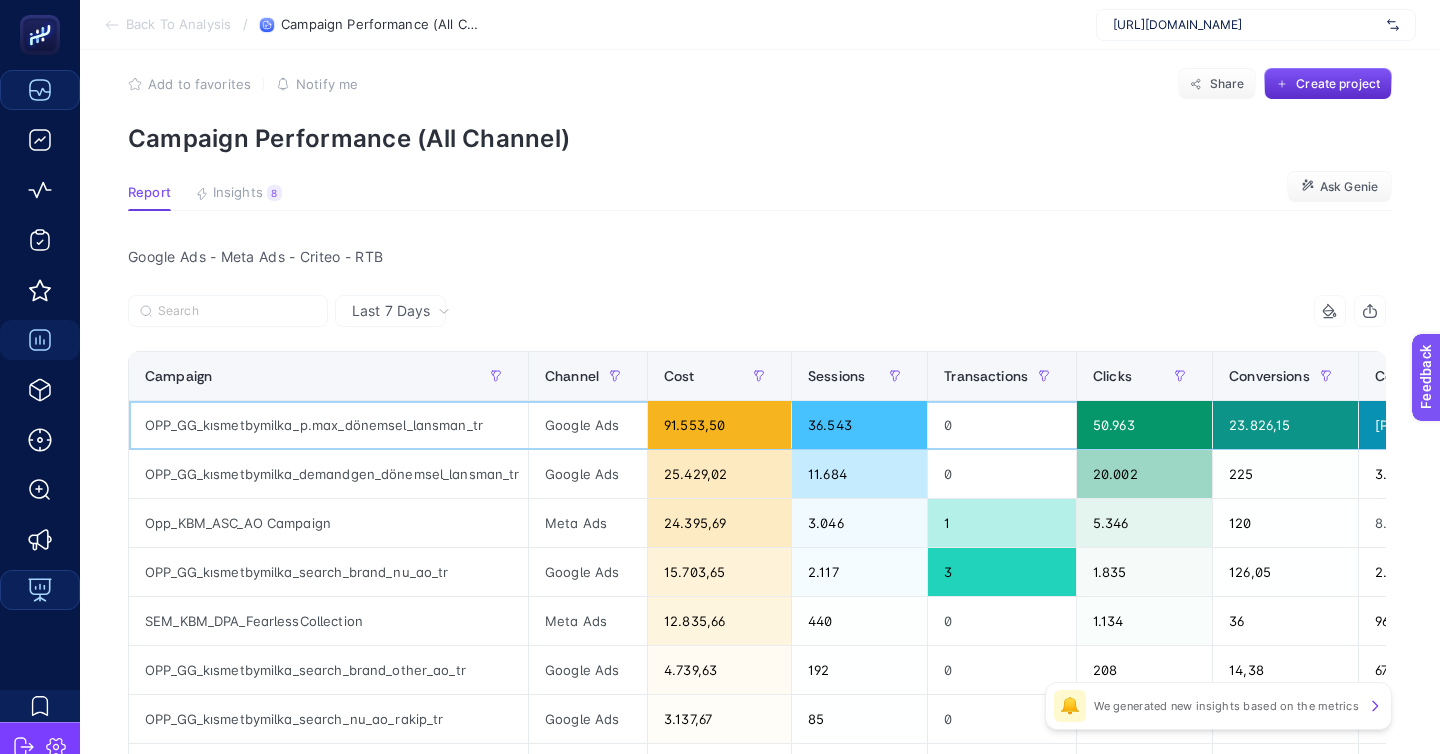 click on "OPP_GG_kısmetbymilka_p.max_dönemsel_lansman_tr" 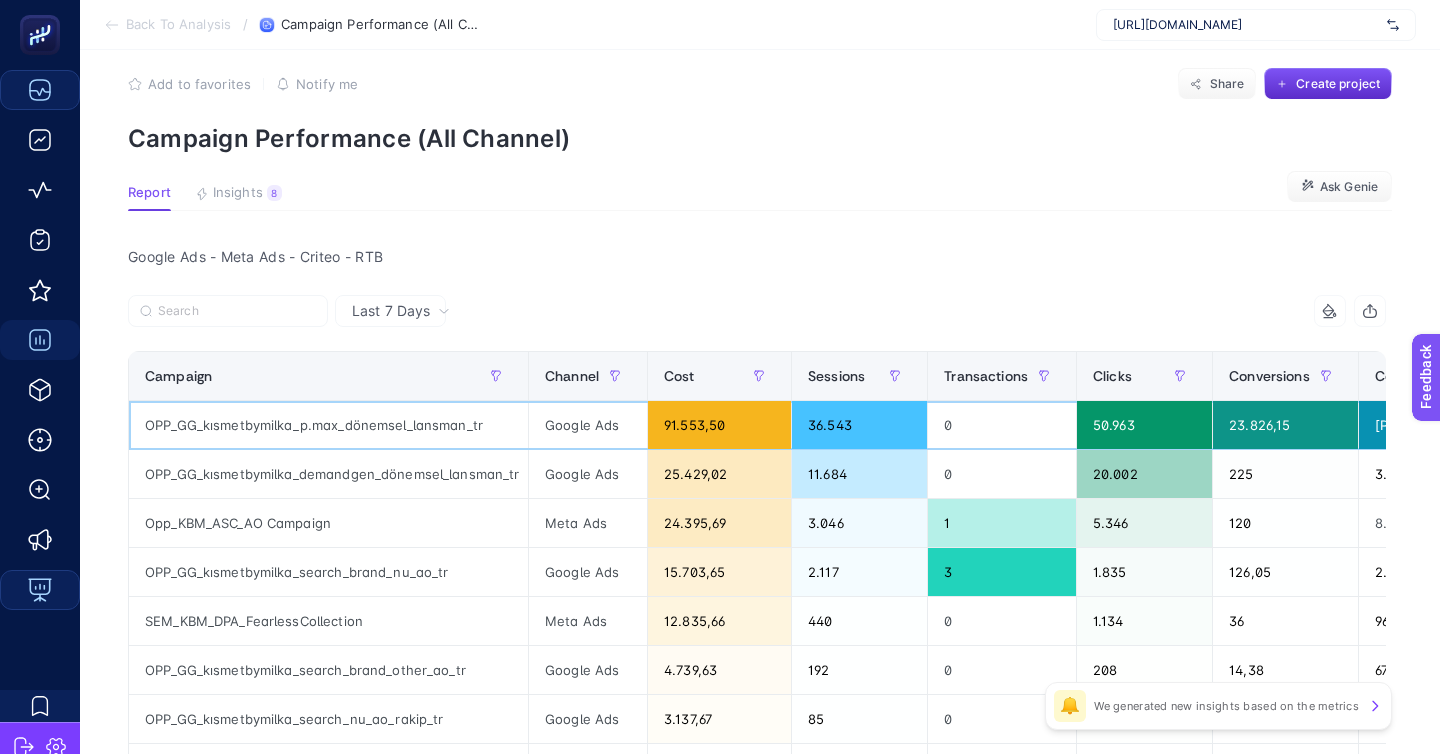 click on "OPP_GG_kısmetbymilka_p.max_dönemsel_lansman_tr" 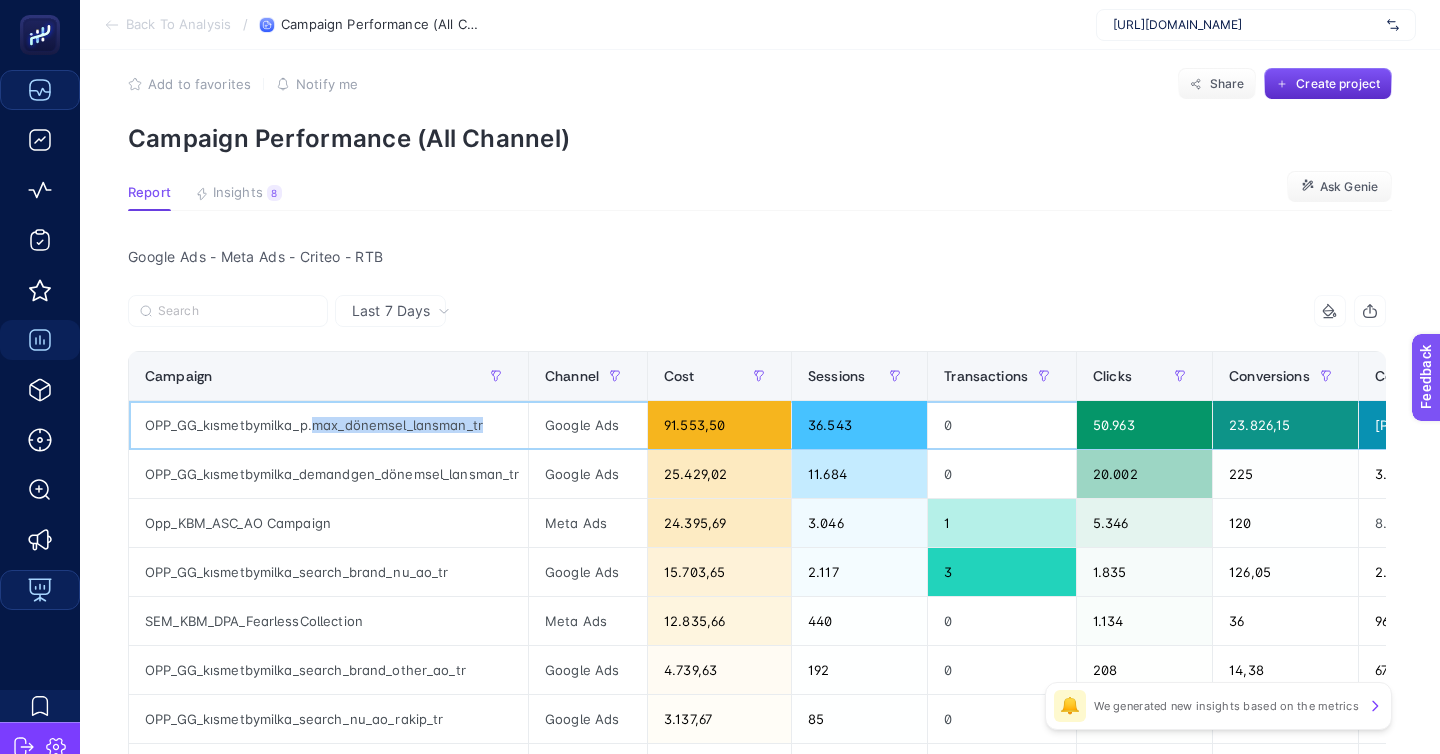 click on "OPP_GG_kısmetbymilka_p.max_dönemsel_lansman_tr" 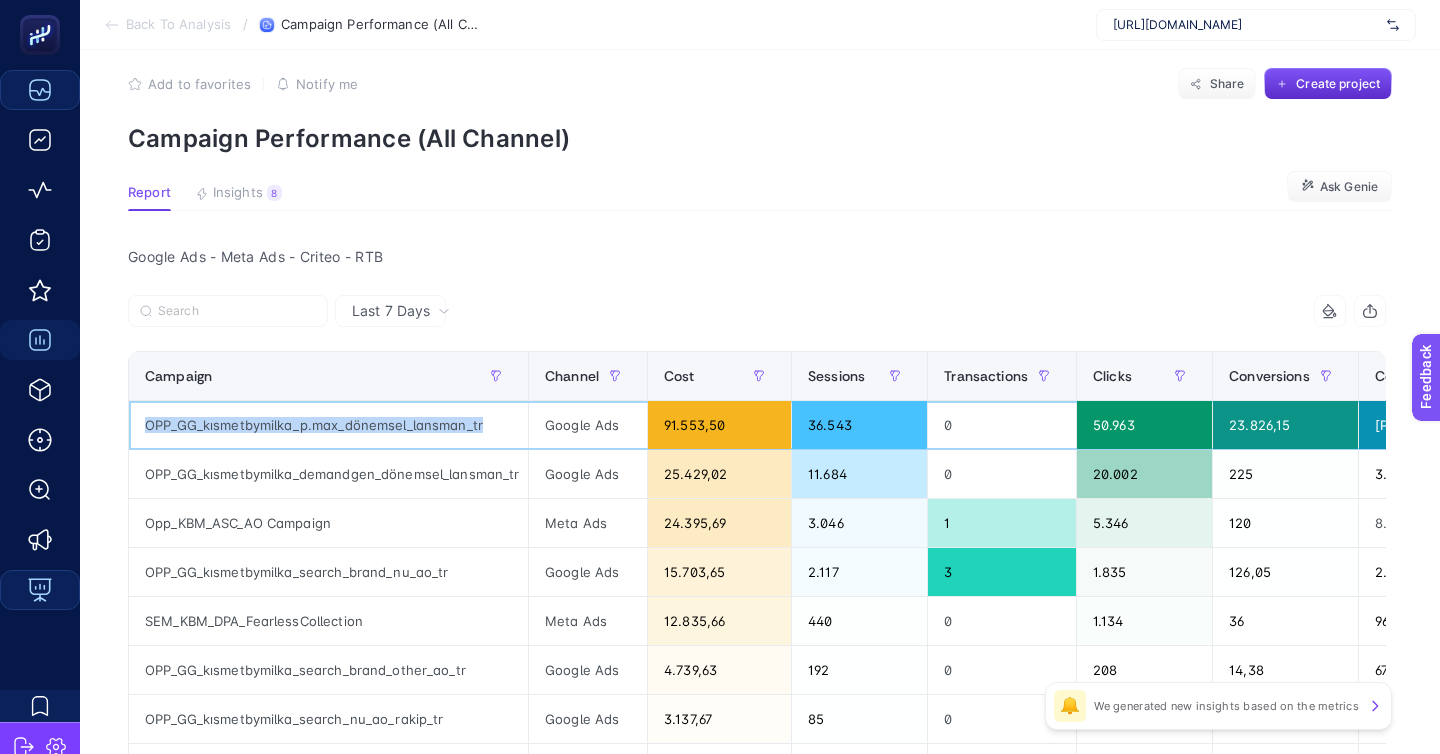 click on "OPP_GG_kısmetbymilka_p.max_dönemsel_lansman_tr" 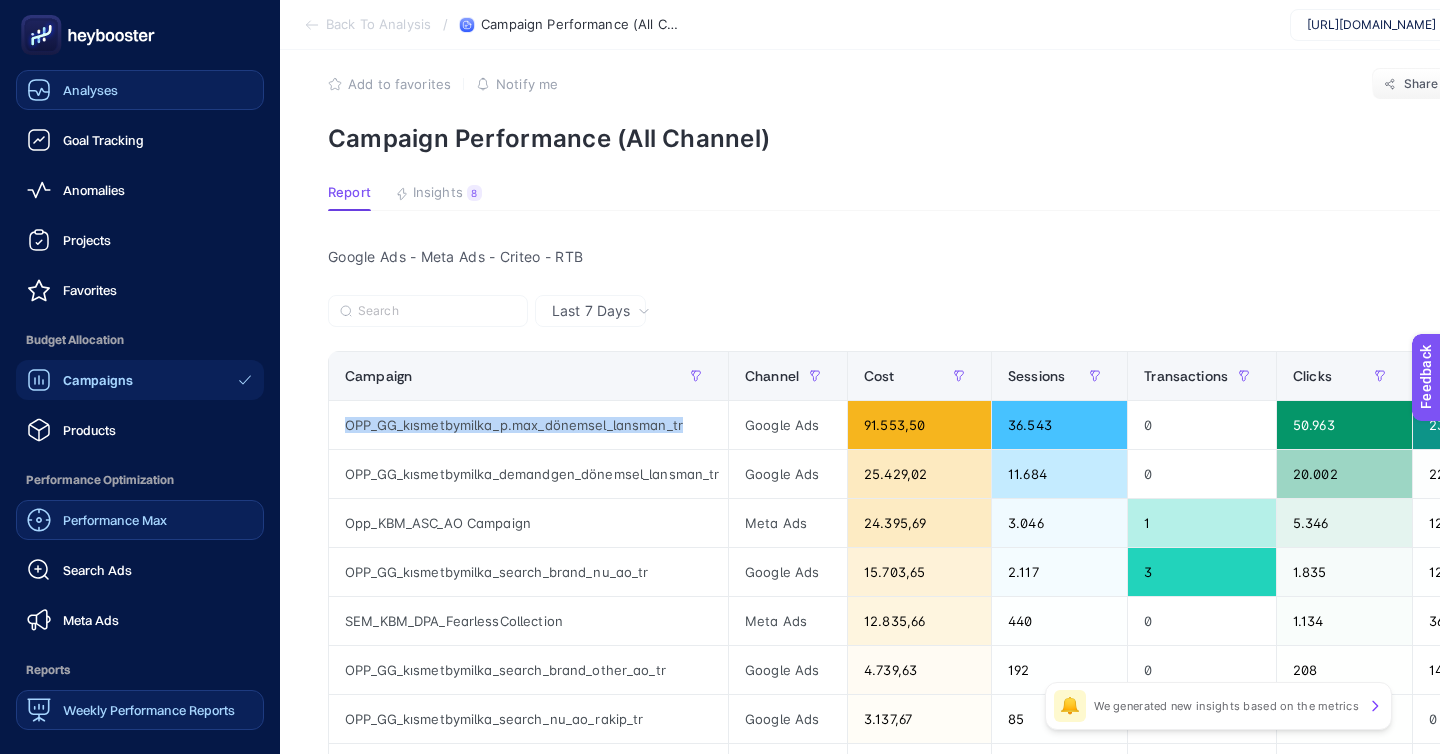 click on "Performance Max" 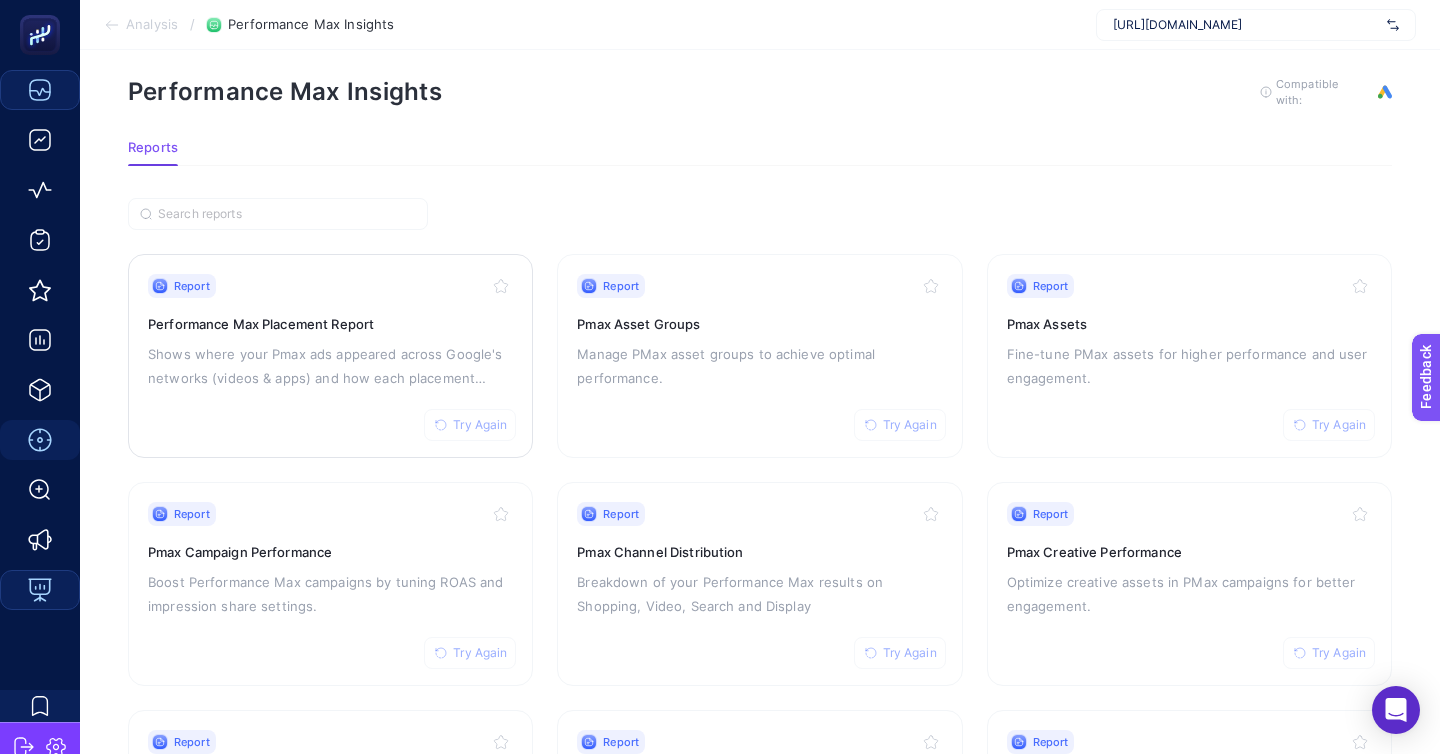 click on "Report Try Again Performance Max Placement Report Shows where your Pmax ads appeared across Google's networks (videos & apps) and how each placement performed" at bounding box center [330, 356] 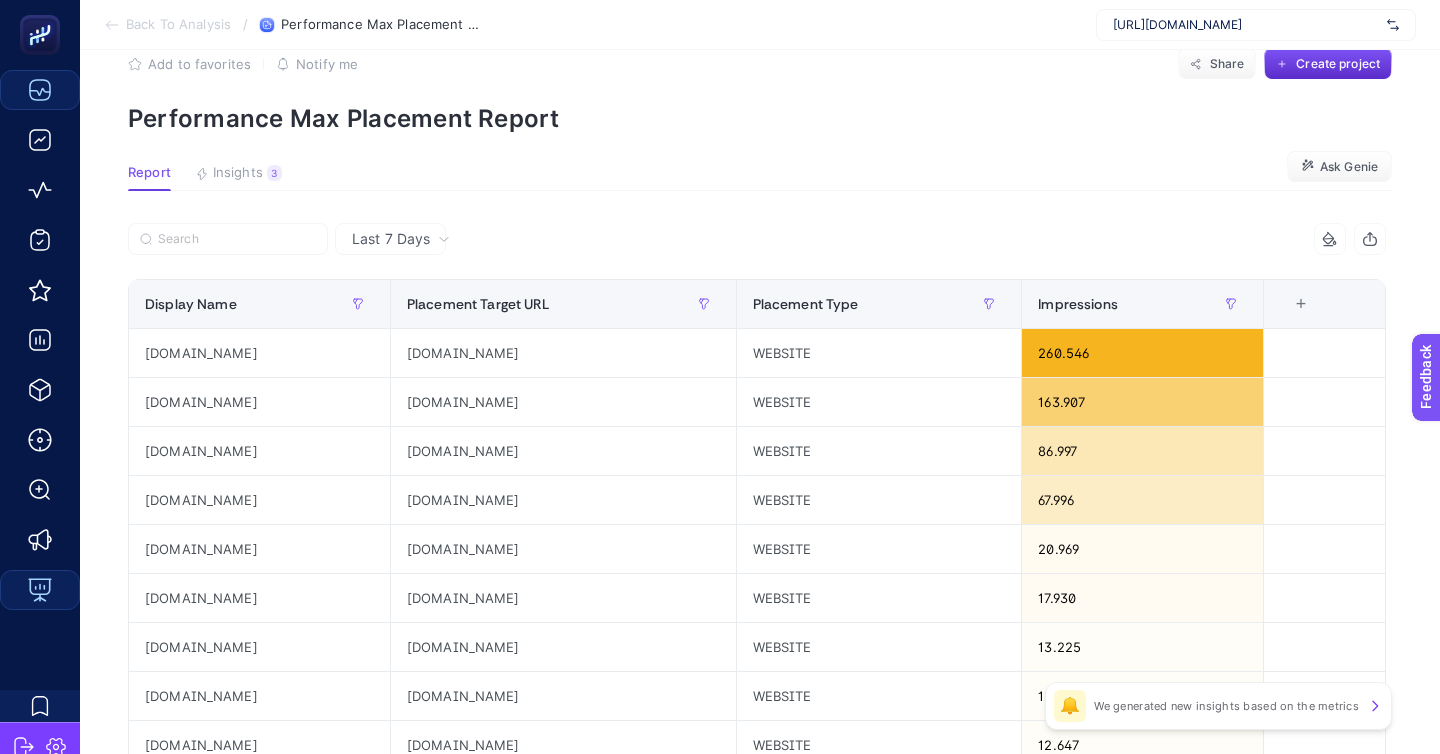 scroll, scrollTop: 44, scrollLeft: 0, axis: vertical 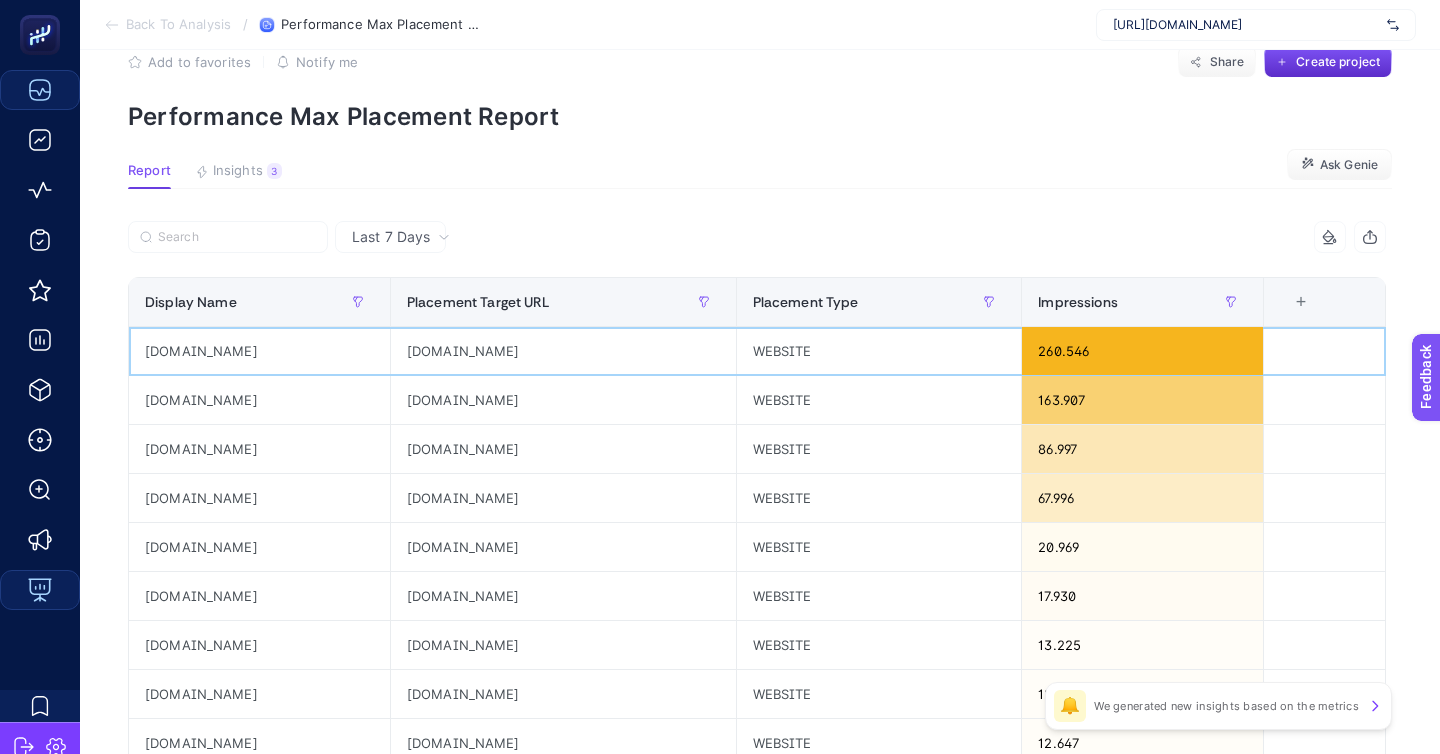 click on "dreamforge.vip" 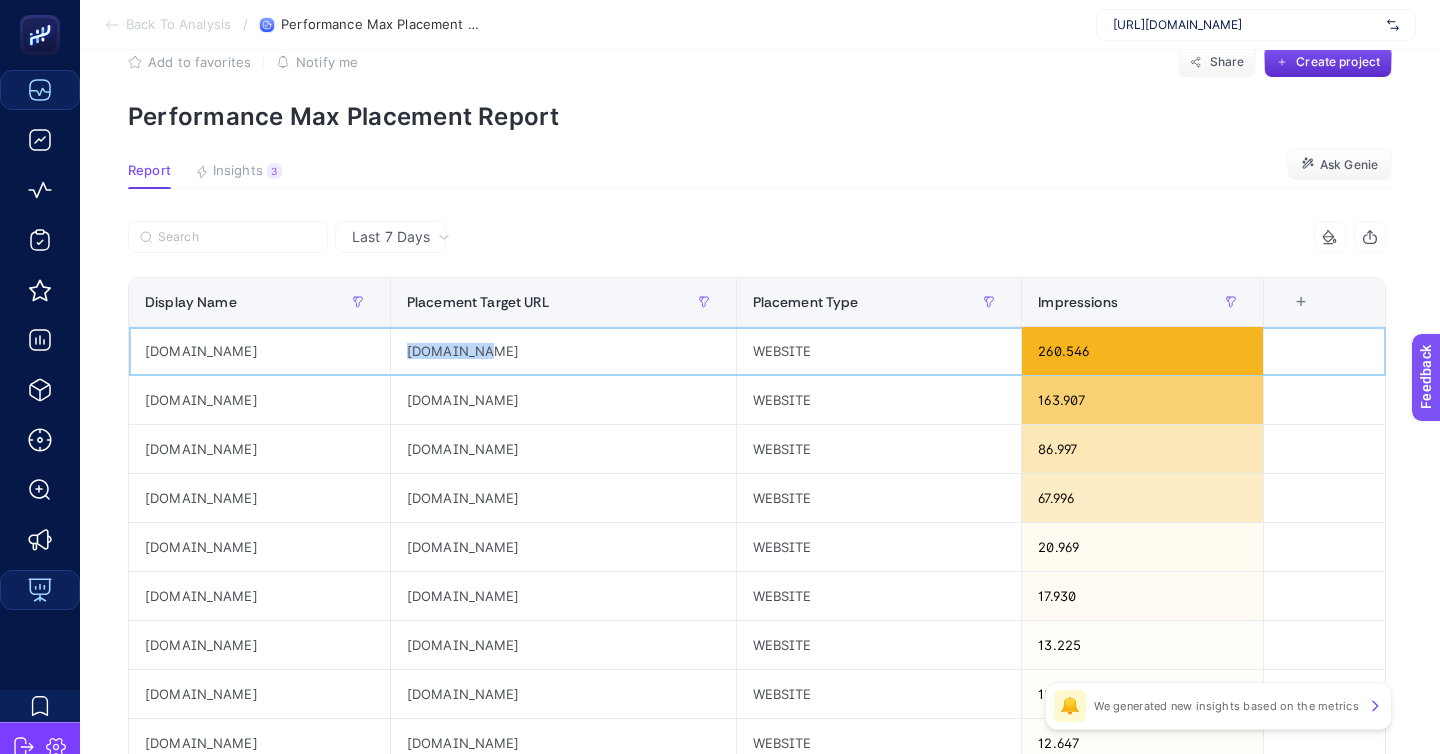click on "dreamforge.vip" 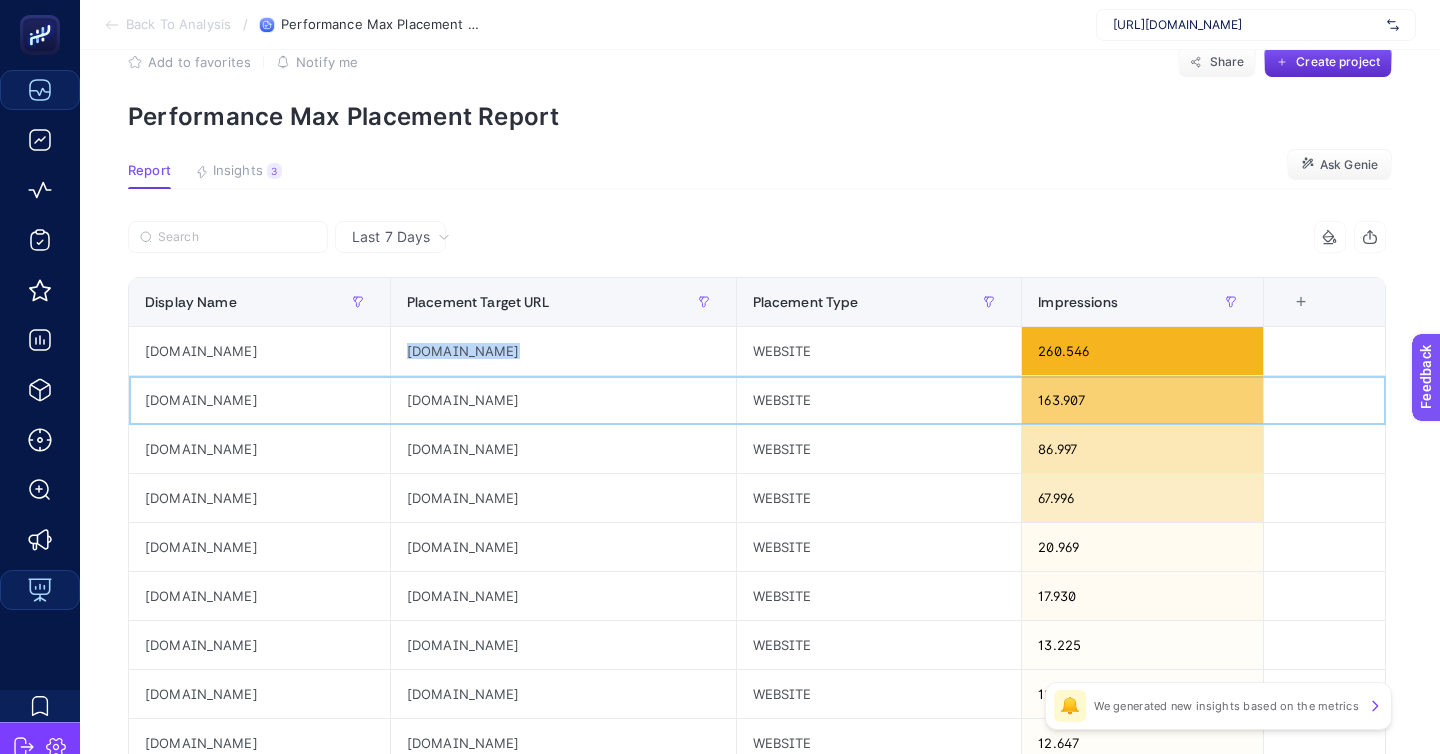 click on "mobi321.com" 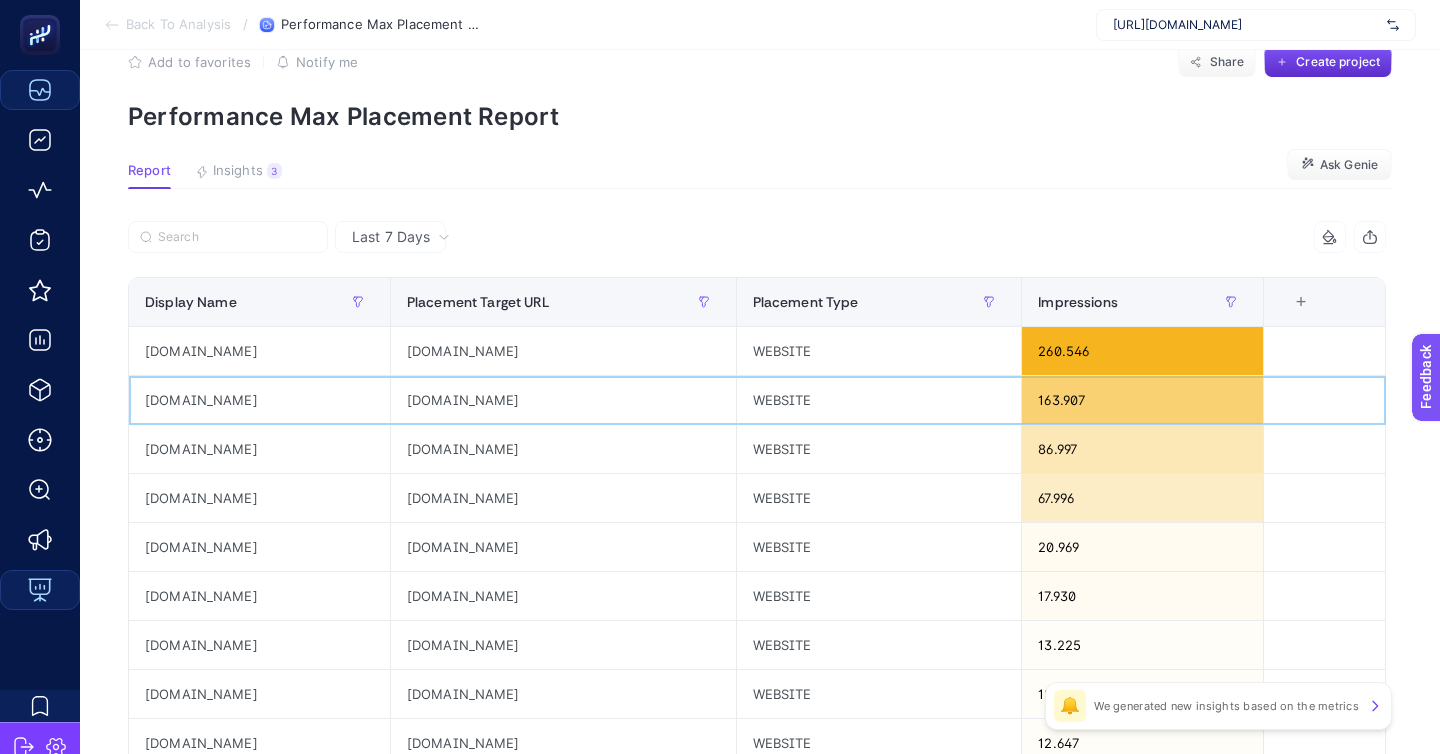 click on "mobi321.com" 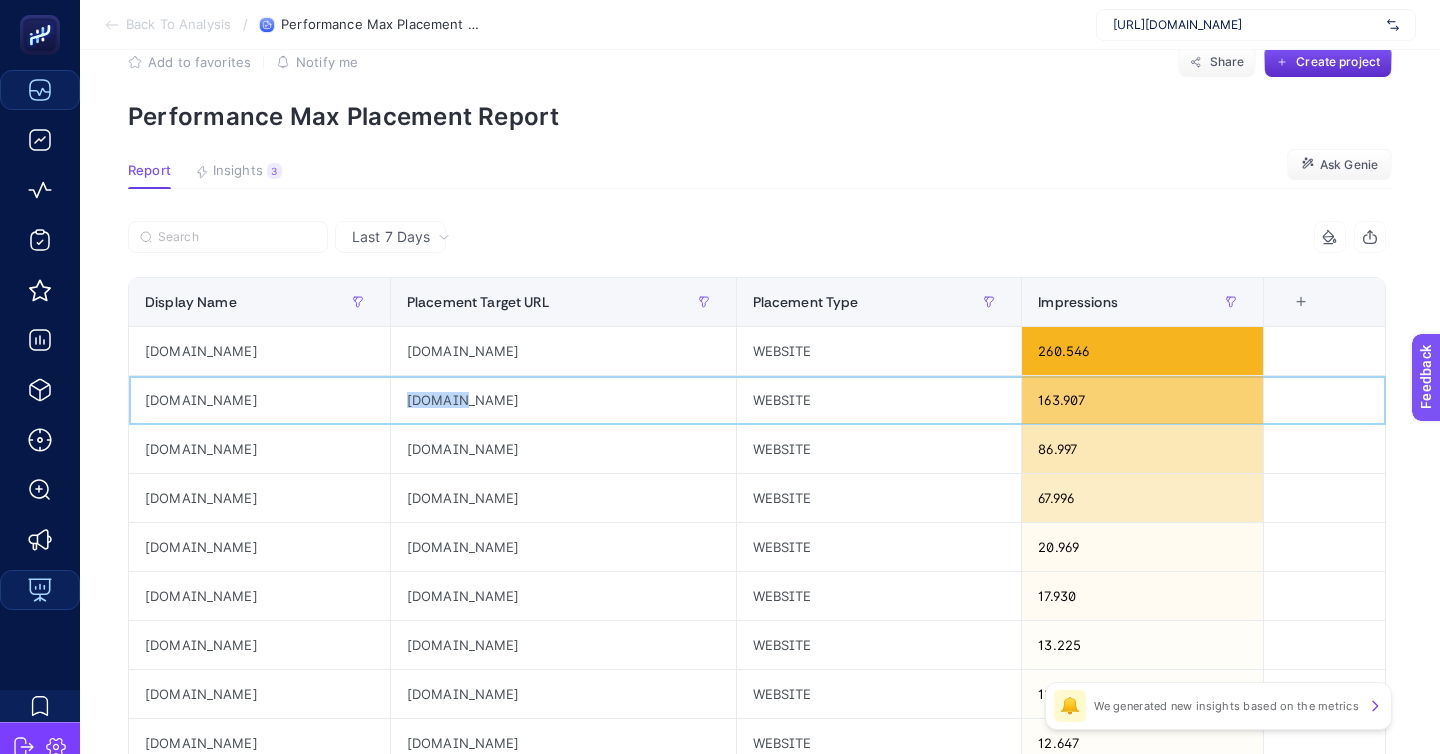 click on "mobi321.com" 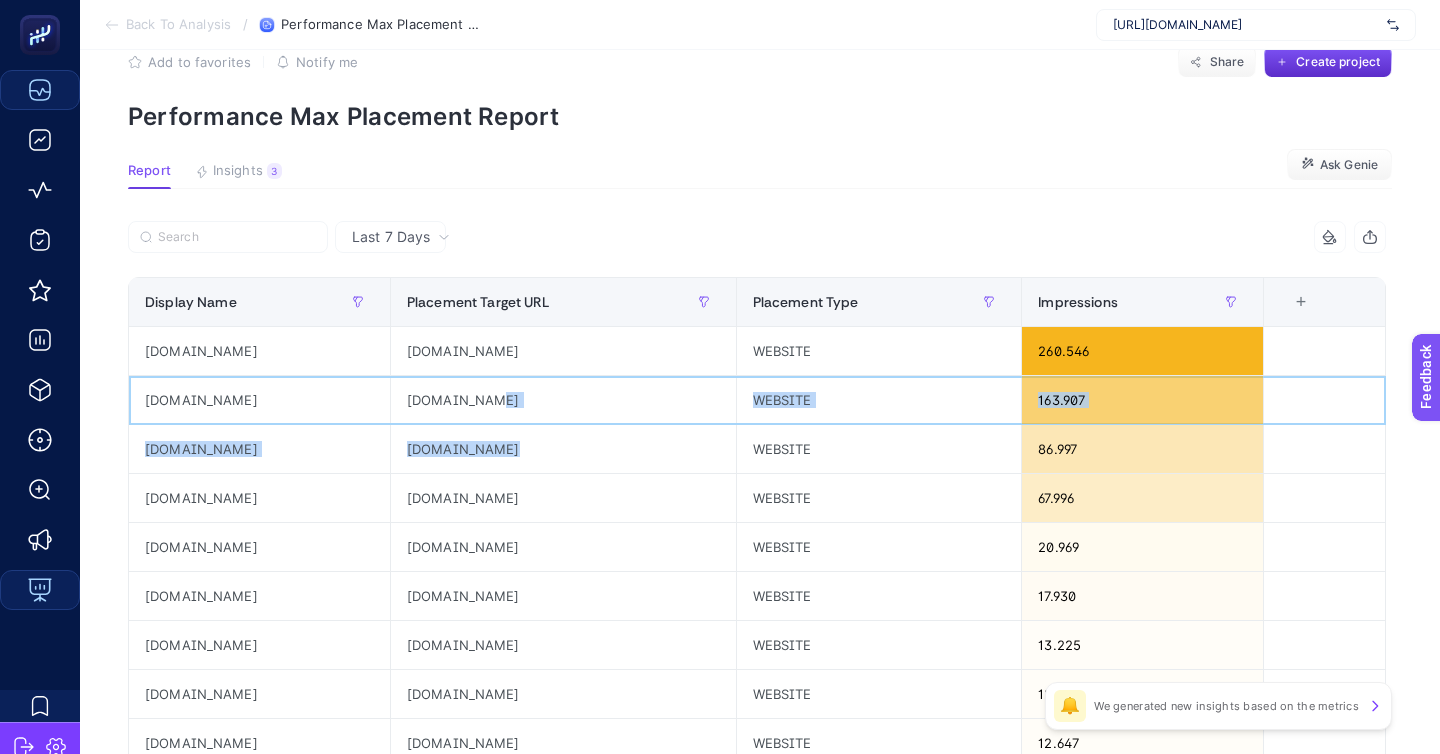 drag, startPoint x: 670, startPoint y: 340, endPoint x: 668, endPoint y: 407, distance: 67.02985 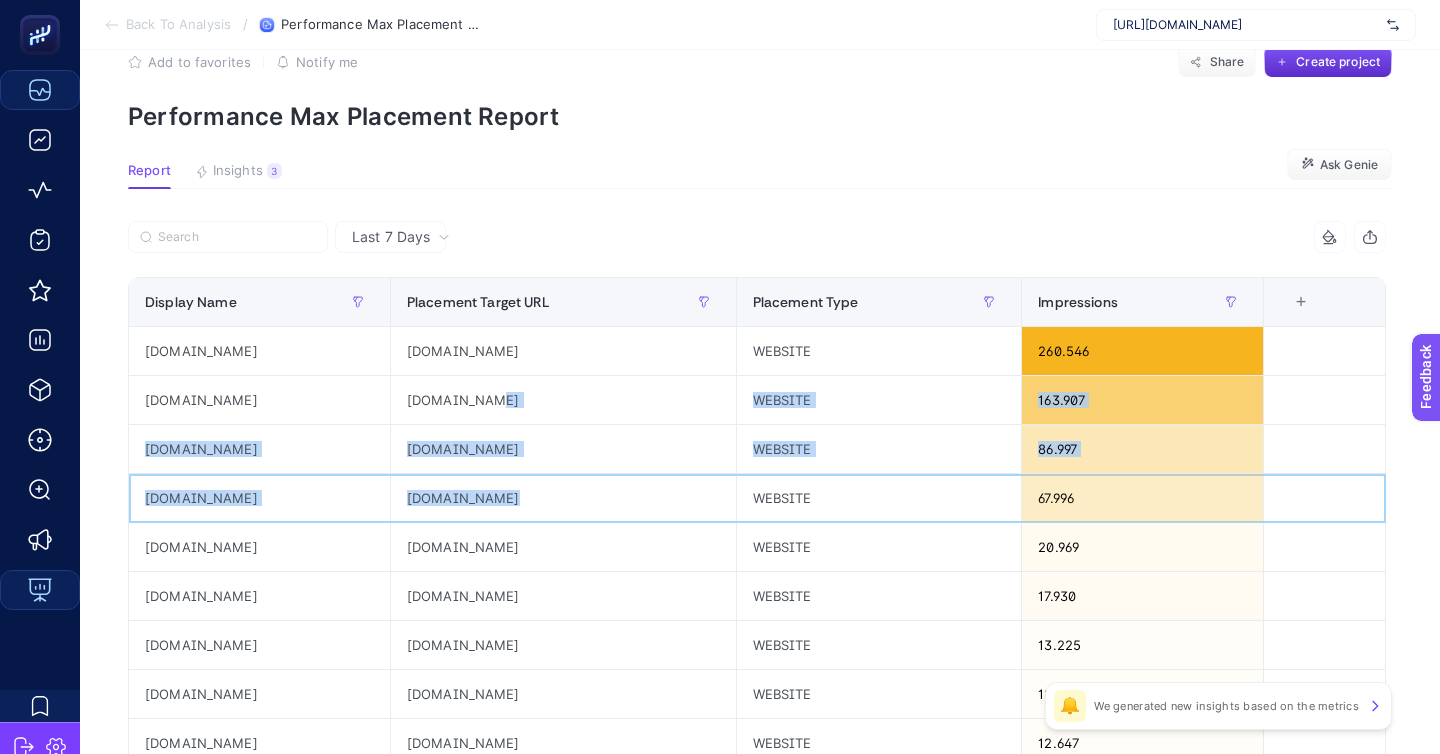 click on "freegames.com" 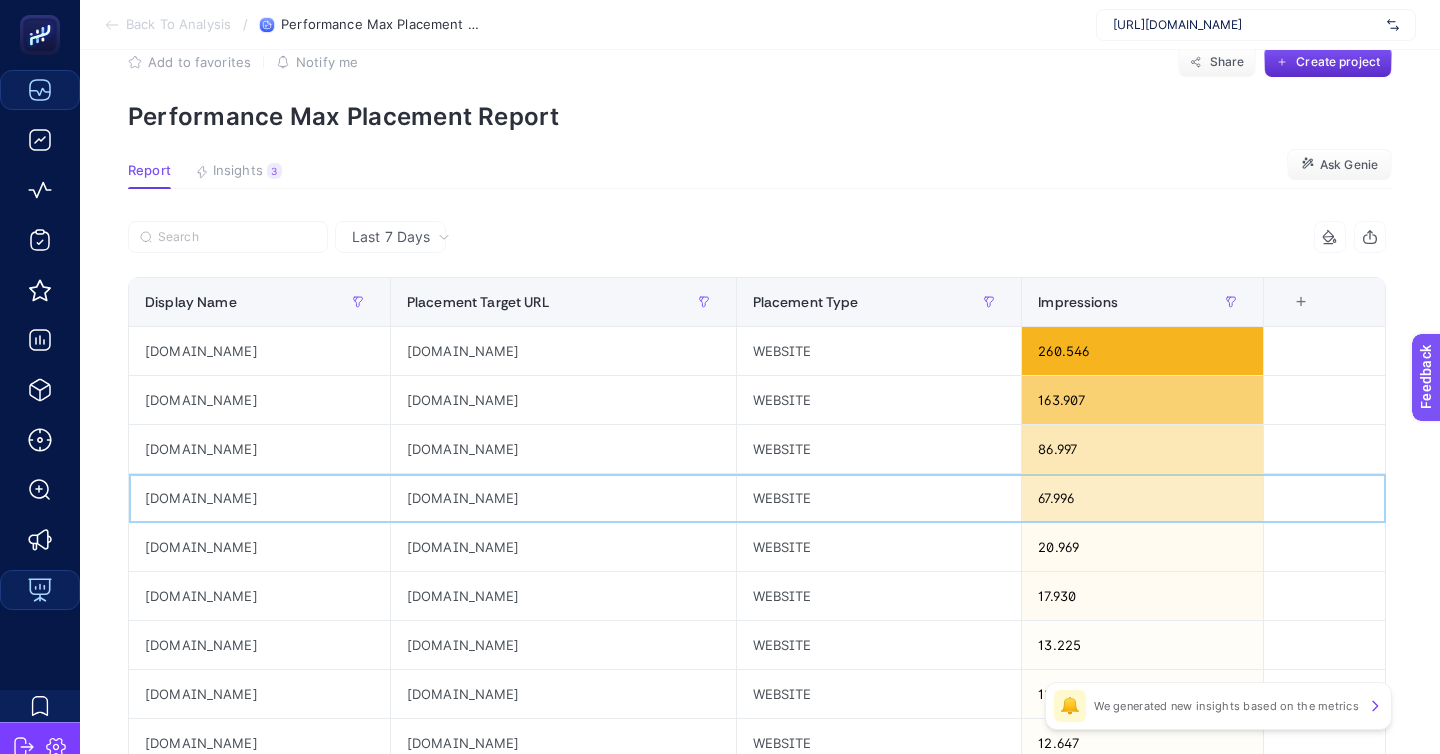 click on "freegames.com" 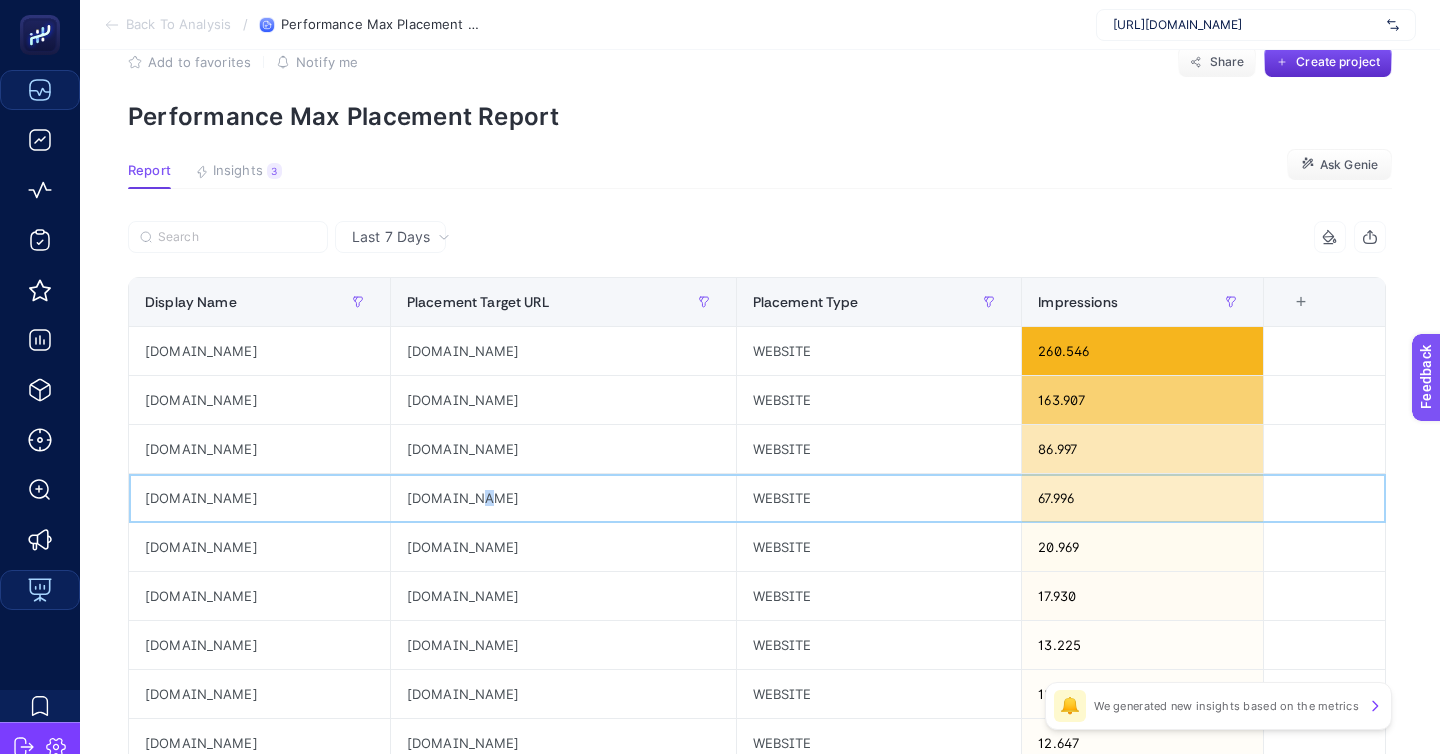 click on "freegames.com" 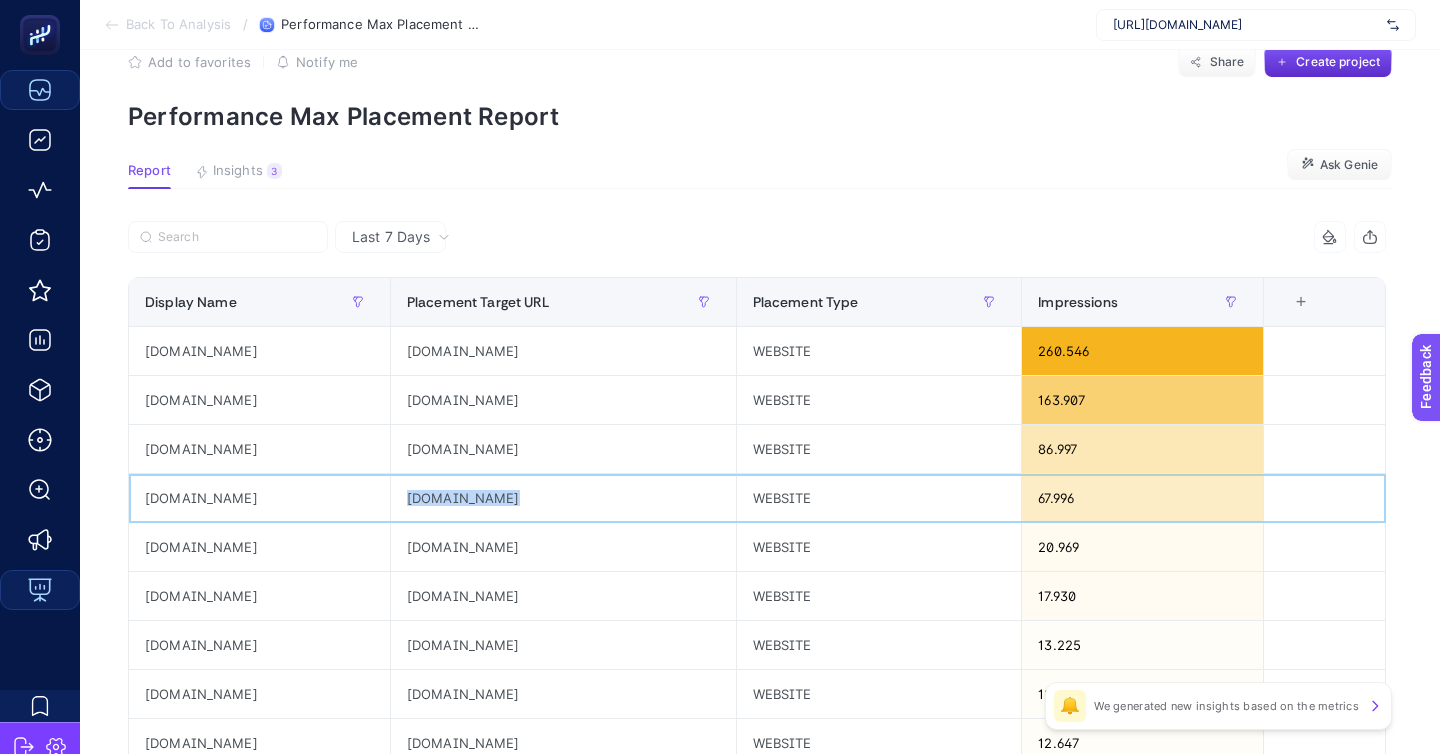 click on "freegames.com" 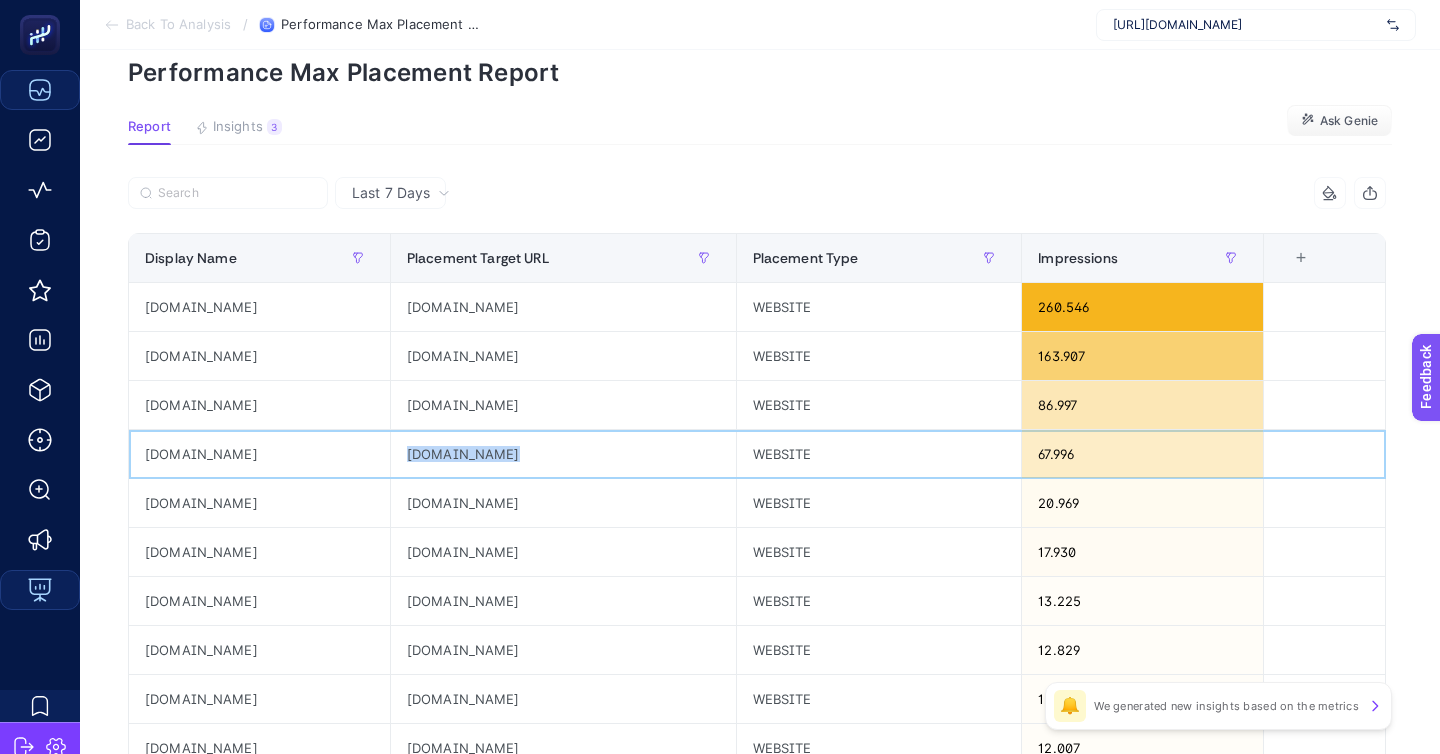 scroll, scrollTop: 90, scrollLeft: 0, axis: vertical 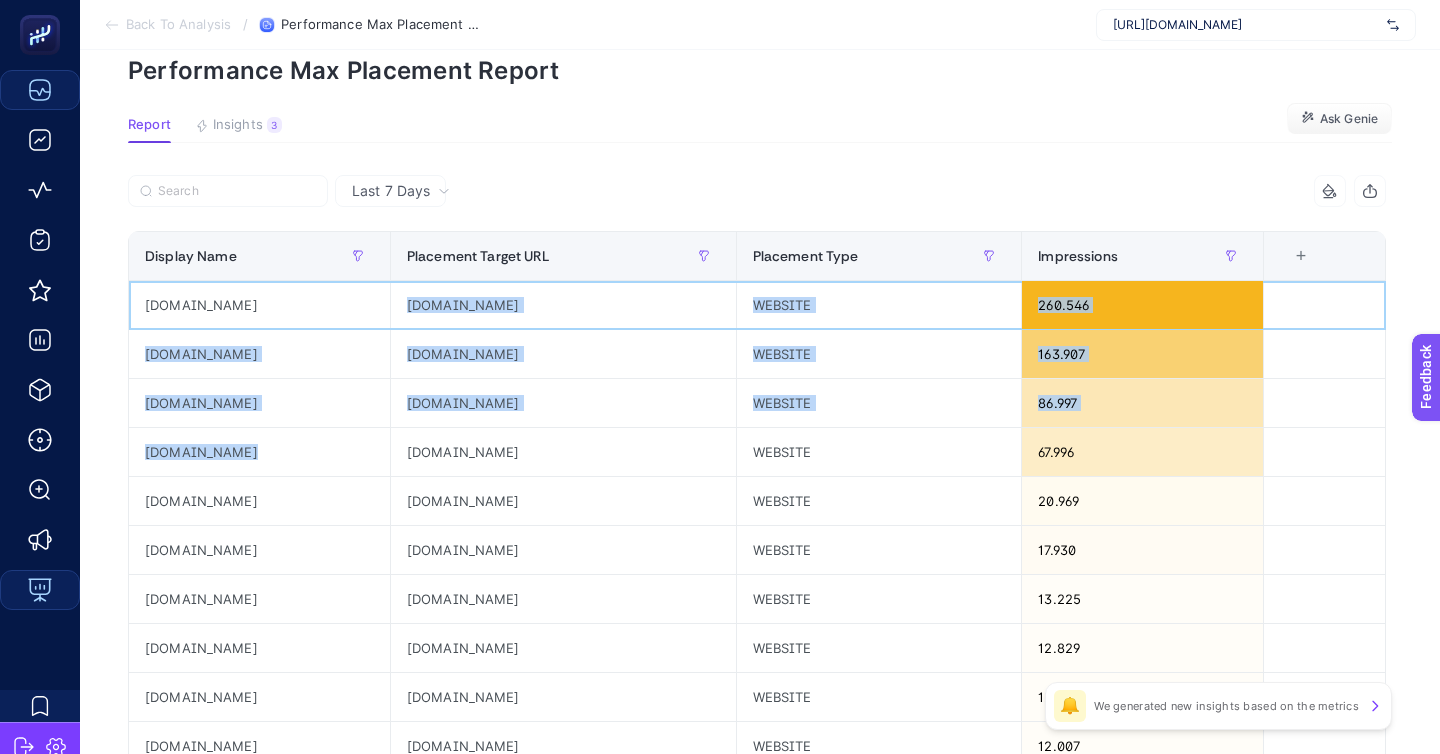 drag, startPoint x: 460, startPoint y: 244, endPoint x: 526, endPoint y: 356, distance: 130 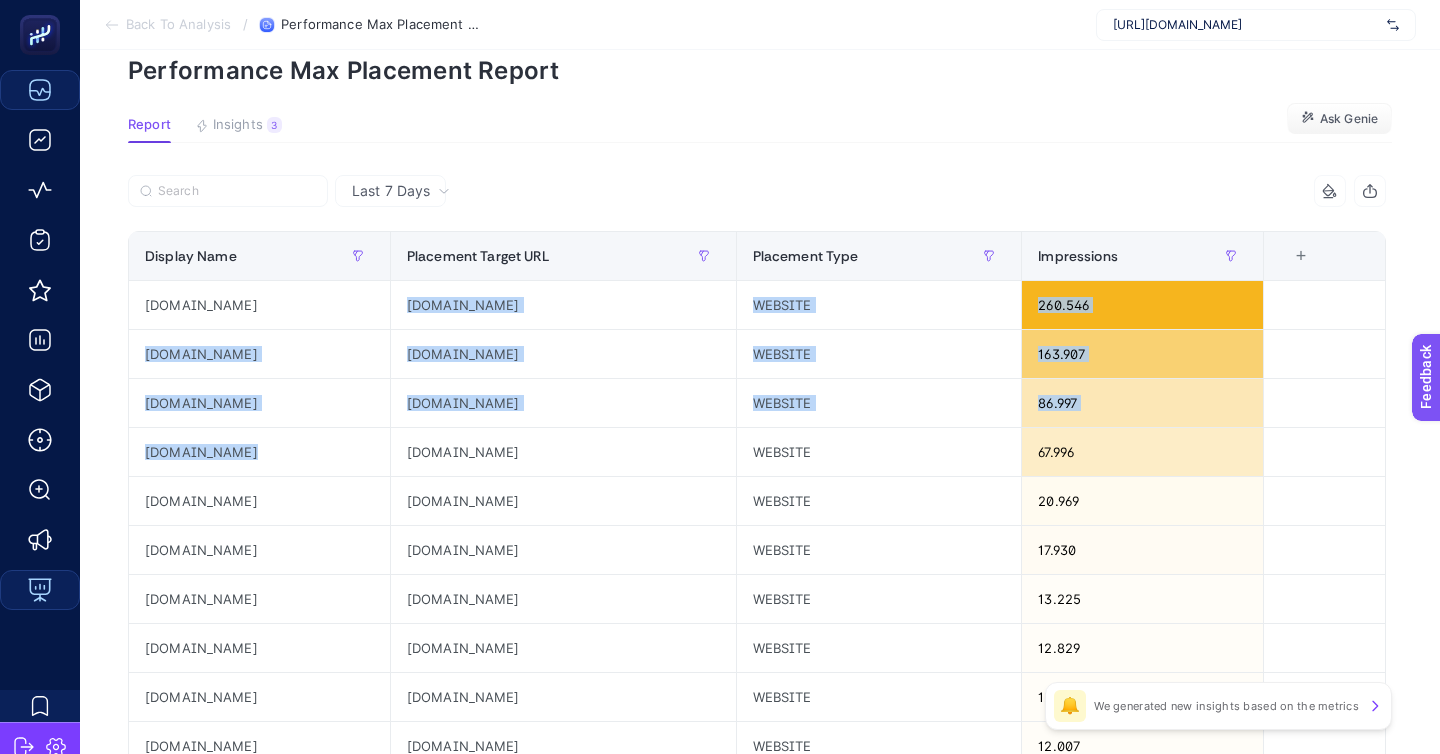 click on "freegames.com" 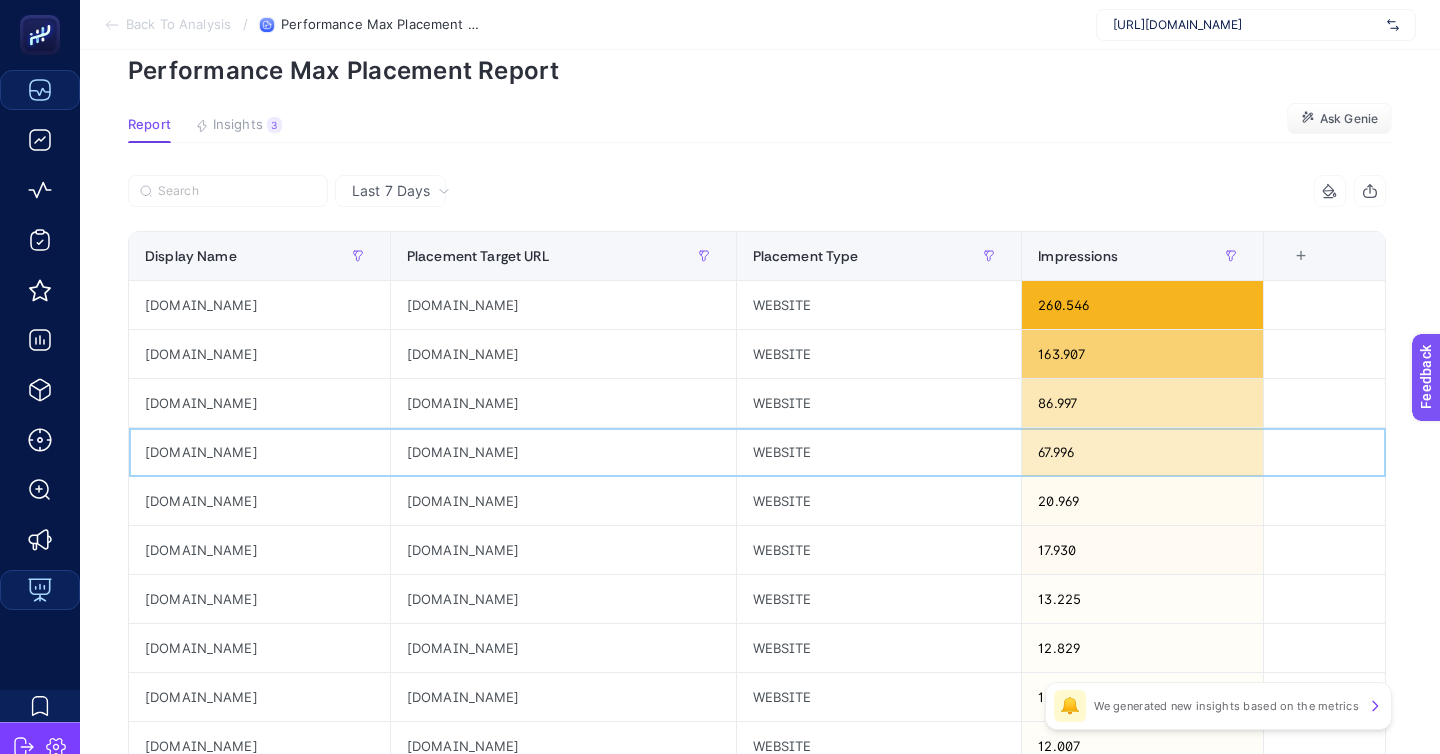 click on "freegames.com" 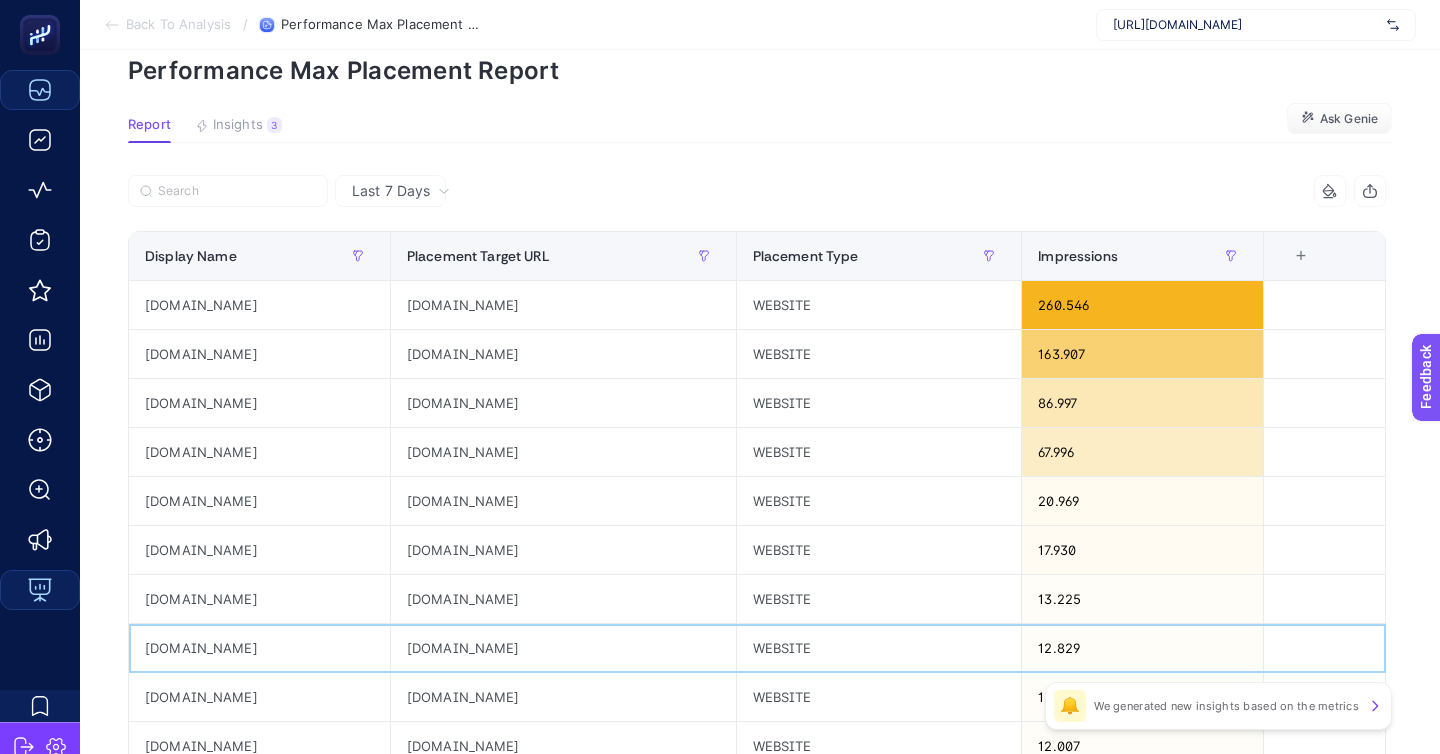 click on "myfunmax.com" 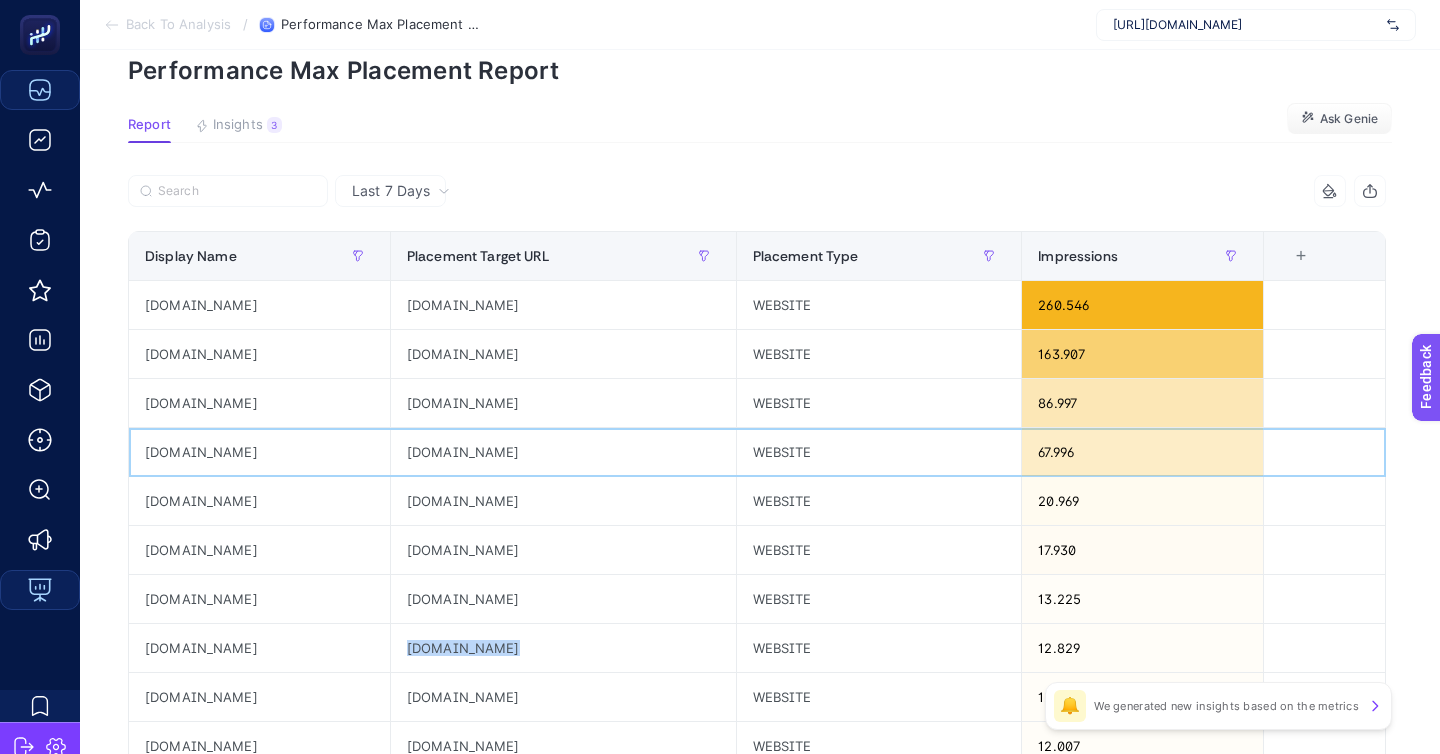 click on "freegames.com" 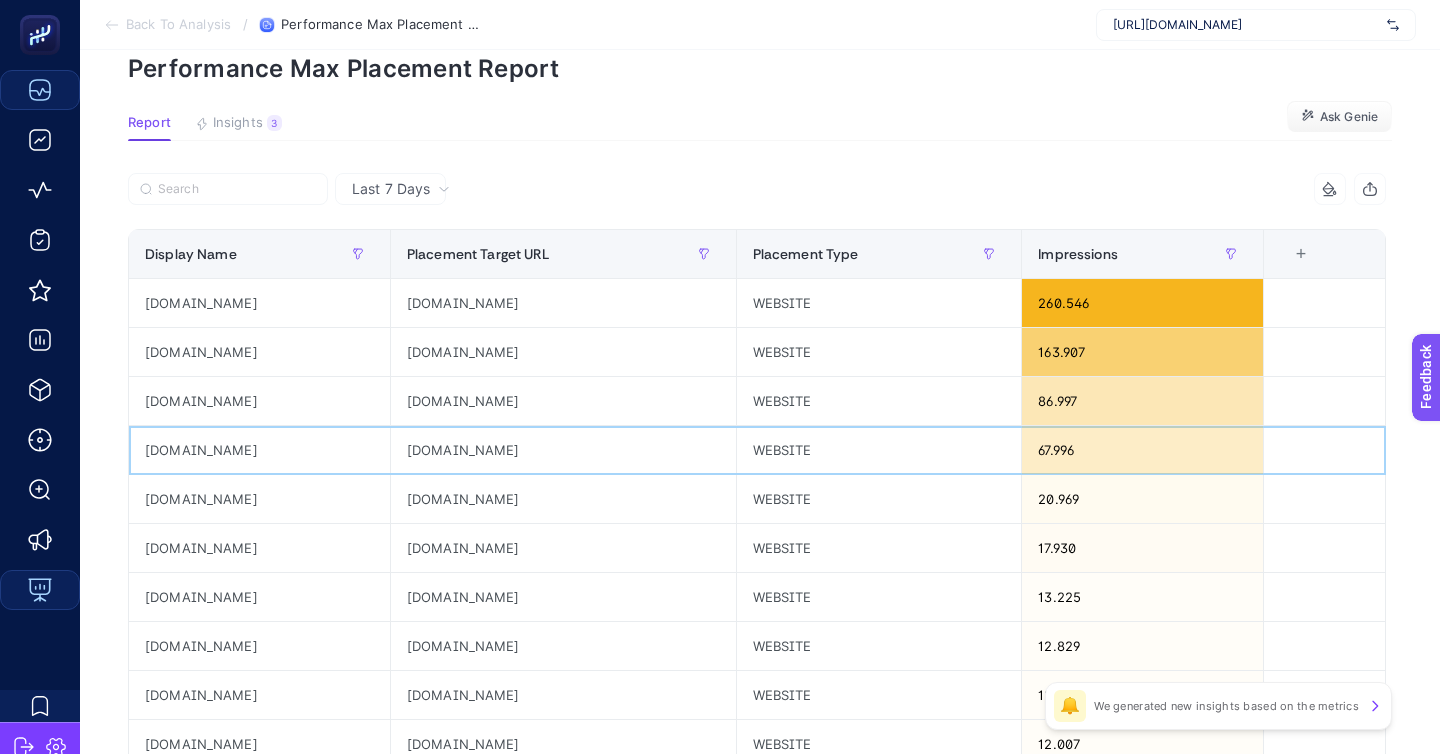 scroll, scrollTop: 78, scrollLeft: 0, axis: vertical 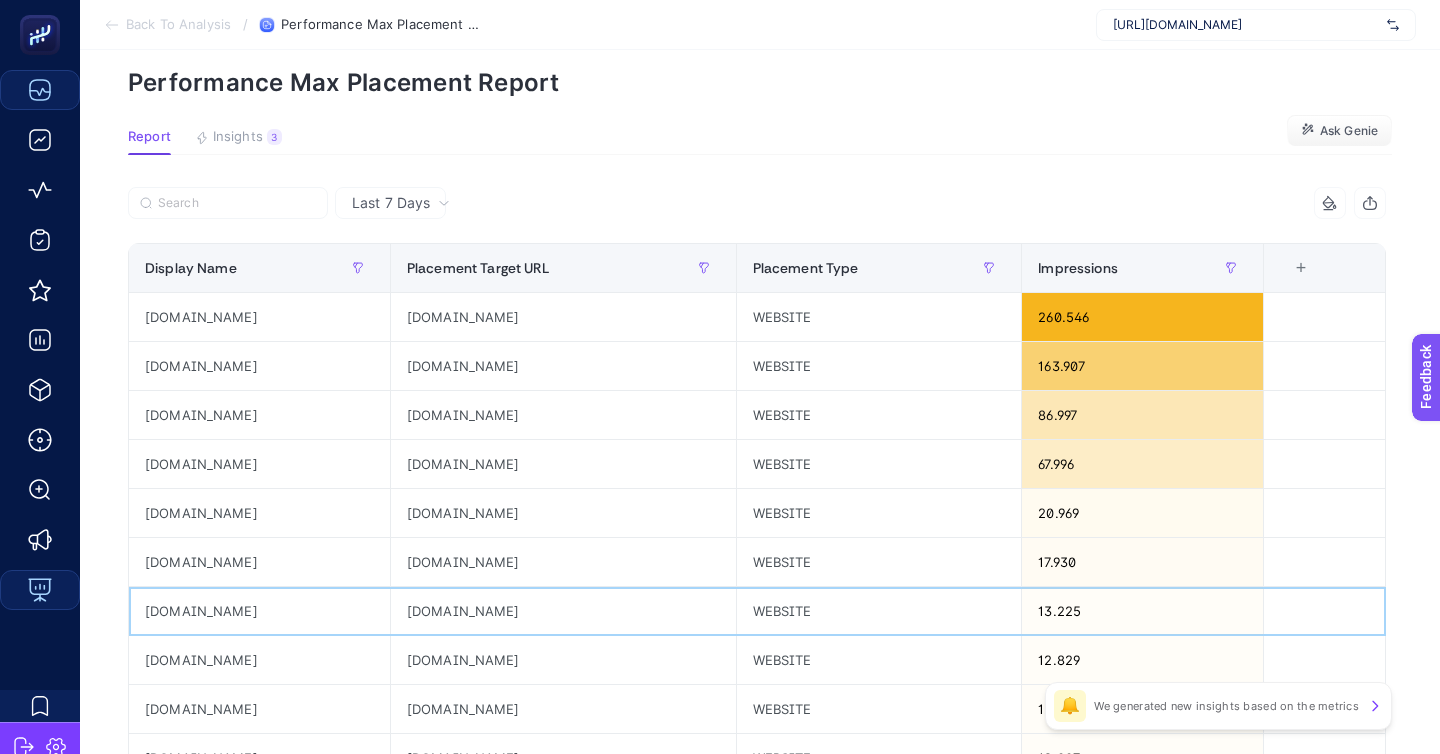 click on "eksisozluk.com" 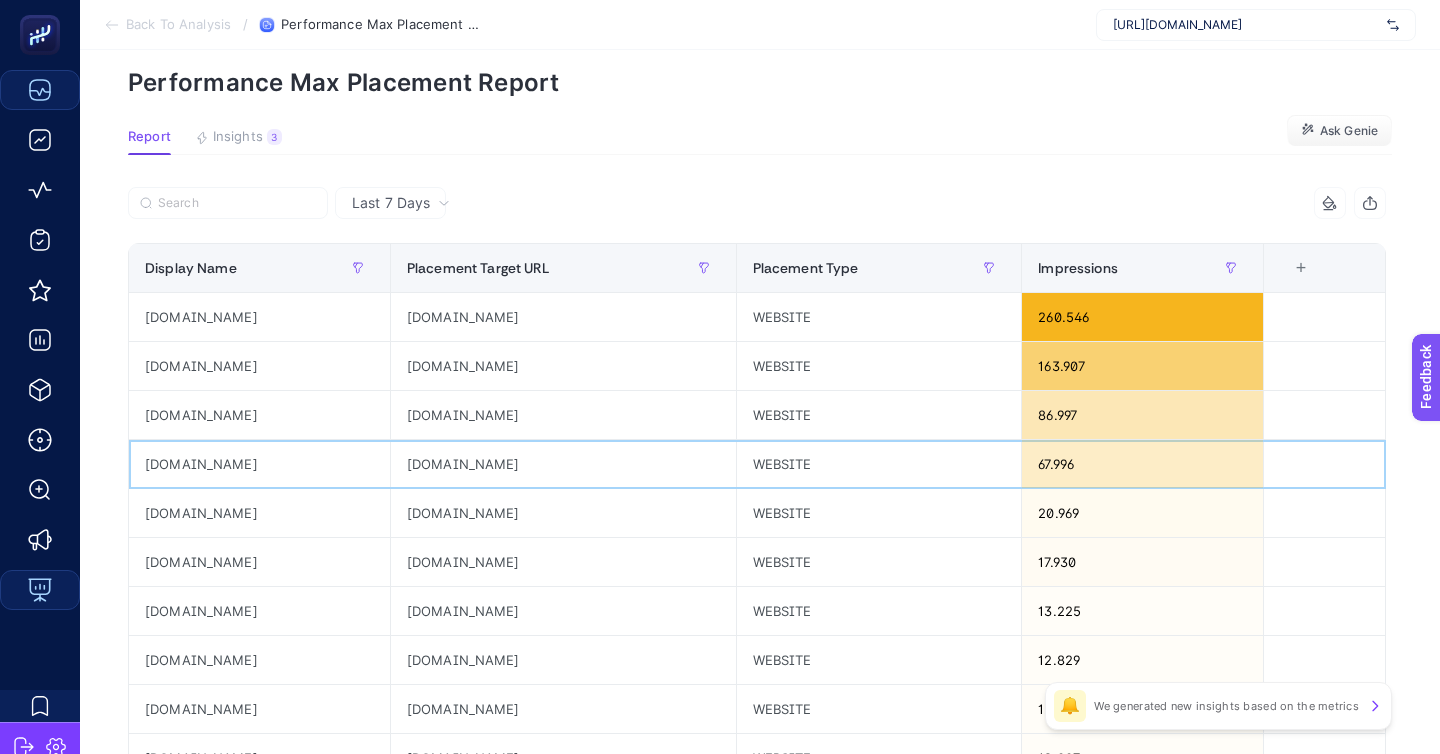 click on "freegames.com" 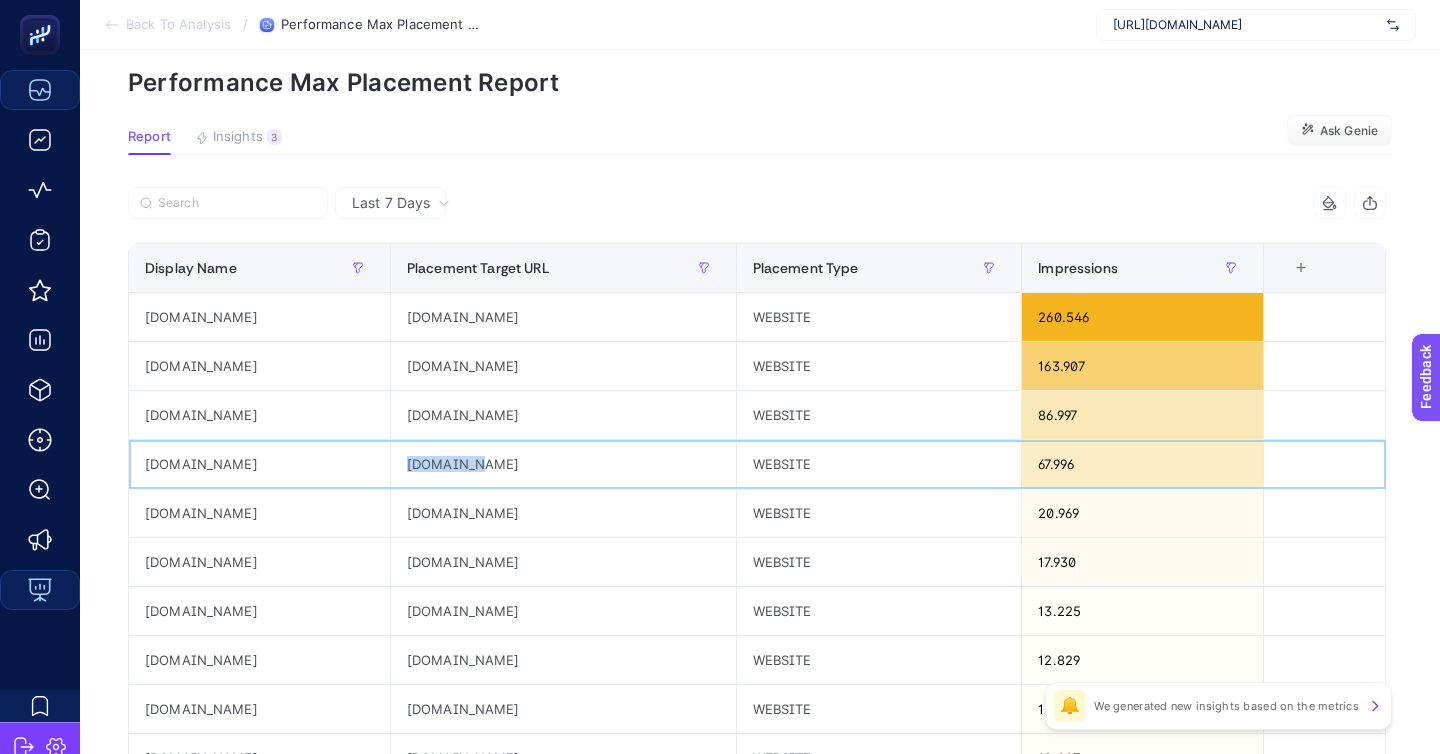 click on "freegames.com" 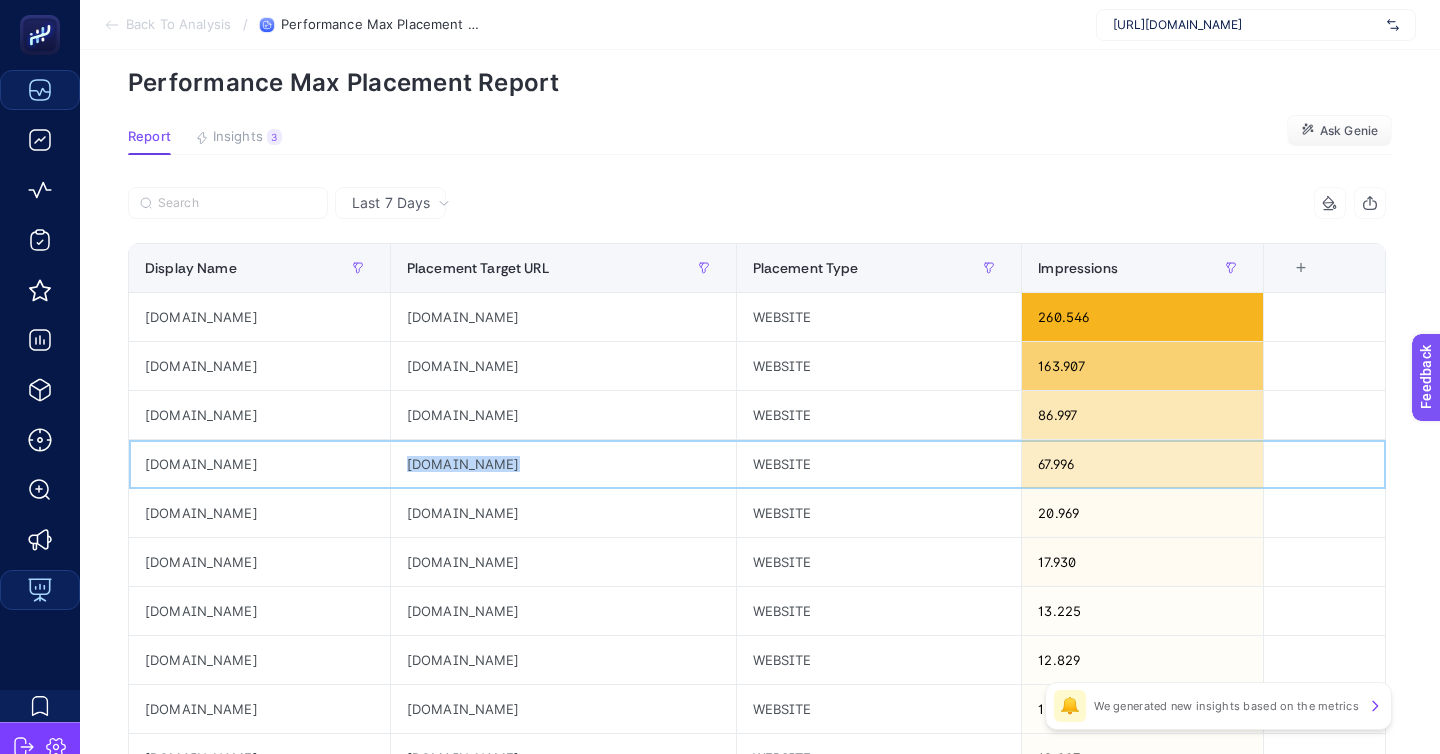 click on "freegames.com" 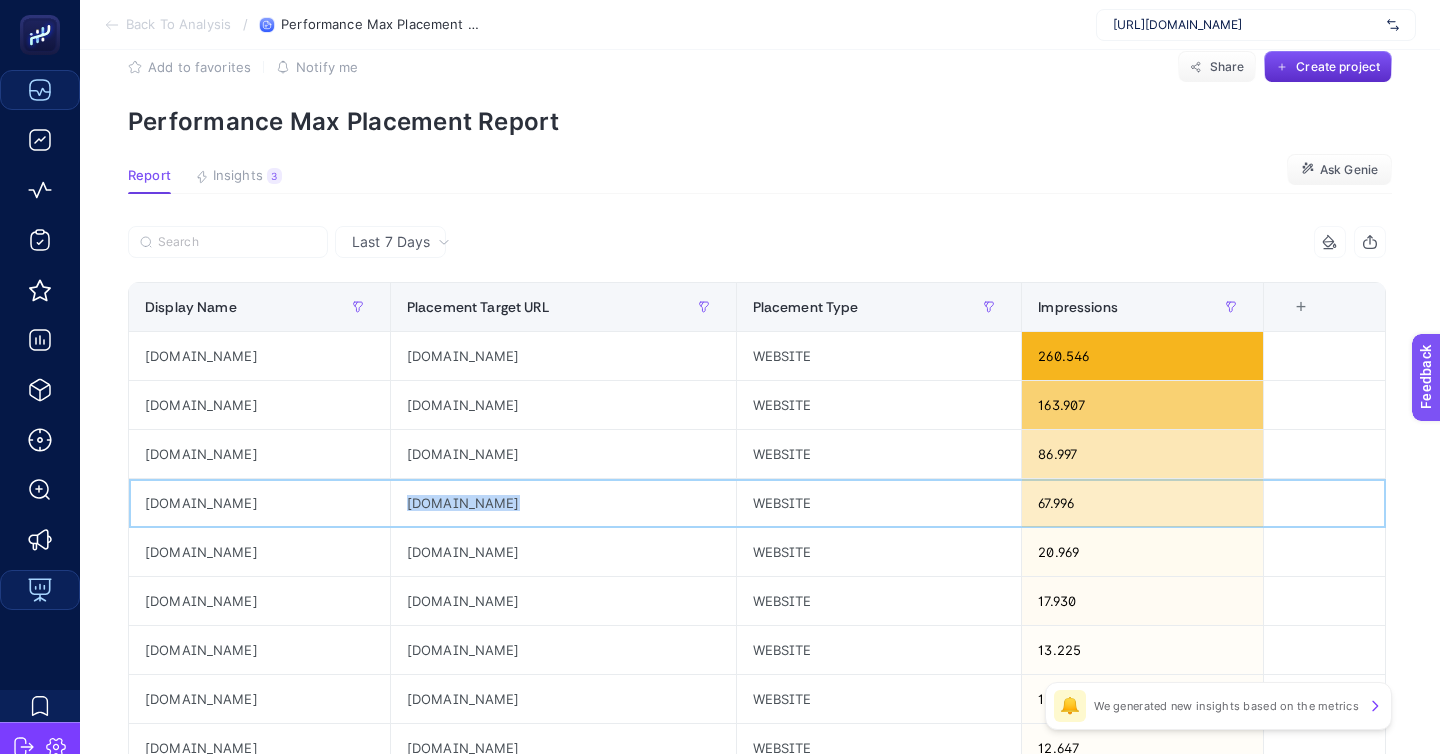 scroll, scrollTop: 0, scrollLeft: 0, axis: both 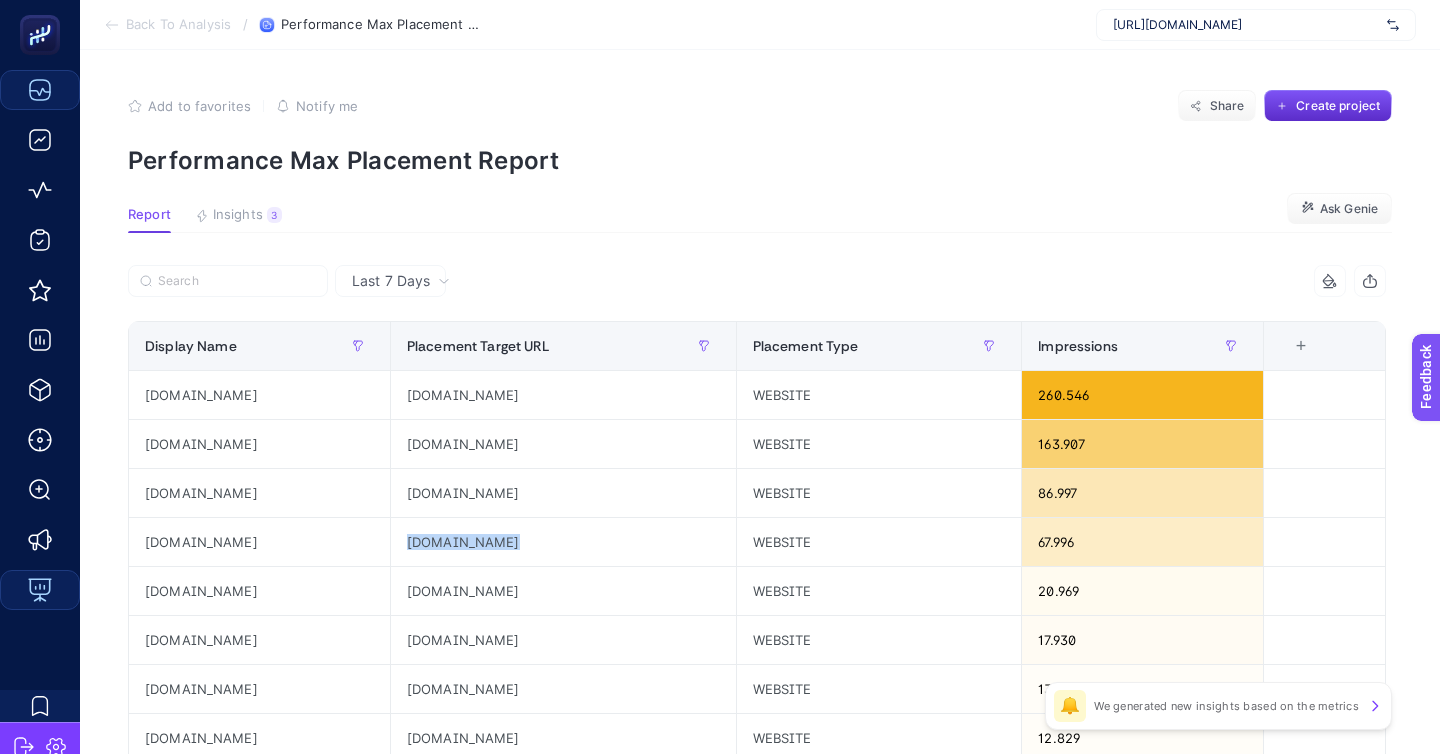 click at bounding box center (442, 287) 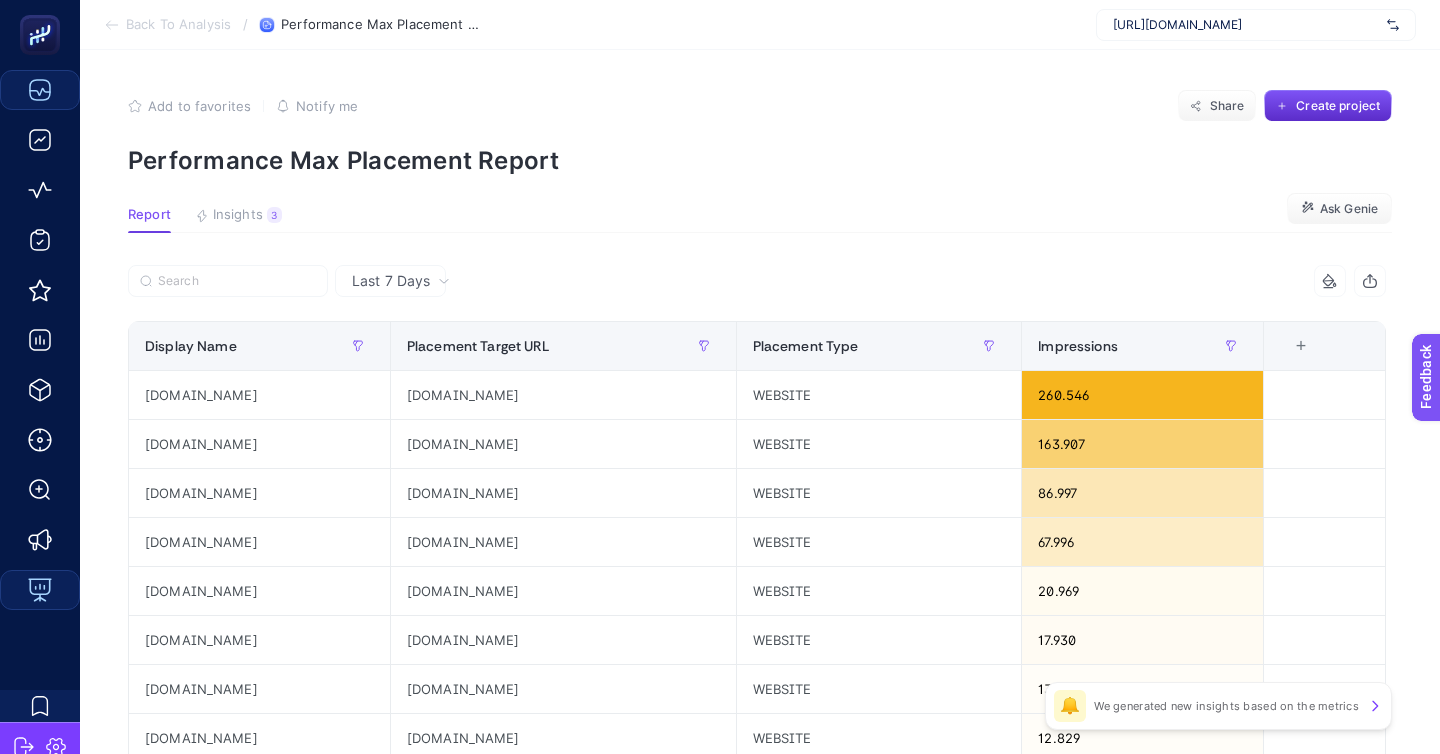 click on "Back To Analysis" at bounding box center (178, 25) 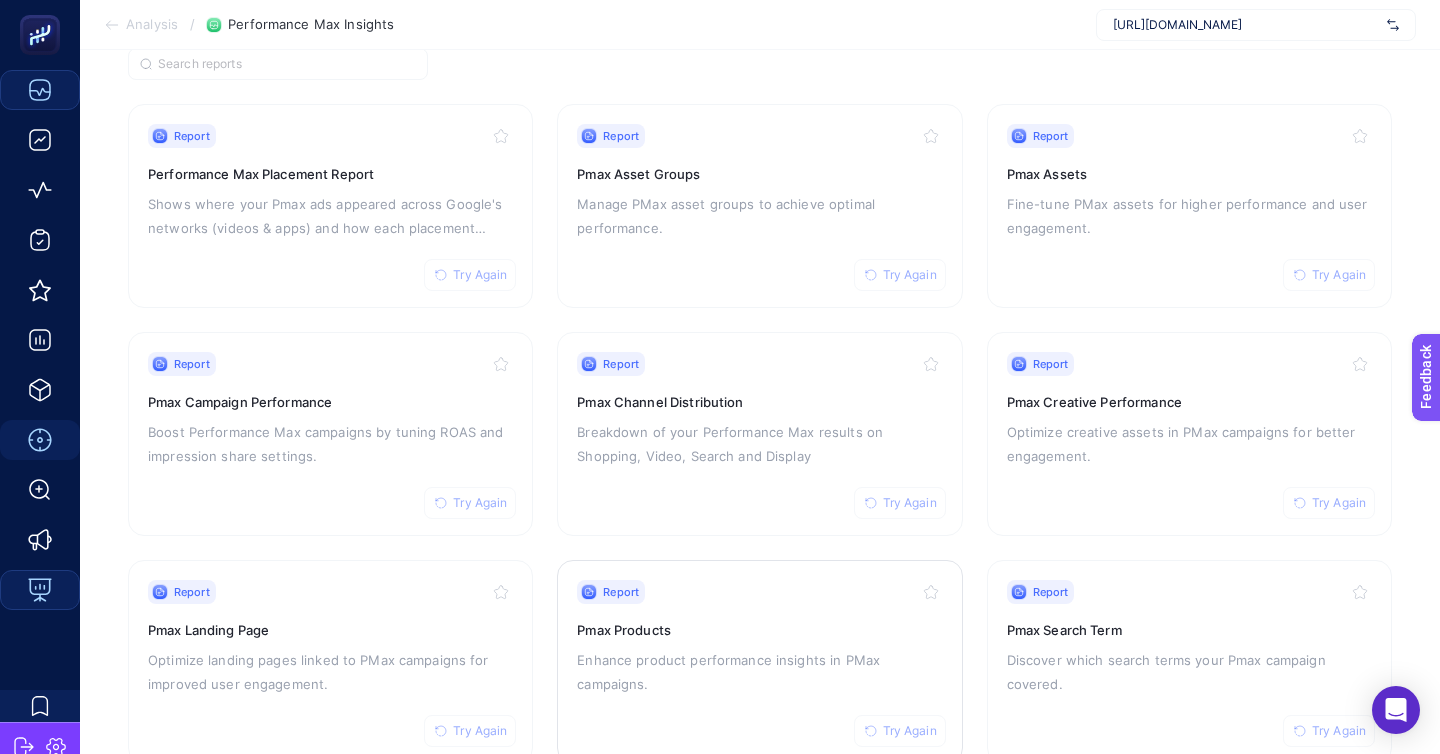 scroll, scrollTop: 172, scrollLeft: 0, axis: vertical 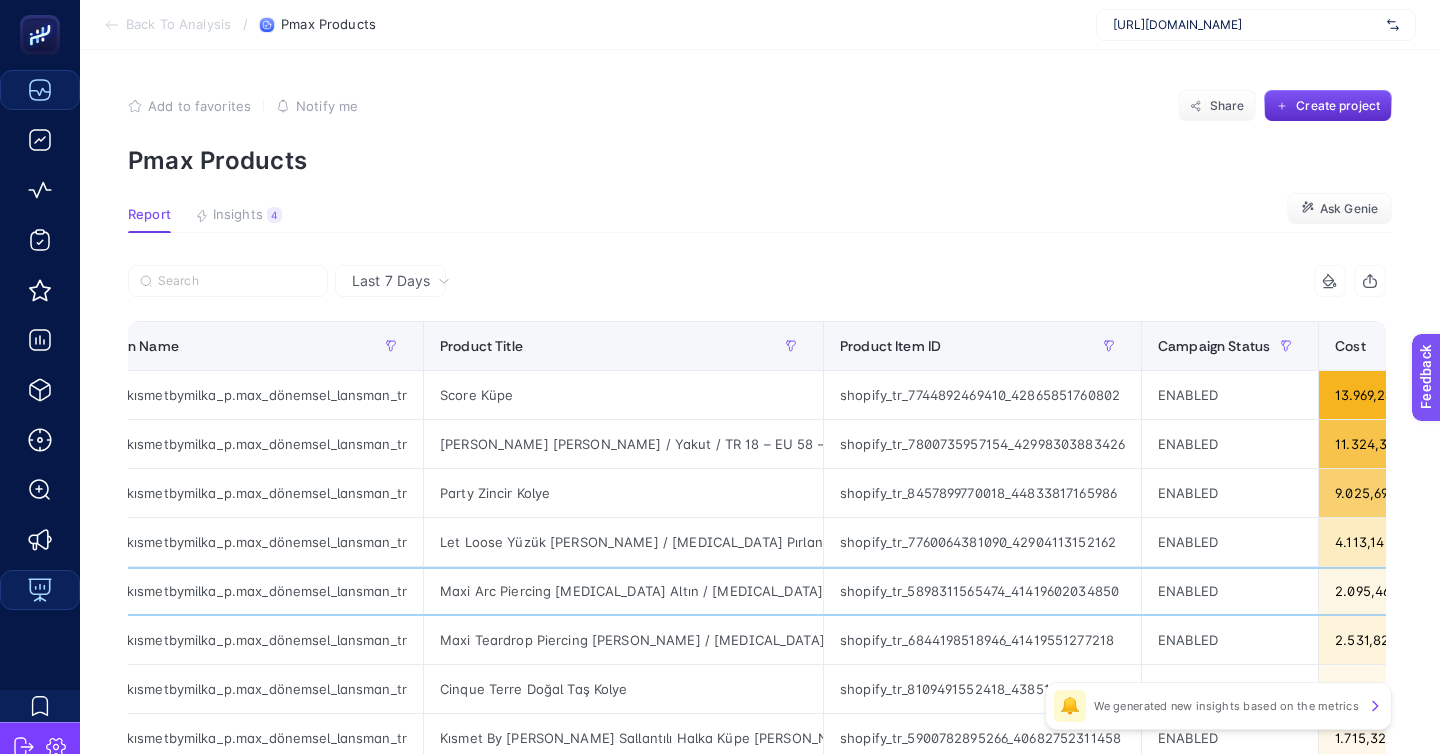 click on "Maxi Arc Piercing Beyaz Altın / Beyaz Pırlanta / 5 mm" 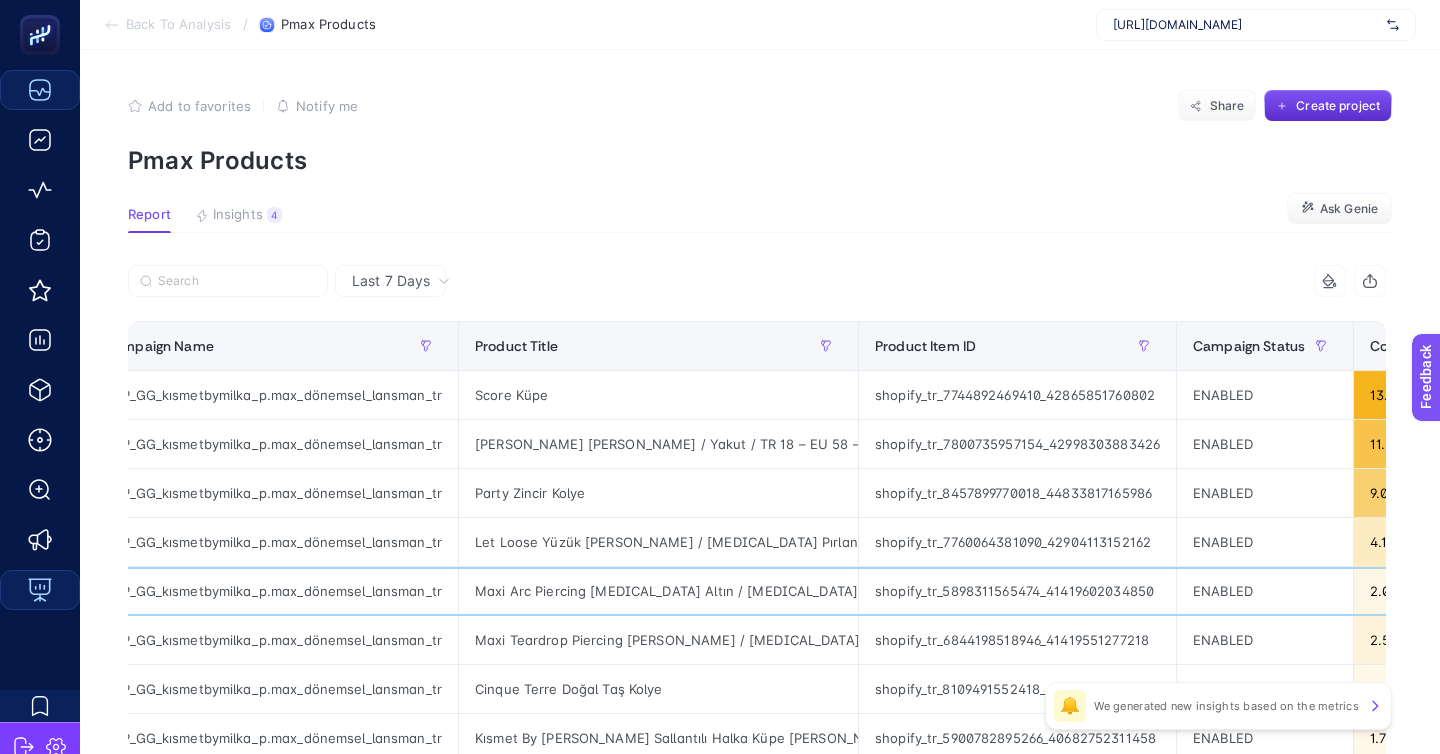 scroll, scrollTop: 0, scrollLeft: 28, axis: horizontal 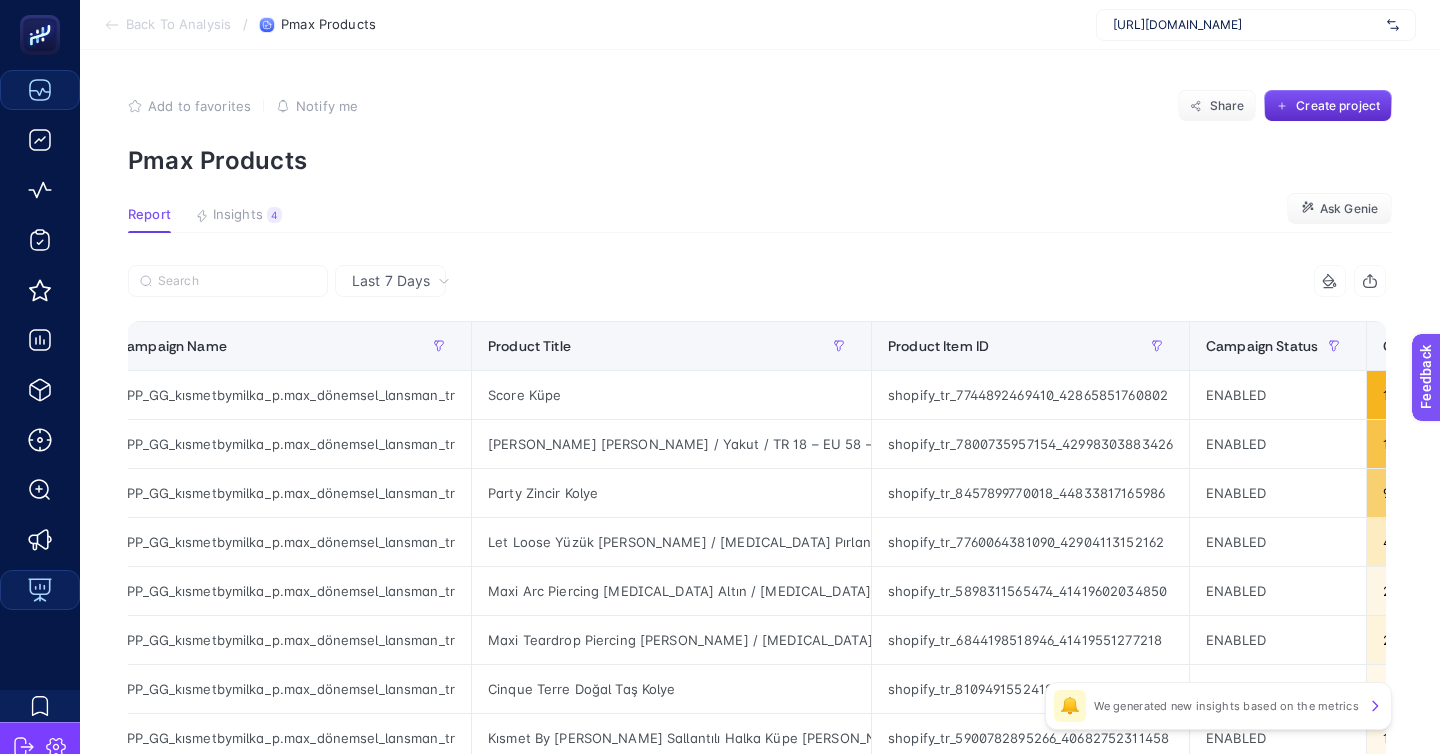 click on "Score Küpe" 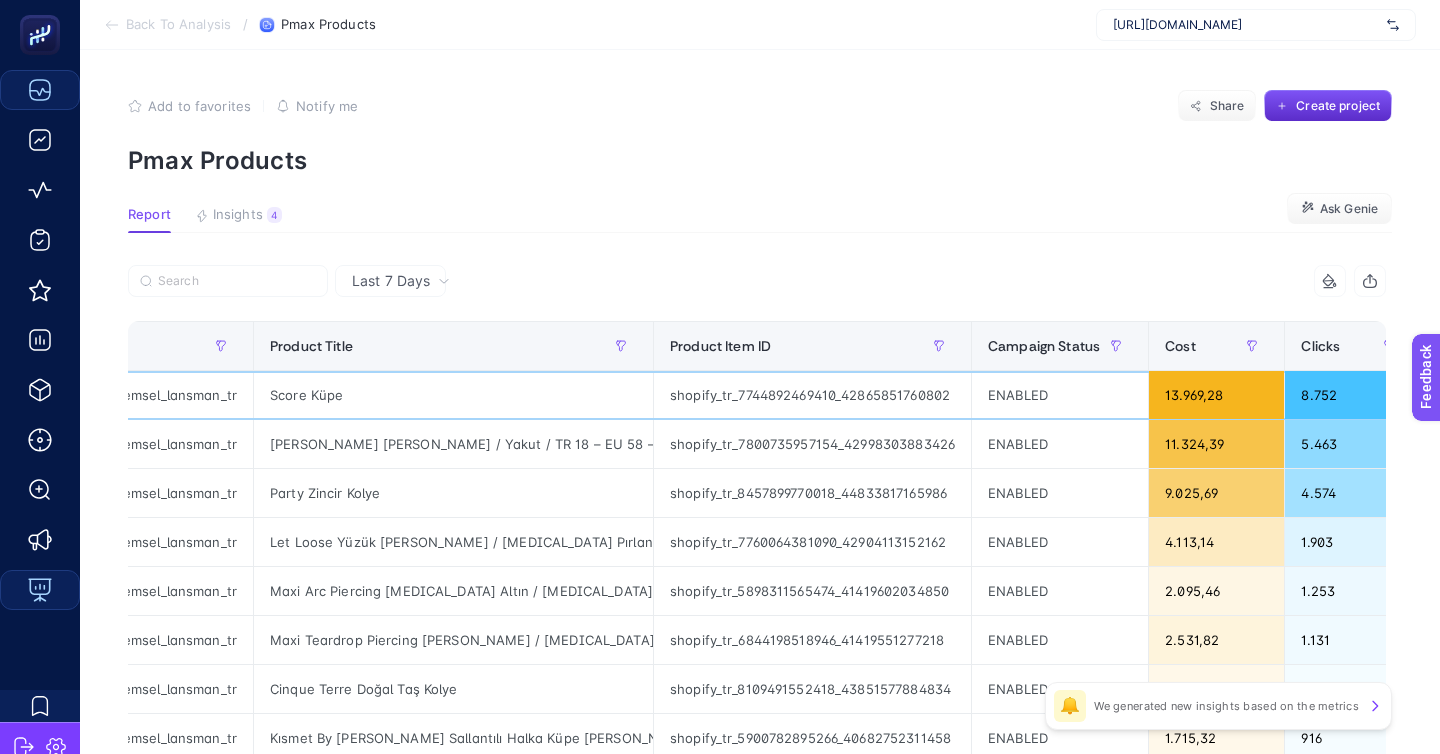 scroll, scrollTop: 0, scrollLeft: 317, axis: horizontal 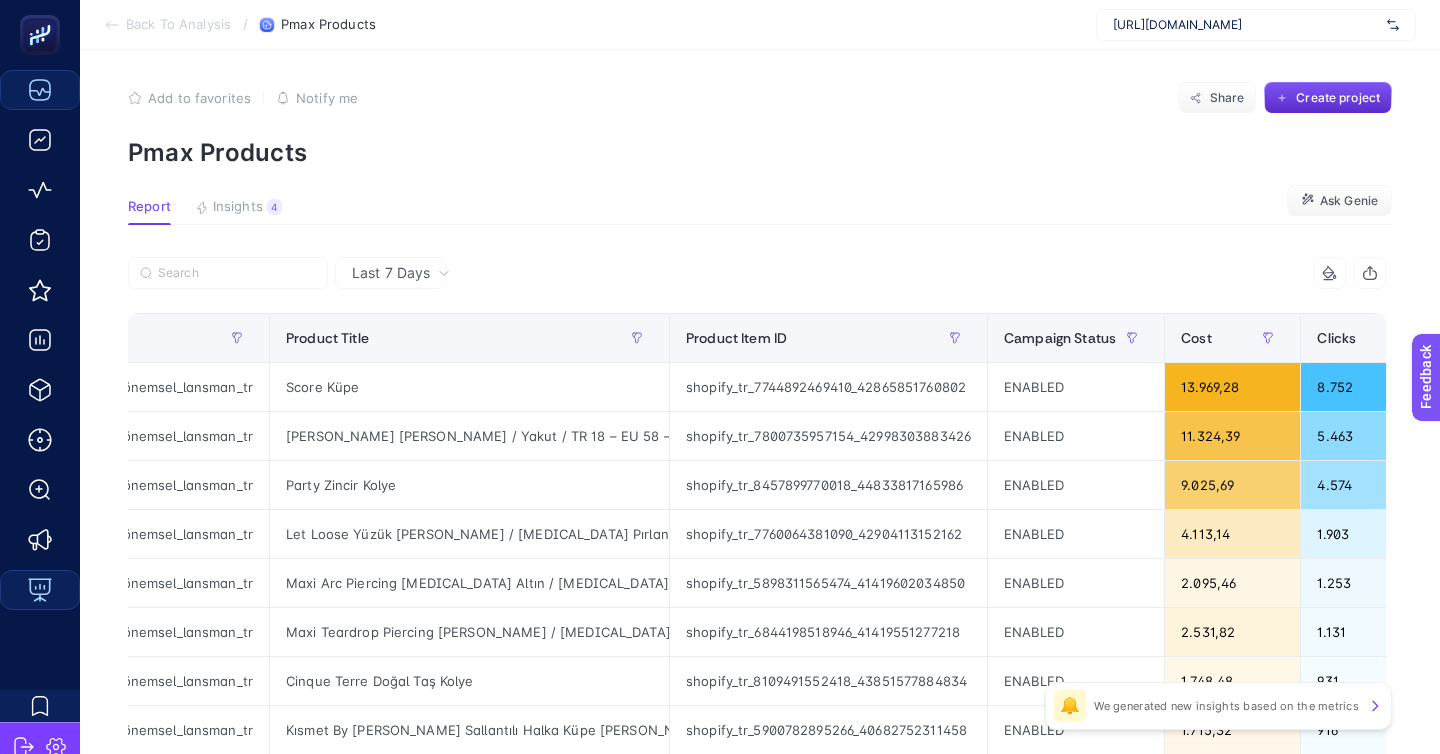 click on "Cherish Yüzük Roslow Altın / Yakut / TR 18 – EU 58 – US 8.25" 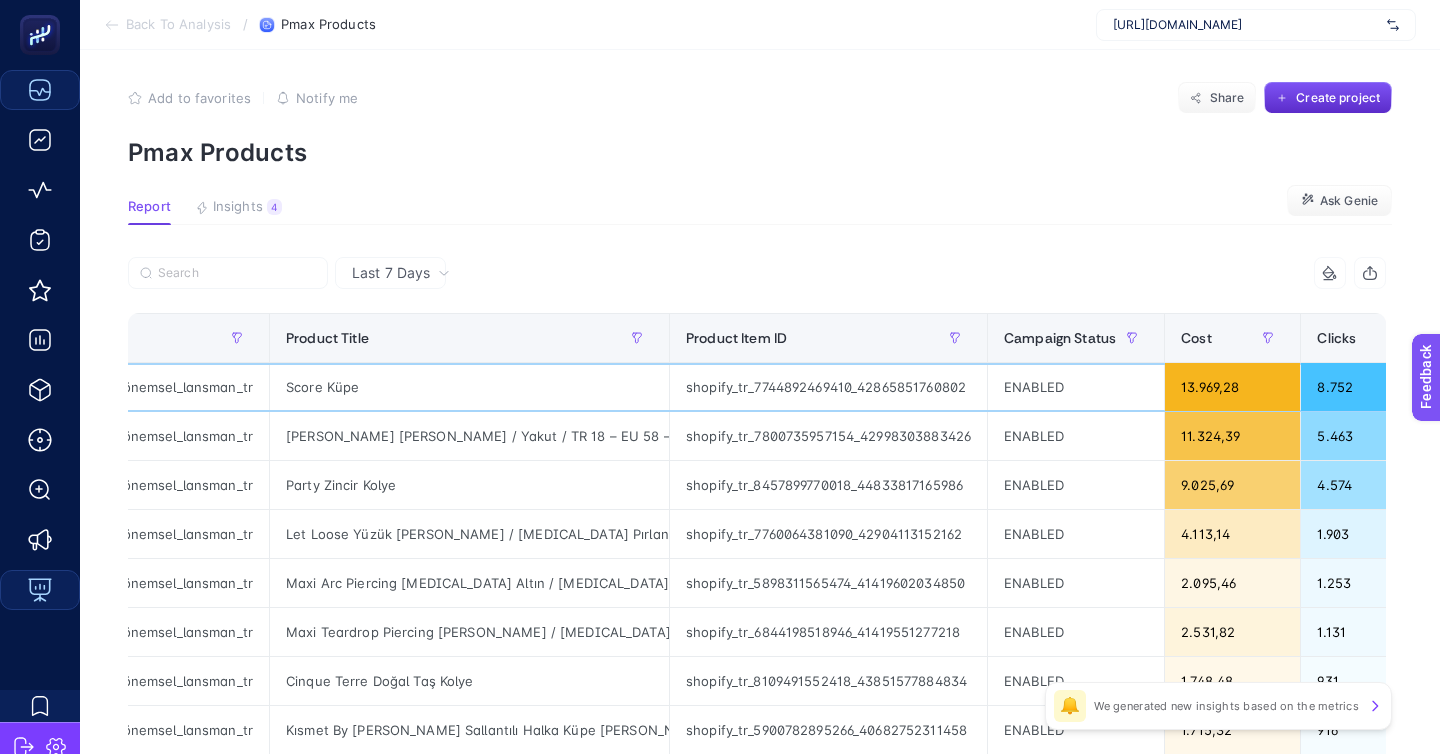 click on "Score Küpe" 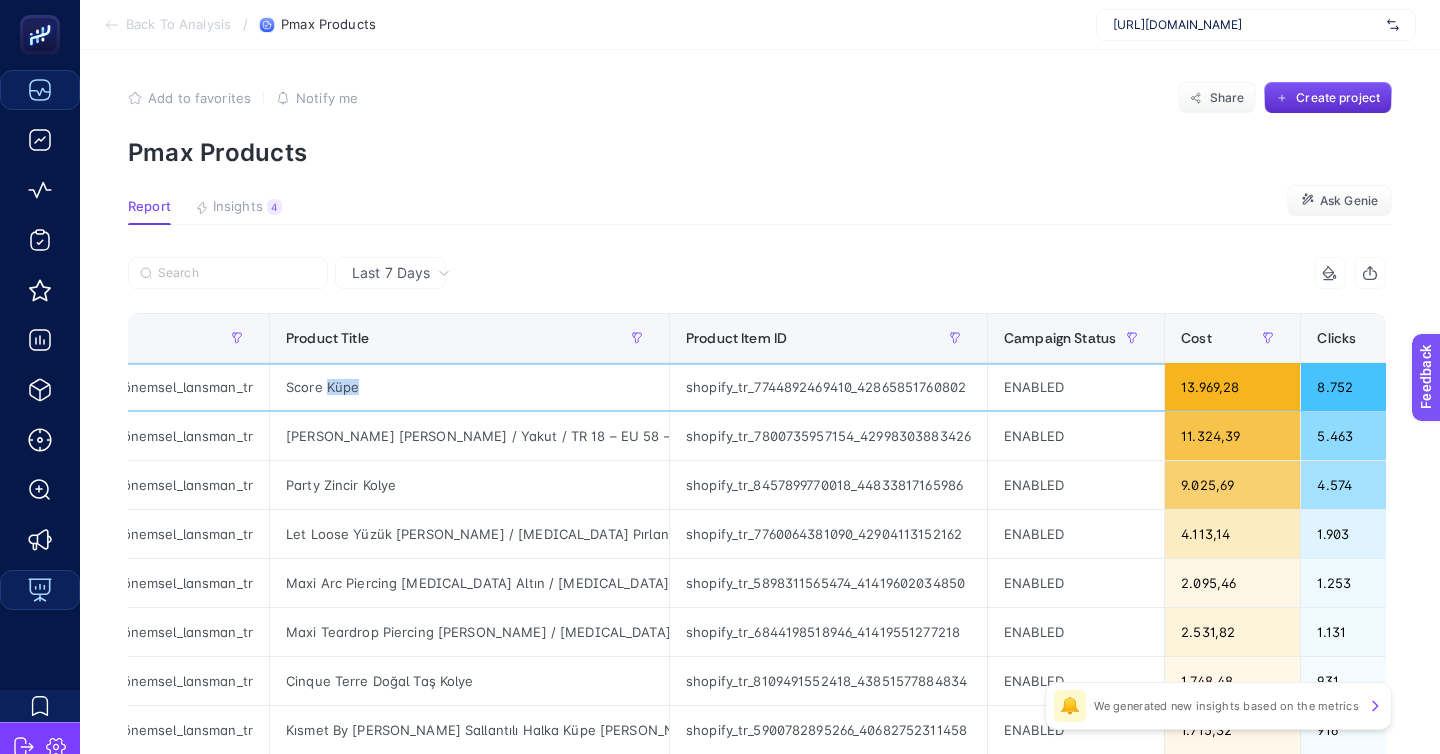 click on "Score Küpe" 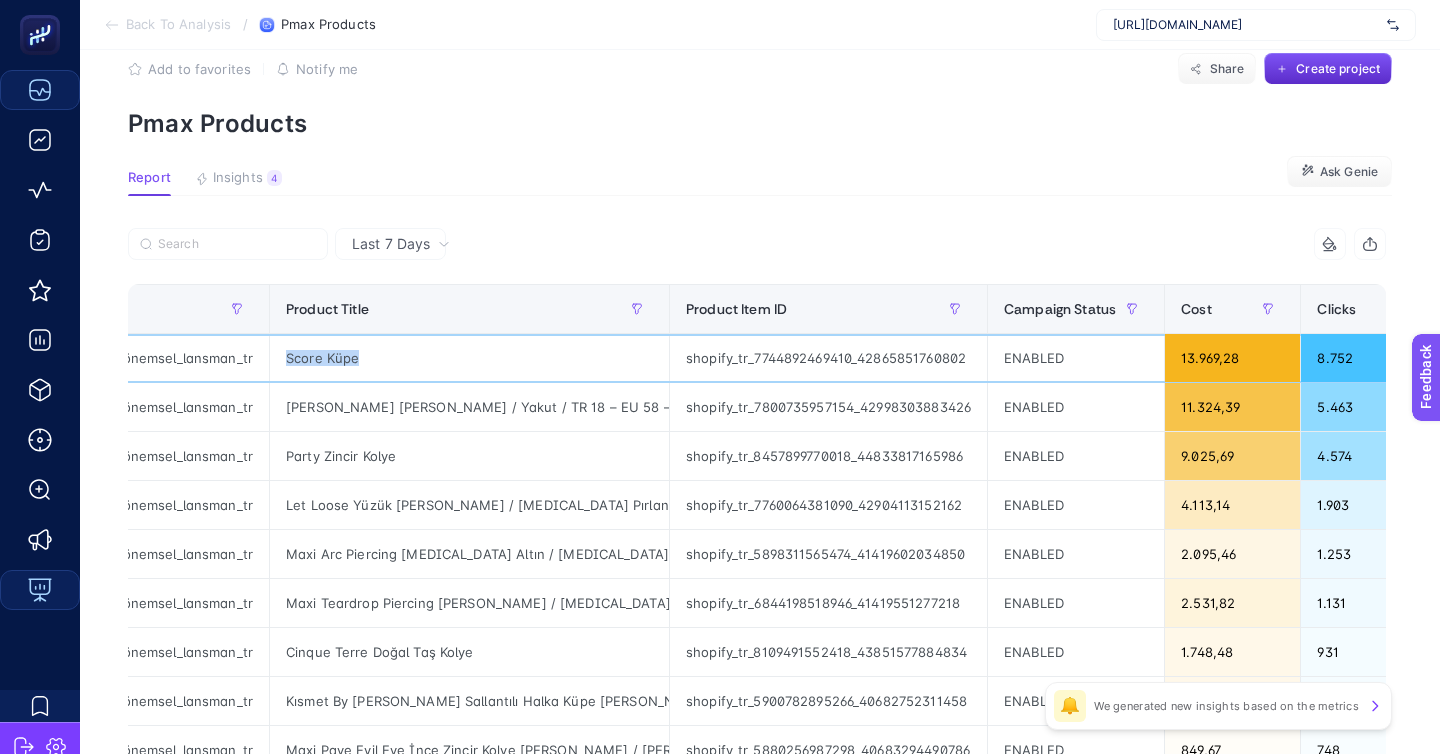 scroll, scrollTop: 45, scrollLeft: 0, axis: vertical 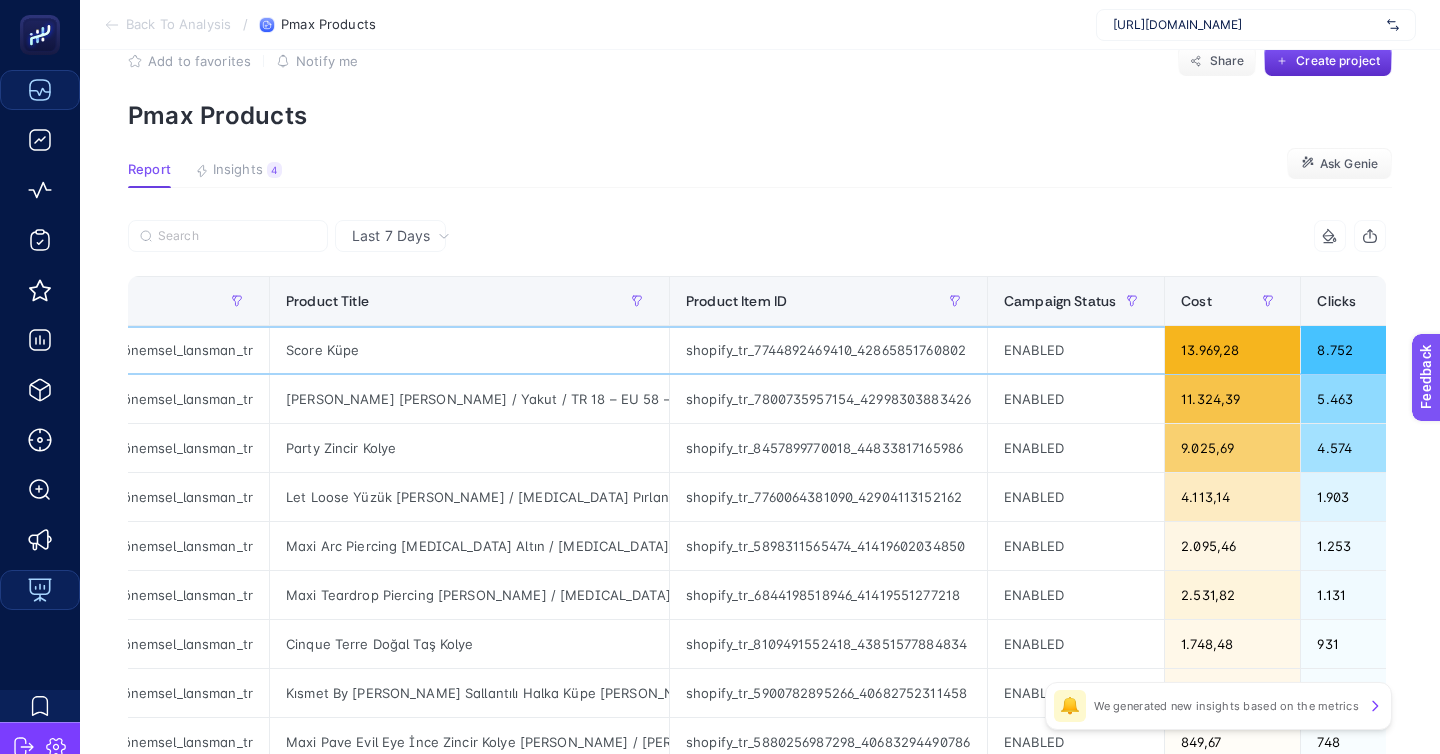 click on "13.969,28" 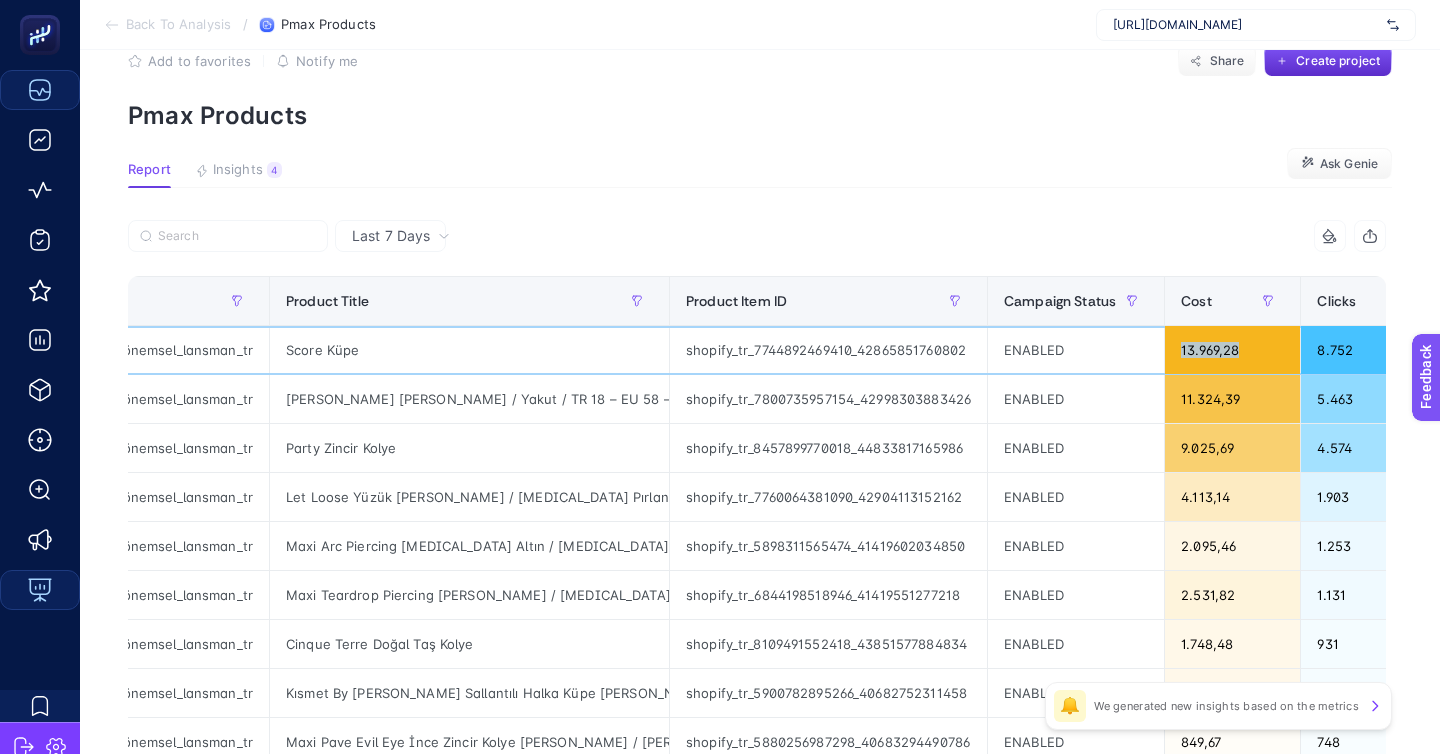 click on "13.969,28" 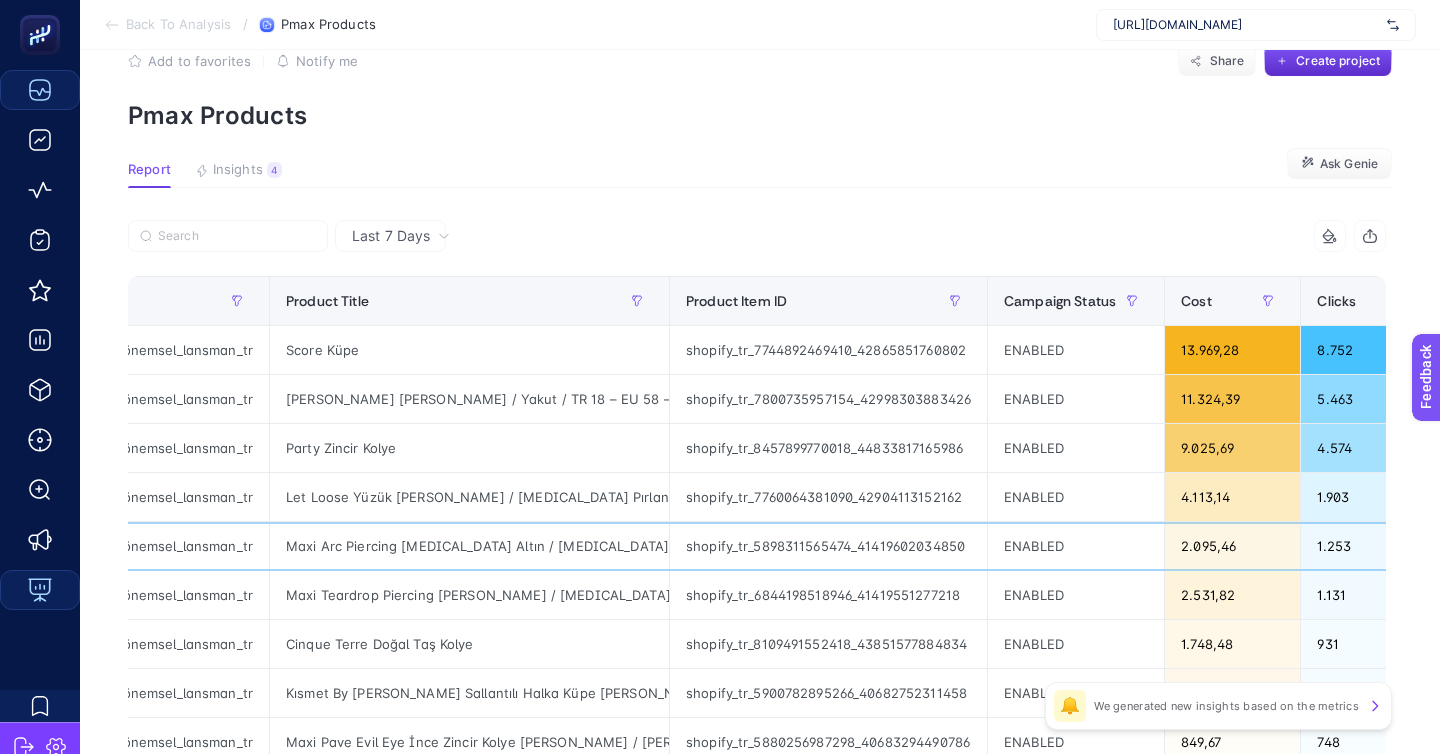 click on "2.095,46" 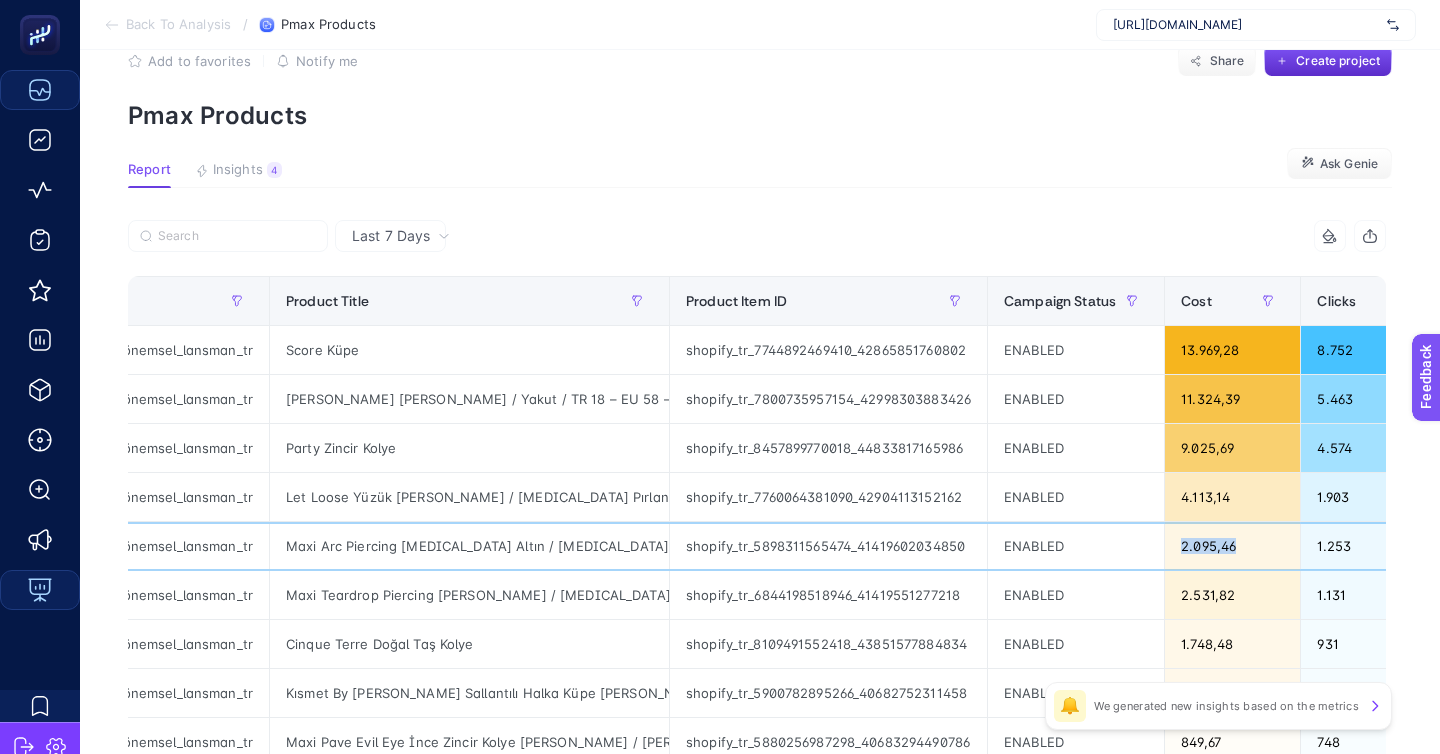 click on "2.095,46" 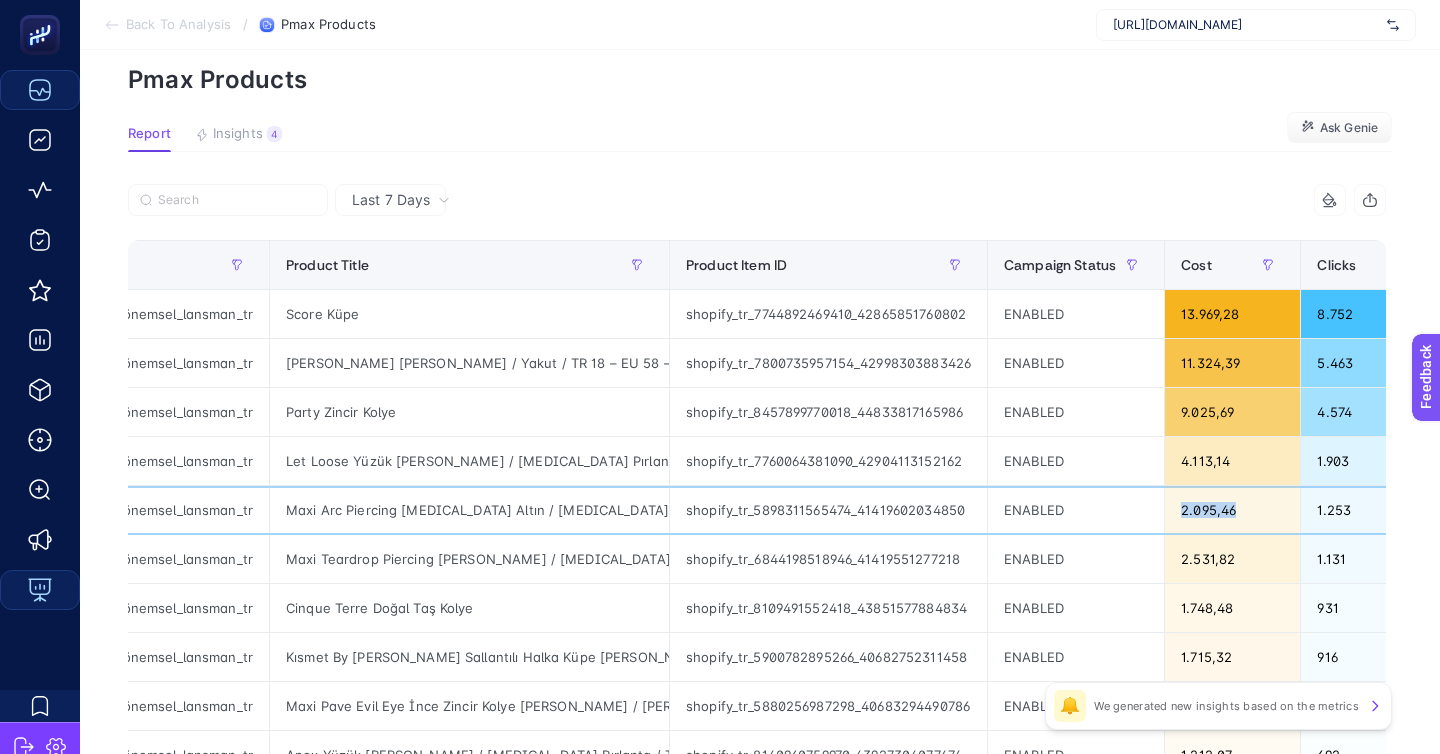scroll, scrollTop: 96, scrollLeft: 0, axis: vertical 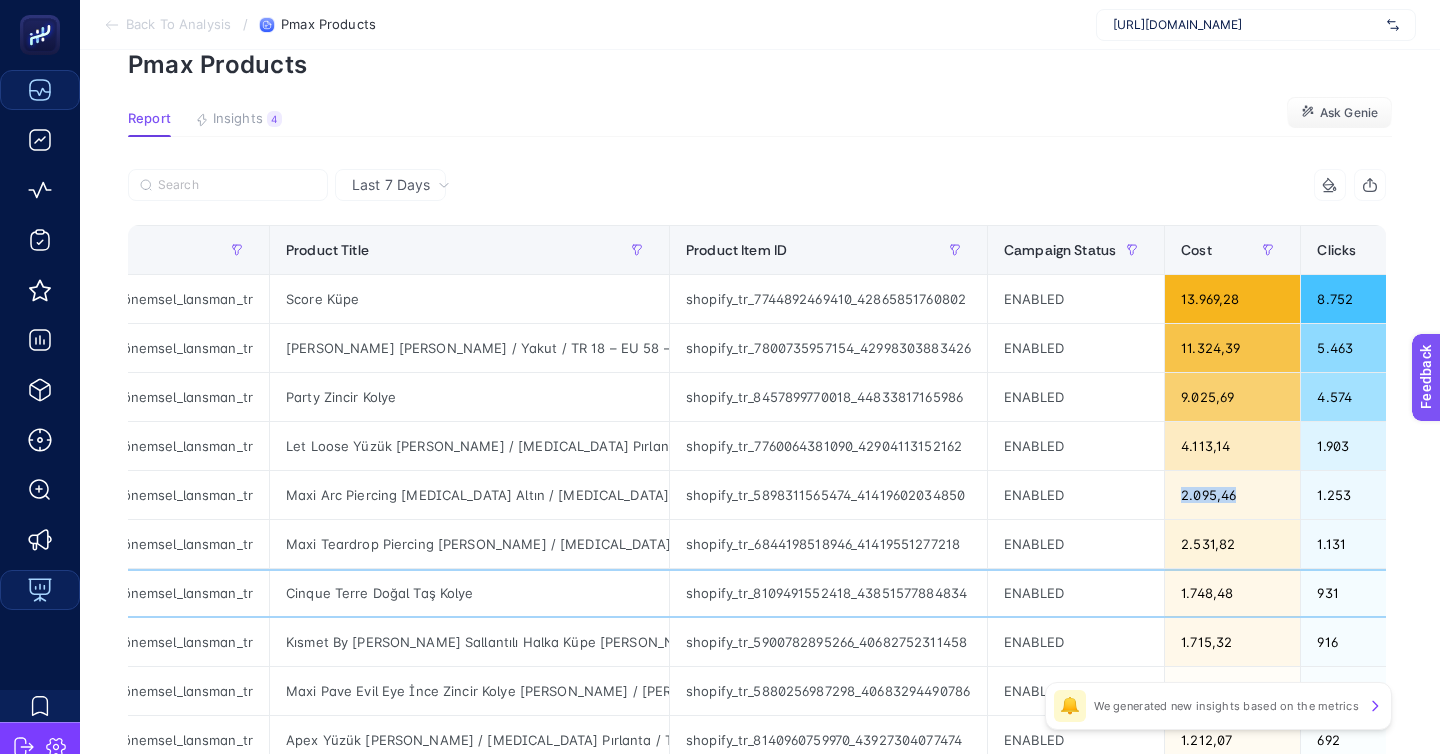 click on "1.748,48" 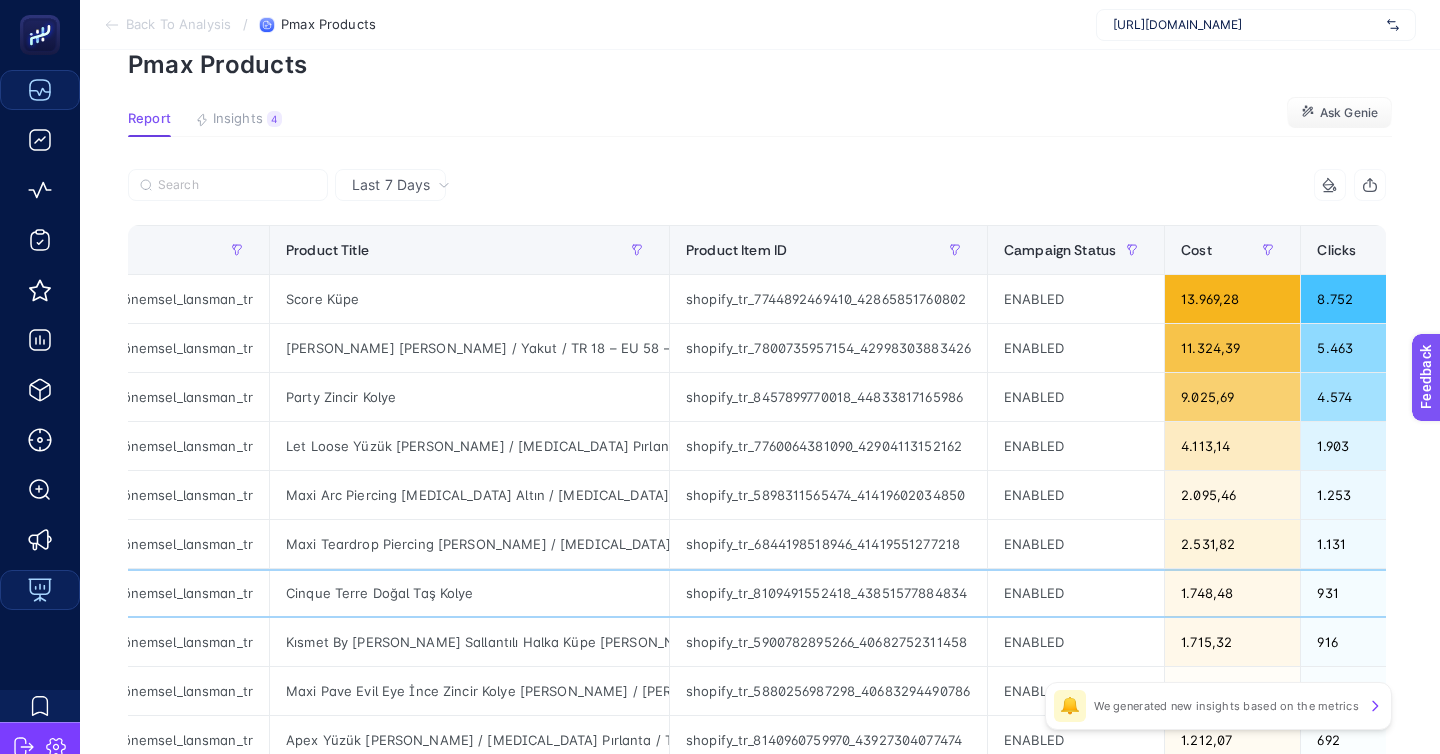 click on "1.748,48" 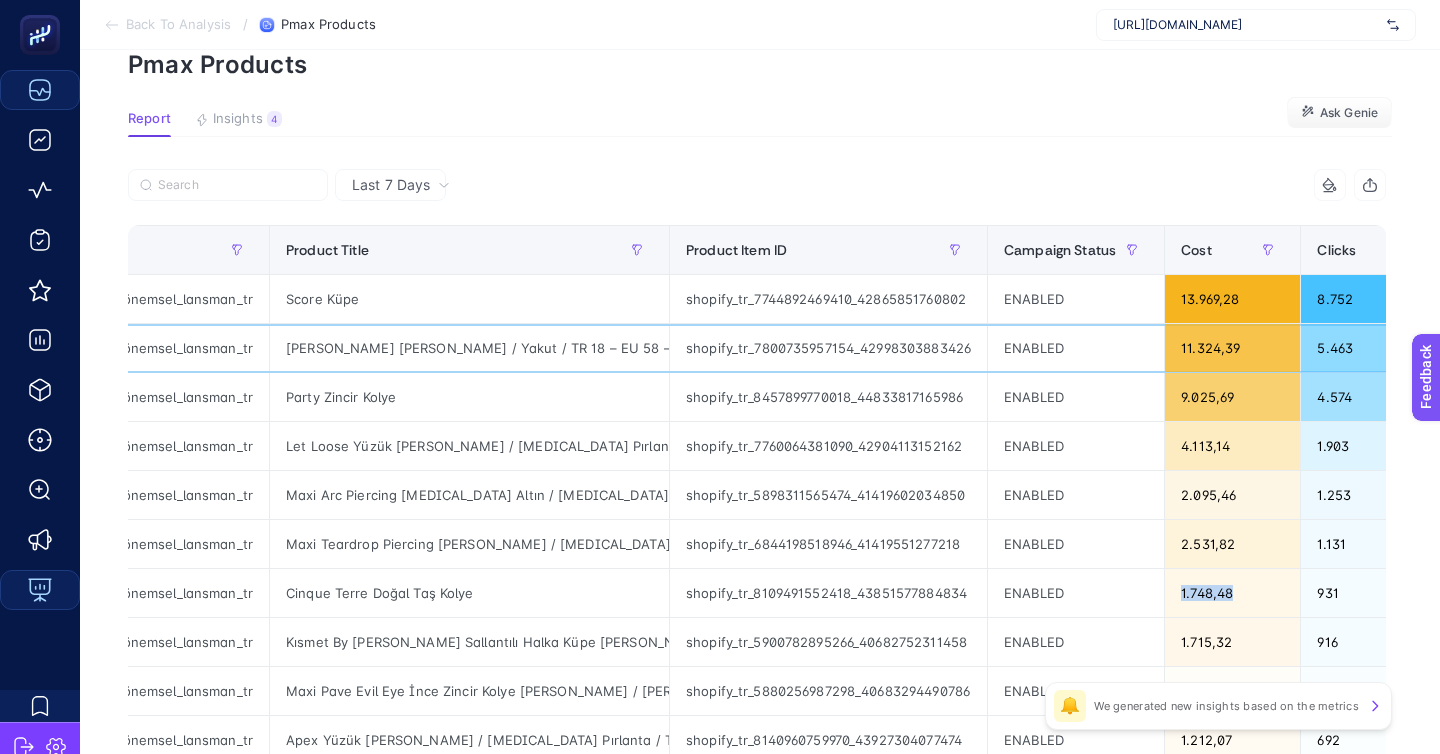 click on "Cherish Yüzük Roslow Altın / Yakut / TR 18 – EU 58 – US 8.25" 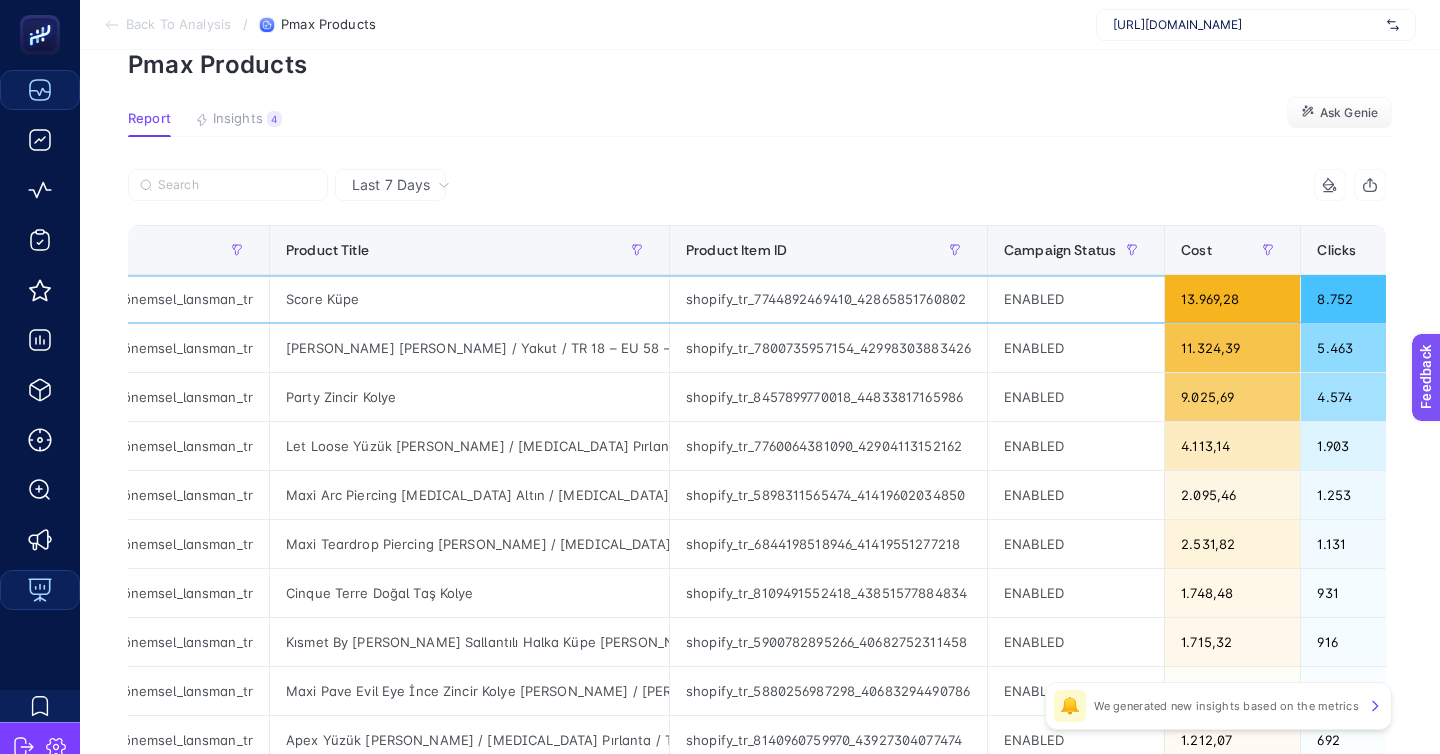 click on "Score Küpe" 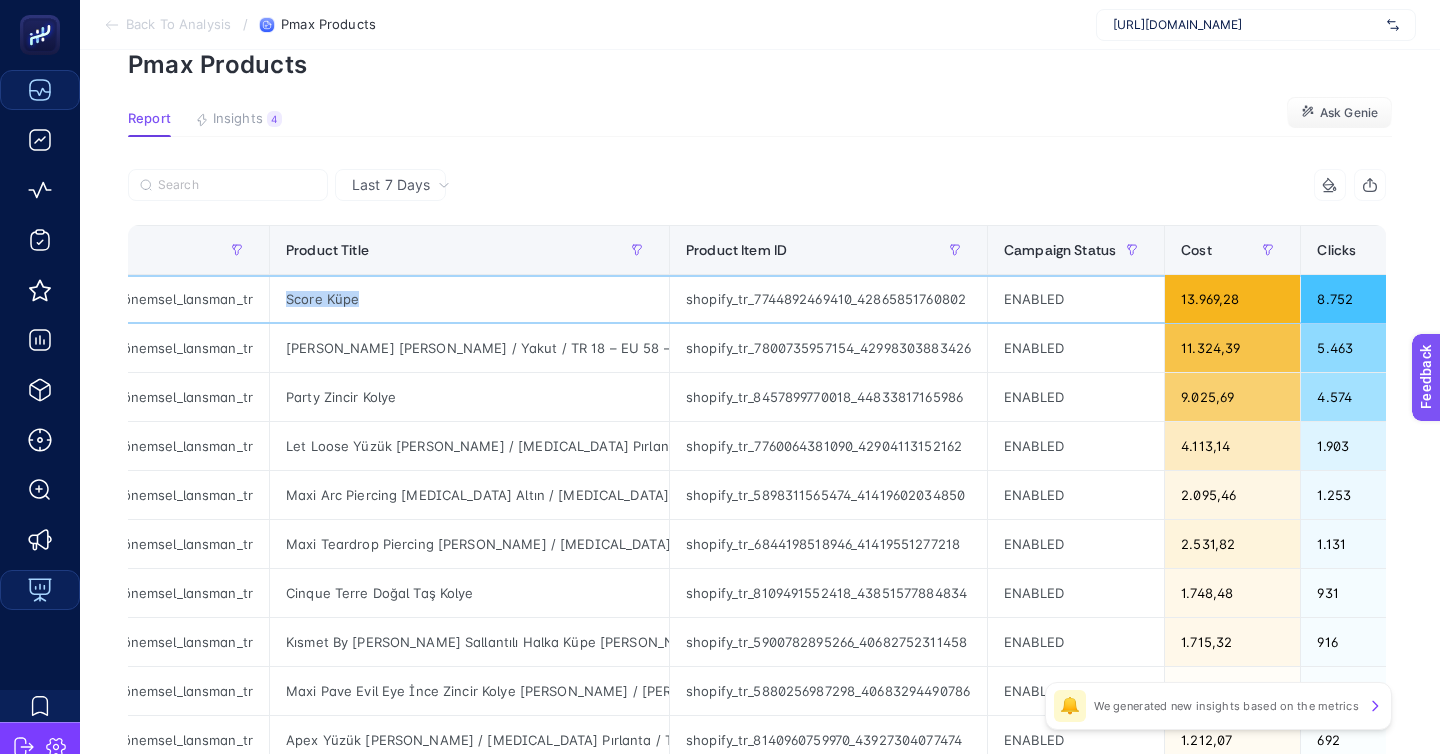 click on "Score Küpe" 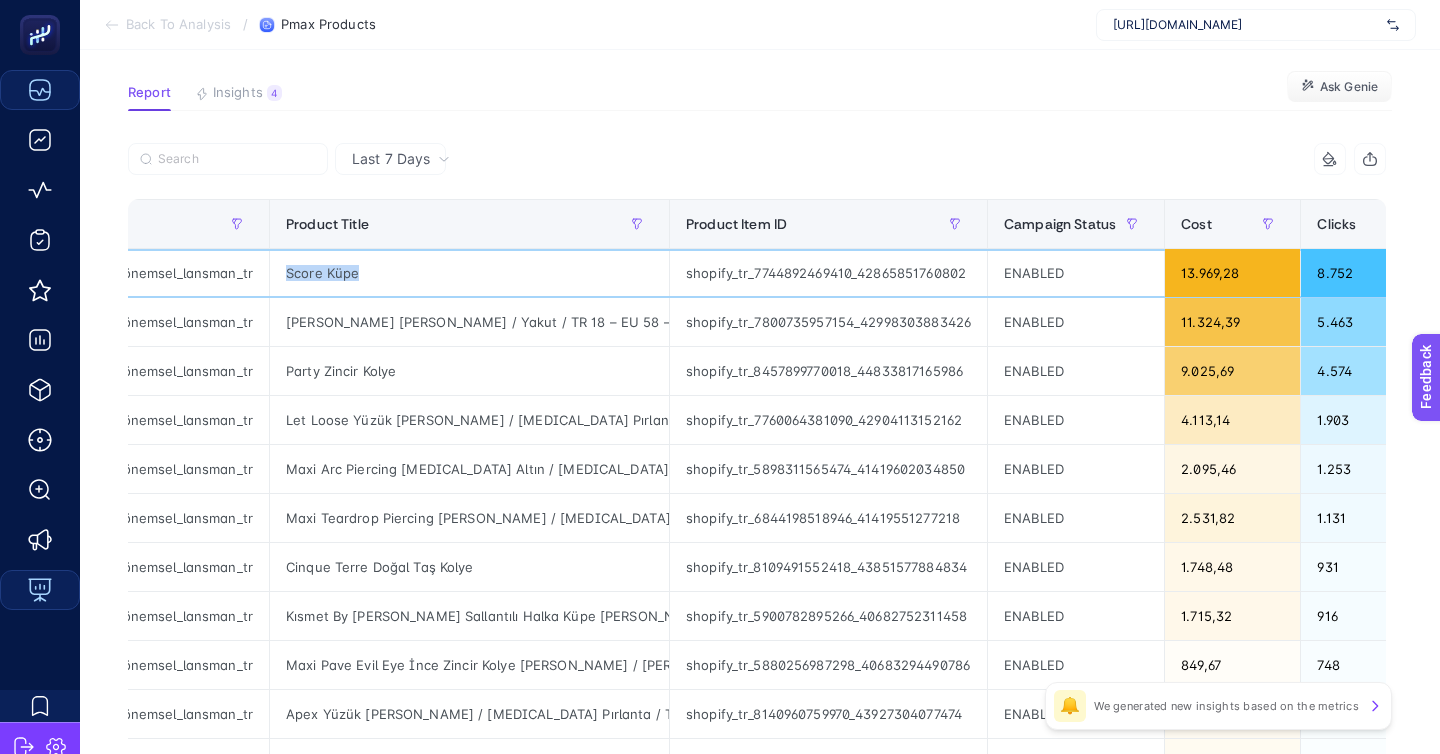 scroll, scrollTop: 124, scrollLeft: 0, axis: vertical 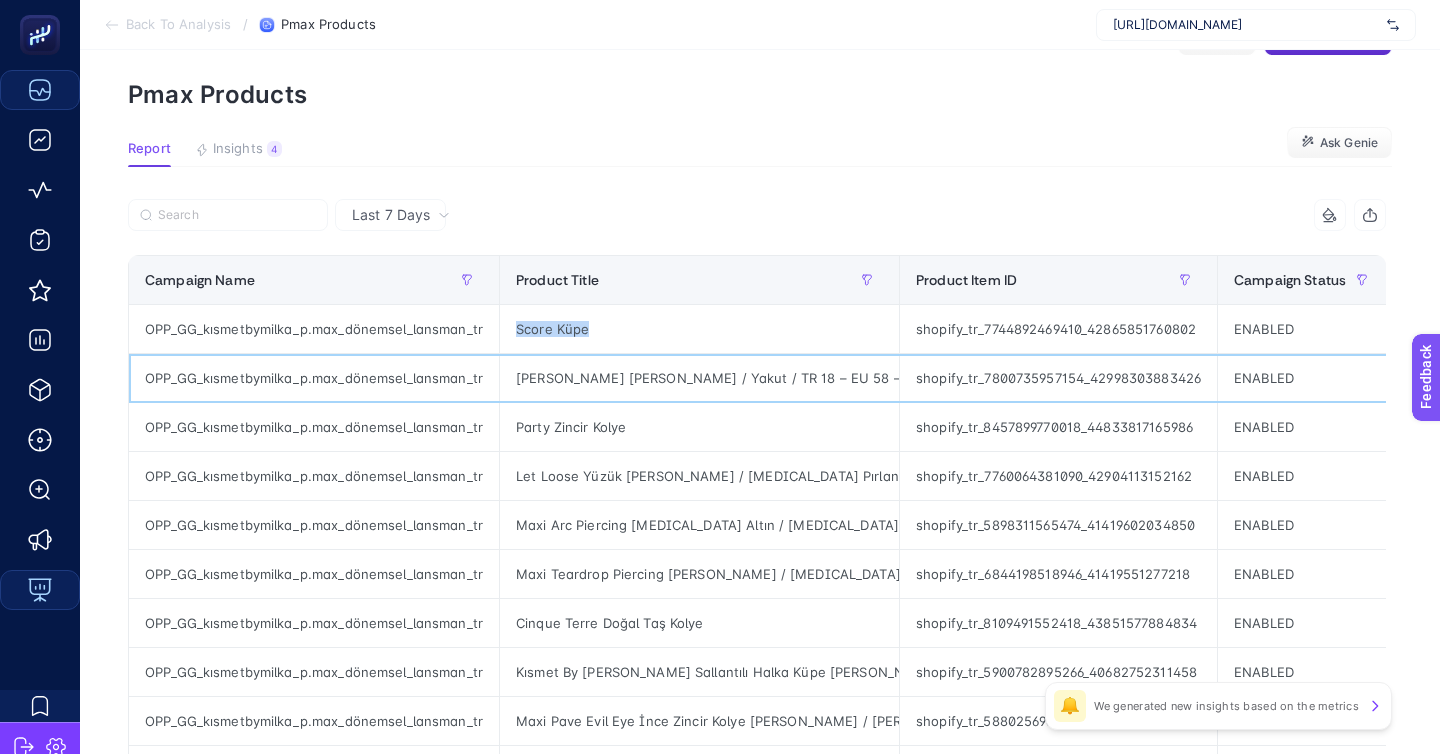 click on "OPP_GG_kısmetbymilka_p.max_dönemsel_lansman_tr" 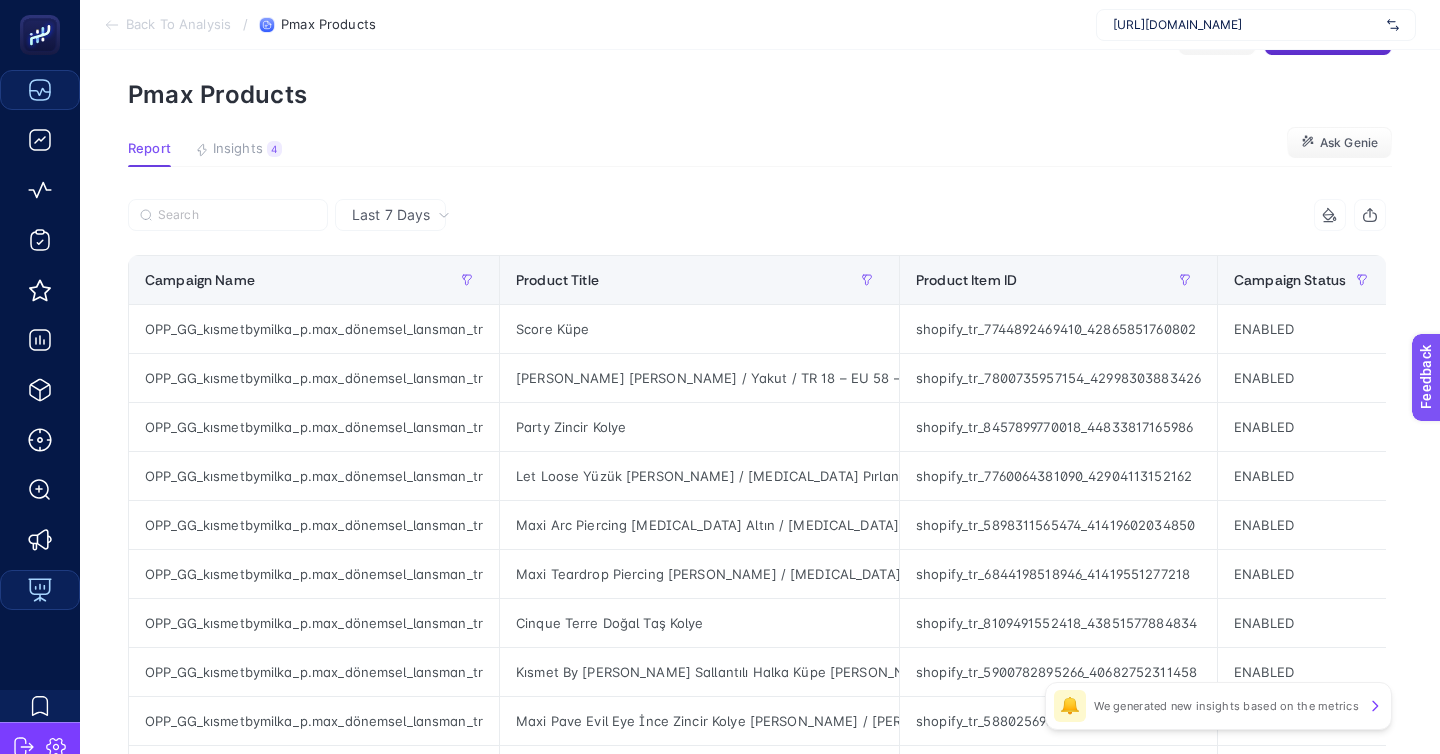 click on "OPP_GG_kısmetbymilka_p.max_dönemsel_lansman_tr" 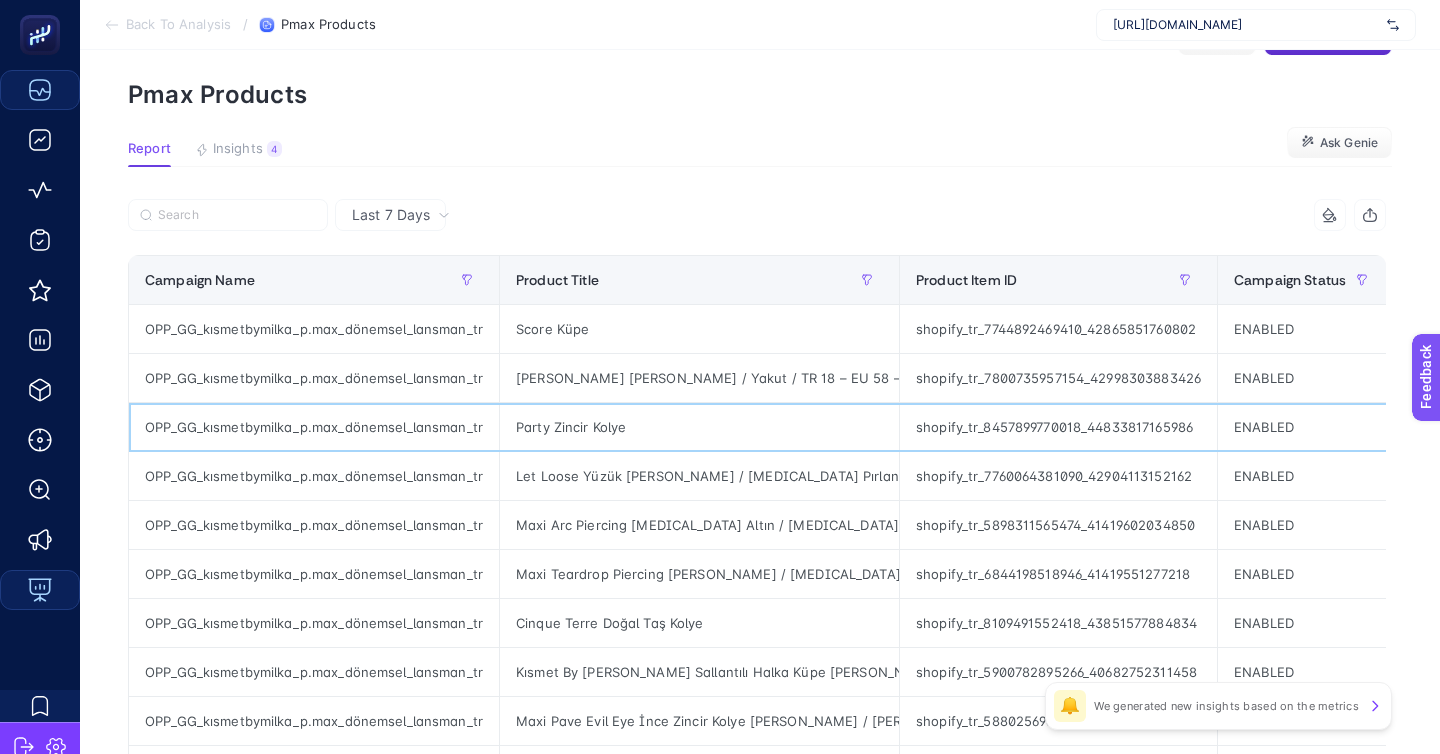 click on "OPP_GG_kısmetbymilka_p.max_dönemsel_lansman_tr" 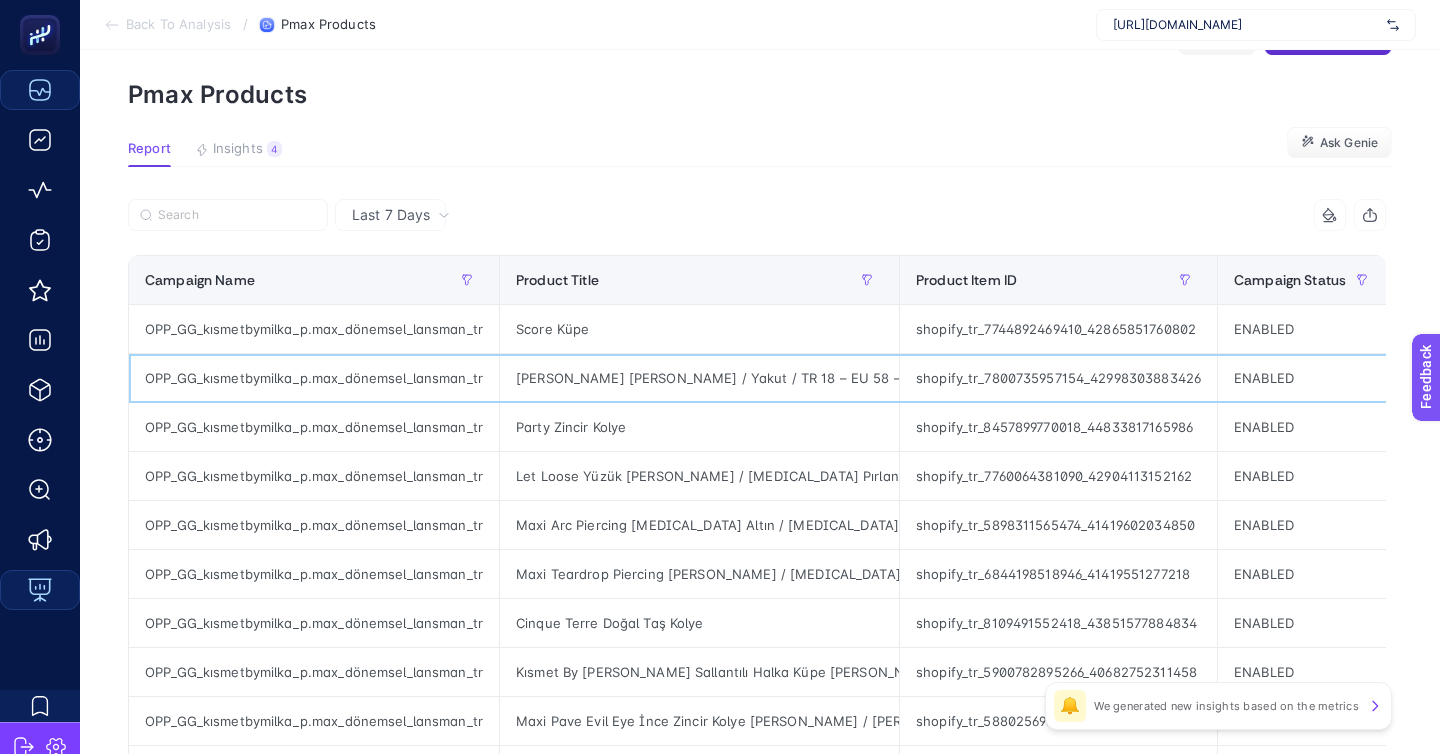 click on "OPP_GG_kısmetbymilka_p.max_dönemsel_lansman_tr" 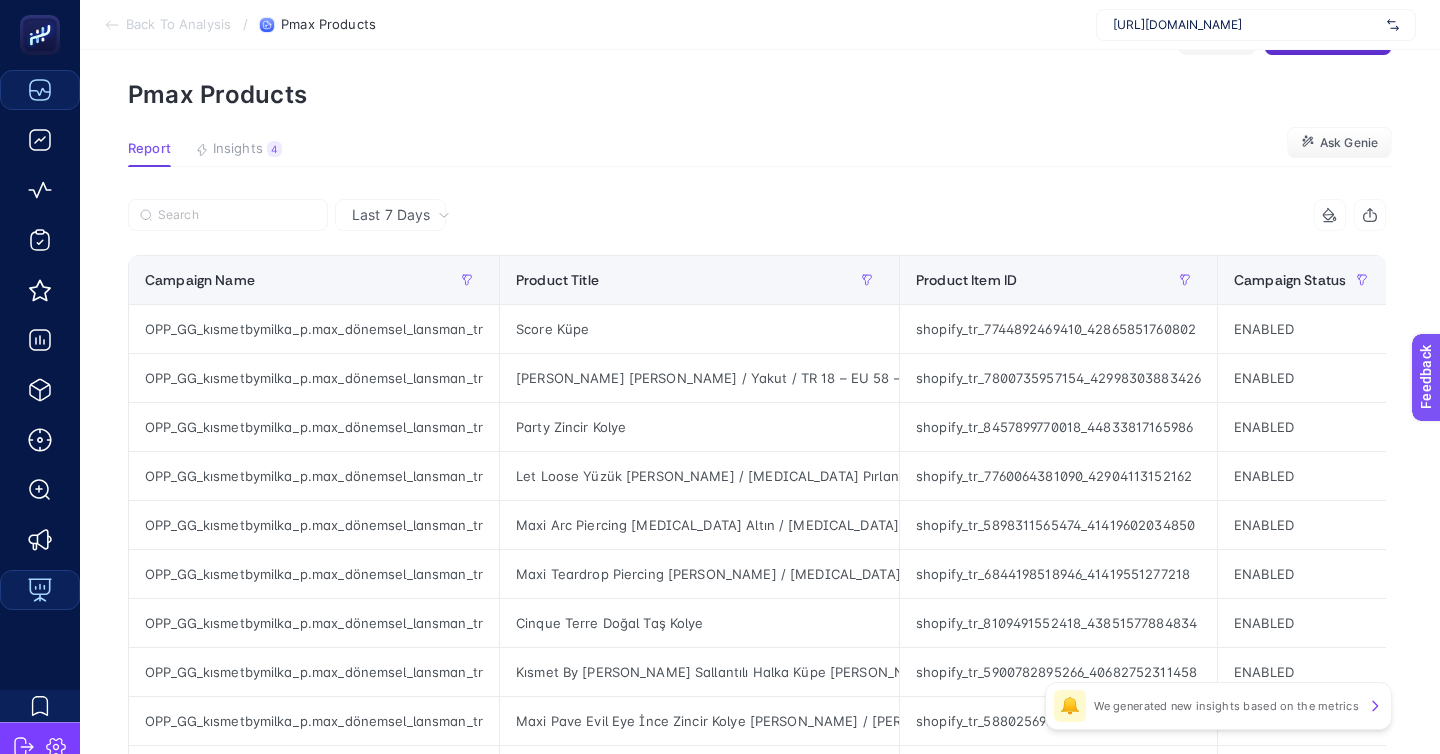 click on "Back To Analysis" at bounding box center (178, 25) 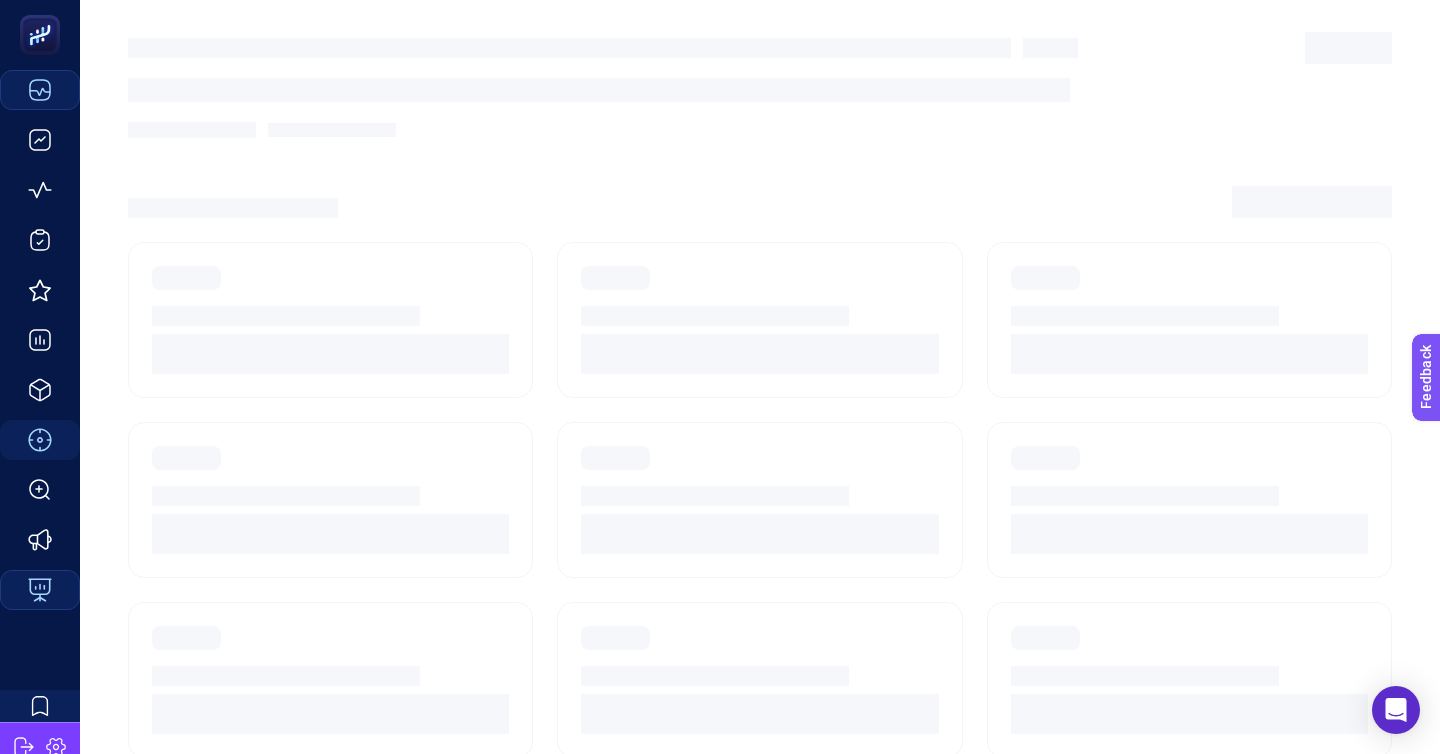 scroll, scrollTop: 172, scrollLeft: 0, axis: vertical 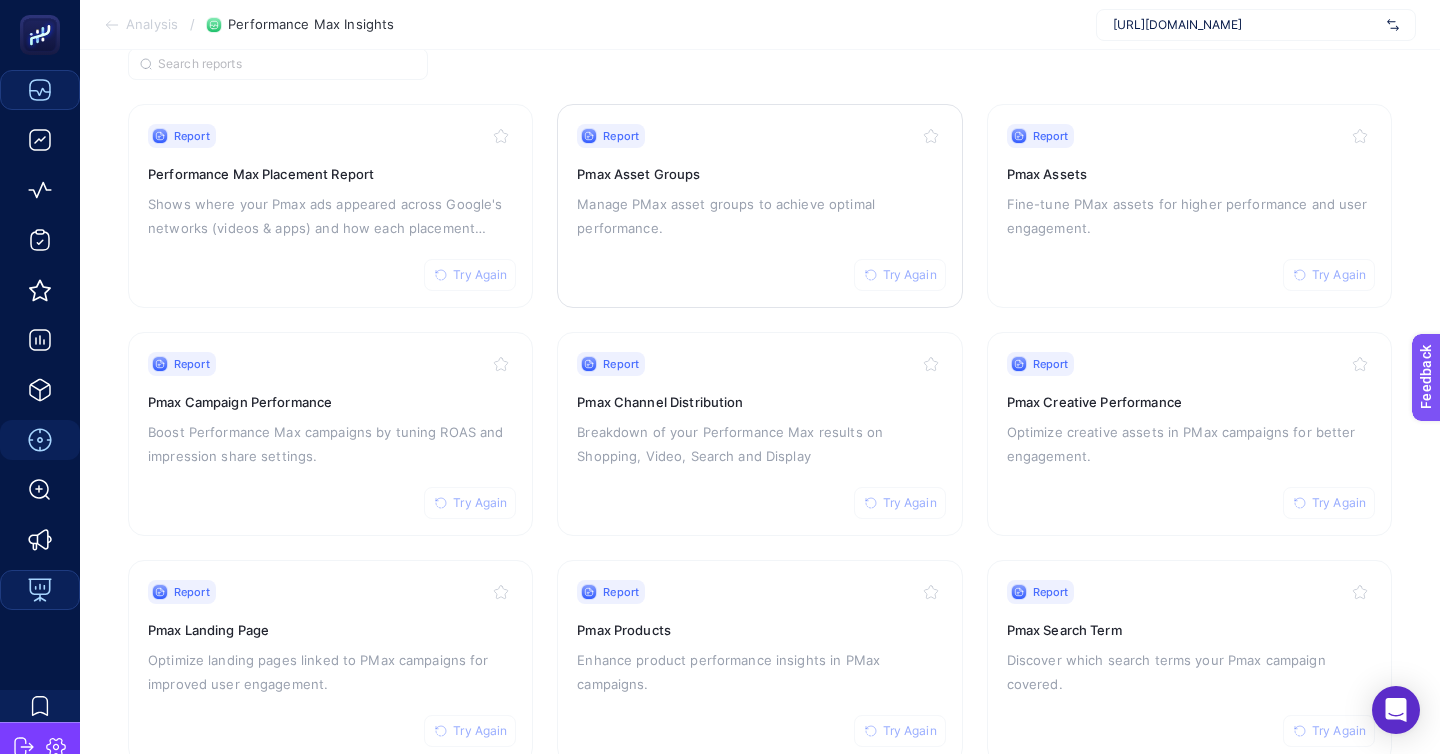 click on "Report Try Again Pmax Asset Groups Manage PMax asset groups to achieve optimal performance." at bounding box center [759, 206] 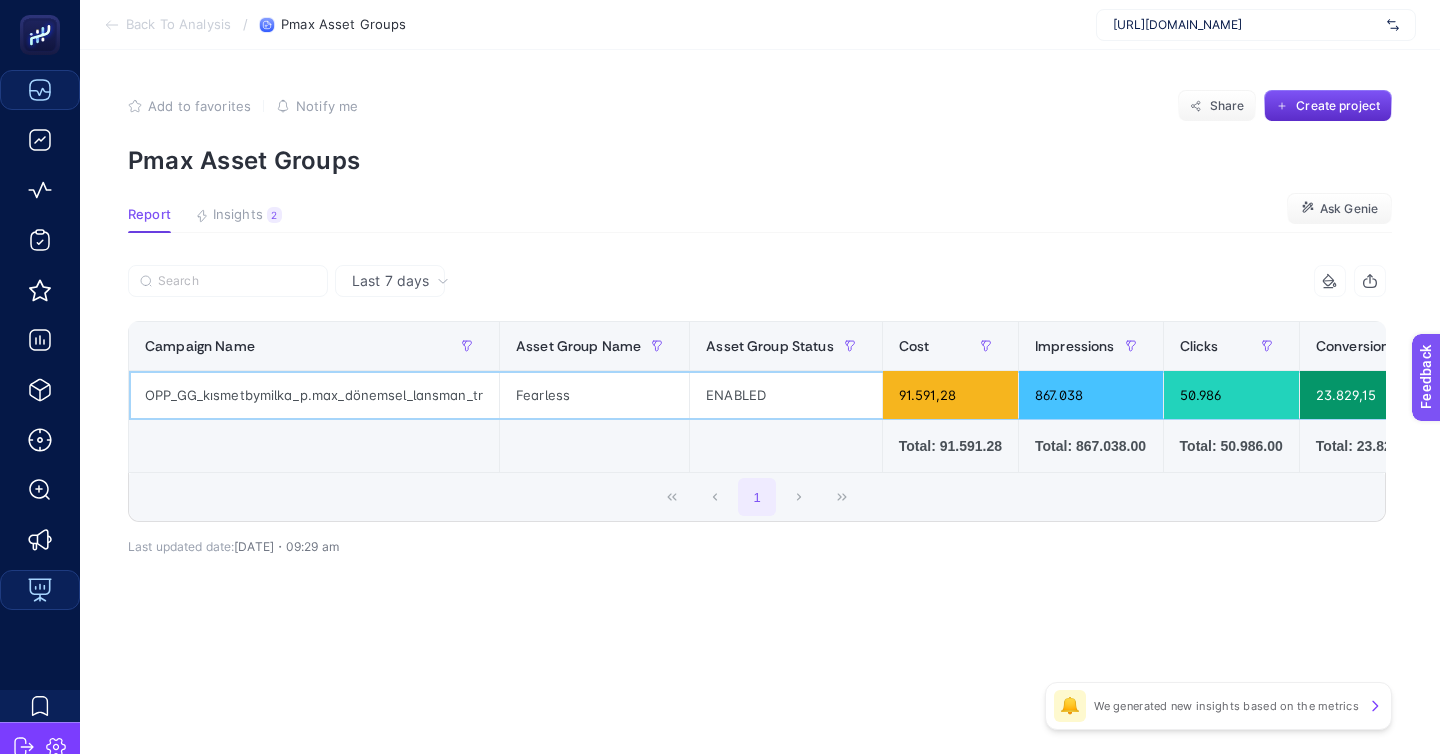 click on "Fearless" 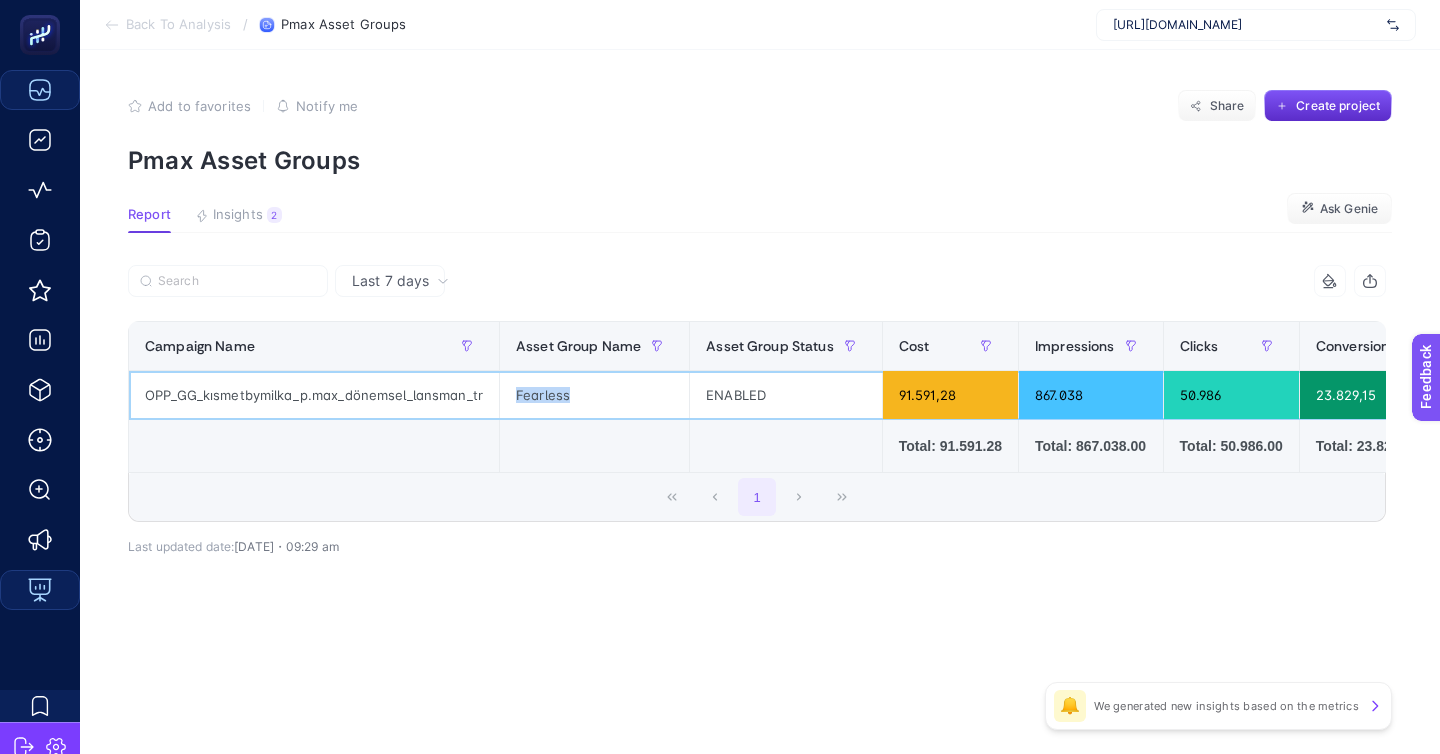 click on "Fearless" 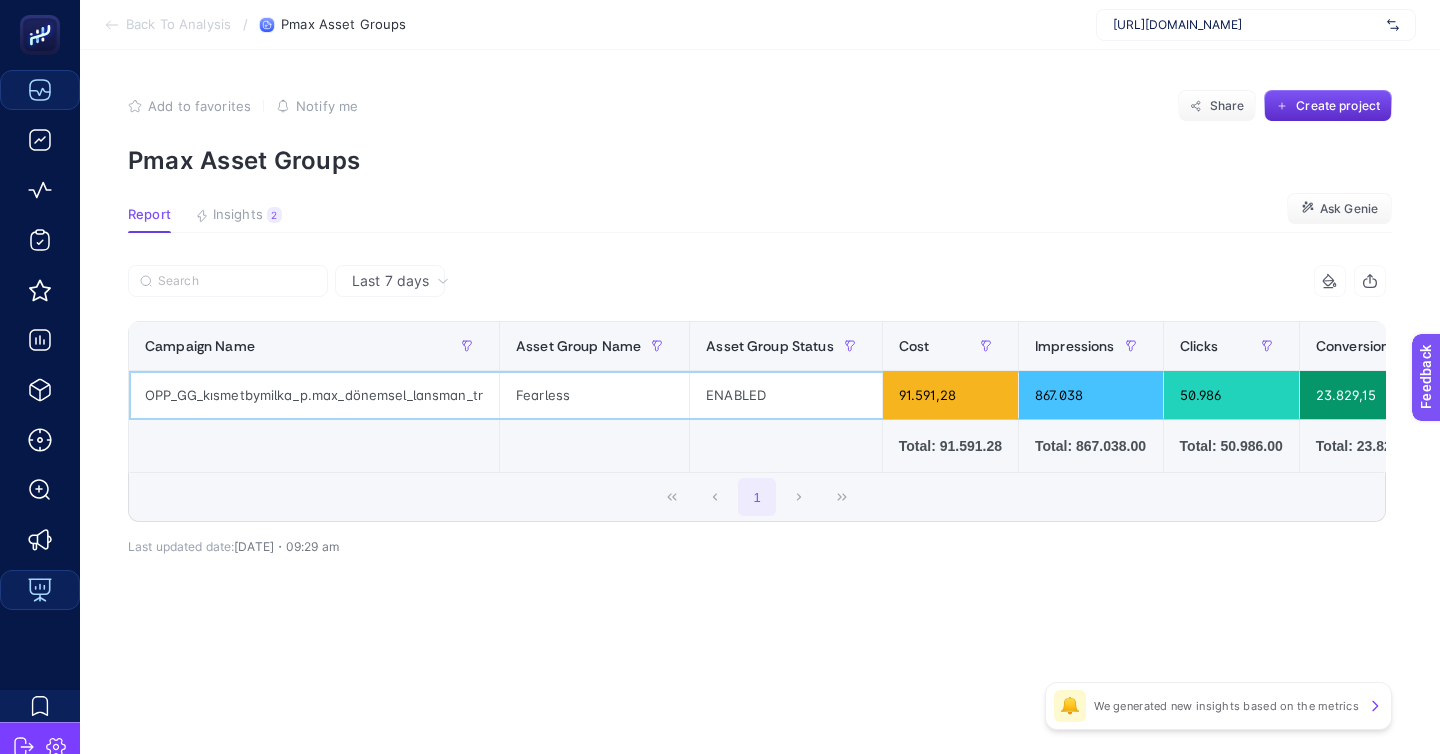click on "OPP_GG_kısmetbymilka_p.max_dönemsel_lansman_tr" 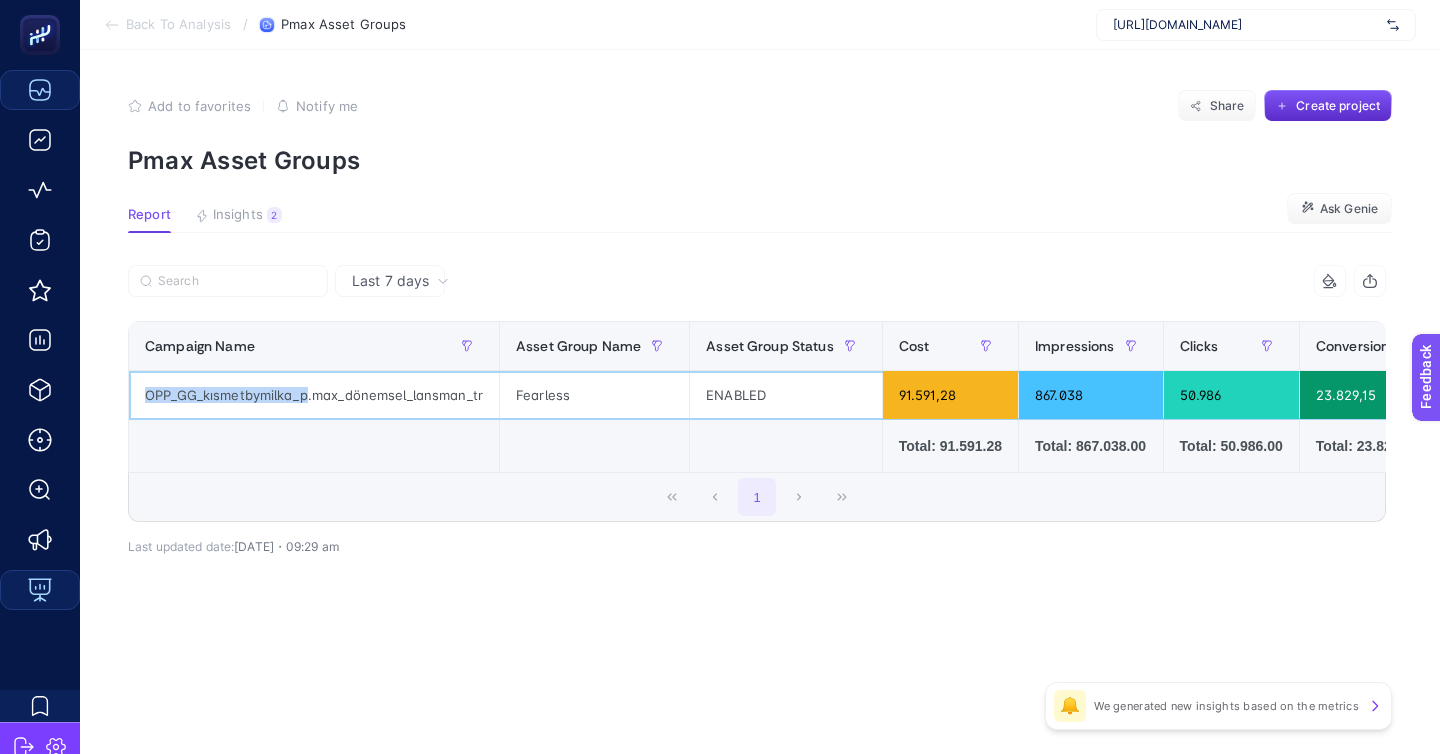 click on "OPP_GG_kısmetbymilka_p.max_dönemsel_lansman_tr" 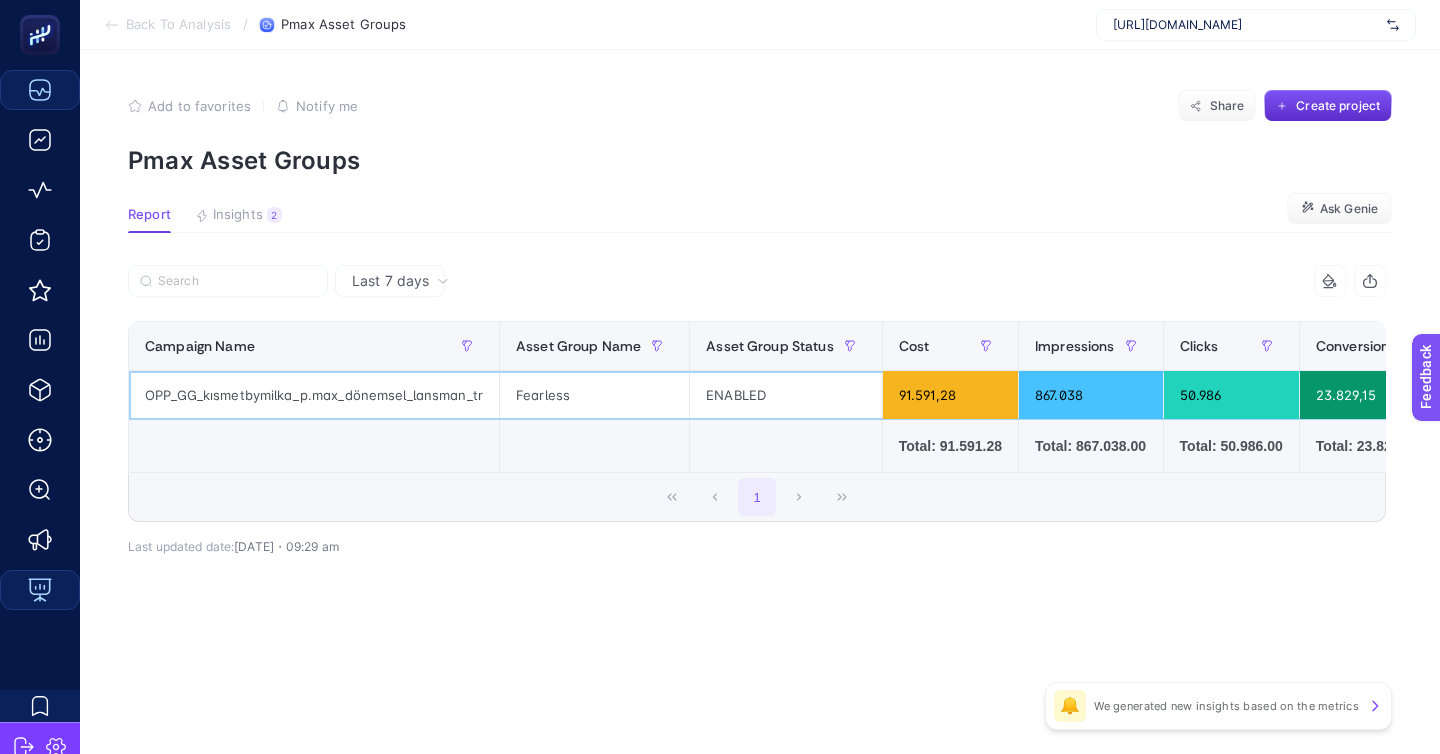 click on "OPP_GG_kısmetbymilka_p.max_dönemsel_lansman_tr" 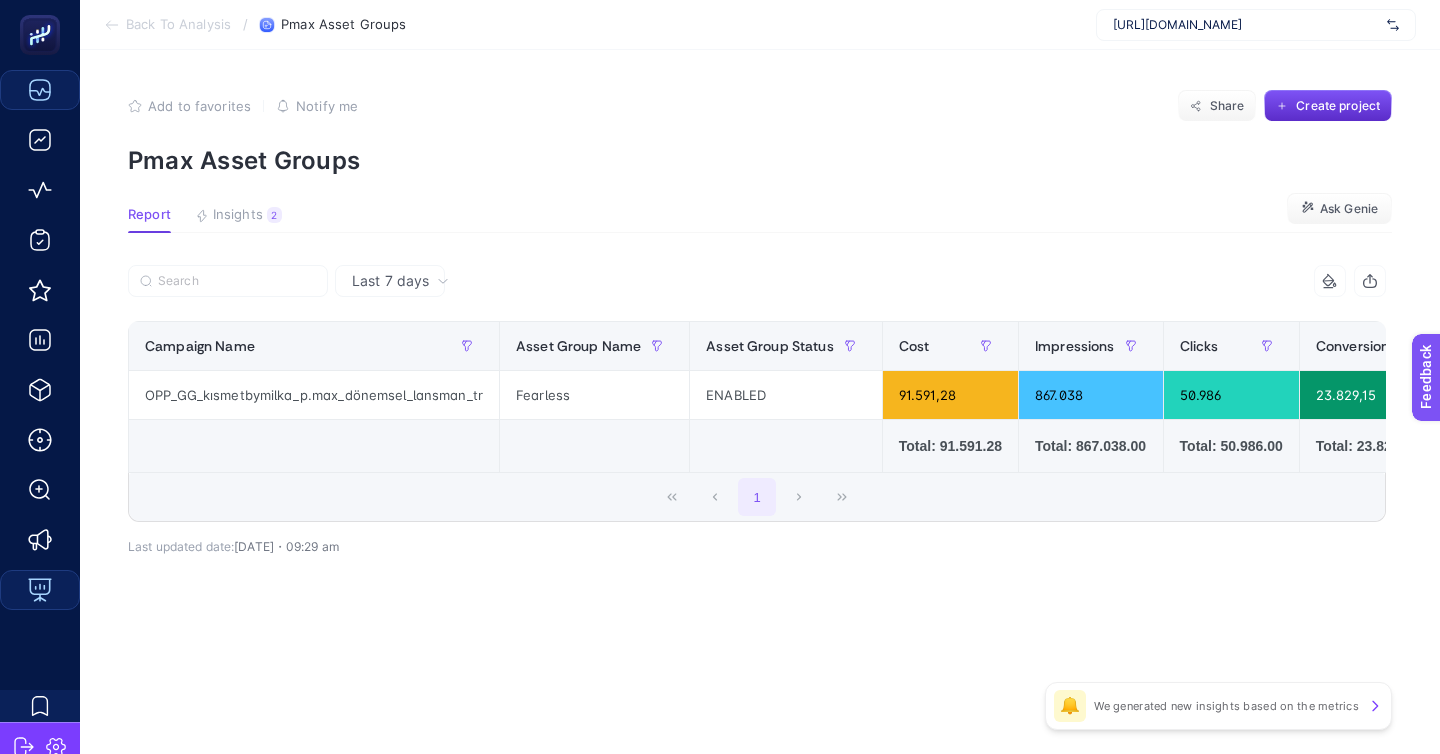 click on "Back To Analysis" at bounding box center (178, 25) 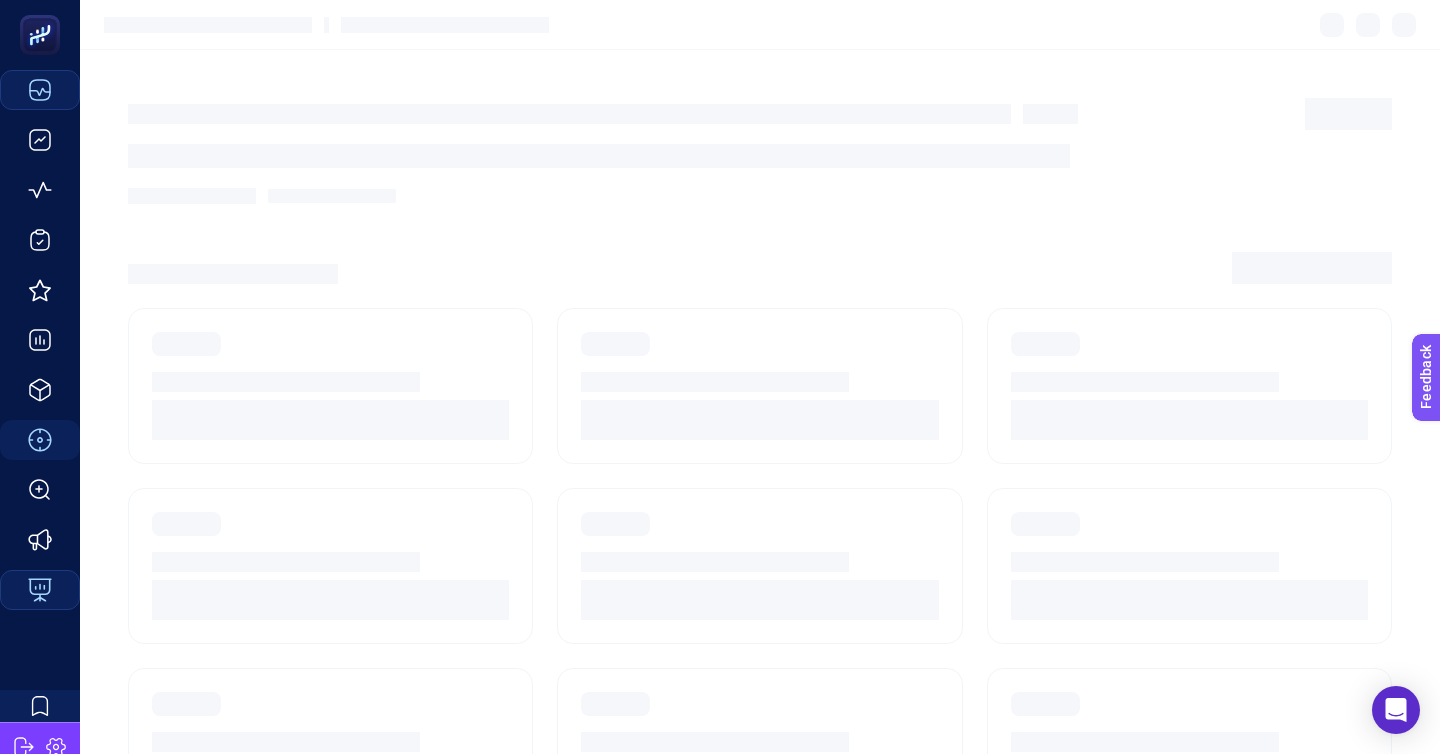 scroll, scrollTop: 172, scrollLeft: 0, axis: vertical 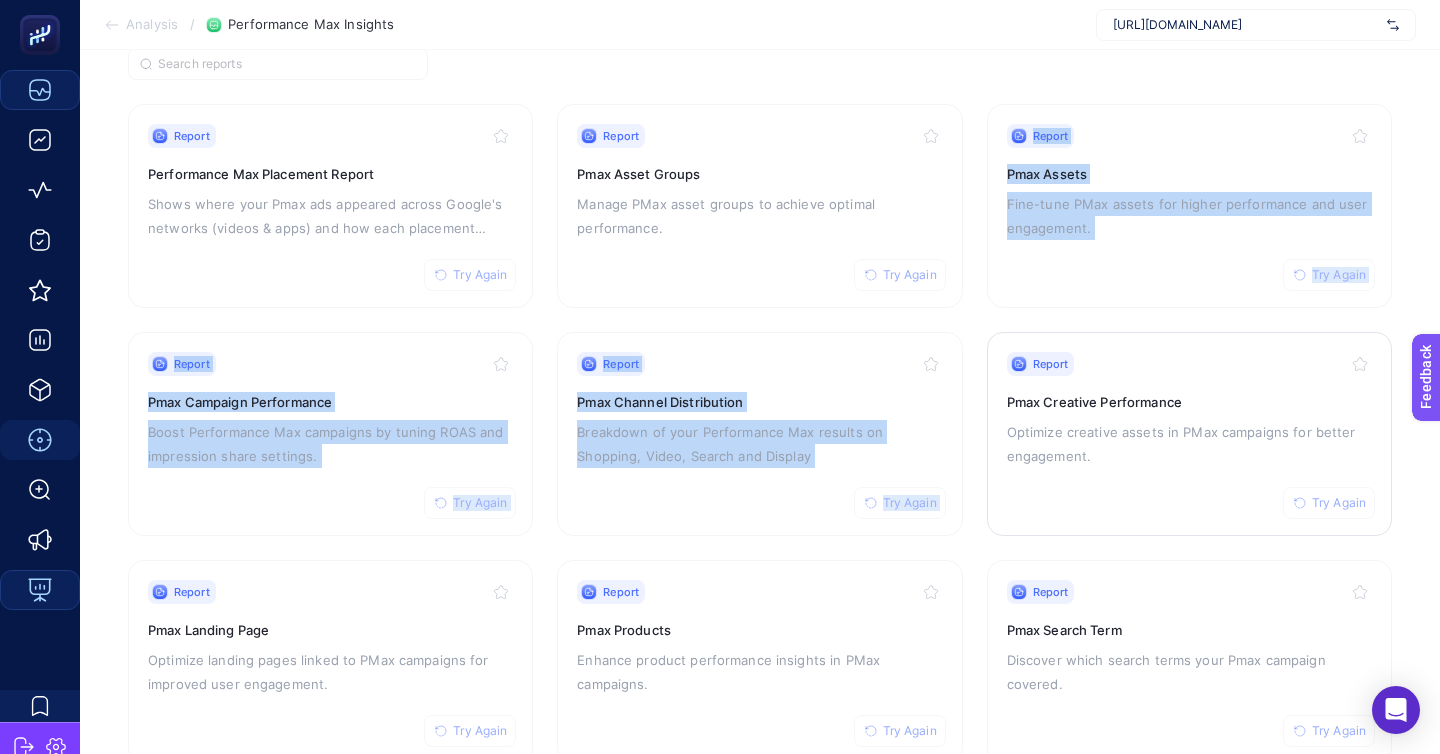drag, startPoint x: 975, startPoint y: 270, endPoint x: 989, endPoint y: 325, distance: 56.753853 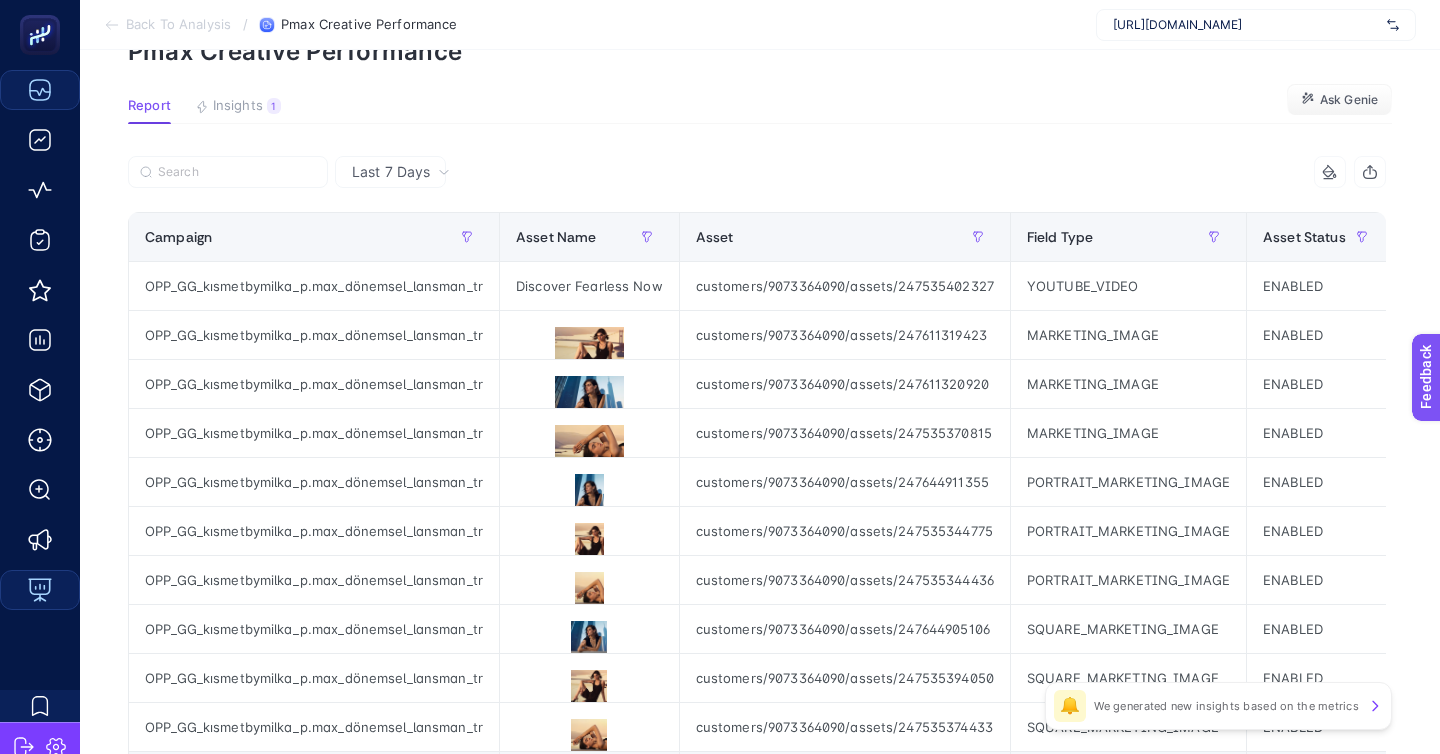 scroll, scrollTop: 90, scrollLeft: 0, axis: vertical 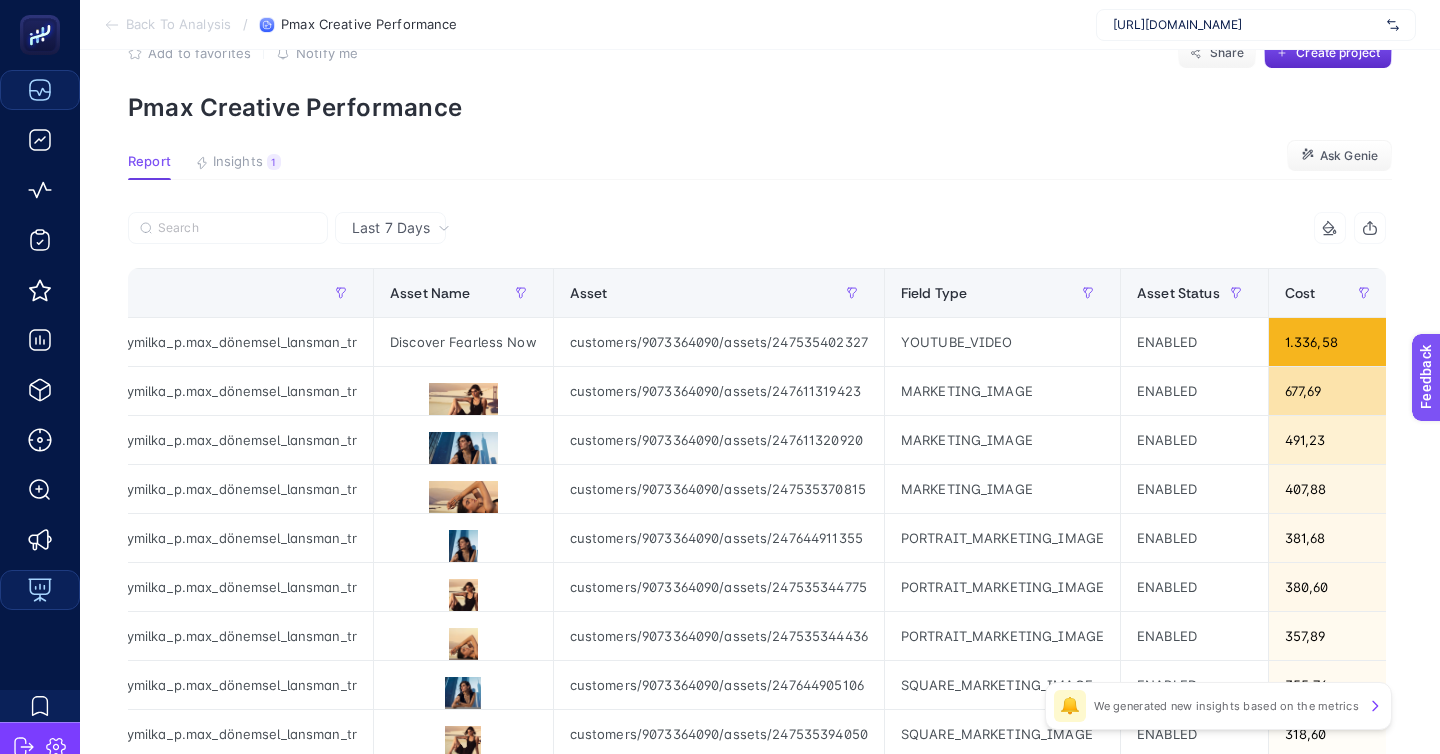 click on "Back To Analysis" at bounding box center (178, 25) 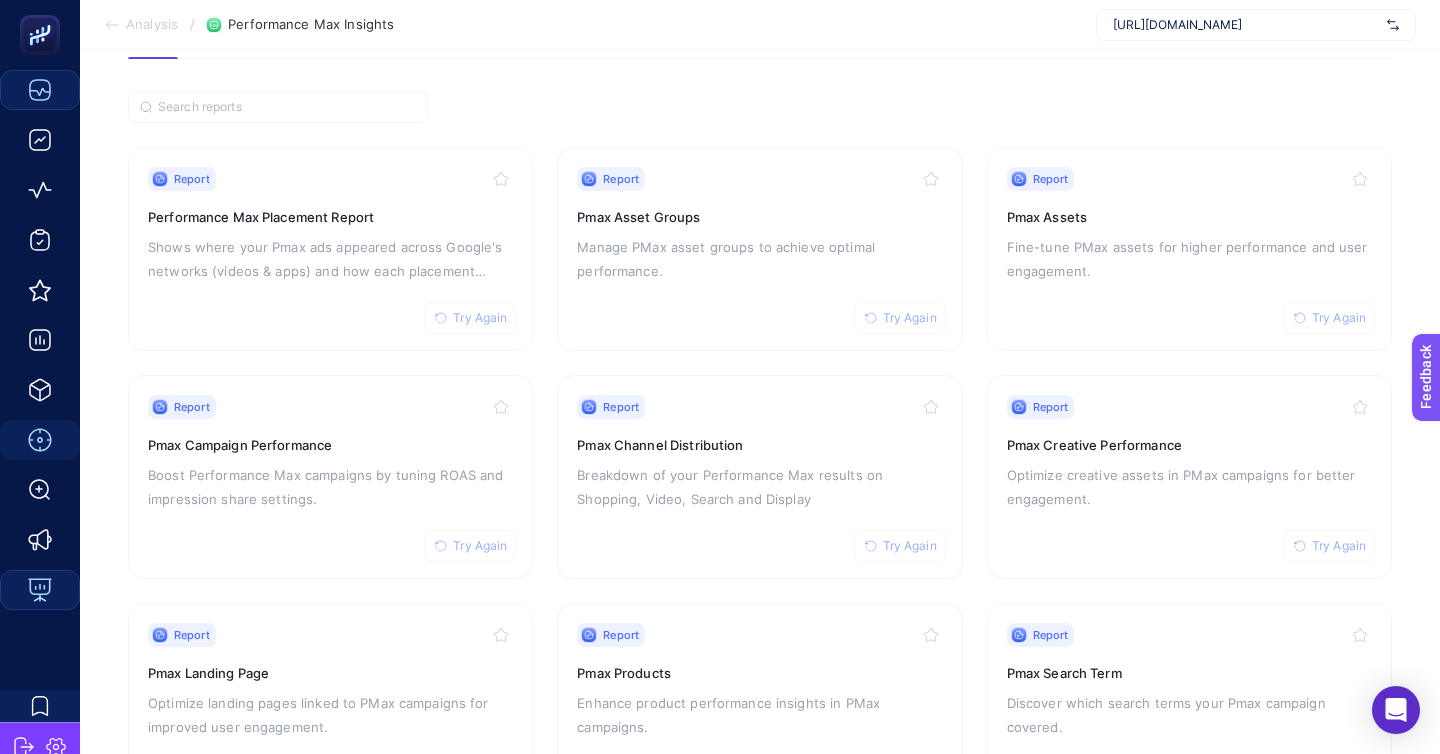 scroll, scrollTop: 116, scrollLeft: 0, axis: vertical 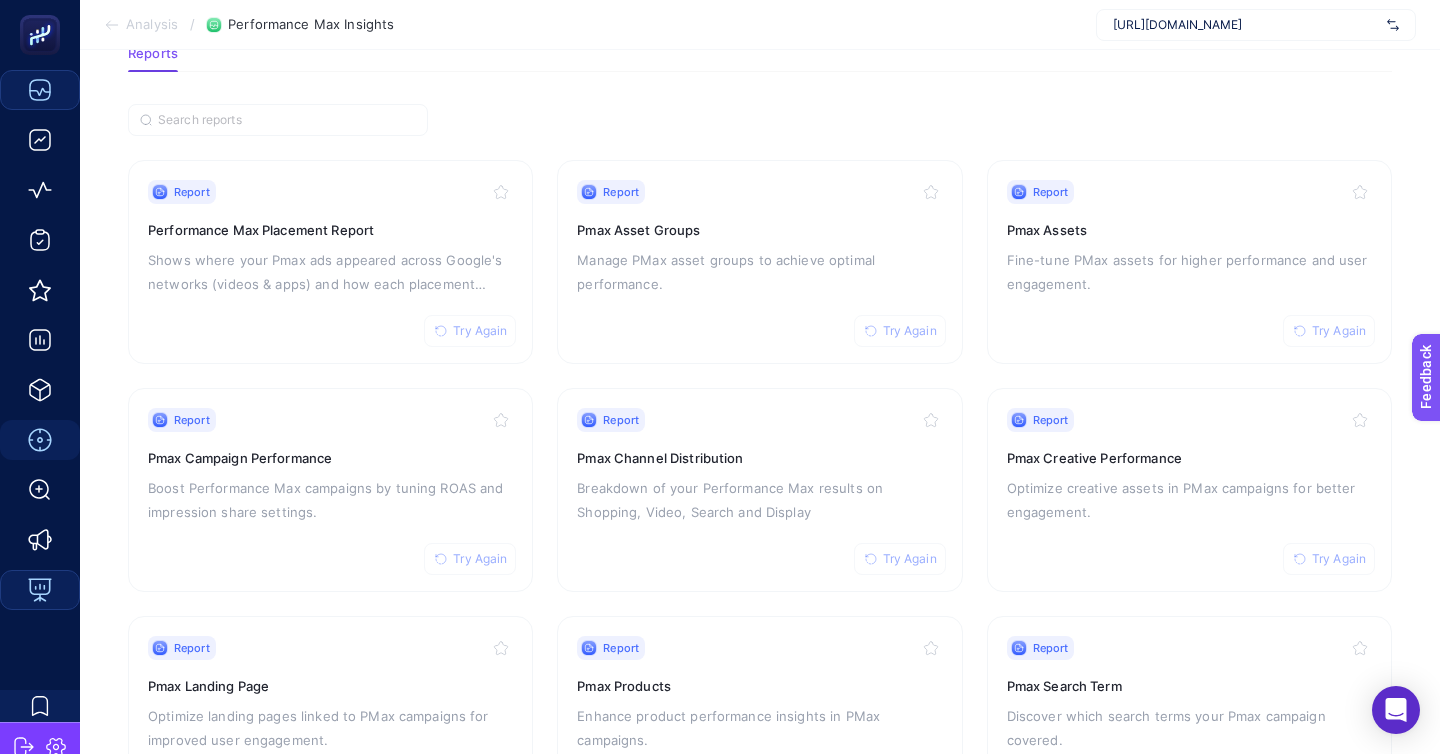 click on "Performance Max Insights  To get quality results from this analysis, we recommend that you do all the necessary and optional. However, you can also activate your analysis by connecting only the necessary ones.   Compatible with:   Connect Google Ads Reports Report Try Again Performance Max Placement Report Shows where your Pmax ads appeared across Google's networks (videos & apps) and how each placement performed Report Try Again Pmax Asset Groups Manage PMax asset groups to achieve optimal performance. Report Try Again Pmax Assets Fine-tune PMax assets for higher performance and user engagement. Report Try Again Pmax Campaign Performance Boost Performance Max campaigns by tuning ROAS and impression share settings. Report Try Again Pmax Channel Distribution Breakdown of your Performance Max results on Shopping, Video, Search and Display Report Try Again Pmax Creative Performance Optimize creative assets in PMax campaigns for better engagement. Report Try Again Pmax Landing Page Report Try Again Pmax Products" 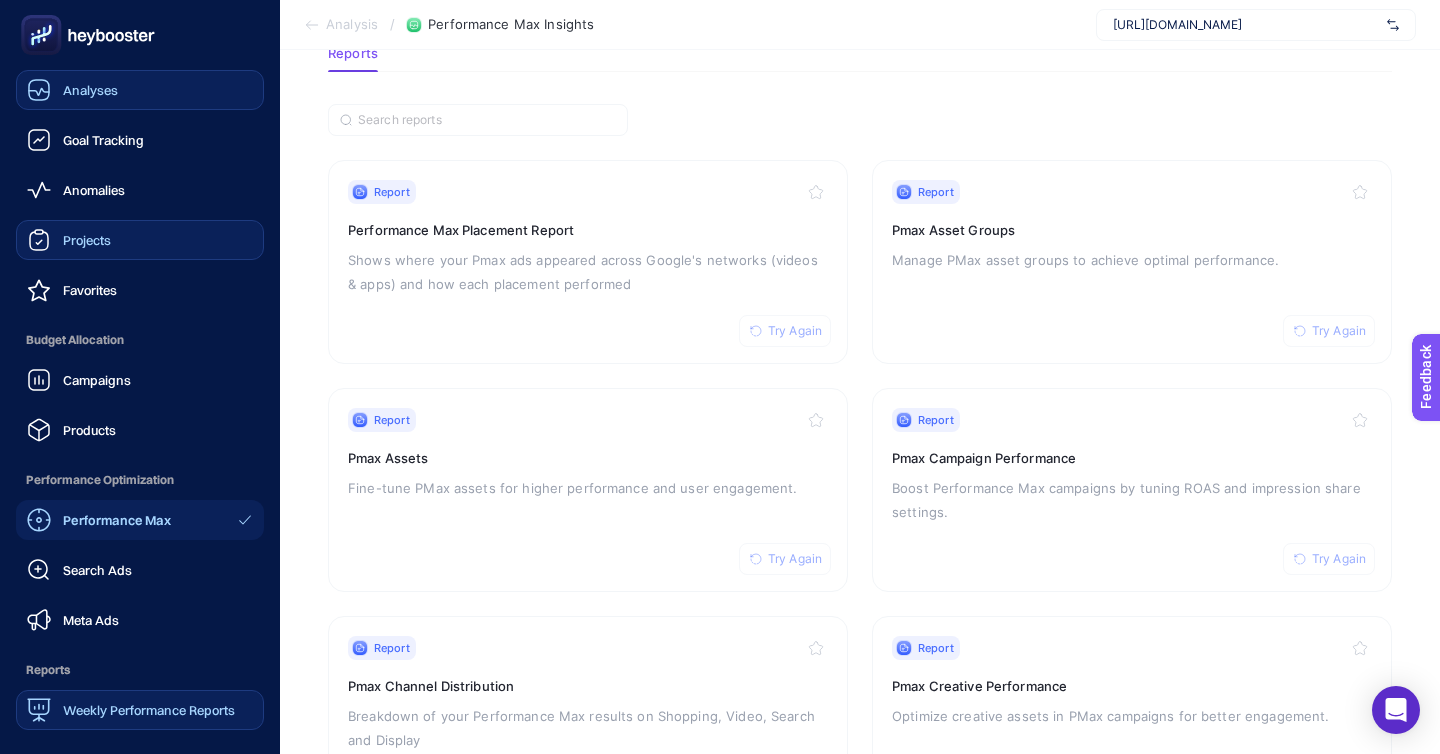 click on "Projects" at bounding box center [87, 240] 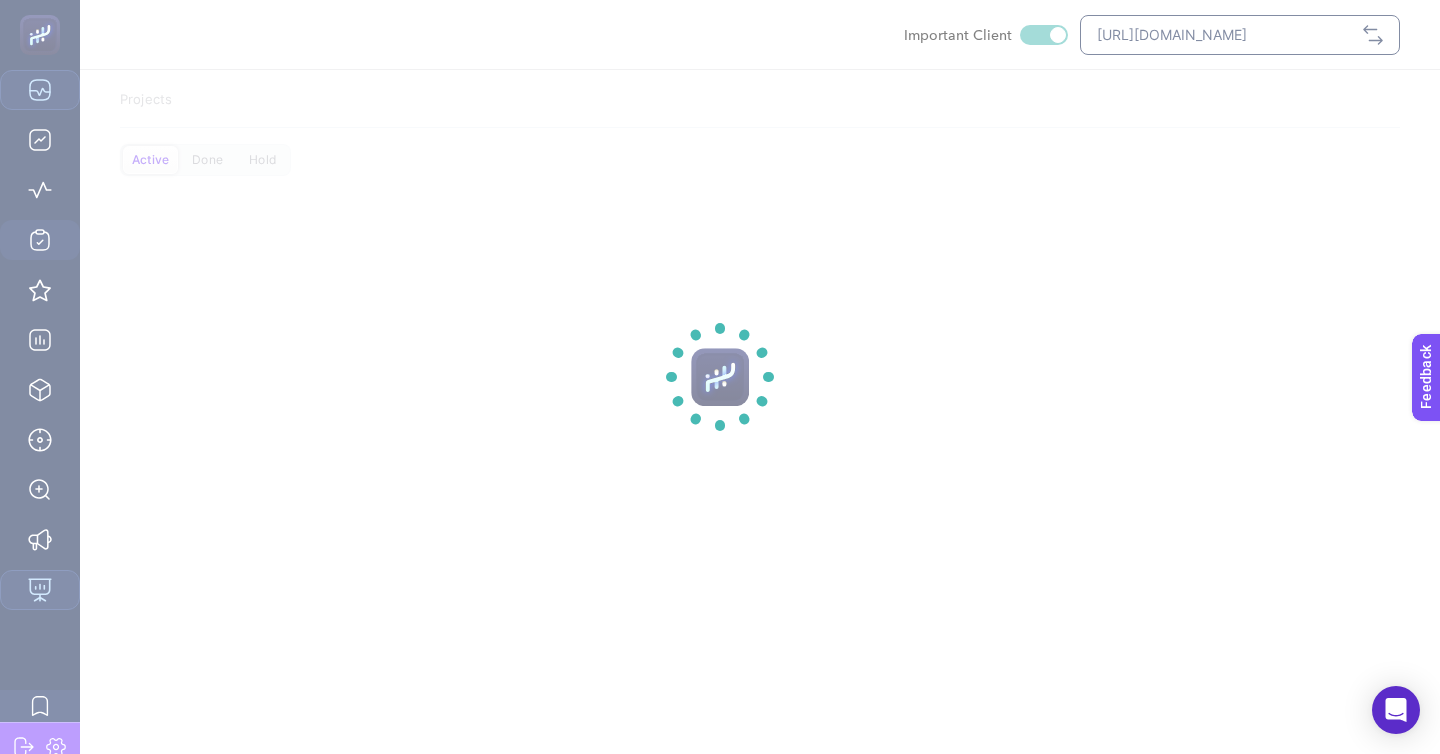 scroll, scrollTop: 0, scrollLeft: 0, axis: both 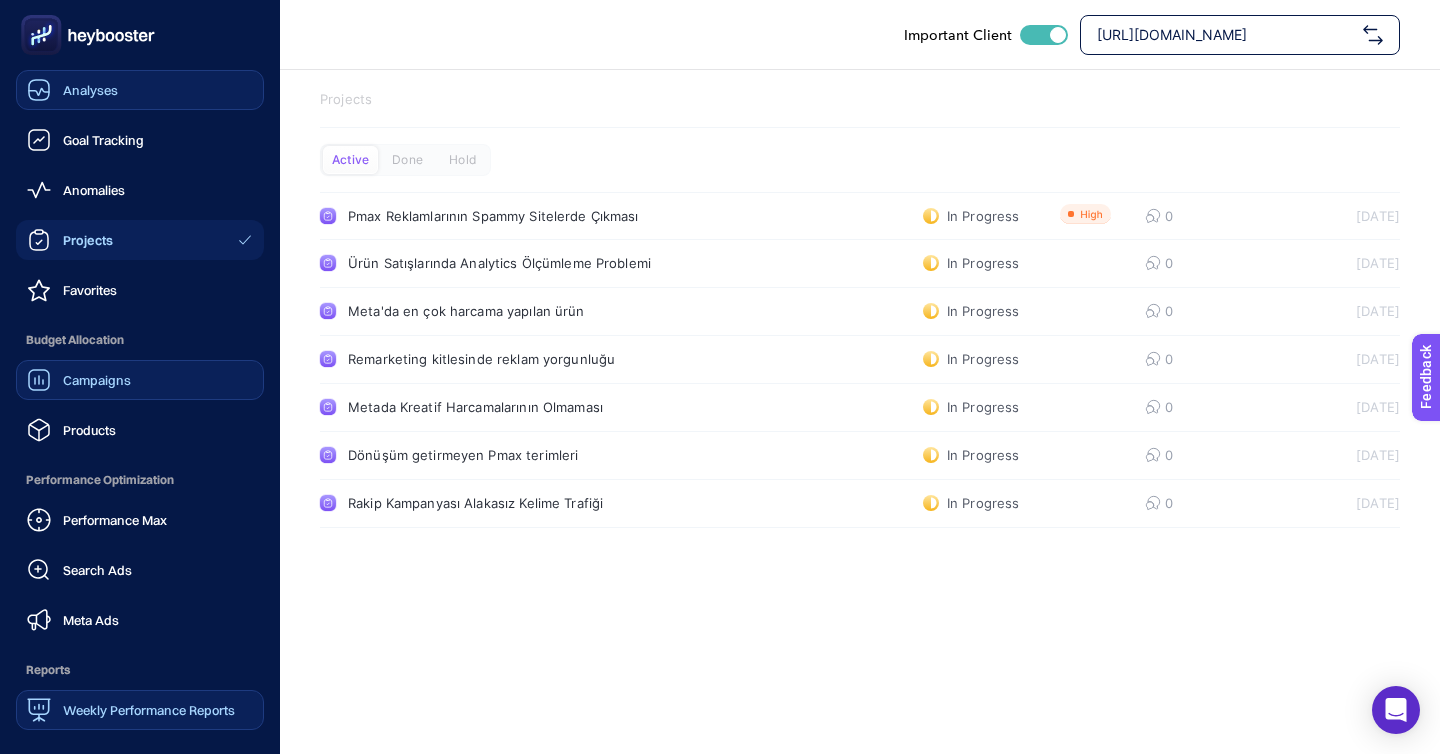 click on "Campaigns" at bounding box center (97, 380) 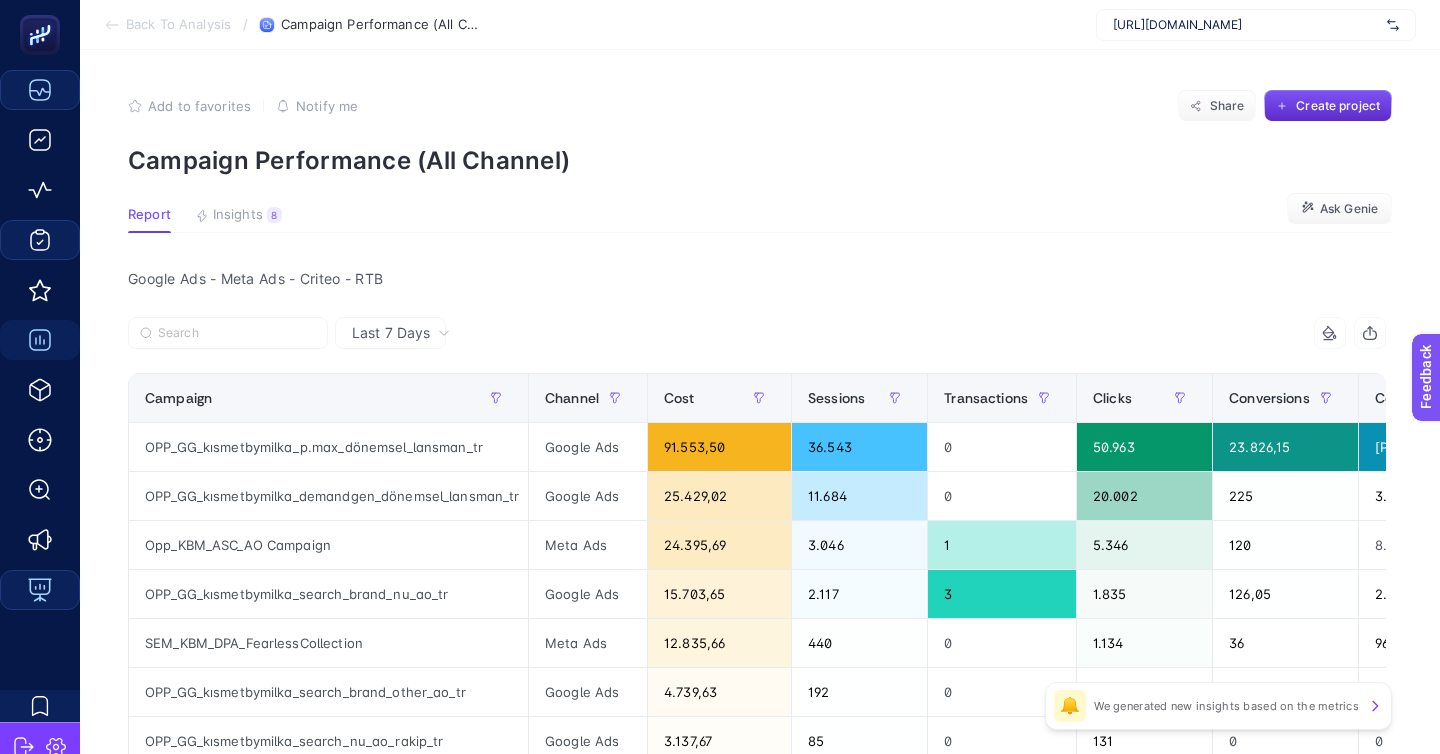 click on "Last 7 Days" at bounding box center (391, 333) 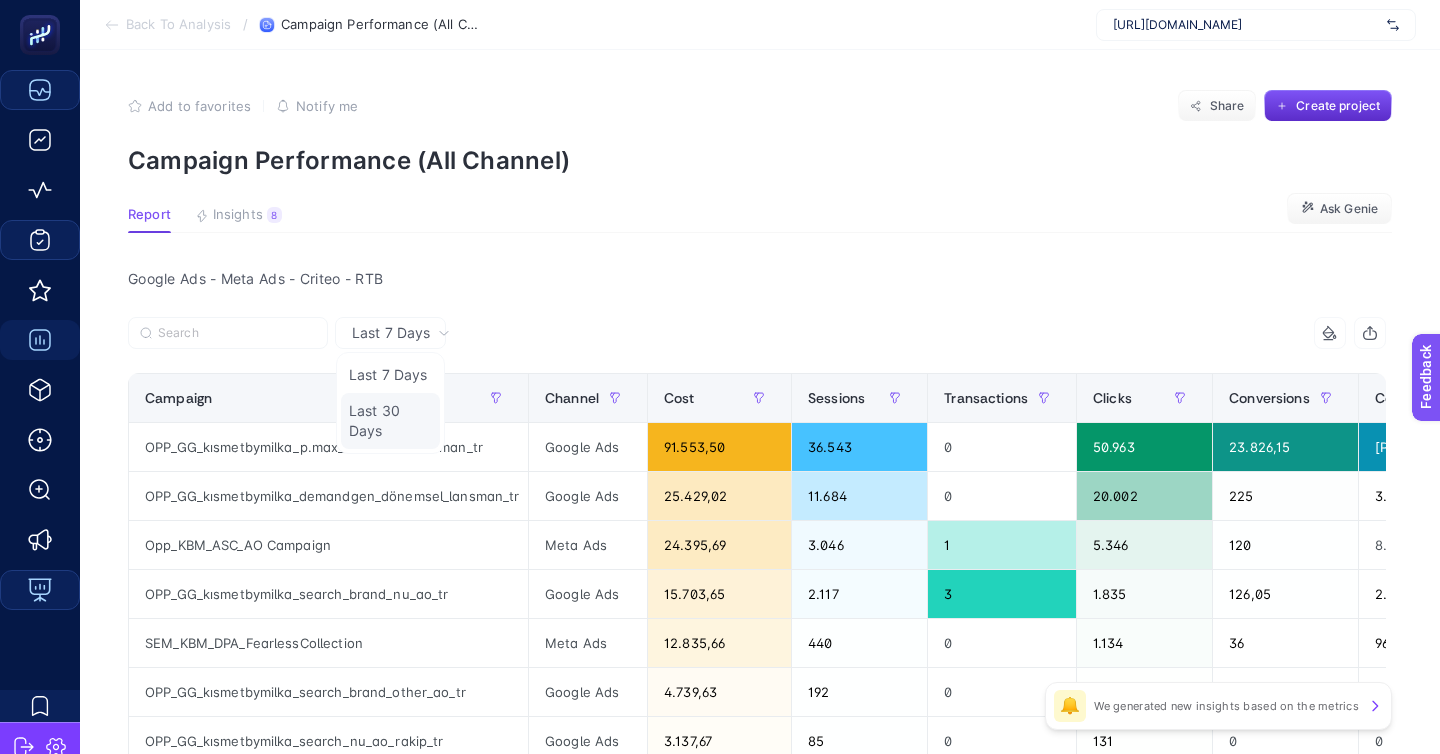 click on "Last 30 Days" 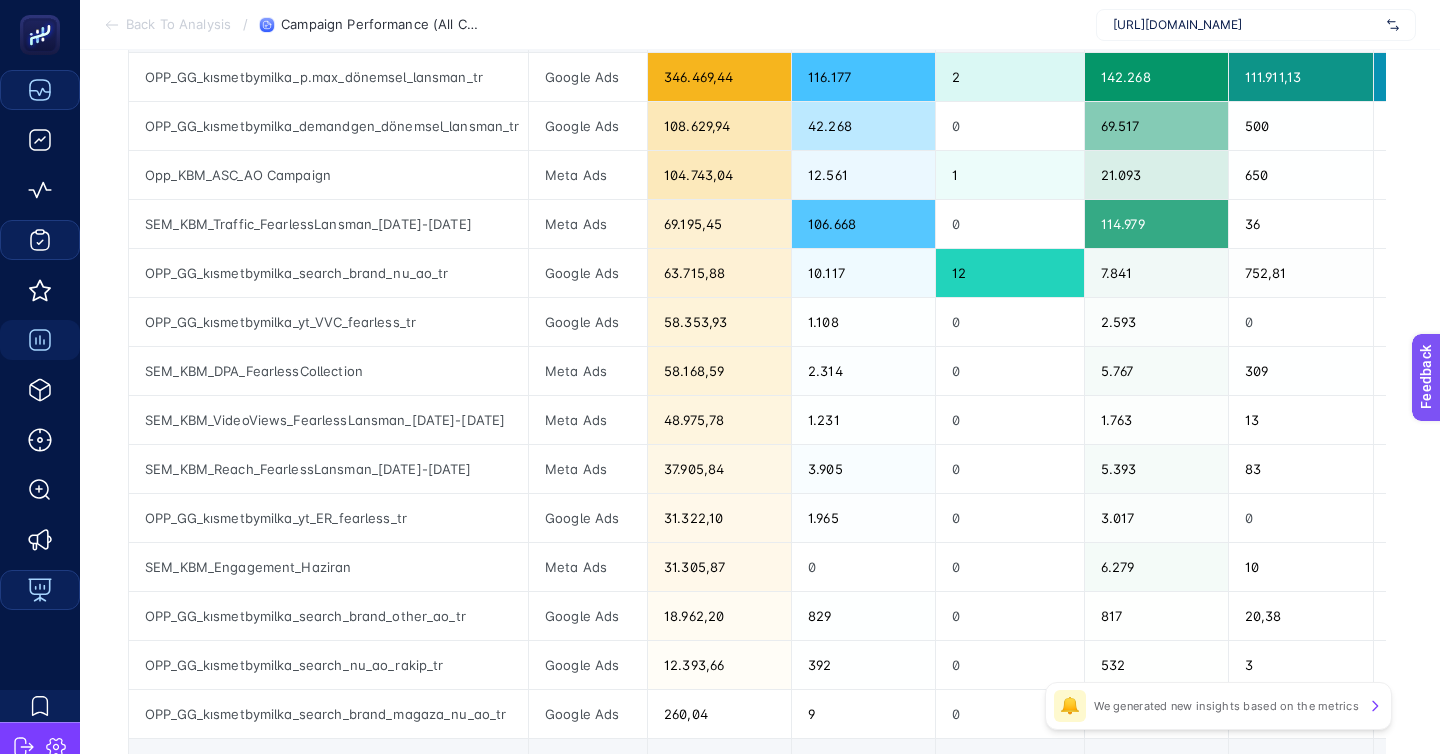 scroll, scrollTop: 294, scrollLeft: 0, axis: vertical 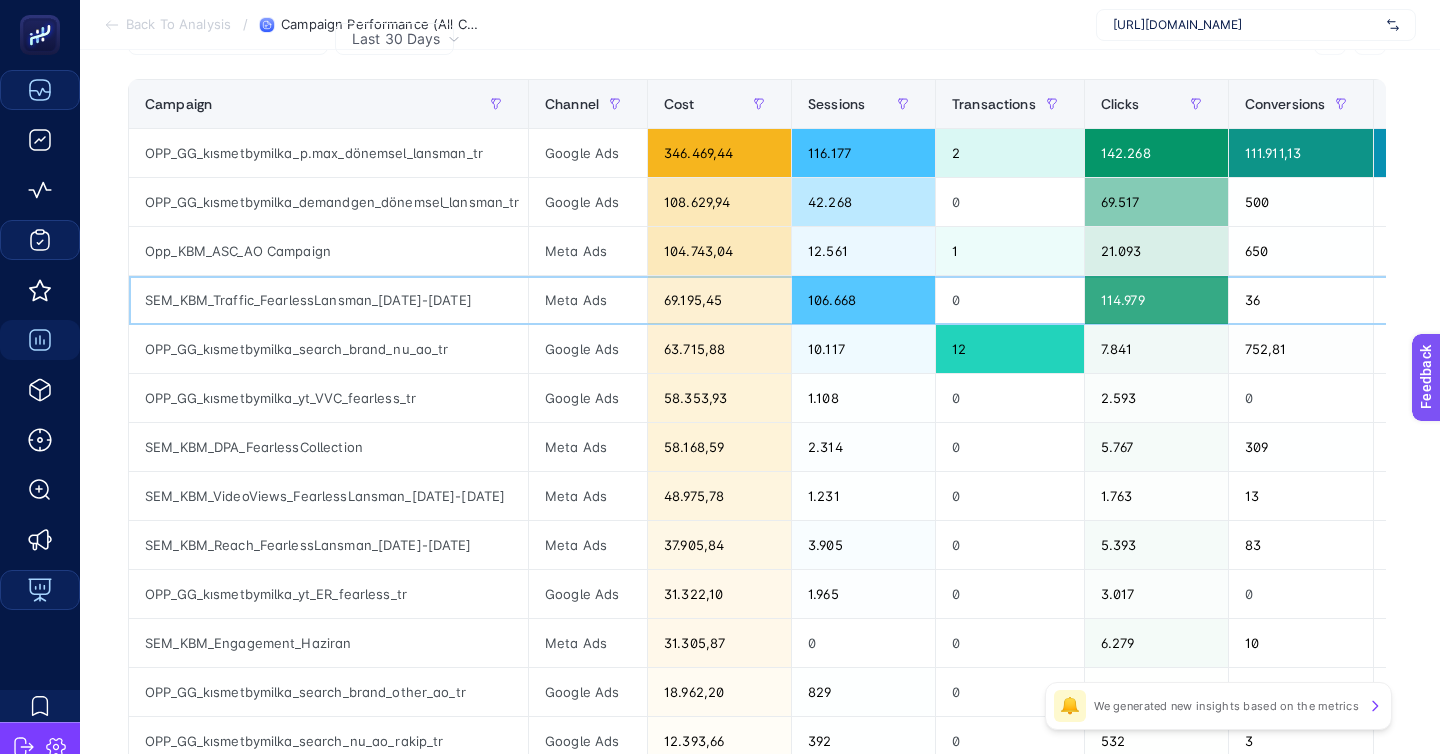 click on "69.195,45" 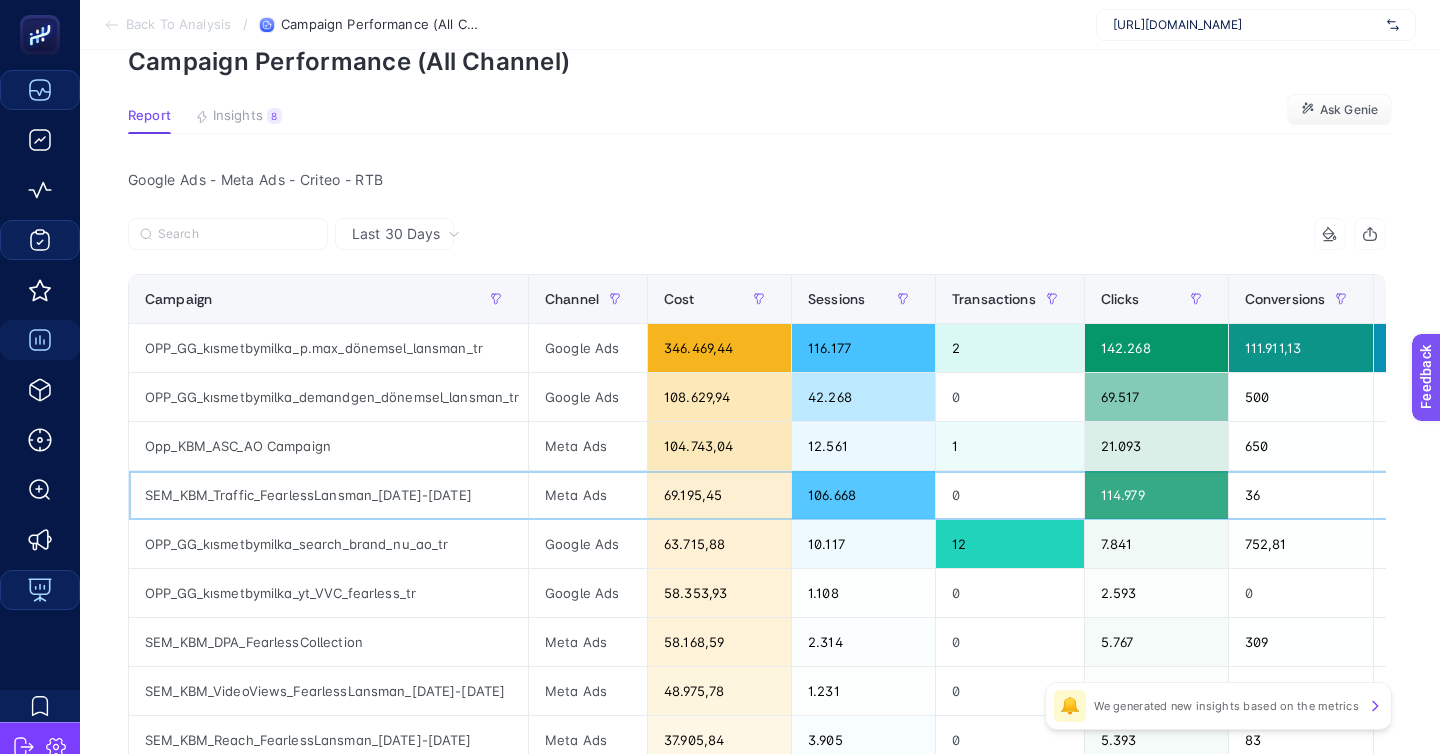 scroll, scrollTop: 0, scrollLeft: 0, axis: both 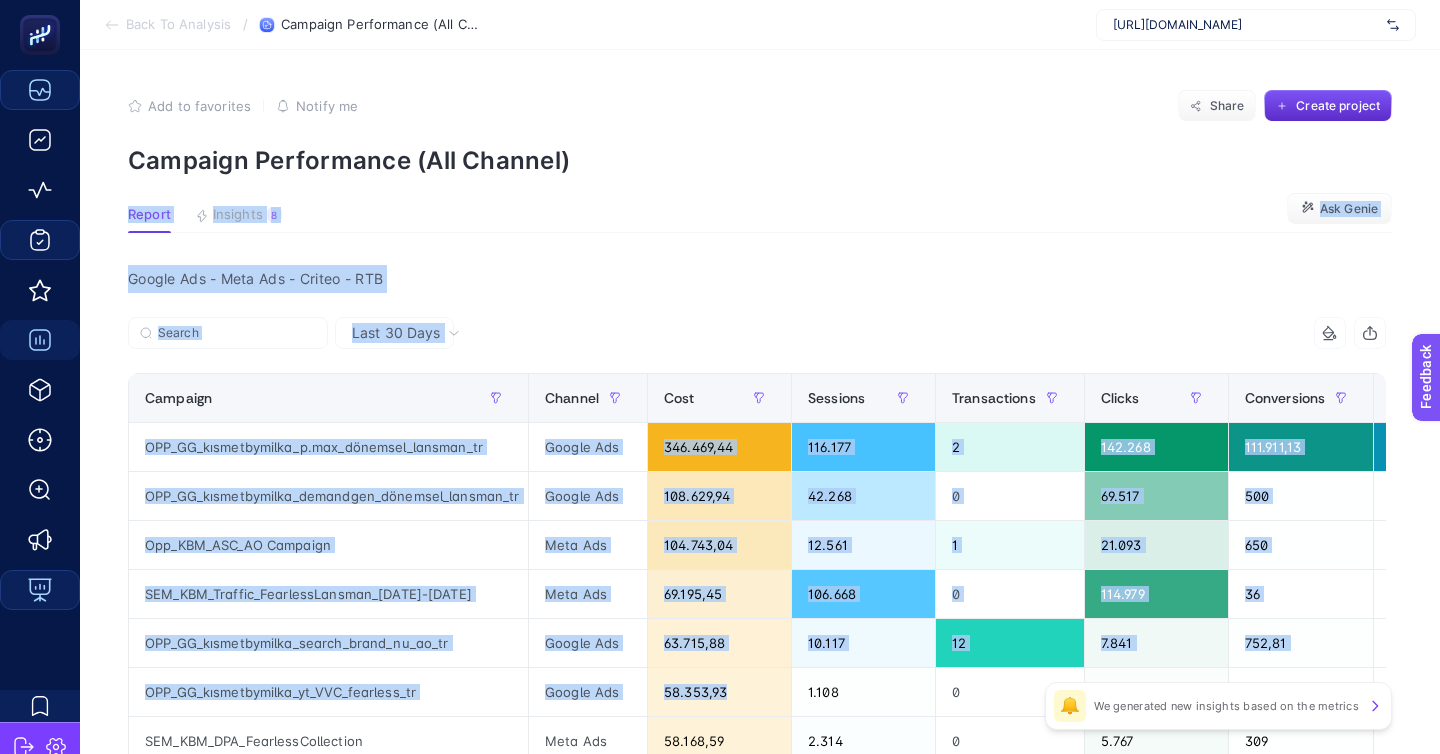 drag, startPoint x: 597, startPoint y: 162, endPoint x: 710, endPoint y: 594, distance: 446.53442 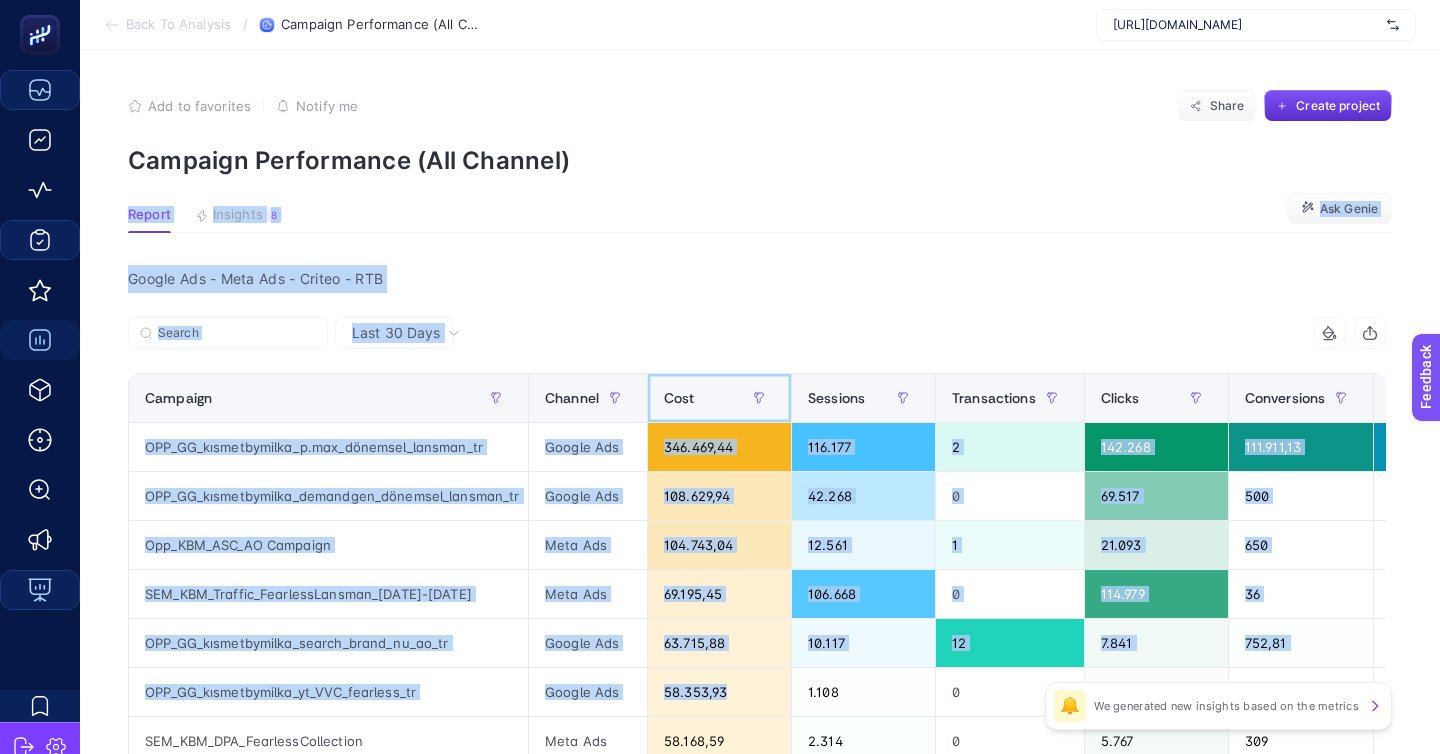 click on "Cost" at bounding box center [719, 398] 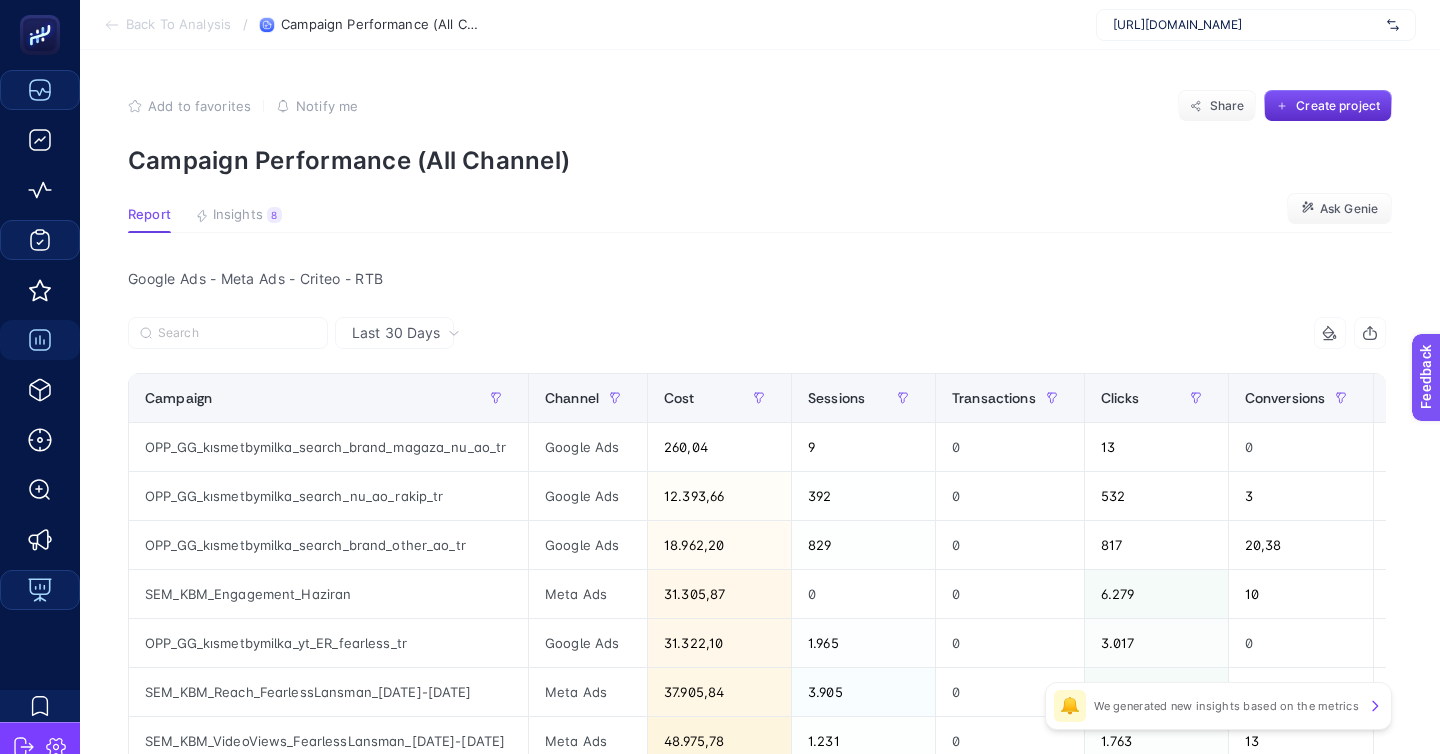 click at bounding box center [442, 339] 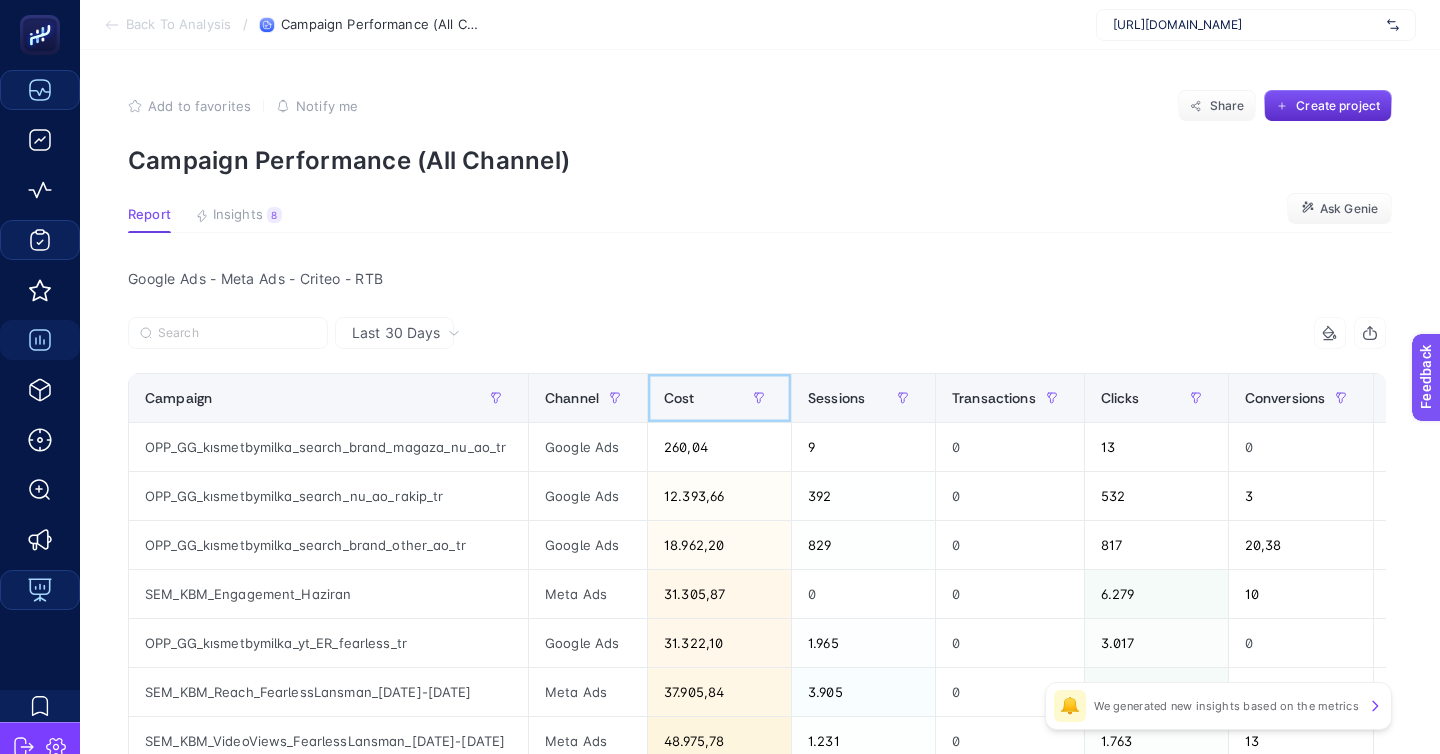 click on "Cost" 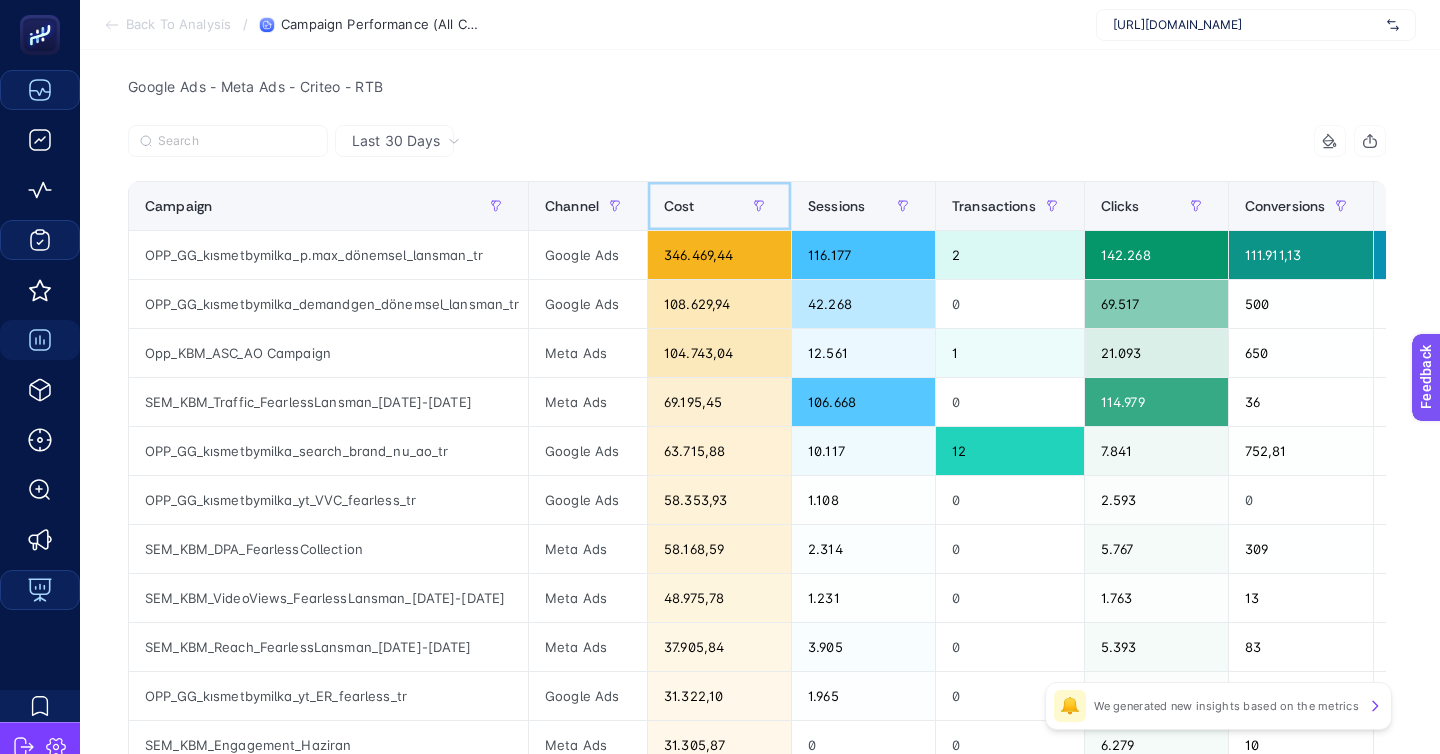 scroll, scrollTop: 221, scrollLeft: 0, axis: vertical 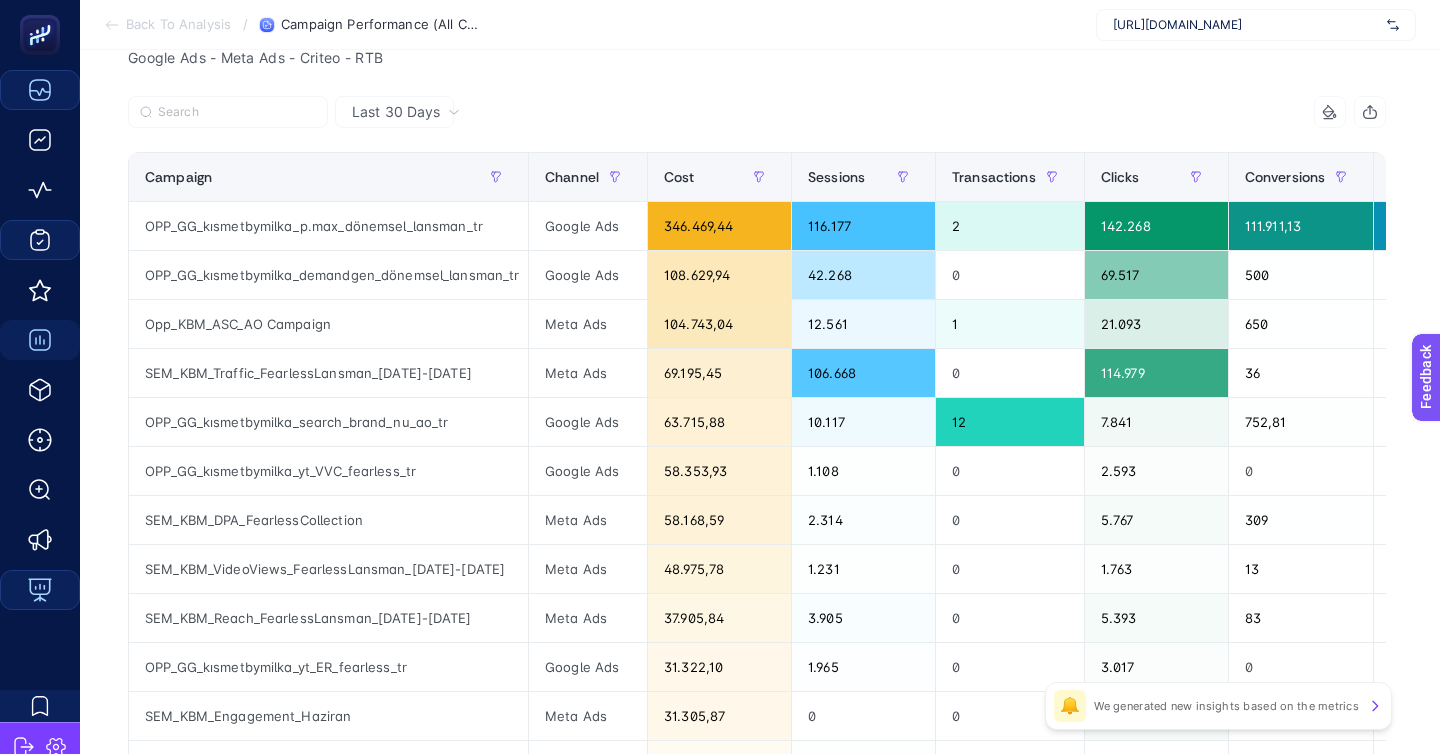 click on "Back To Analysis / Campaign Performance (All Channel) https://kismetbymilka.com.tr/" 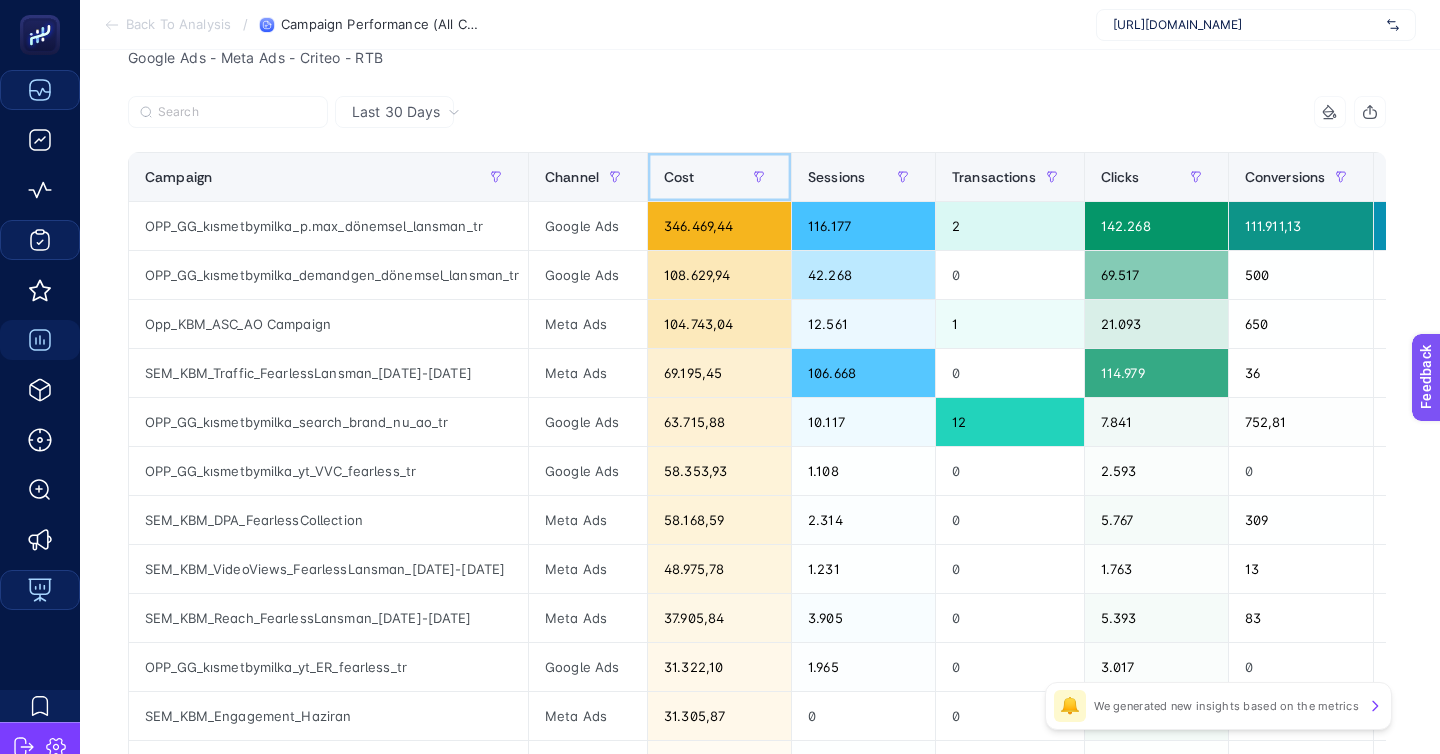 drag, startPoint x: 638, startPoint y: 116, endPoint x: 742, endPoint y: 593, distance: 488.2059 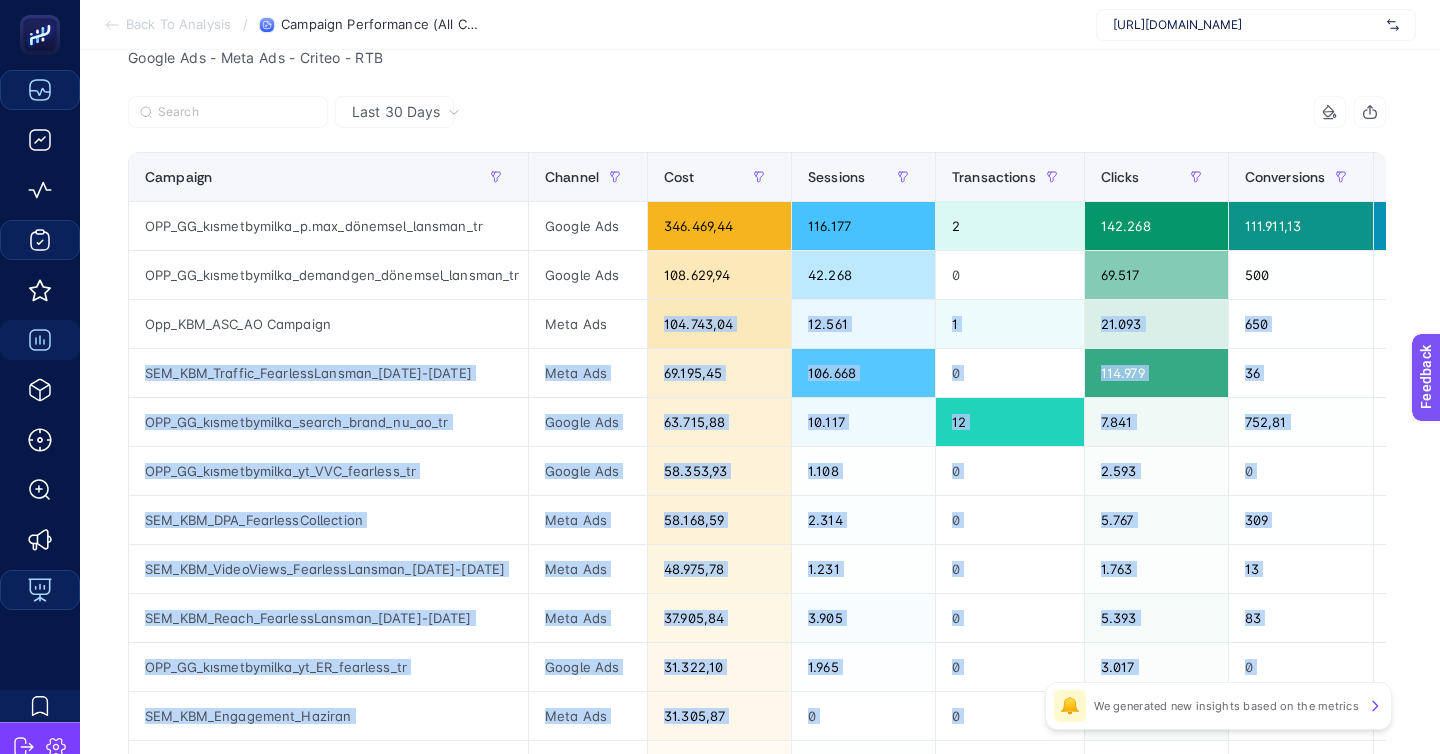 drag, startPoint x: 685, startPoint y: 694, endPoint x: 692, endPoint y: 229, distance: 465.05267 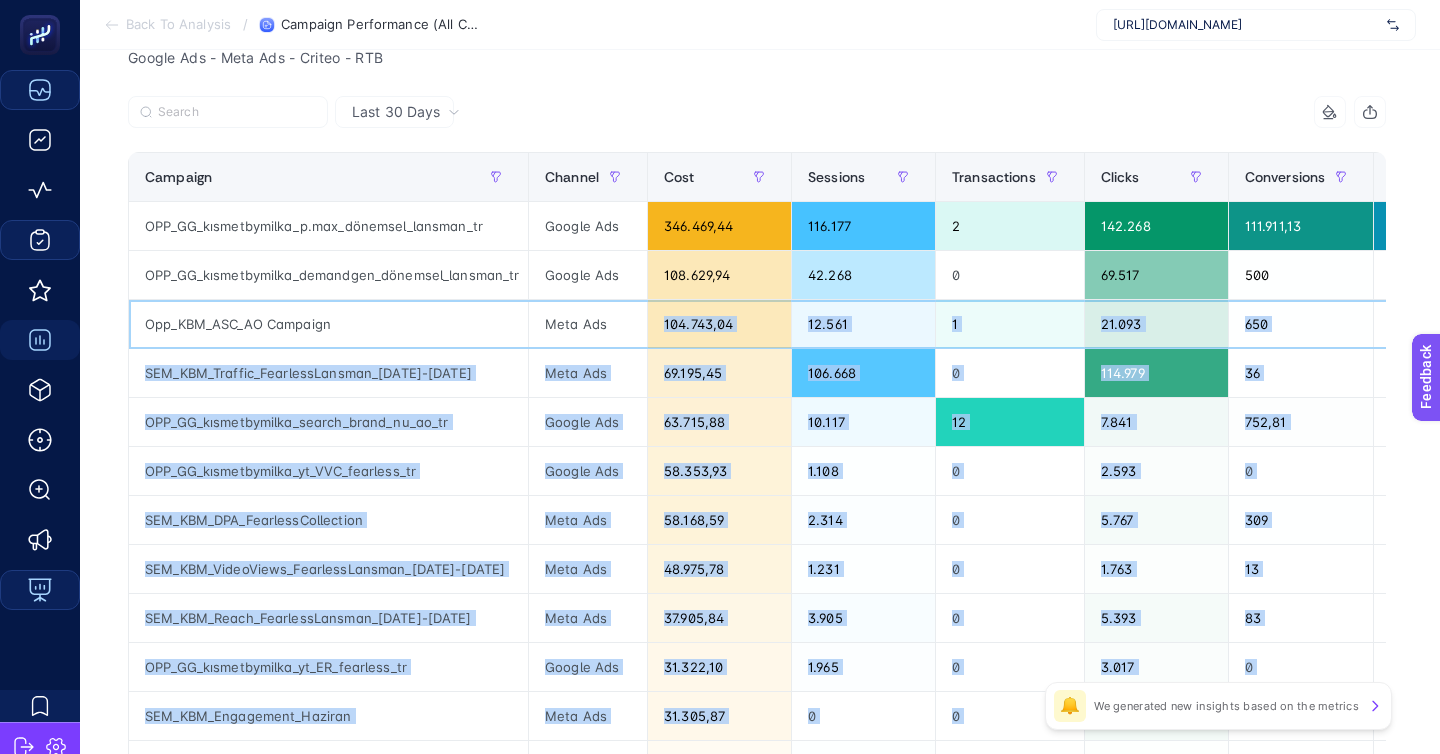 click on "104.743,04" 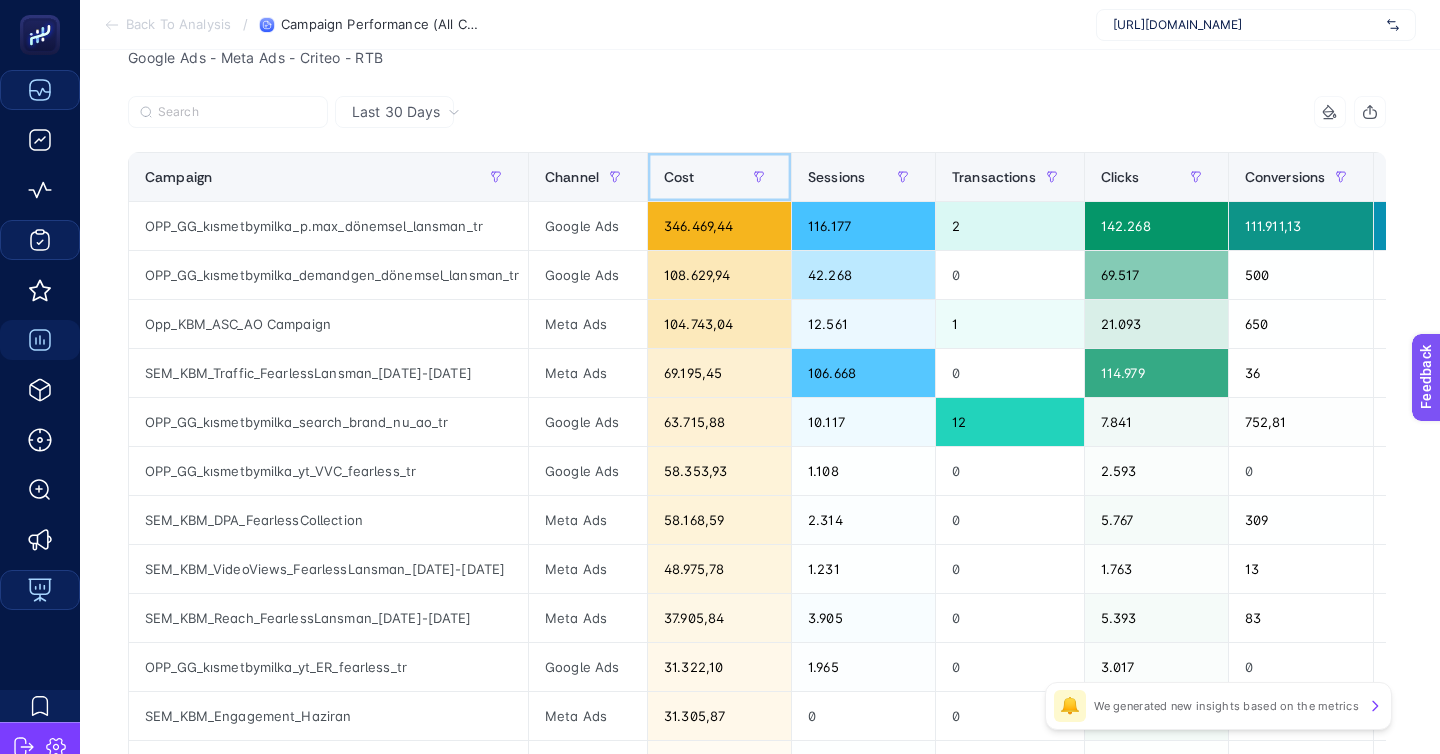 click on "Cost" at bounding box center (719, 177) 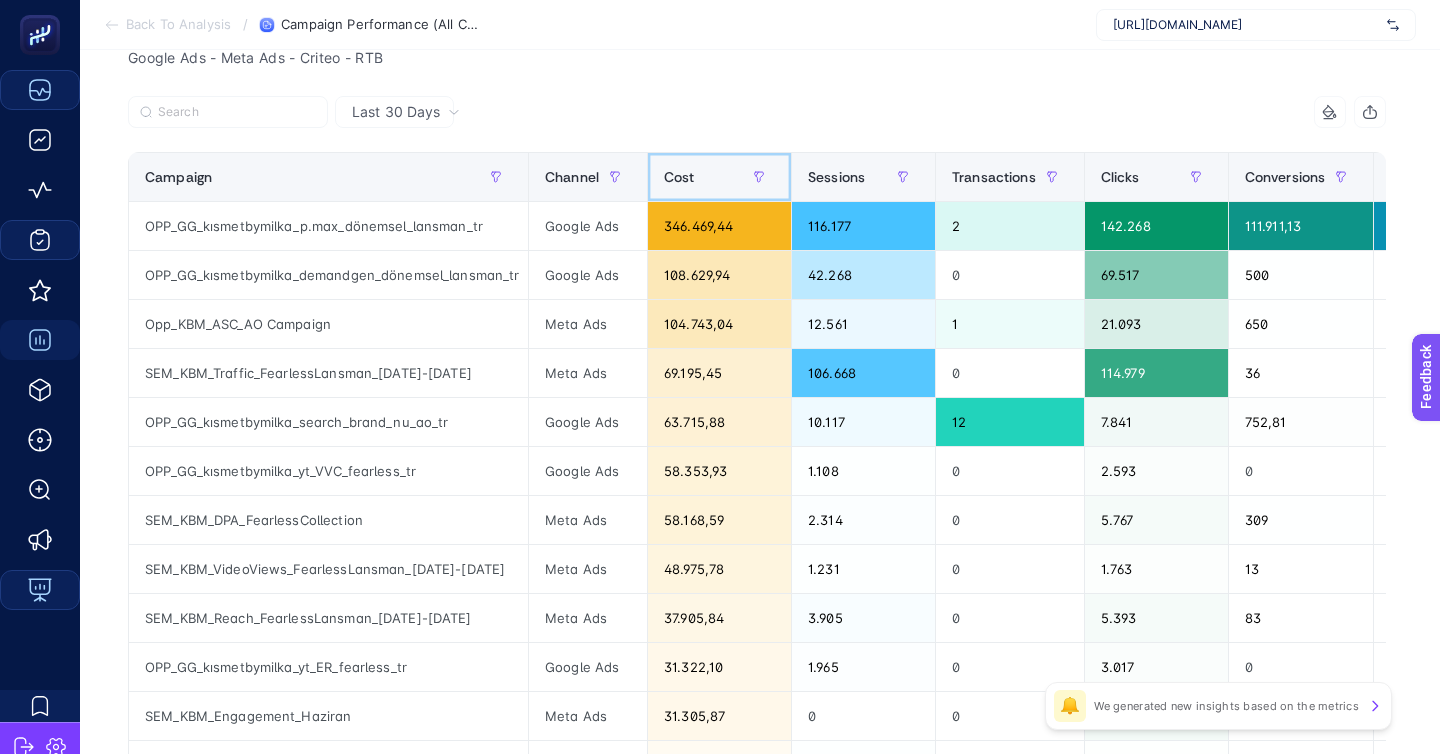 drag, startPoint x: 646, startPoint y: 112, endPoint x: 646, endPoint y: 85, distance: 27 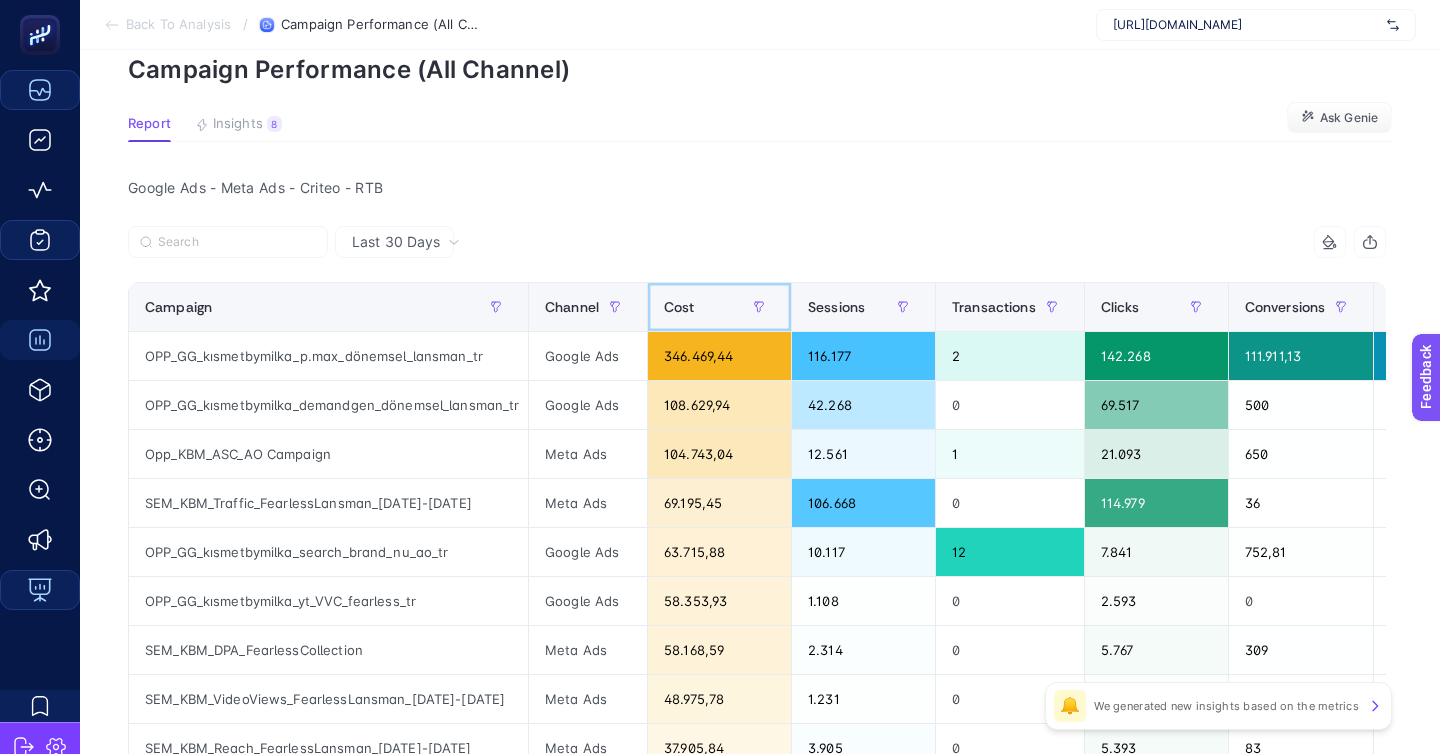 scroll, scrollTop: 110, scrollLeft: 0, axis: vertical 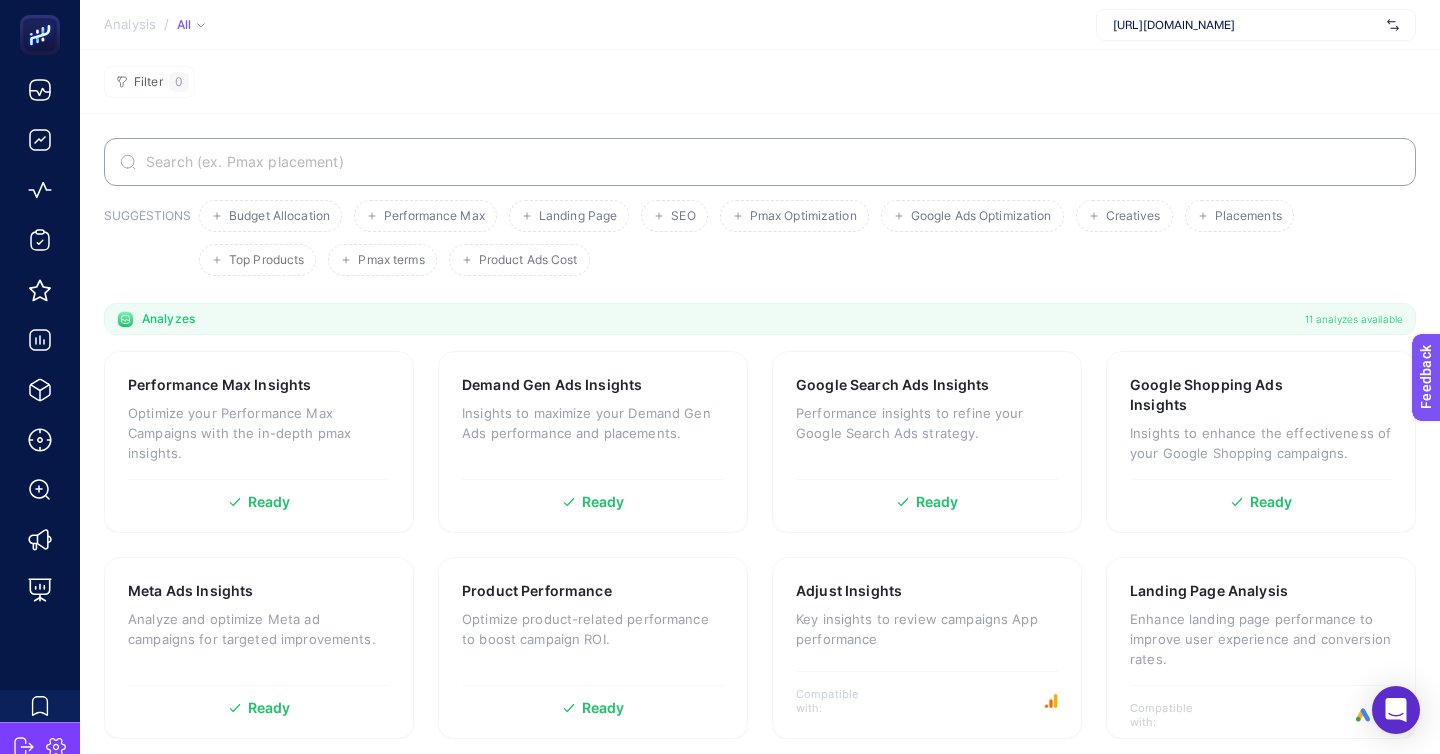 click on "[URL][DOMAIN_NAME]" at bounding box center [1246, 25] 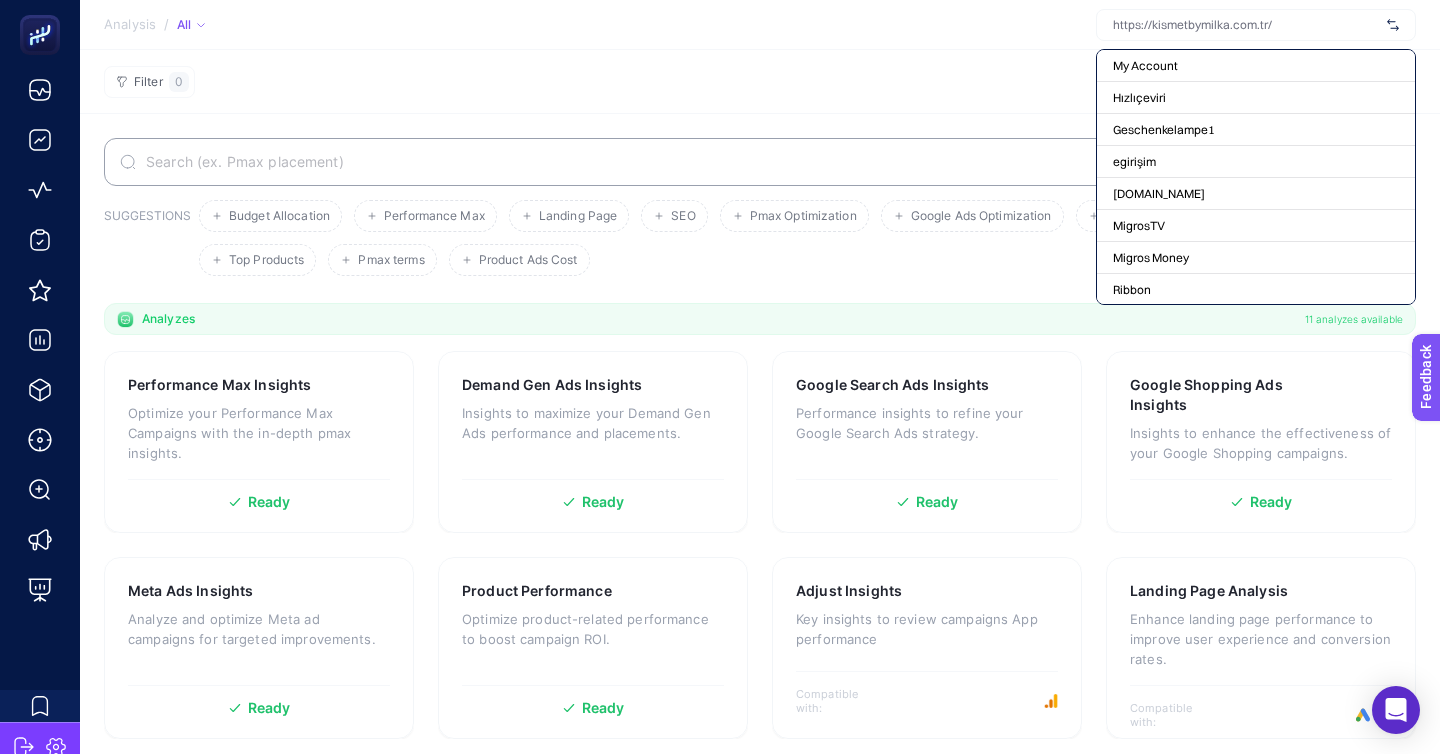 scroll, scrollTop: 36, scrollLeft: 0, axis: vertical 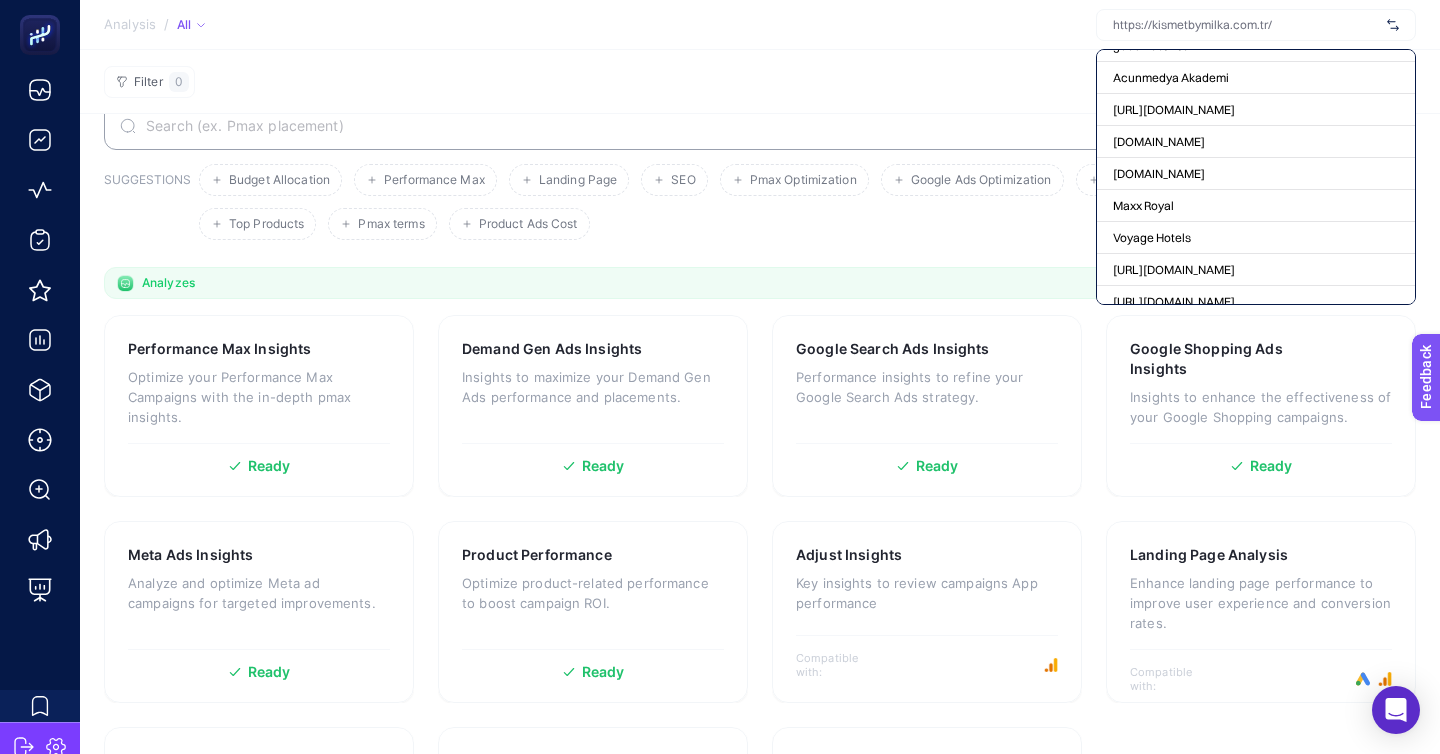 click on "+ Add New Client" at bounding box center [1256, 15730] 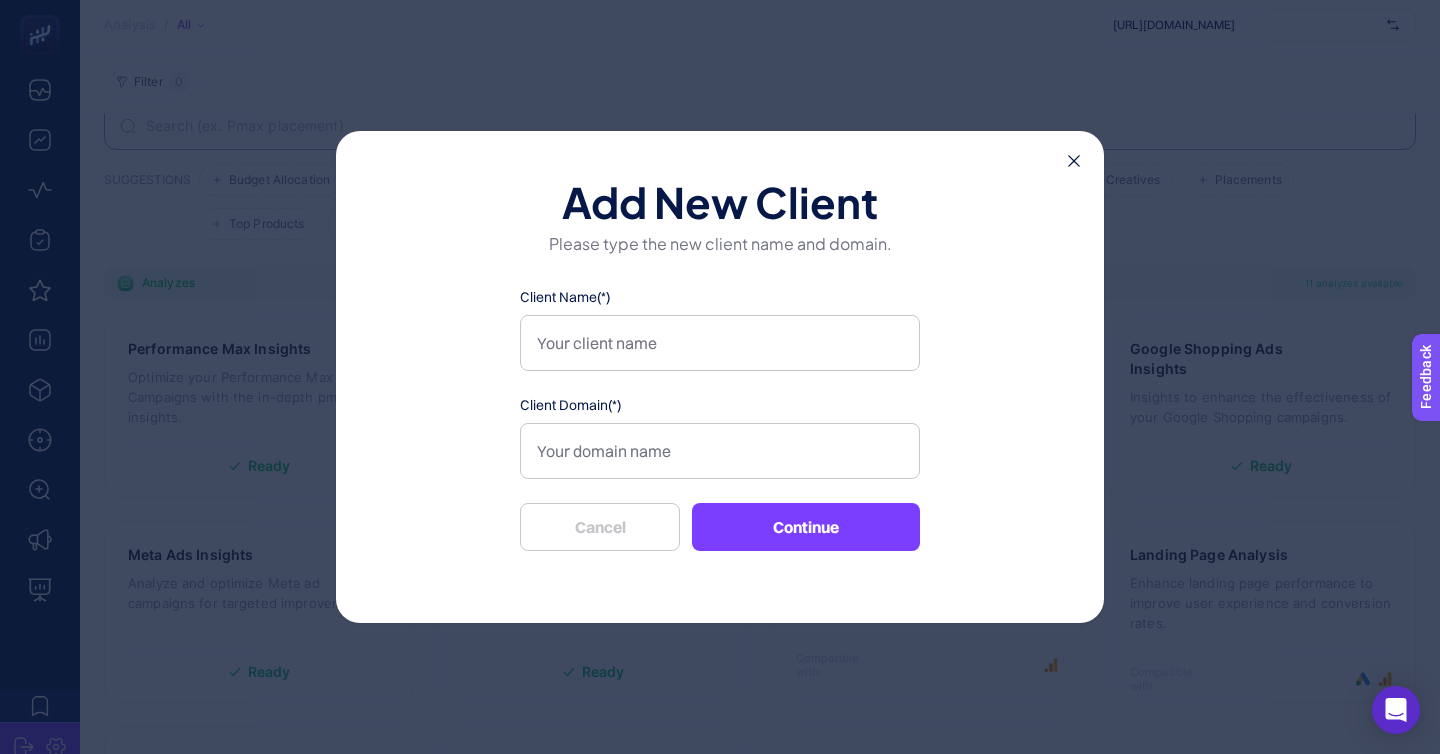 click on "Client Name(*)" at bounding box center [720, 329] 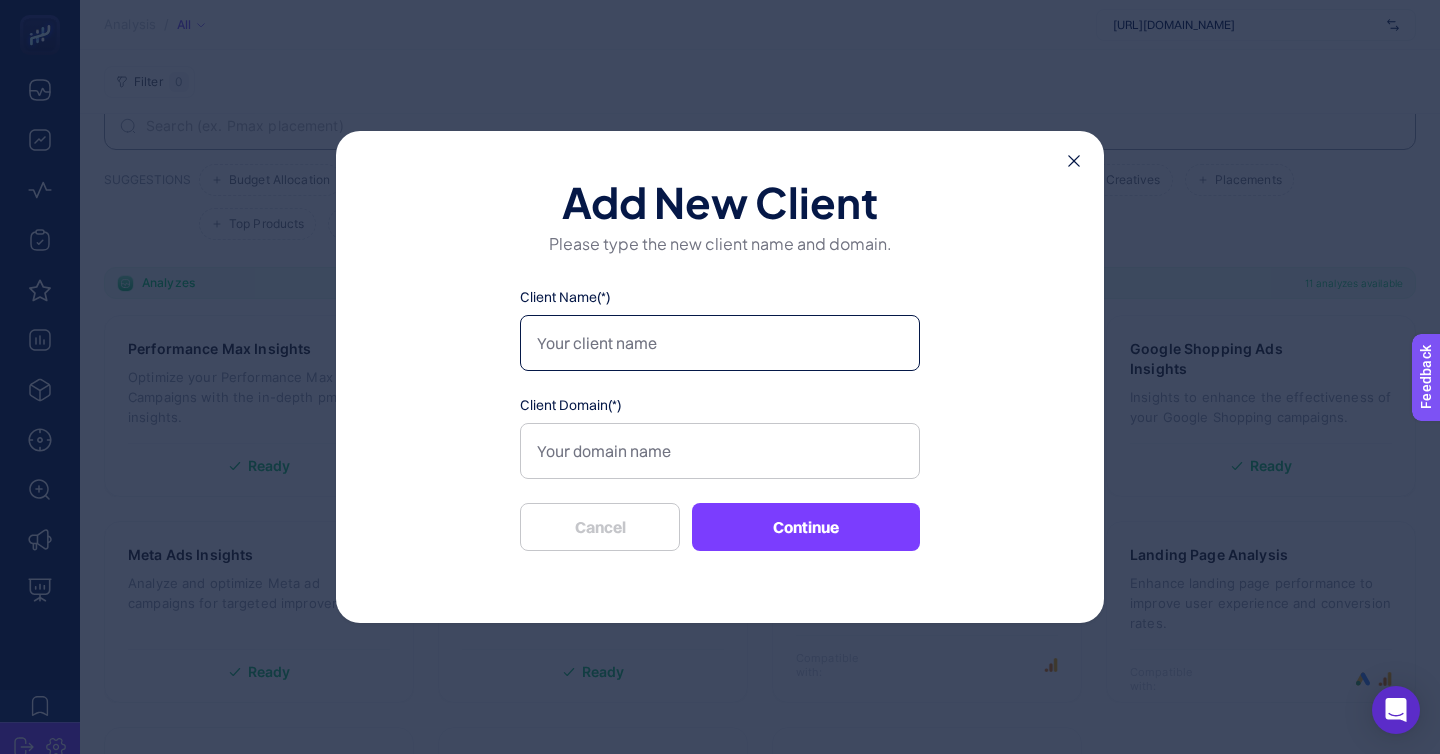 click on "Client Name(*)" at bounding box center [720, 343] 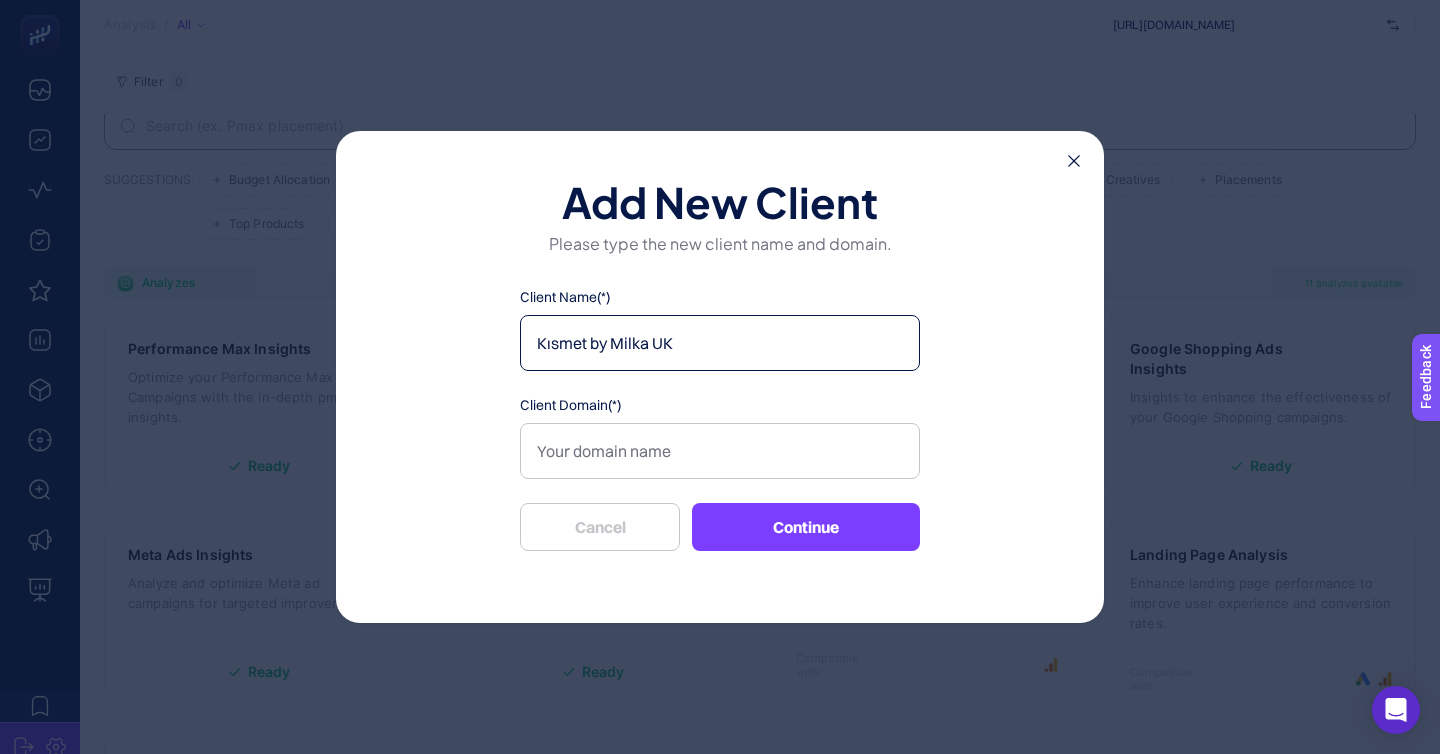 type on "Kısmet by Milka UK" 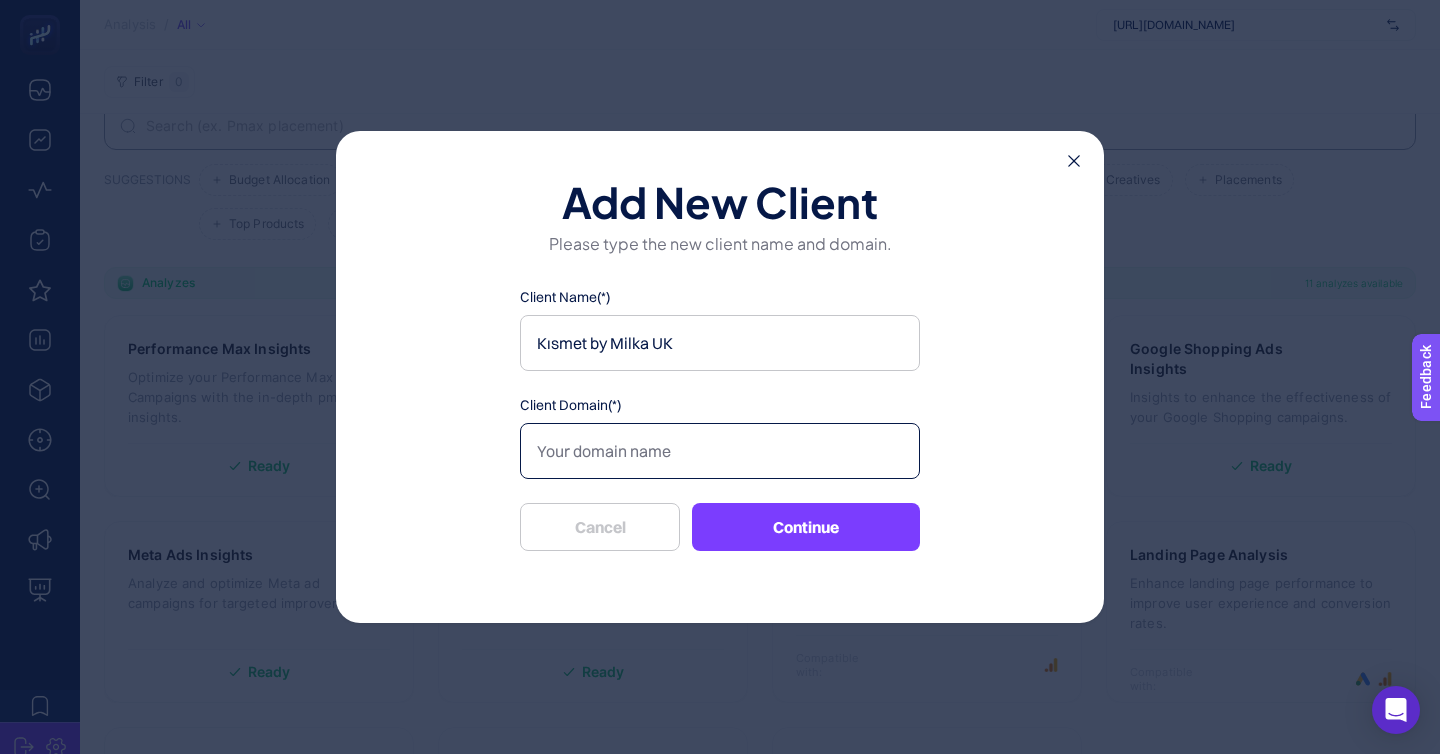 click on "Client Domain(*)" at bounding box center [720, 451] 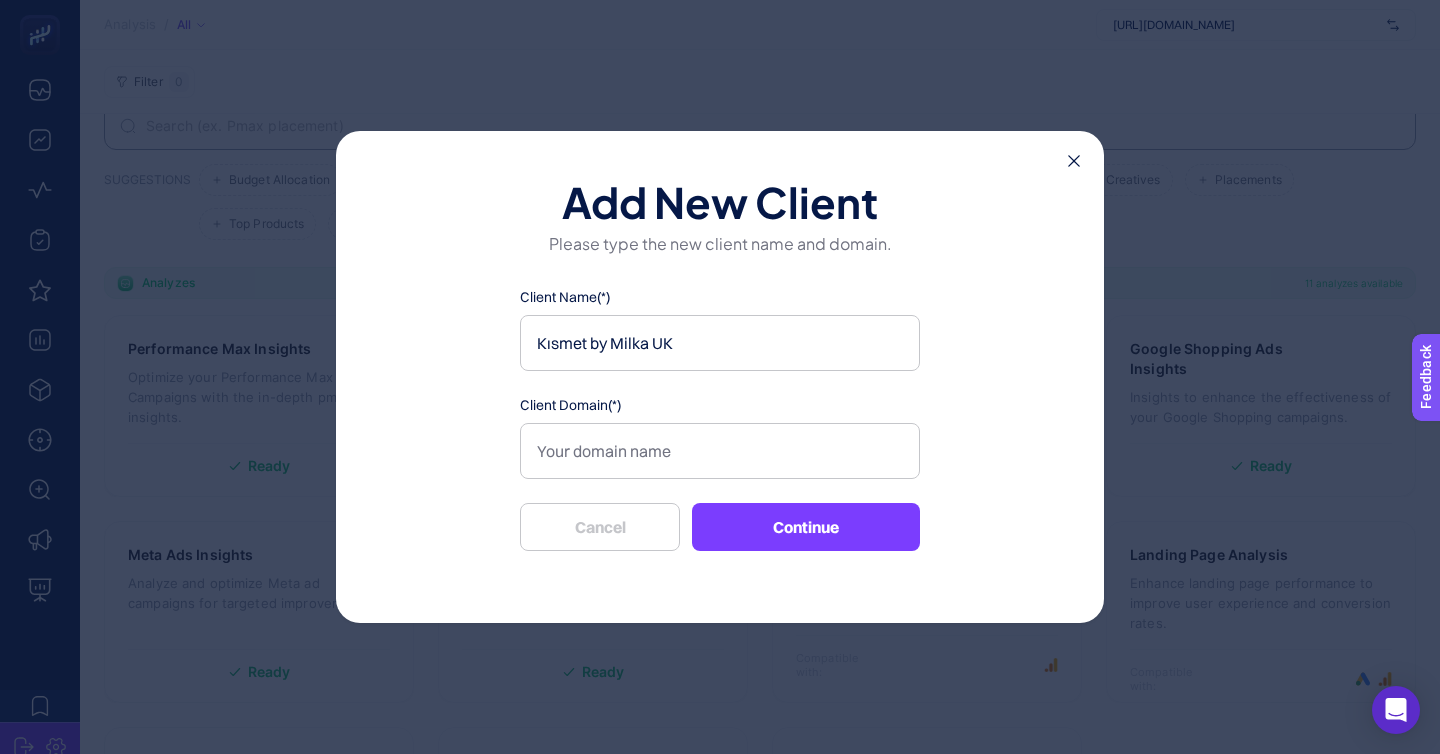 click 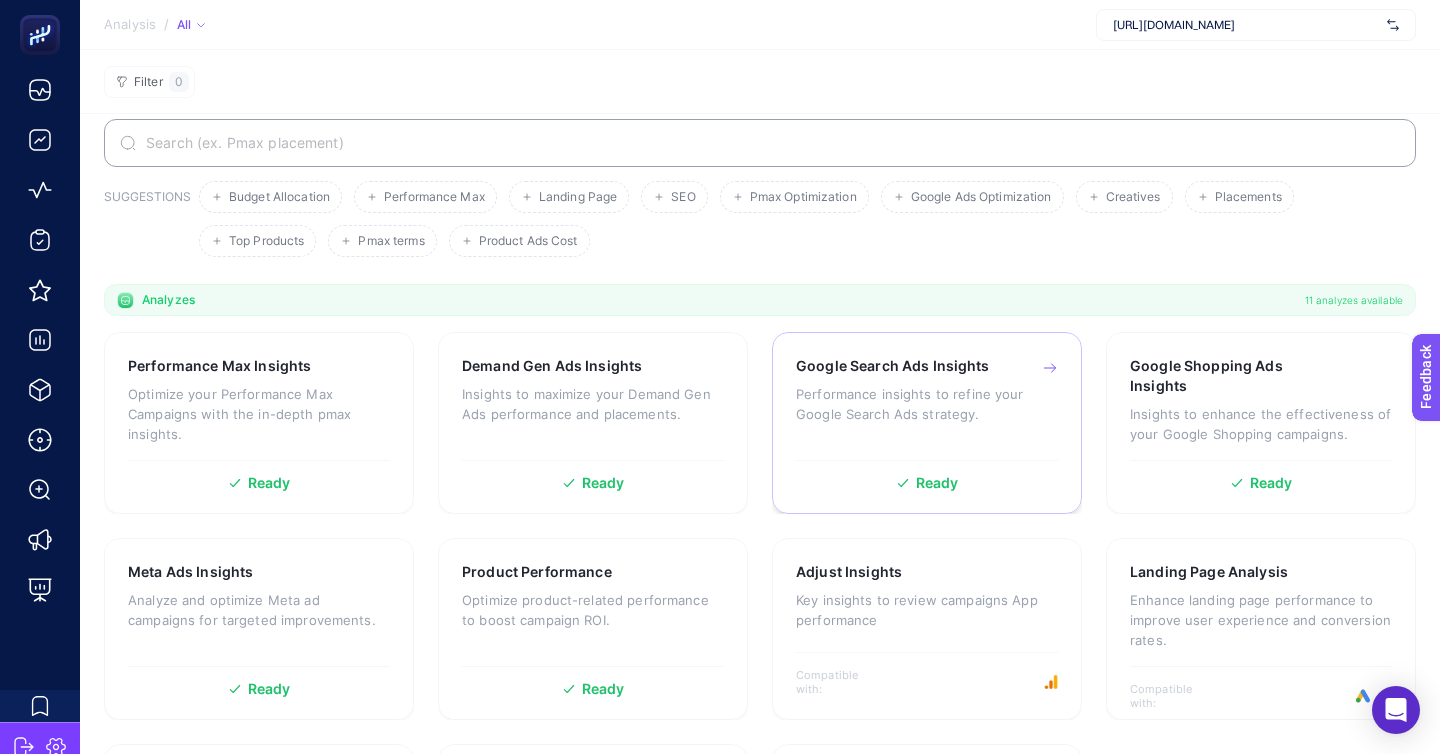 scroll, scrollTop: 0, scrollLeft: 0, axis: both 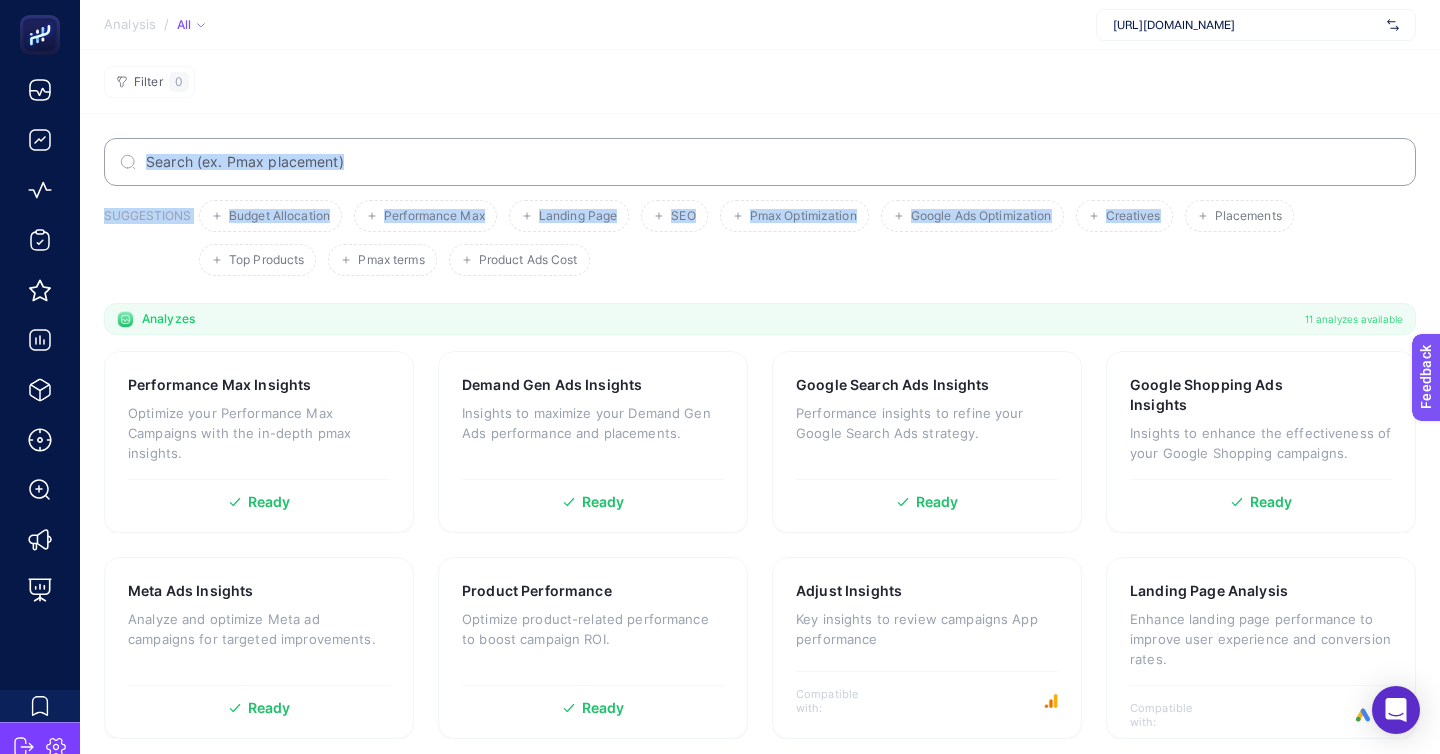 drag, startPoint x: 1030, startPoint y: 213, endPoint x: 1088, endPoint y: 89, distance: 136.89412 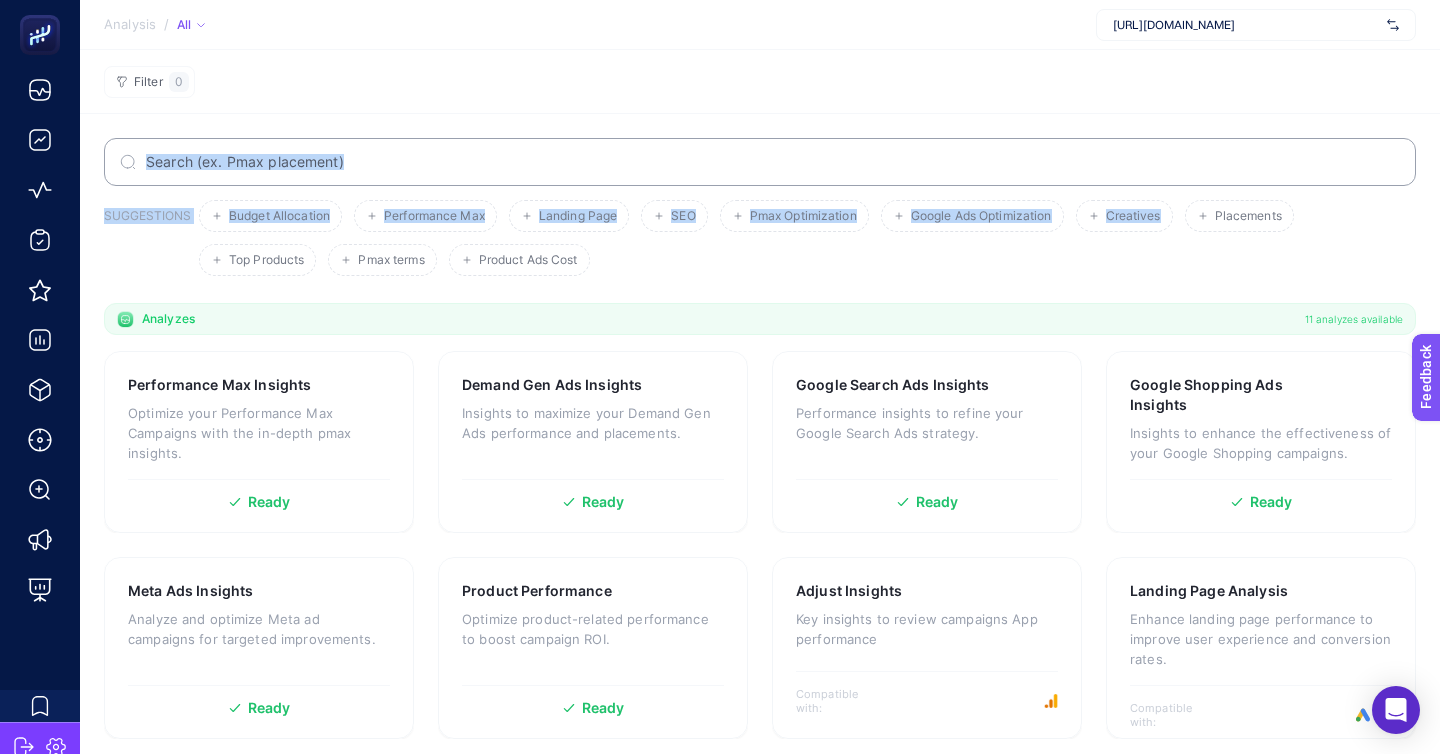 click on "Budget Allocation Performance Max Landing Page SEO Pmax Optimization Google Ads Optimization Creatives Placements Top Products Pmax terms Product Ads Cost" at bounding box center [803, 238] 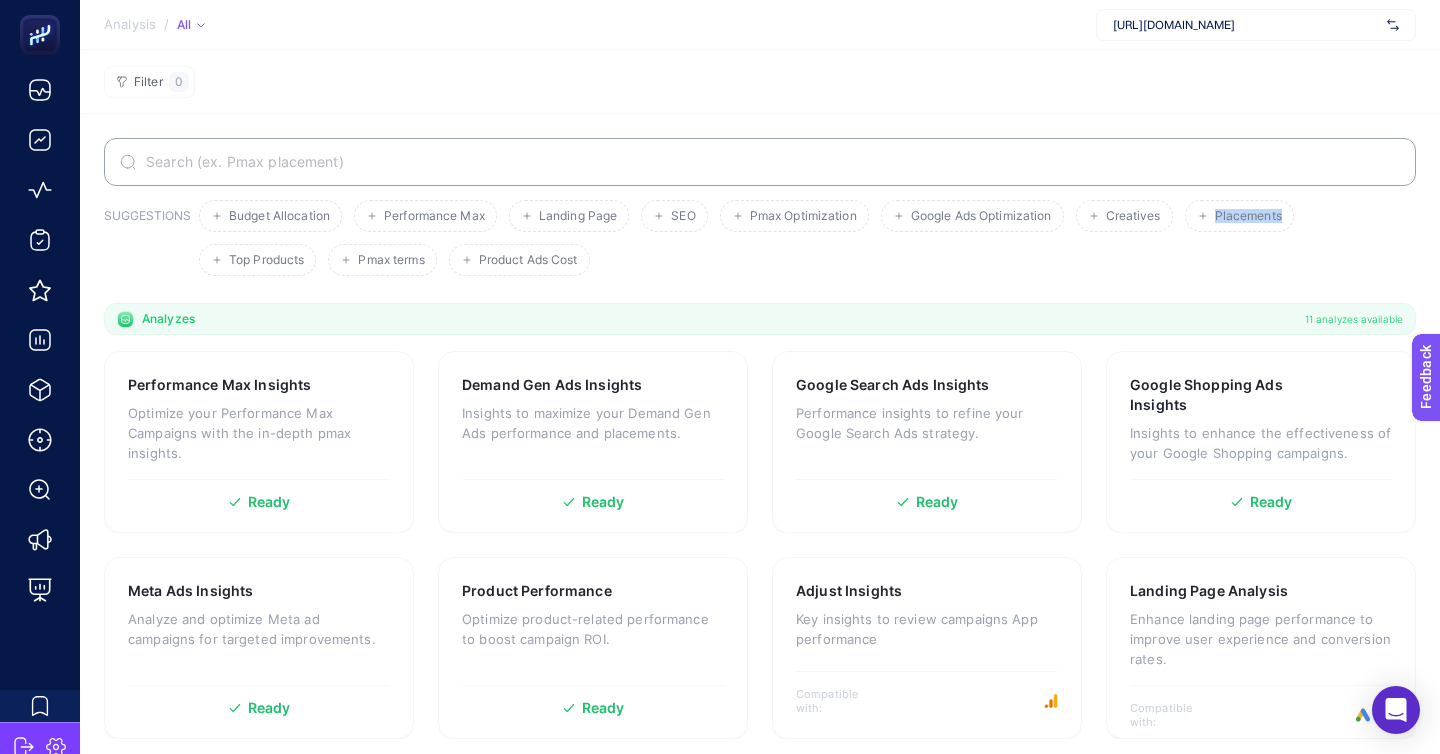 drag, startPoint x: 1054, startPoint y: 232, endPoint x: 1055, endPoint y: 155, distance: 77.00649 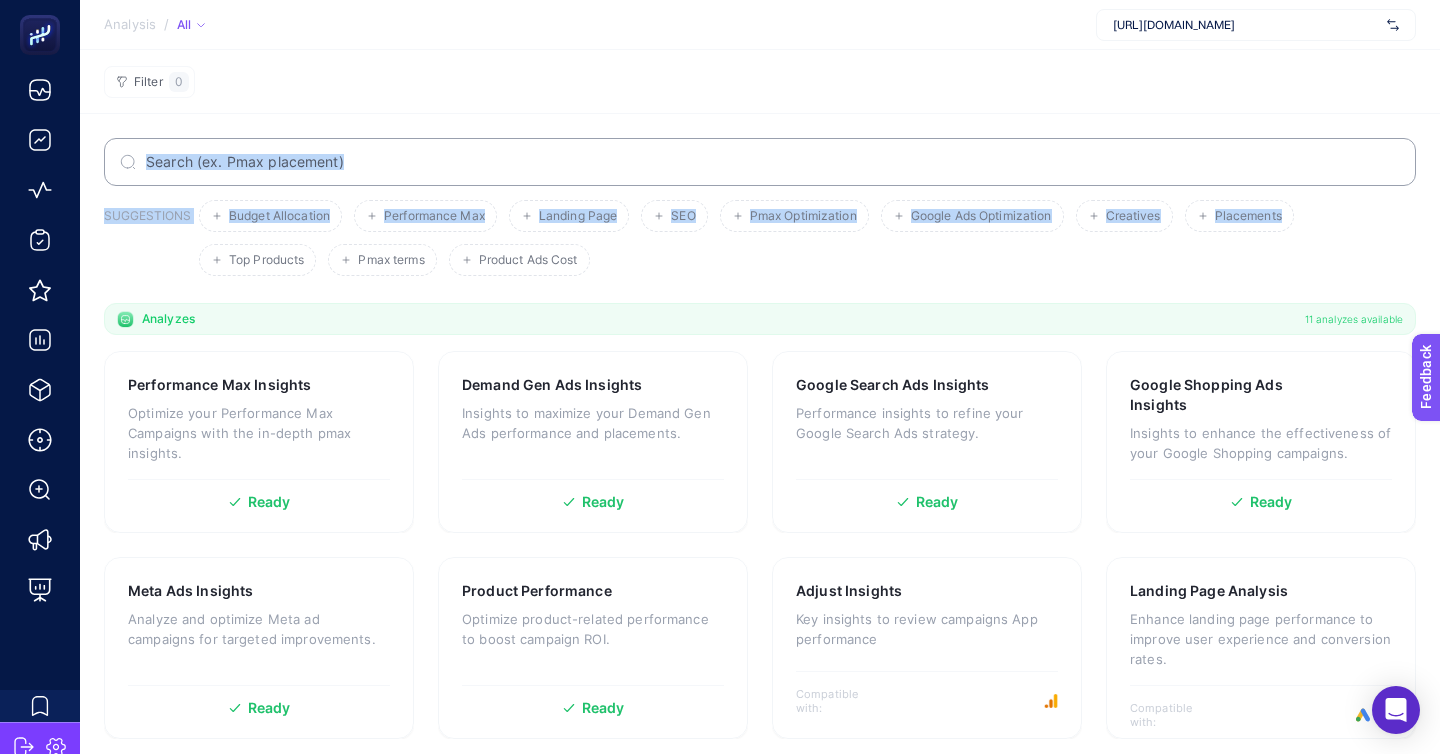 click on "Budget Allocation Performance Max Landing Page SEO Pmax Optimization Google Ads Optimization Creatives Placements Top Products Pmax terms Product Ads Cost" at bounding box center (803, 238) 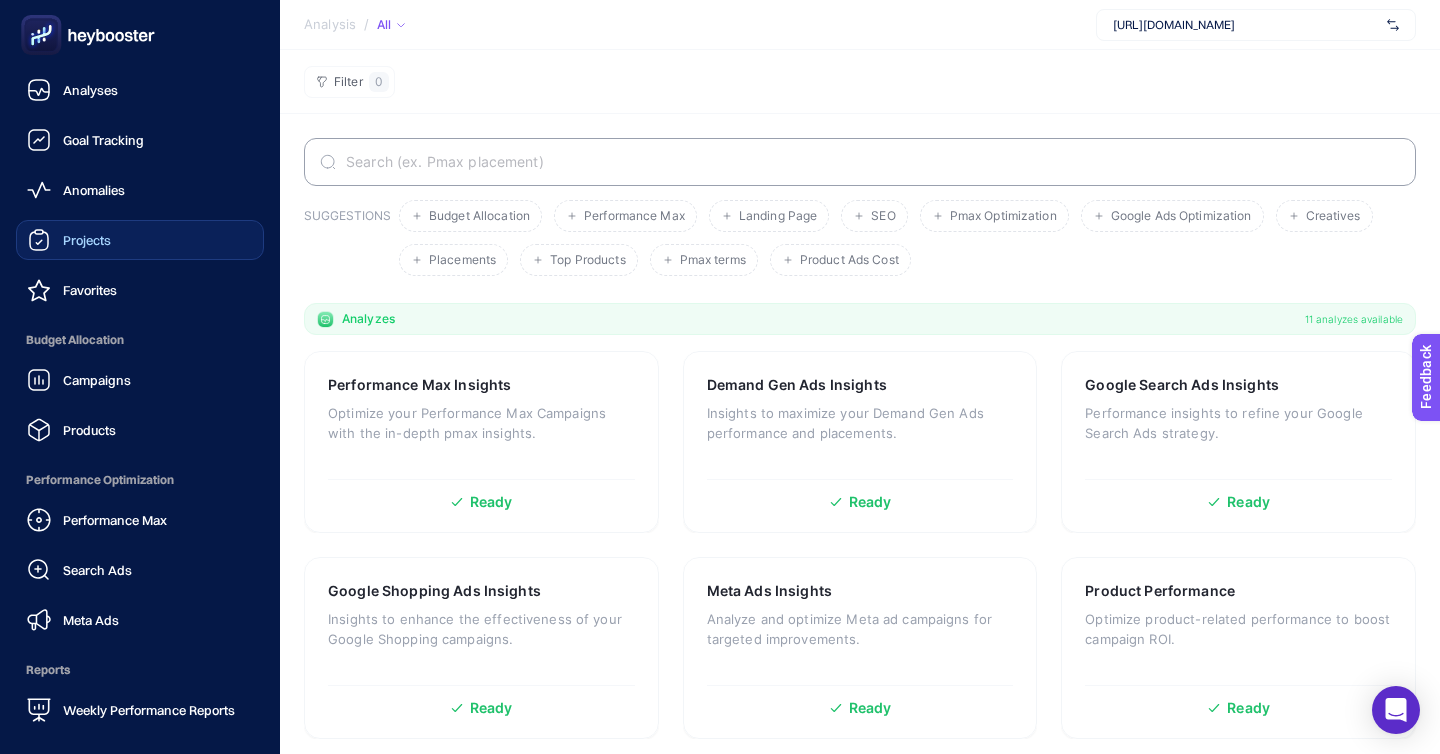 click on "Projects" at bounding box center (140, 240) 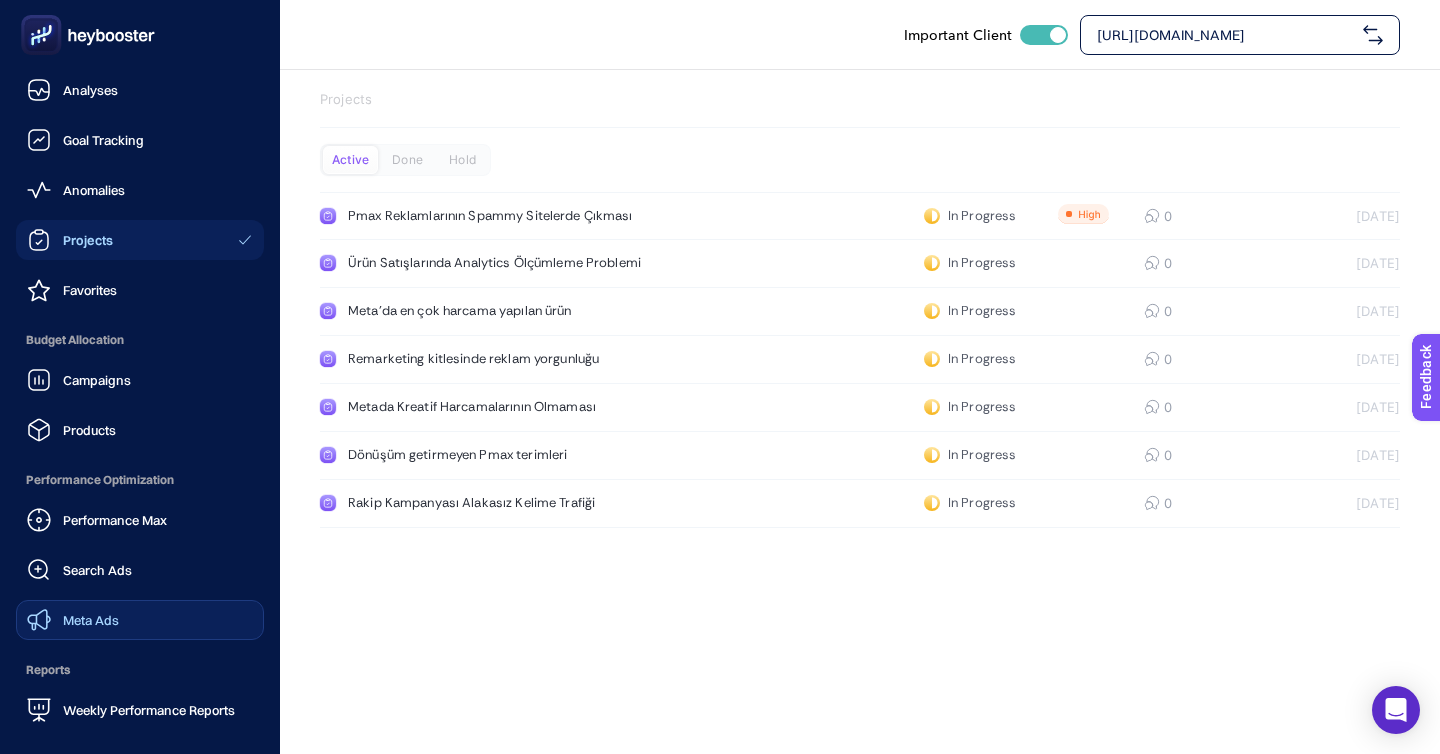 click on "Meta Ads" 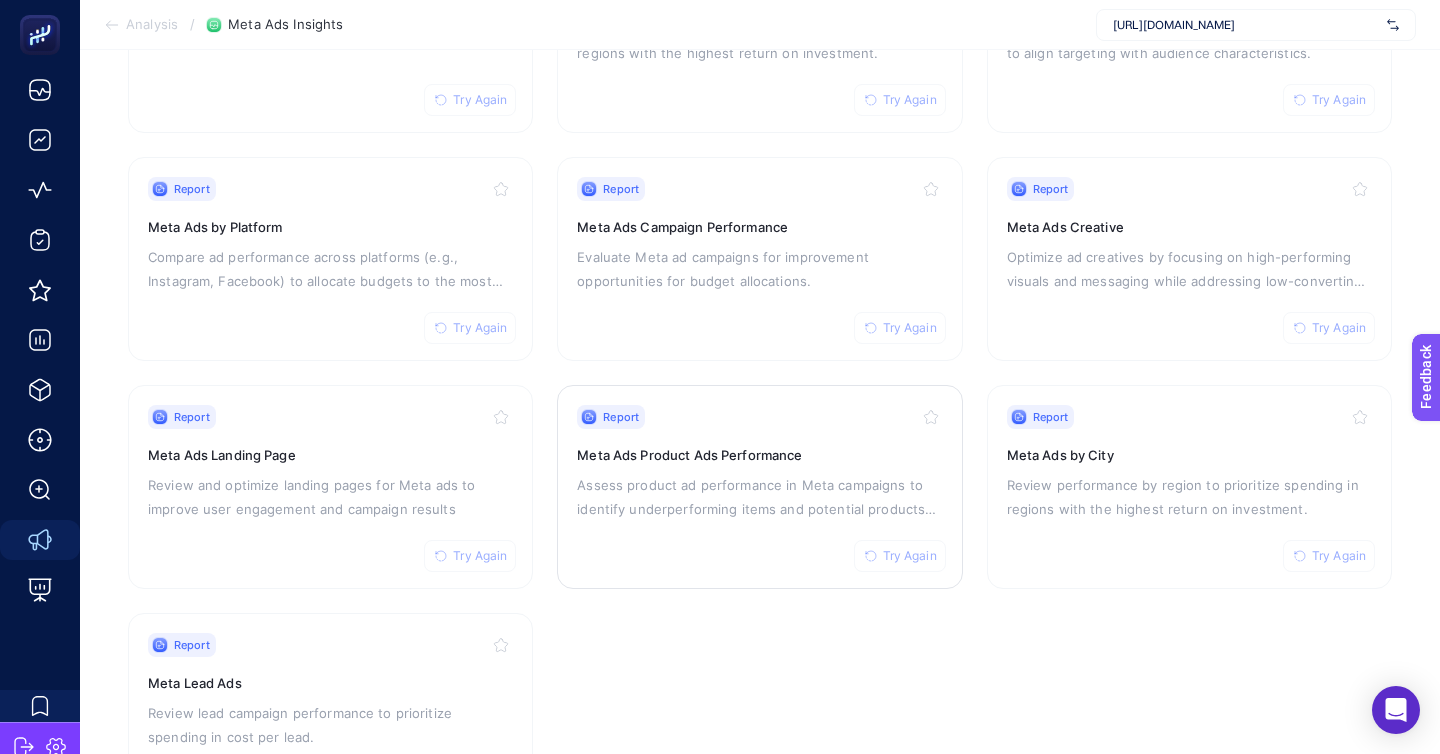 scroll, scrollTop: 325, scrollLeft: 0, axis: vertical 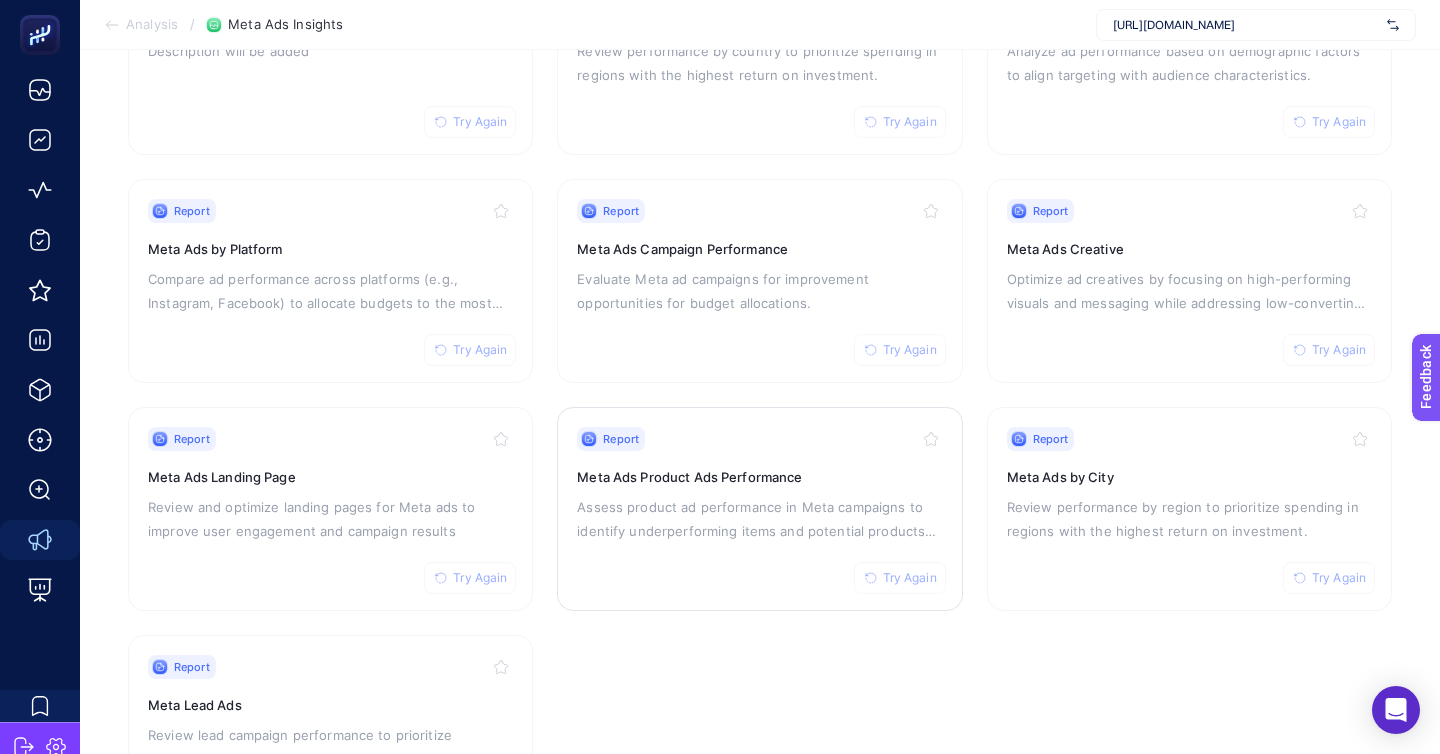 click on "Assess product ad performance in Meta campaigns to identify underperforming items and potential products for promotion." at bounding box center (759, 519) 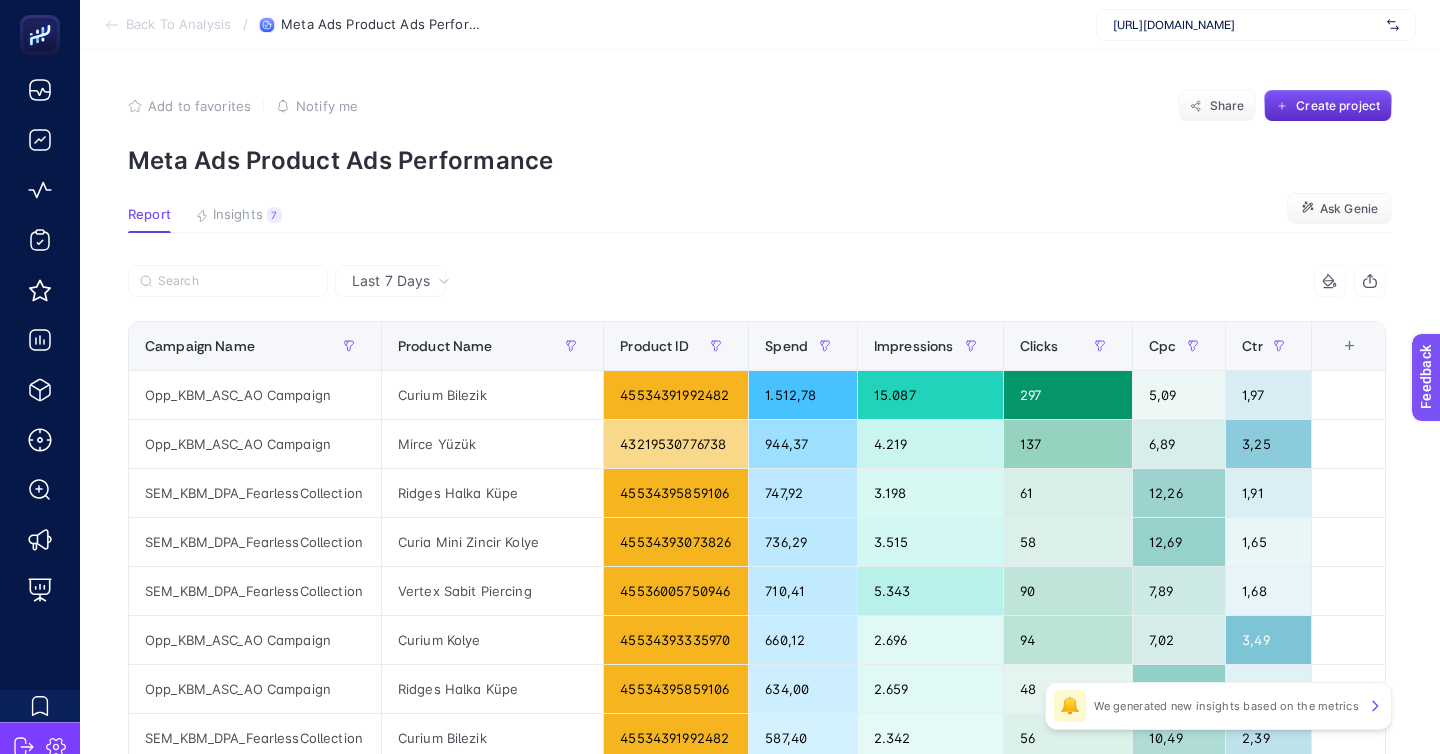 click on "Add to favorites false Notify me Share Create project Meta Ads Product Ads Performance Report Insights 7  We generated new insights based on the metrics  Ask Genie Last 7 Days 6 items selected Campaign Name Product Name Product ID Spend Impressions Clicks Cpc Ctr 8 items selected + Opp_KBM_ASC_AO Campaign Curium Bilezik 45534391992482 1.512,78 15.087 297 5,09 1,97 Opp_KBM_ASC_AO Campaign Mirce Yüzük 43219530776738 944,37 4.219 137 6,89 3,25 SEM_KBM_DPA_FearlessCollection Ridges Halka Küpe 45534395859106 747,92 3.198 61 12,26 1,91 SEM_KBM_DPA_FearlessCollection Curia Mini Zincir Kolye 45534393073826 736,29 3.515 58 12,69 1,65 SEM_KBM_DPA_FearlessCollection Vertex Sabit Piercing 45536005750946 710,41 5.343 90 7,89 1,68 Opp_KBM_ASC_AO Campaign Curium Kolye 45534393335970 660,12 2.696 94 7,02 3,49 Opp_KBM_ASC_AO Campaign Ridges Halka Küpe 45534395859106 634,00 2.659 48 13,21 1,81 SEM_KBM_DPA_FearlessCollection Curium Bilezik 45534391992482 587,40 2.342 56 10,49 2,39 SEM_KBM_DPA_FearlessCollection 512,69 2.262" 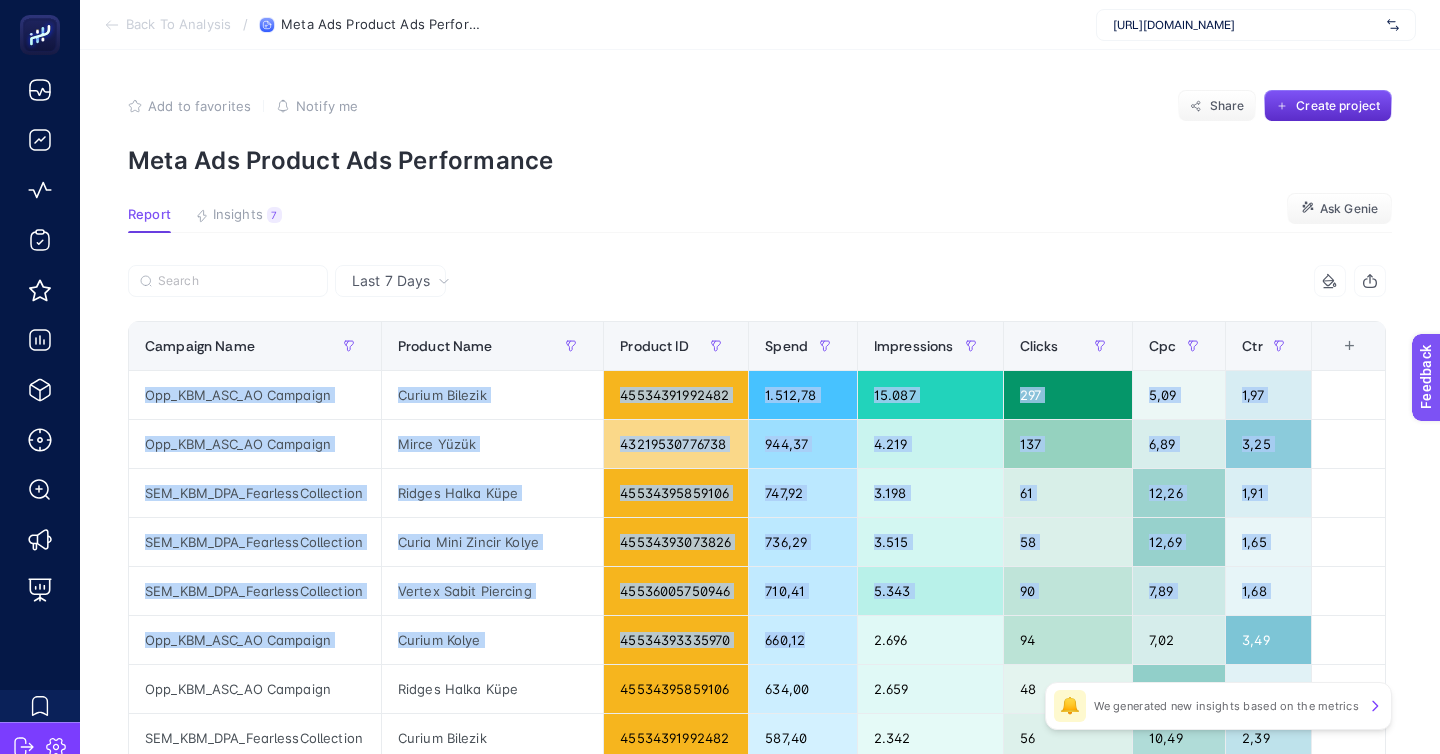 drag, startPoint x: 727, startPoint y: 277, endPoint x: 889, endPoint y: 528, distance: 298.739 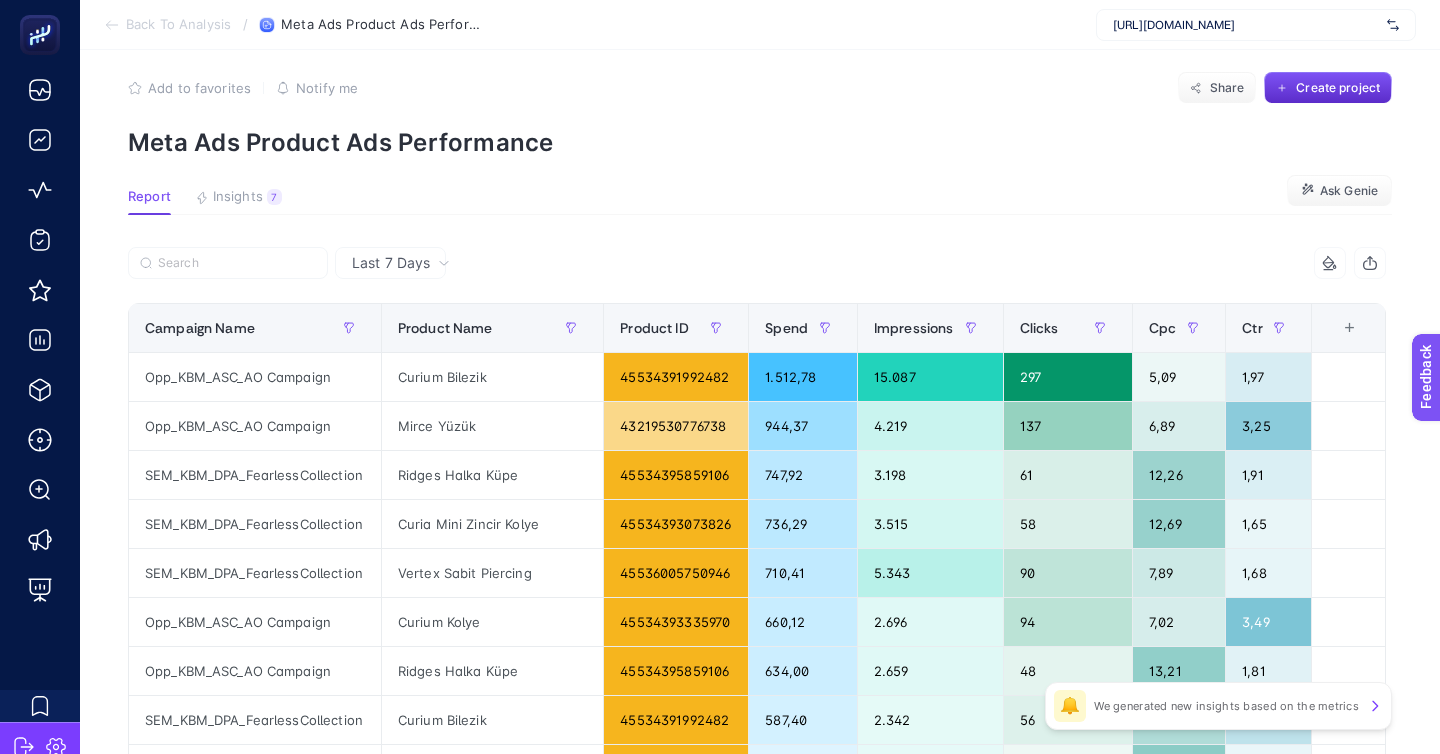 scroll, scrollTop: 46, scrollLeft: 0, axis: vertical 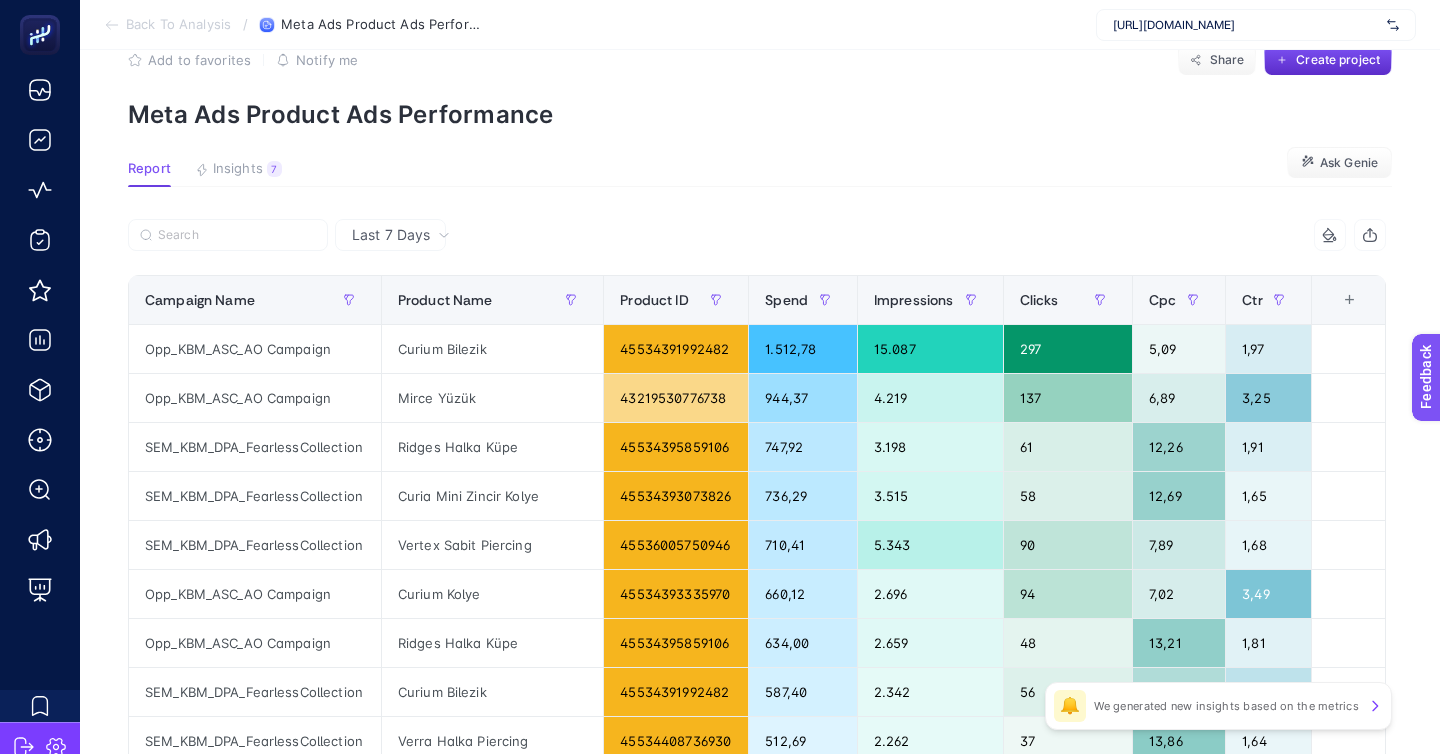 click on "Add to favorites false Notify me Share Create project Meta Ads Product Ads Performance Report Insights 7  We generated new insights based on the metrics  Ask Genie Last 7 Days 6 items selected Campaign Name Product Name Product ID Spend Impressions Clicks Cpc Ctr 8 items selected + Opp_KBM_ASC_AO Campaign Curium Bilezik 45534391992482 1.512,78 15.087 297 5,09 1,97 Opp_KBM_ASC_AO Campaign Mirce Yüzük 43219530776738 944,37 4.219 137 6,89 3,25 SEM_KBM_DPA_FearlessCollection Ridges Halka Küpe 45534395859106 747,92 3.198 61 12,26 1,91 SEM_KBM_DPA_FearlessCollection Curia Mini Zincir Kolye 45534393073826 736,29 3.515 58 12,69 1,65 SEM_KBM_DPA_FearlessCollection Vertex Sabit Piercing 45536005750946 710,41 5.343 90 7,89 1,68 Opp_KBM_ASC_AO Campaign Curium Kolye 45534393335970 660,12 2.696 94 7,02 3,49 Opp_KBM_ASC_AO Campaign Ridges Halka Küpe 45534395859106 634,00 2.659 48 13,21 1,81 SEM_KBM_DPA_FearlessCollection Curium Bilezik 45534391992482 587,40 2.342 56 10,49 2,39 SEM_KBM_DPA_FearlessCollection 512,69 2.262" 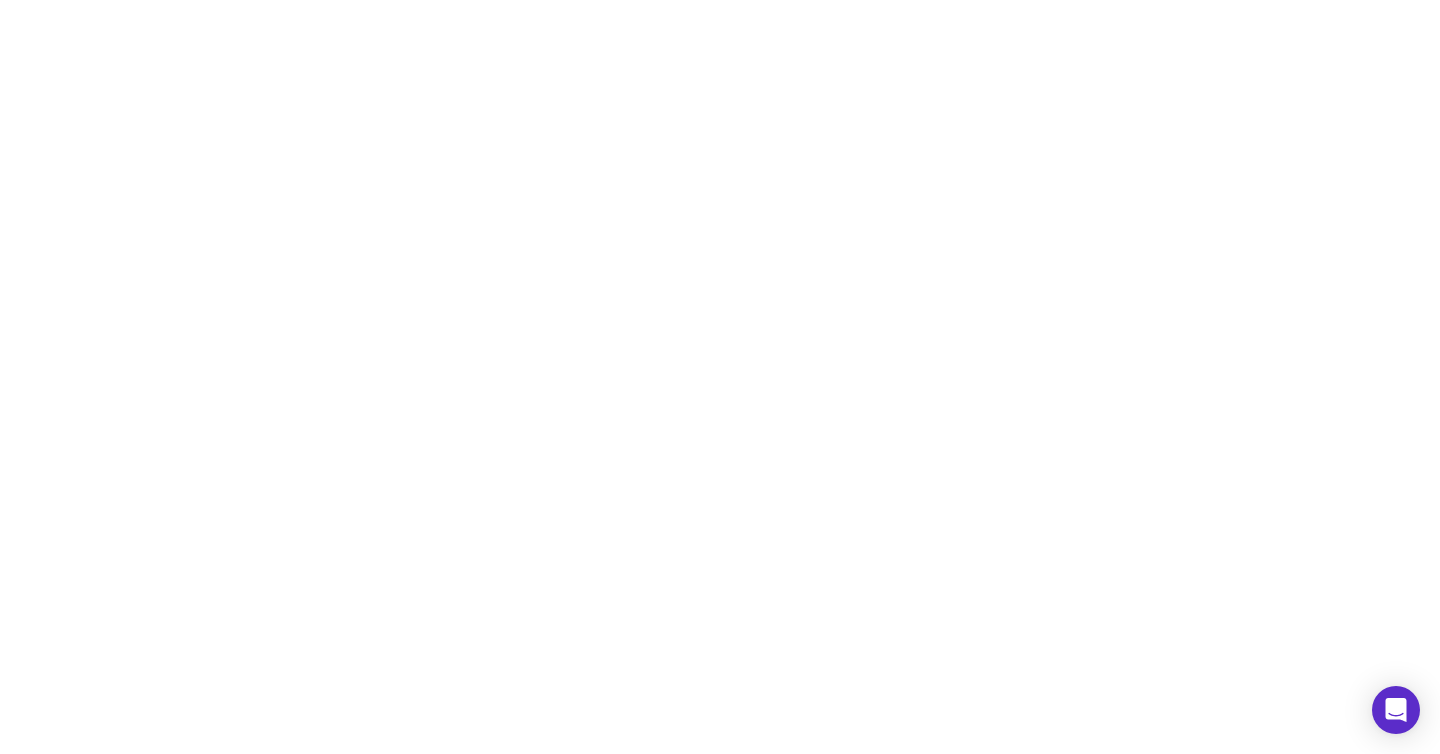 scroll, scrollTop: 0, scrollLeft: 0, axis: both 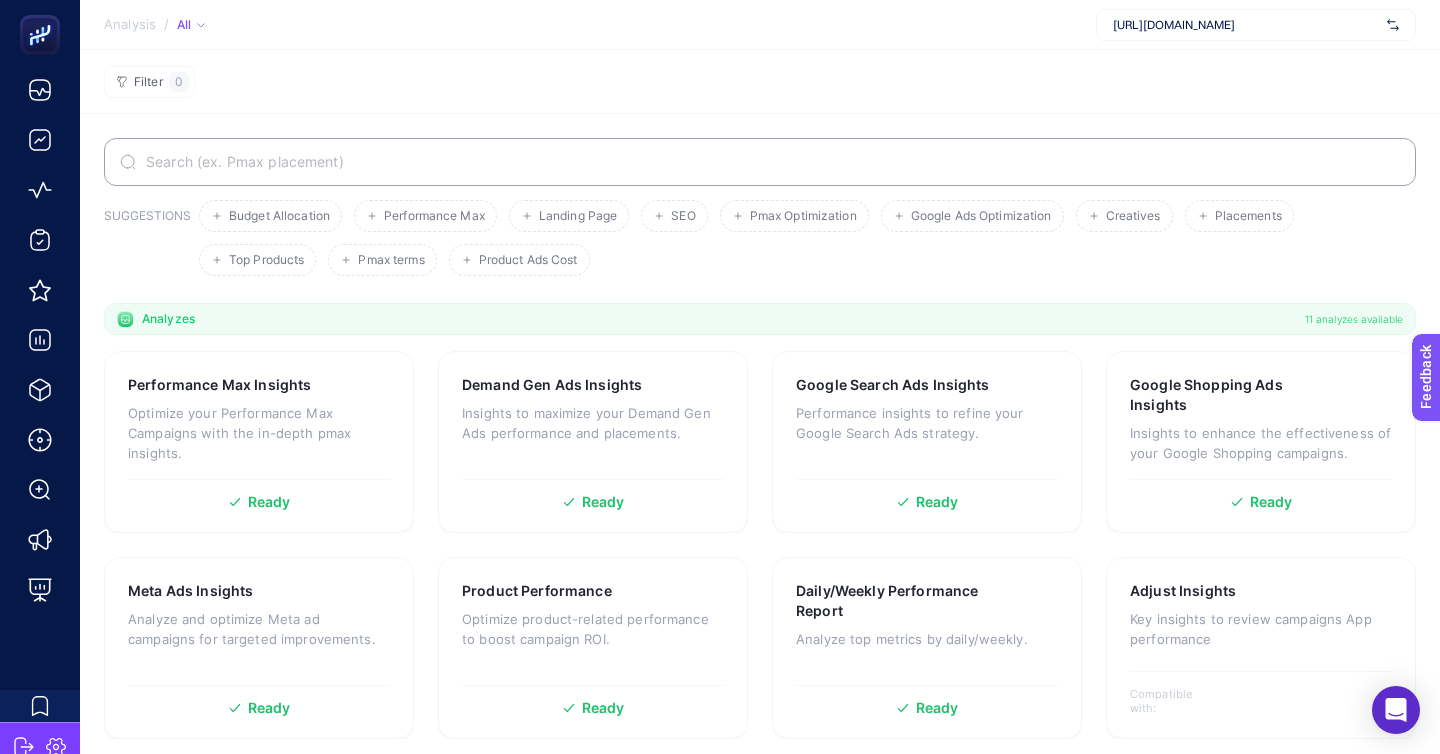 click on "https://kismetbymilka.com.tr/" at bounding box center [1256, 25] 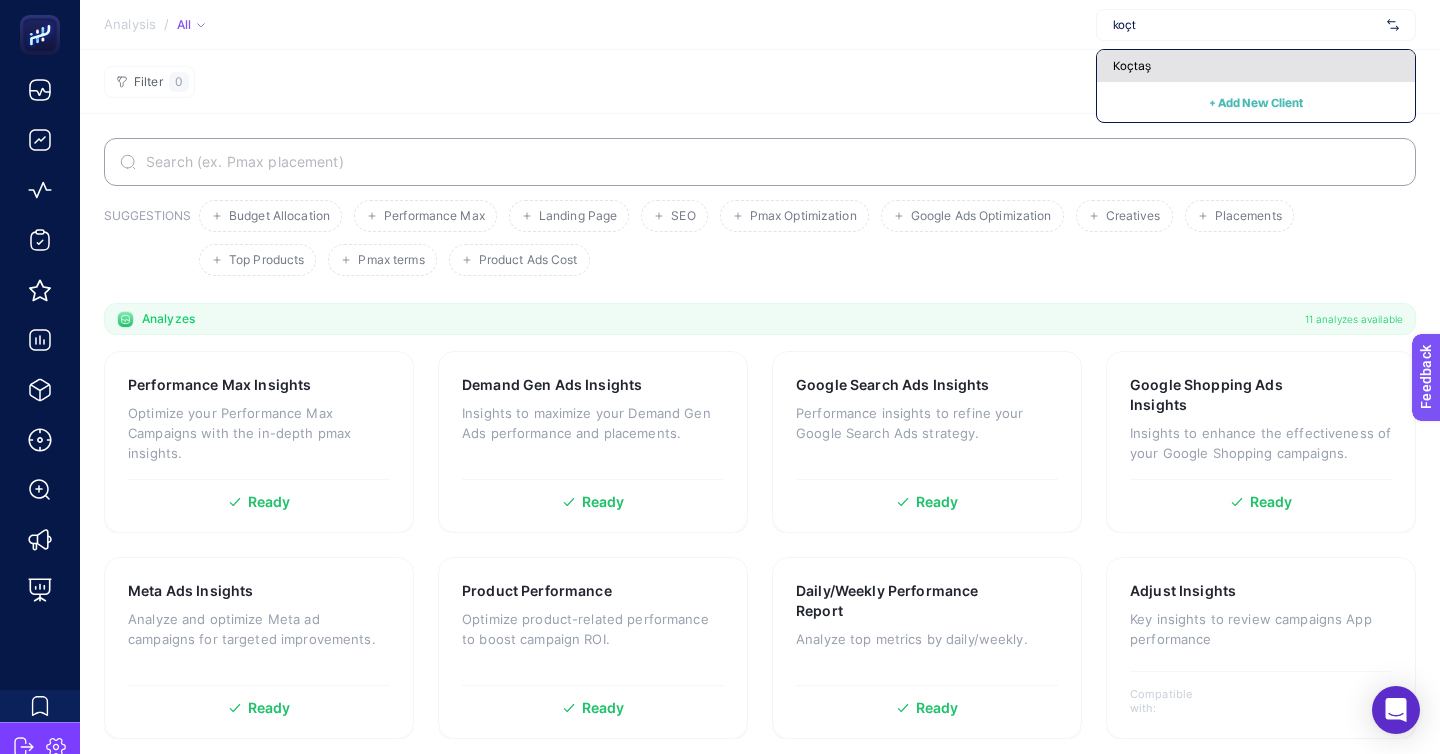 type on "koçt" 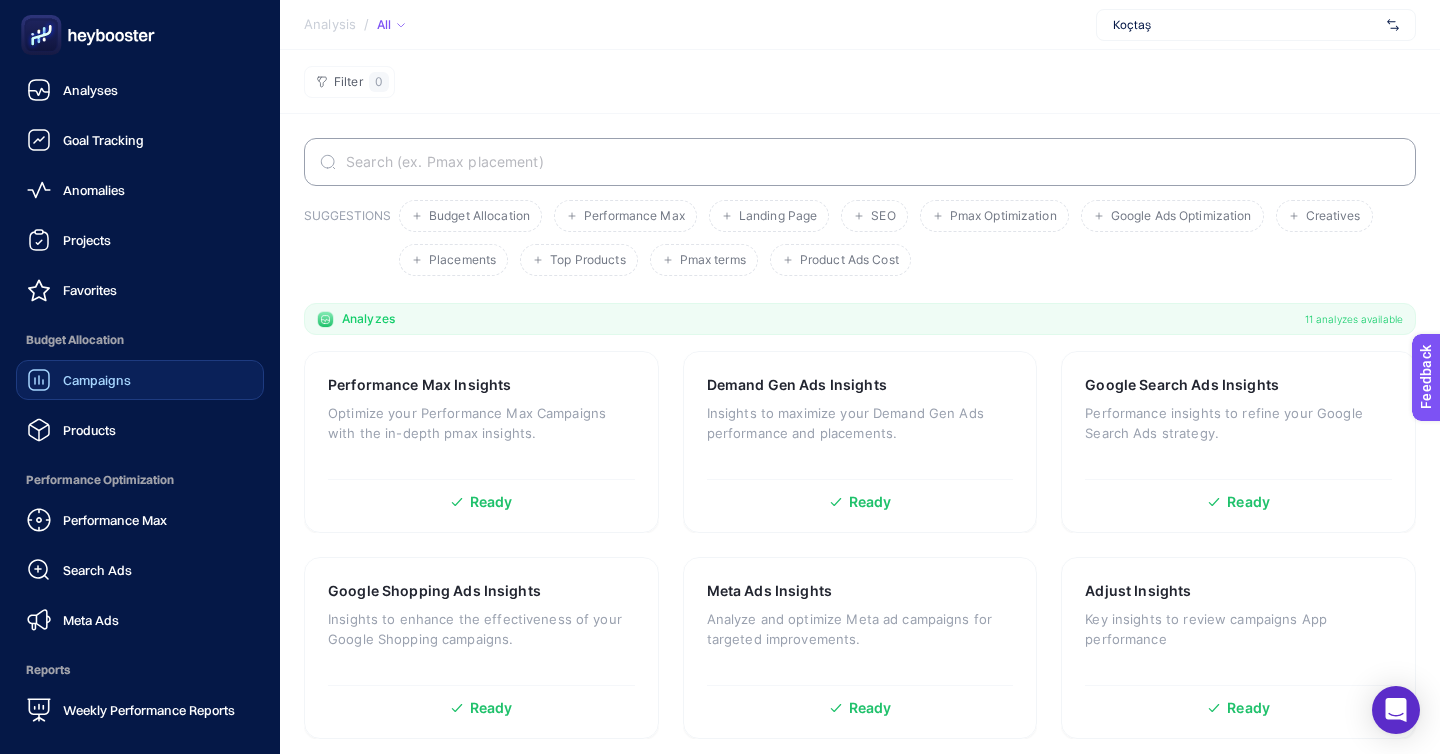 click on "Campaigns" at bounding box center [79, 380] 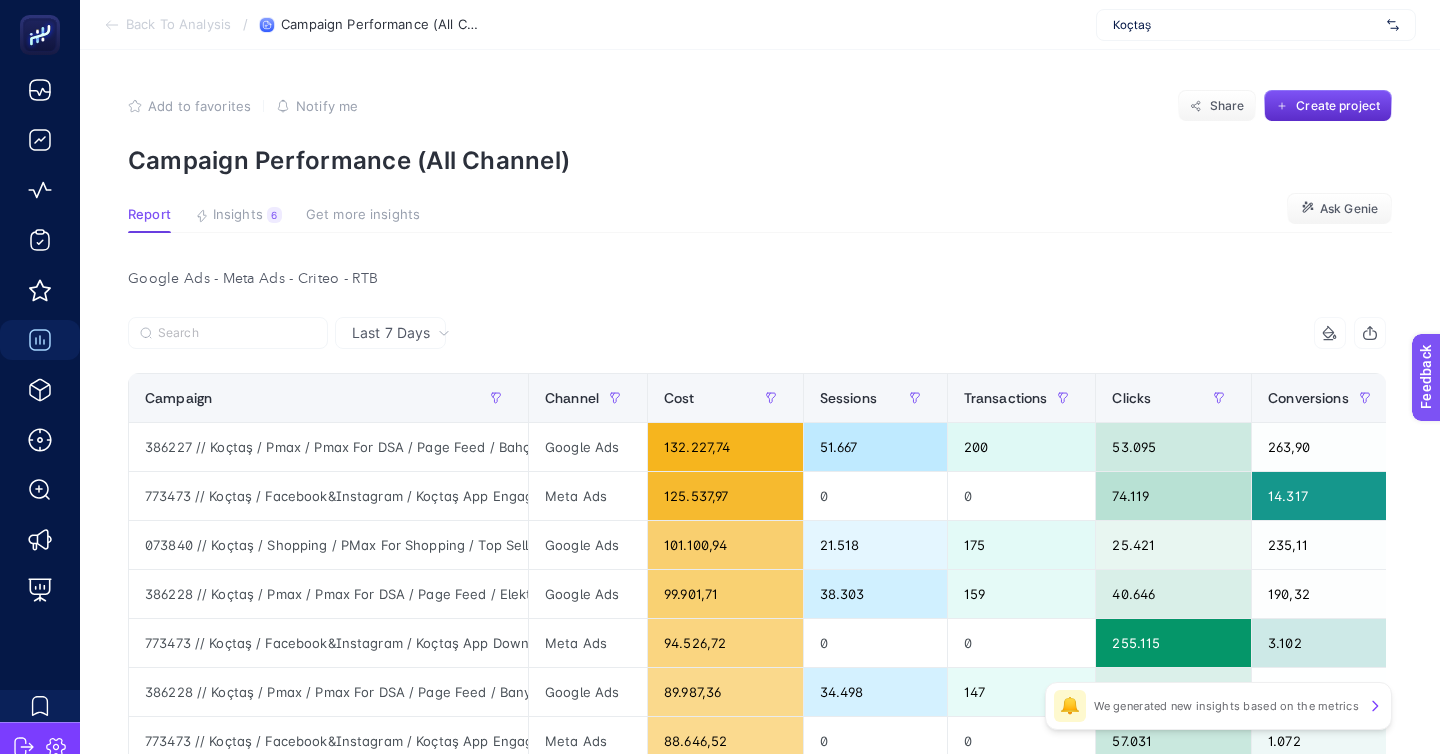 click on "Last 7 Days" at bounding box center (391, 333) 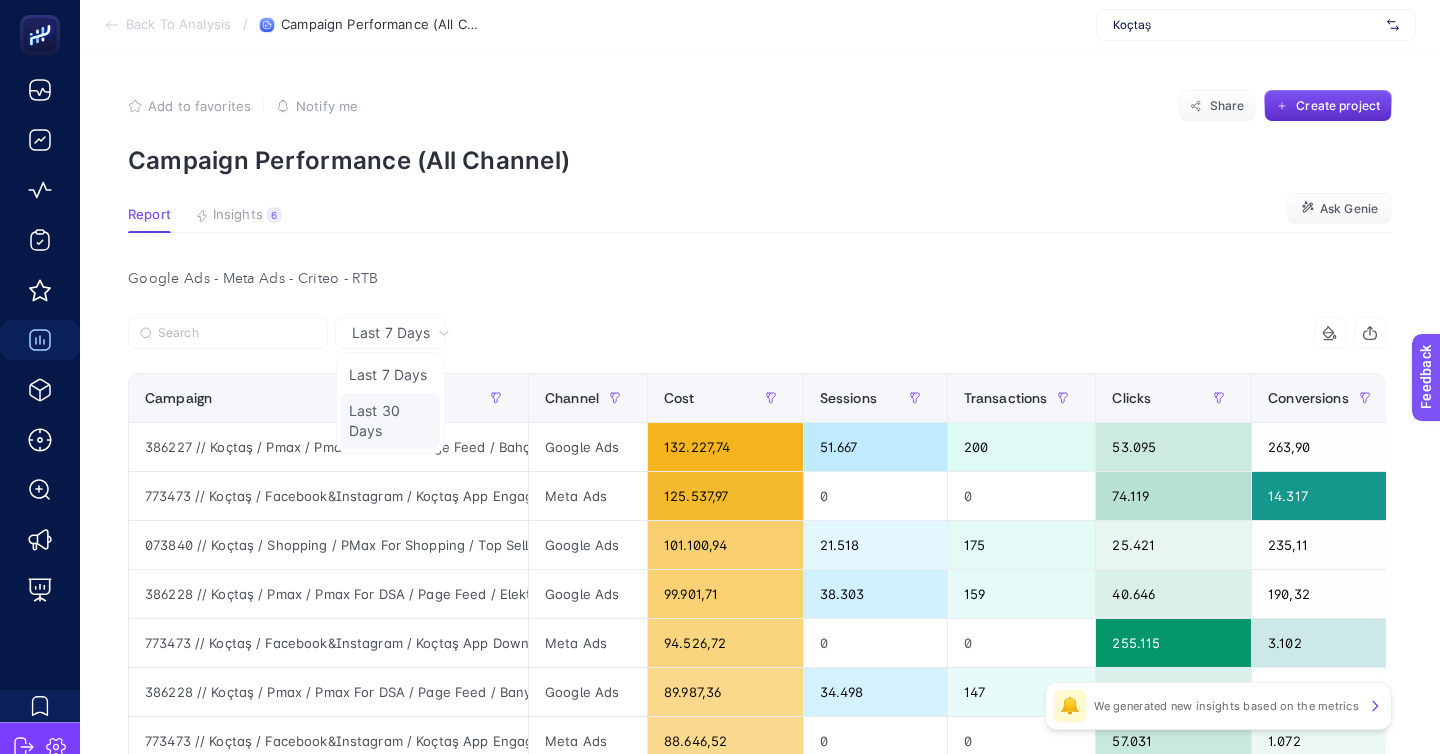 click on "Last 30 Days" 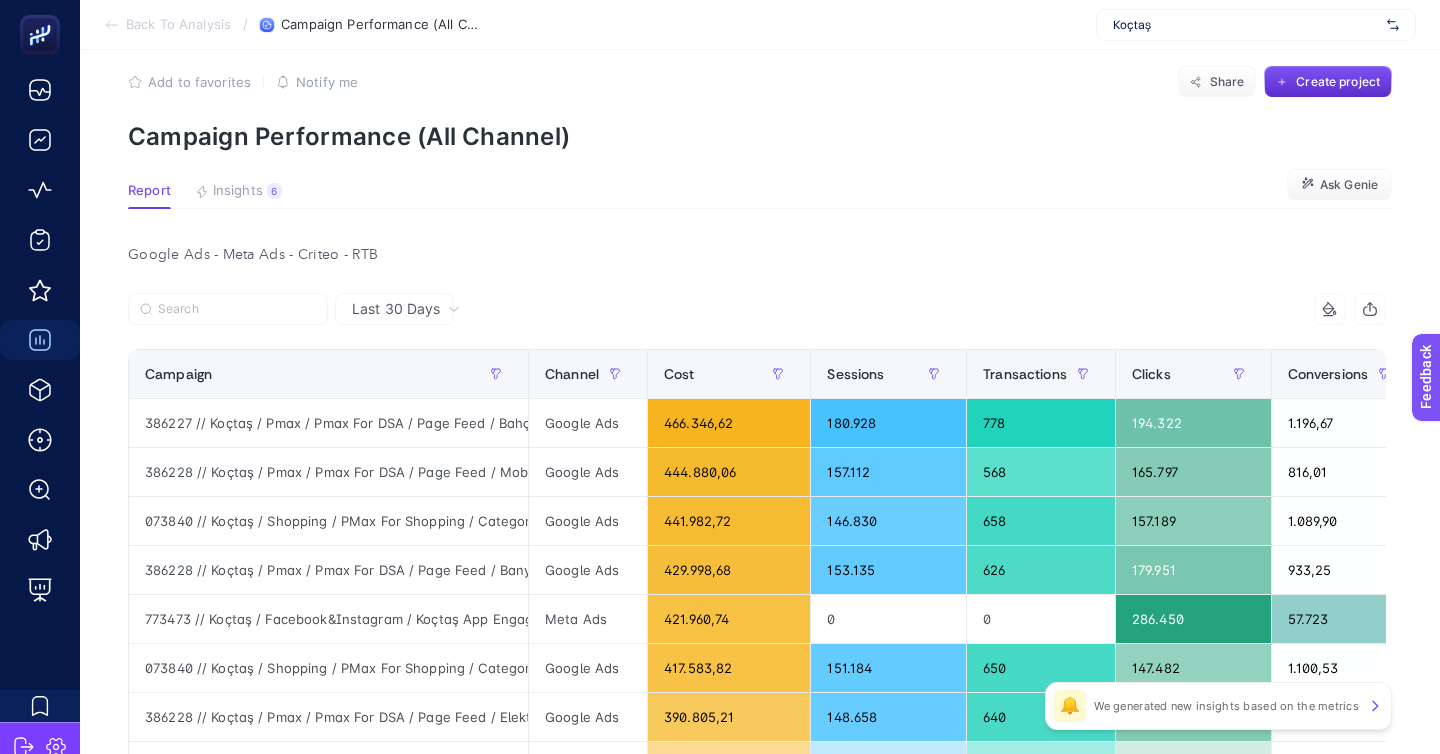 scroll, scrollTop: 0, scrollLeft: 0, axis: both 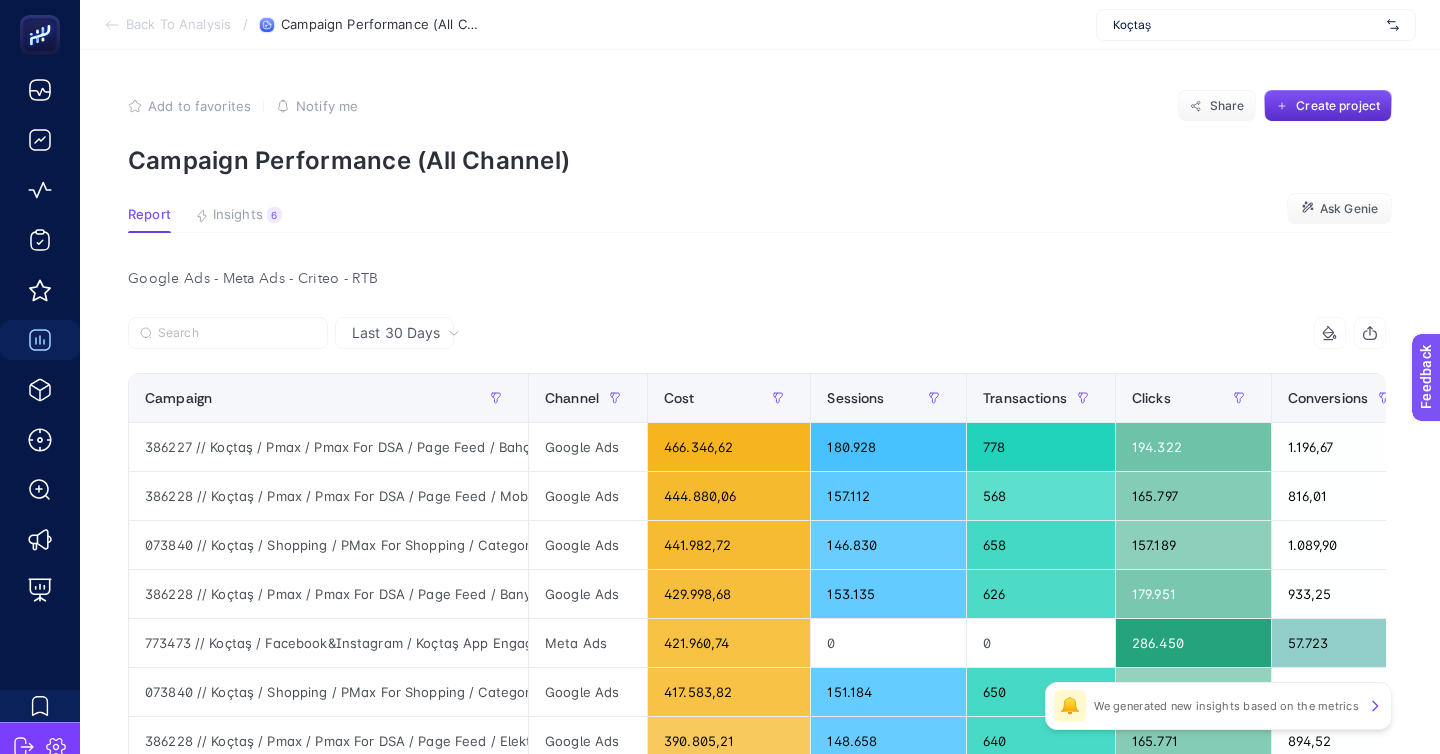 click on "Back To Analysis" at bounding box center [178, 25] 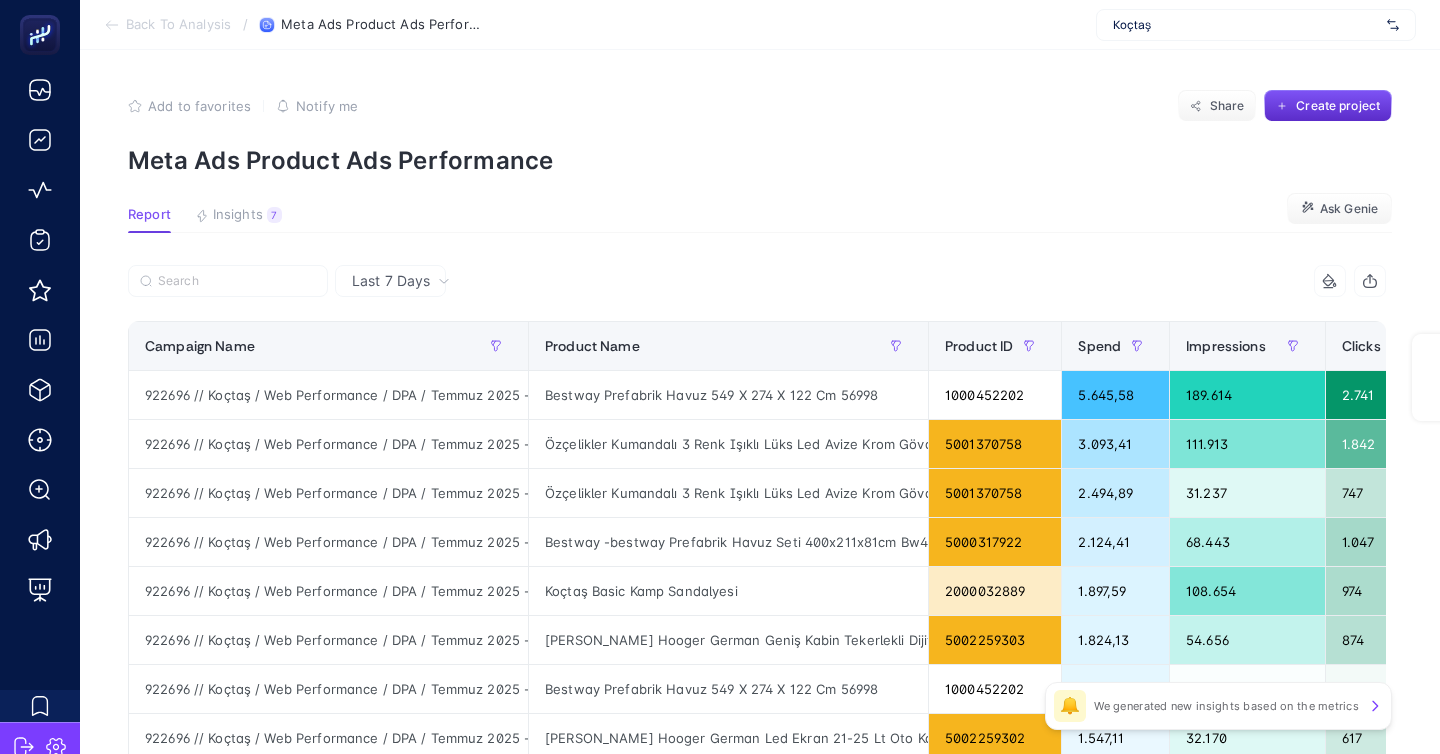 scroll, scrollTop: 0, scrollLeft: 0, axis: both 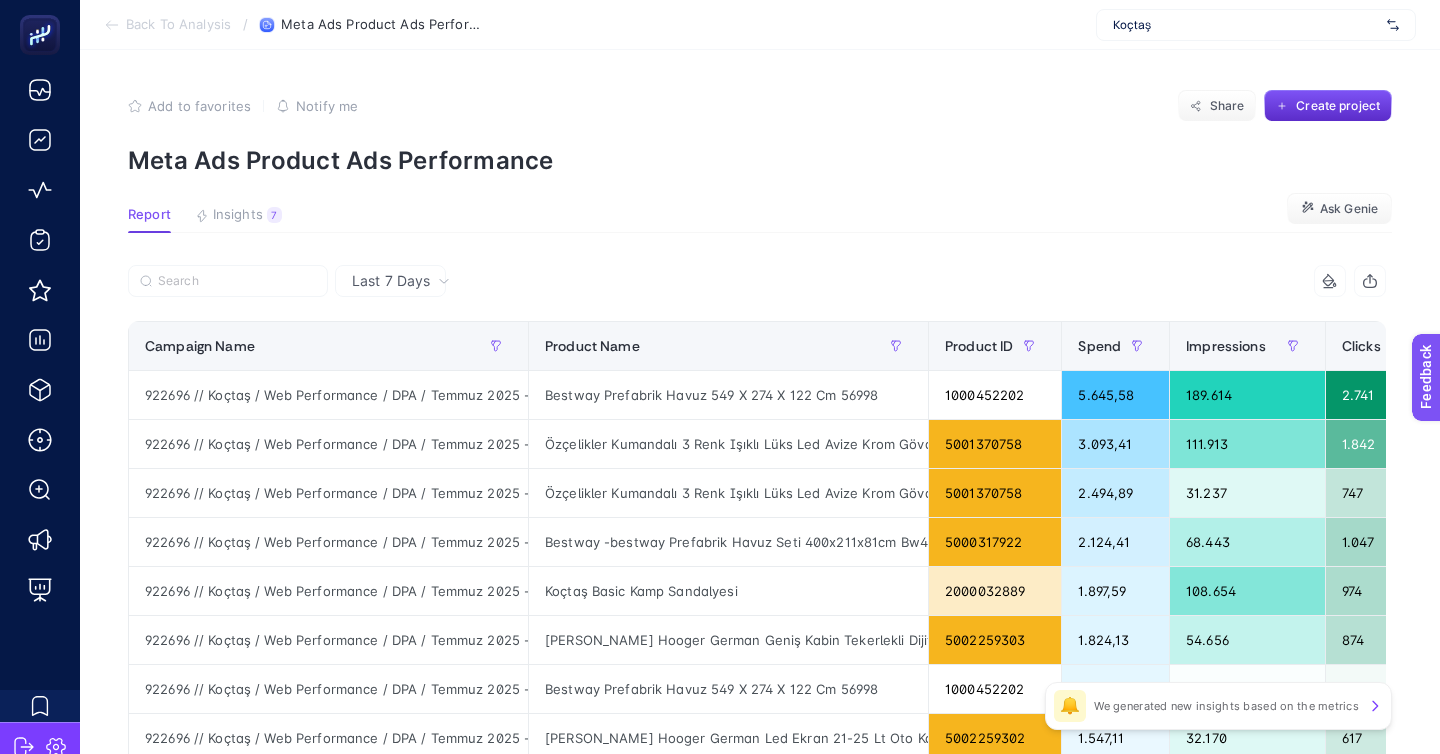click on "Back To Analysis / Meta Ads Product Ads Performance Koçtaş" 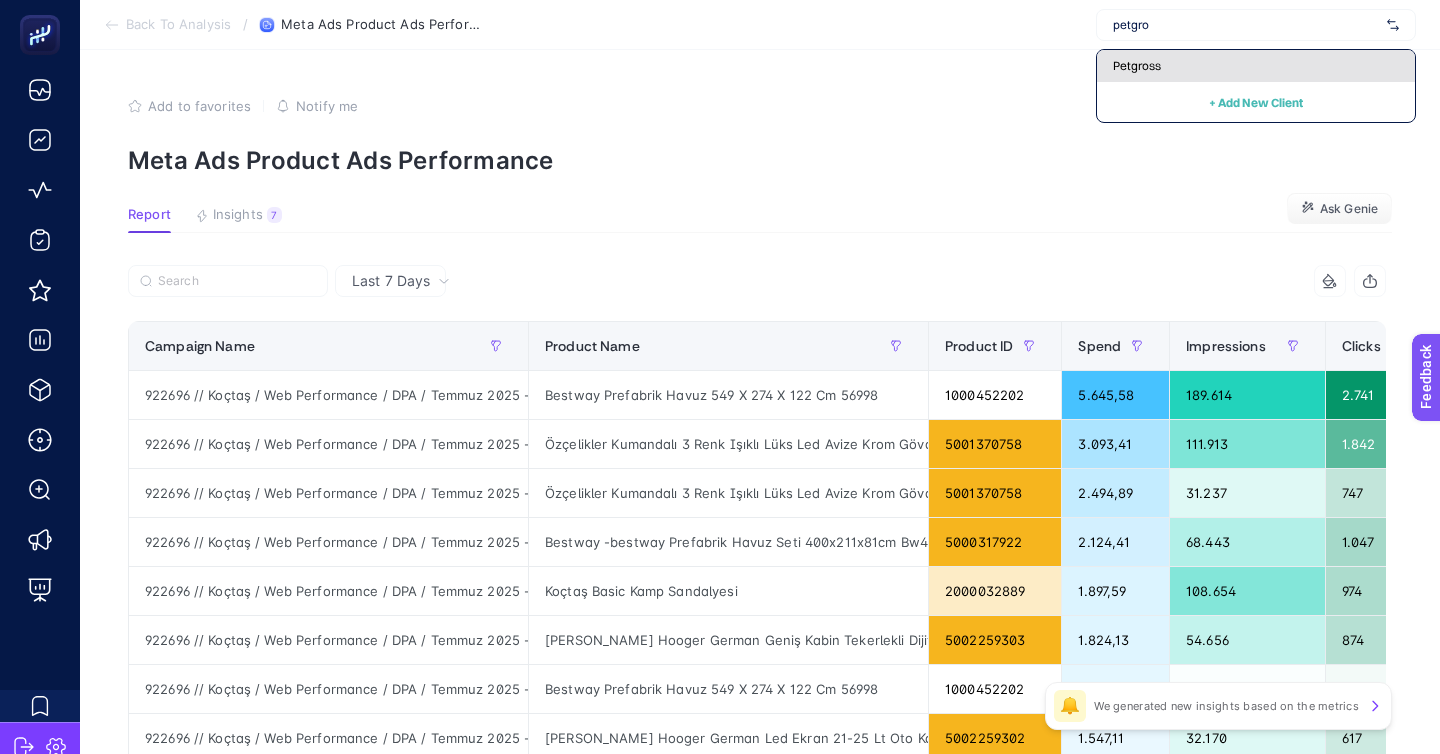 type on "petgro" 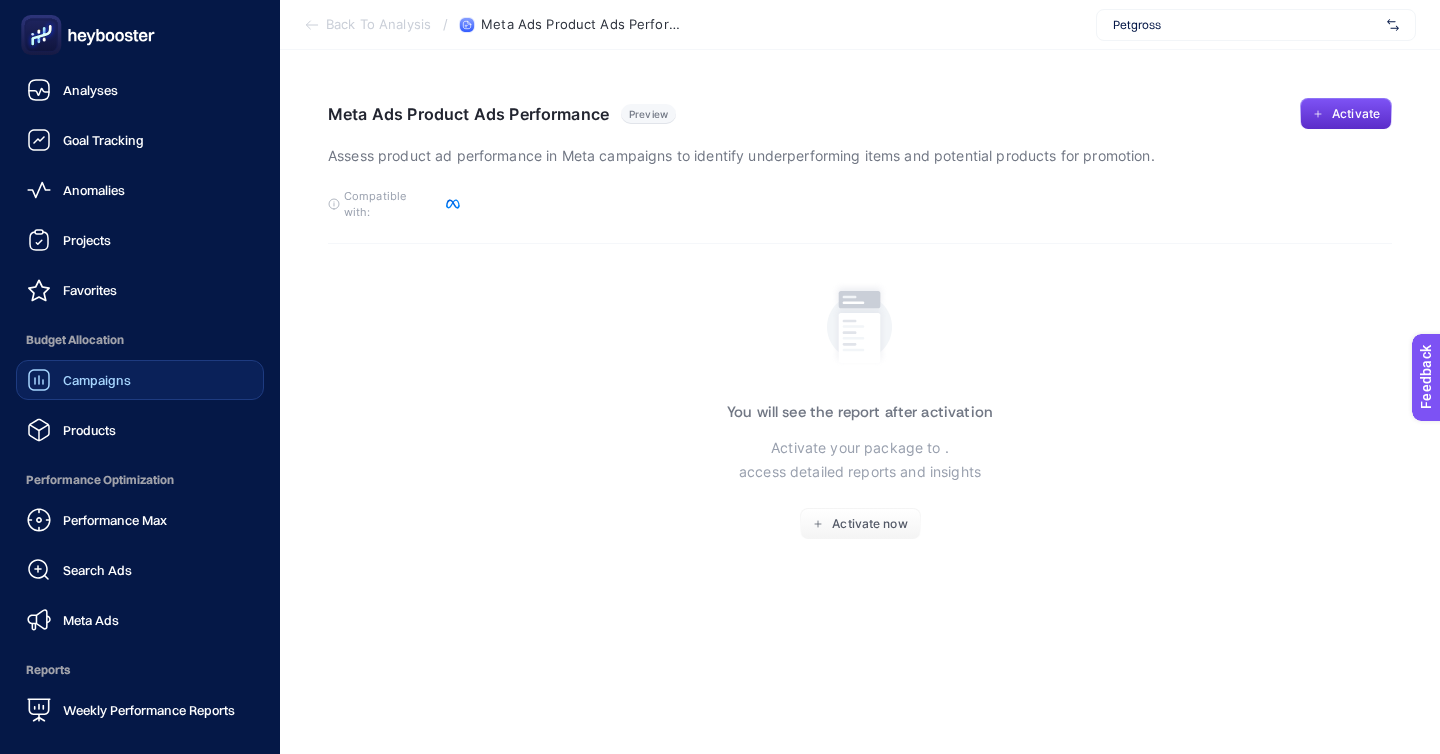 click on "Campaigns" 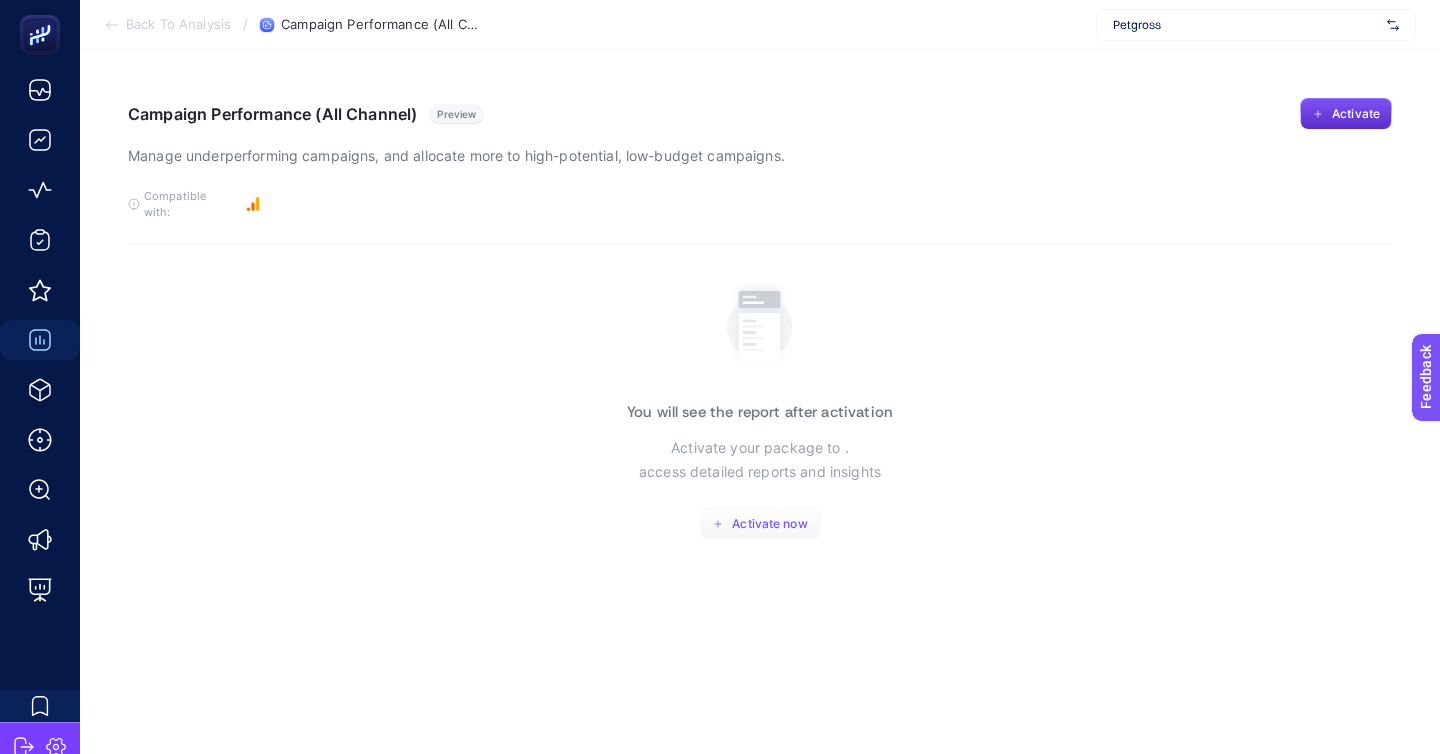 click 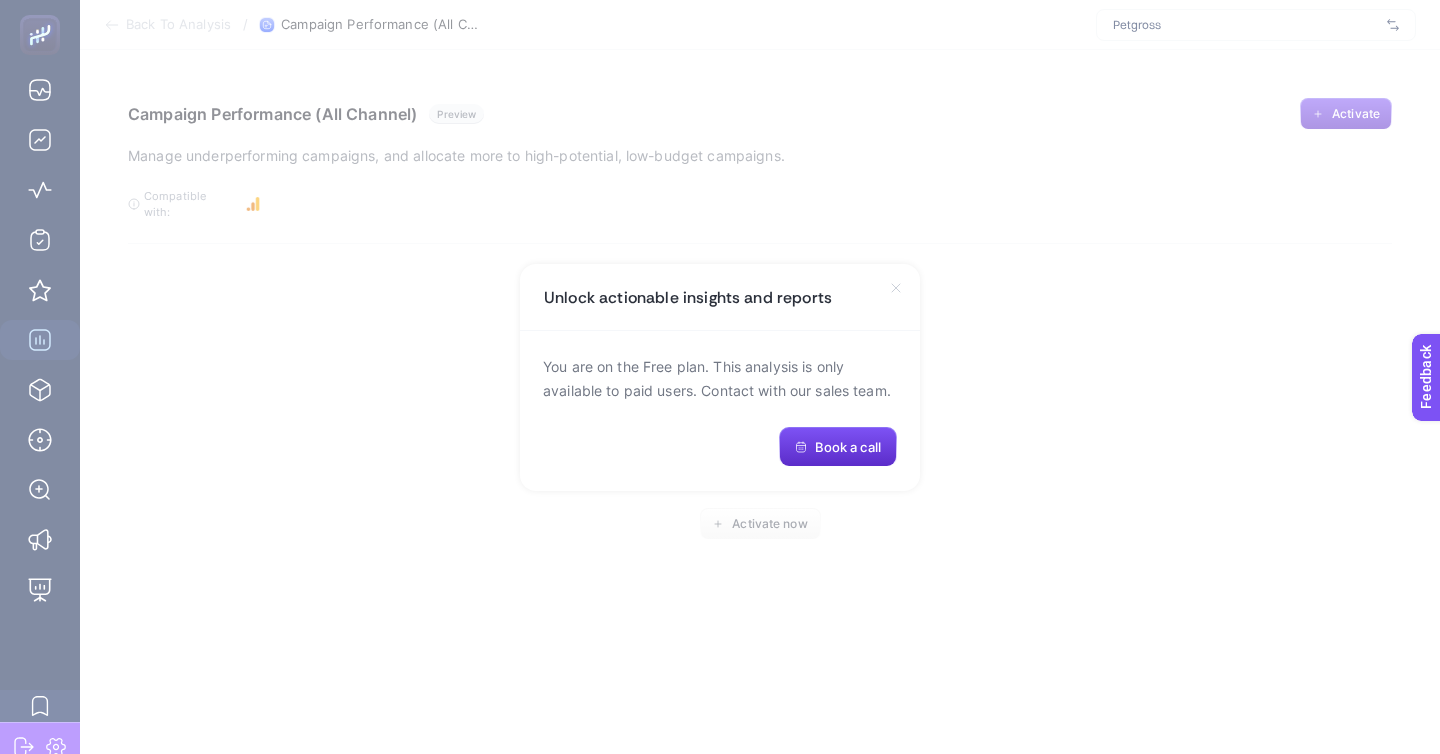 click 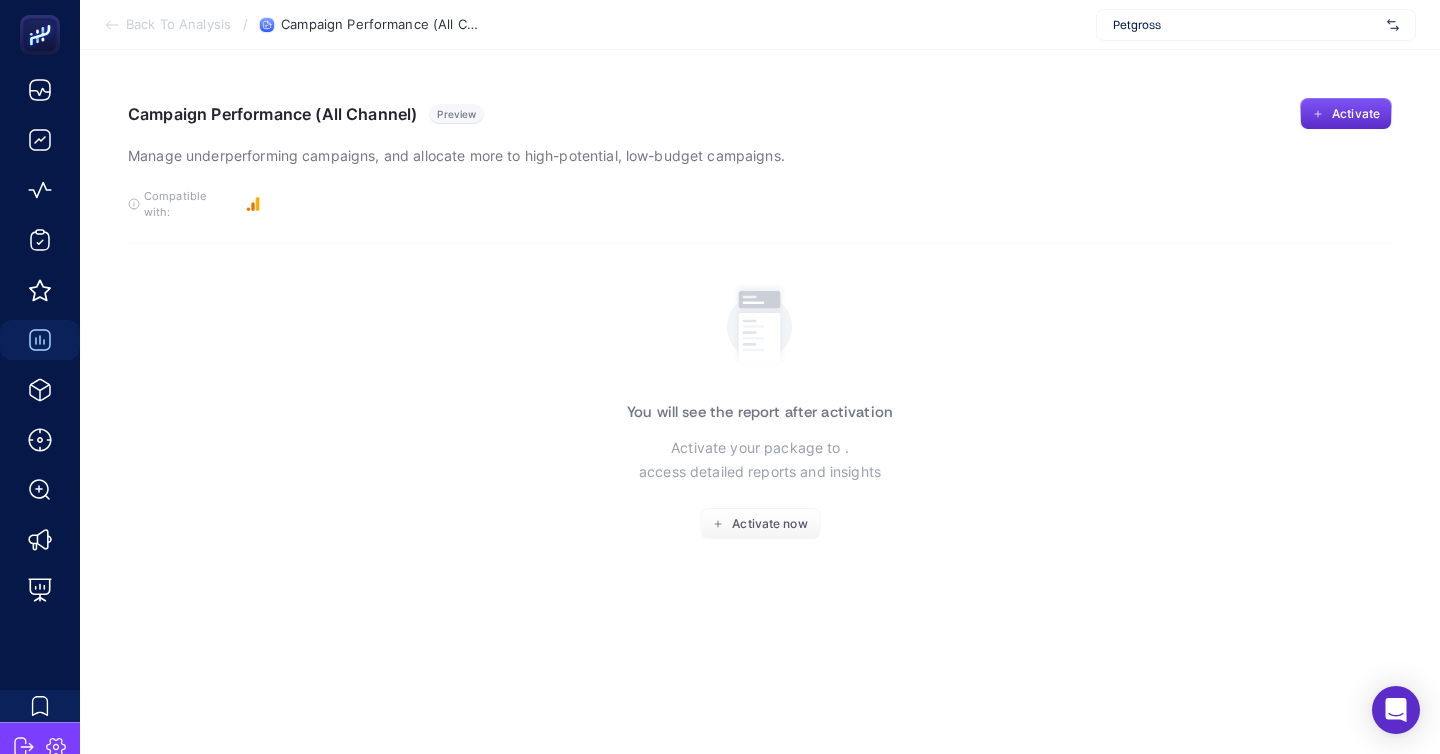 scroll, scrollTop: 0, scrollLeft: 0, axis: both 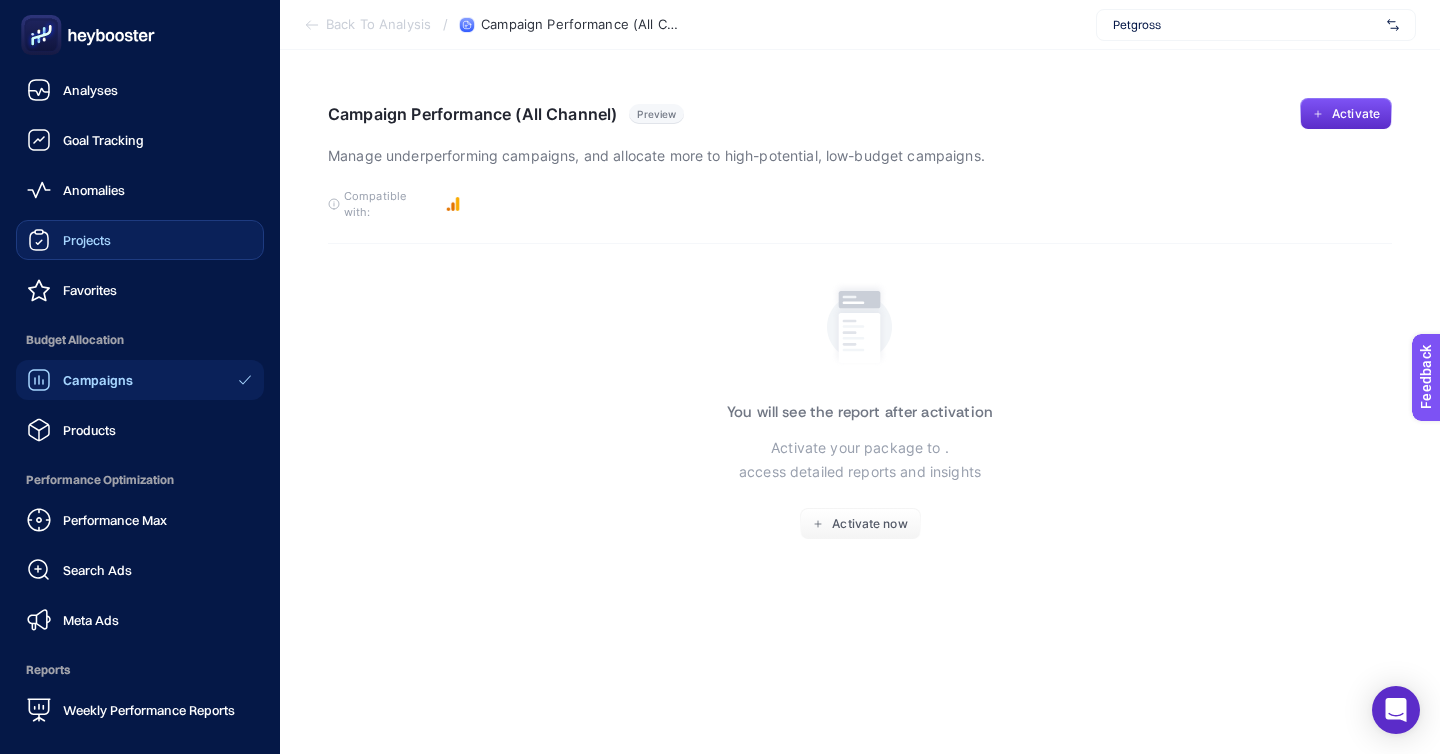 click on "Projects" at bounding box center [140, 240] 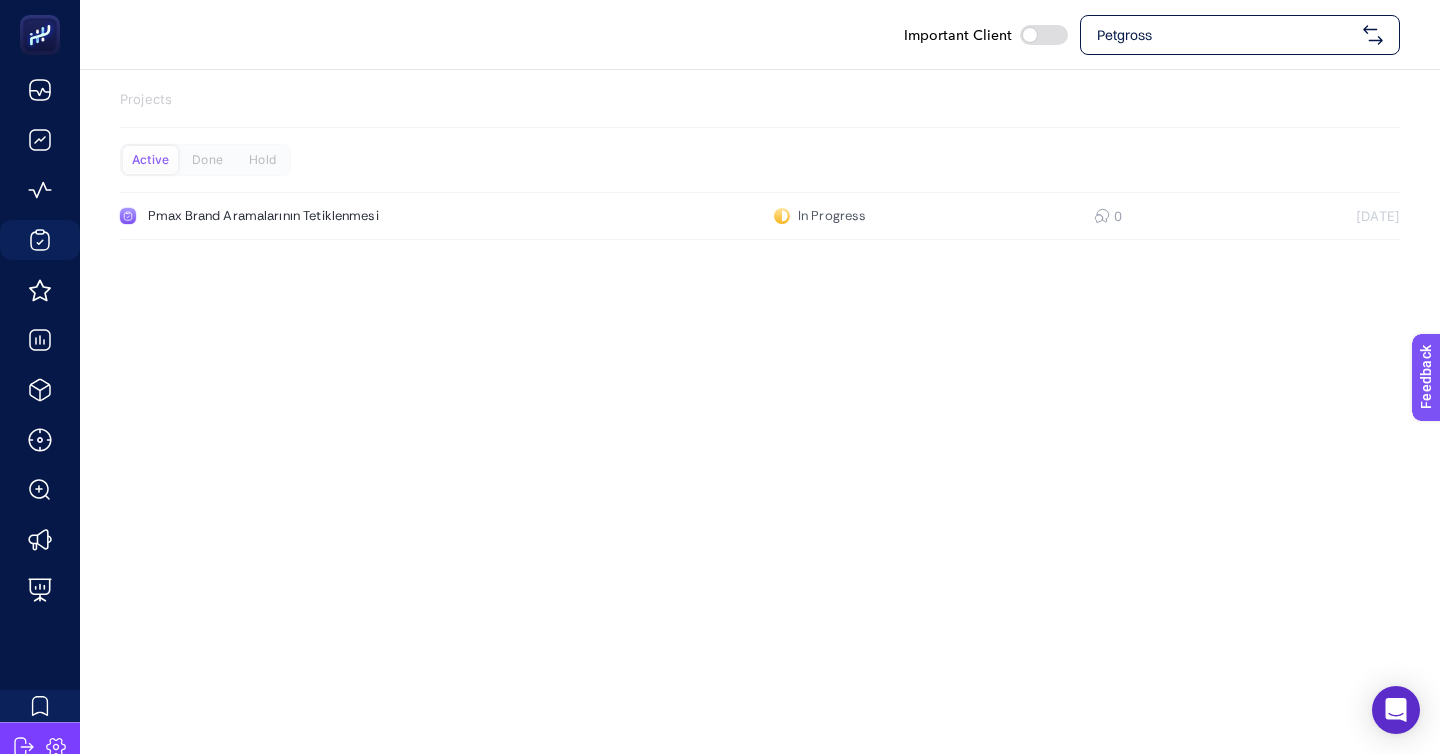 click at bounding box center (1044, 35) 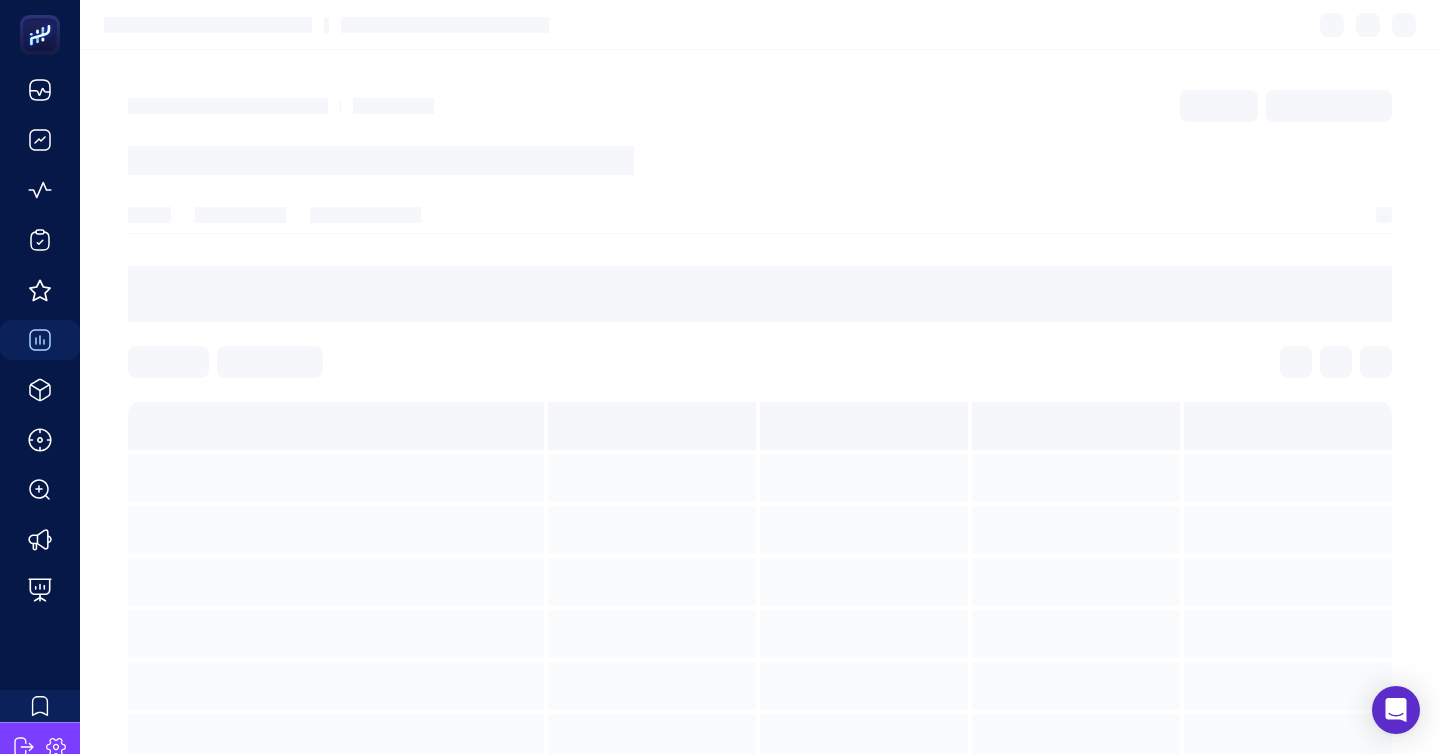 scroll, scrollTop: 0, scrollLeft: 0, axis: both 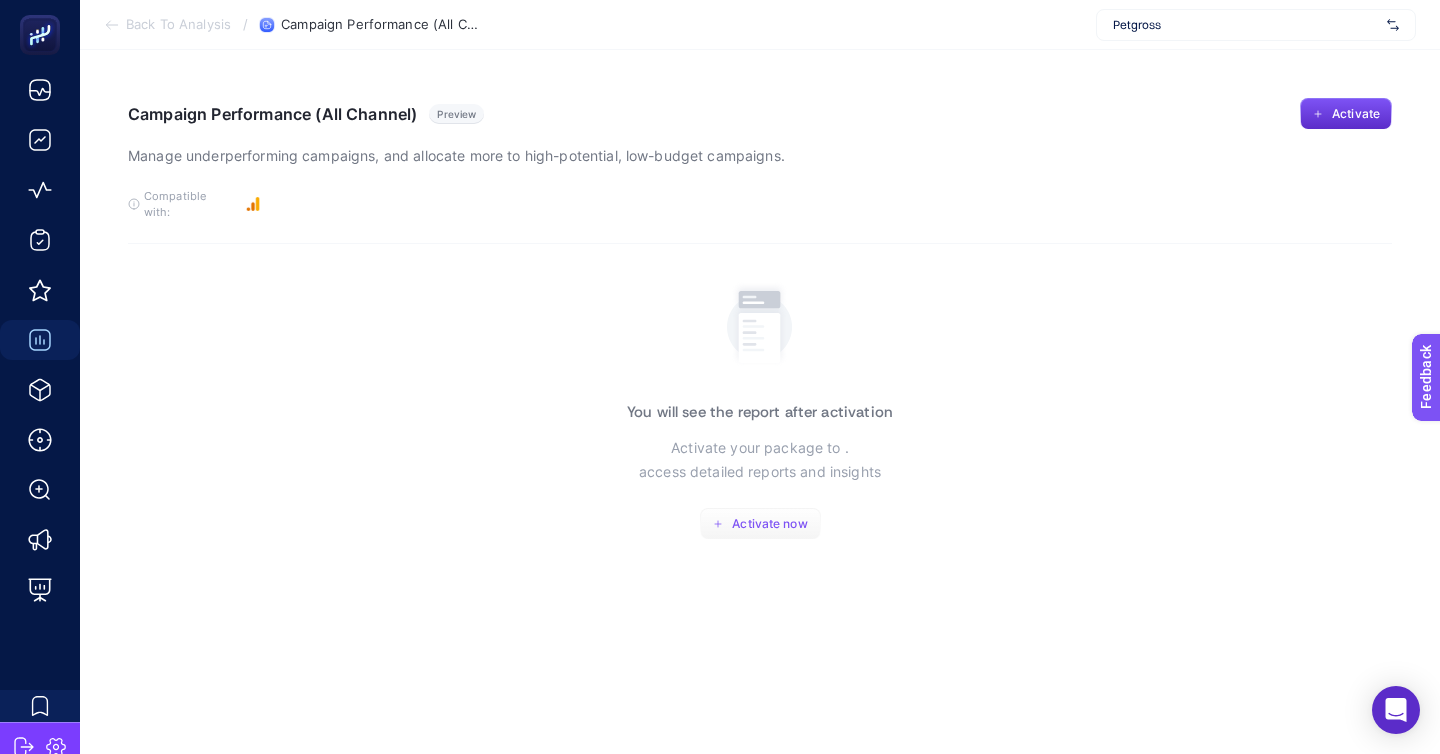 click 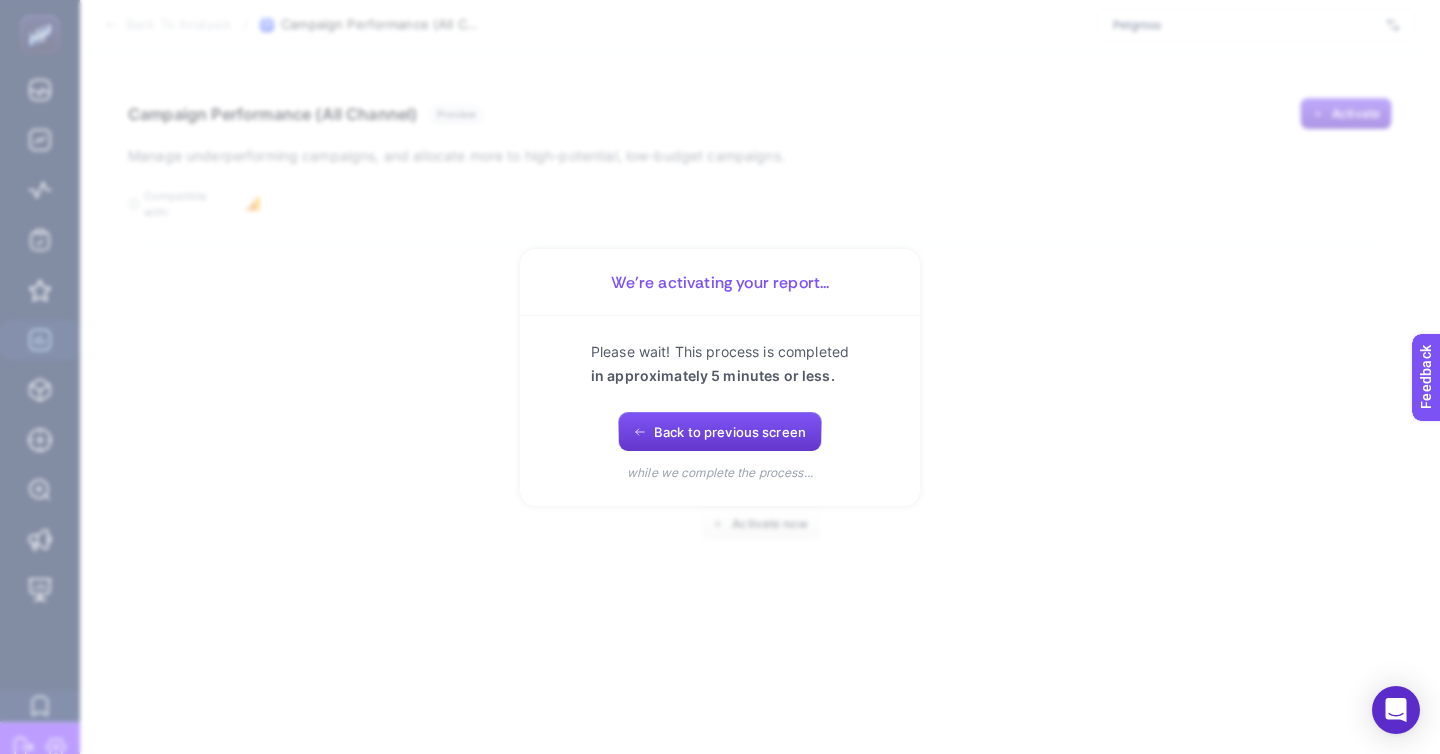 click on "Back to previous screen" at bounding box center [720, 432] 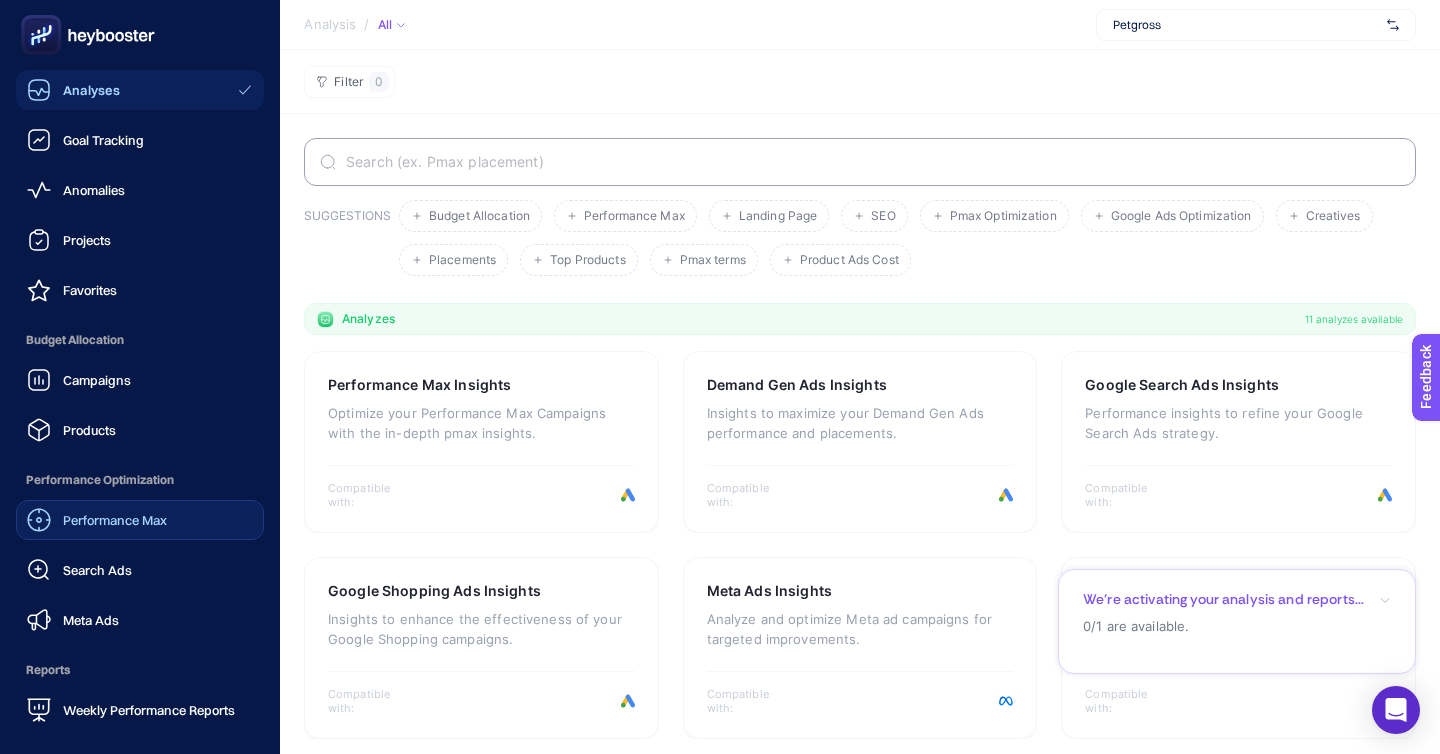 click on "Performance Max" 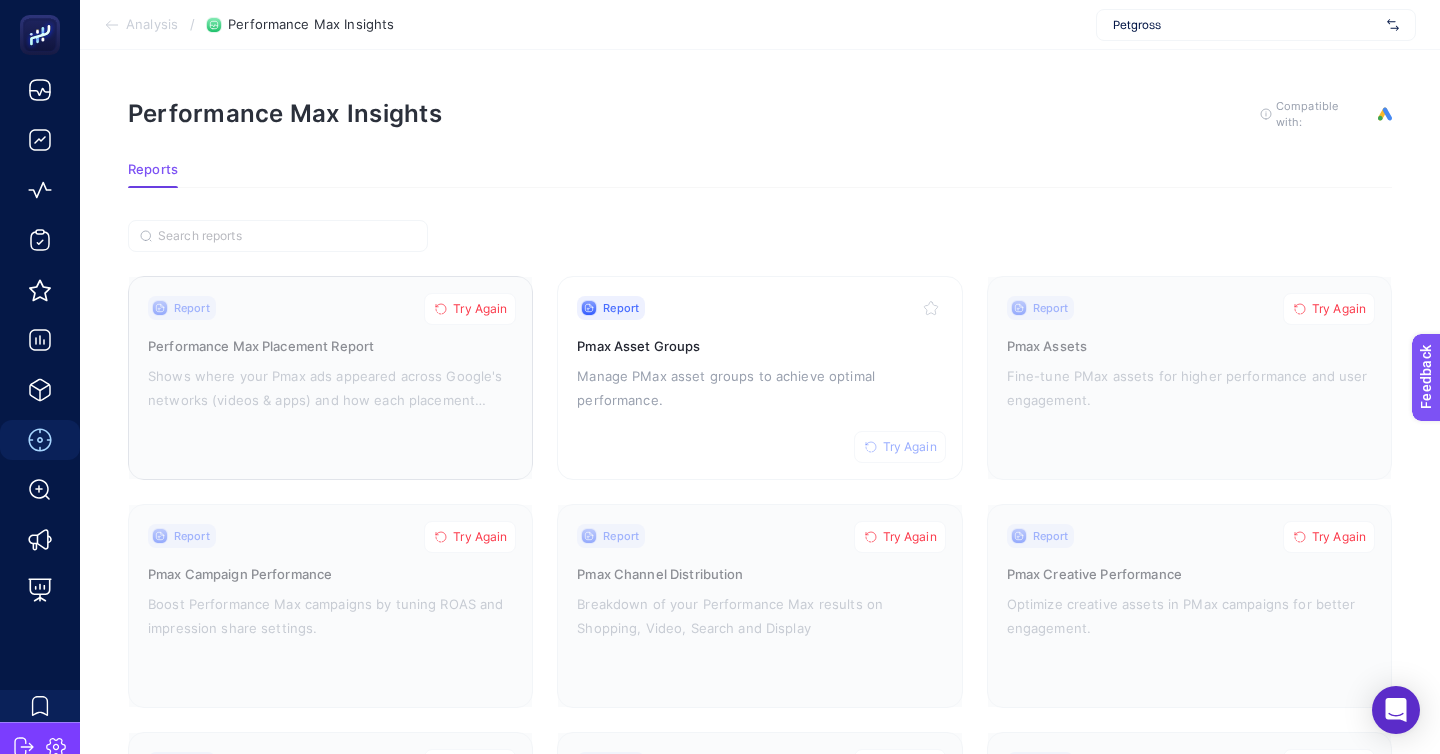 click on "Try Again" at bounding box center (480, 309) 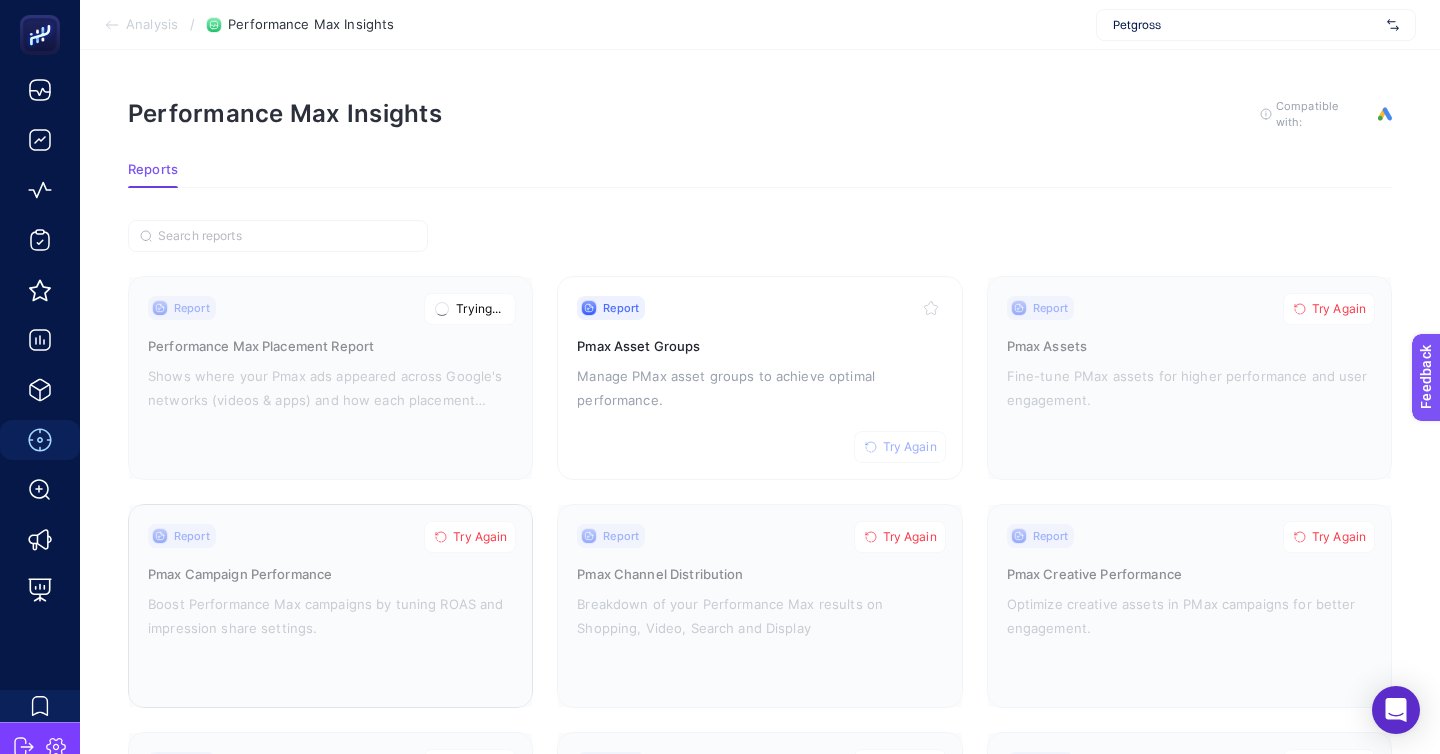 click on "Try Again" at bounding box center (470, 537) 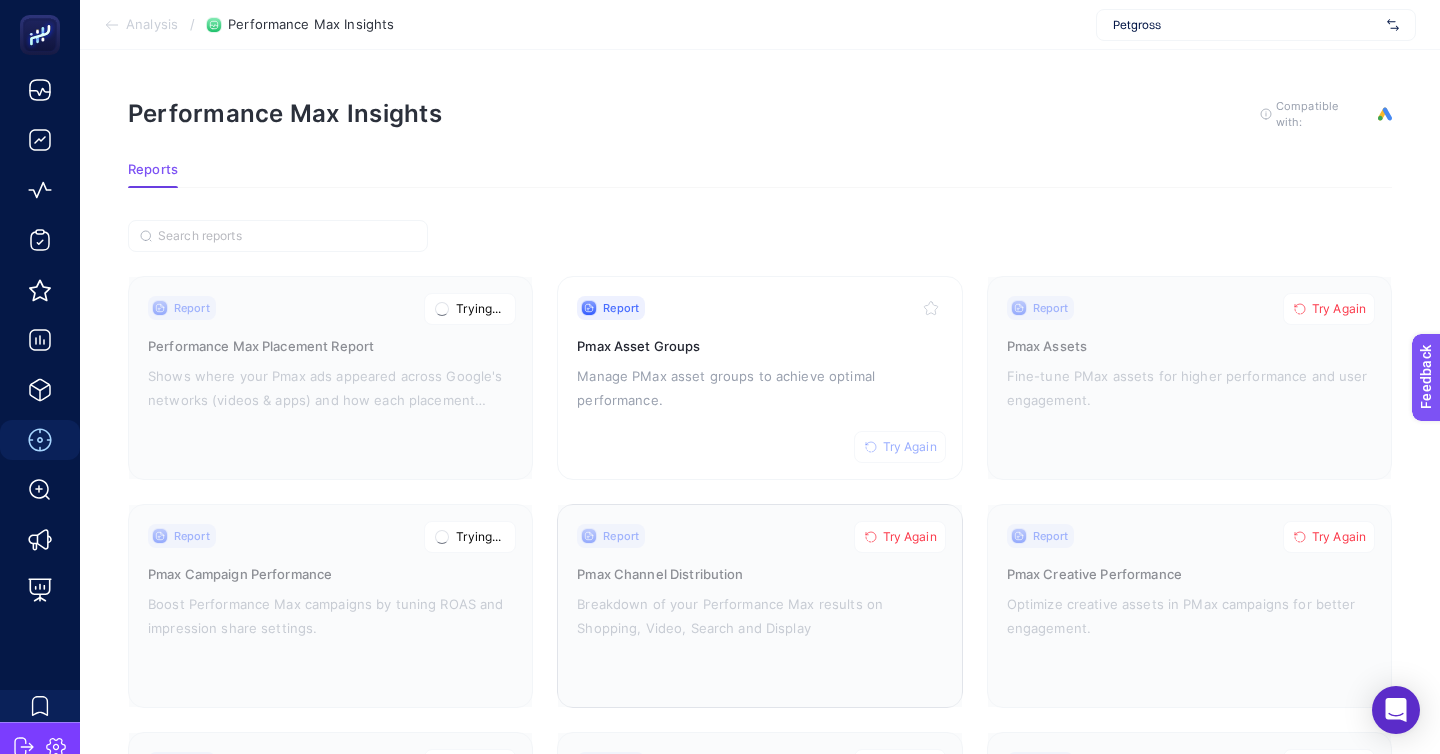 click on "Try Again" at bounding box center [910, 537] 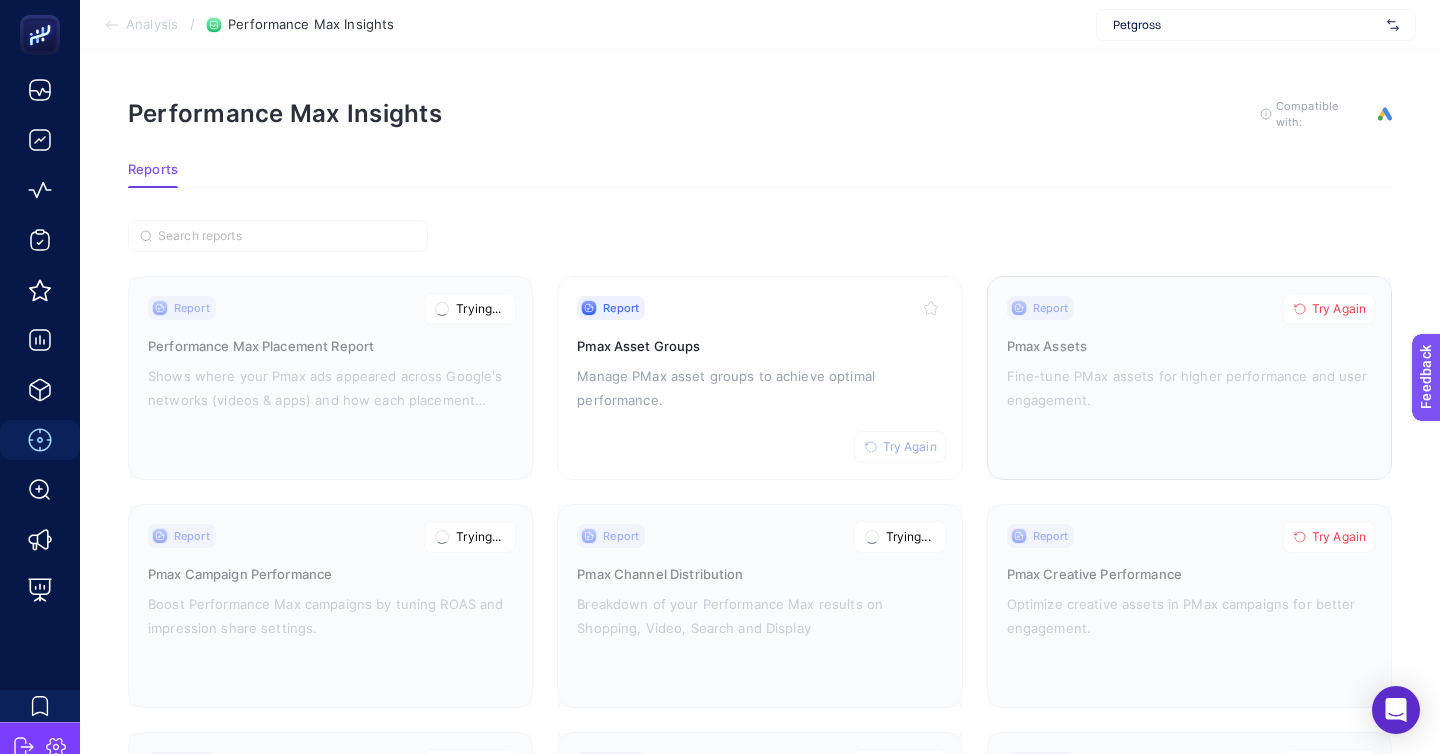click on "Try Again" at bounding box center (1339, 309) 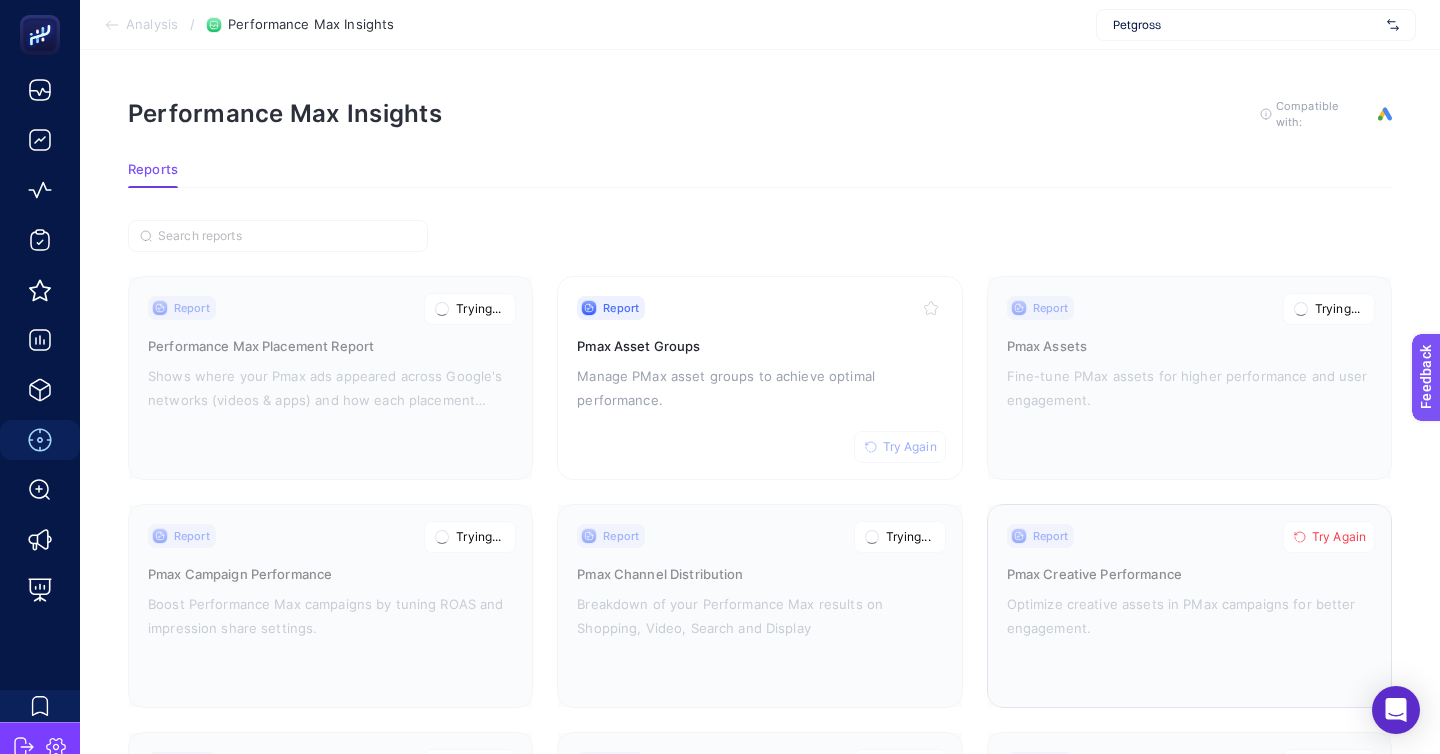 click on "Try Again" at bounding box center (1339, 537) 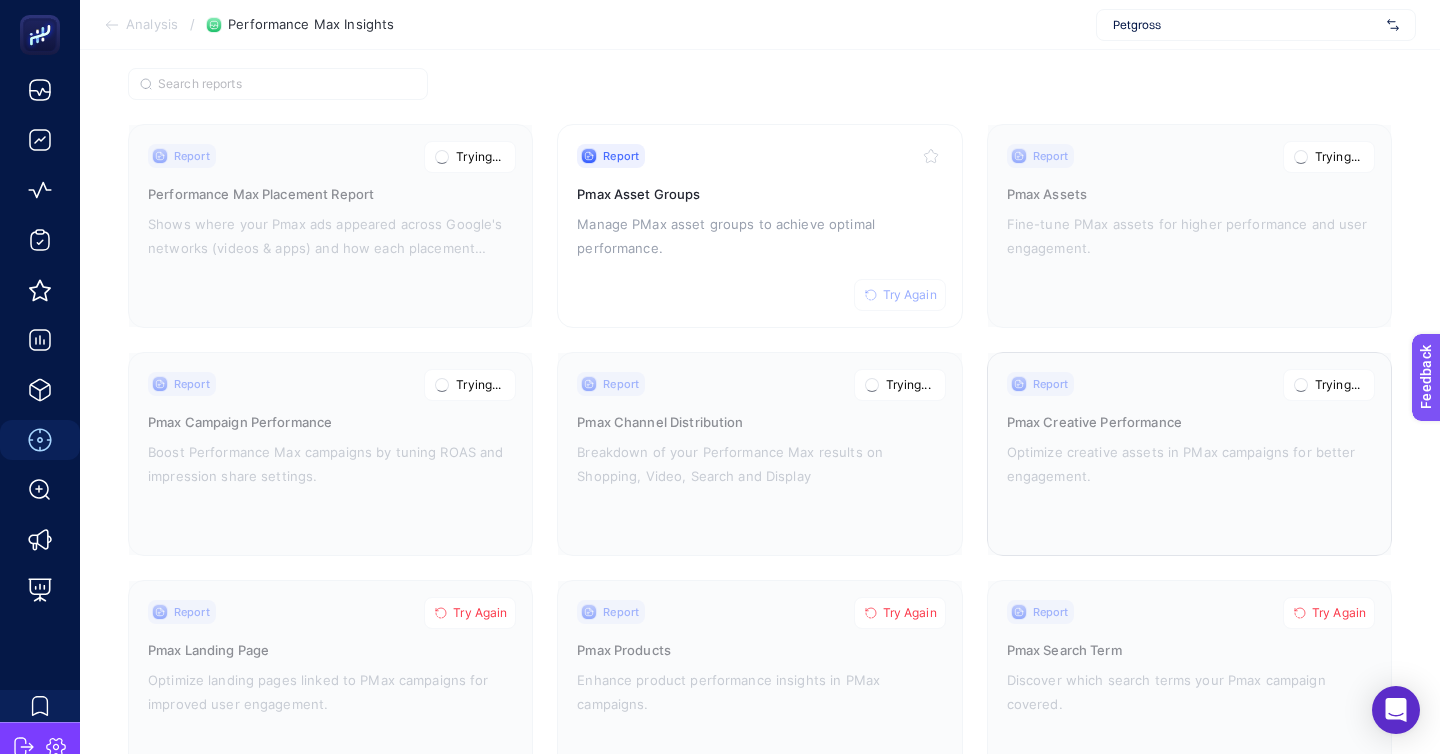 scroll, scrollTop: 172, scrollLeft: 0, axis: vertical 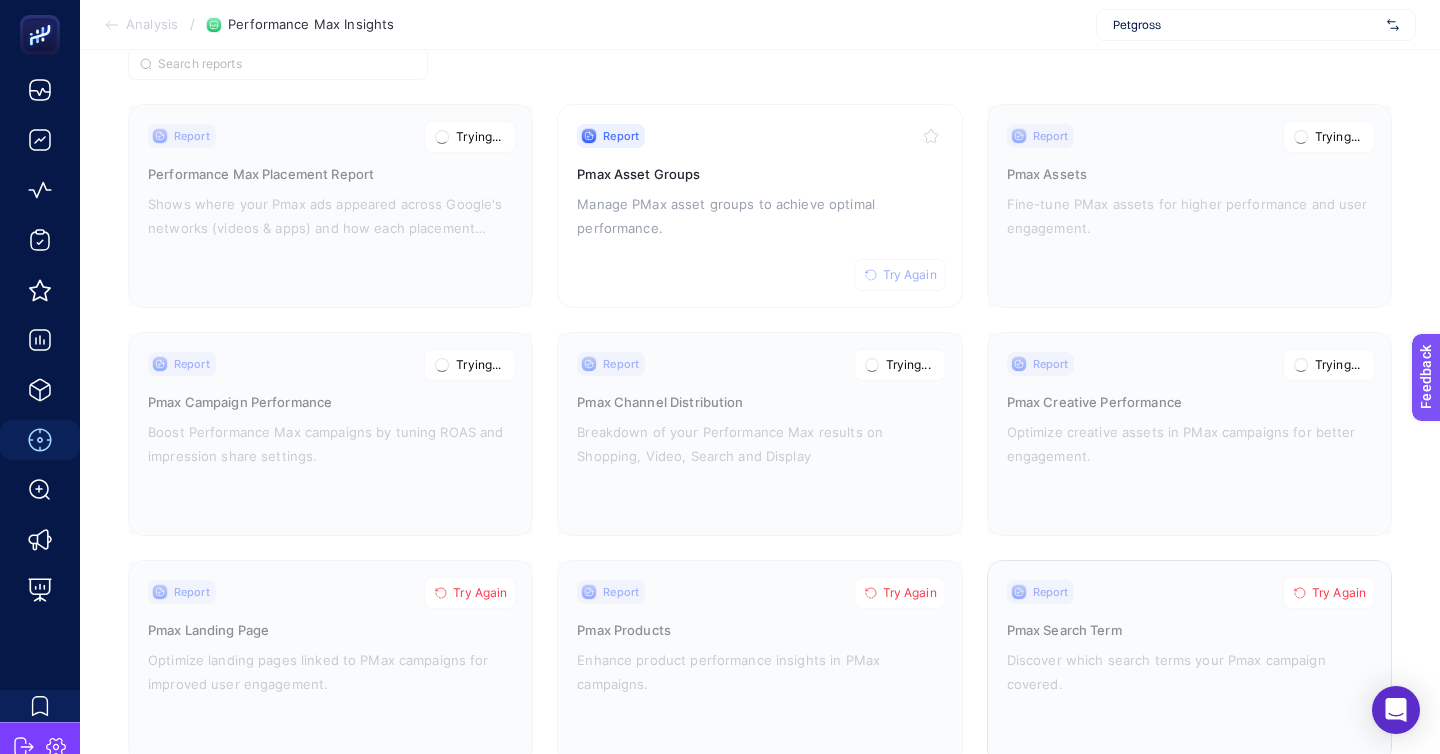 click on "Try Again" at bounding box center [1339, 593] 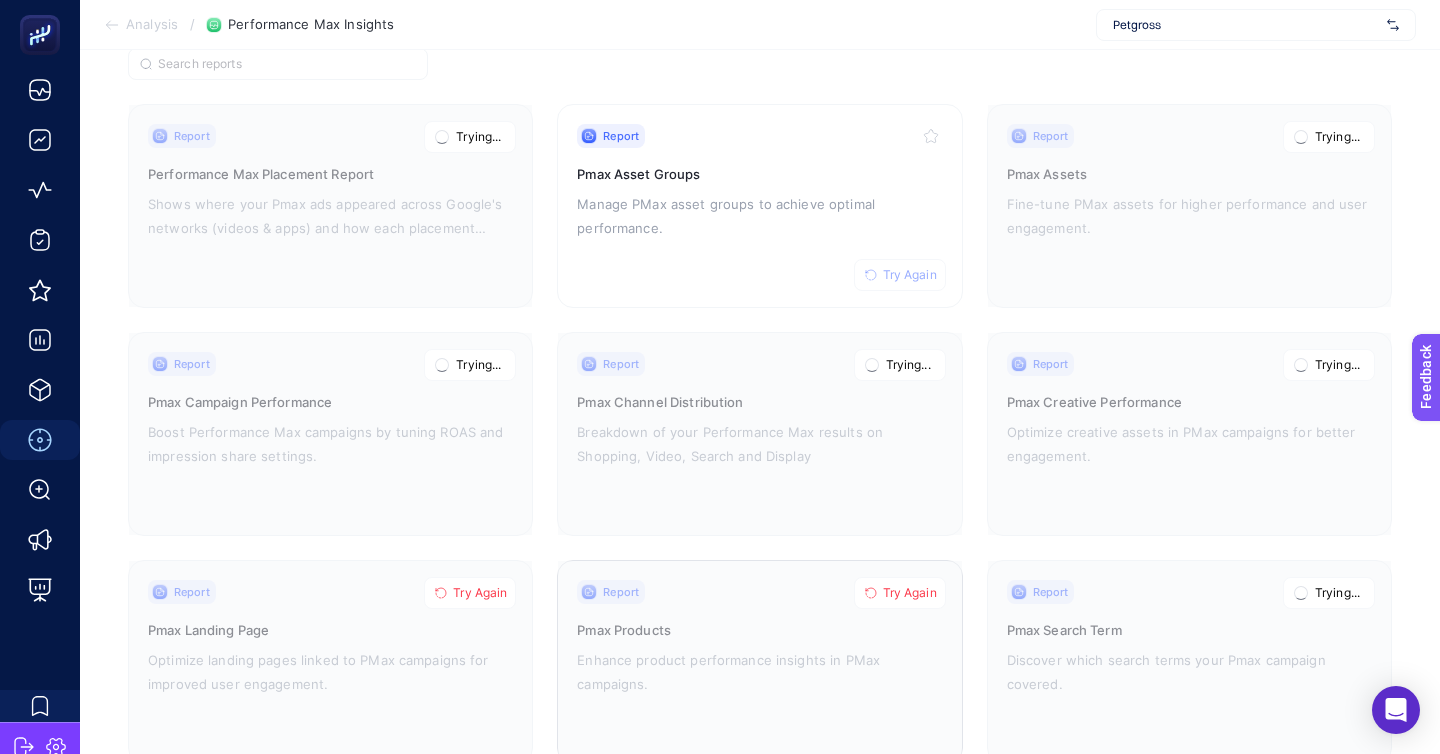 click on "Try Again" at bounding box center [910, 593] 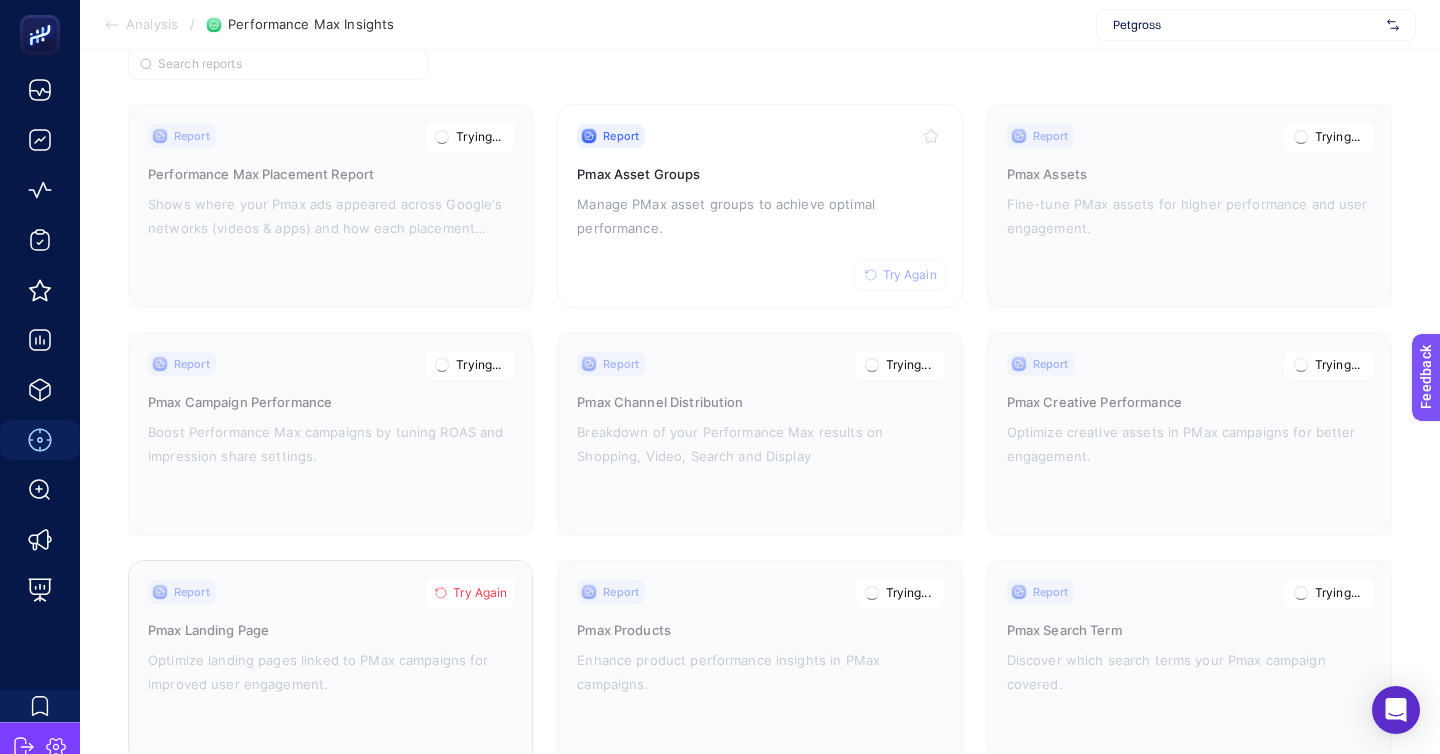 click on "Try Again" at bounding box center (470, 593) 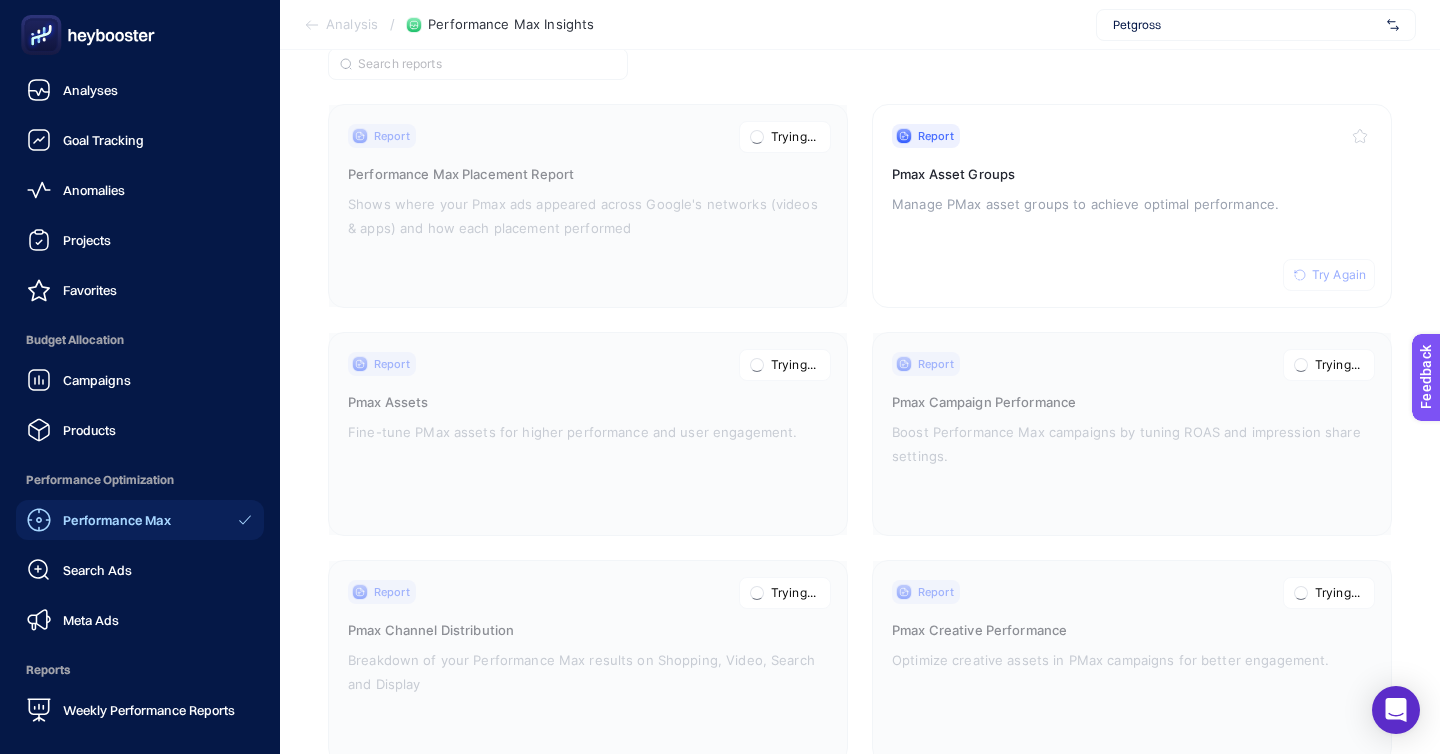 click on "Performance Max Search Ads Meta Ads" at bounding box center (140, 570) 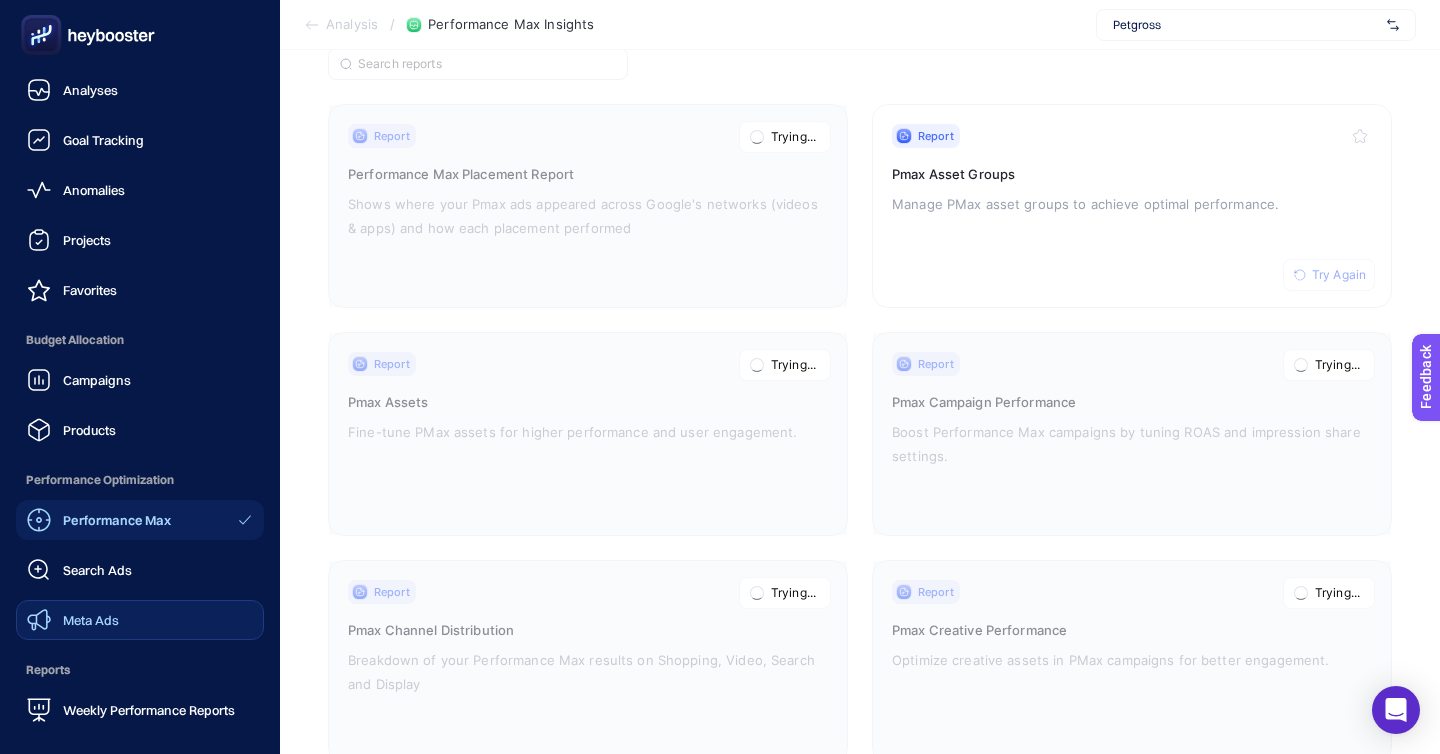 click on "Meta Ads" 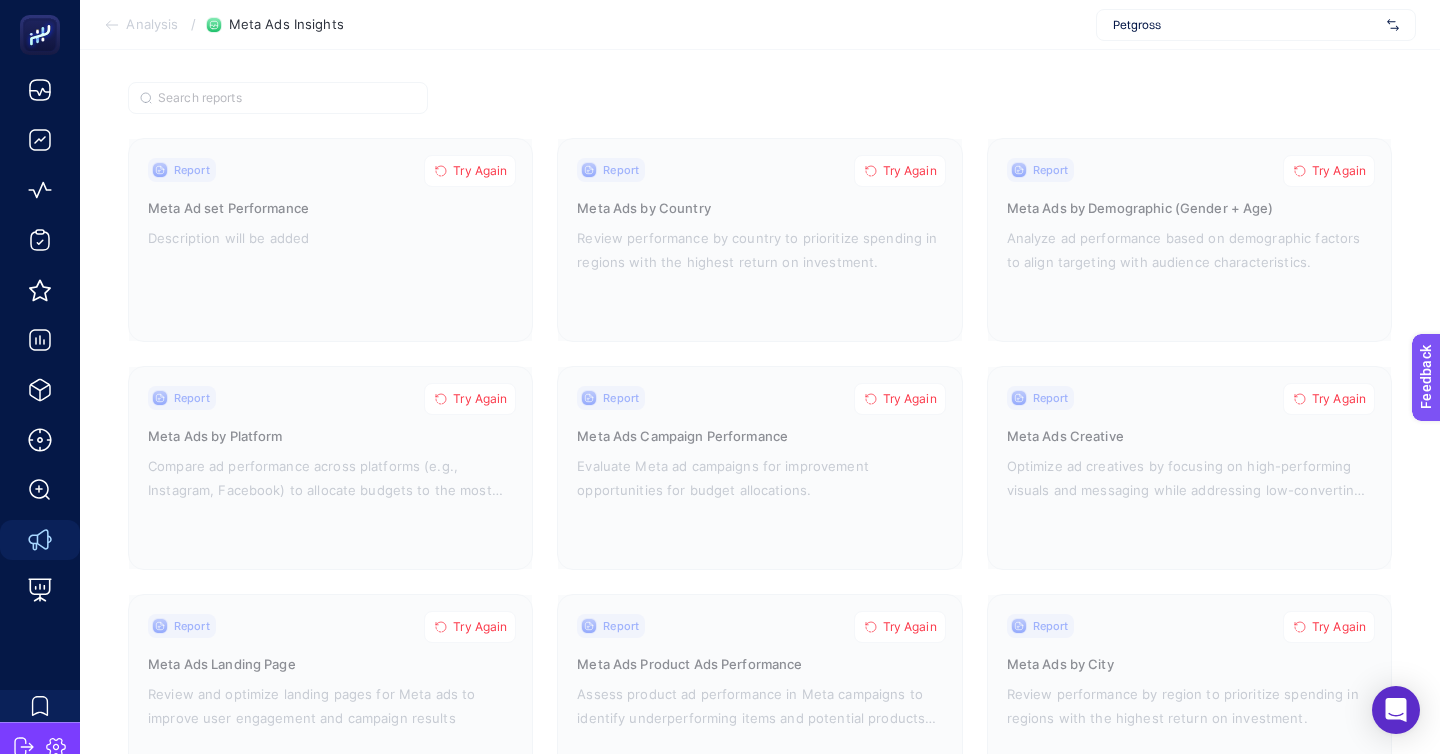 scroll, scrollTop: 78, scrollLeft: 0, axis: vertical 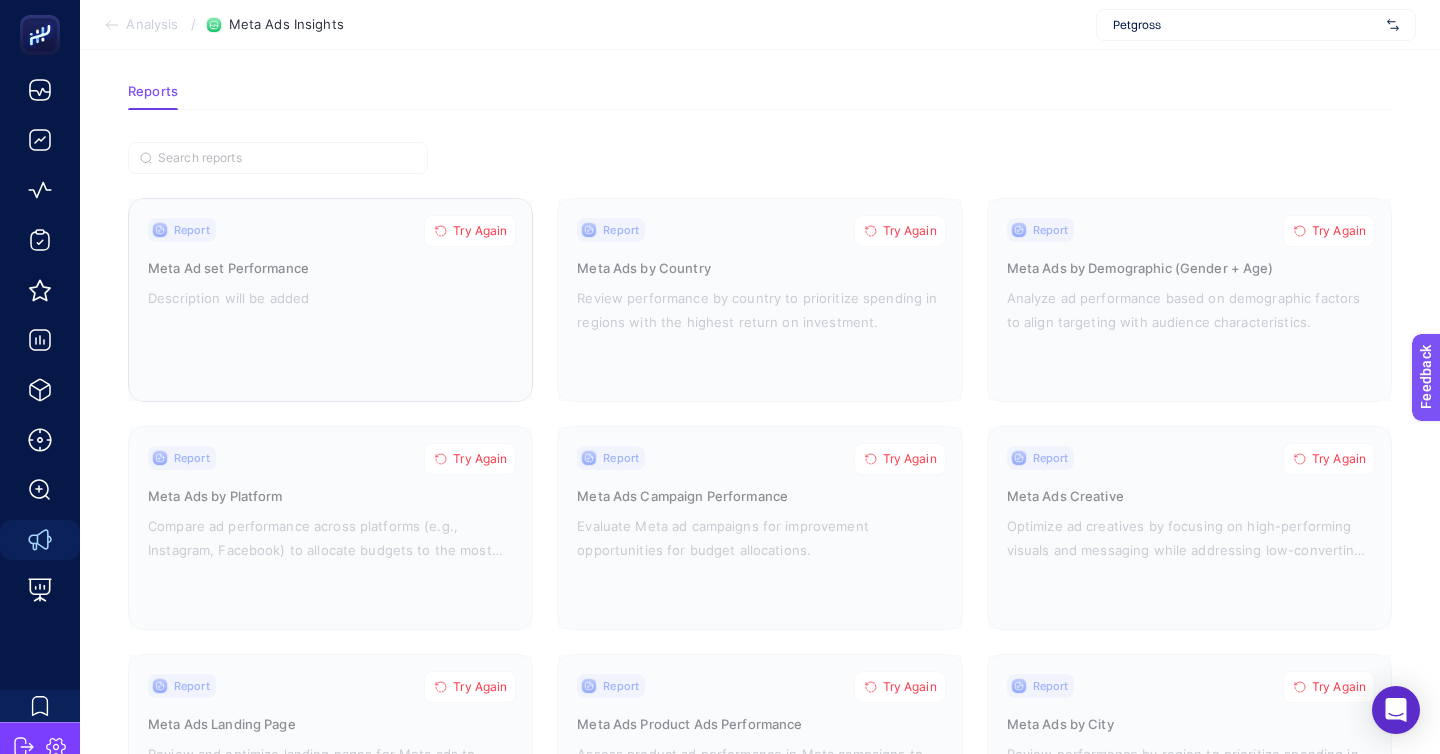 click on "Try Again" at bounding box center (480, 231) 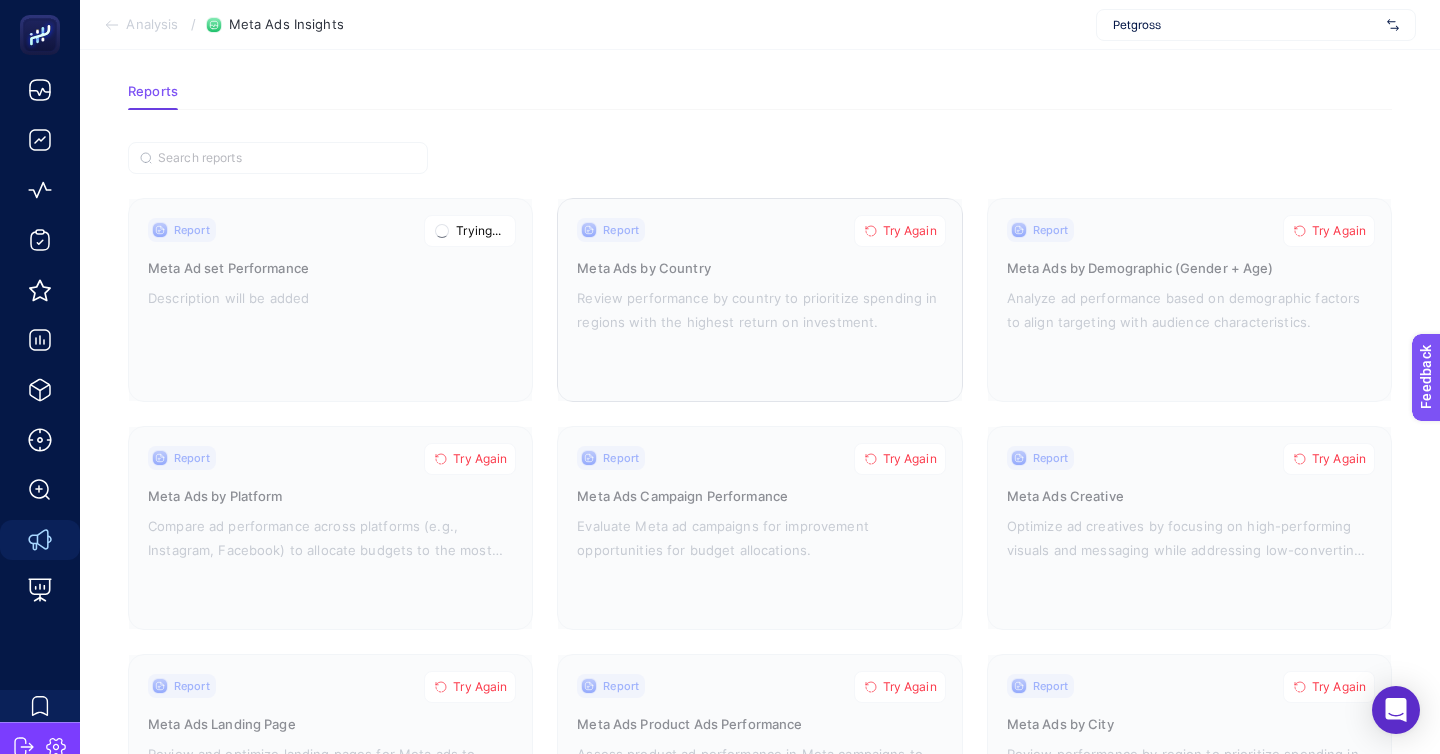 click on "Try Again" at bounding box center (910, 231) 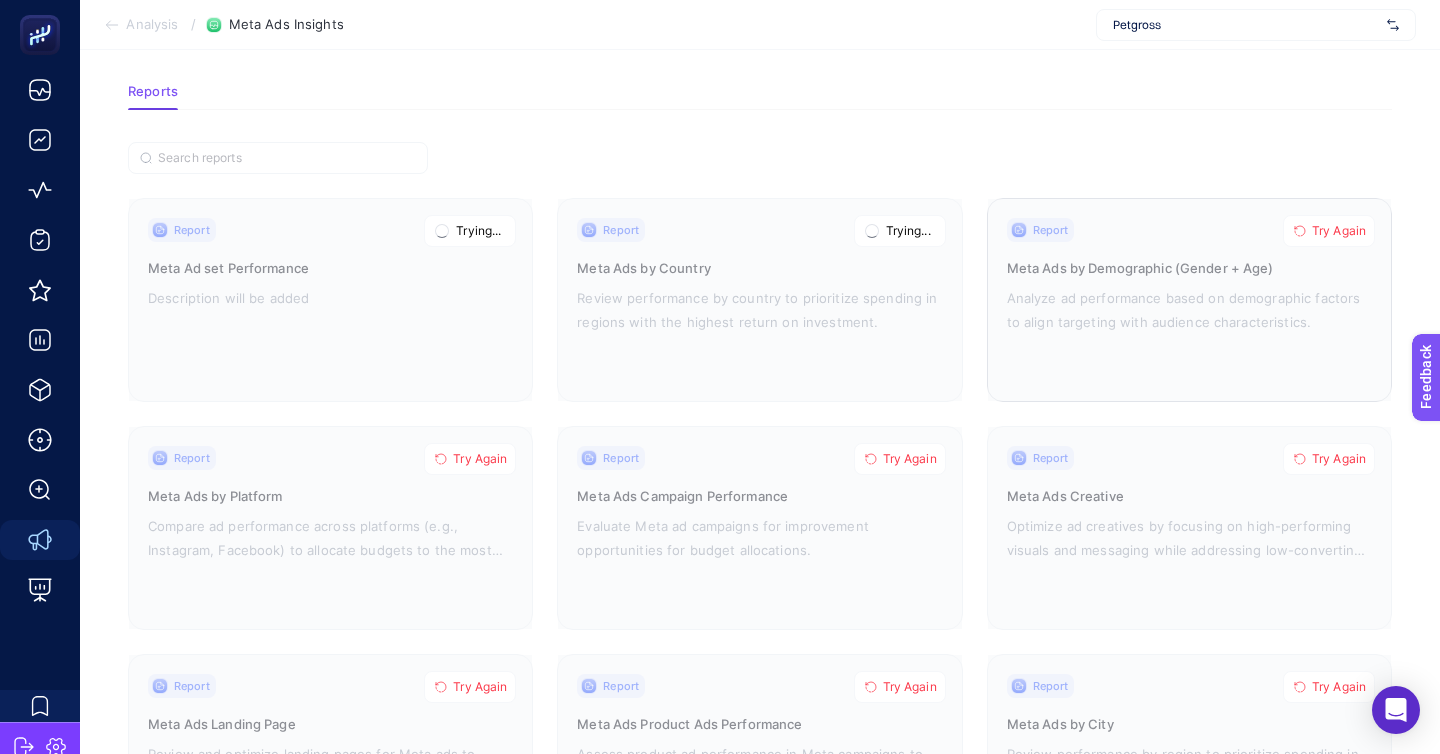 click on "Try Again" at bounding box center [1339, 231] 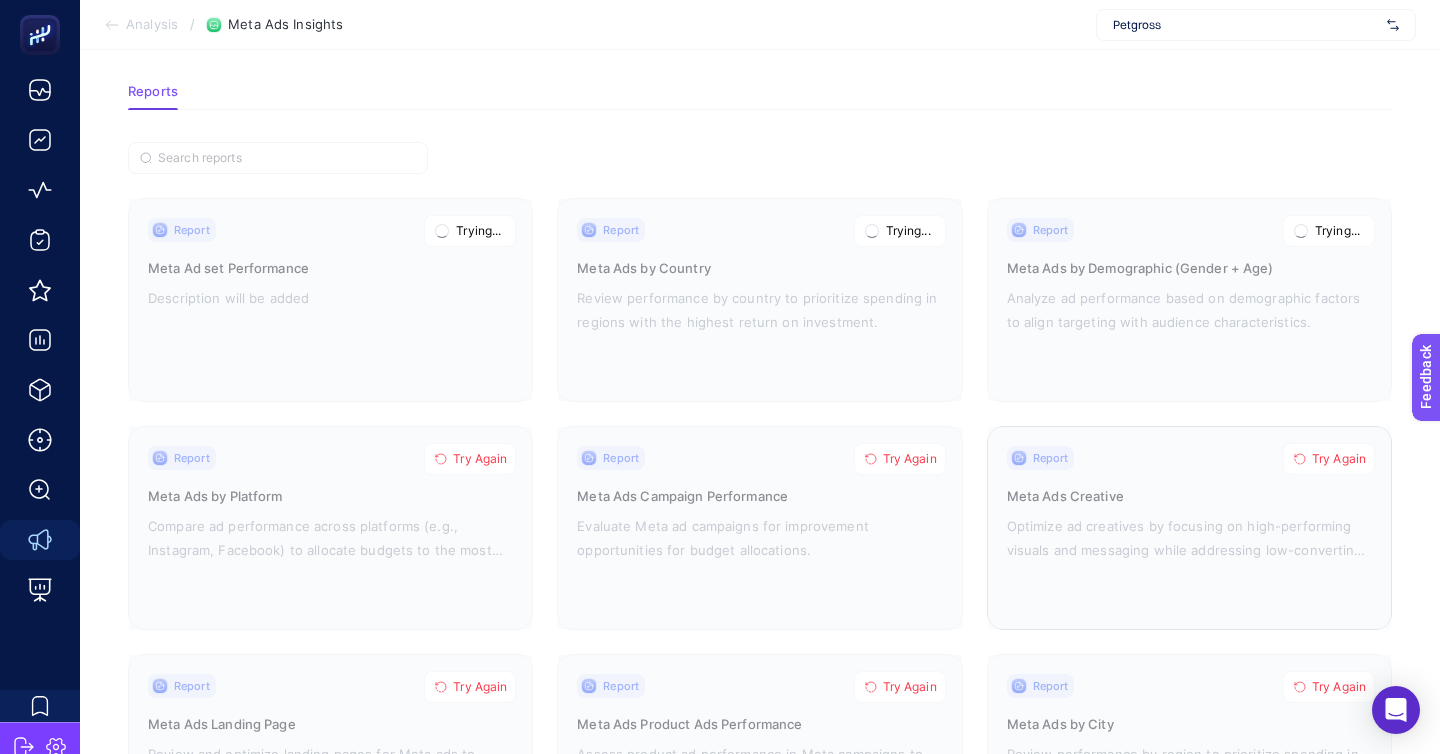 click on "Try Again" at bounding box center [1339, 459] 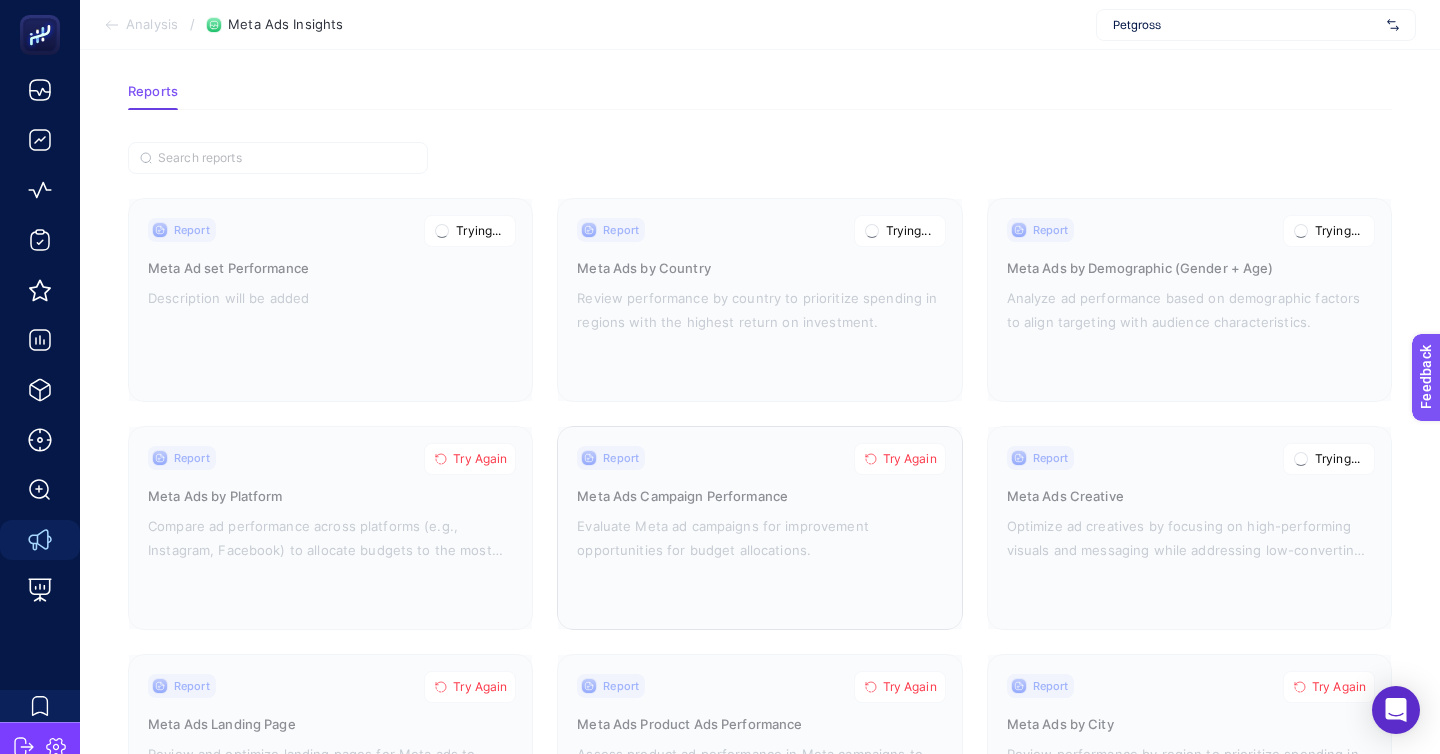 click on "Try Again" at bounding box center (910, 459) 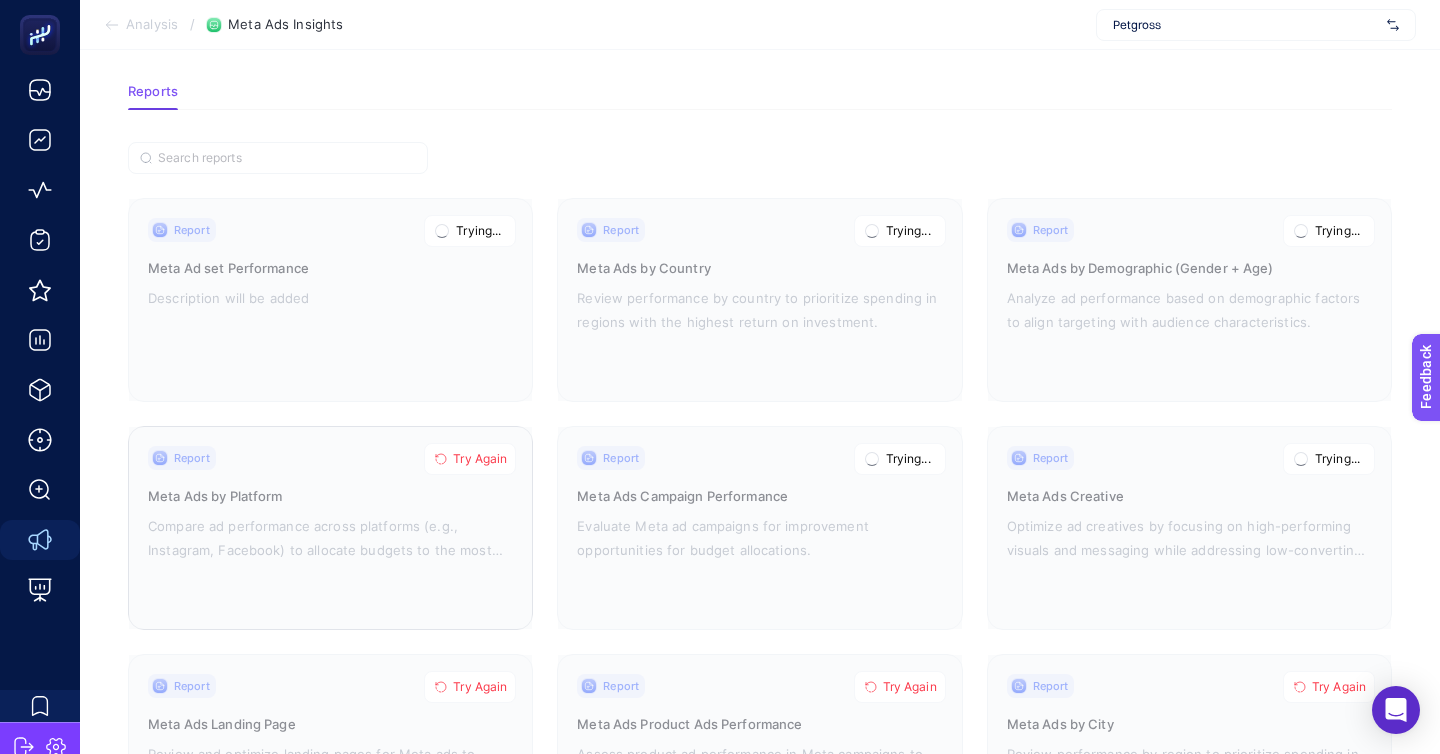 click on "Try Again" at bounding box center [480, 459] 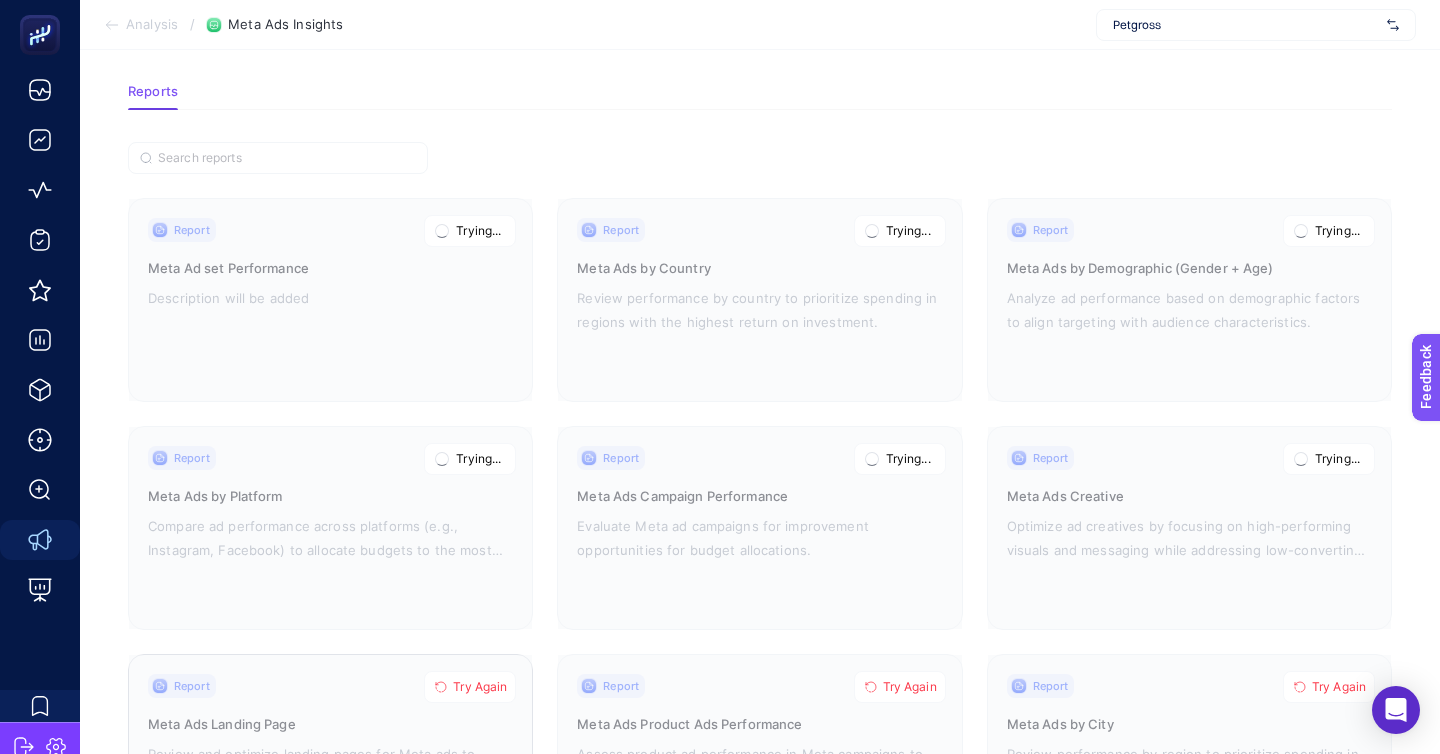 click on "Try Again" at bounding box center [480, 687] 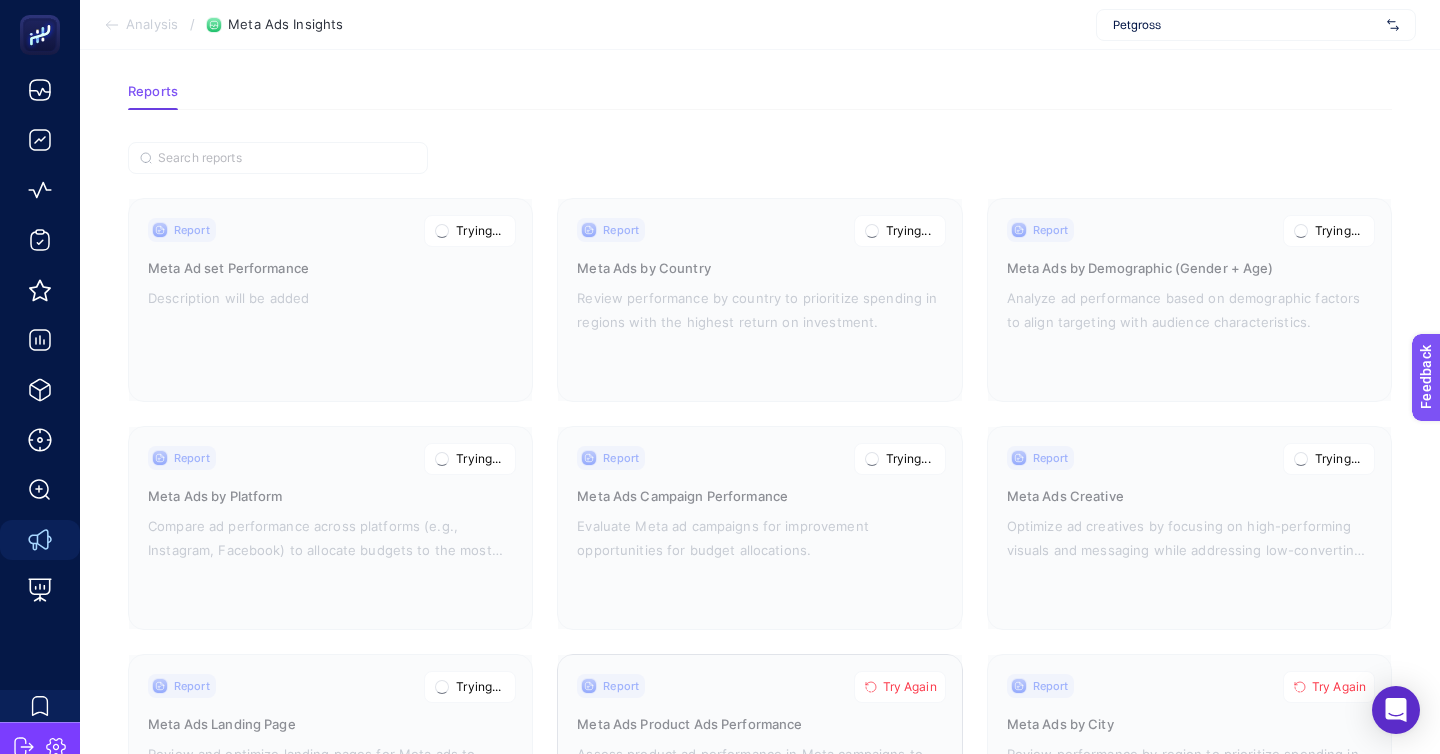 click on "Try Again" at bounding box center (910, 687) 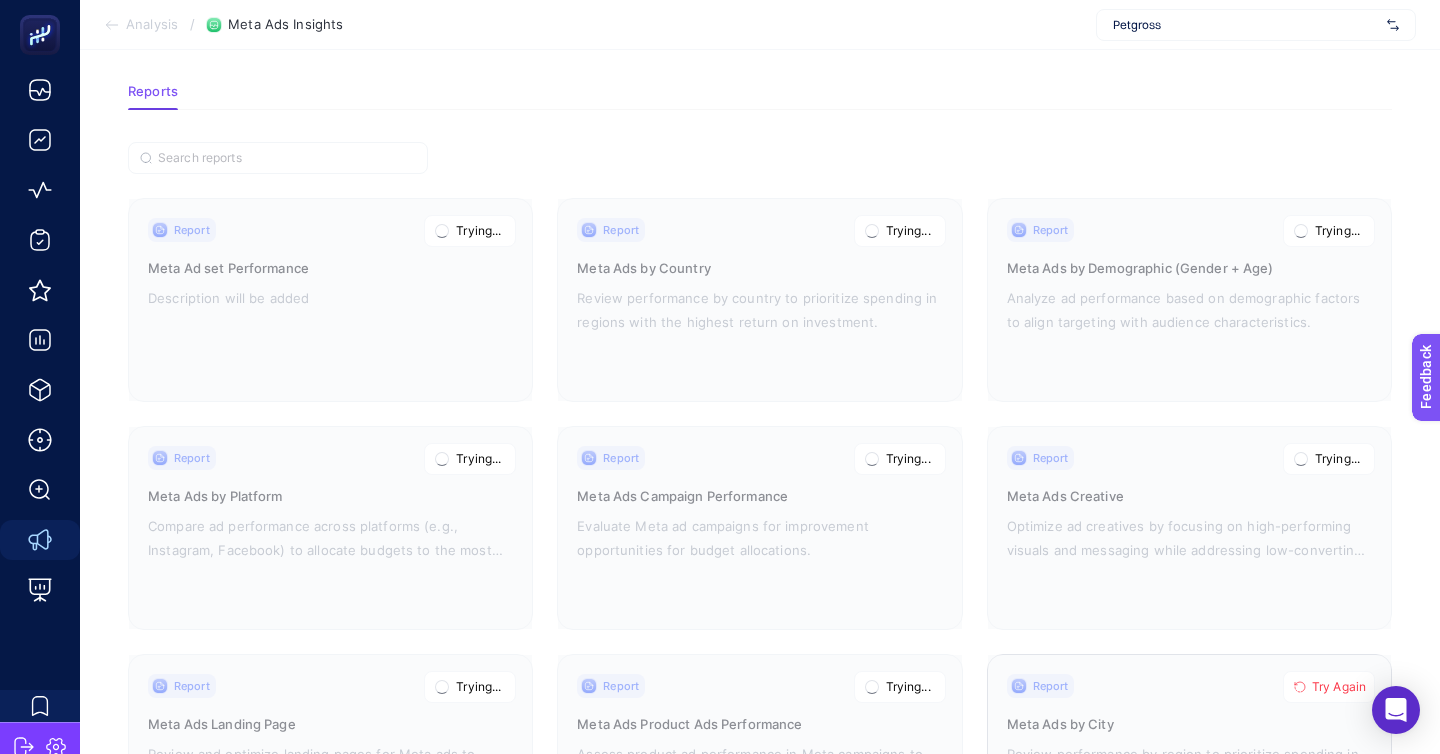 click on "Try Again" at bounding box center [1329, 687] 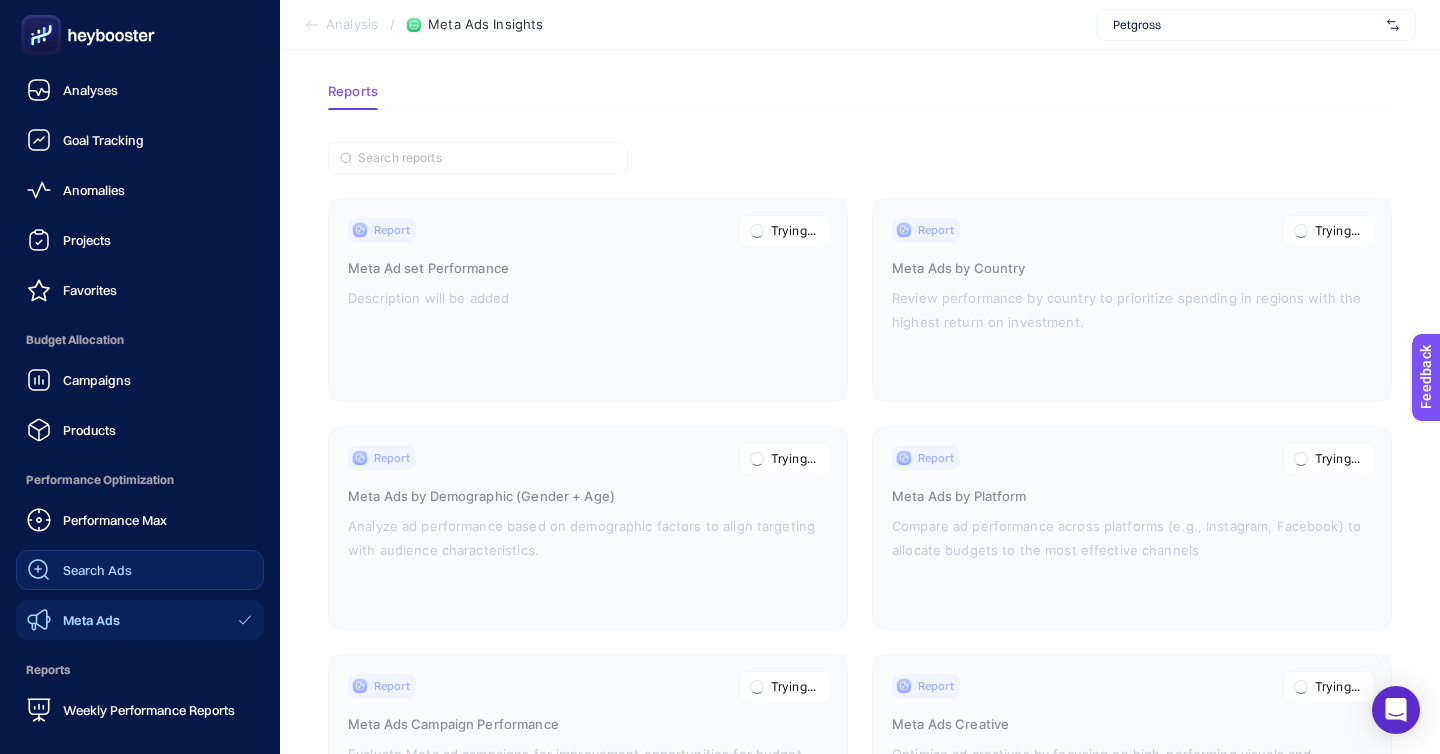 click on "Search Ads" 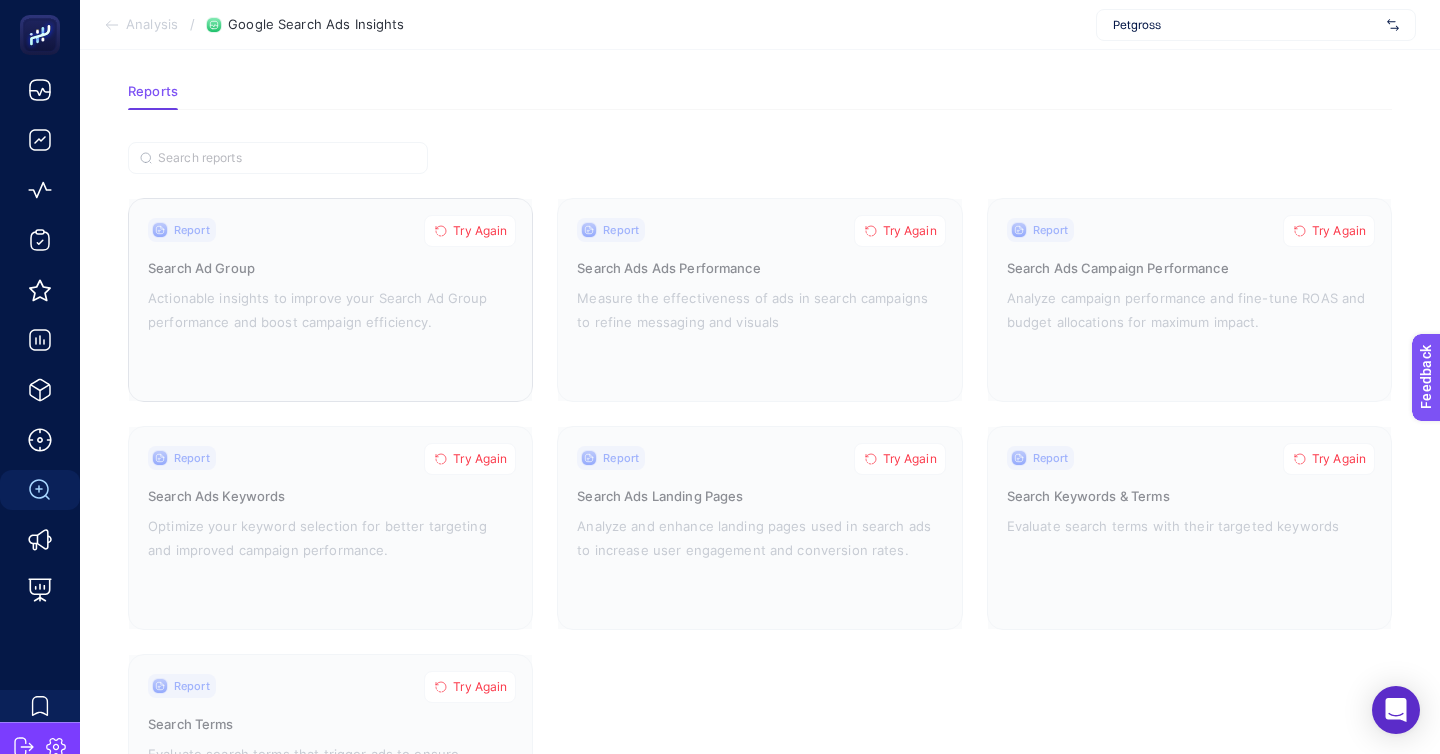 click on "Try Again" at bounding box center [480, 231] 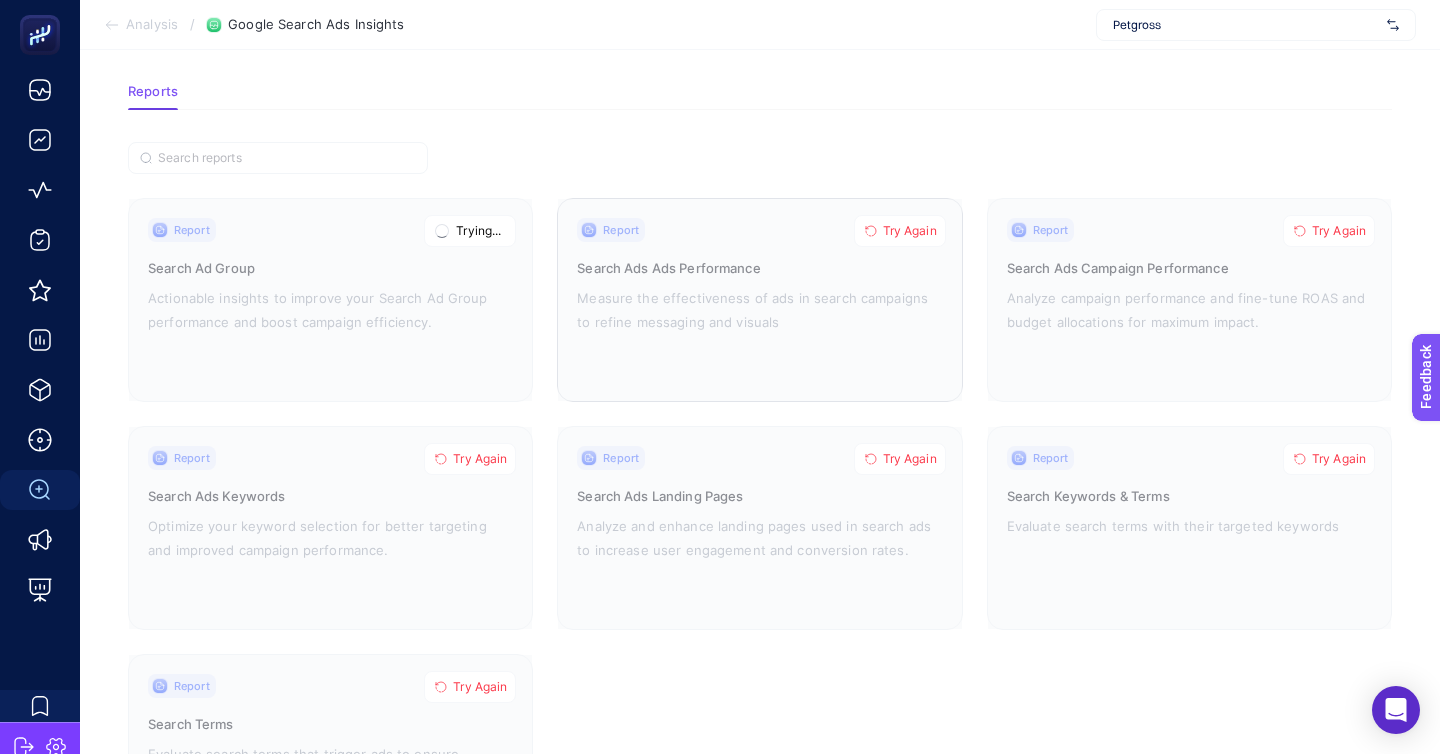 click on "Try Again" at bounding box center [910, 231] 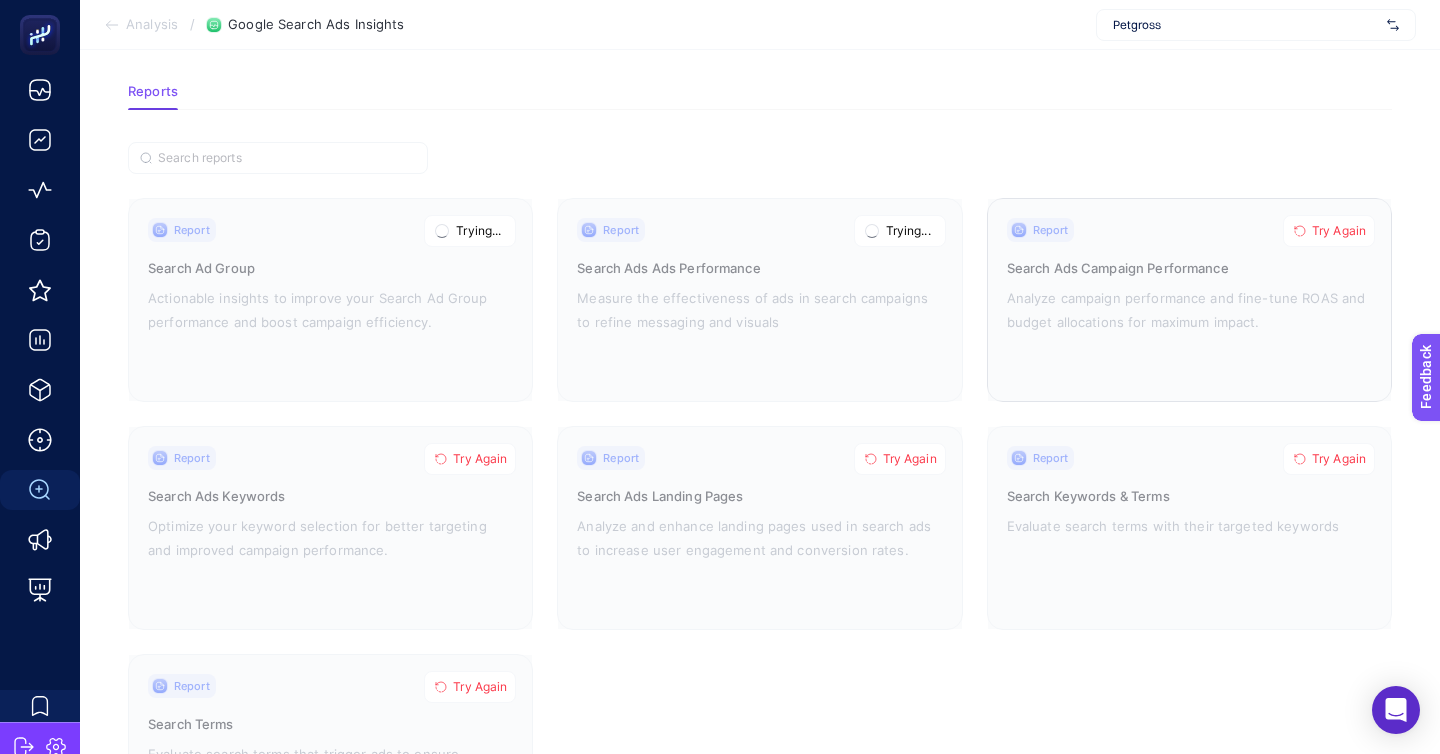 click on "Try Again" at bounding box center (1329, 231) 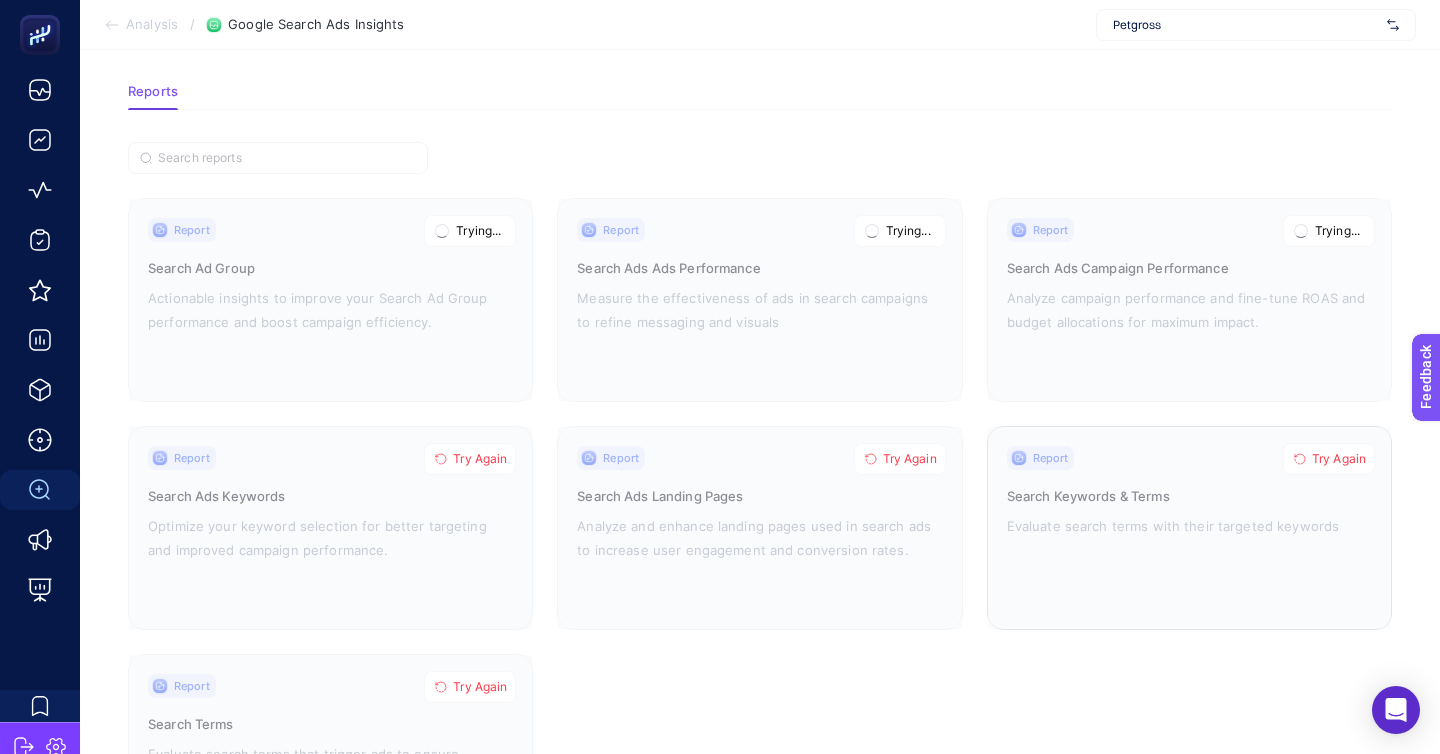 click on "Try Again" at bounding box center (1329, 459) 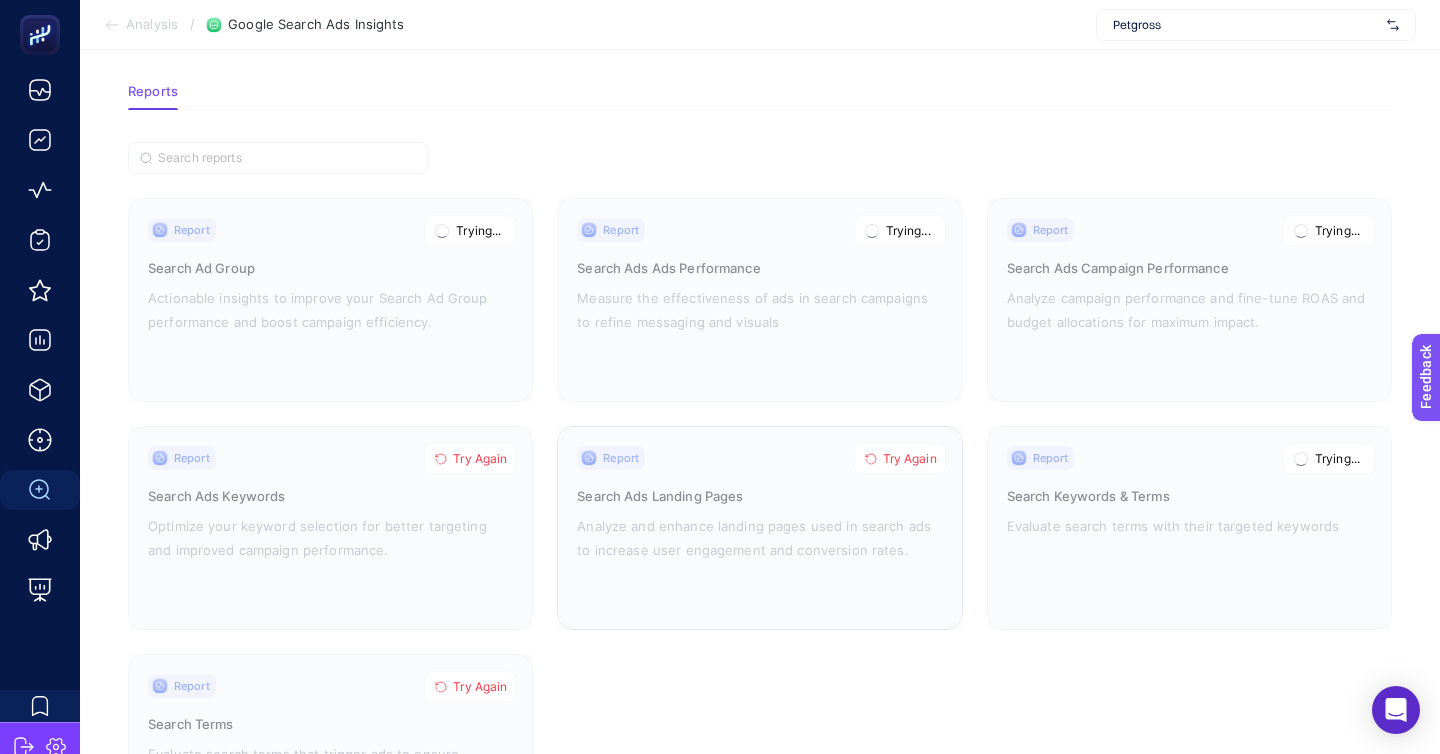 click on "Try Again" at bounding box center (900, 459) 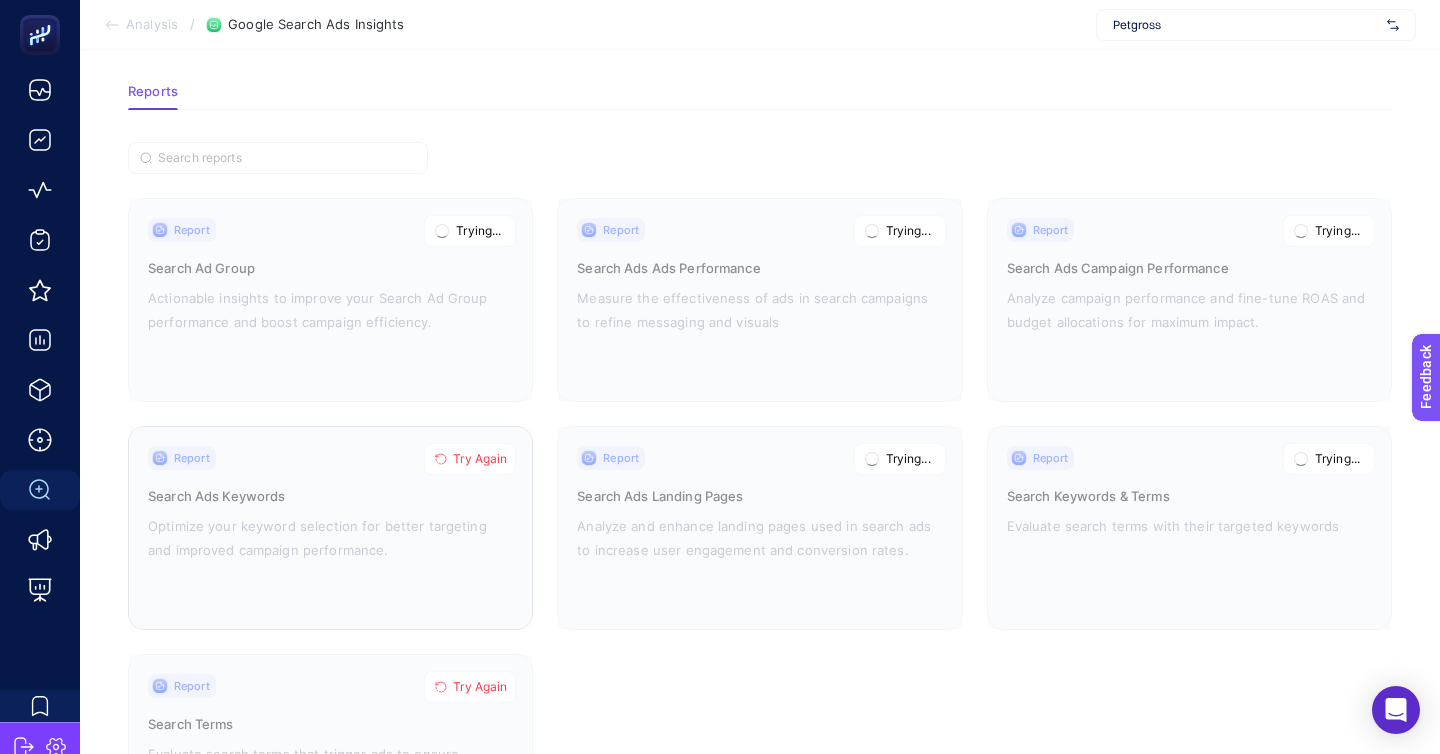 click on "Try Again" at bounding box center (480, 459) 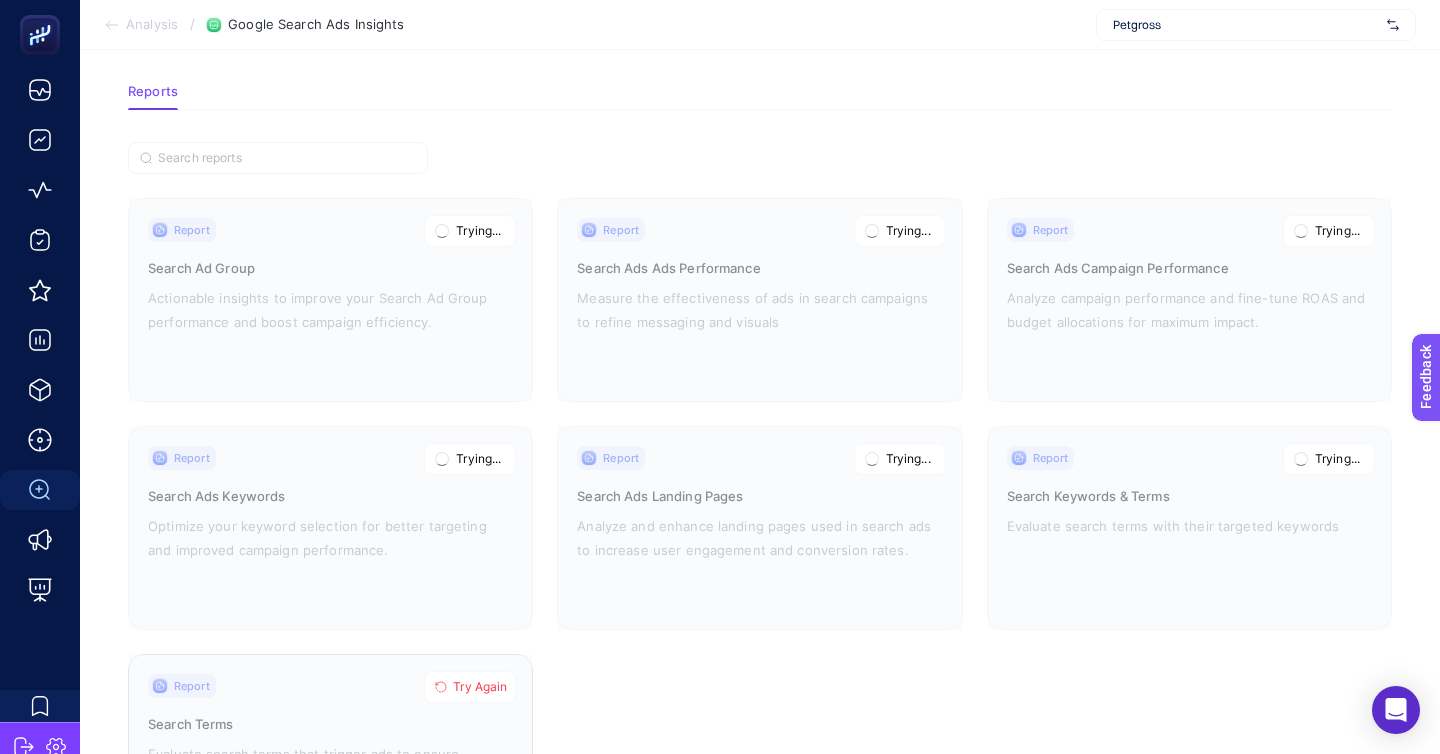 click on "Try Again" at bounding box center (480, 687) 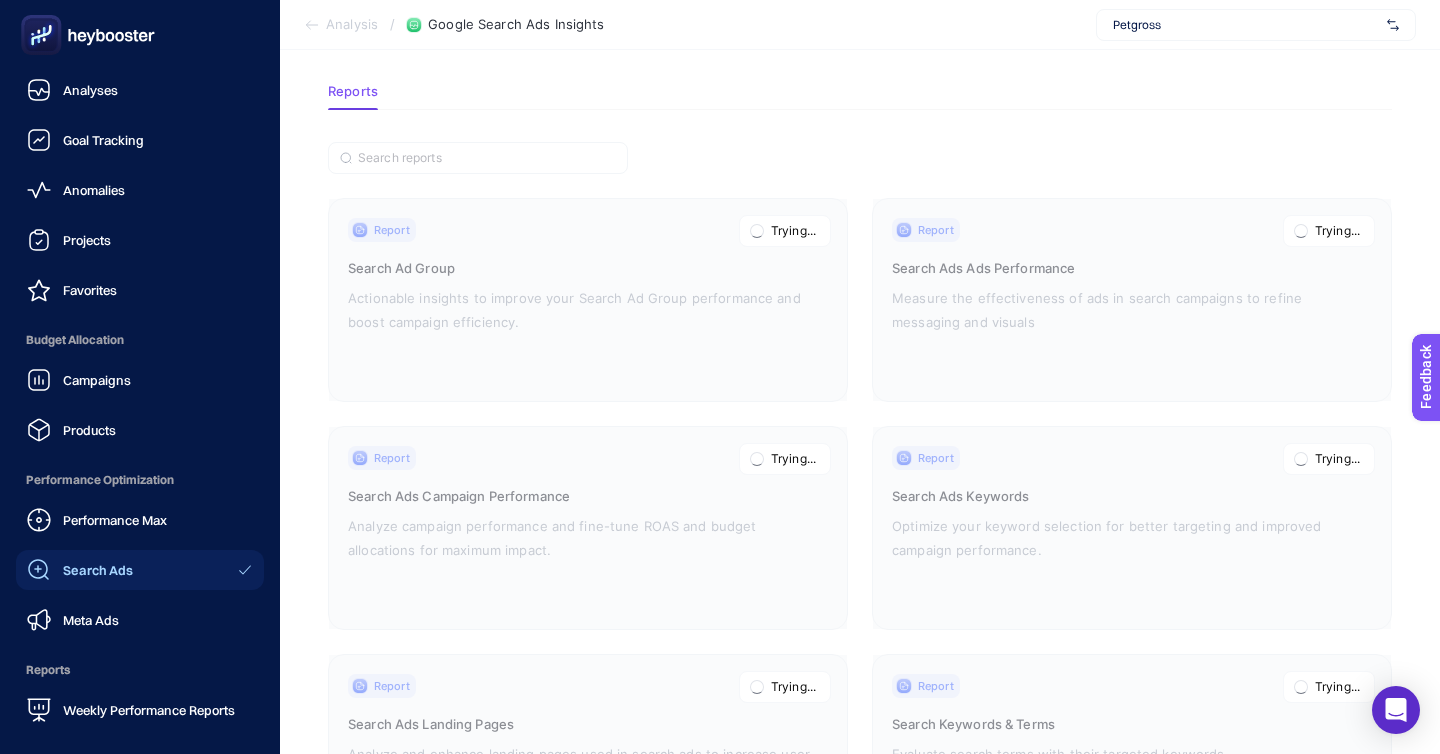 click on "Analyses Goal Tracking Anomalies Projects Favorites Budget Allocation Campaigns Products Performance Optimization Performance Max Search Ads Meta Ads Reports Weekly Performance Reports" at bounding box center [140, 400] 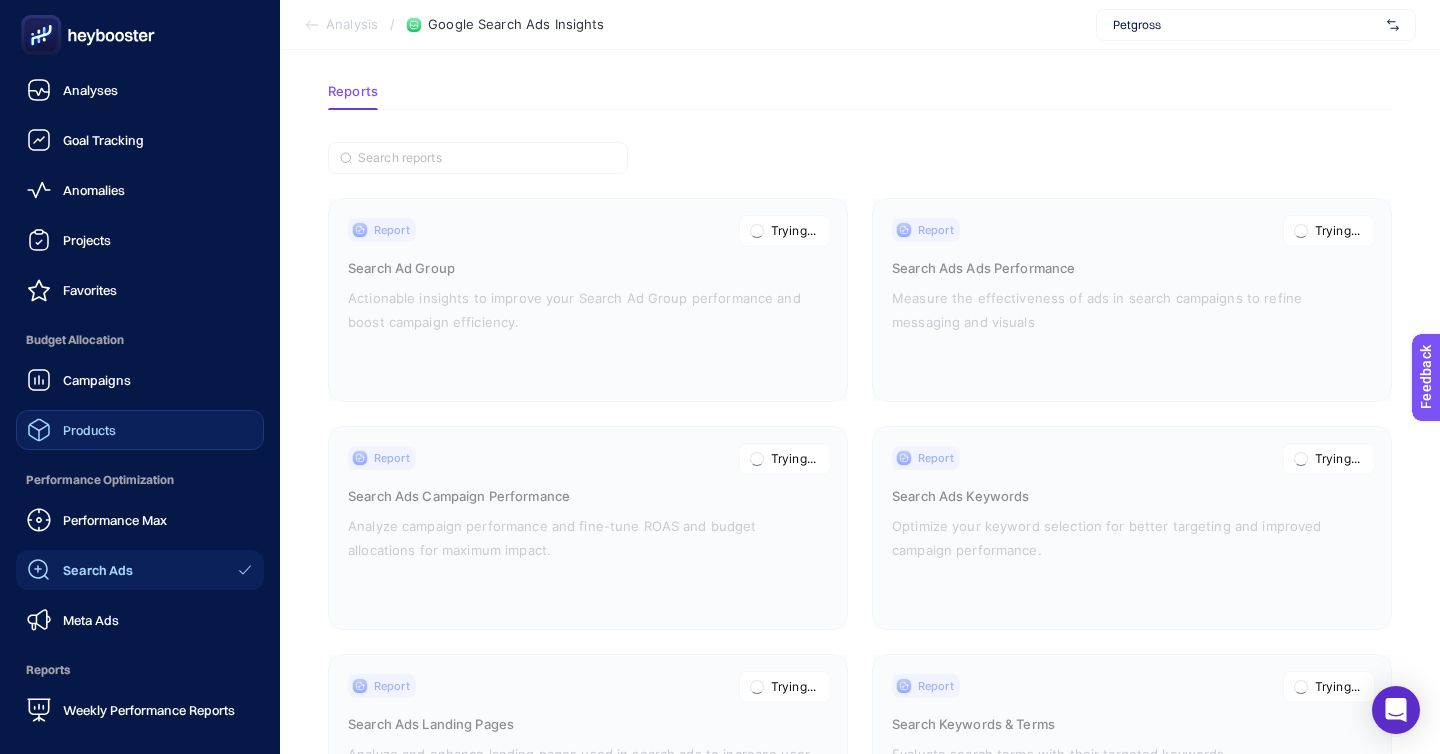 click on "Products" 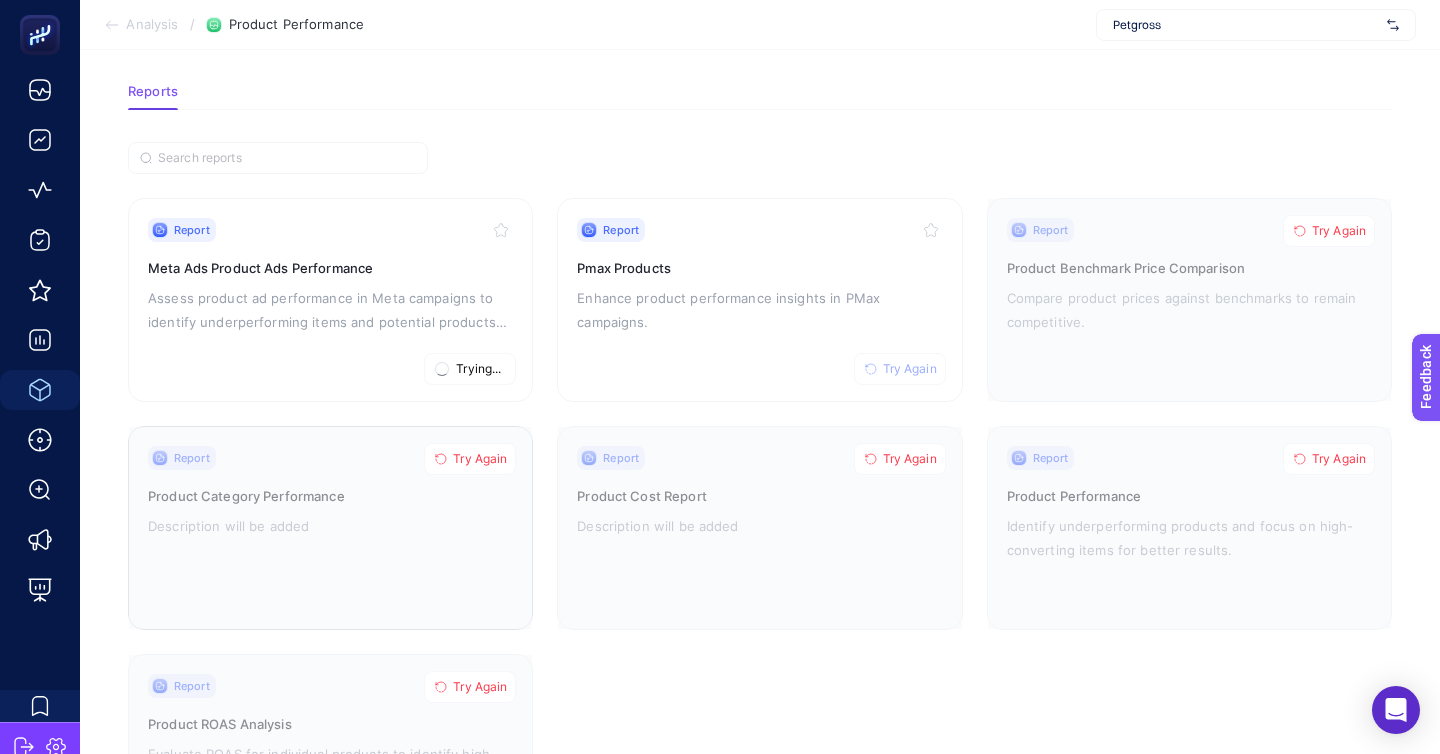 click on "Try Again" at bounding box center [480, 459] 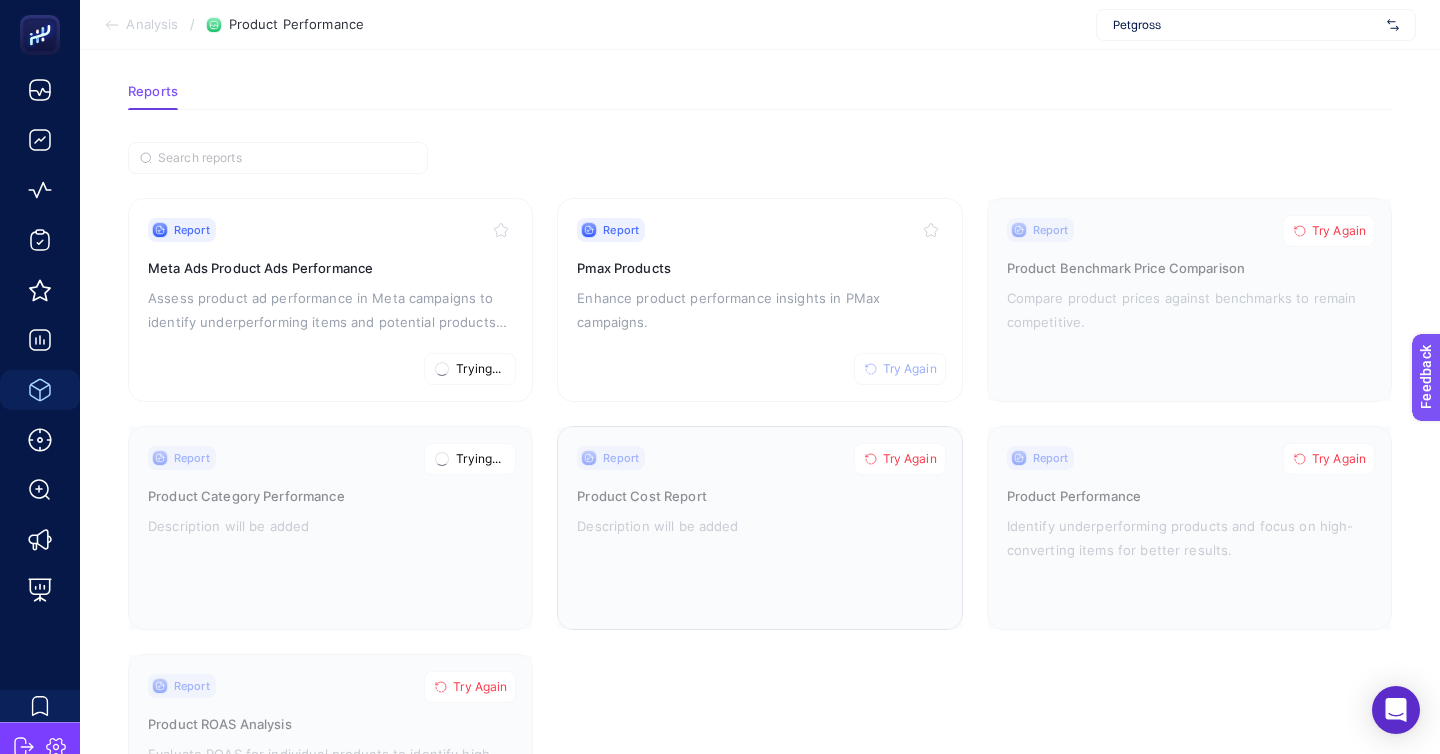 click 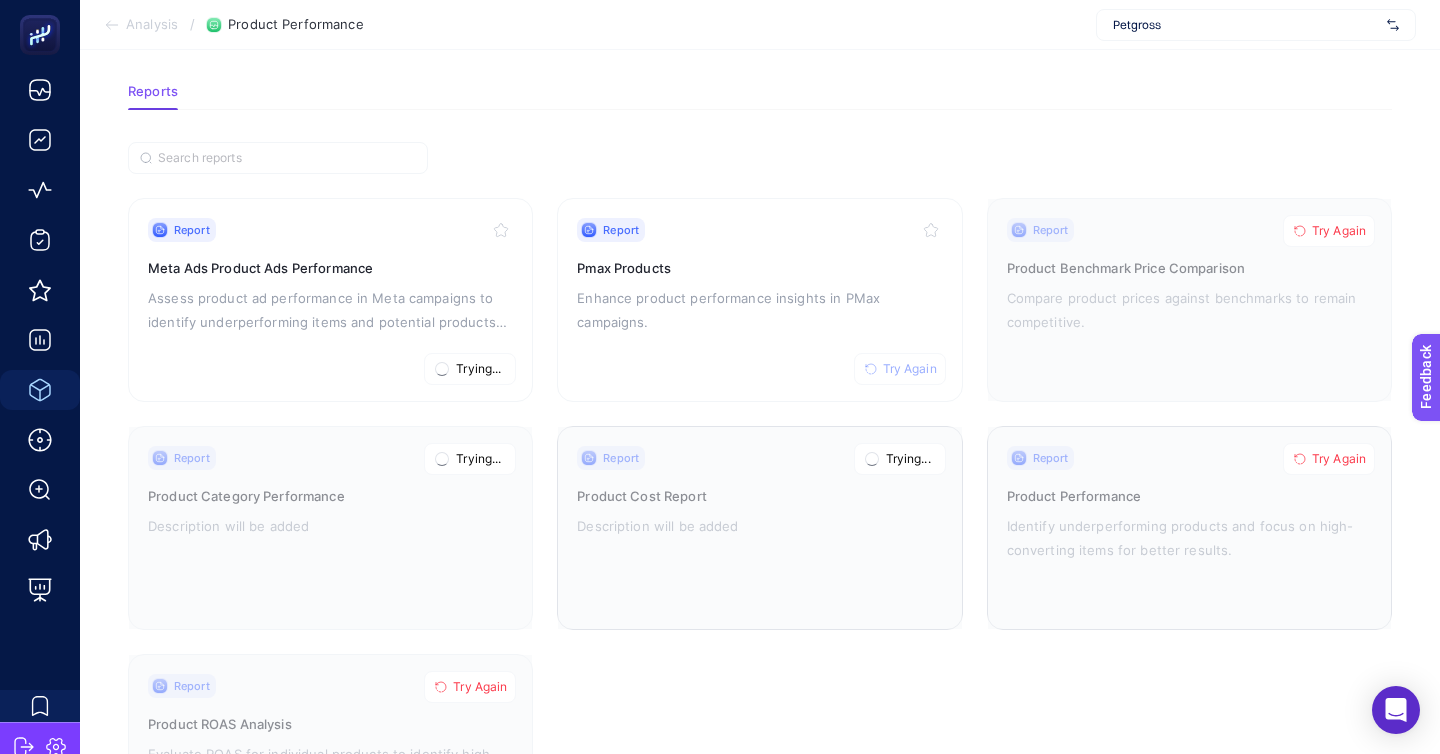 click on "Try Again" at bounding box center [1329, 459] 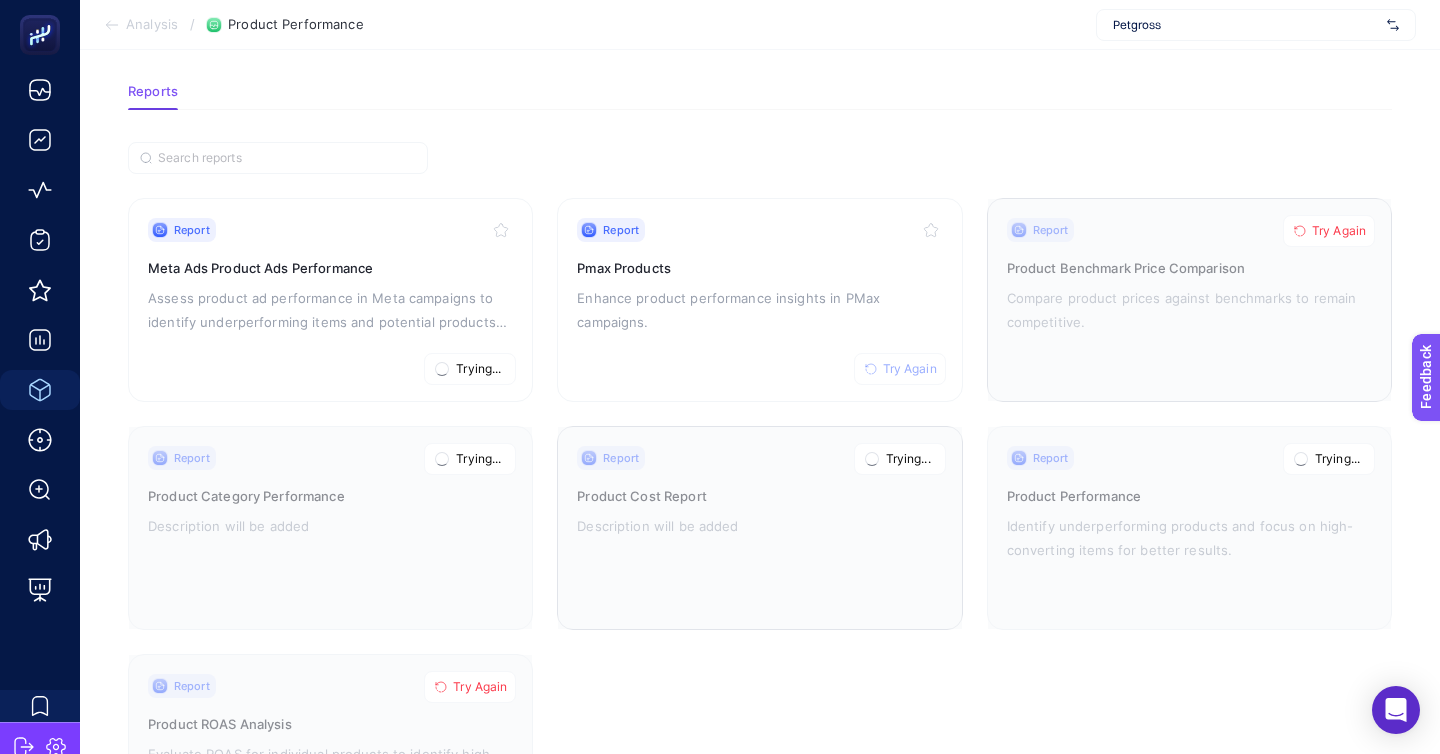 click on "Try Again" at bounding box center (1329, 231) 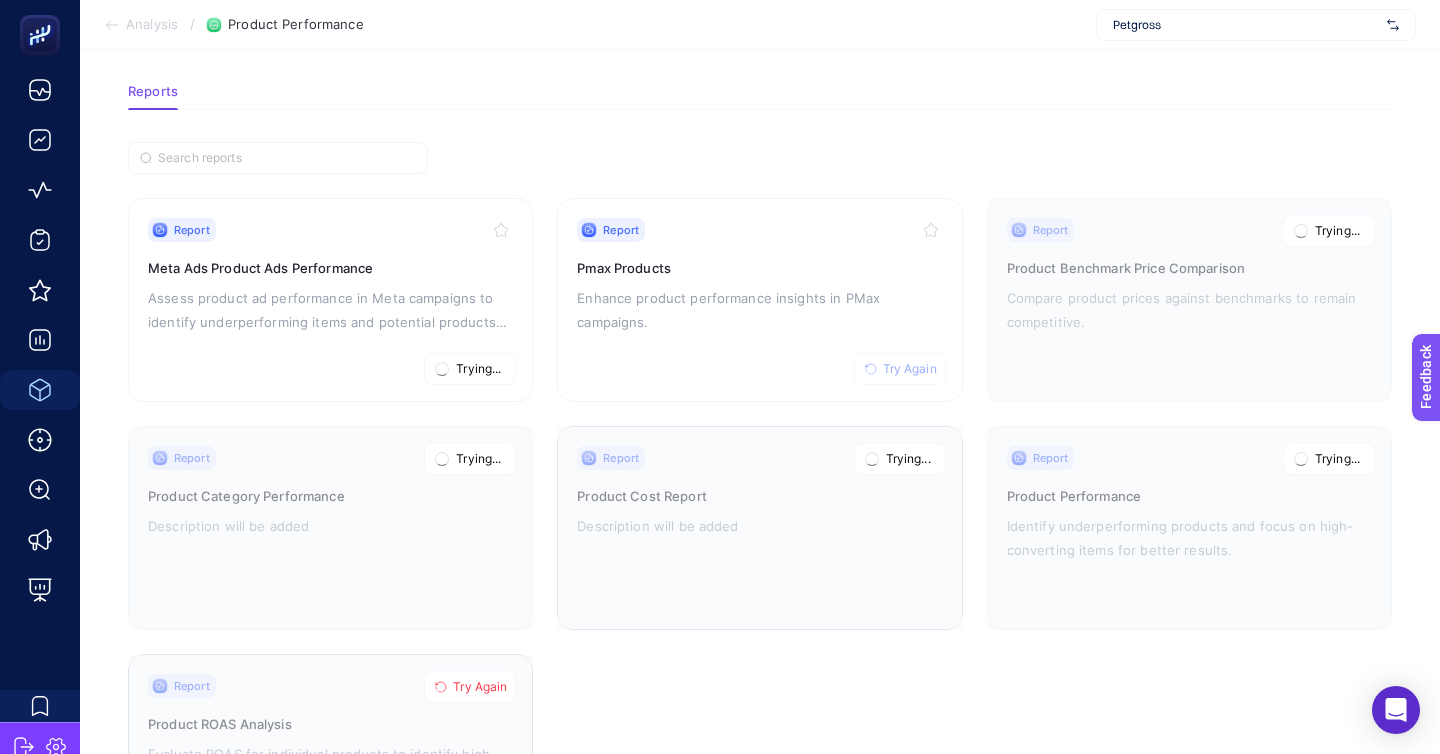 click on "Try Again" at bounding box center [470, 687] 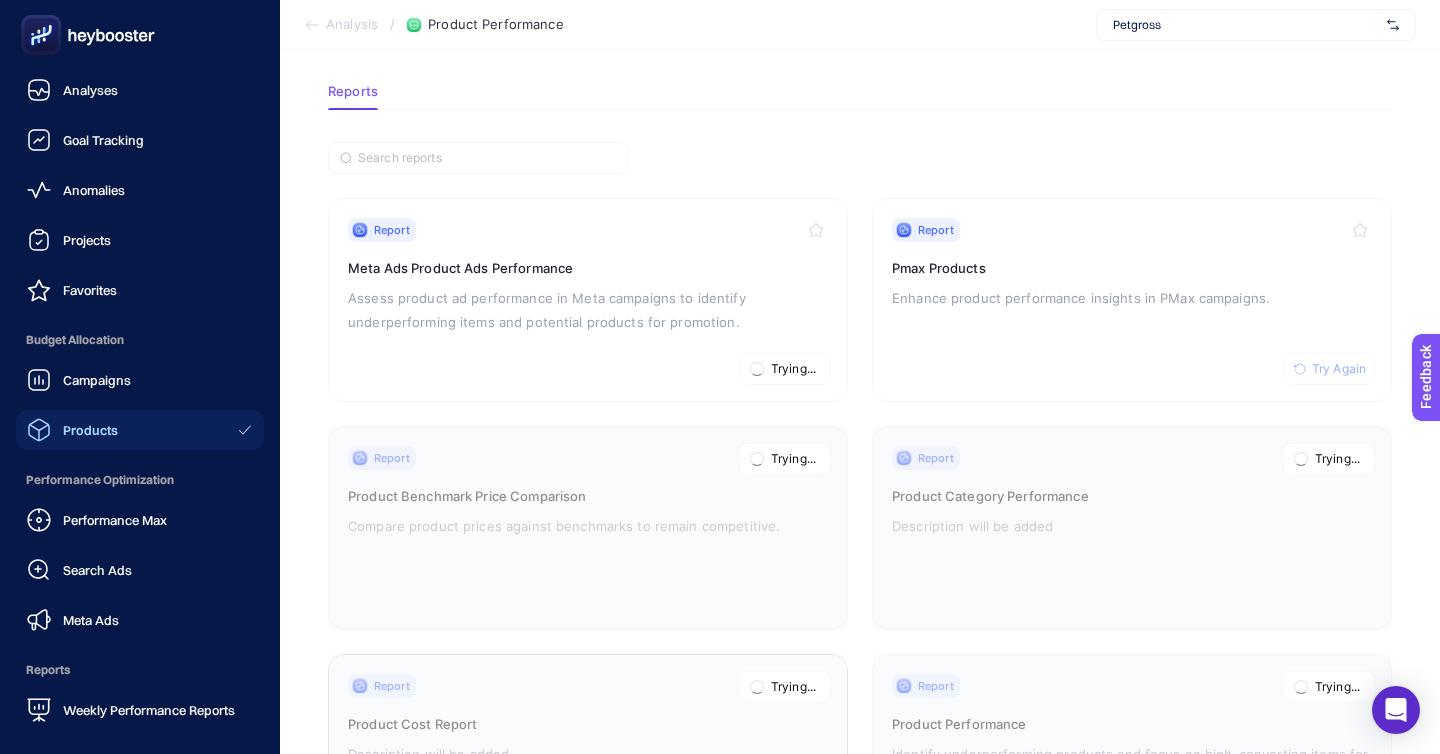 click on "Analyses Goal Tracking Anomalies Projects Favorites Budget Allocation Campaigns Products Performance Optimization Performance Max Search Ads Meta Ads Reports Weekly Performance Reports" at bounding box center [140, 400] 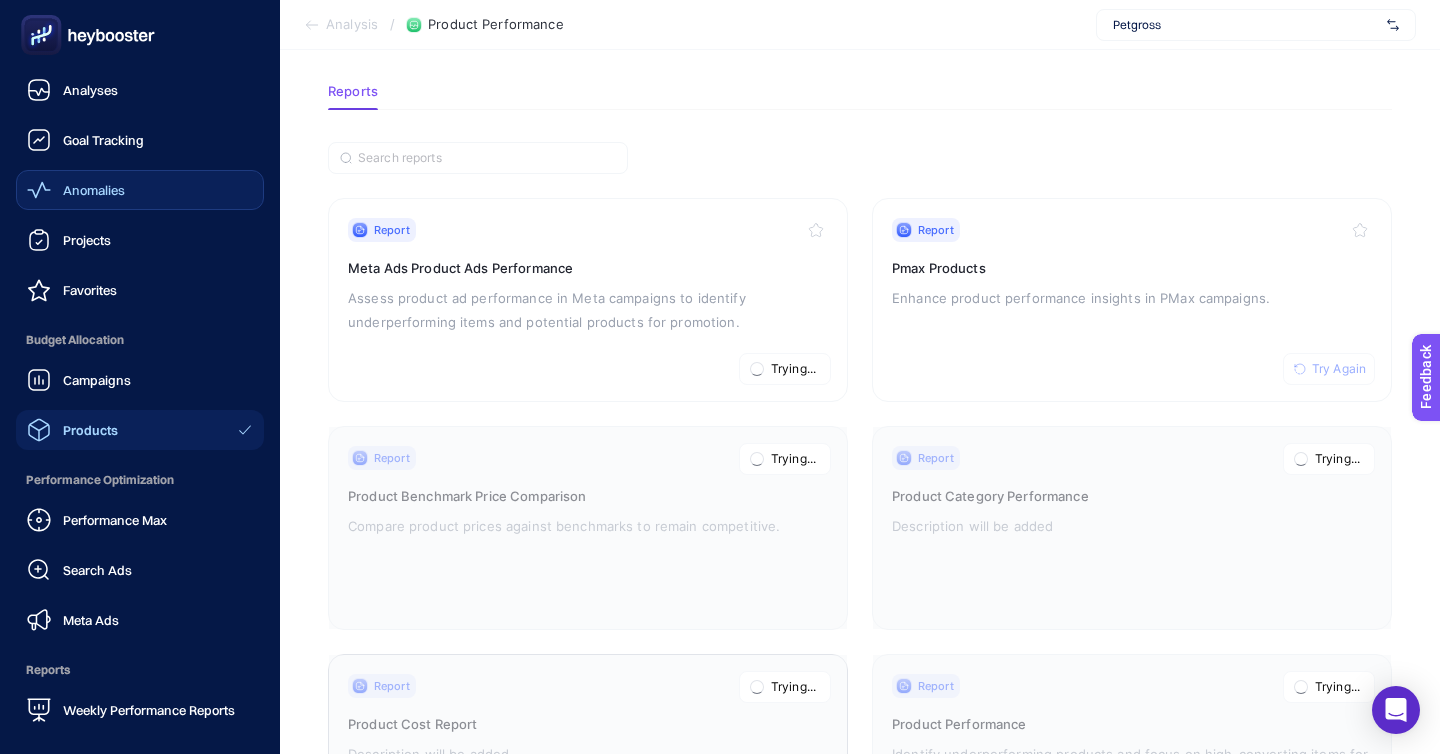 click on "Anomalies" at bounding box center (140, 190) 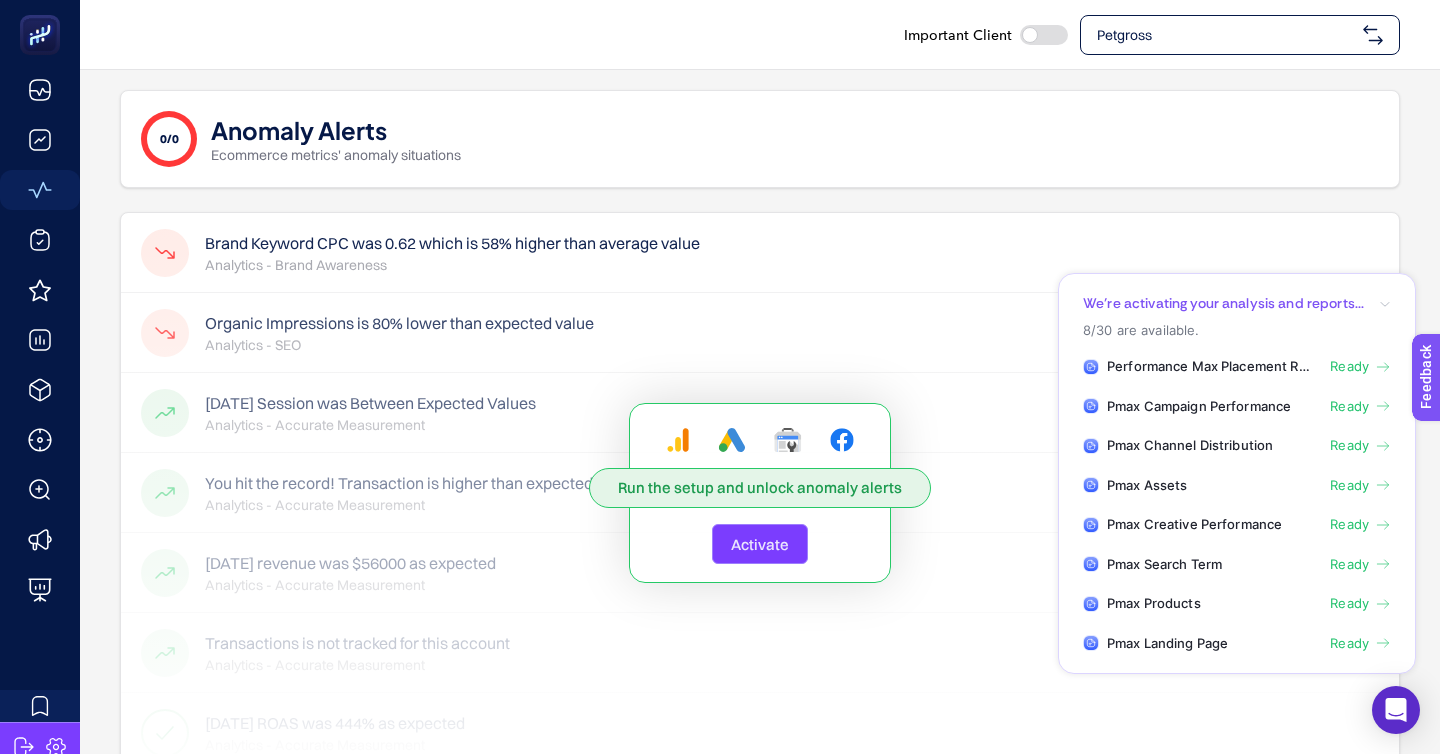 click on "Activate" at bounding box center [760, 544] 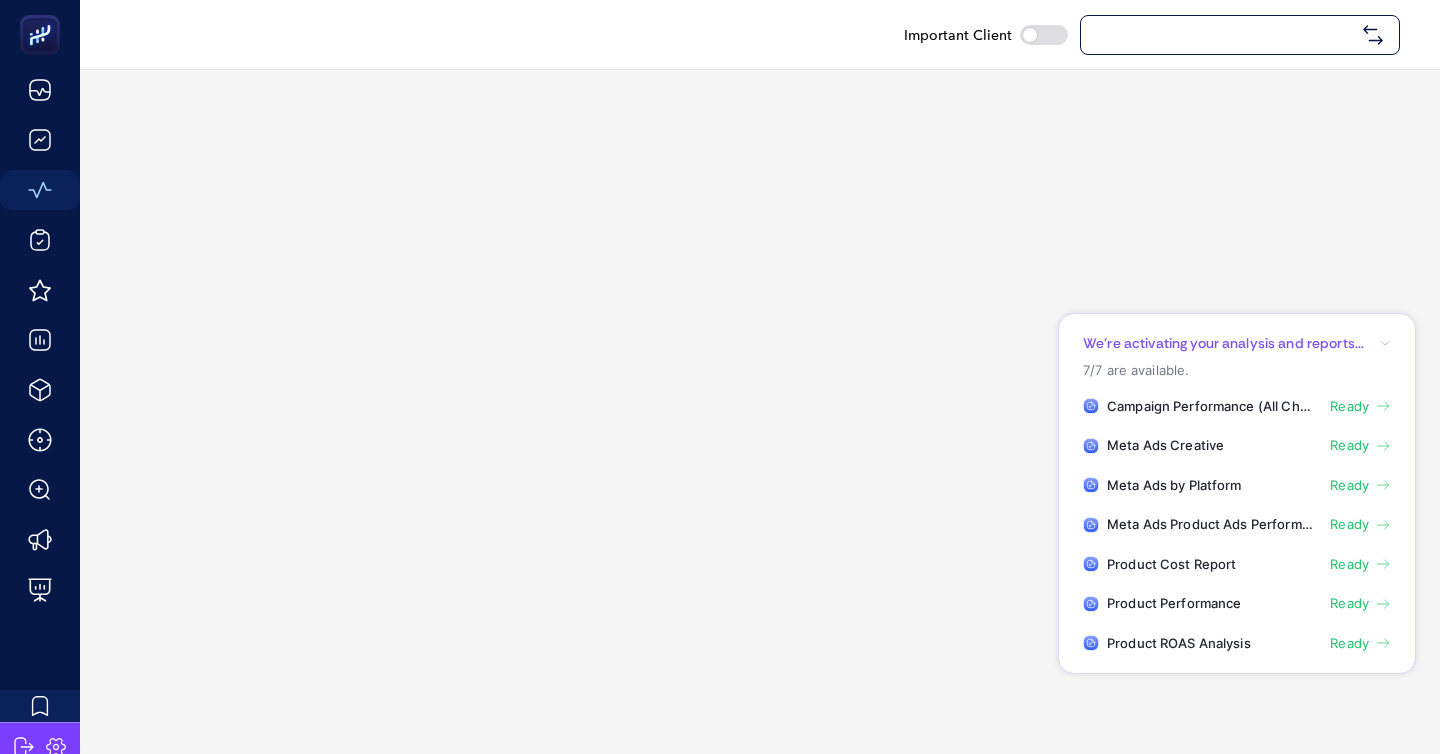 scroll, scrollTop: 0, scrollLeft: 0, axis: both 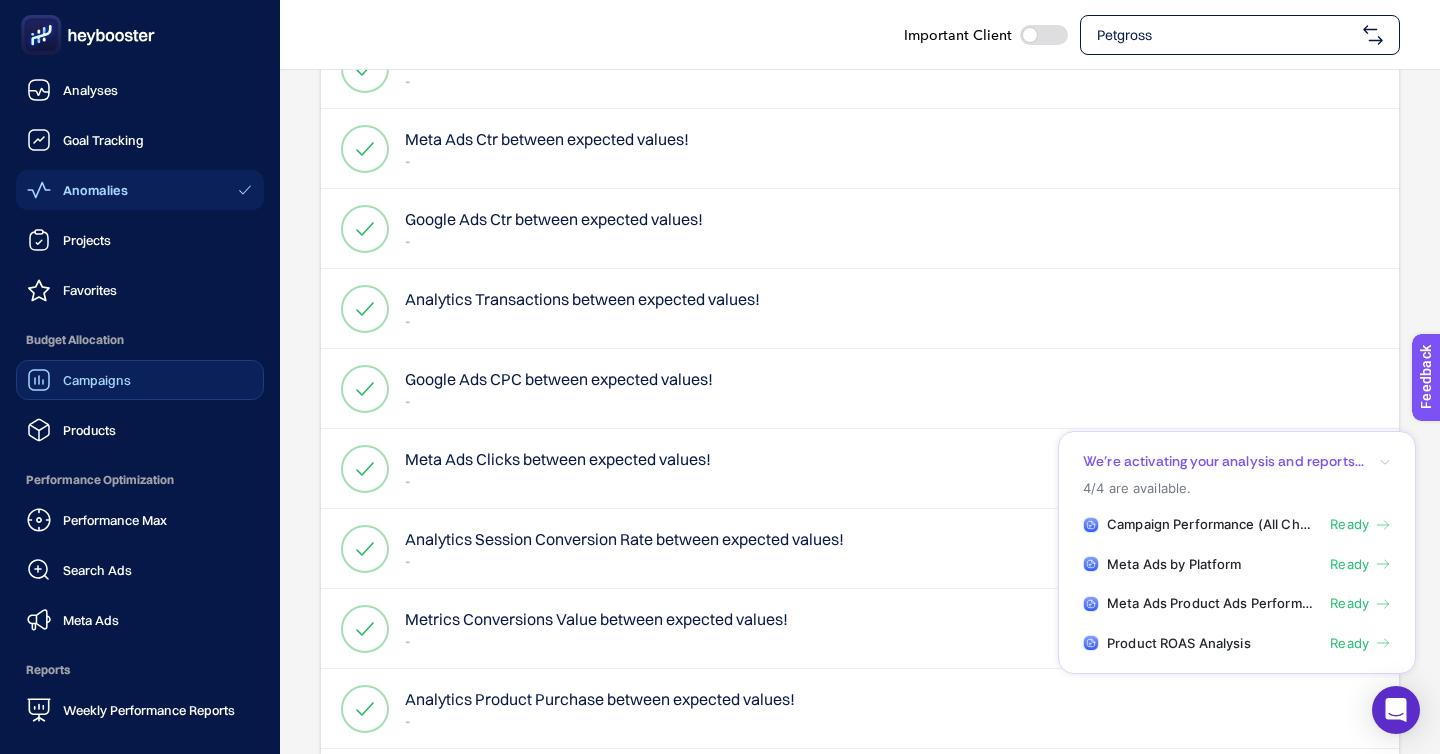click on "Campaigns" 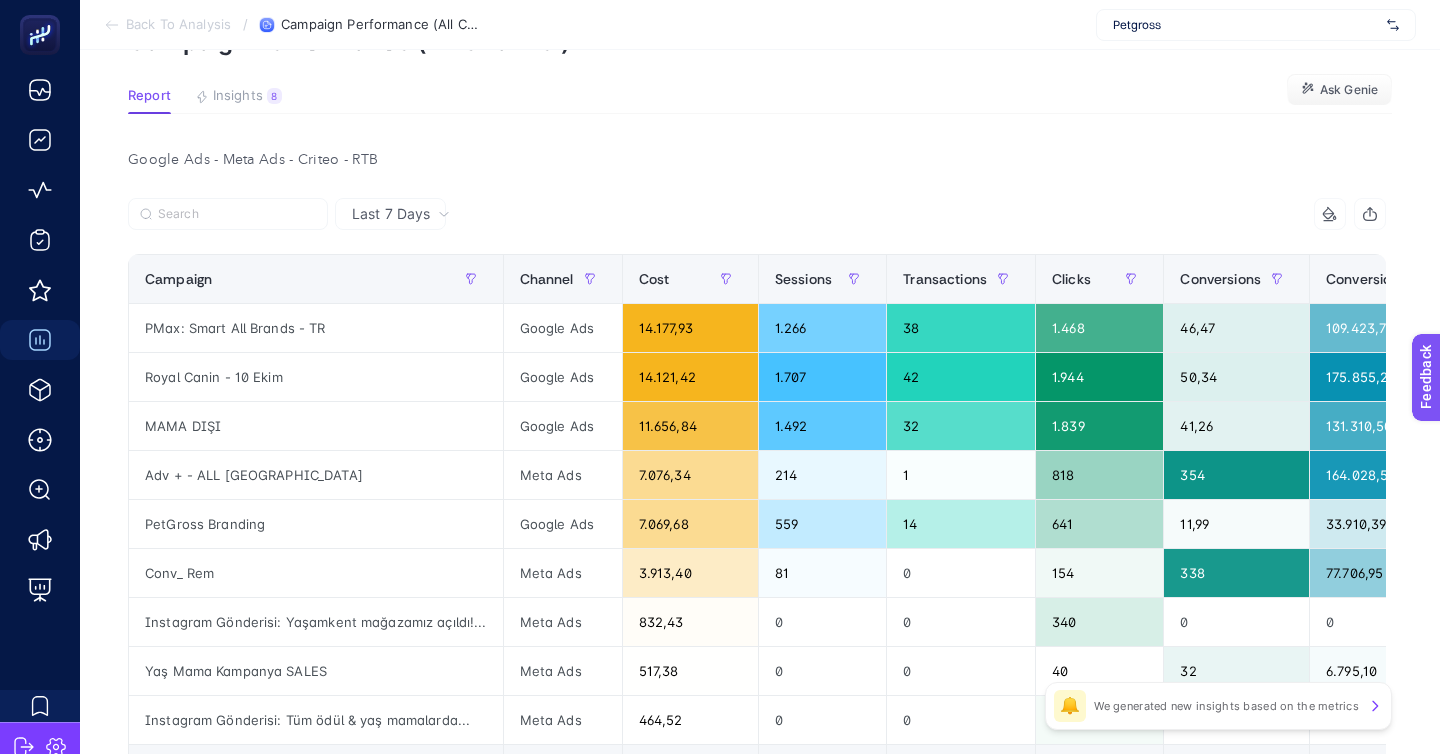 scroll, scrollTop: 123, scrollLeft: 0, axis: vertical 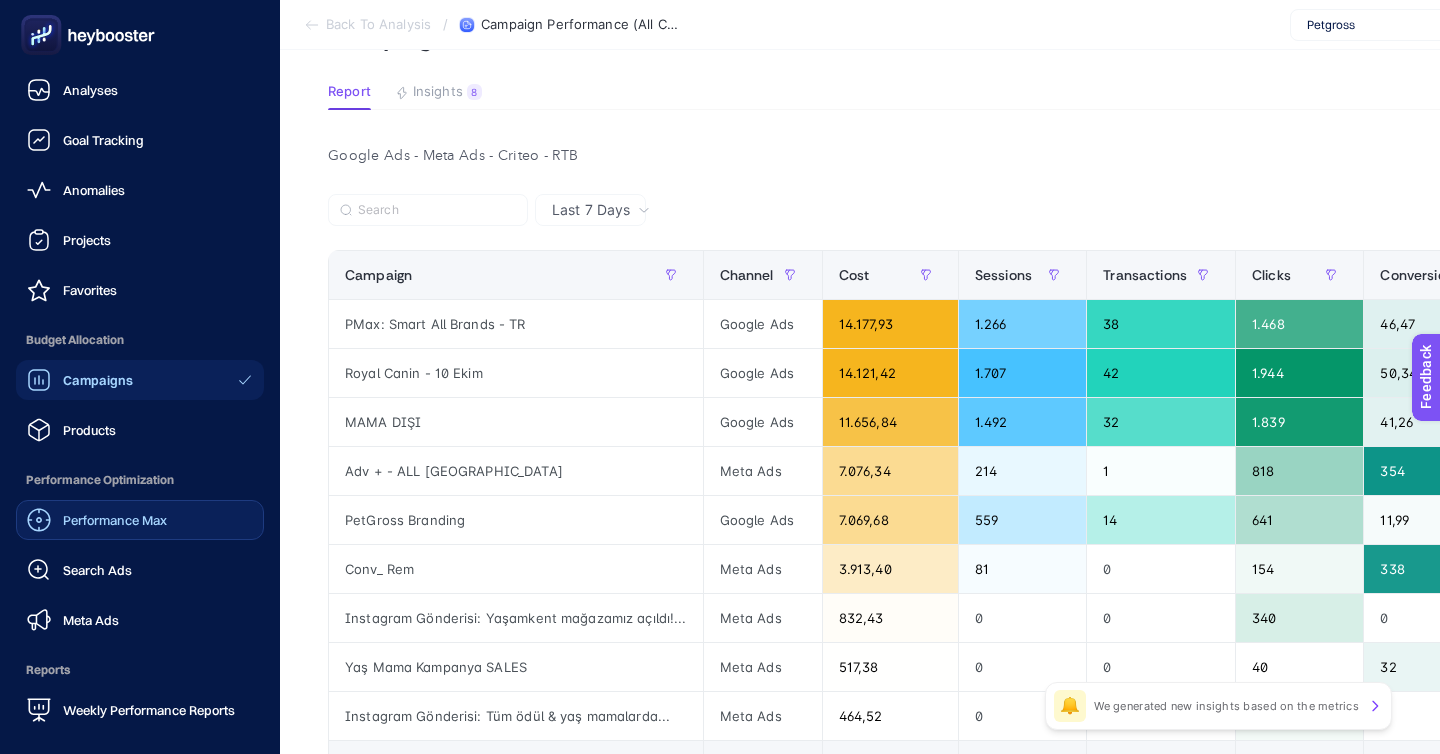 click on "Performance Max" 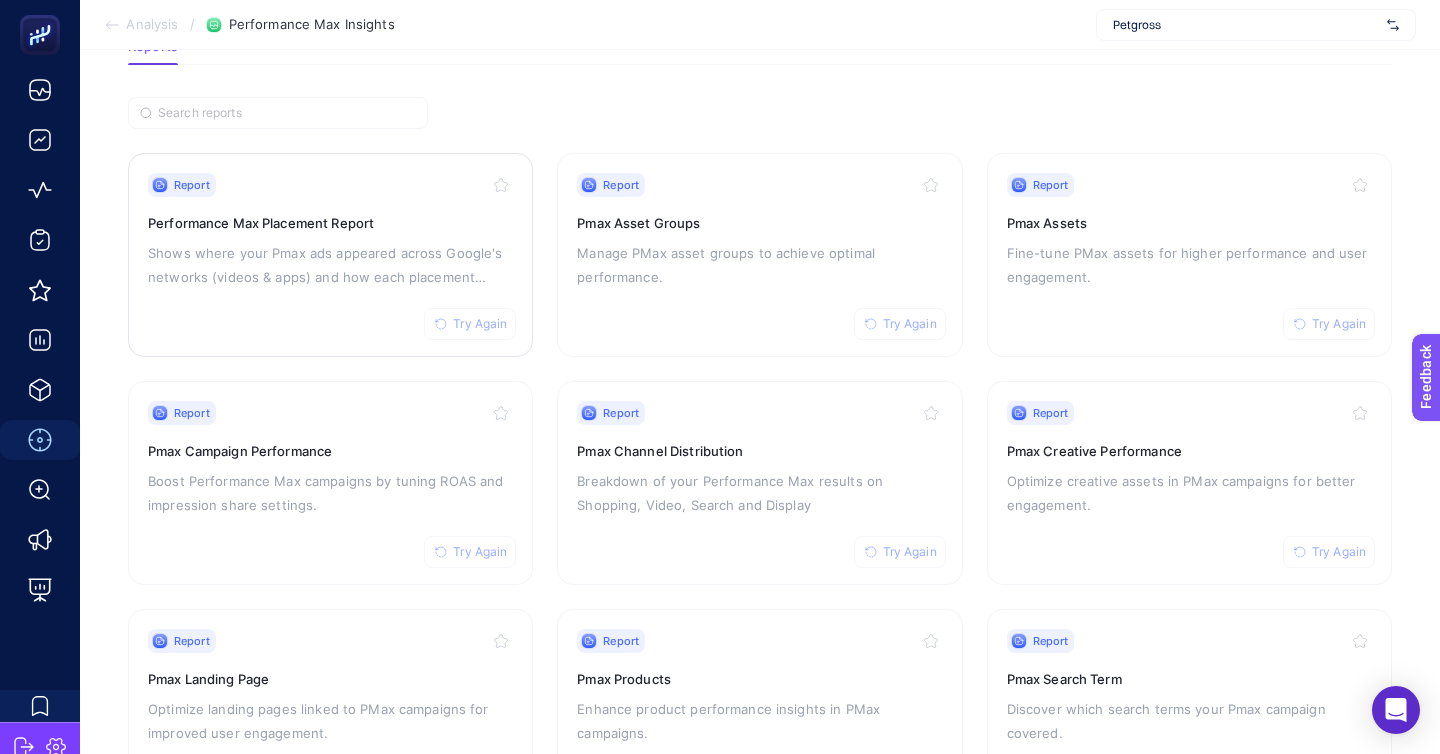 click on "Performance Max Placement Report" at bounding box center [330, 223] 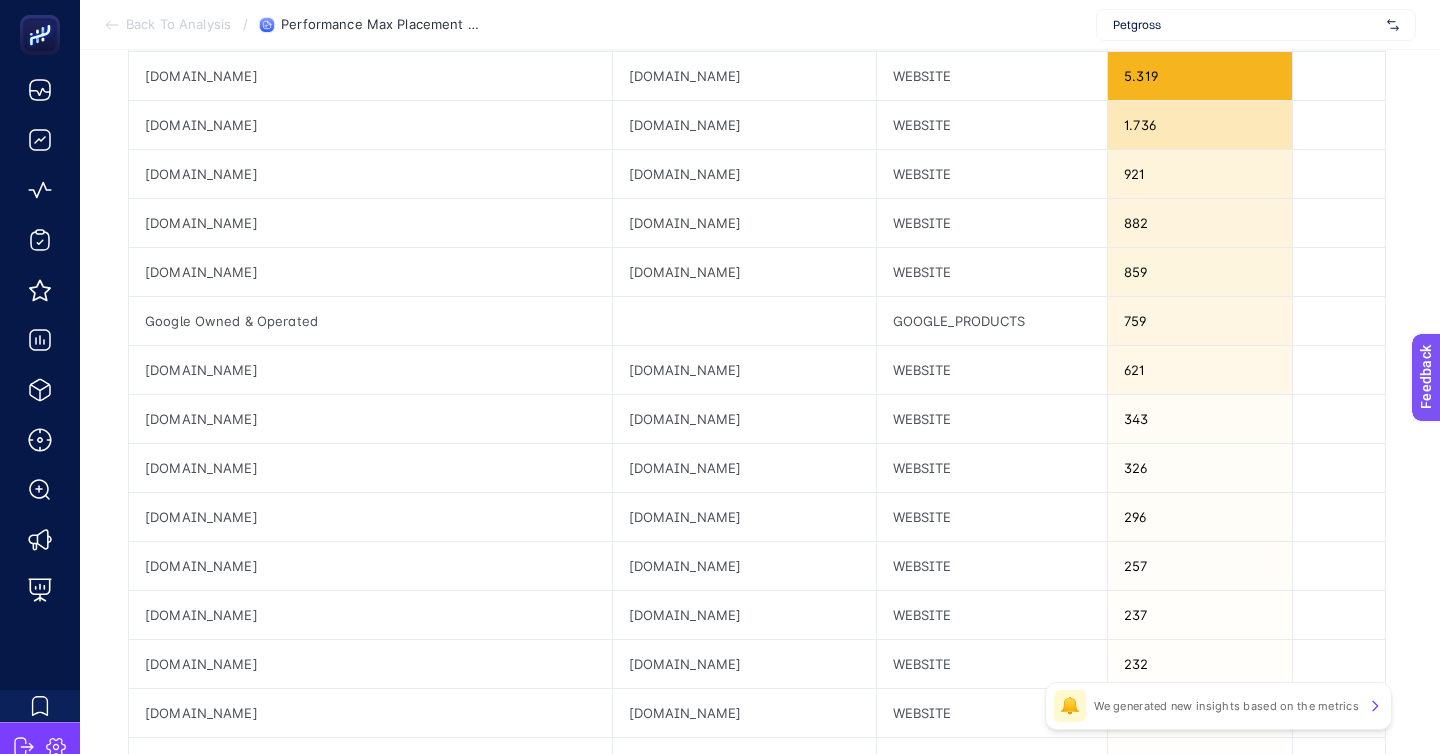 scroll, scrollTop: 431, scrollLeft: 0, axis: vertical 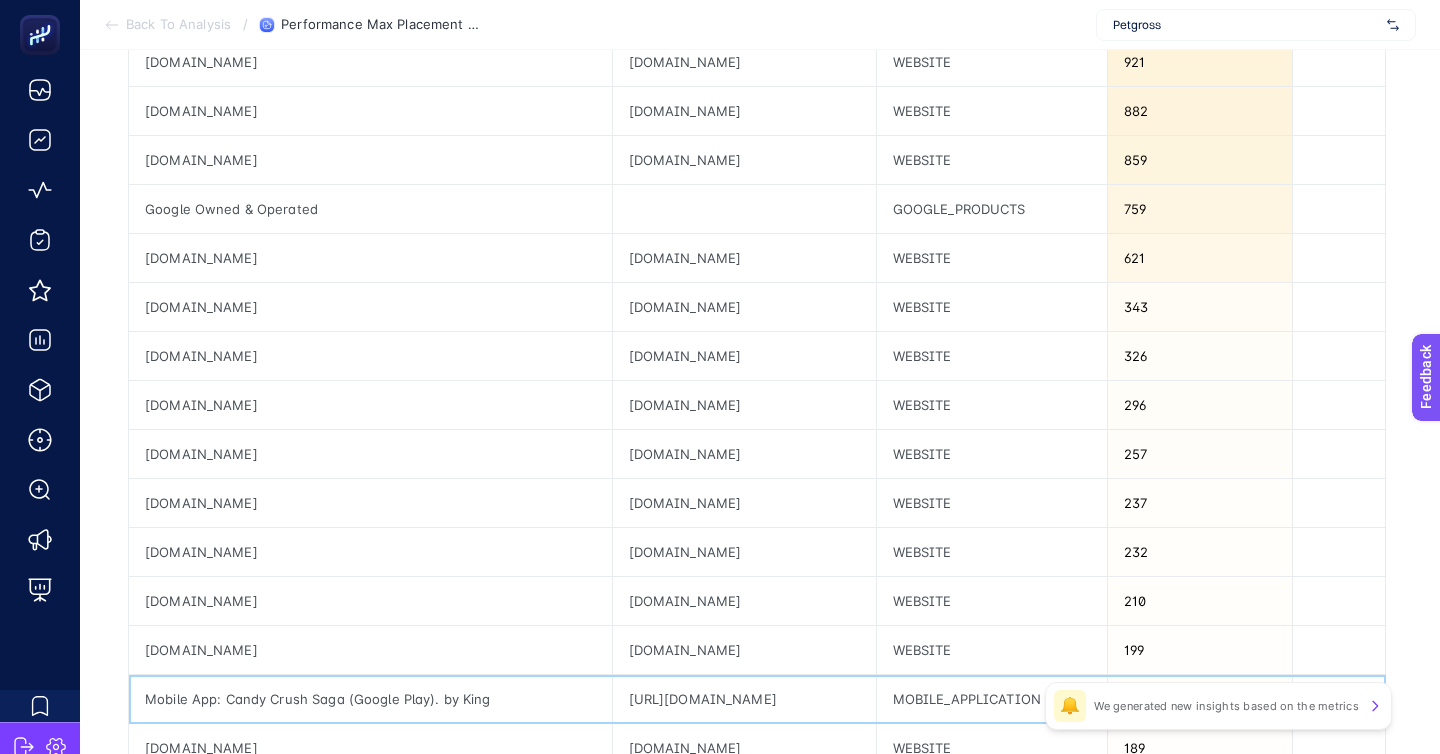 click on "Mobile App: Candy Crush Saga (Google Play). by King" 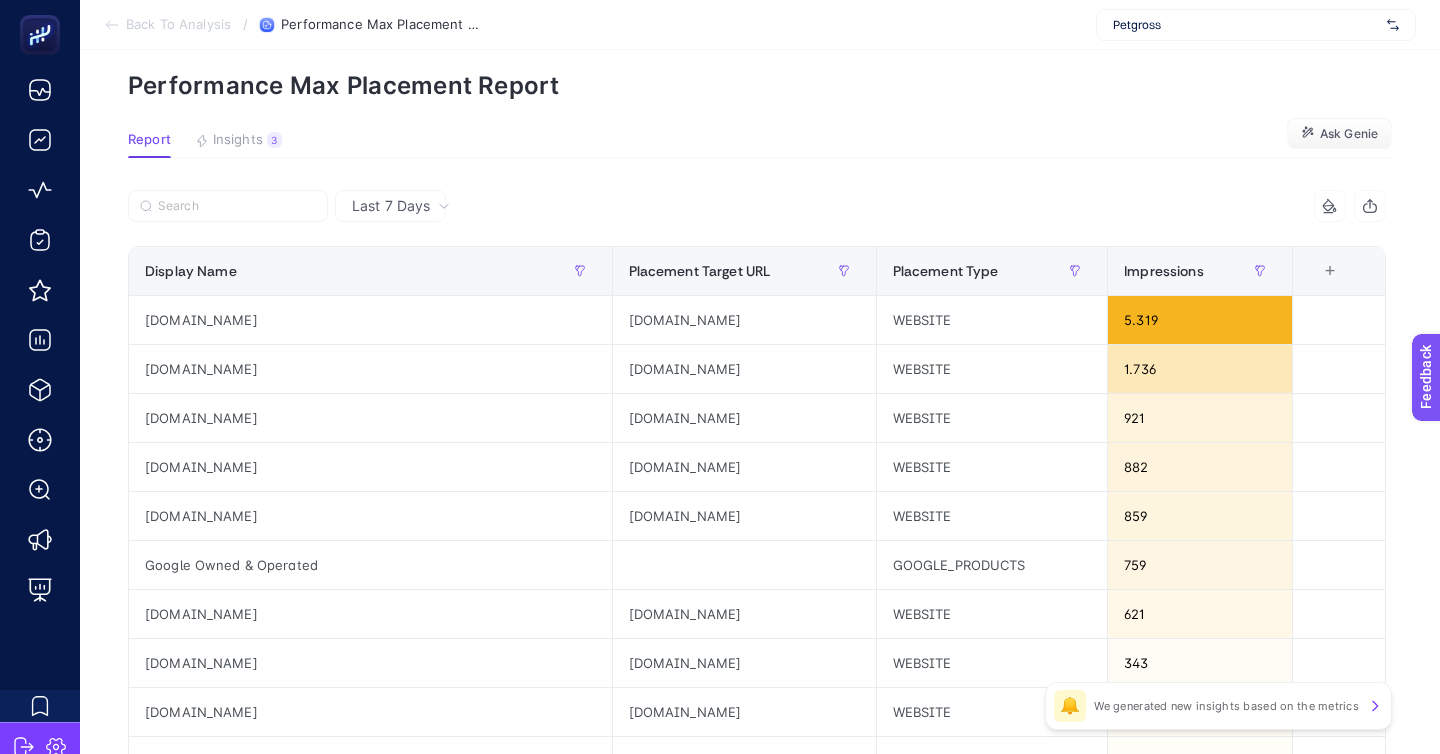 scroll, scrollTop: 28, scrollLeft: 0, axis: vertical 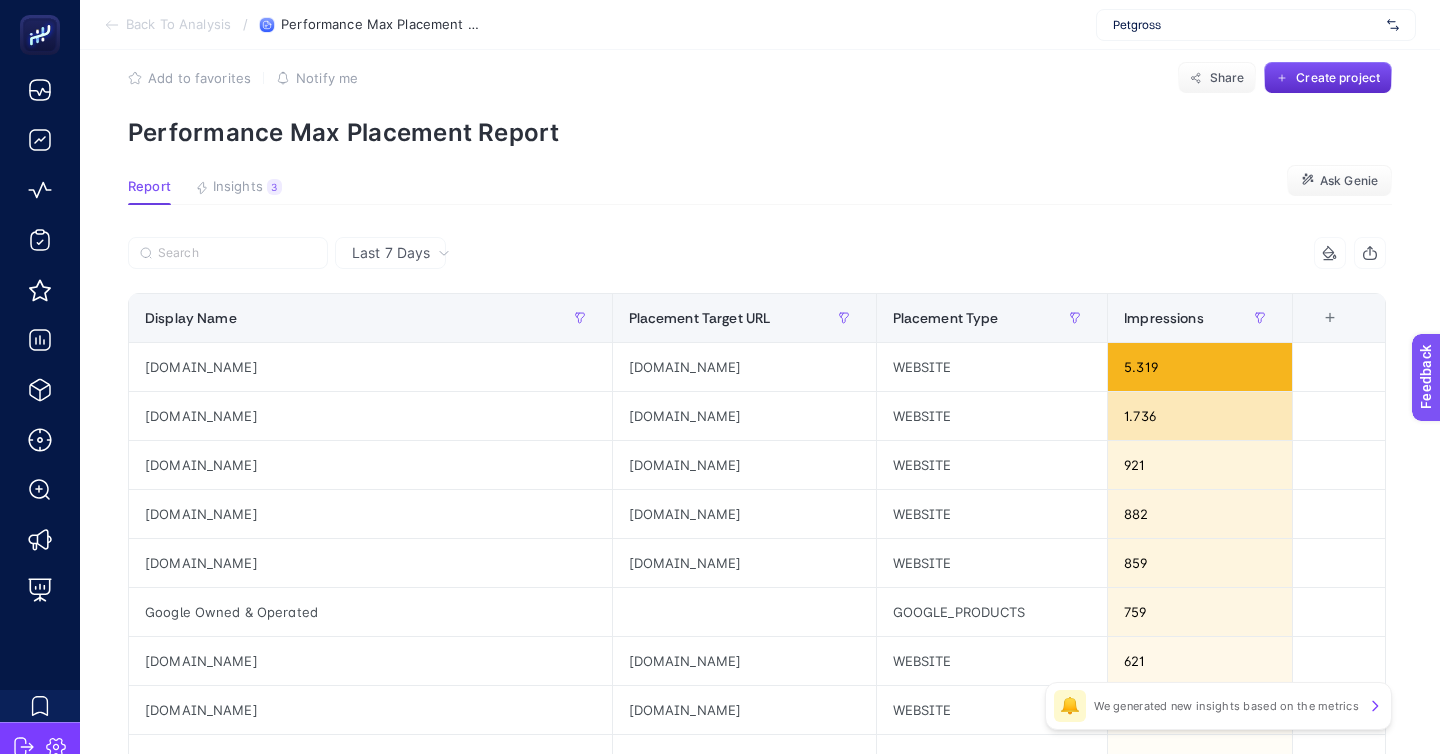 click on "Back To Analysis" at bounding box center (178, 25) 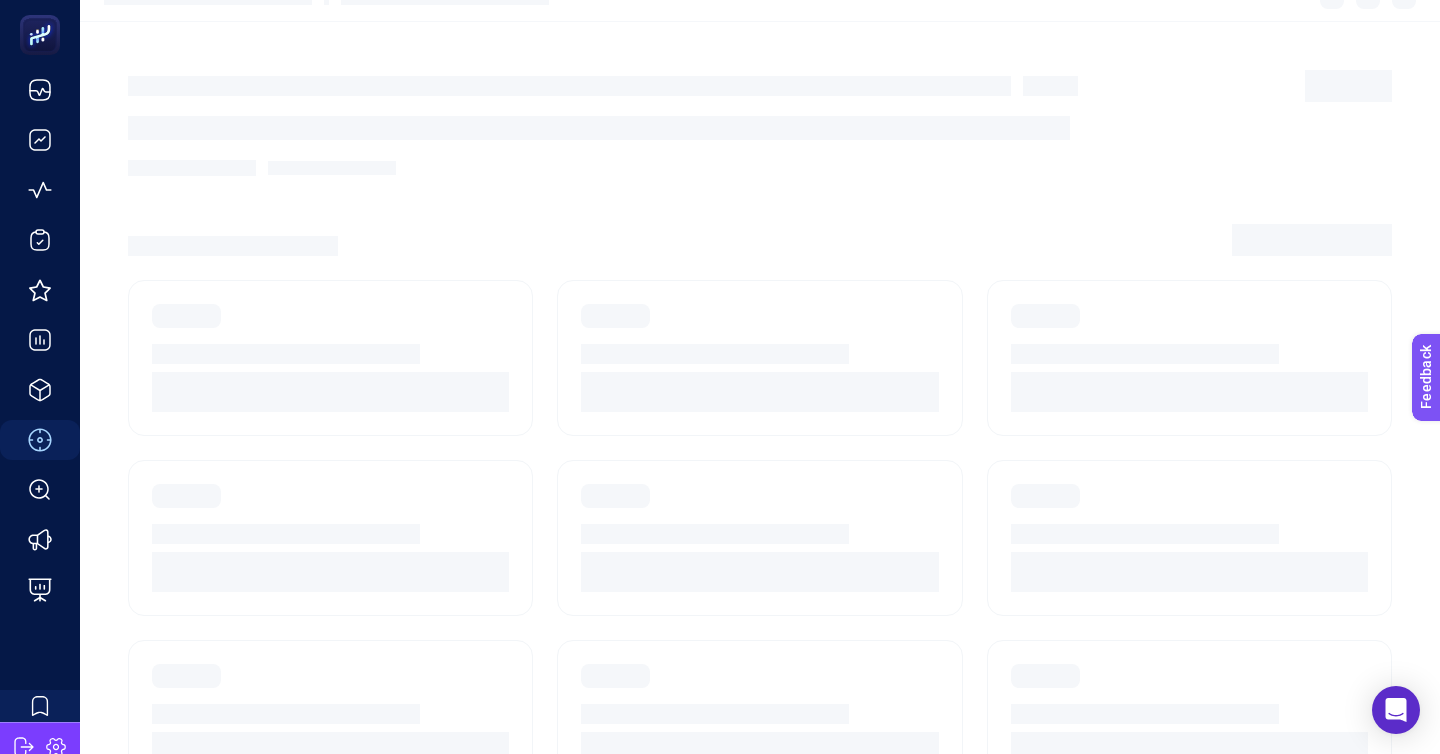 scroll, scrollTop: 123, scrollLeft: 0, axis: vertical 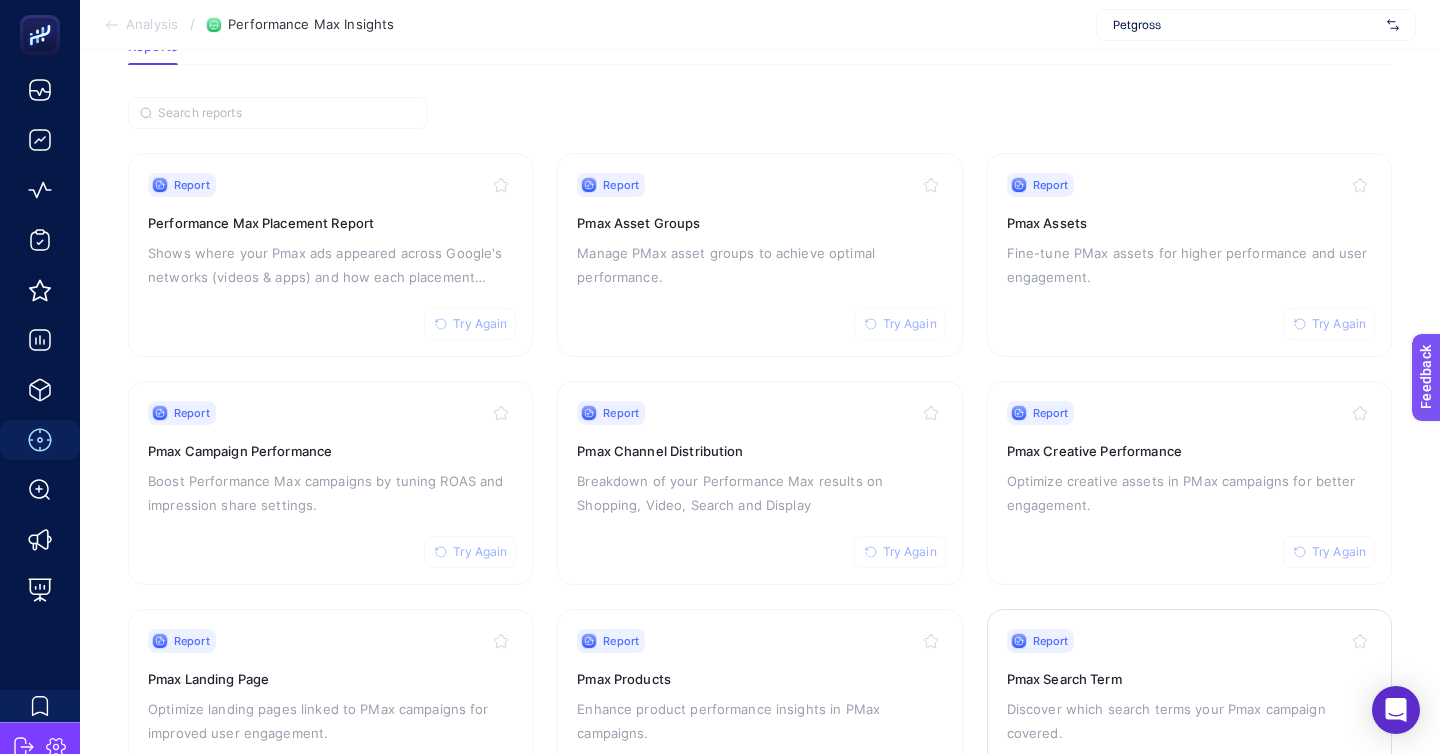 click on "Report Try Again" at bounding box center [1189, 641] 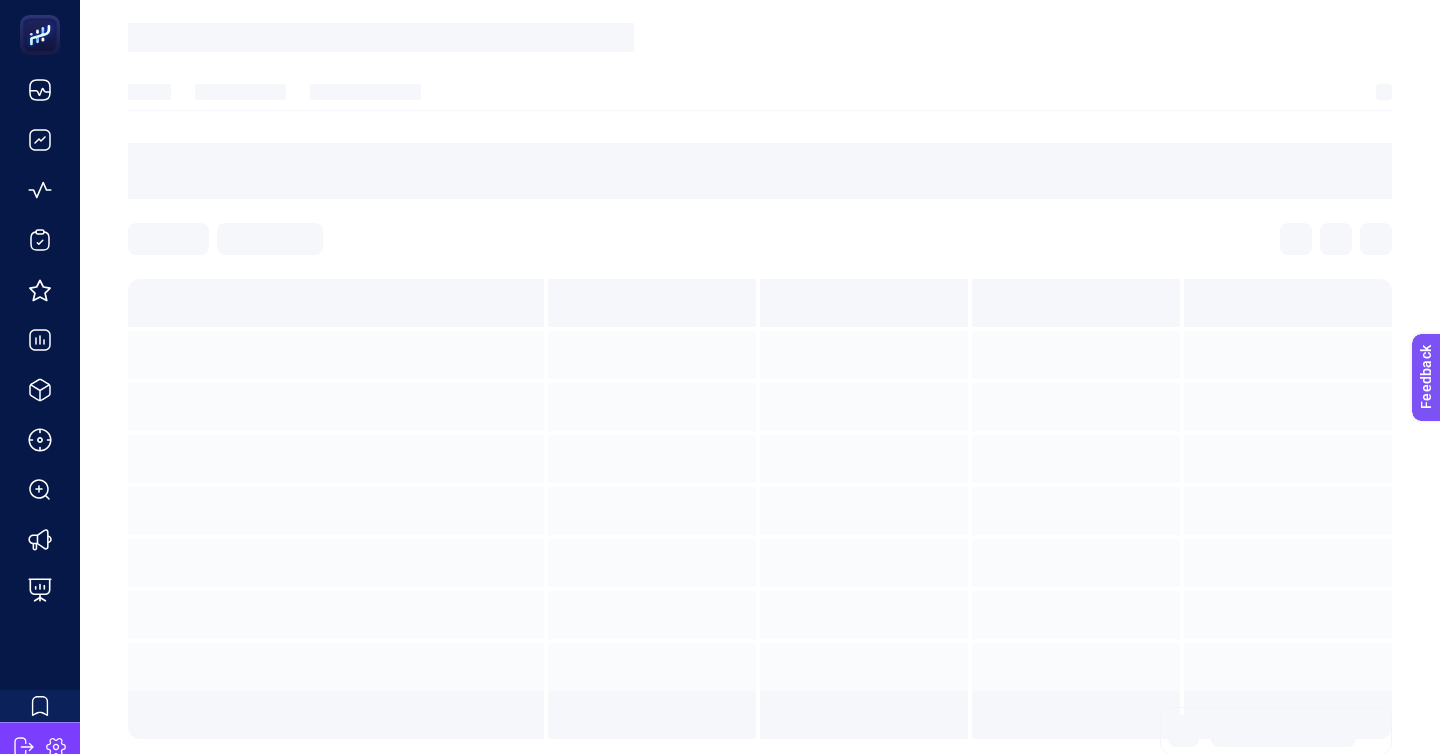 scroll, scrollTop: 0, scrollLeft: 0, axis: both 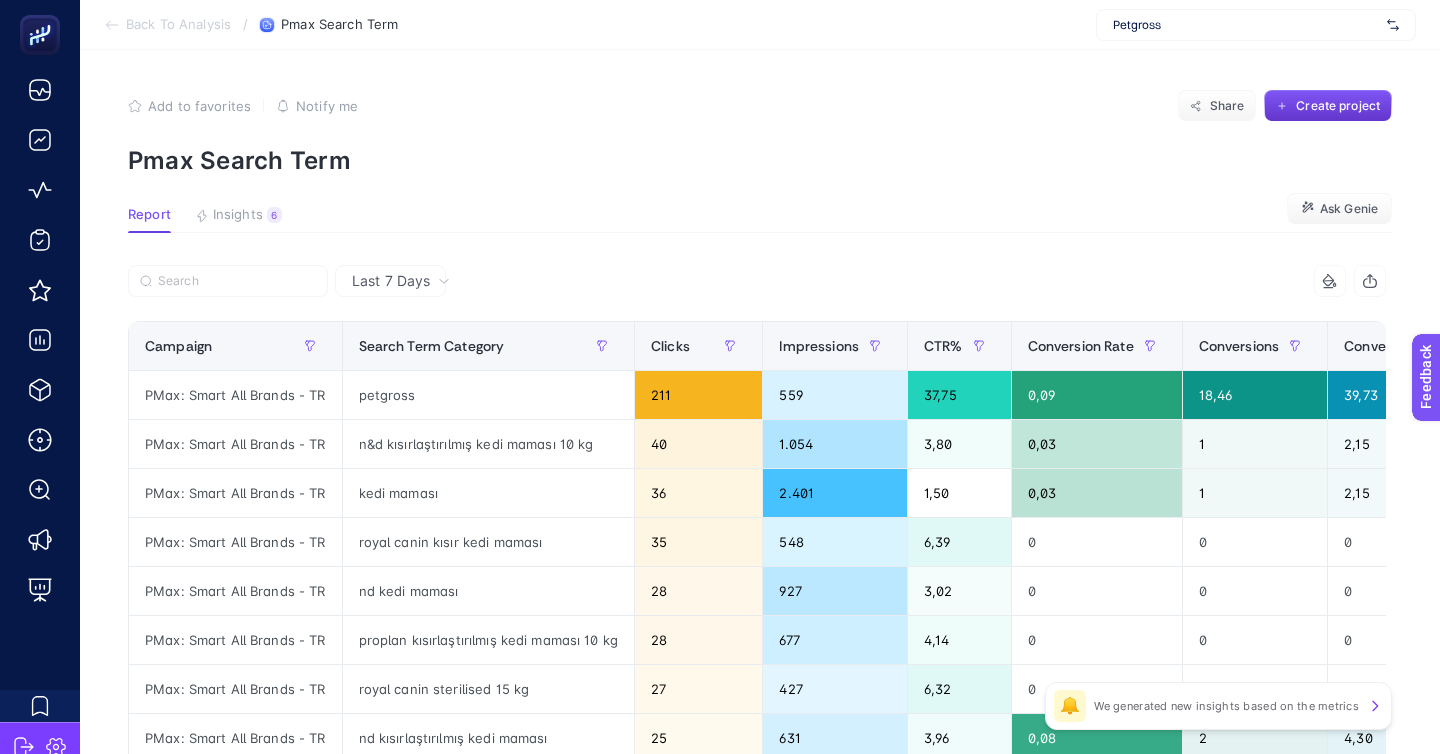 click on "Create project" 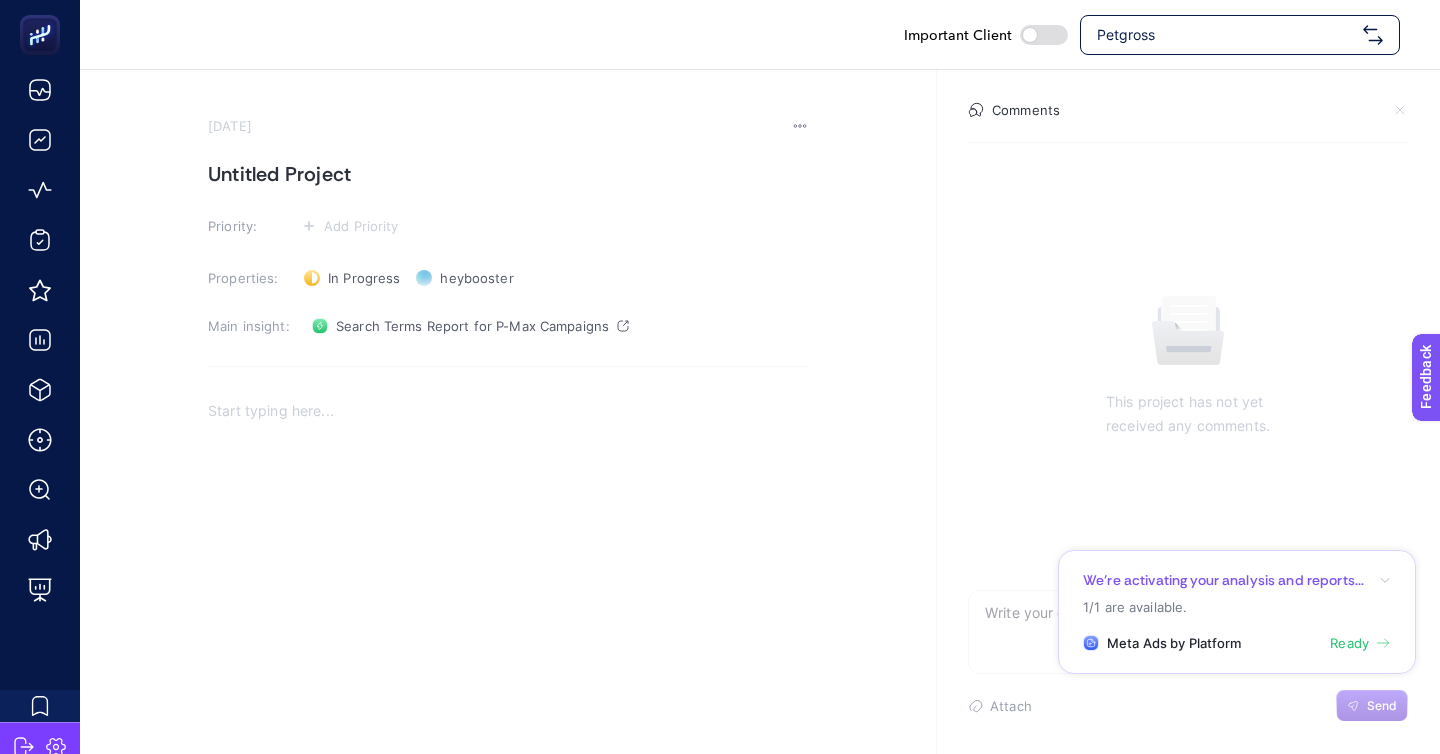 click on "Untitled Project" at bounding box center [508, 174] 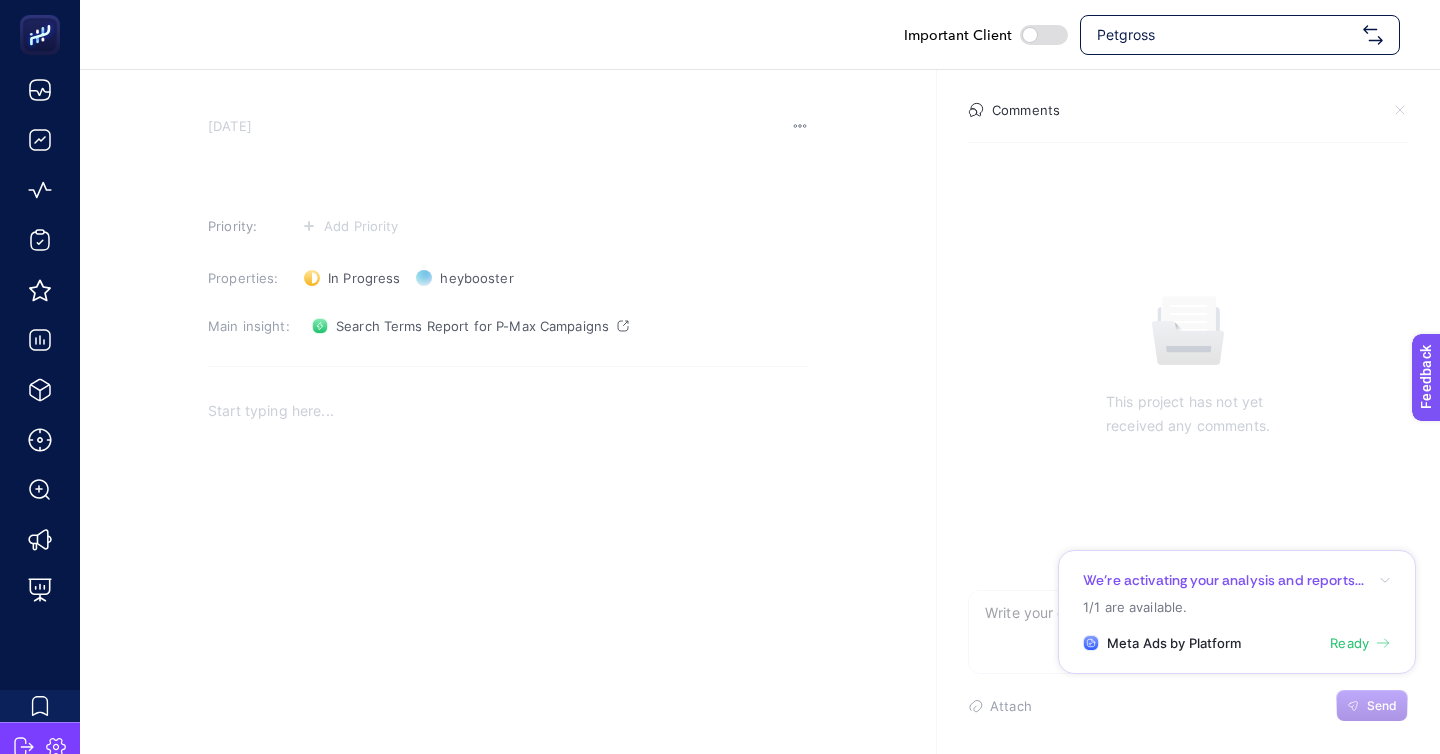 type 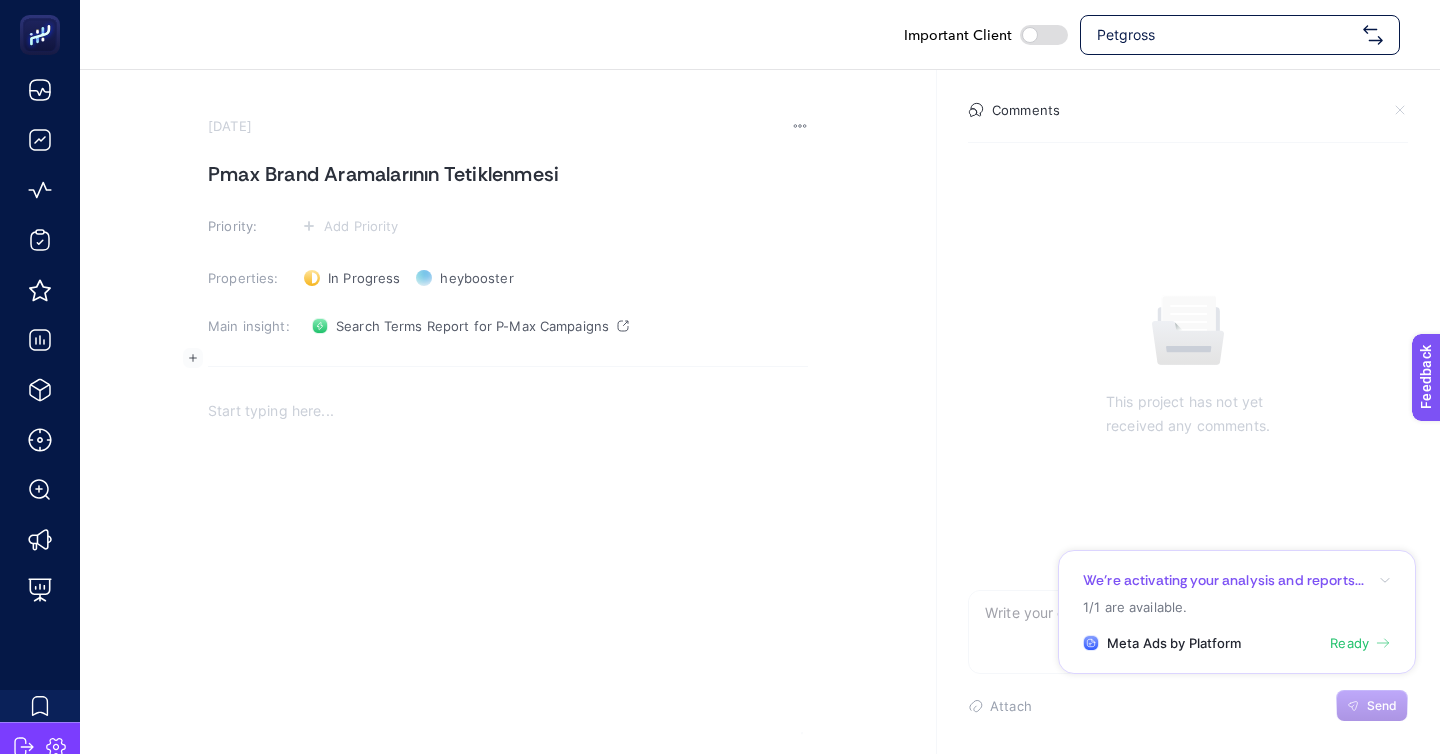 click at bounding box center (508, 586) 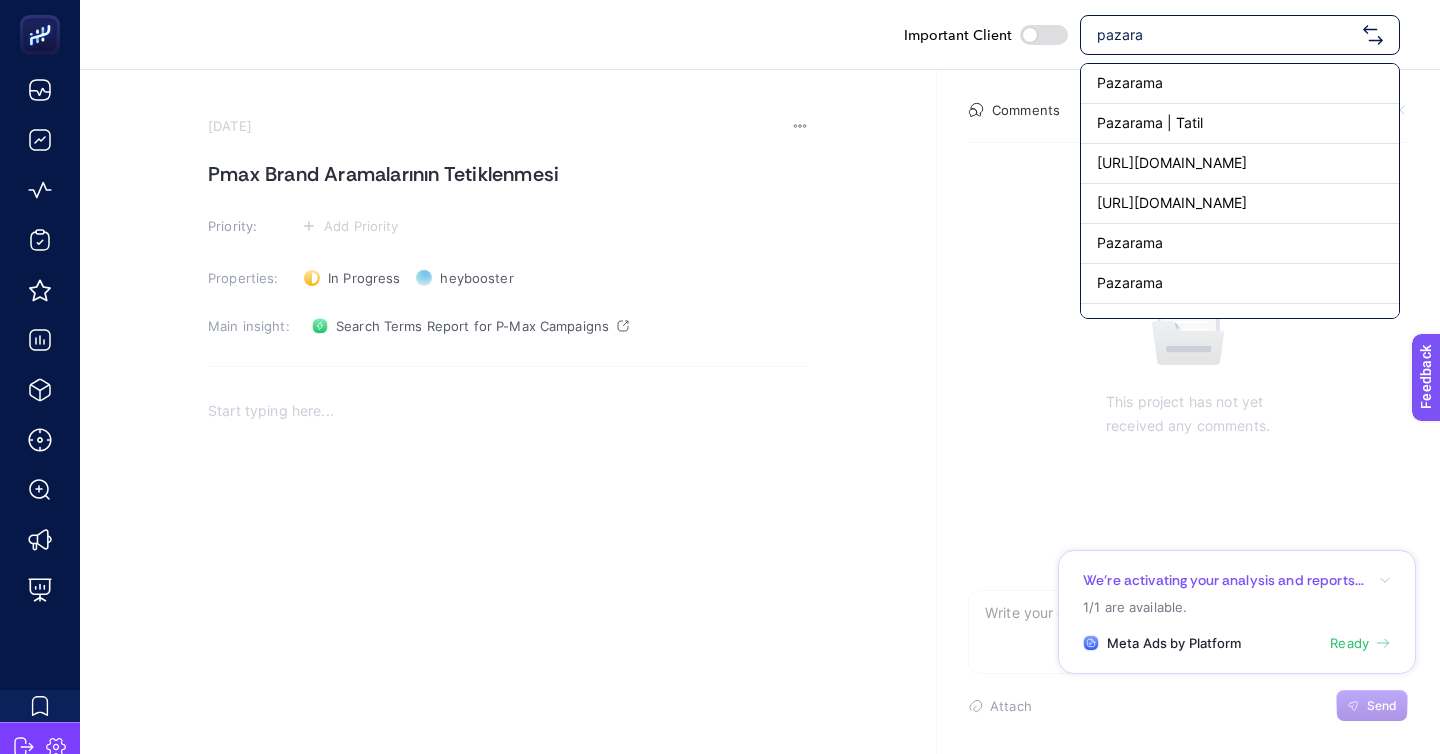type on "pazaram" 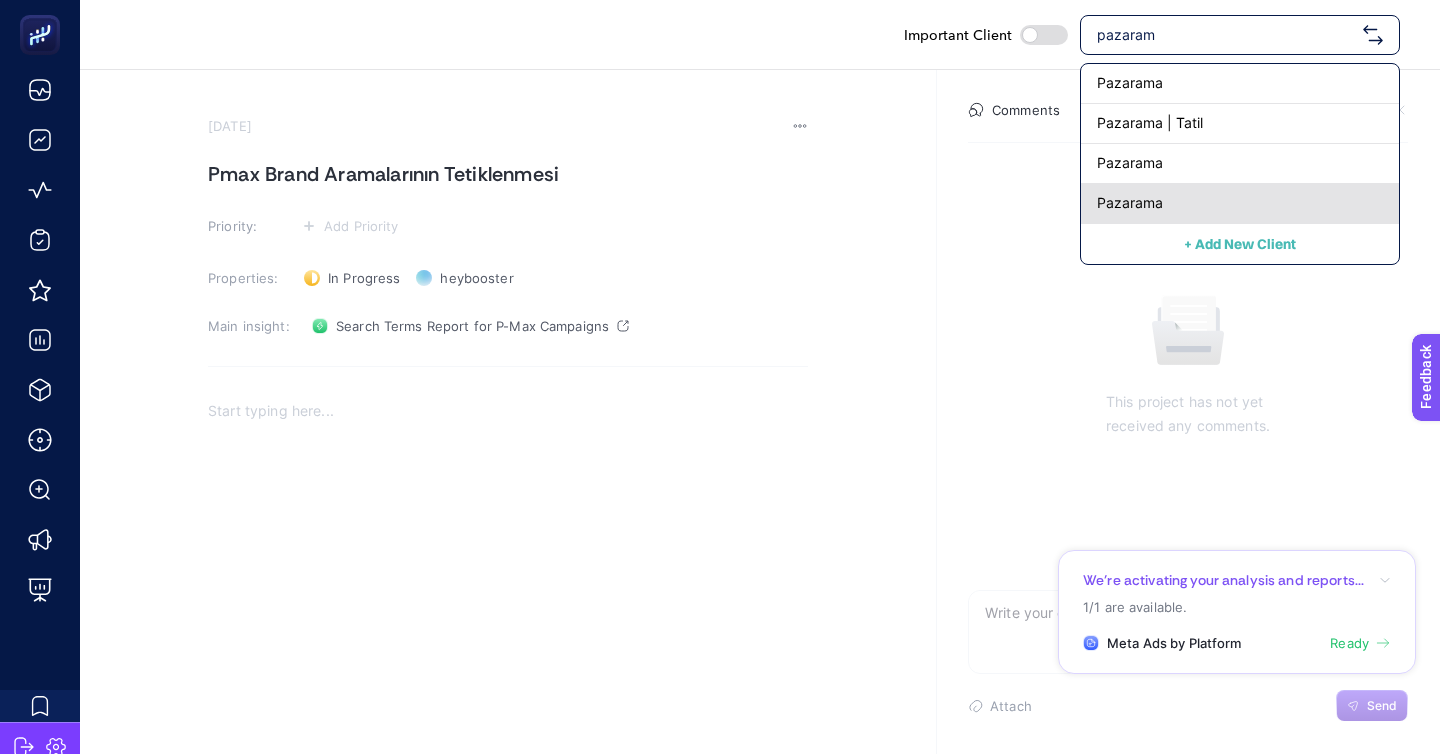 click on "Pazarama" 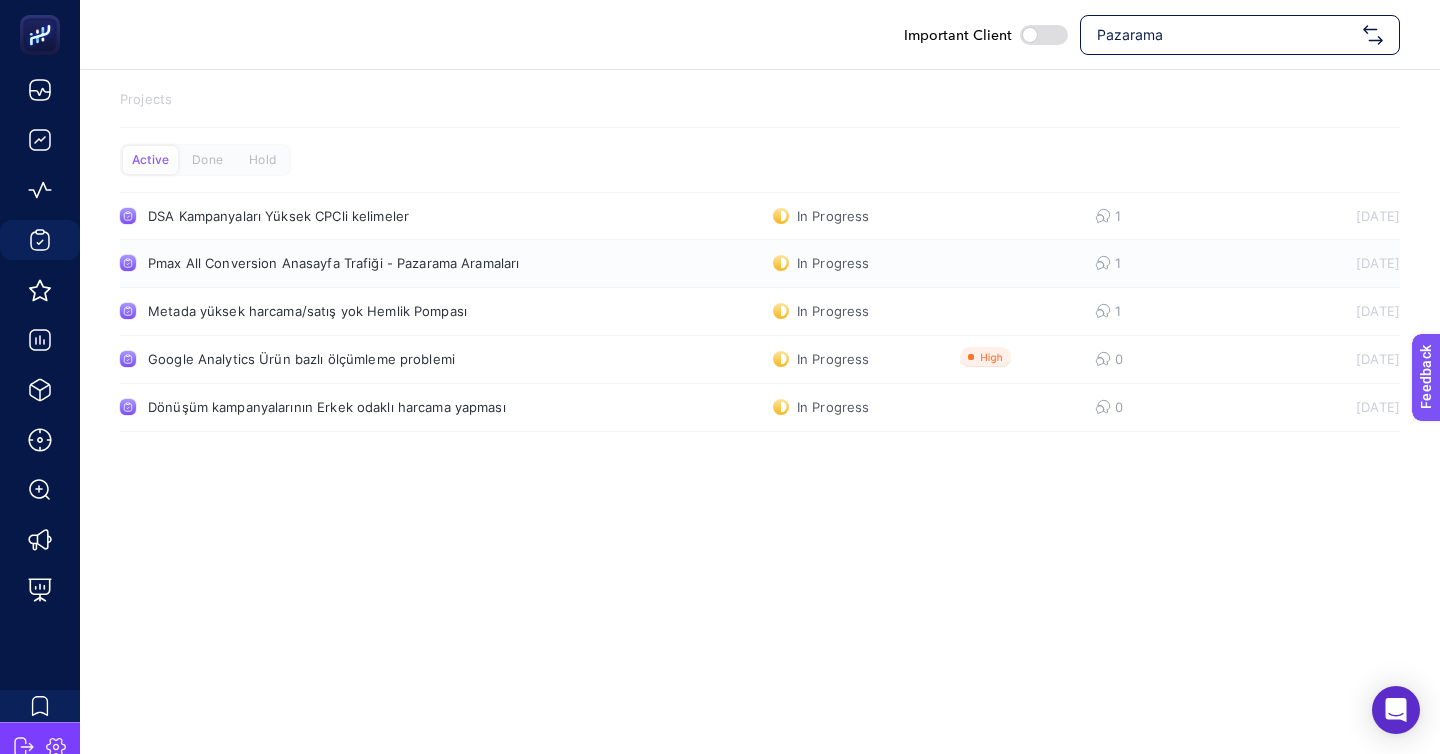 click on "Pmax All Conversion Anasayfa Trafiği - Pazarama Aramaları" at bounding box center (379, 263) 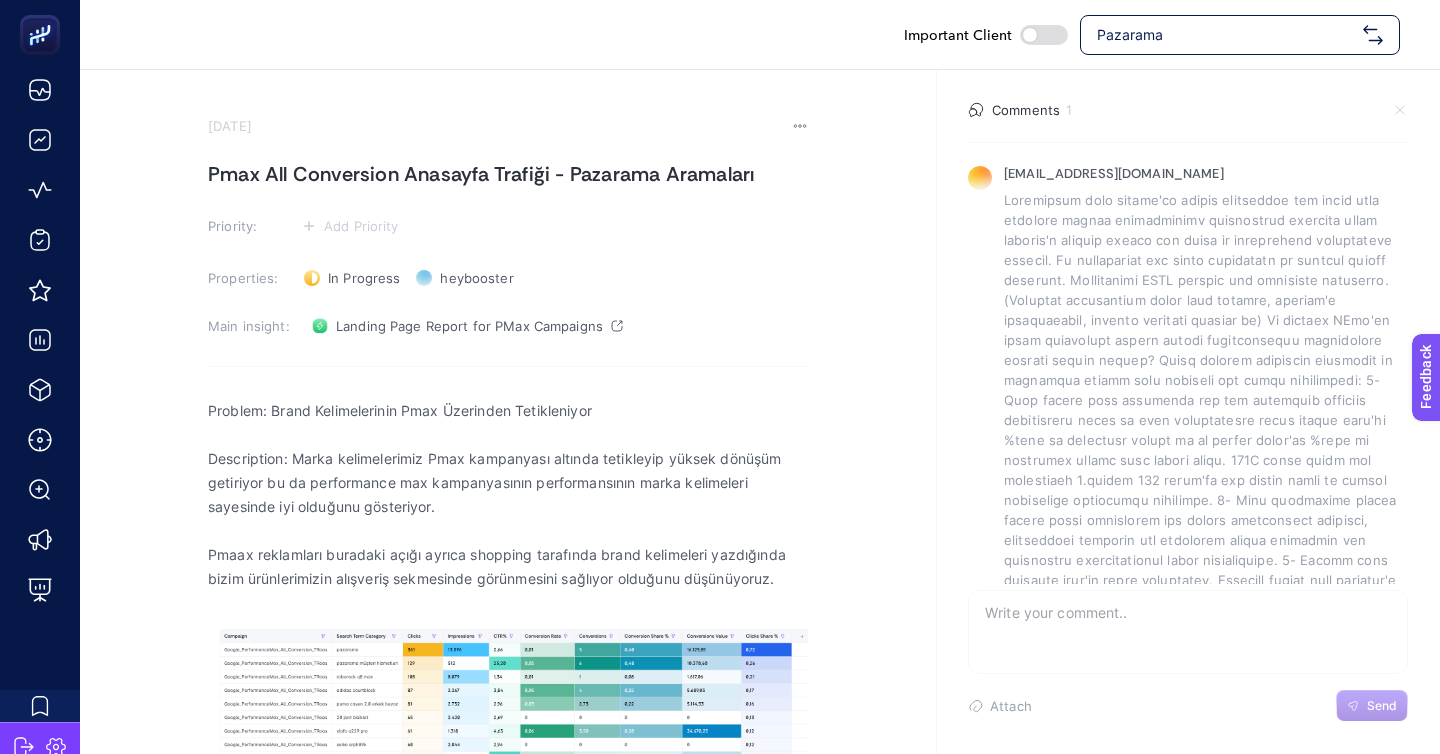 scroll, scrollTop: 38, scrollLeft: 0, axis: vertical 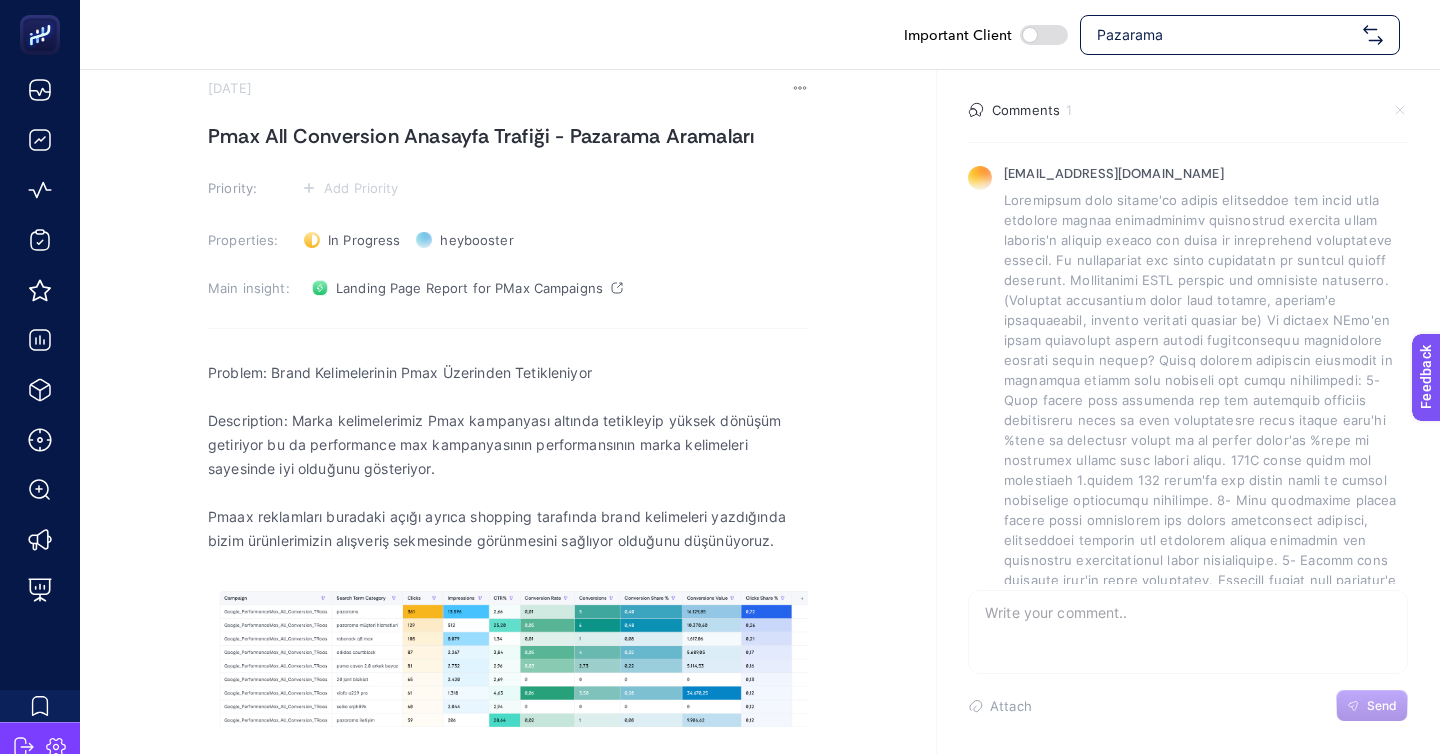 drag, startPoint x: 176, startPoint y: 318, endPoint x: 302, endPoint y: 496, distance: 218.08255 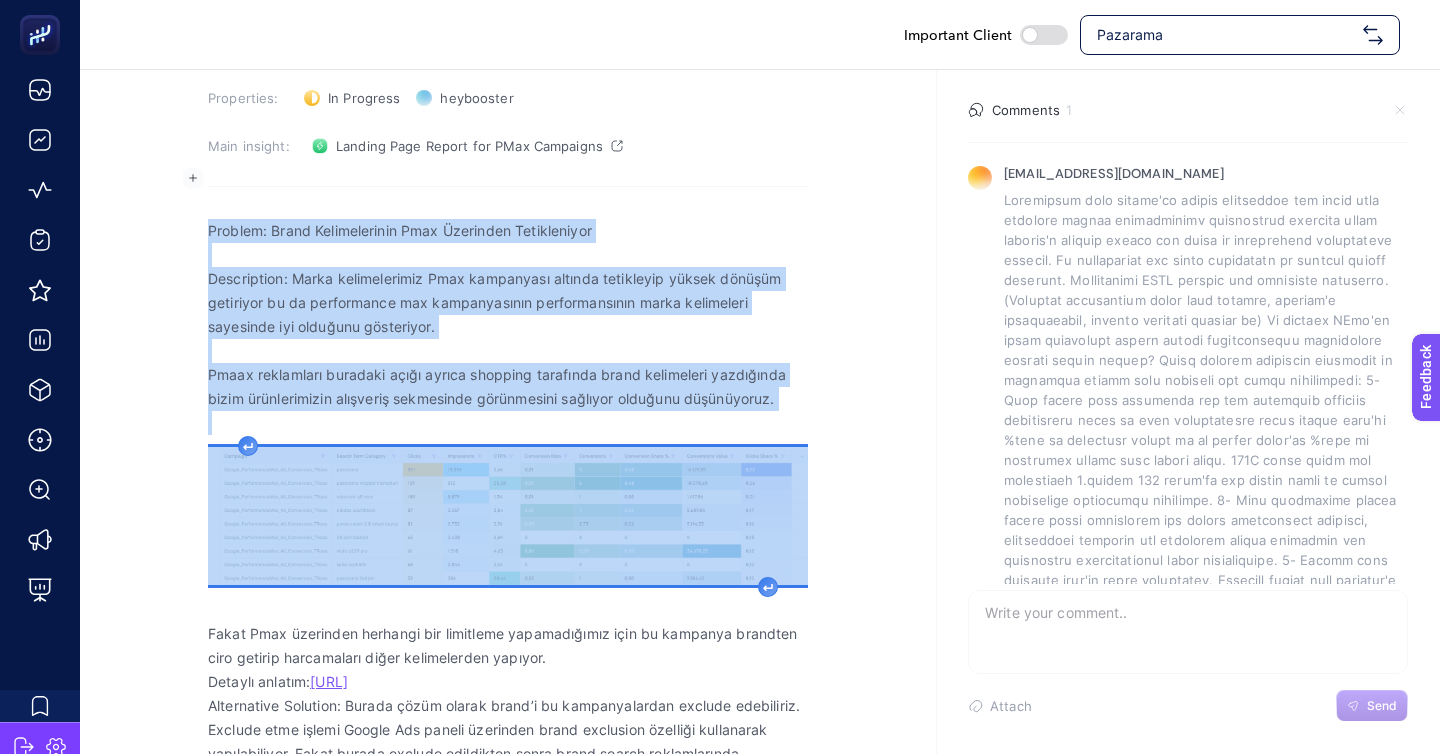 scroll, scrollTop: 201, scrollLeft: 0, axis: vertical 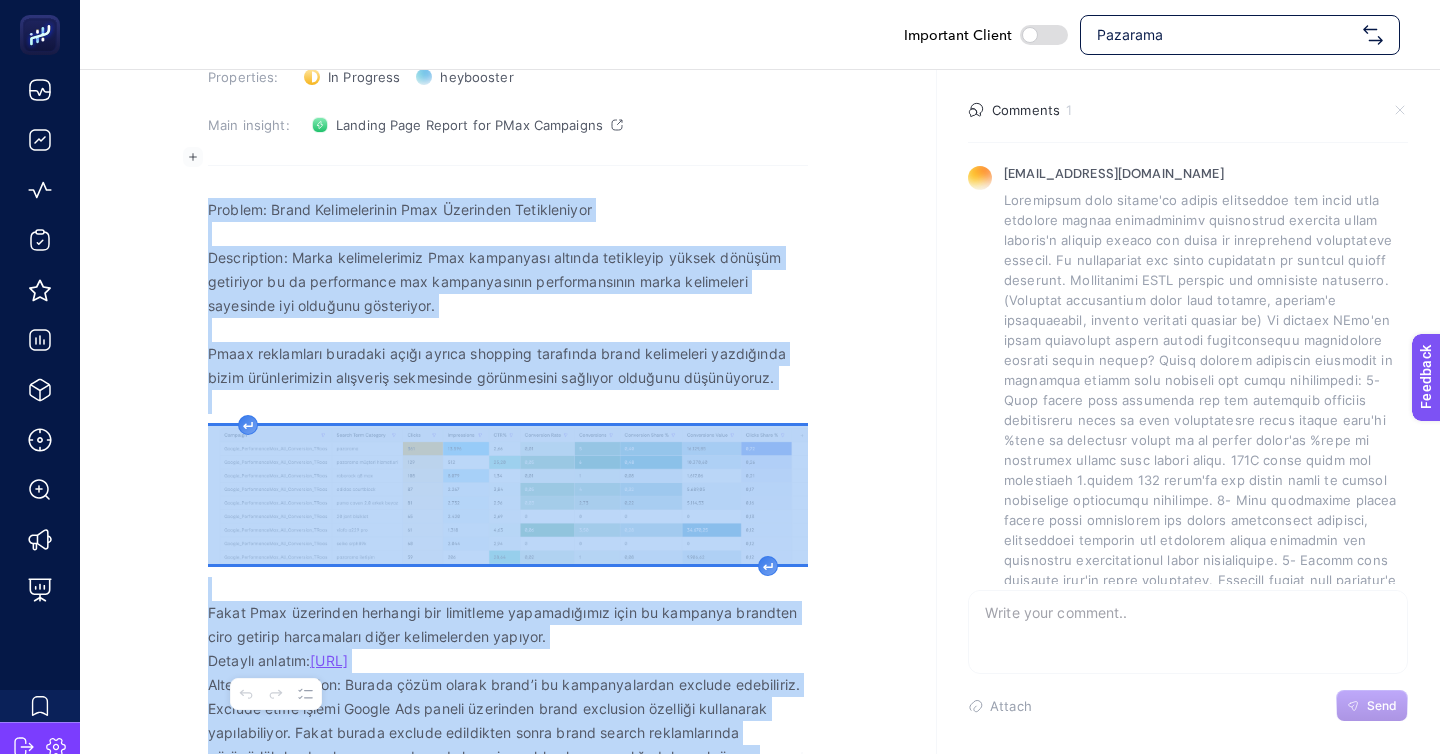 drag, startPoint x: 210, startPoint y: 318, endPoint x: 469, endPoint y: 717, distance: 475.69107 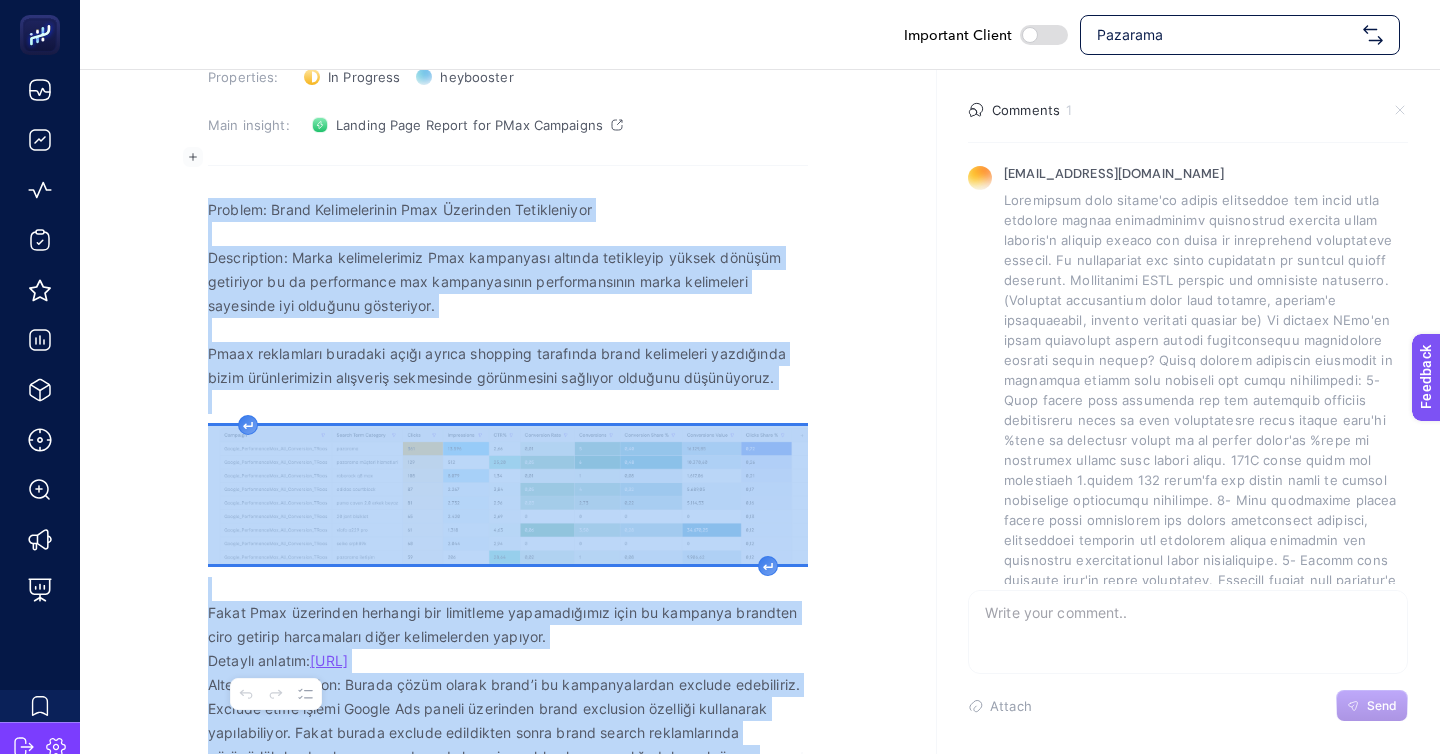 copy on "Problem: Brand Kelimelerinin Pmax Üzerinden Tetikleniyor Description: Marka kelimelerimiz Pmax kampanyası altında tetikleyip yüksek dönüşüm getiriyor bu da performance max kampanyasının performansının marka kelimeleri sayesinde iyi olduğunu gösteriyor. Pmaax reklamları buradaki açığı ayrıca shopping tarafında brand kelimeleri yazdığında bizim ürünlerimizin alışveriş sekmesinde görünmesini sağlıyor olduğunu düşünüyoruz. Fakat Pmax üzerinden herhangi bir limitleme yapamadığımız için bu kampanya brandten ciro getirip harcamaları diğer kelimelerden yapıyor. Detaylı anlatım:  https://www.heybooster.ai/insights/brand-keywords-pmax-ads Alternative Solution: Burada çözüm olarak brand’i bu kampanyalardan exclude edebiliriz. Exclude etme işlemi Google Ads paneli üzerinden brand exclusion özelliği kullanarak yapılabiliyor. Fakat burada exclude edildikten sonra brand search reklamlarında görünürlük kaybı olmaması ve brand shopping reklamlarının varlığı daha çok önem kazanıyor...." 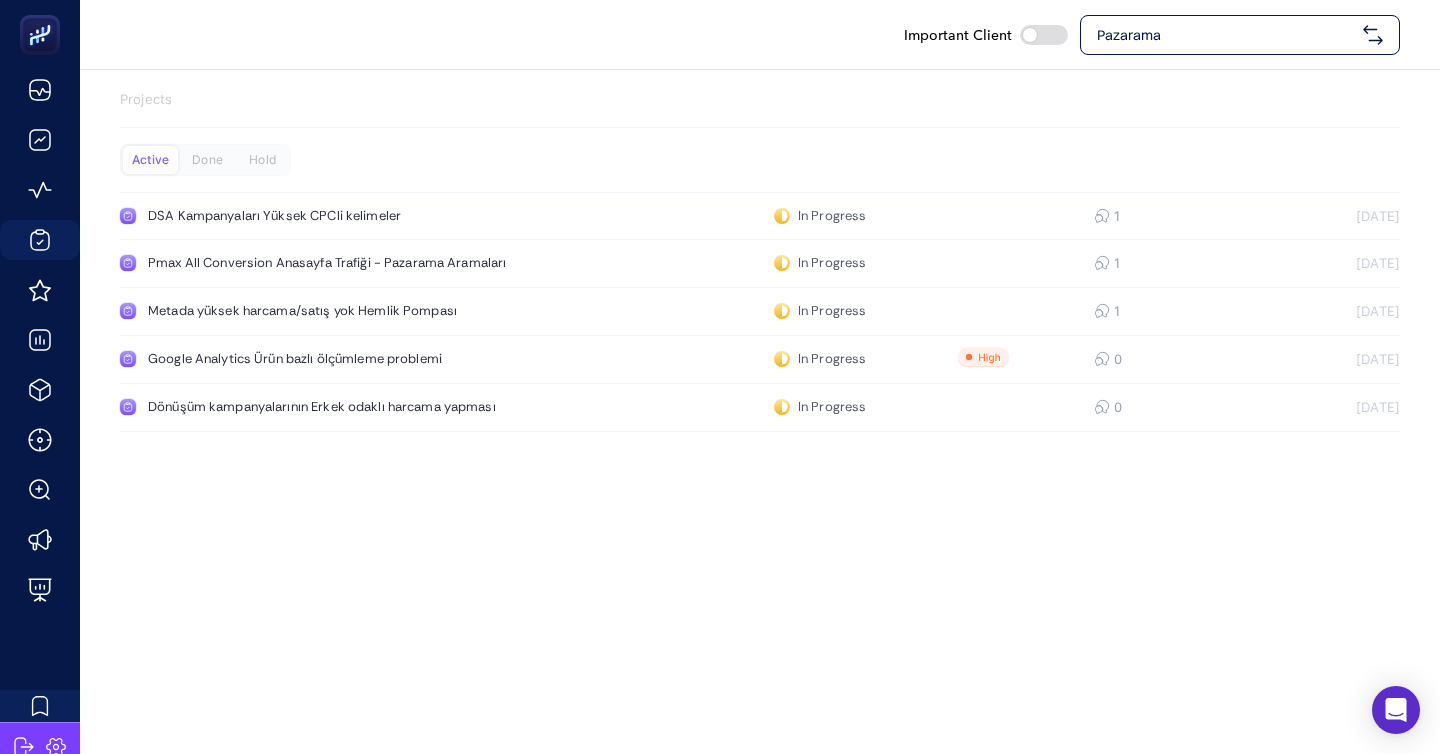 scroll, scrollTop: 0, scrollLeft: 0, axis: both 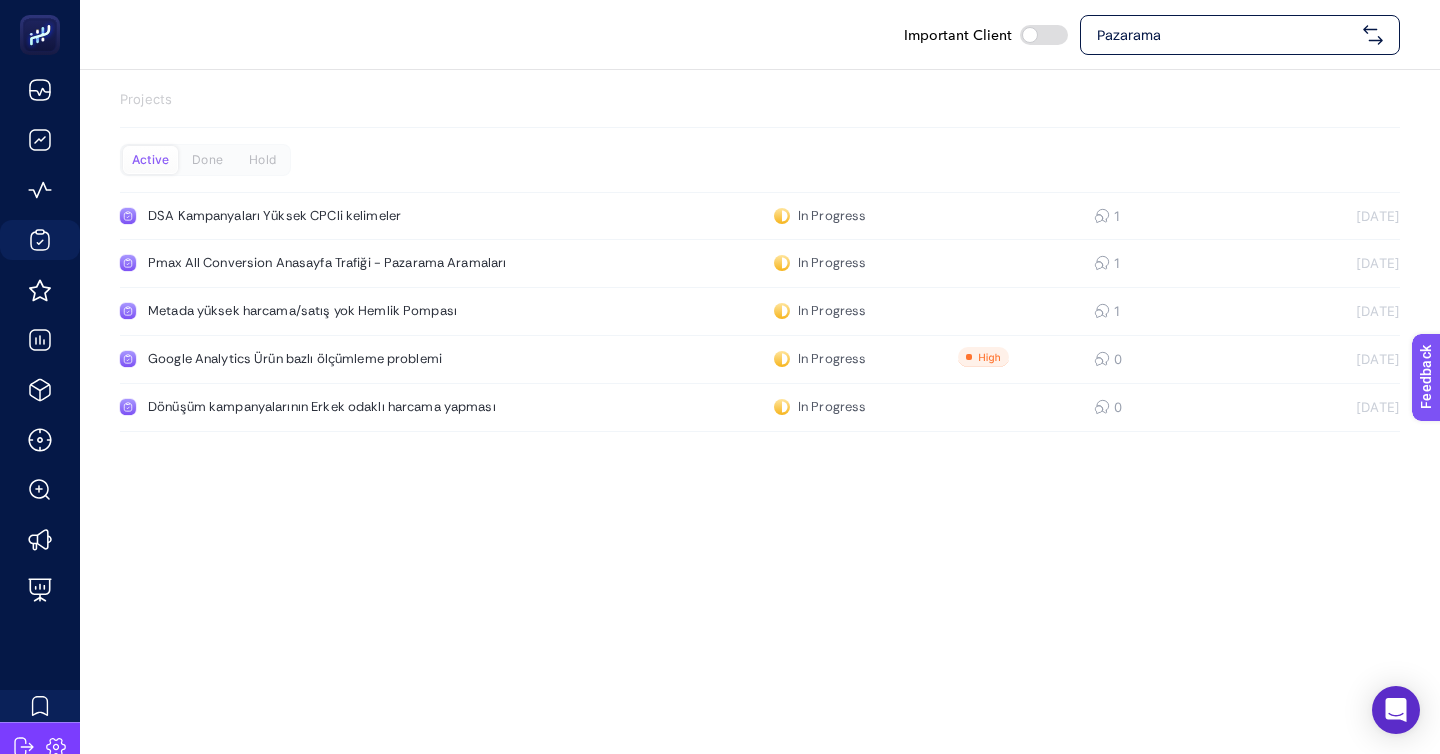 click on "Pazarama" at bounding box center (1226, 35) 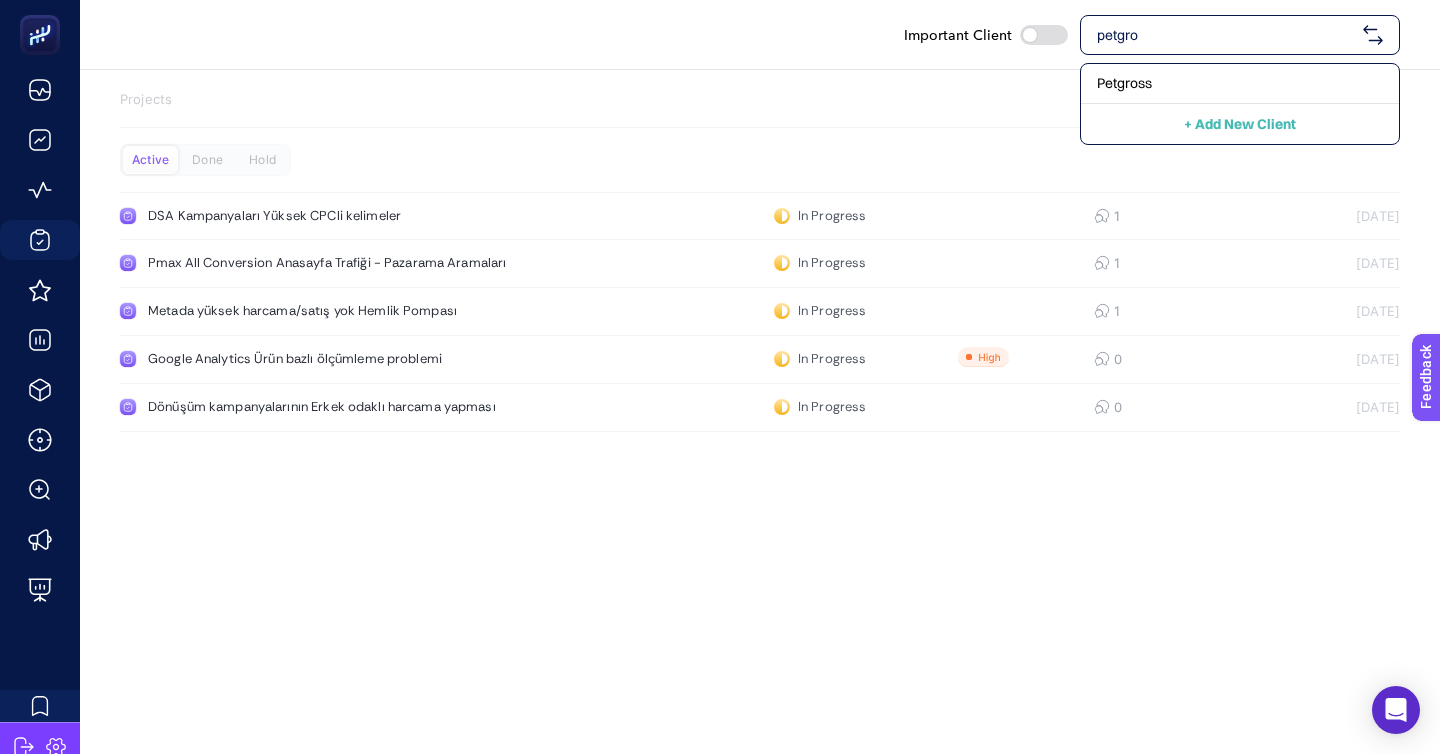 type on "petgro" 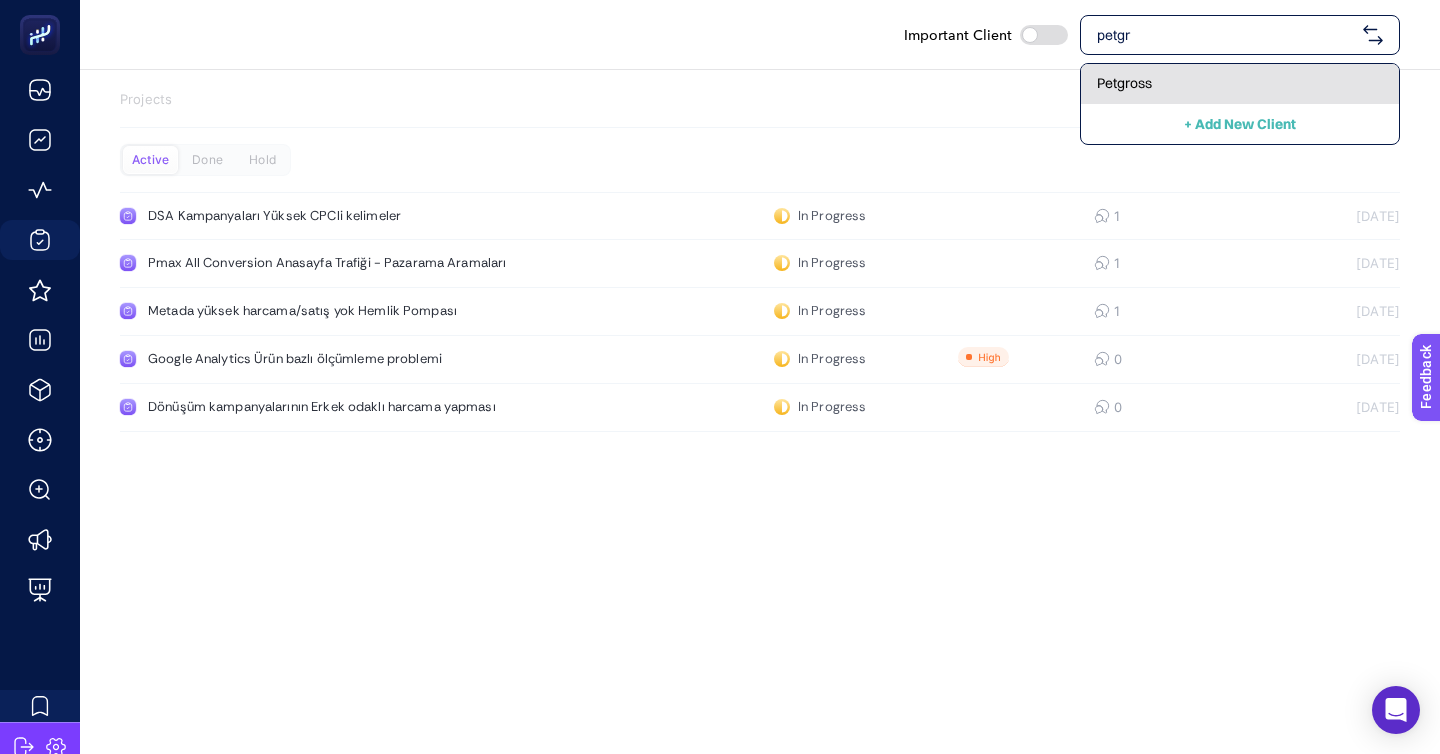 type on "petgr" 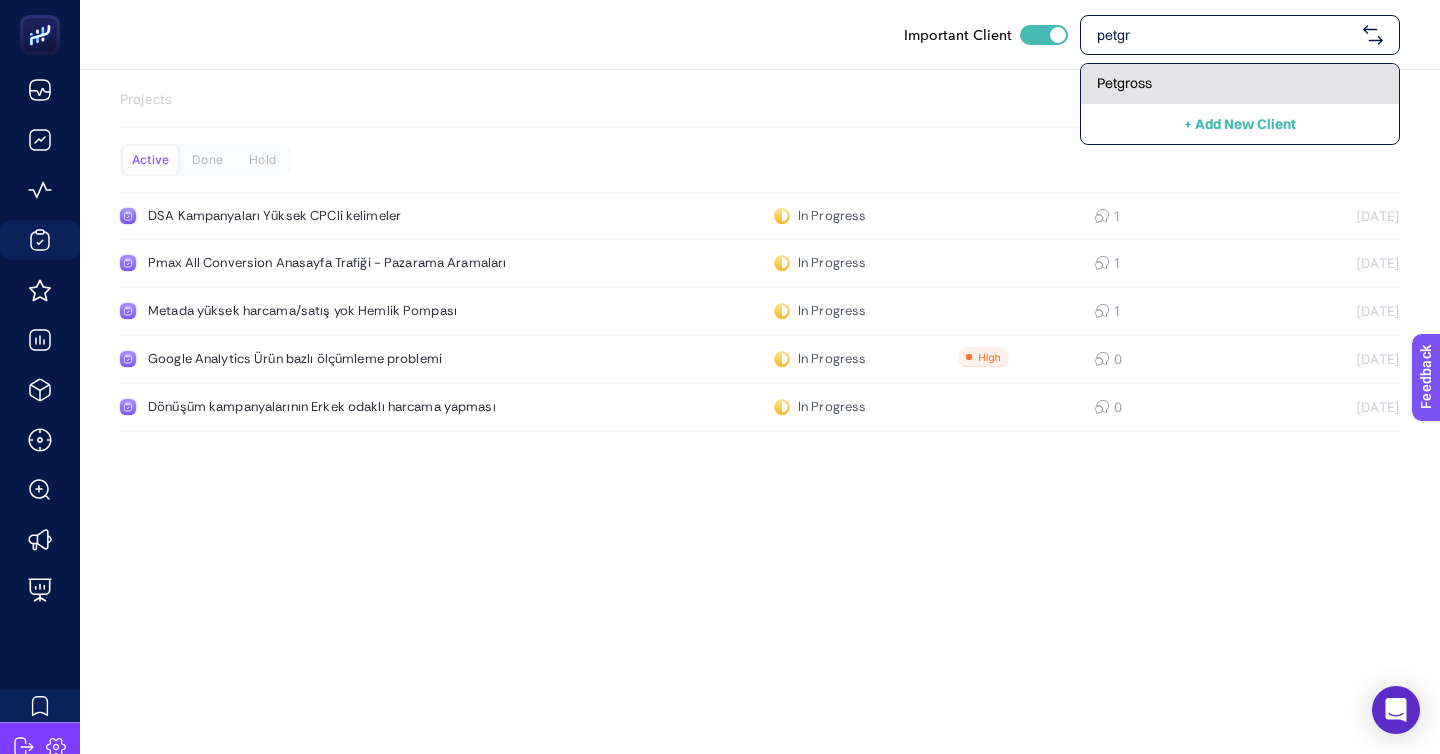 checkbox on "true" 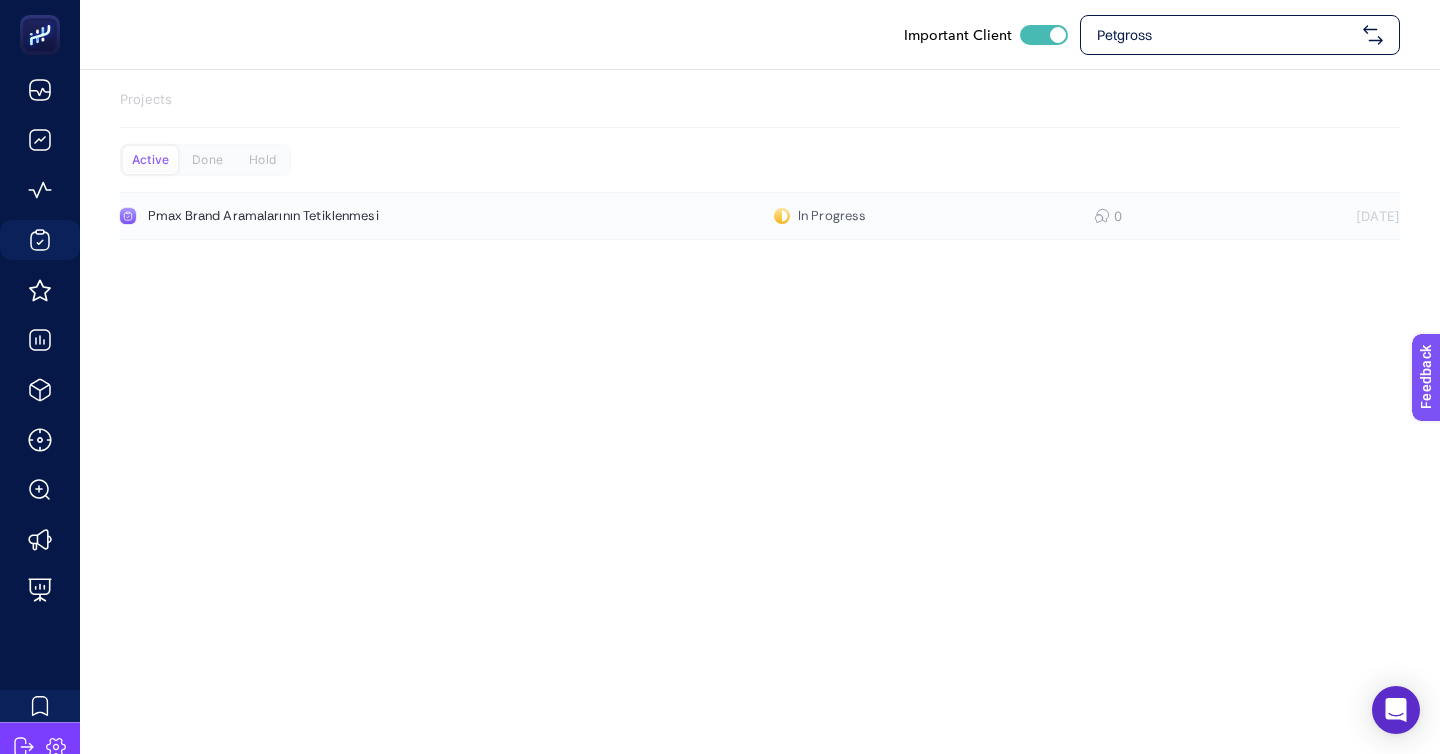 click on "Pmax Brand Aramalarının Tetiklenmesi" at bounding box center [379, 216] 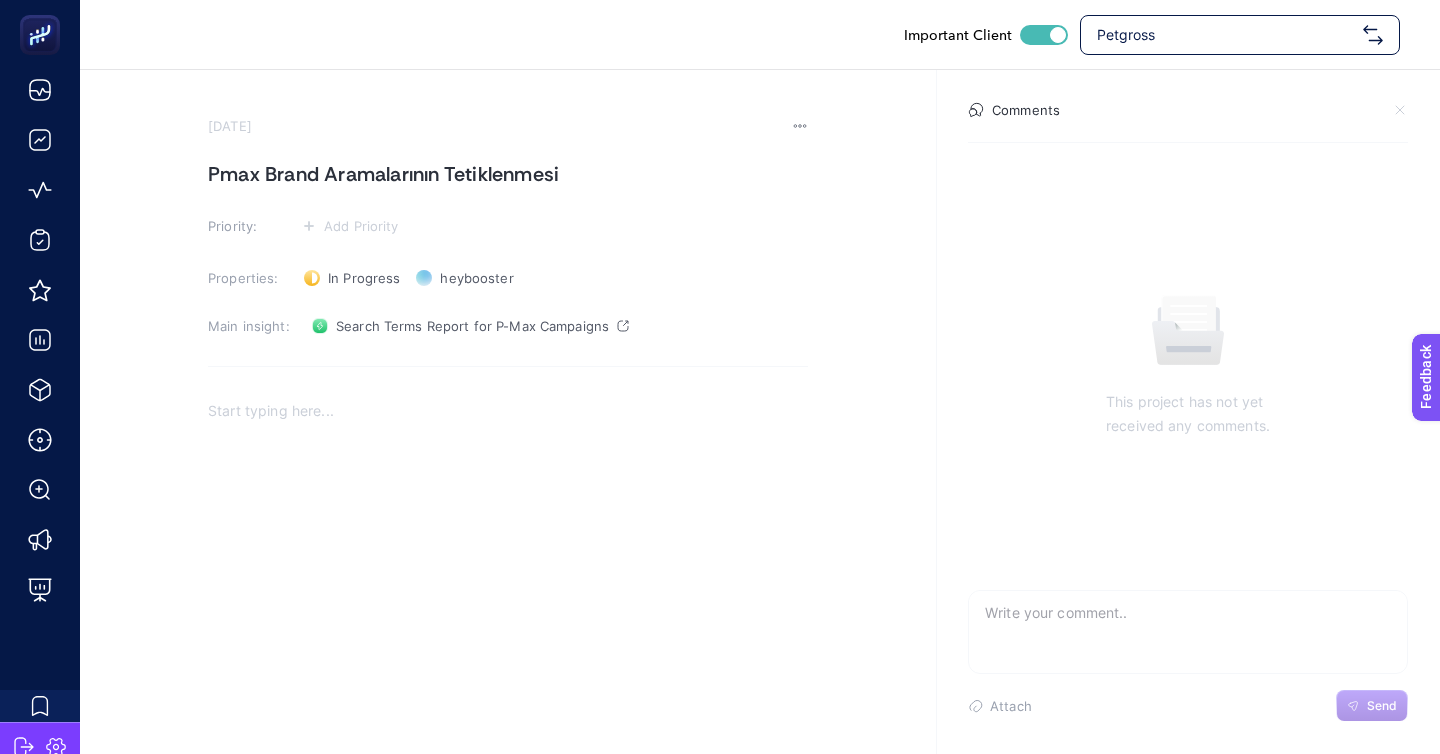 click at bounding box center [508, 586] 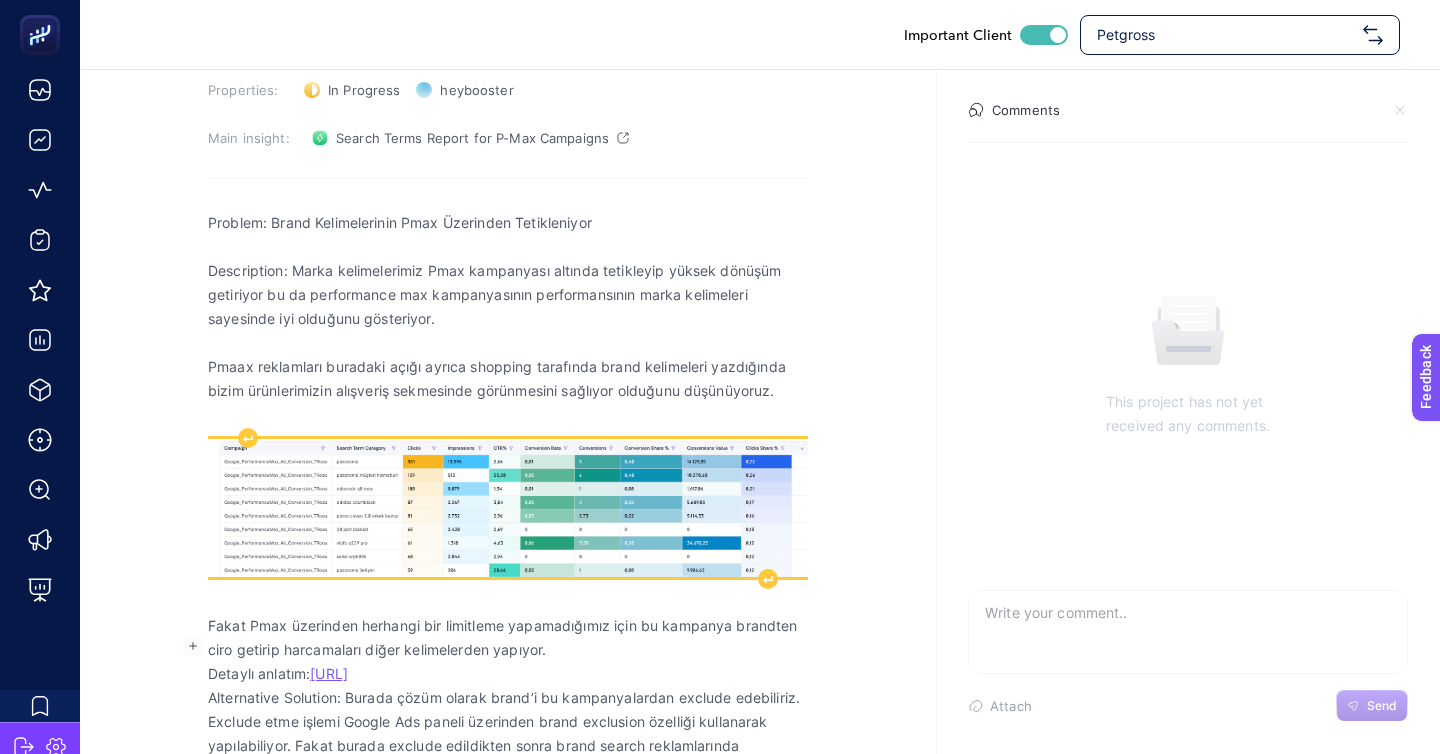 click at bounding box center (508, 508) 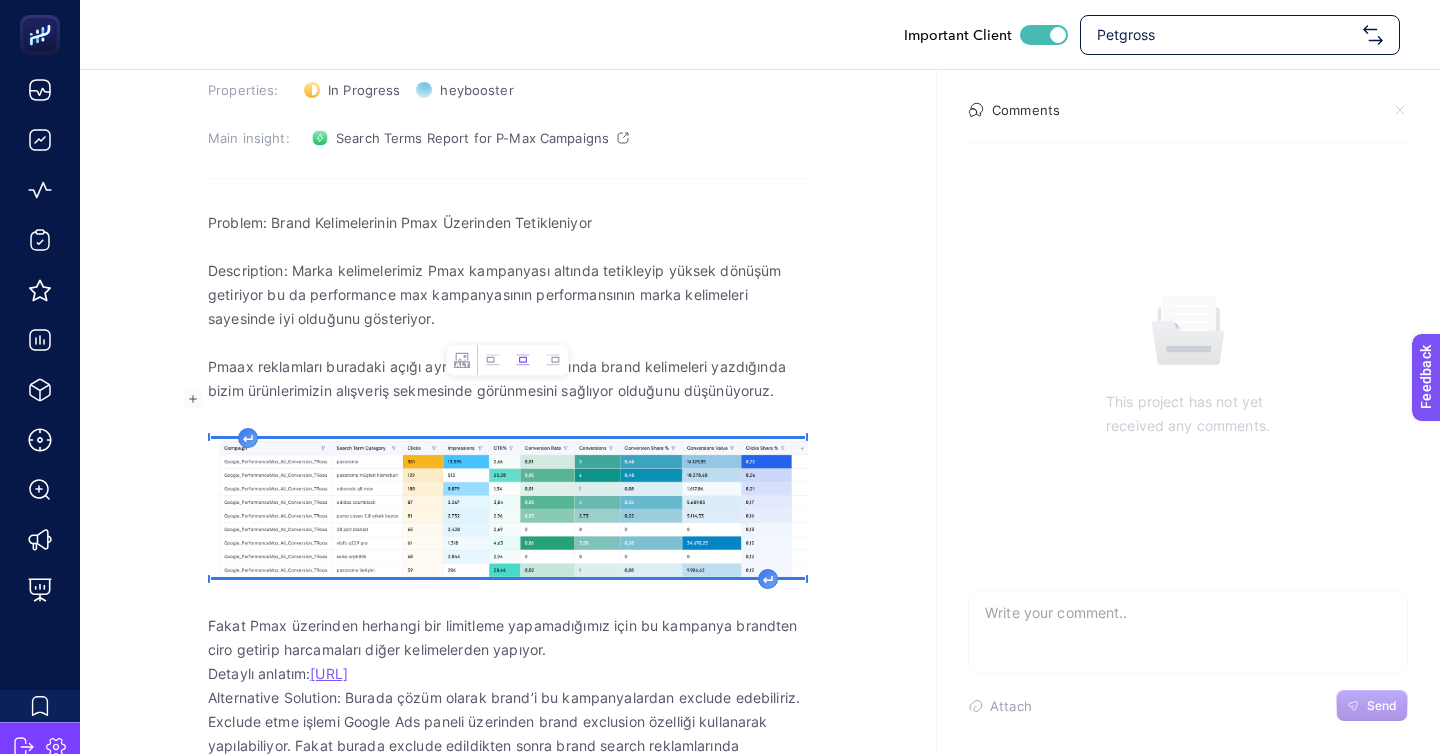 scroll, scrollTop: 61, scrollLeft: 0, axis: vertical 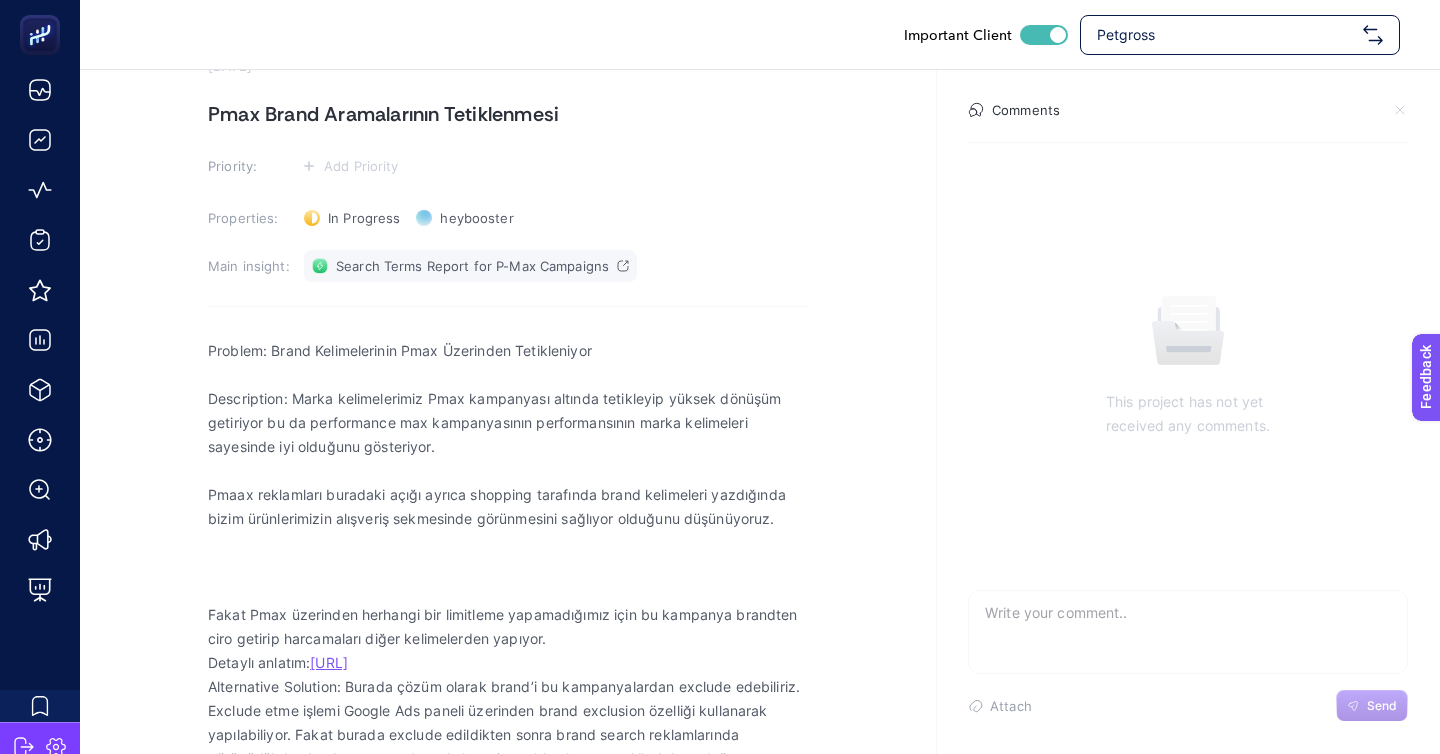 click on "Search Terms Report for P-Max Campaigns" at bounding box center [472, 266] 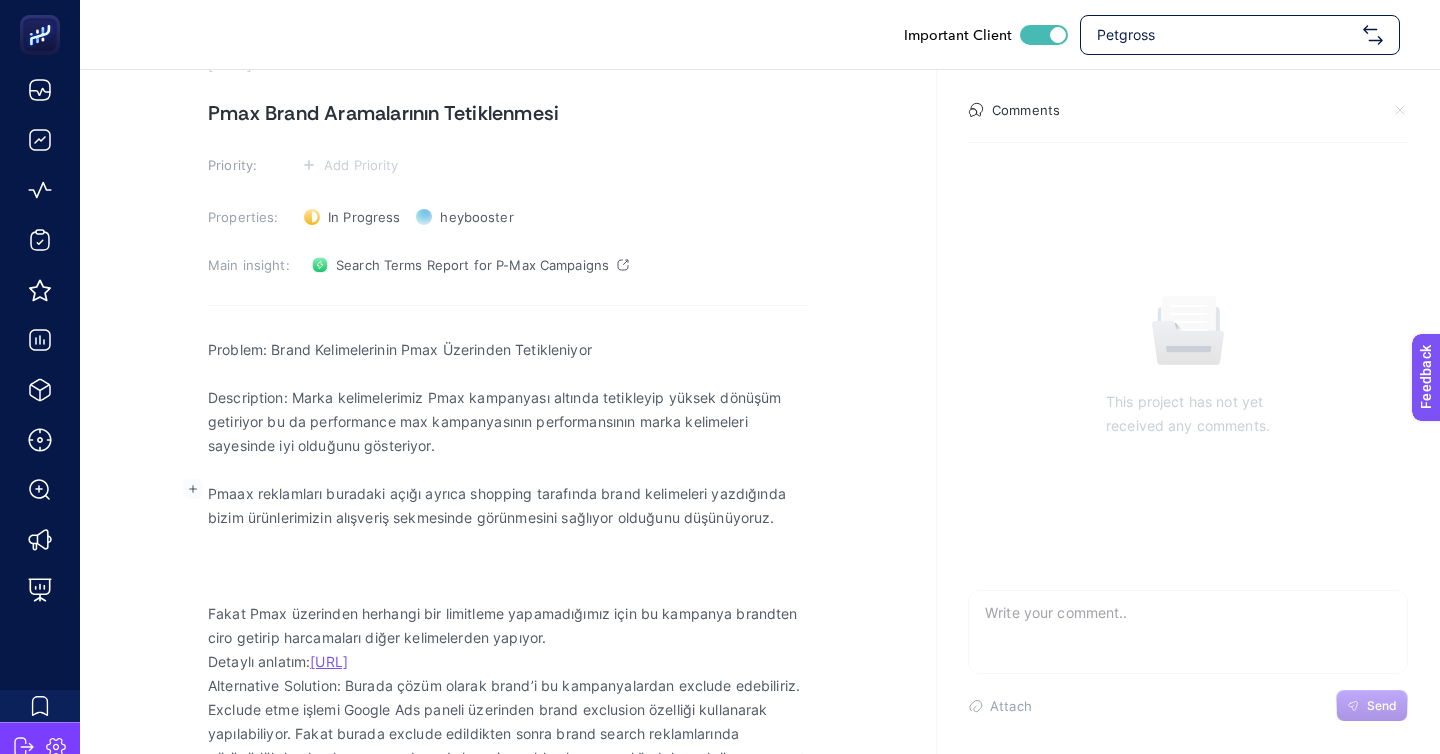 click at bounding box center (508, 542) 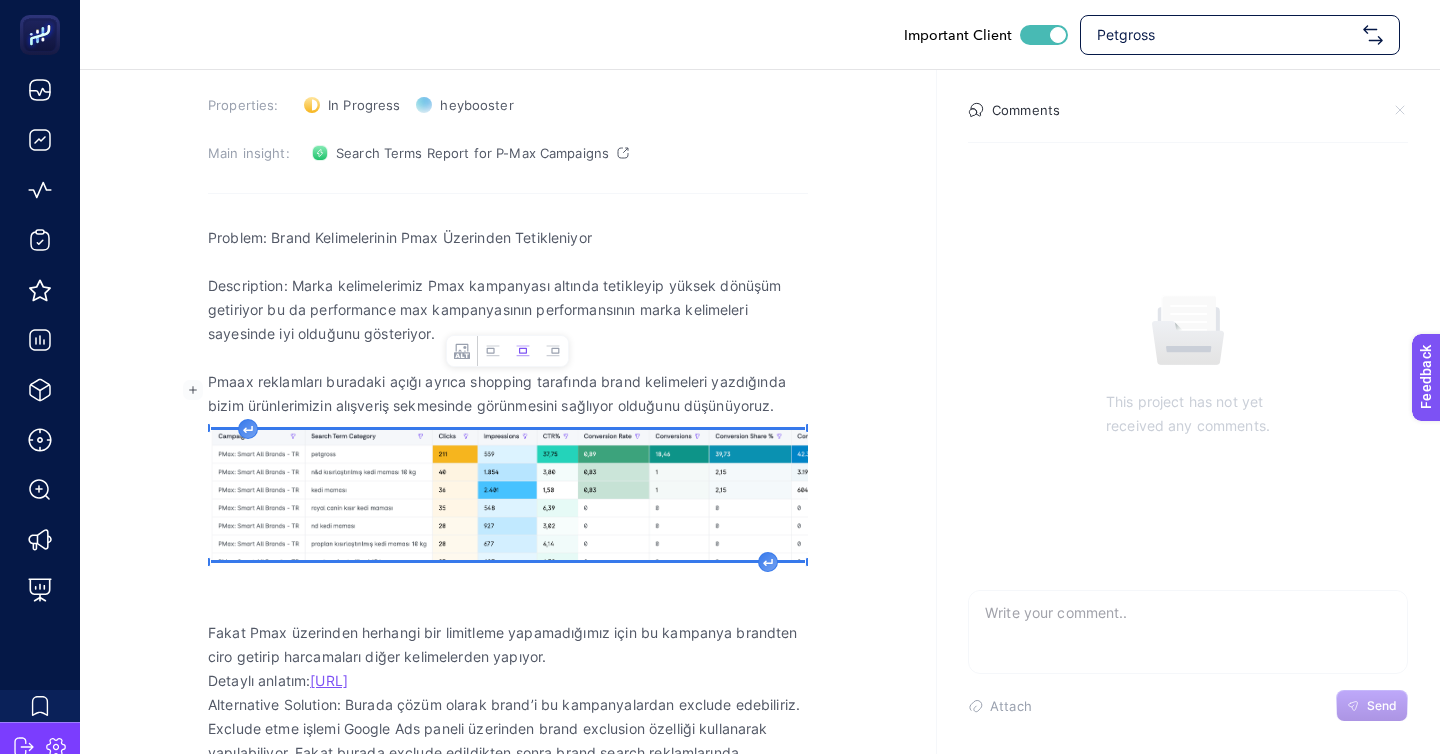 click at bounding box center (508, 585) 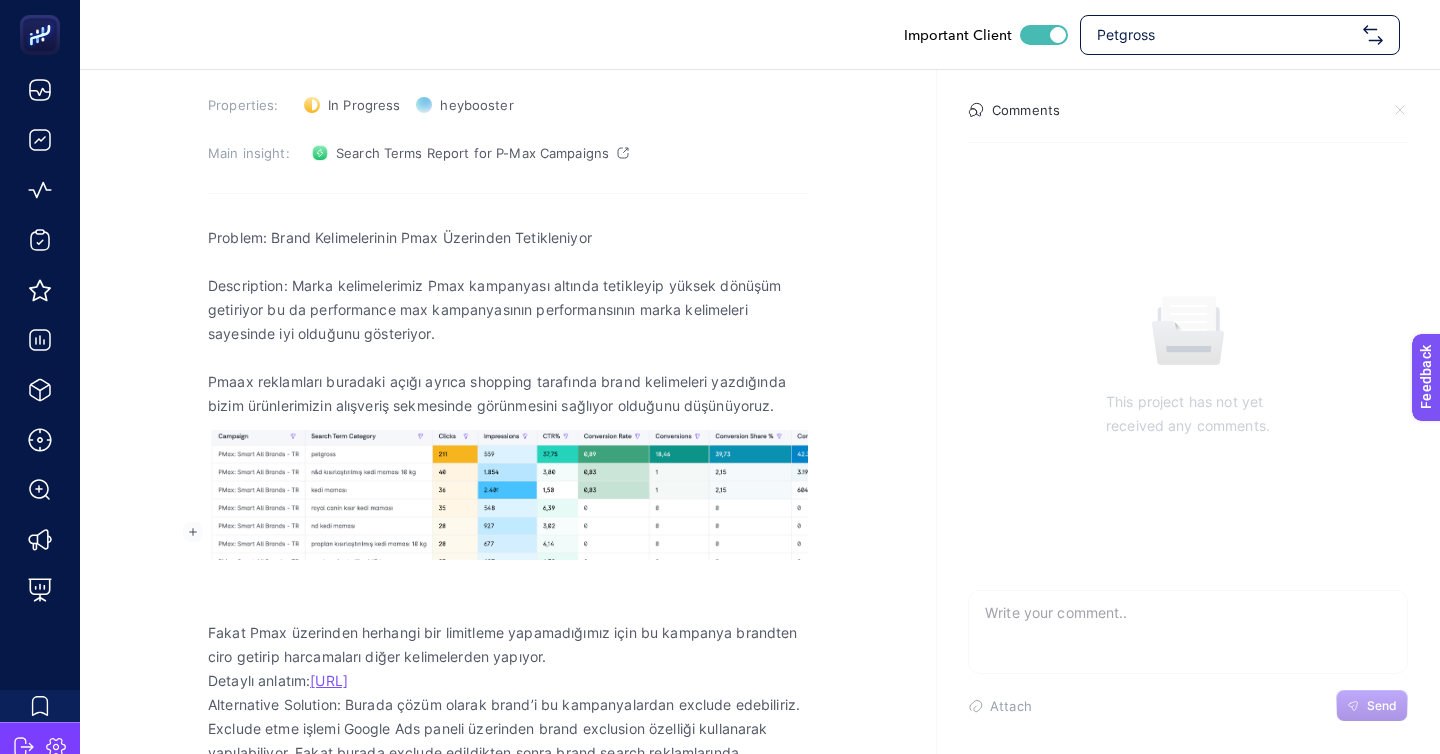 scroll, scrollTop: 156, scrollLeft: 0, axis: vertical 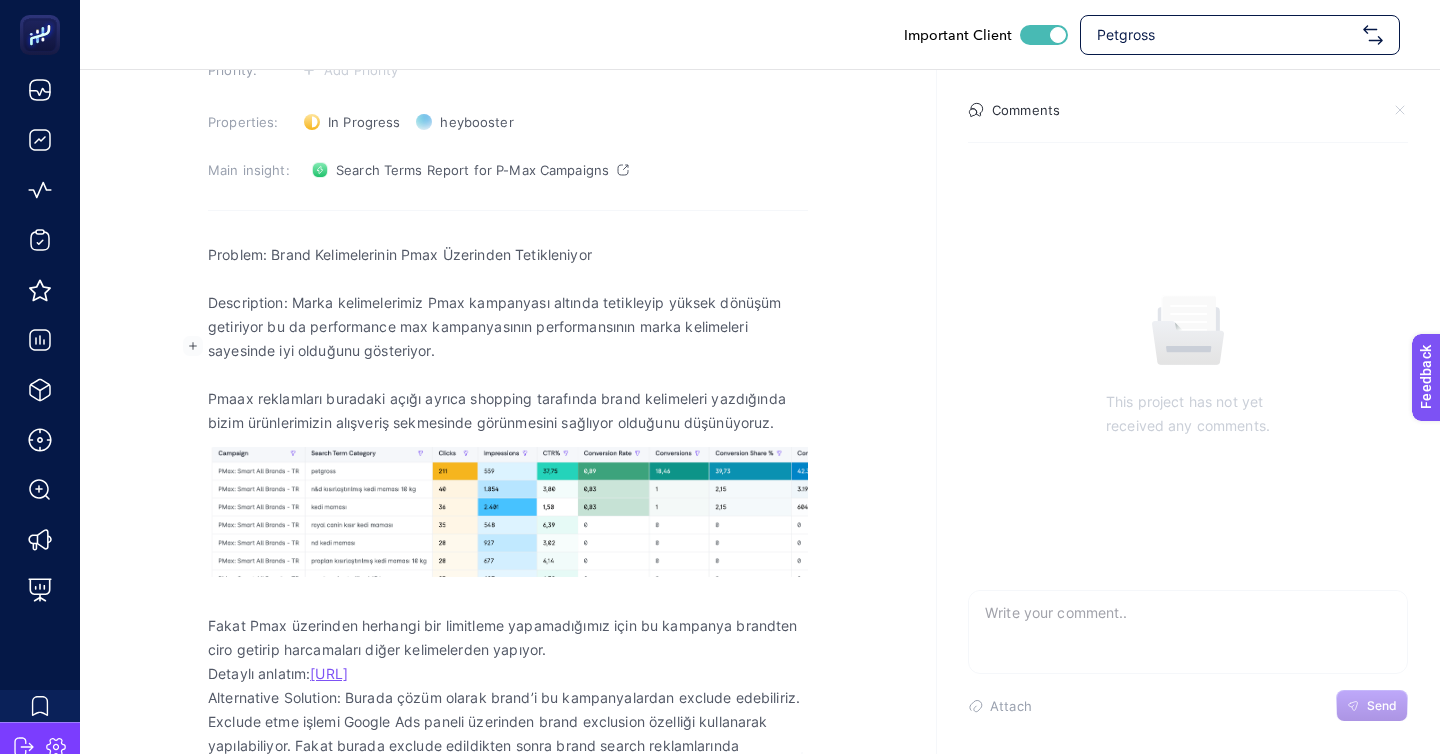 click on "Pmaax reklamları buradaki açığı ayrıca shopping tarafında brand kelimeleri yazdığında bizim ürünlerimizin alışveriş sekmesinde görünmesini sağlıyor olduğunu düşünüyoruz." at bounding box center [508, 411] 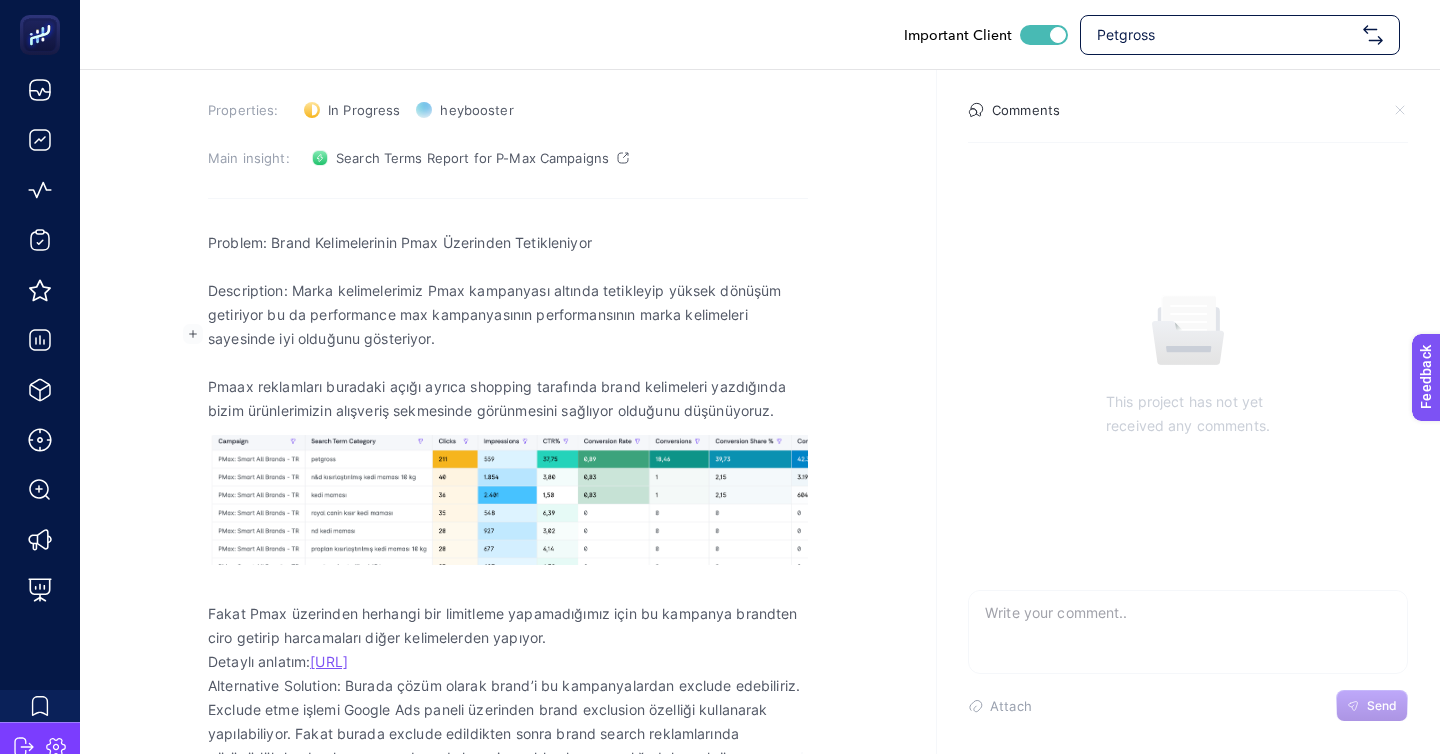 click on "Pmaax reklamları buradaki açığı ayrıca shopping tarafında brand kelimeleri yazdığında bizim ürünlerimizin alışveriş sekmesinde görünmesini sağlıyor olduğunu düşünüyoruz." at bounding box center (508, 399) 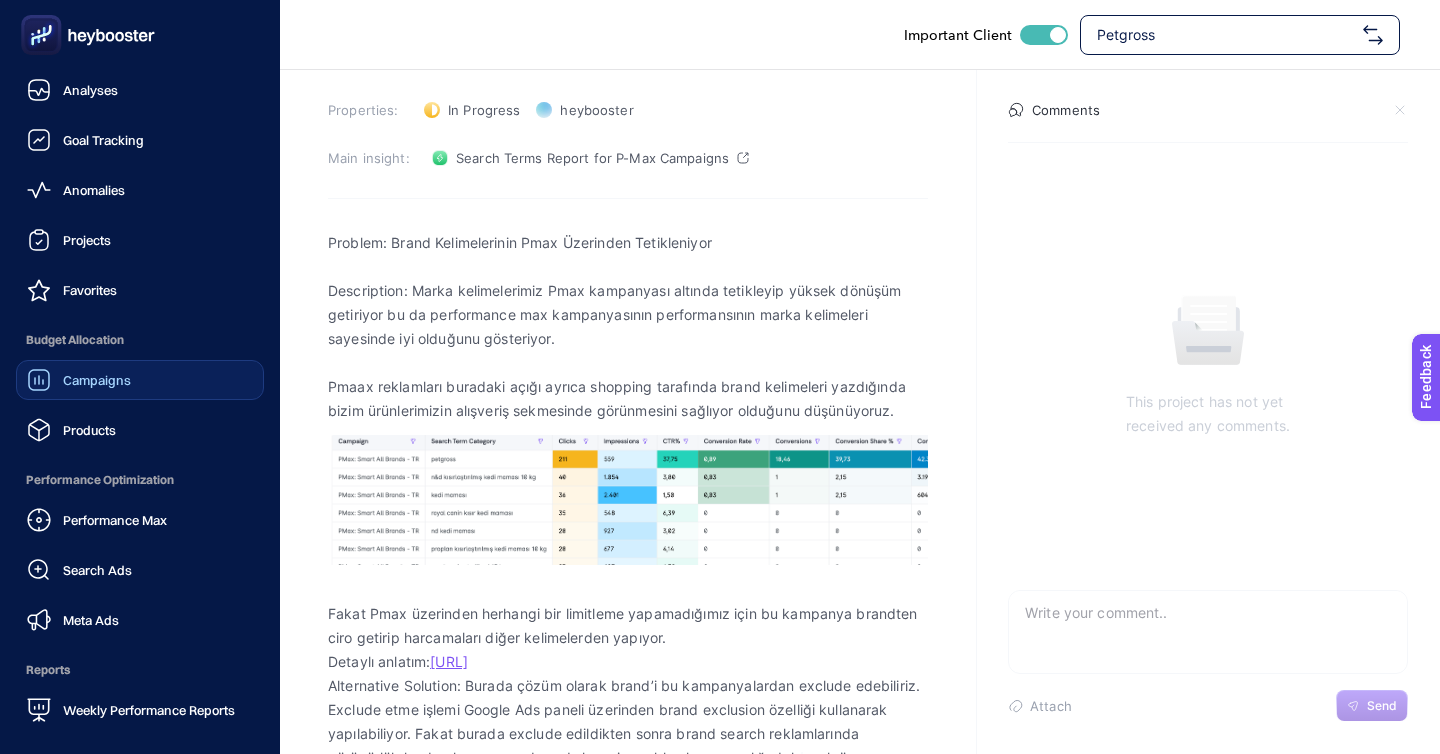 click on "Campaigns" 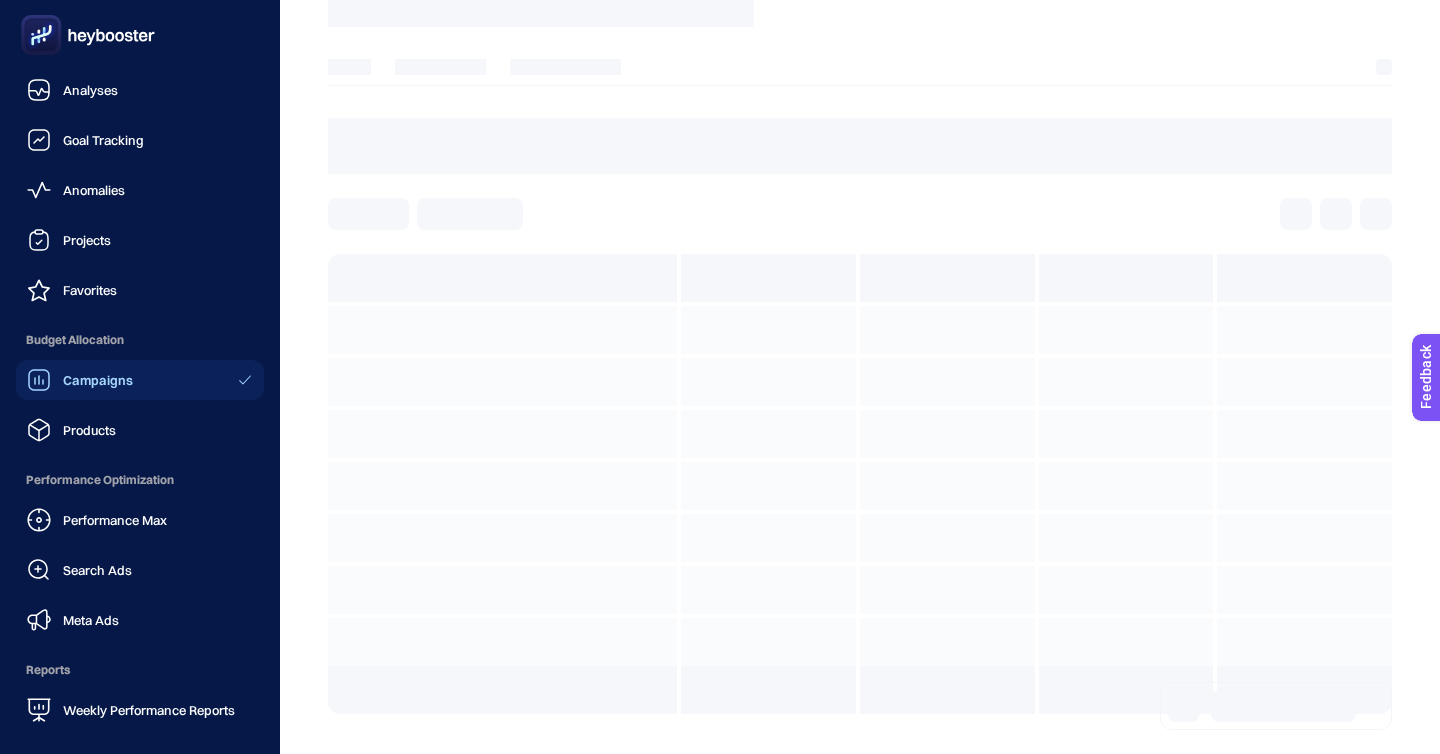 scroll, scrollTop: 0, scrollLeft: 0, axis: both 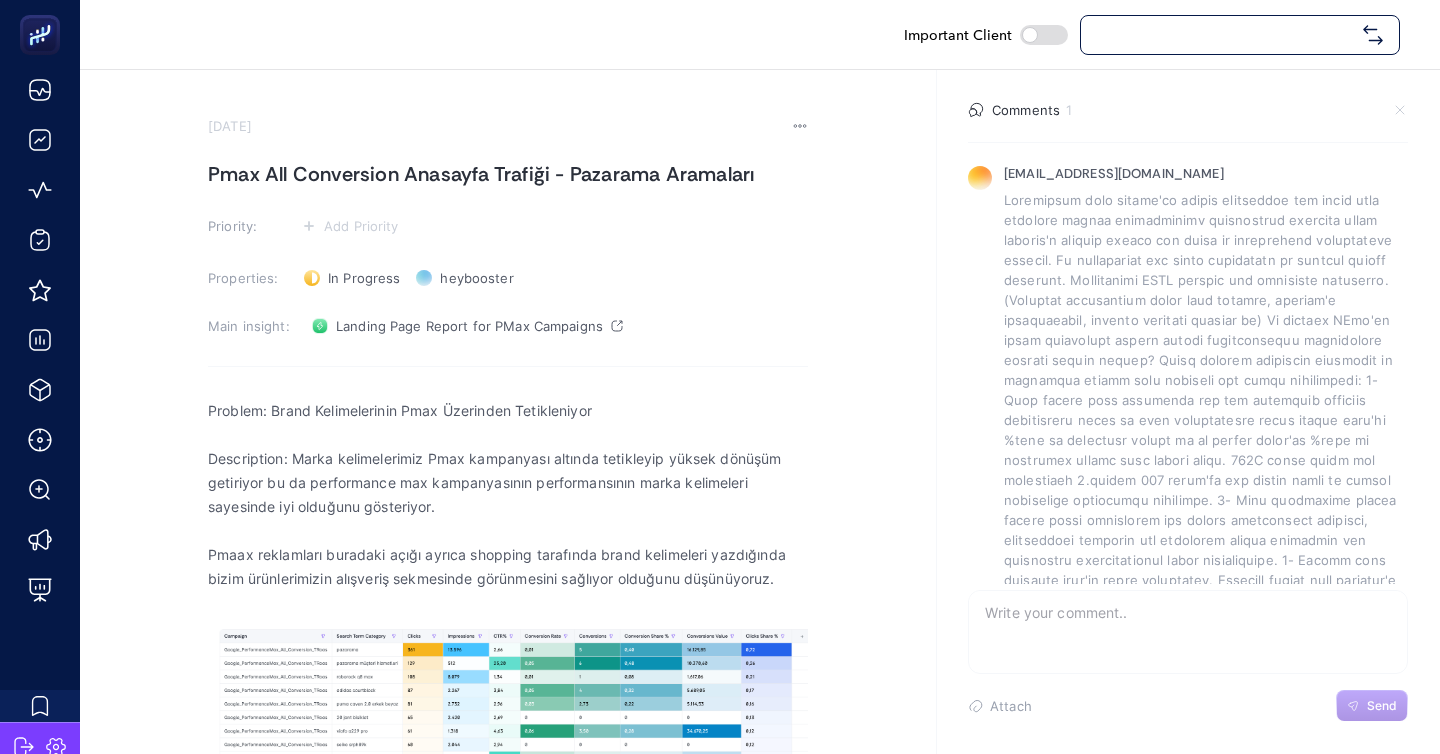checkbox on "true" 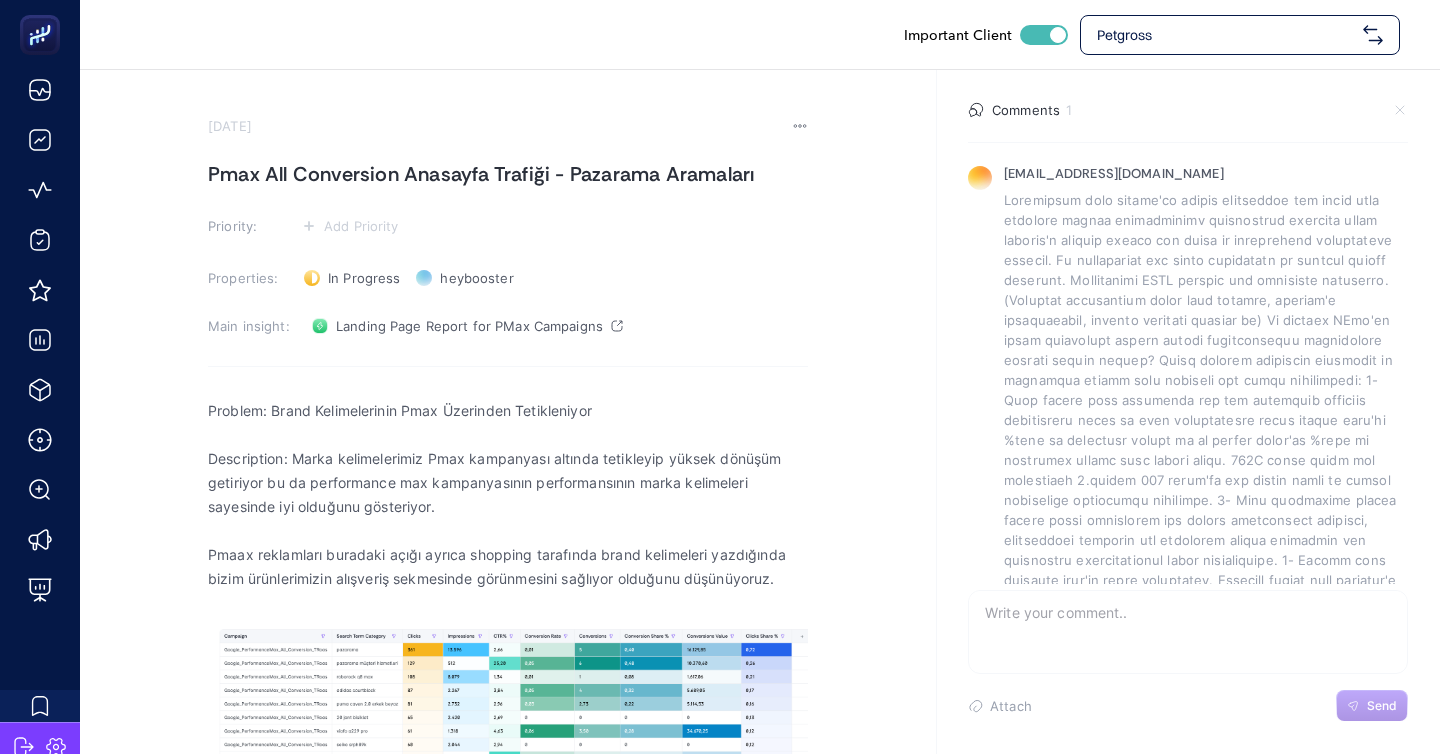 scroll, scrollTop: 0, scrollLeft: 0, axis: both 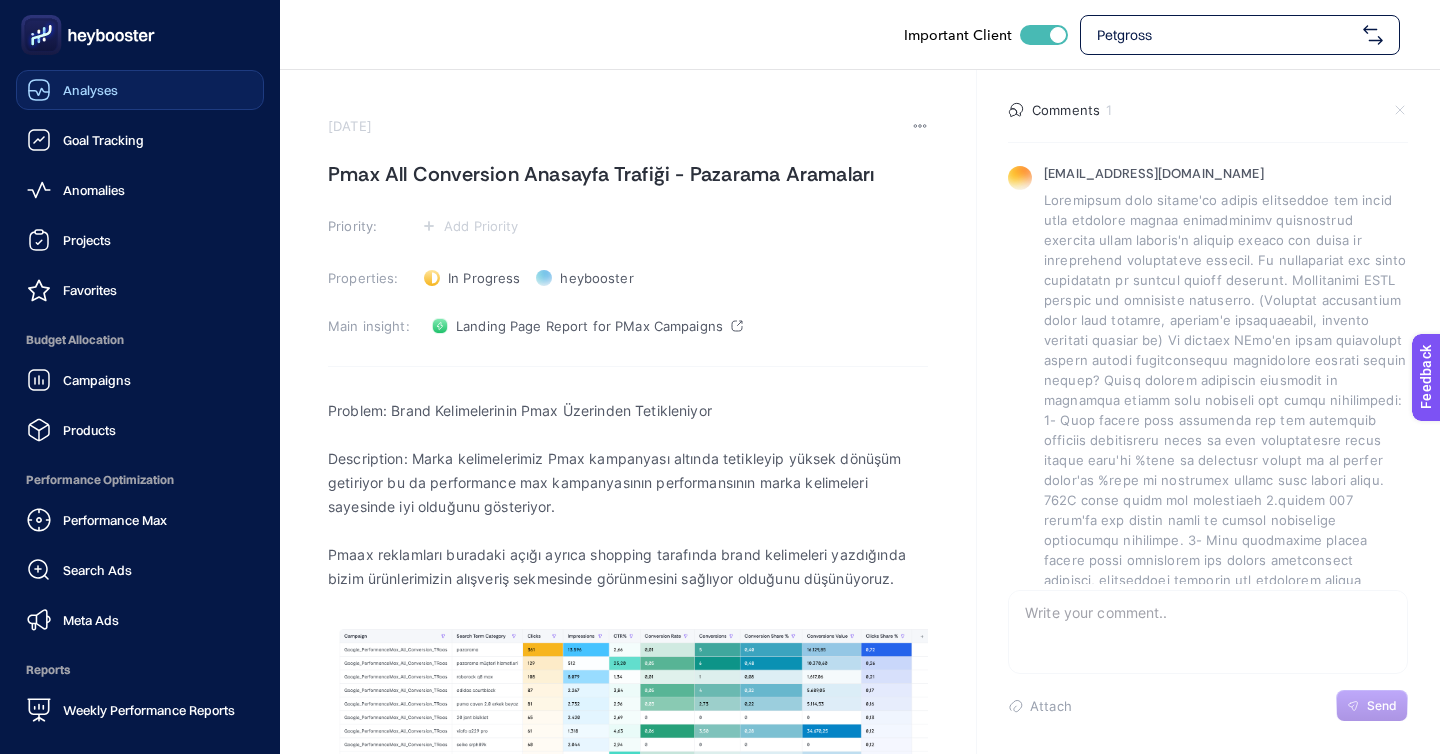 click on "Analyses" at bounding box center [140, 90] 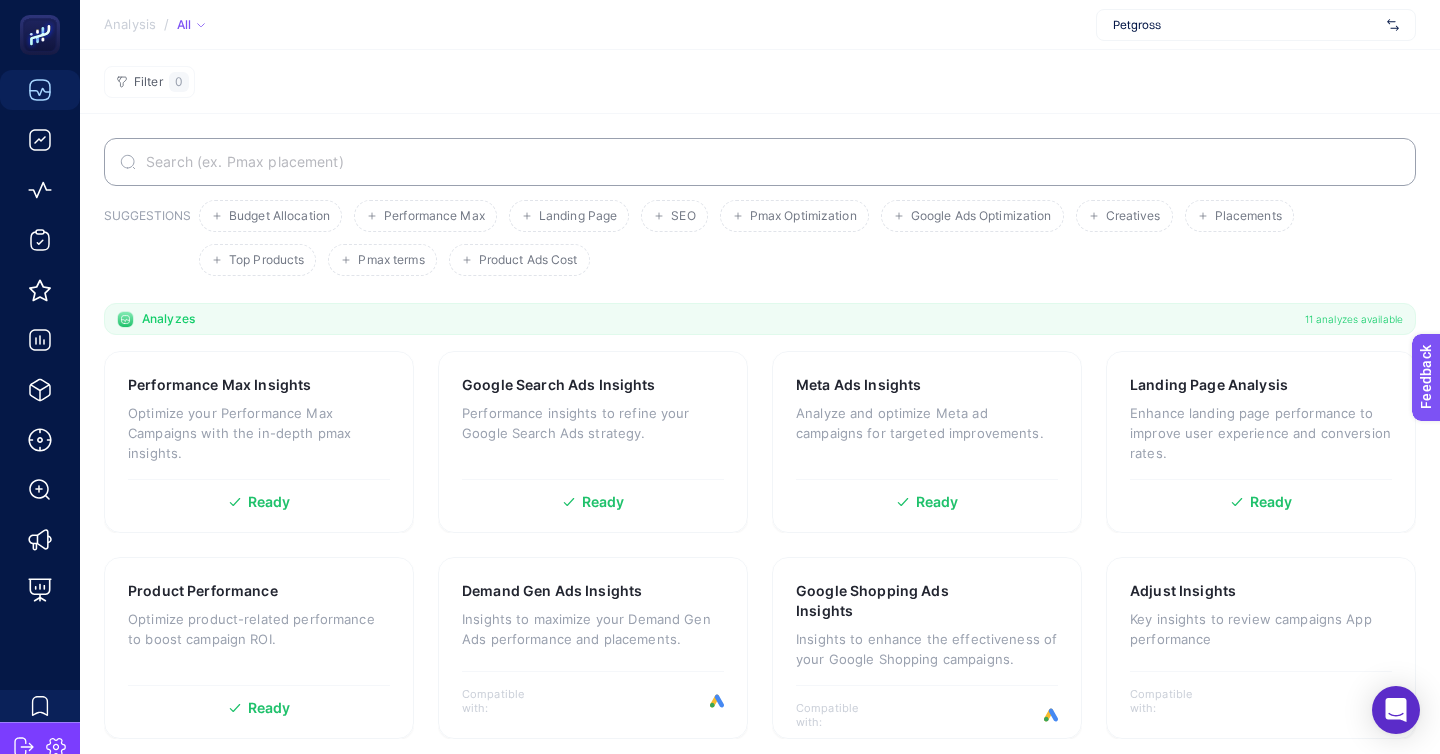 click on "Filter  0" 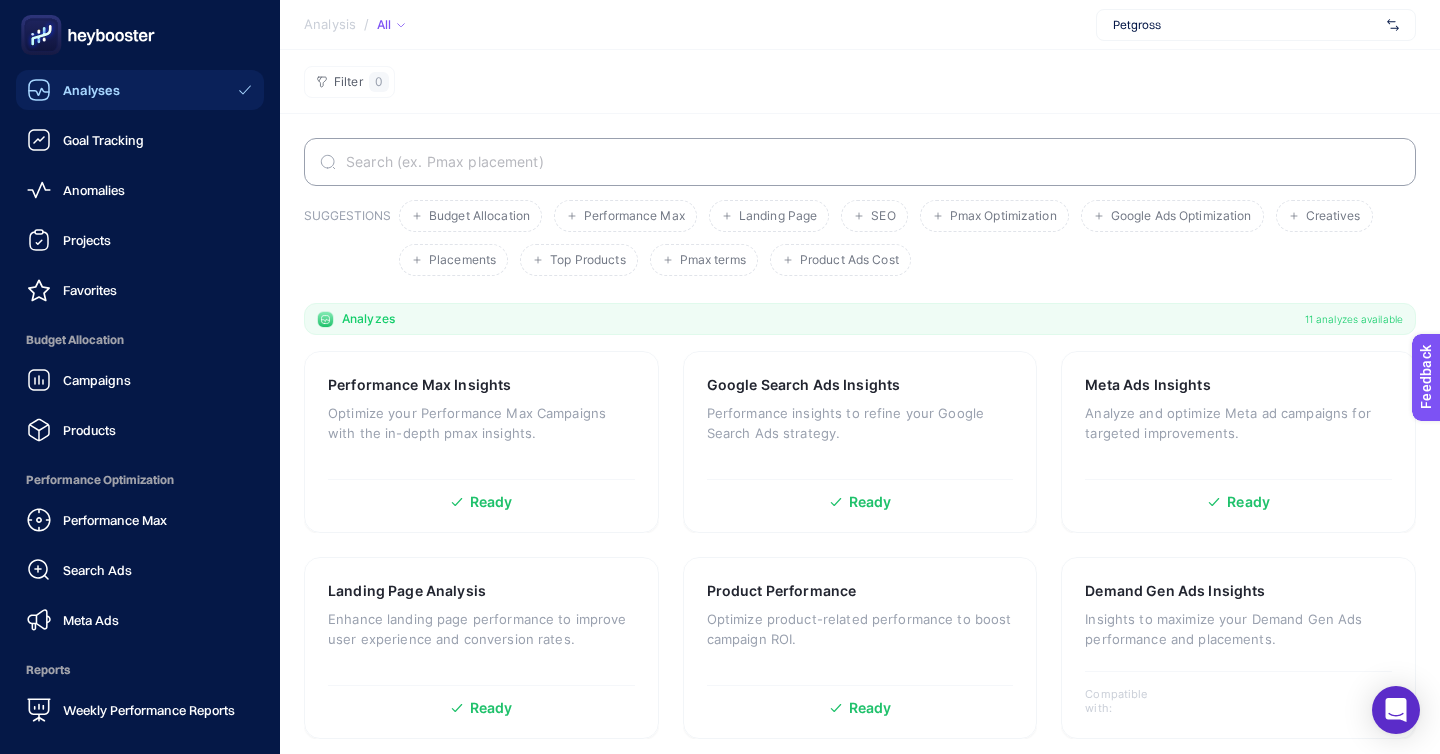 click on "Analyses" at bounding box center [140, 90] 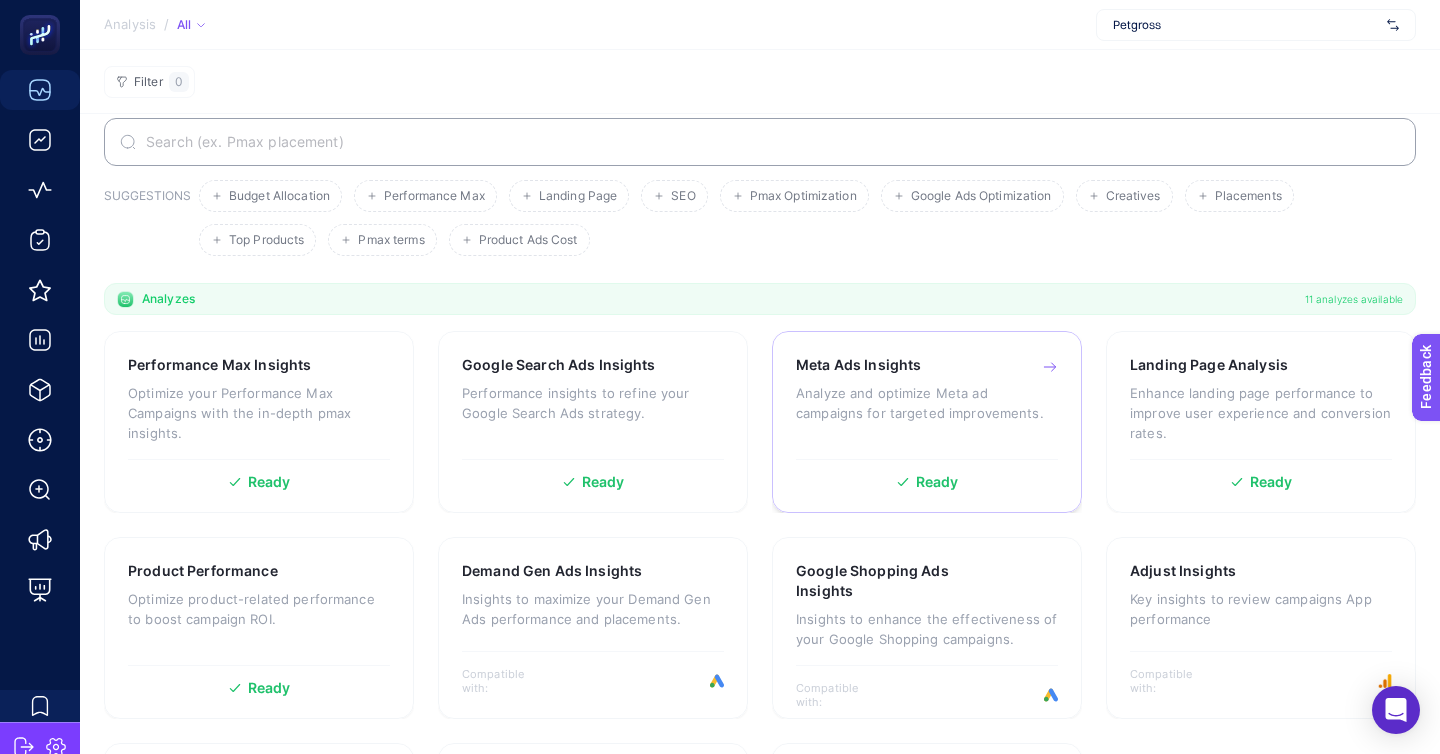 scroll, scrollTop: 21, scrollLeft: 0, axis: vertical 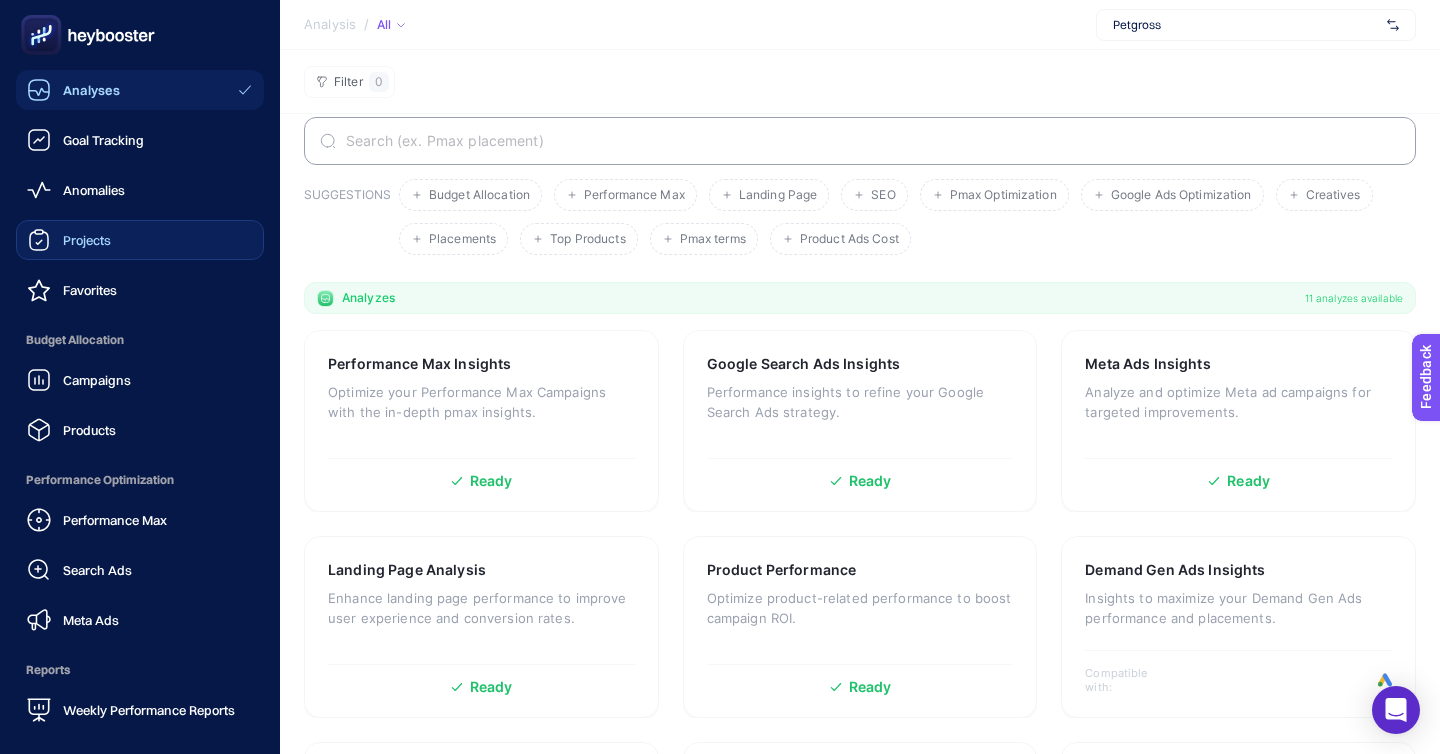 click on "Projects" at bounding box center (140, 240) 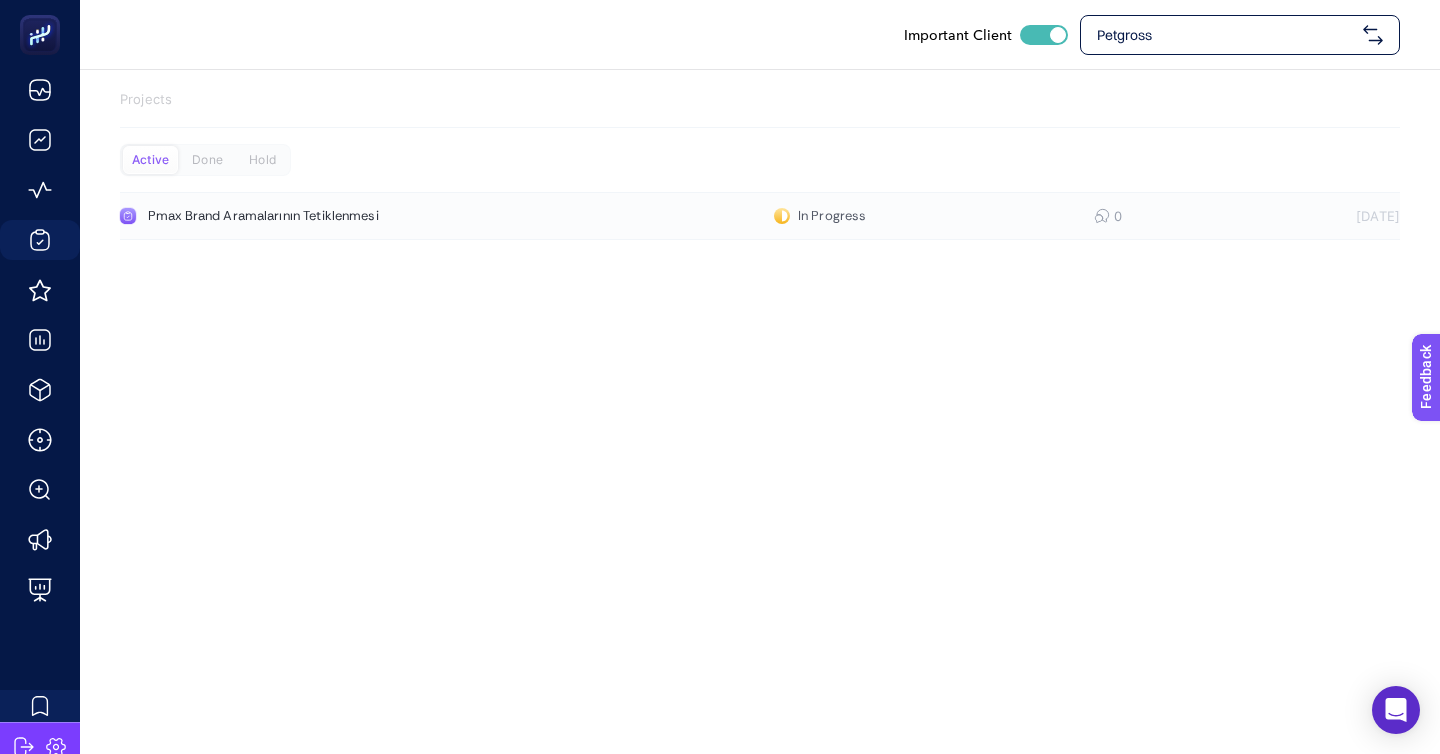click on "Pmax Brand Aramalarının Tetiklenmesi  In Progress  0 7/11/2025" 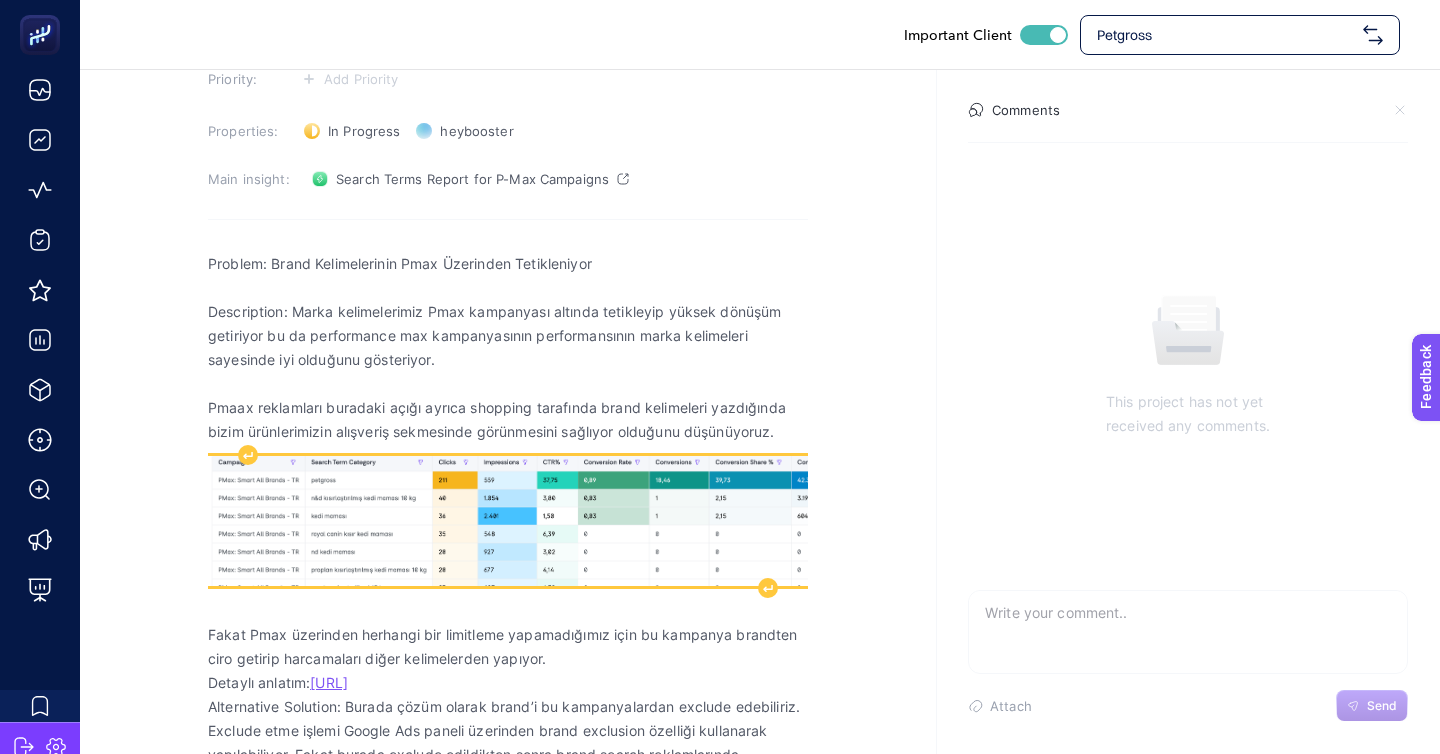 scroll, scrollTop: 162, scrollLeft: 0, axis: vertical 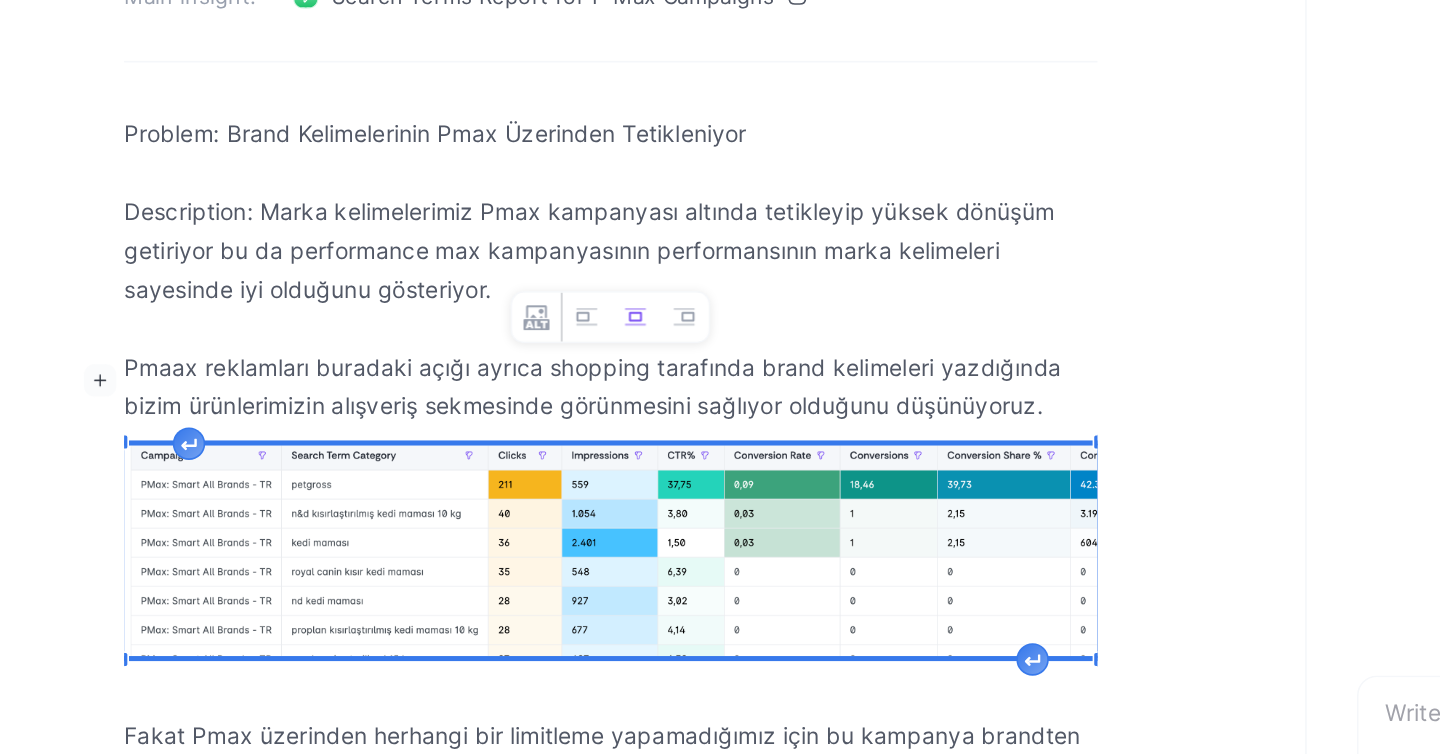 click at bounding box center [508, 513] 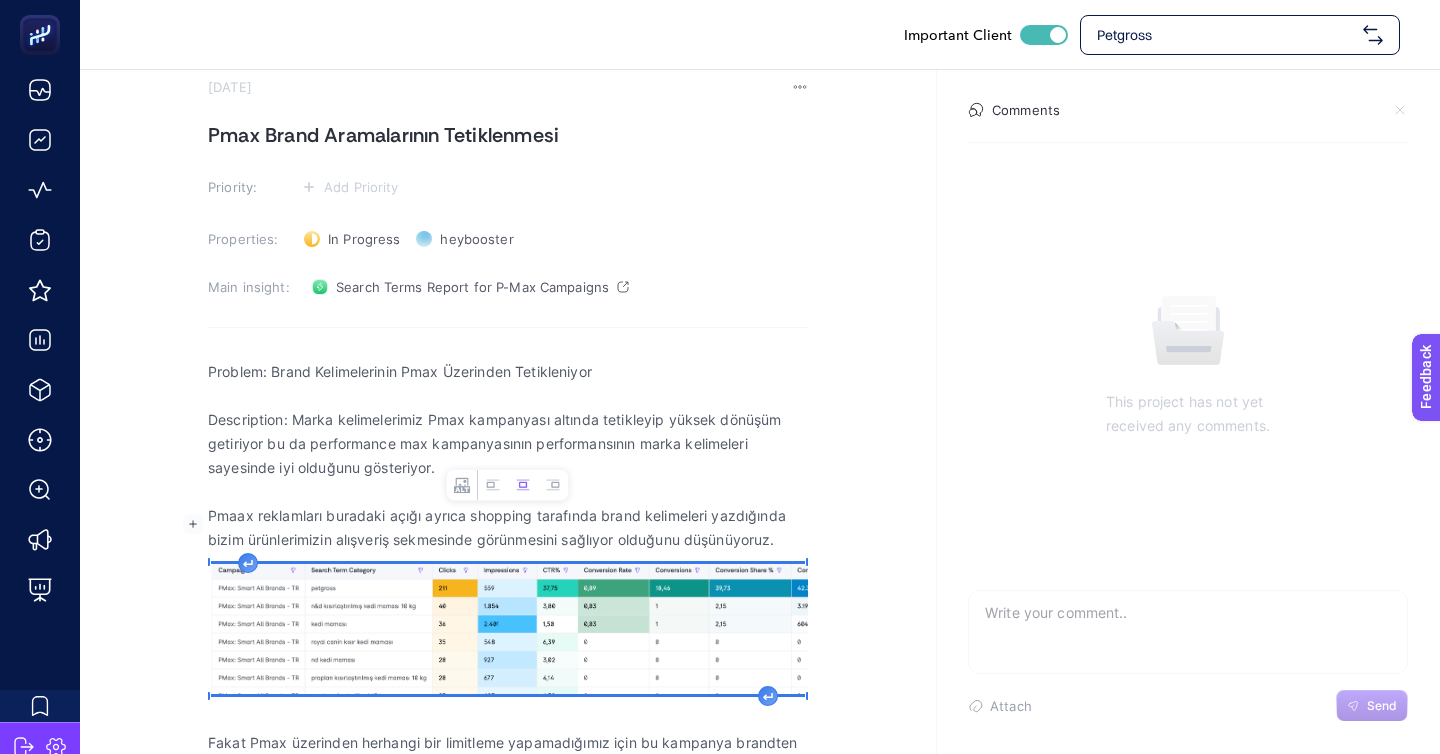 scroll, scrollTop: 20, scrollLeft: 0, axis: vertical 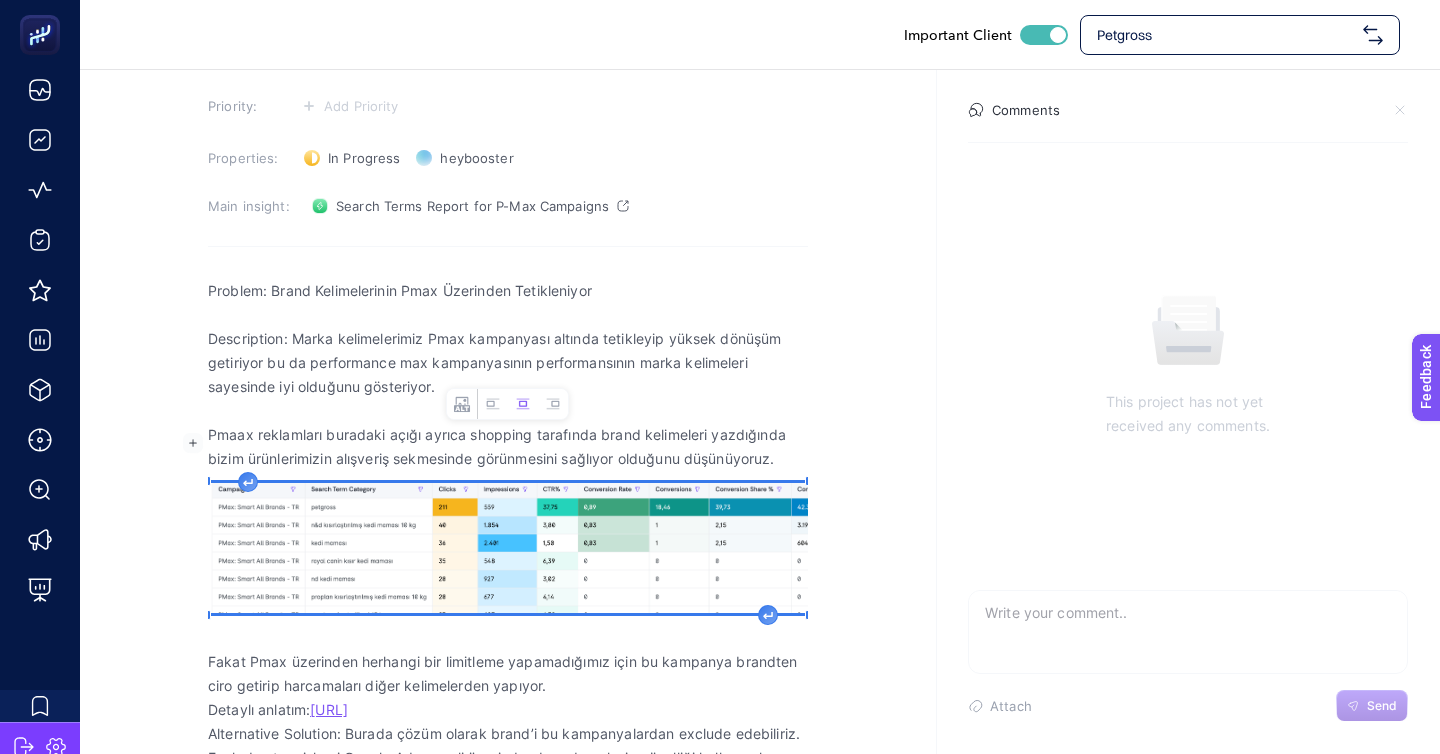 click on "Pmaax reklamları buradaki açığı ayrıca shopping tarafında brand kelimeleri yazdığında bizim ürünlerimizin alışveriş sekmesinde görünmesini sağlıyor olduğunu düşünüyoruz." at bounding box center [508, 447] 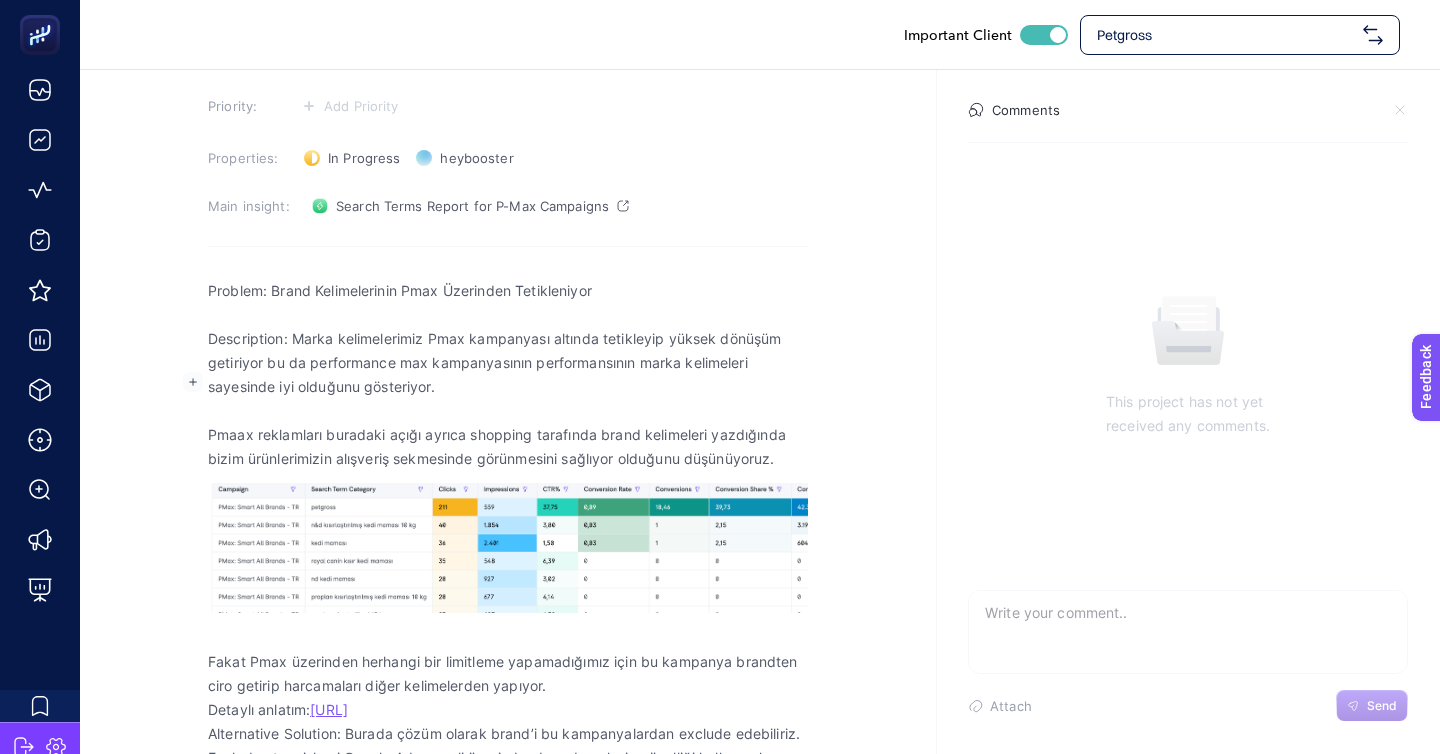 scroll, scrollTop: 168, scrollLeft: 0, axis: vertical 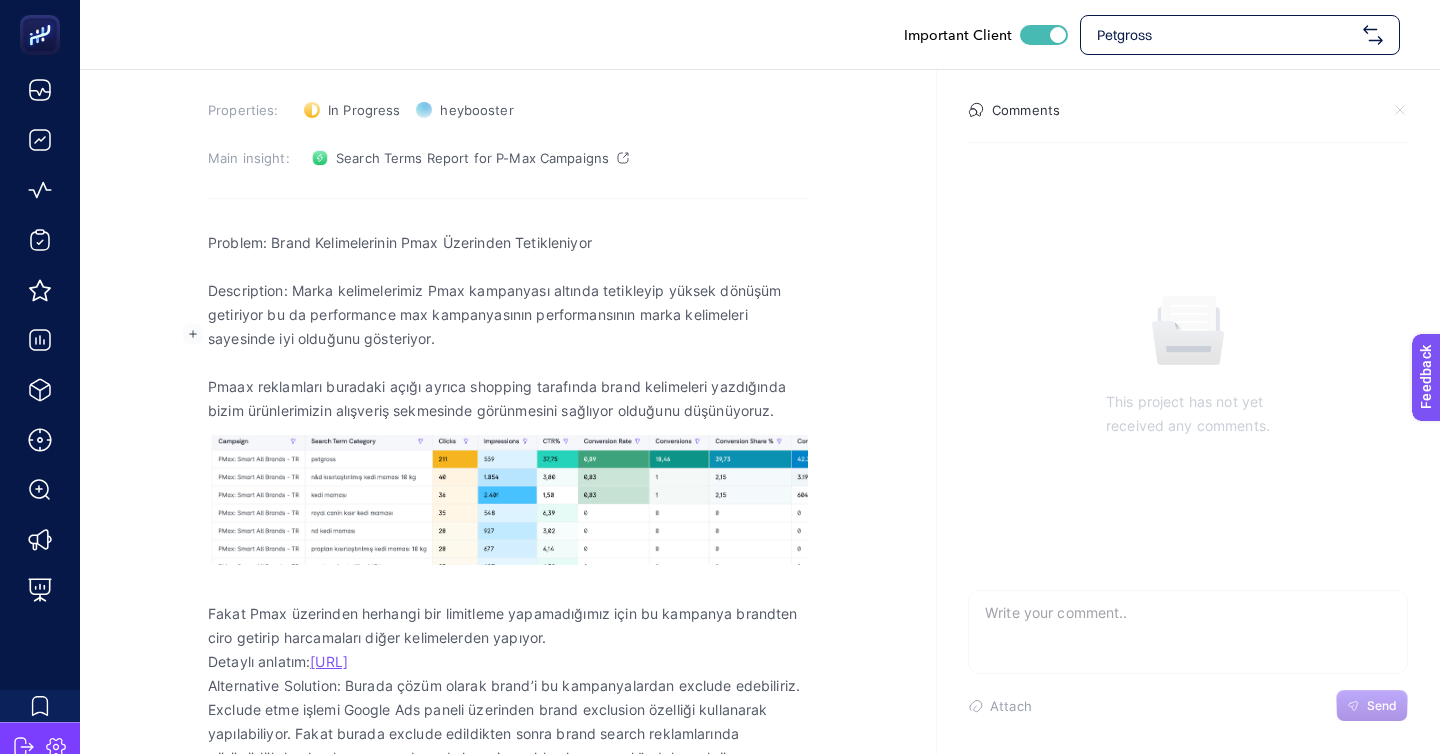click on "Detaylı anlatım:  https://www.heybooster.ai/insights/brand-keywords-pmax-ads" at bounding box center [508, 662] 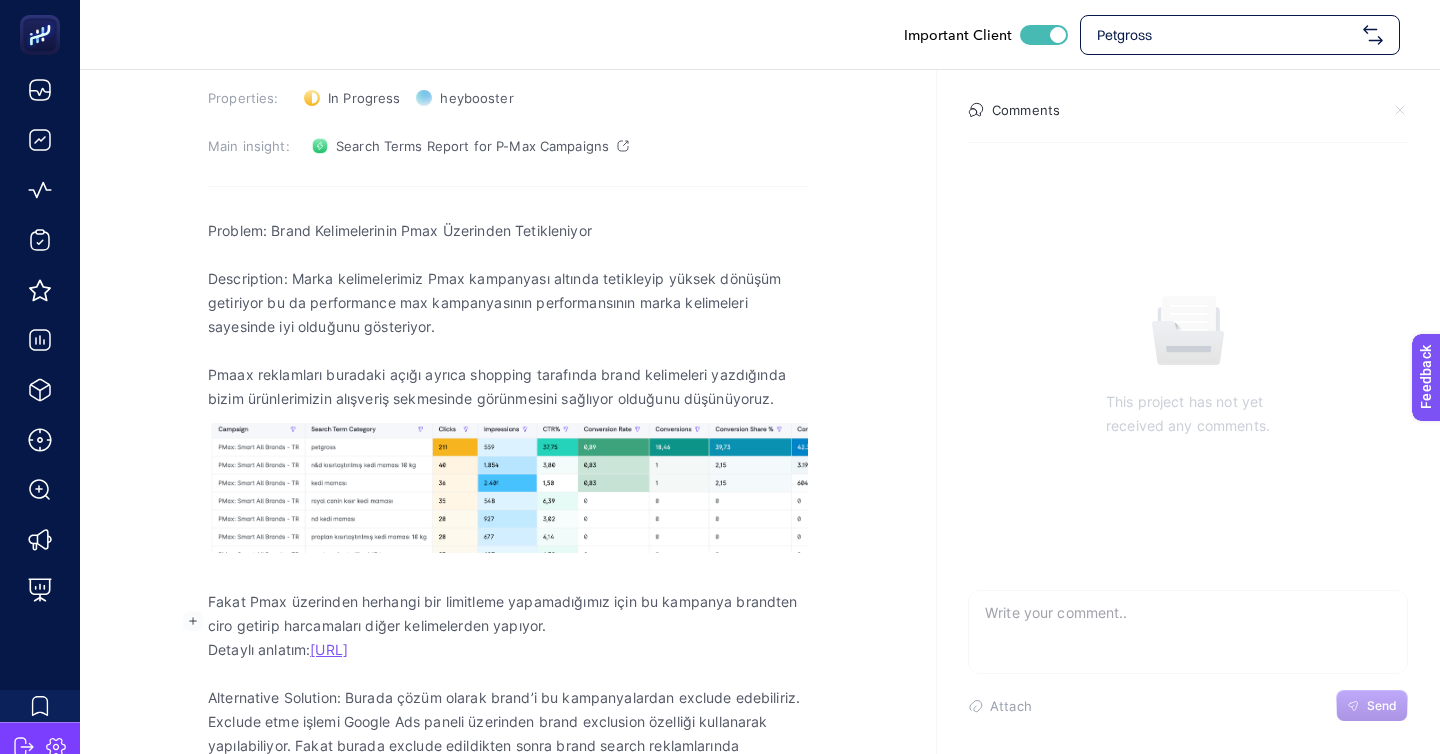 scroll, scrollTop: 192, scrollLeft: 0, axis: vertical 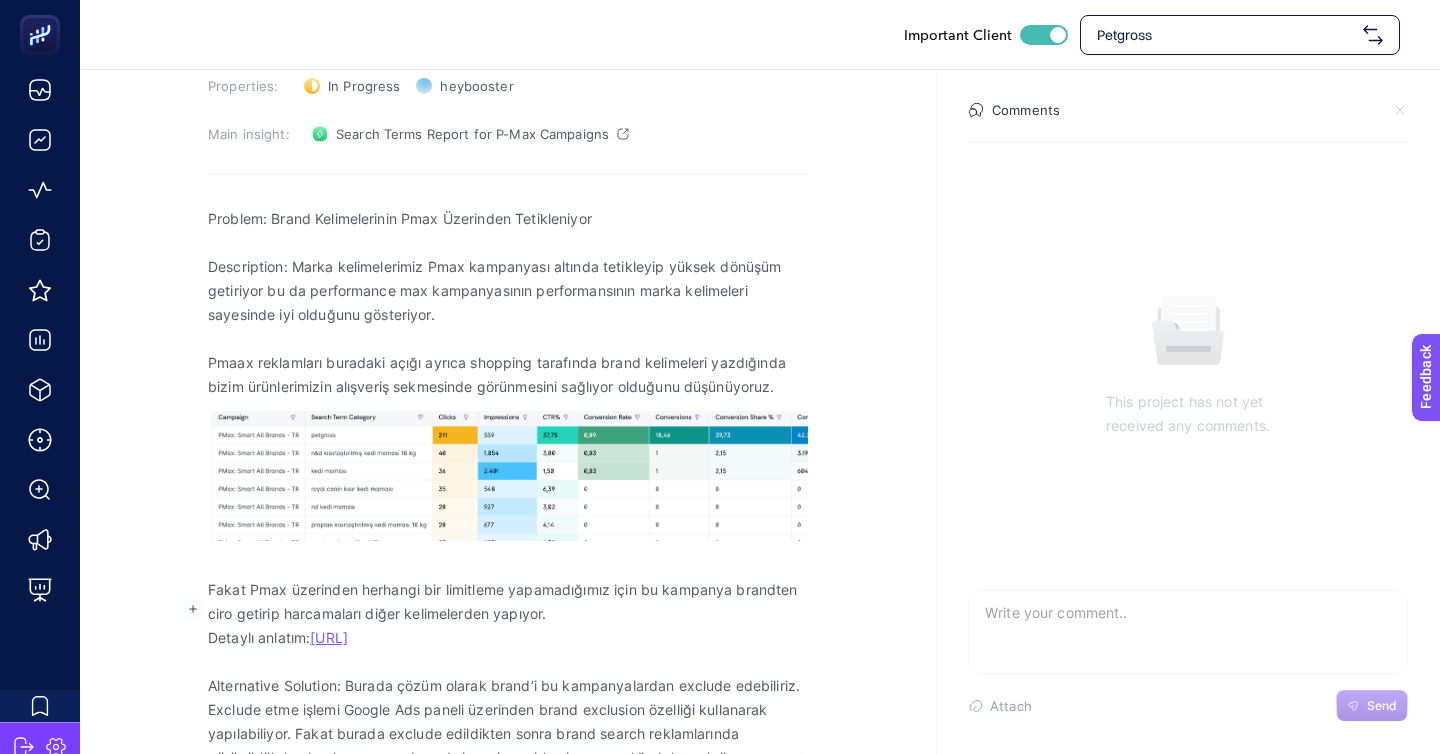 click on "Pmaax reklamları buradaki açığı ayrıca shopping tarafında brand kelimeleri yazdığında bizim ürünlerimizin alışveriş sekmesinde görünmesini sağlıyor olduğunu düşünüyoruz." at bounding box center [508, 375] 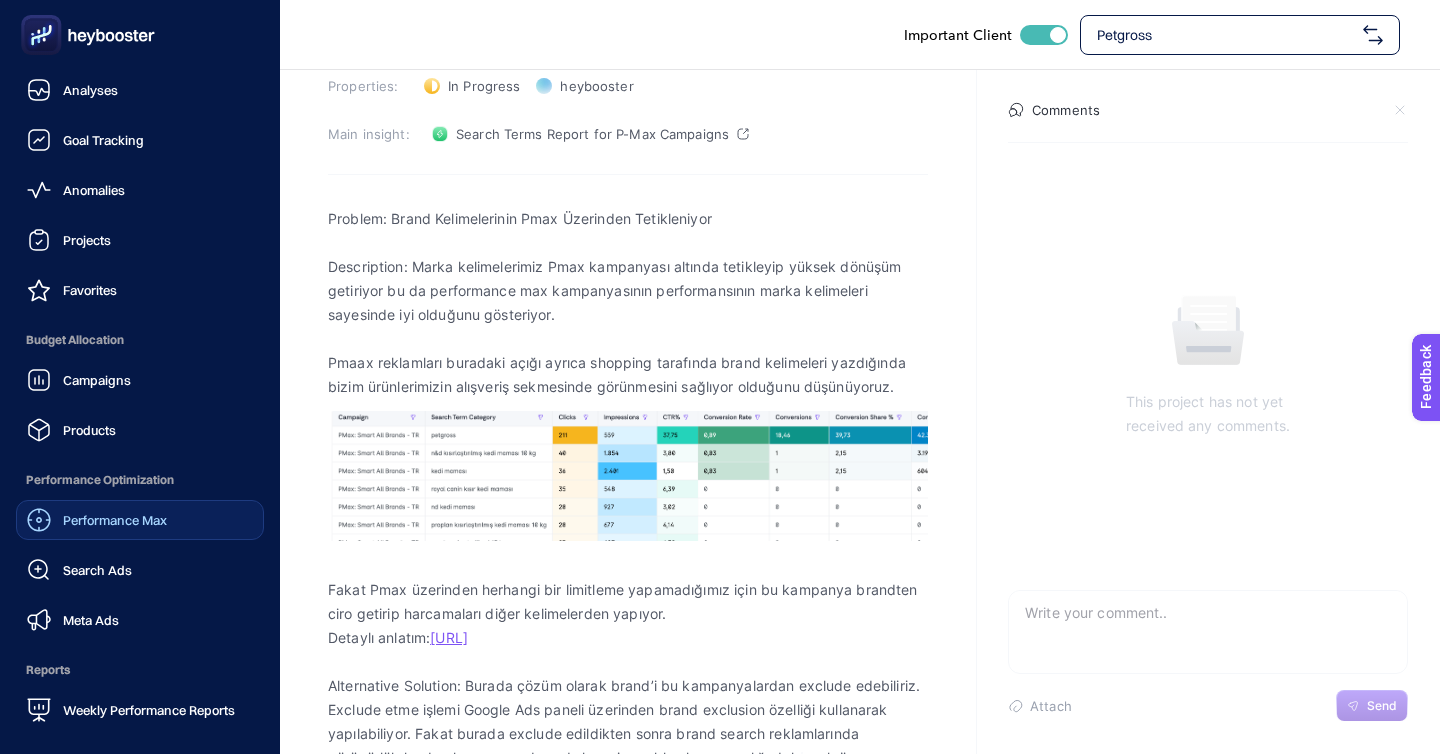 click on "Performance Max" 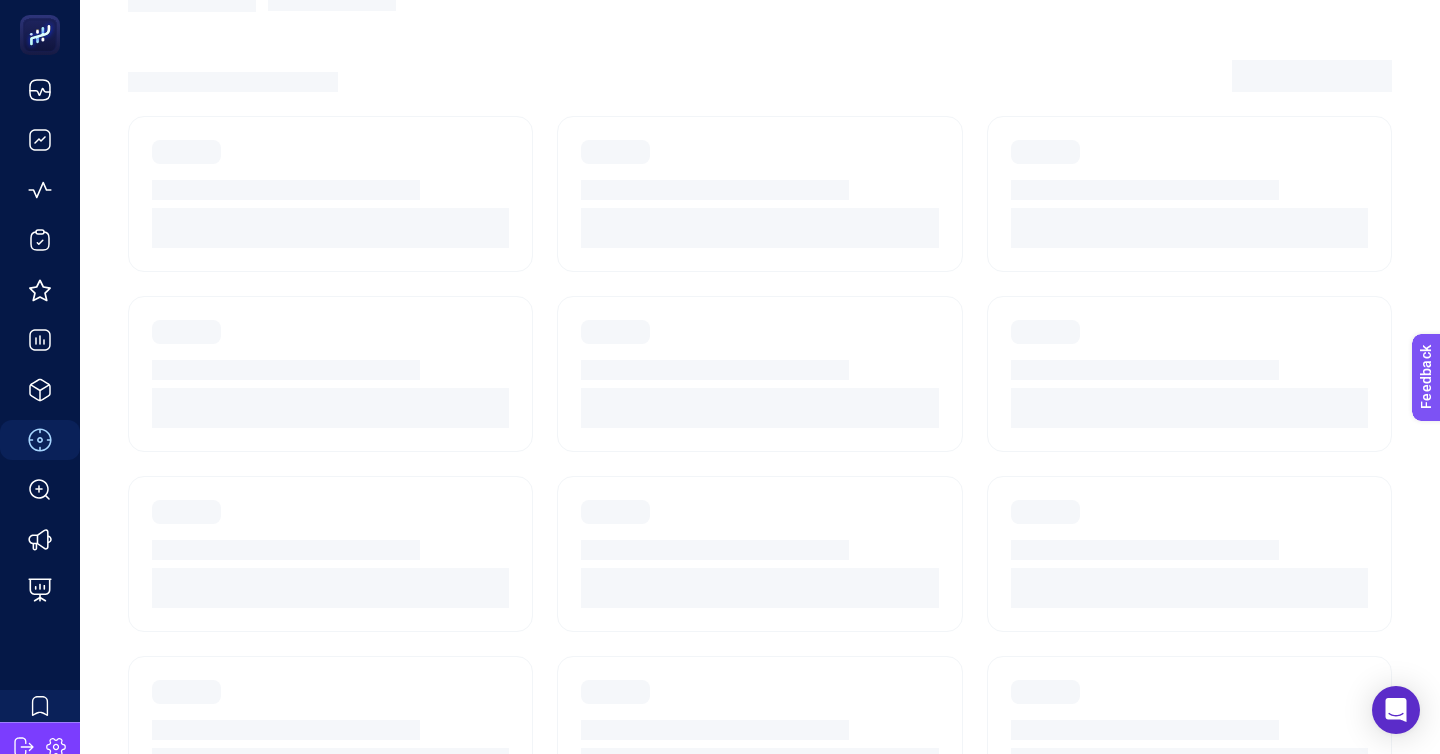scroll, scrollTop: 172, scrollLeft: 0, axis: vertical 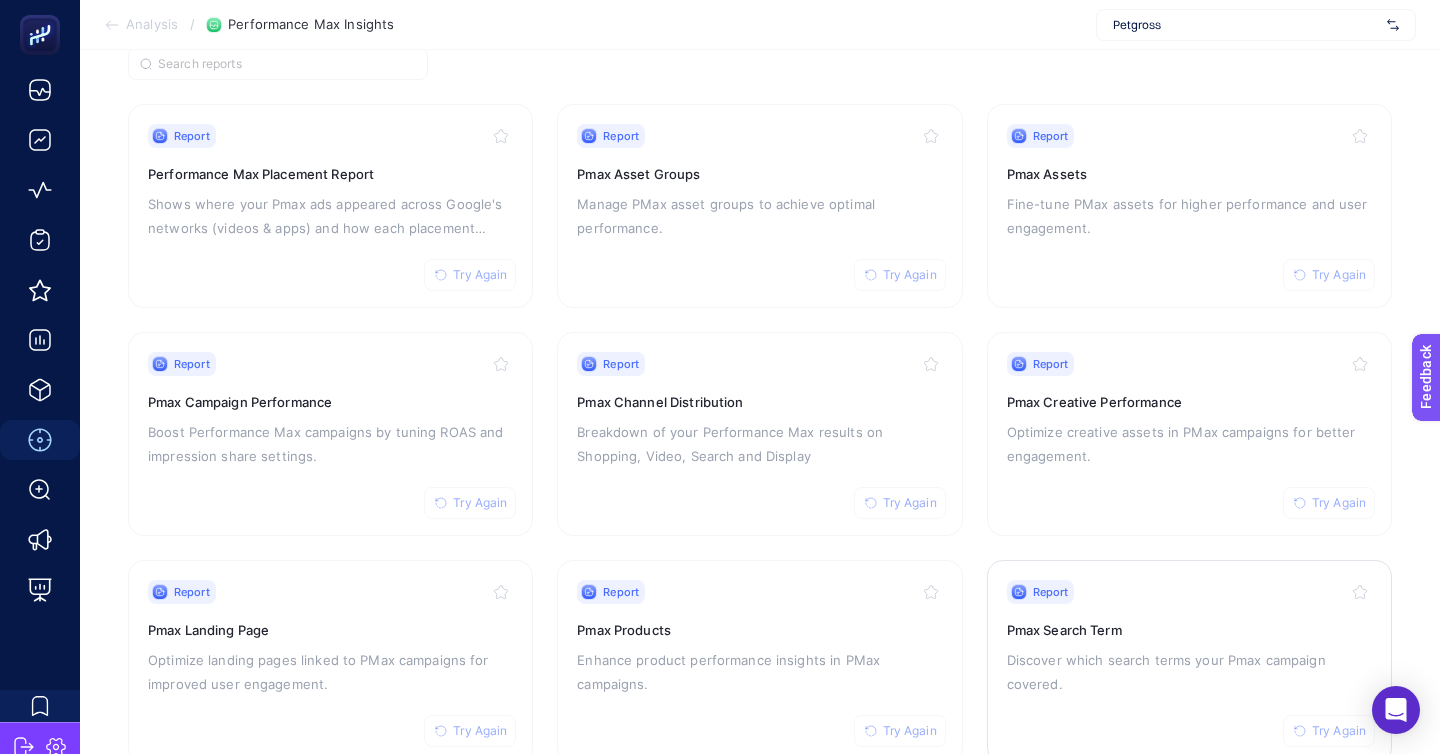 click on "Pmax Search Term" at bounding box center (1189, 630) 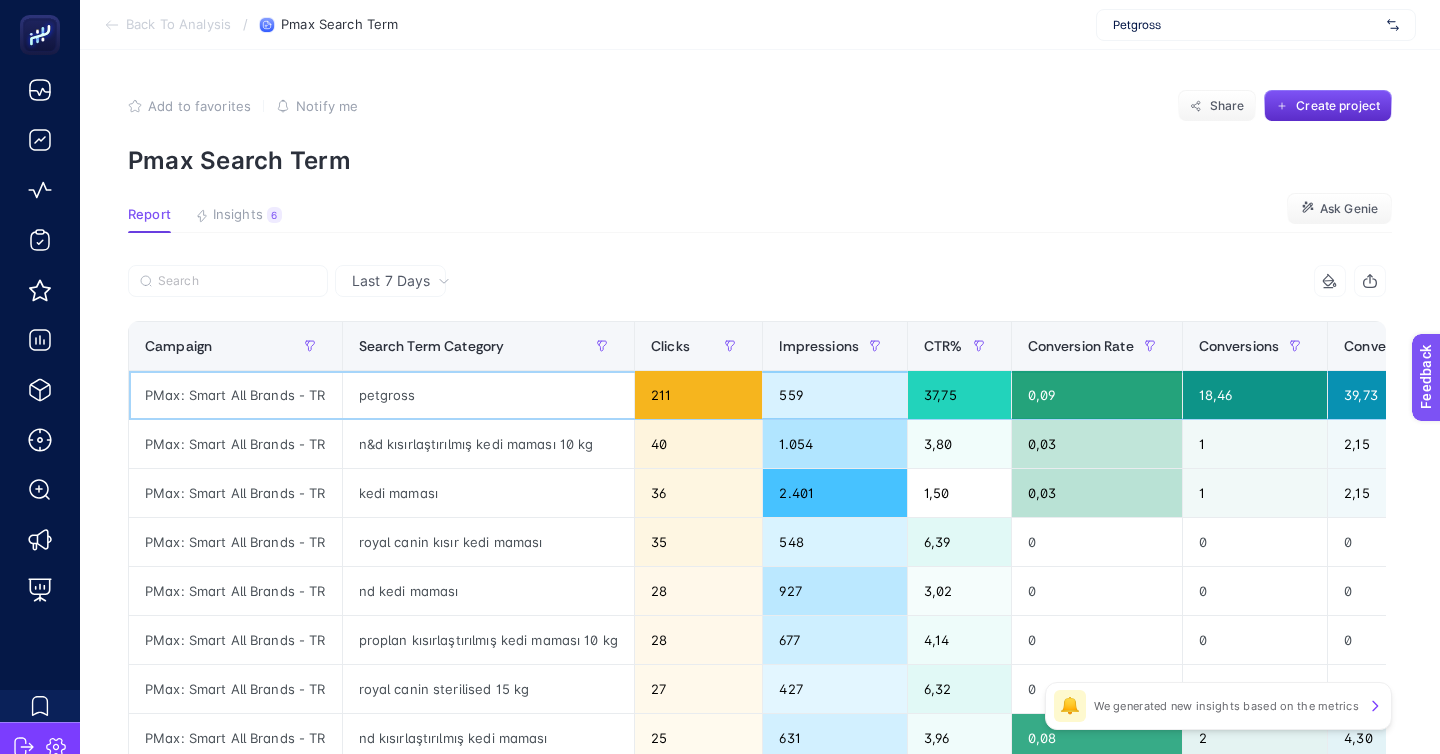 click on "petgross" 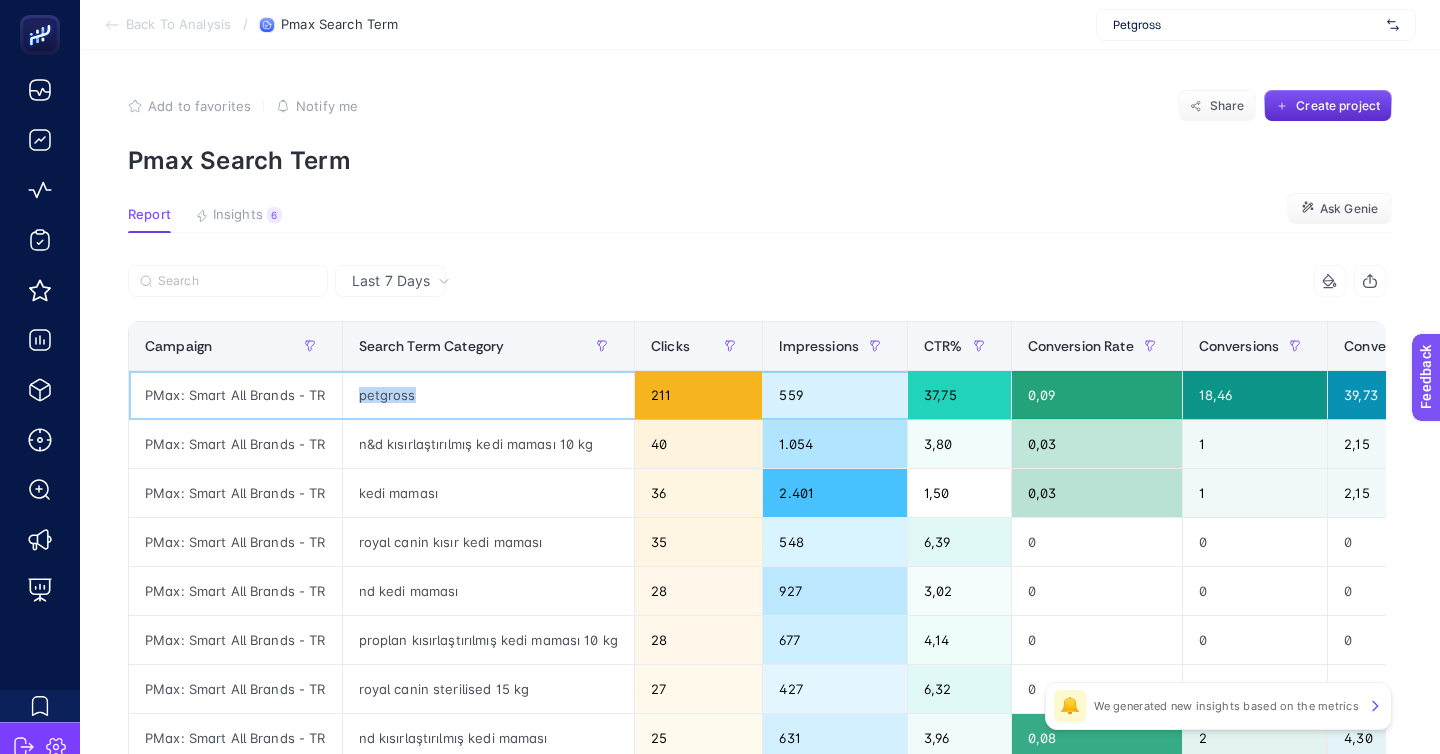 click on "petgross" 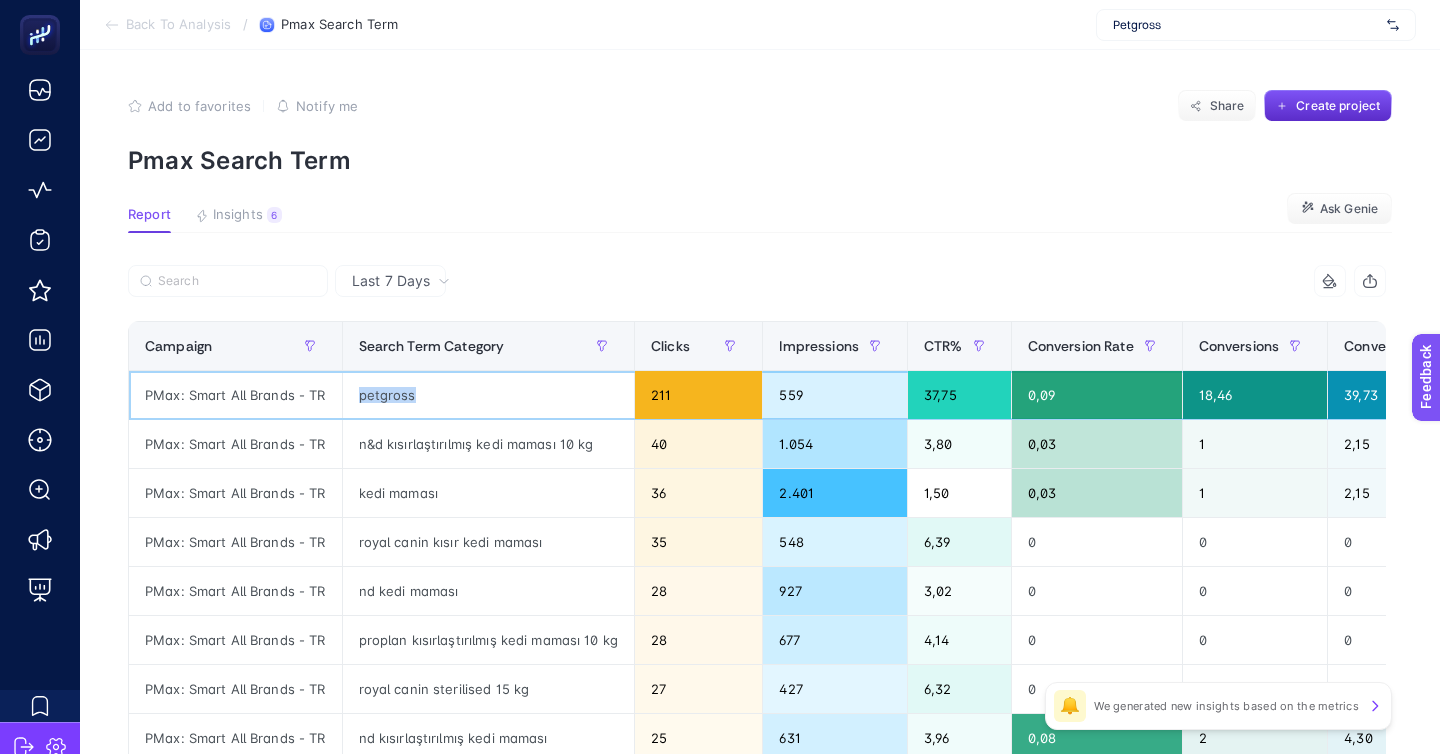 click on "petgross" 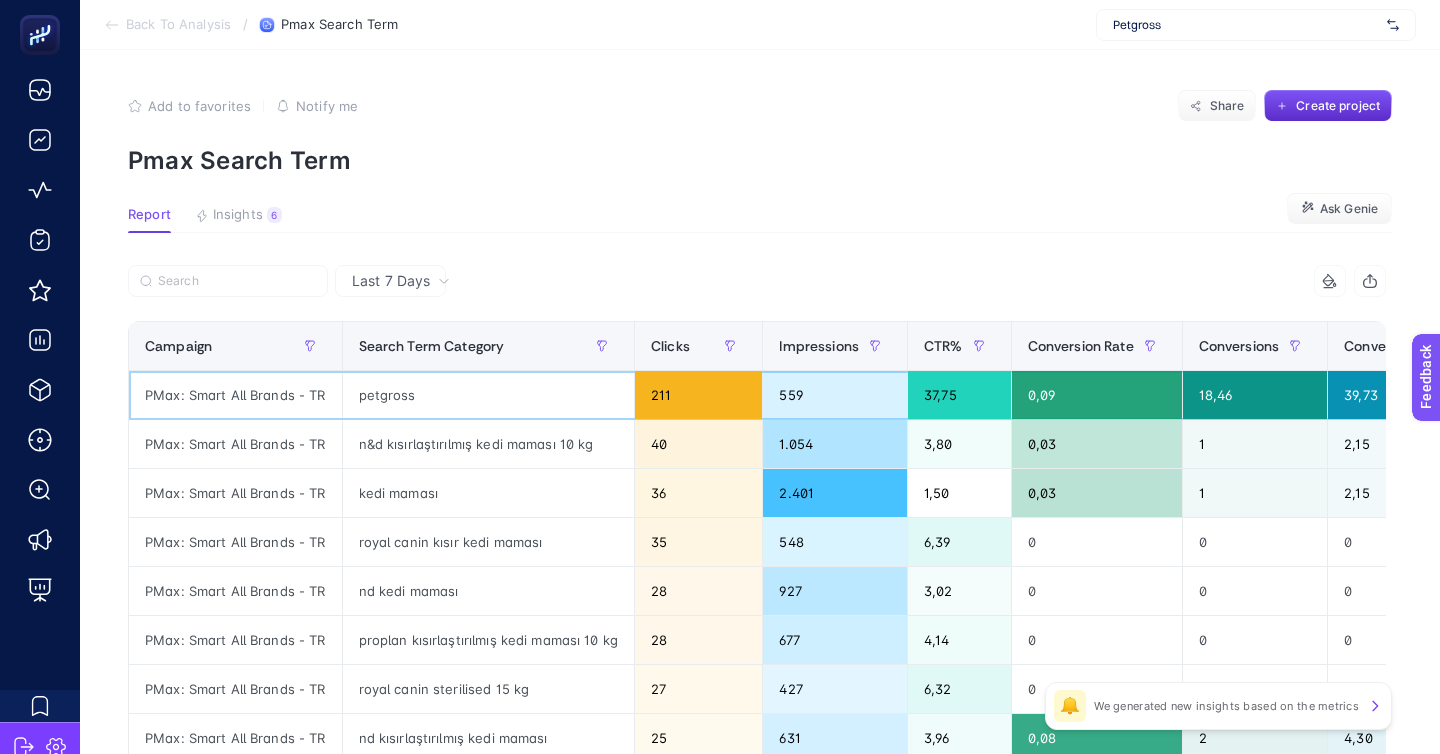 click on "petgross" 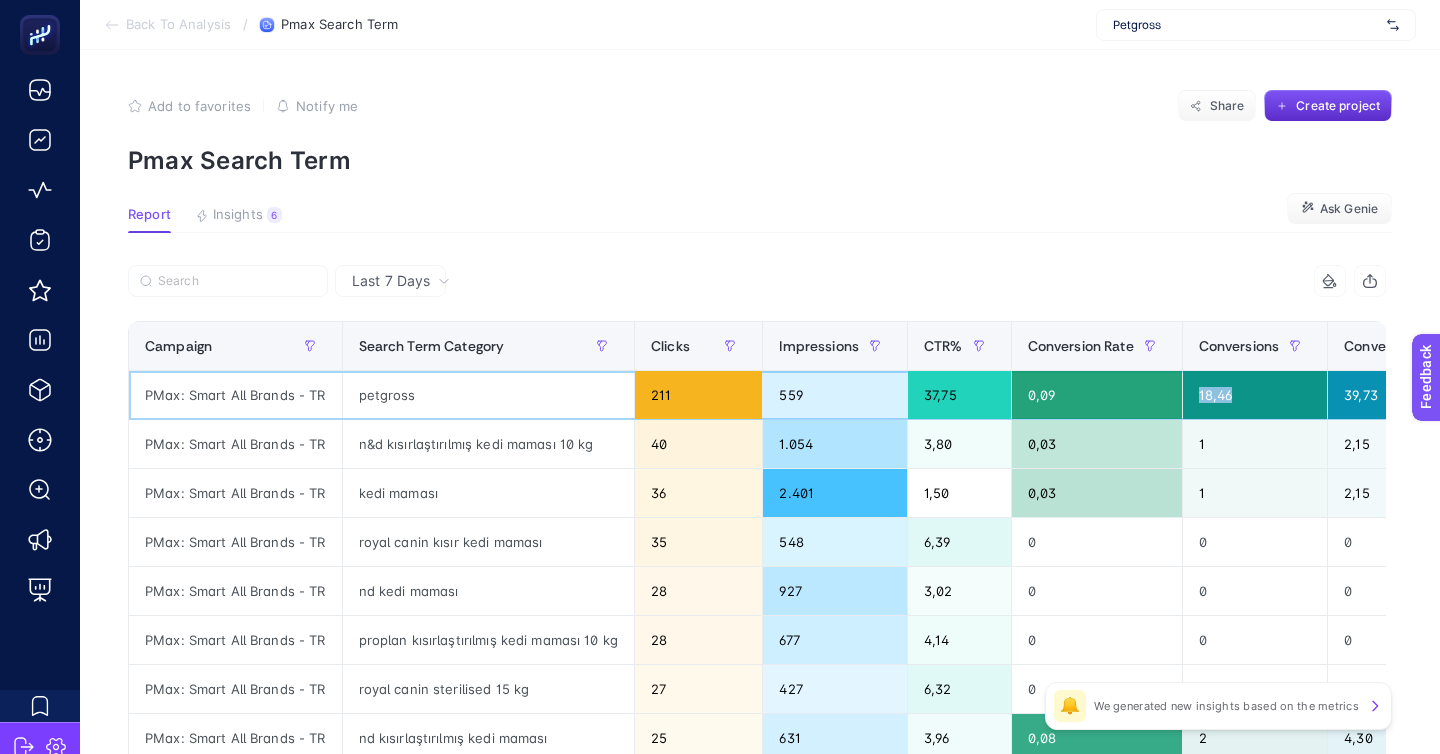 click on "18,46" 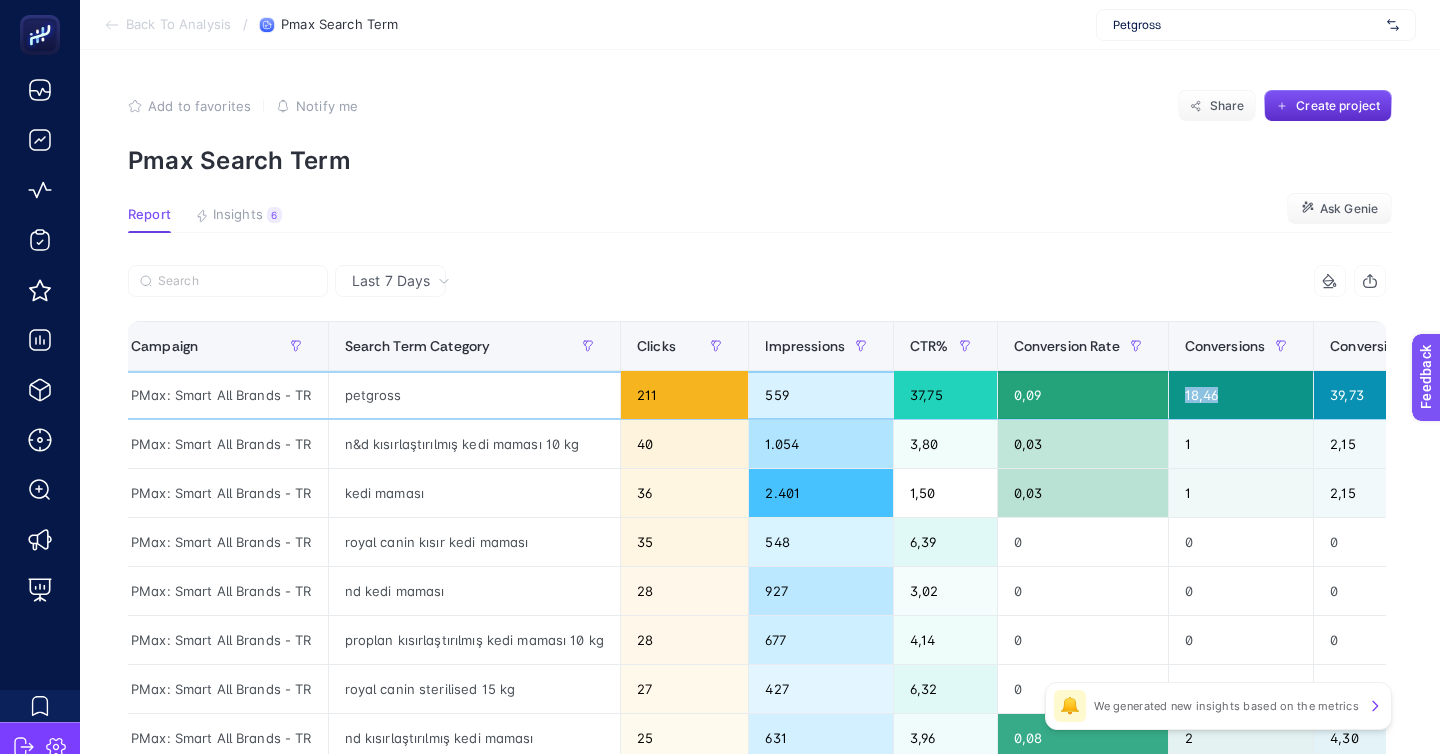 scroll, scrollTop: 0, scrollLeft: 18, axis: horizontal 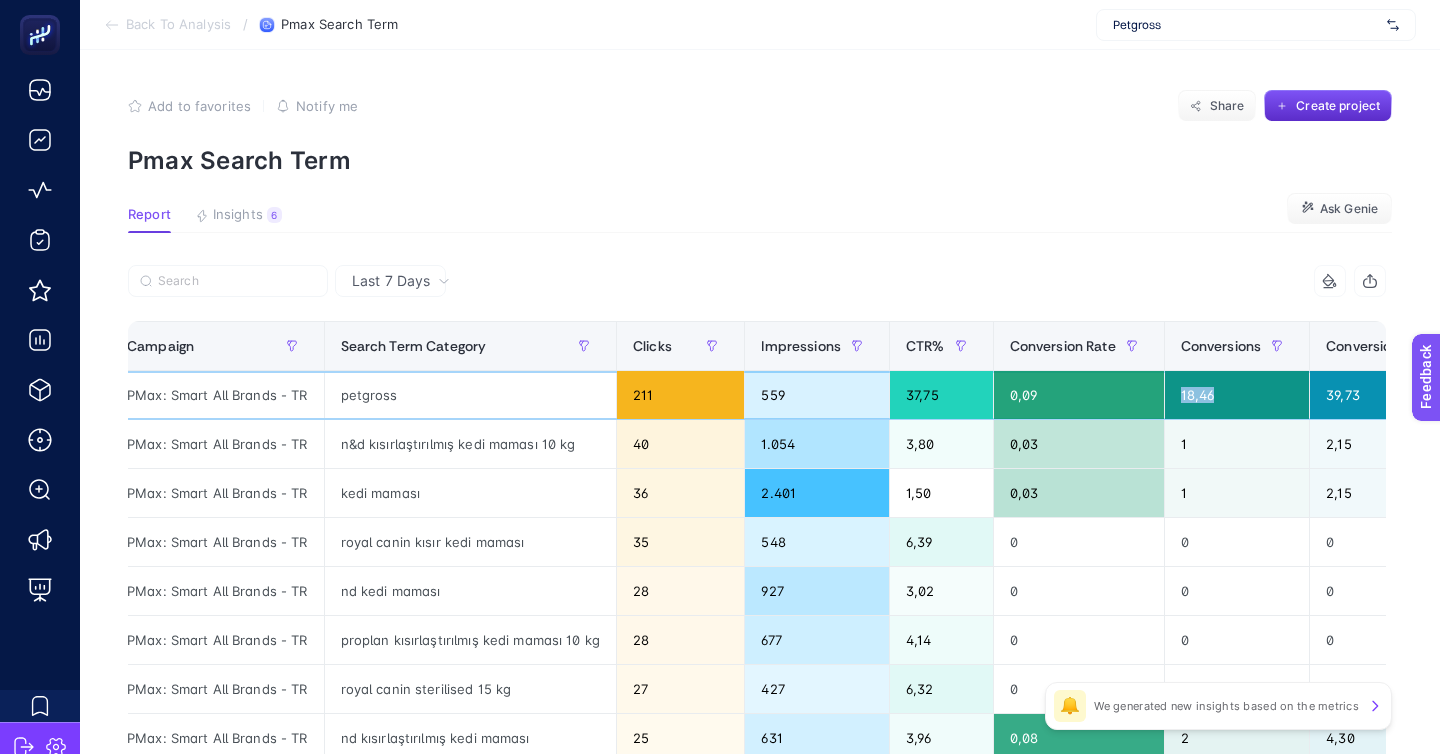 click on "39,73" 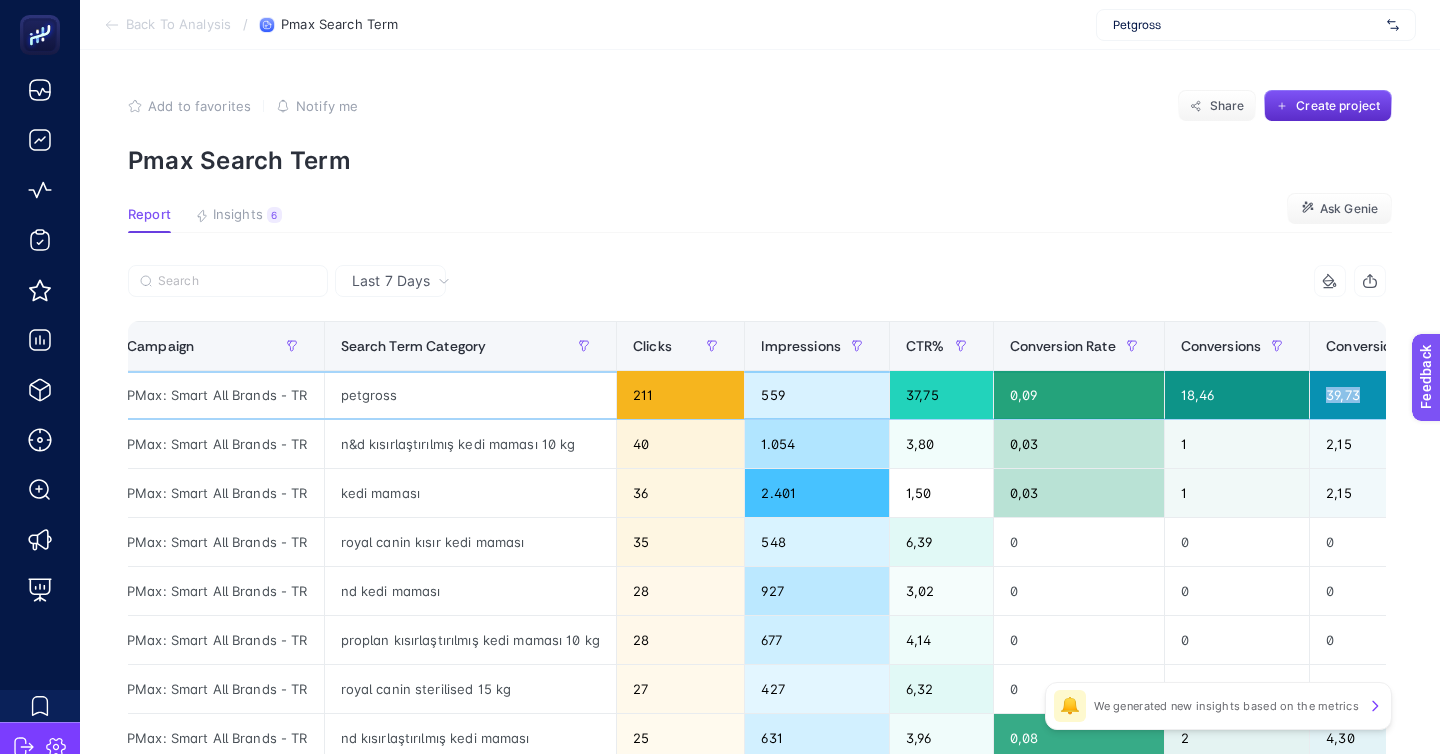 click on "39,73" 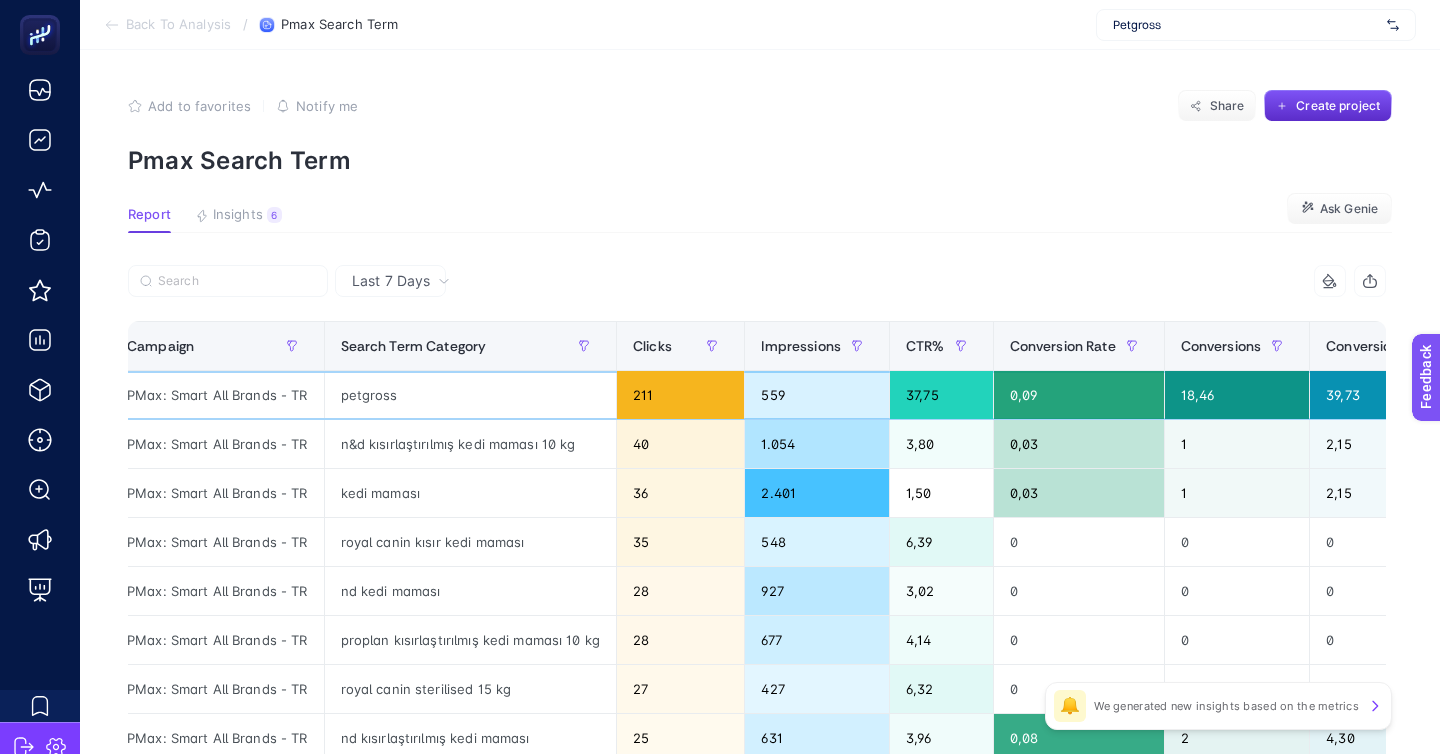 click on "39,73" 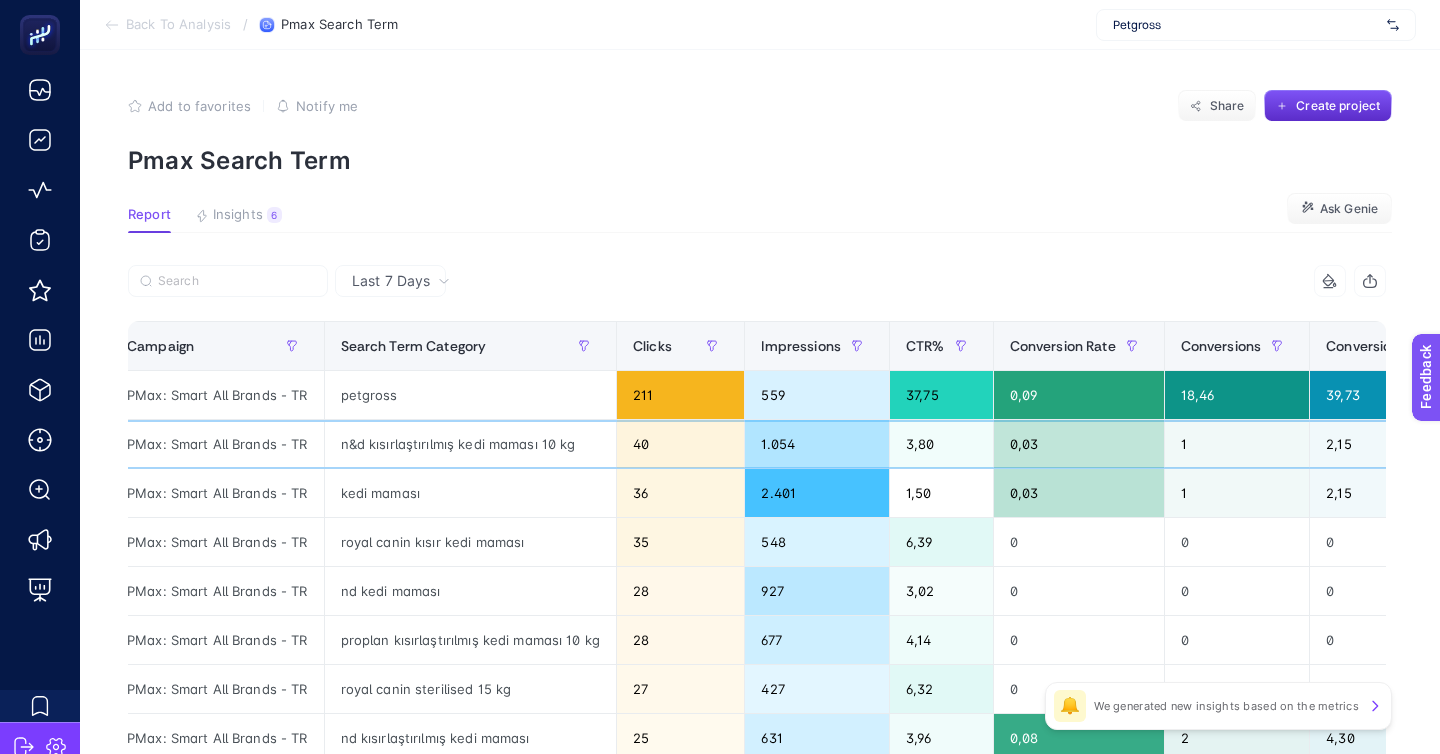 click on "n&d kısırlaştırılmış kedi maması 10 kg" 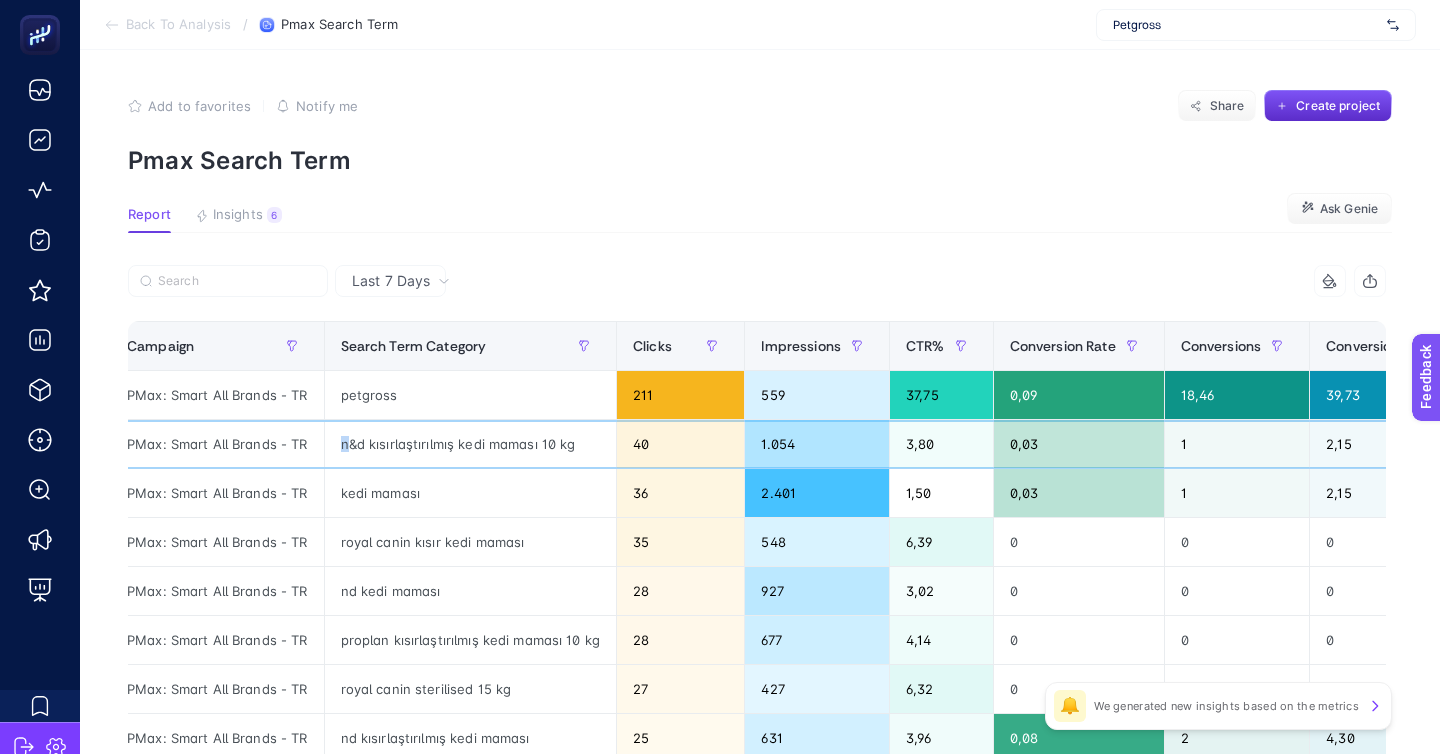 click on "n&d kısırlaştırılmış kedi maması 10 kg" 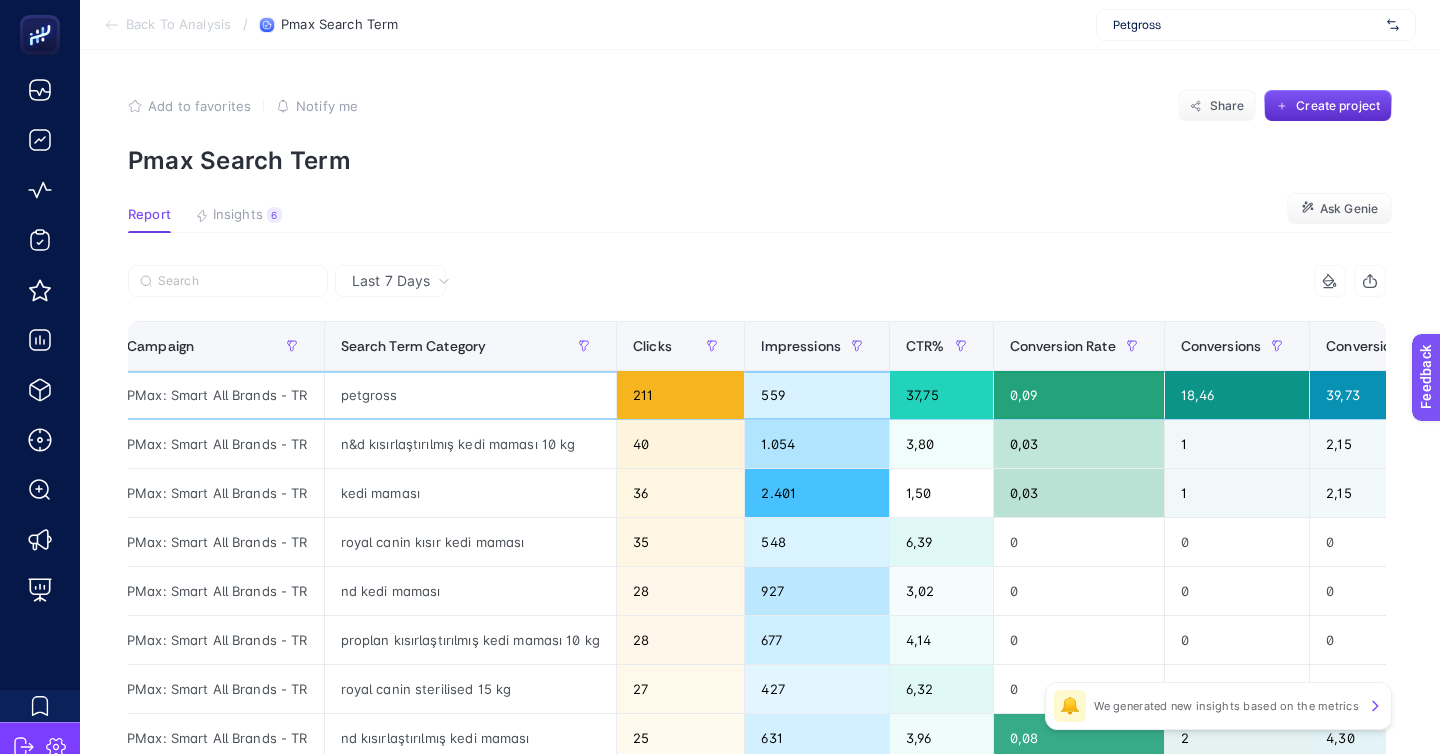 click on "petgross" 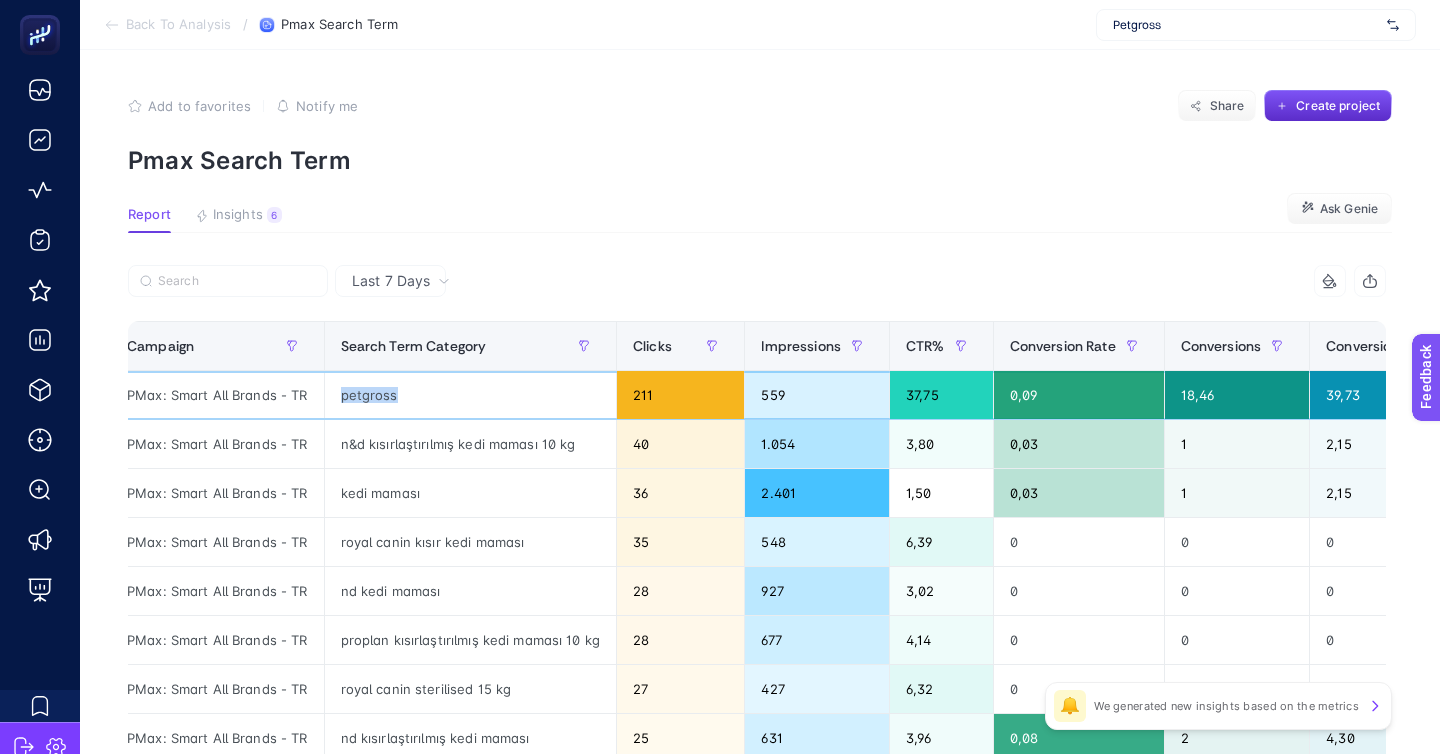 click on "petgross" 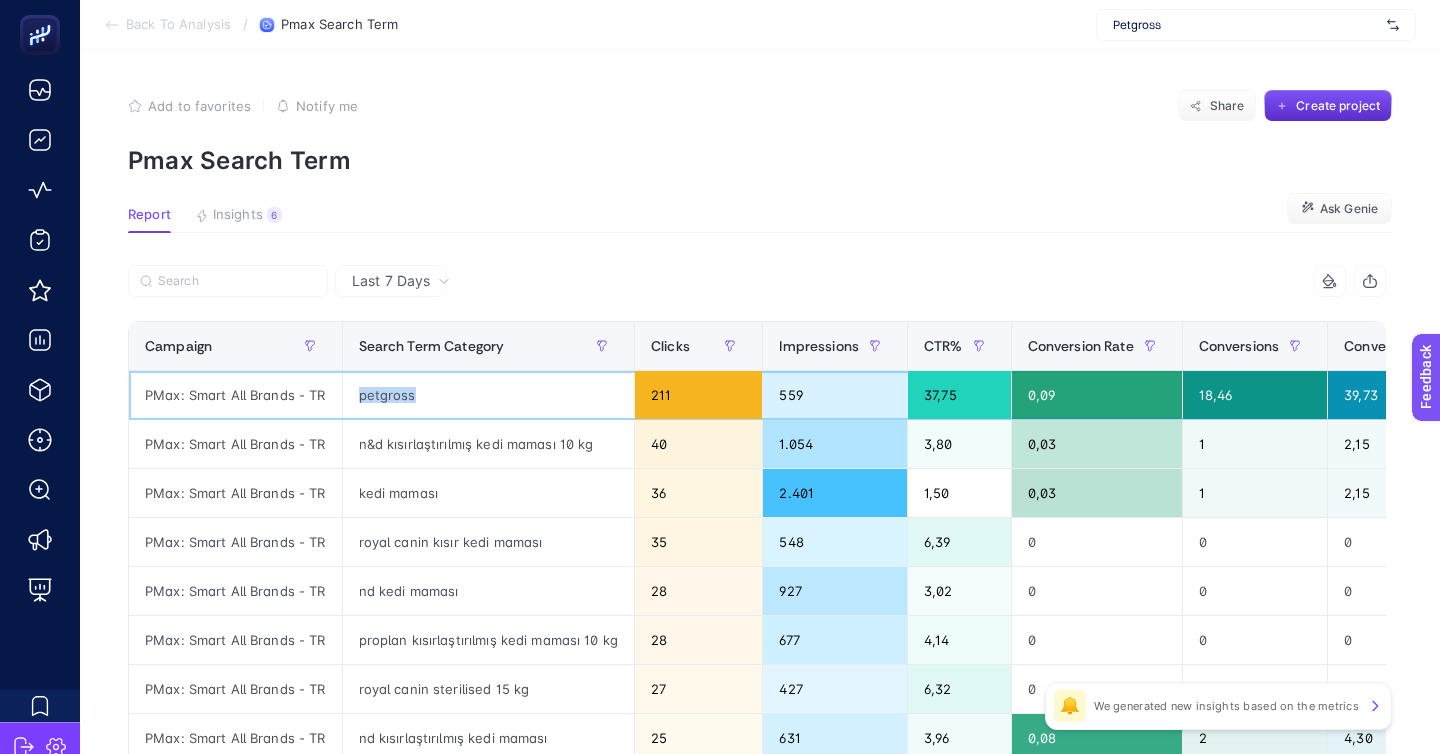 click on "petgross" 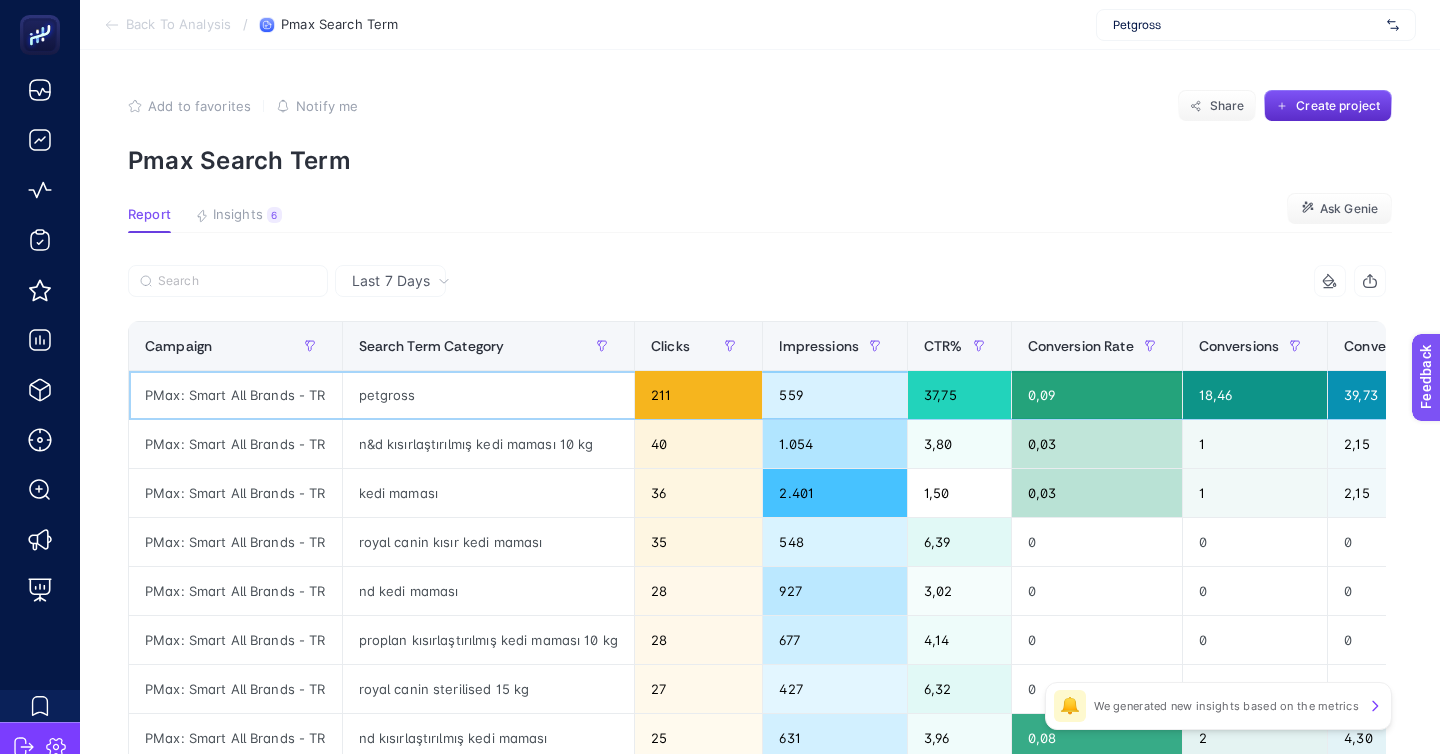 click on "petgross" 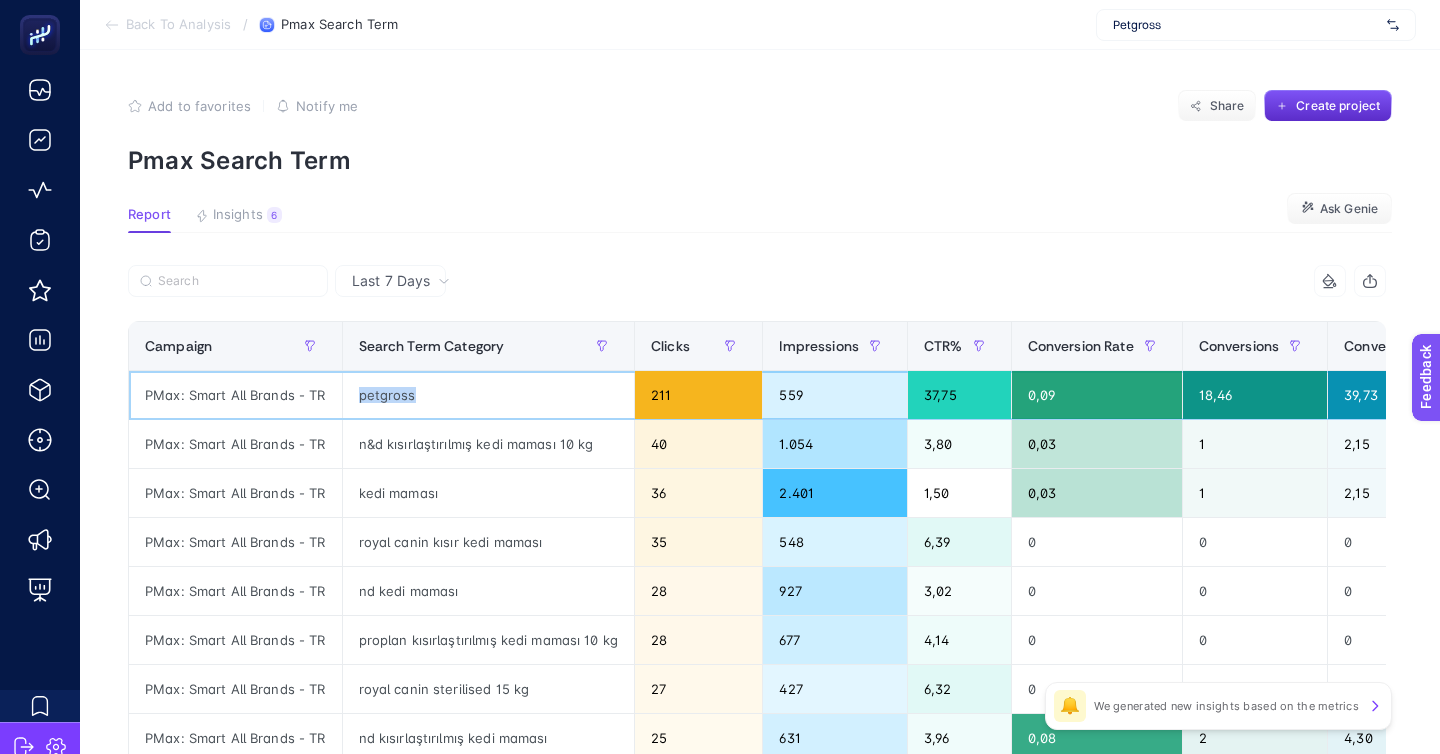 click on "petgross" 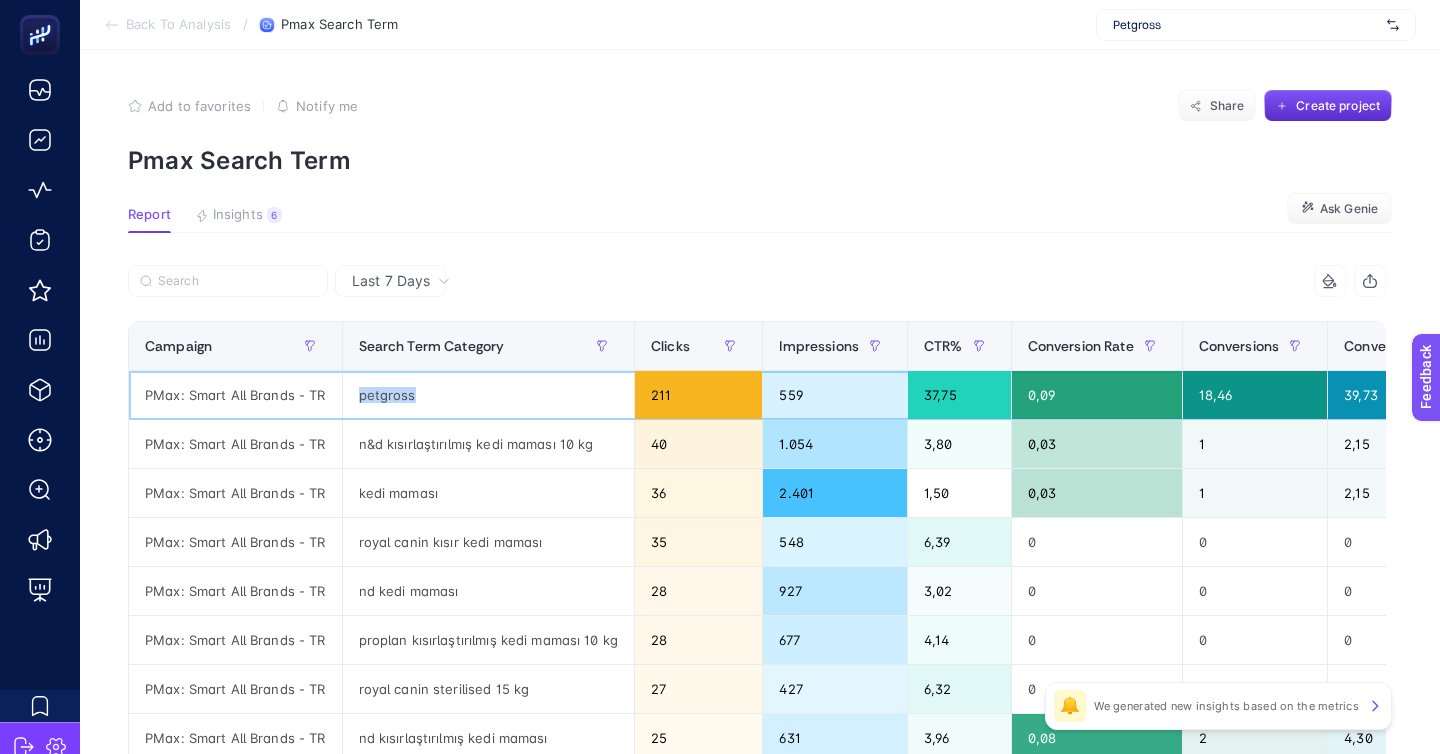 click on "petgross" 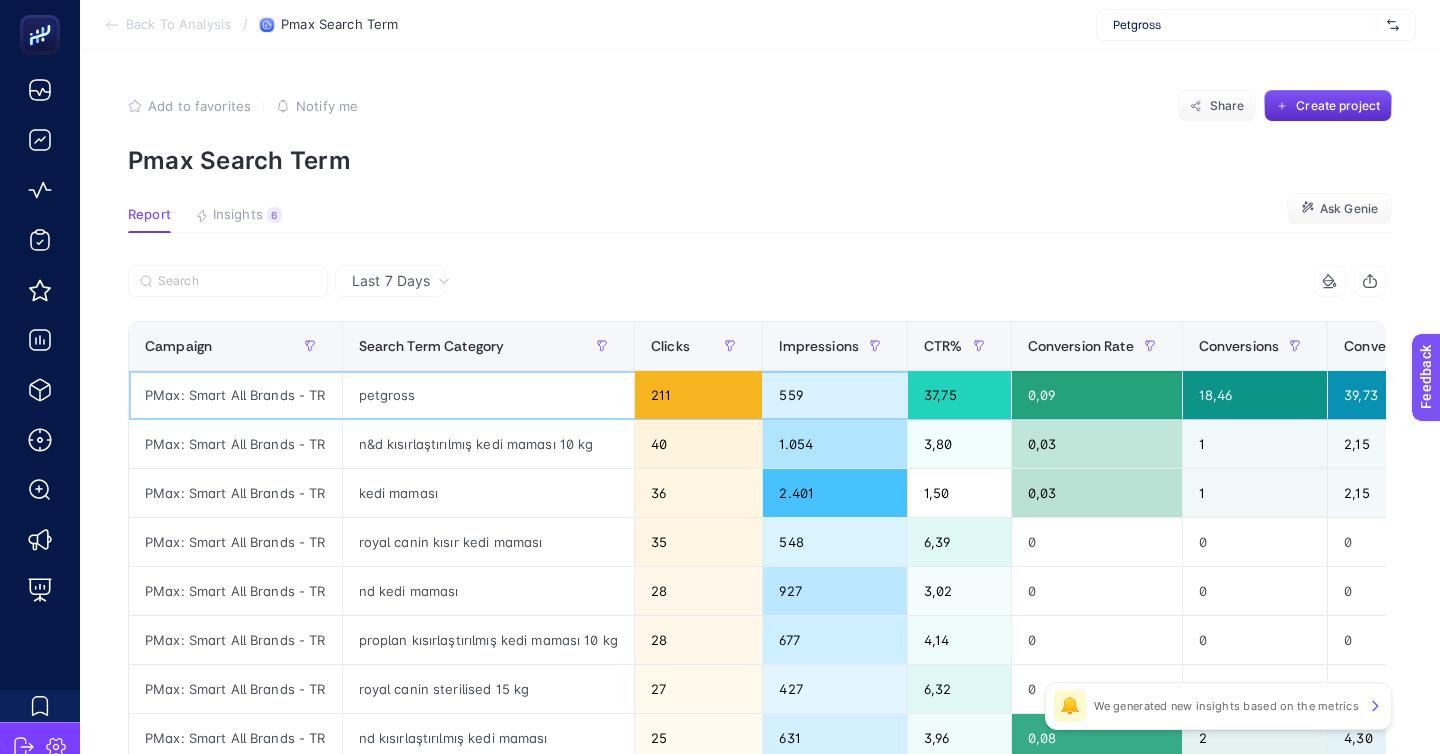 click on "37,75" 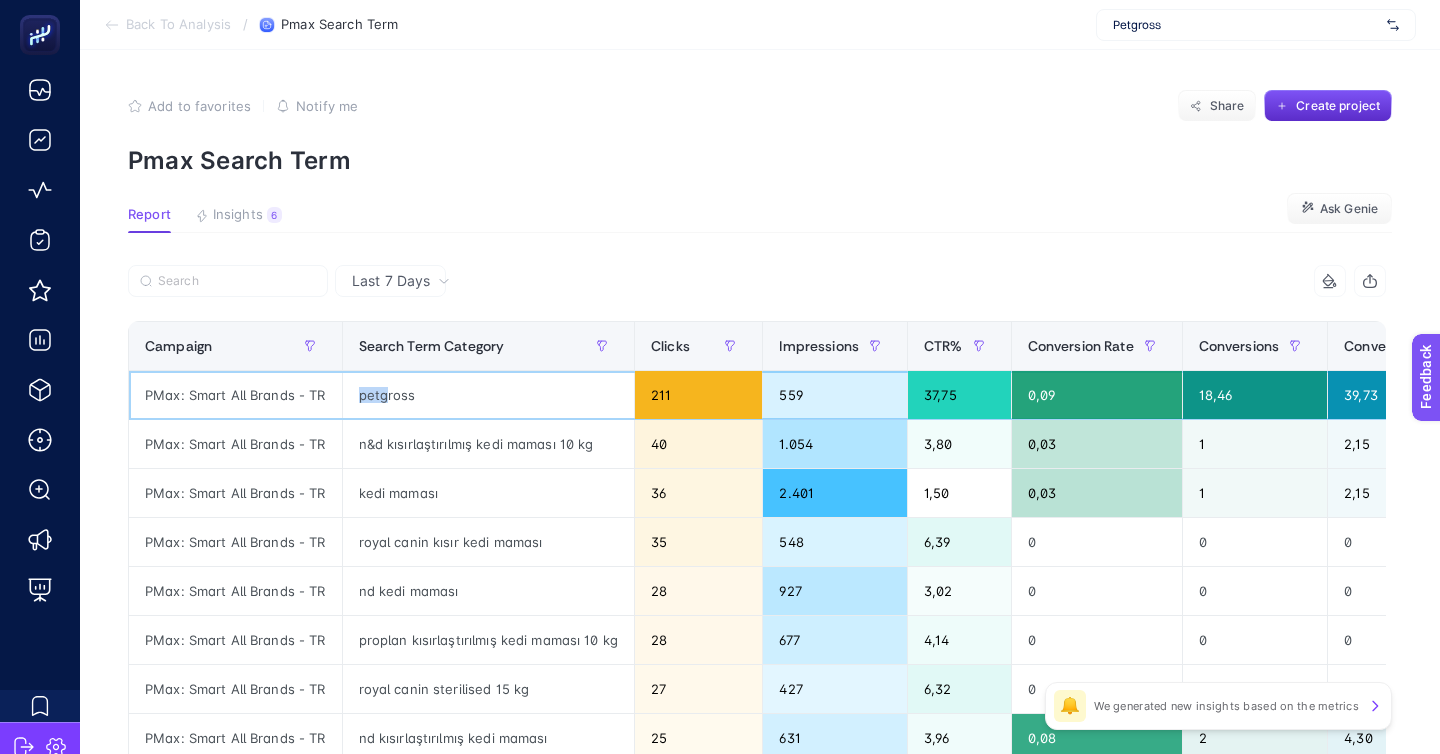 drag, startPoint x: 407, startPoint y: 331, endPoint x: 372, endPoint y: 343, distance: 37 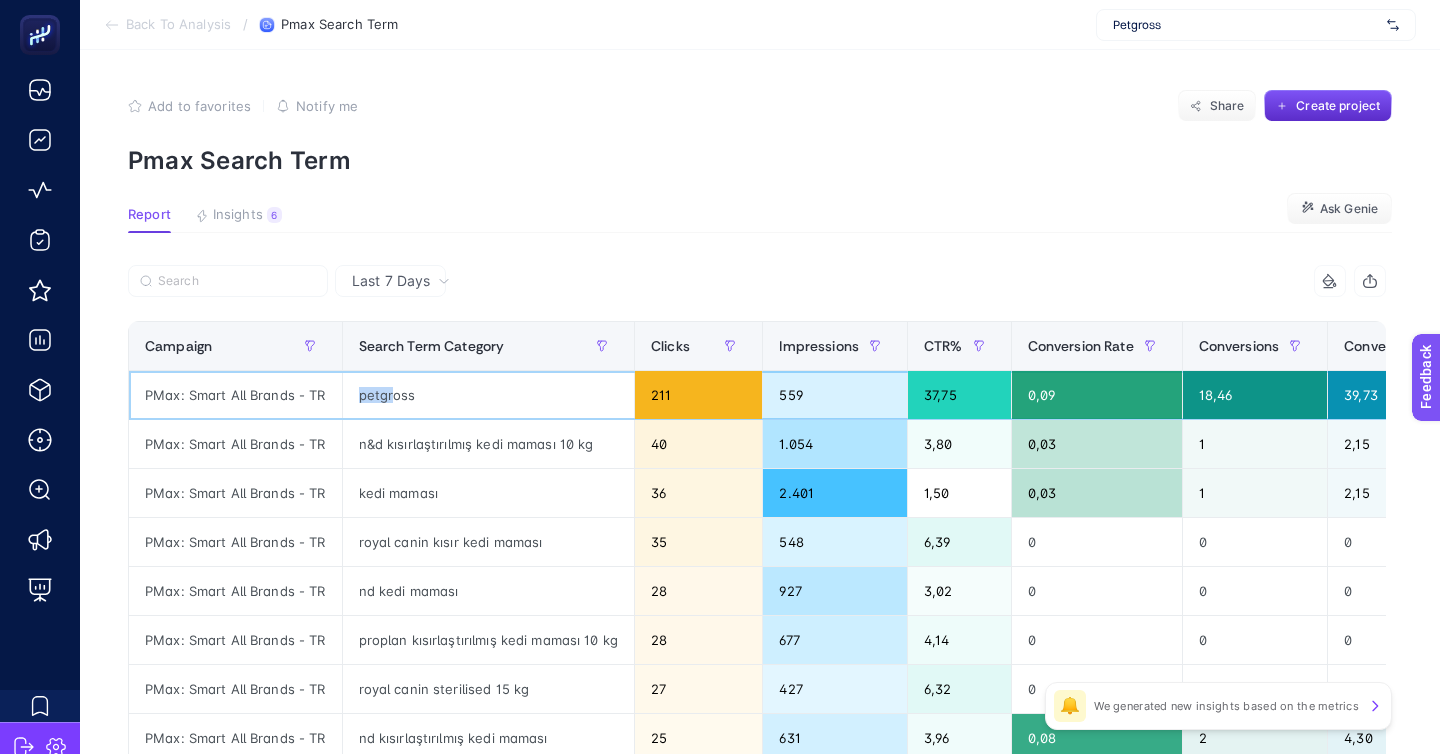 click on "petgross" 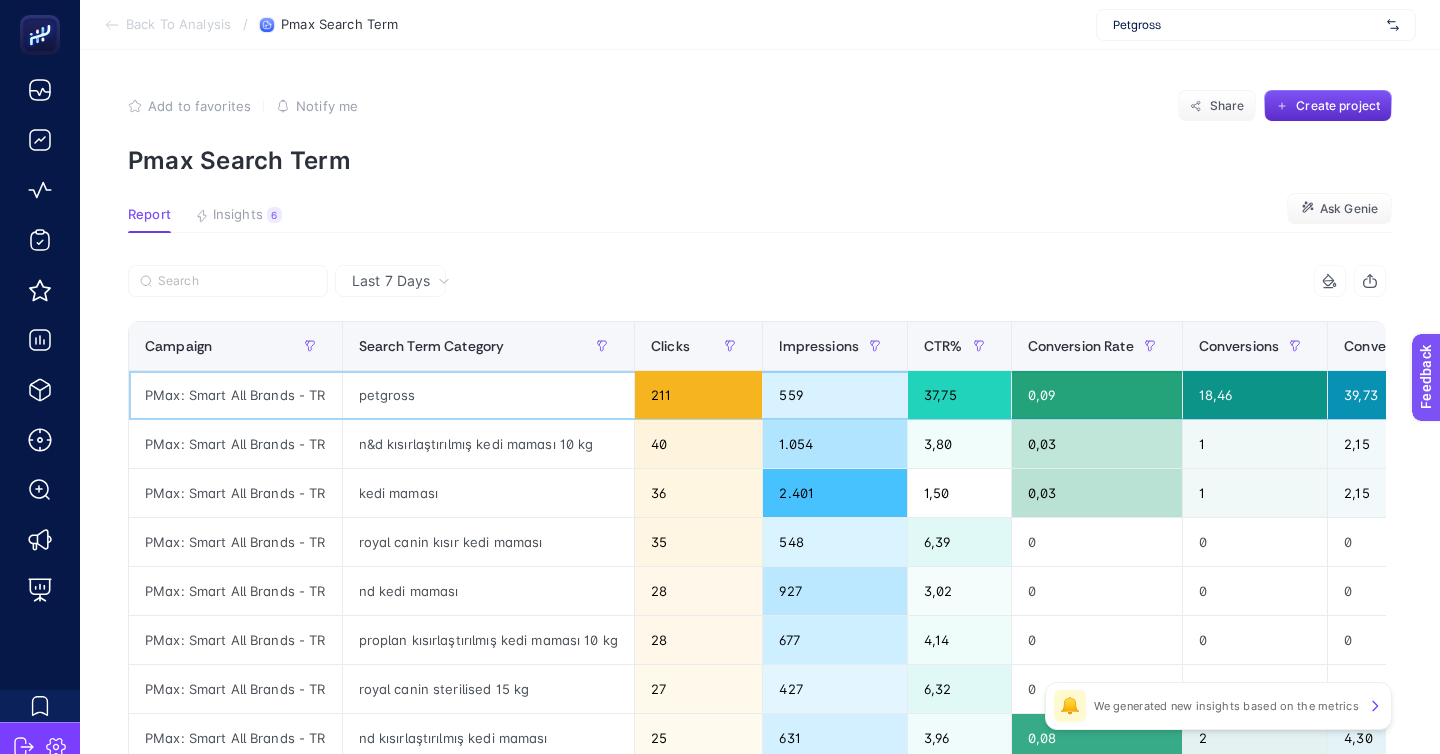 click on "petgross" 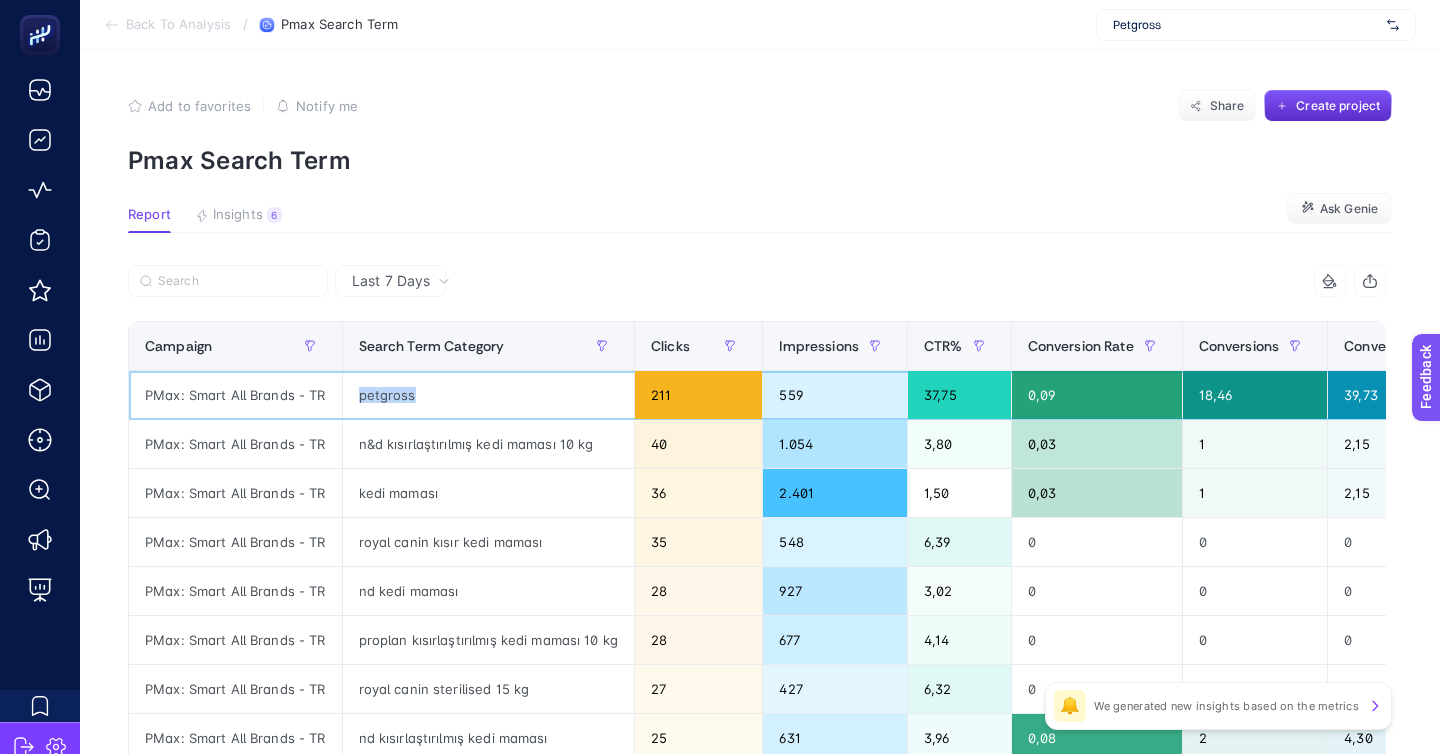 click on "petgross" 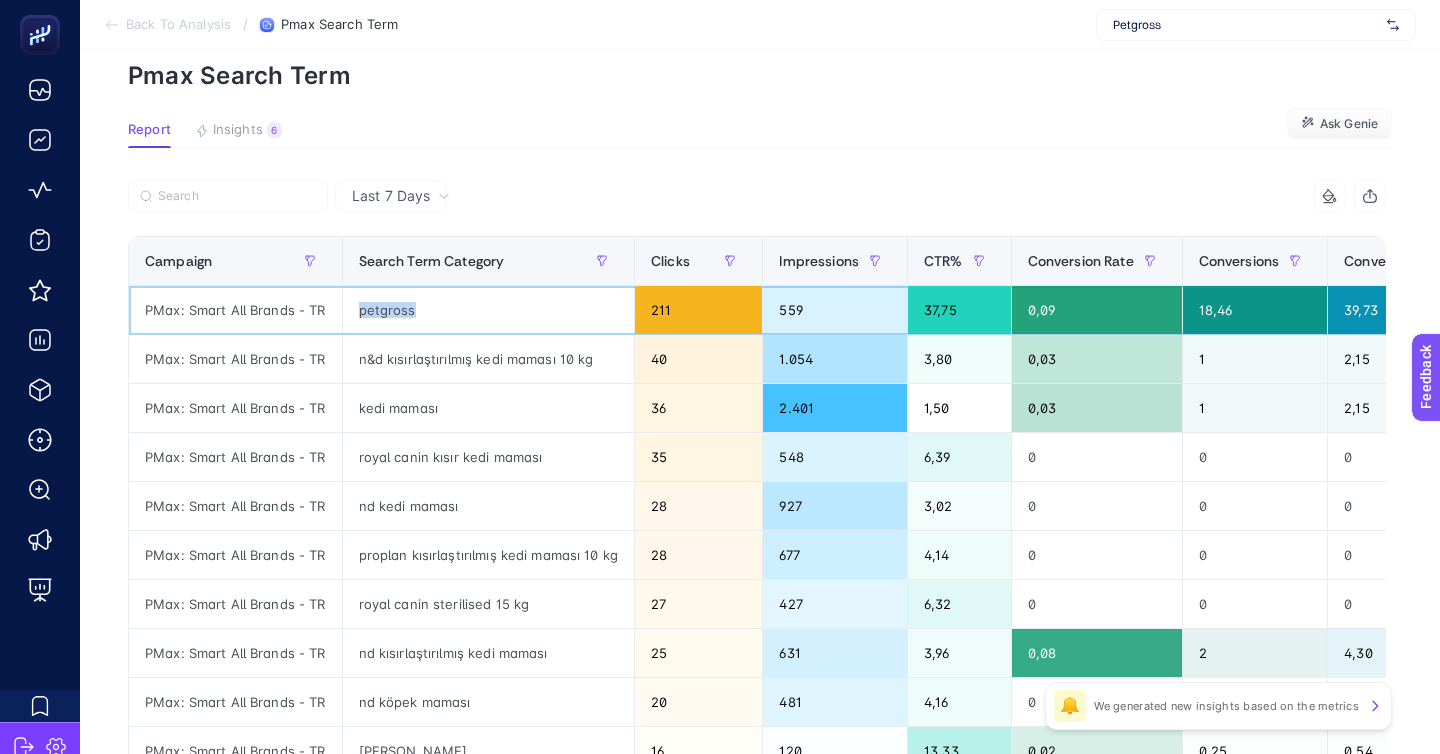 scroll, scrollTop: 111, scrollLeft: 0, axis: vertical 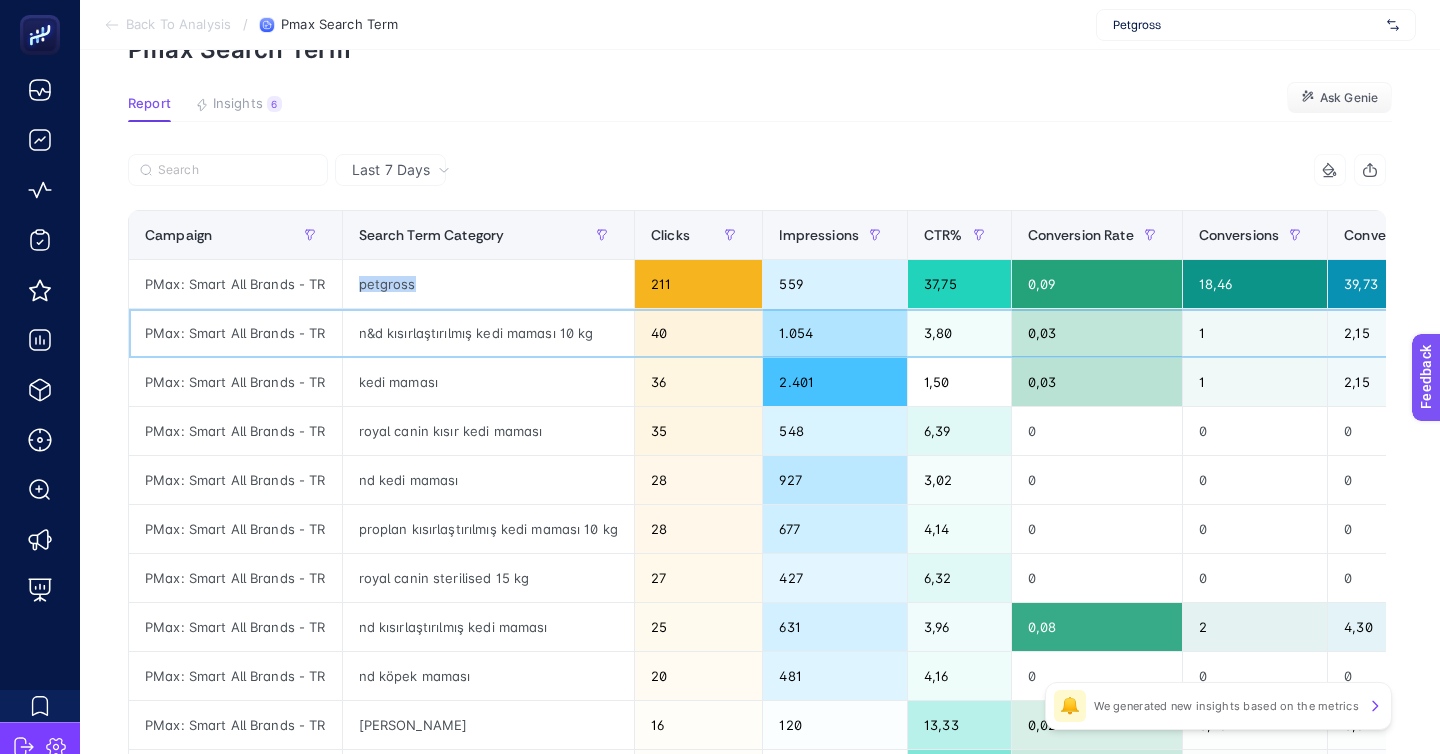 click on "n&d kısırlaştırılmış kedi maması 10 kg" 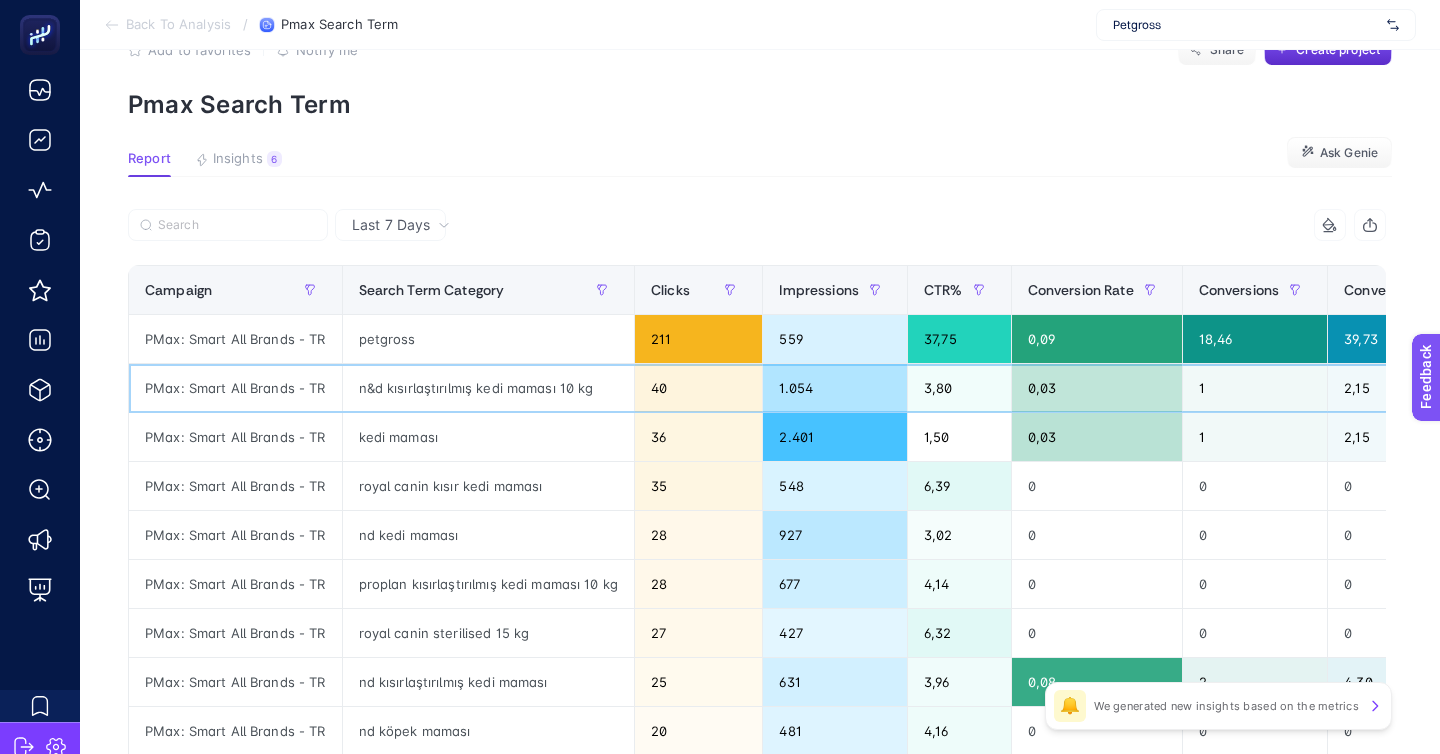 scroll, scrollTop: 53, scrollLeft: 0, axis: vertical 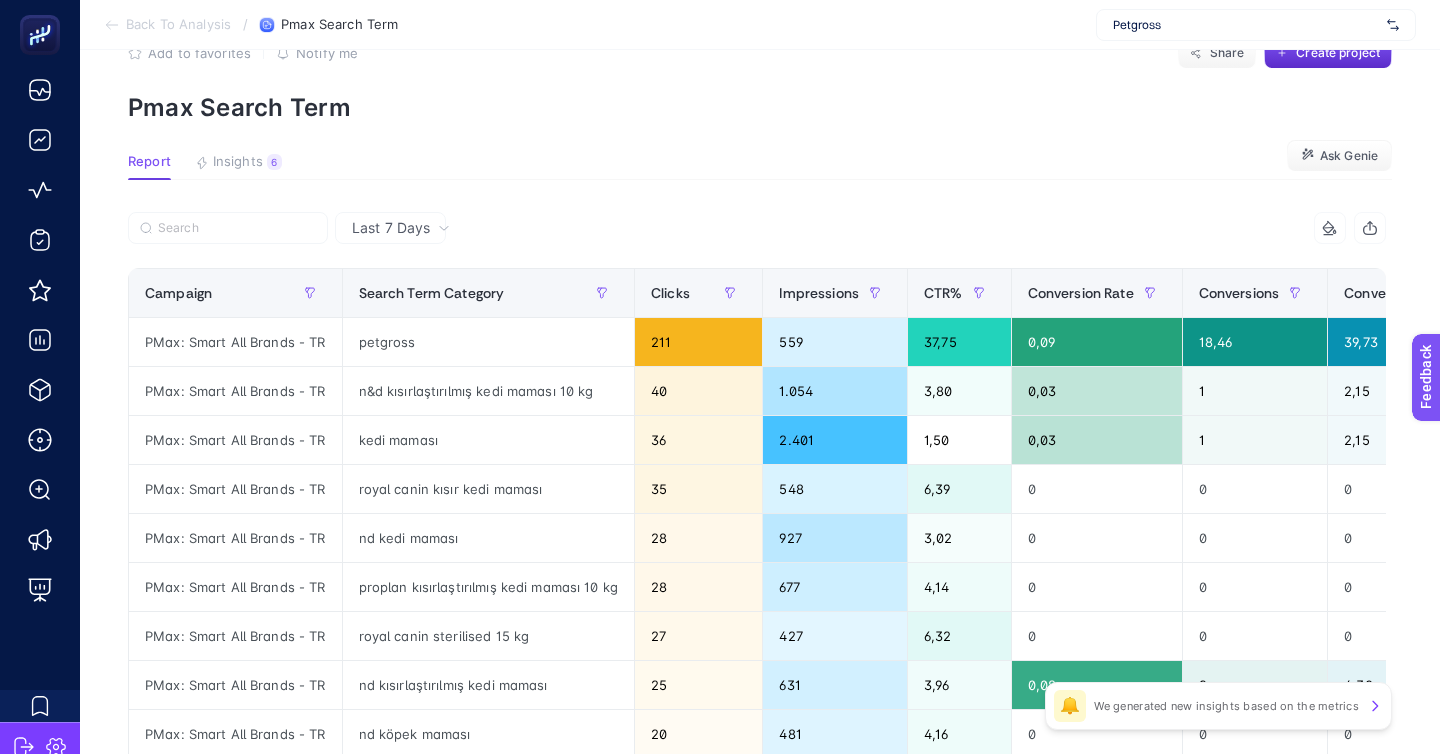 click on "petgross" 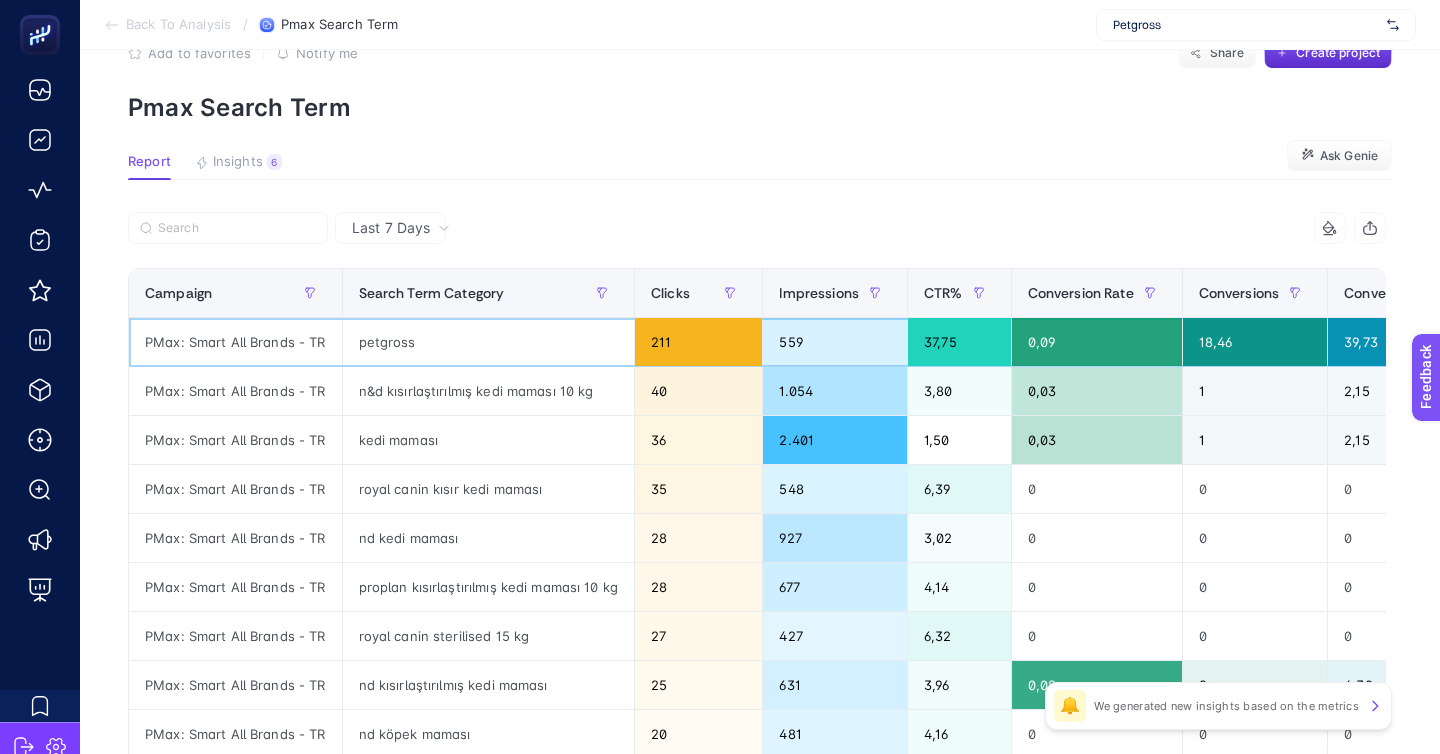 click on "petgross" 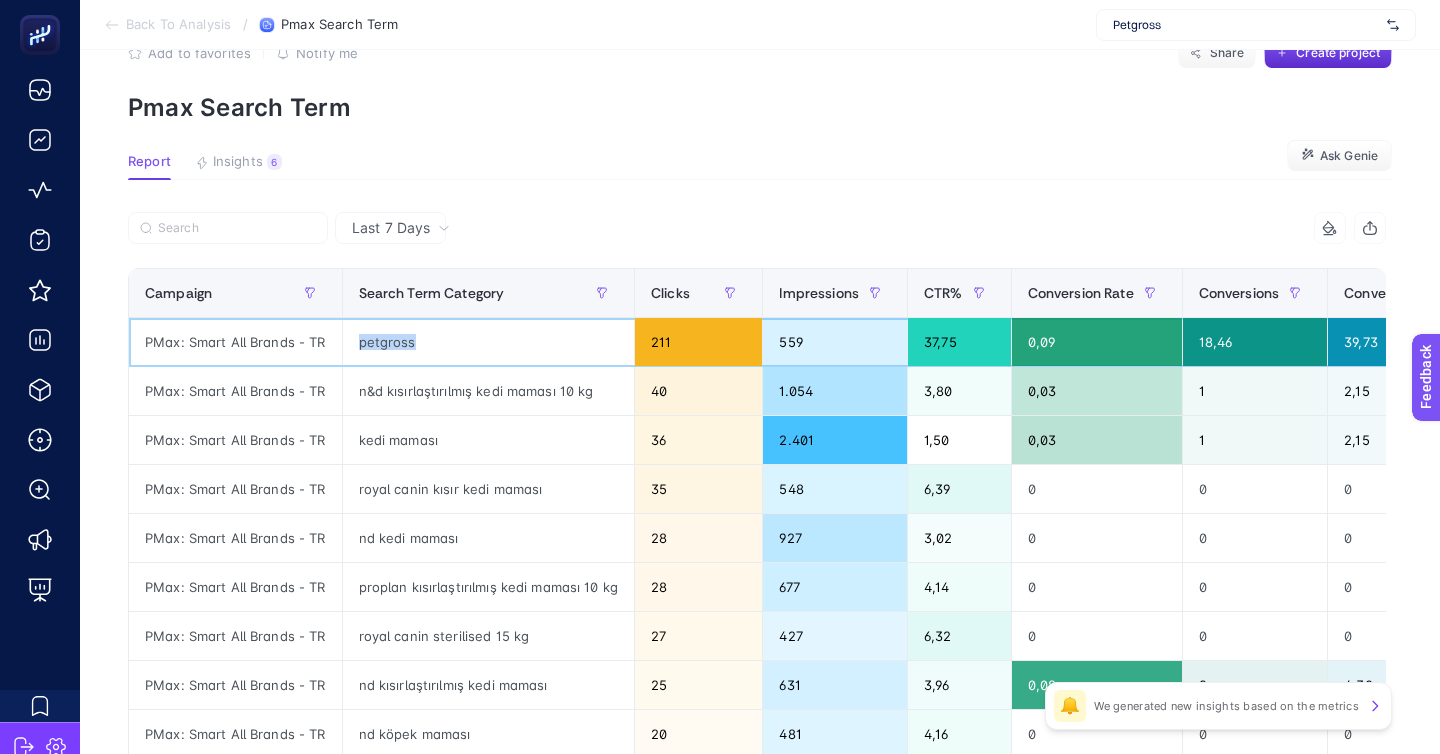 click on "petgross" 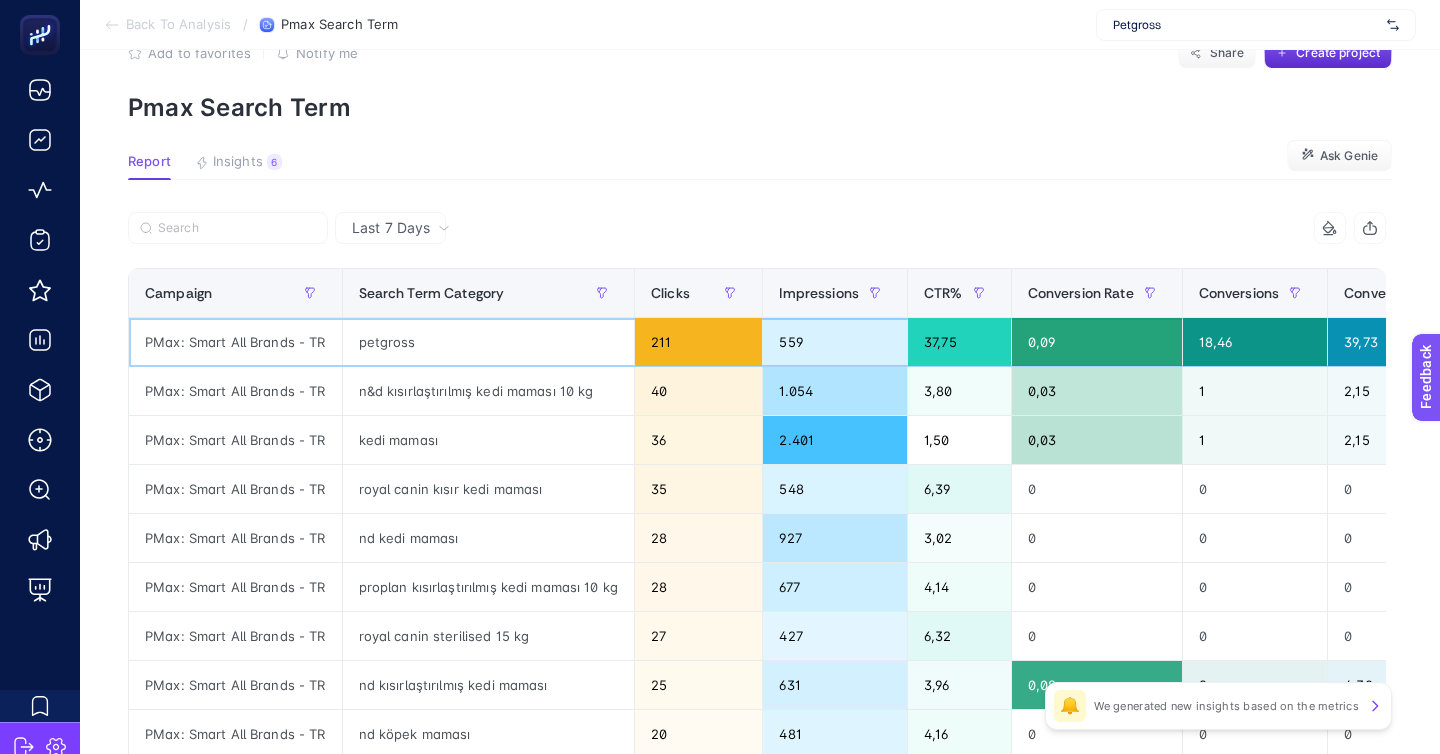 scroll, scrollTop: 46, scrollLeft: 0, axis: vertical 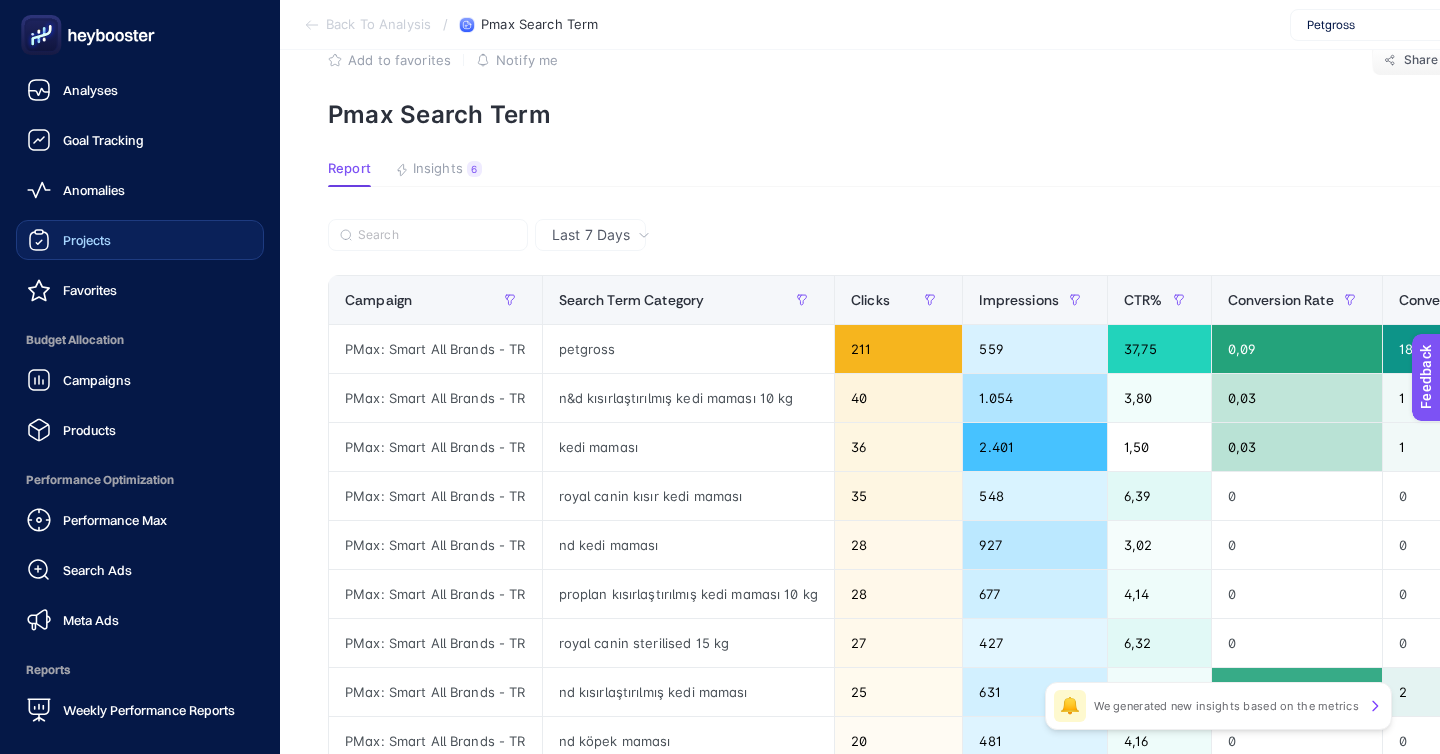 click on "Projects" at bounding box center [140, 240] 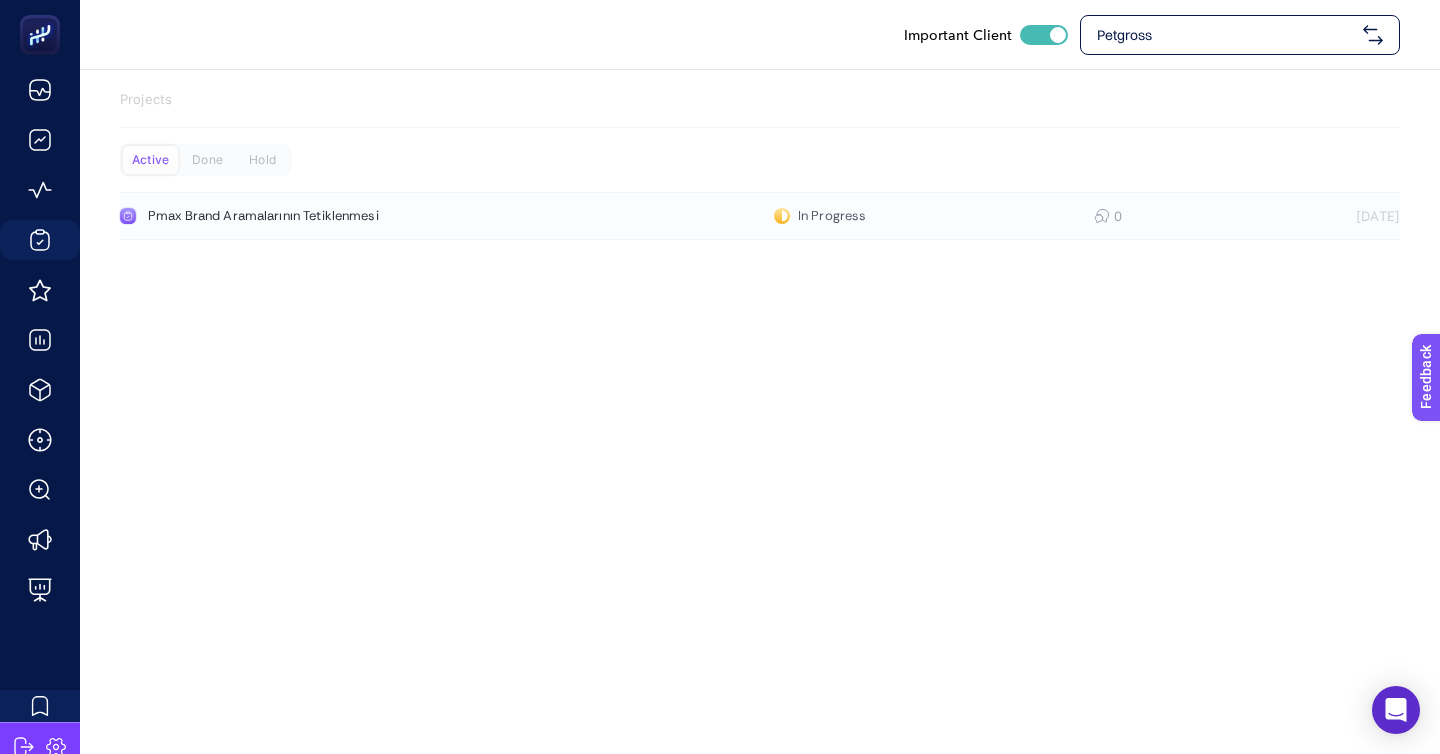 click on "Pmax Brand Aramalarının Tetiklenmesi" at bounding box center (379, 216) 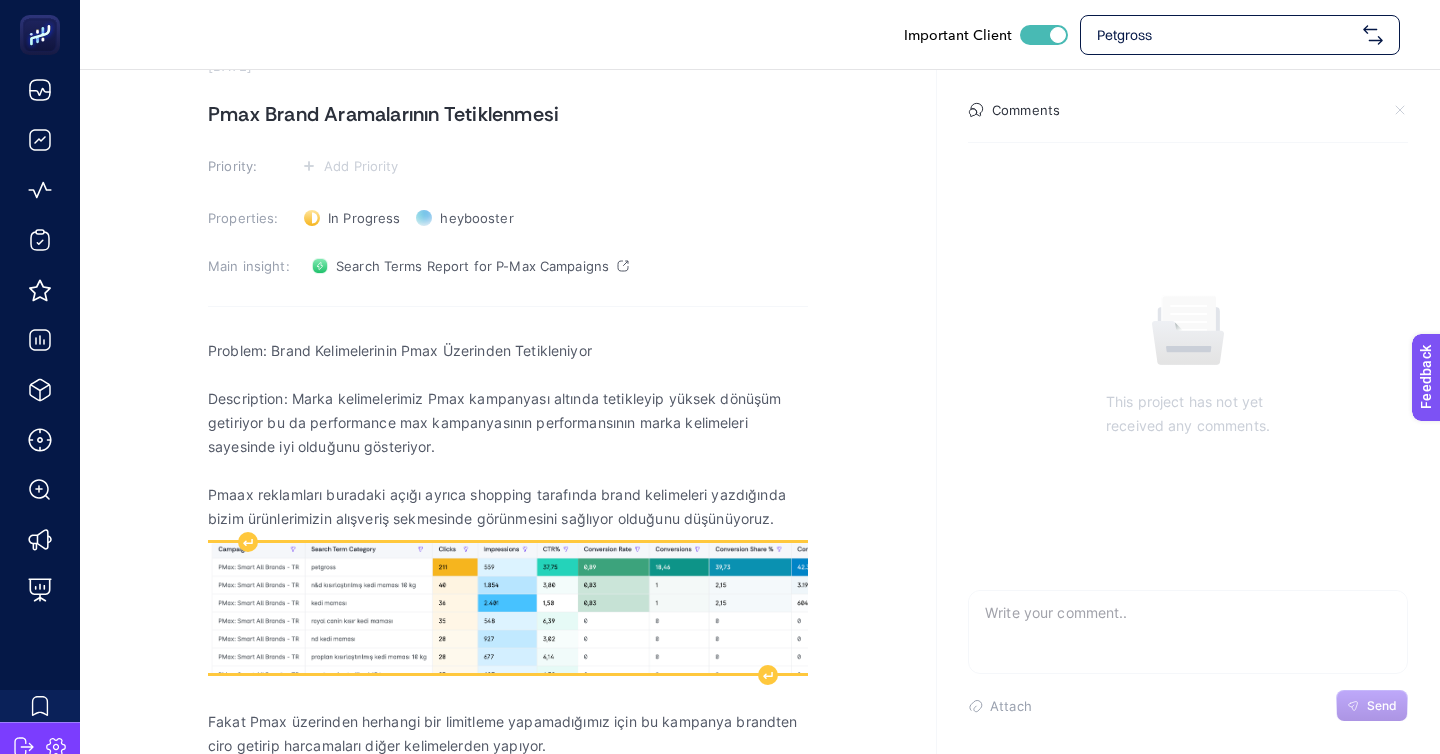 scroll, scrollTop: 192, scrollLeft: 0, axis: vertical 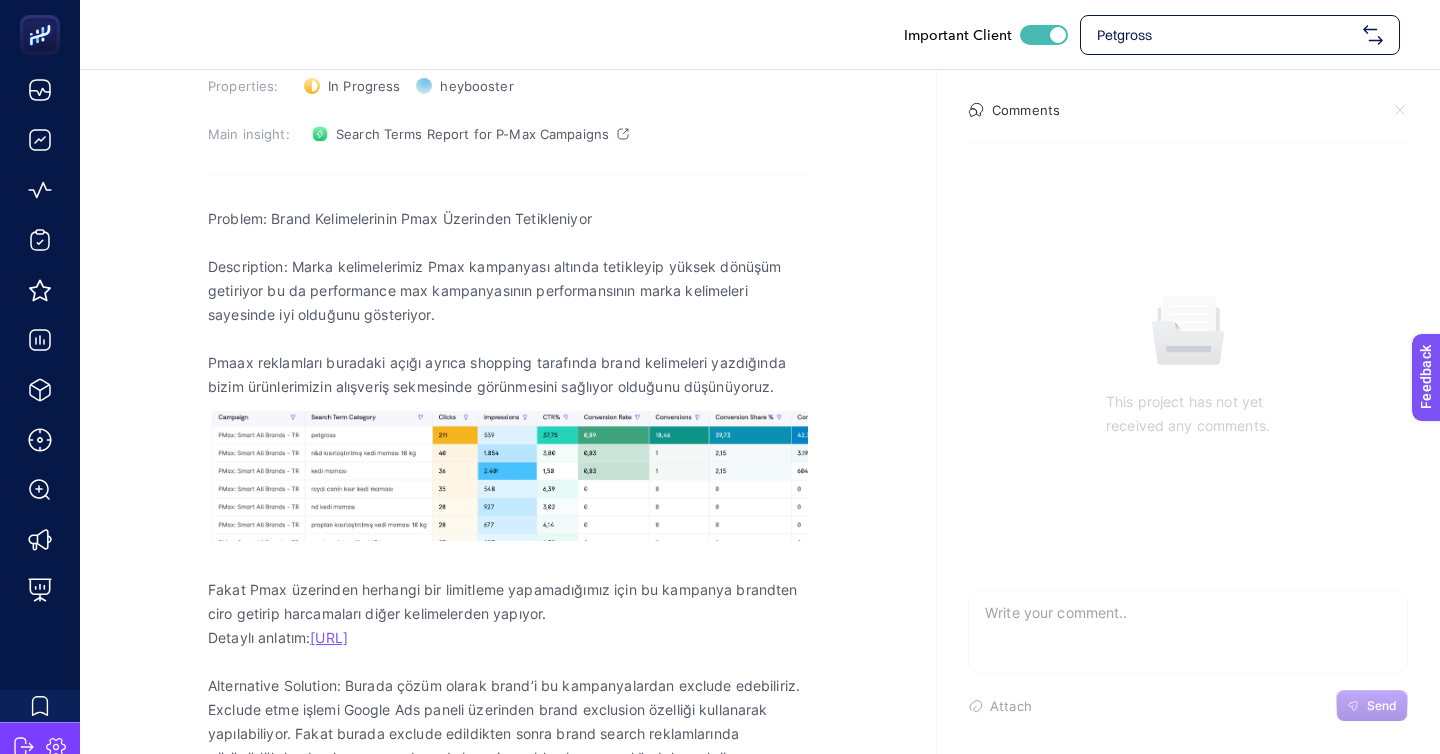 click at bounding box center [508, 662] 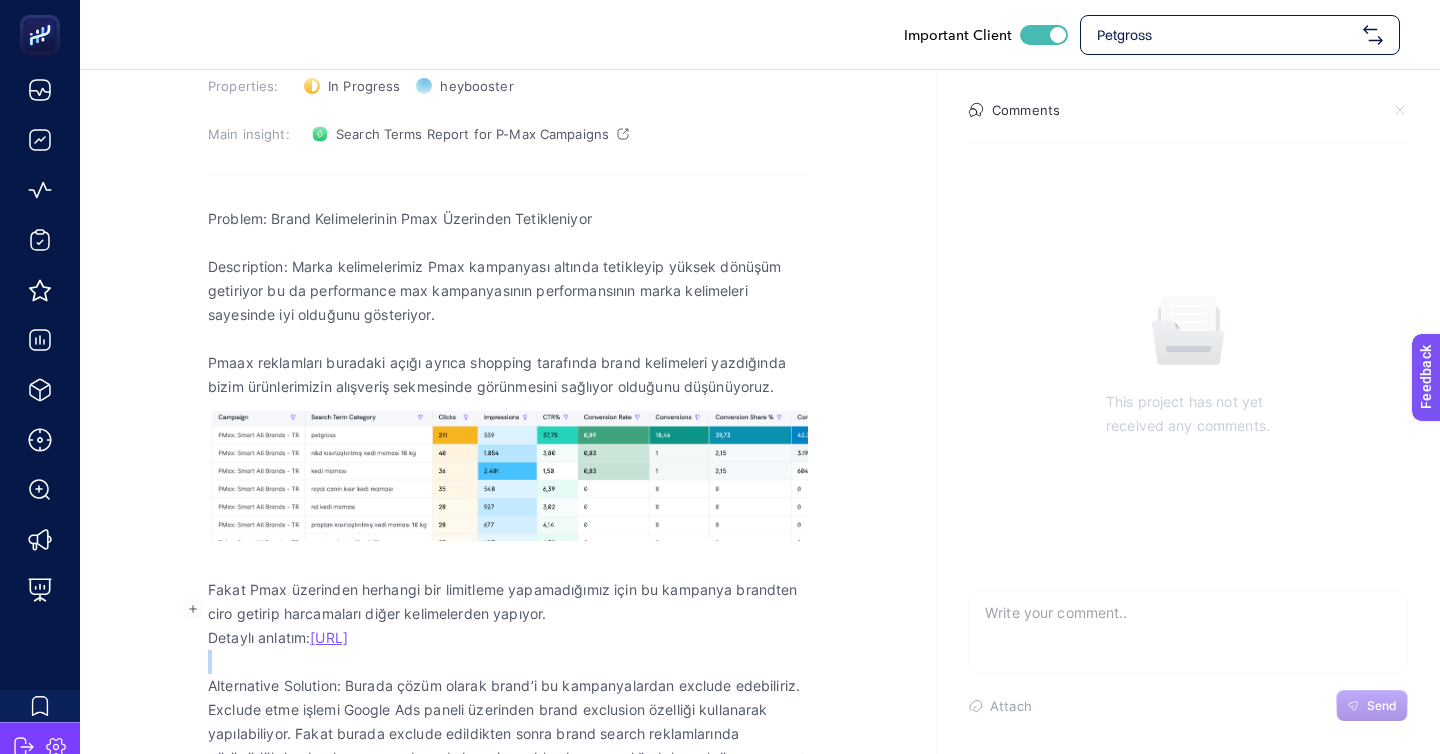 click at bounding box center (508, 662) 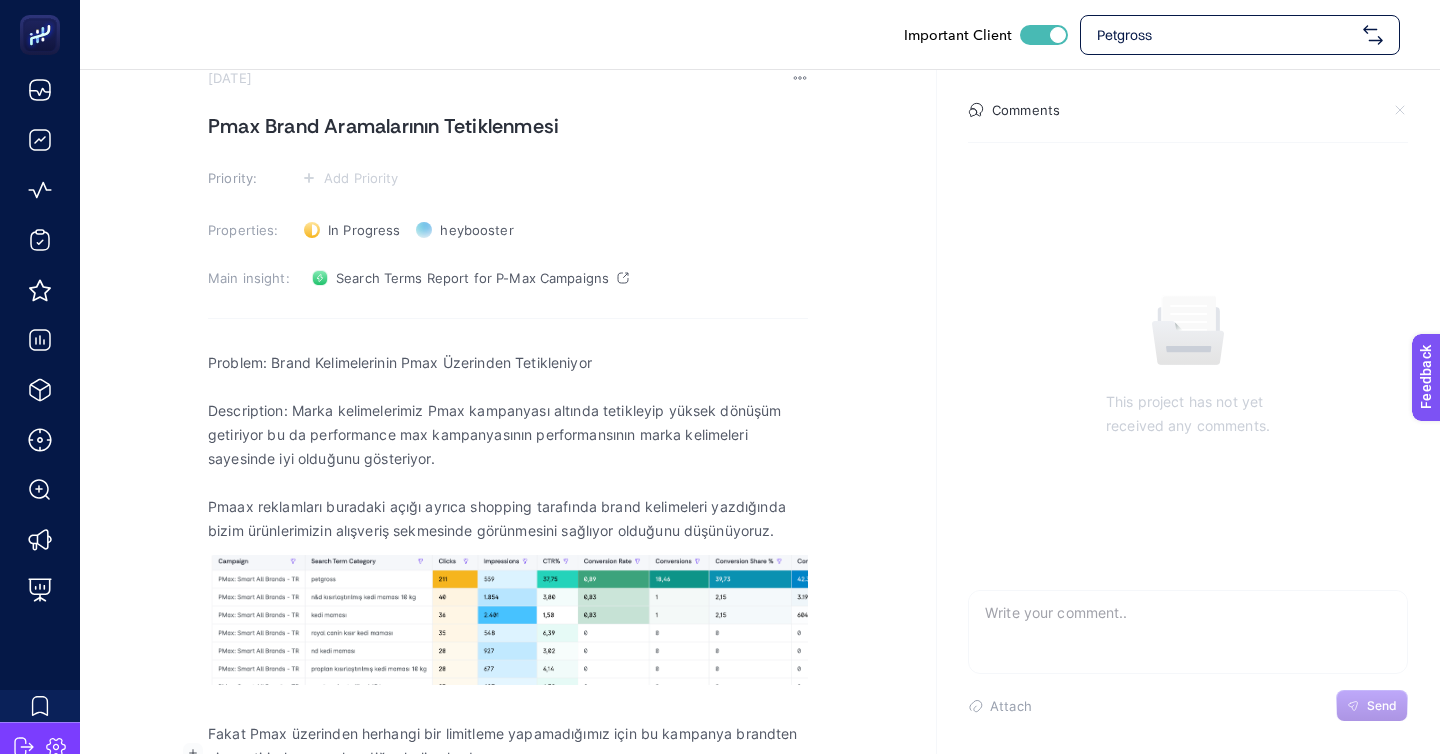 scroll, scrollTop: 0, scrollLeft: 0, axis: both 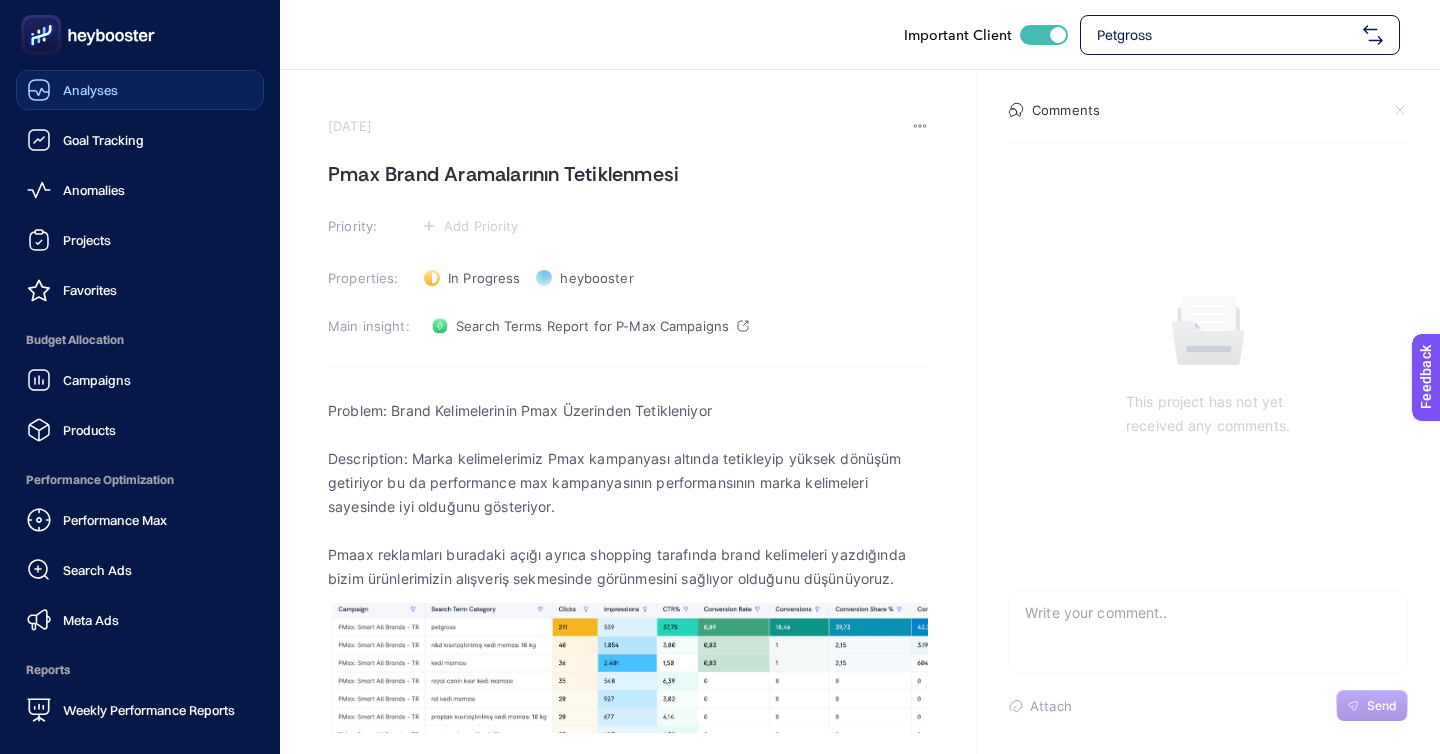 click on "Analyses" at bounding box center (72, 90) 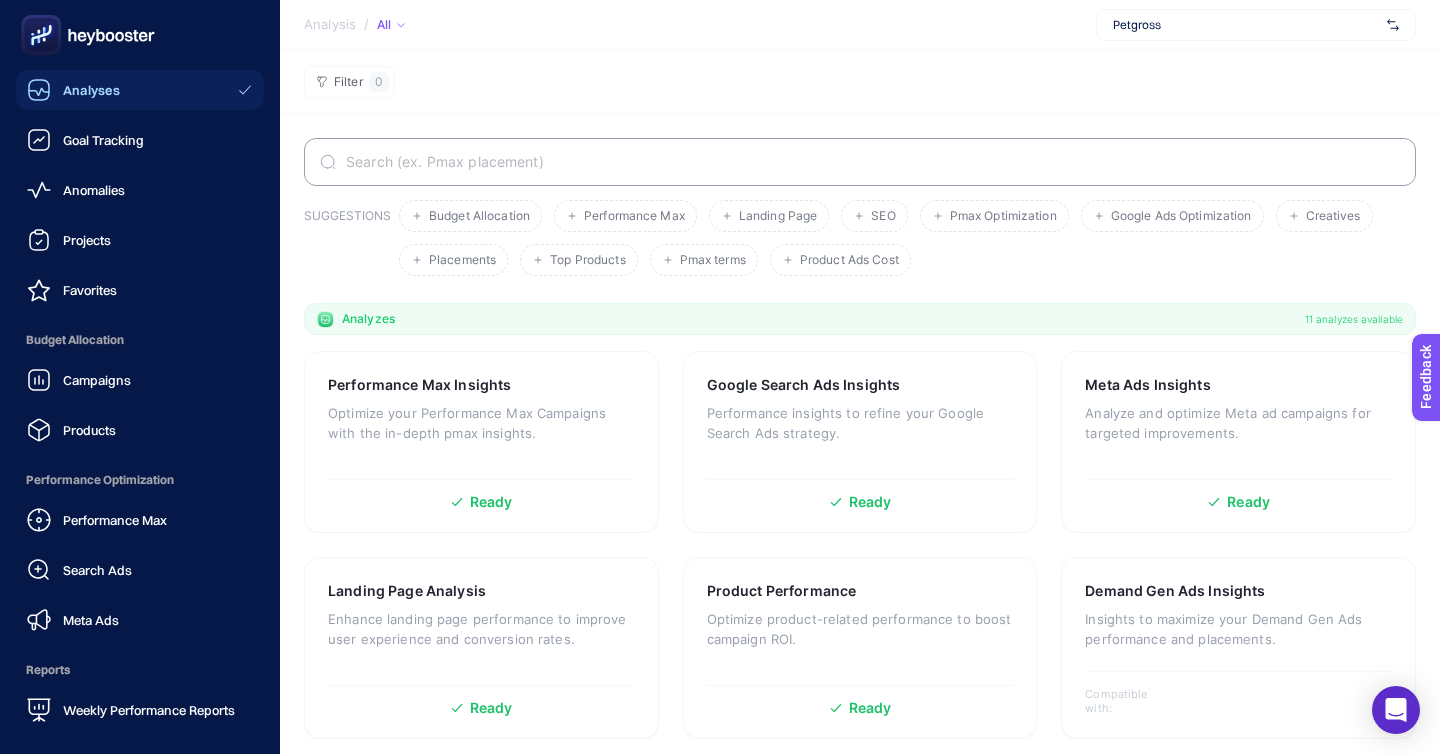 scroll, scrollTop: 21, scrollLeft: 0, axis: vertical 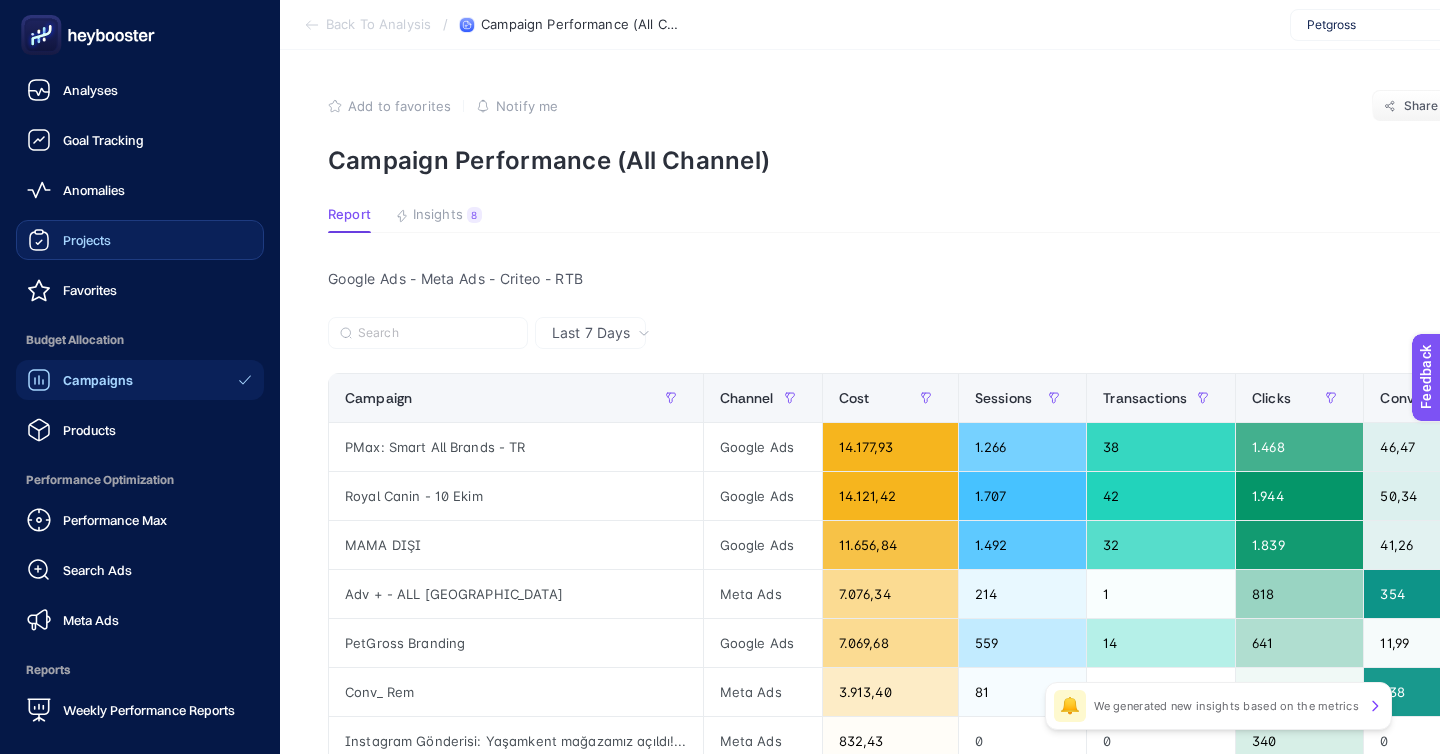click on "Projects" at bounding box center (140, 240) 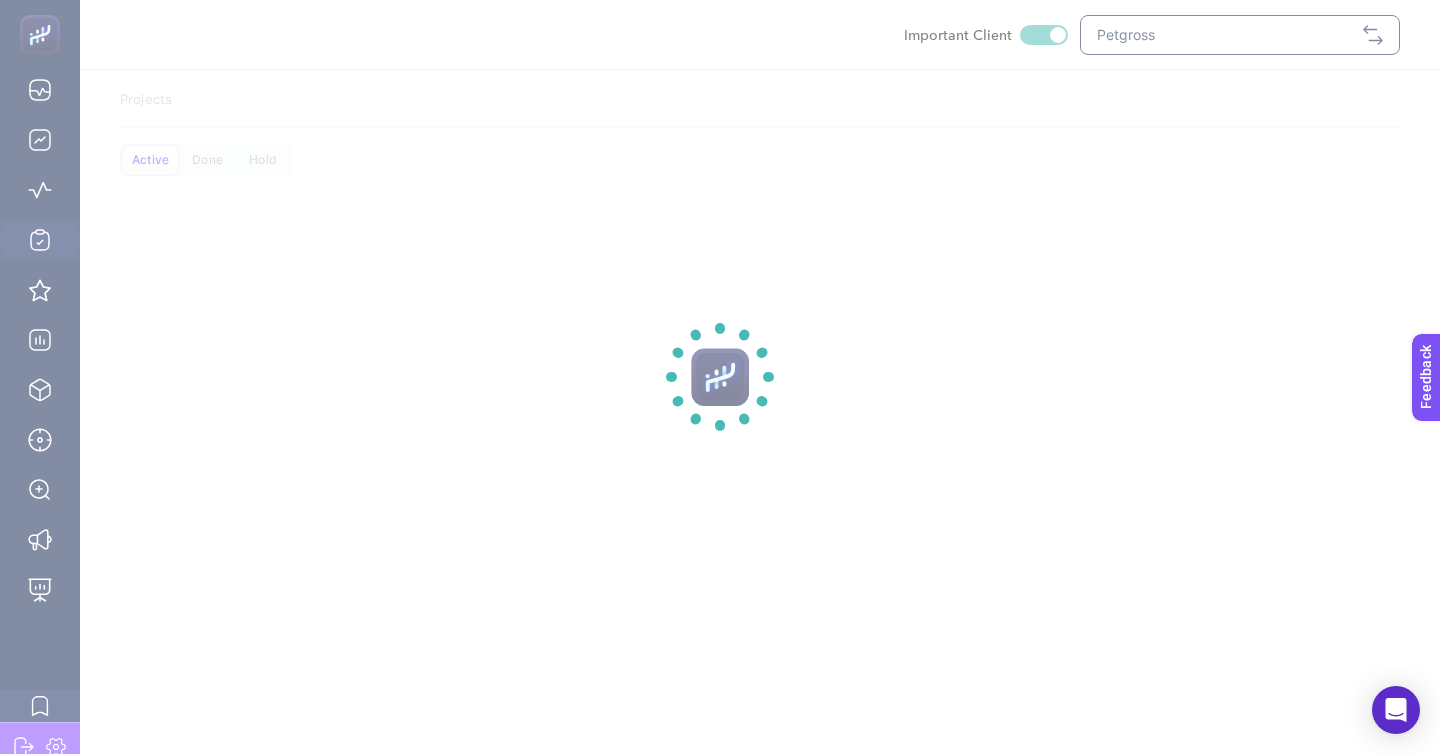 click 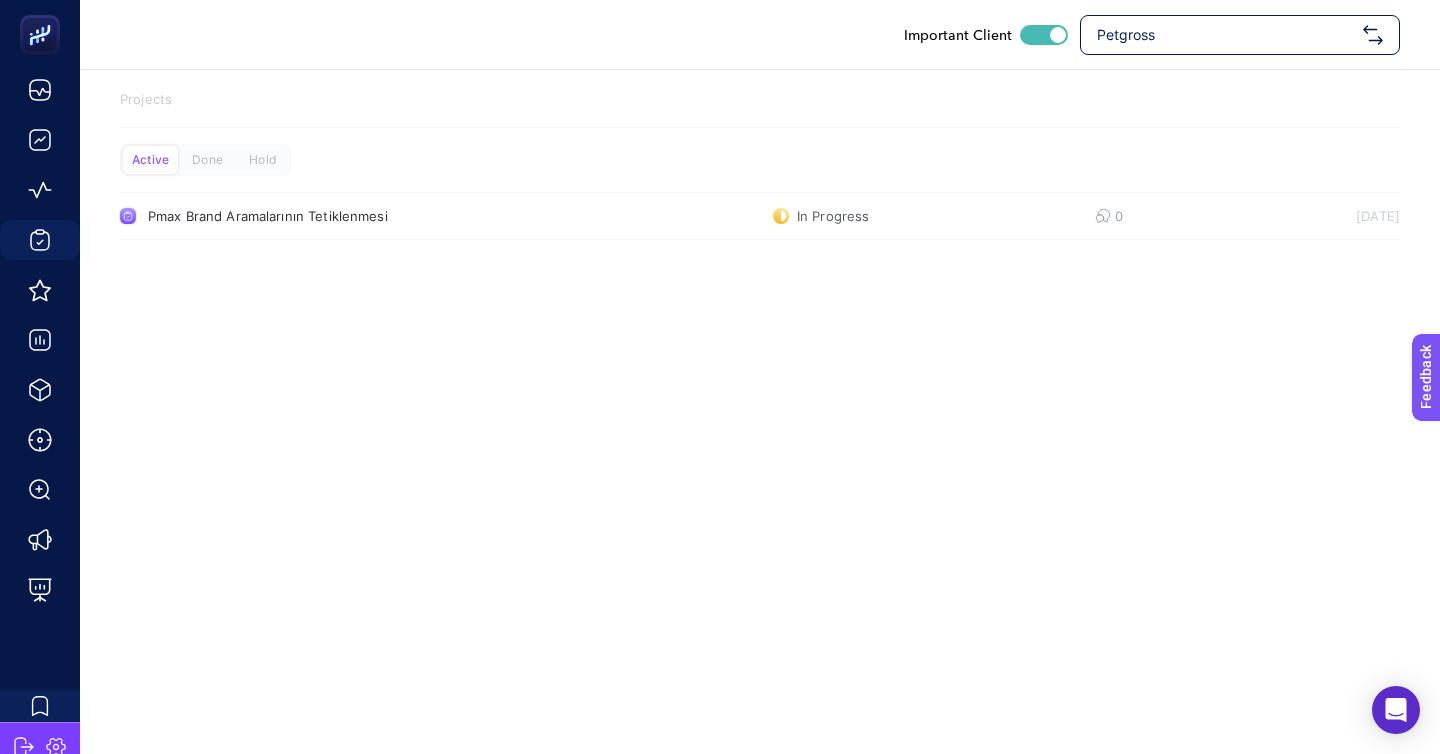 click on "Petgross" at bounding box center [1240, 35] 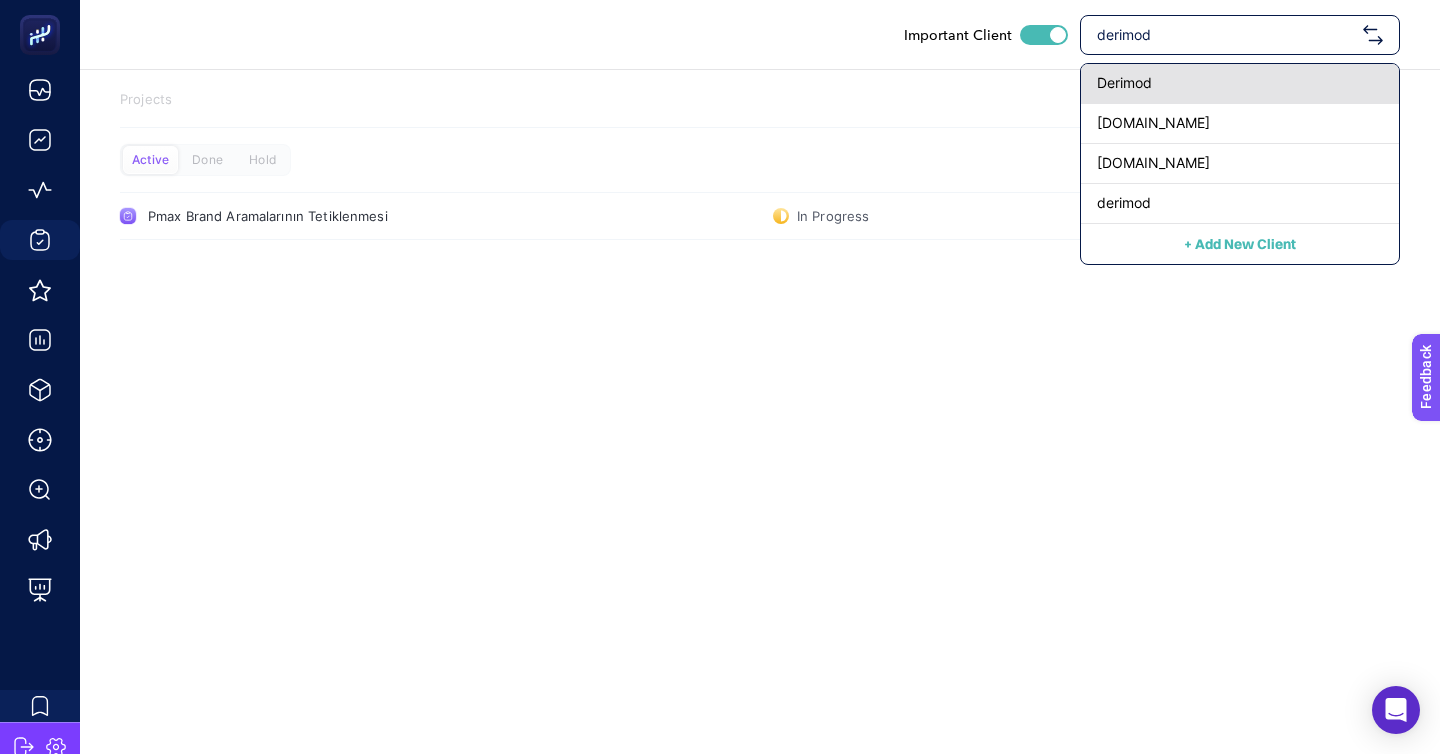 type on "derimod" 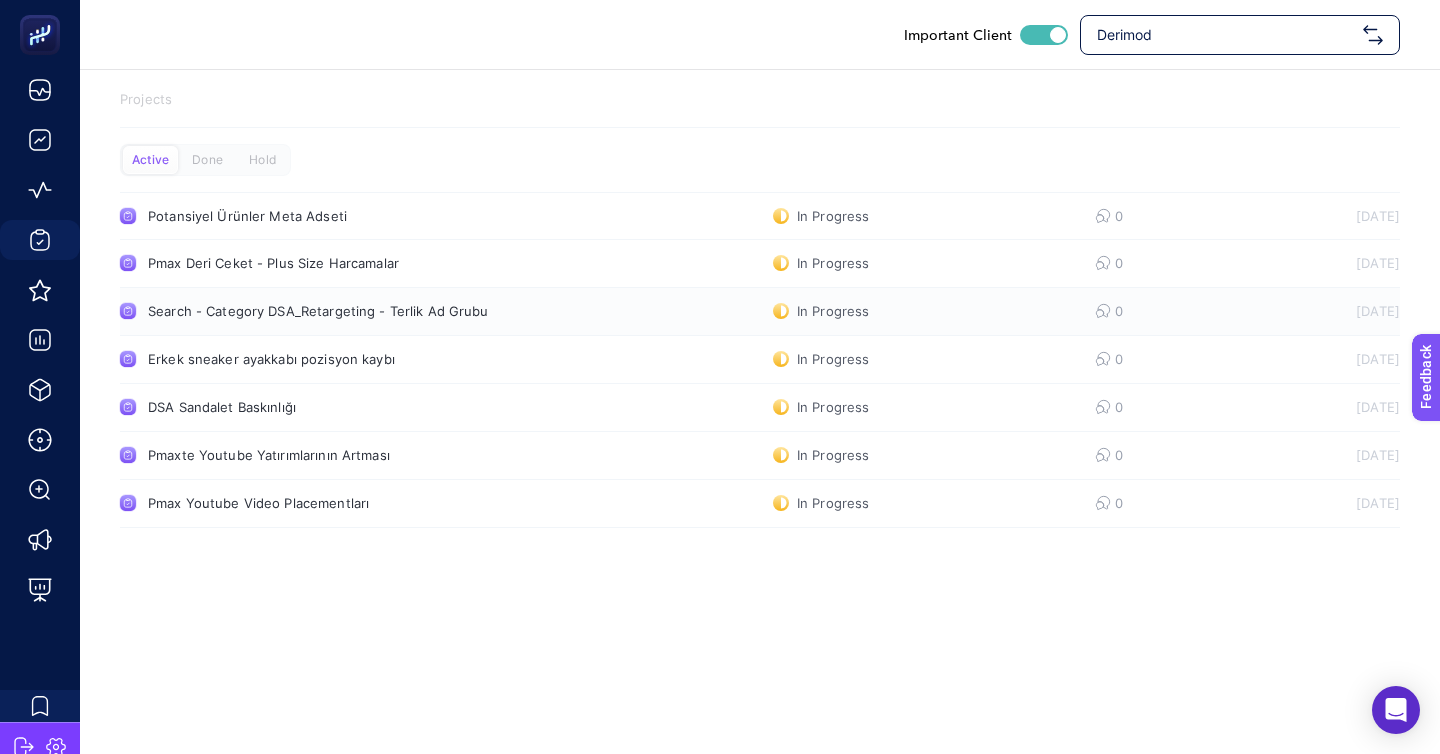 click on "Search - Category DSA_Retargeting - Terlik Ad Grubu  In Progress  0 6/26/2025" 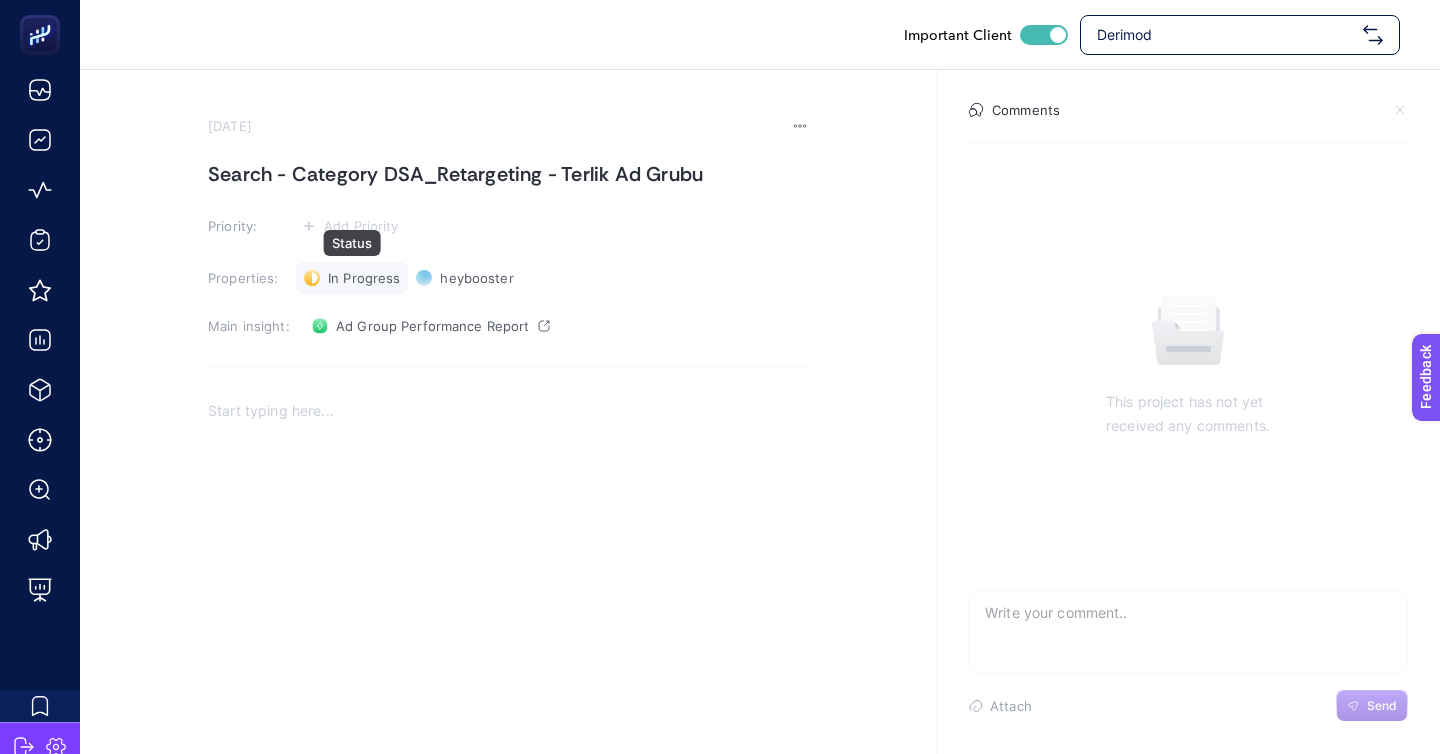 click on "In Progress Status" at bounding box center [352, 278] 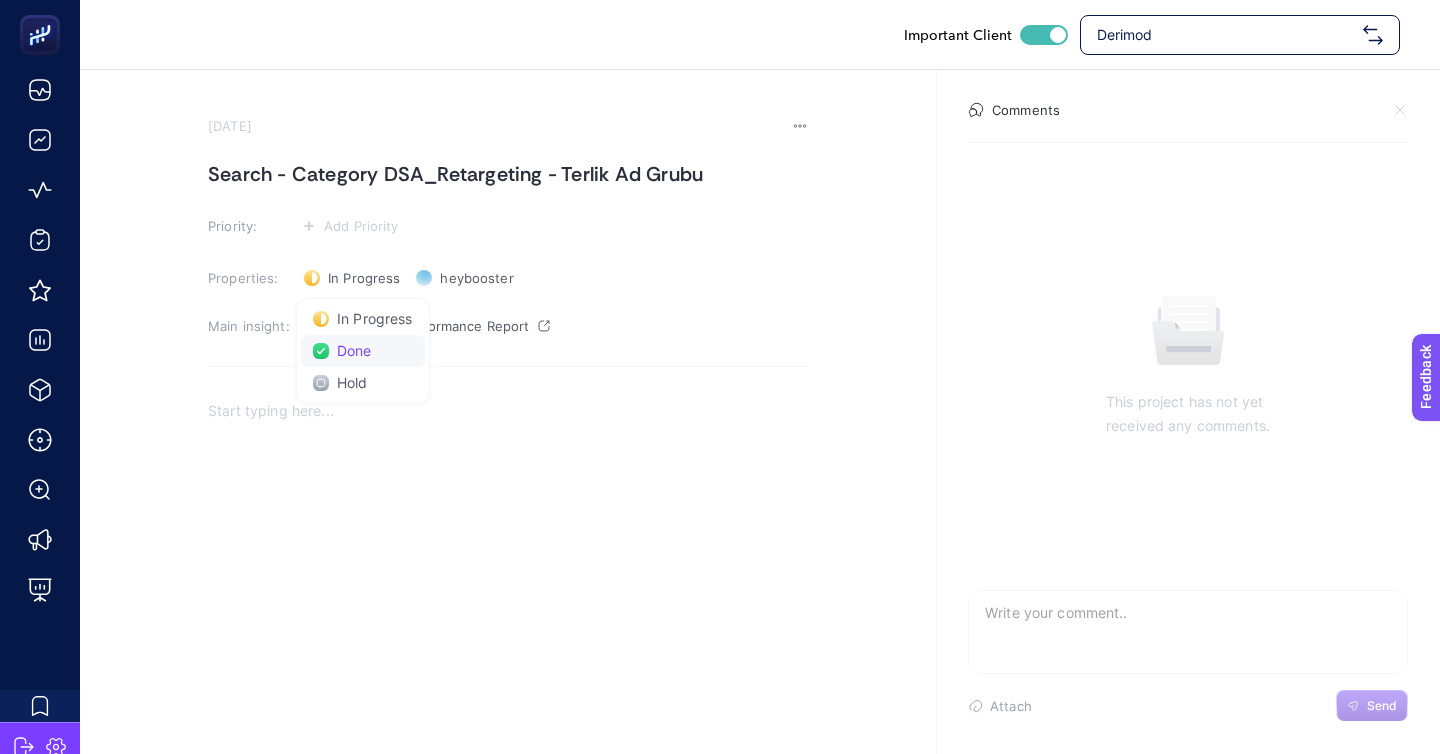 click on "Done" at bounding box center [354, 351] 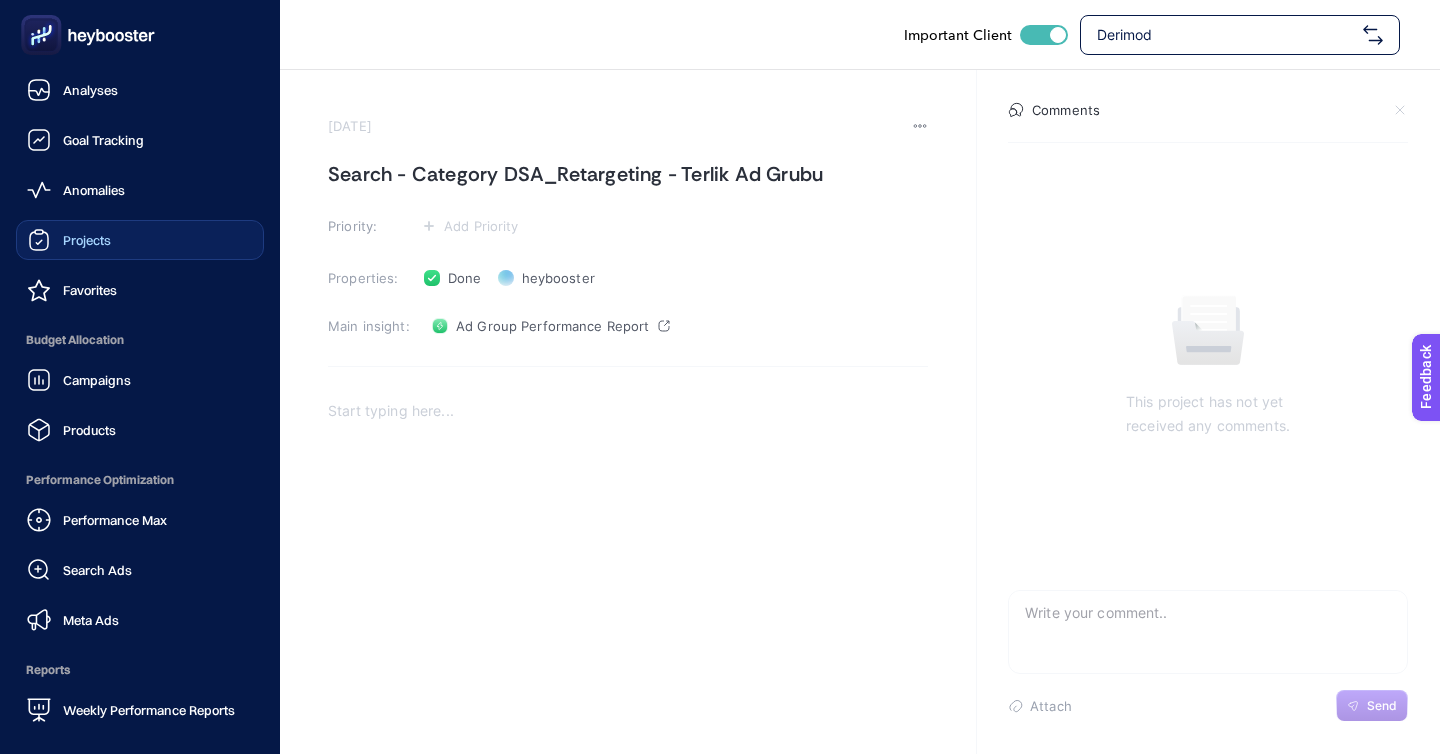 click on "Projects" at bounding box center [140, 240] 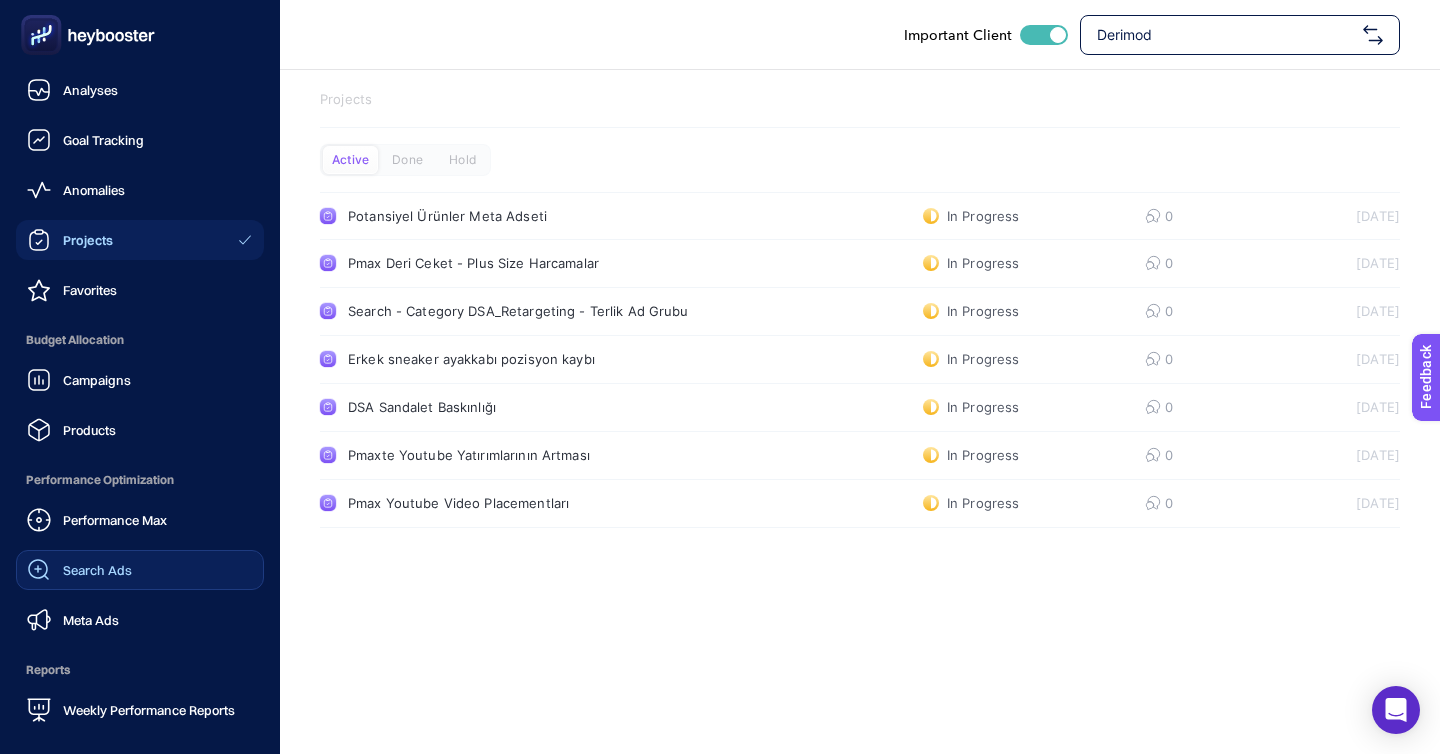 click on "Search Ads" at bounding box center (97, 570) 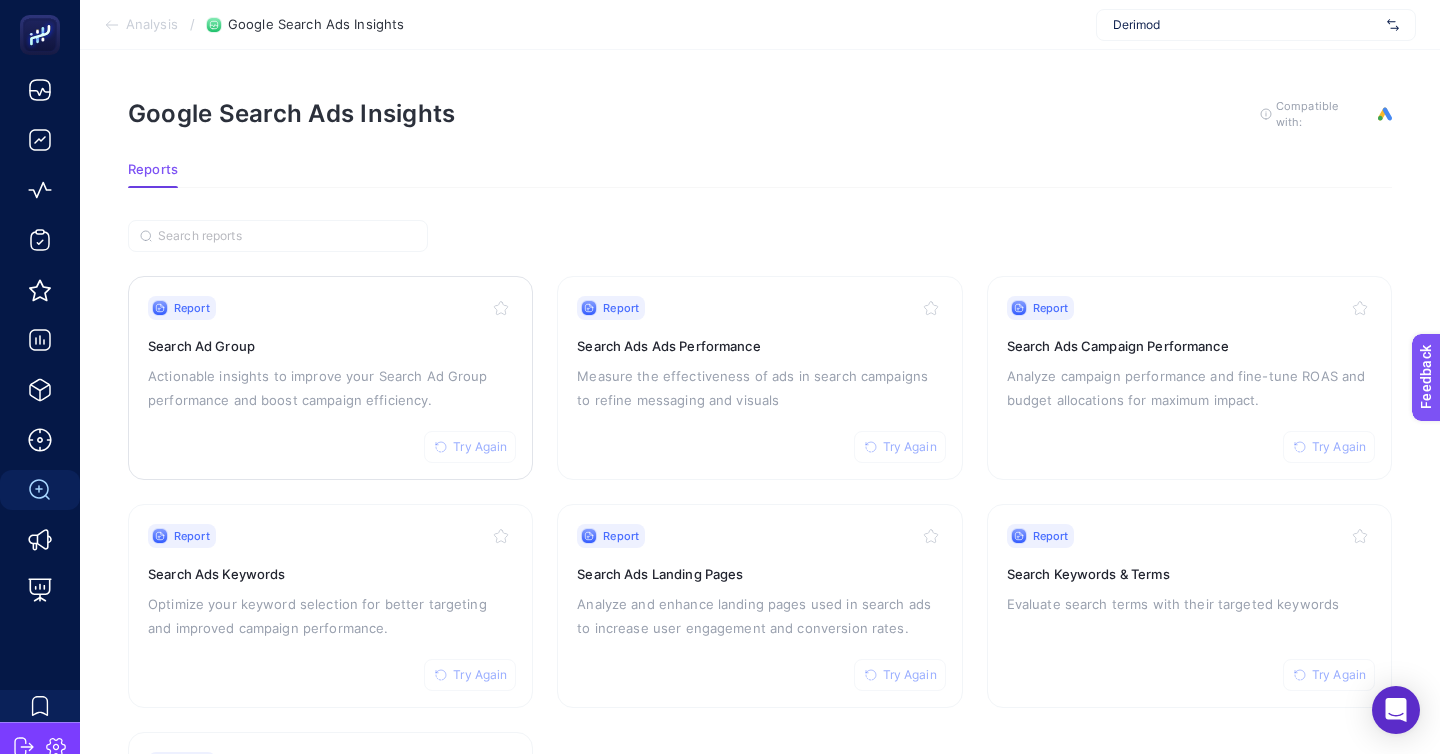 click on "Search Ad Group" at bounding box center (330, 346) 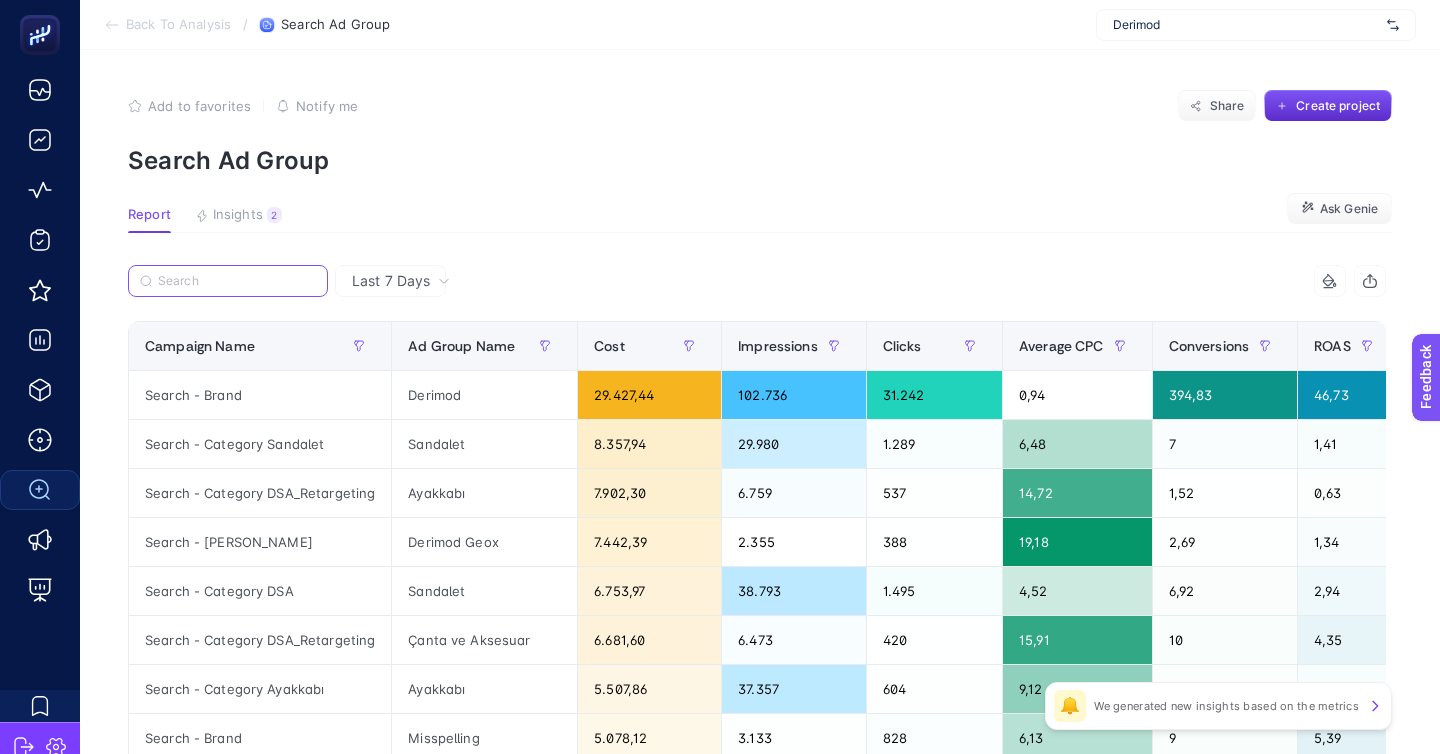 click at bounding box center [237, 281] 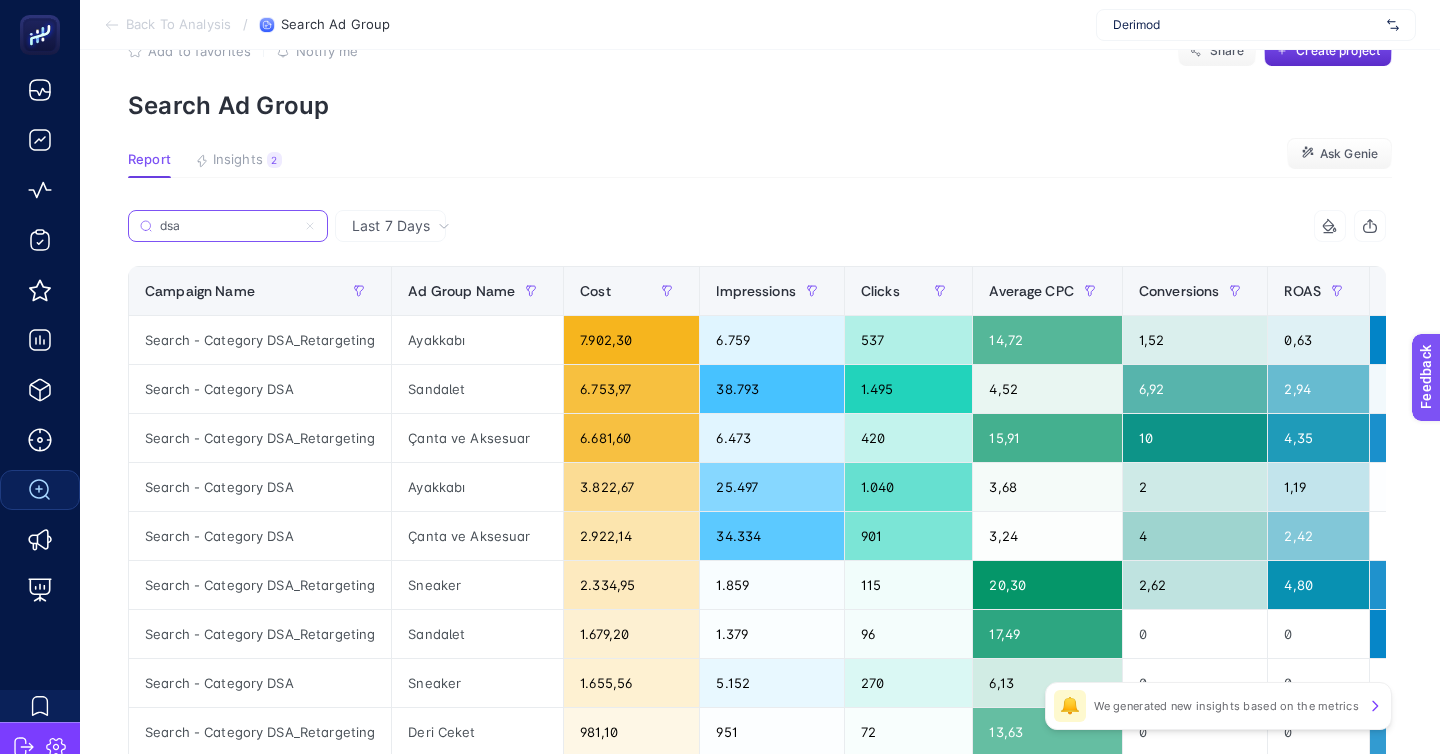 scroll, scrollTop: 57, scrollLeft: 0, axis: vertical 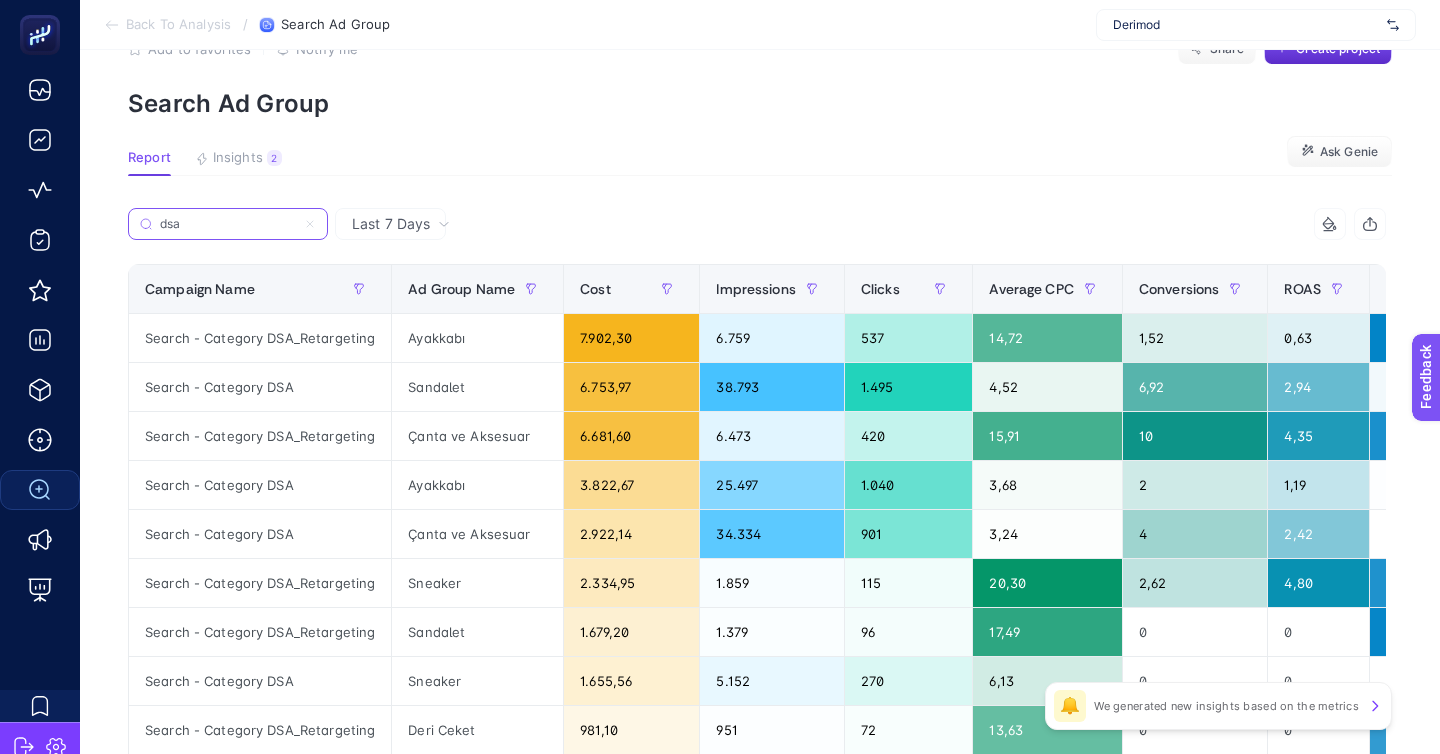 type on "dsa" 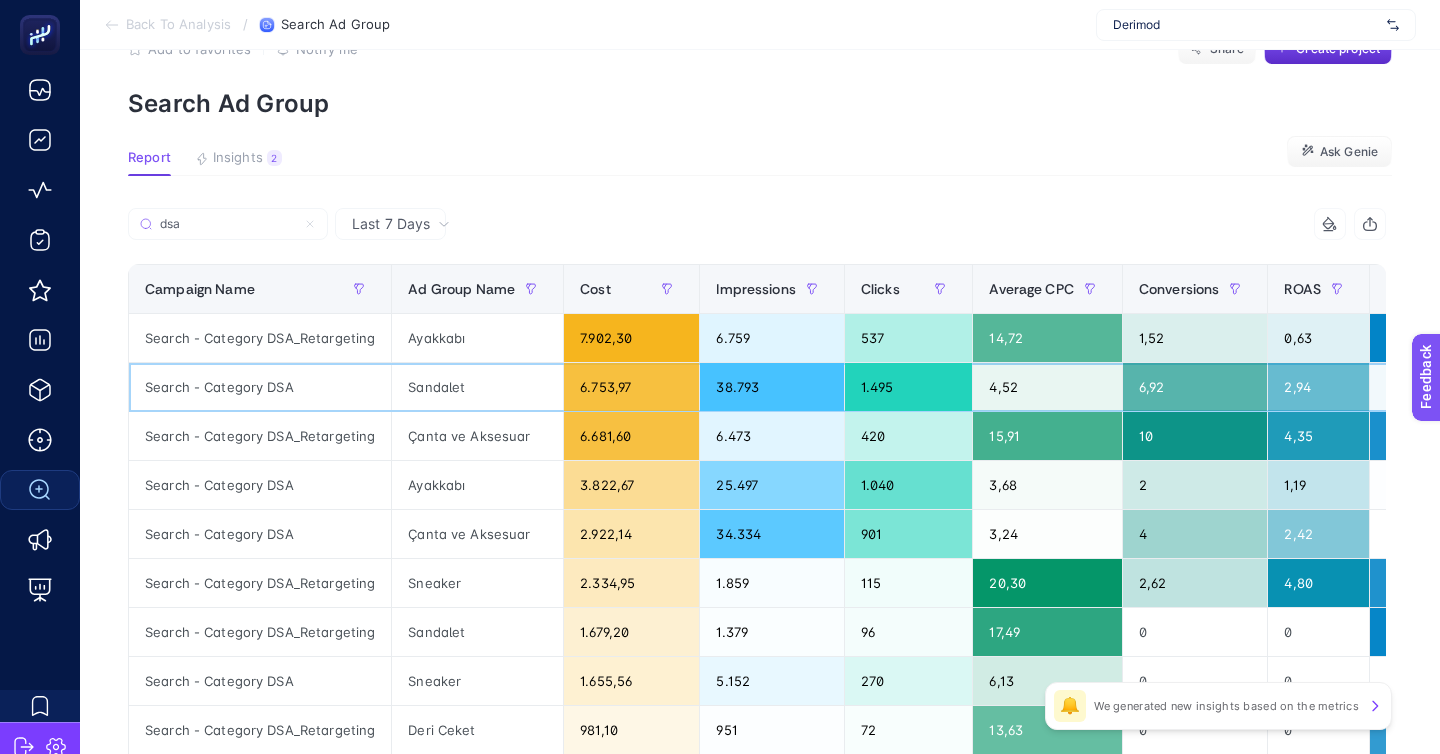 click on "Search - Category DSA" 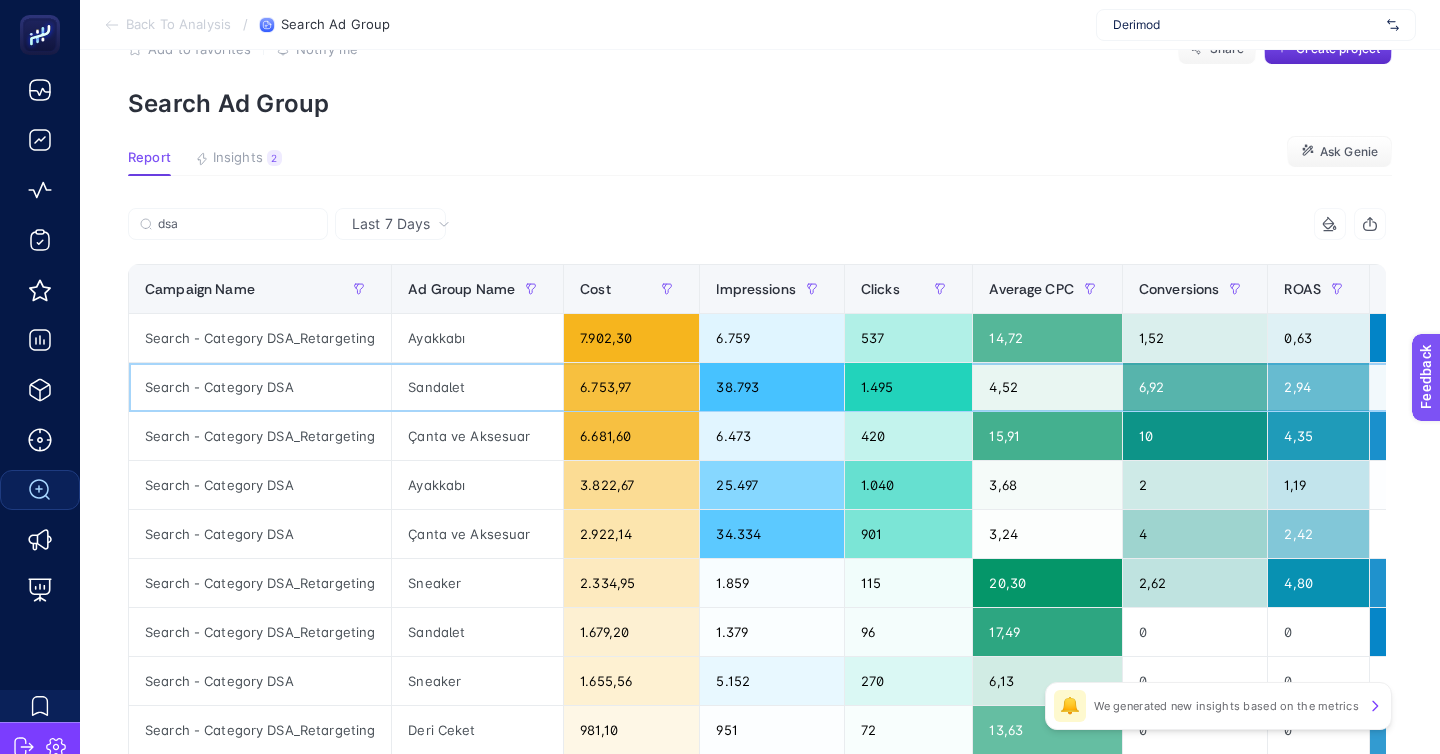 click on "Search - Category DSA" 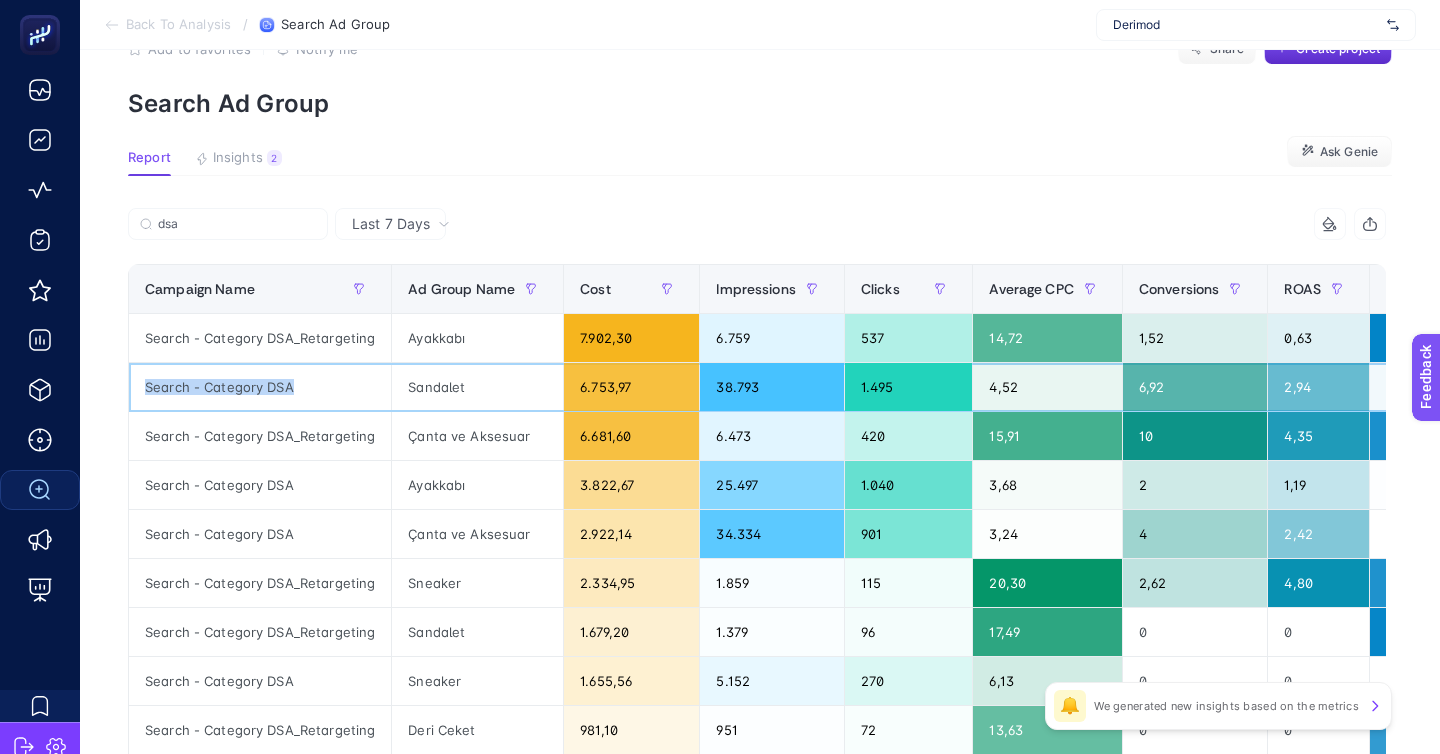 copy on "Search - Category DSA" 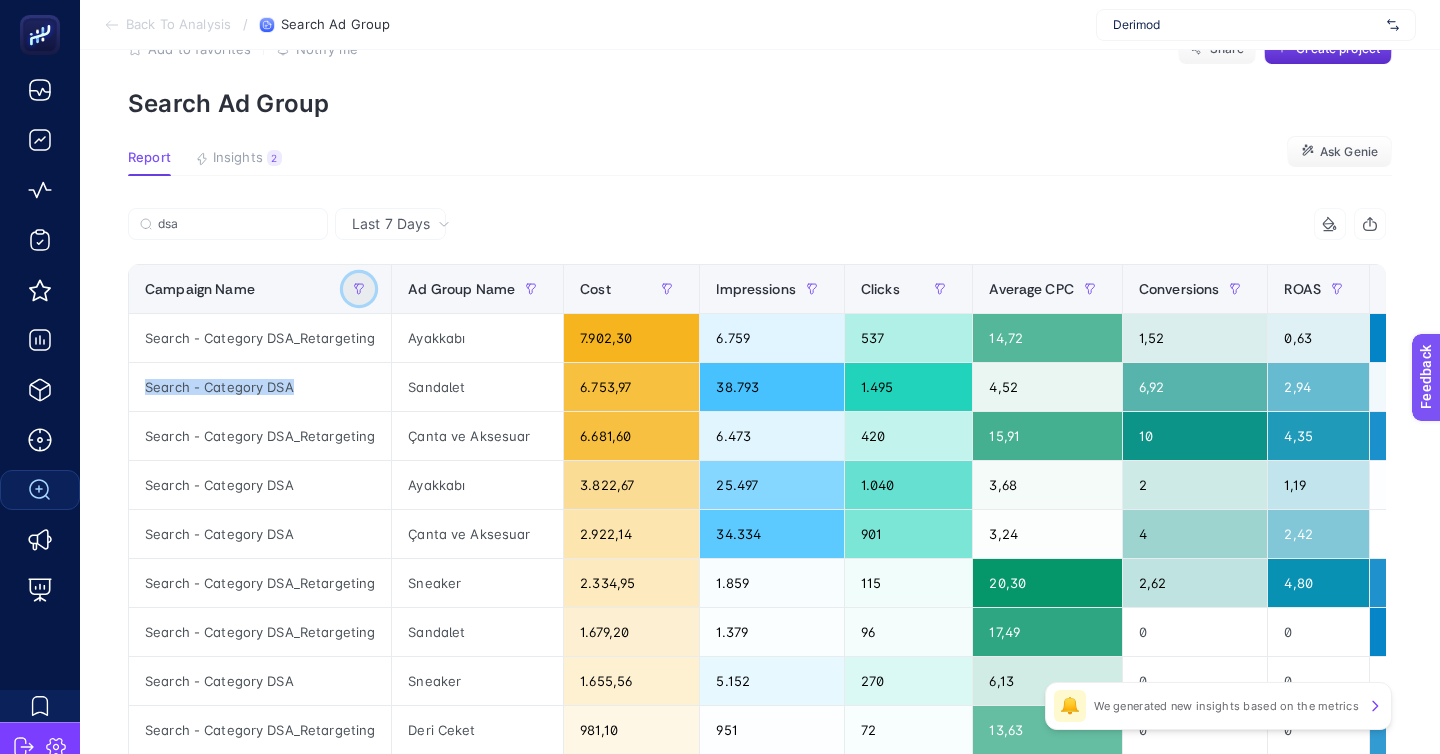 click 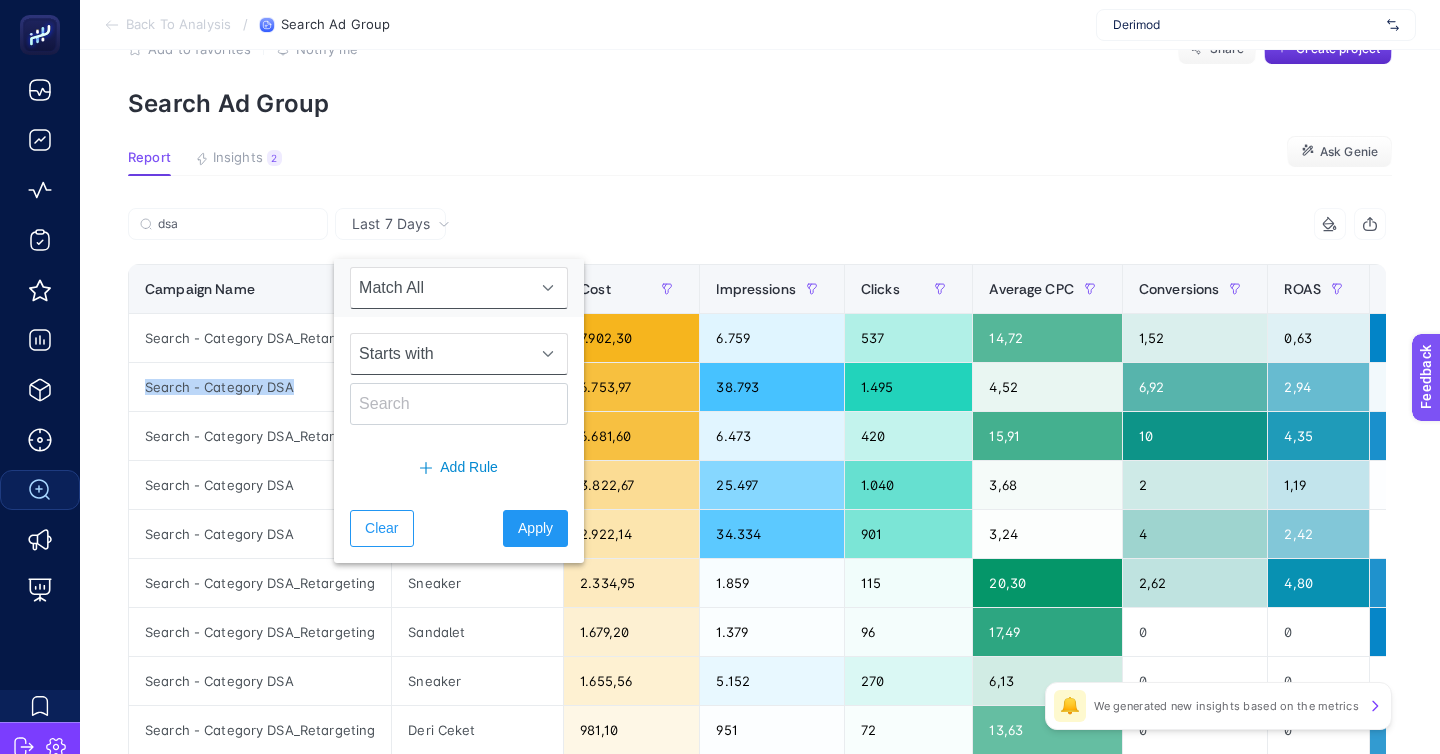 click on "Starts with" at bounding box center [440, 354] 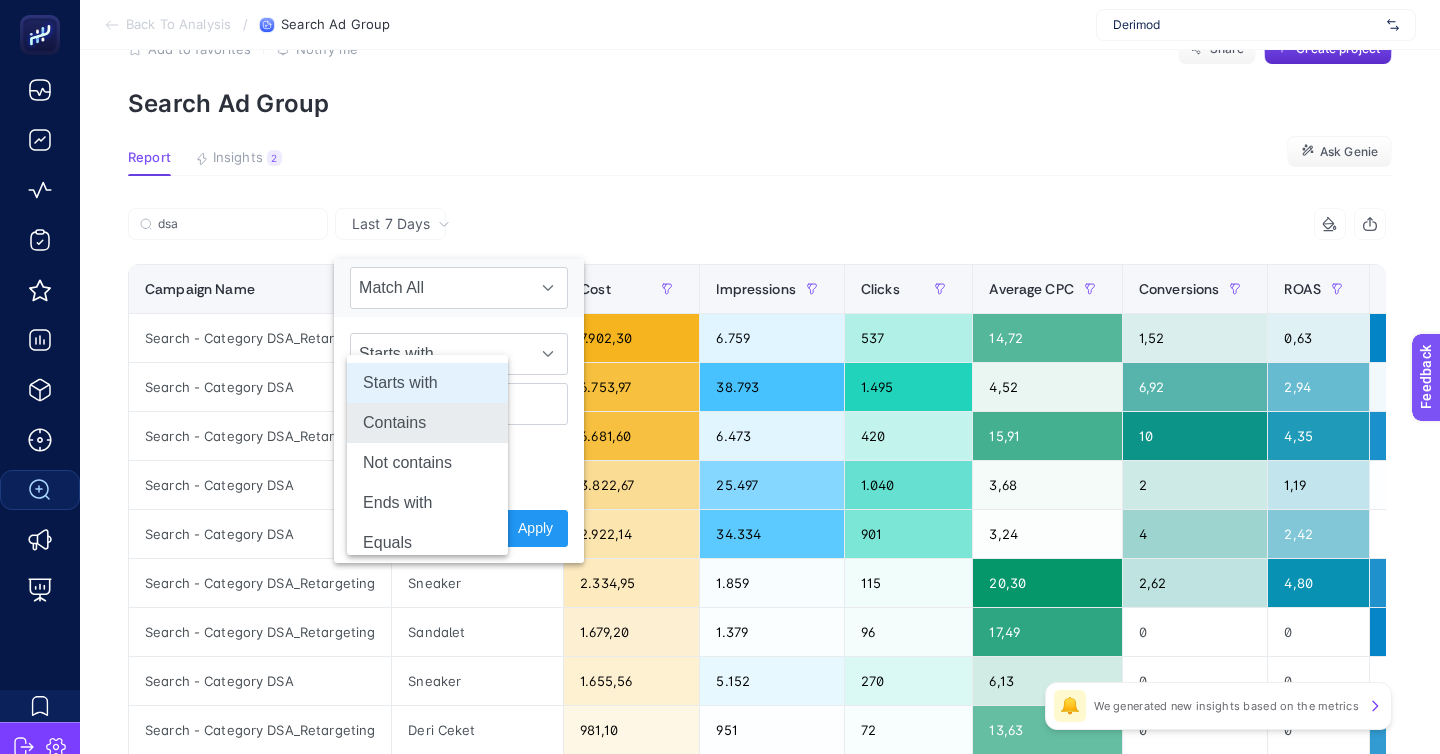 click on "Contains" 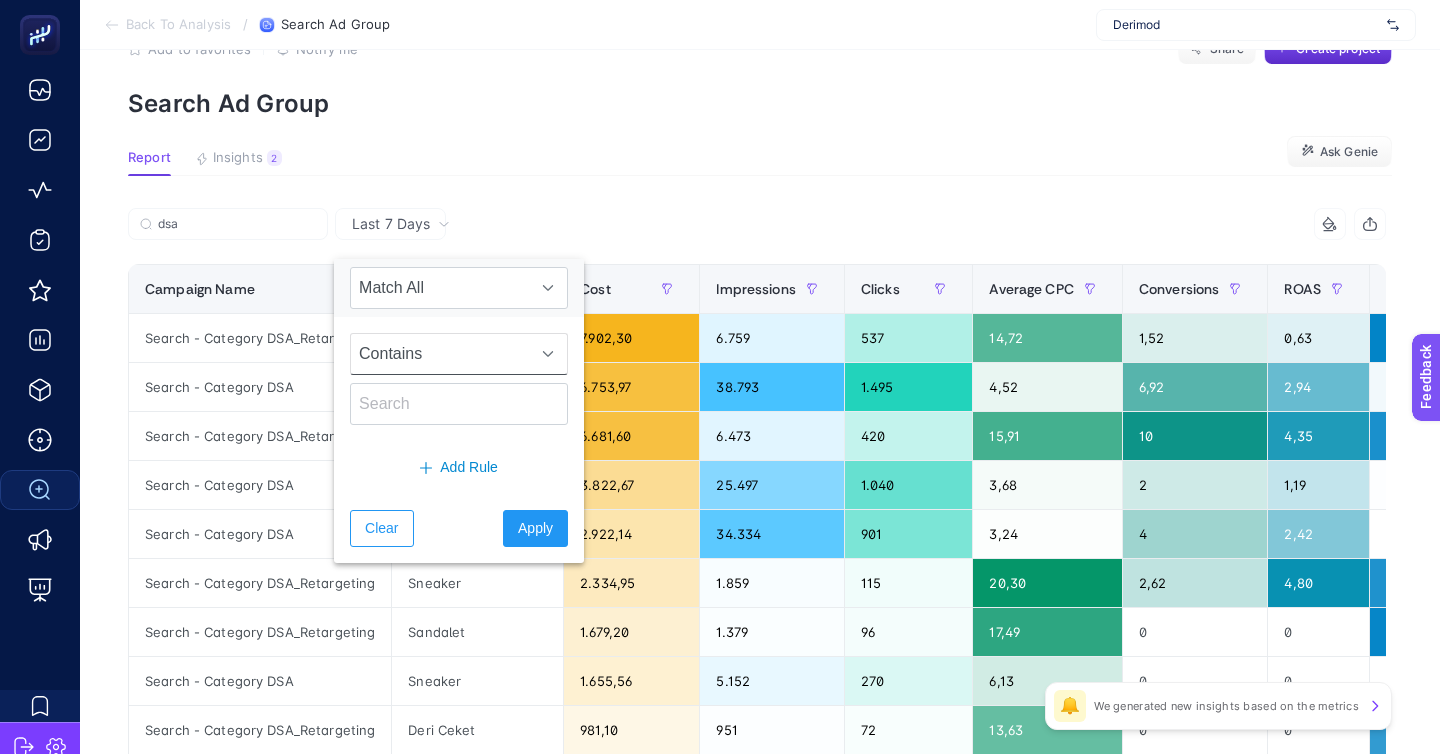 click on "Contains" 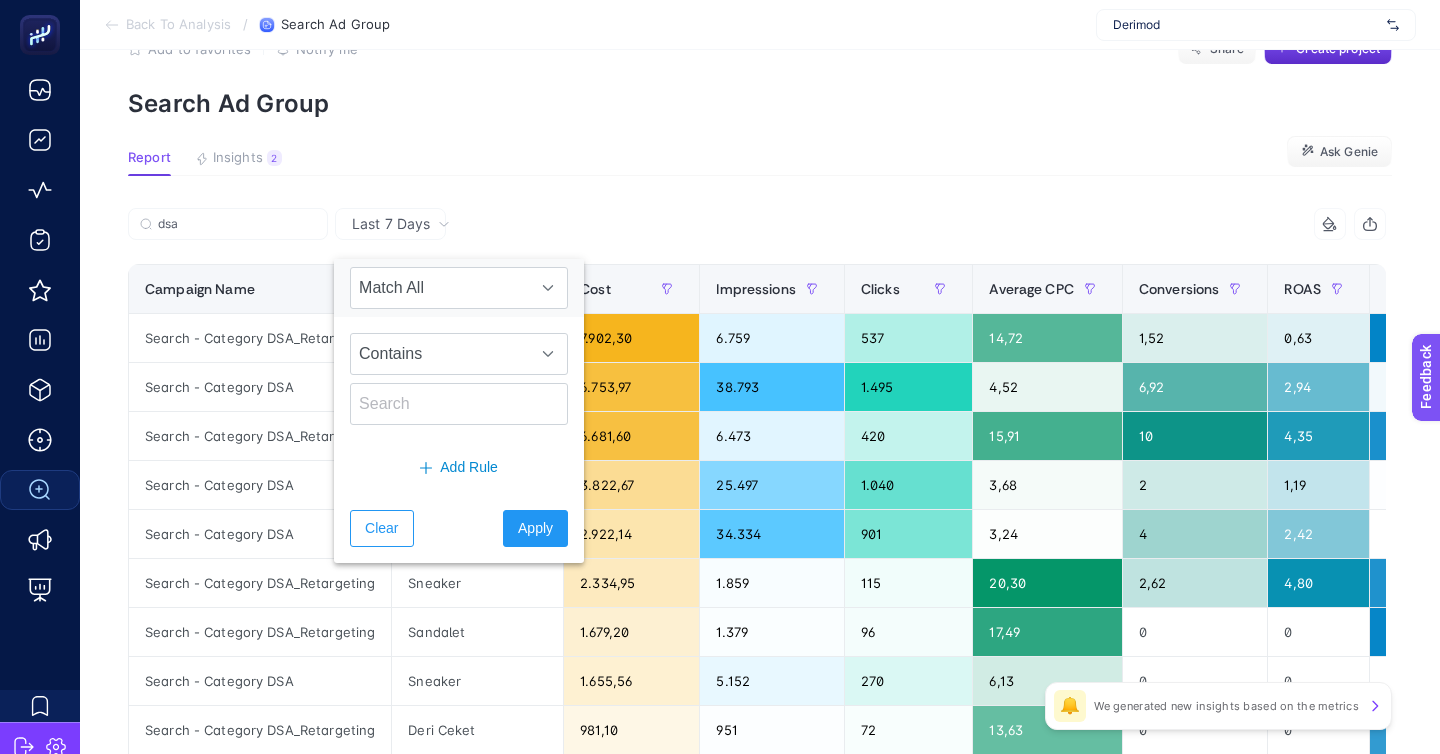 click on "Contains" 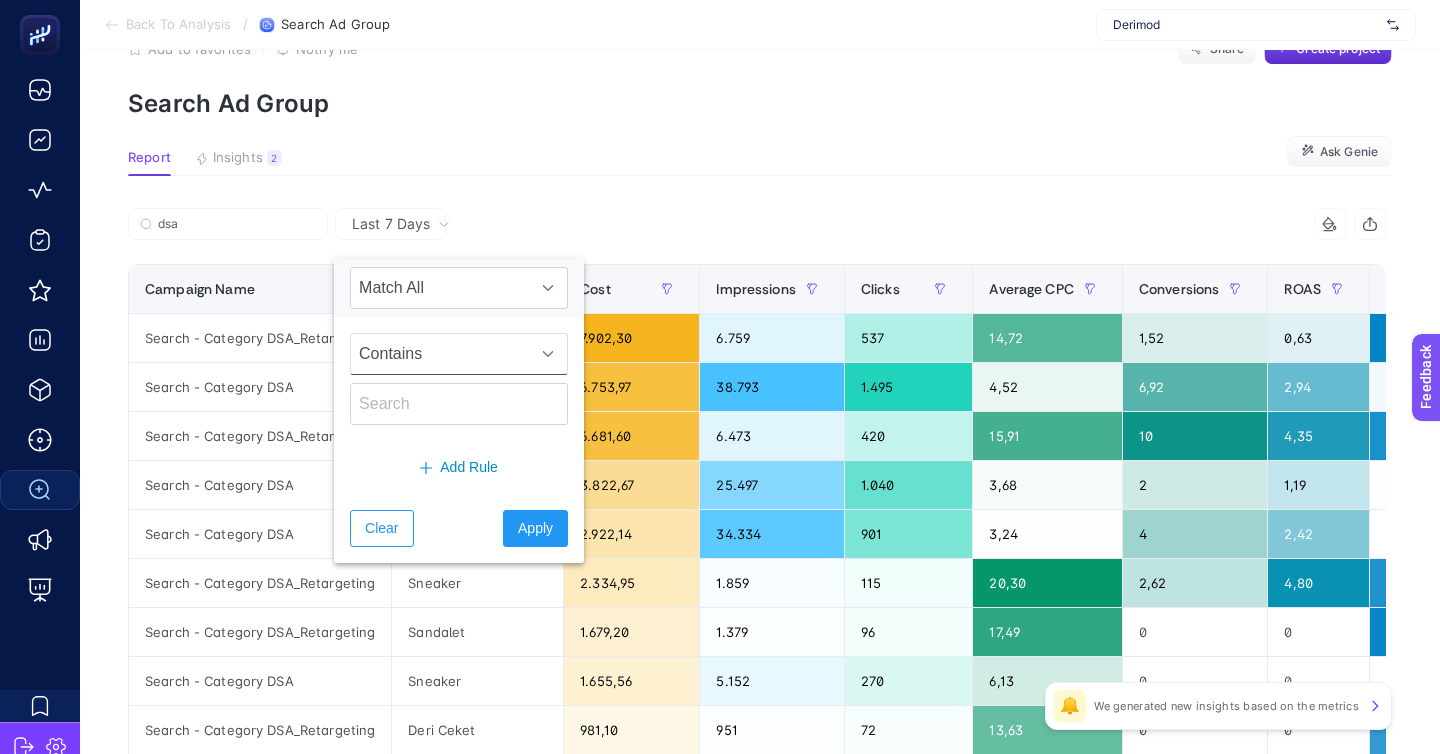 click on "Contains" at bounding box center (440, 354) 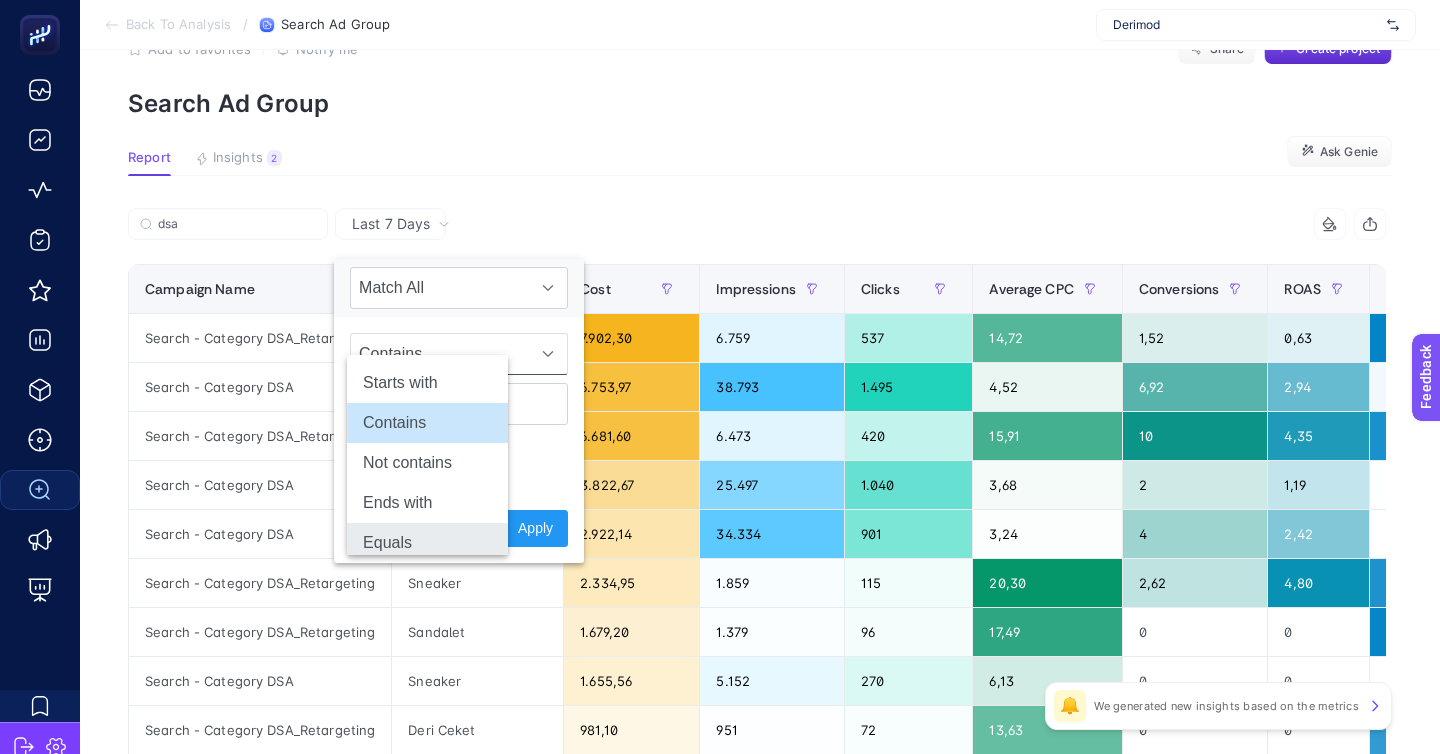 click on "Equals" 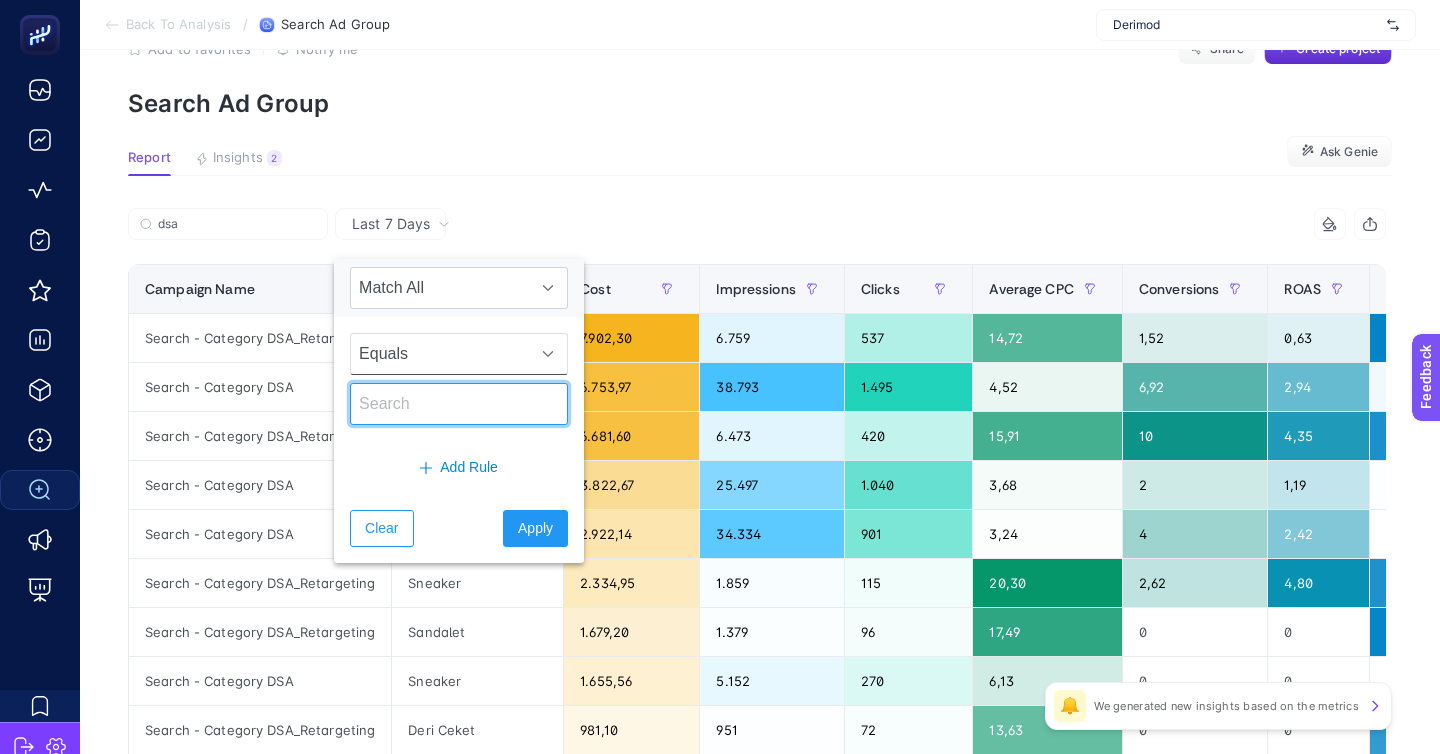 click 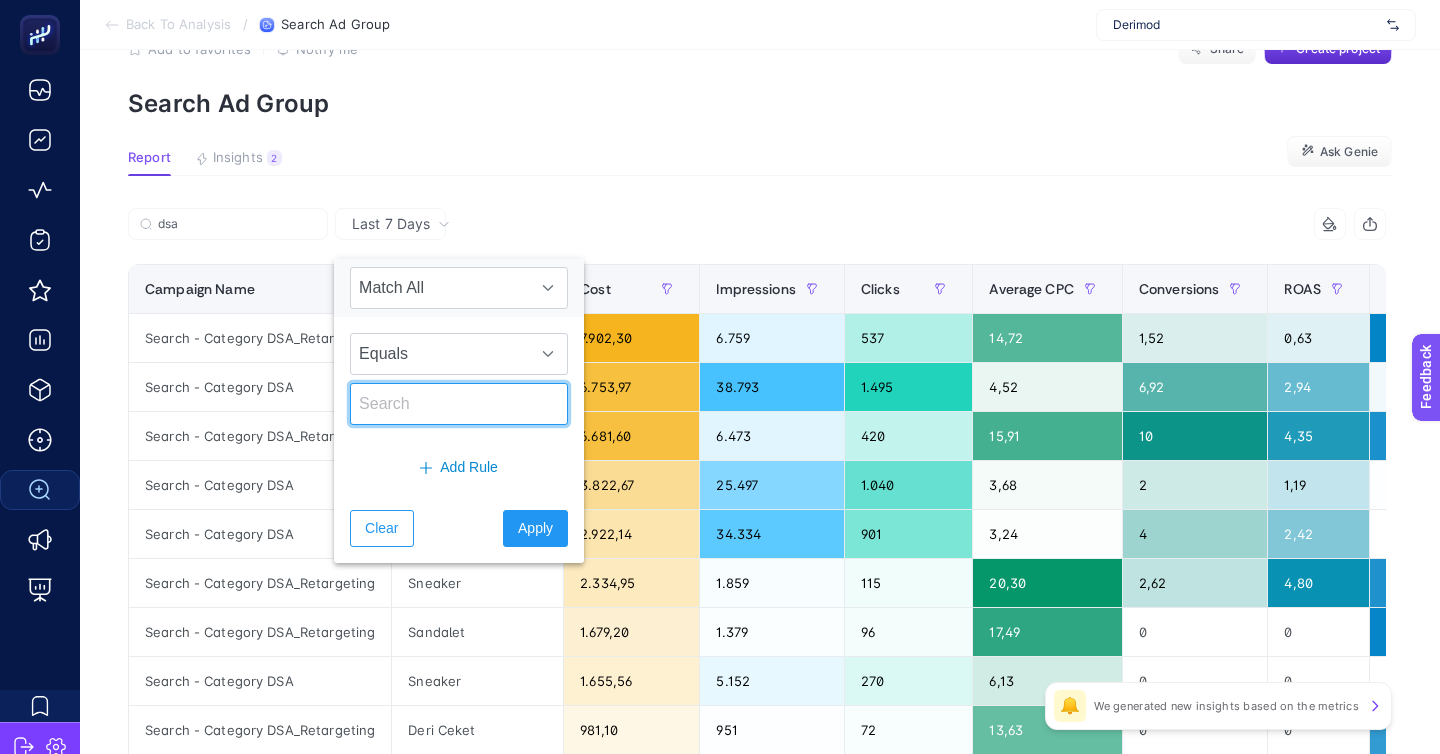 paste on "Search - Category DSA" 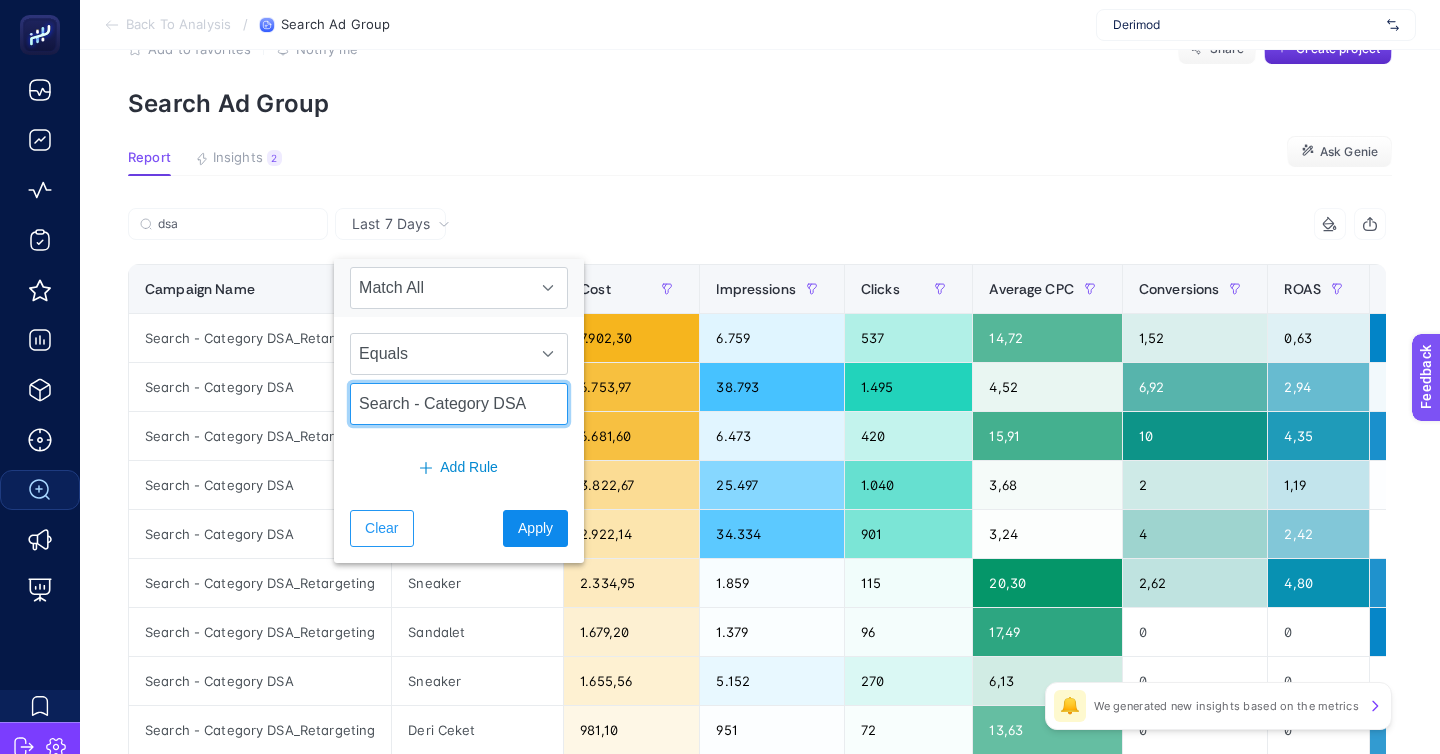 type on "Search - Category DSA" 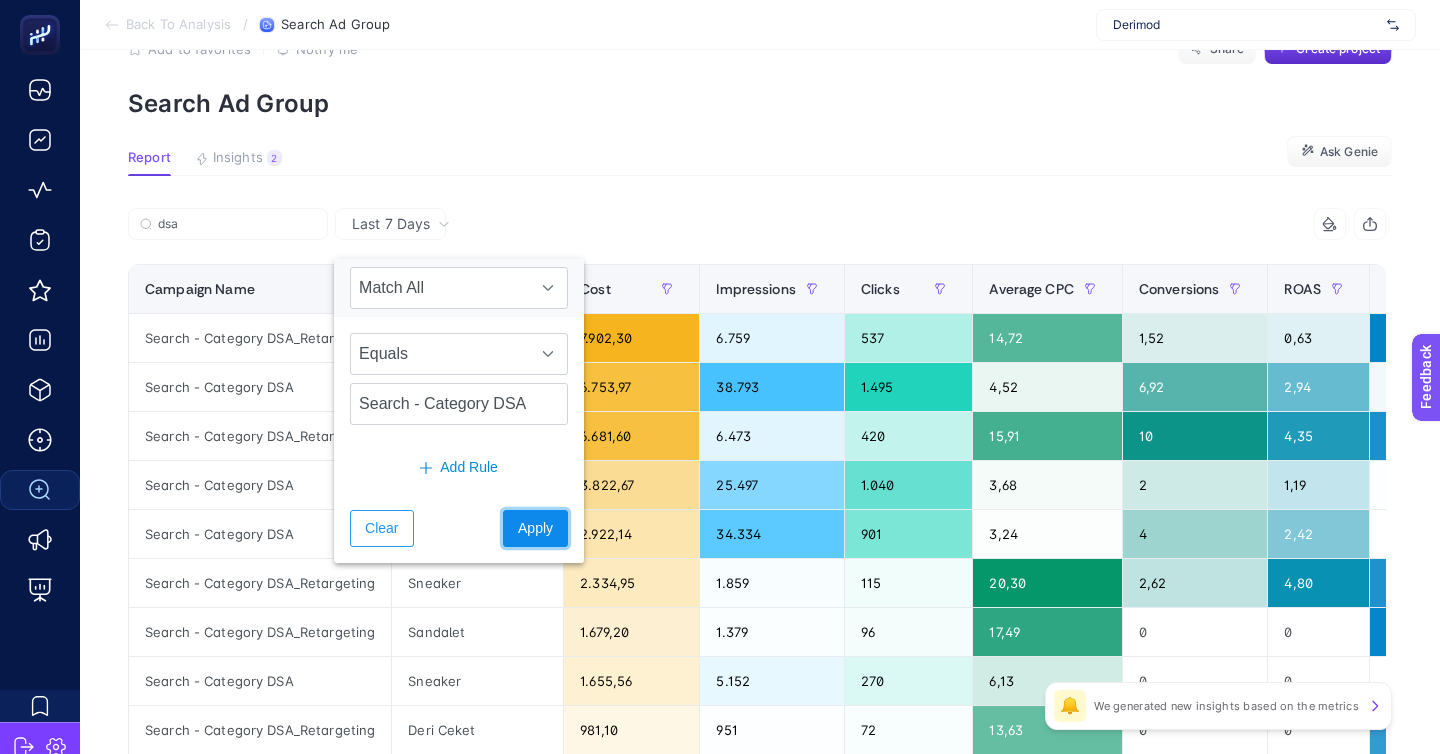 click on "Apply" 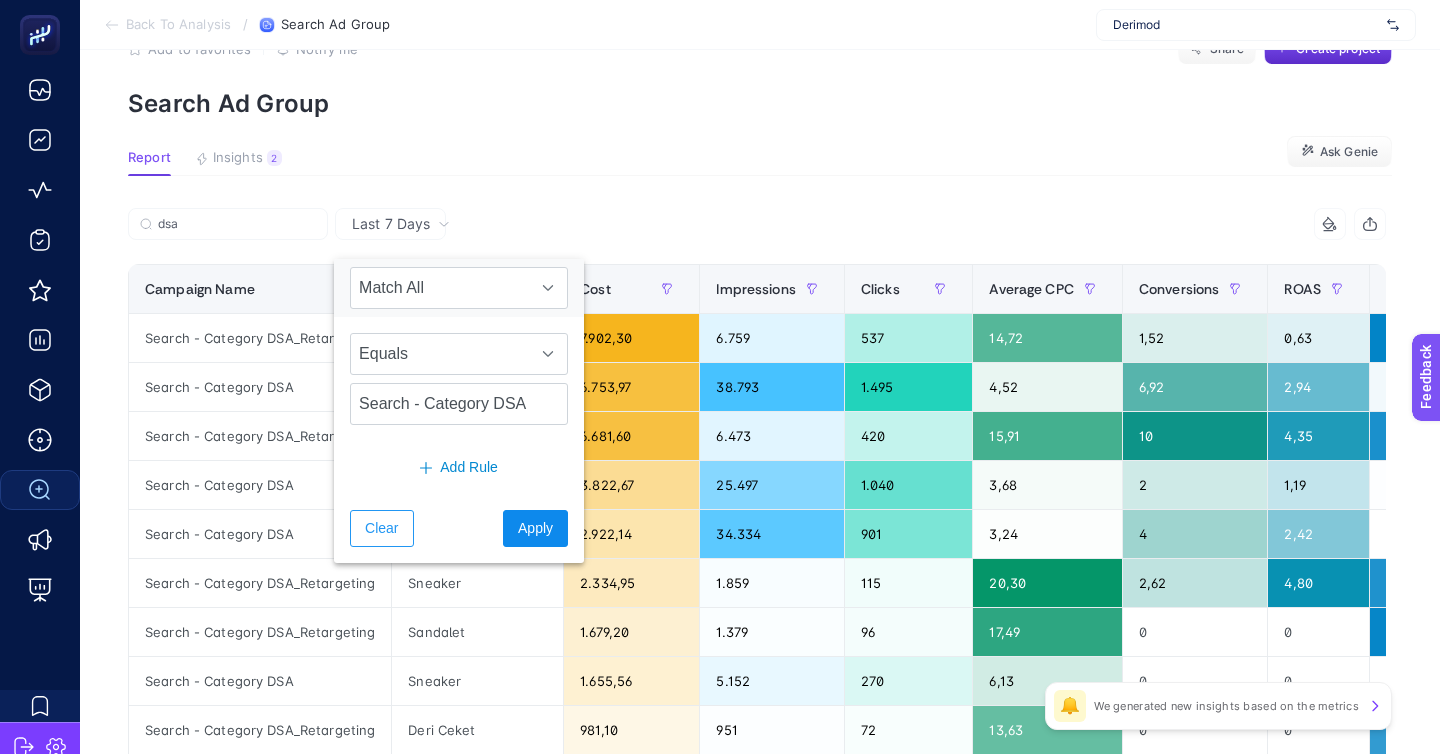 scroll, scrollTop: 32, scrollLeft: 0, axis: vertical 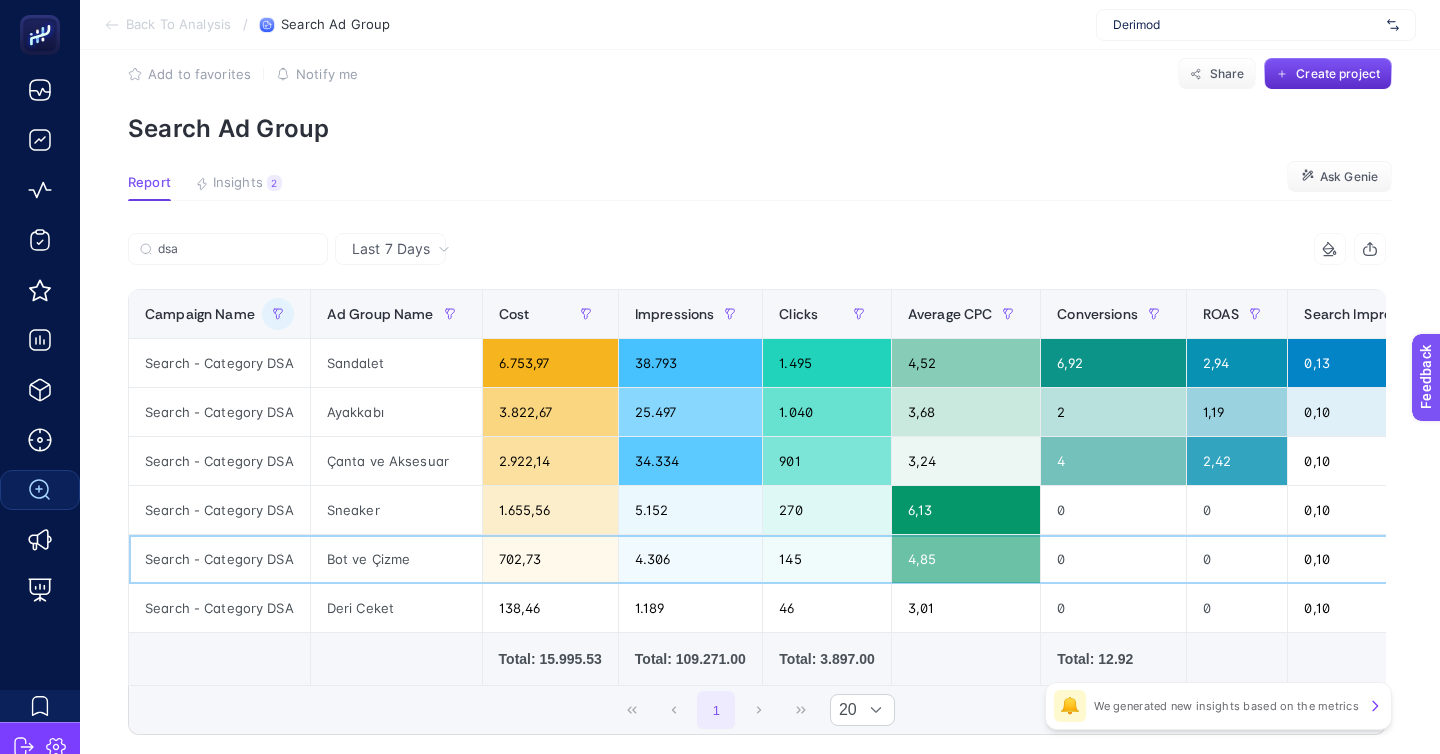 click on "4.306" 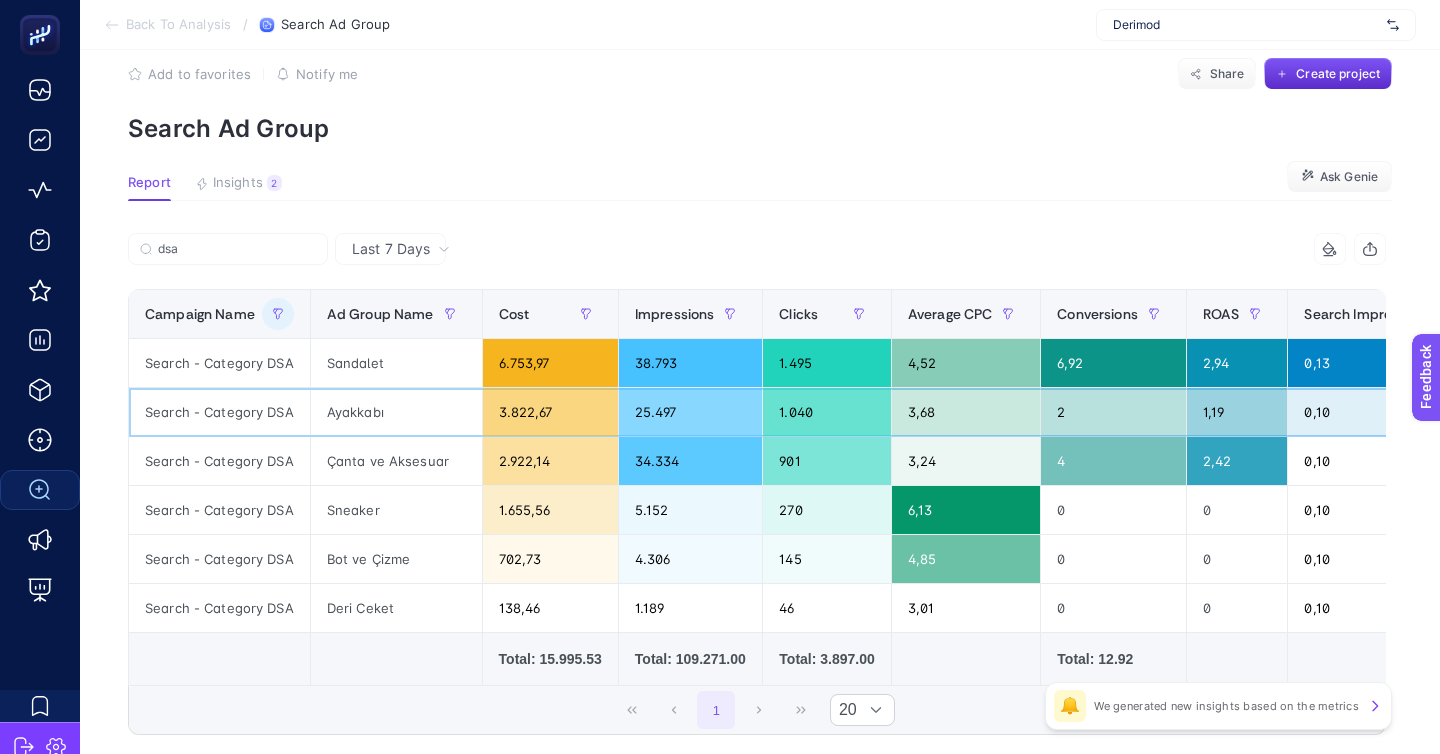 click on "3.822,67" 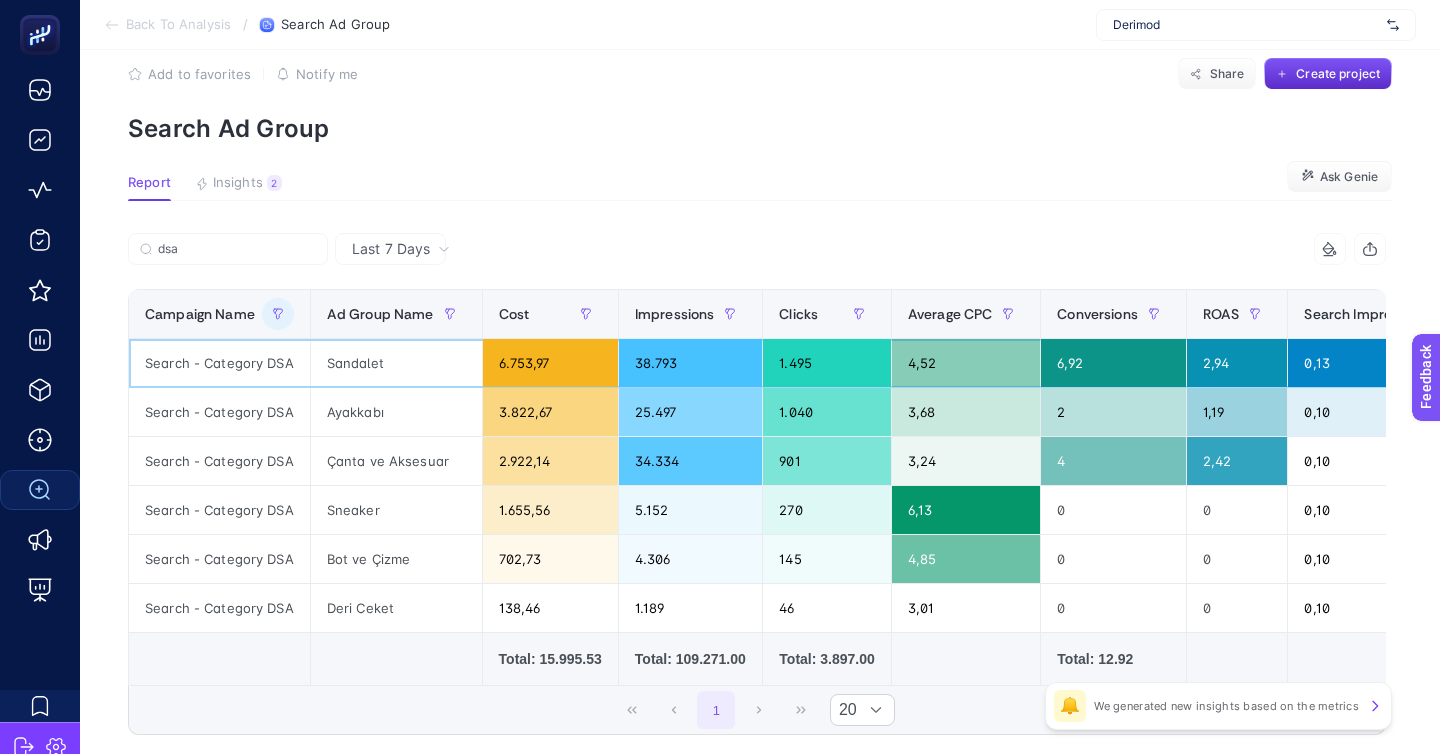 click on "6.753,97" 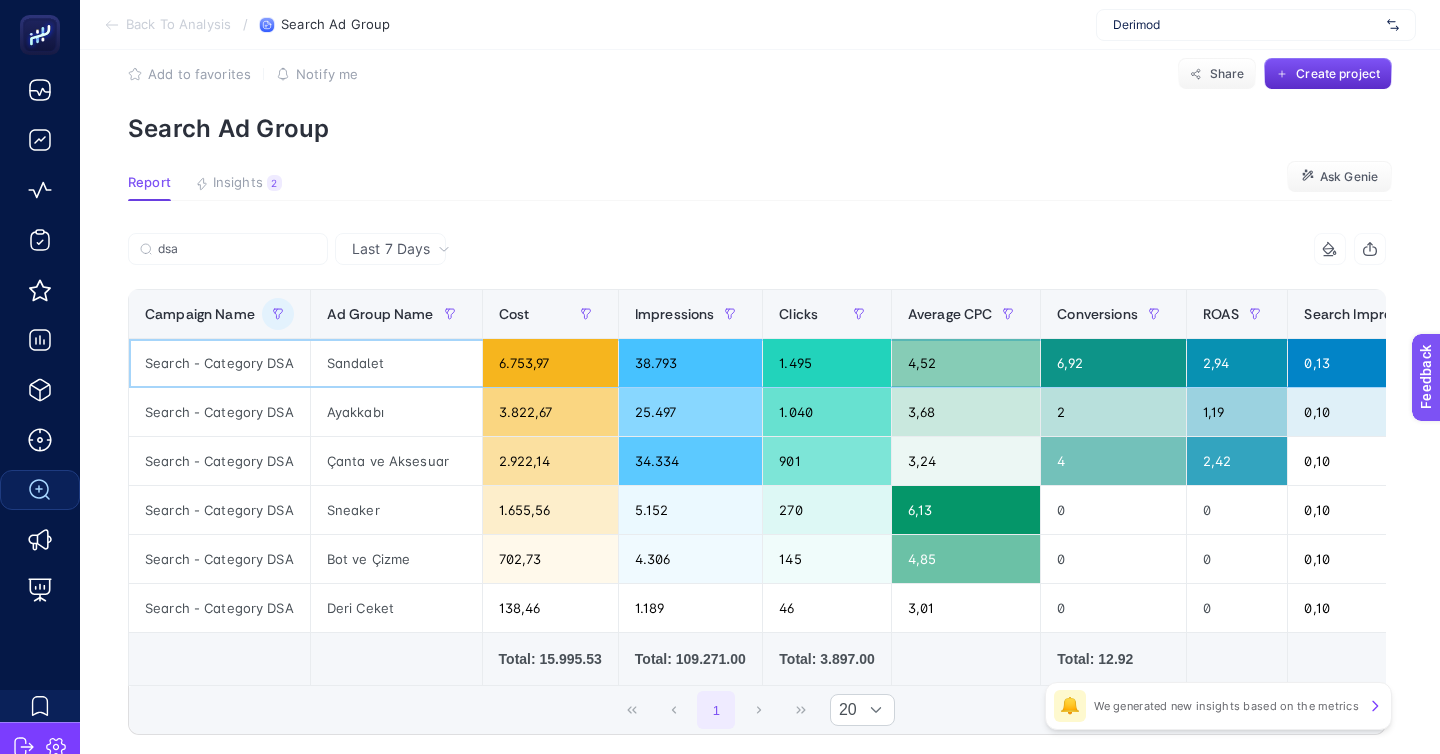 click on "6.753,97" 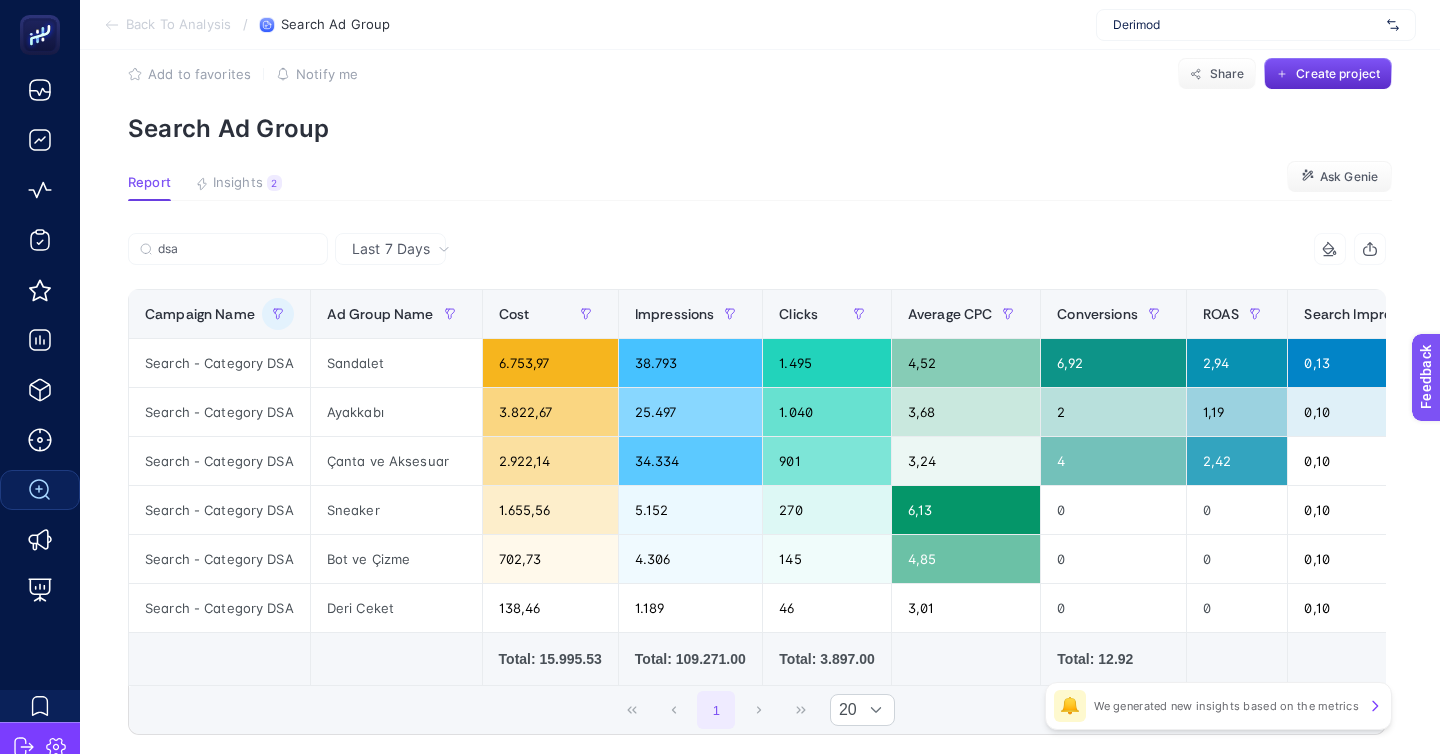 click on "Back To Analysis / Search Ad Group Derimod" 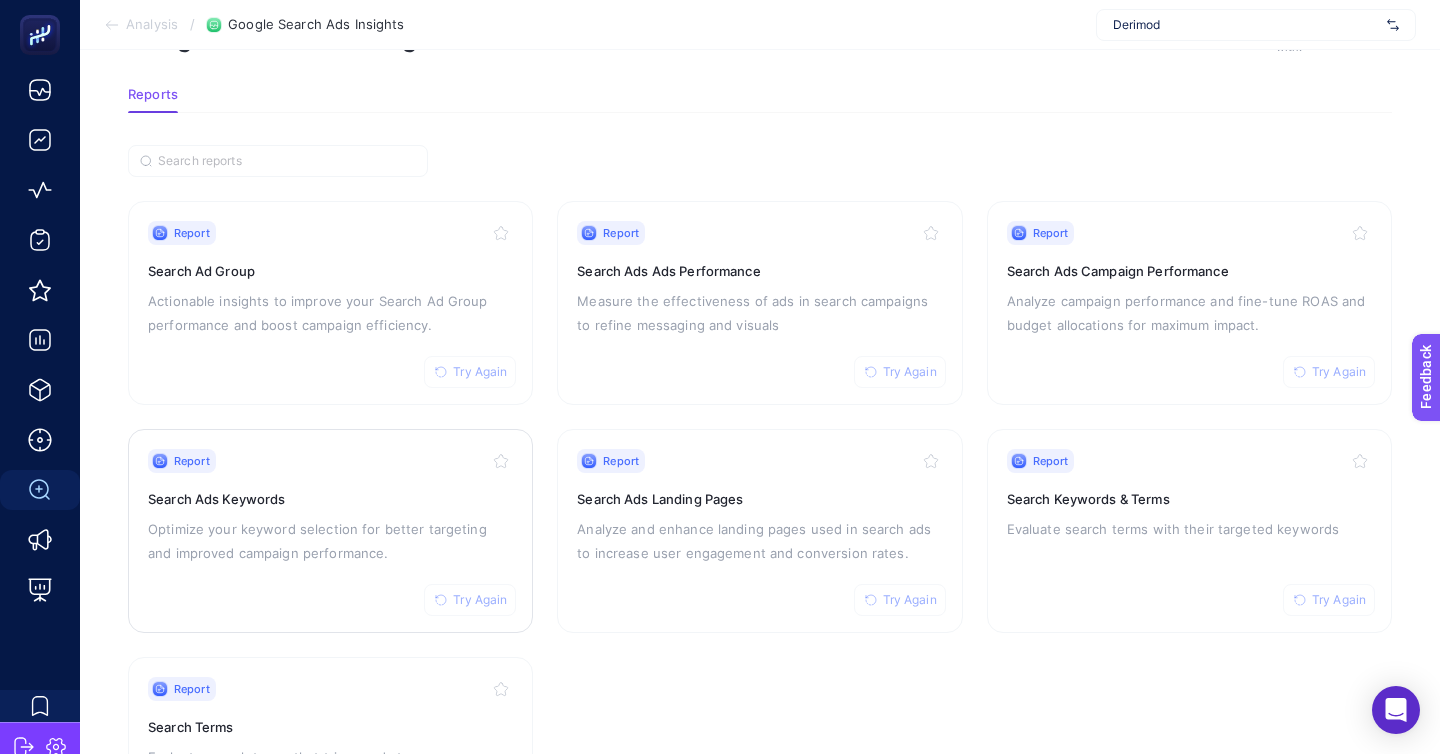 scroll, scrollTop: 111, scrollLeft: 0, axis: vertical 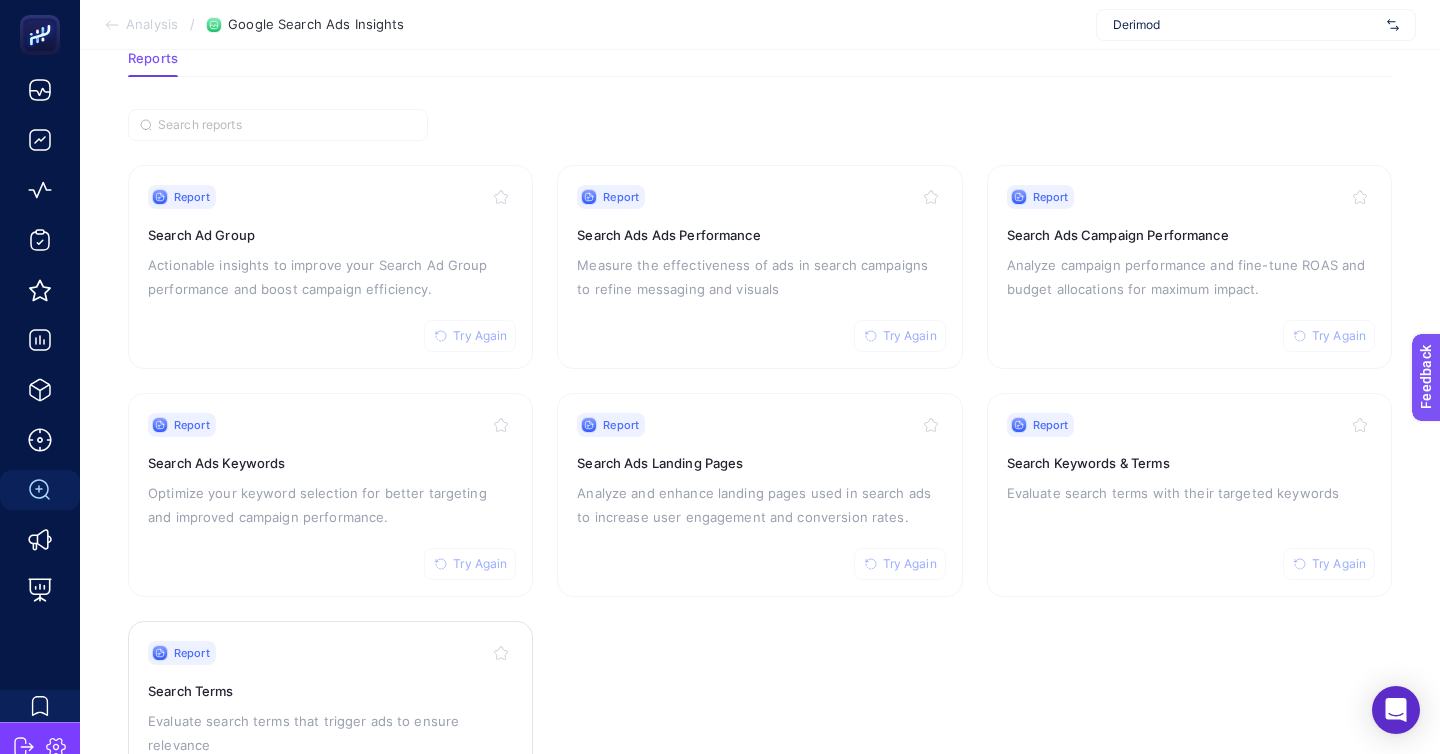 click on "Evaluate search terms that trigger ads to ensure relevance" at bounding box center (330, 733) 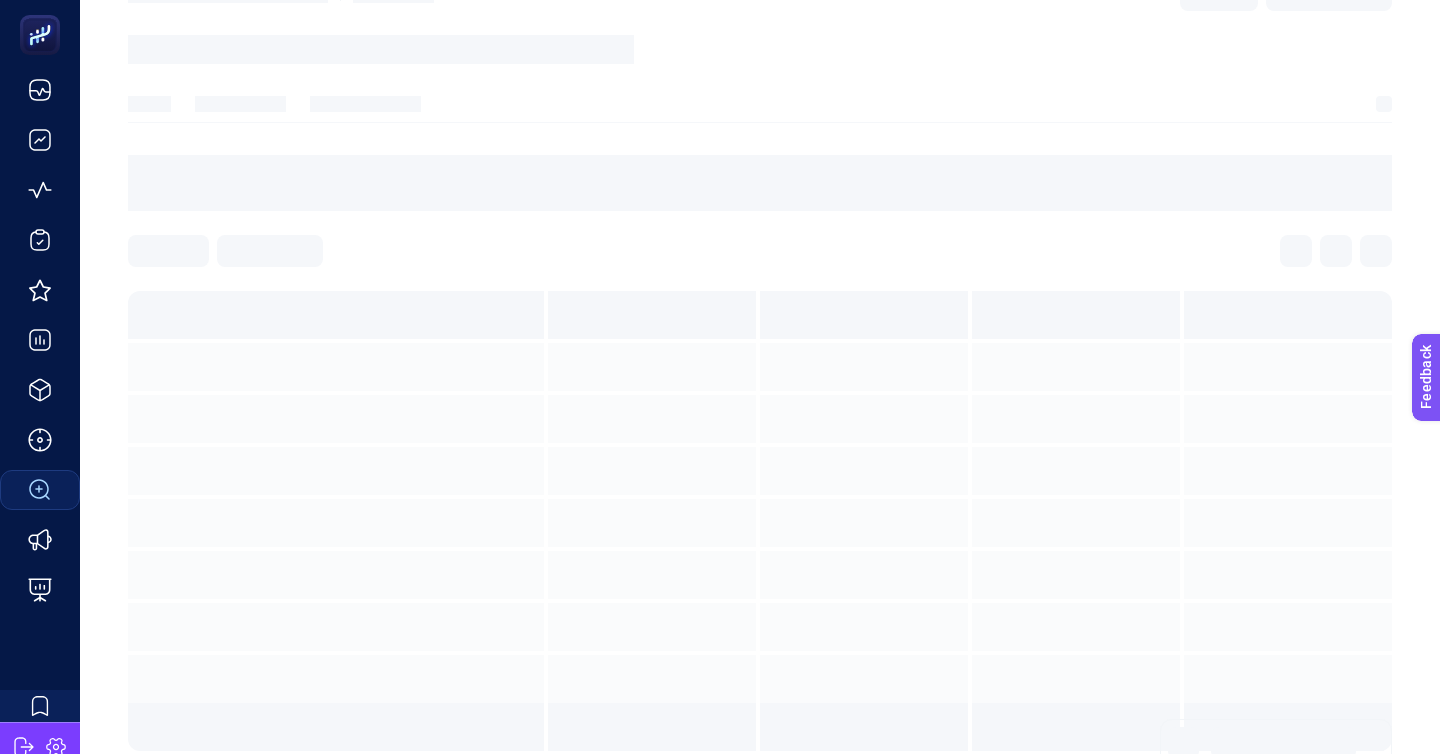 scroll, scrollTop: 0, scrollLeft: 0, axis: both 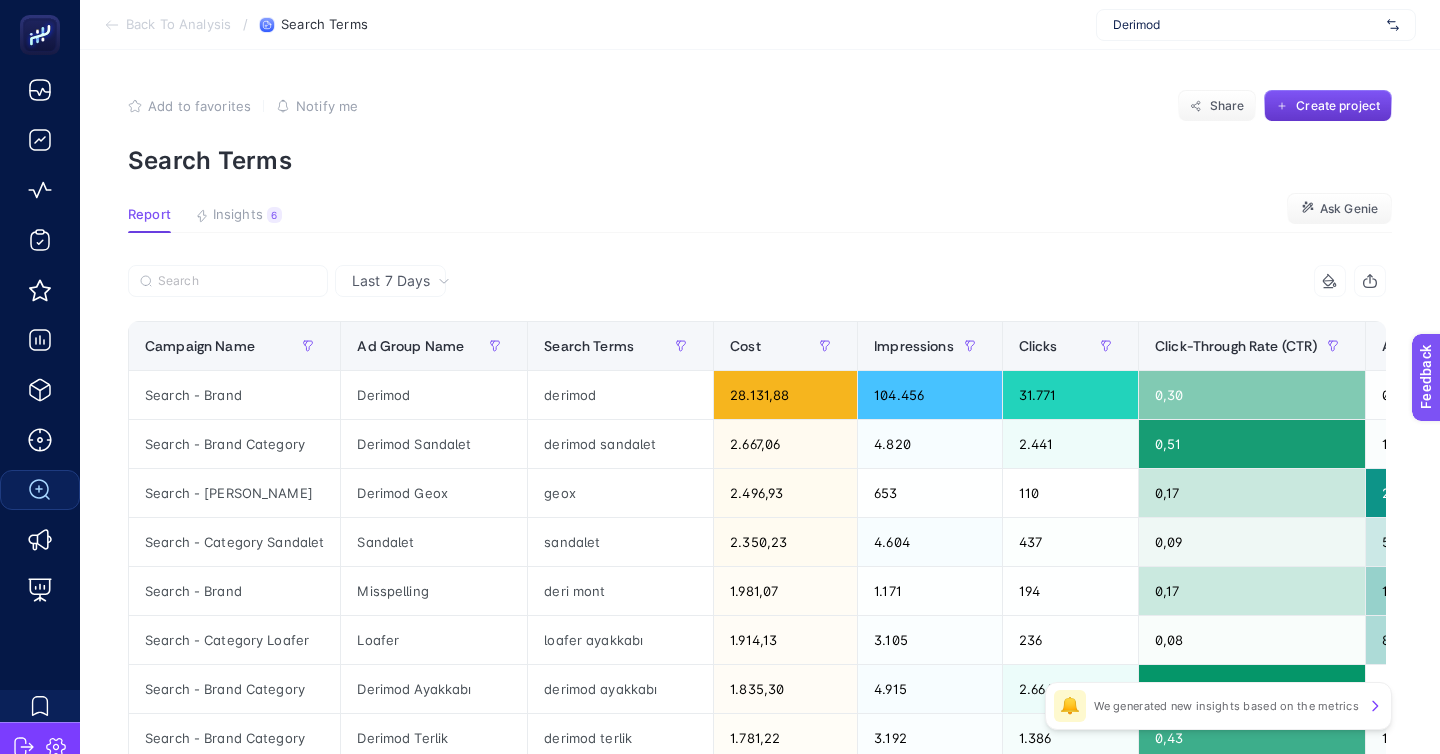 click on "Create project" 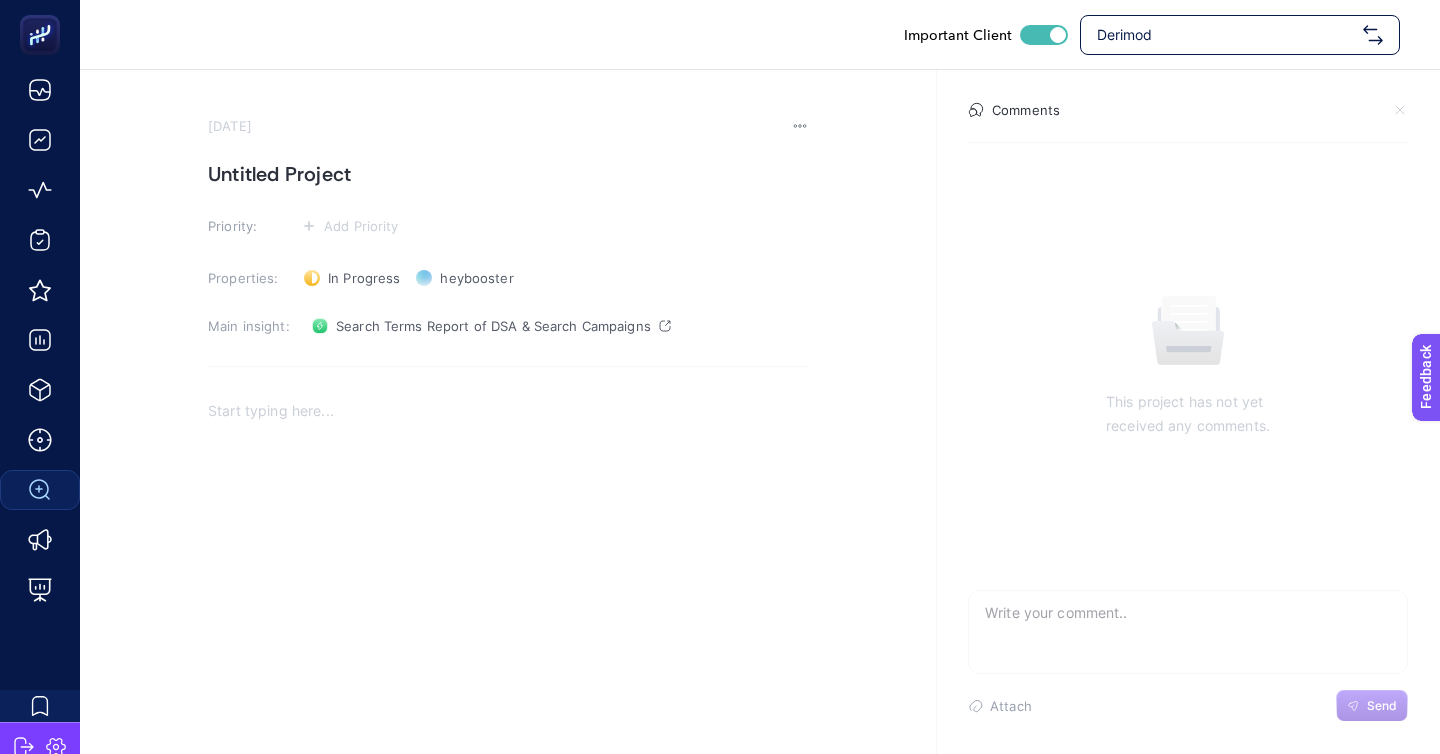 click on "Untitled Project" at bounding box center [508, 174] 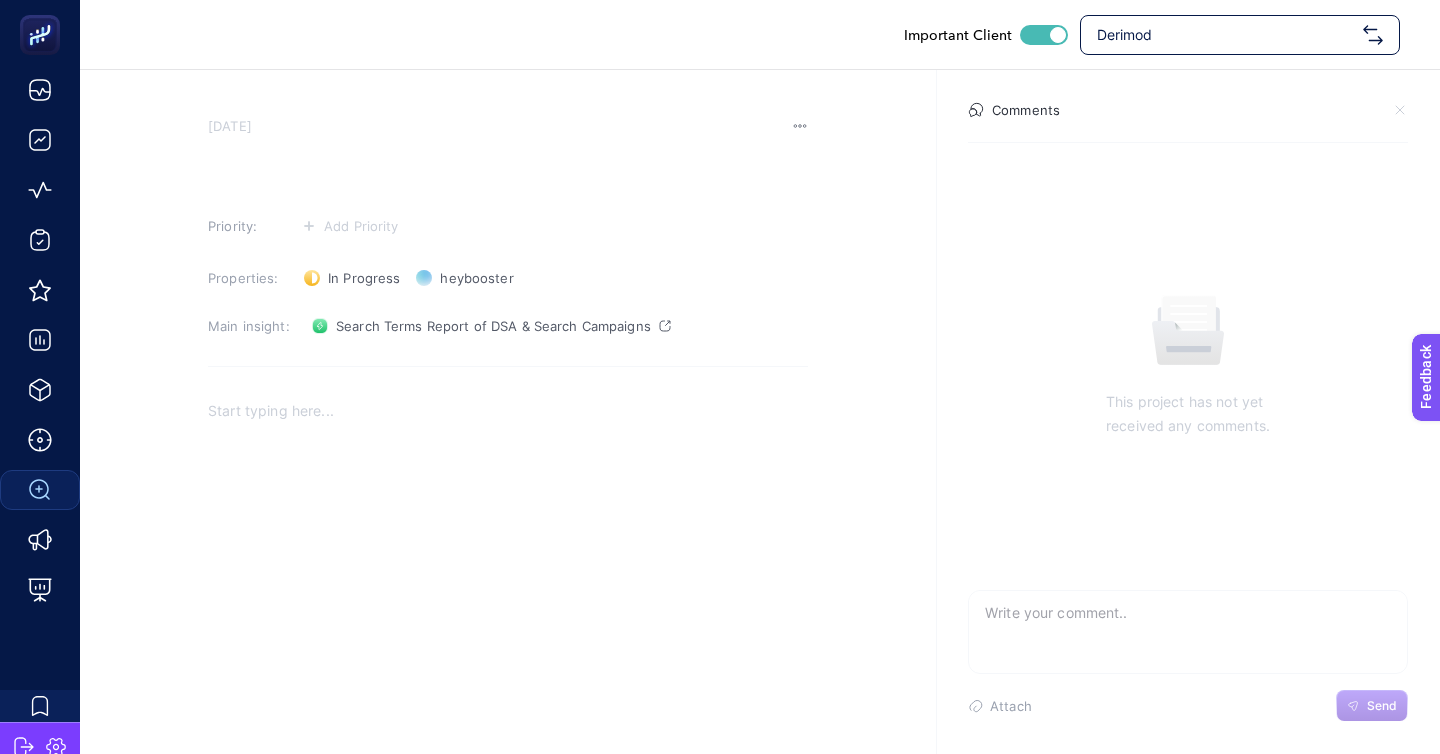 type 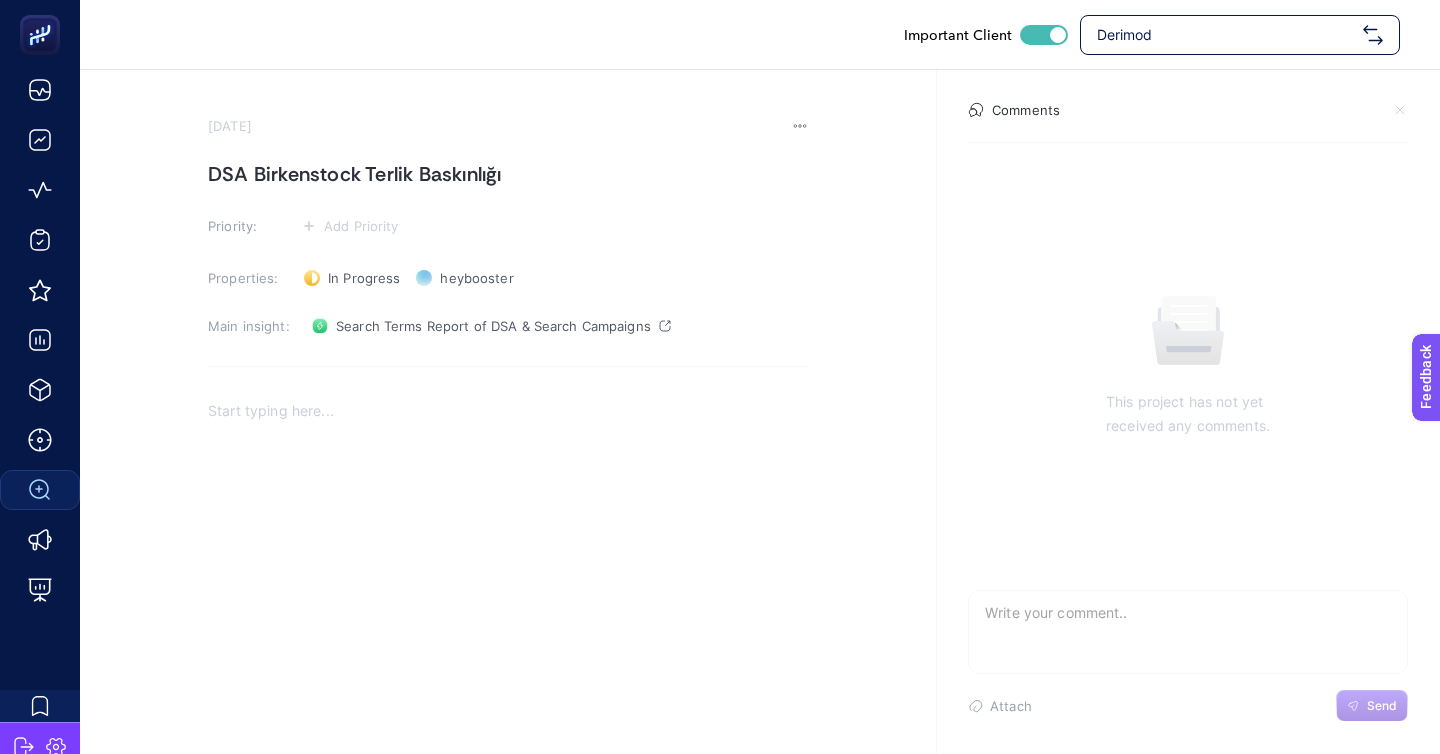 click at bounding box center (508, 586) 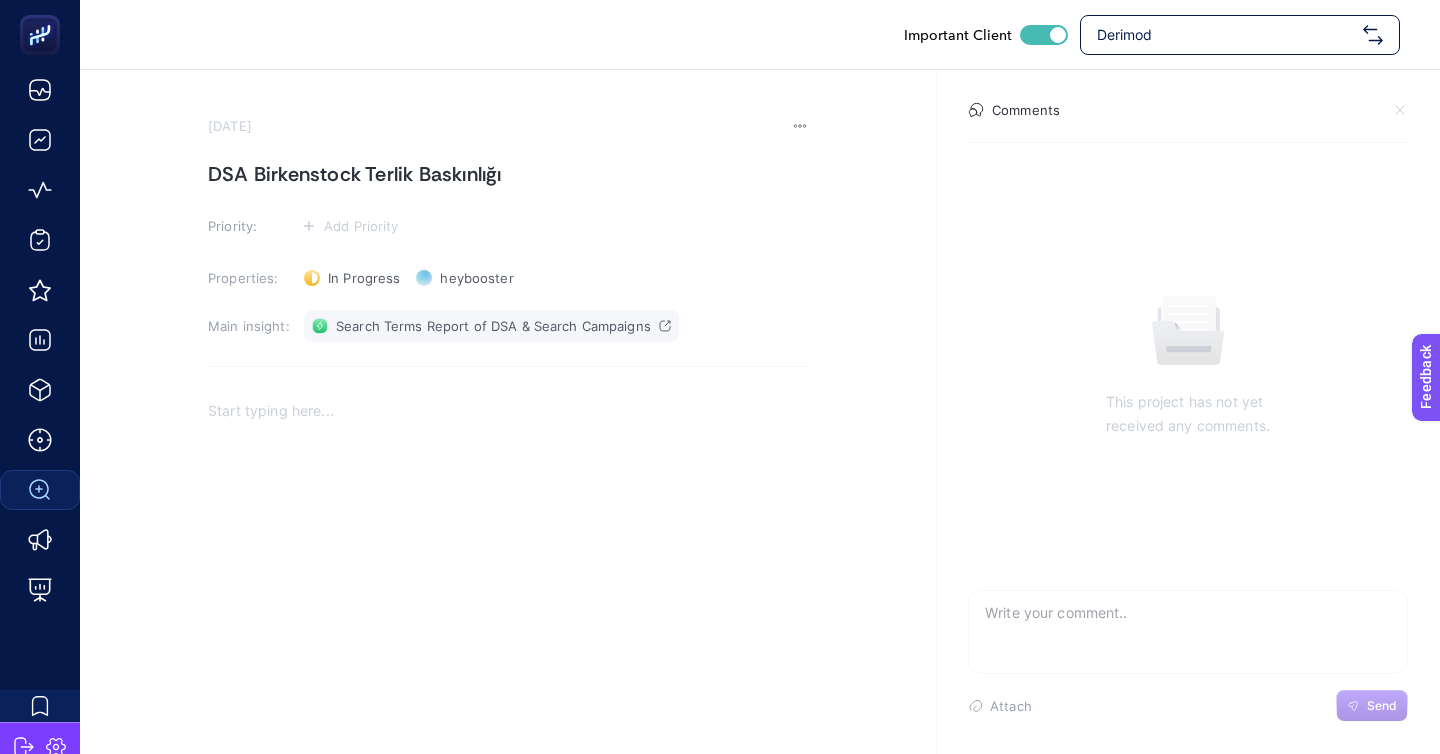 click on "Search Terms Report of DSA & Search Campaigns" at bounding box center (493, 326) 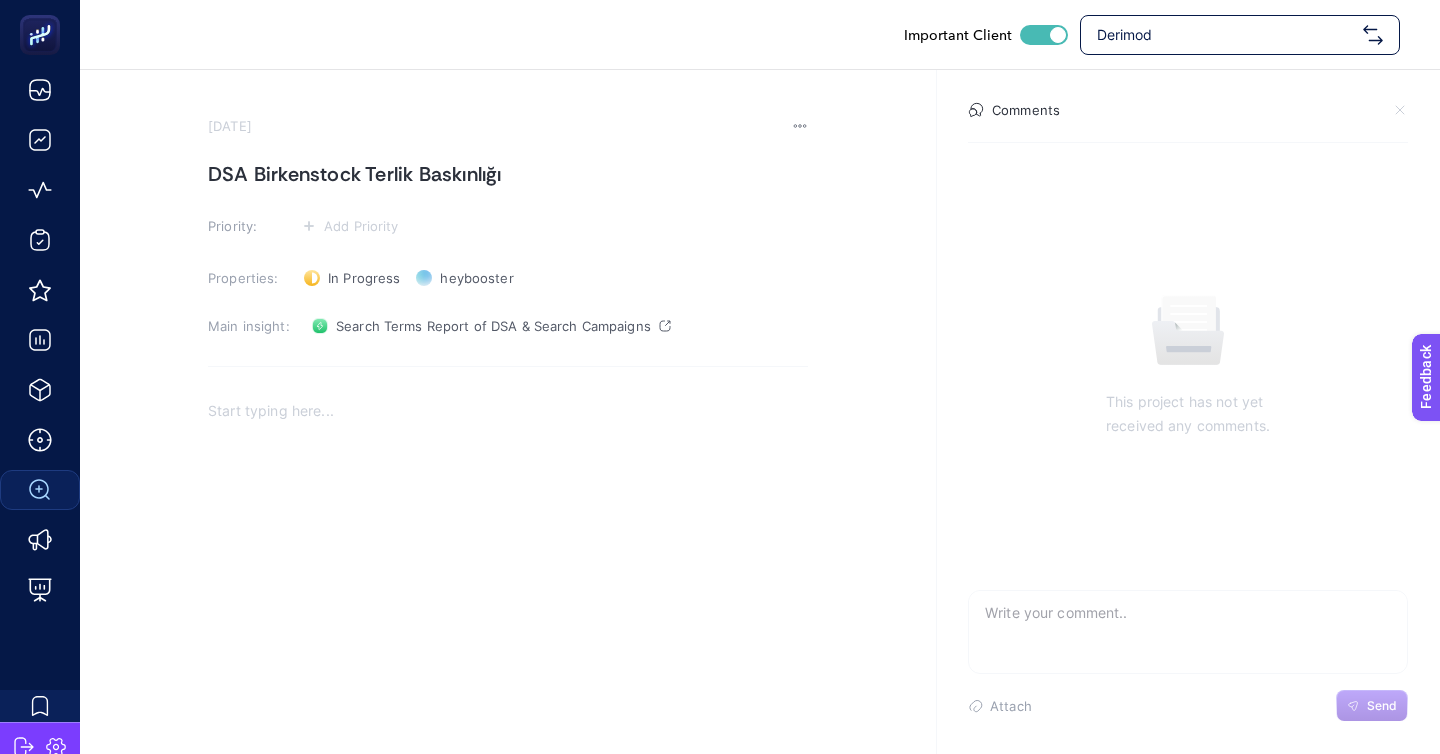 click at bounding box center [508, 586] 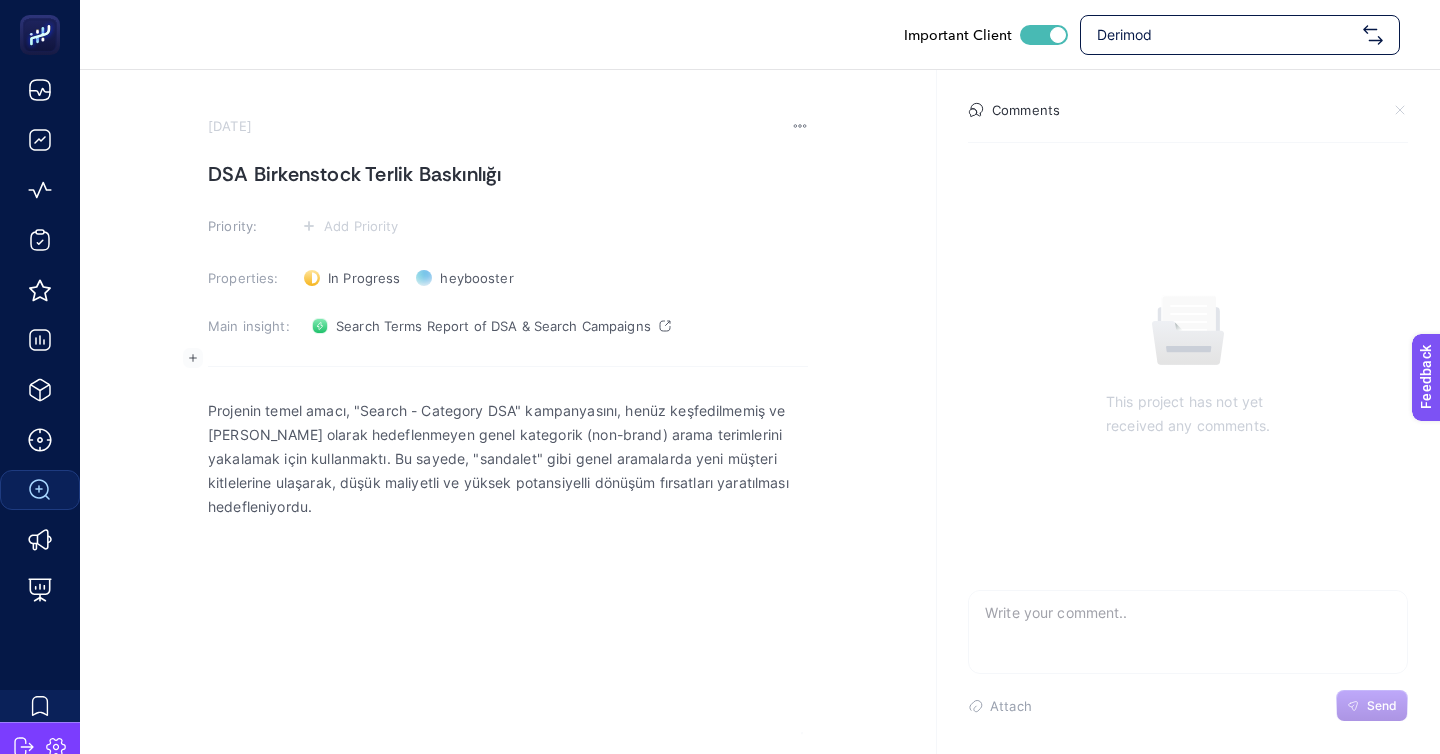 click on "Projenin temel amacı, "Search - Category DSA" kampanyasını, henüz keşfedilmemiş ve manuel olarak hedeflenmeyen genel kategorik (non-brand) arama terimlerini yakalamak için kullanmaktı. Bu sayede, "sandalet" gibi genel aramalarda yeni müşteri kitlelerine ulaşarak, düşük maliyetli ve yüksek potansiyelli dönüşüm fırsatları yaratılması hedefleniyordu." at bounding box center (508, 459) 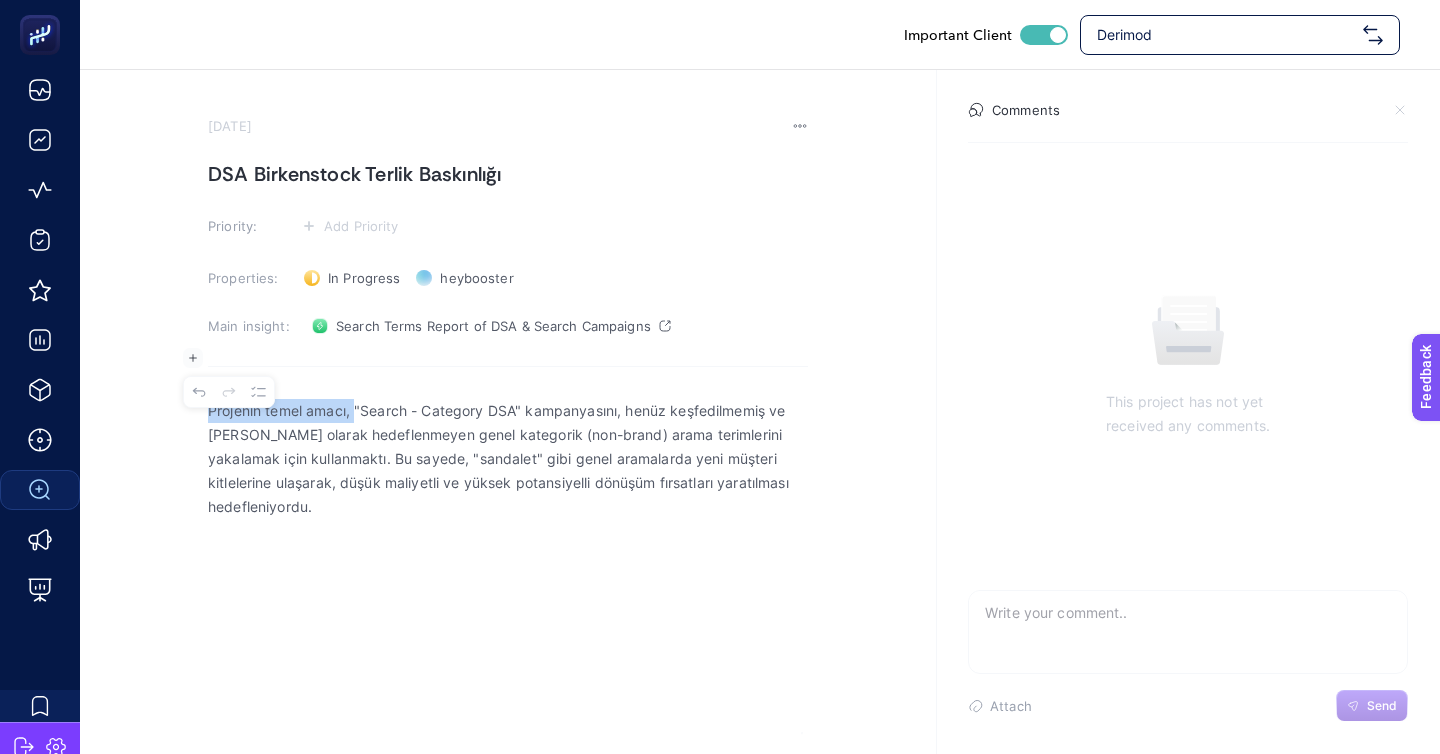 drag, startPoint x: 356, startPoint y: 353, endPoint x: 186, endPoint y: 354, distance: 170.00294 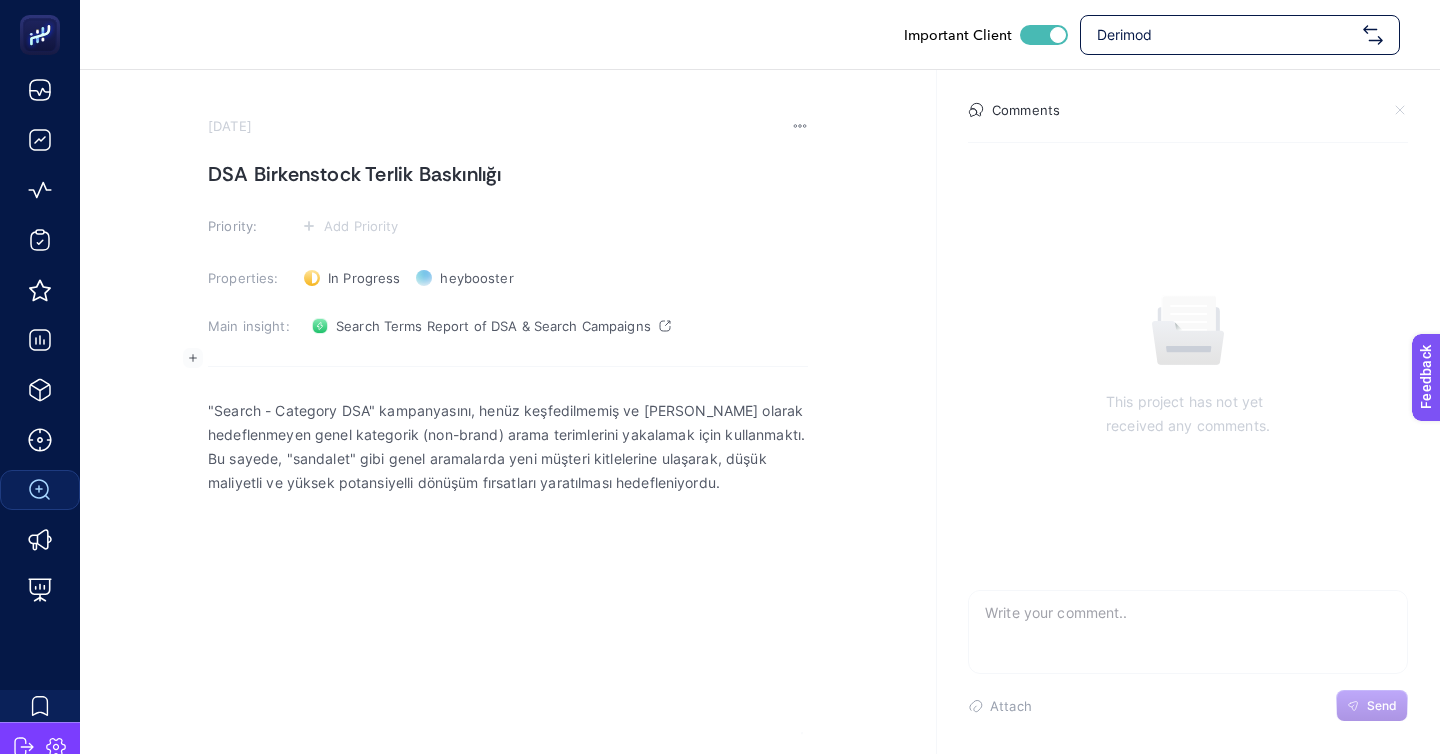 click on ""Search - Category DSA" kampanyasını, henüz keşfedilmemiş ve manuel olarak hedeflenmeyen genel kategorik (non-brand) arama terimlerini yakalamak için kullanmaktı. Bu sayede, "sandalet" gibi genel aramalarda yeni müşteri kitlelerine ulaşarak, düşük maliyetli ve yüksek potansiyelli dönüşüm fırsatları yaratılması hedefleniyordu." at bounding box center (508, 447) 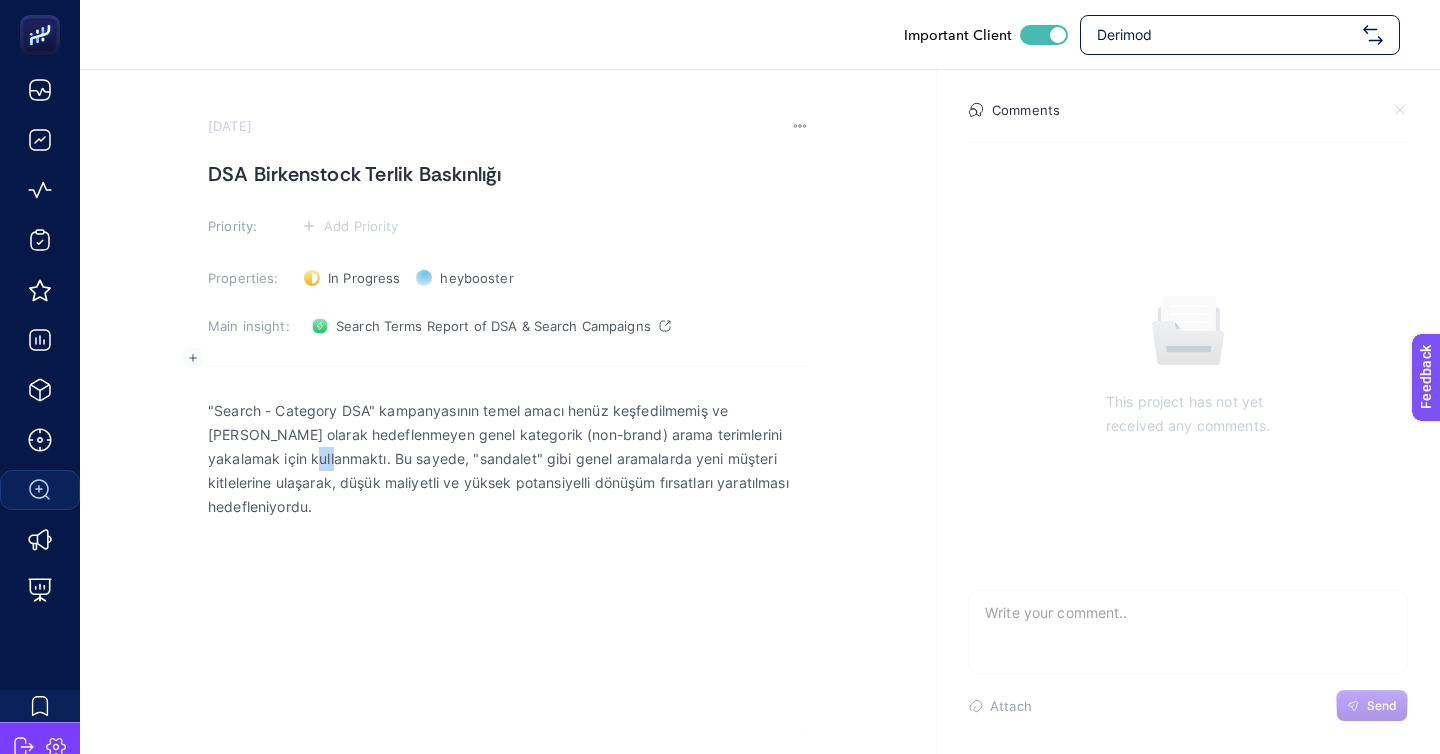 drag, startPoint x: 269, startPoint y: 412, endPoint x: 282, endPoint y: 412, distance: 13 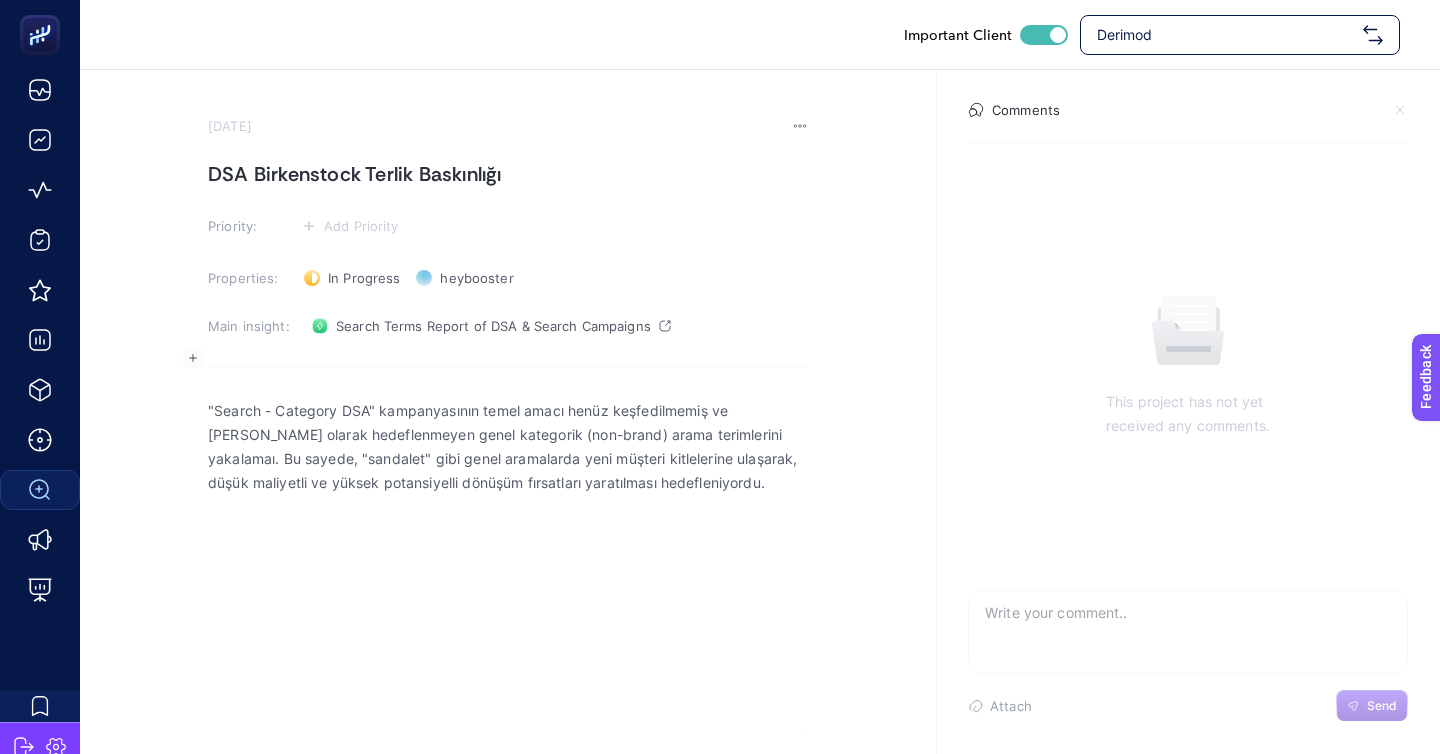 click on ""Search - Category DSA" kampanyasının temel amacı henüz keşfedilmemiş ve manuel olarak hedeflenmeyen genel kategorik (non-brand) arama terimlerini yakalamaı. Bu sayede, "sandalet" gibi genel aramalarda yeni müşteri kitlelerine ulaşarak, düşük maliyetli ve yüksek potansiyelli dönüşüm fırsatları yaratılması hedefleniyordu." at bounding box center [508, 447] 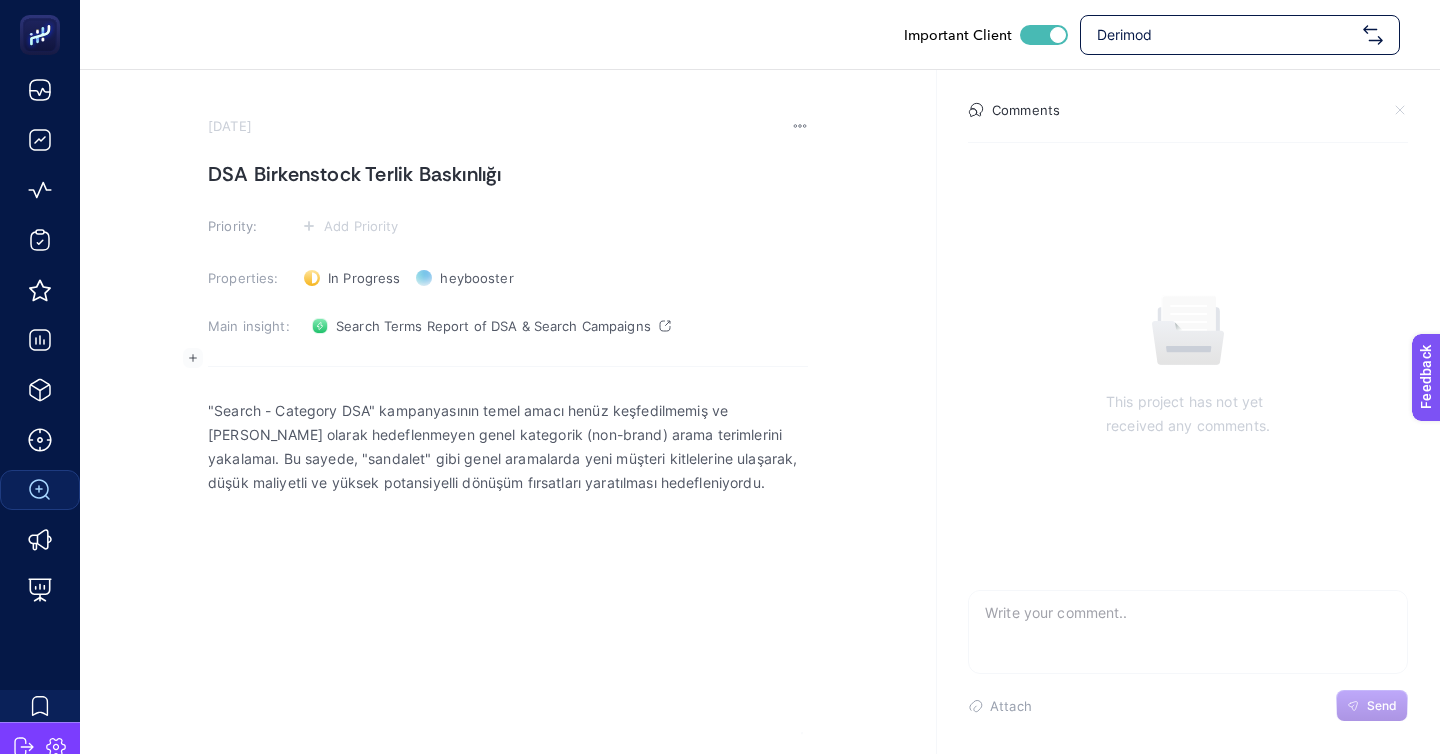click on ""Search - Category DSA" kampanyasının temel amacı henüz keşfedilmemiş ve manuel olarak hedeflenmeyen genel kategorik (non-brand) arama terimlerini yakalamaı. Bu sayede, "sandalet" gibi genel aramalarda yeni müşteri kitlelerine ulaşarak, düşük maliyetli ve yüksek potansiyelli dönüşüm fırsatları yaratılması hedefleniyordu." at bounding box center [508, 447] 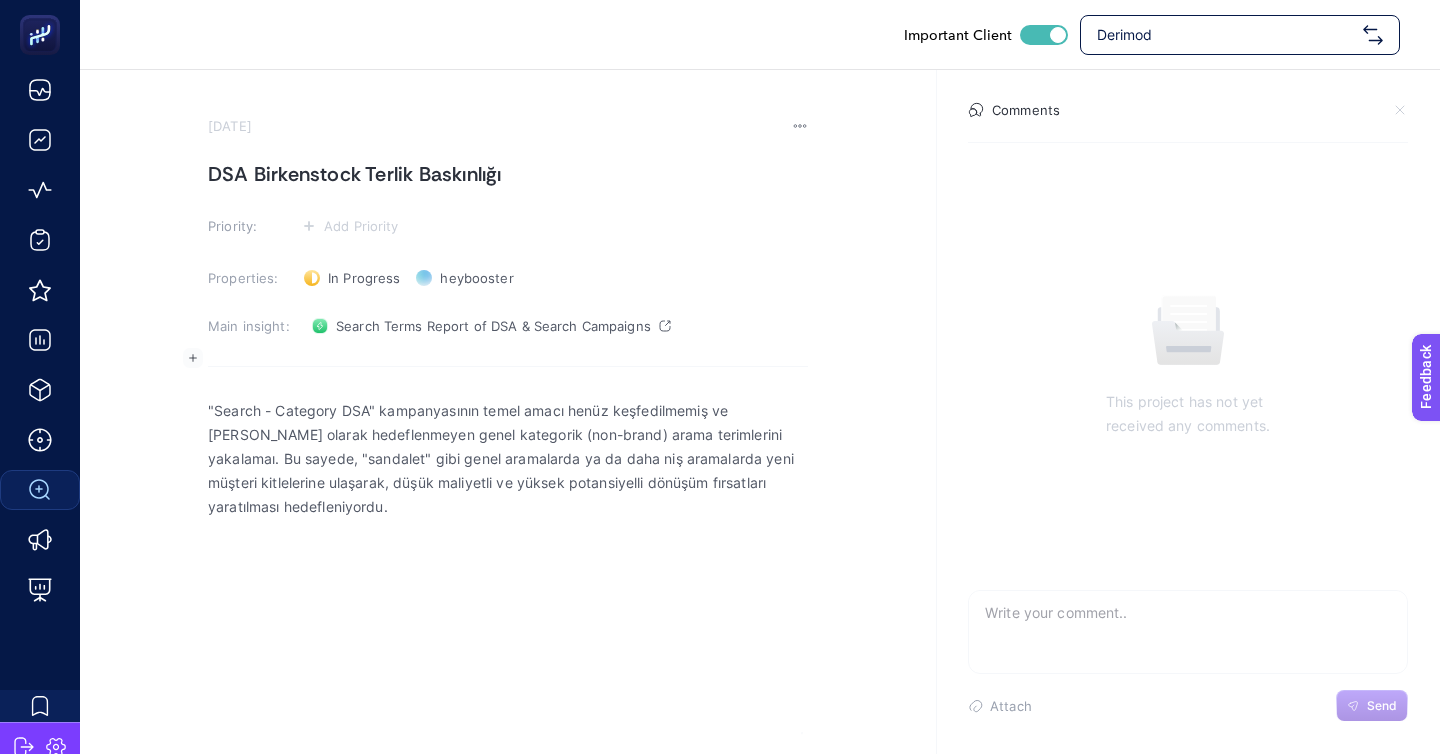 click on ""Search - Category DSA" kampanyasının temel amacı henüz keşfedilmemiş ve manuel olarak hedeflenmeyen genel kategorik (non-brand) arama terimlerini yakalamaı. Bu sayede, "sandalet" gibi genel aramalarda ya da daha niş aramalarda yeni müşteri kitlelerine ulaşarak, düşük maliyetli ve yüksek potansiyelli dönüşüm fırsatları yaratılması hedefleniyordu." at bounding box center [508, 459] 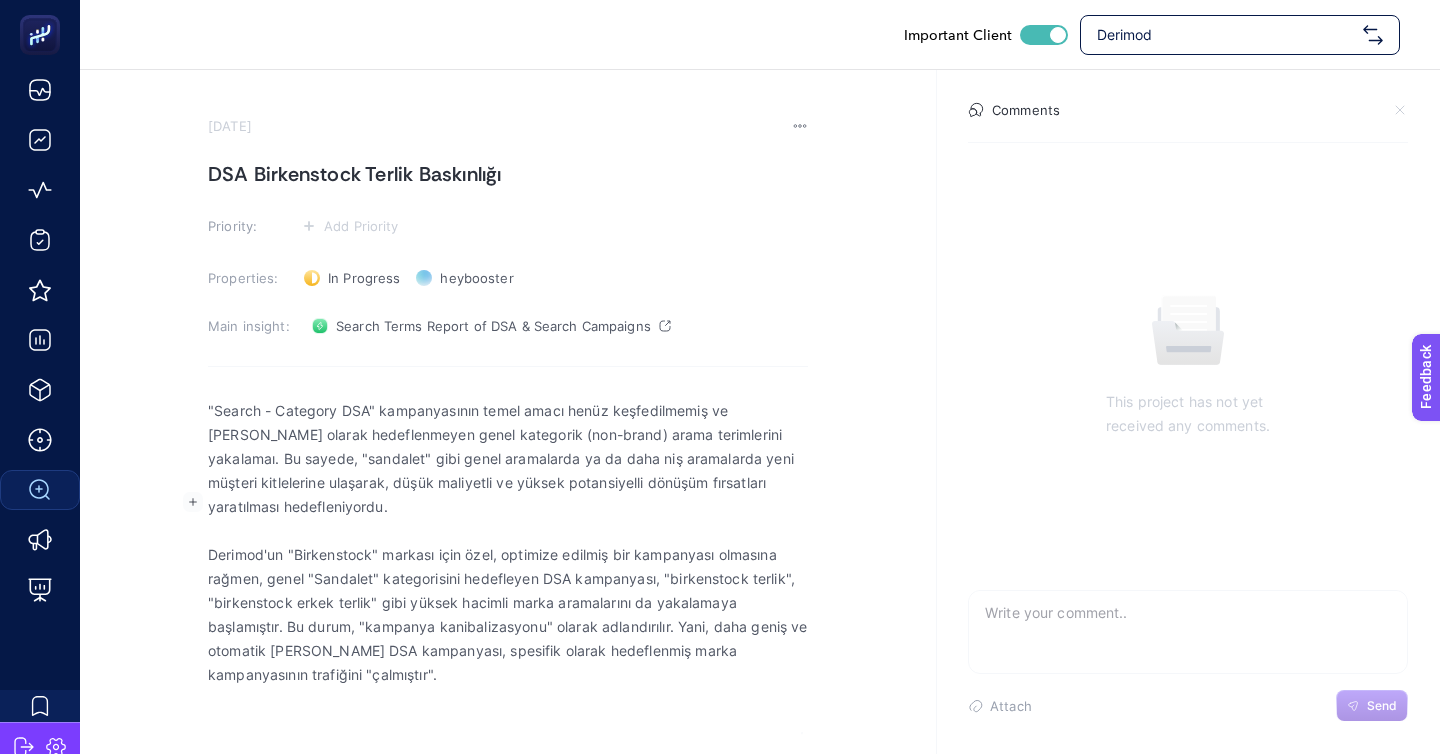 click on "Derimod'un "Birkenstock" markası için özel, optimize edilmiş bir kampanyası olmasına rağmen, genel "Sandalet" kategorisini hedefleyen DSA kampanyası, "birkenstock terlik", "birkenstock erkek terlik" gibi yüksek hacimli marka aramalarını da yakalamaya başlamıştır. Bu durum, "kampanya kanibalizasyonu" olarak adlandırılır. Yani, daha geniş ve otomatik olan DSA kampanyası, spesifik olarak hedeflenmiş marka kampanyasının trafiğini "çalmıştır"." at bounding box center (508, 615) 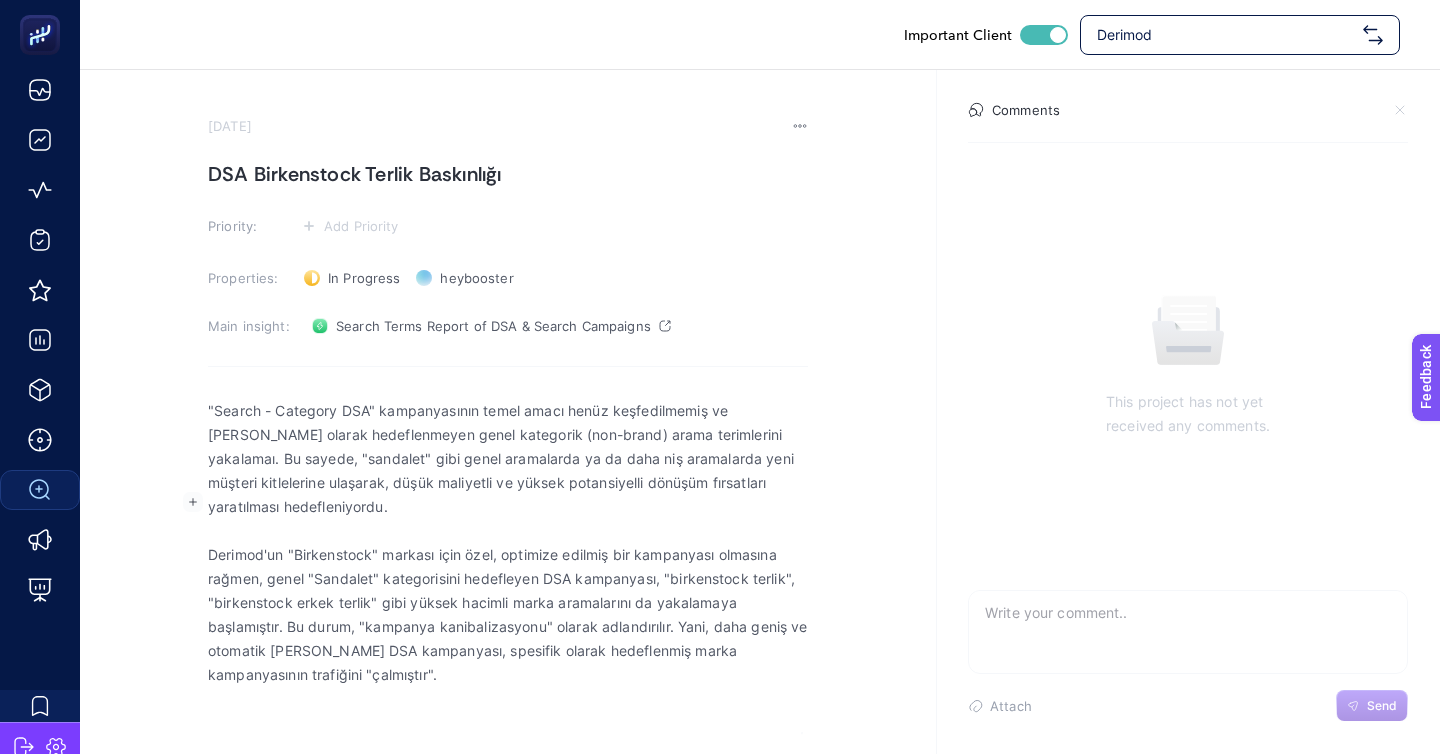 click on "Derimod'un "Birkenstock" markası için özel, optimize edilmiş bir kampanyası olmasına rağmen, genel "Sandalet" kategorisini hedefleyen DSA kampanyası, "birkenstock terlik", "birkenstock erkek terlik" gibi yüksek hacimli marka aramalarını da yakalamaya başlamıştır. Bu durum, "kampanya kanibalizasyonu" olarak adlandırılır. Yani, daha geniş ve otomatik olan DSA kampanyası, spesifik olarak hedeflenmiş marka kampanyasının trafiğini "çalmıştır"." at bounding box center [508, 615] 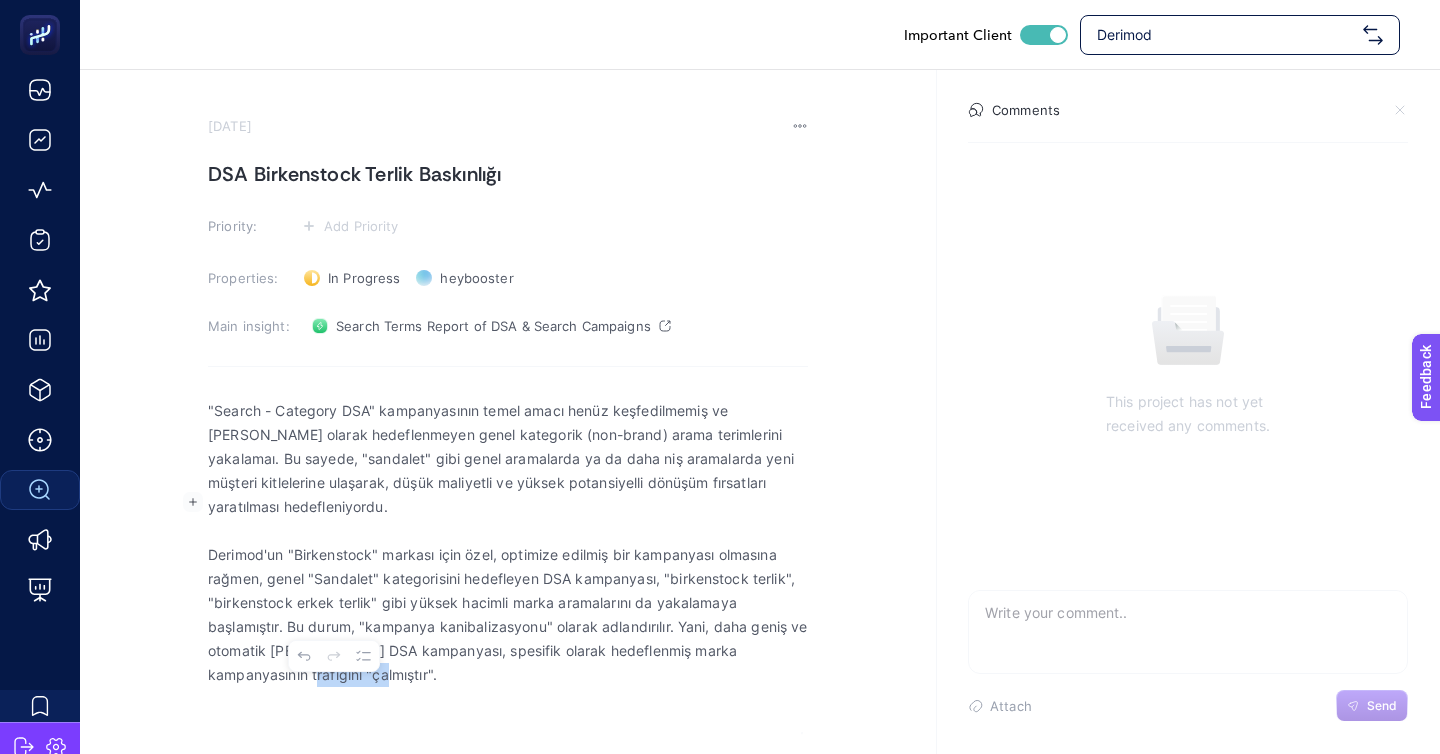 drag, startPoint x: 264, startPoint y: 624, endPoint x: 374, endPoint y: 624, distance: 110 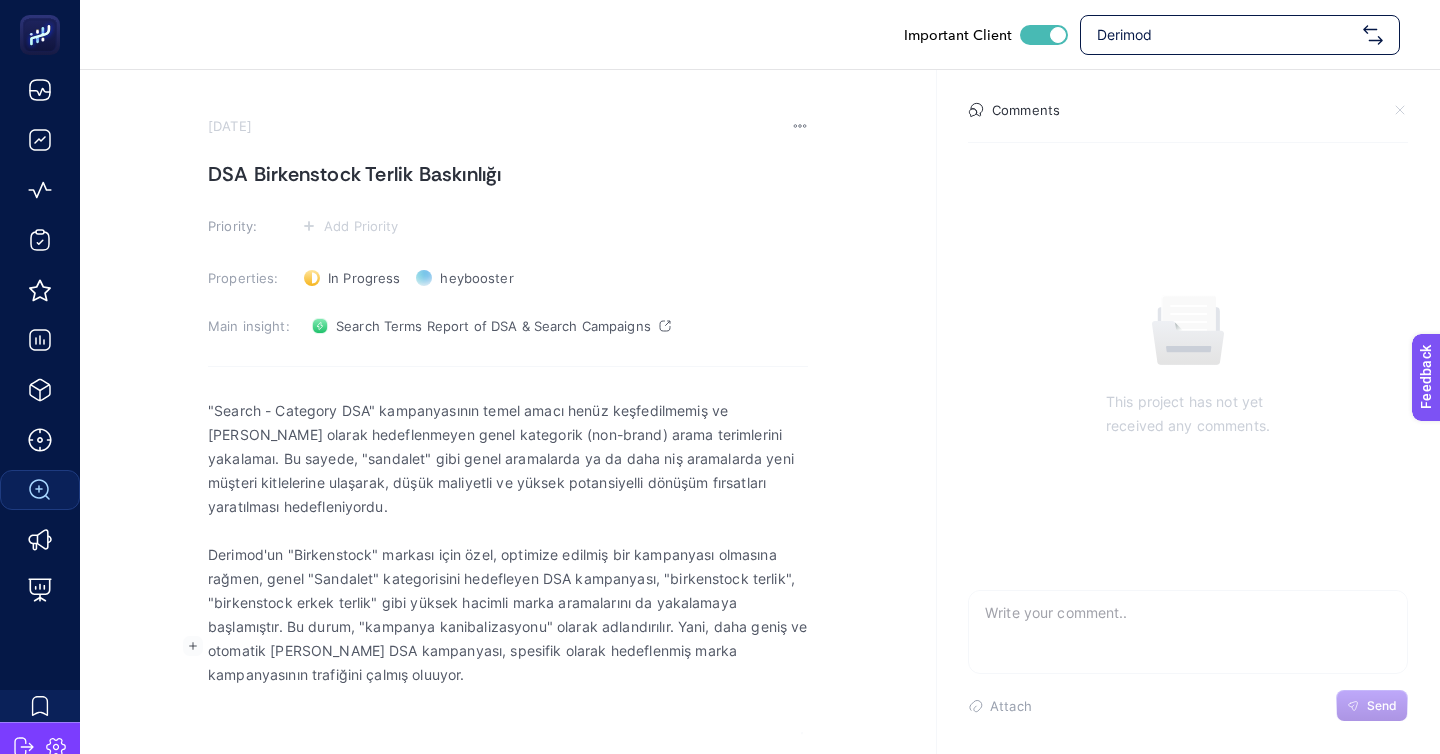 click at bounding box center [508, 699] 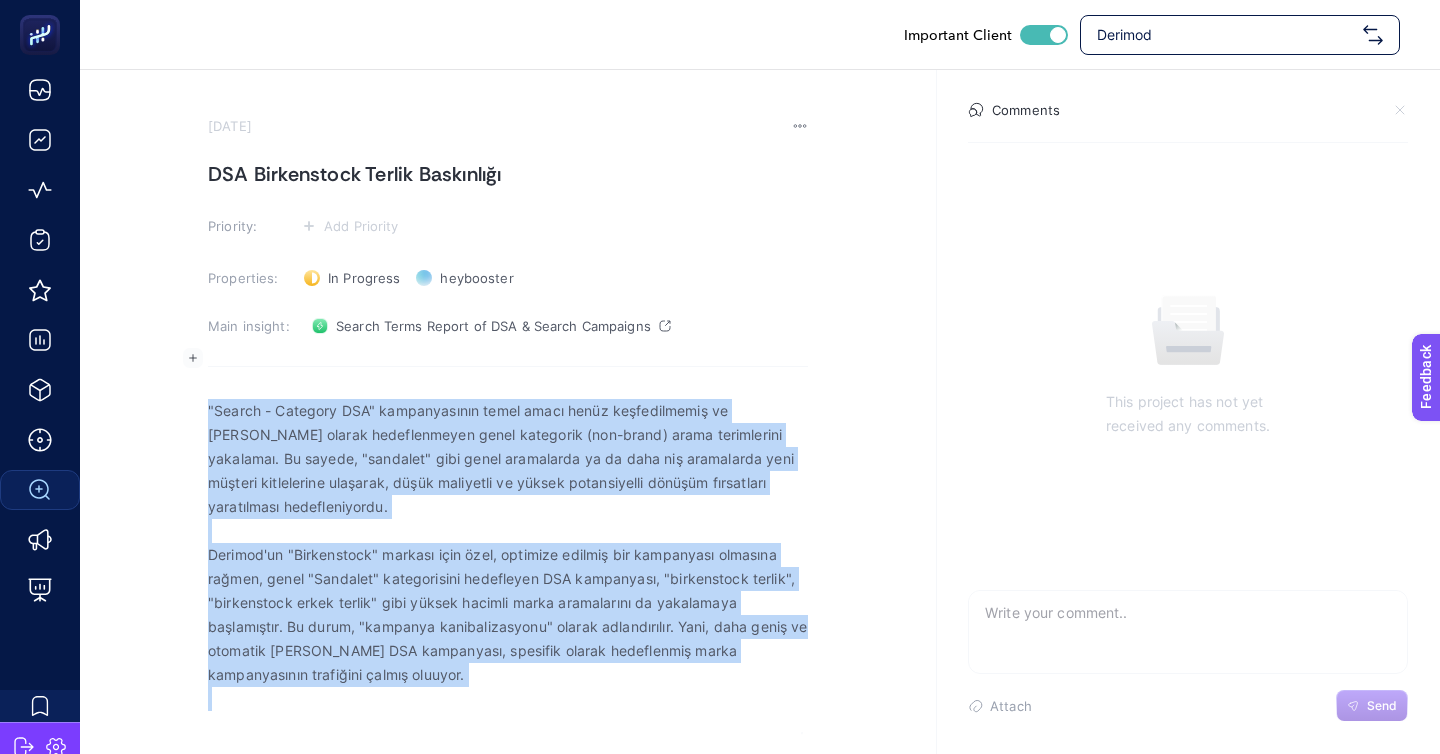 drag, startPoint x: 336, startPoint y: 650, endPoint x: 352, endPoint y: 311, distance: 339.37738 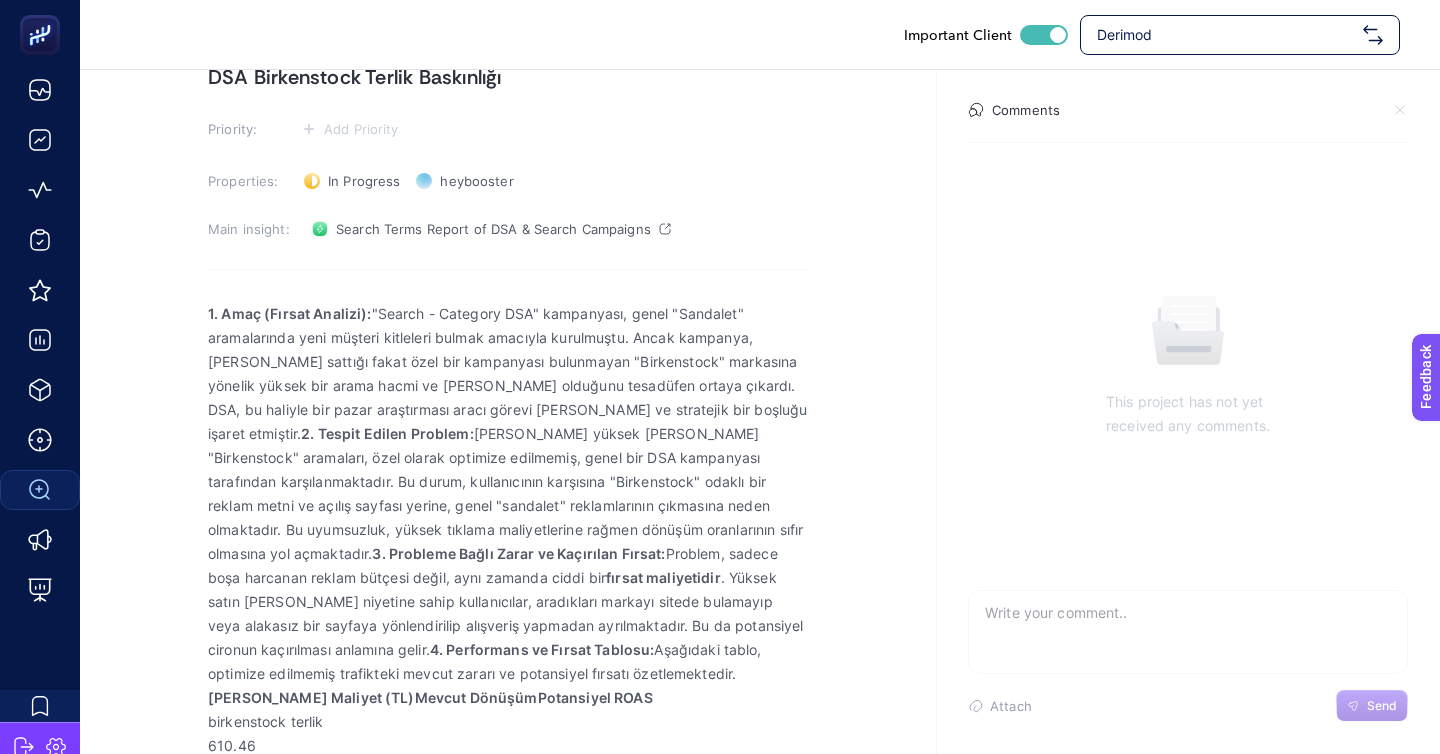 scroll, scrollTop: 76, scrollLeft: 0, axis: vertical 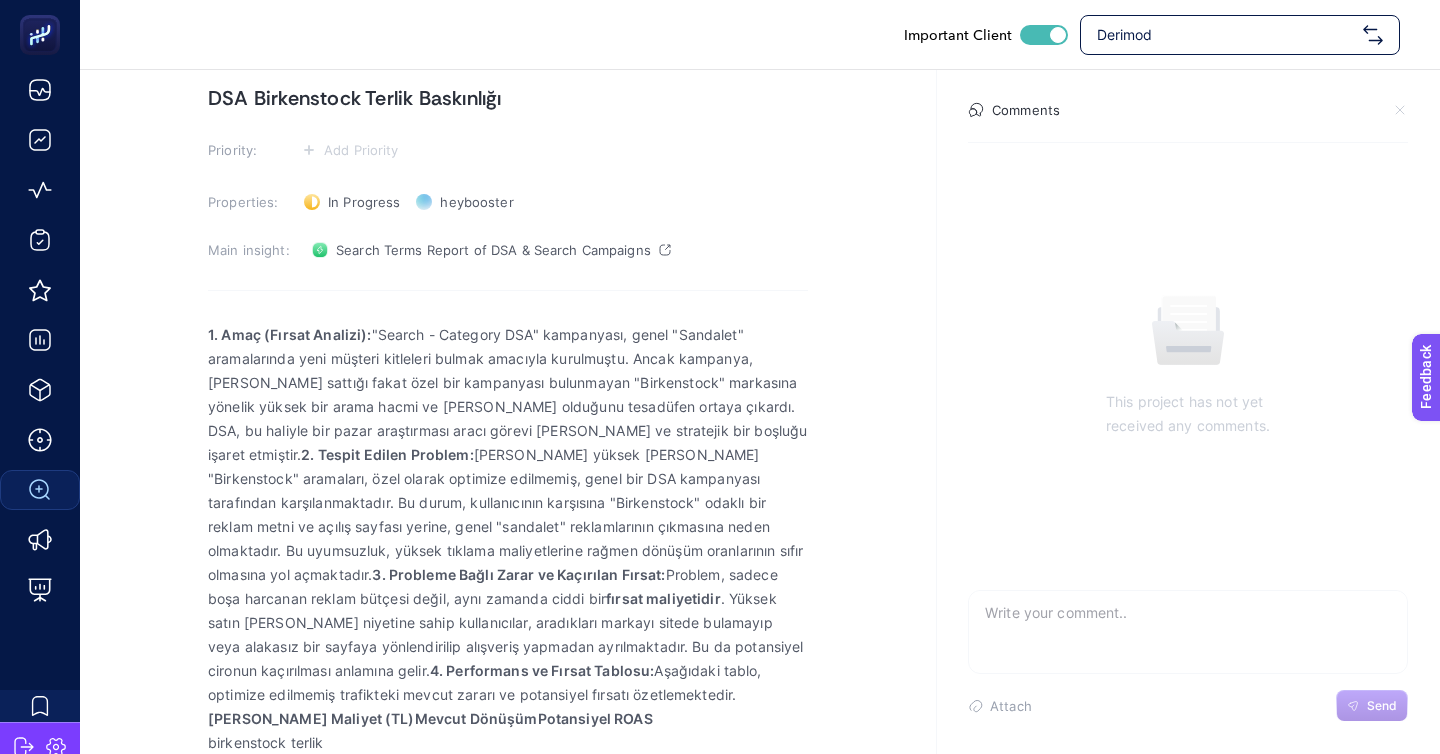 click on "2. Tespit Edilen Problem:" at bounding box center (387, 454) 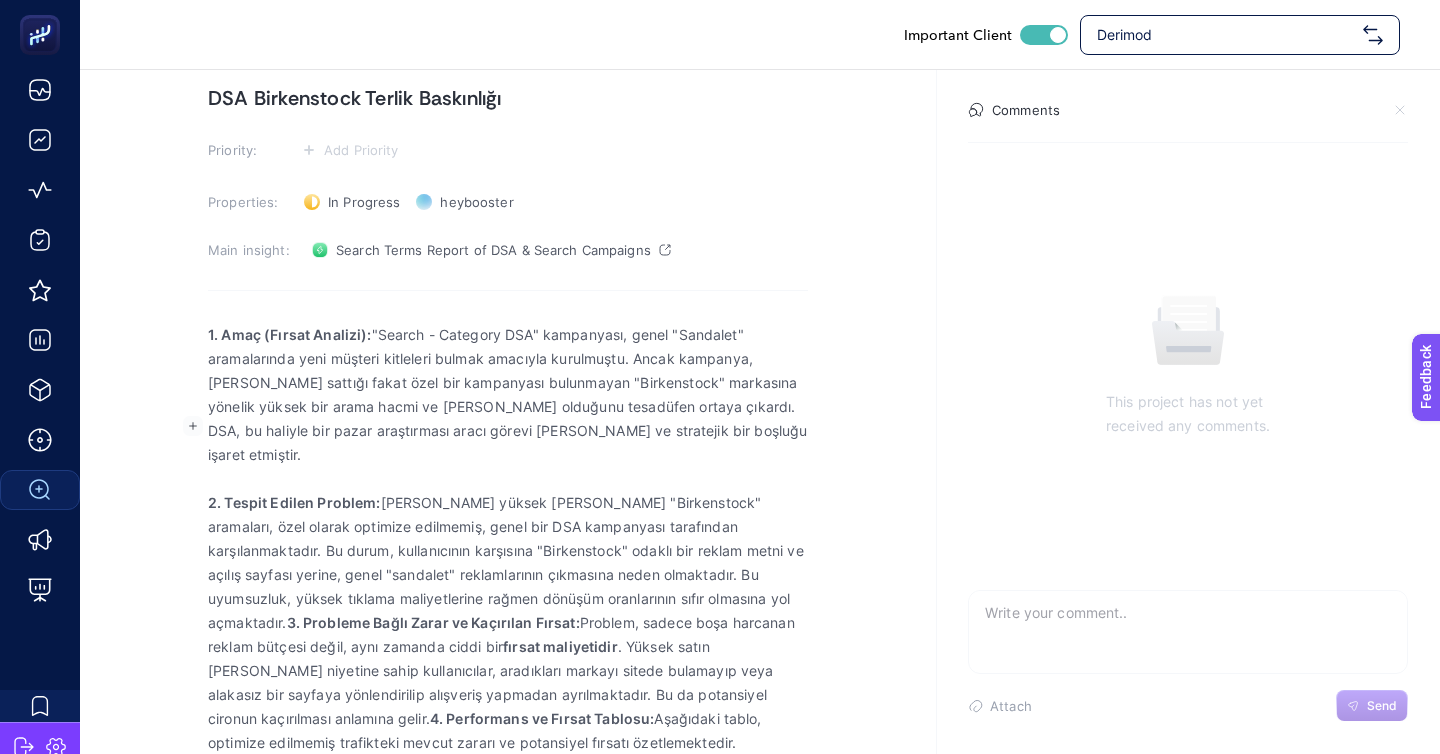 click on "3. Probleme Bağlı Zarar ve Kaçırılan Fırsat:" at bounding box center [433, 622] 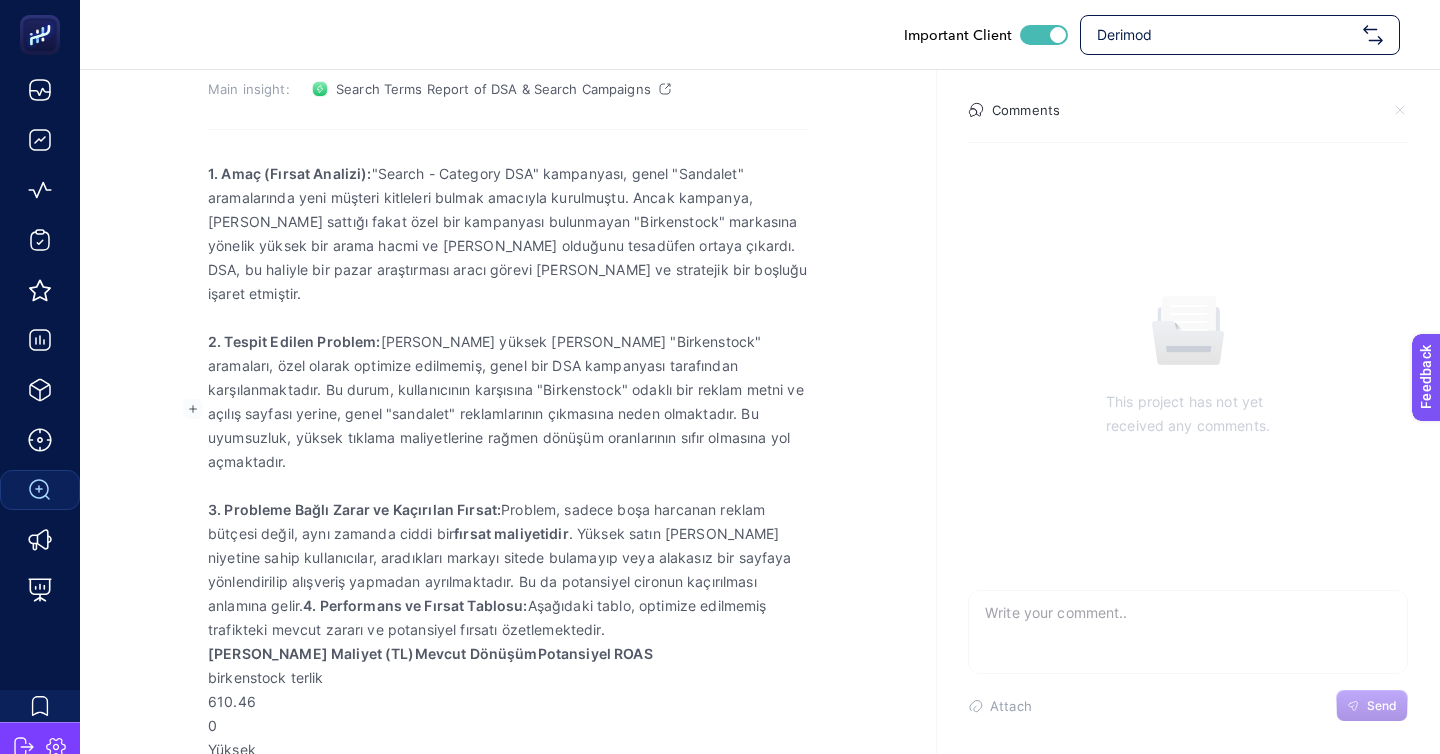 scroll, scrollTop: 279, scrollLeft: 0, axis: vertical 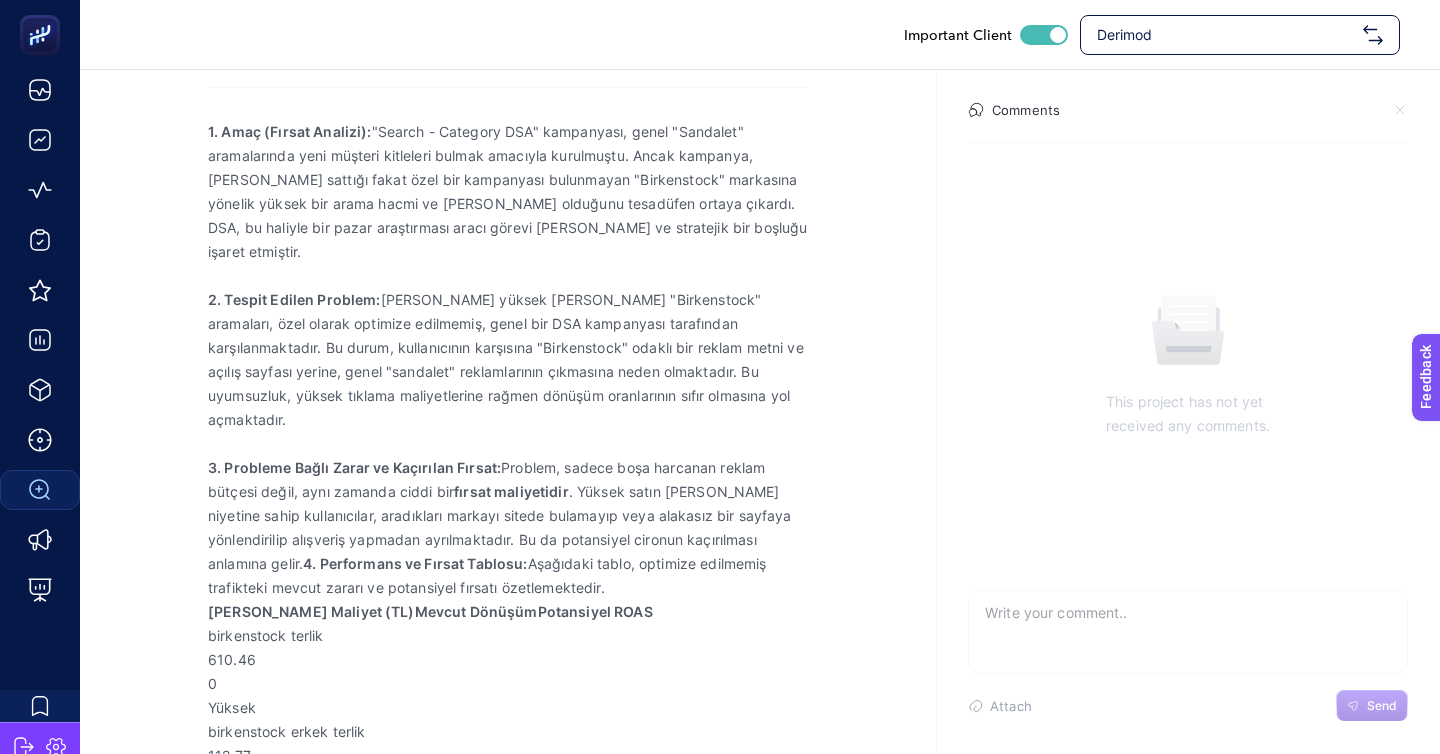 drag, startPoint x: 202, startPoint y: 511, endPoint x: 259, endPoint y: 548, distance: 67.95587 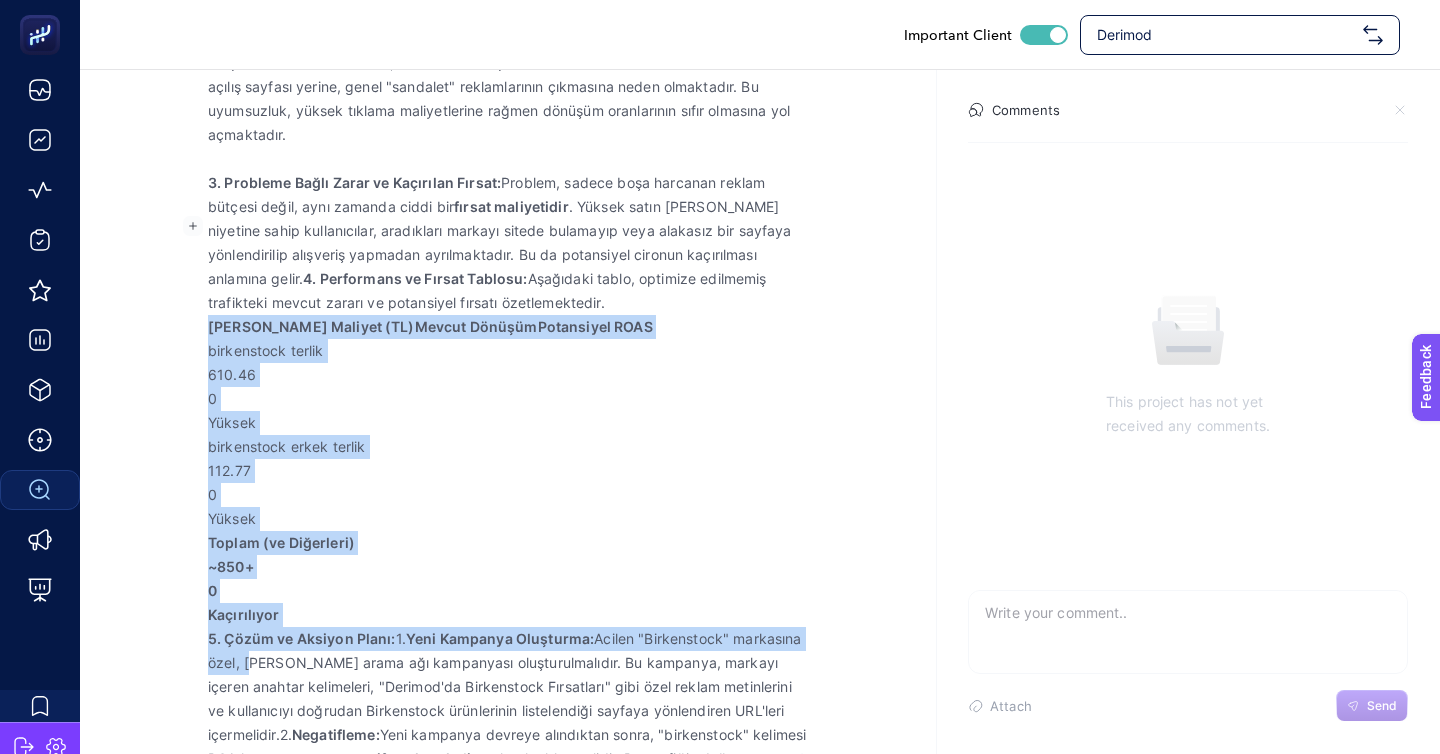 scroll, scrollTop: 565, scrollLeft: 0, axis: vertical 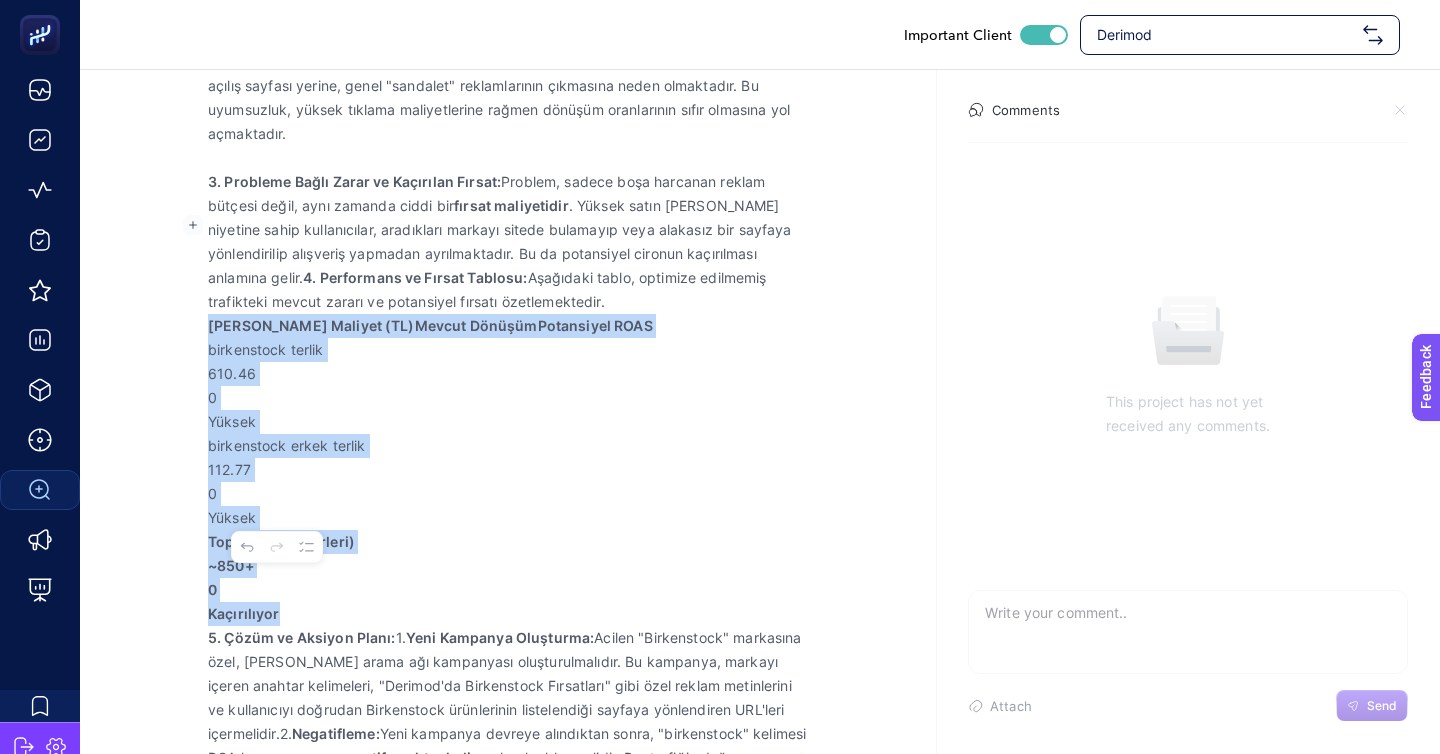 drag, startPoint x: 212, startPoint y: 511, endPoint x: 300, endPoint y: 511, distance: 88 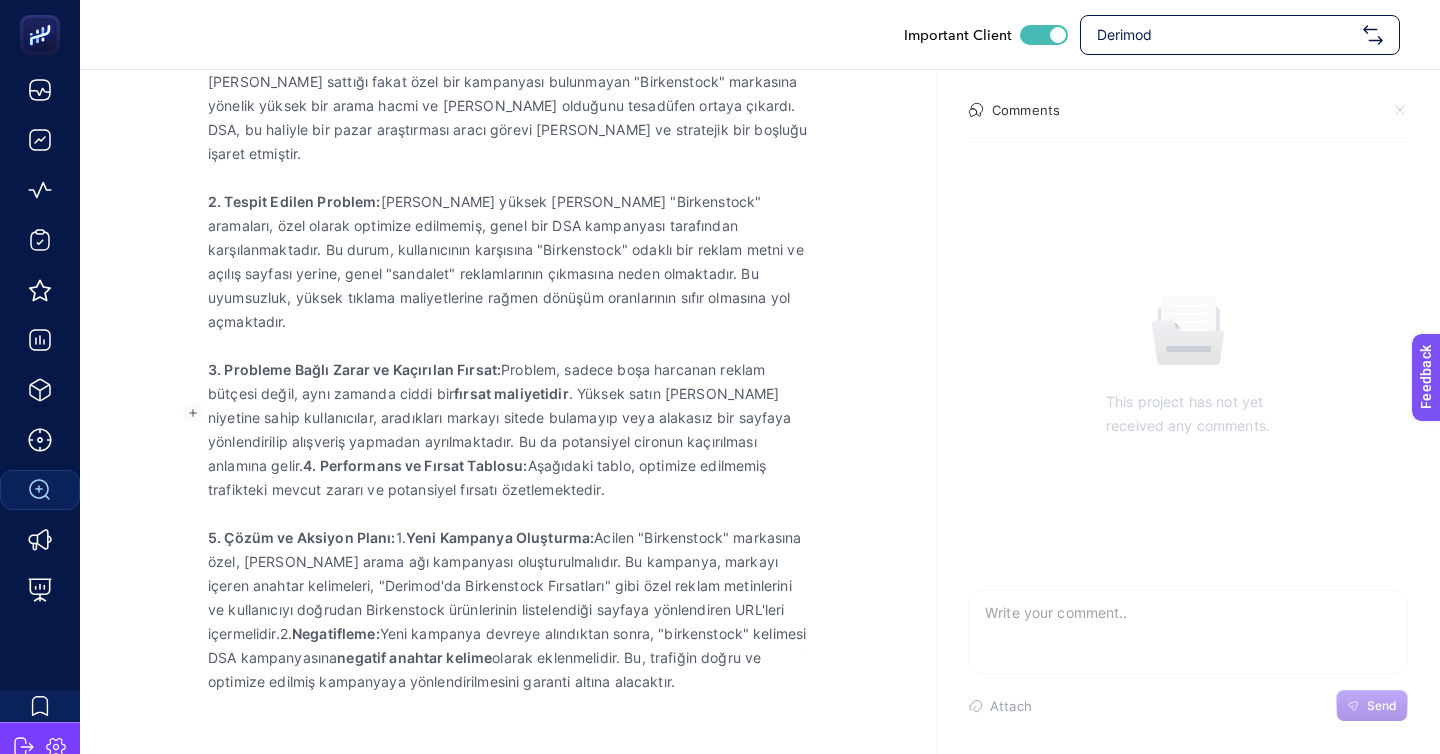 scroll, scrollTop: 277, scrollLeft: 0, axis: vertical 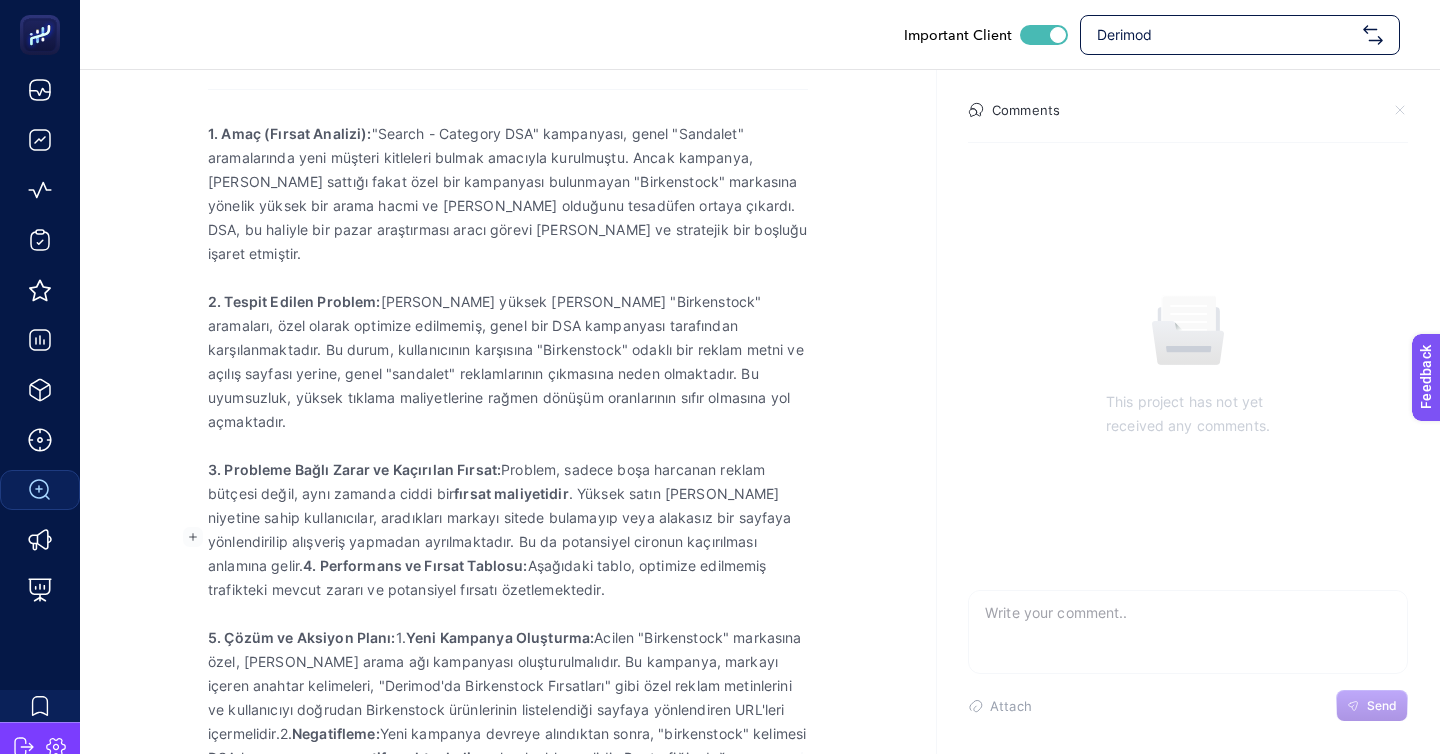click on "5. Çözüm ve Aksiyon Planı: 1.  Yeni Kampanya Oluşturma:  Acilen "Birkenstock" markasına özel, manuel bir arama ağı kampanyası oluşturulmalıdır. Bu kampanya, markayı içeren anahtar kelimeleri, "Derimod'da Birkenstock Fırsatları" gibi özel reklam metinlerini ve kullanıcıyı doğrudan Birkenstock ürünlerinin listelendiği sayfaya yönlendiren URL'leri içermelidir.2.  Negatifleme:  Yeni kampanya devreye alındıktan sonra, "birkenstock" kelimesi DSA kampanyasına  negatif anahtar kelime  olarak eklenmelidir. Bu, trafiğin doğru ve optimize edilmiş kampanyaya yönlendirilmesini garanti altına alacaktır." at bounding box center (508, 710) 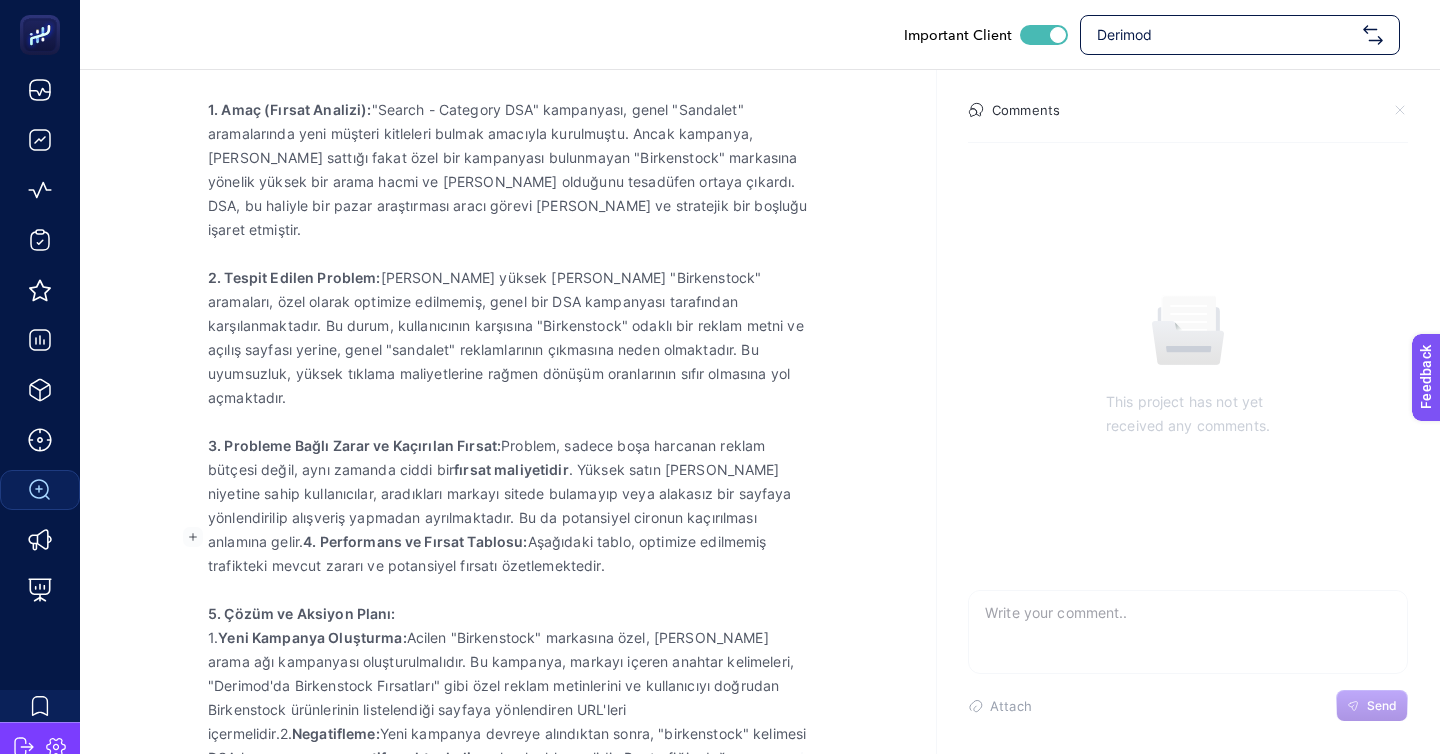 click on "1.  Yeni Kampanya Oluşturma:  Acilen "Birkenstock" markasına özel, manuel bir arama ağı kampanyası oluşturulmalıdır. Bu kampanya, markayı içeren anahtar kelimeleri, "Derimod'da Birkenstock Fırsatları" gibi özel reklam metinlerini ve kullanıcıyı doğrudan Birkenstock ürünlerinin listelendiği sayfaya yönlendiren URL'leri içermelidir.2.  Negatifleme:  Yeni kampanya devreye alındıktan sonra, "birkenstock" kelimesi DSA kampanyasına  negatif anahtar kelime  olarak eklenmelidir. Bu, trafiğin doğru ve optimize edilmiş kampanyaya yönlendirilmesini garanti altına alacaktır." at bounding box center [508, 710] 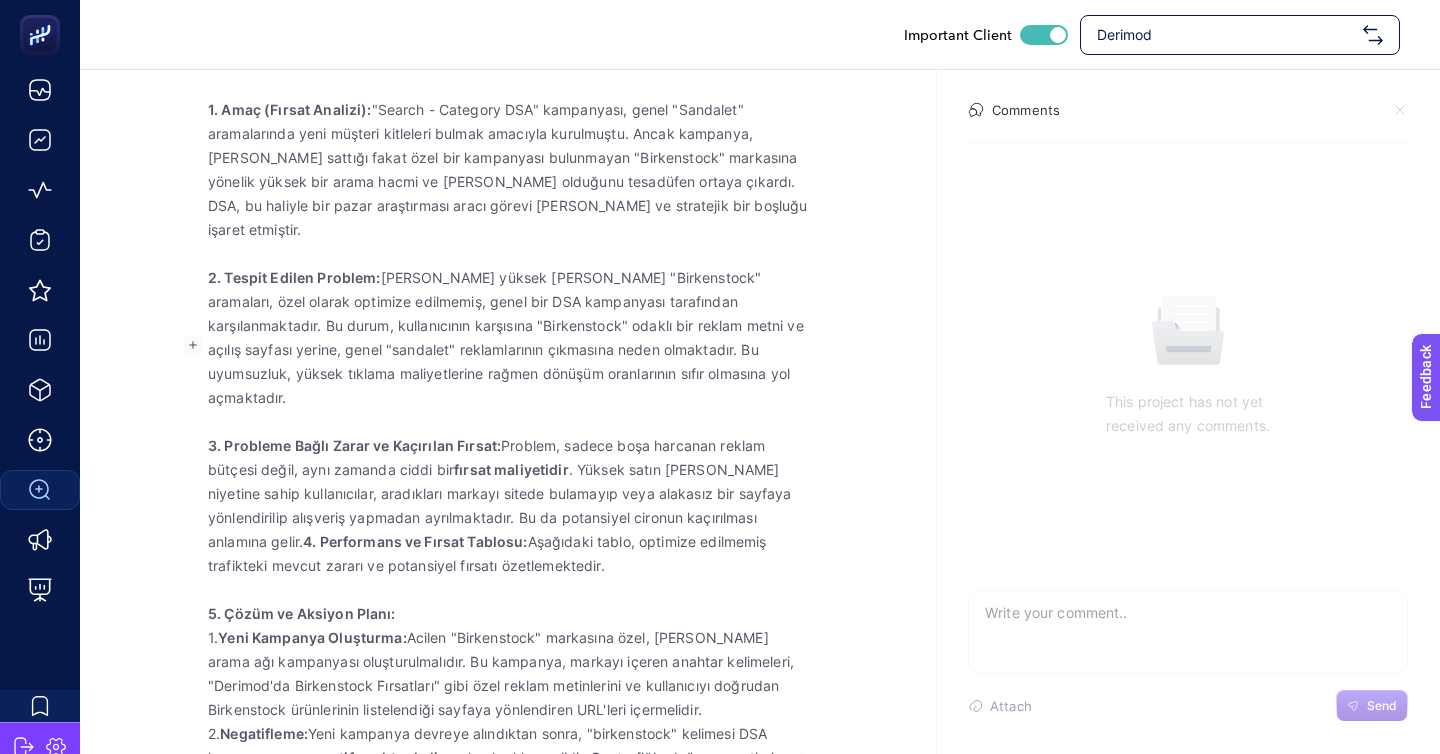 click on "3. Probleme Bağlı Zarar ve Kaçırılan Fırsat: Problem, sadece boşa harcanan reklam bütçesi değil, aynı zamanda ciddi bir  fırsat maliyetidir . Yüksek satın alma niyetine sahip kullanıcılar, aradıkları markayı sitede bulamayıp veya alakasız bir sayfaya yönlendirilip alışveriş yapmadan ayrılmaktadır. Bu da potansiyel cironun kaçırılması anlamına gelir. 4. Performans ve Fırsat Tablosu: Aşağıdaki tablo, optimize edilmemiş trafikteki mevcut zararı ve potansiyel fırsatı özetlemektedir." at bounding box center (508, 506) 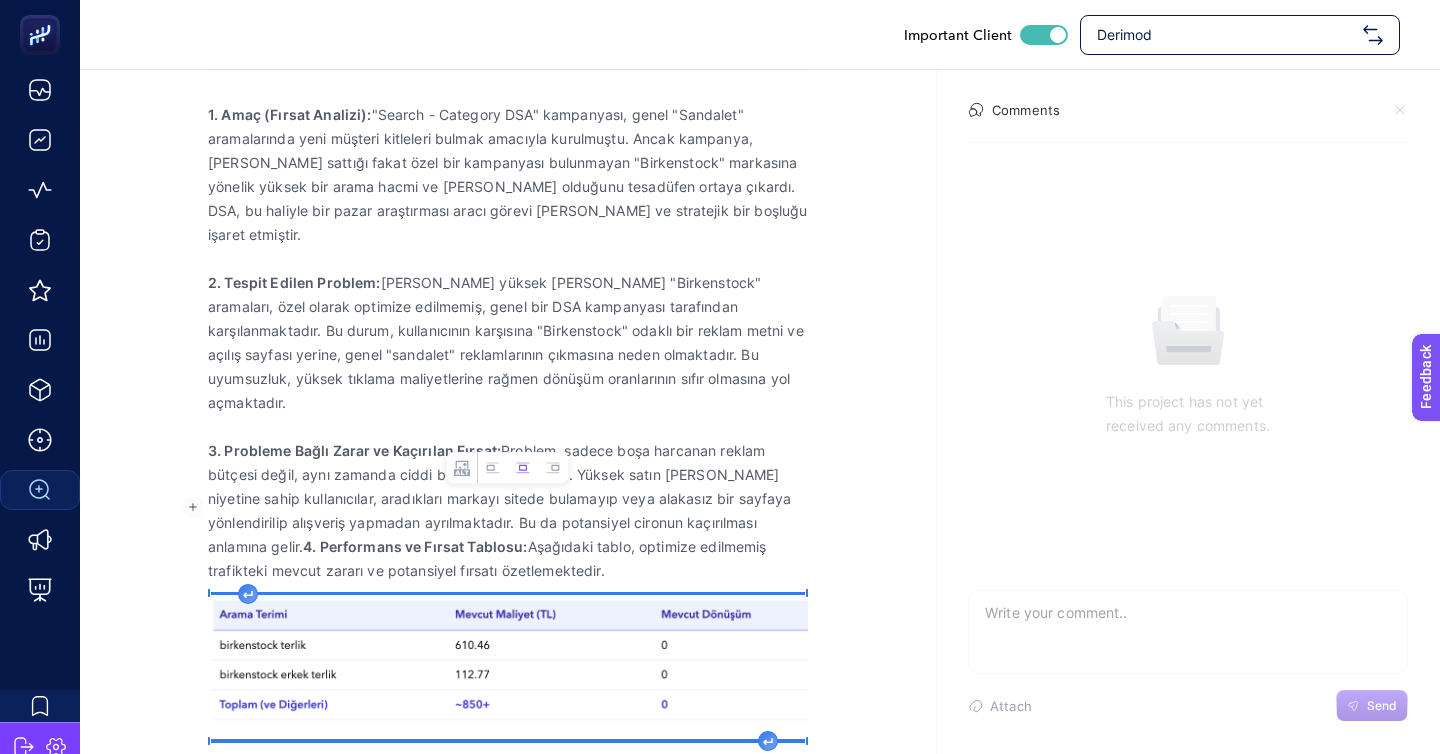click at bounding box center (508, 667) 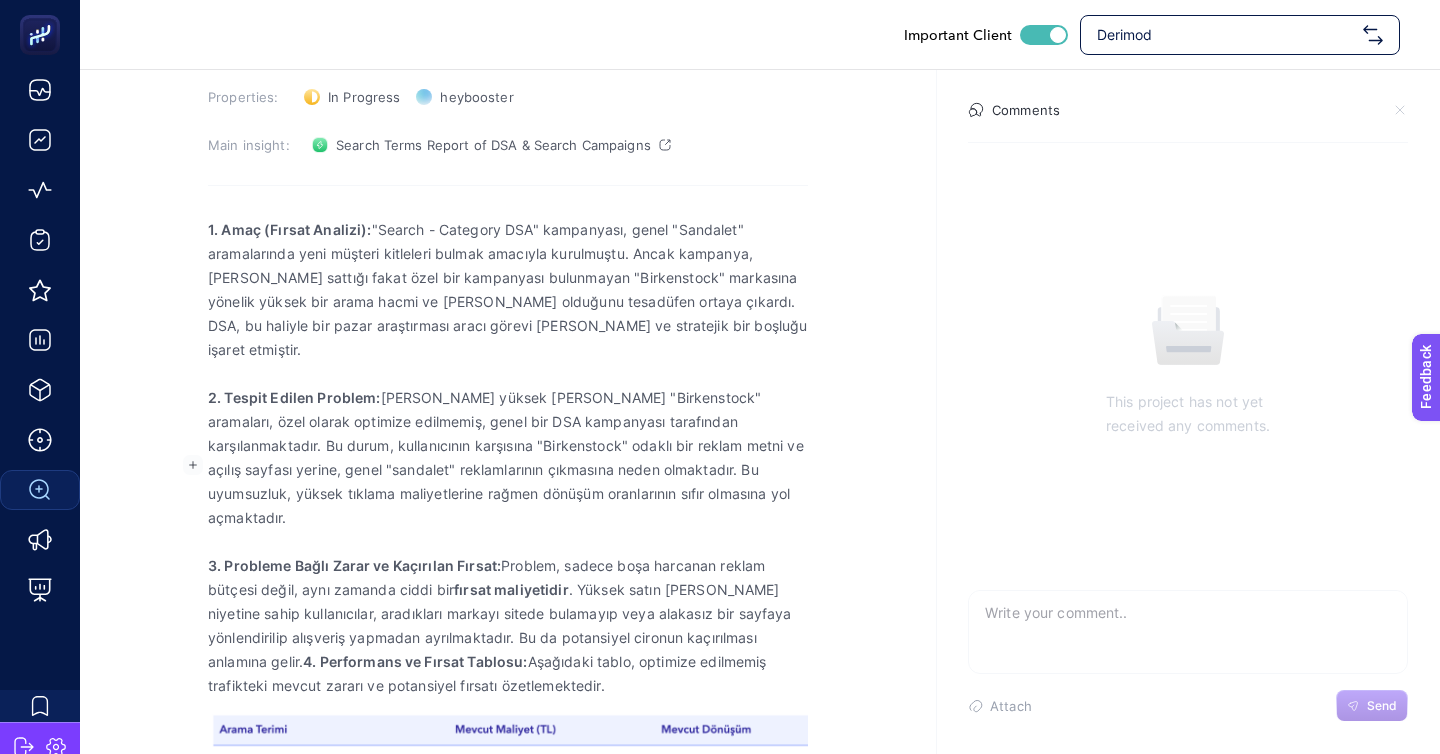 scroll, scrollTop: 0, scrollLeft: 0, axis: both 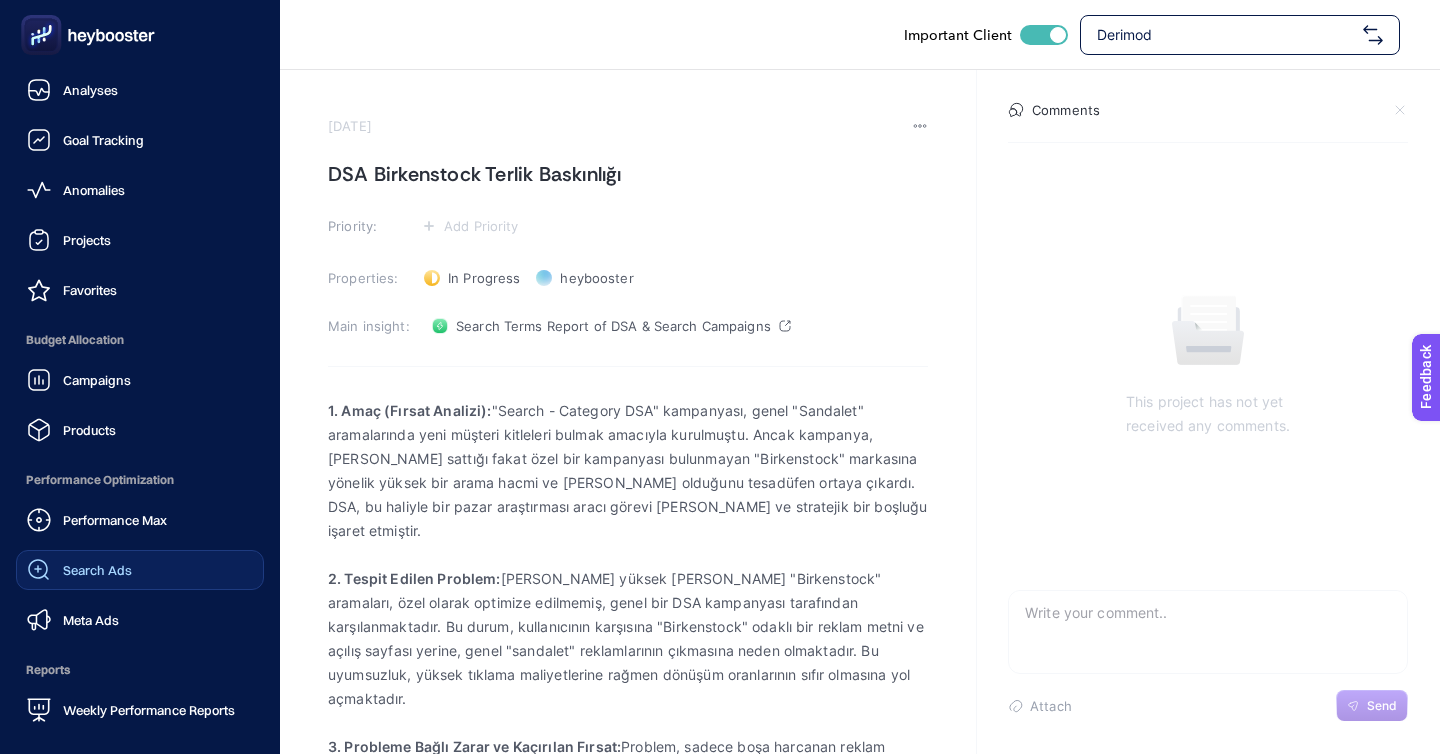click on "Search Ads" 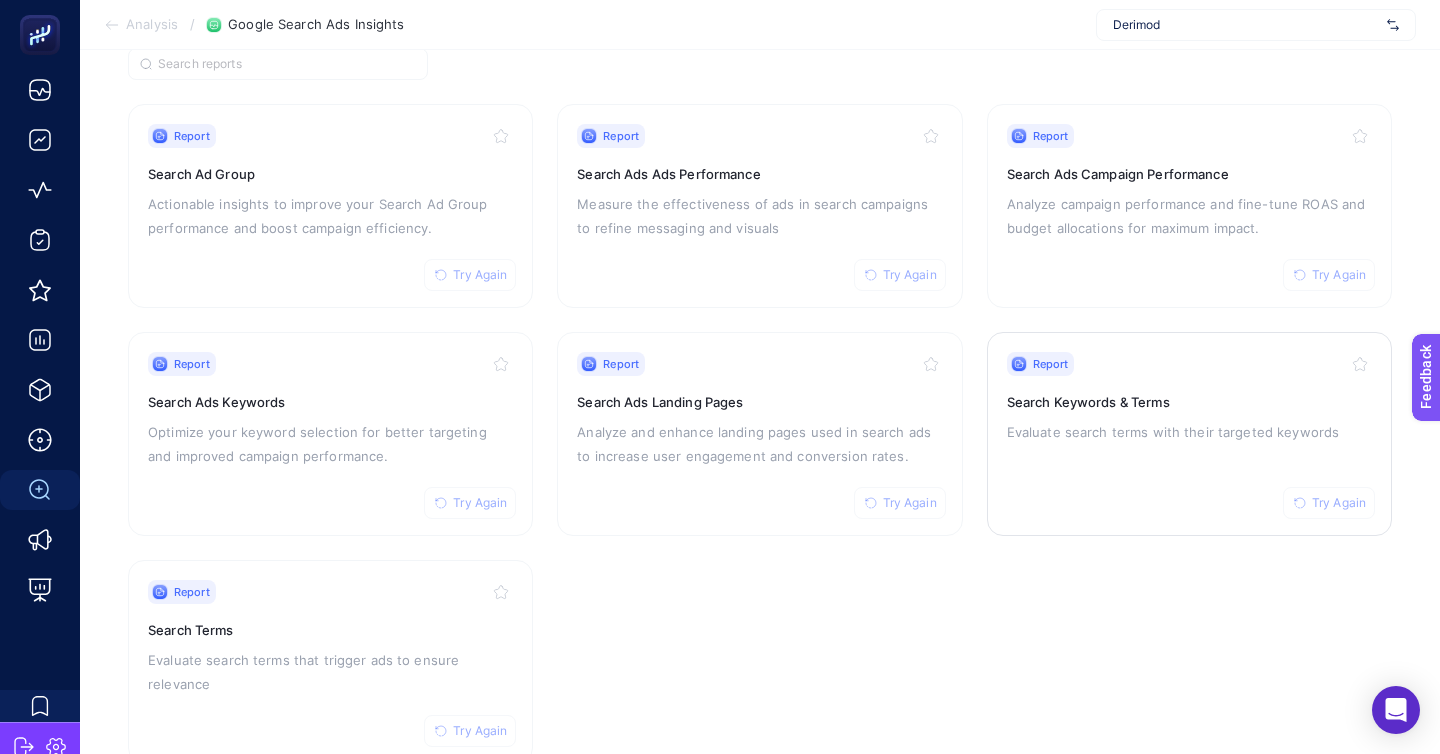 scroll, scrollTop: 172, scrollLeft: 0, axis: vertical 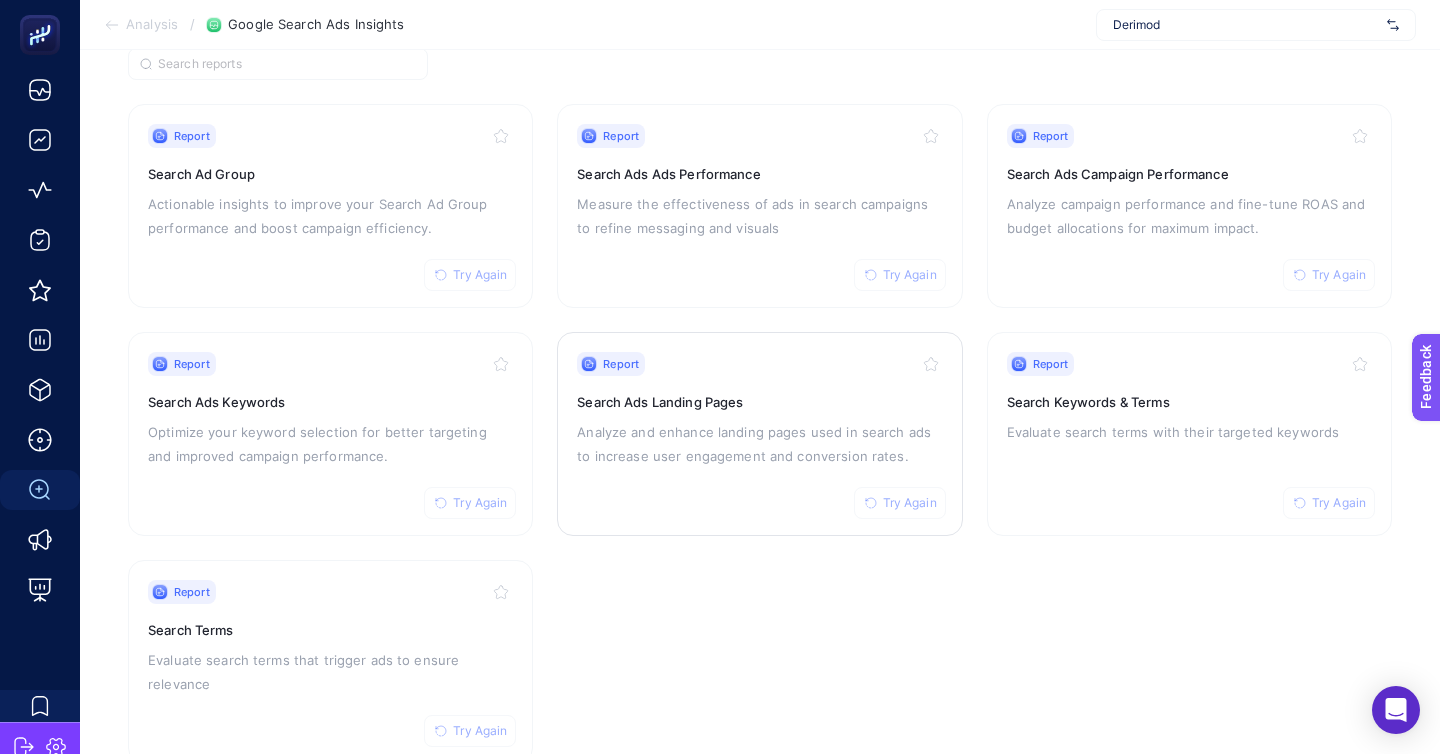 click on "Analyze and enhance landing pages used in search ads to increase user engagement and conversion rates." at bounding box center [759, 444] 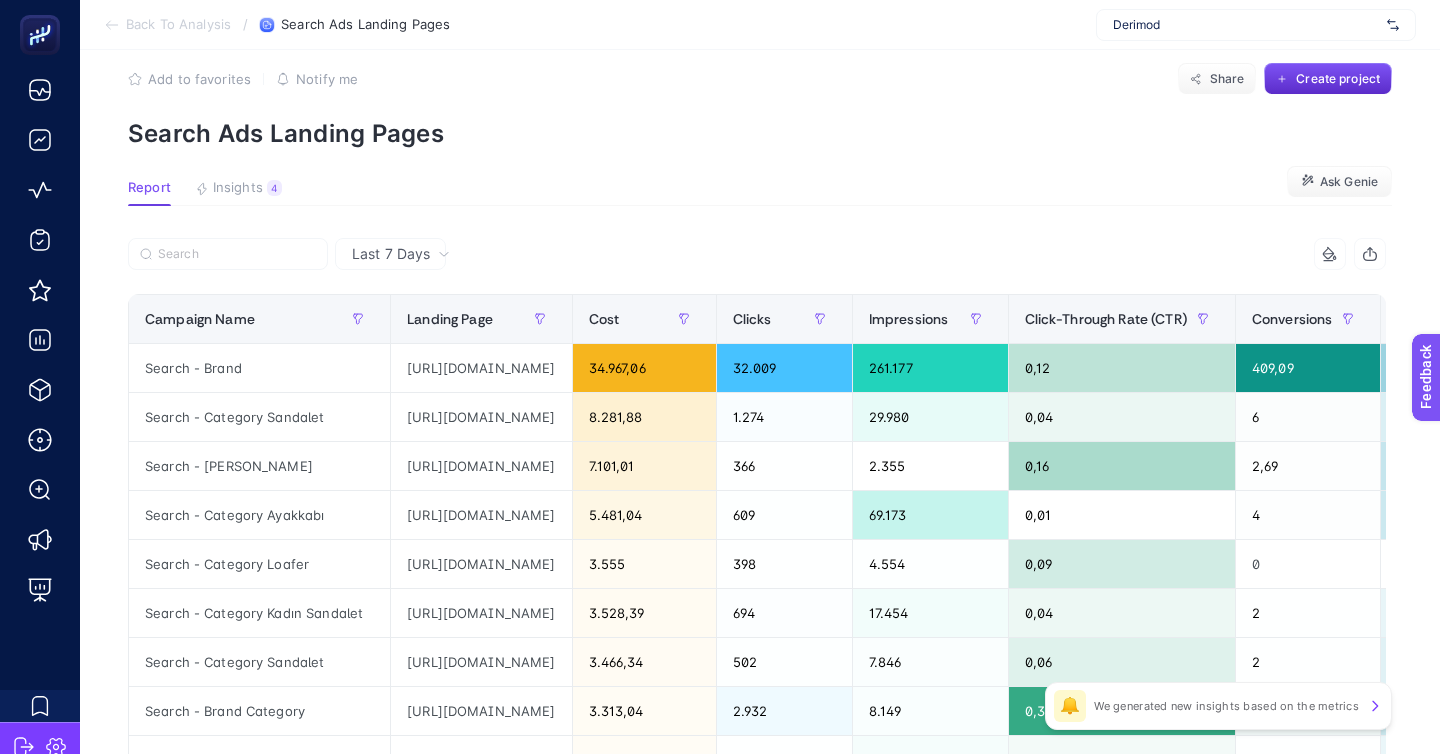 scroll, scrollTop: 34, scrollLeft: 0, axis: vertical 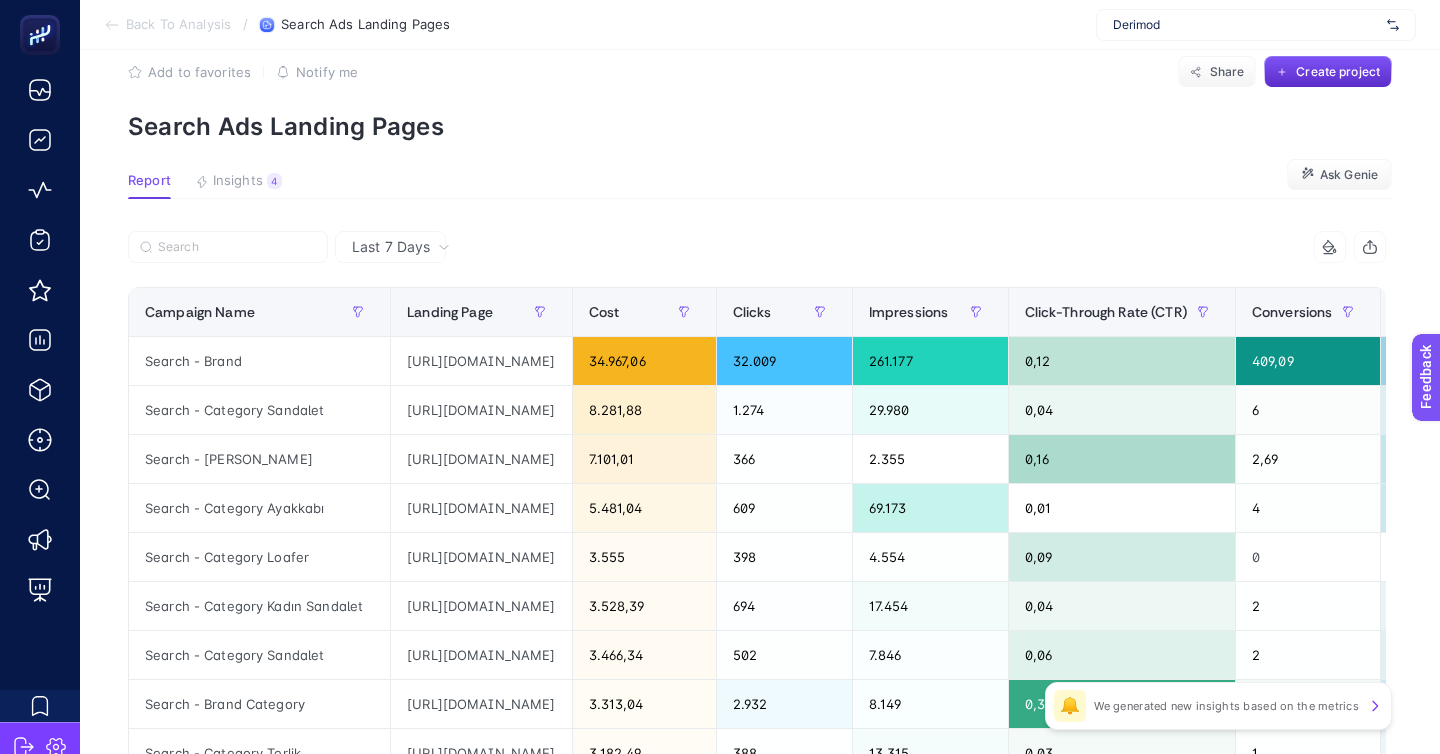 click on "Add to favorites false Notify me Share Create project Search Ads Landing Pages Report Insights 4  We generated new insights based on the metrics  Ask Genie Last 7 Days 9 items selected Campaign Name Landing Page Cost Clicks Impressions Click-Through Rate (CTR) Conversions Conversion Rate Average CPC Conversions Value ROAS 11 items selected + Search - Brand https://derimod.com.tr/ 34.967,06 32.009 261.177 0,12 409,09 0,01 1,09 1.434.314,84 41,02 Search - Category Sandalet https://derimod.com.tr/search?q=sandalet&g=f 8.281,88 1.274 29.980 0,04 6 0,00 6,50 11.750,92 1,42 Search - Marka Geox https://derimod.com.tr/search?q=geox&g=f 7.101,01 366 2.355 0,16 2,69 0,01 19,40 9.941,17 1,40 Search - Category Ayakkabı https://derimod.com.tr/ 5.481,04 609 69.173 0,01 4 0,01 9 8.125,96 1,48 Search - Category Loafer https://derimod.com.tr/collections/erkek-loafer 3.555 398 4.554 0,09 0 0 8,93 0 0 Search - Category Kadın Sandalet https://derimod.com.tr/collections/kadin-sandalet 3.528,39 694 17.454 0,04 2 0,00 5,08 1,26 2" 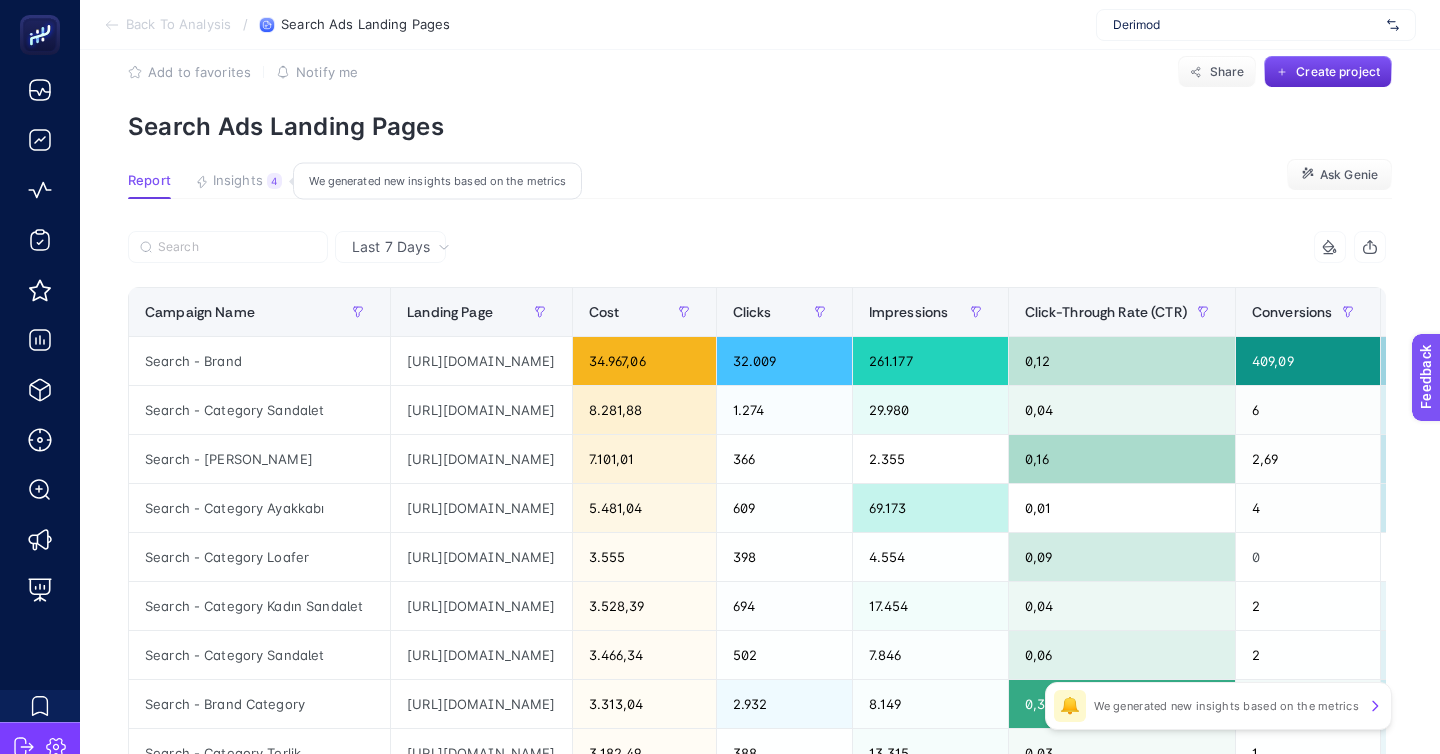 click on "4" at bounding box center (274, 181) 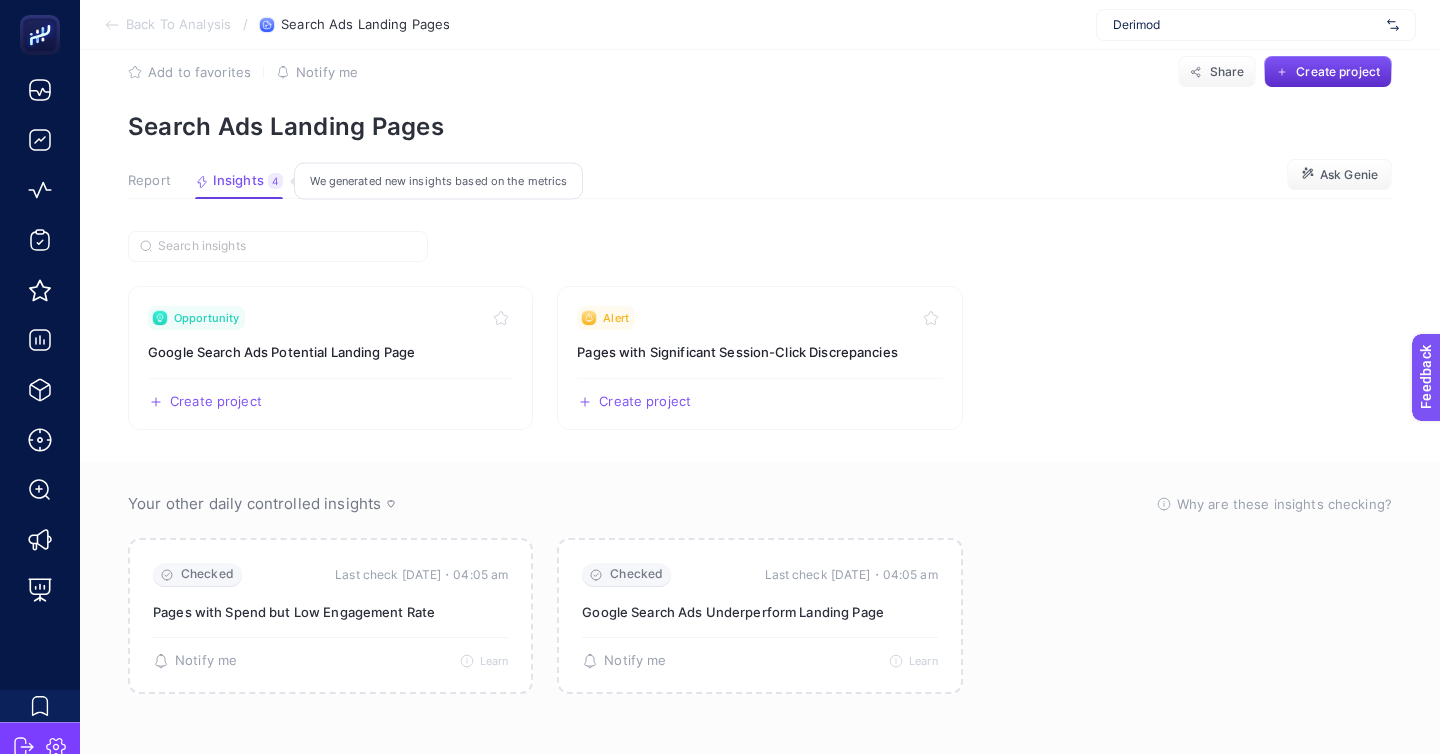 scroll, scrollTop: 6, scrollLeft: 0, axis: vertical 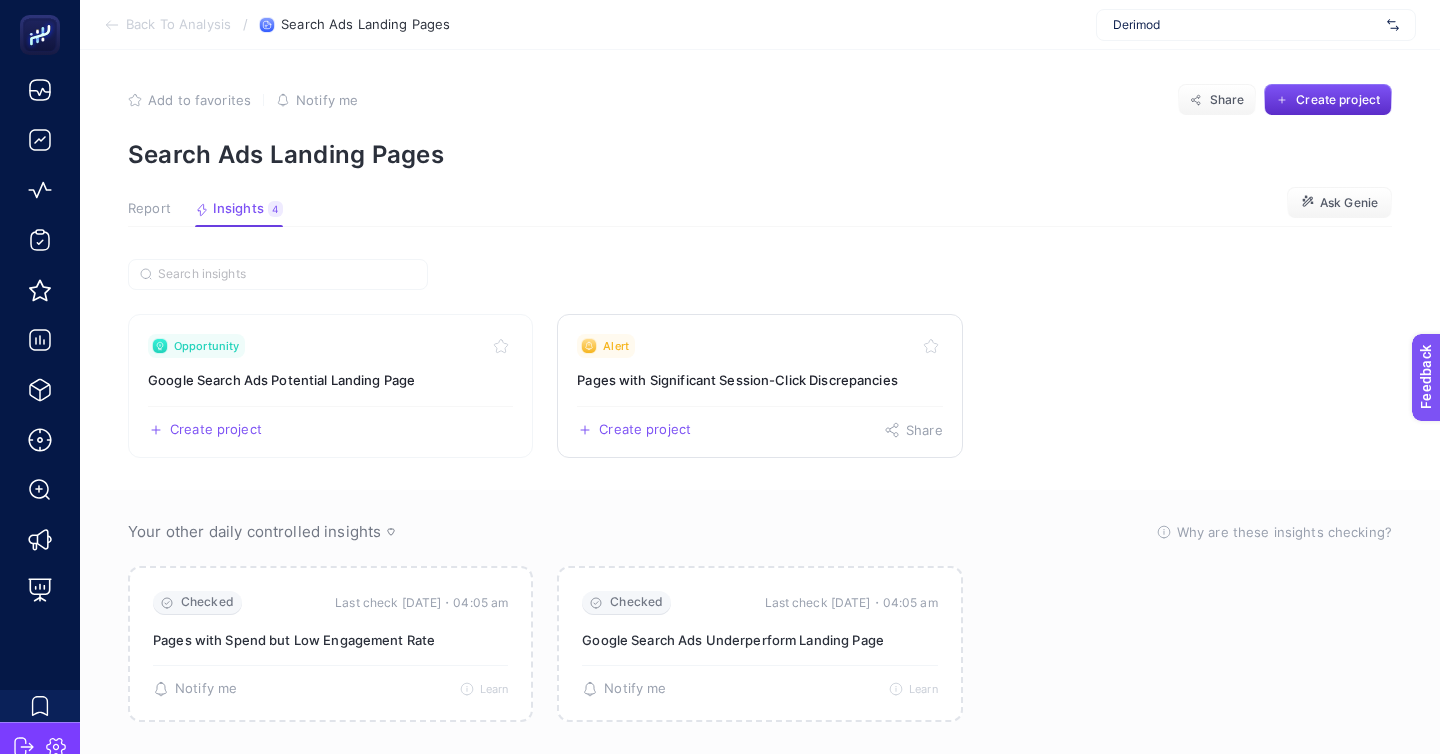 click on "Alert" at bounding box center [759, 346] 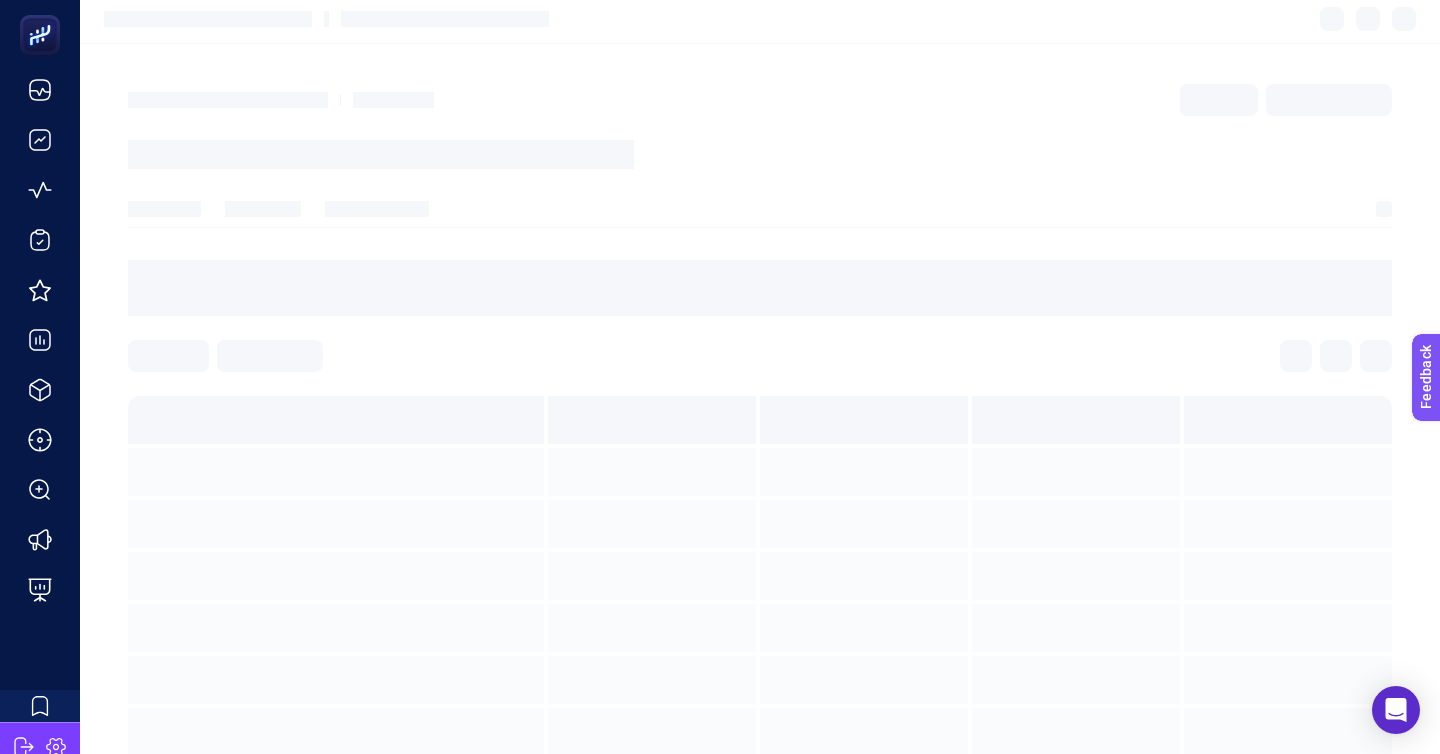 scroll, scrollTop: 0, scrollLeft: 0, axis: both 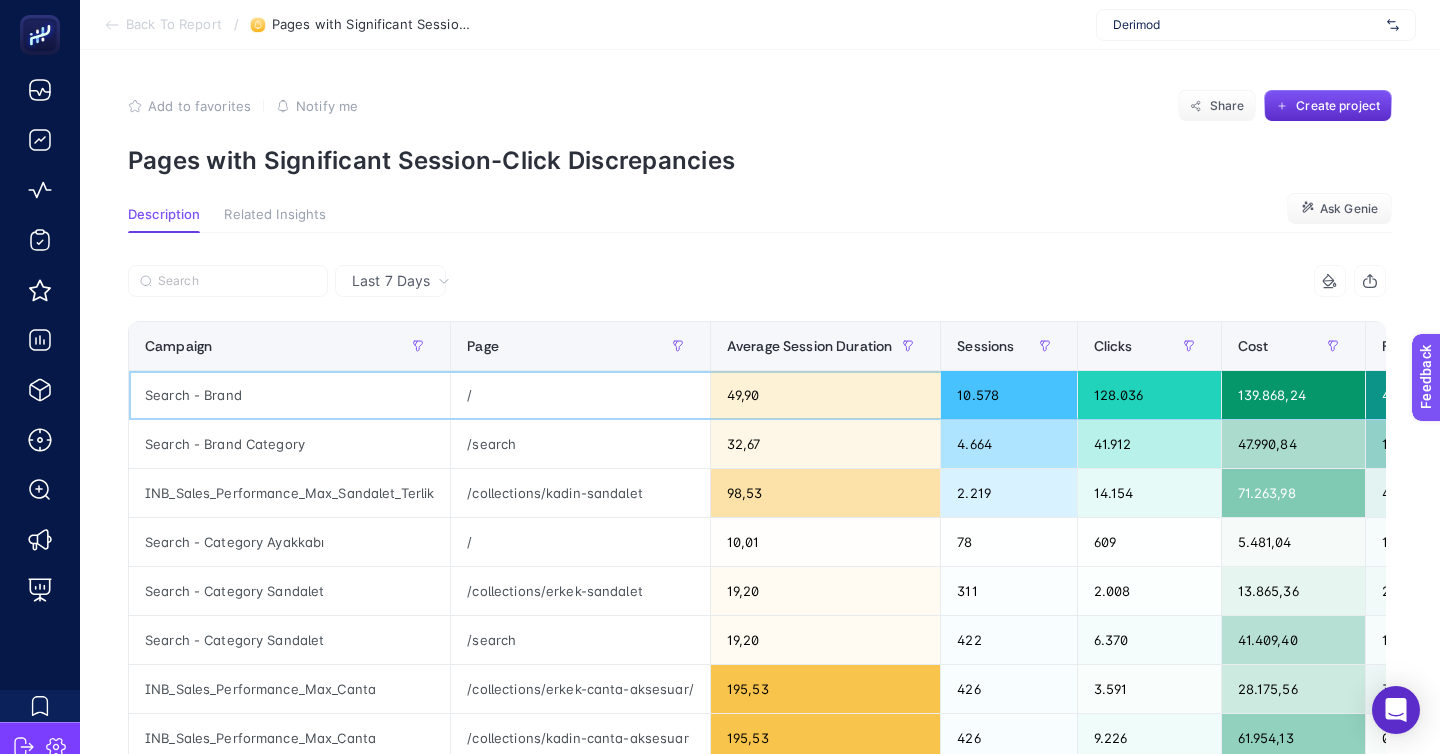 click on "49,90" 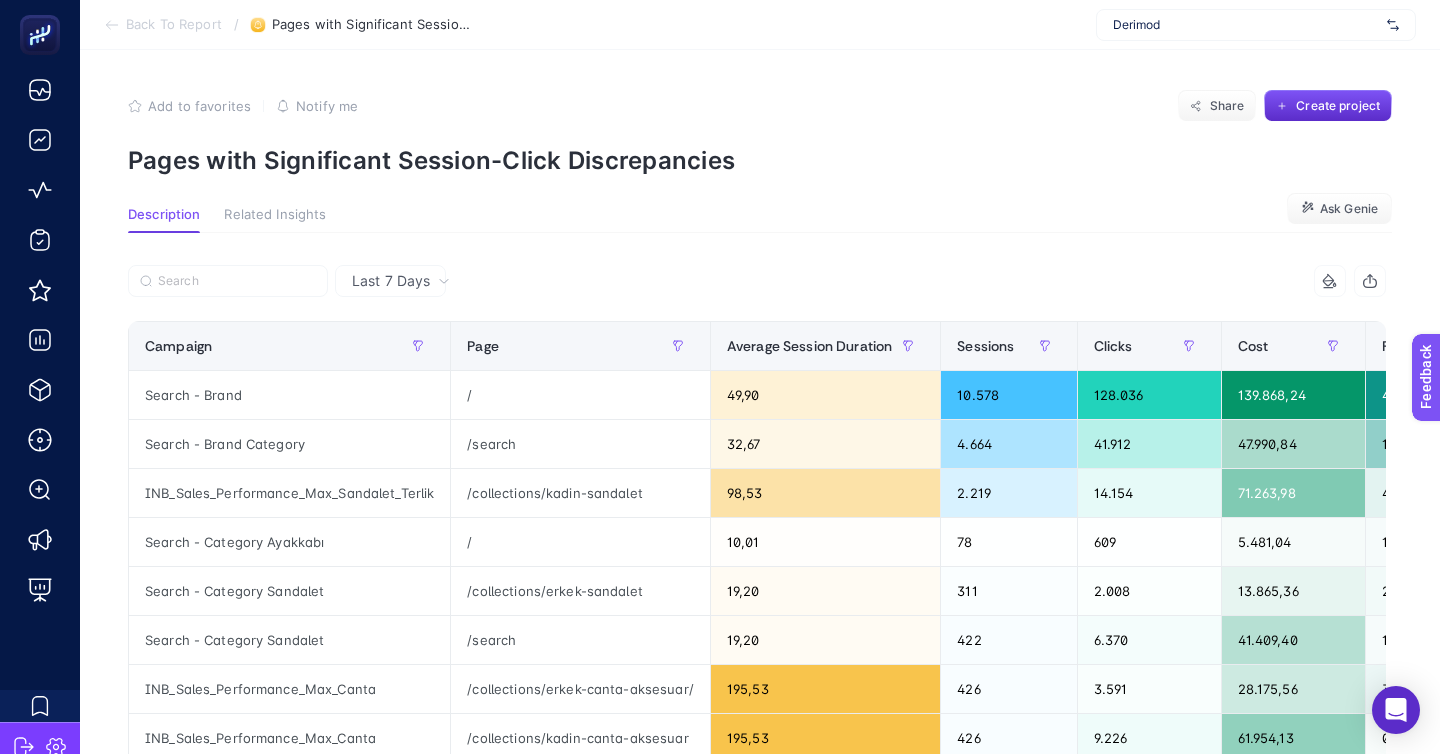 click on "Back To Report" at bounding box center [174, 25] 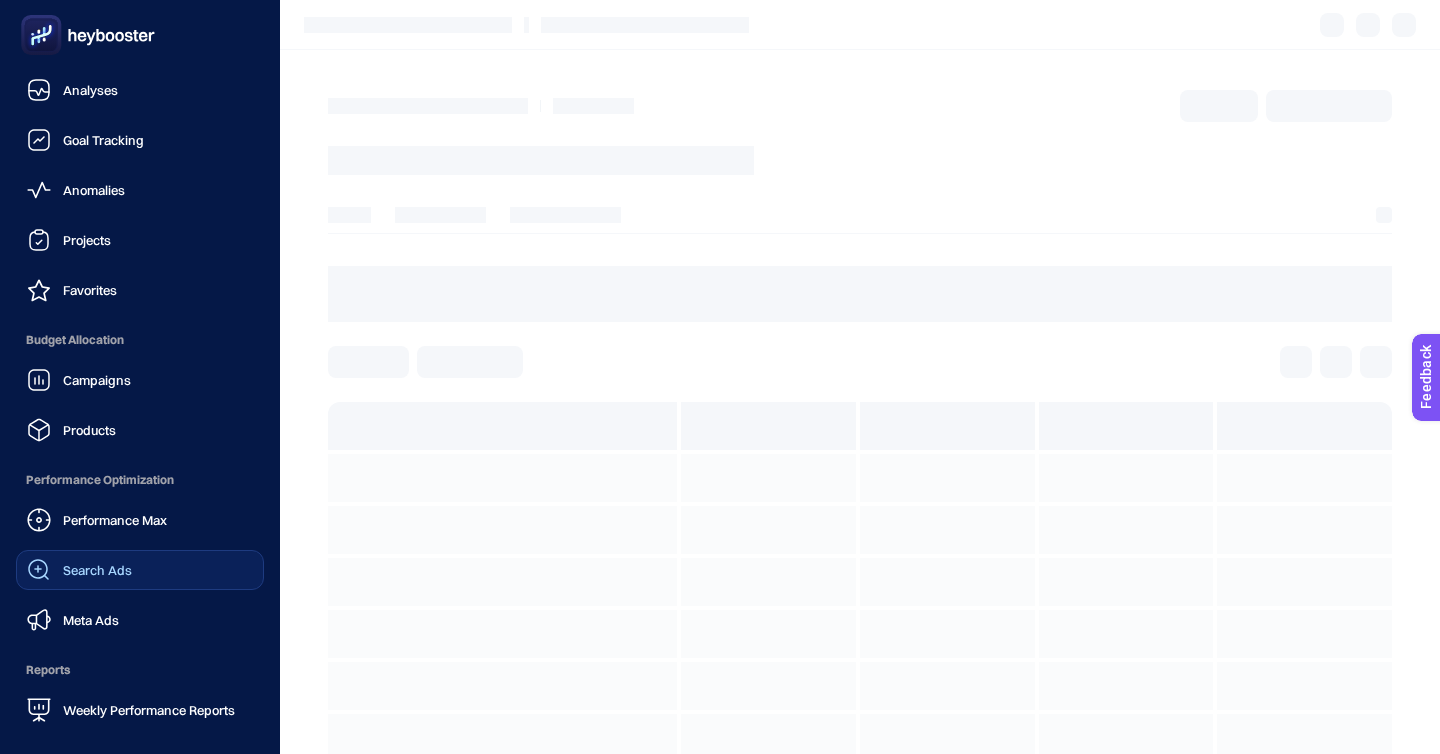 click on "Search Ads" 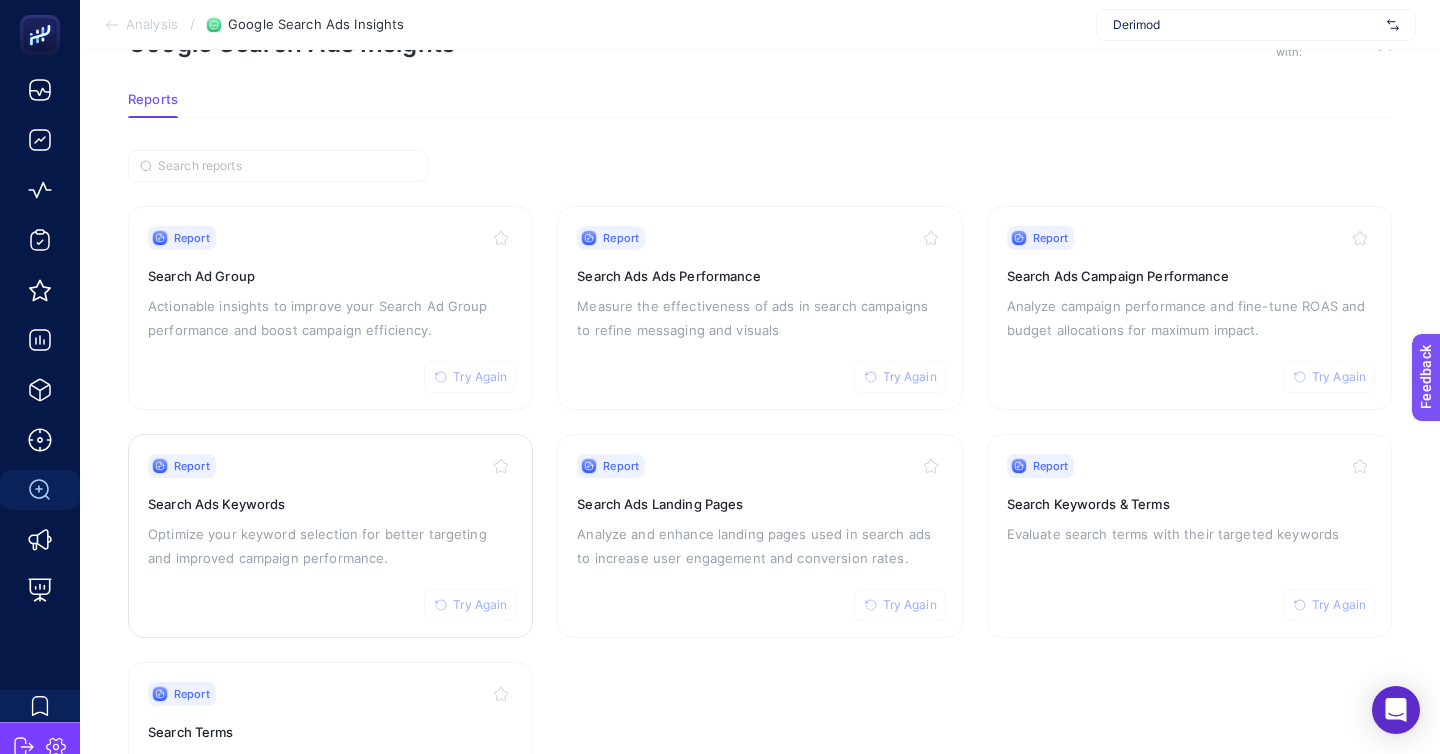 scroll, scrollTop: 59, scrollLeft: 0, axis: vertical 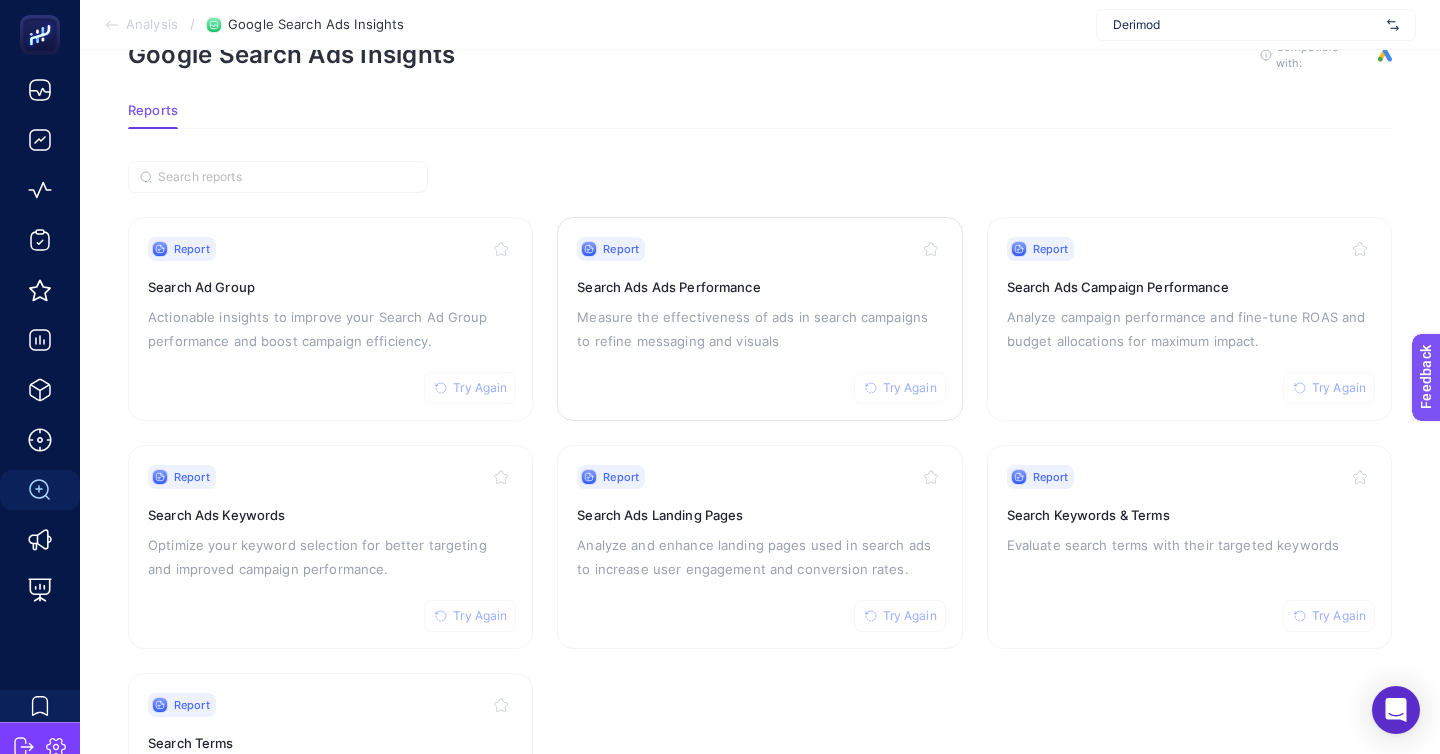 click on "Measure the effectiveness of ads in search campaigns to refine messaging and visuals" at bounding box center [759, 329] 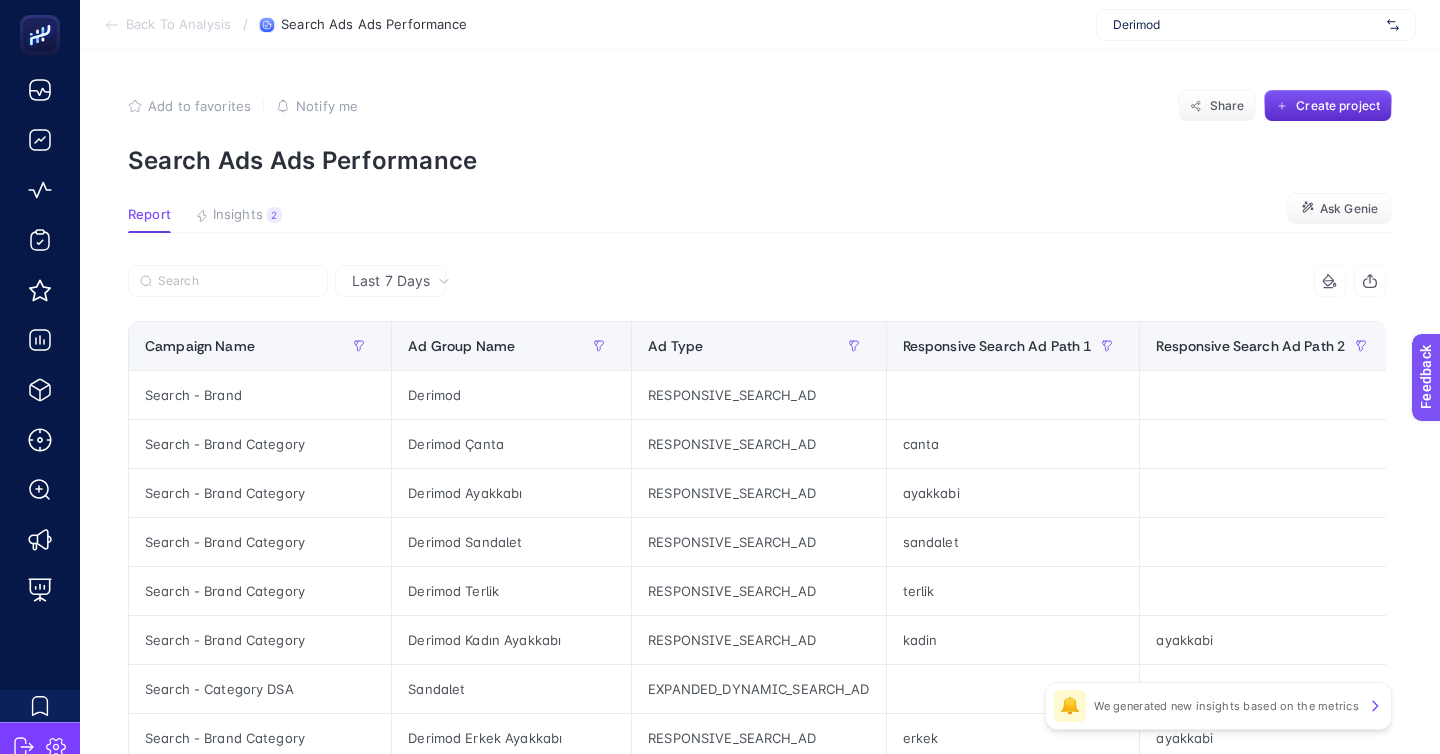 click on "Report Insights 2  We generated new insights based on the metrics  Ask Genie" at bounding box center [760, 220] 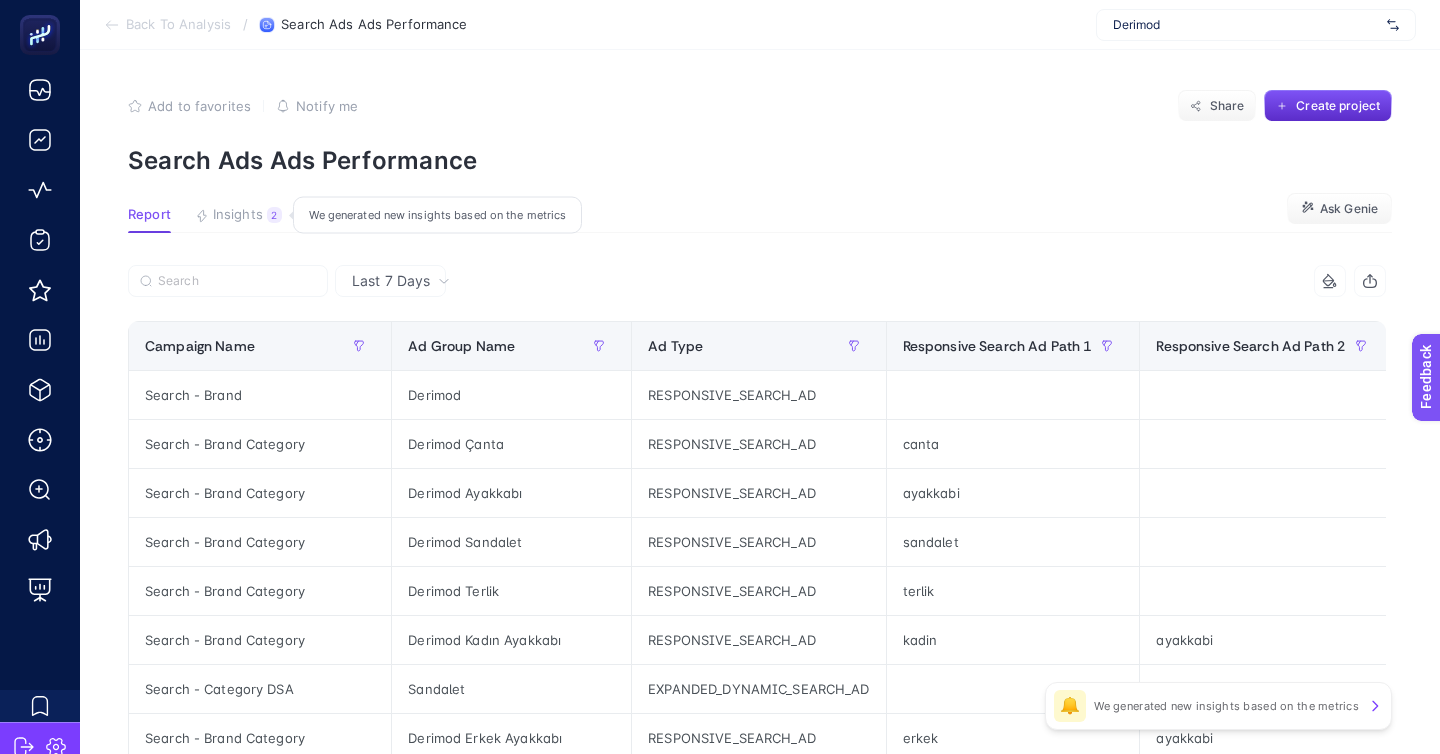 click on "2" at bounding box center [274, 215] 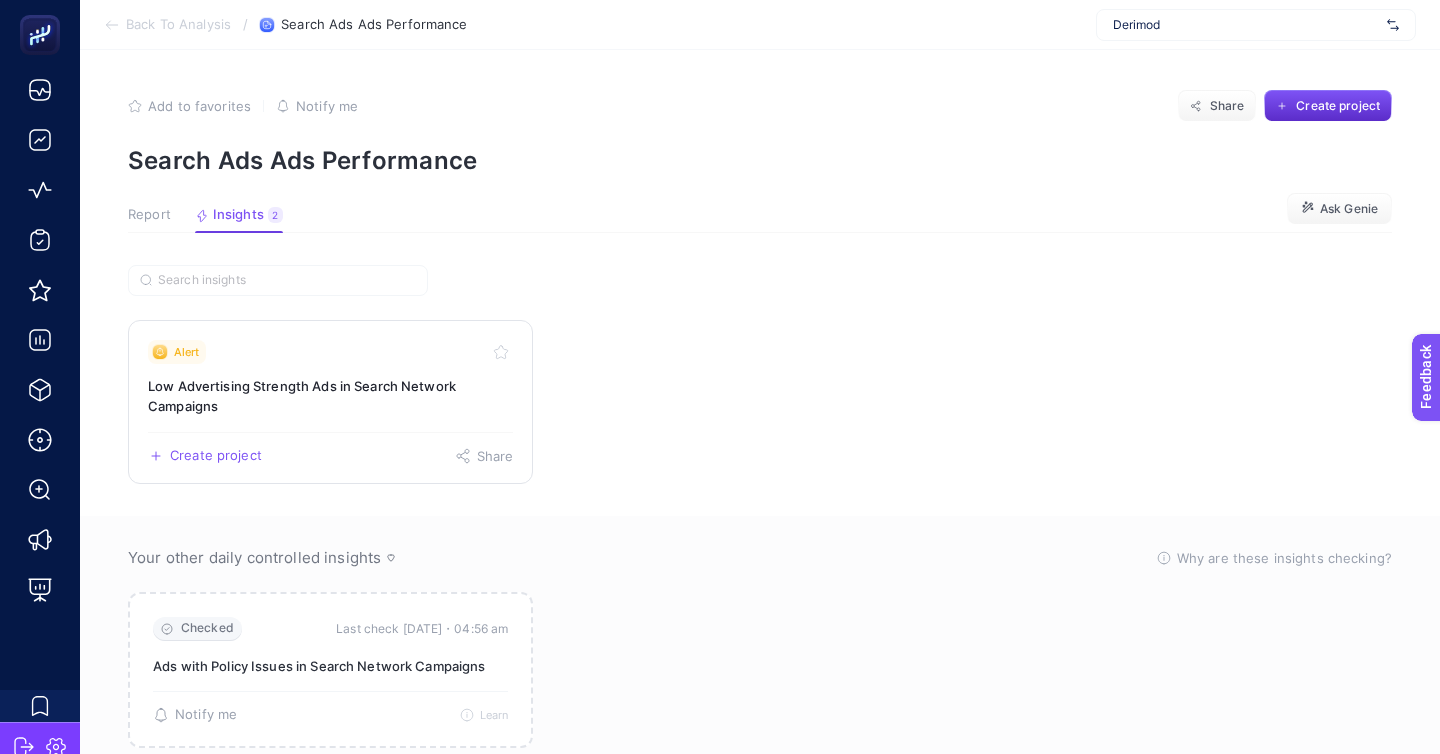 click on "Low Advertising Strength Ads in Search Network Campaigns" at bounding box center (330, 396) 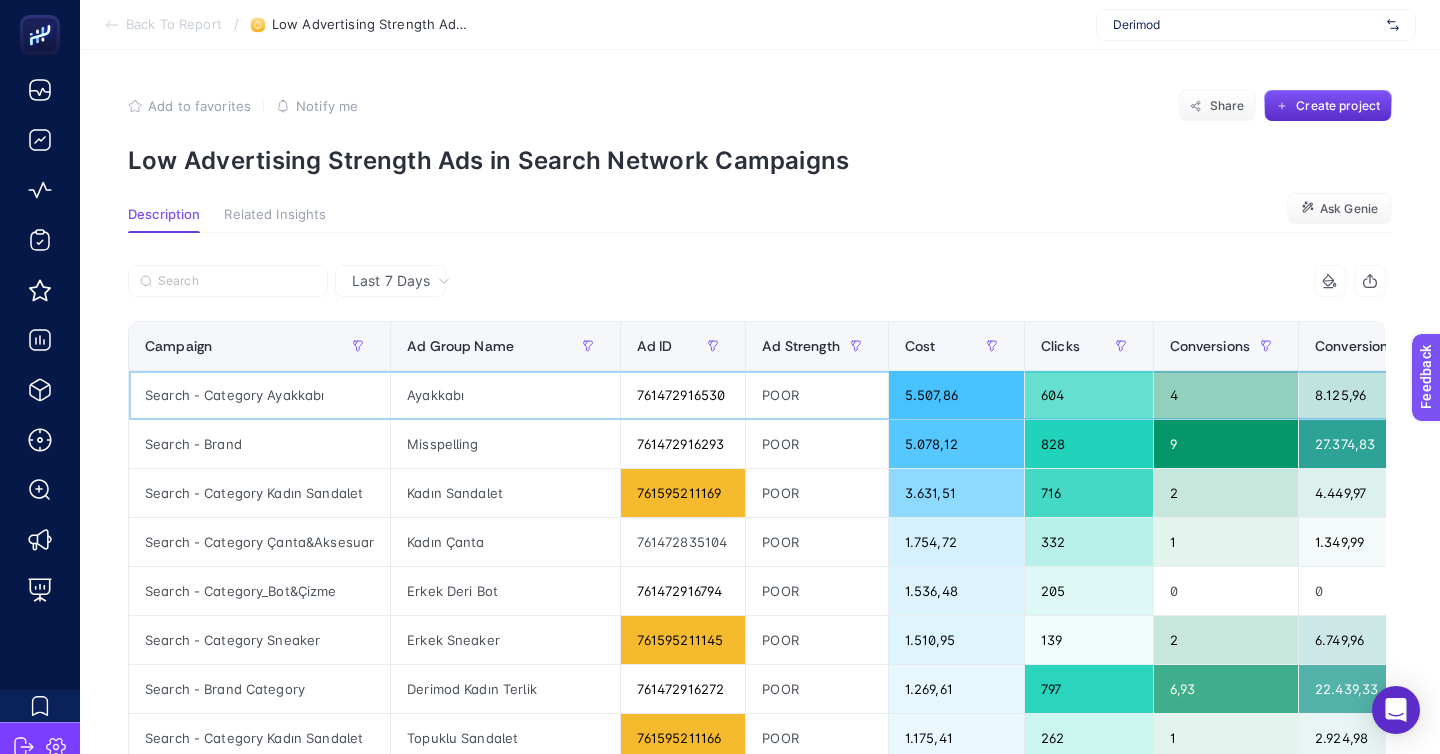 click on "Search - Category Ayakkabı" 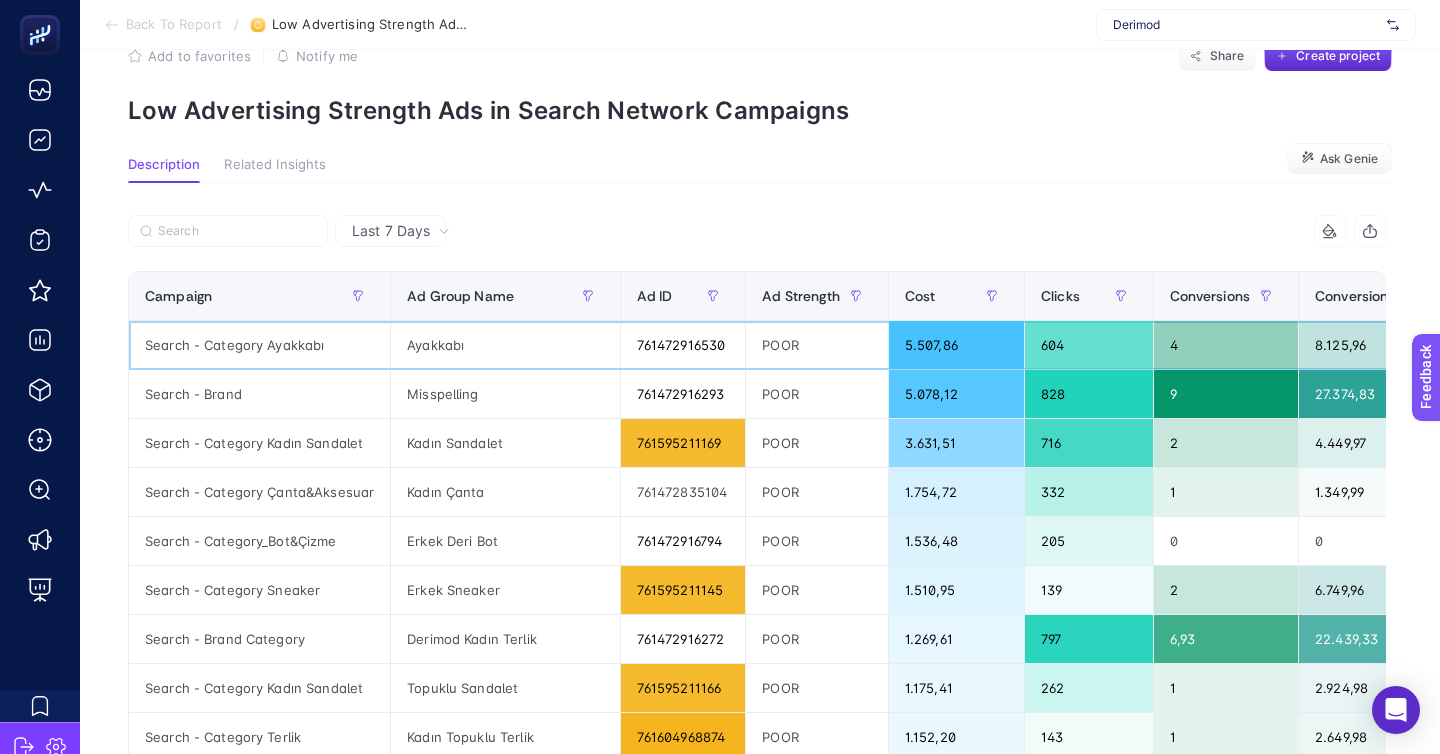 scroll, scrollTop: 0, scrollLeft: 0, axis: both 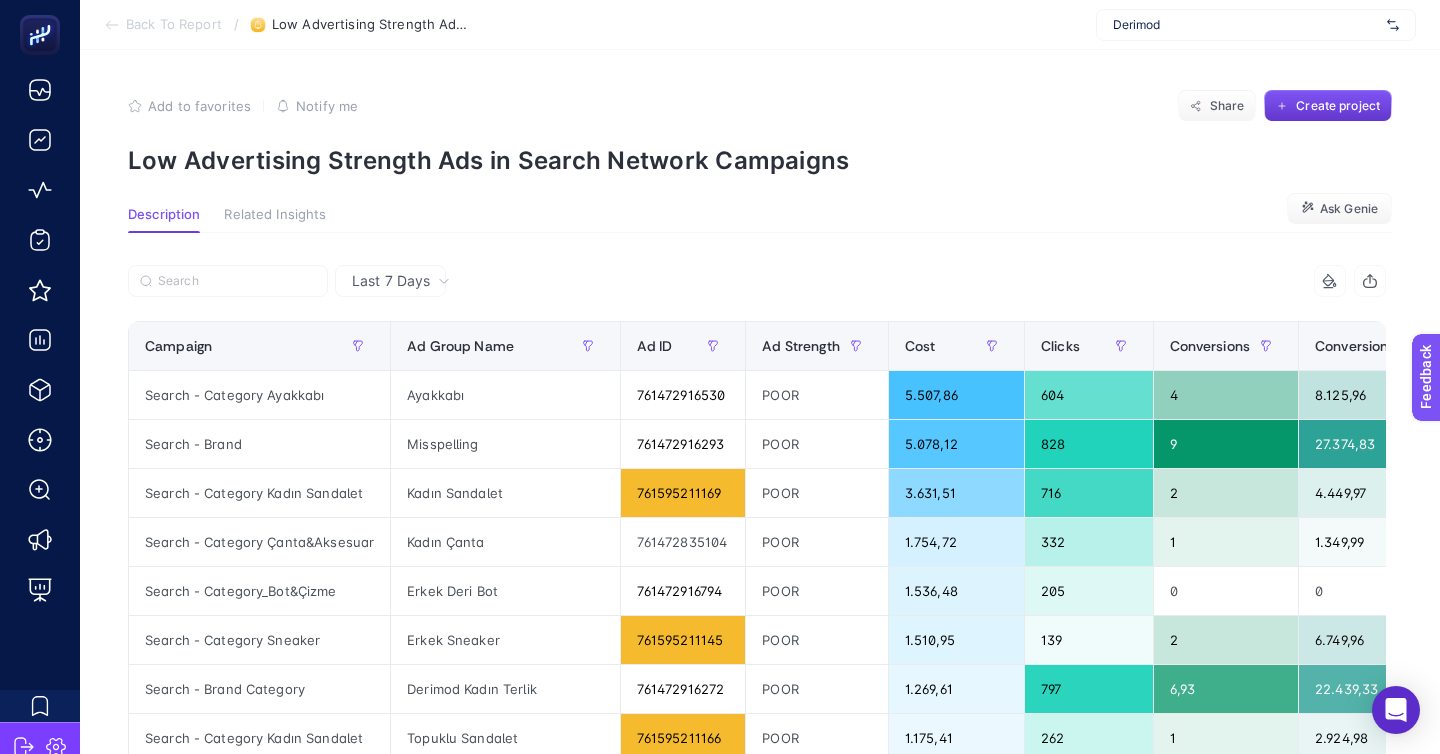 click on "Create project" at bounding box center (1328, 106) 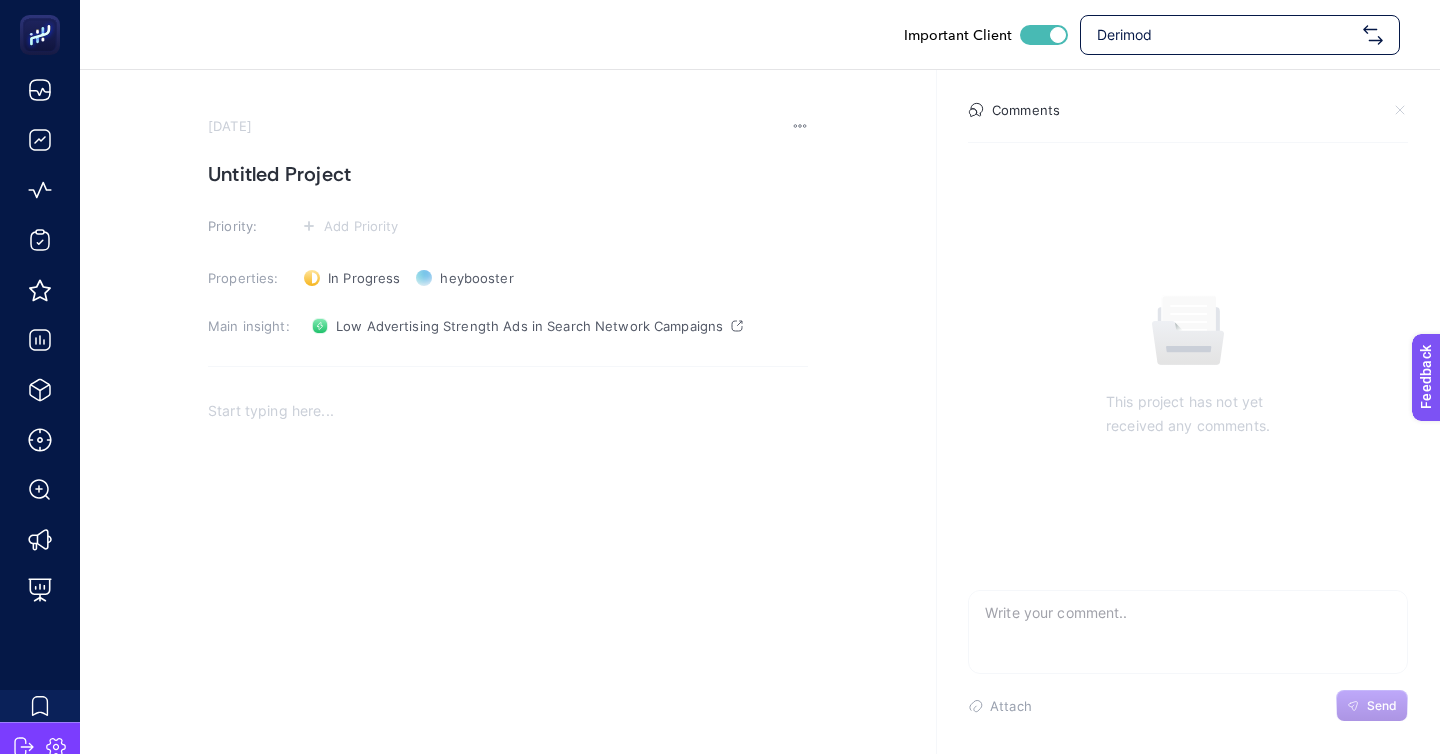 click on "Untitled Project" at bounding box center [508, 174] 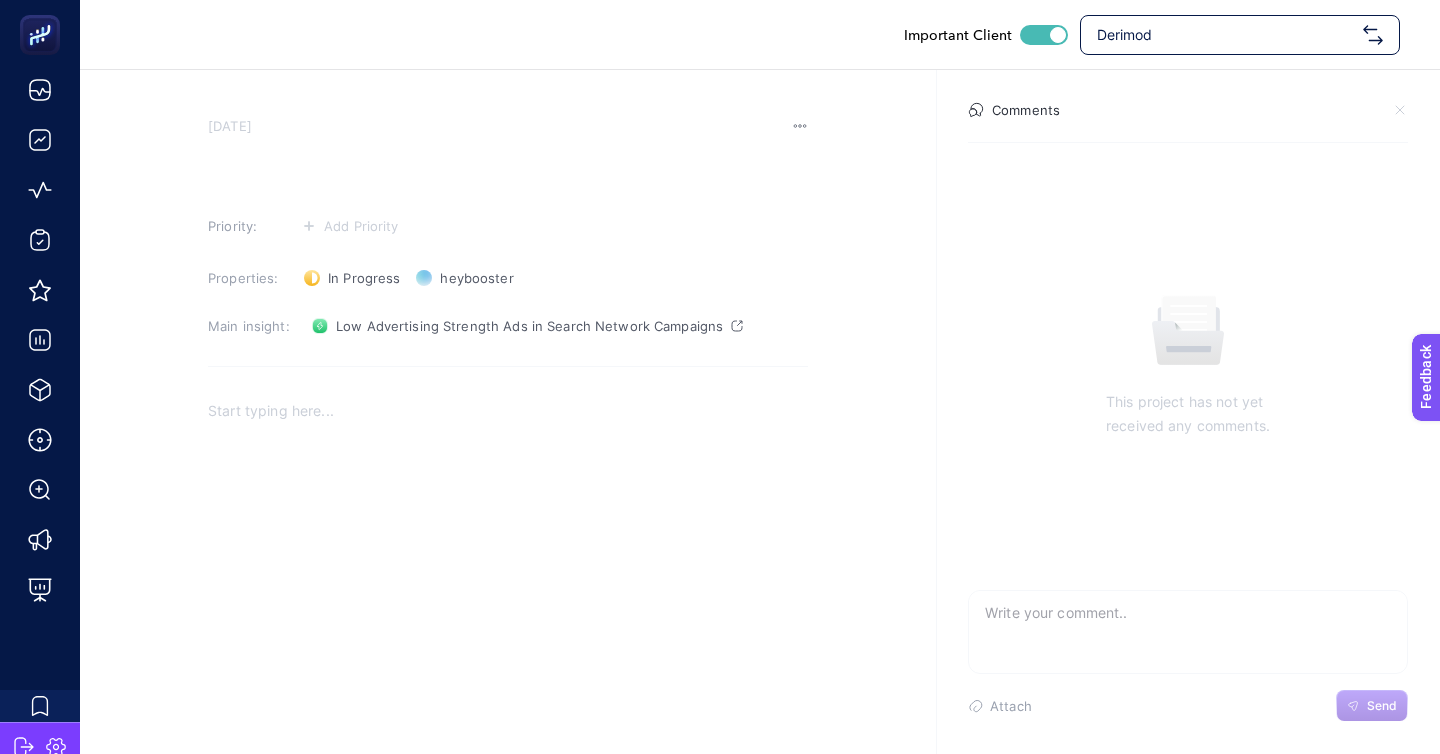 type 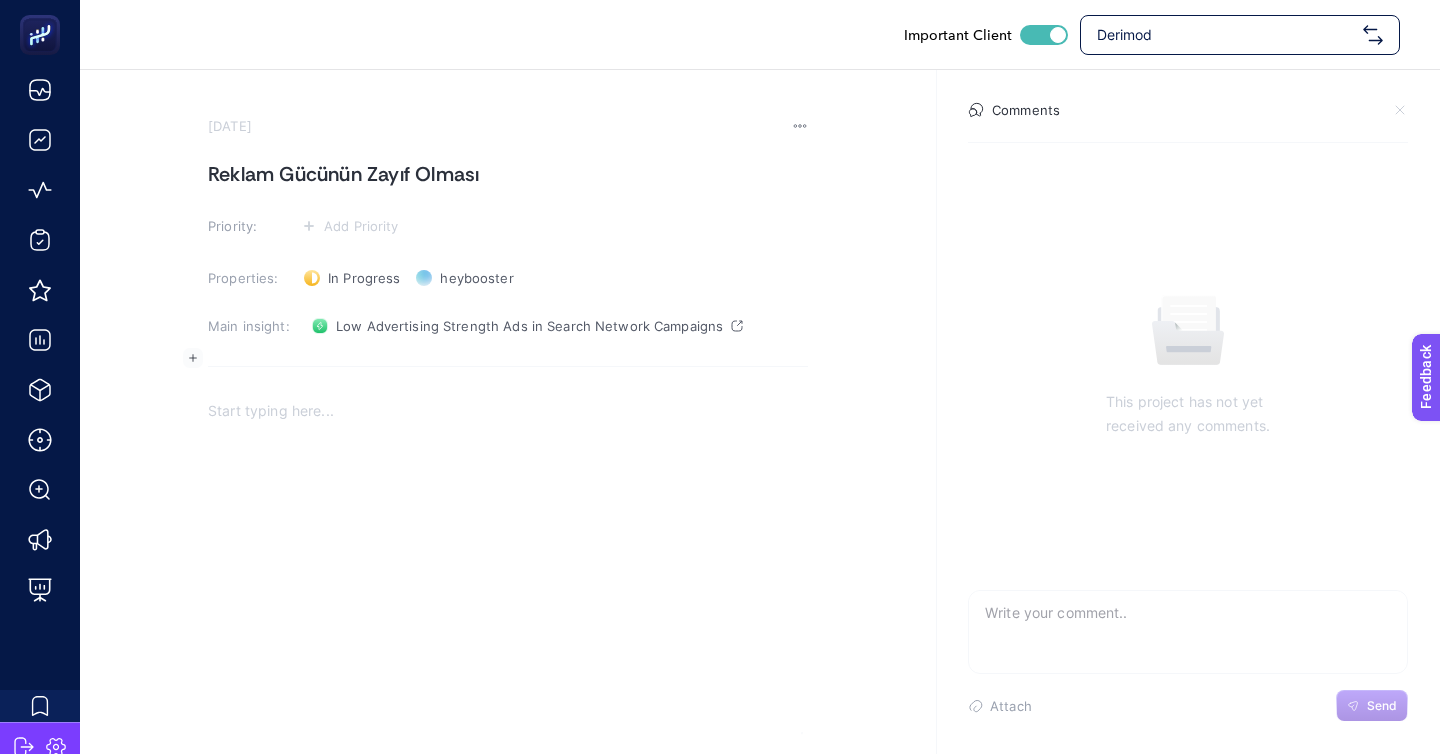 click at bounding box center [508, 586] 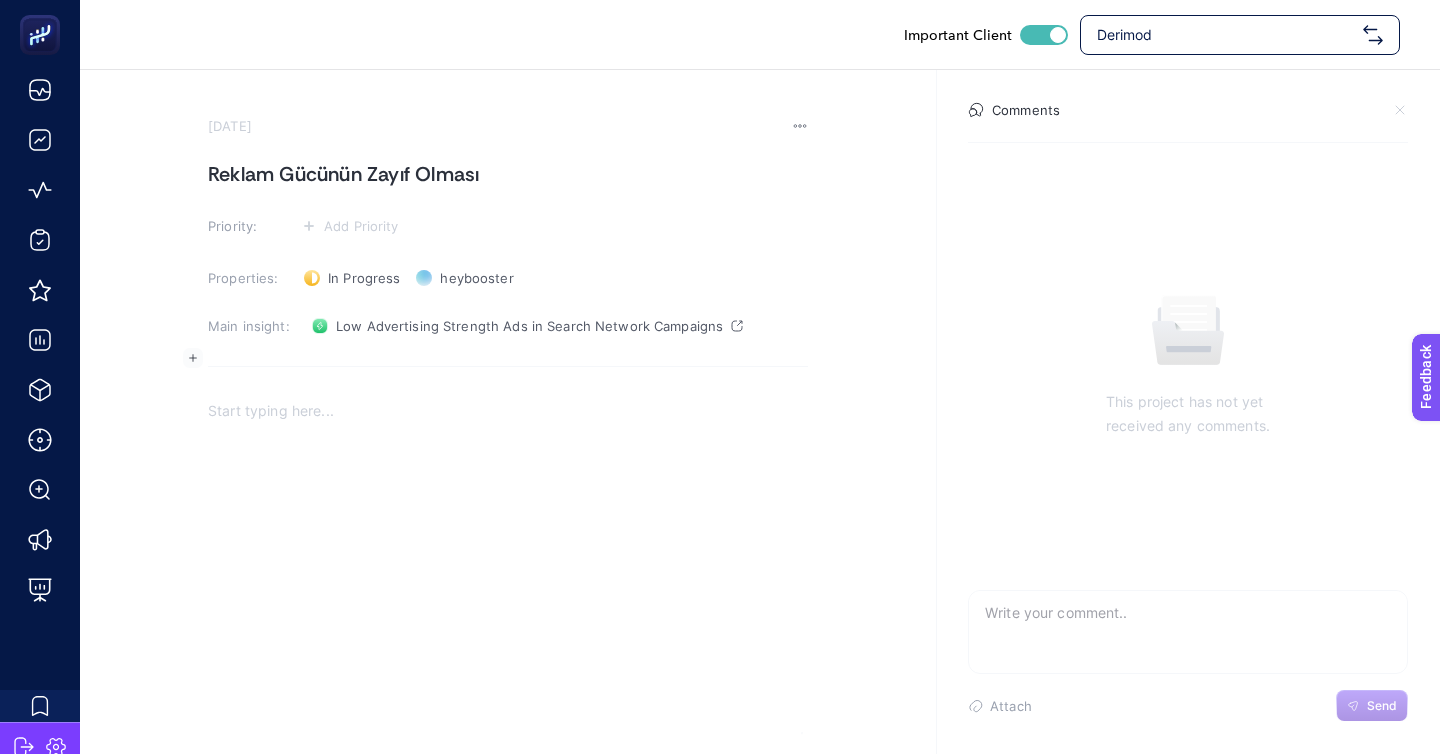 click at bounding box center (508, 586) 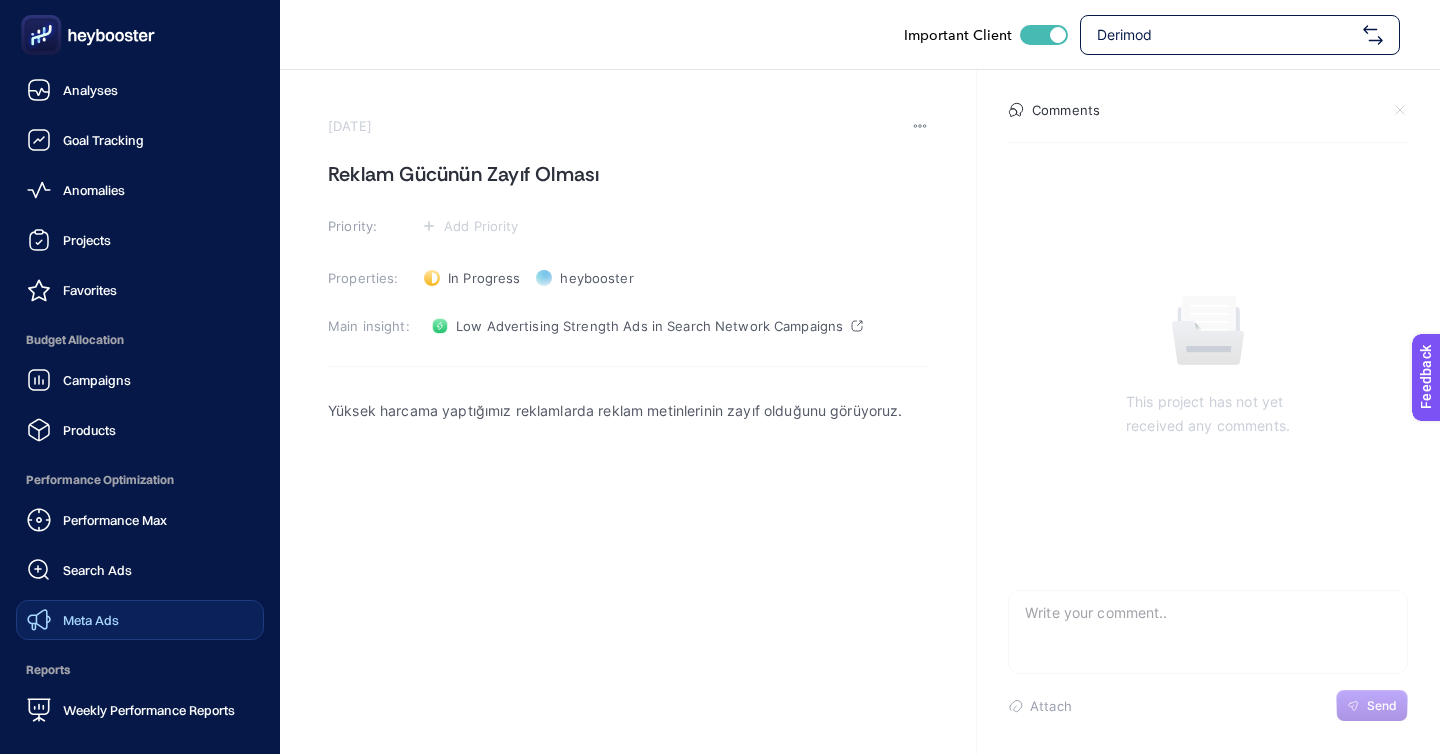 click on "Meta Ads" 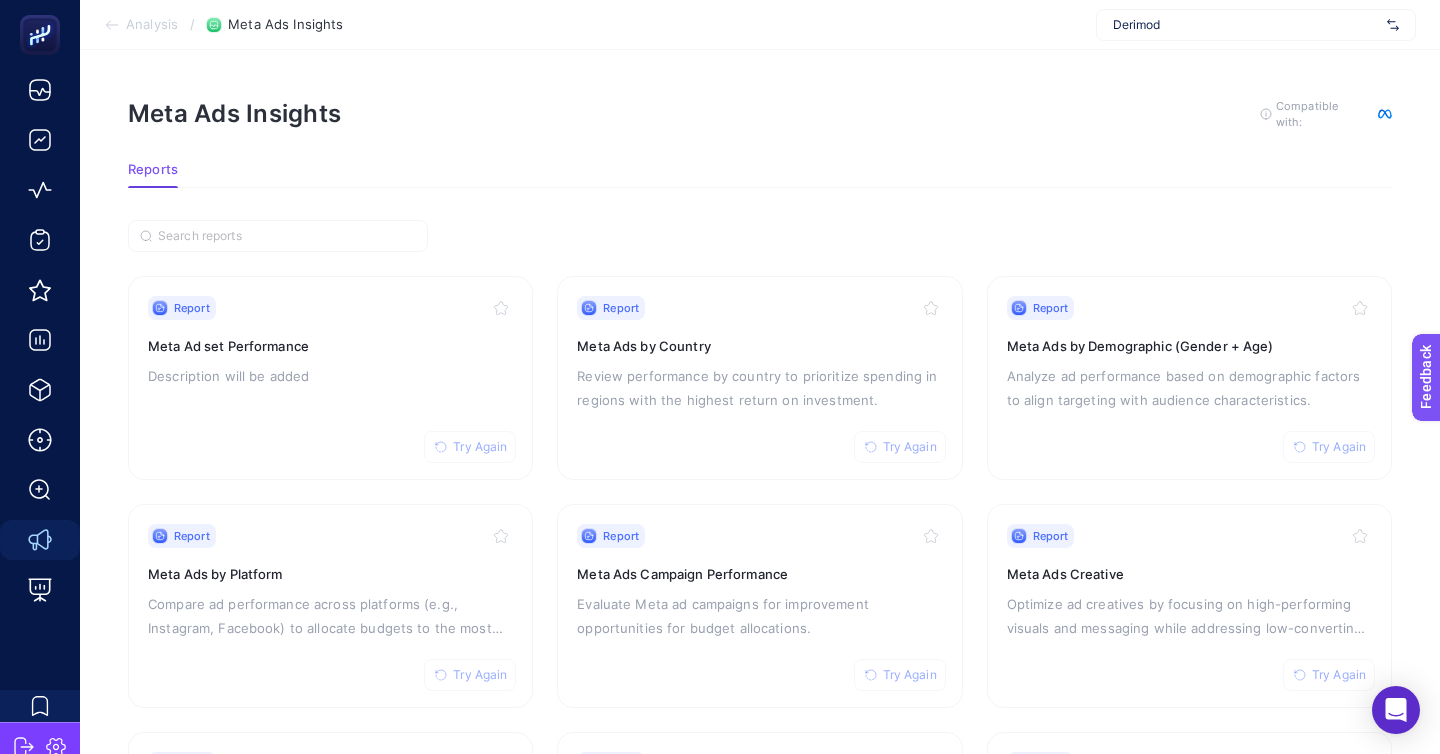 click on "Report Try Again Meta Ad set Performance  Description will be added" at bounding box center [330, 378] 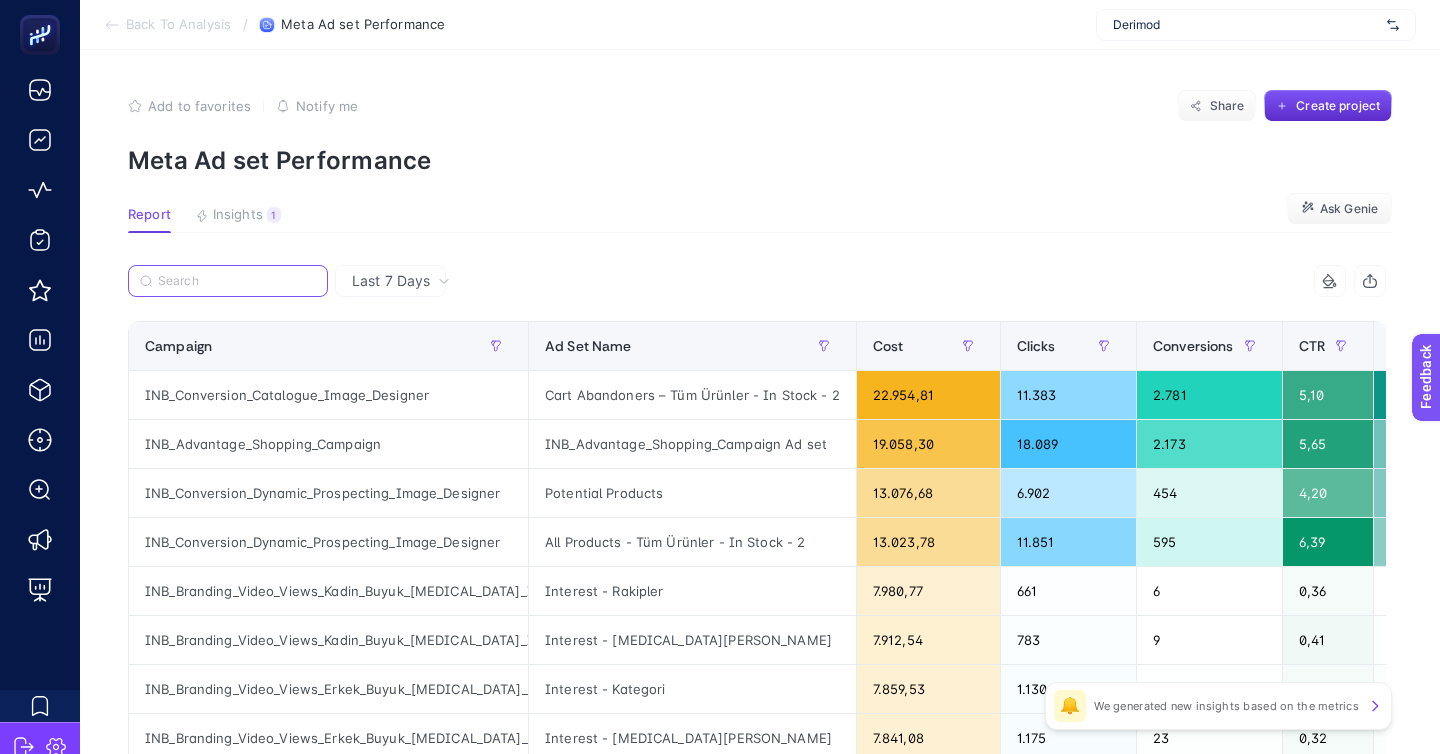 click at bounding box center (237, 281) 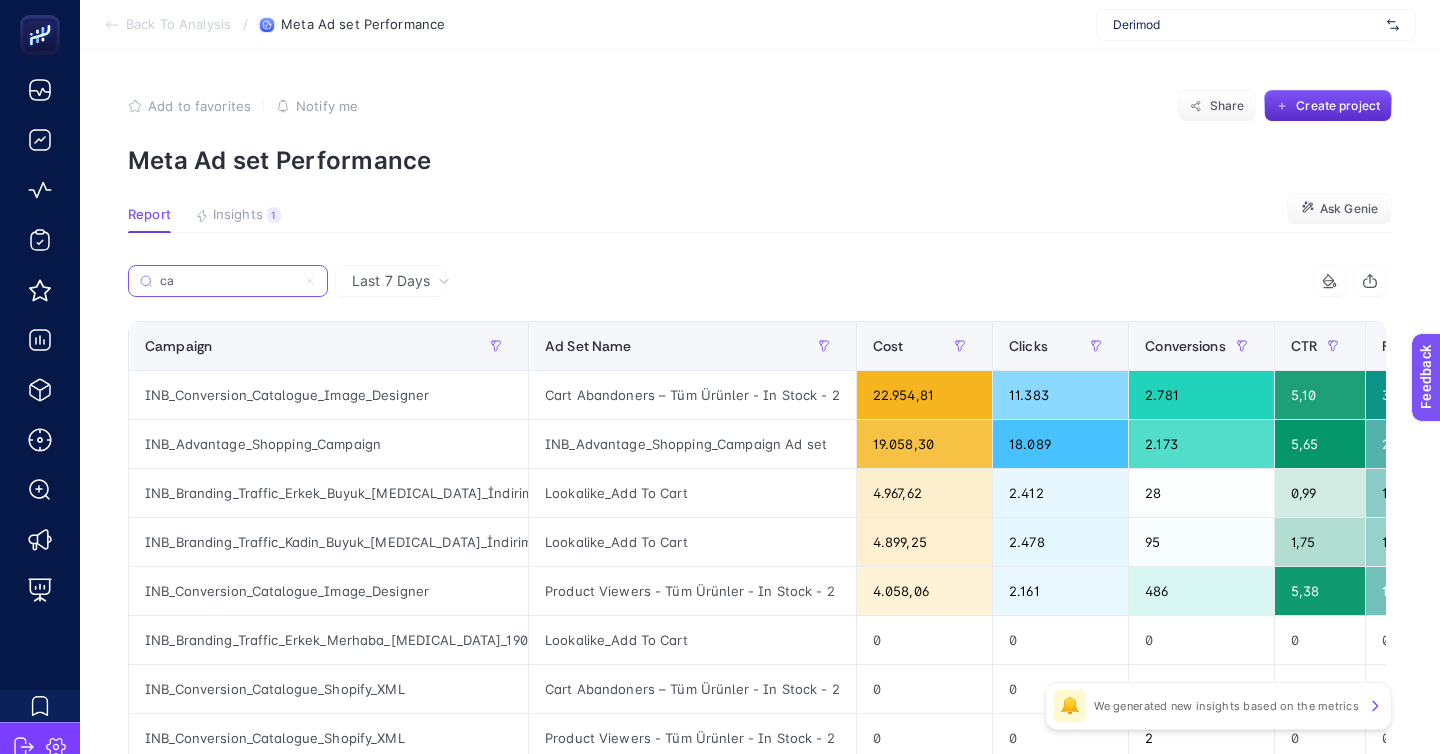 type on "ca" 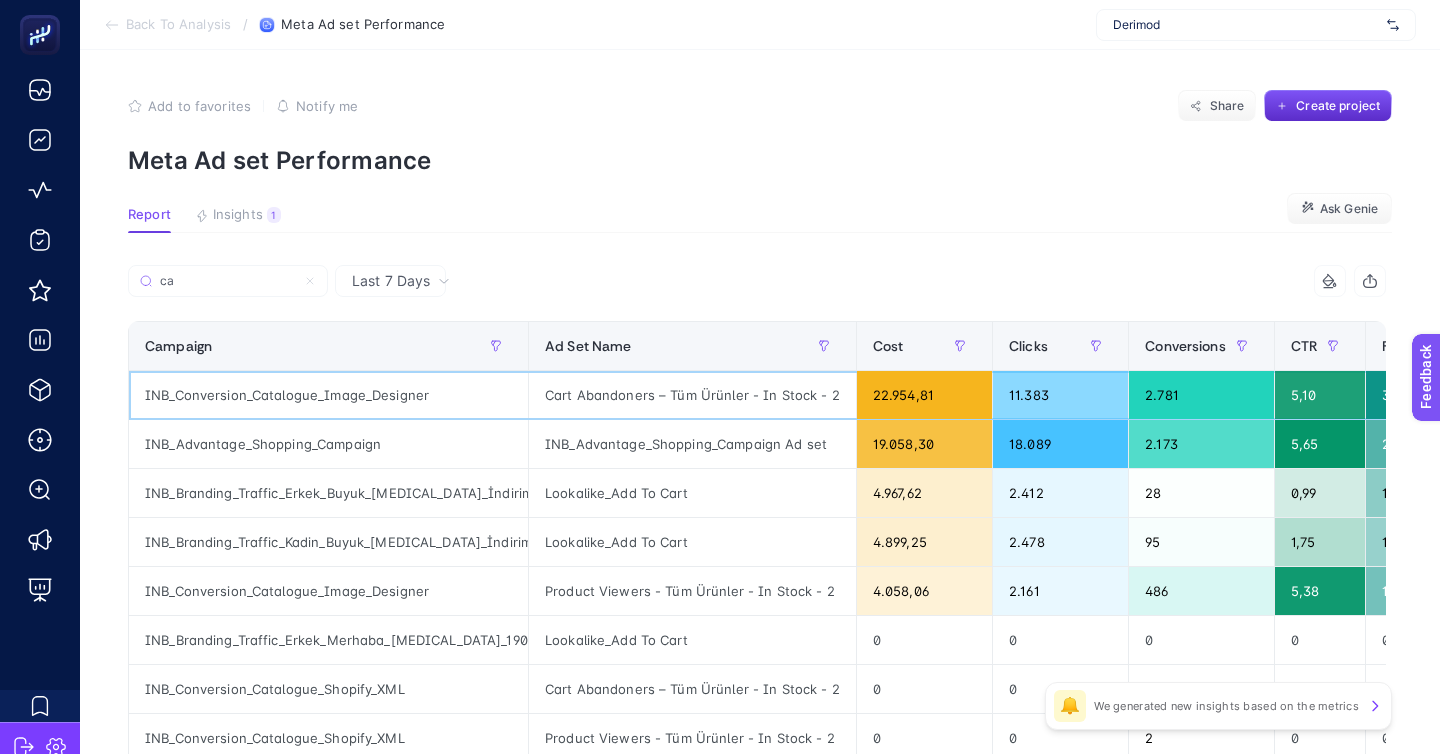 click on "Cart Abandoners – Tüm Ürünler - In Stock - 2" 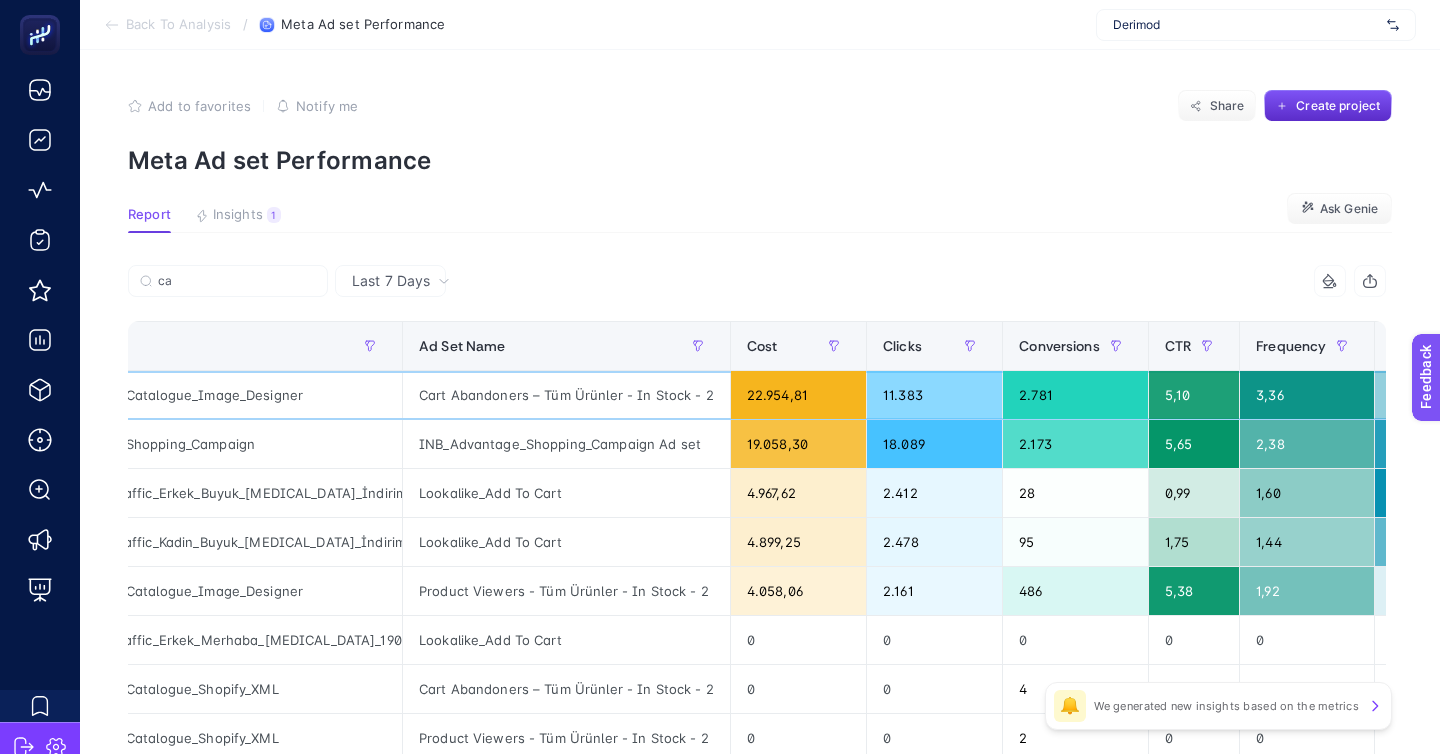 scroll, scrollTop: 0, scrollLeft: 127, axis: horizontal 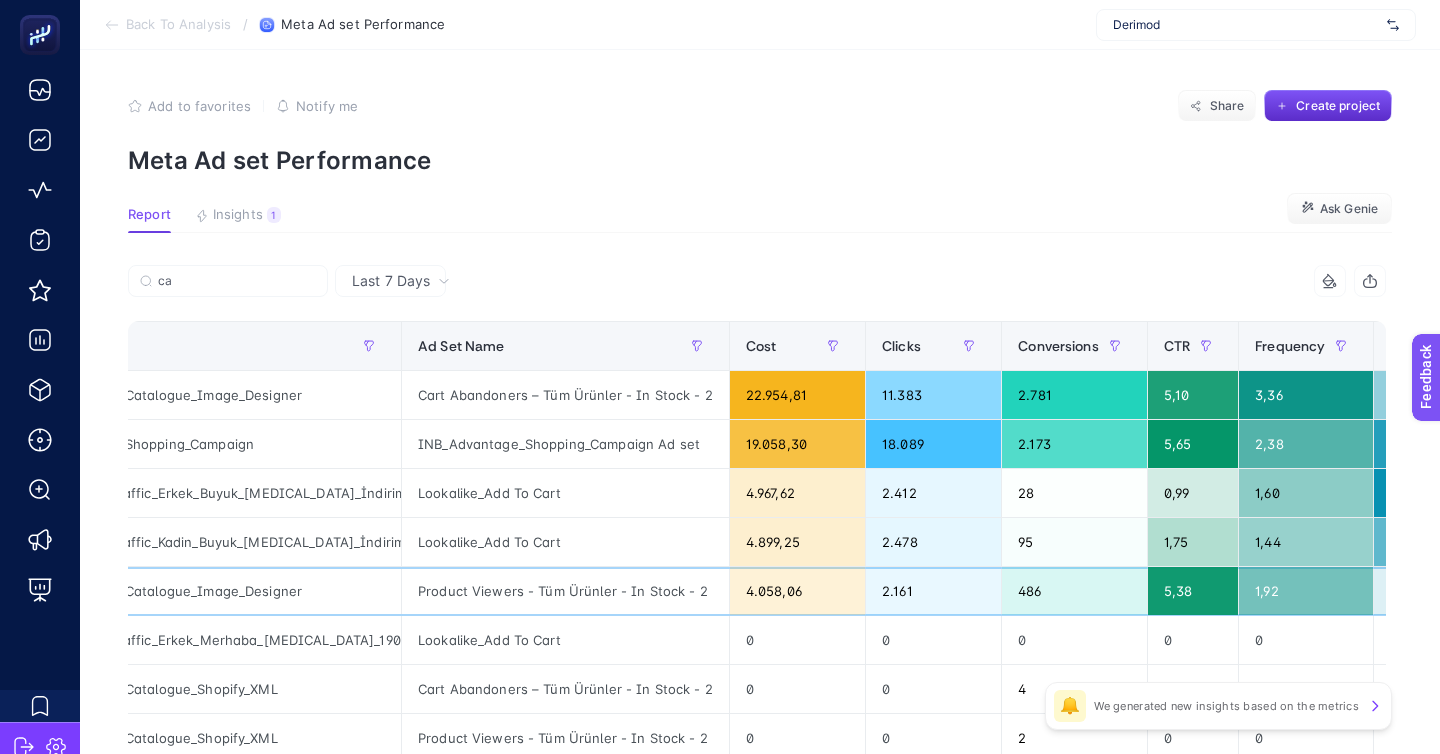 click on "Product Viewers - Tüm Ürünler - In Stock - 2" 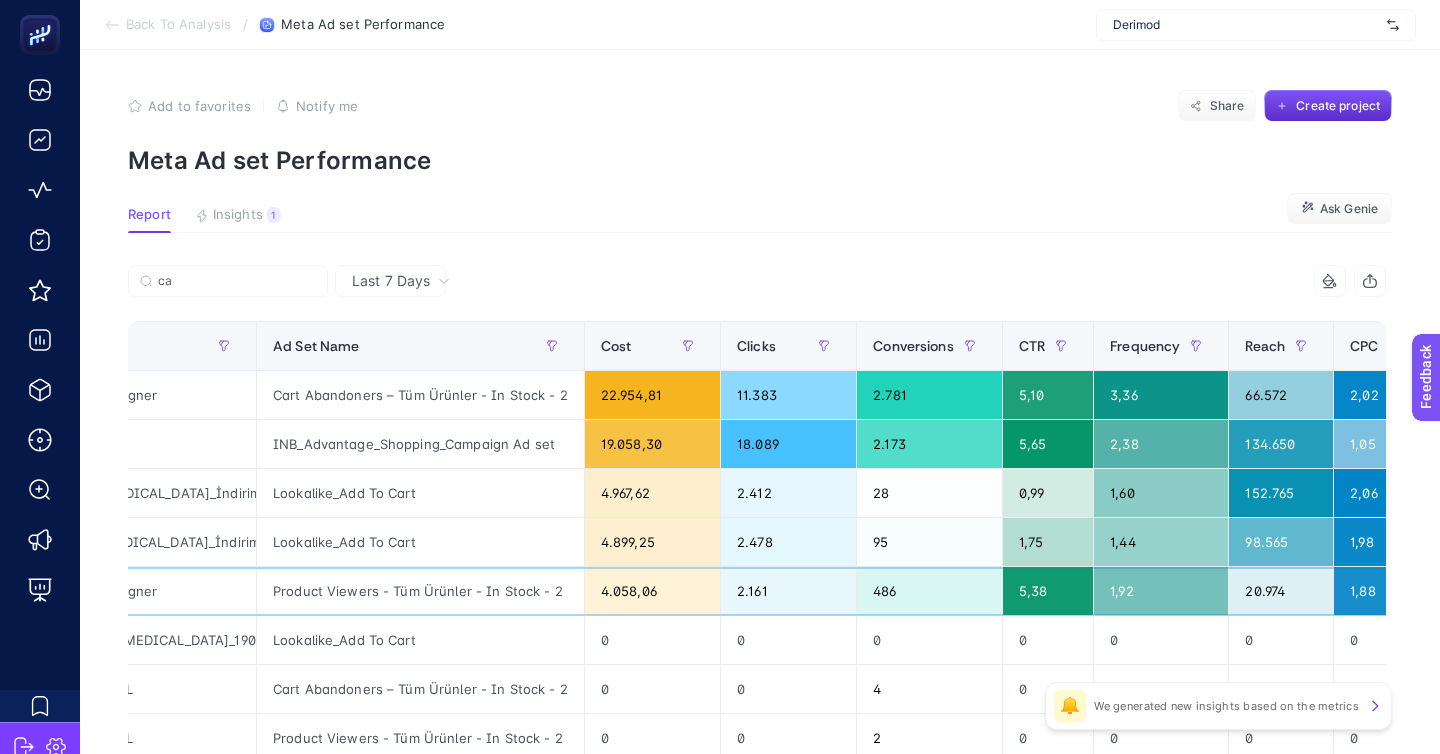 scroll, scrollTop: 0, scrollLeft: 274, axis: horizontal 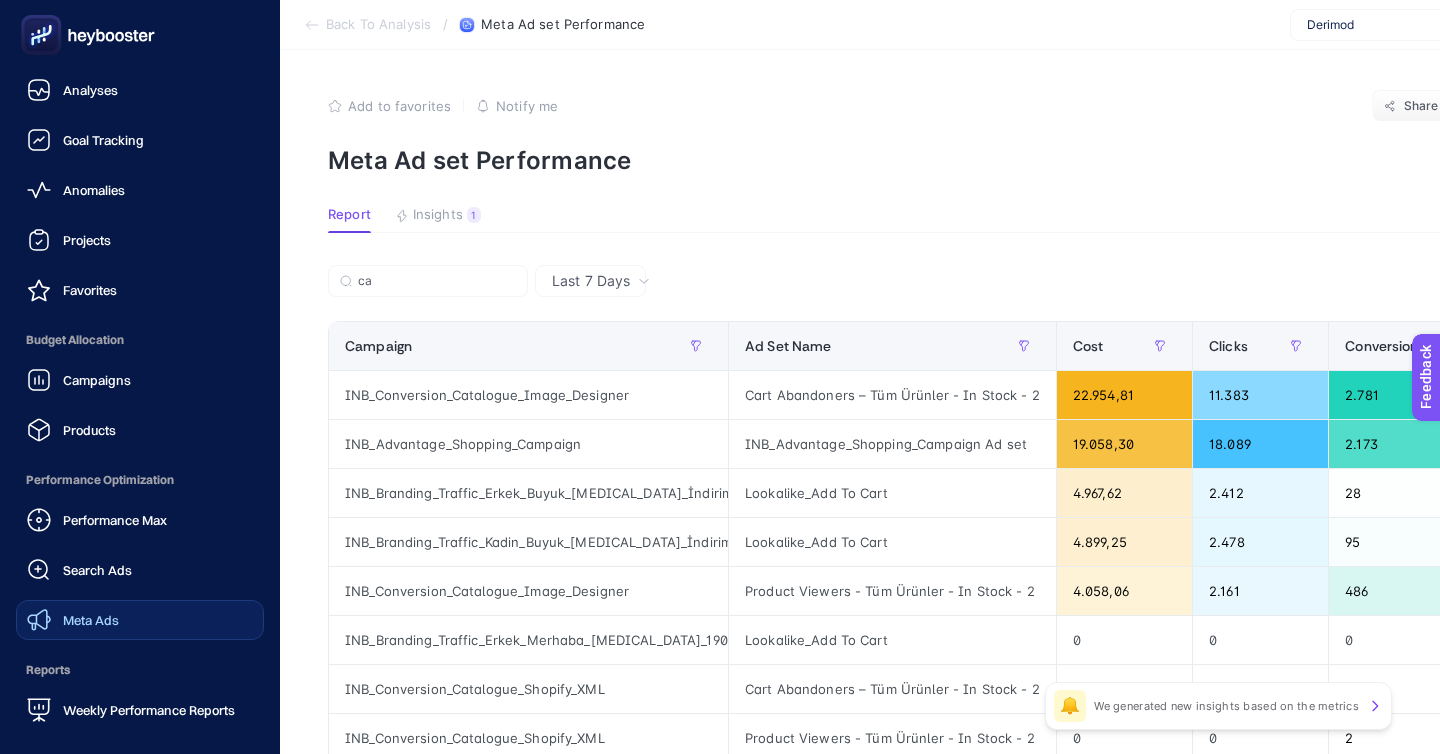 click on "Meta Ads" 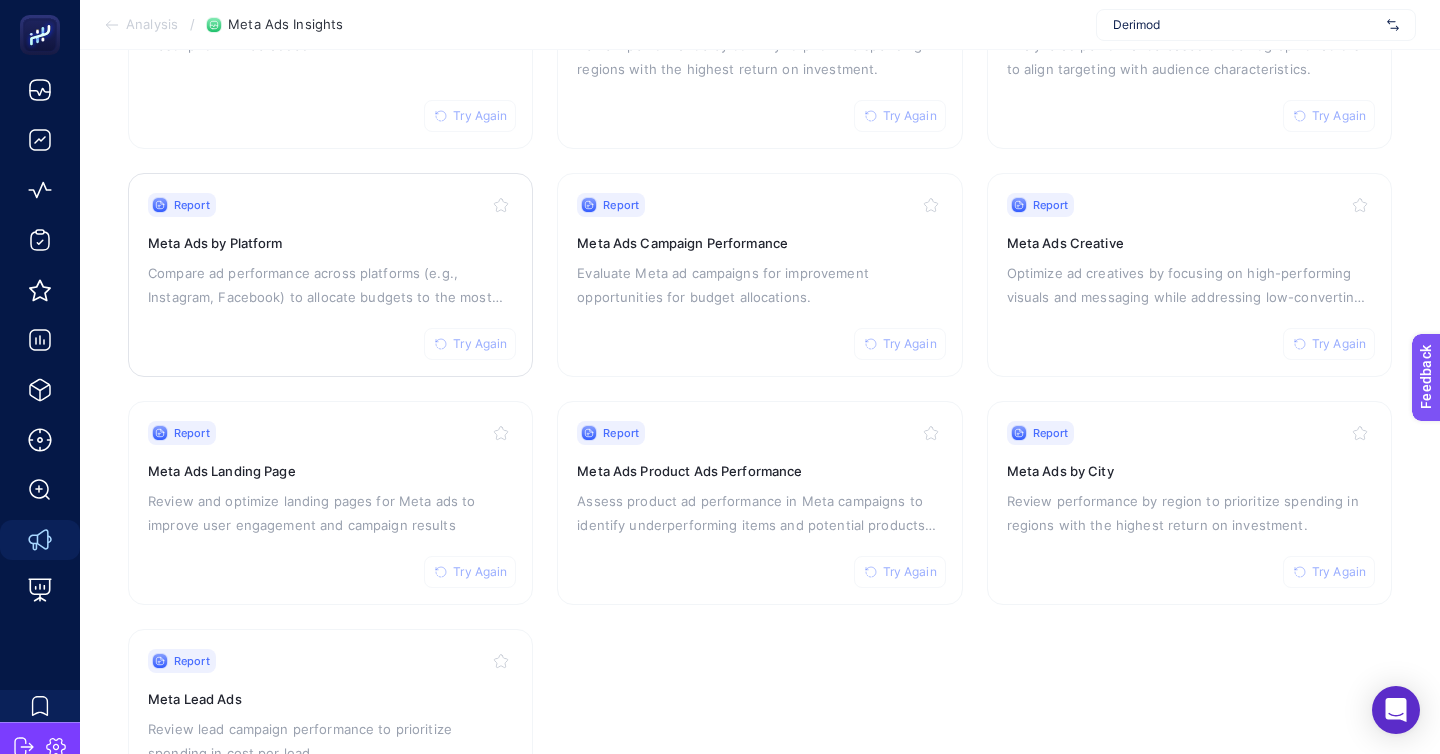 scroll, scrollTop: 335, scrollLeft: 0, axis: vertical 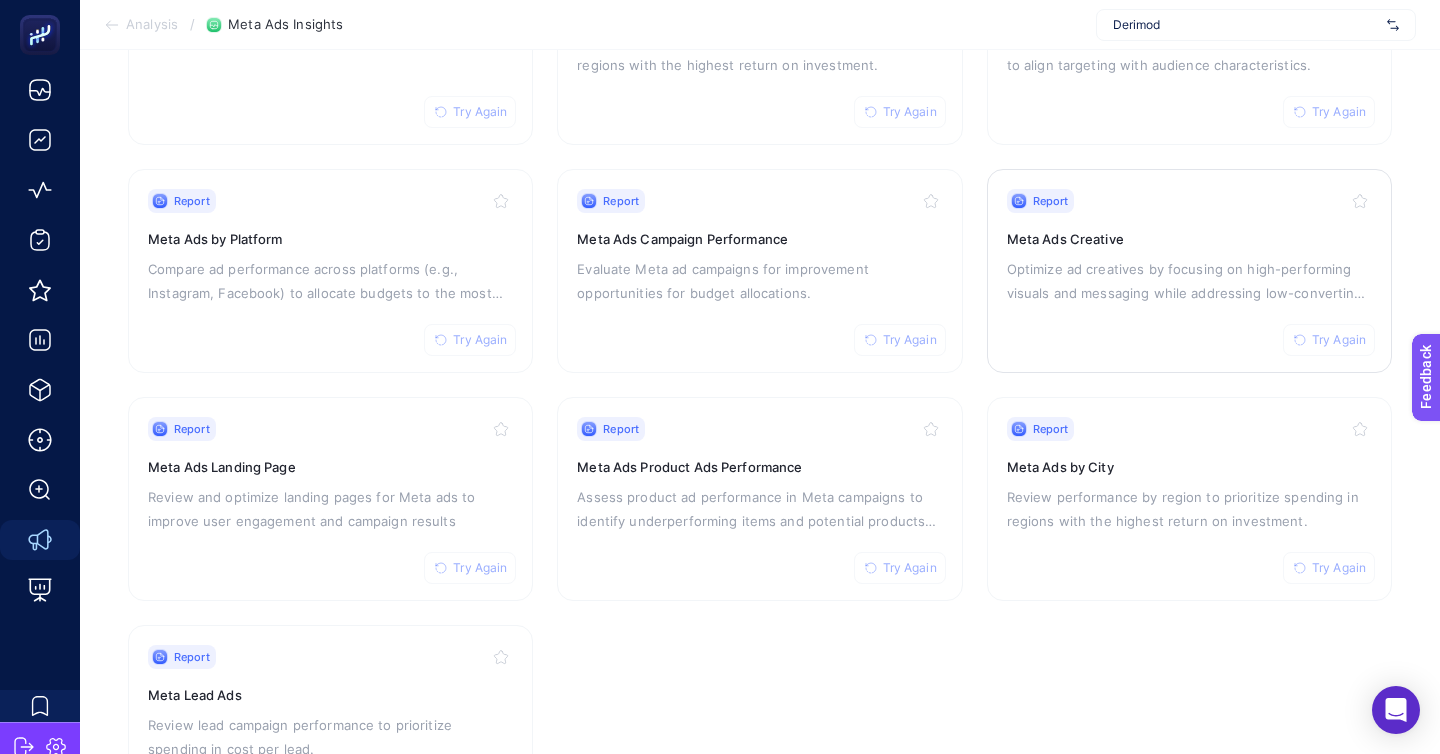 click on "Report Try Again Meta Ads Creative Optimize ad creatives by focusing on high-performing visuals and messaging while addressing low-converting assets." at bounding box center [1189, 271] 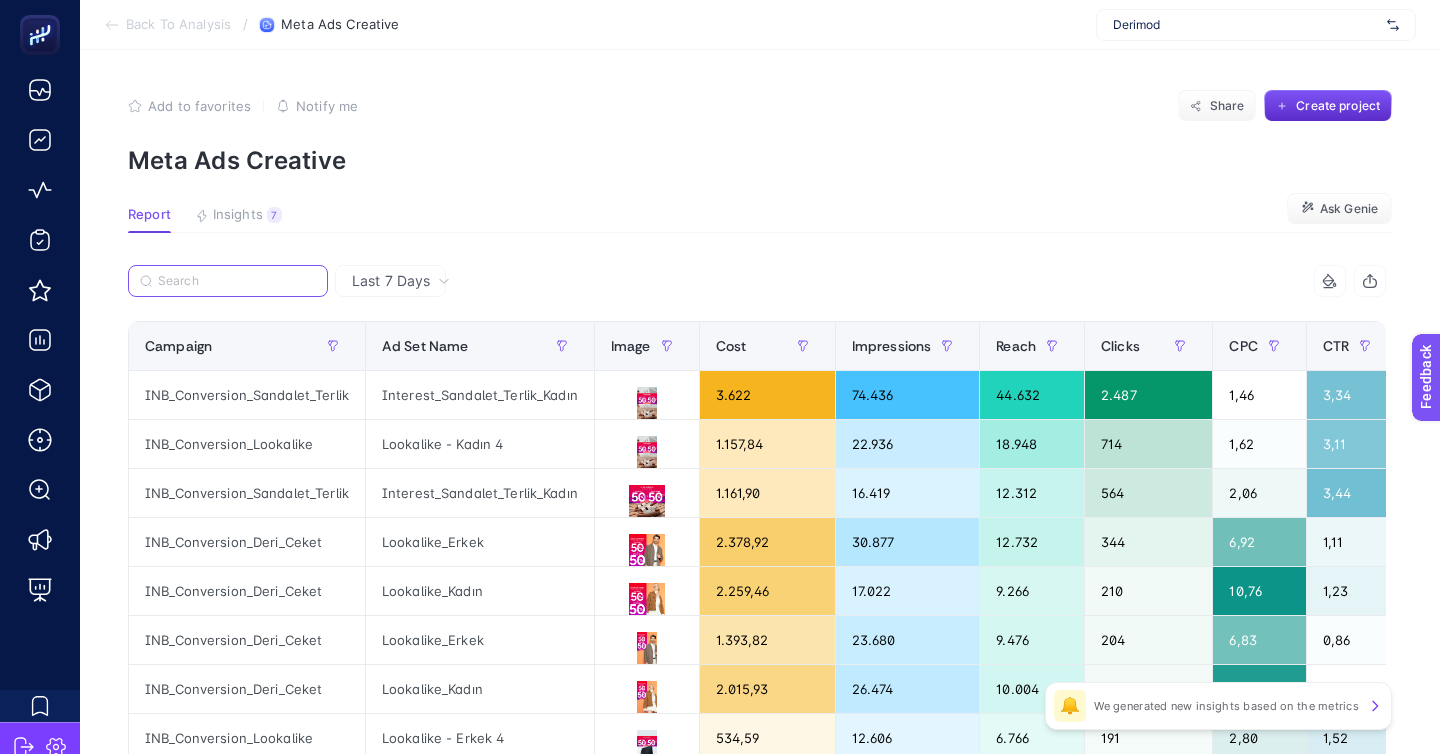 click at bounding box center (237, 281) 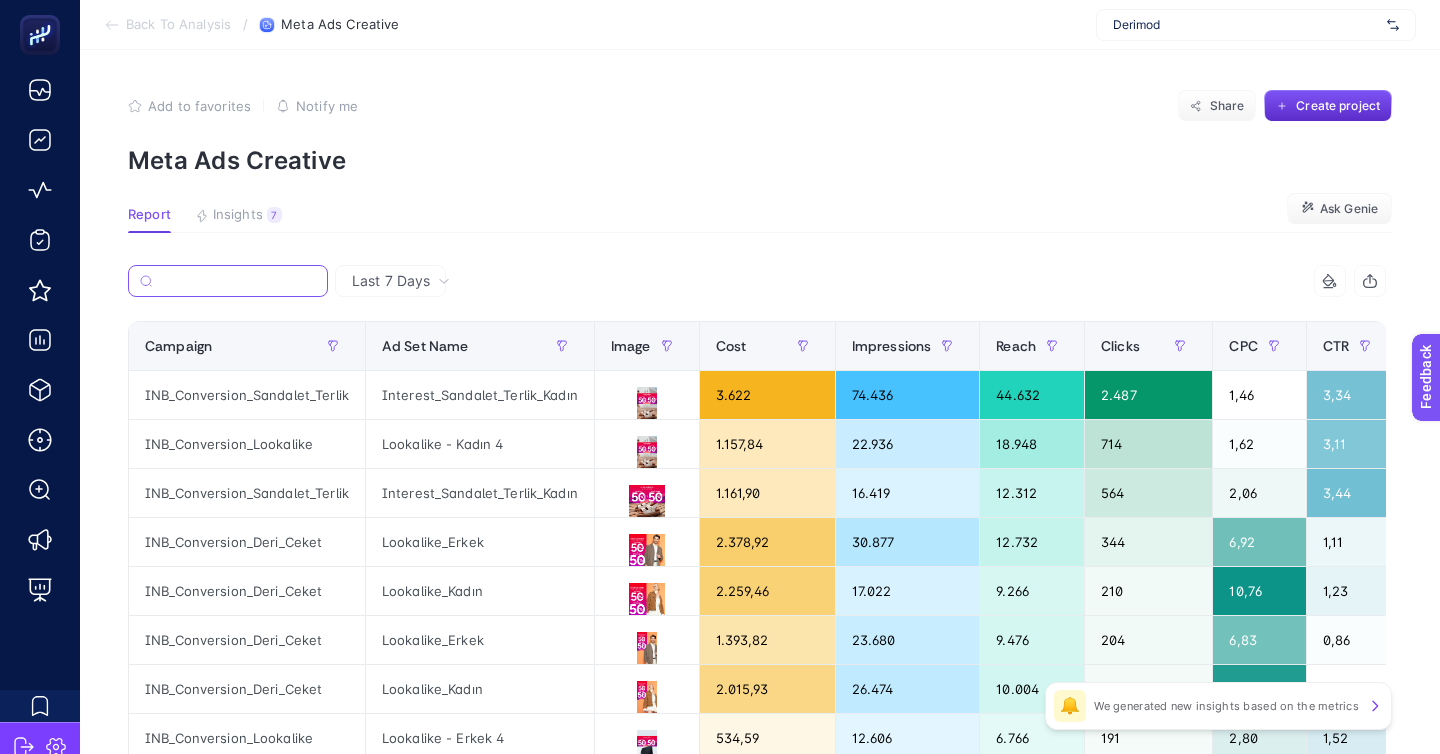 click at bounding box center [238, 281] 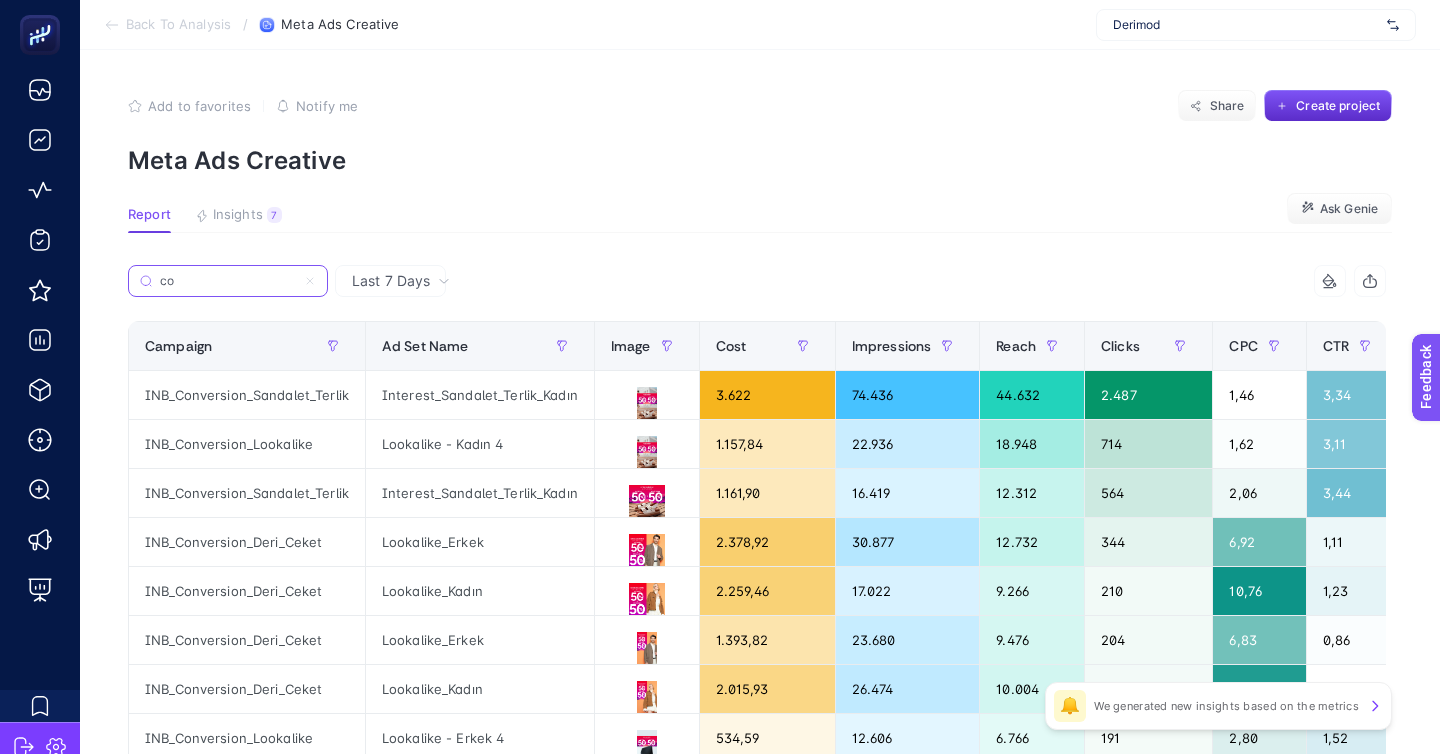 type on "c" 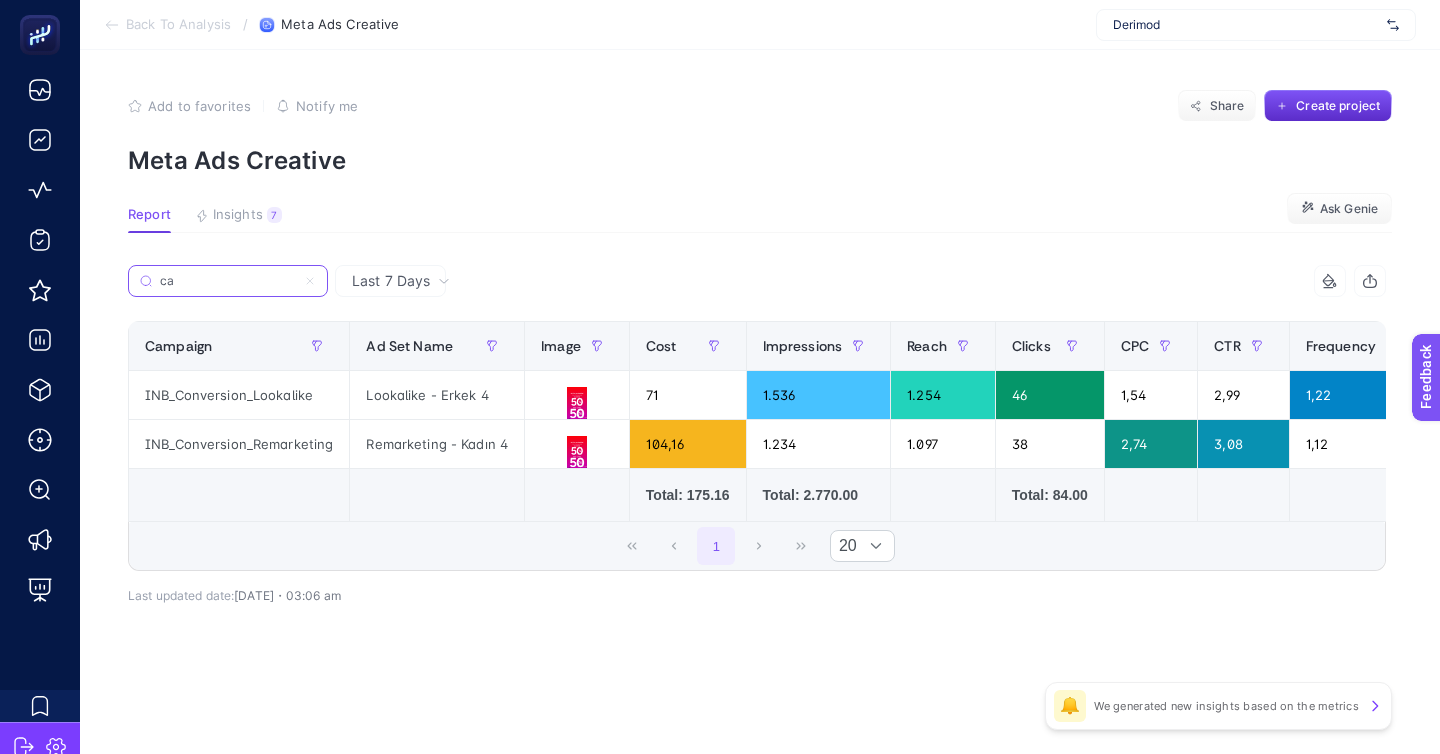 type on "c" 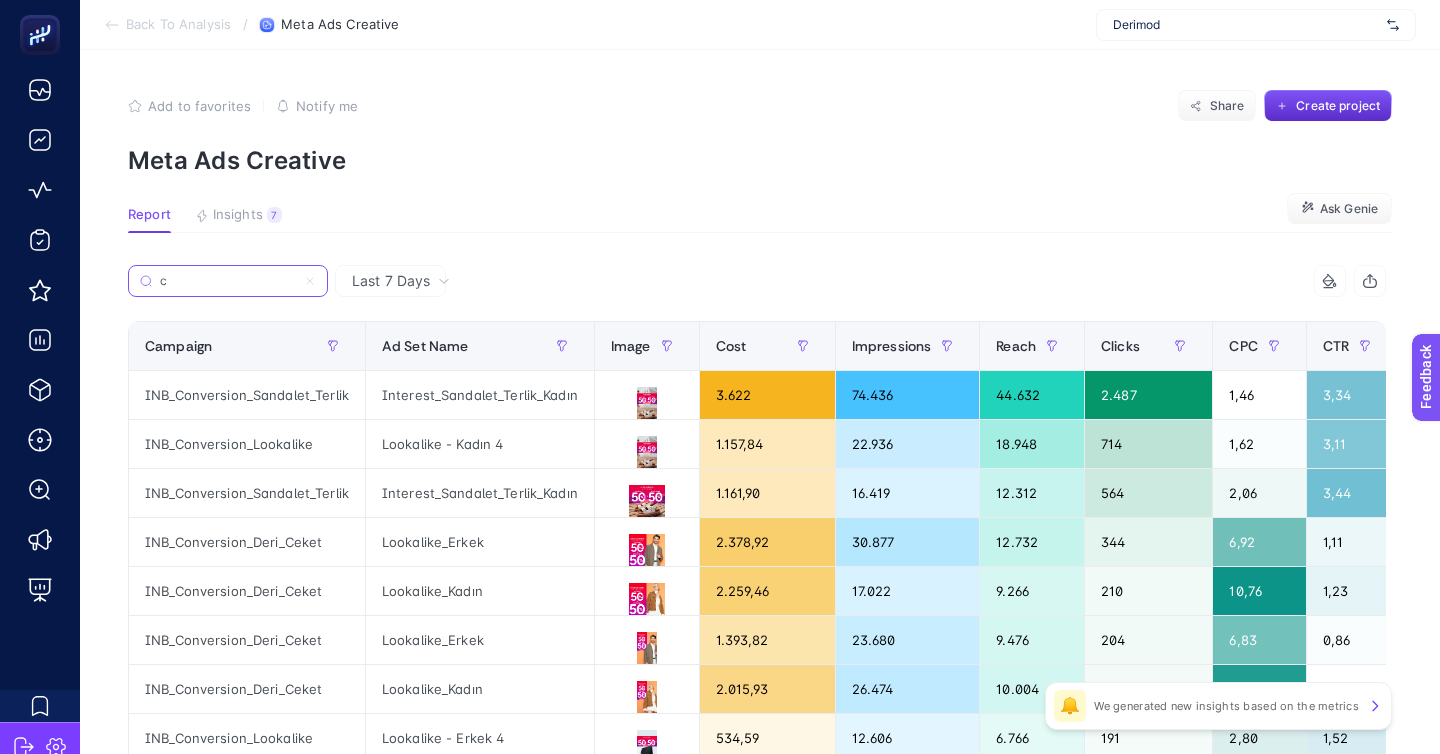 type 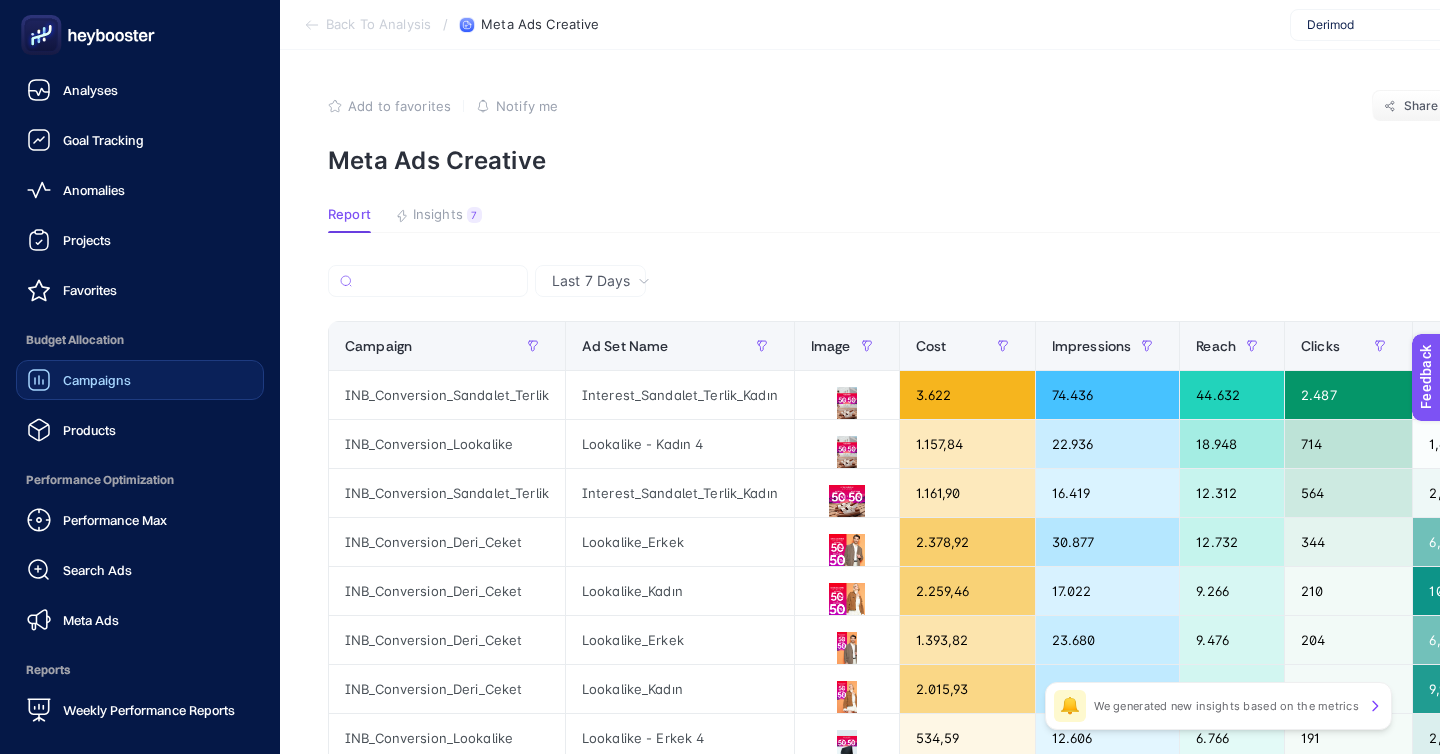 click on "Campaigns" 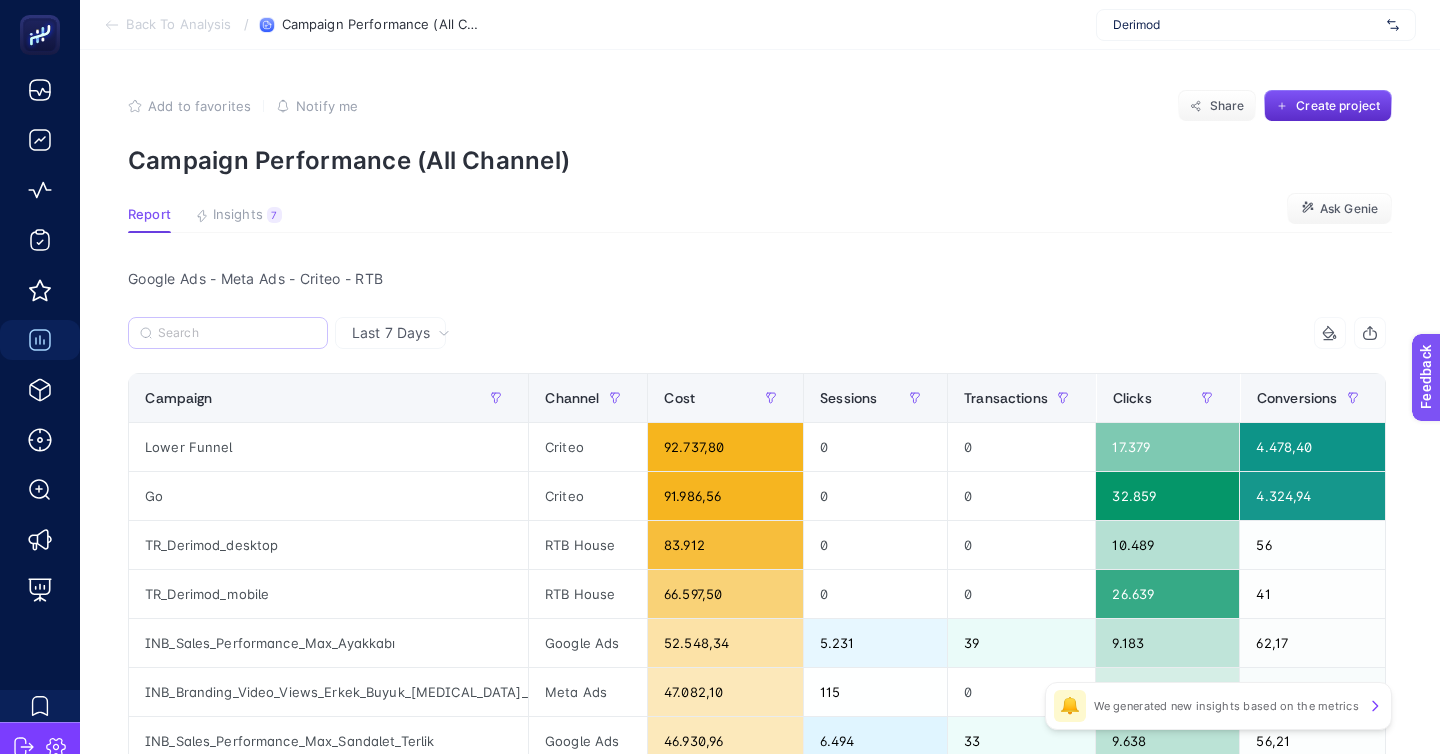click at bounding box center (228, 333) 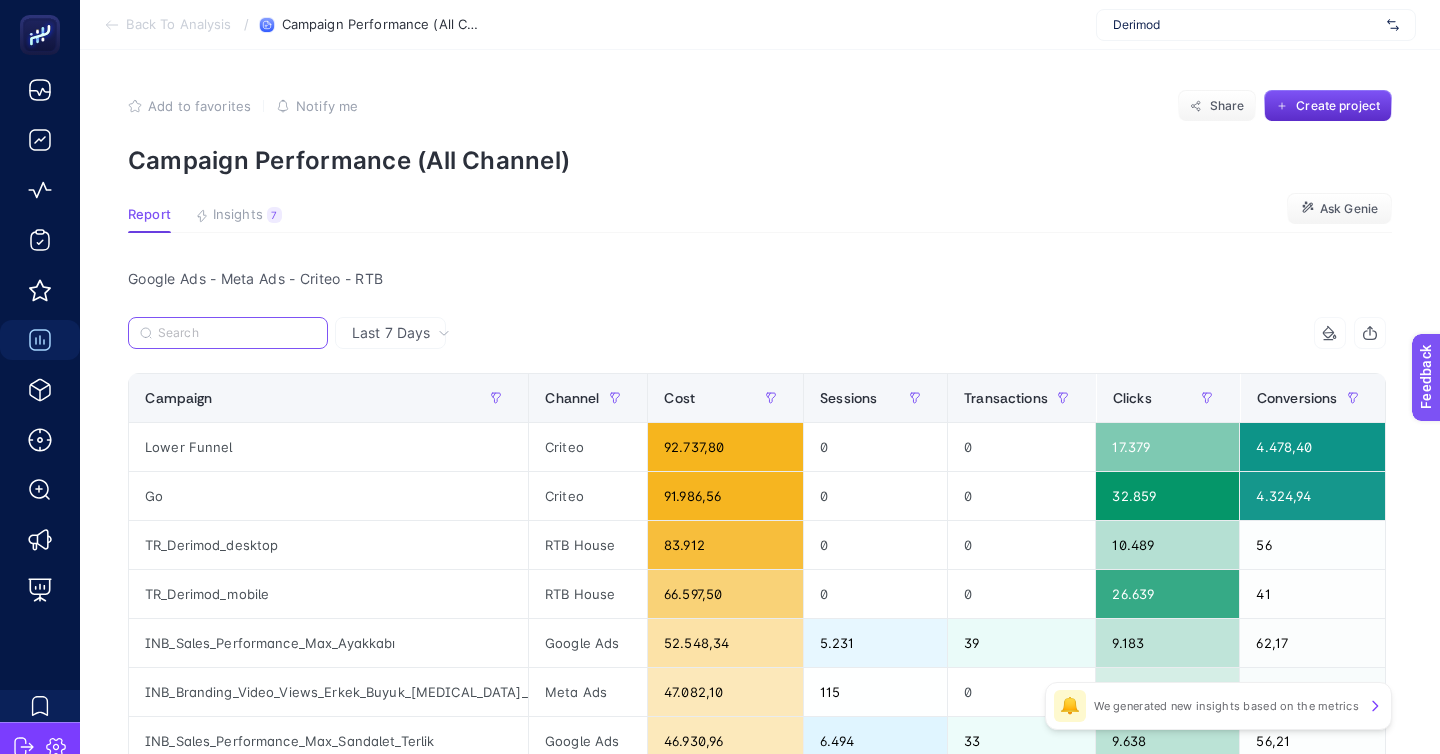 click at bounding box center [237, 333] 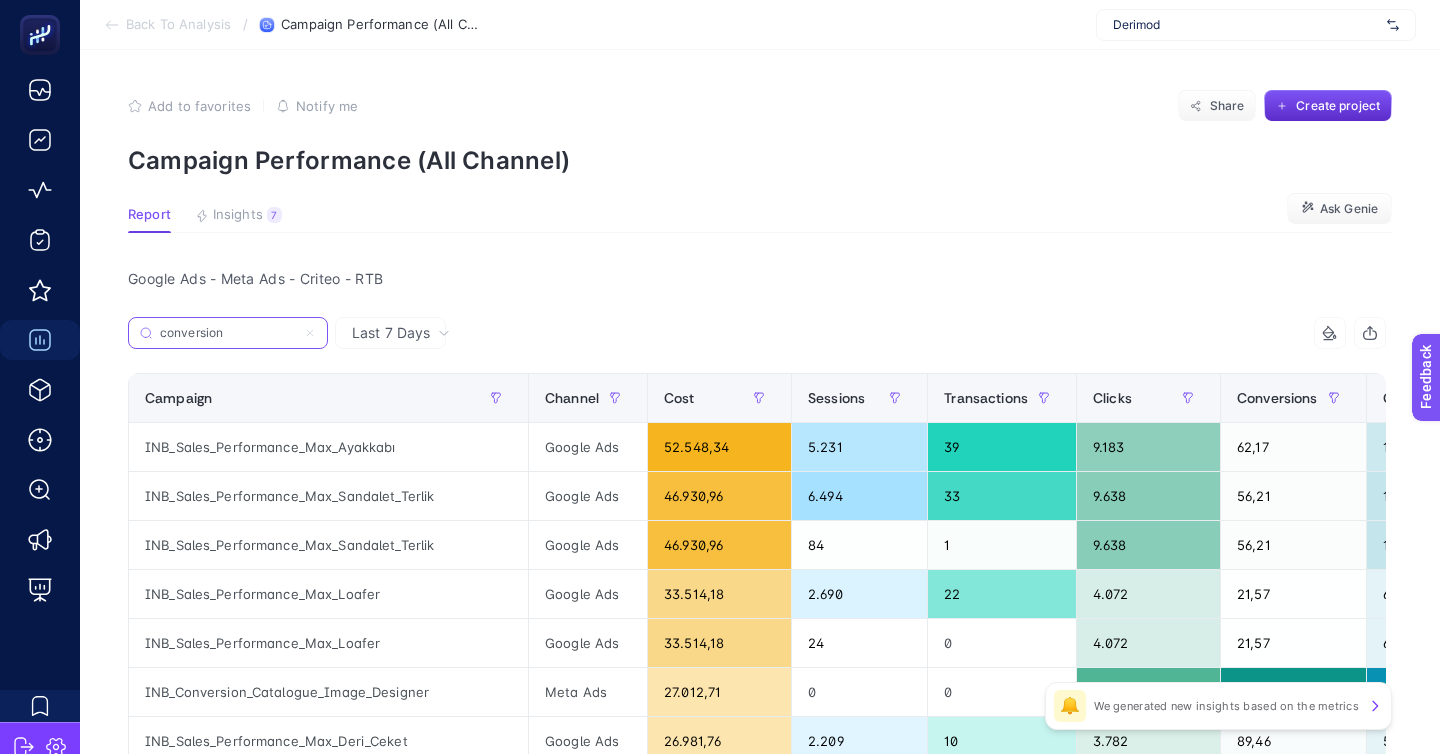 type on "conversion_" 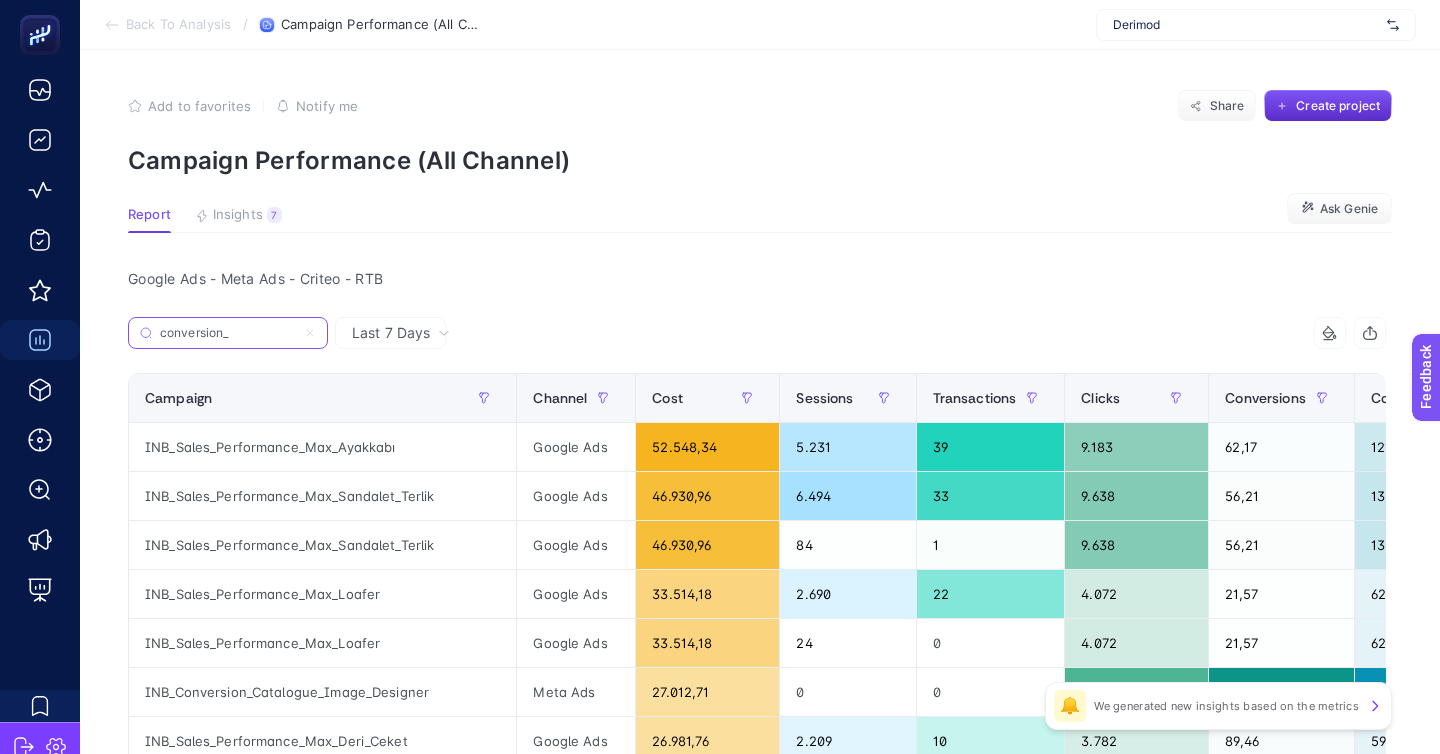 click on "conversion_" at bounding box center [228, 333] 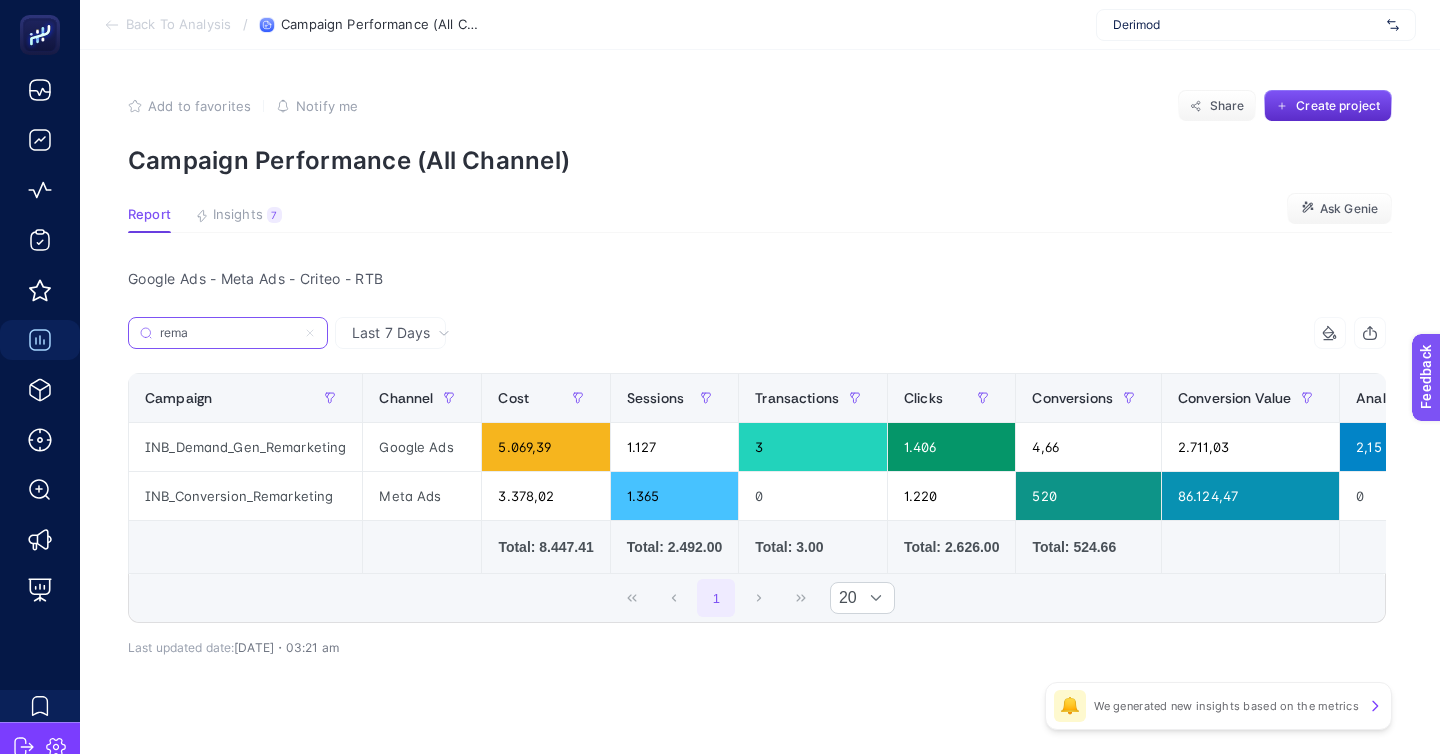 type on "rema" 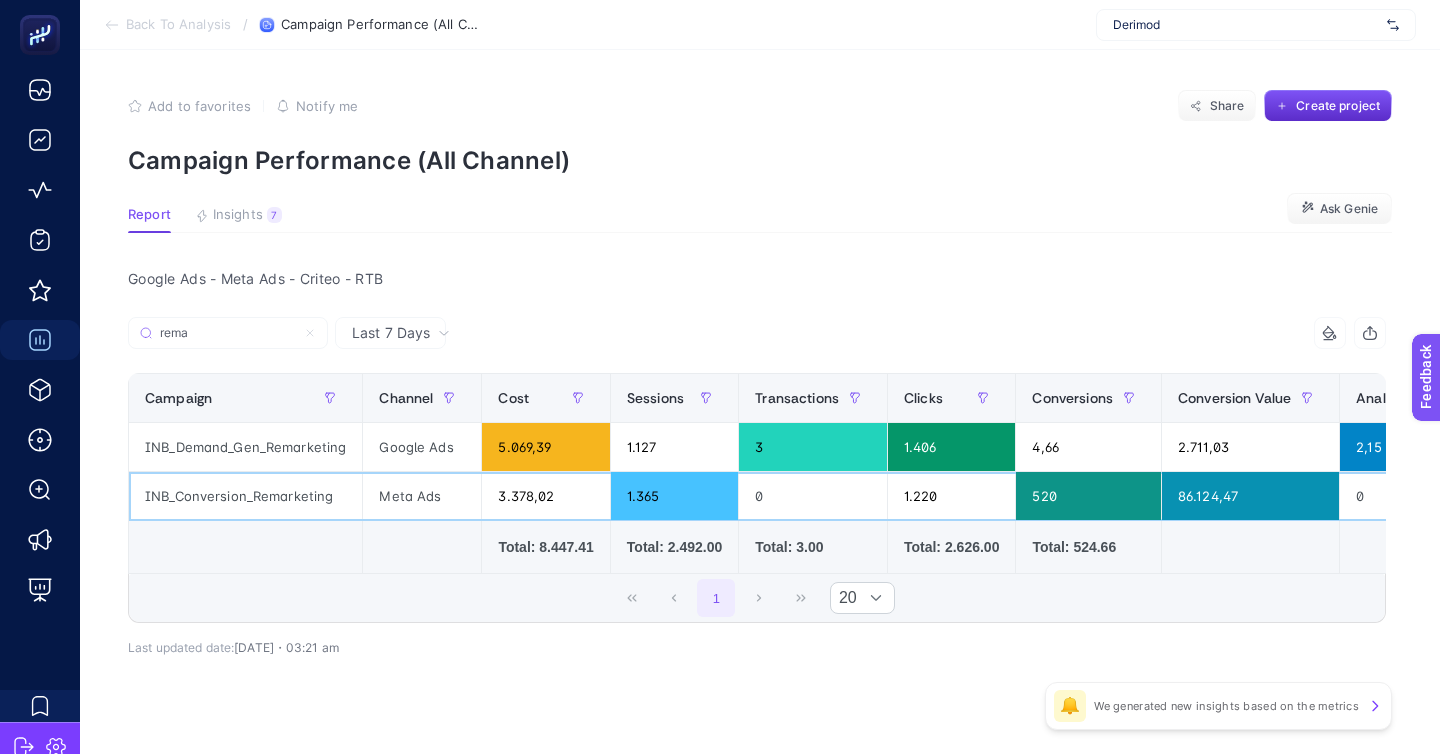 click on "1.365" 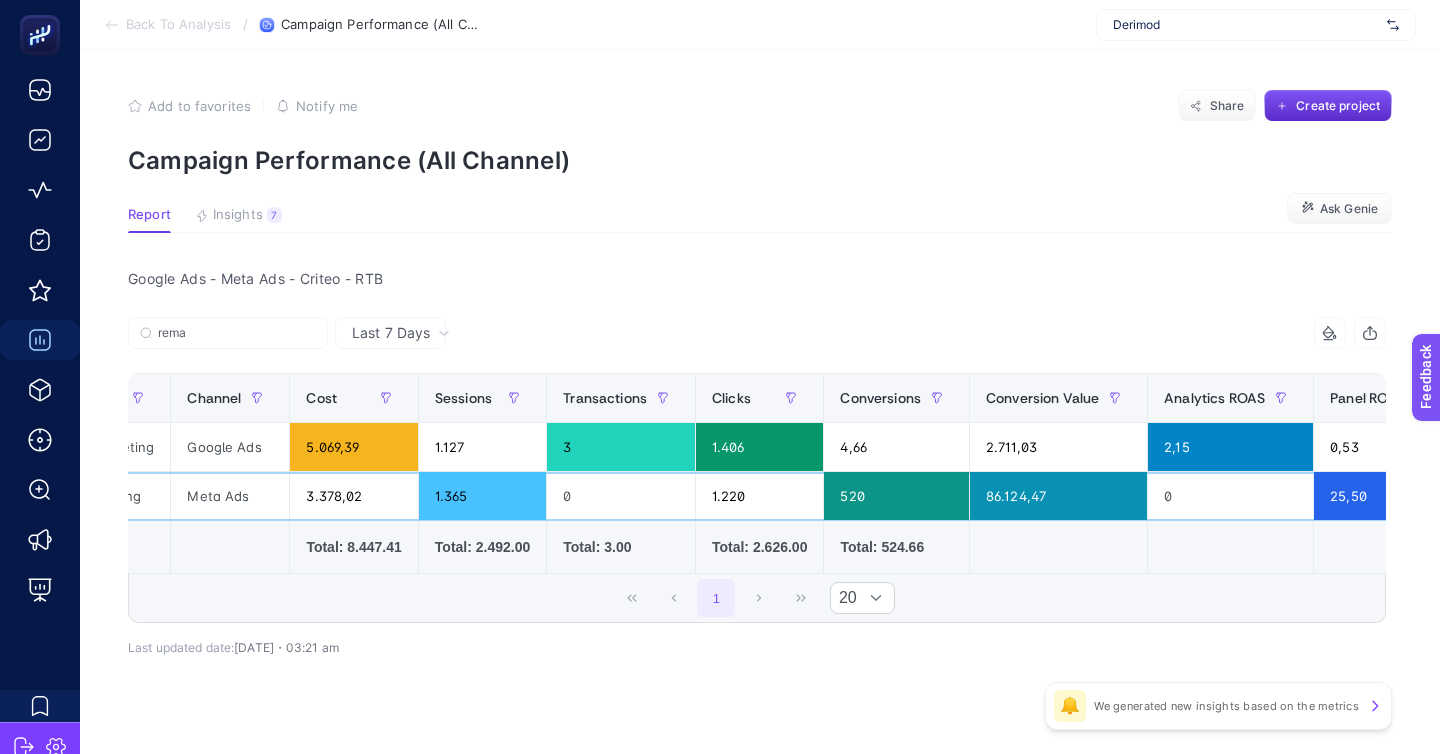 scroll, scrollTop: 0, scrollLeft: 0, axis: both 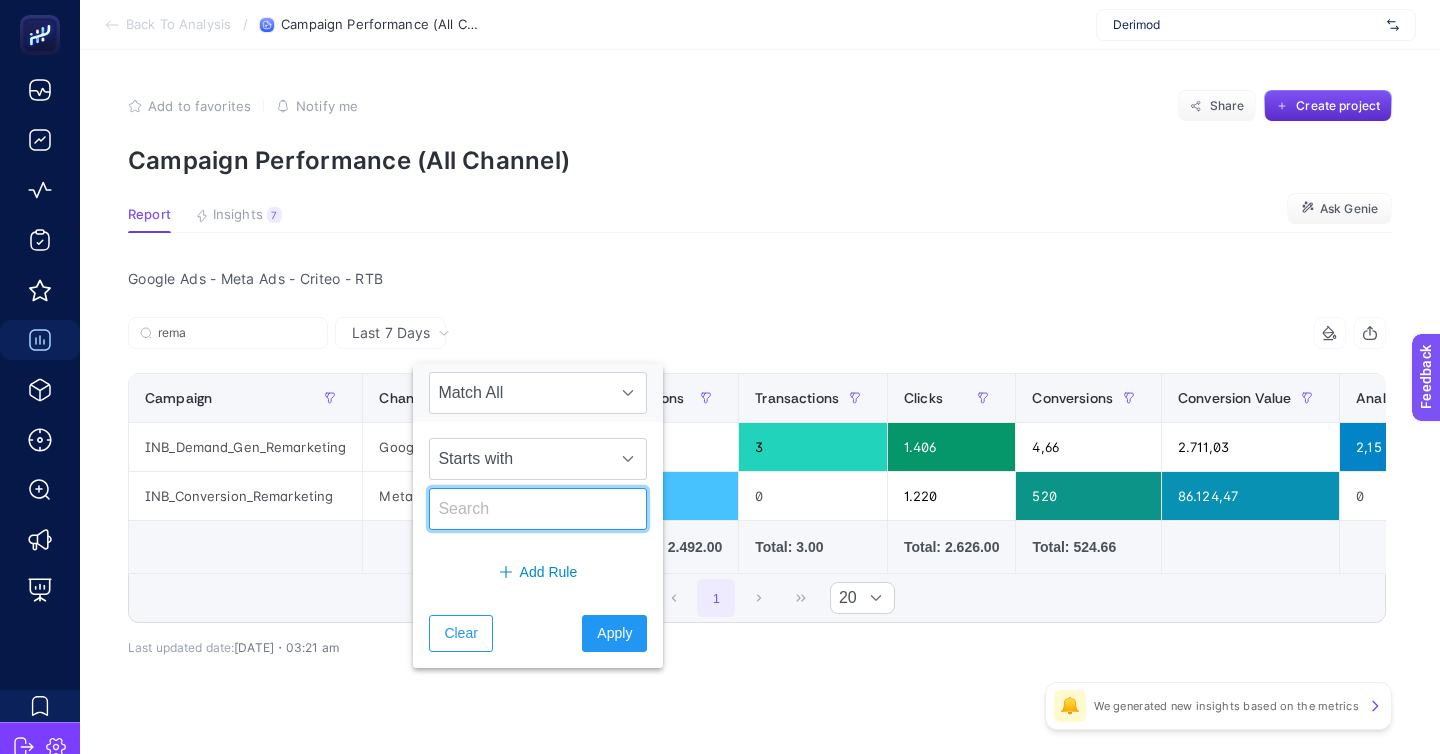 click 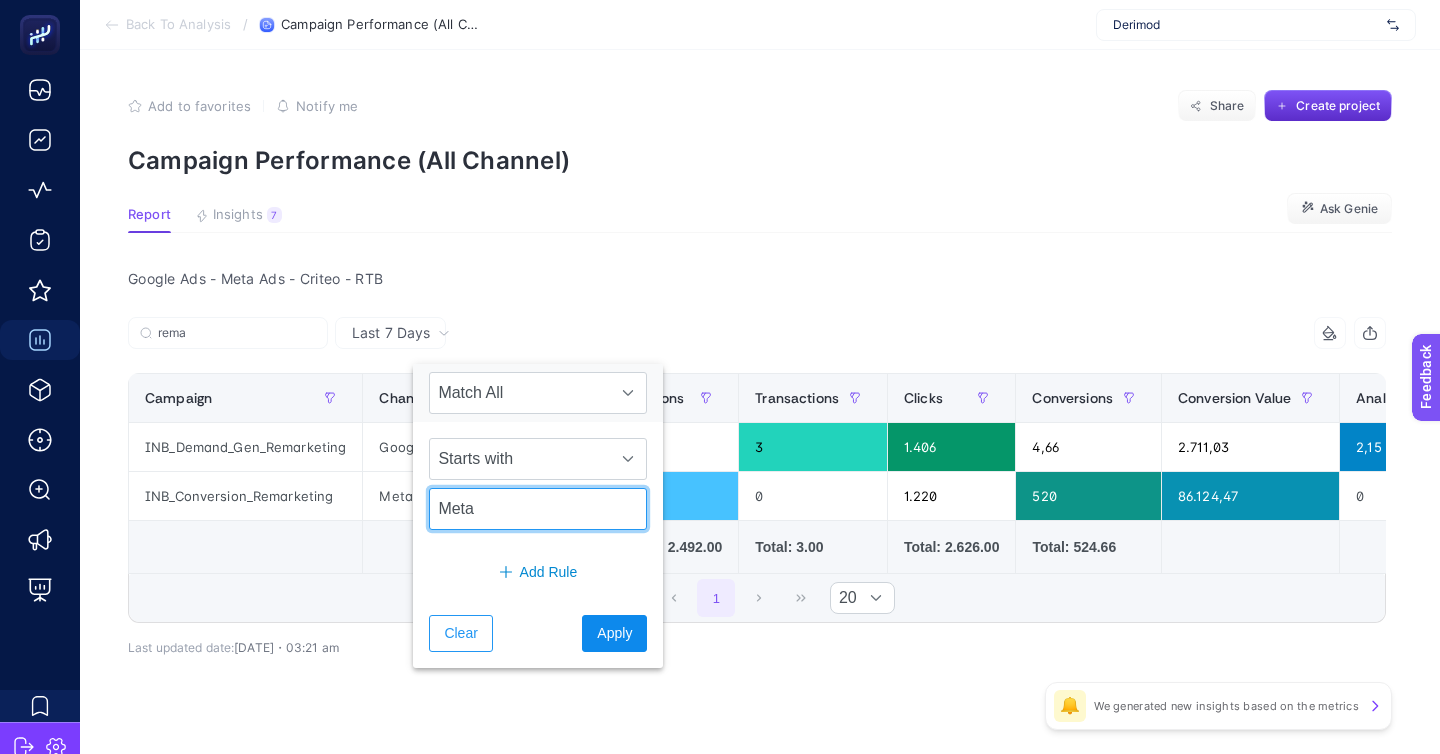 type on "Meta" 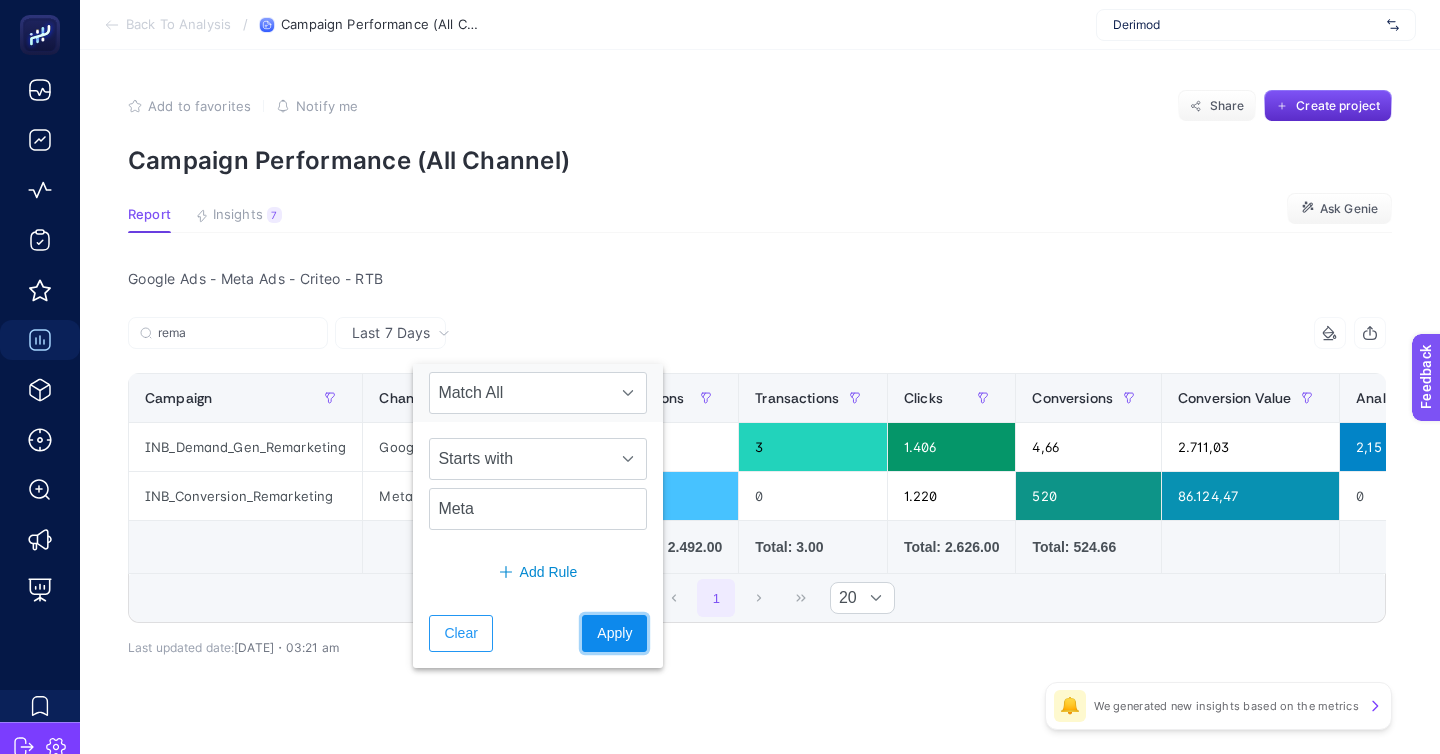 click on "Apply" 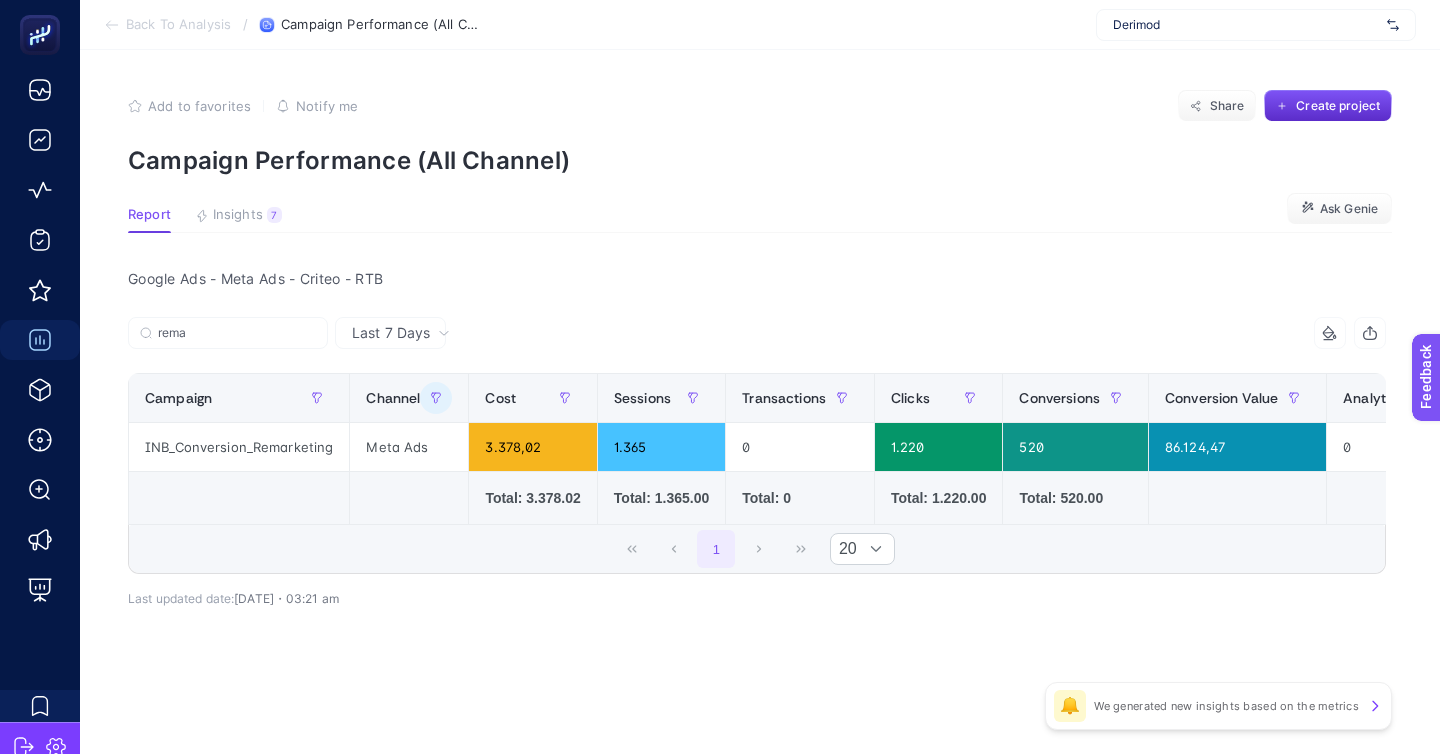 click on "rema" at bounding box center (442, 339) 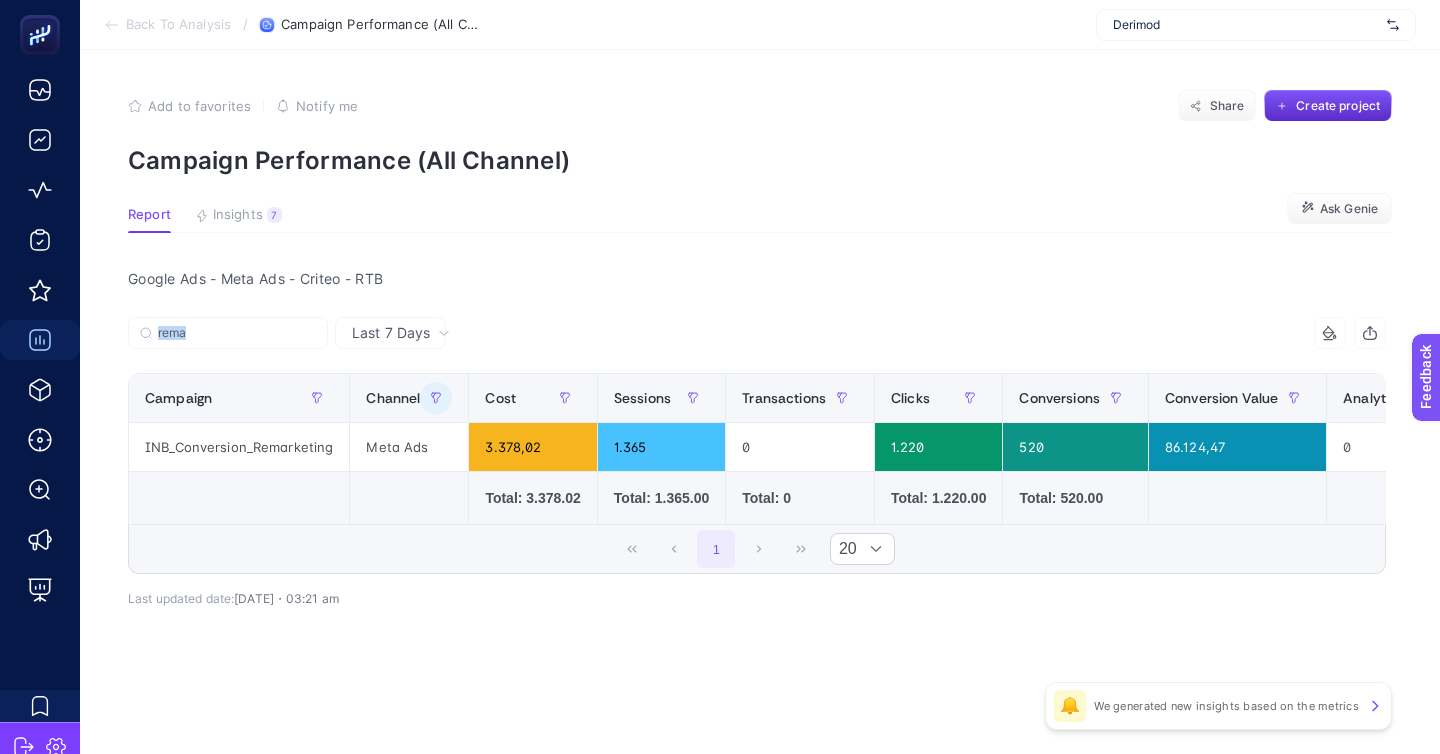 click on "rema" at bounding box center (442, 339) 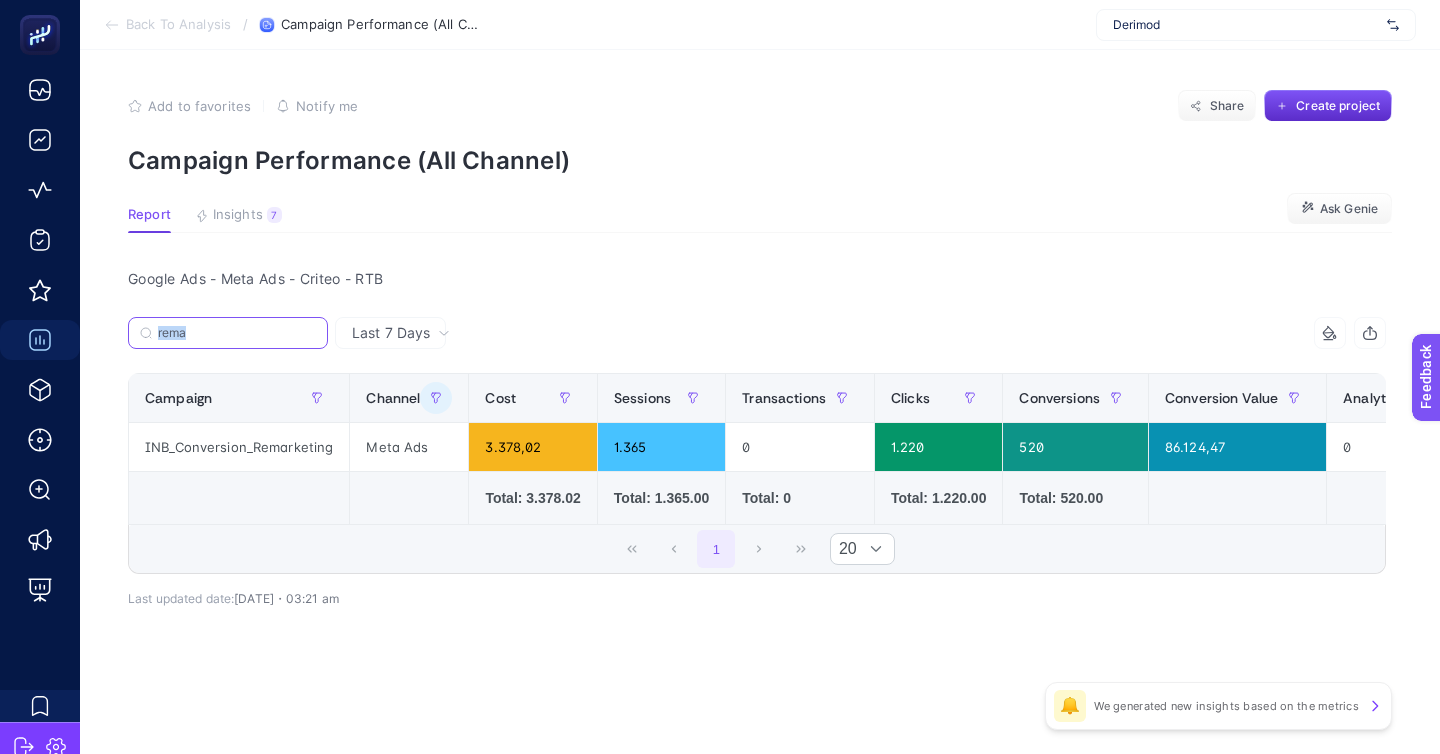 click on "rema" at bounding box center (237, 333) 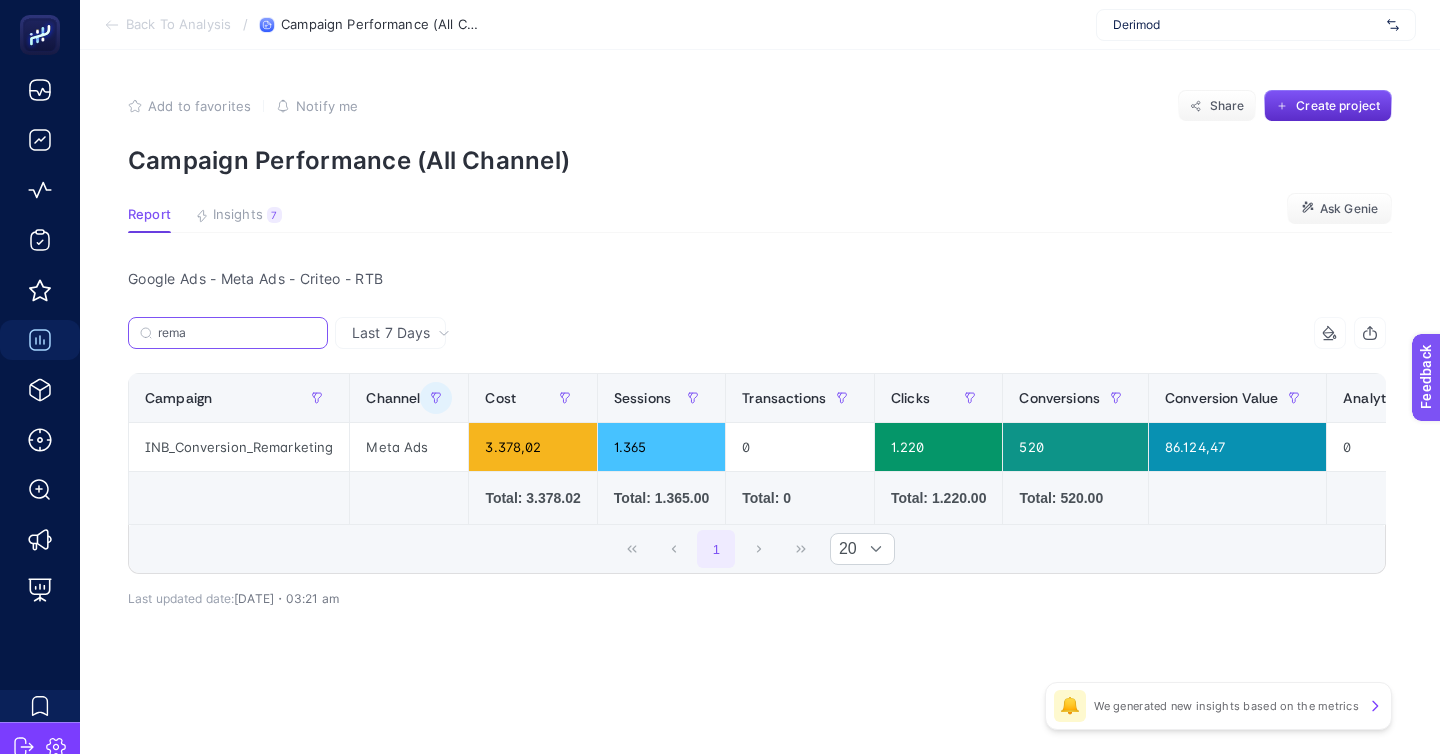 click on "rema" at bounding box center (237, 333) 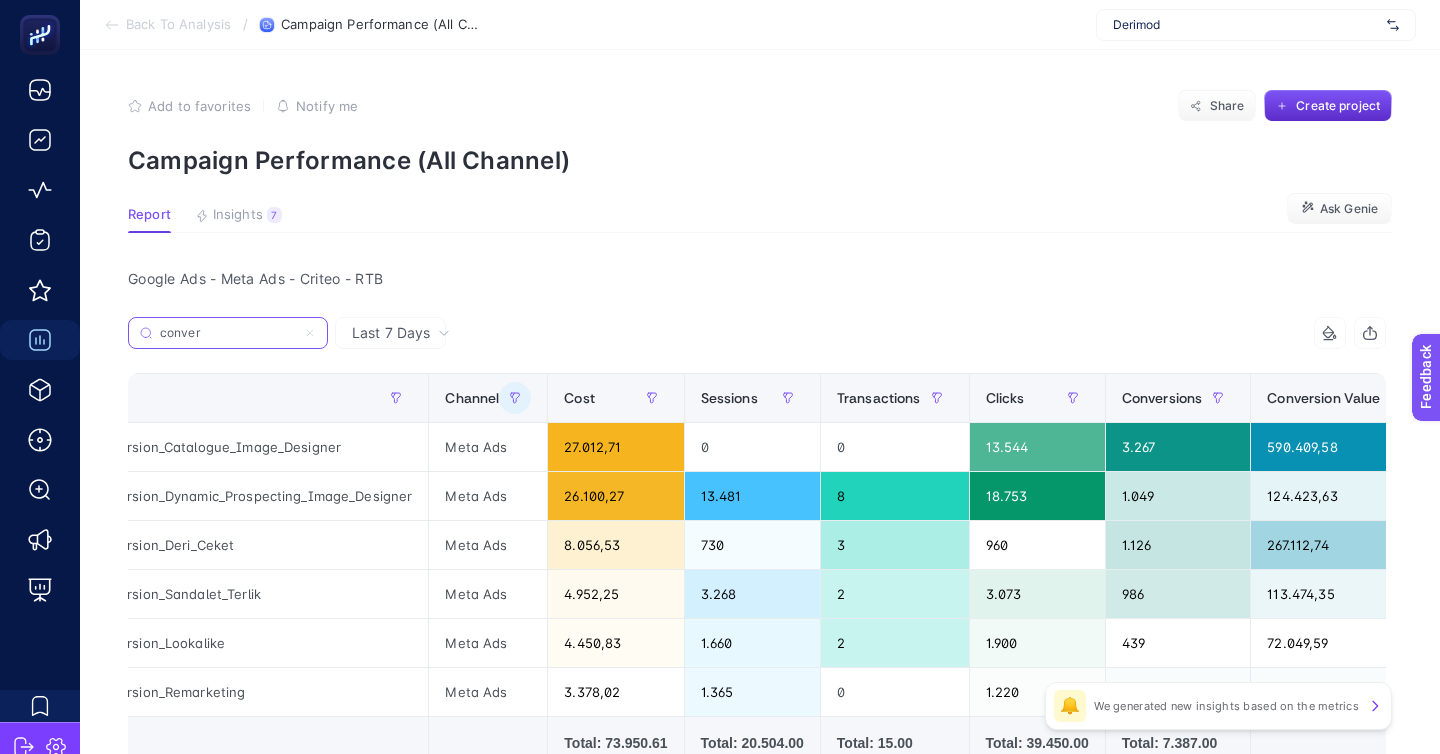 scroll, scrollTop: 0, scrollLeft: 0, axis: both 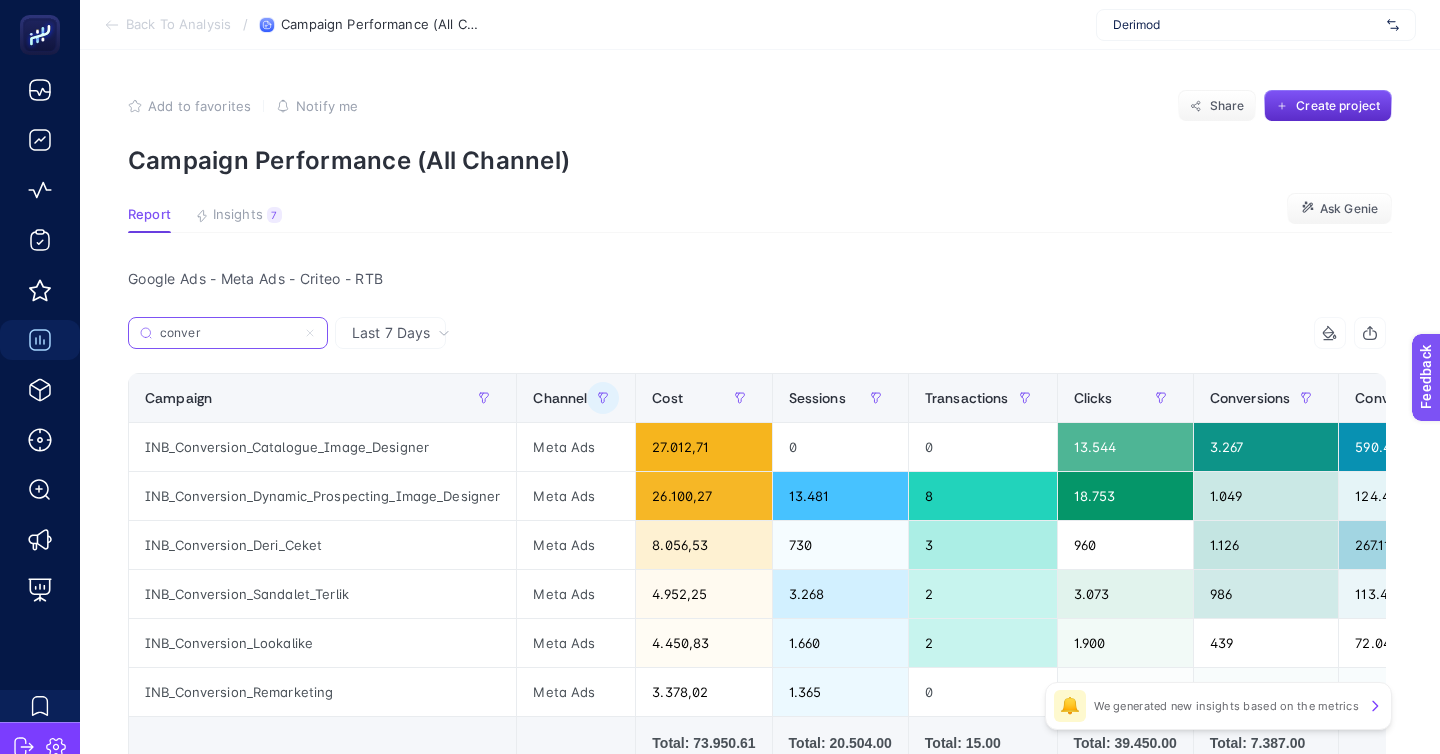 type on "conver" 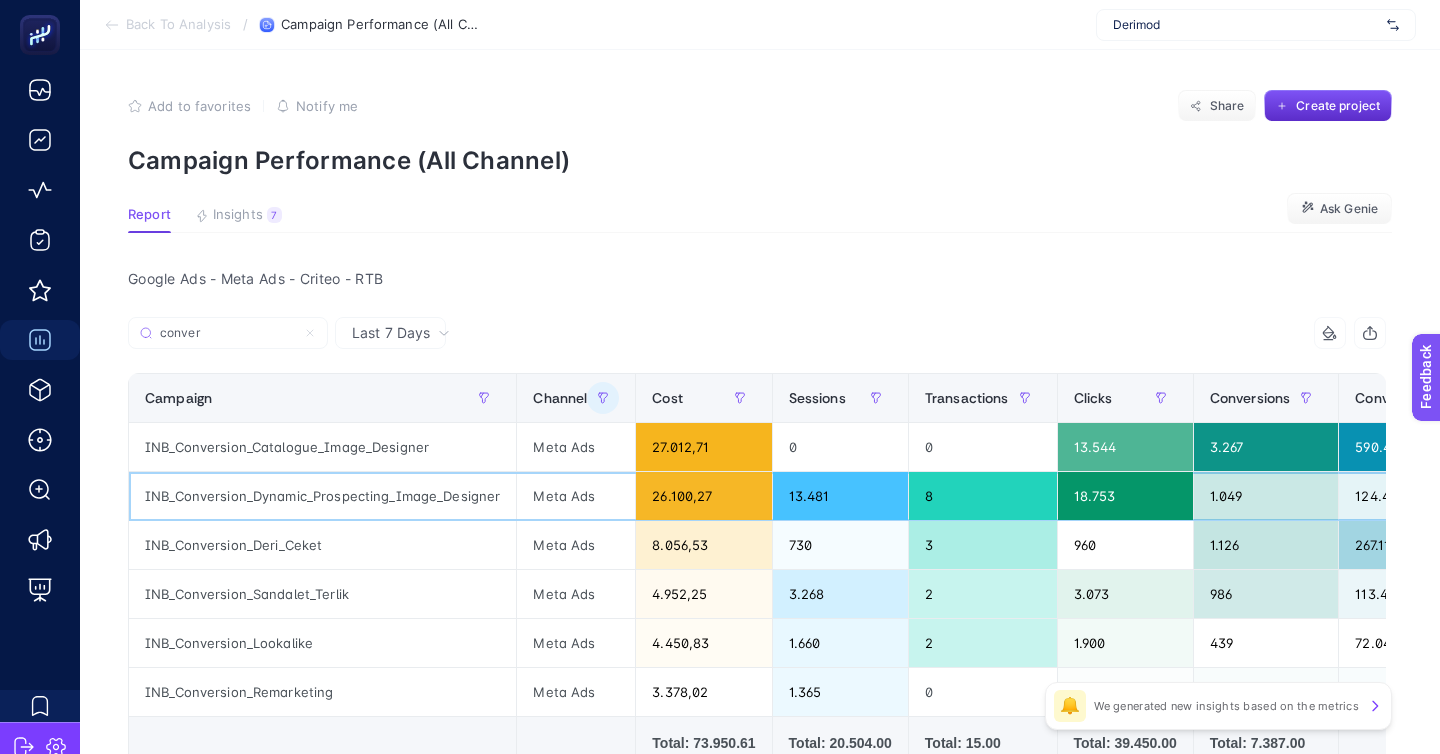 click on "8" 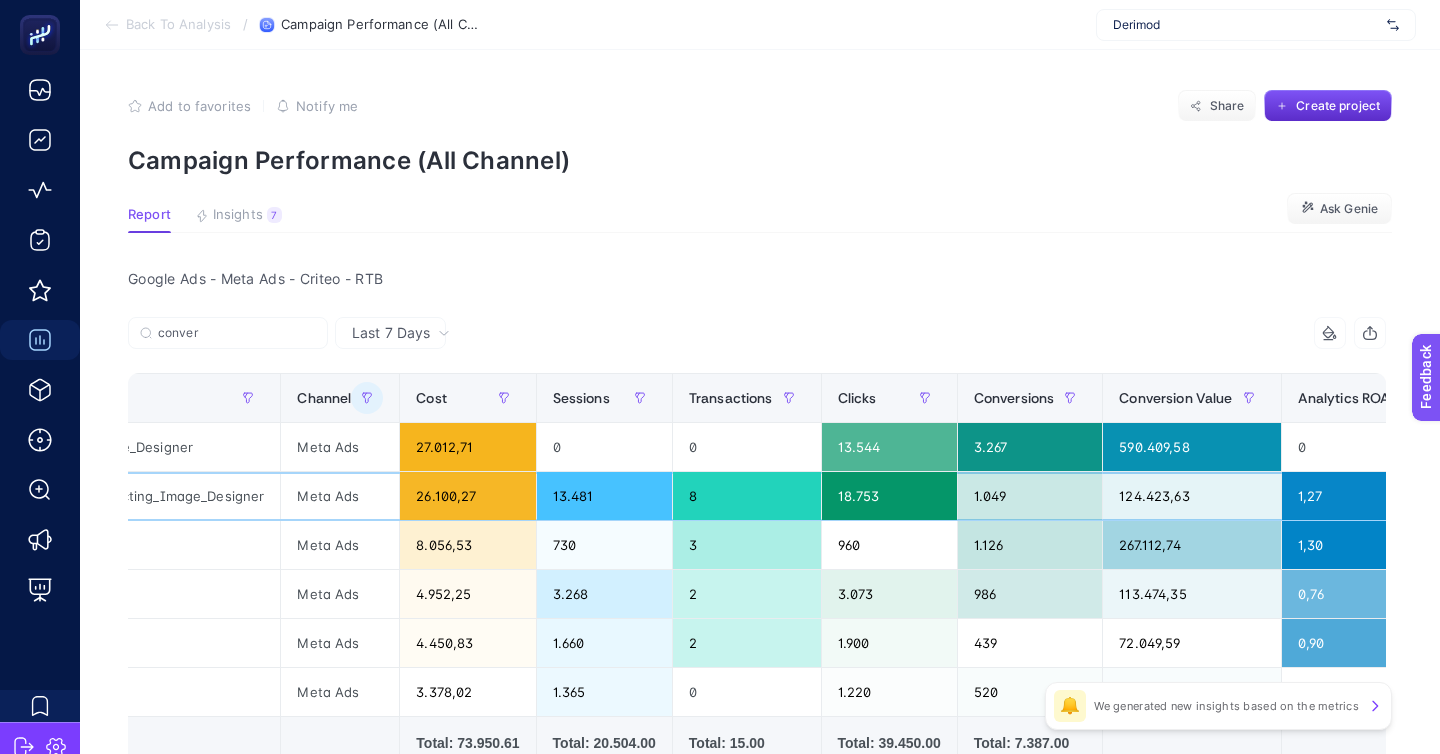 scroll, scrollTop: 0, scrollLeft: 0, axis: both 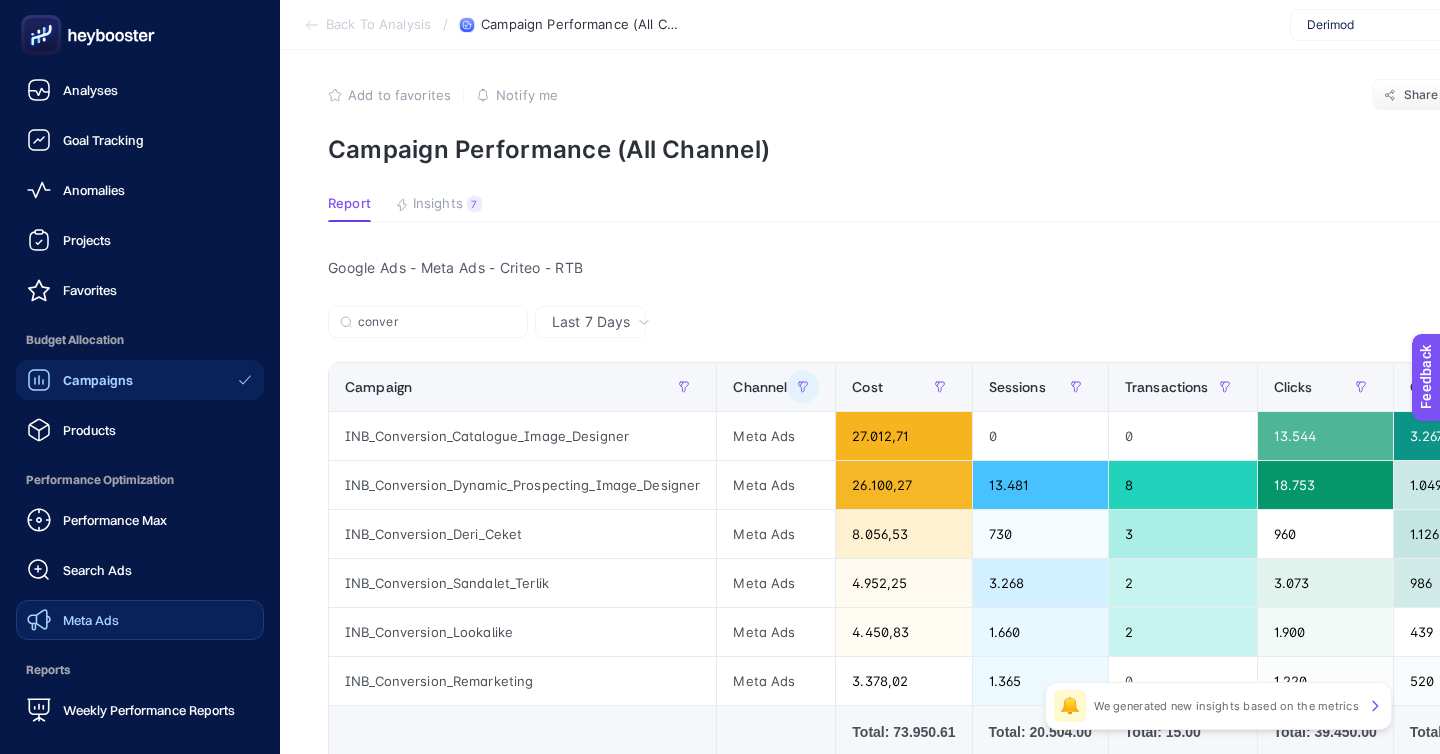 click on "Meta Ads" at bounding box center (91, 620) 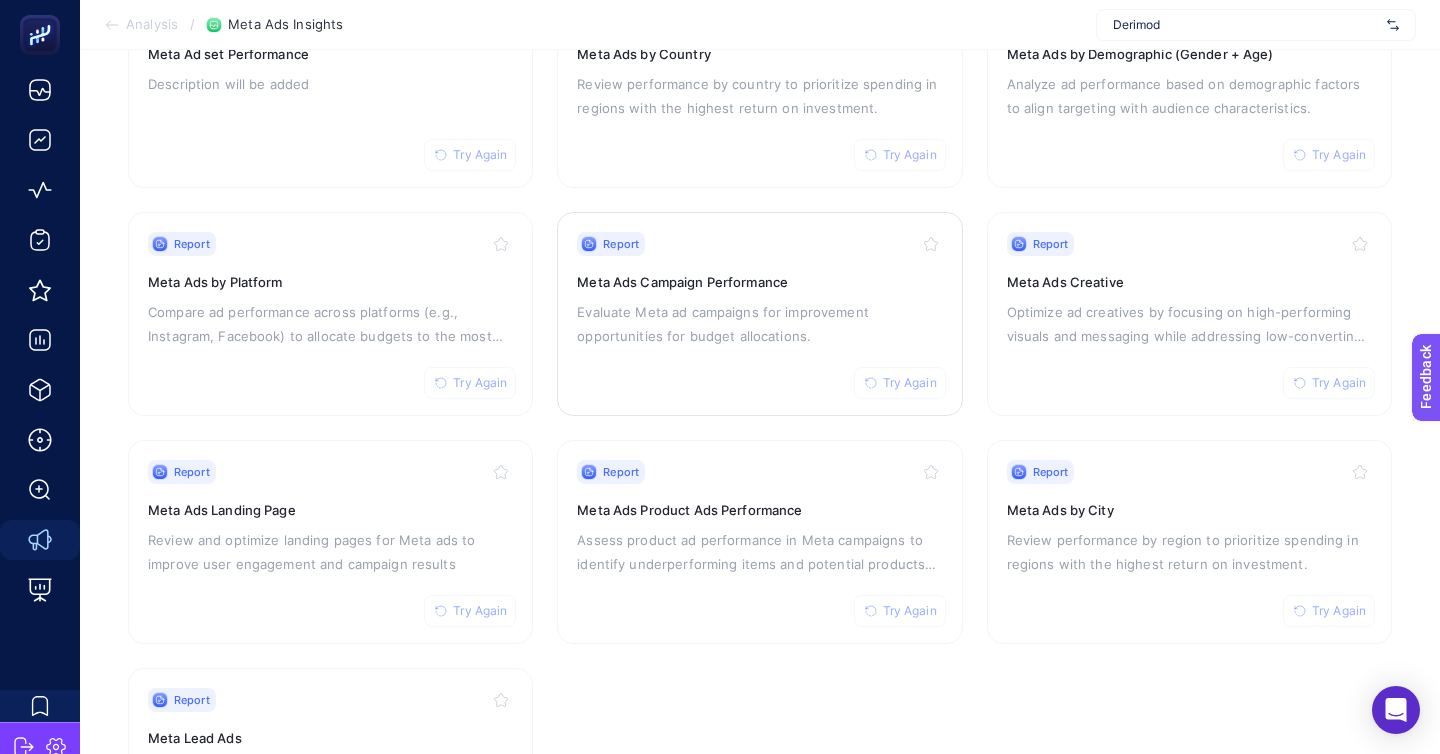scroll, scrollTop: 298, scrollLeft: 0, axis: vertical 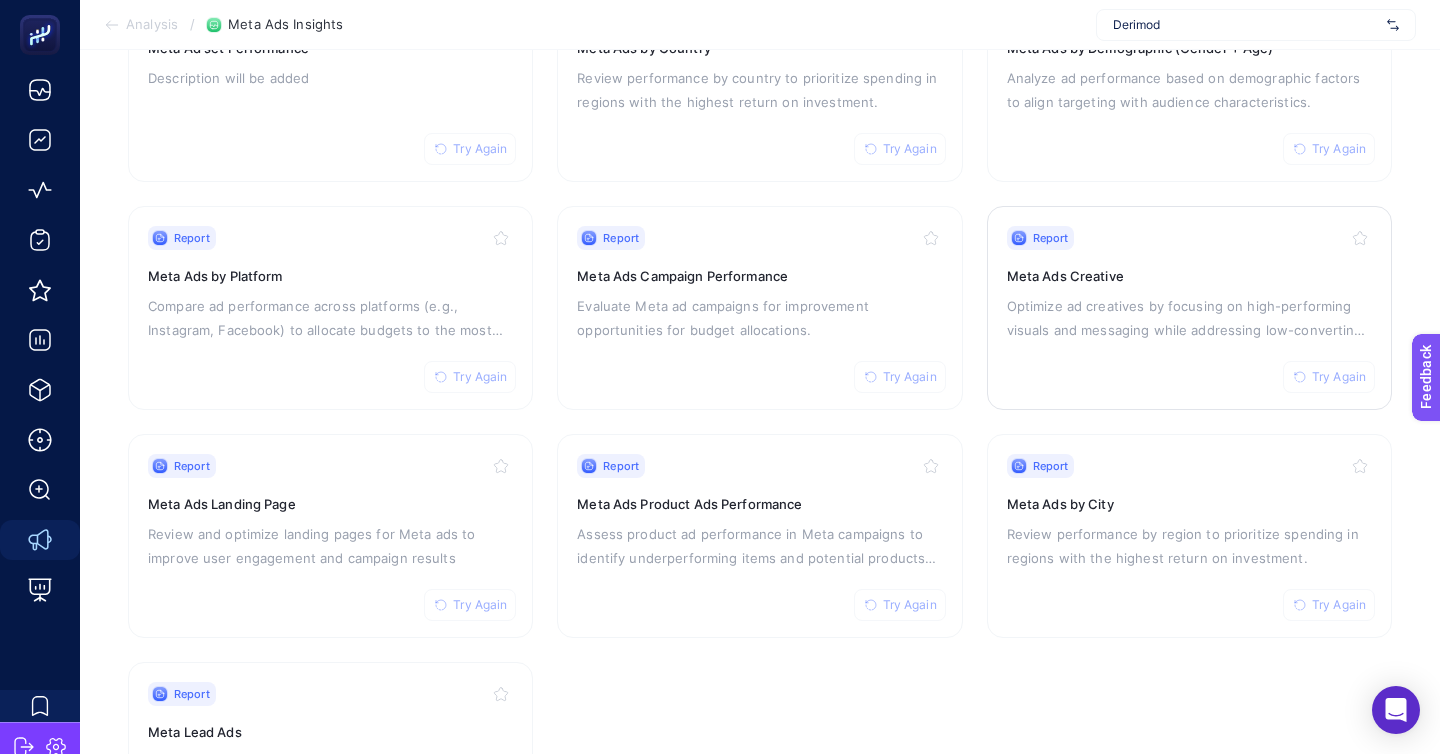 click on "Report Try Again Meta Ads Creative Optimize ad creatives by focusing on high-performing visuals and messaging while addressing low-converting assets." at bounding box center [1189, 308] 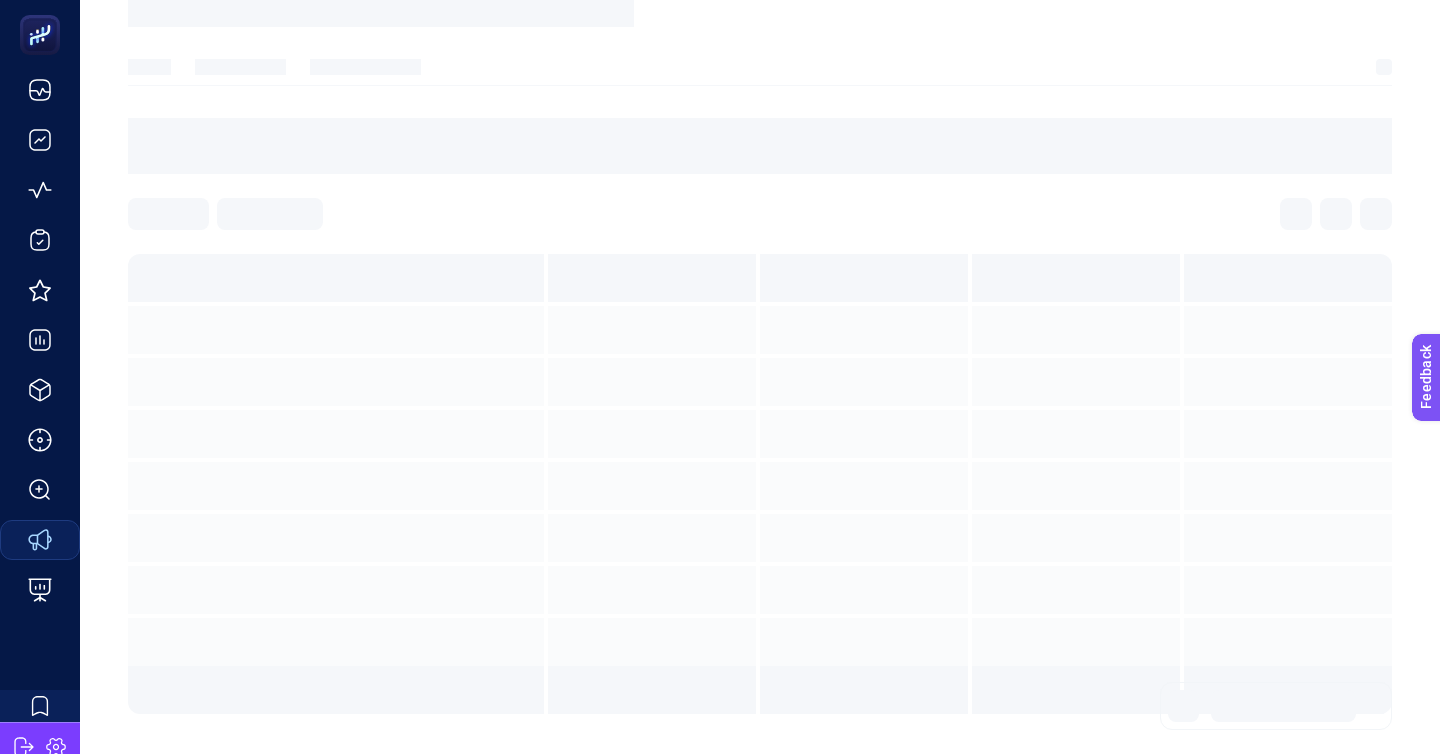 scroll, scrollTop: 0, scrollLeft: 0, axis: both 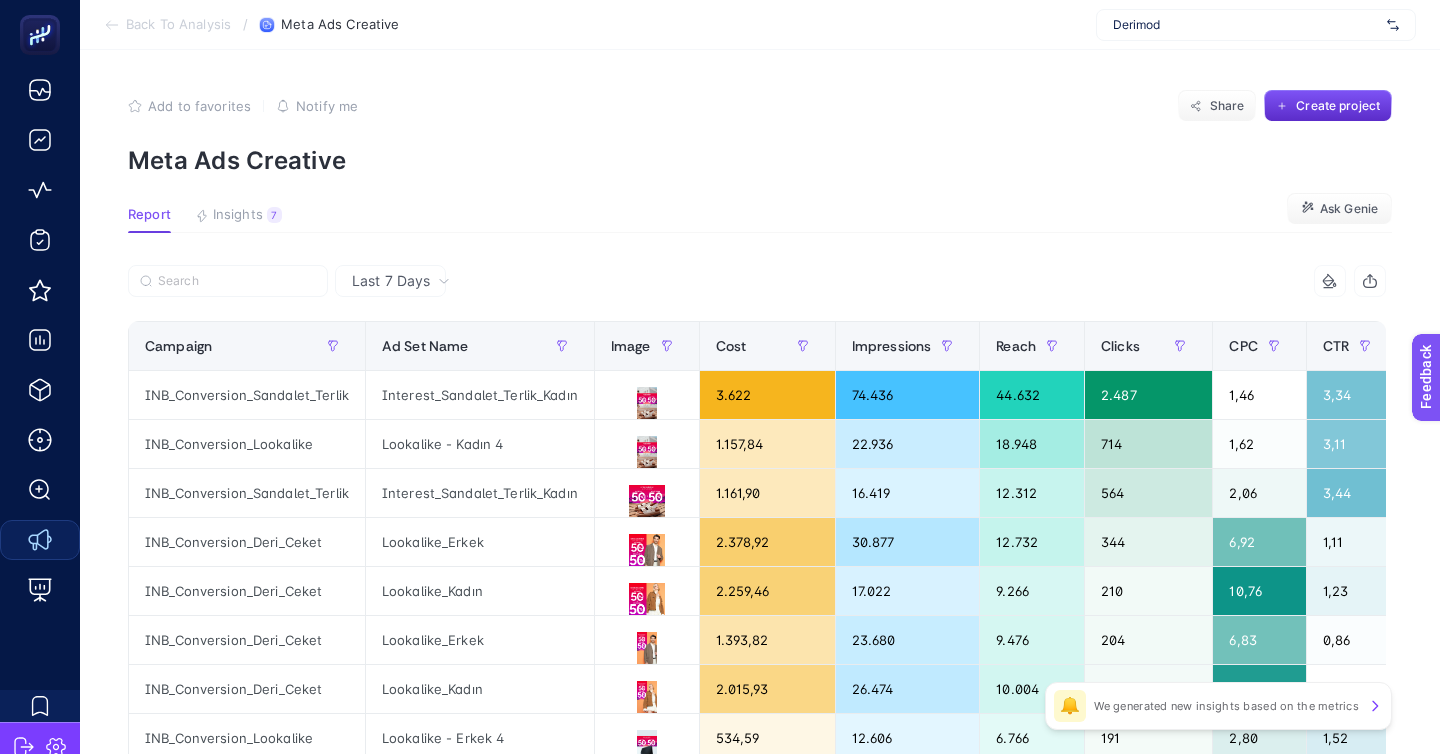 click 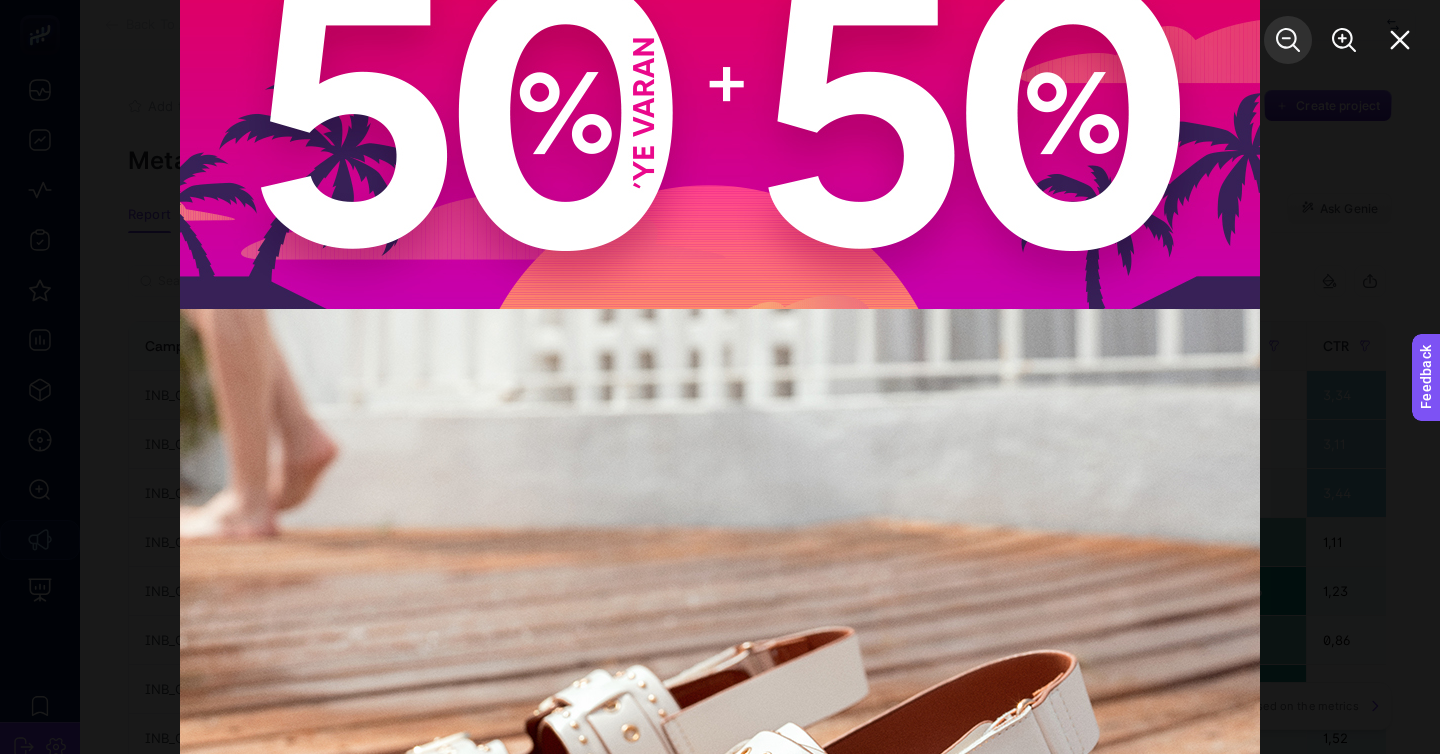 click at bounding box center [1288, 40] 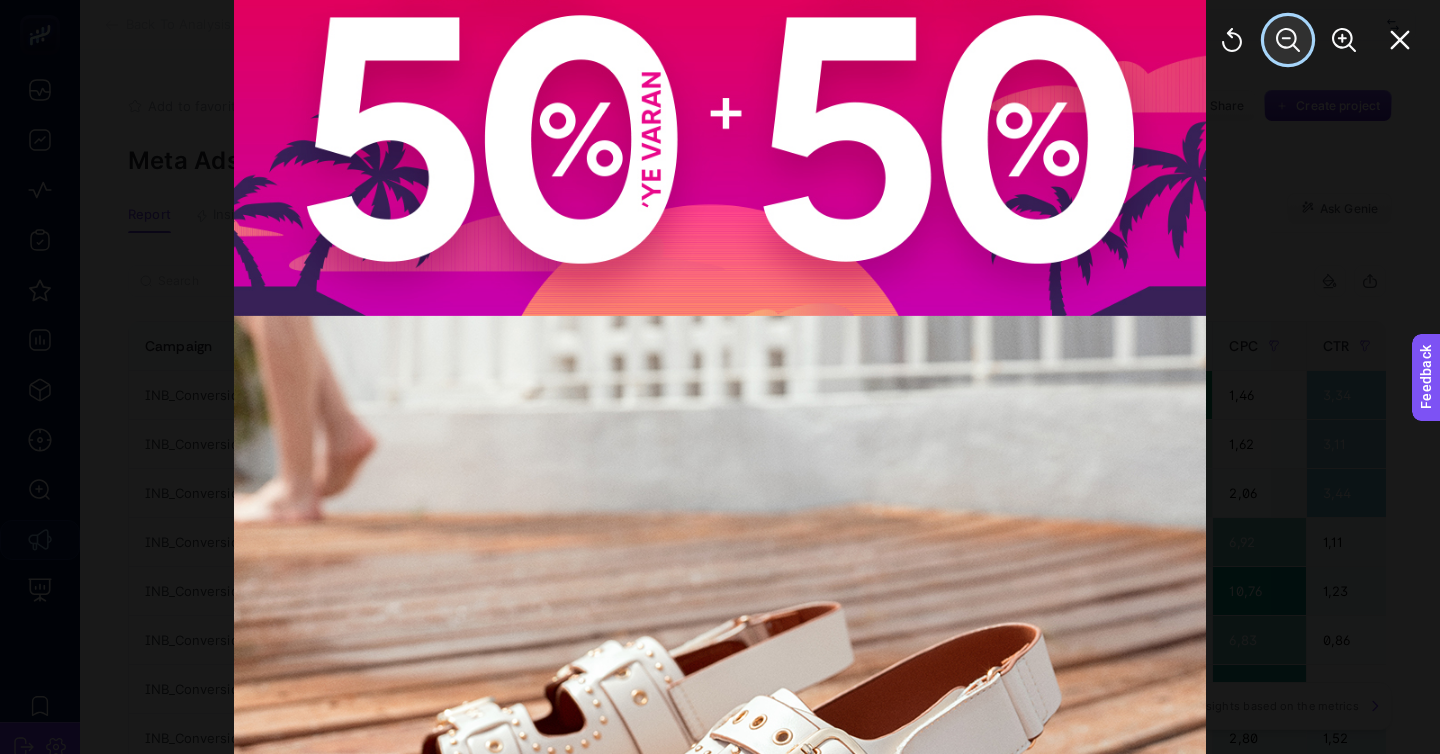click at bounding box center (1288, 40) 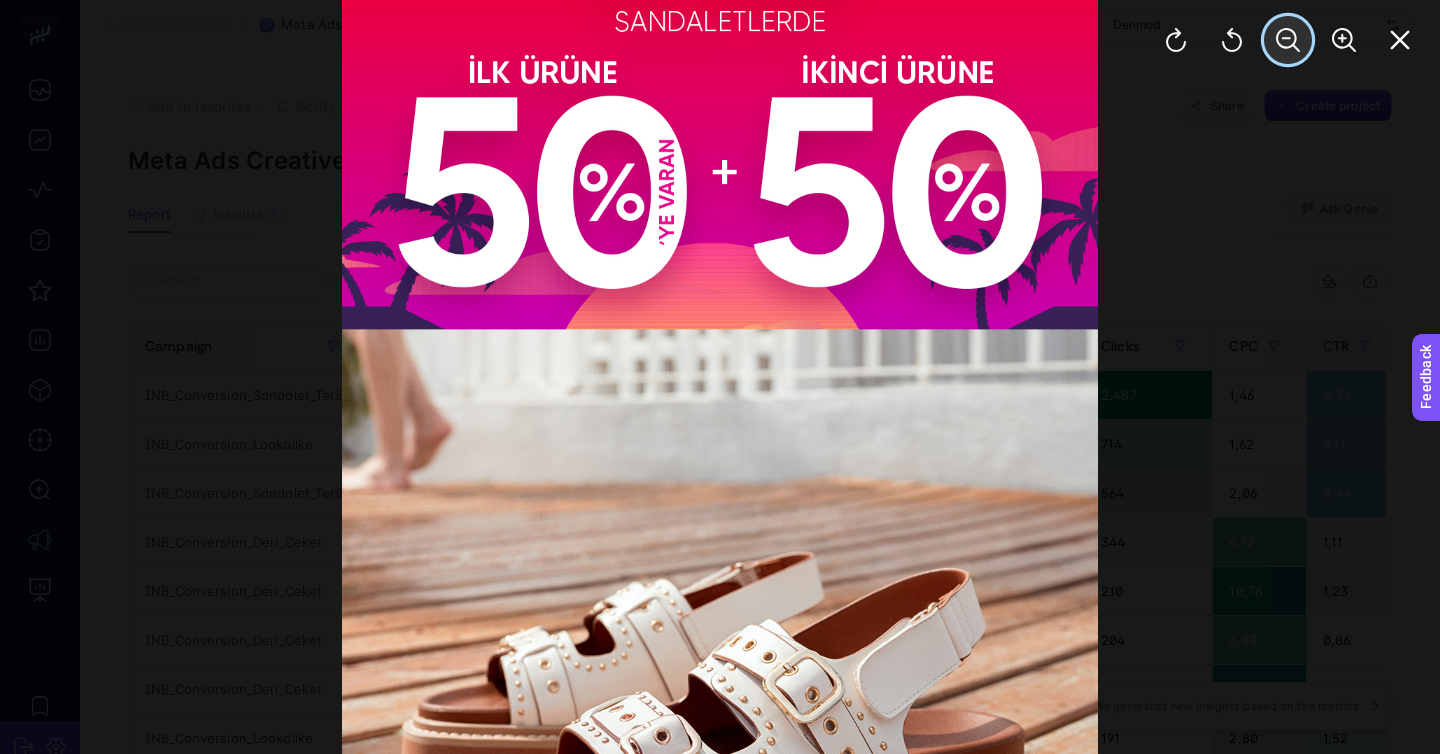 click at bounding box center [1288, 40] 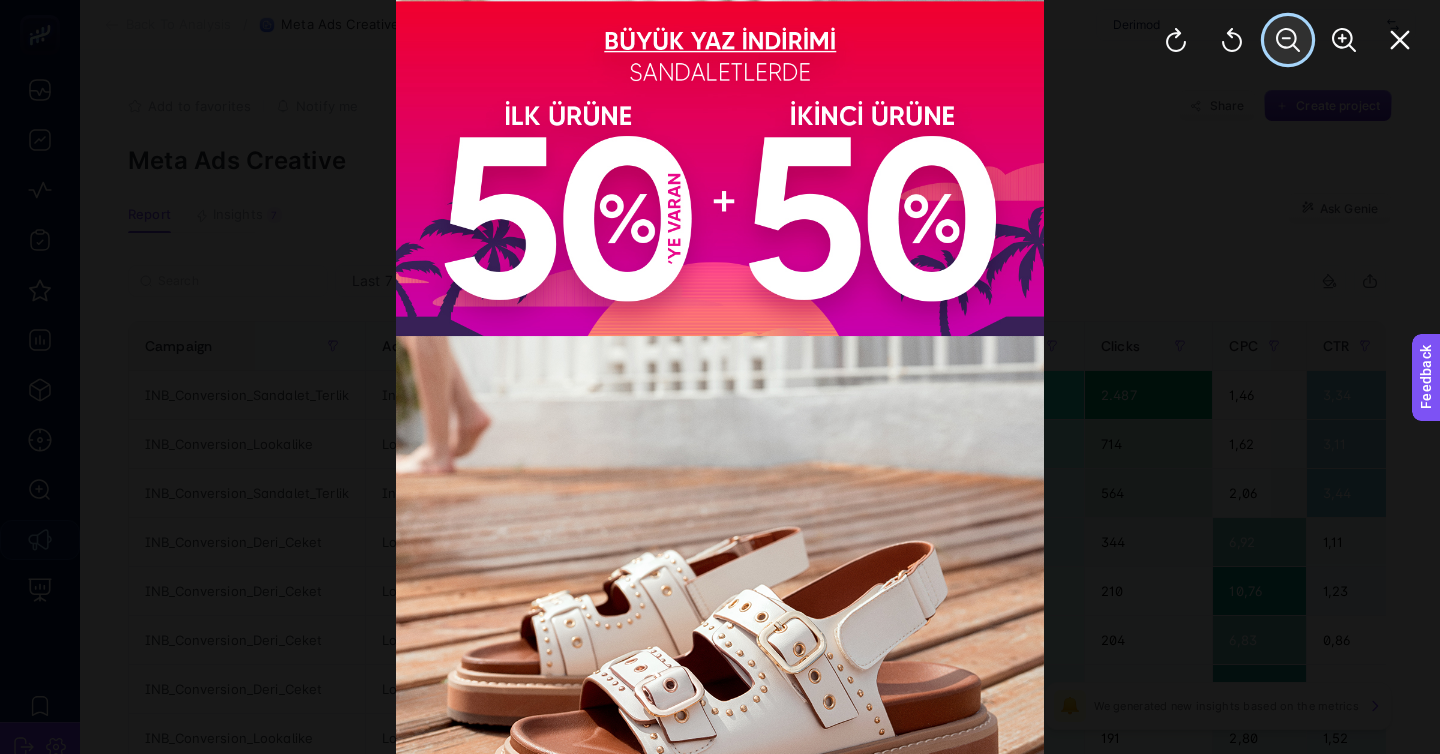 click at bounding box center (1288, 40) 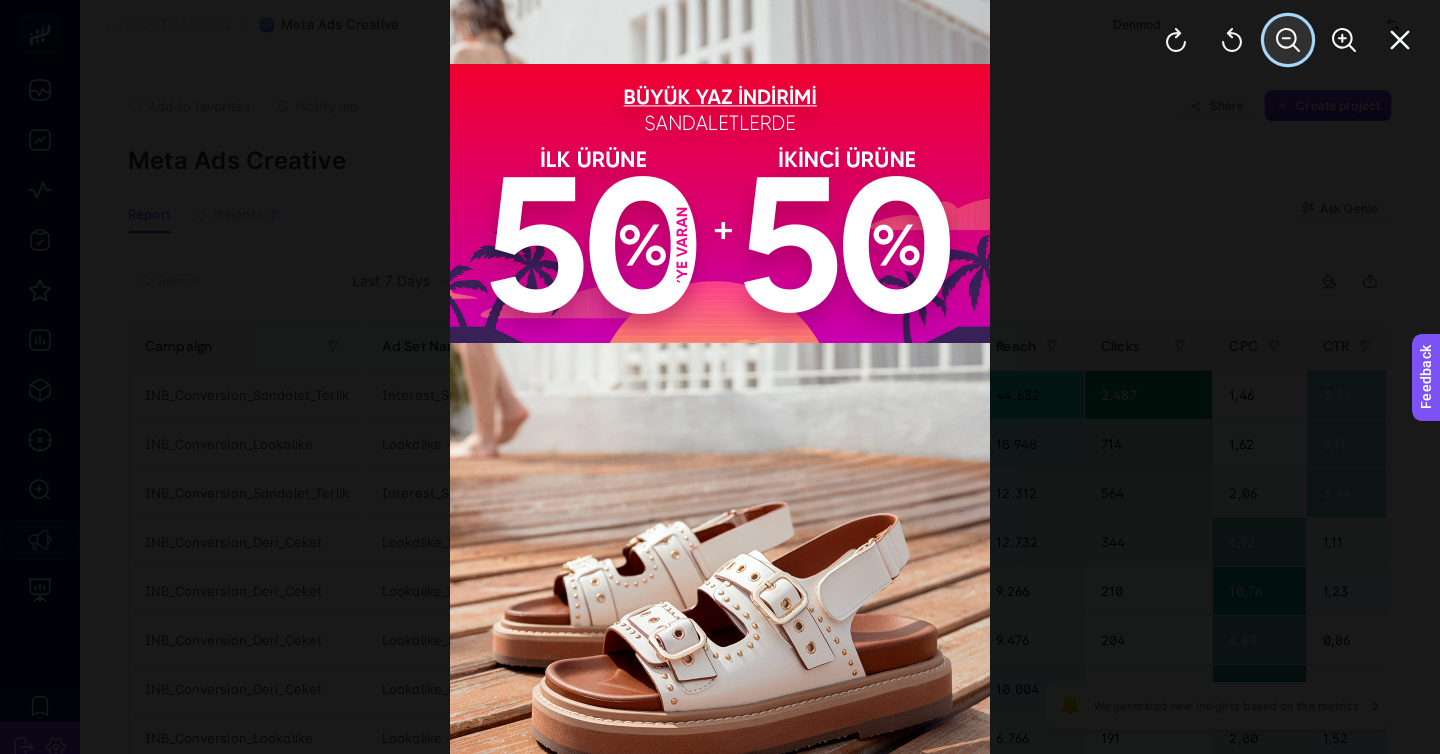 click at bounding box center (1288, 40) 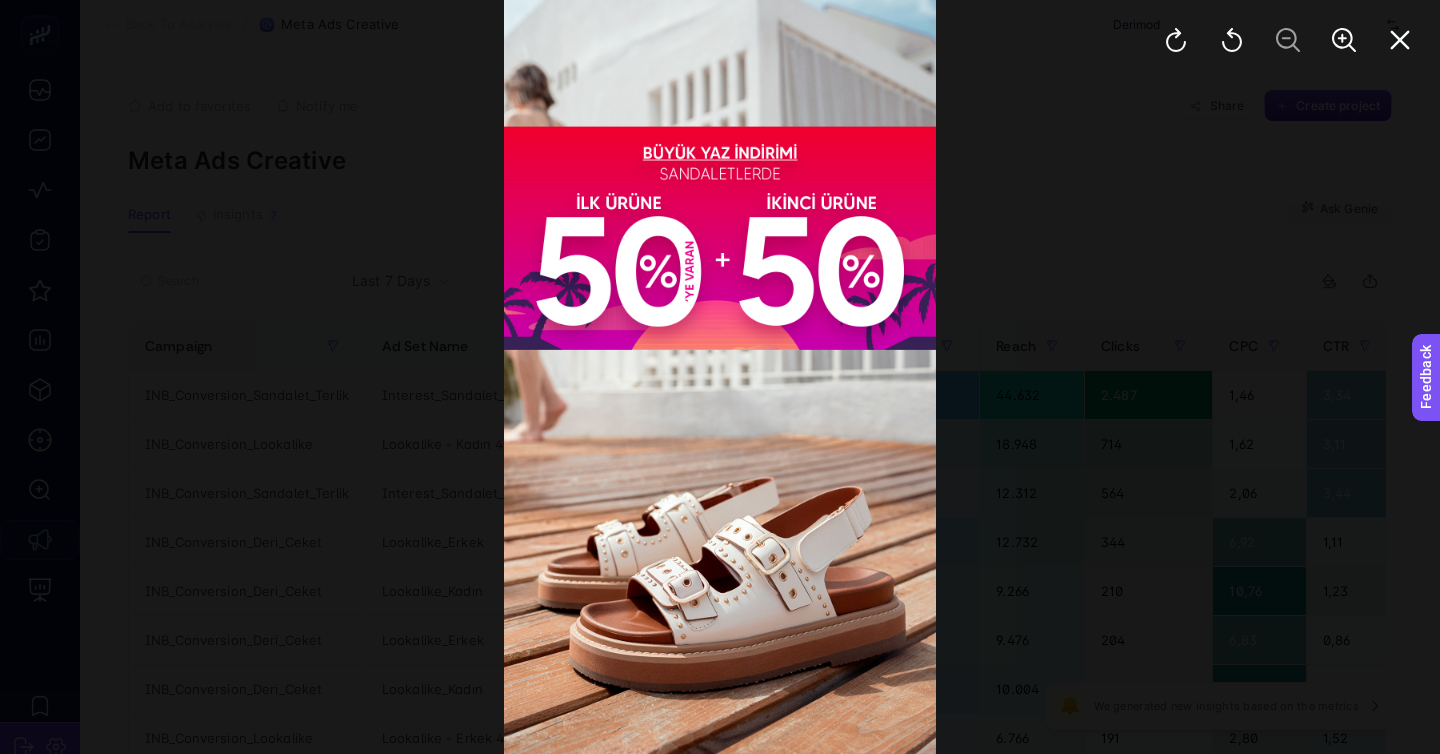 click 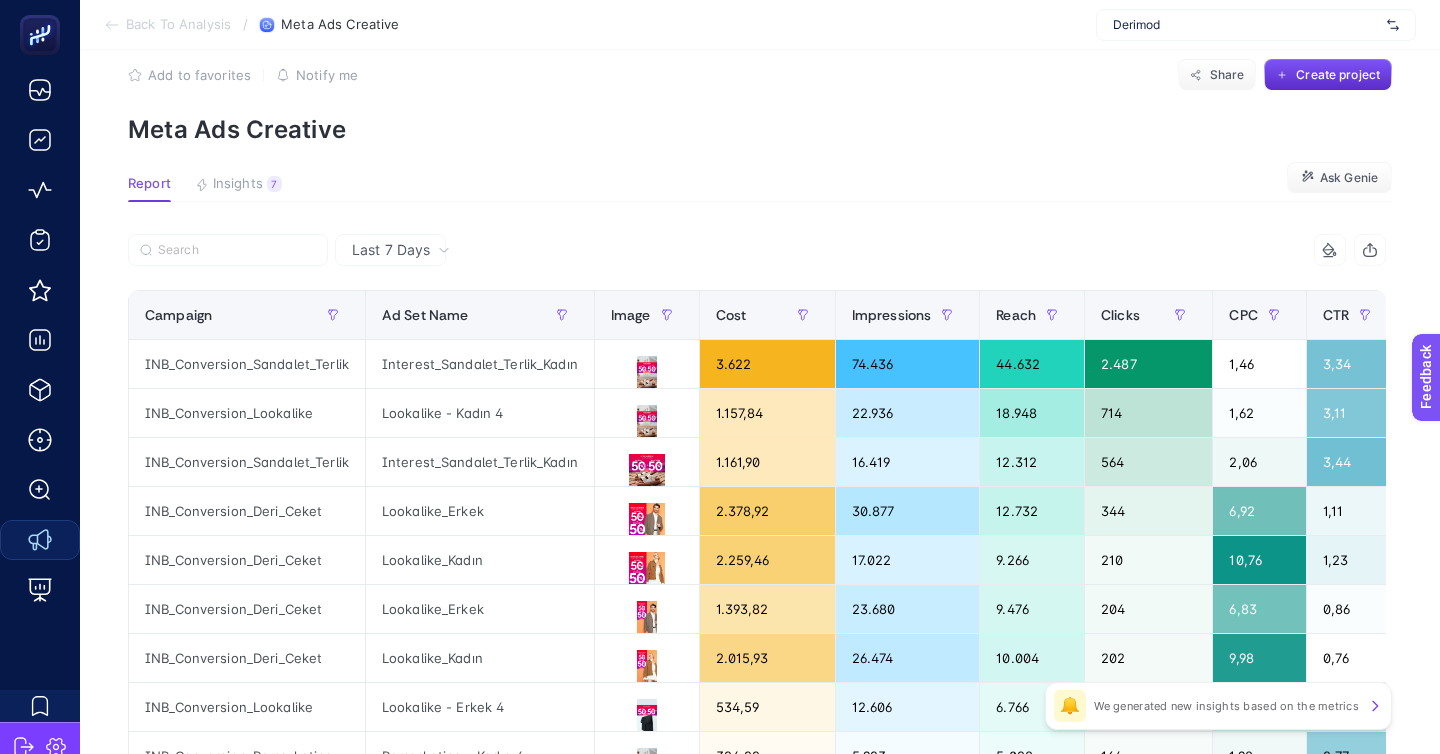 scroll, scrollTop: 49, scrollLeft: 0, axis: vertical 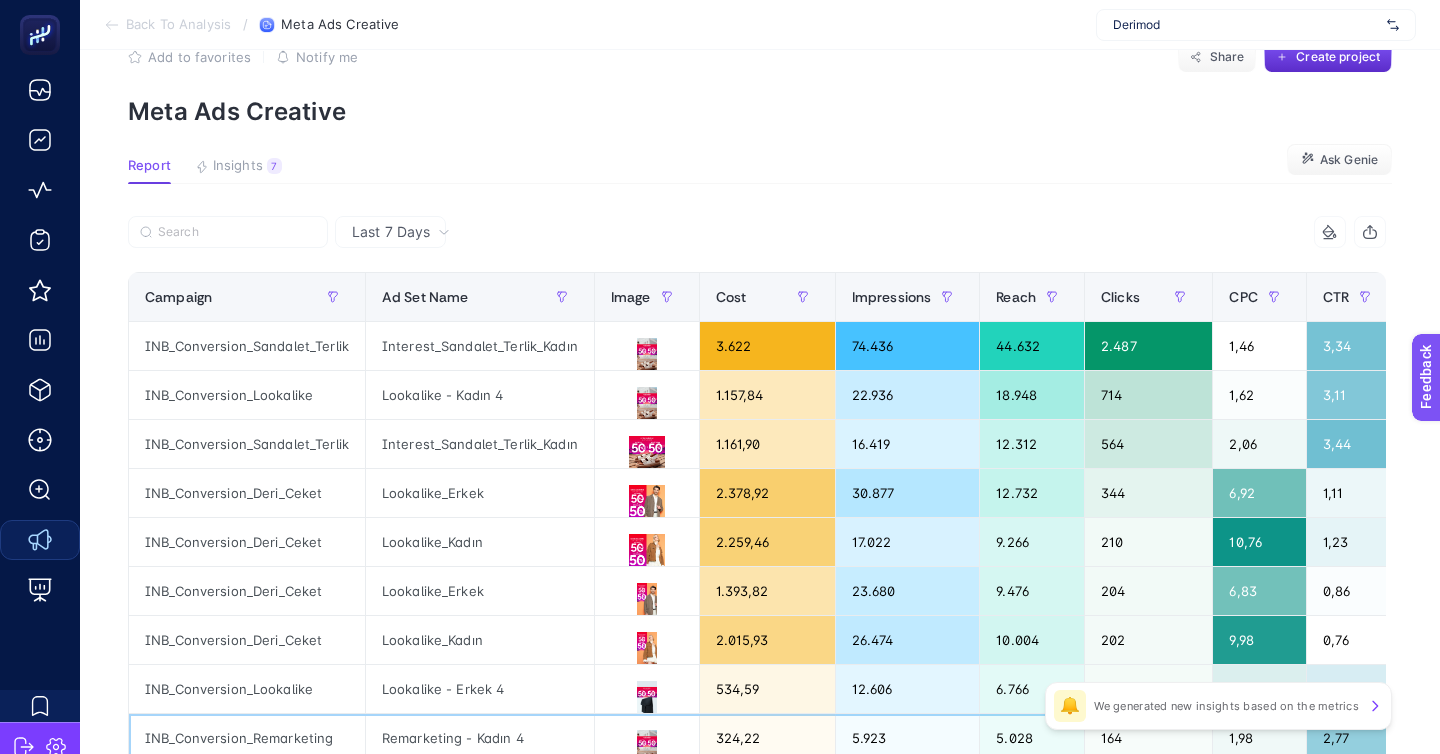 click on "324,22" 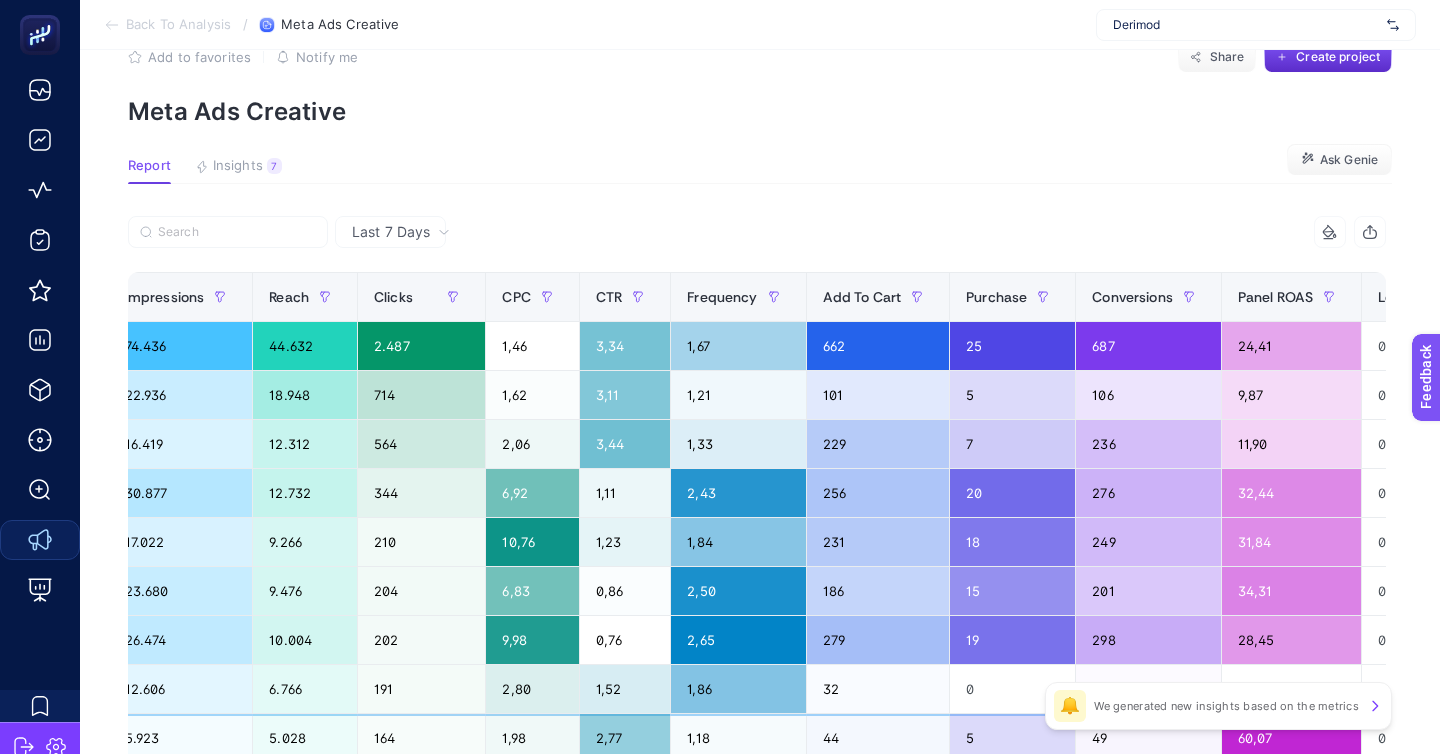 scroll, scrollTop: 0, scrollLeft: 736, axis: horizontal 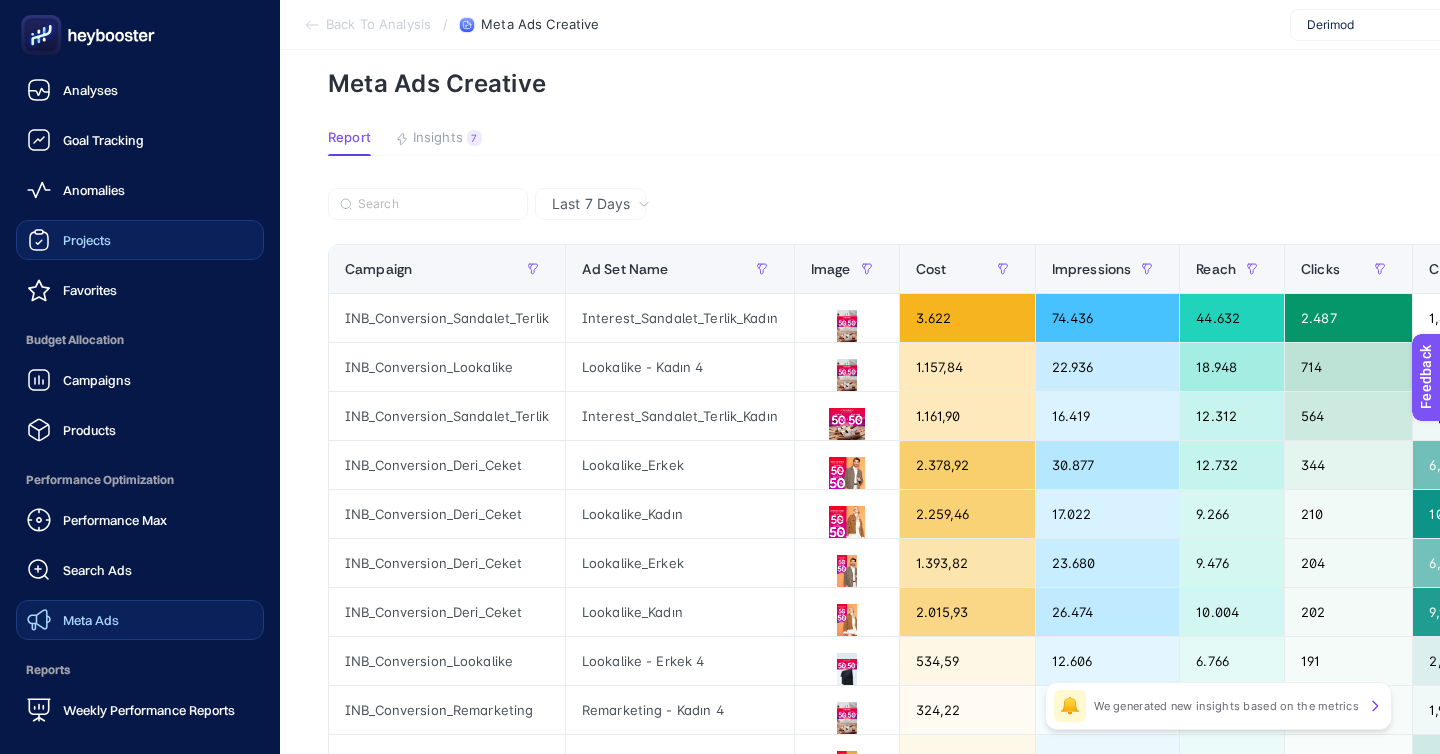 click on "Projects" at bounding box center [140, 240] 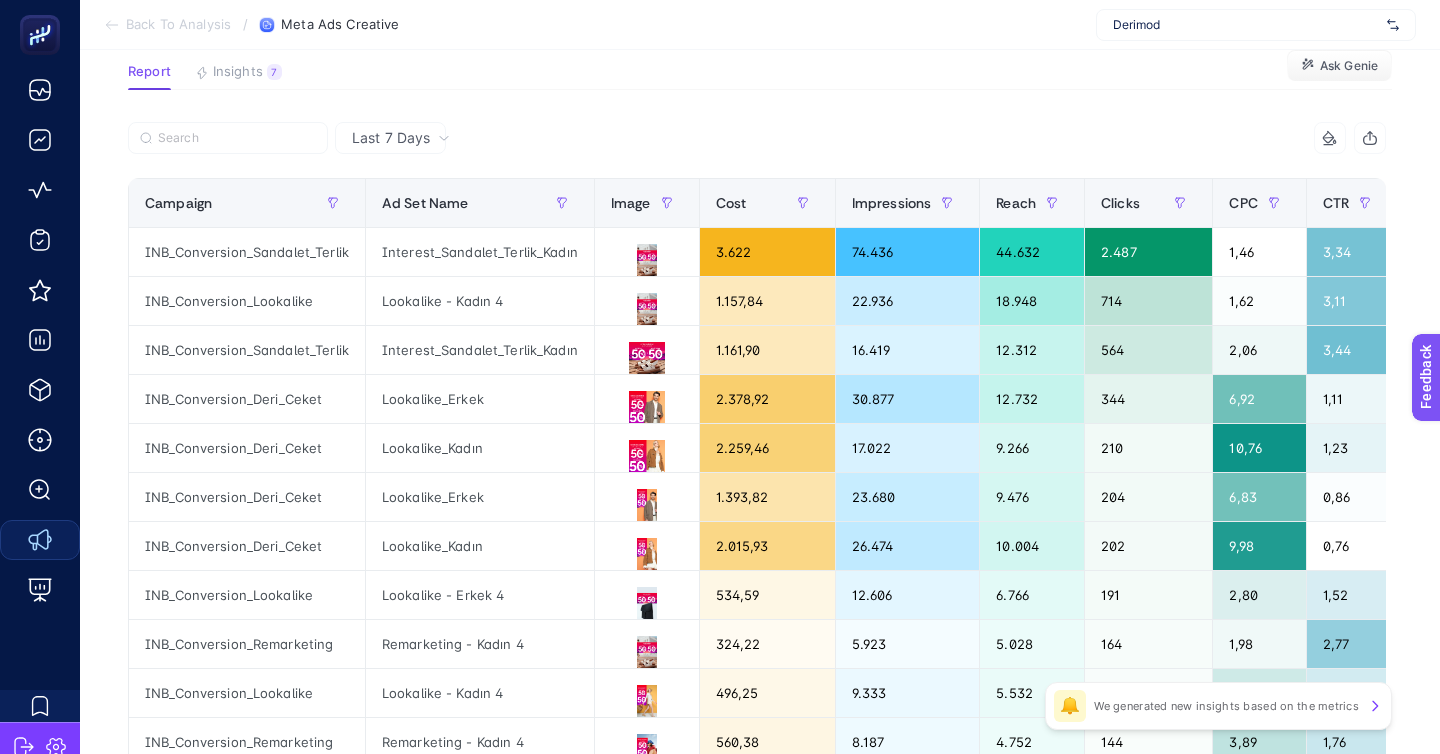scroll, scrollTop: 172, scrollLeft: 0, axis: vertical 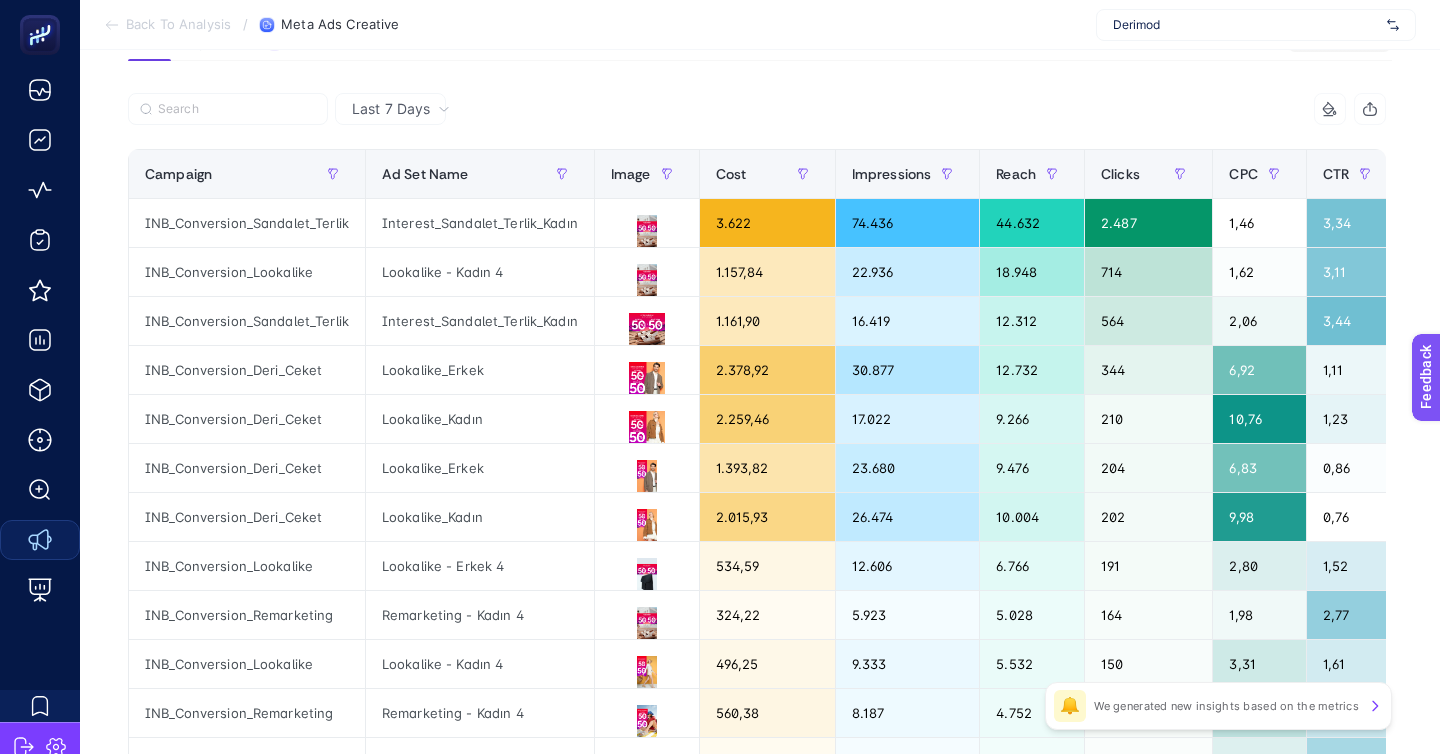 click on "Back To Analysis" at bounding box center [178, 25] 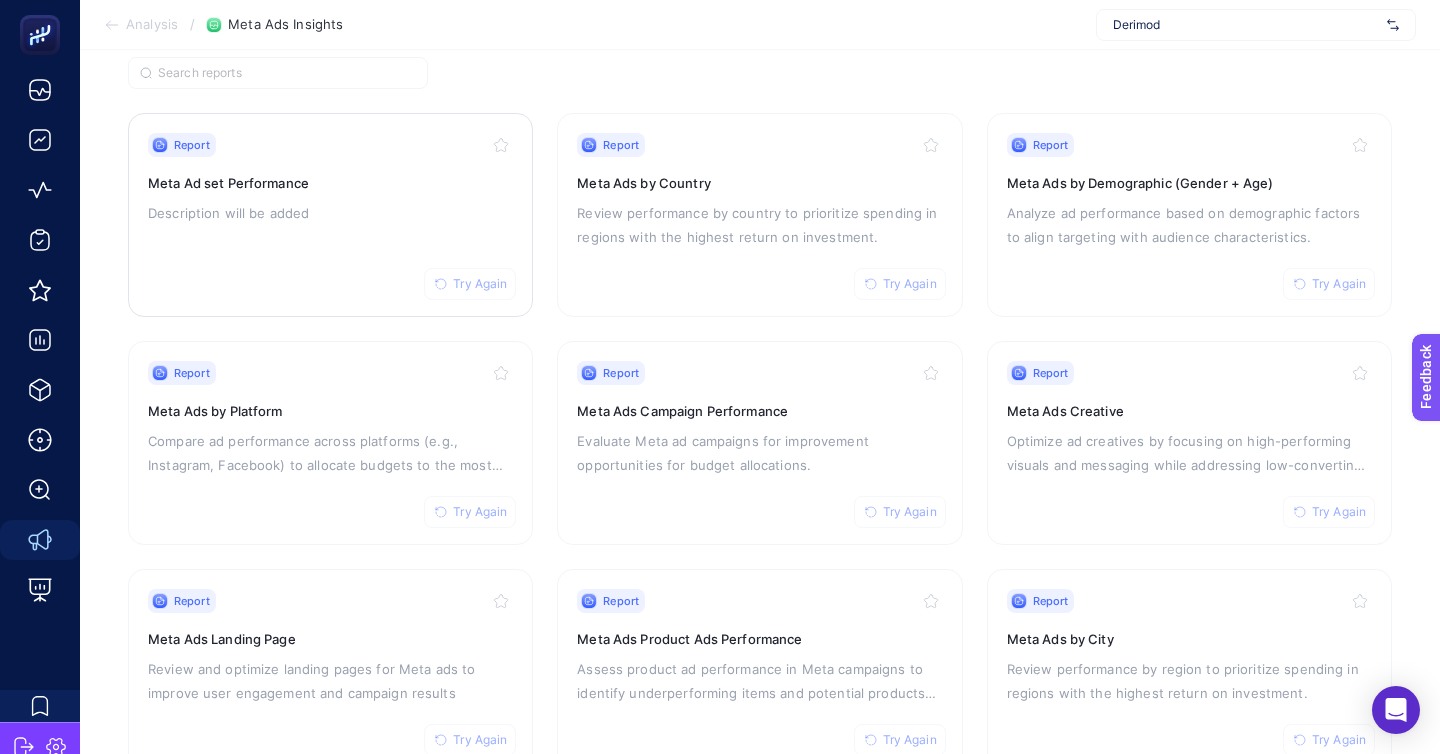 scroll, scrollTop: 160, scrollLeft: 0, axis: vertical 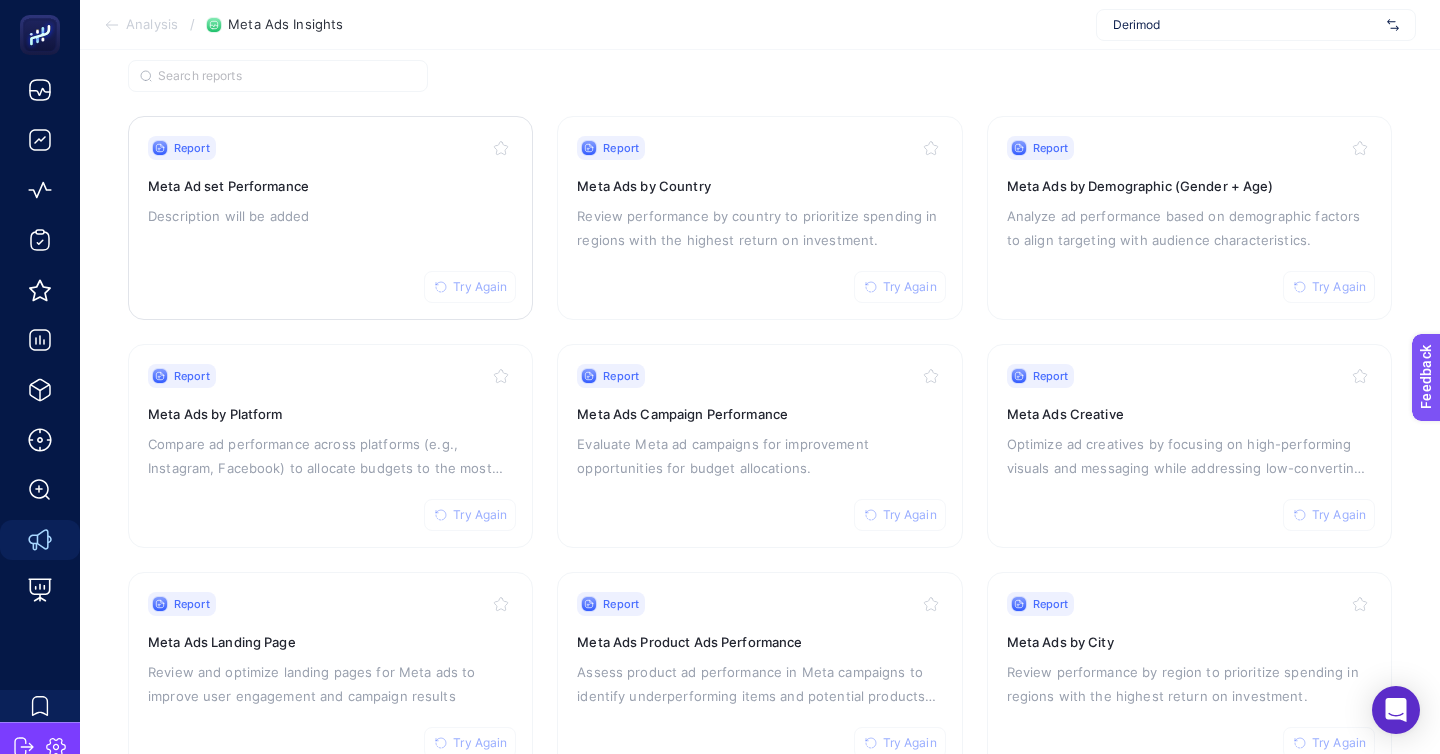click on "Report Try Again Meta Ad set Performance  Description will be added" at bounding box center (330, 218) 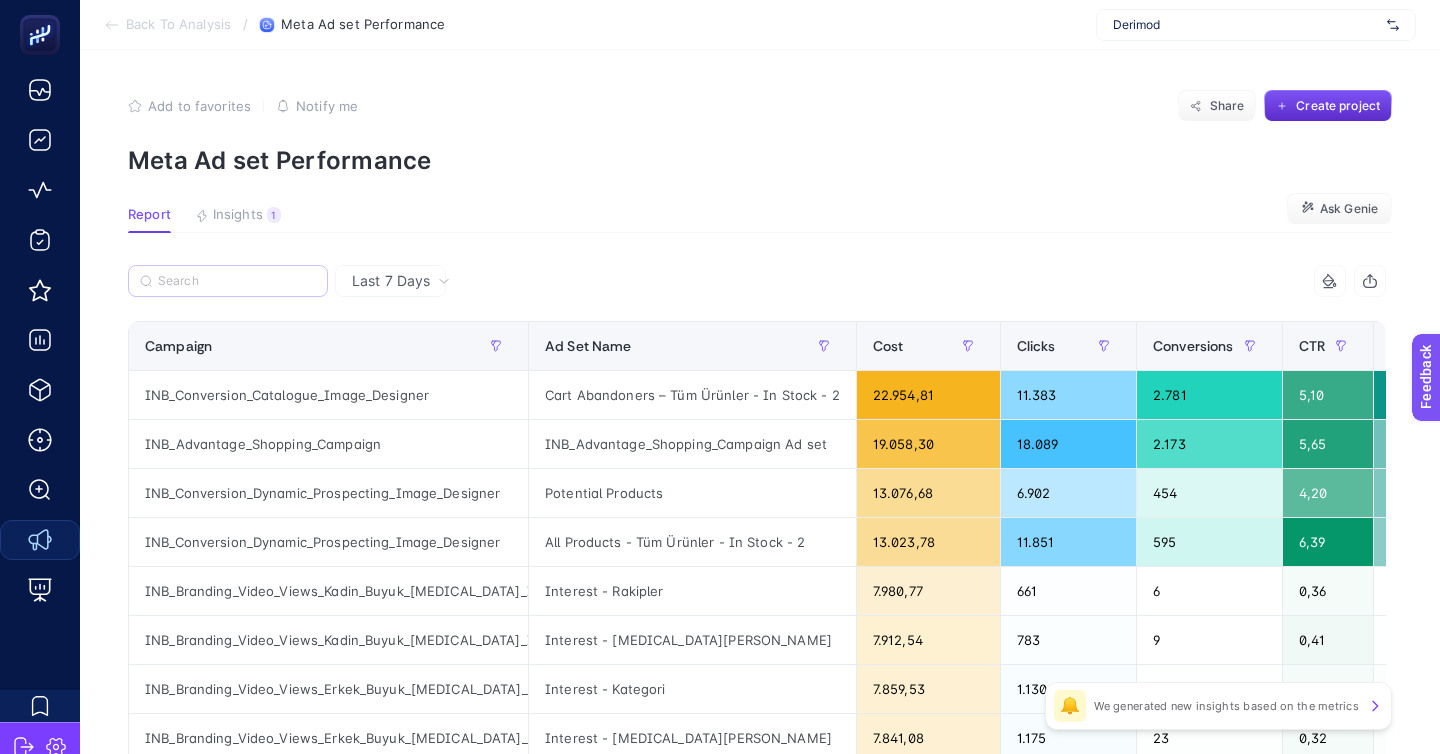 click at bounding box center (228, 281) 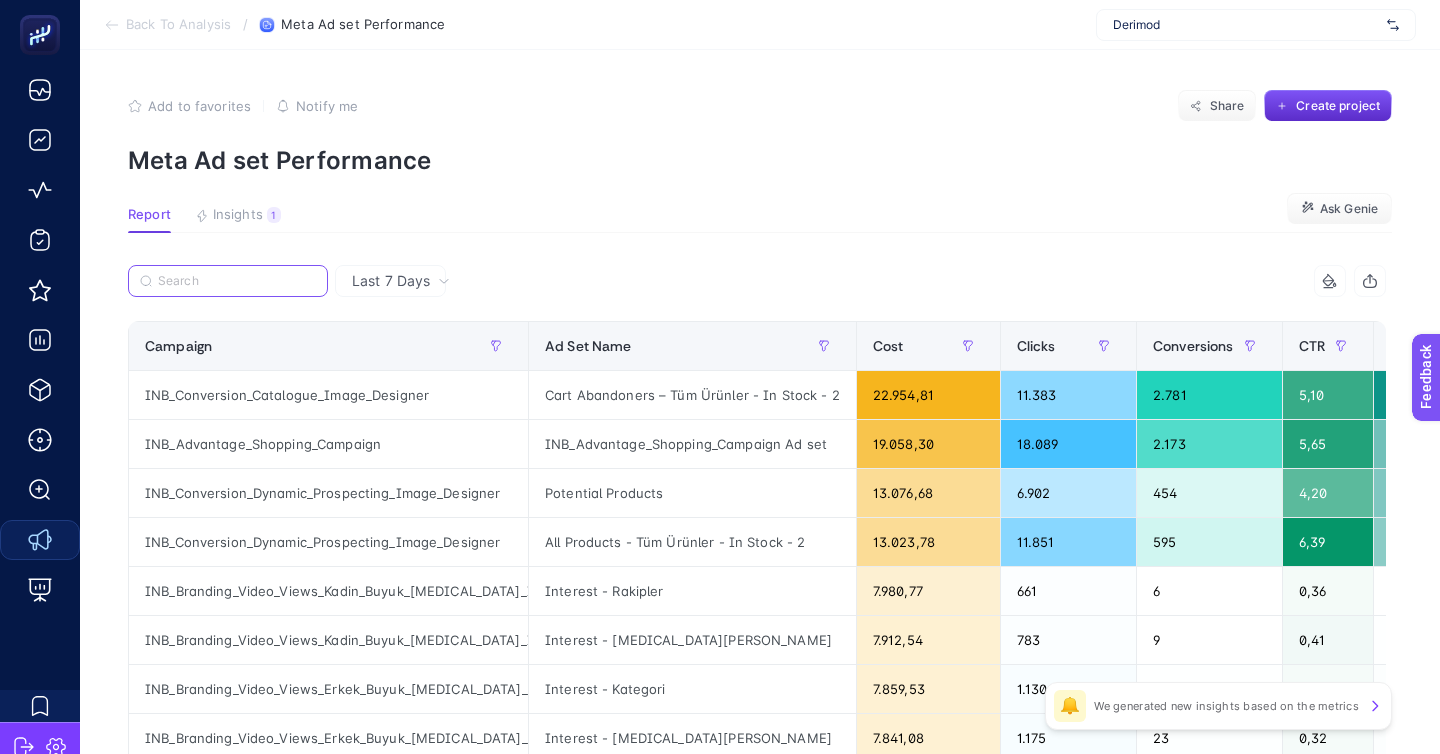 click at bounding box center (237, 281) 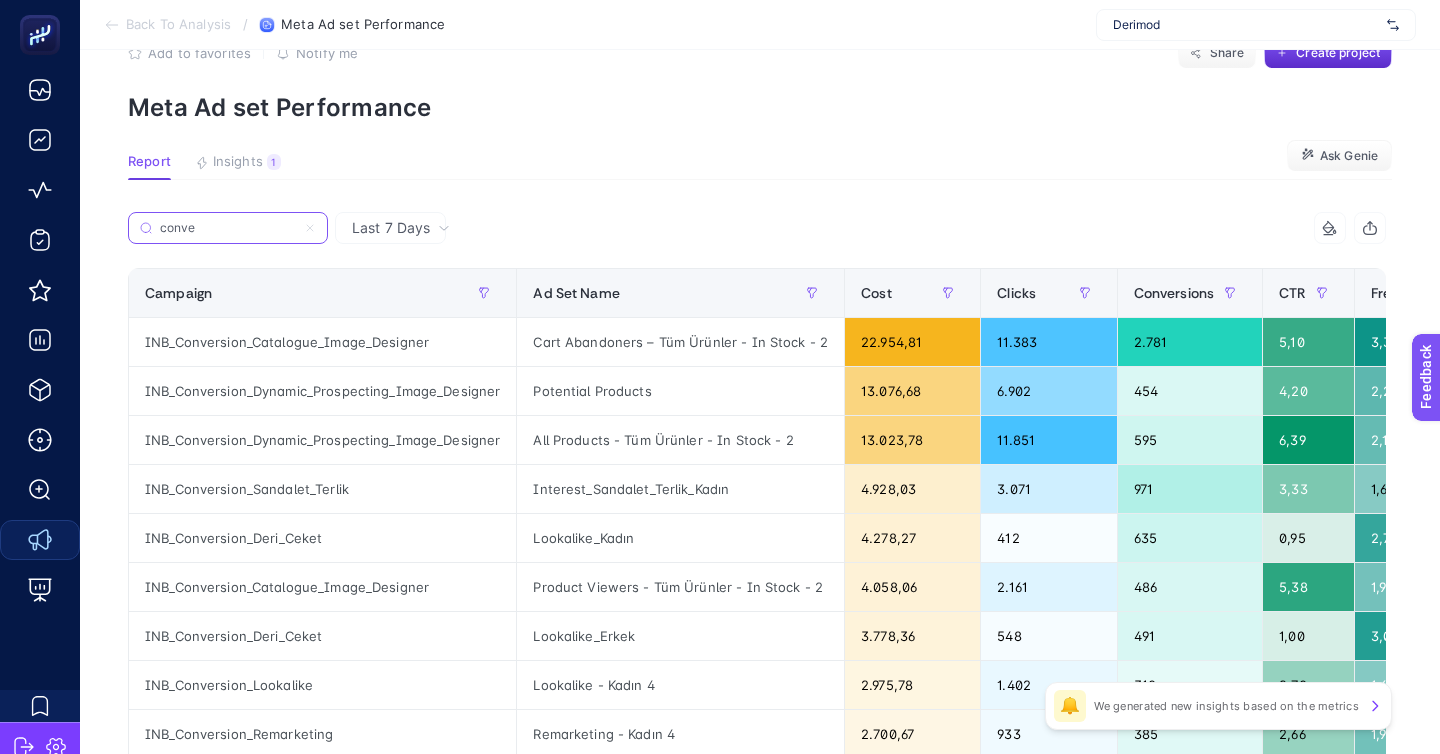scroll, scrollTop: 60, scrollLeft: 0, axis: vertical 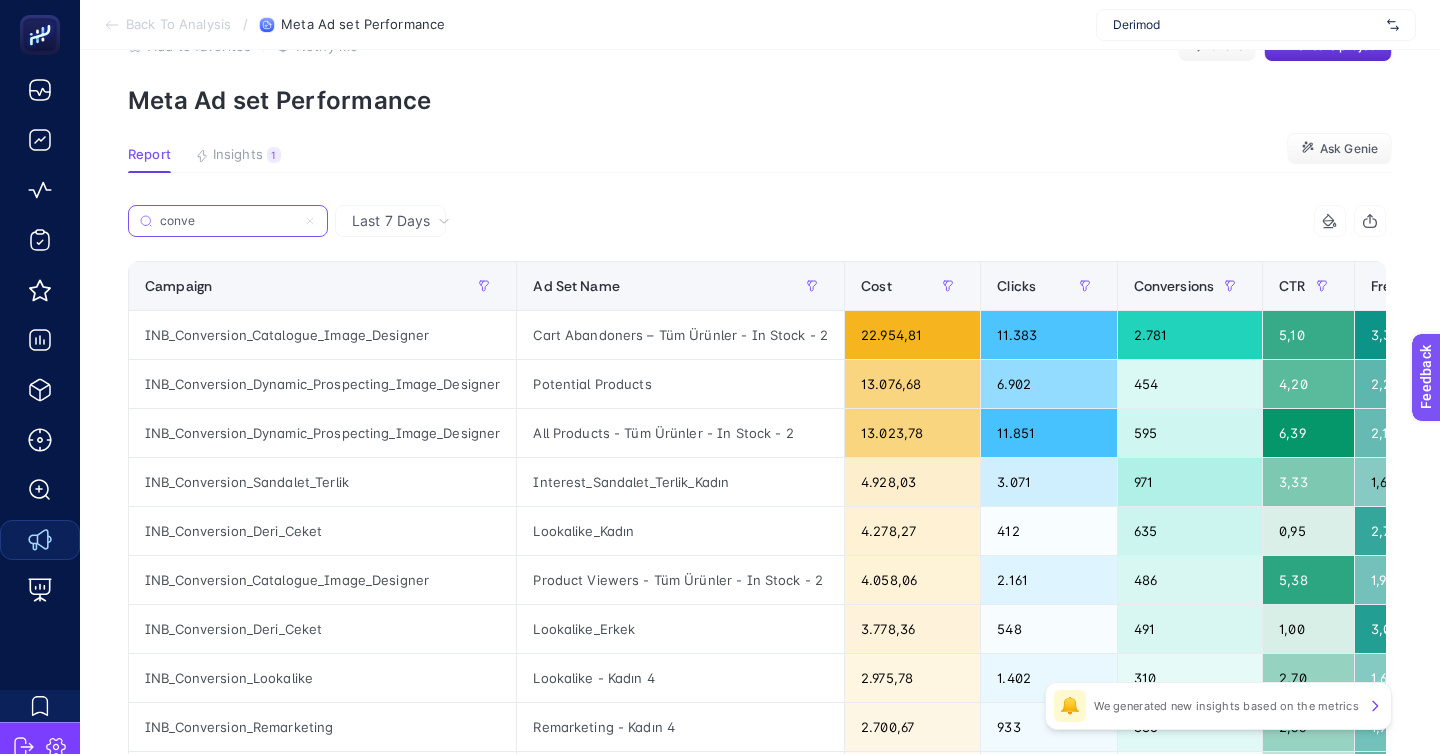 type on "conve" 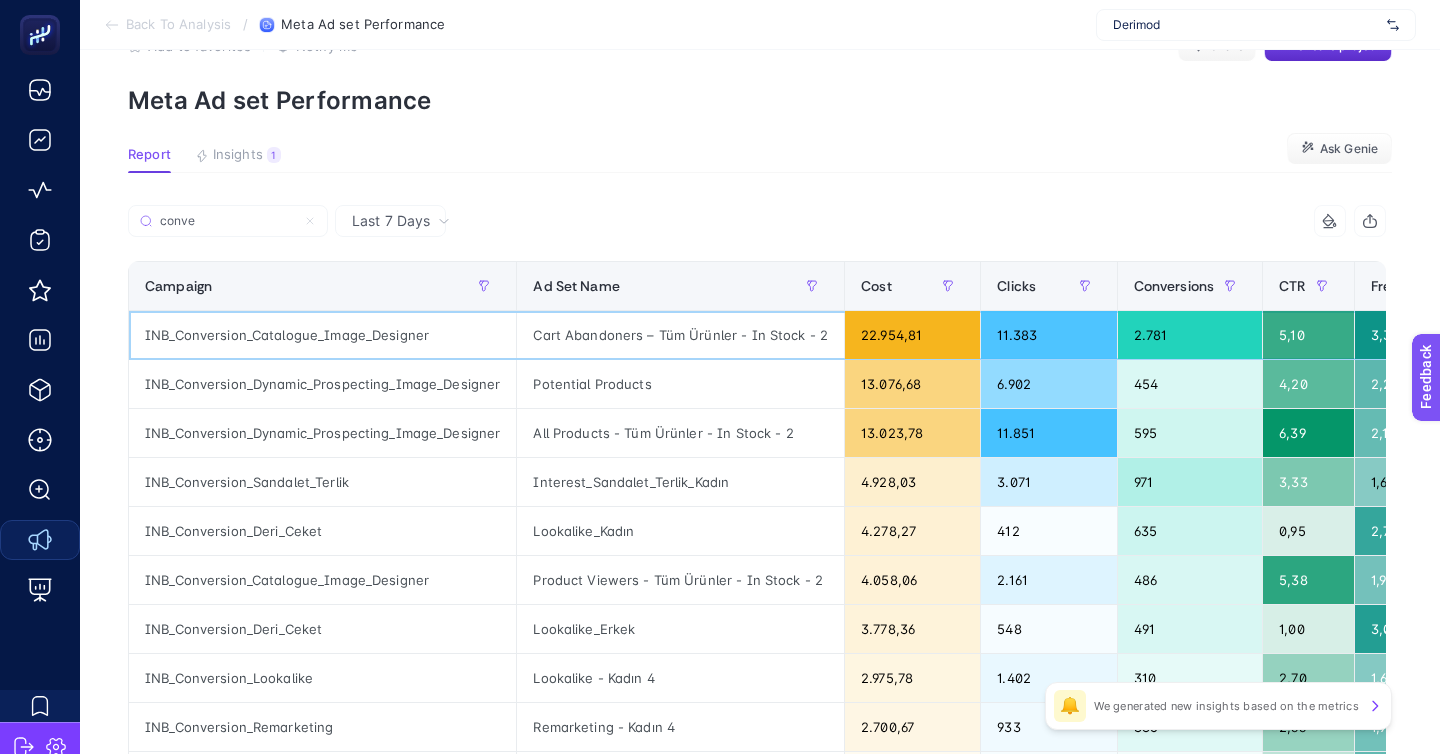 click on "Cart Abandoners – Tüm Ürünler - In Stock - 2" 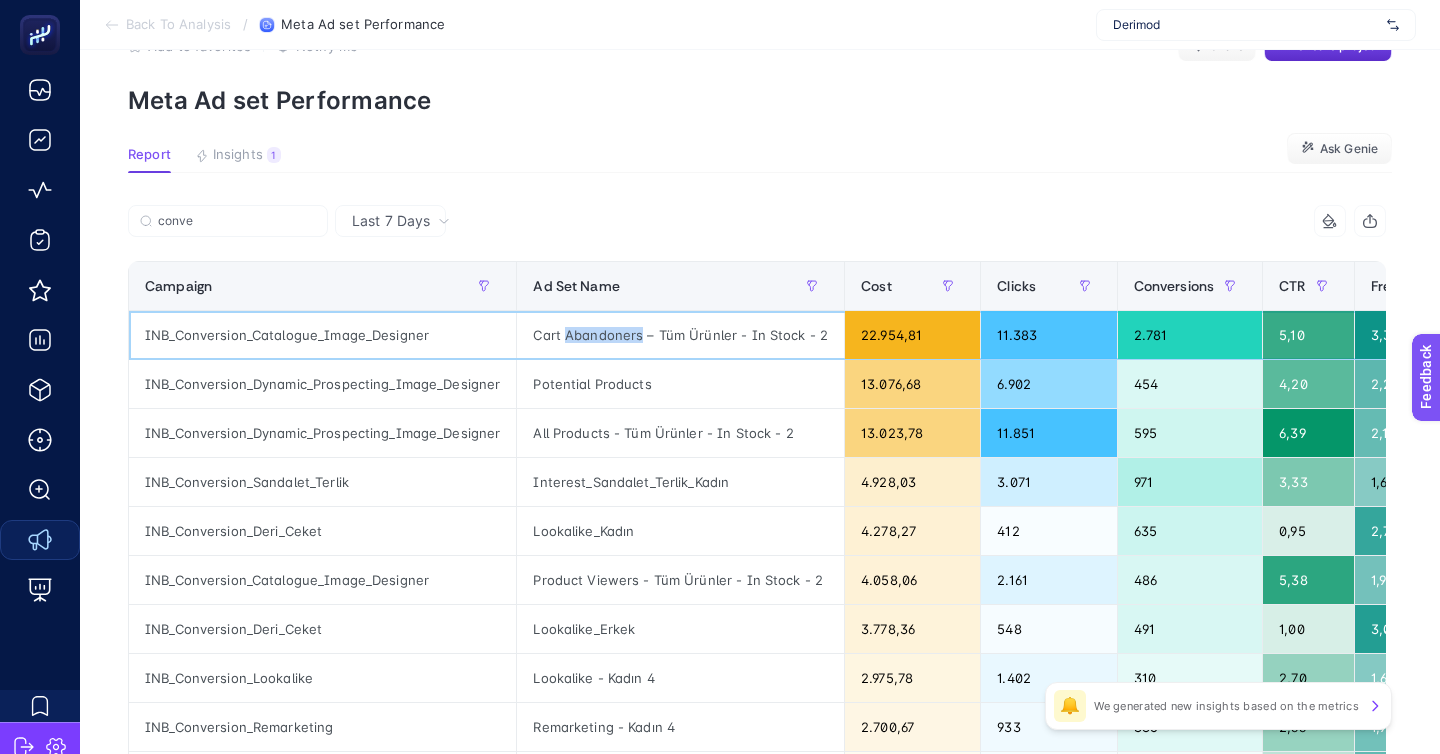 scroll, scrollTop: 83, scrollLeft: 0, axis: vertical 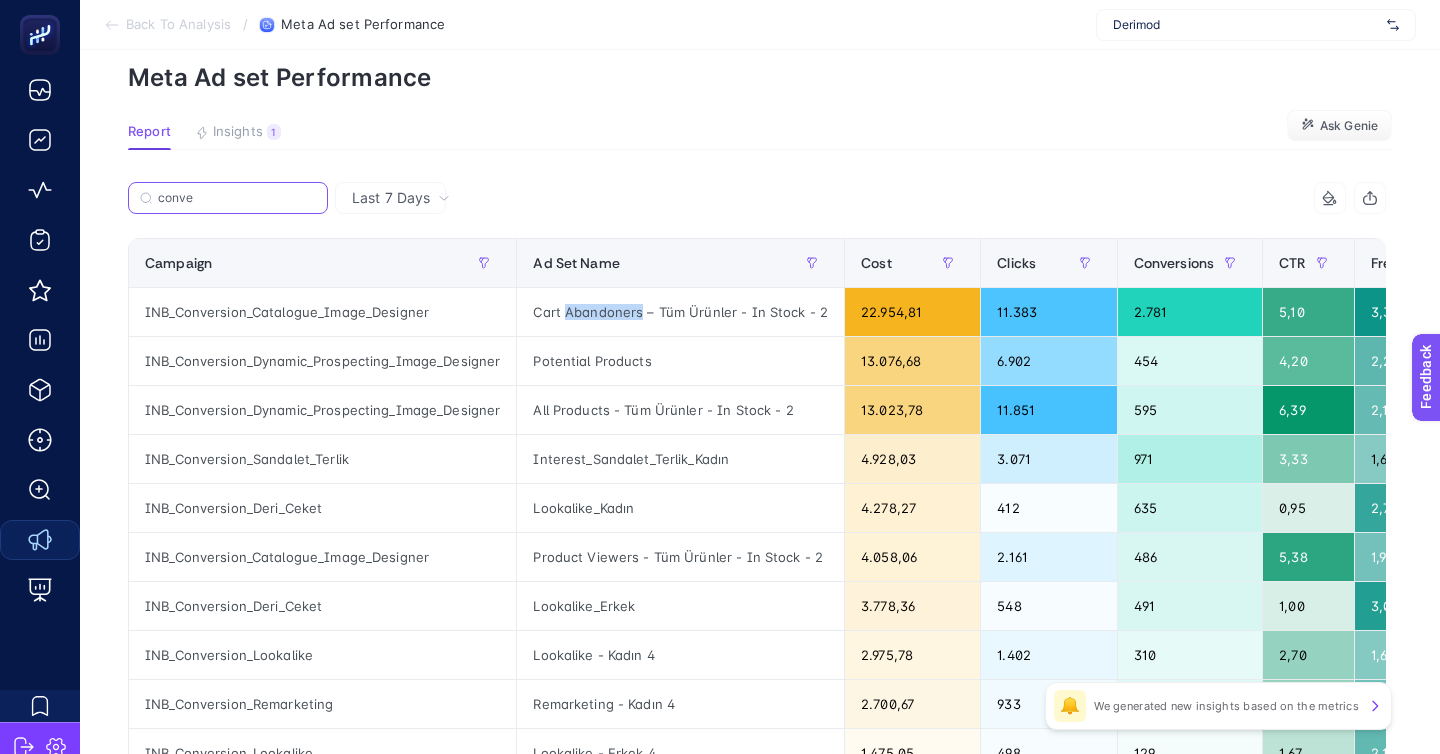 click on "conve" at bounding box center [237, 198] 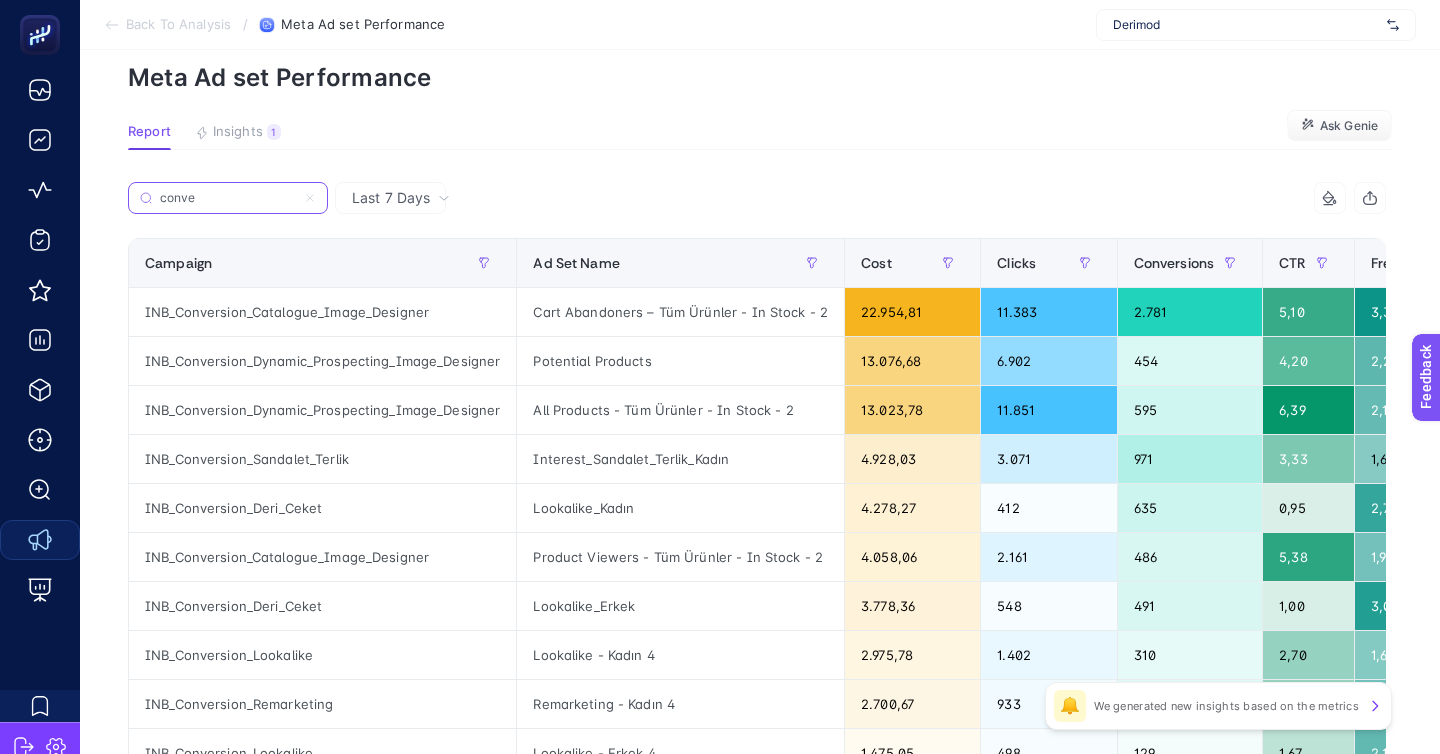 click 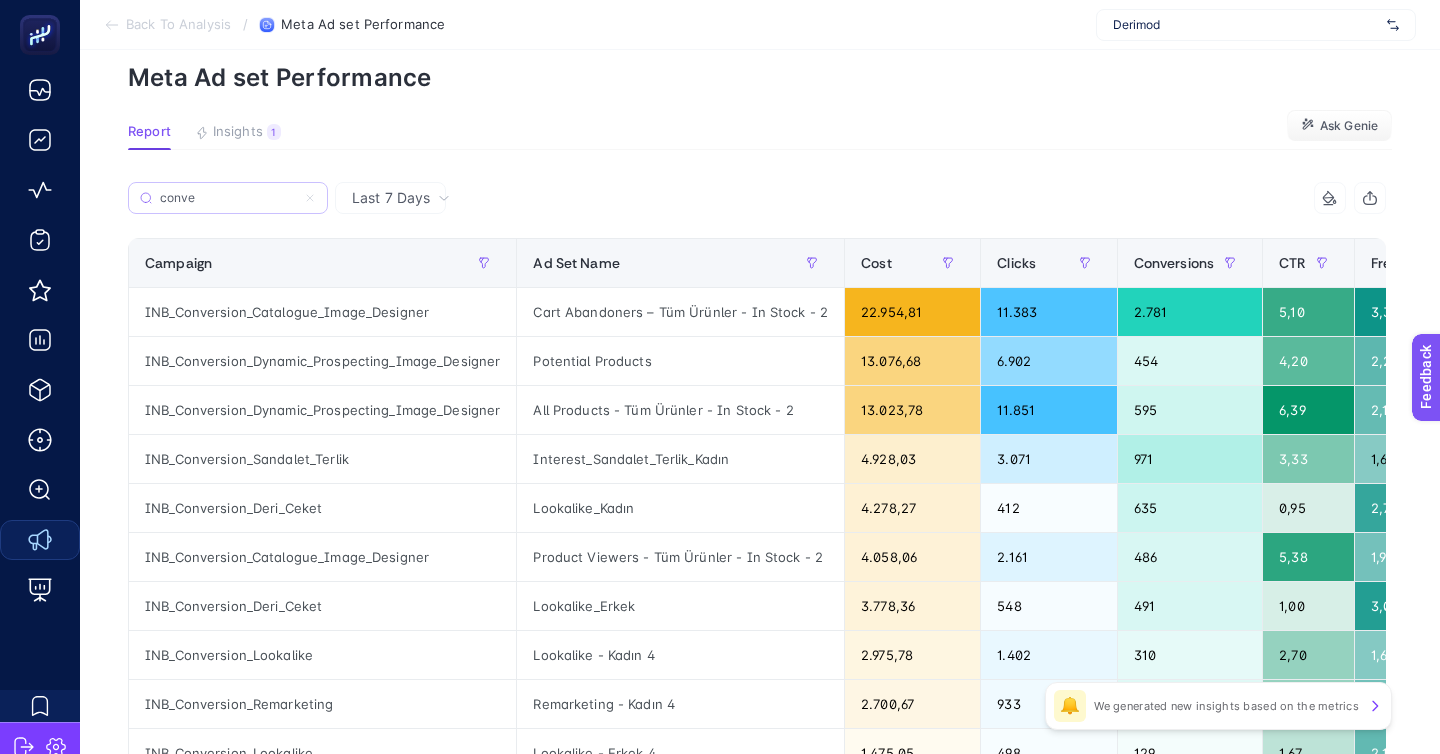 click on "conve" at bounding box center (228, 198) 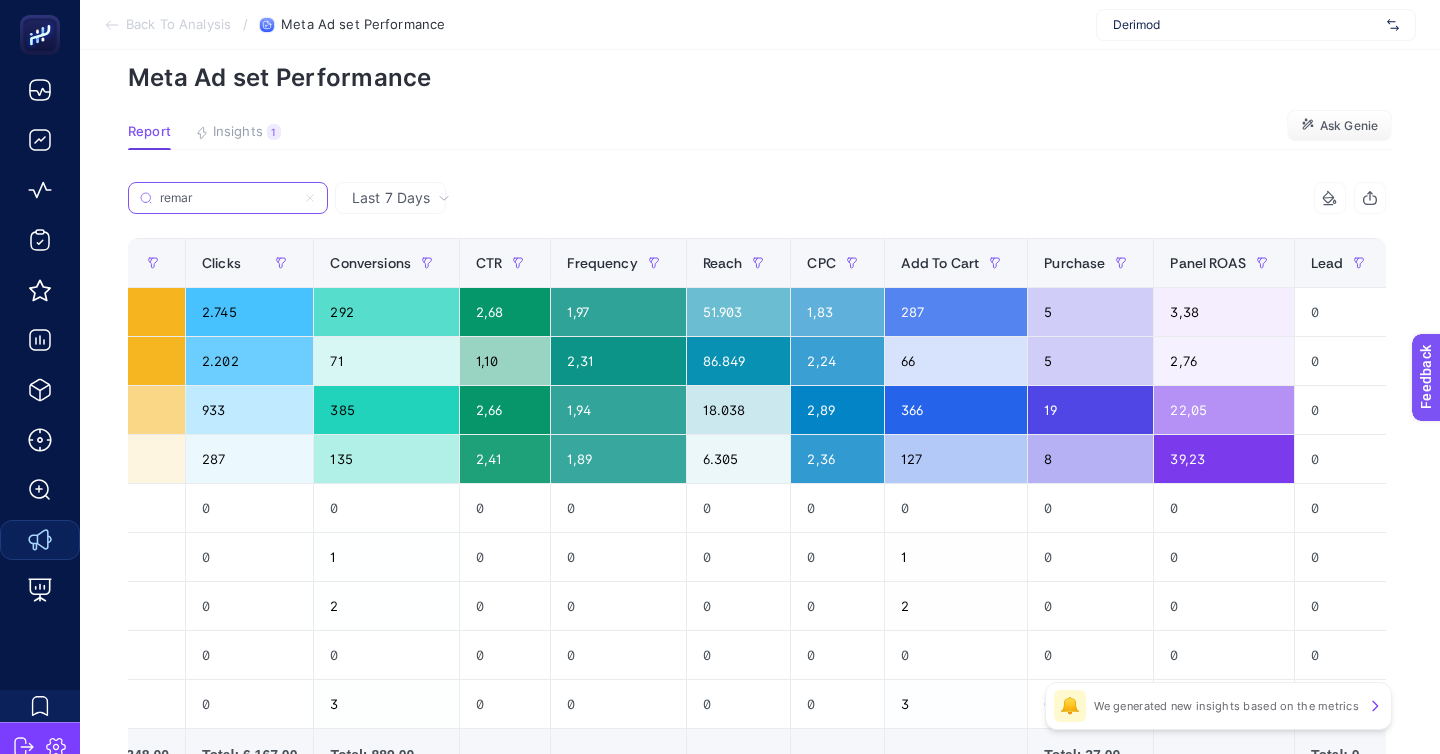 scroll, scrollTop: 0, scrollLeft: 897, axis: horizontal 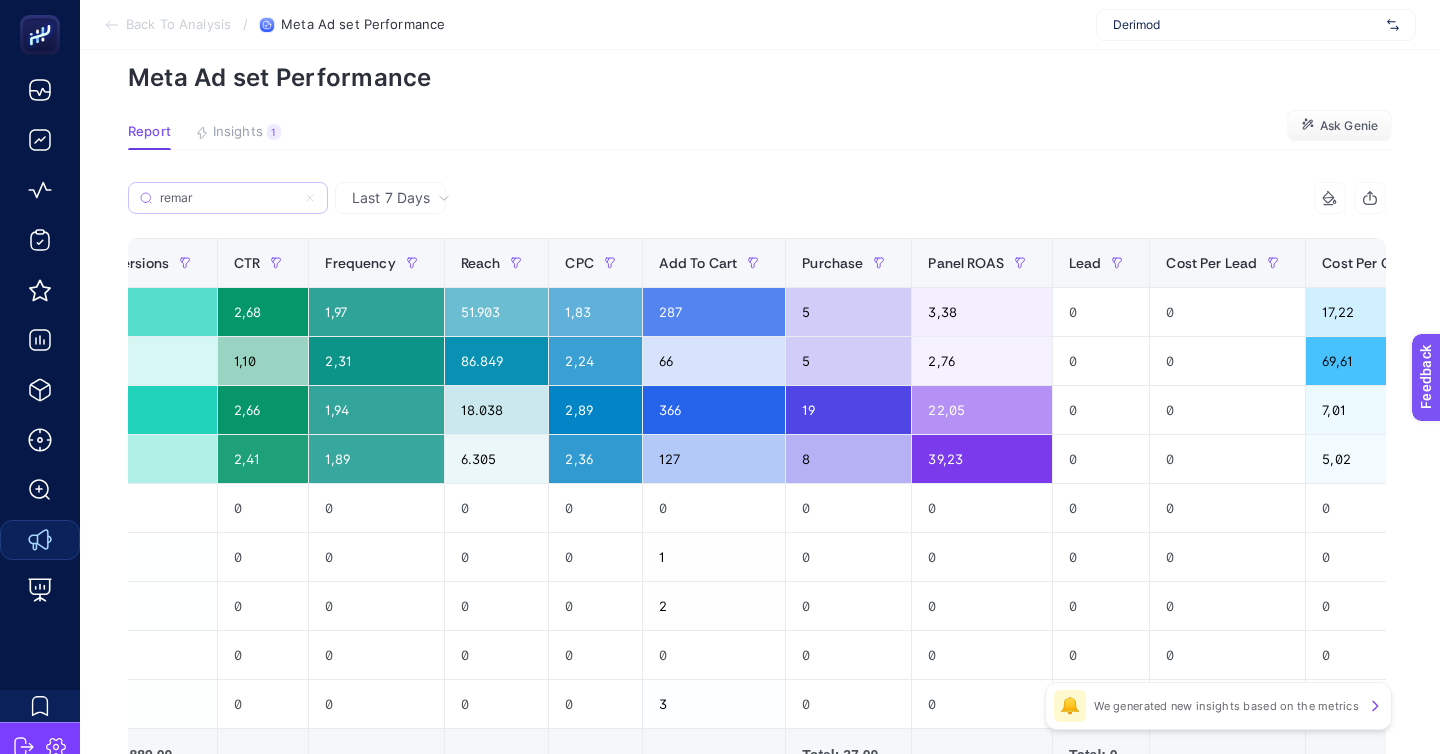 click on "+" at bounding box center (1547, 263) 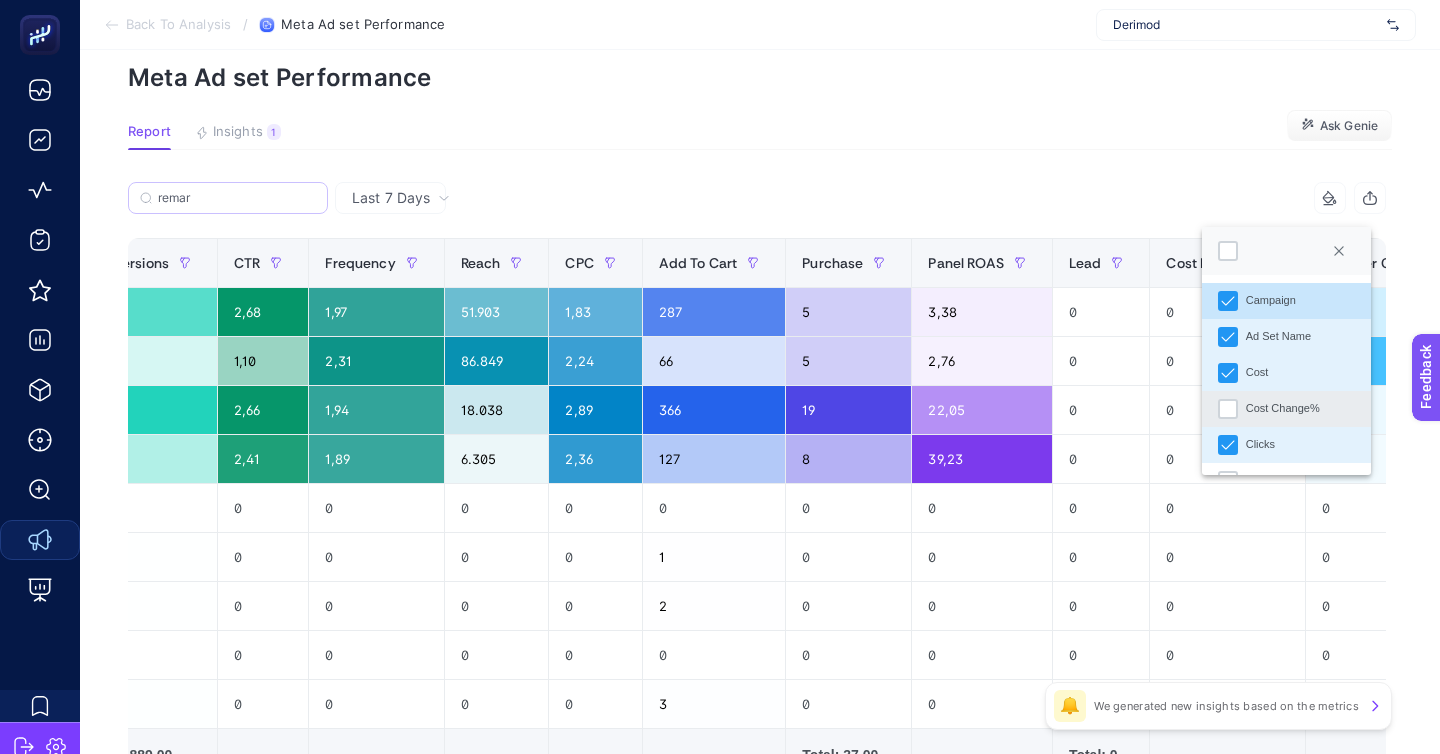 scroll, scrollTop: 35, scrollLeft: 0, axis: vertical 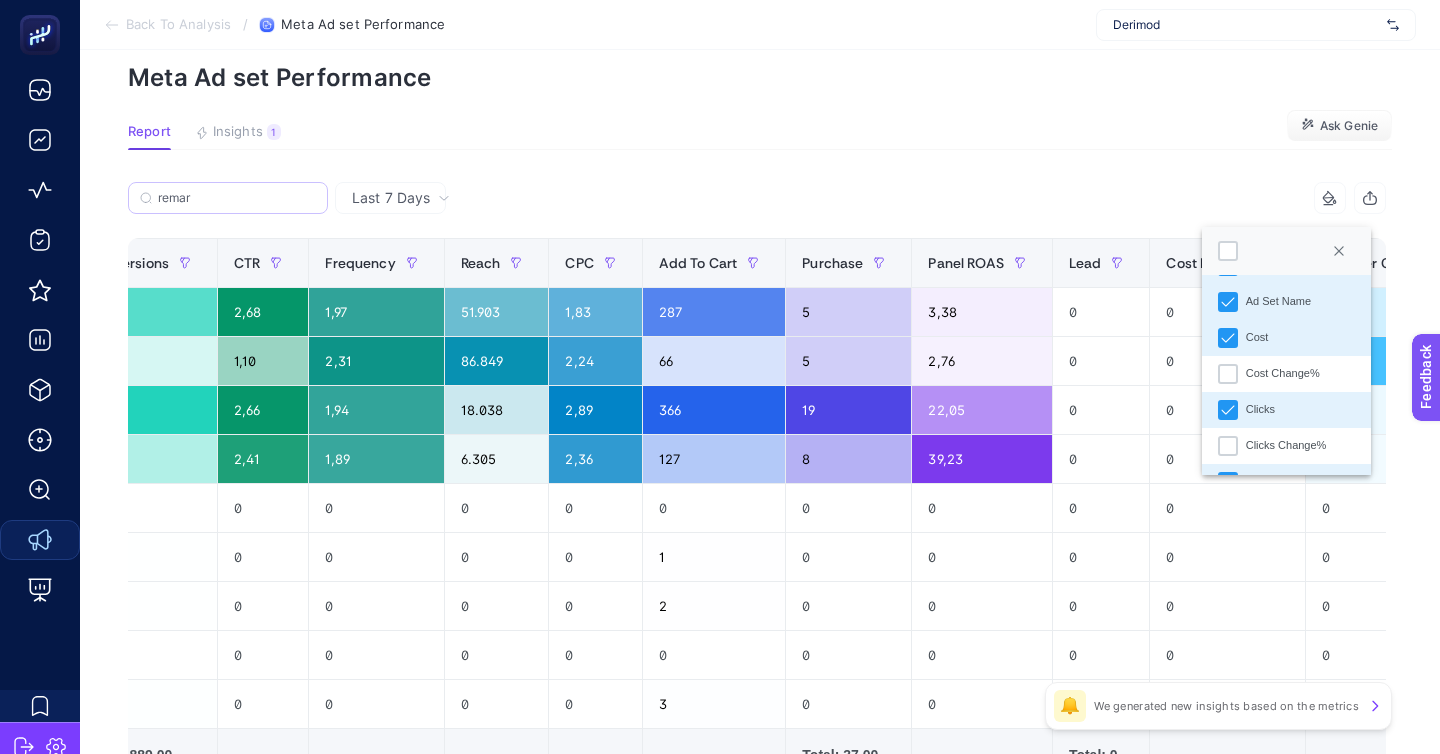 click on "Clicks" 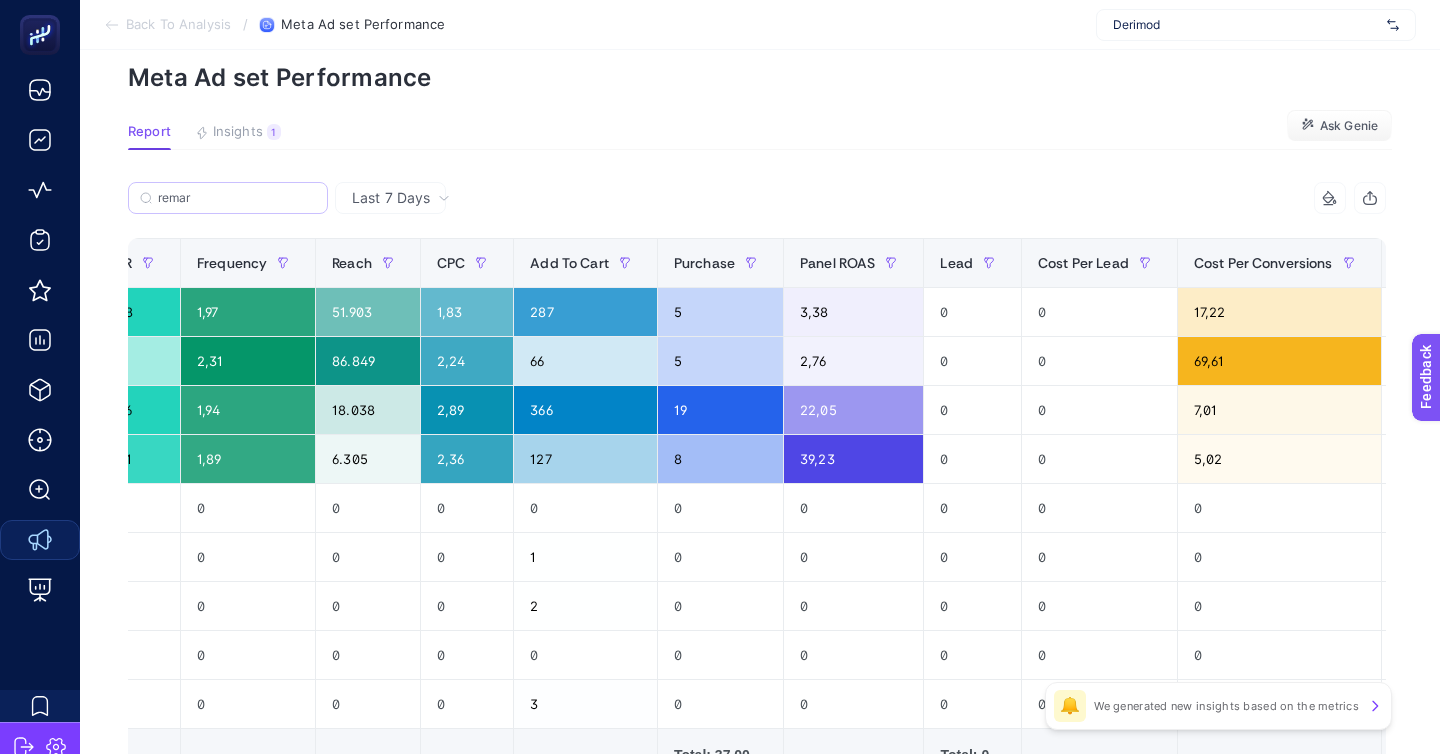 scroll, scrollTop: 0, scrollLeft: 787, axis: horizontal 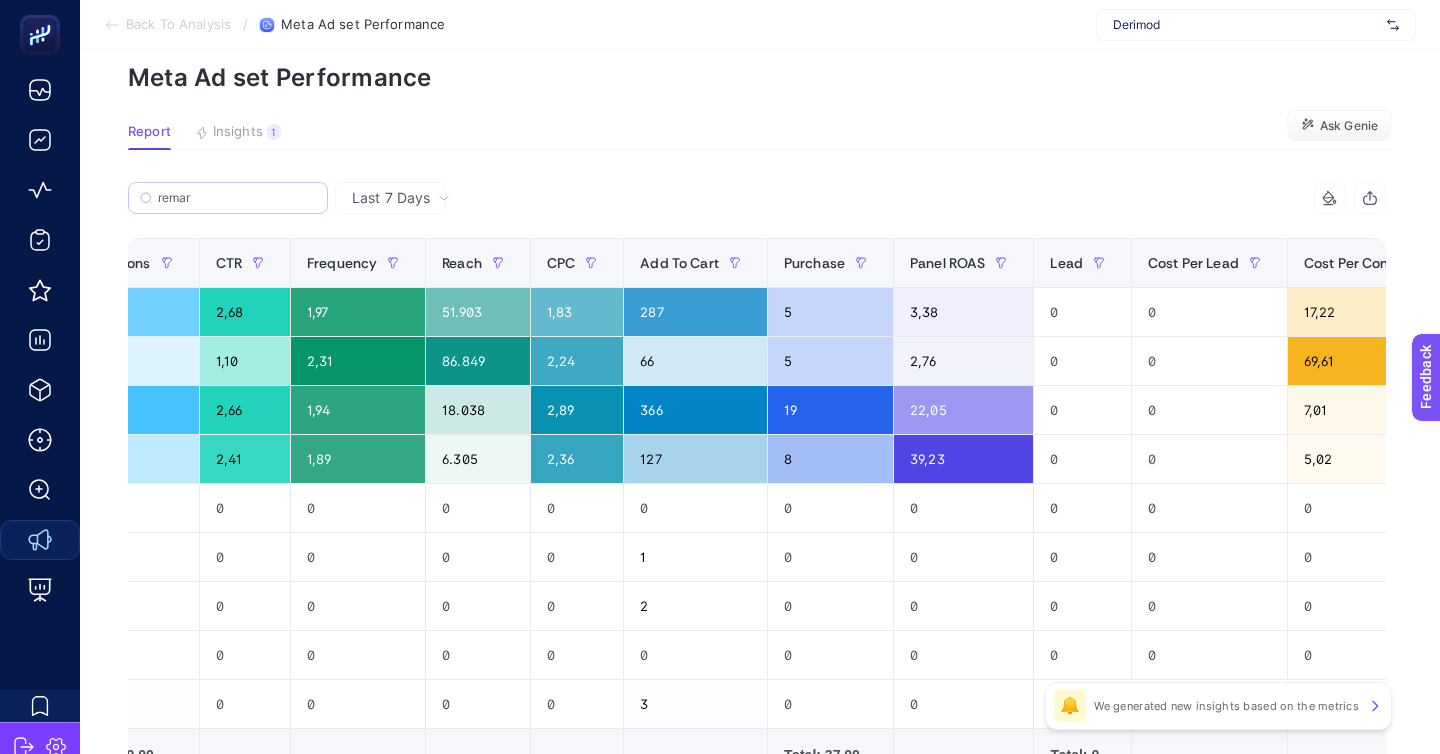 click on "+" at bounding box center [1529, 263] 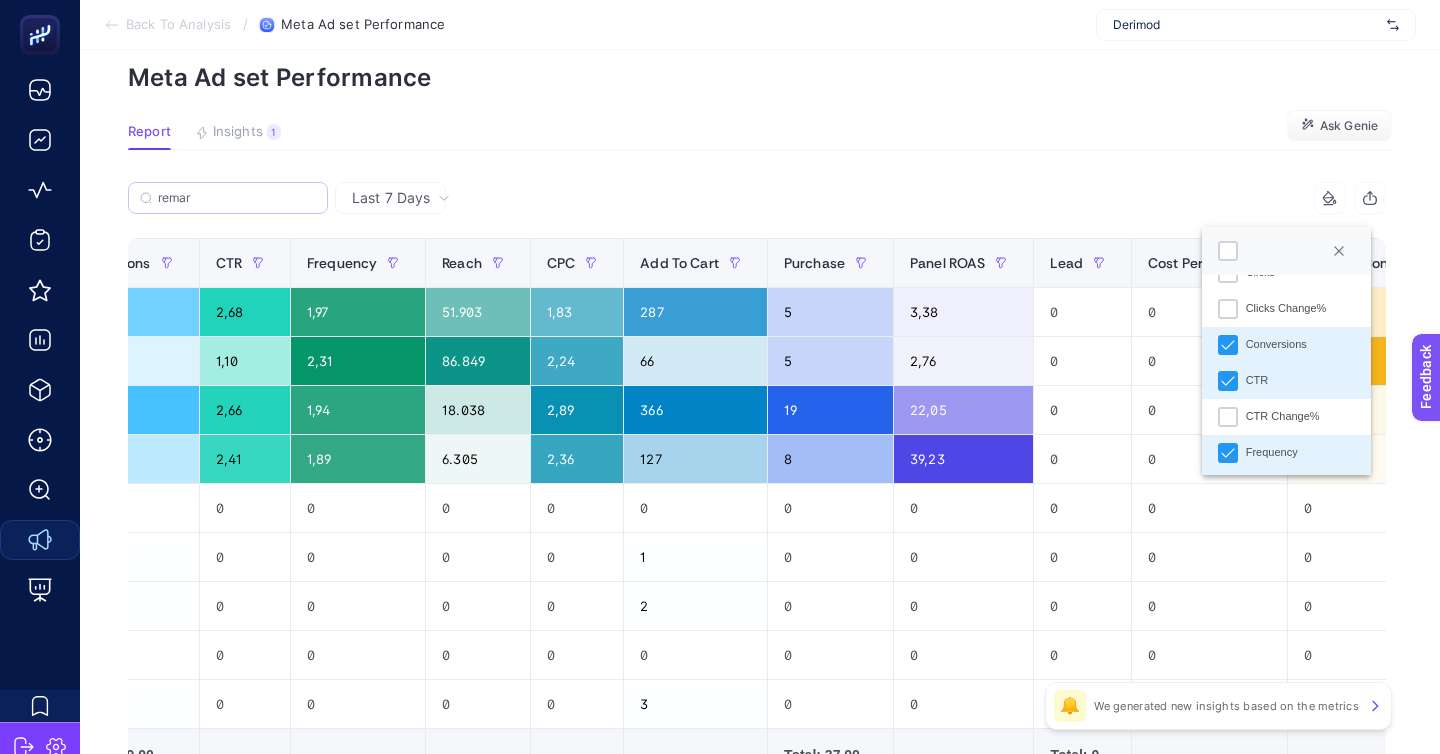 scroll, scrollTop: 150, scrollLeft: 0, axis: vertical 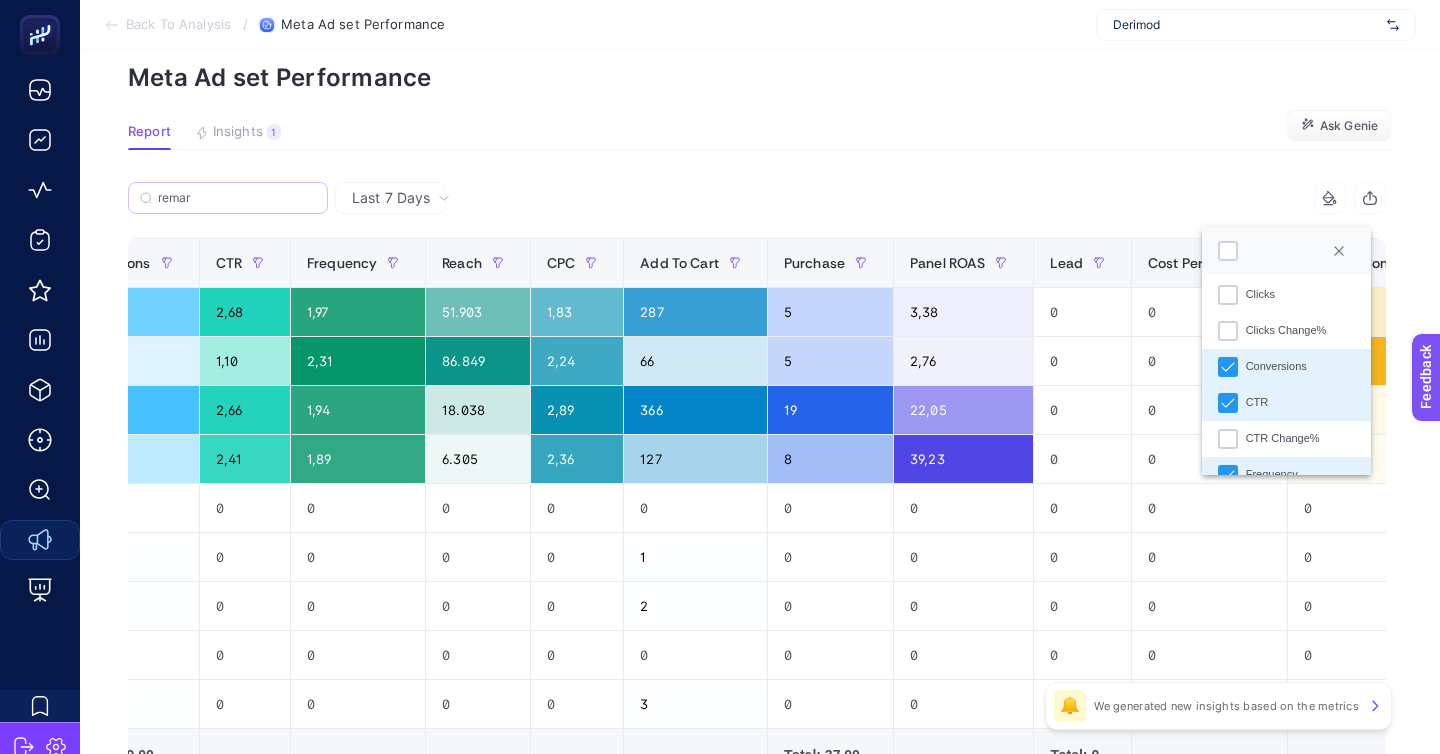 click on "Conversions" at bounding box center (1276, 366) 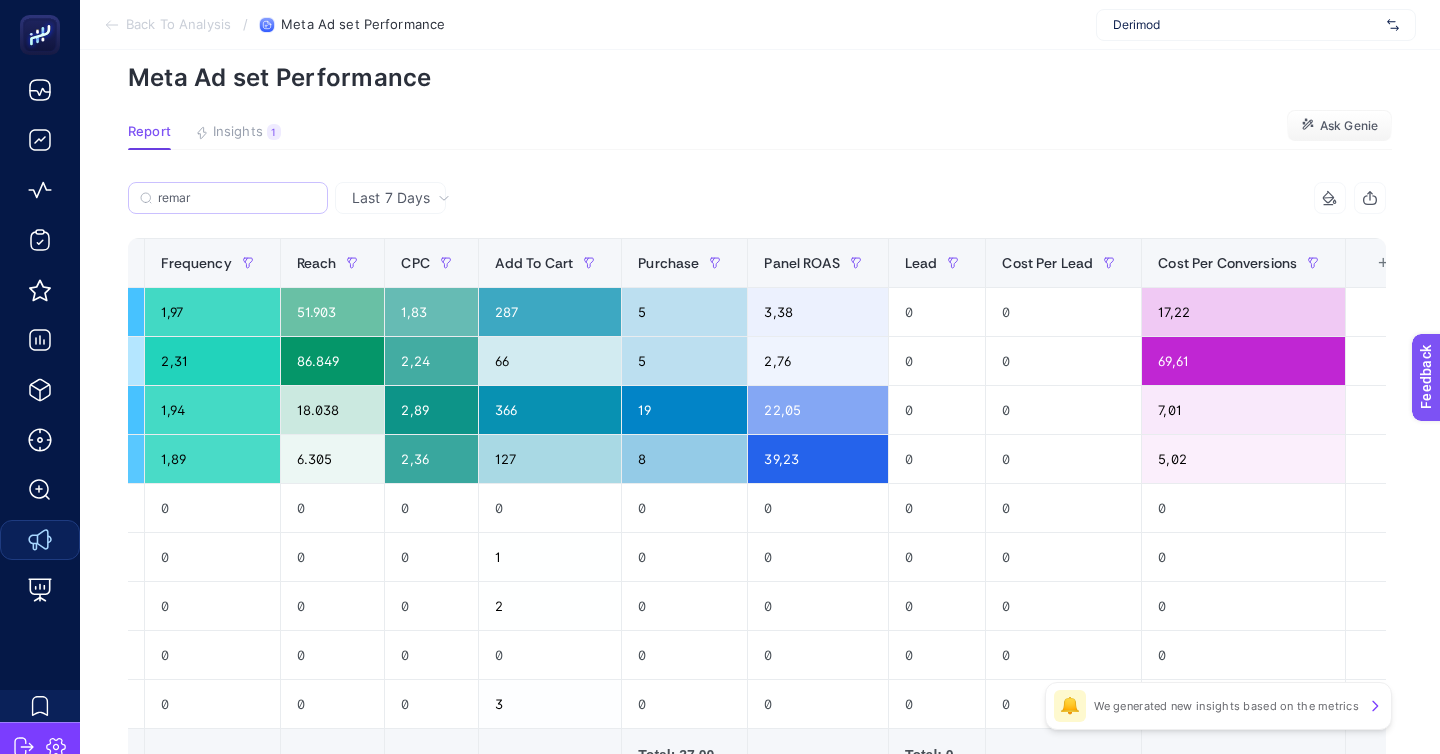 scroll, scrollTop: 0, scrollLeft: 654, axis: horizontal 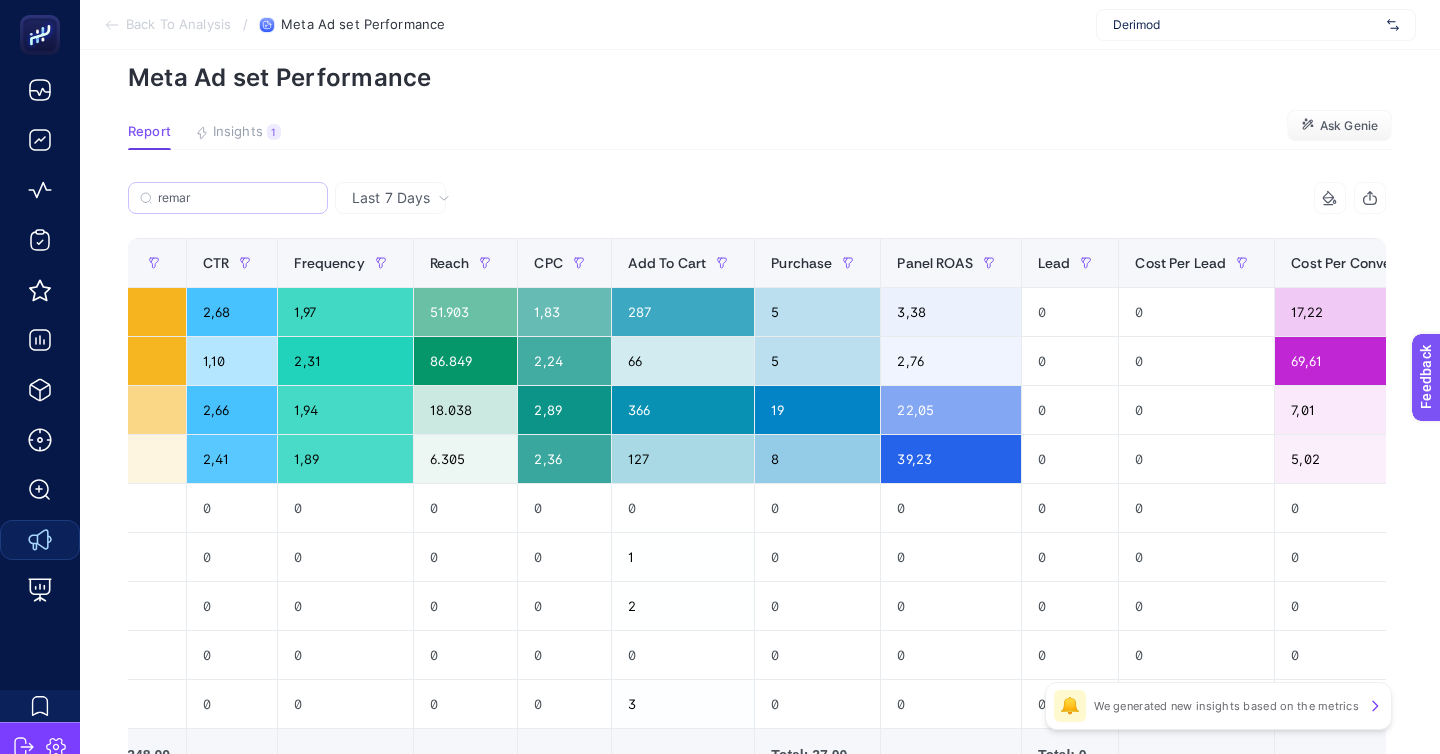 click on "13 items selected +" 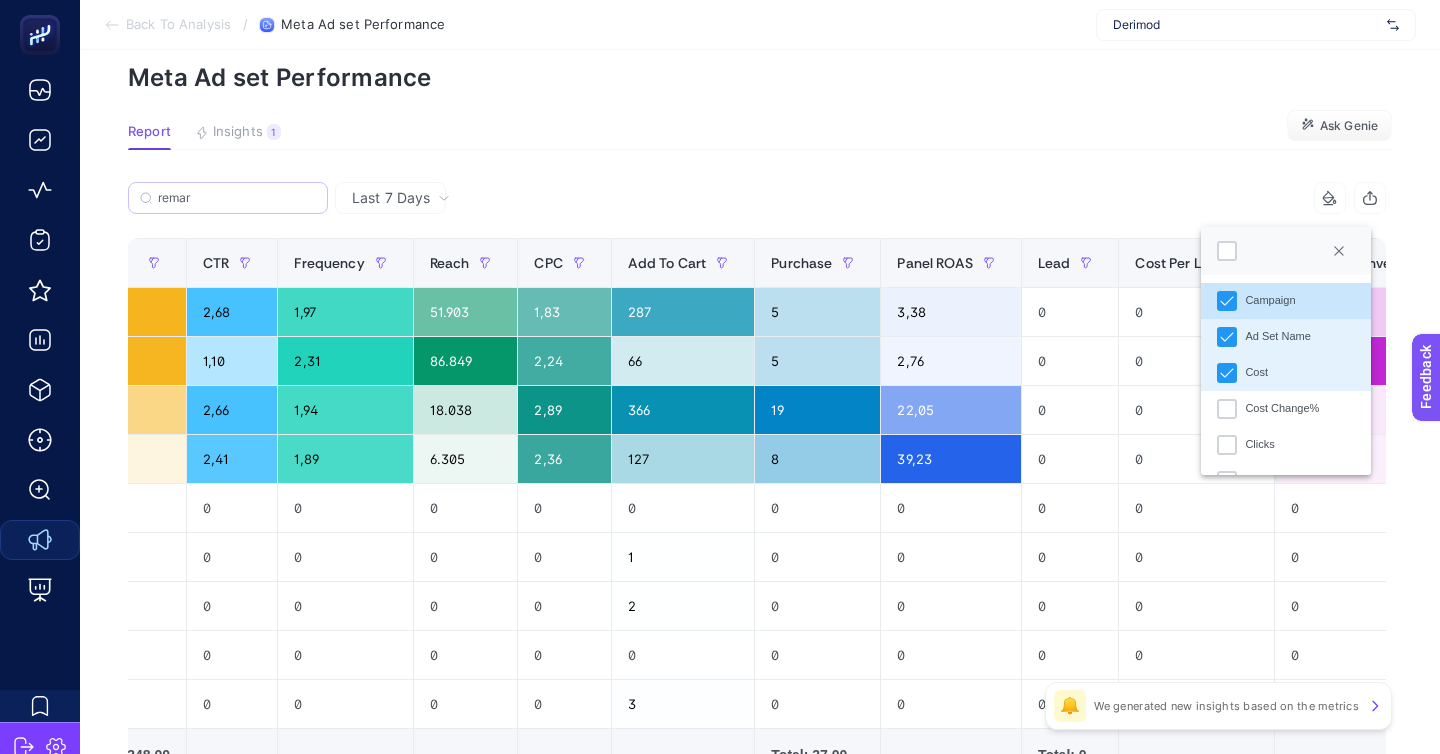 scroll, scrollTop: 11, scrollLeft: 80, axis: both 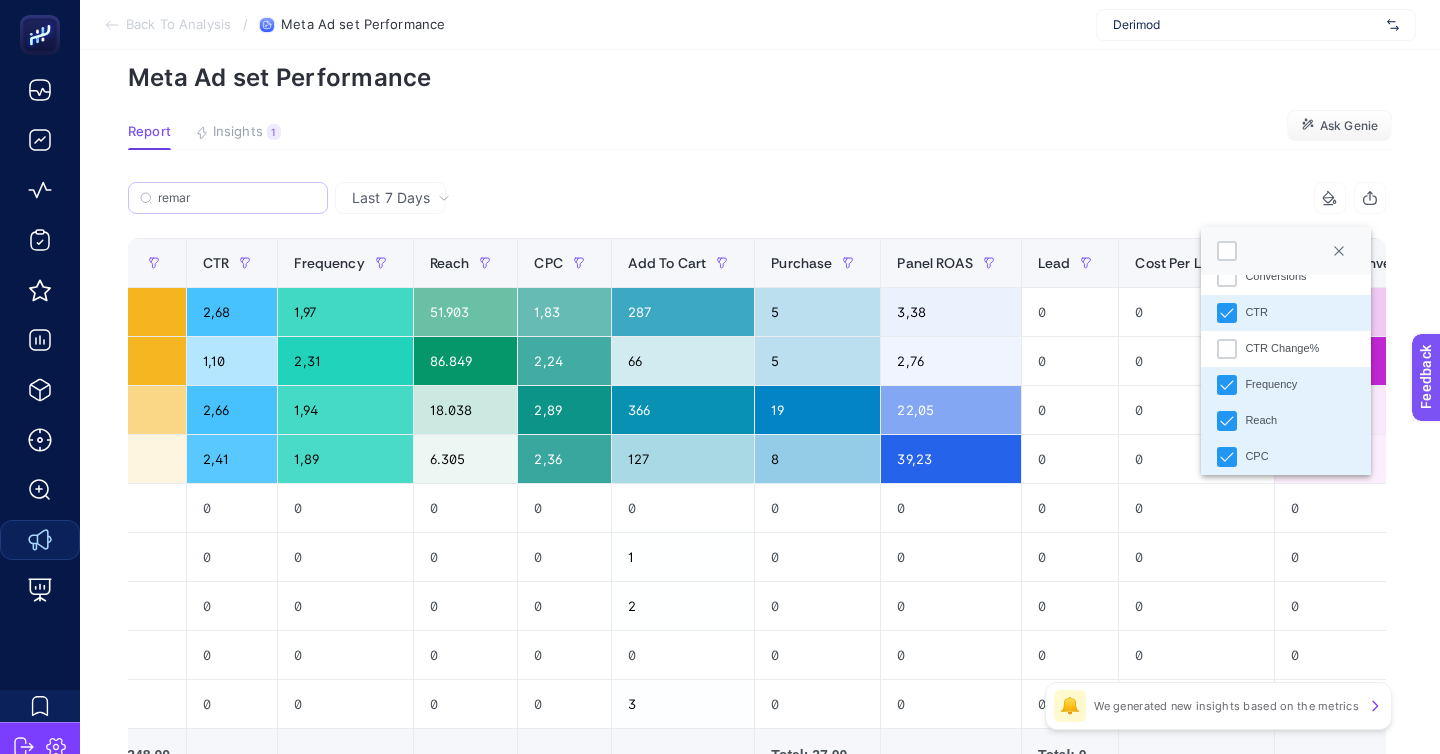 click on "Reach" 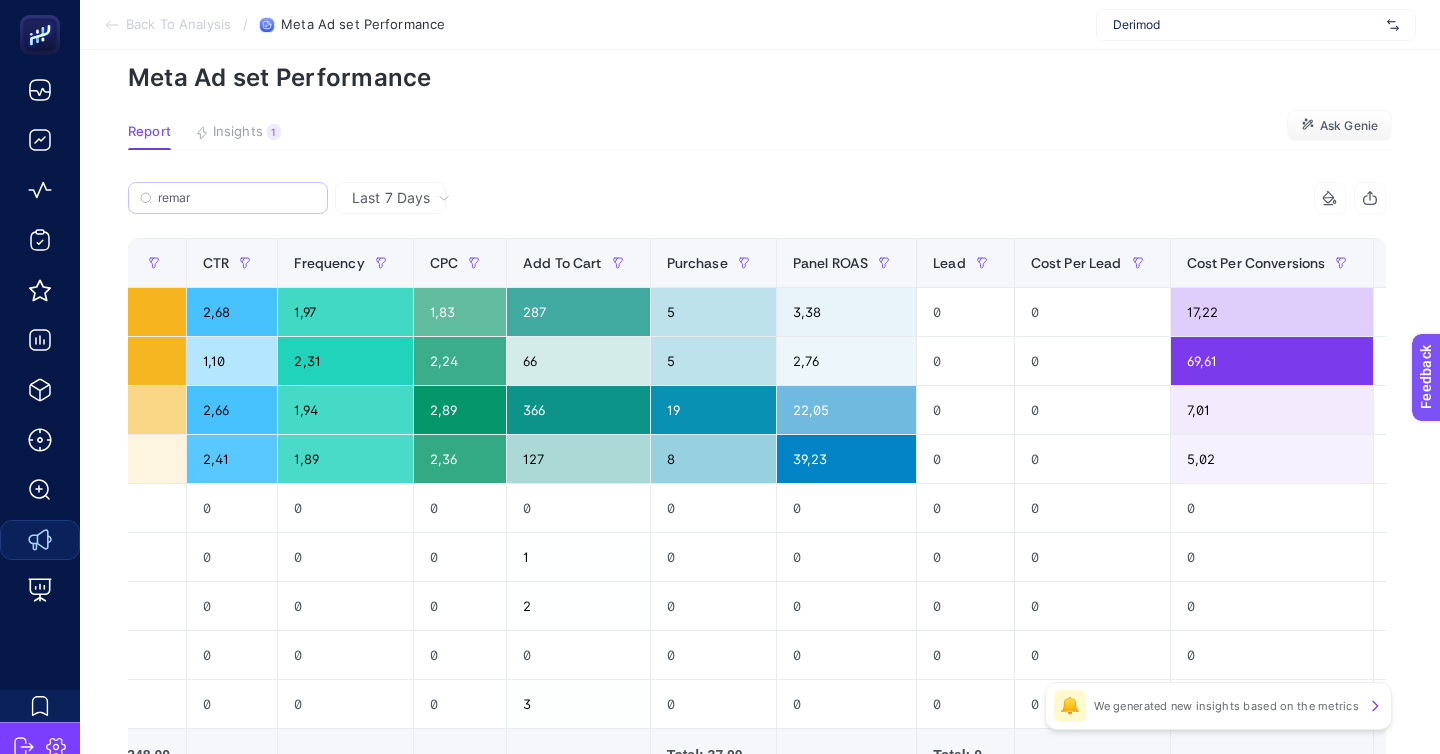 scroll, scrollTop: 0, scrollLeft: 561, axis: horizontal 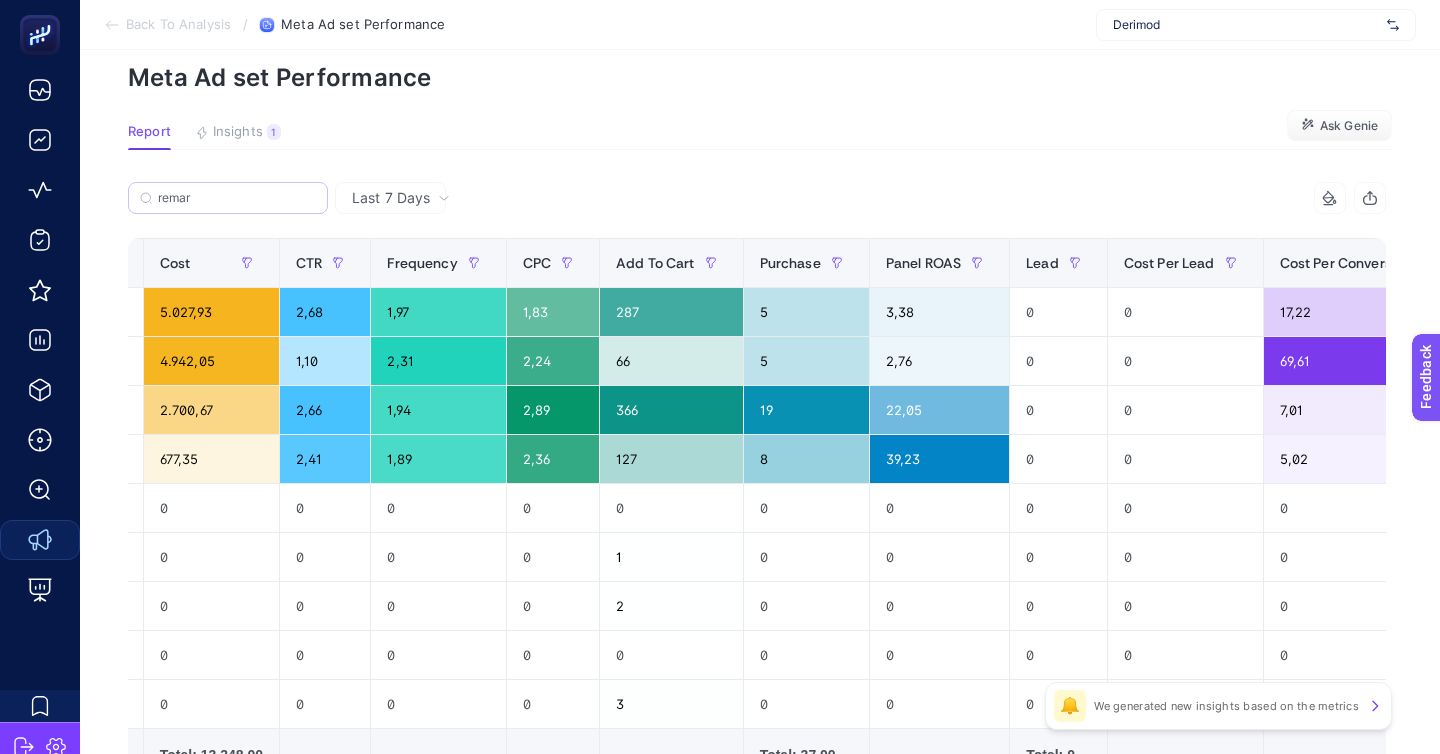click on "+" at bounding box center [1505, 263] 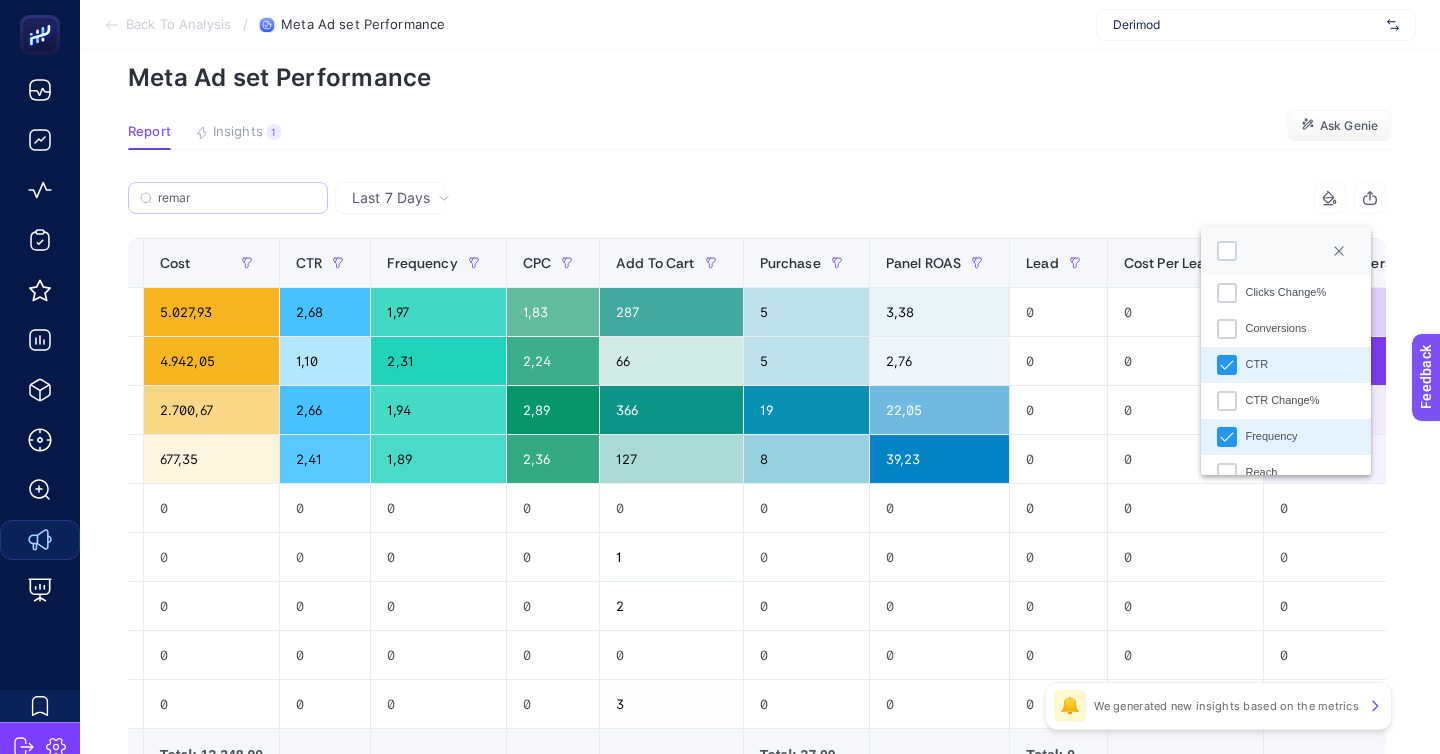scroll, scrollTop: 275, scrollLeft: 0, axis: vertical 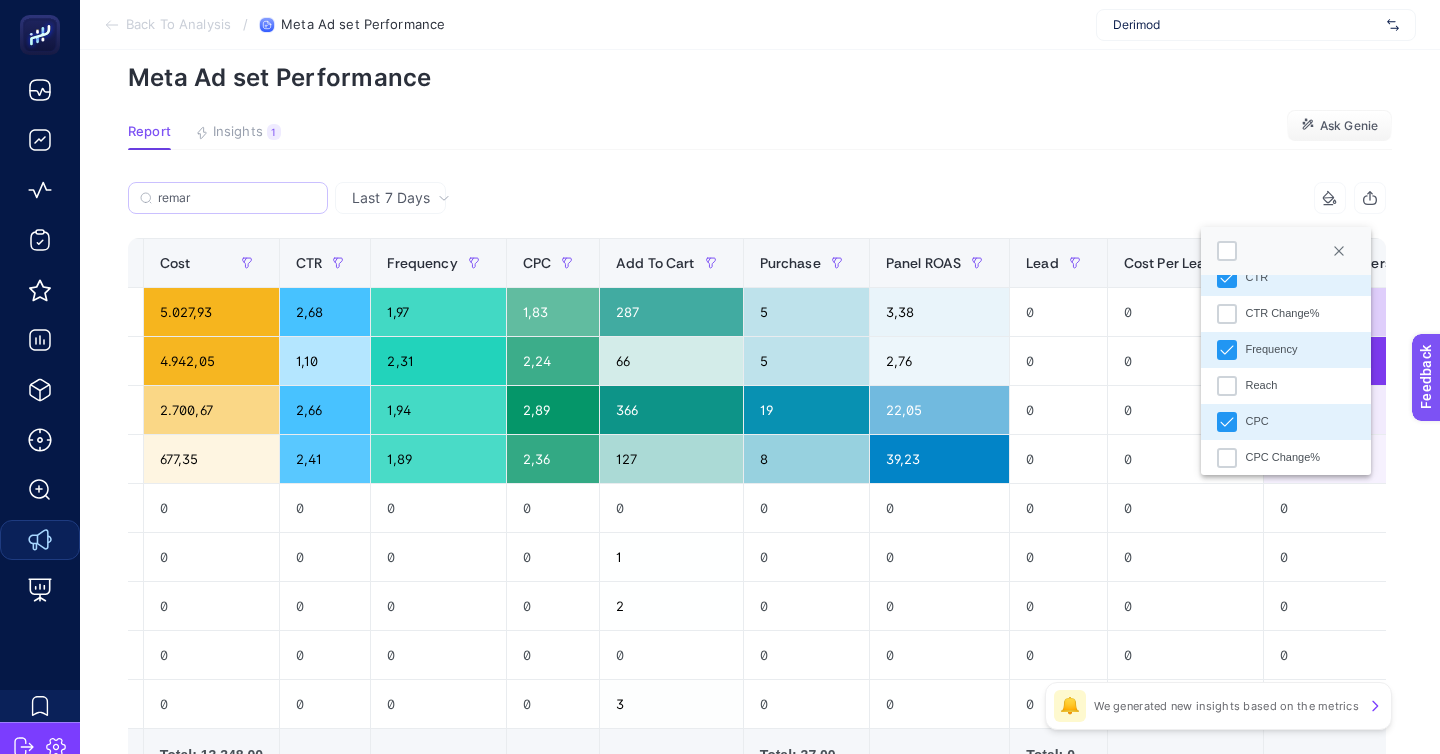 click on "CPC" 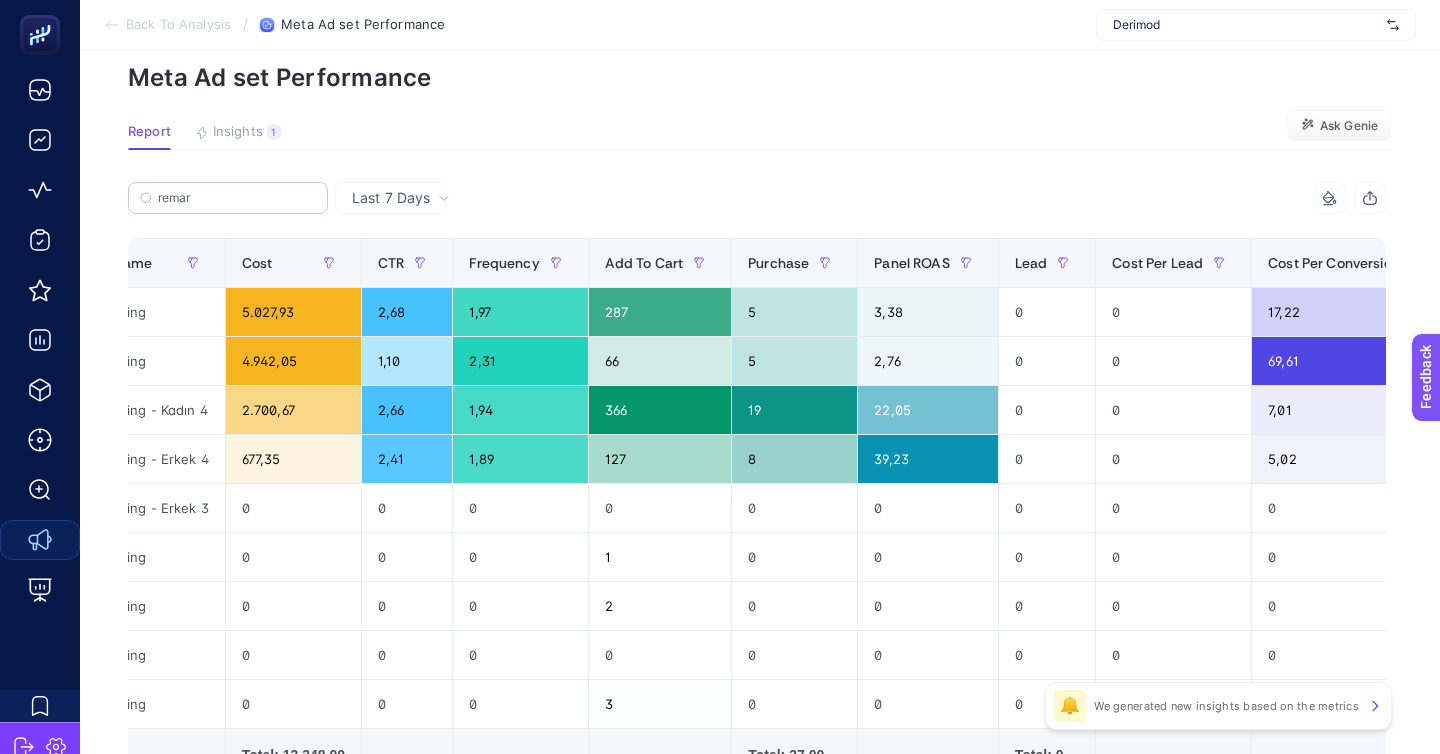 click on "+" at bounding box center [1493, 263] 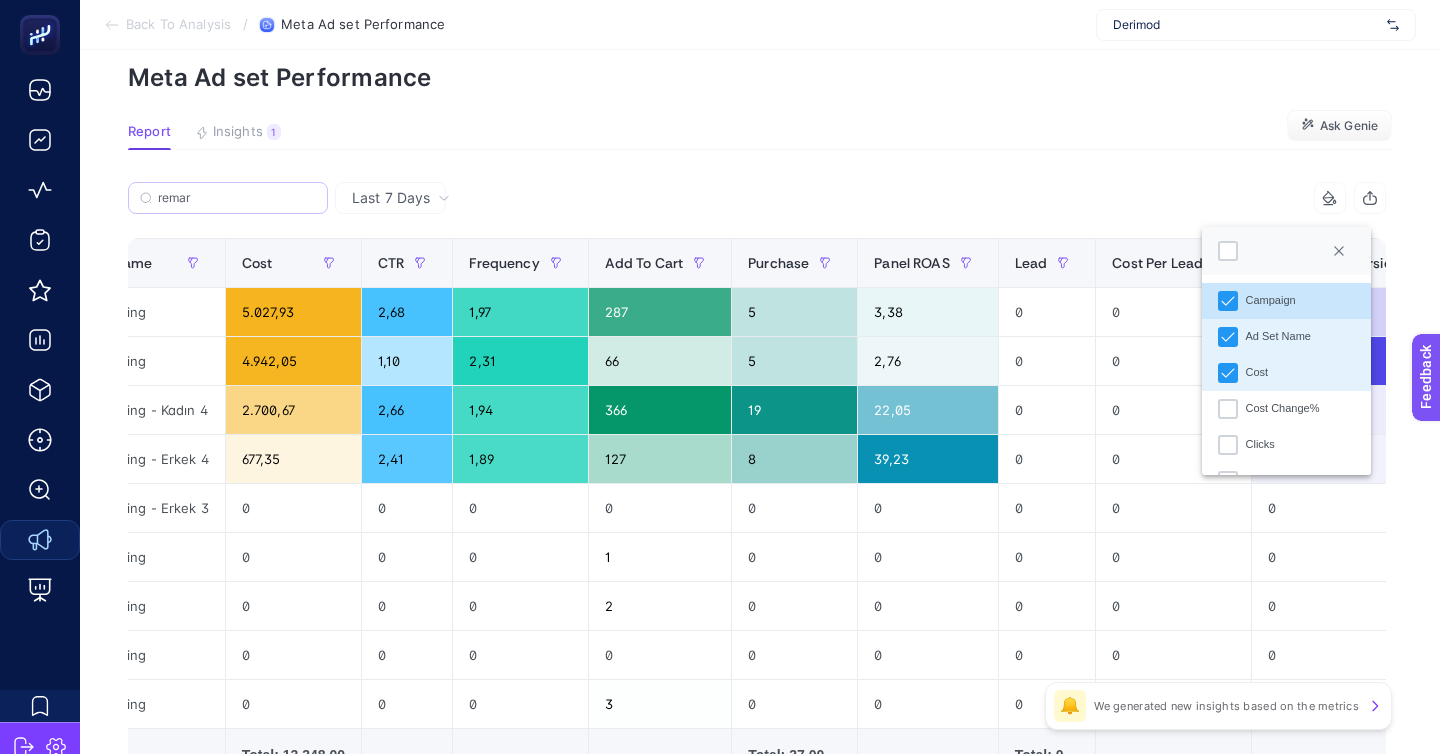 scroll, scrollTop: 11, scrollLeft: 80, axis: both 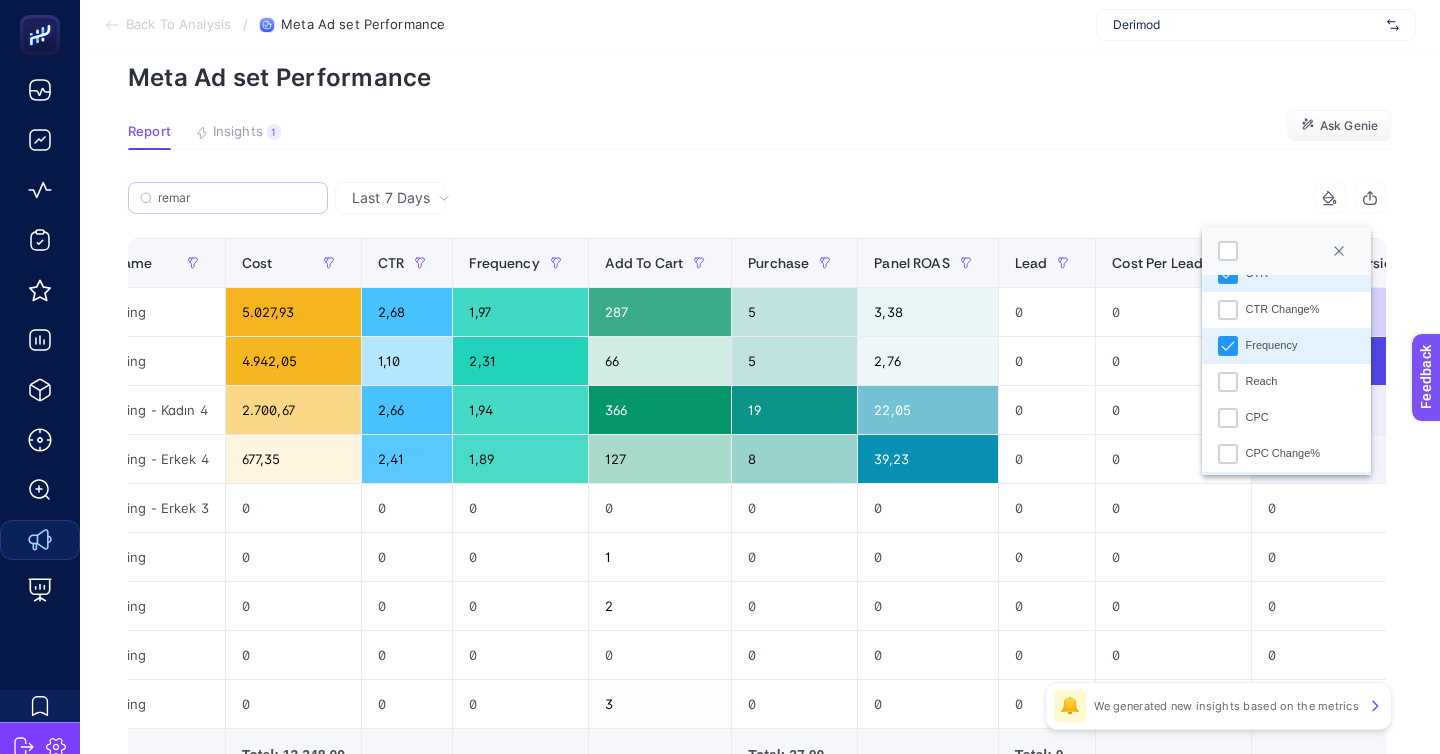 click on "Add To Cart" 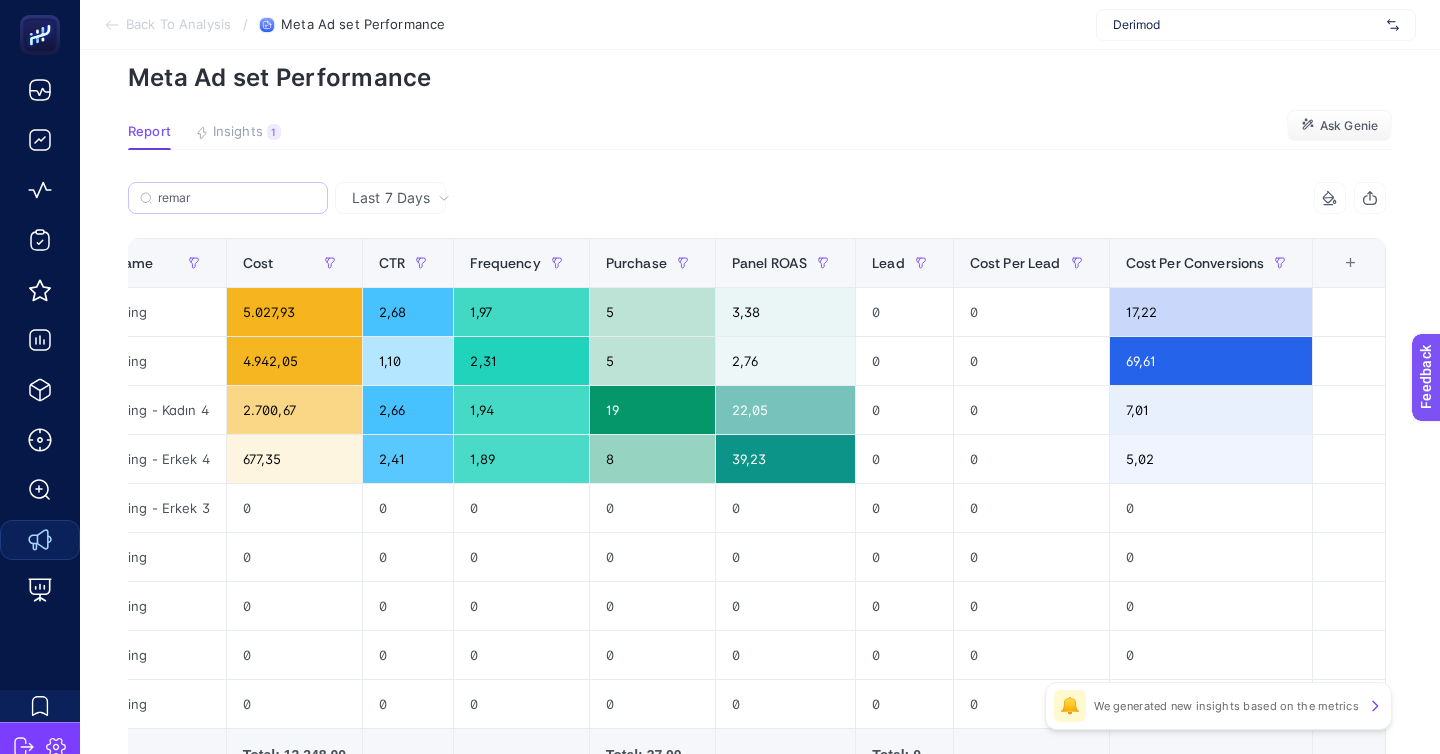 scroll, scrollTop: 0, scrollLeft: 348, axis: horizontal 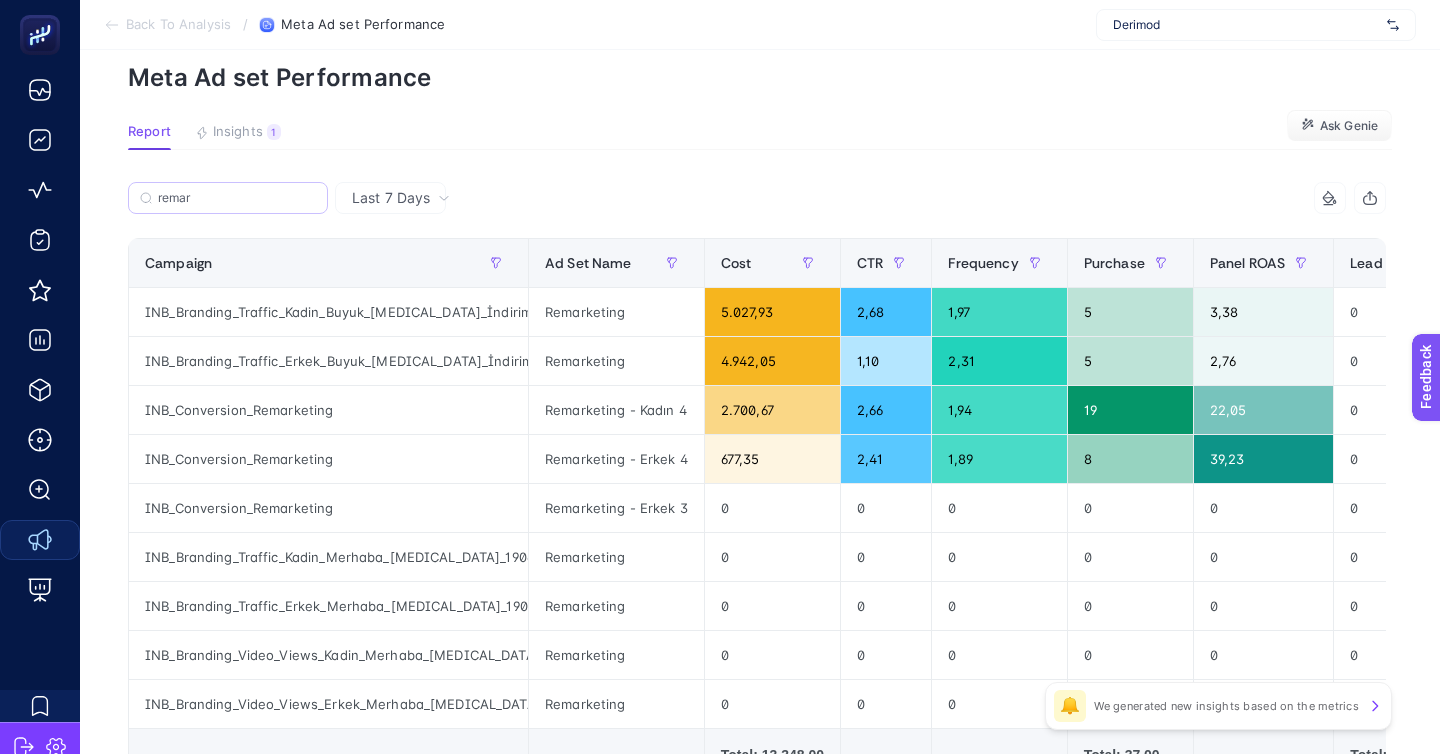 click on "Add to favorites false Notify me Share Create project Meta Ad set Performance  Report Insights 1  We generated new insights based on the metrics  Ask Genie Last 7 Days remar 13 items selected Campaign Ad Set Name Cost CTR Frequency Purchase Panel ROAS Lead Cost Per Lead Cost Per Conversions 10 items selected + INB_Branding_Traffic_Kadin_Buyuk_Yaz_İndirimi_04072025 Remarketing 5.027,93 2,68 1,97 5 3,38 0 0 17,22 INB_Branding_Traffic_Erkek_Buyuk_Yaz_İndirimi_04072025 Remarketing 4.942,05 1,10 2,31 5 2,76 0 0 69,61 INB_Conversion_Remarketing Remarketing - Kadın 4 2.700,67 2,66 1,94 19 22,05 0 0 7,01 INB_Conversion_Remarketing Remarketing - Erkek 4 677,35 2,41 1,89 8 39,23 0 0 5,02 INB_Conversion_Remarketing Remarketing - Erkek 3 0 0 0 0 0 0 0 0 INB_Branding_Traffic_Kadin_Merhaba_Yaz_19062025 Remarketing 0 0 0 0 0 0 0 0 INB_Branding_Traffic_Erkek_Merhaba_Yaz_19062025 Remarketing 0 0 0 0 0 0 0 0 INB_Branding_Video_Views_Kadin_Merhaba_Yaz_19062025 Remarketing 0 0 0 0 0 0 0 0 Remarketing 0 0 0 0 0 0 0 0" 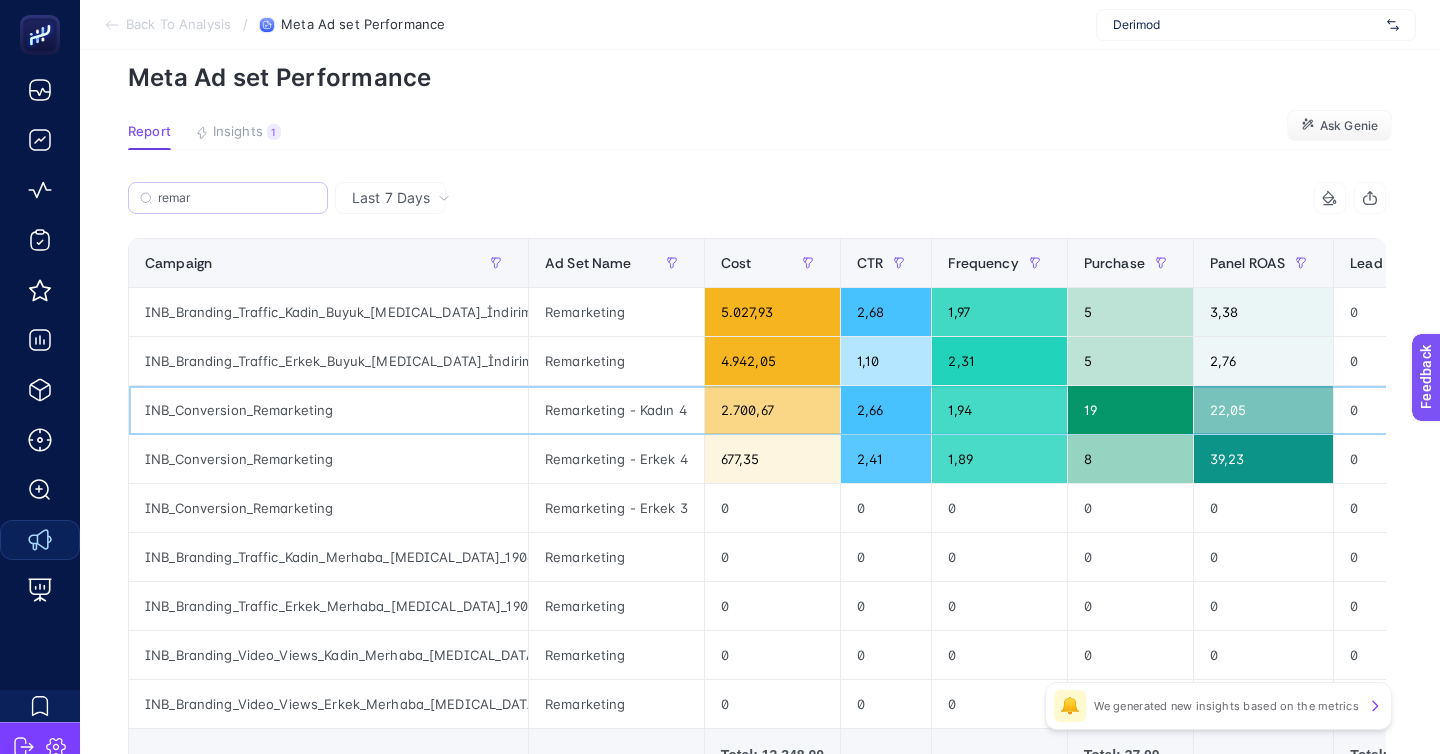 click on "INB_Conversion_Remarketing" 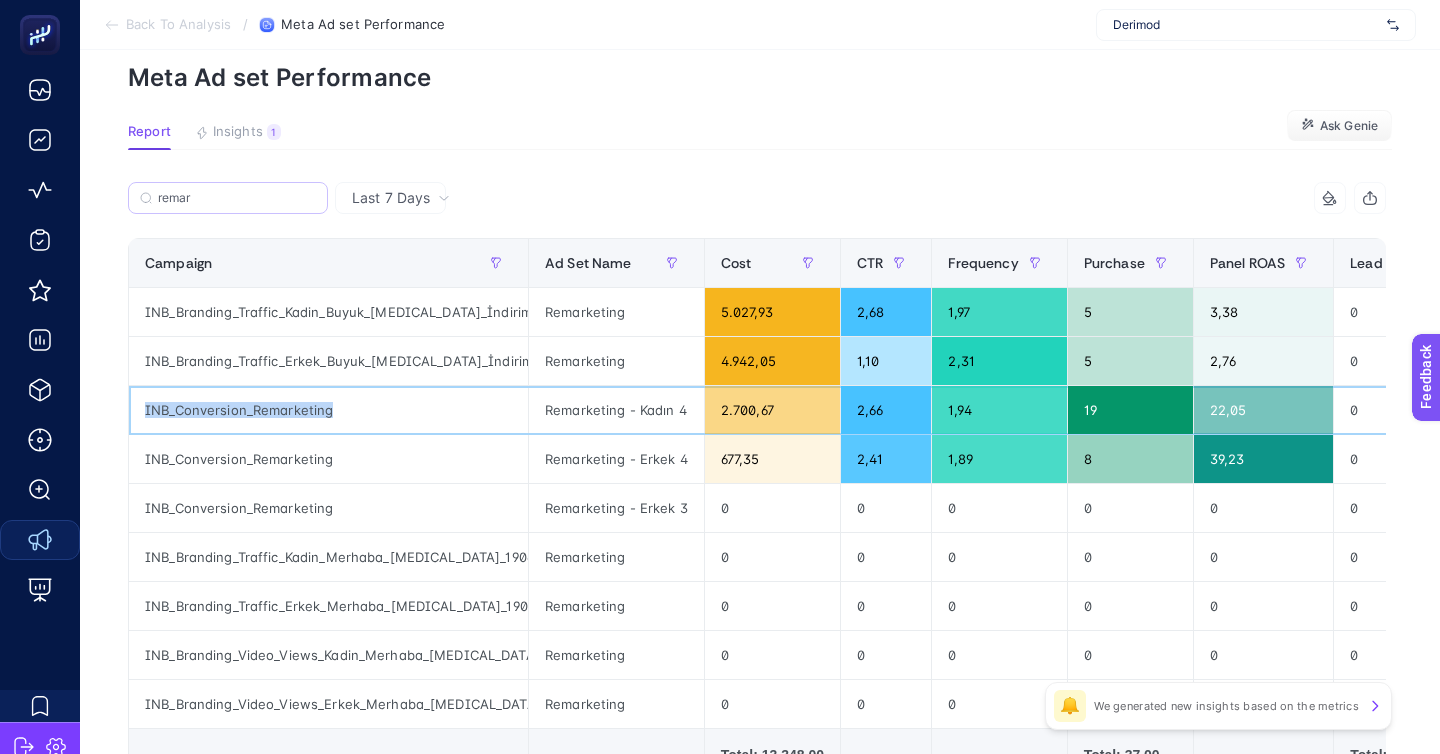 click on "INB_Conversion_Remarketing" 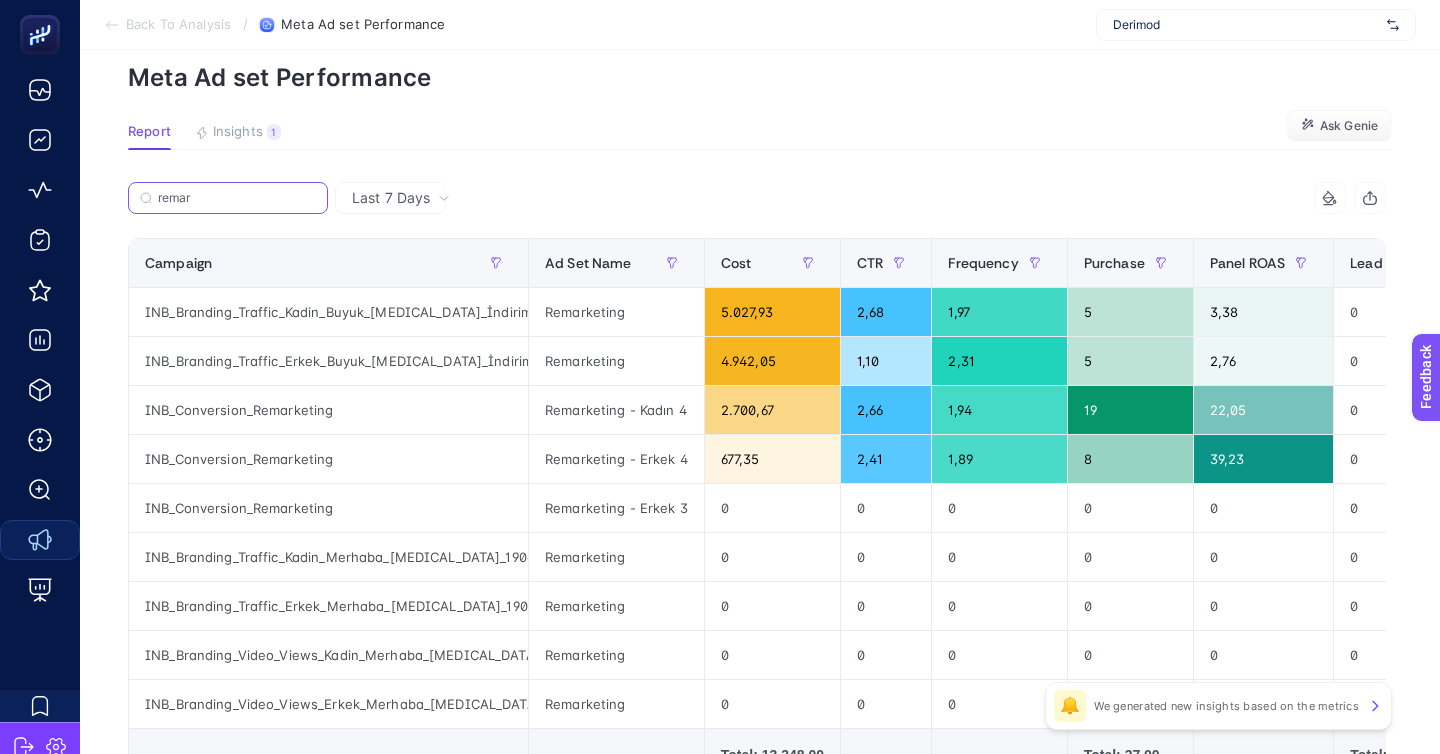 click on "remar" at bounding box center (237, 198) 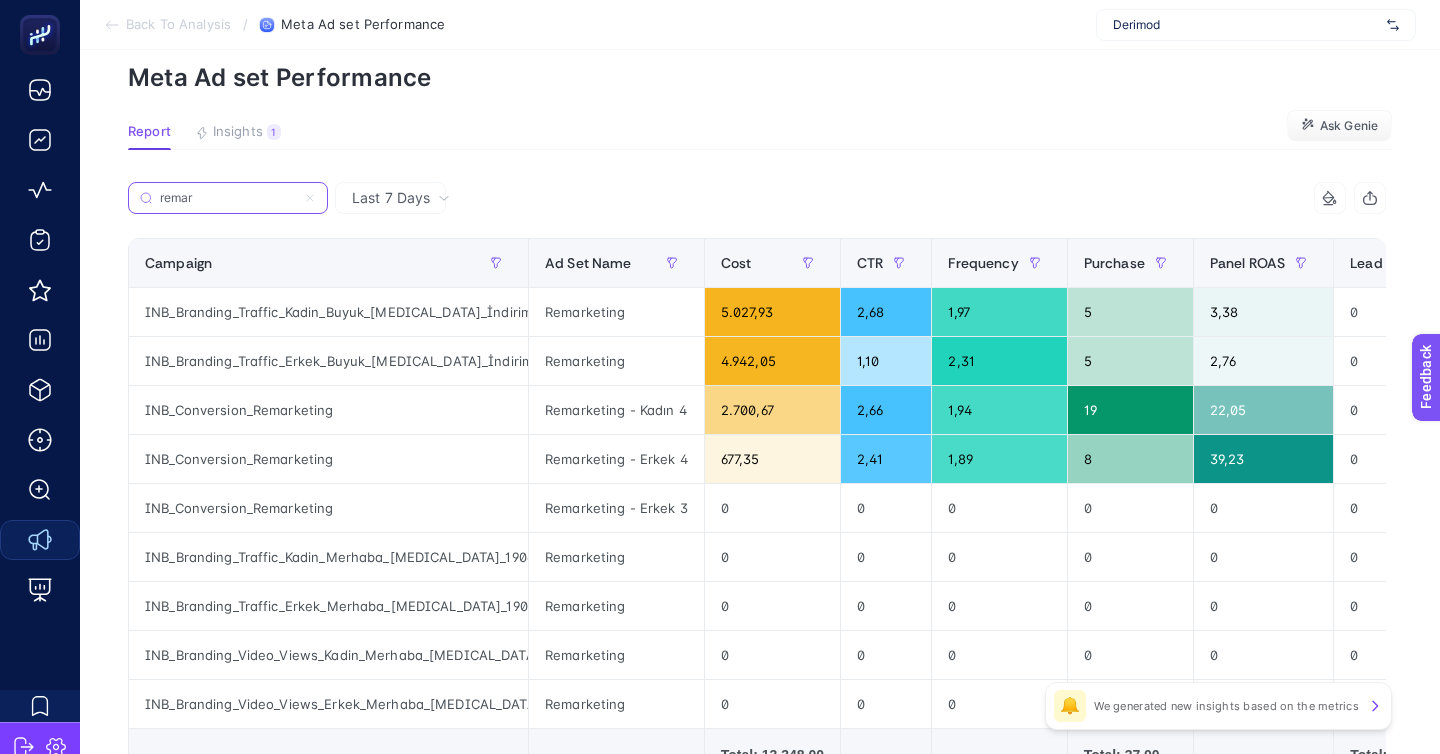 click on "remar" at bounding box center [228, 198] 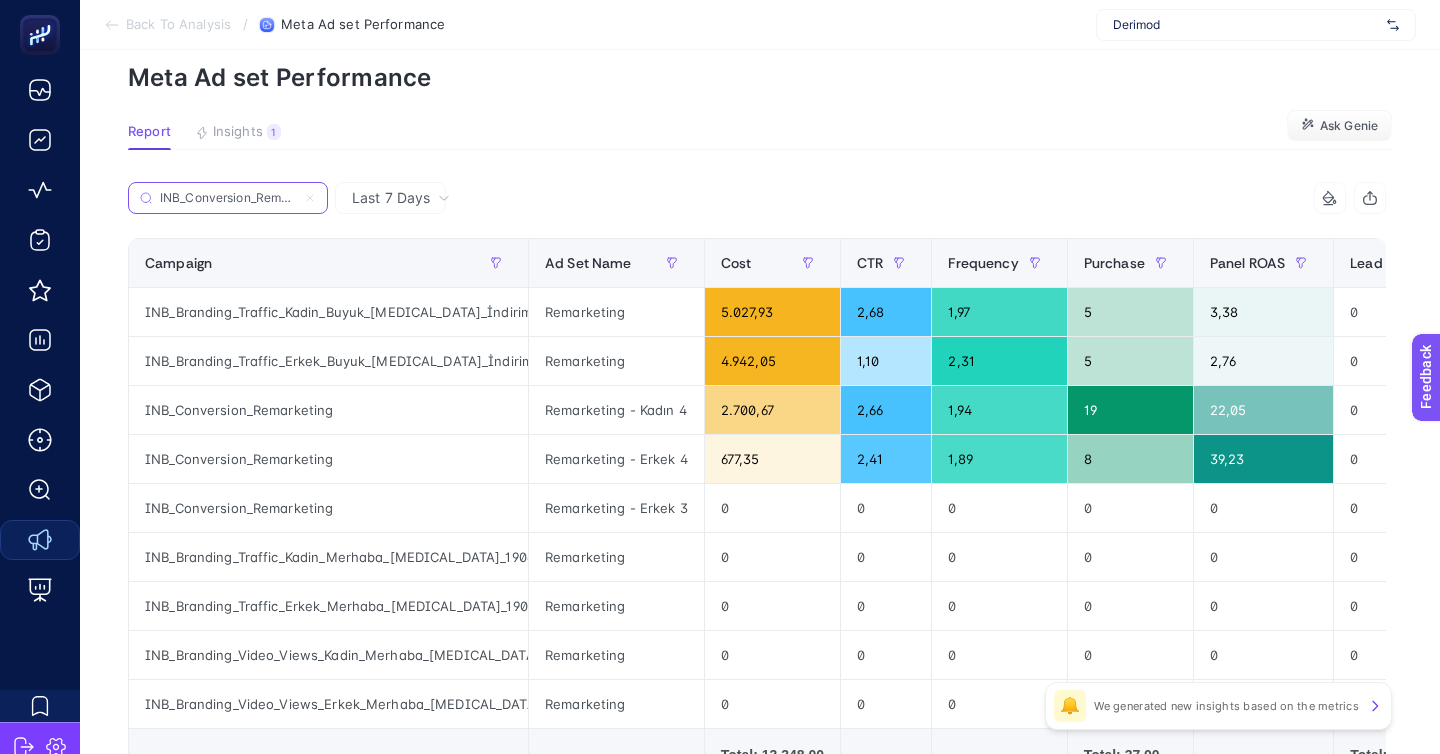 scroll, scrollTop: 0, scrollLeft: 0, axis: both 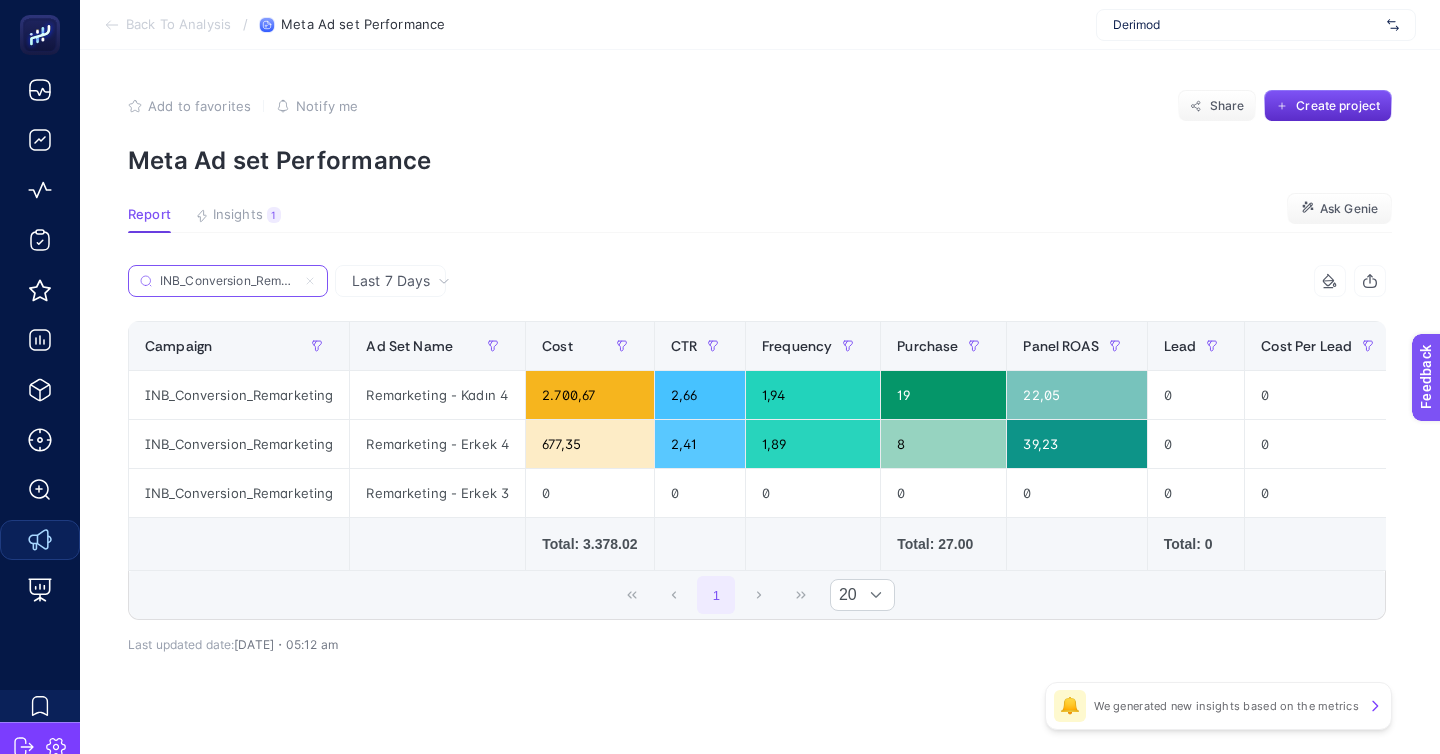 type on "INB_Conversion_Remarketing" 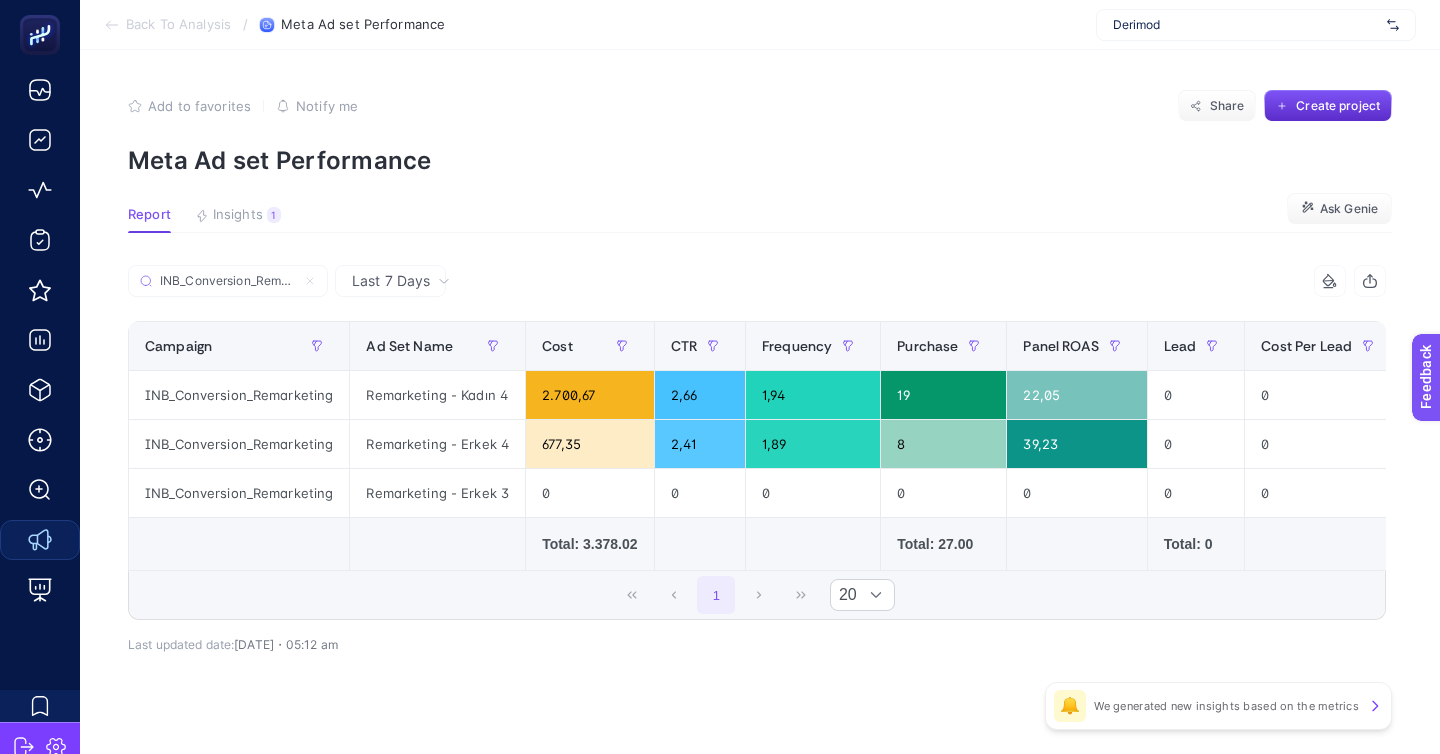 click on "Report Insights 1  We generated new insights based on the metrics  Ask Genie" at bounding box center [760, 220] 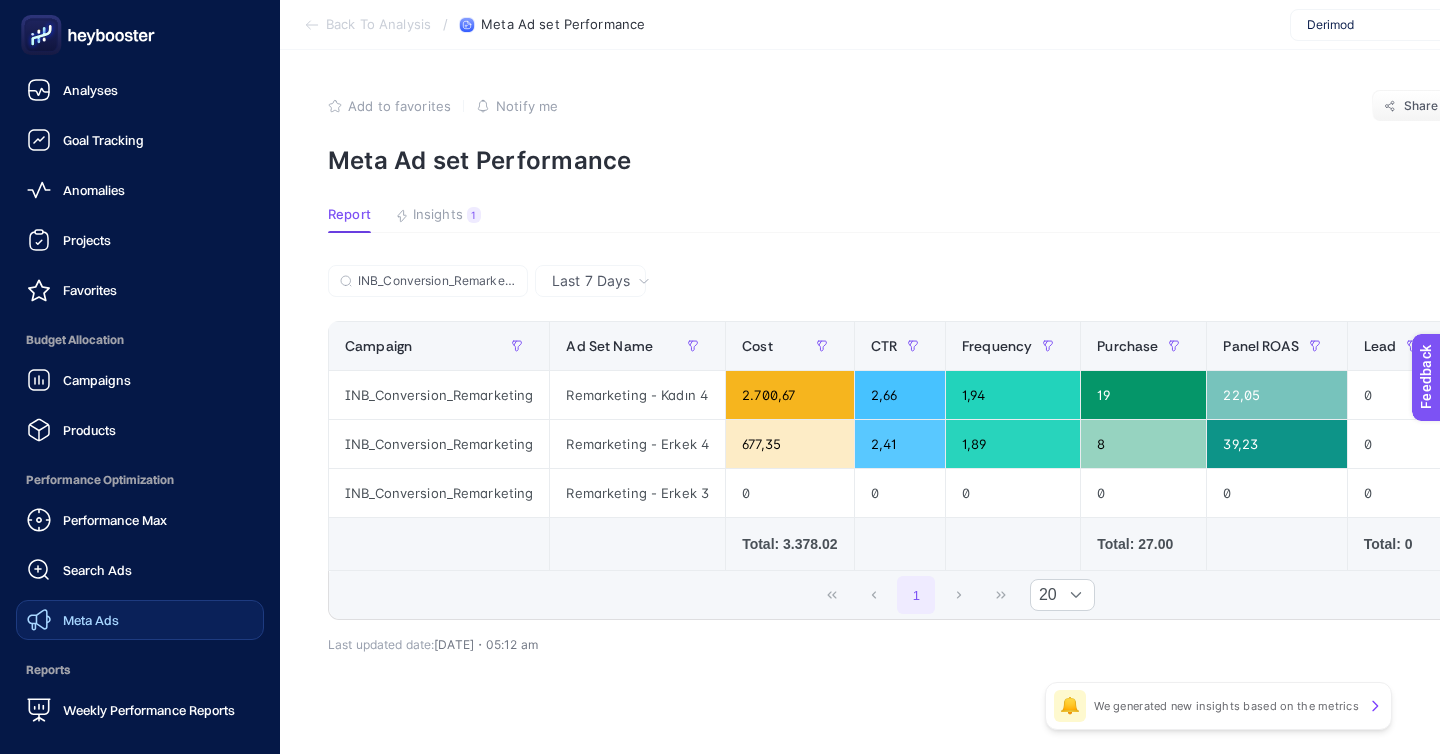 click on "Meta Ads" 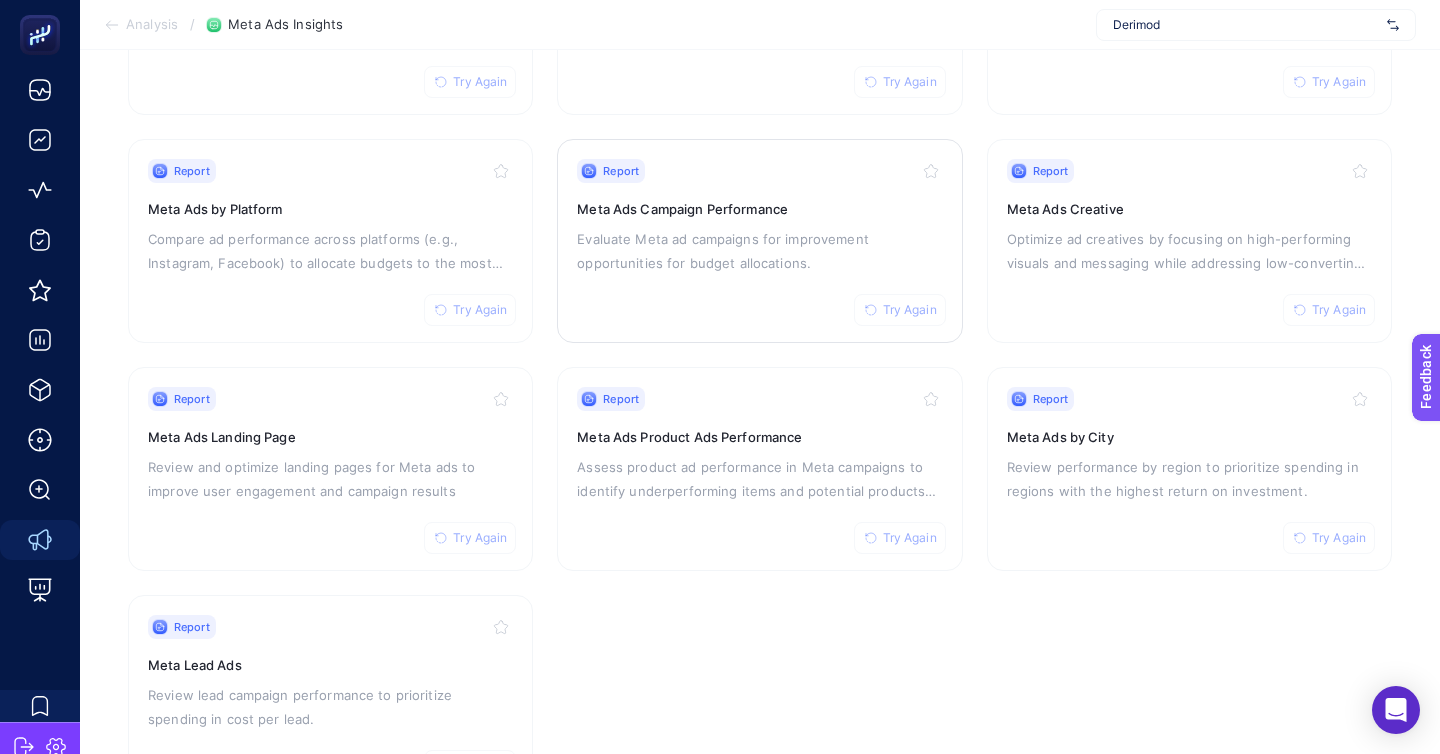 scroll, scrollTop: 396, scrollLeft: 0, axis: vertical 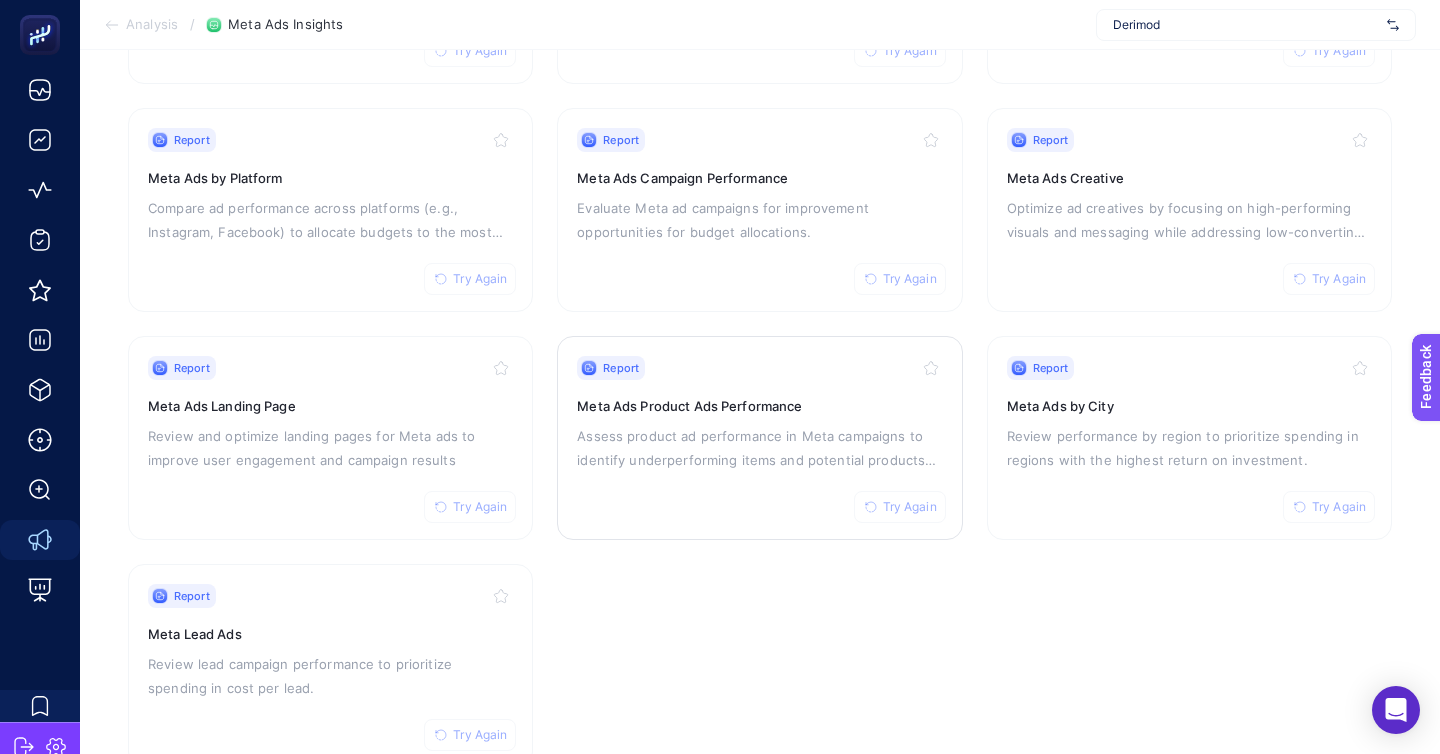 click on "Assess product ad performance in Meta campaigns to identify underperforming items and potential products for promotion." at bounding box center (759, 448) 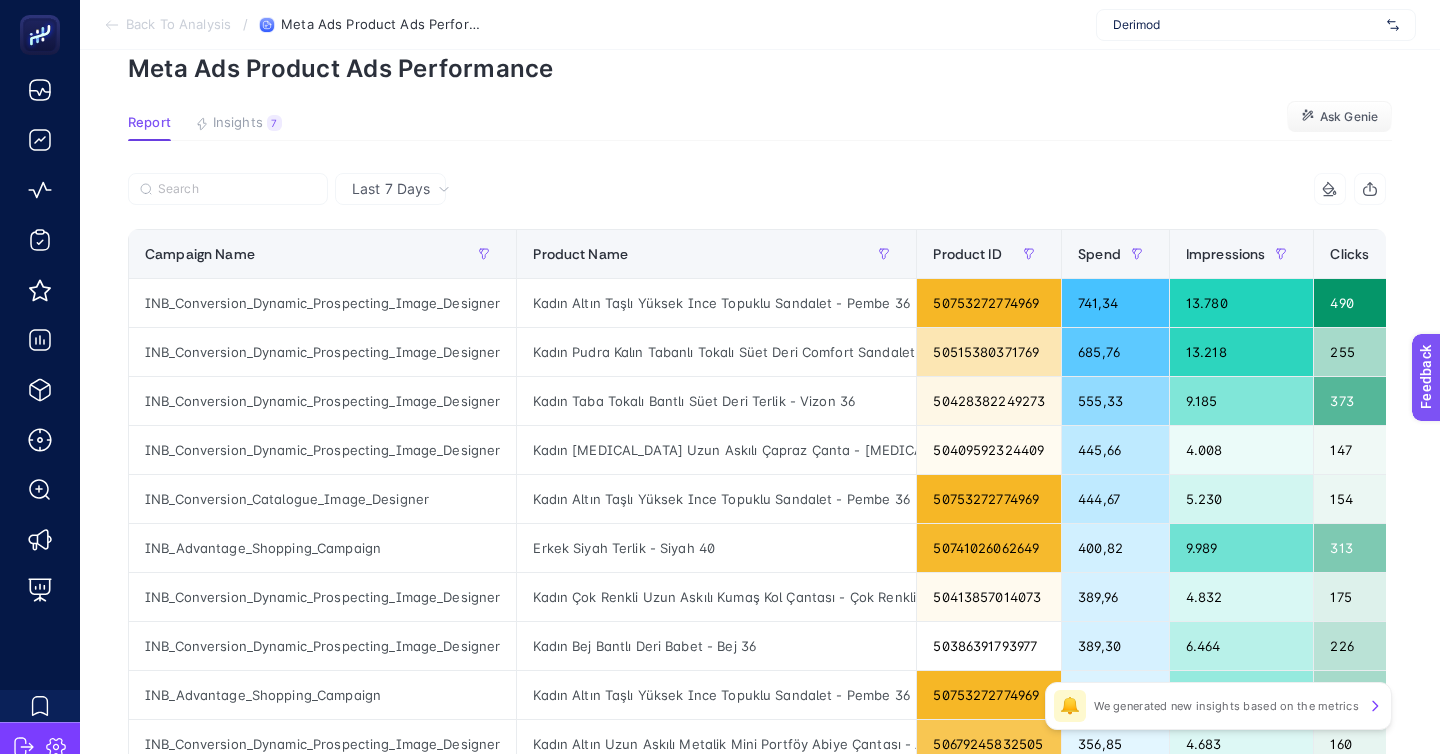 scroll, scrollTop: 94, scrollLeft: 0, axis: vertical 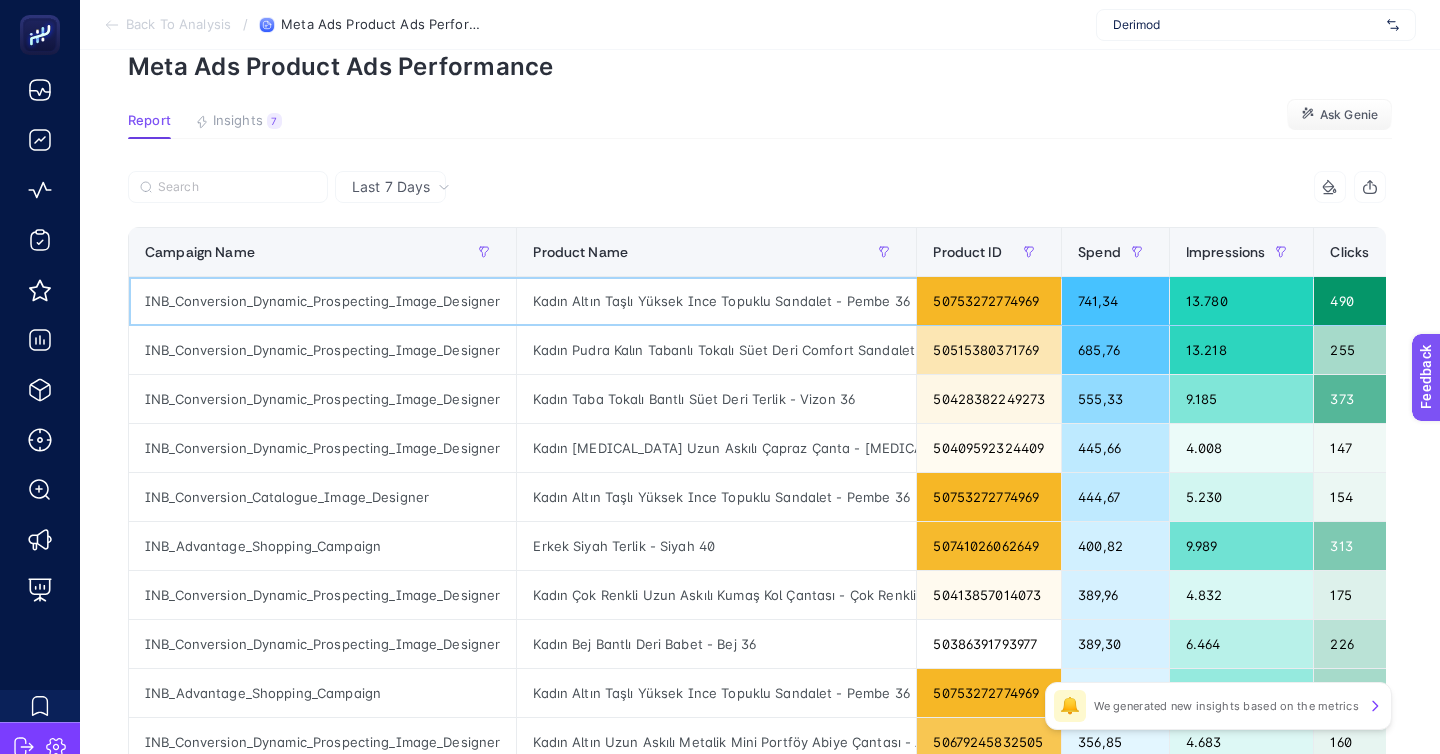 click on "Kadın Altın Taşlı Yüksek Ince Topuklu Sandalet - Pembe 36" 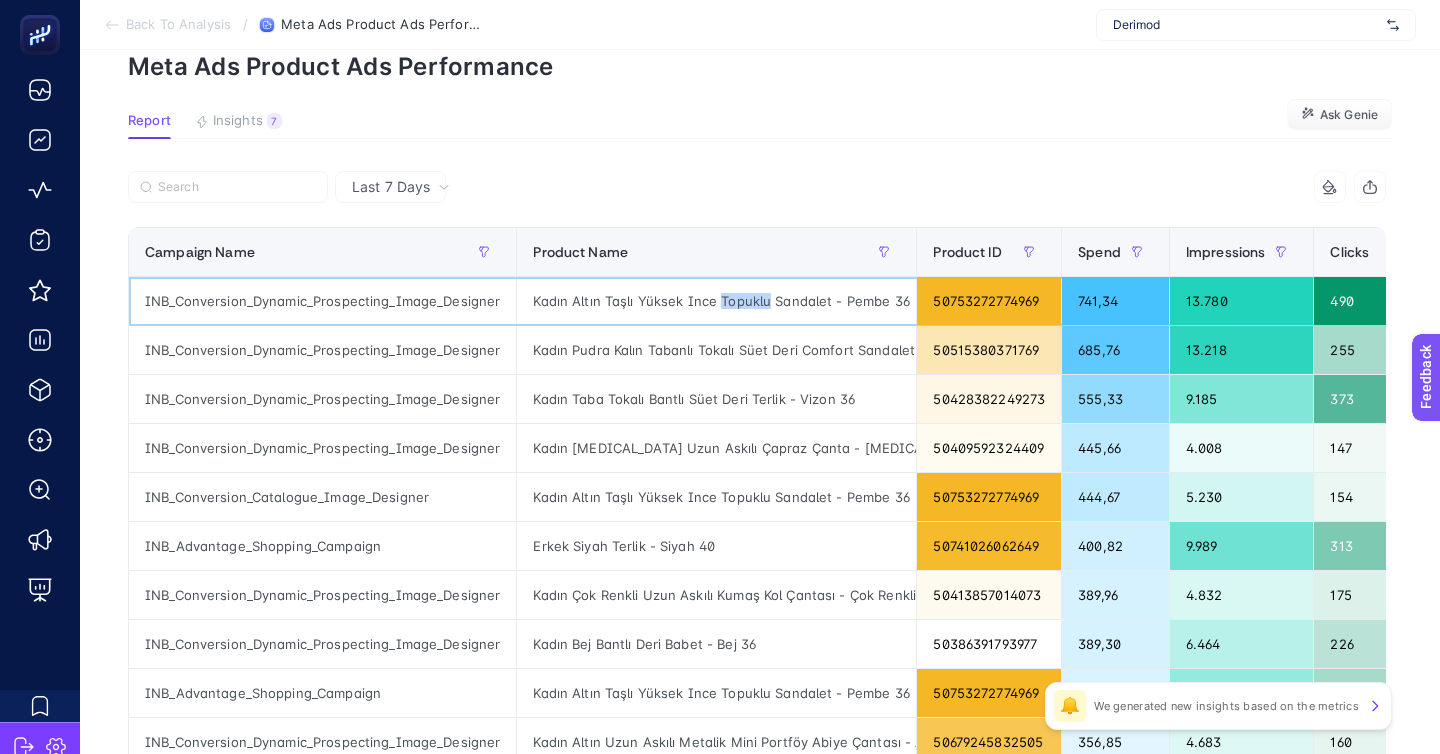 click on "Kadın Altın Taşlı Yüksek Ince Topuklu Sandalet - Pembe 36" 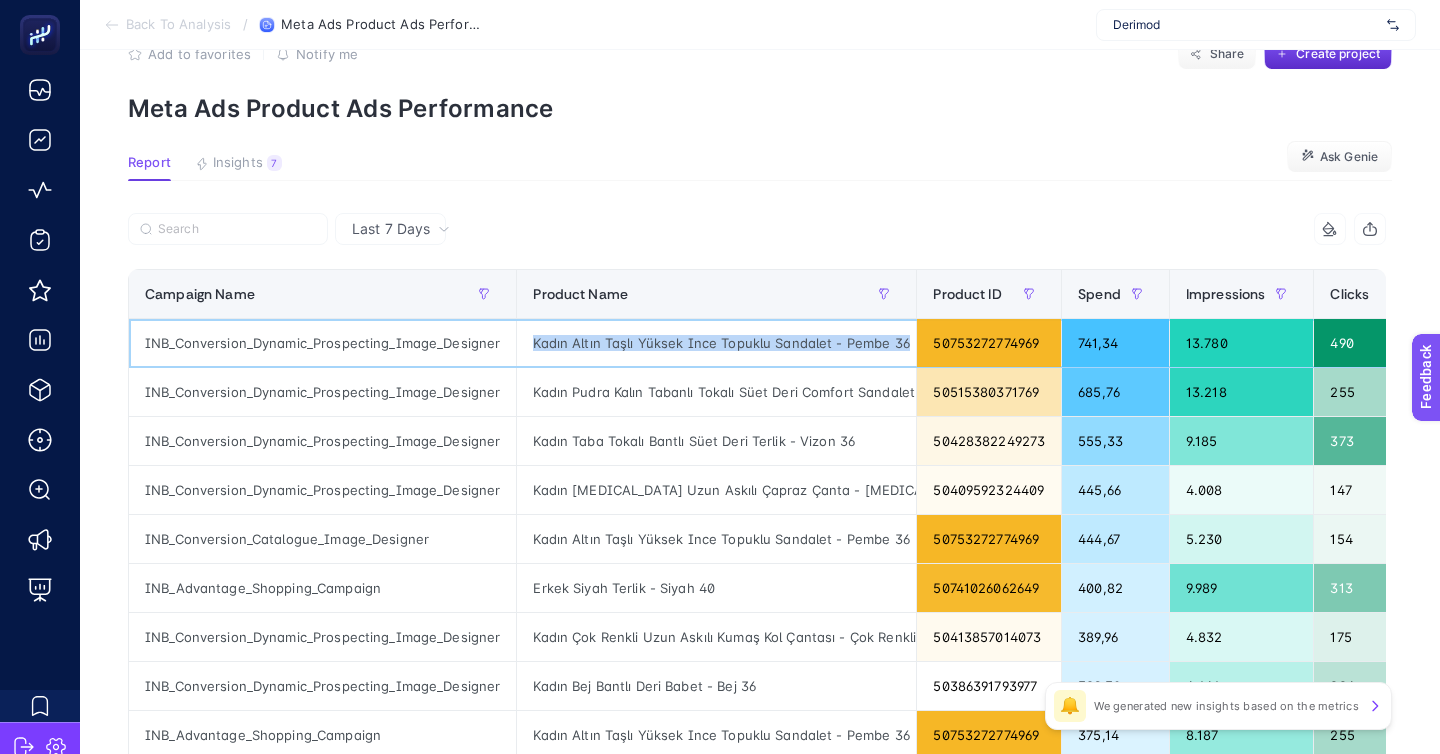 scroll, scrollTop: 9, scrollLeft: 0, axis: vertical 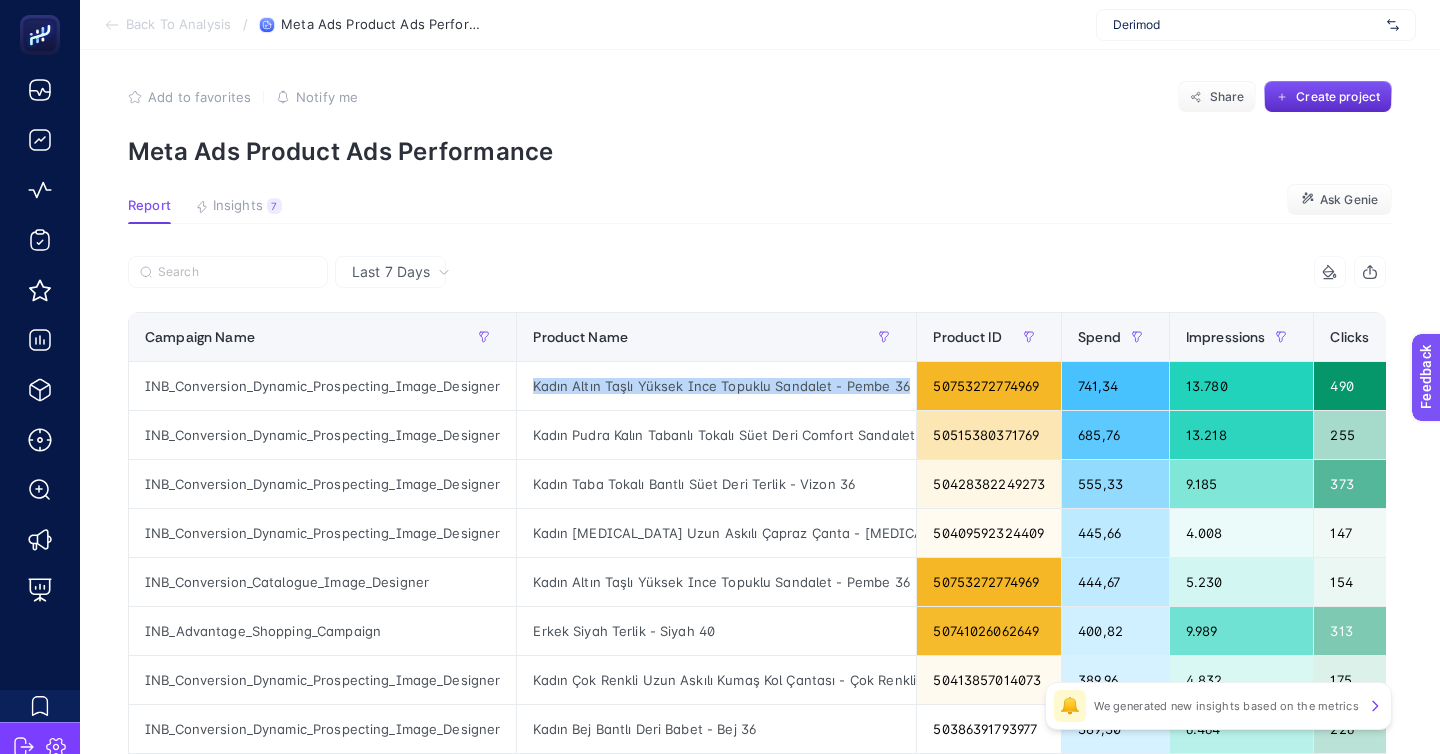 click on "Add to favorites false Notify me Share Create project Meta Ads Product Ads Performance Report Insights 7  We generated new insights based on the metrics  Ask Genie Last 7 Days 6 items selected Campaign Name Product Name Product ID Spend Impressions Clicks Cpc Ctr 8 items selected + INB_Conversion_Dynamic_Prospecting_Image_Designer Kadın Altın Taşlı Yüksek Ince Topuklu Sandalet - Pembe 36 50753272774969 741,34 13.780 490 1,51 3,56 INB_Conversion_Dynamic_Prospecting_Image_Designer Kadın Pudra Kalın Tabanlı Tokalı Süet Deri Comfort Sandalet - Pudra 36 50515380371769 685,76 13.218 255 2,69 1,93 INB_Conversion_Dynamic_Prospecting_Image_Designer Kadın Taba Tokalı Bantlı Süet Deri Terlik - Vizon 36 50428382249273 555,33 9.185 373 1,49 4,06 INB_Conversion_Dynamic_Prospecting_Image_Designer Kadın Beyaz Uzun Askılı Çapraz Çanta - Beyaz 00 50409592324409 445,66 4.008 147 3,03 3,67 INB_Conversion_Catalogue_Image_Designer Kadın Altın Taşlı Yüksek Ince Topuklu Sandalet - Pembe 36 50753272774969 154" 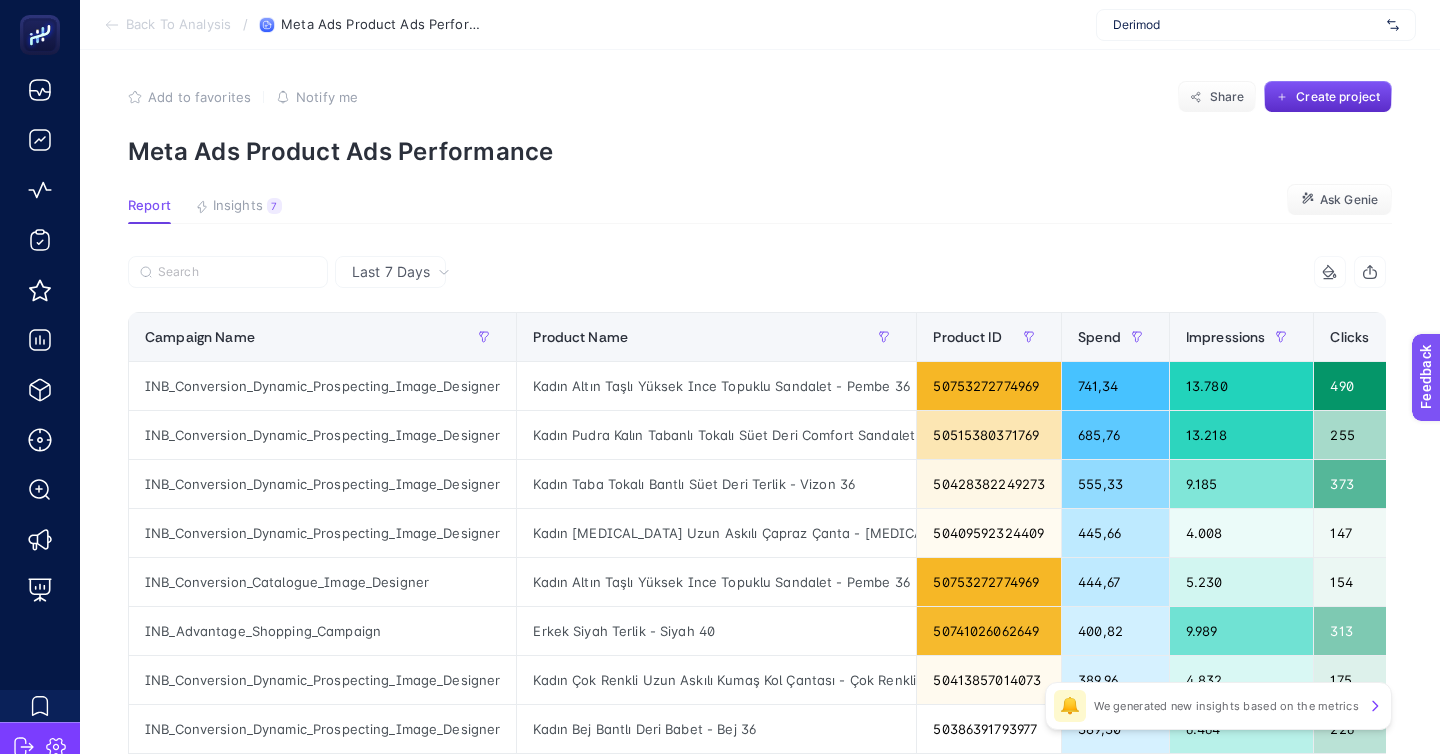click on "Add to favorites false Notify me Share Create project Meta Ads Product Ads Performance Report Insights 7  We generated new insights based on the metrics  Ask Genie Last 7 Days 6 items selected Campaign Name Product Name Product ID Spend Impressions Clicks Cpc Ctr 8 items selected + INB_Conversion_Dynamic_Prospecting_Image_Designer Kadın Altın Taşlı Yüksek Ince Topuklu Sandalet - Pembe 36 50753272774969 741,34 13.780 490 1,51 3,56 INB_Conversion_Dynamic_Prospecting_Image_Designer Kadın Pudra Kalın Tabanlı Tokalı Süet Deri Comfort Sandalet - Pudra 36 50515380371769 685,76 13.218 255 2,69 1,93 INB_Conversion_Dynamic_Prospecting_Image_Designer Kadın Taba Tokalı Bantlı Süet Deri Terlik - Vizon 36 50428382249273 555,33 9.185 373 1,49 4,06 INB_Conversion_Dynamic_Prospecting_Image_Designer Kadın Beyaz Uzun Askılı Çapraz Çanta - Beyaz 00 50409592324409 445,66 4.008 147 3,03 3,67 INB_Conversion_Catalogue_Image_Designer Kadın Altın Taşlı Yüksek Ince Topuklu Sandalet - Pembe 36 50753272774969 154" 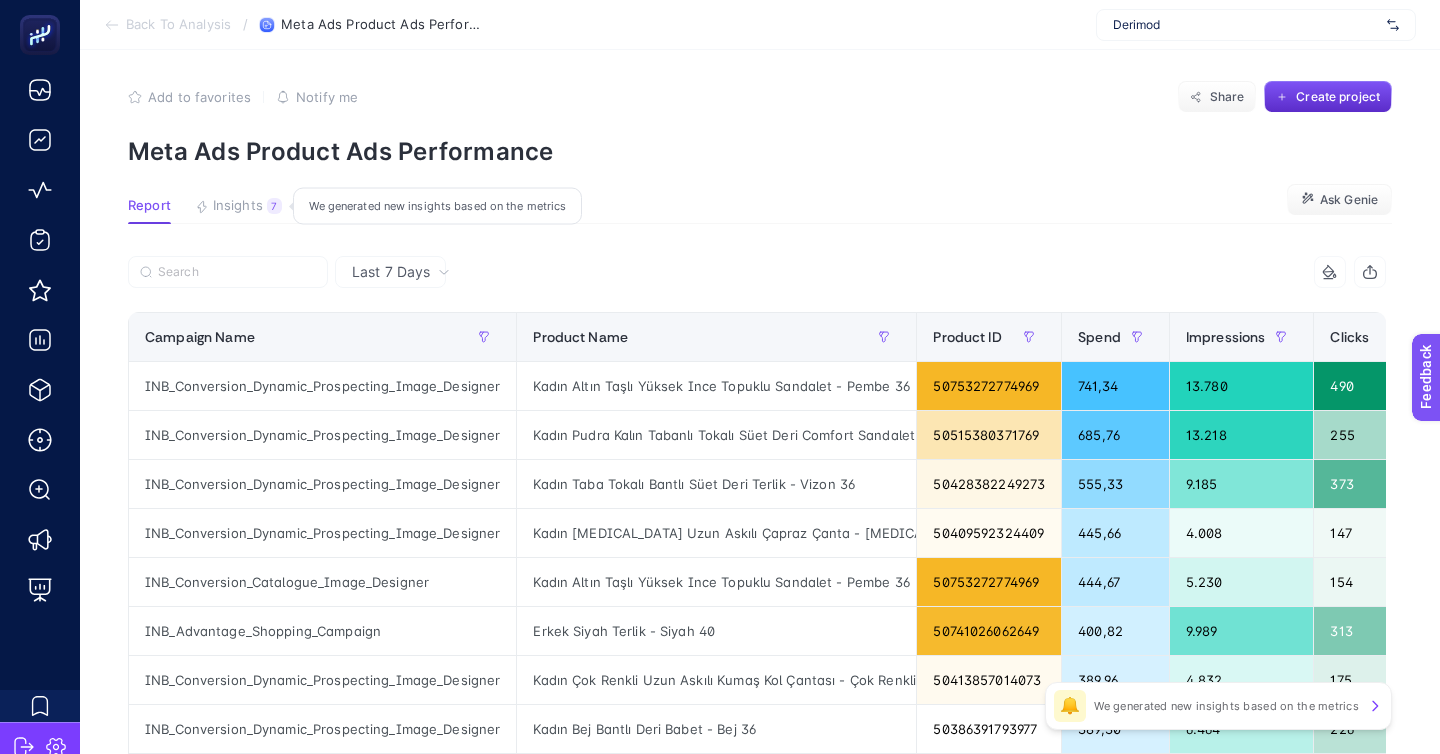 click on "Insights" at bounding box center [238, 206] 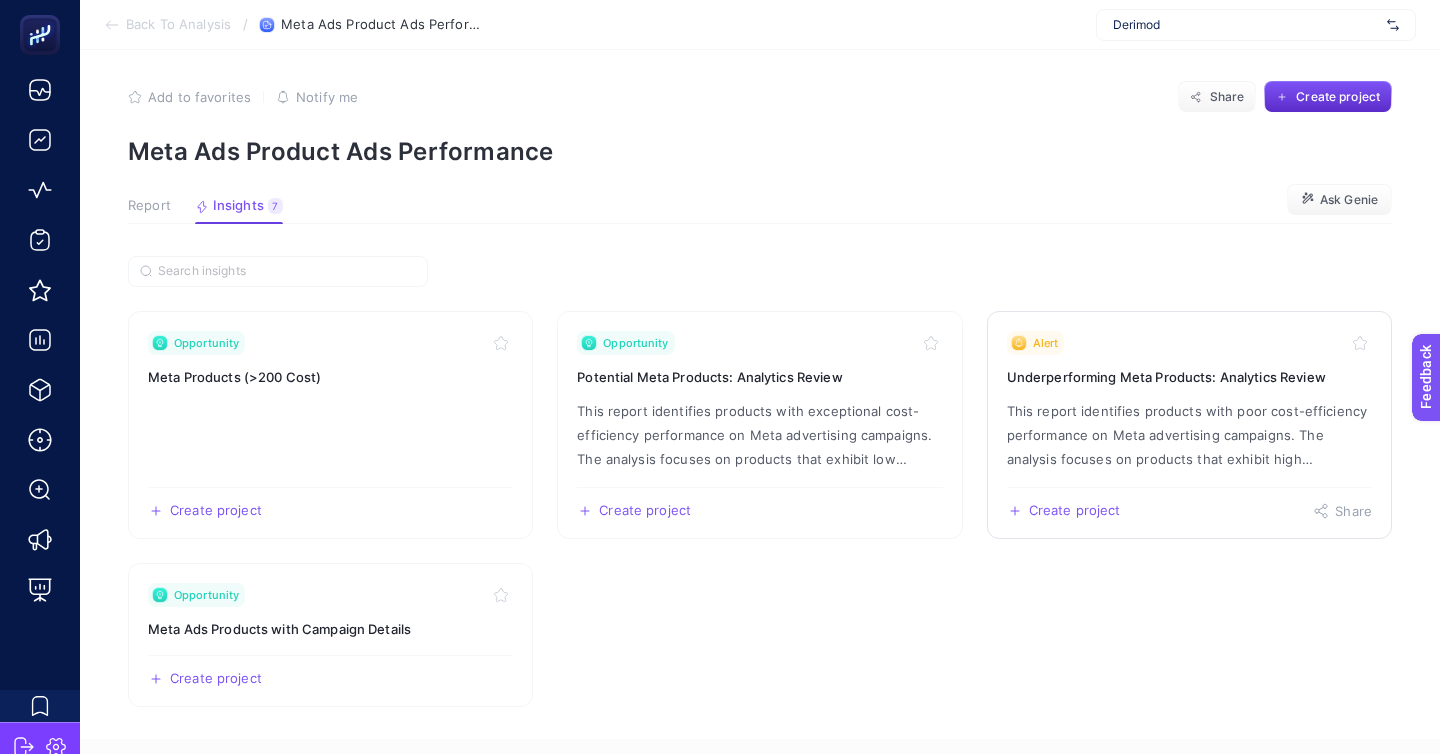 click on "Alert Underperforming Meta Products: Analytics Review This report identifies products with poor cost-efficiency performance on Meta advertising campaigns. The analysis focuses on products that exhibit high advertising costs (Meta cost and CPC - Cost Per Click) while generating disproportionately low overall purchase values.  Create project   Share" 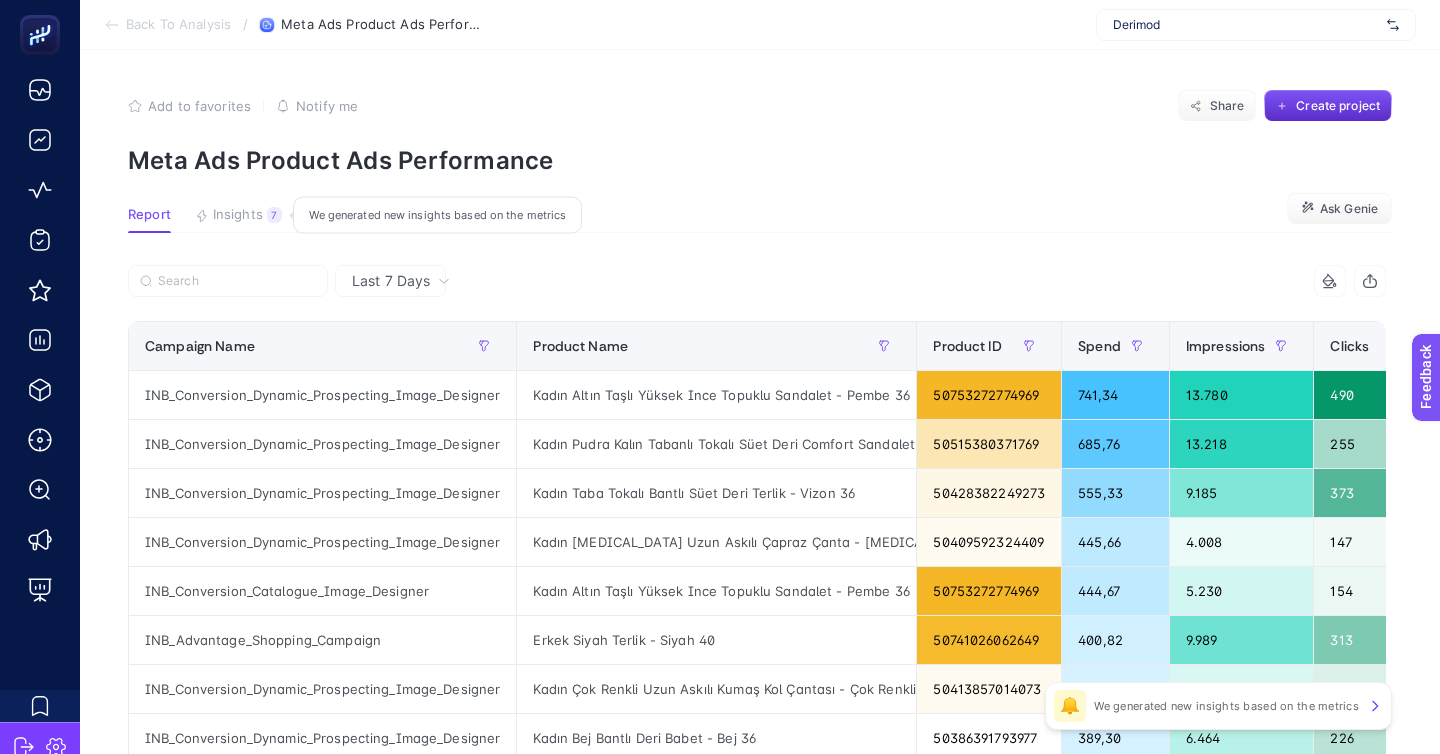 click on "Insights" at bounding box center [238, 215] 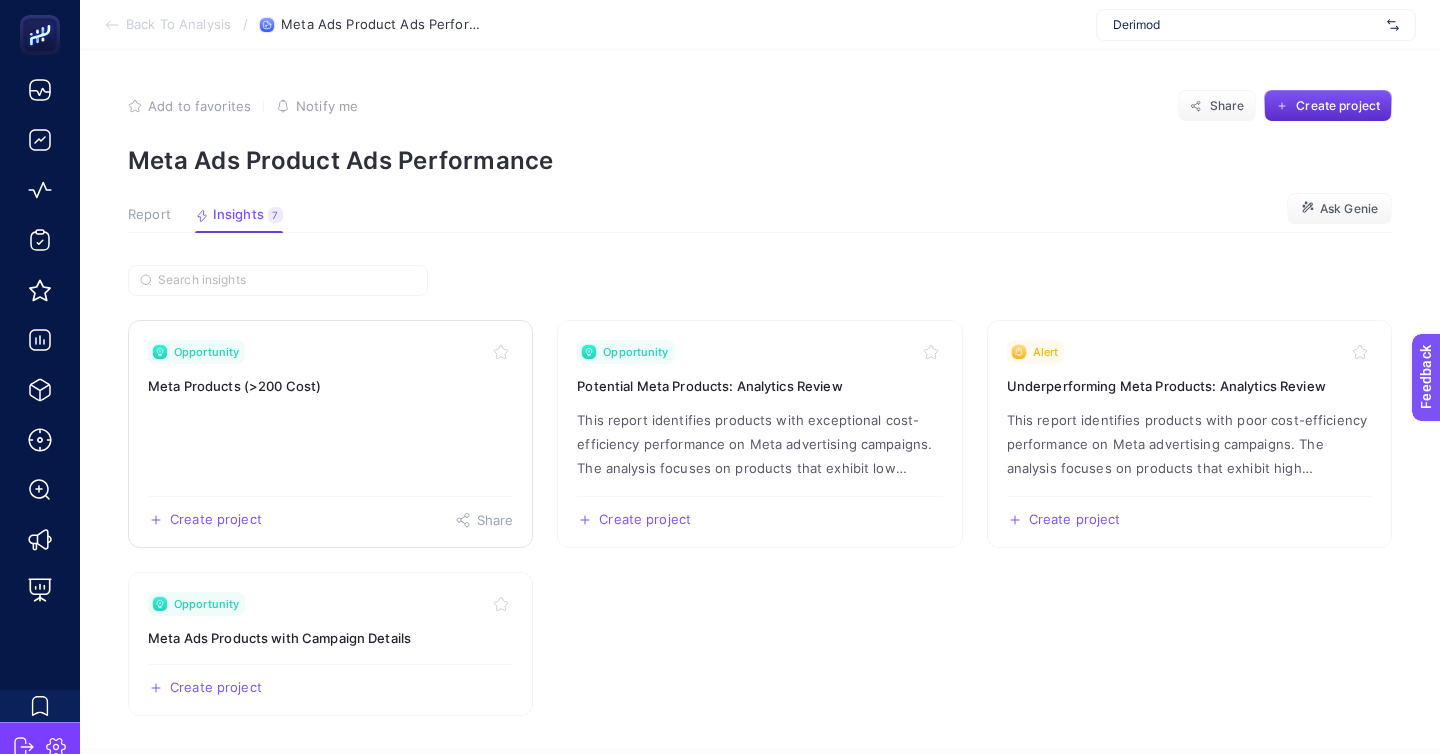 scroll, scrollTop: 14, scrollLeft: 0, axis: vertical 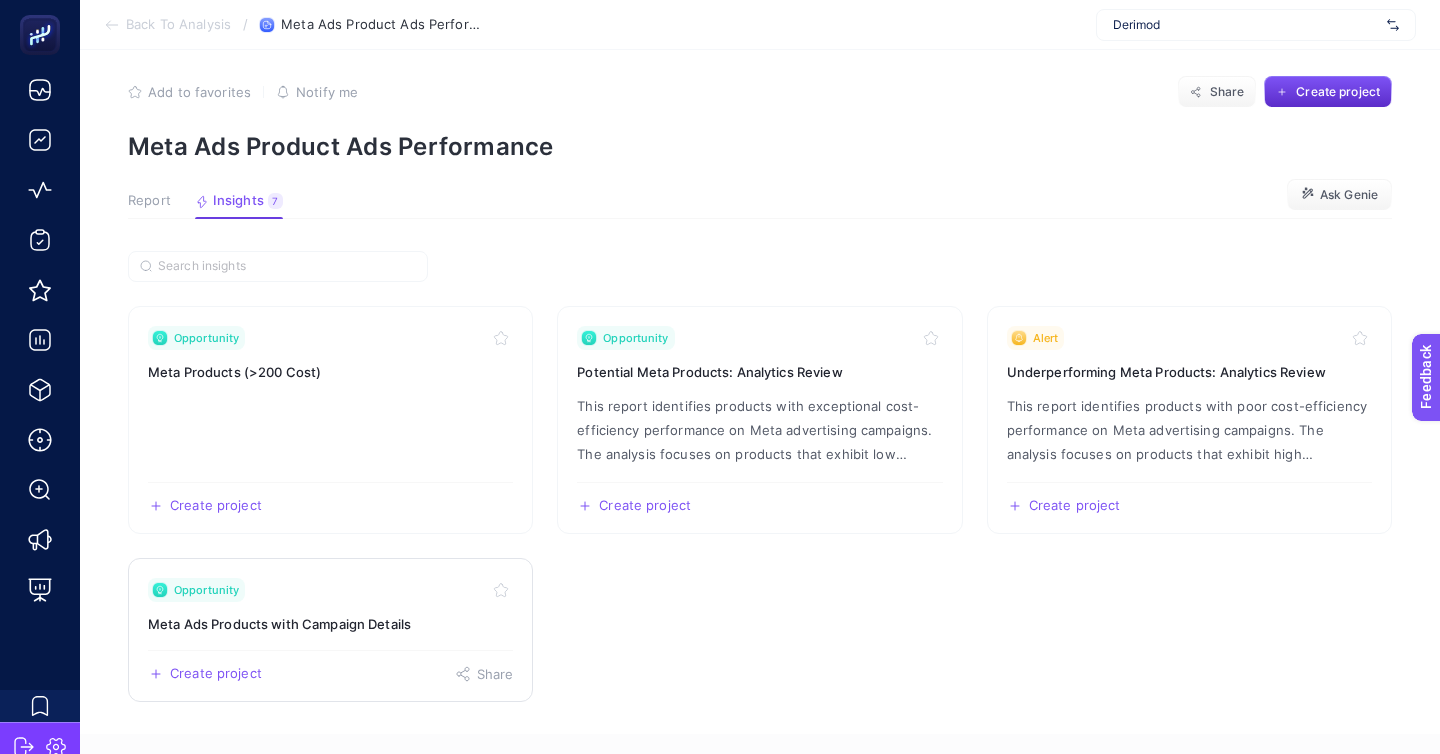 click on "Opportunity" at bounding box center [330, 590] 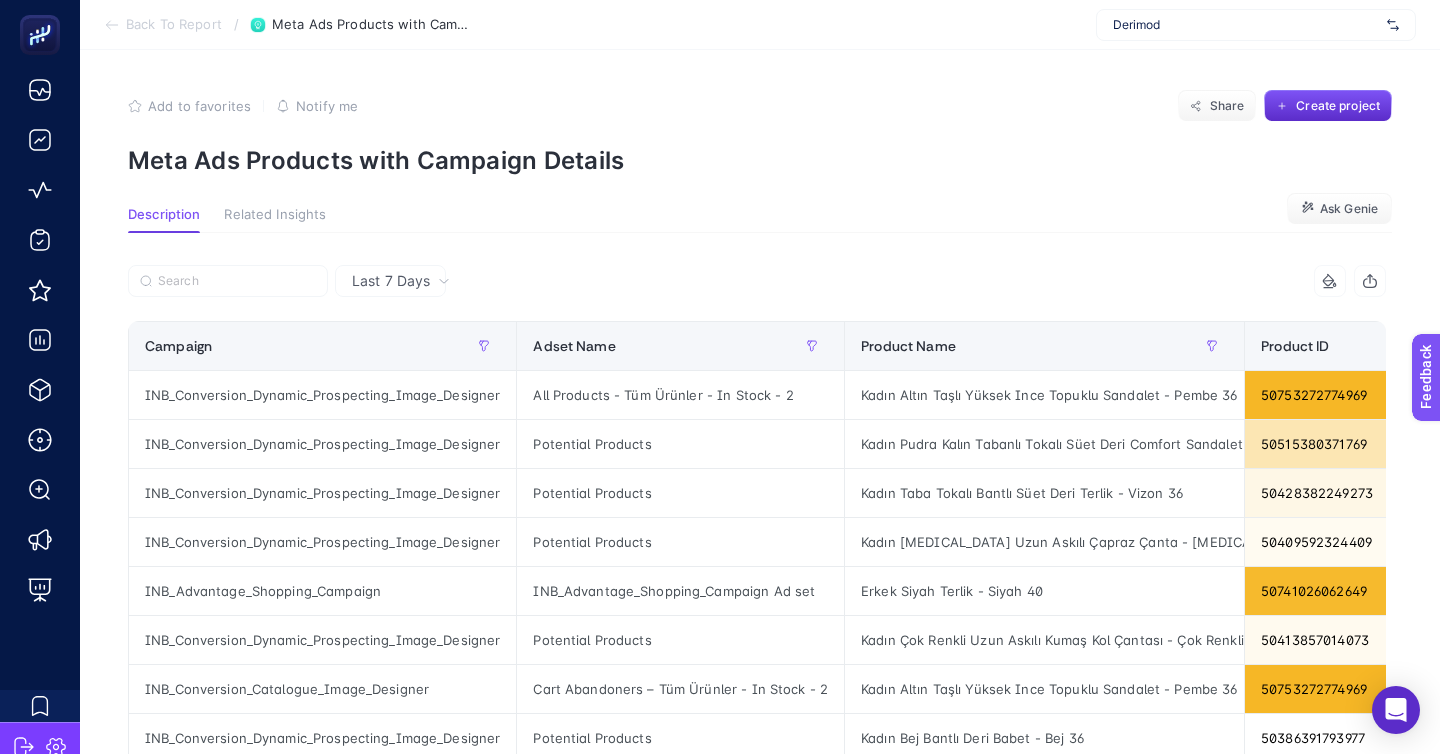 scroll, scrollTop: 27, scrollLeft: 0, axis: vertical 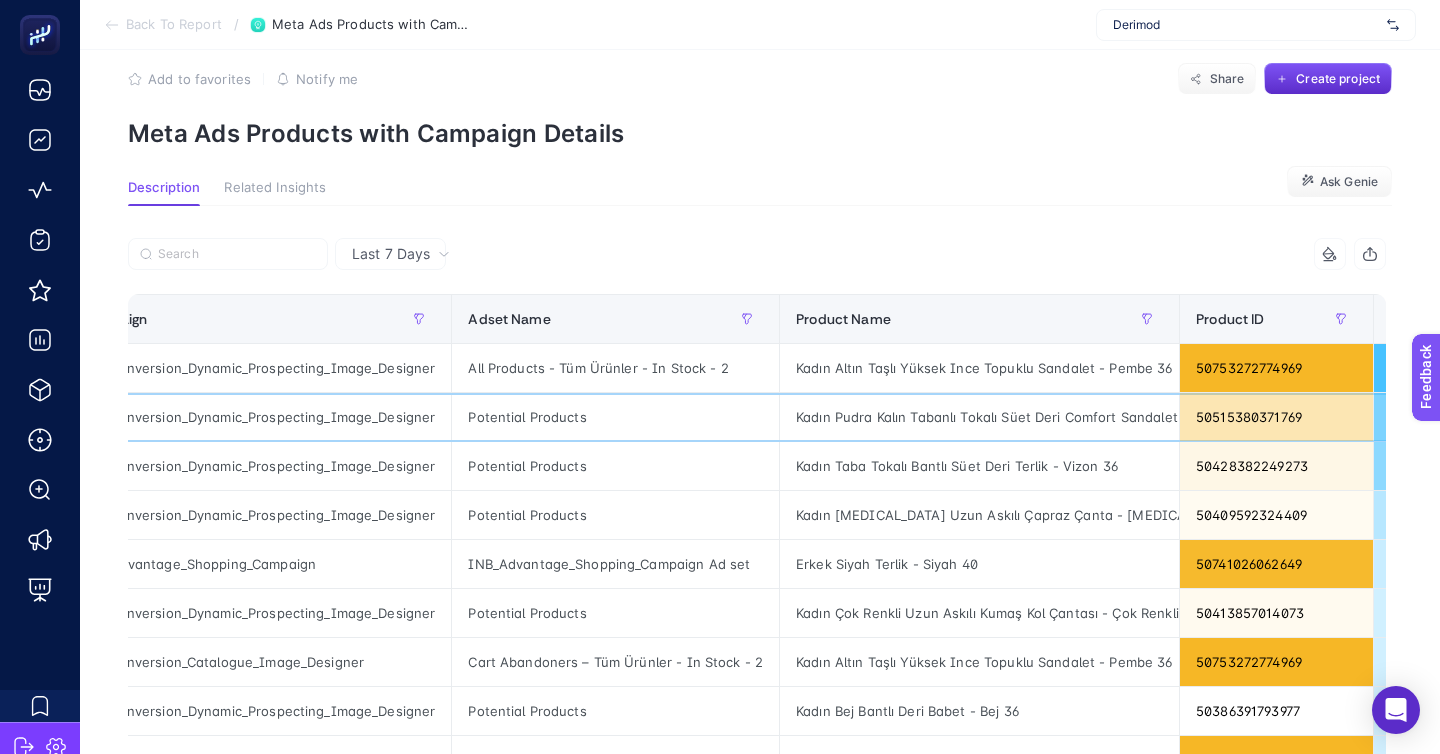 click on "Kadın Pudra Kalın Tabanlı Tokalı Süet Deri Comfort Sandalet - Pudra 36" 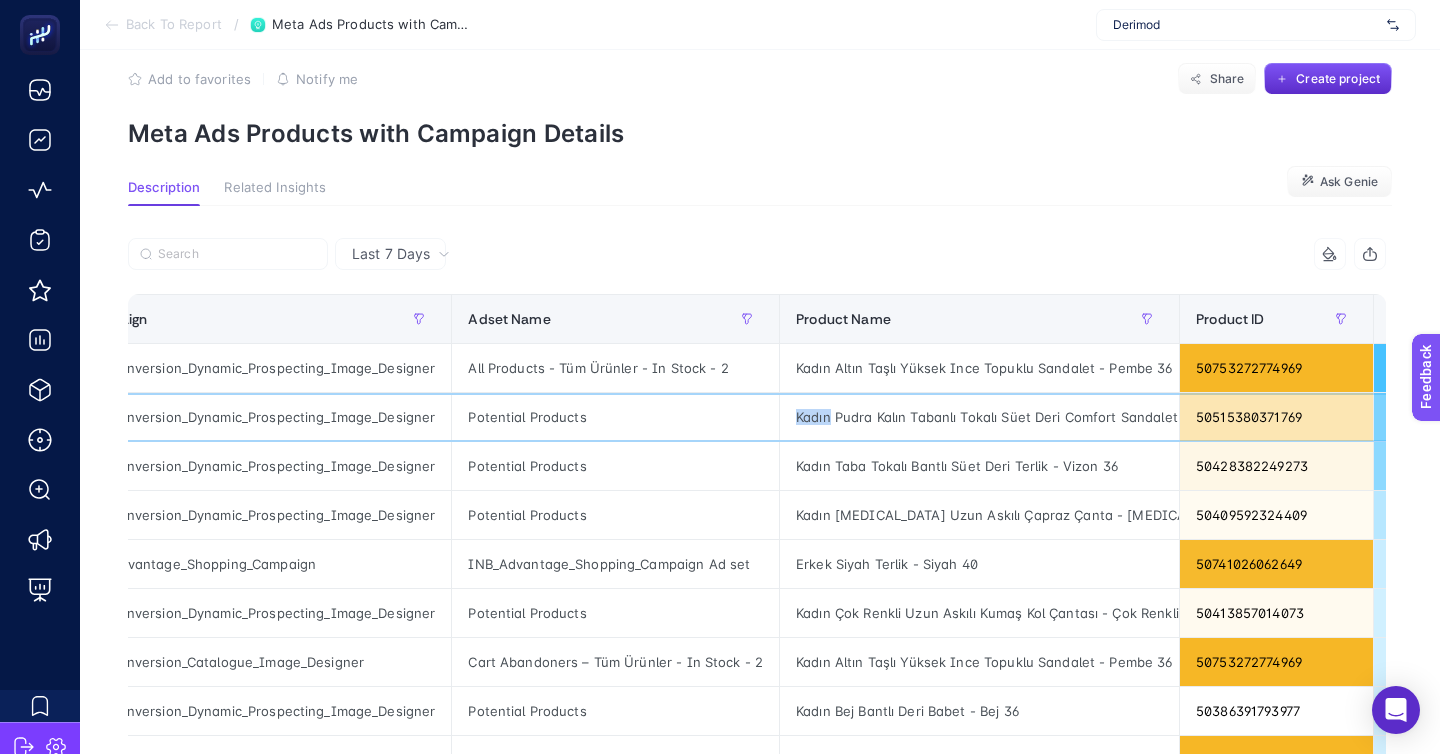click on "Kadın Pudra Kalın Tabanlı Tokalı Süet Deri Comfort Sandalet - Pudra 36" 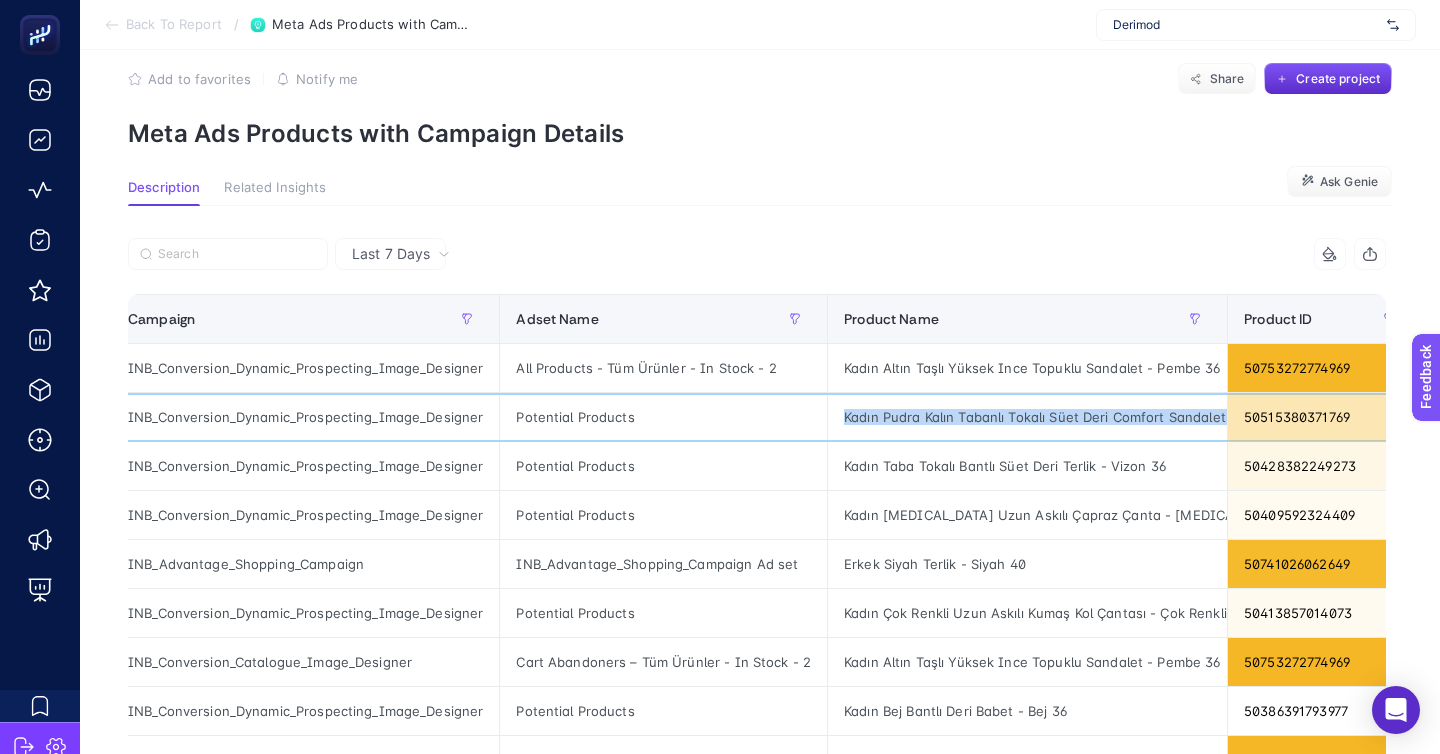 scroll, scrollTop: 0, scrollLeft: 0, axis: both 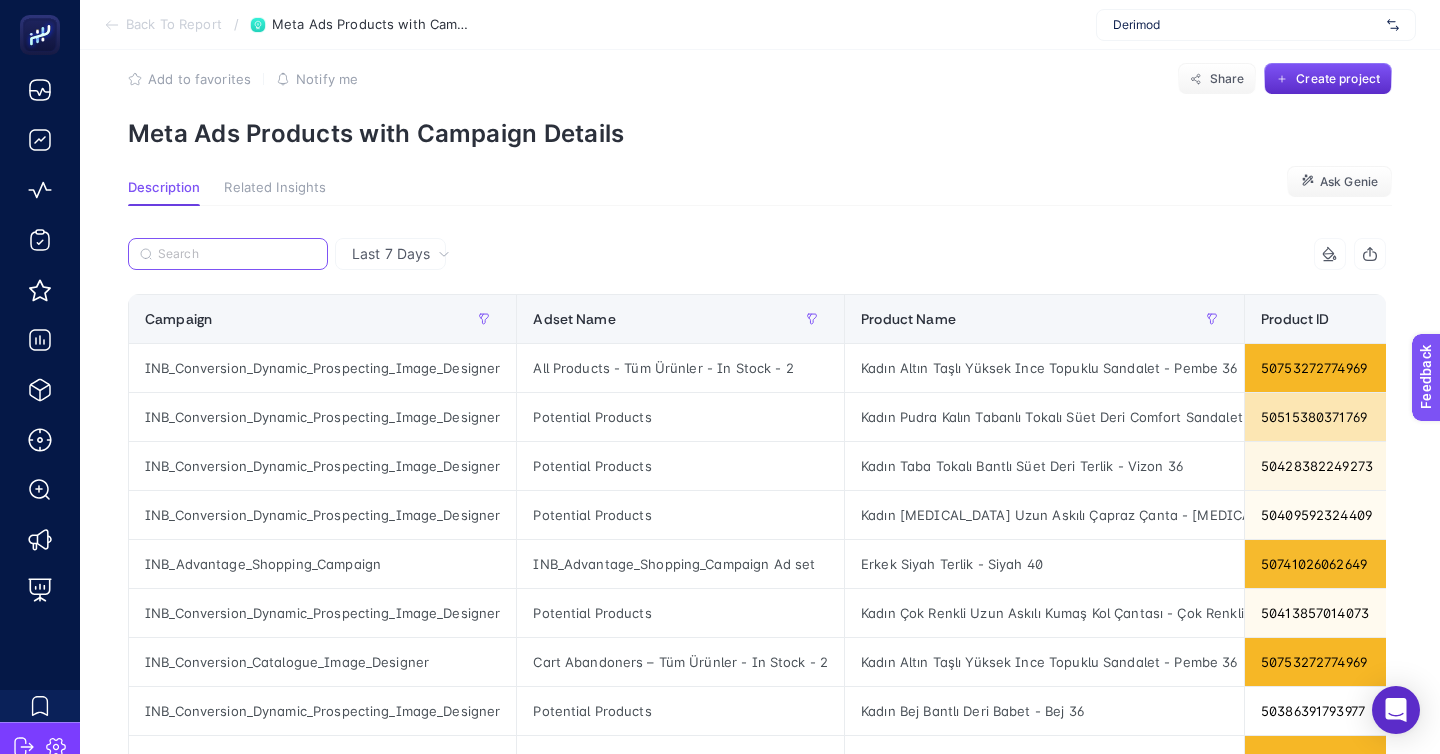 click at bounding box center [237, 254] 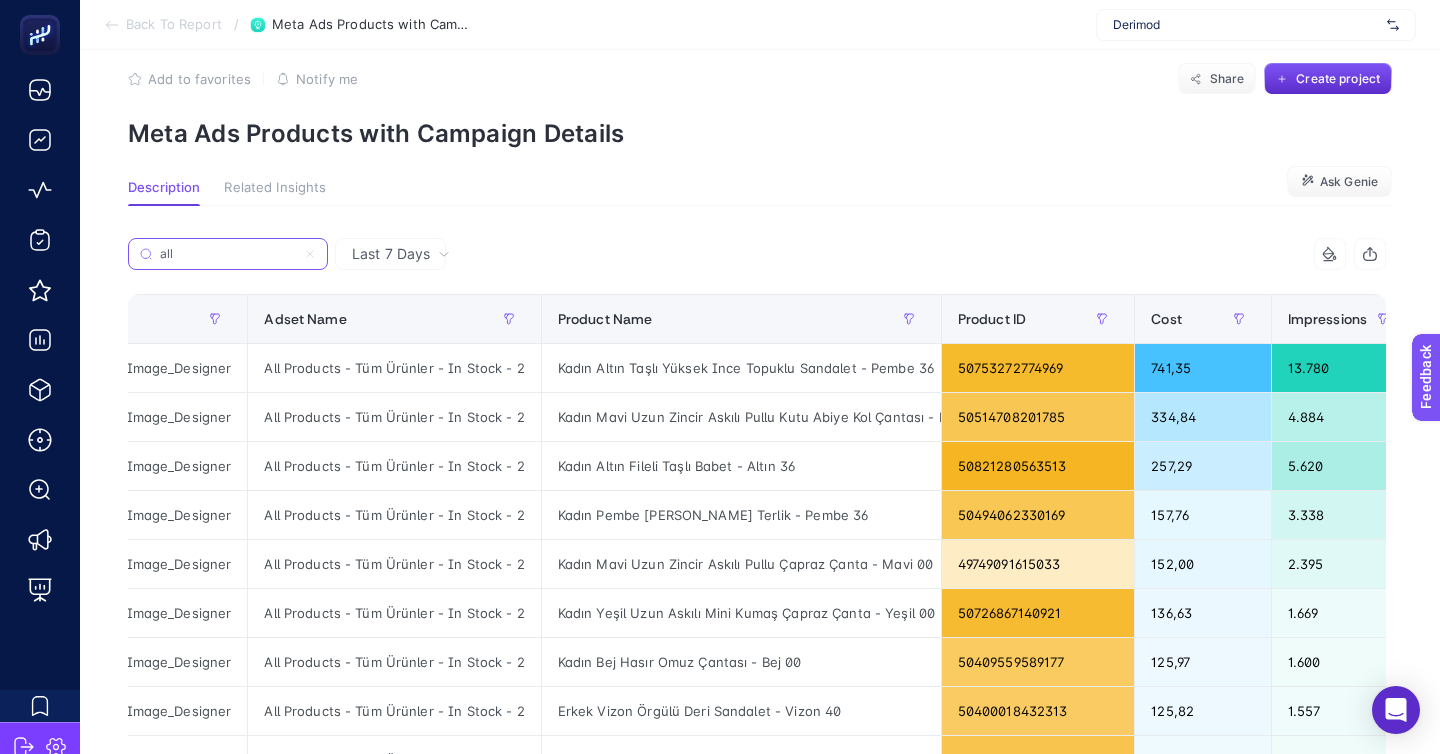 scroll, scrollTop: 0, scrollLeft: 270, axis: horizontal 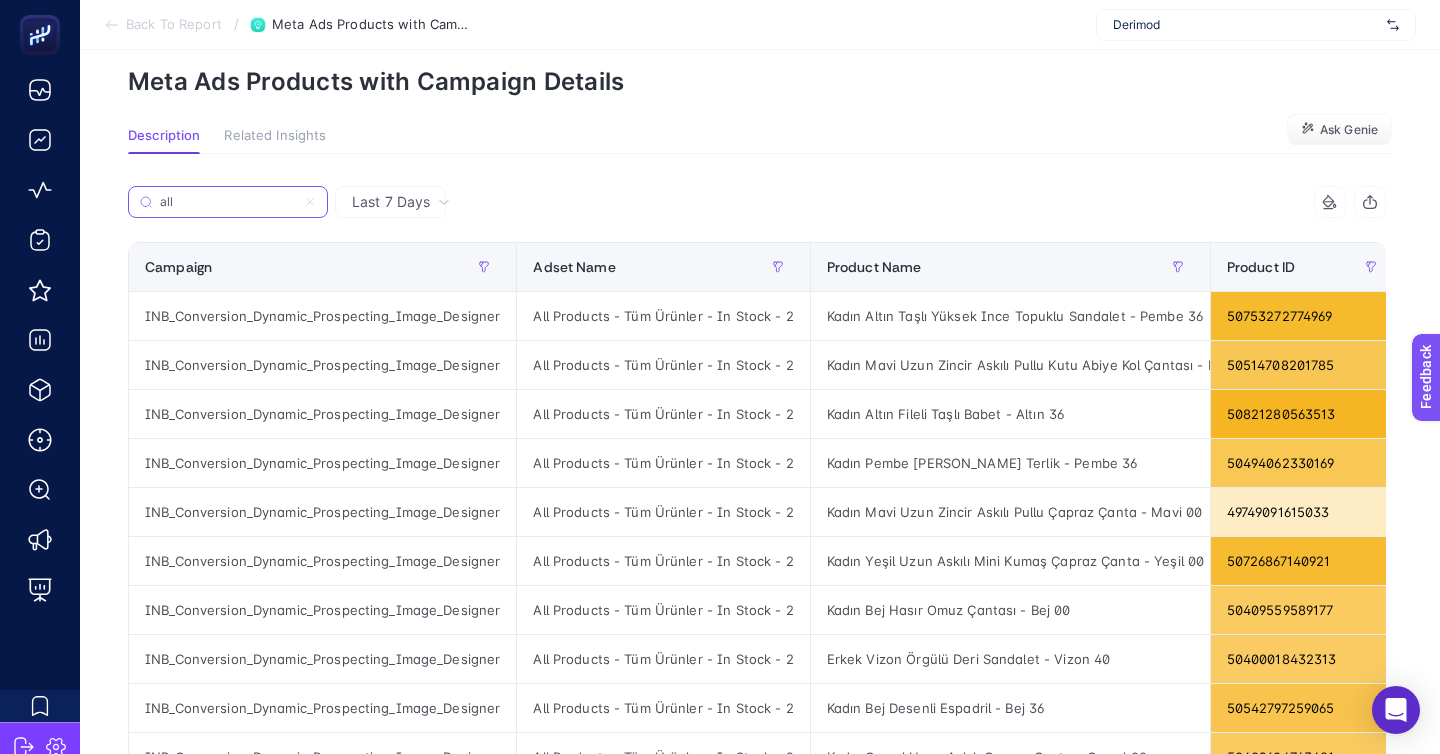 type on "all" 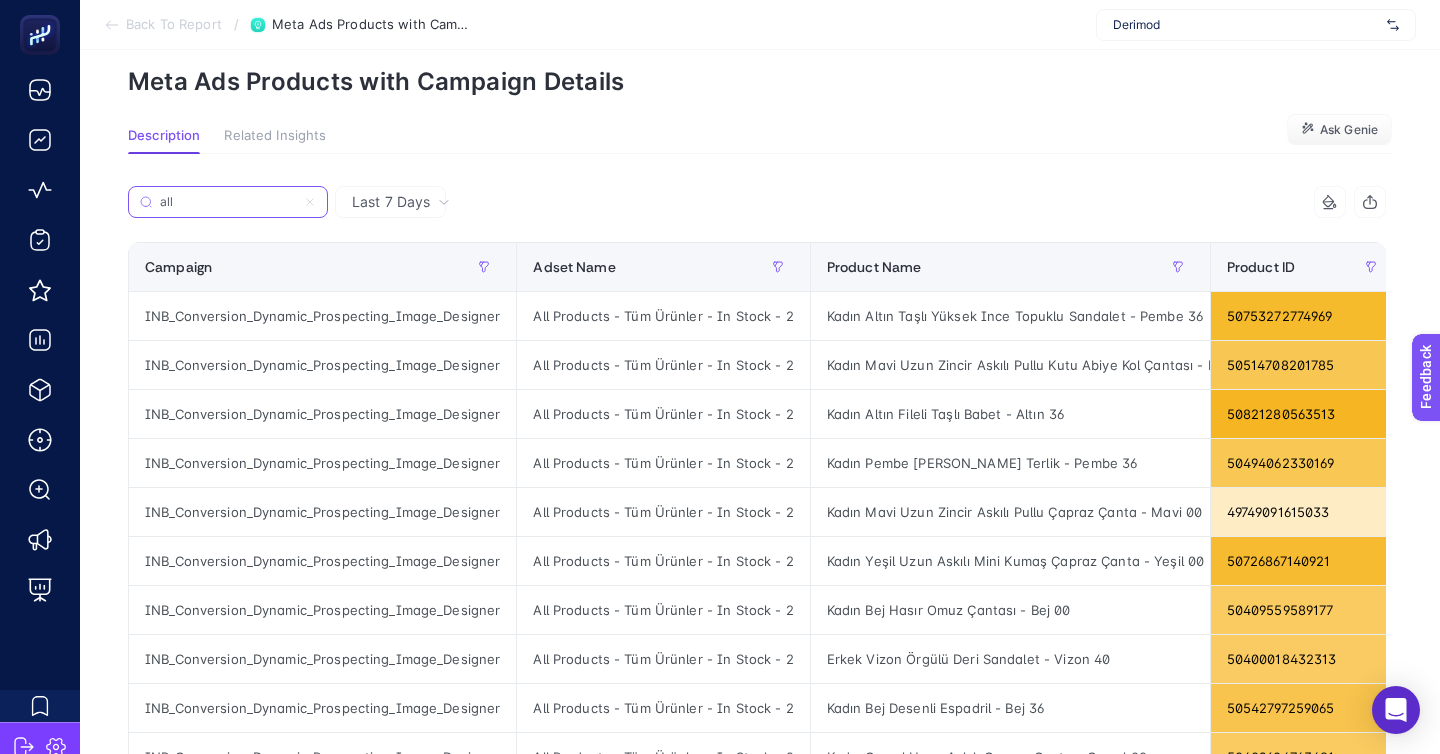 click 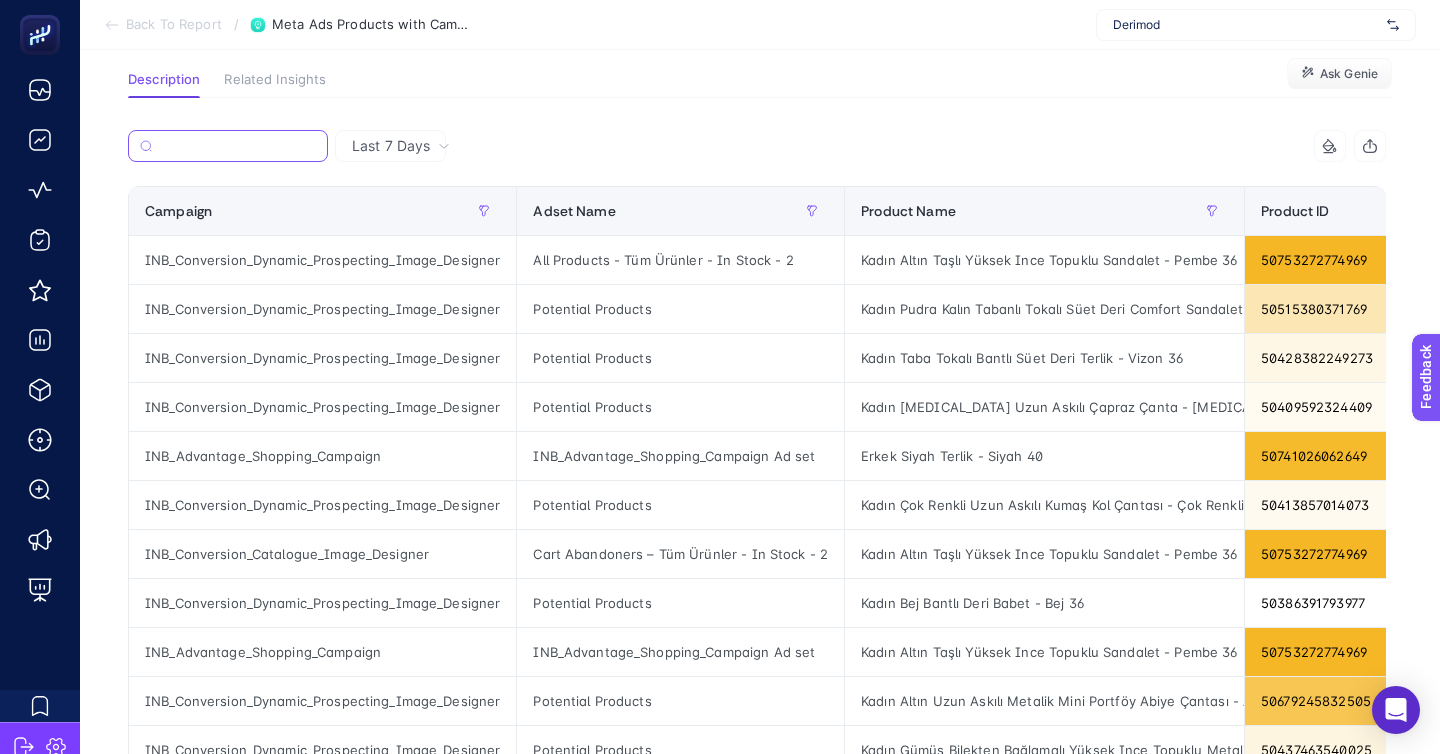 scroll, scrollTop: 150, scrollLeft: 0, axis: vertical 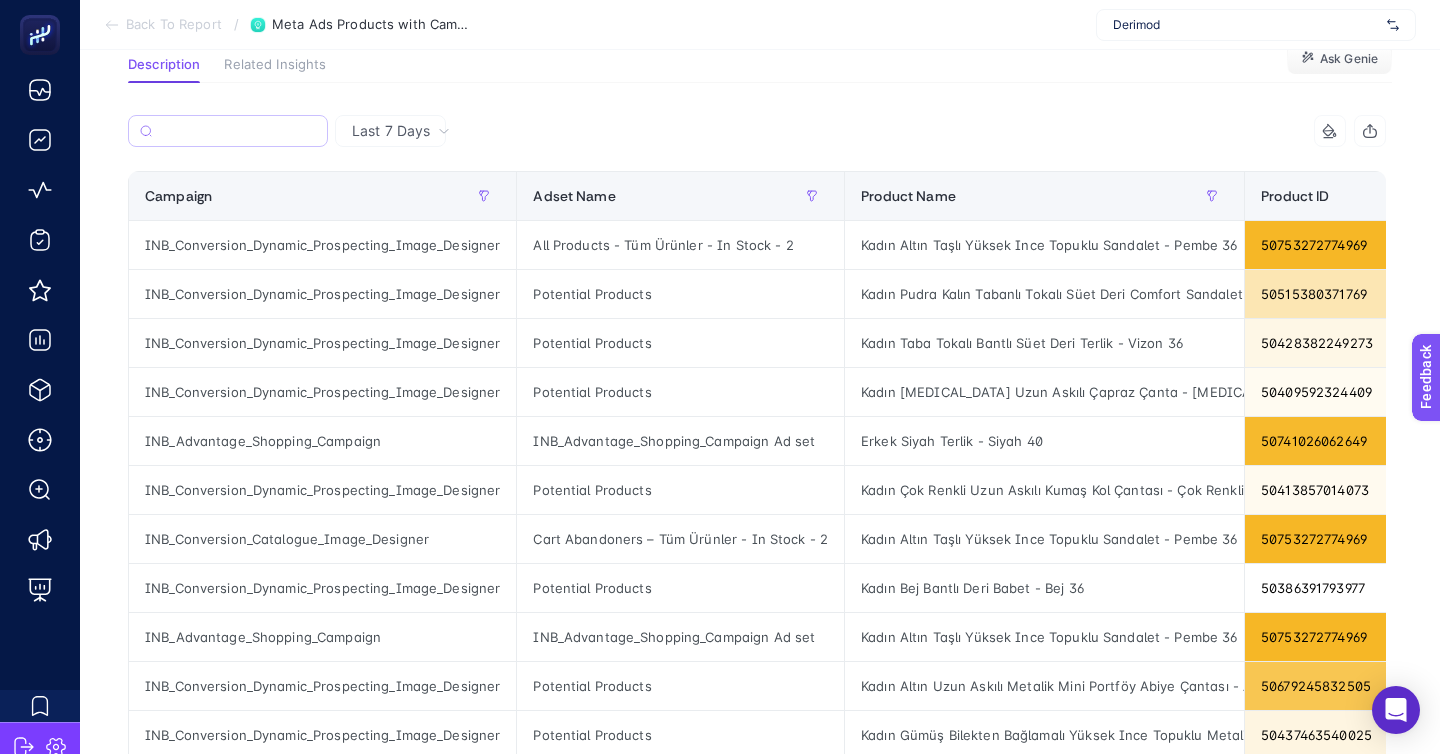 click on "All Products - Tüm Ürünler - In Stock - 2" 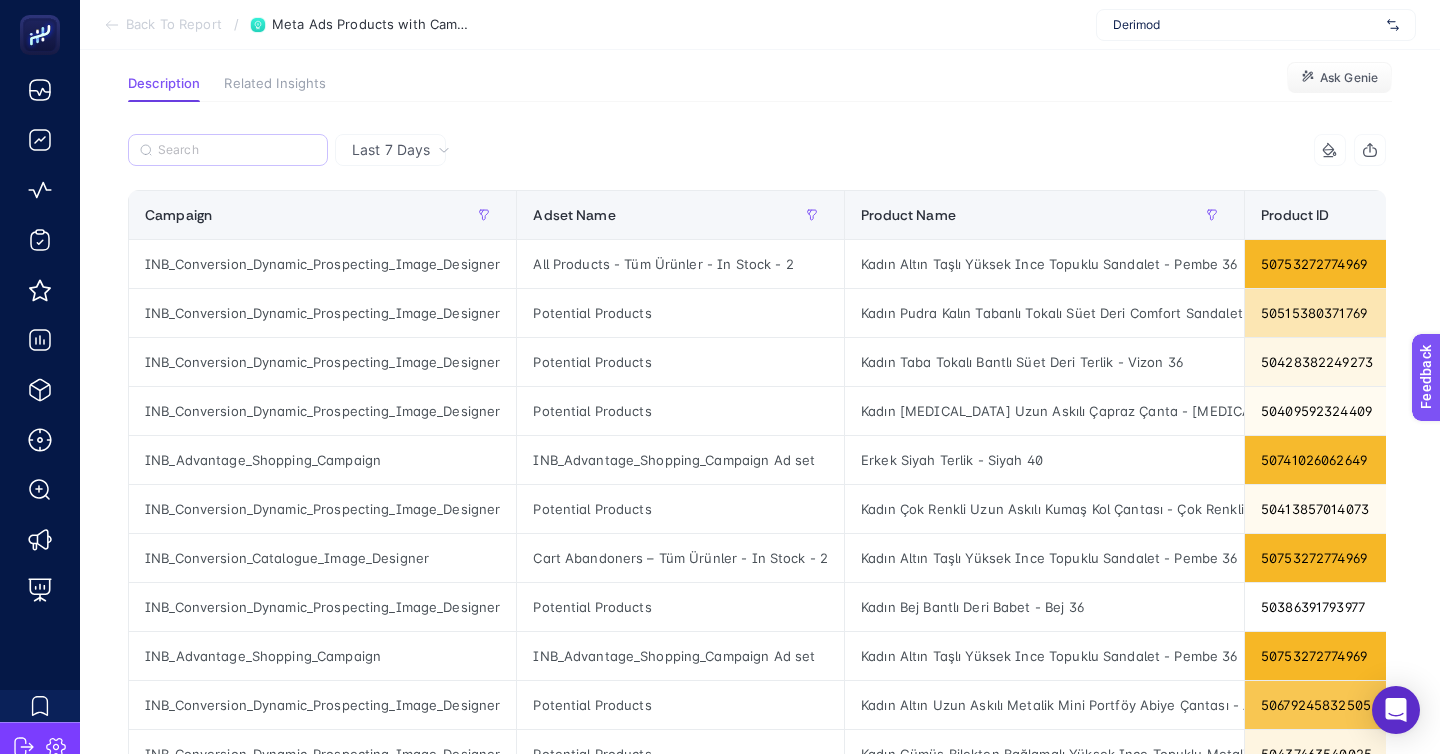 scroll, scrollTop: 125, scrollLeft: 0, axis: vertical 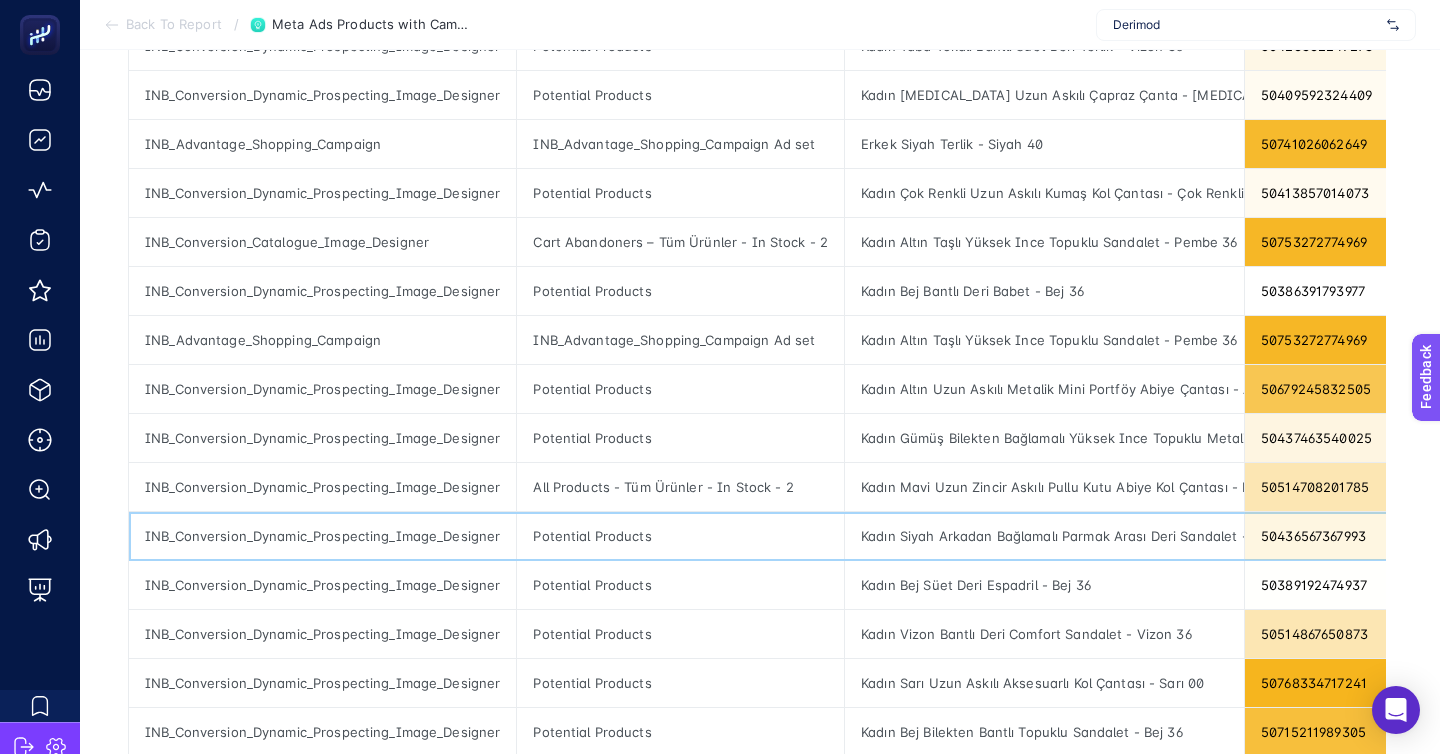 click on "Kadın Siyah Arkadan Bağlamalı Parmak Arası Deri Sandalet - Siyah 36" 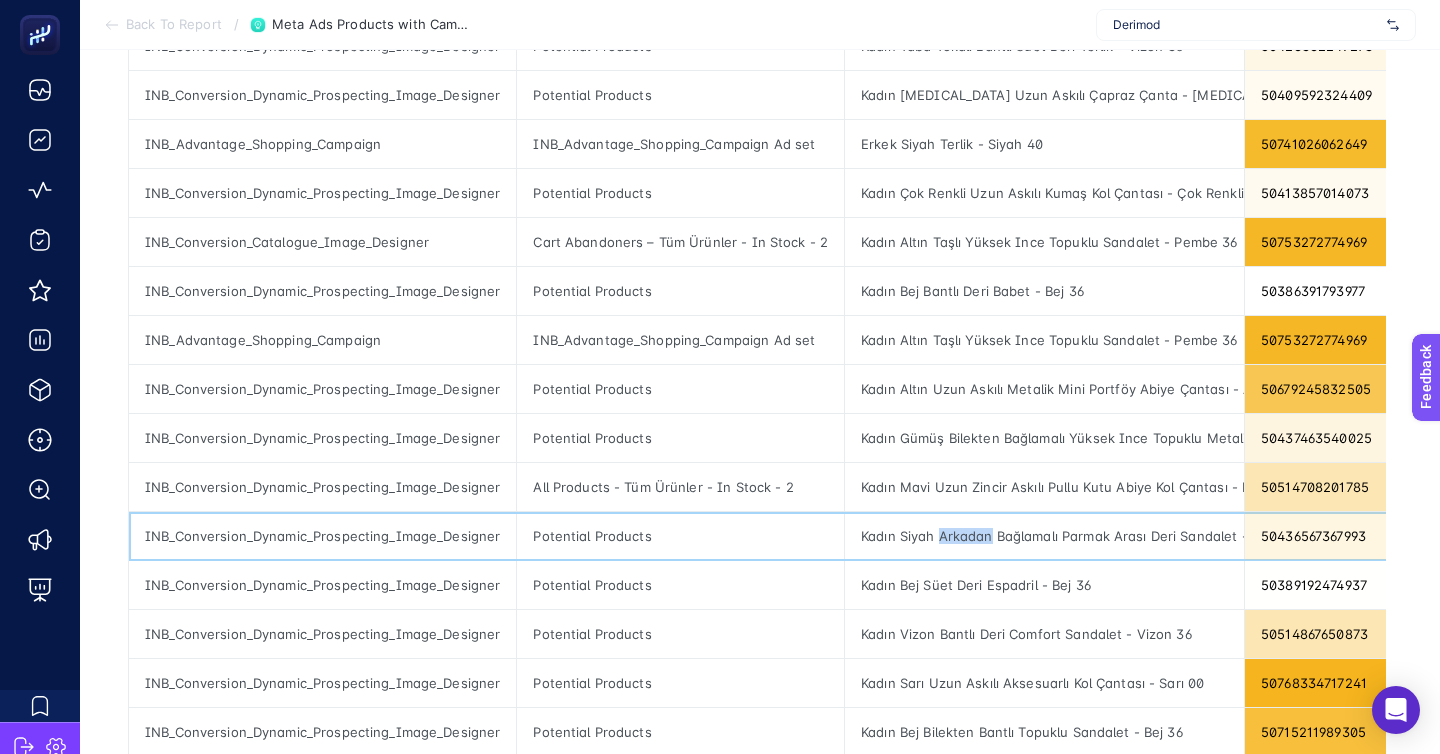 click on "Kadın Siyah Arkadan Bağlamalı Parmak Arası Deri Sandalet - Siyah 36" 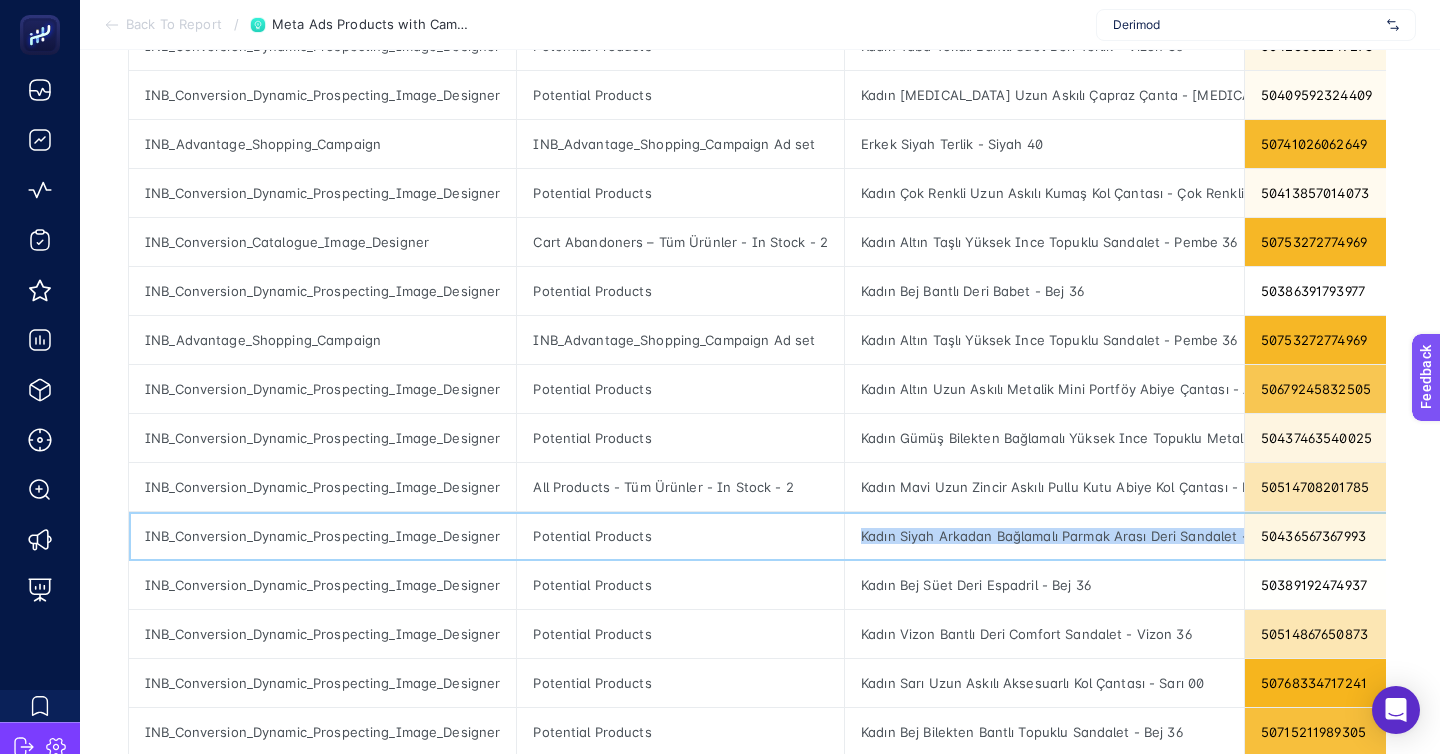 copy on "Kadın Siyah Arkadan Bağlamalı Parmak Arası Deri Sandalet - Siyah 36" 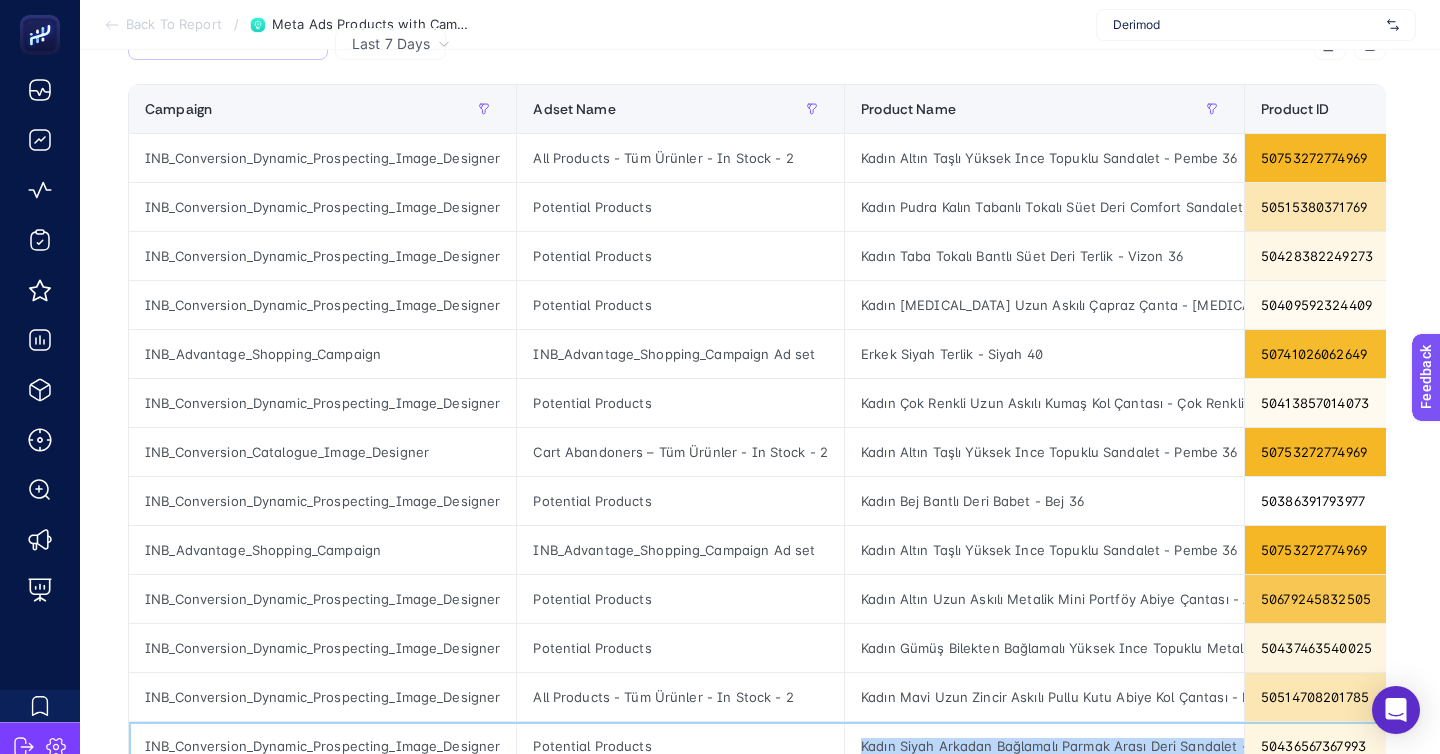 scroll, scrollTop: 144, scrollLeft: 0, axis: vertical 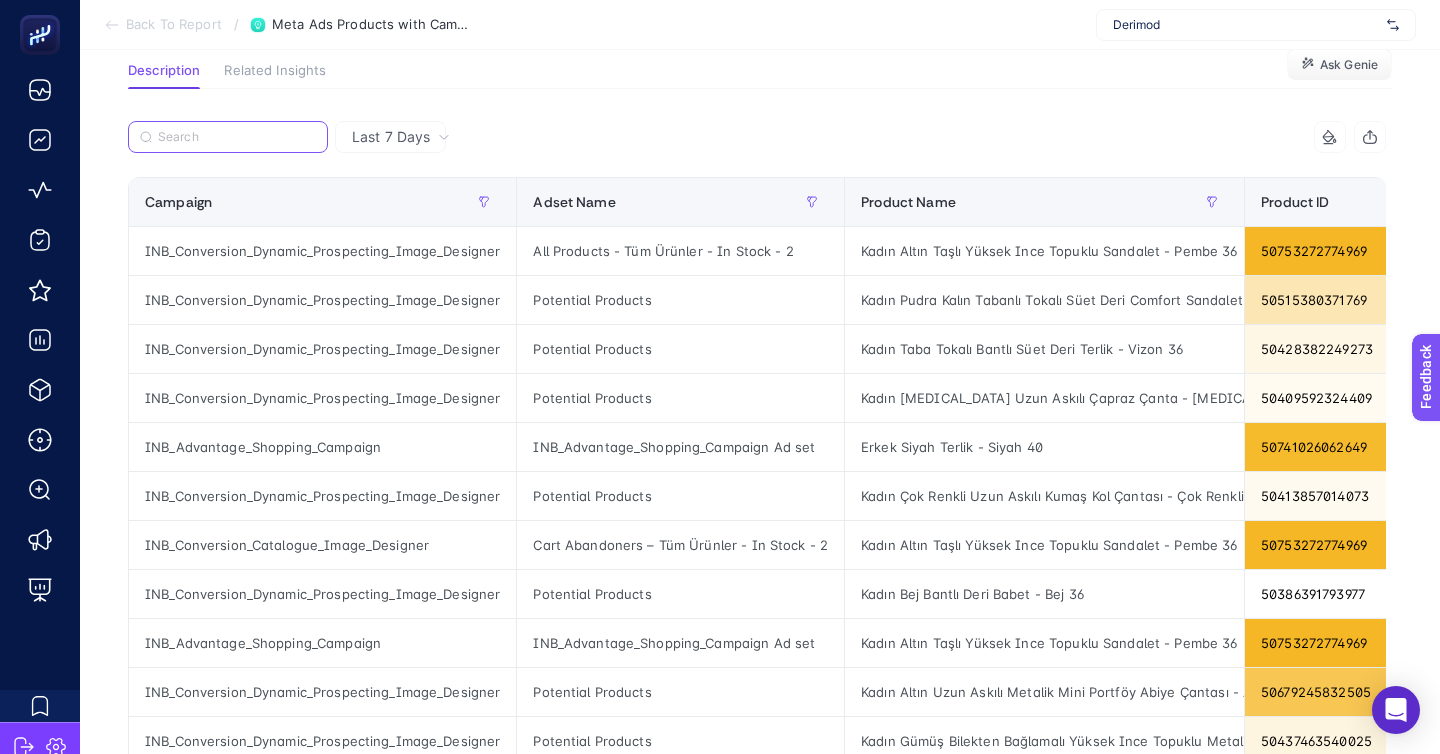 click at bounding box center (237, 137) 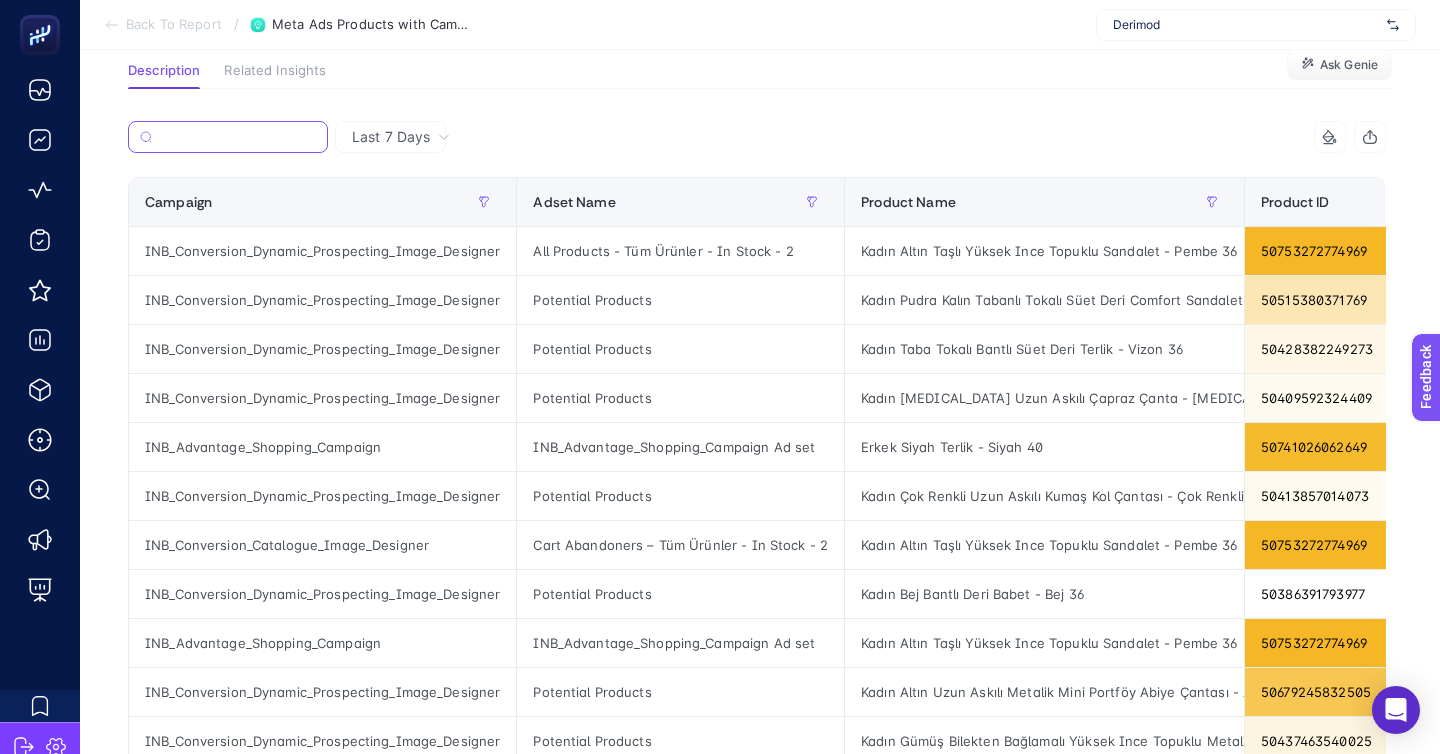 type on "s" 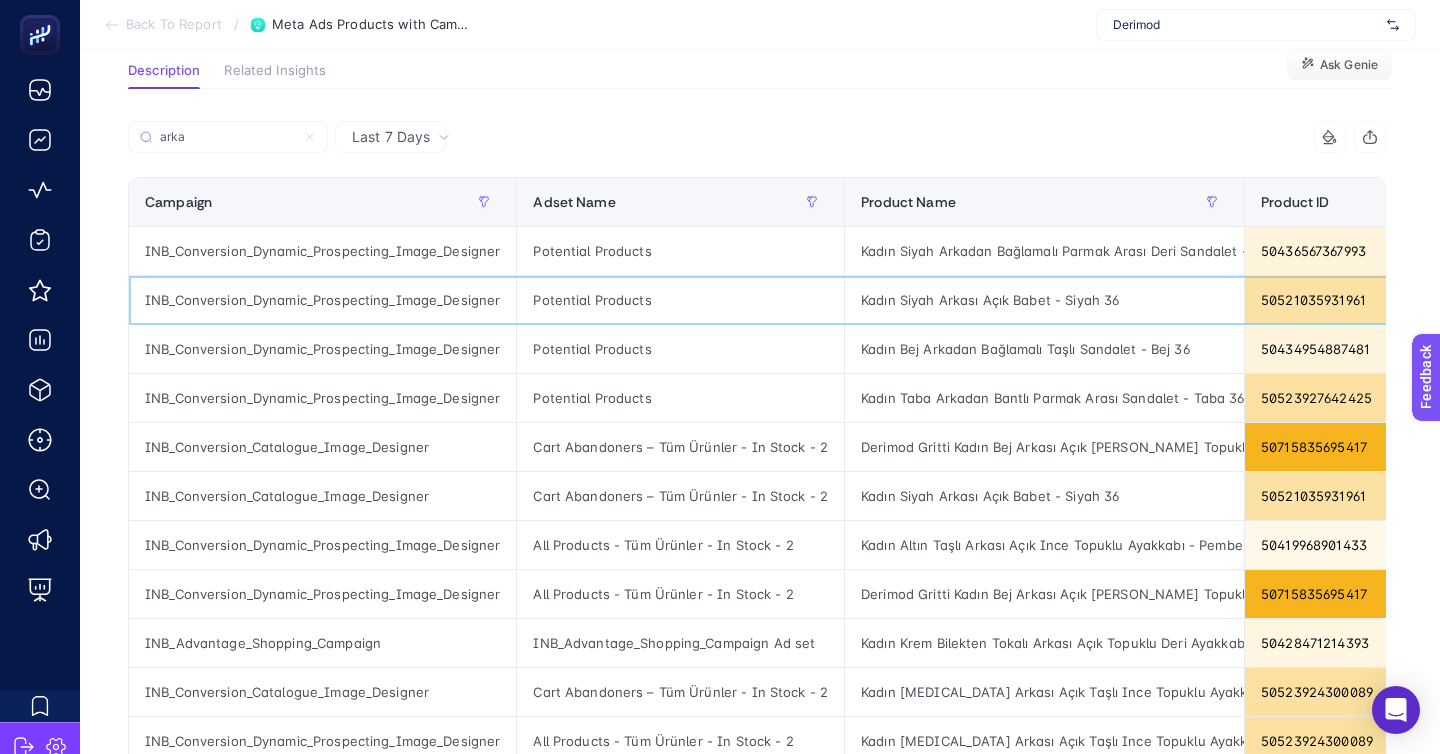 click on "Kadın Siyah Arkası Açık Babet - Siyah 36" 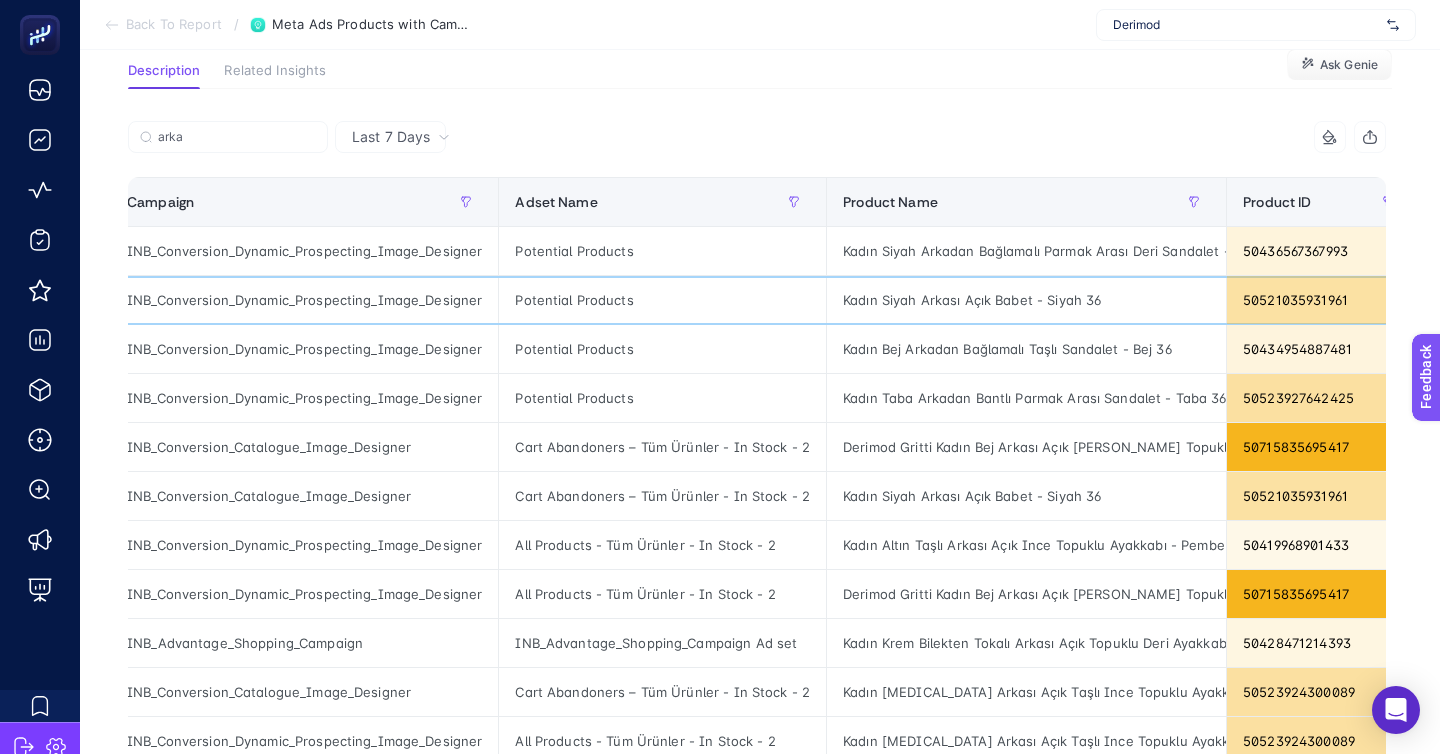 scroll, scrollTop: 0, scrollLeft: 0, axis: both 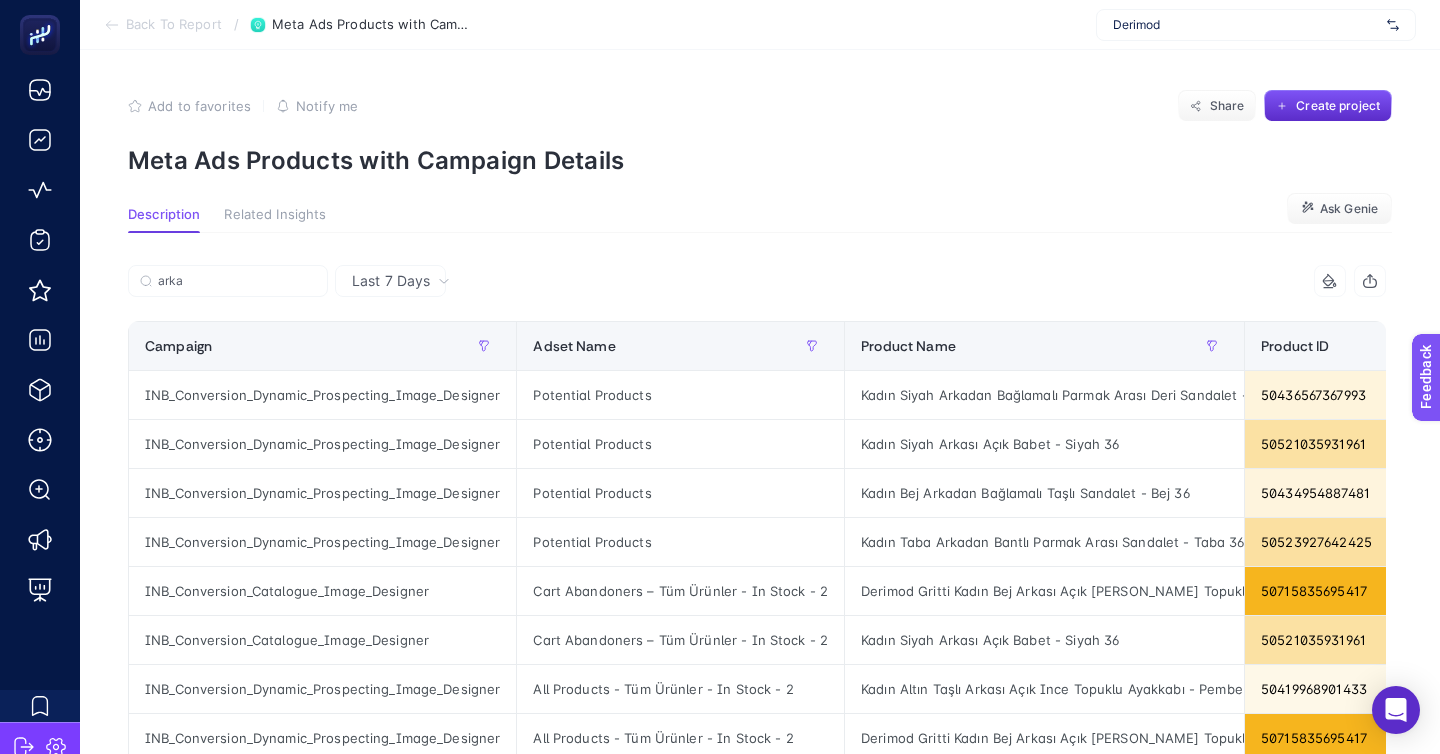 click on "arka" at bounding box center [442, 287] 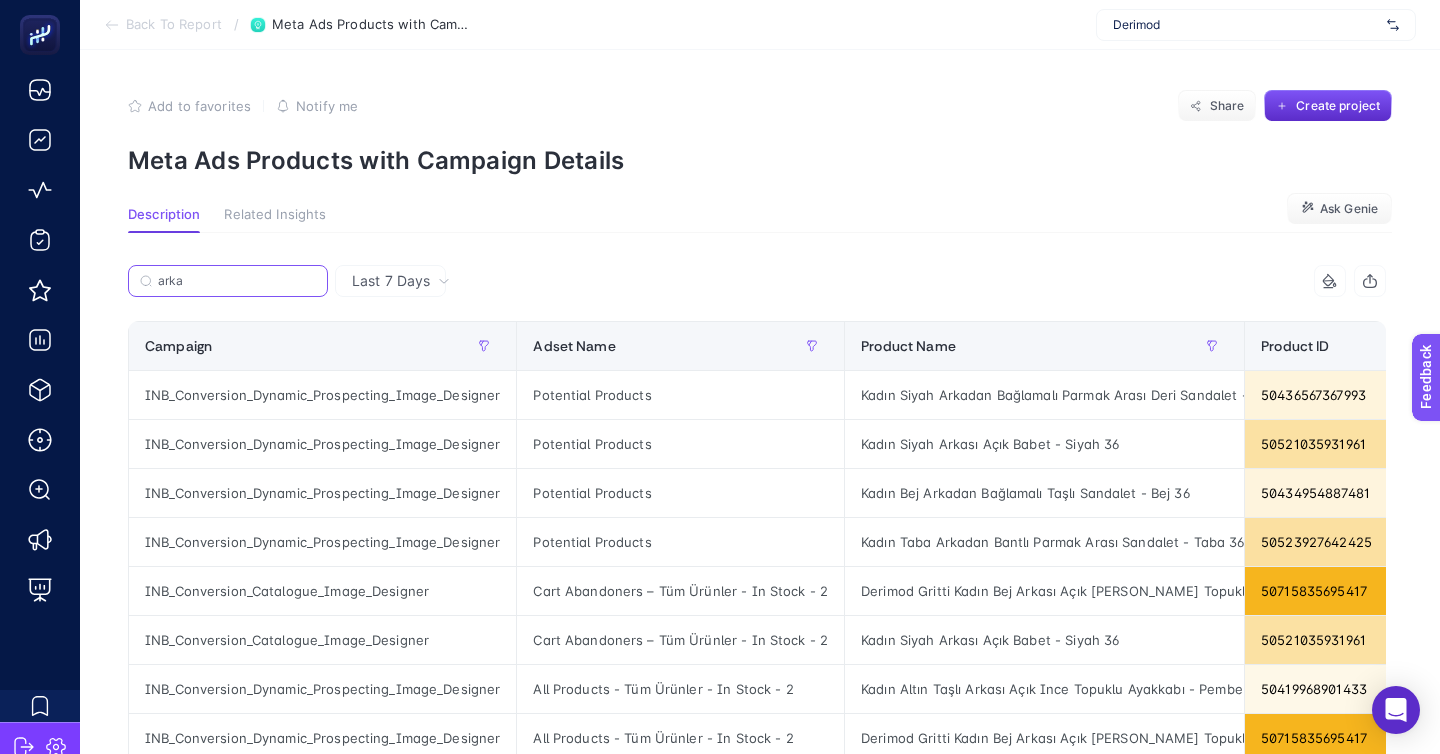 click on "arka" at bounding box center [237, 281] 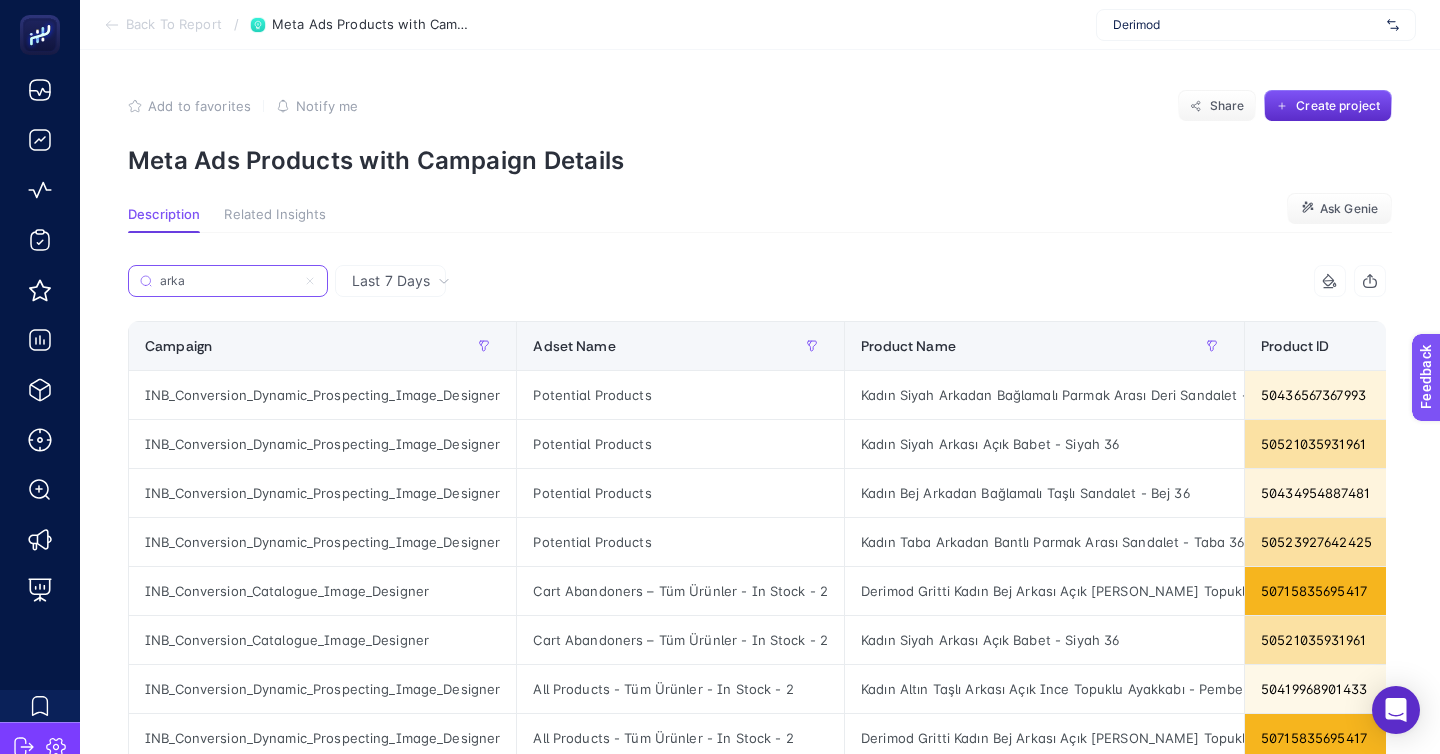 type on "t" 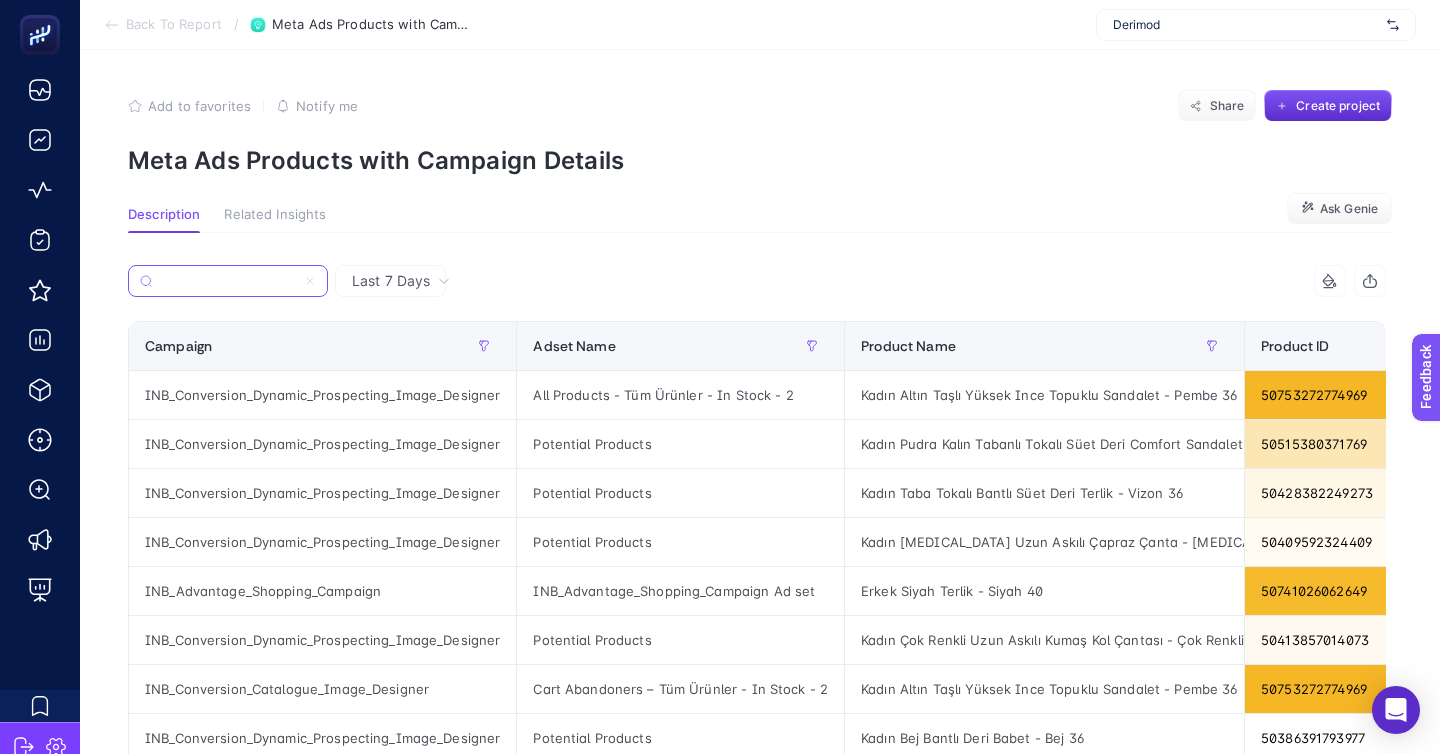 type on "y" 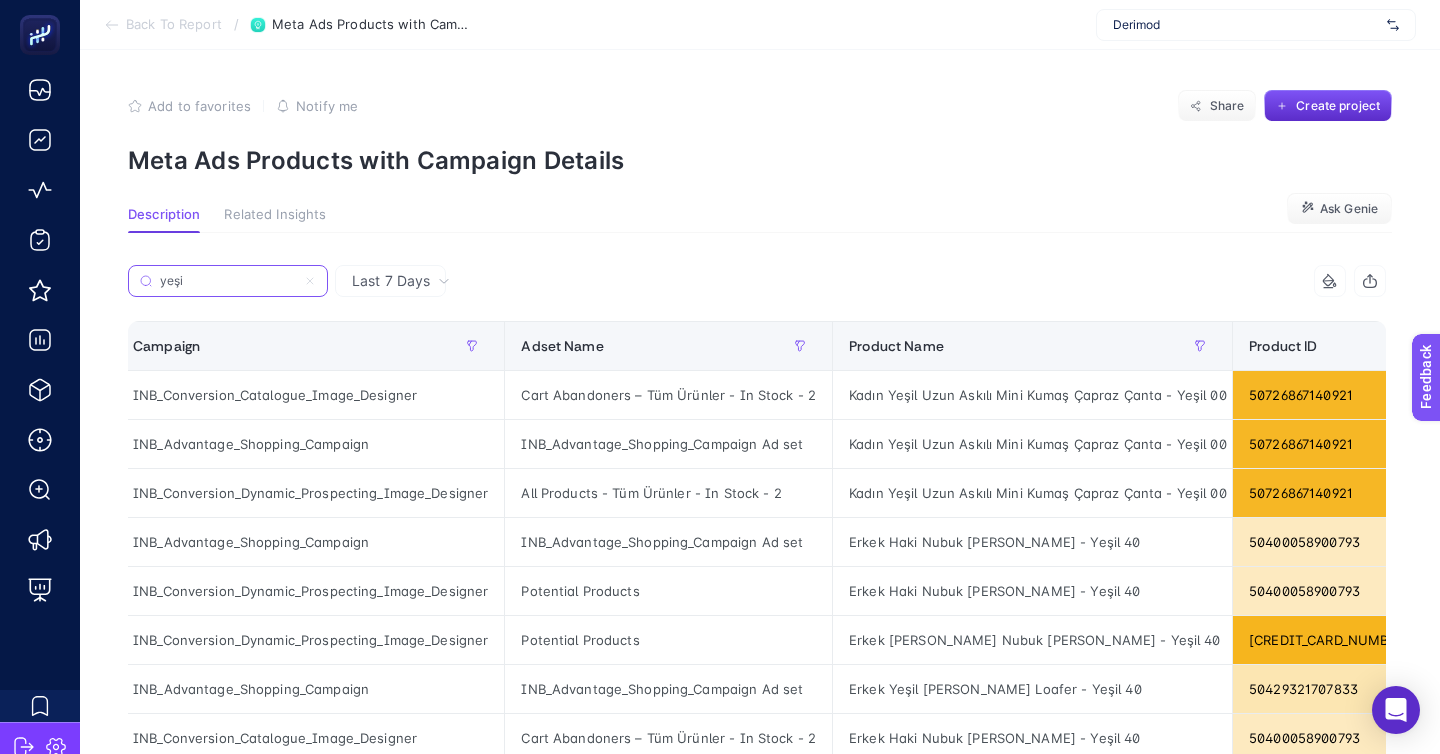 scroll, scrollTop: 0, scrollLeft: 0, axis: both 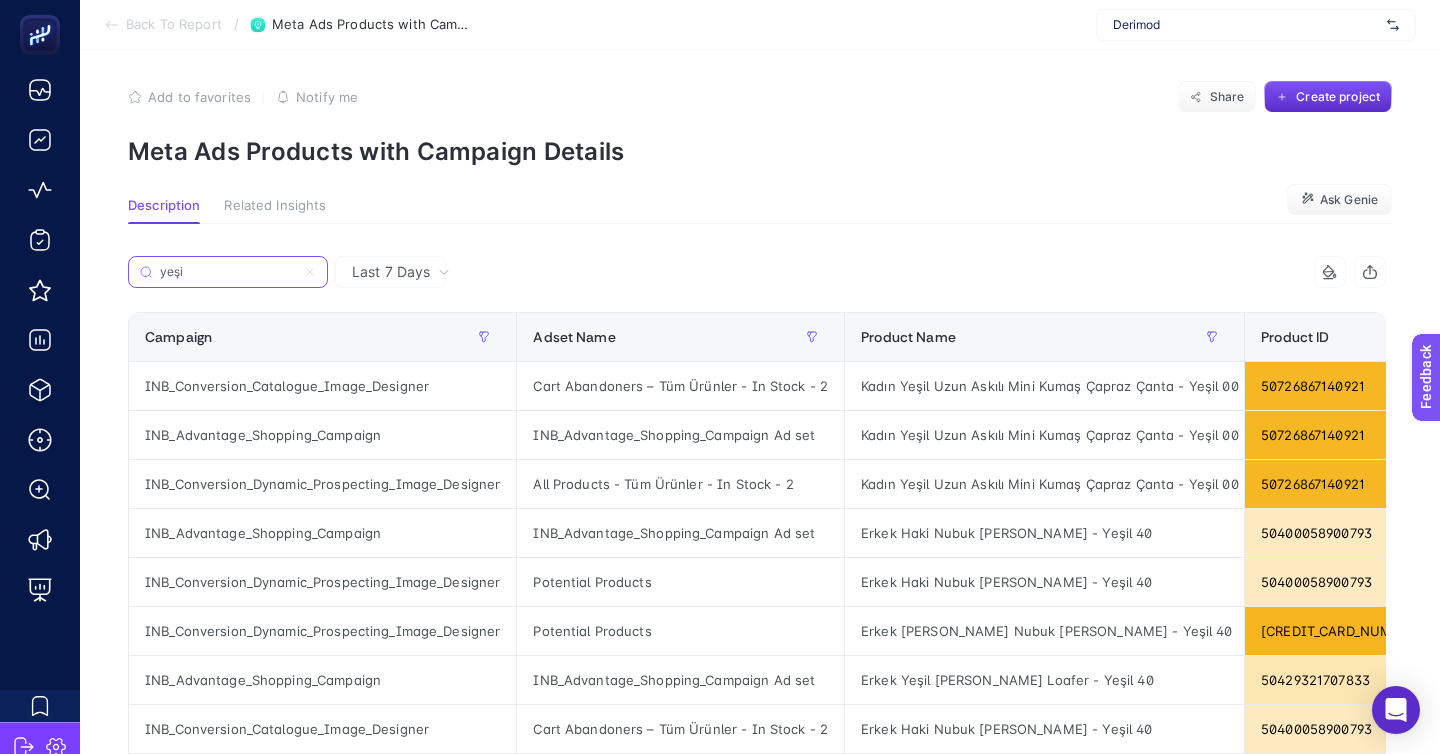 type on "yeşi" 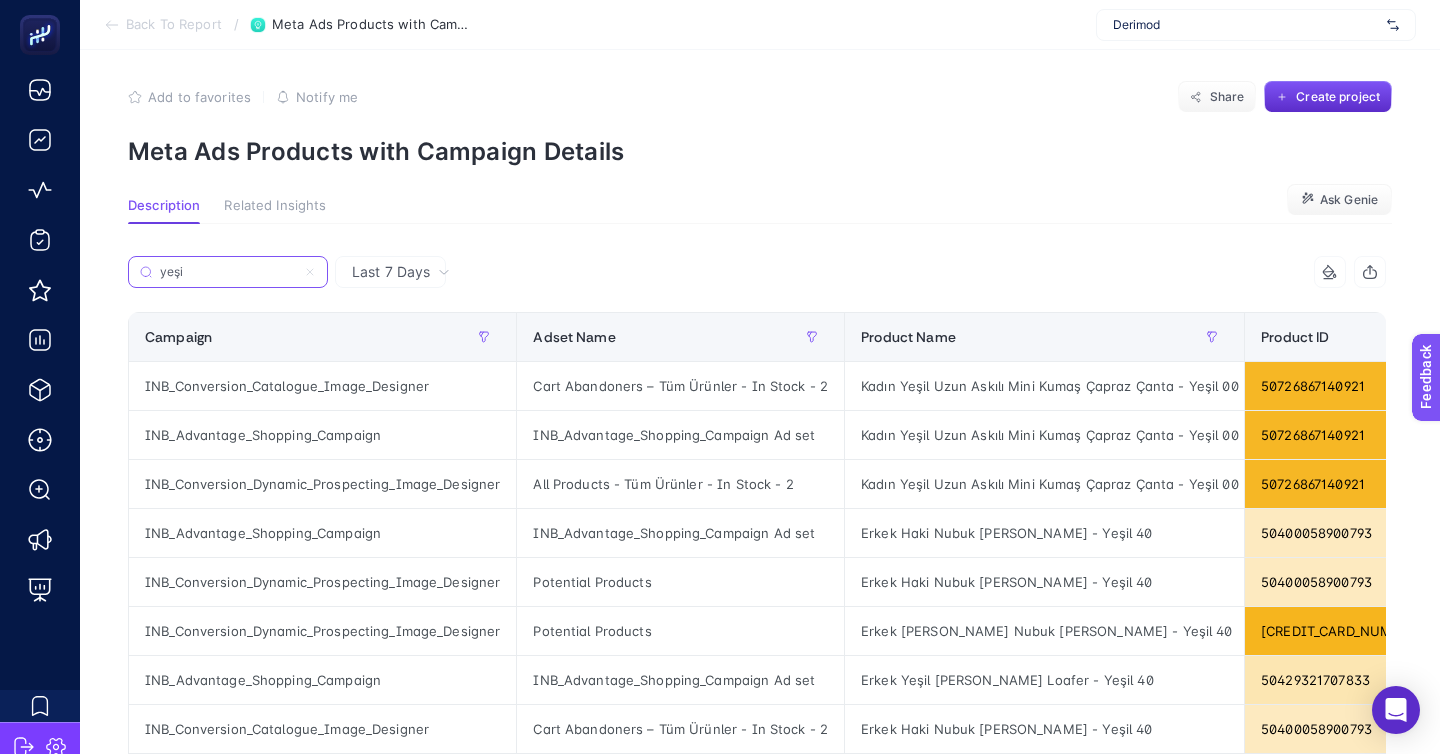 click 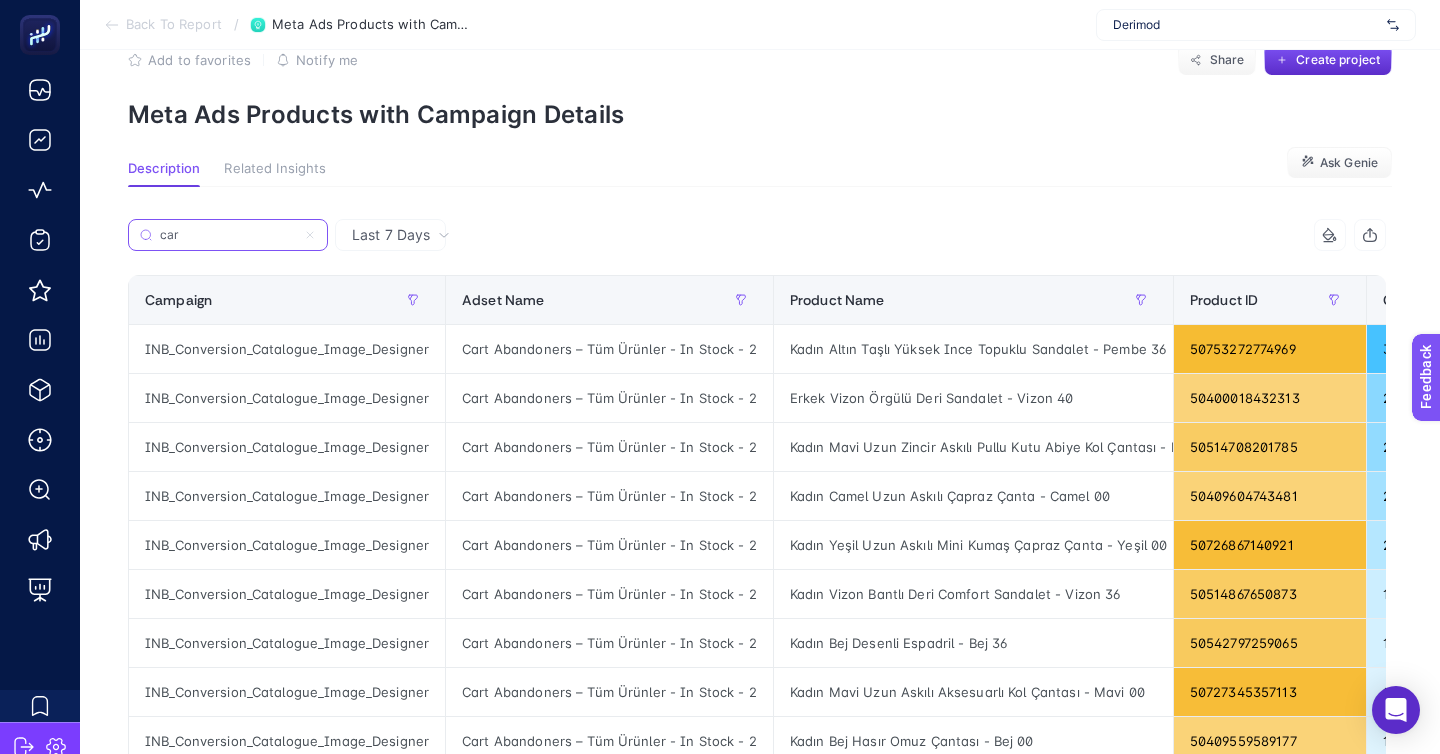 scroll, scrollTop: 54, scrollLeft: 0, axis: vertical 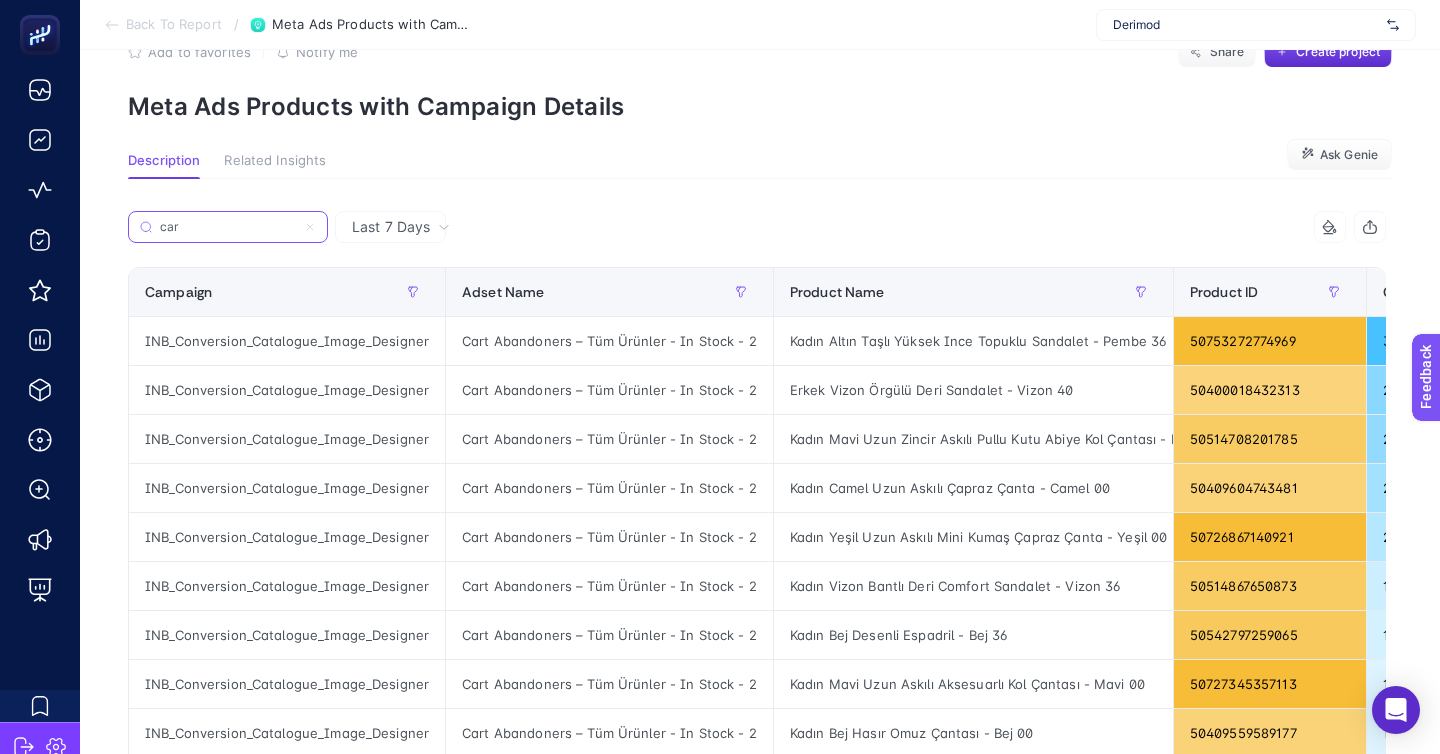 type on "car" 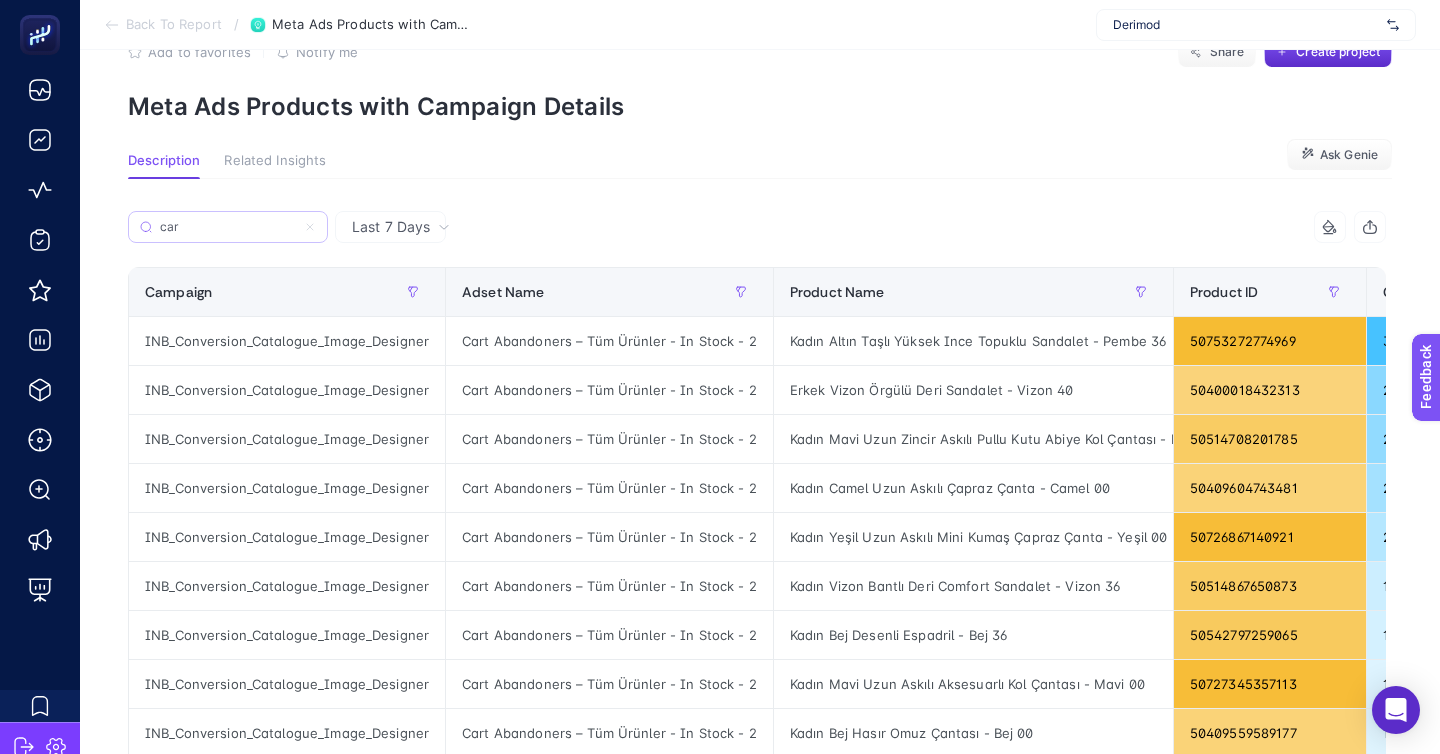 click on "car" at bounding box center (228, 227) 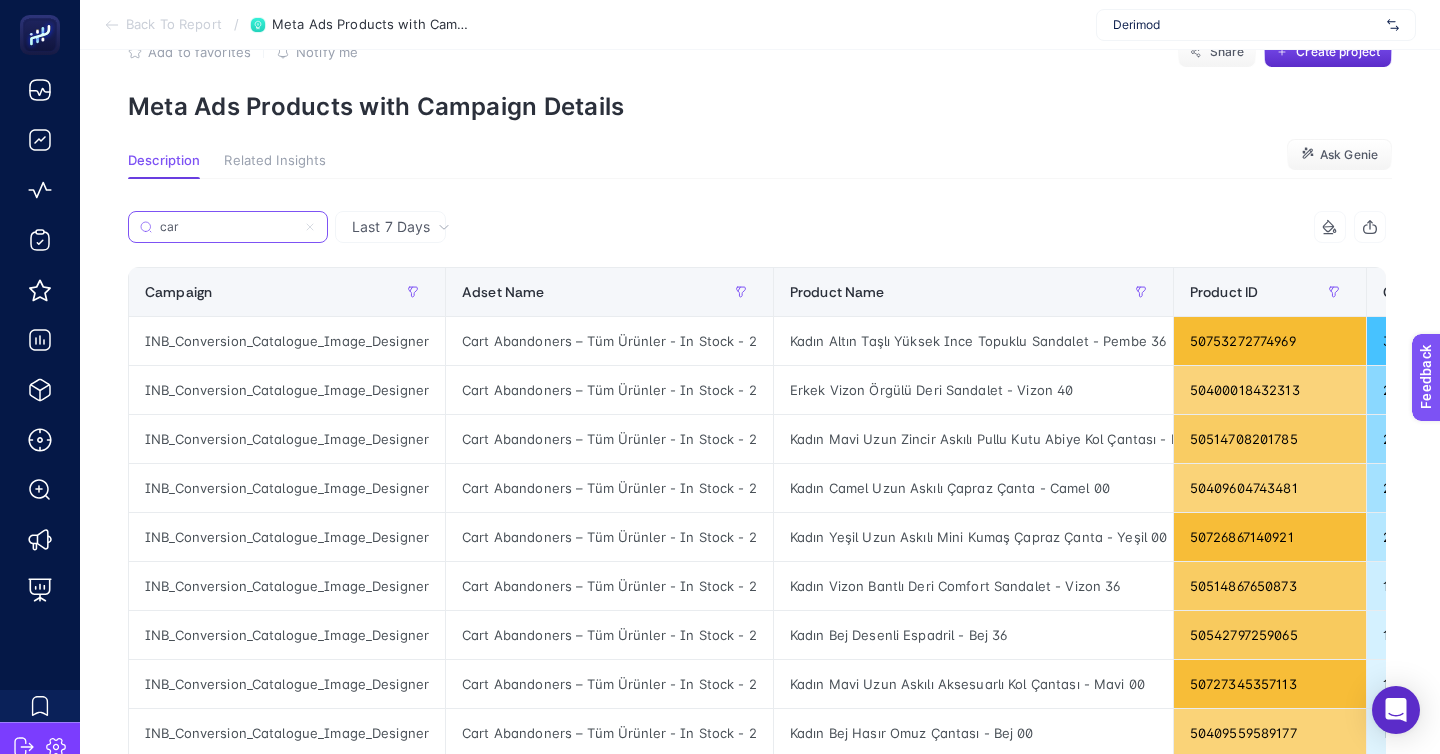 click on "car" at bounding box center [228, 227] 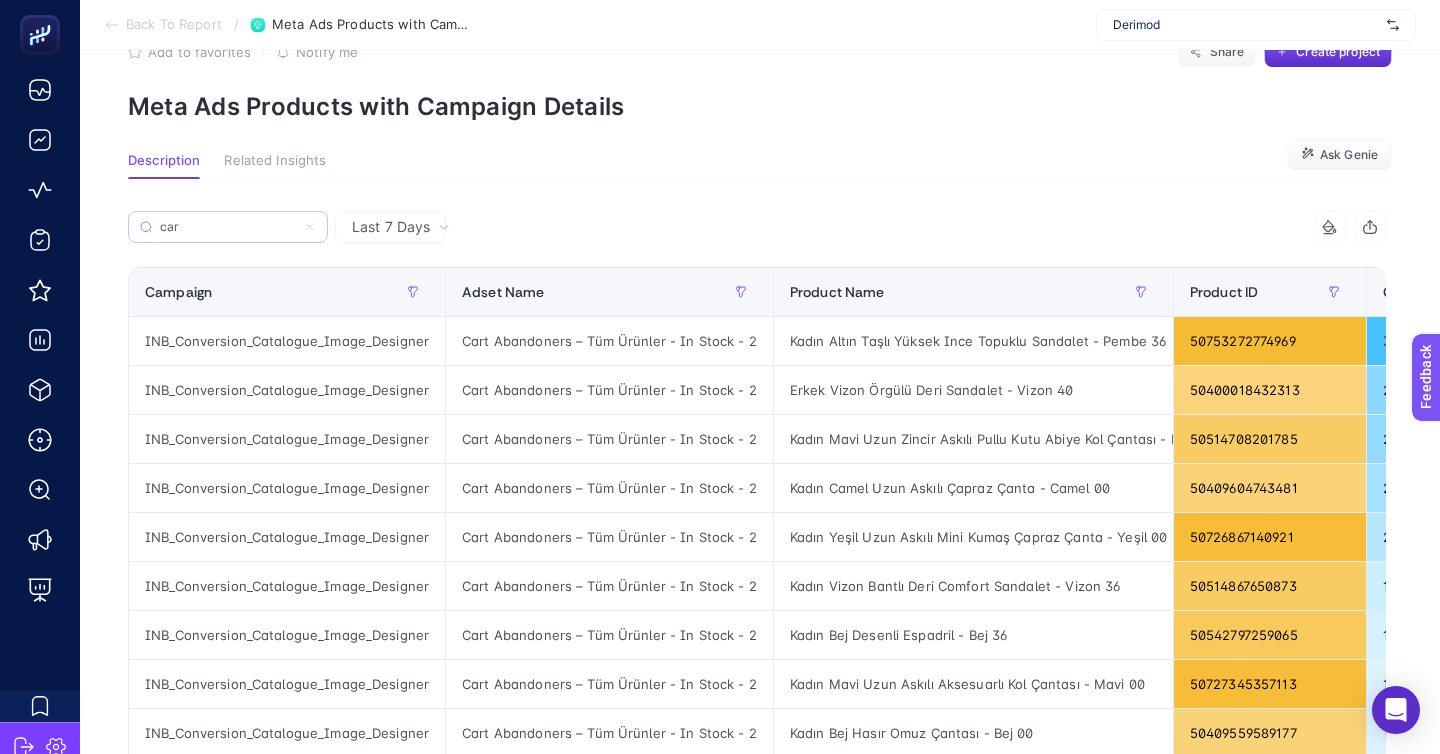 click on "car" at bounding box center [228, 227] 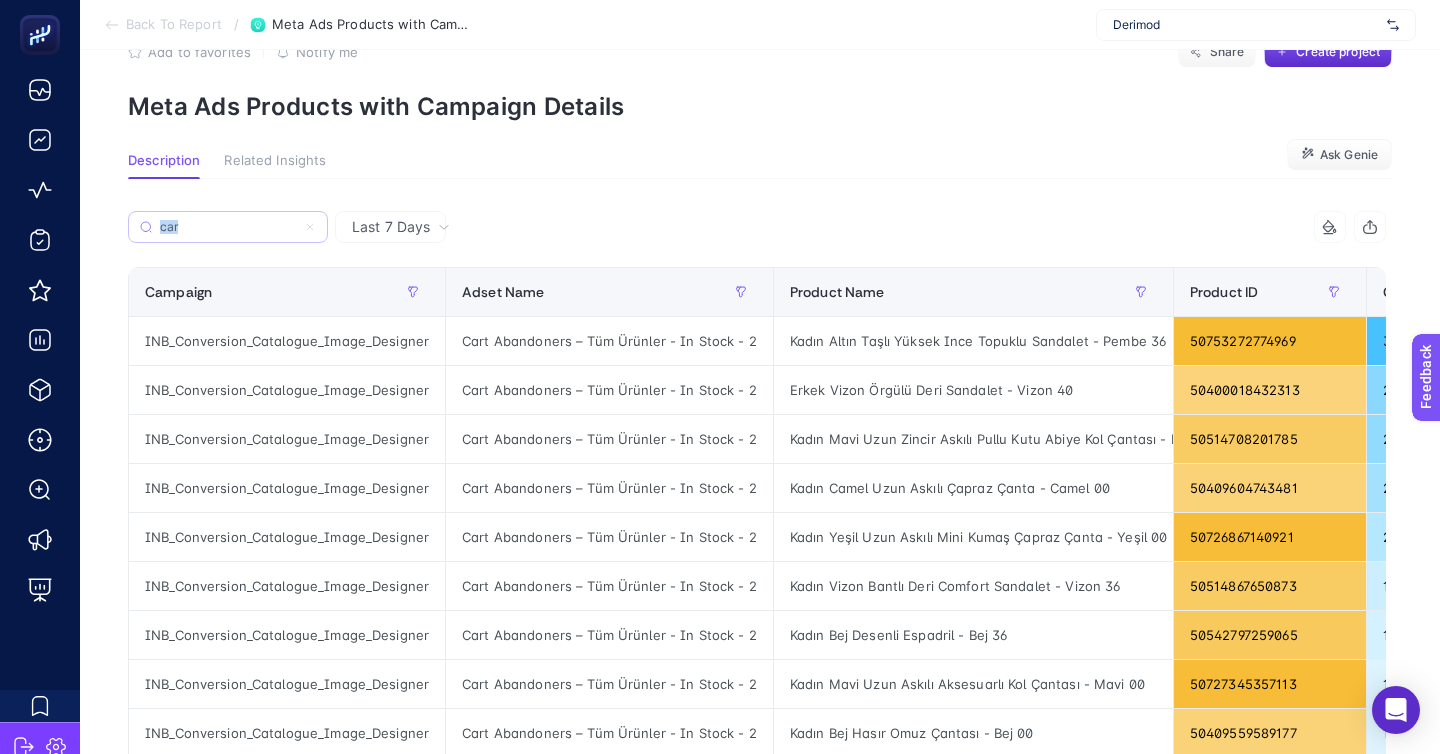 click on "car" at bounding box center [228, 227] 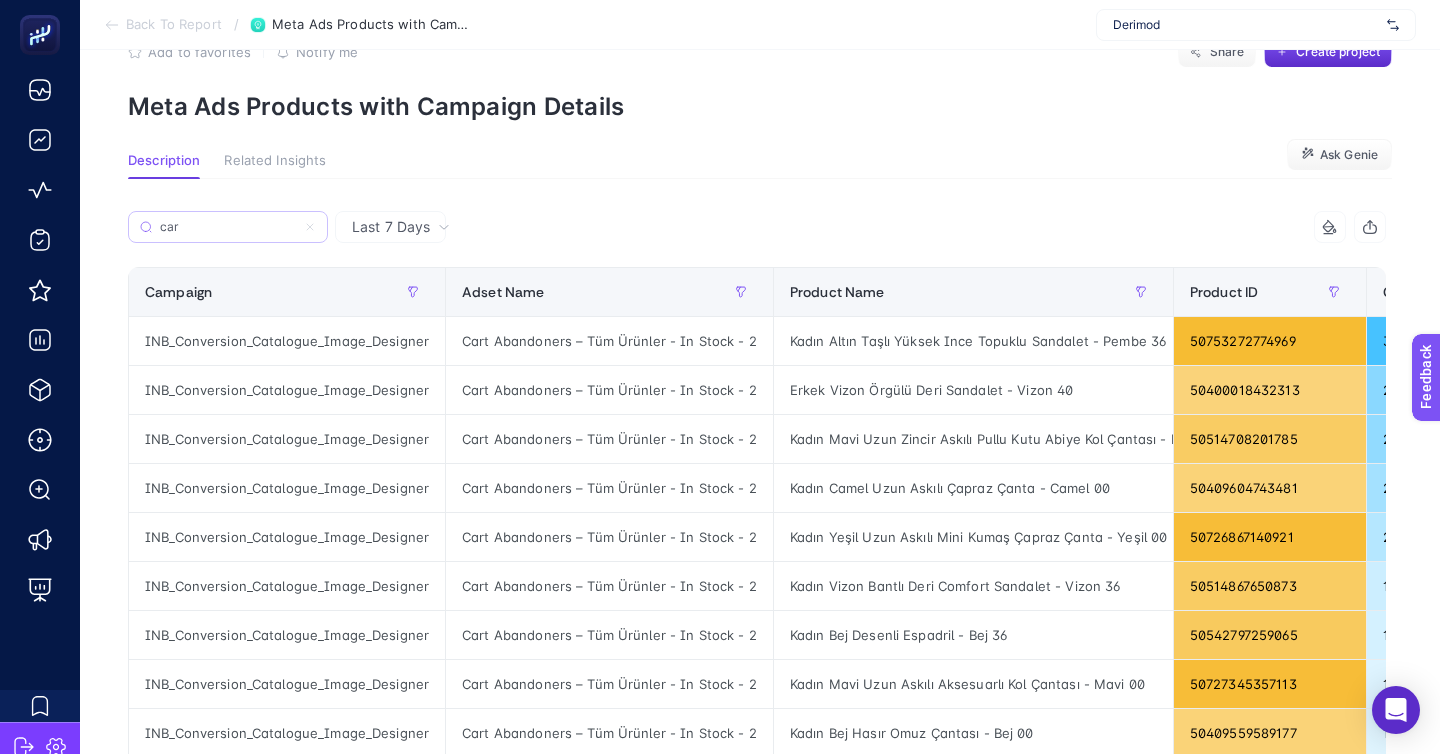 click on "car" at bounding box center (228, 227) 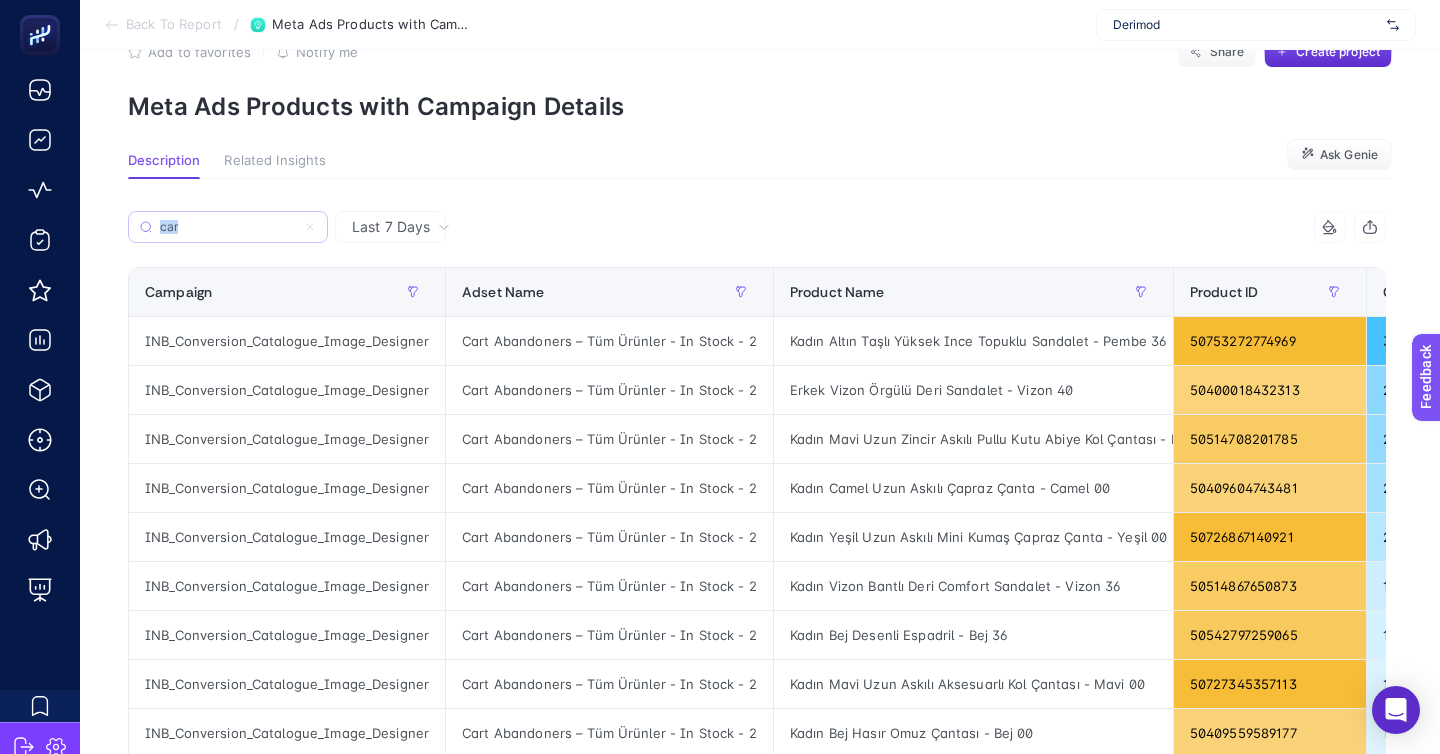 click on "car" at bounding box center (228, 227) 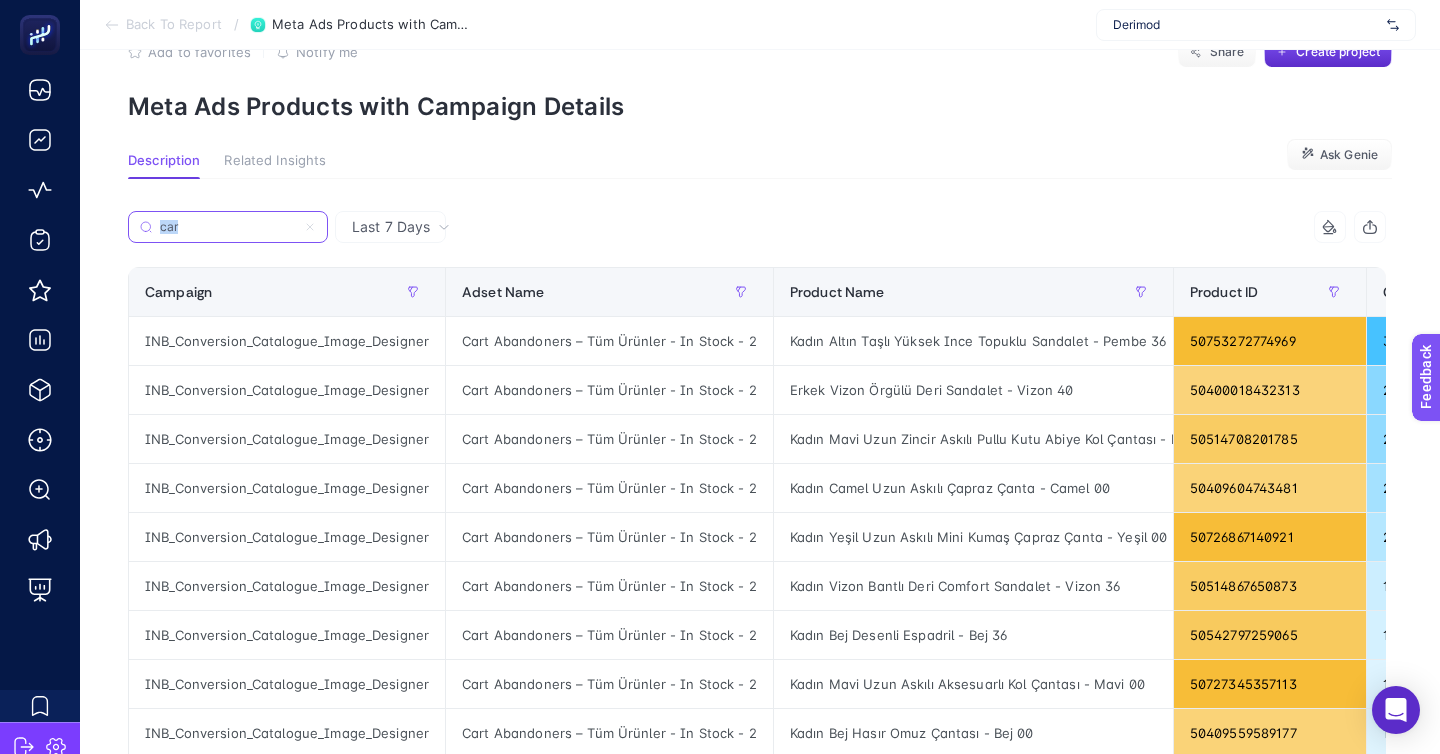 click 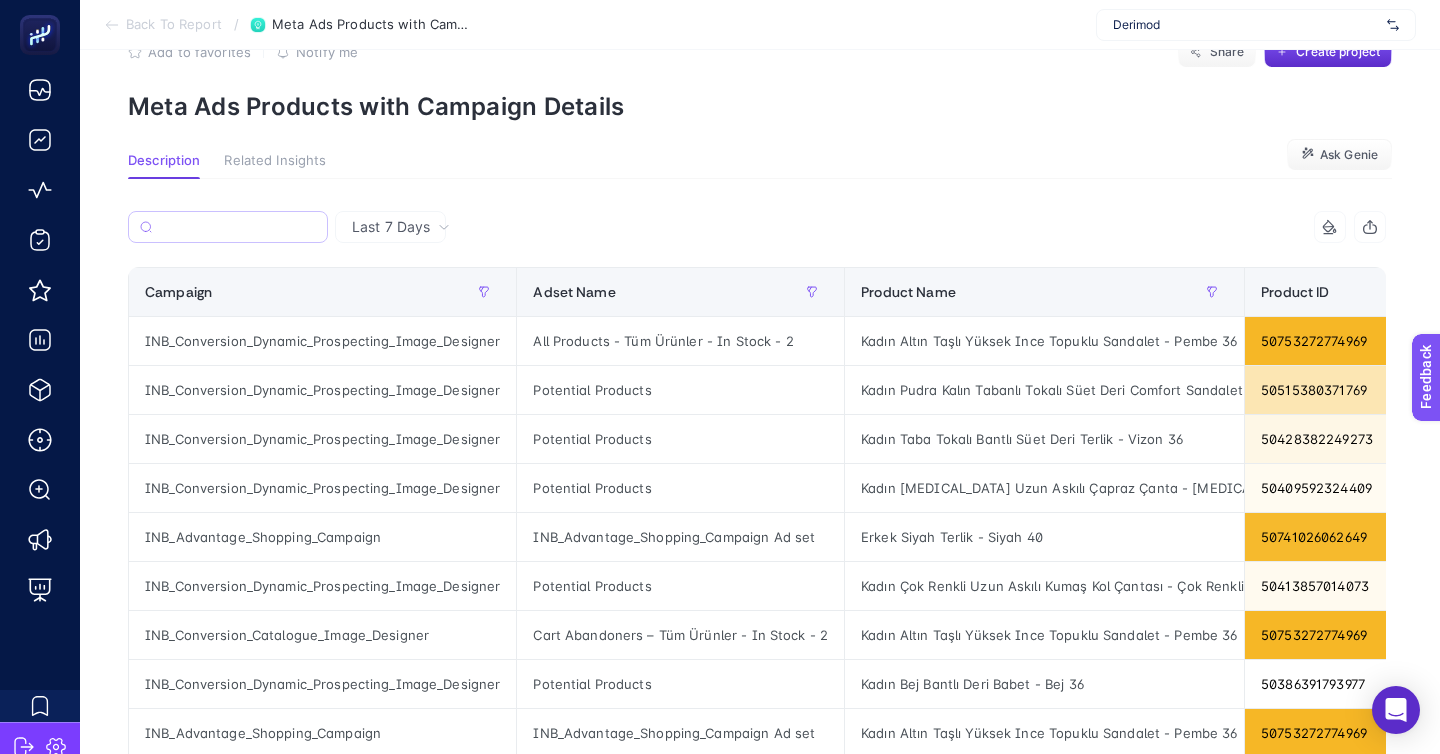 click on "Back To Report" at bounding box center [174, 25] 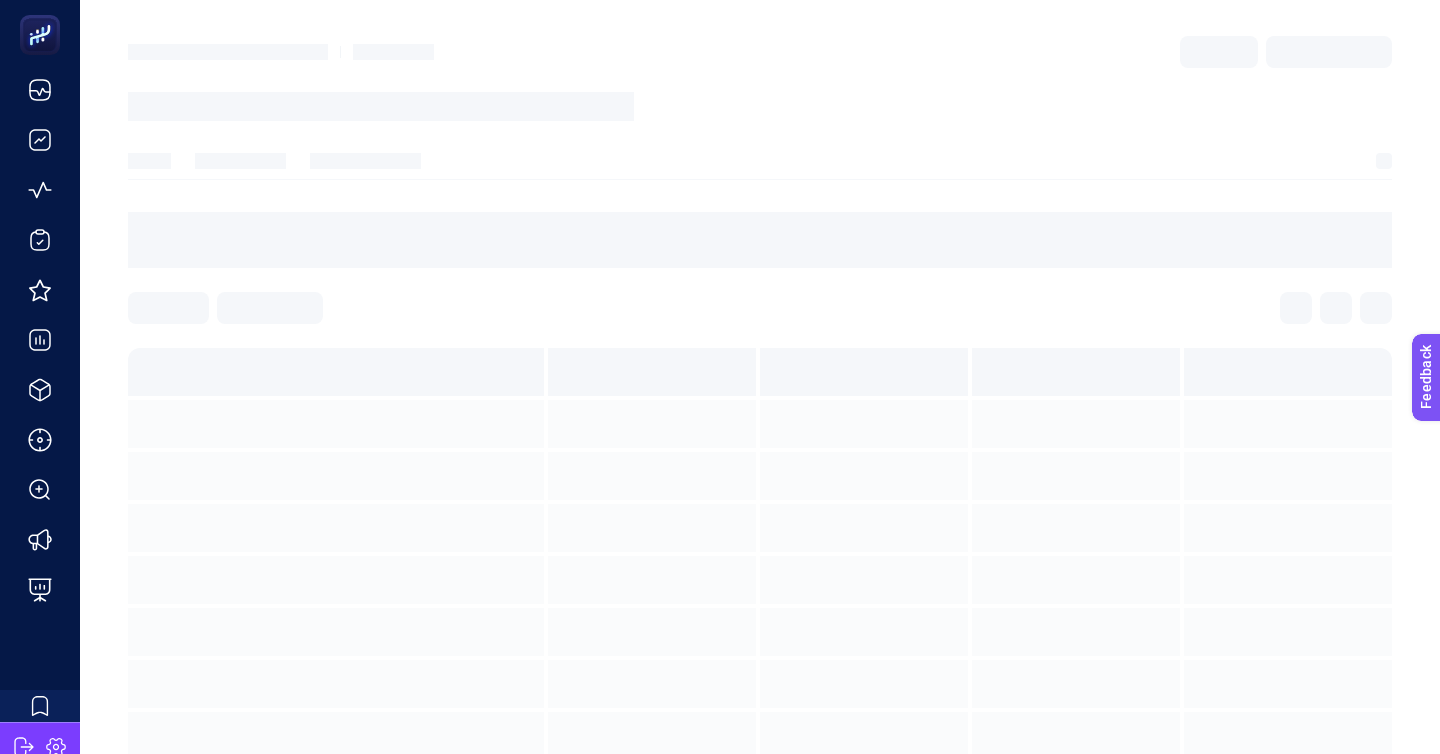 scroll, scrollTop: 0, scrollLeft: 0, axis: both 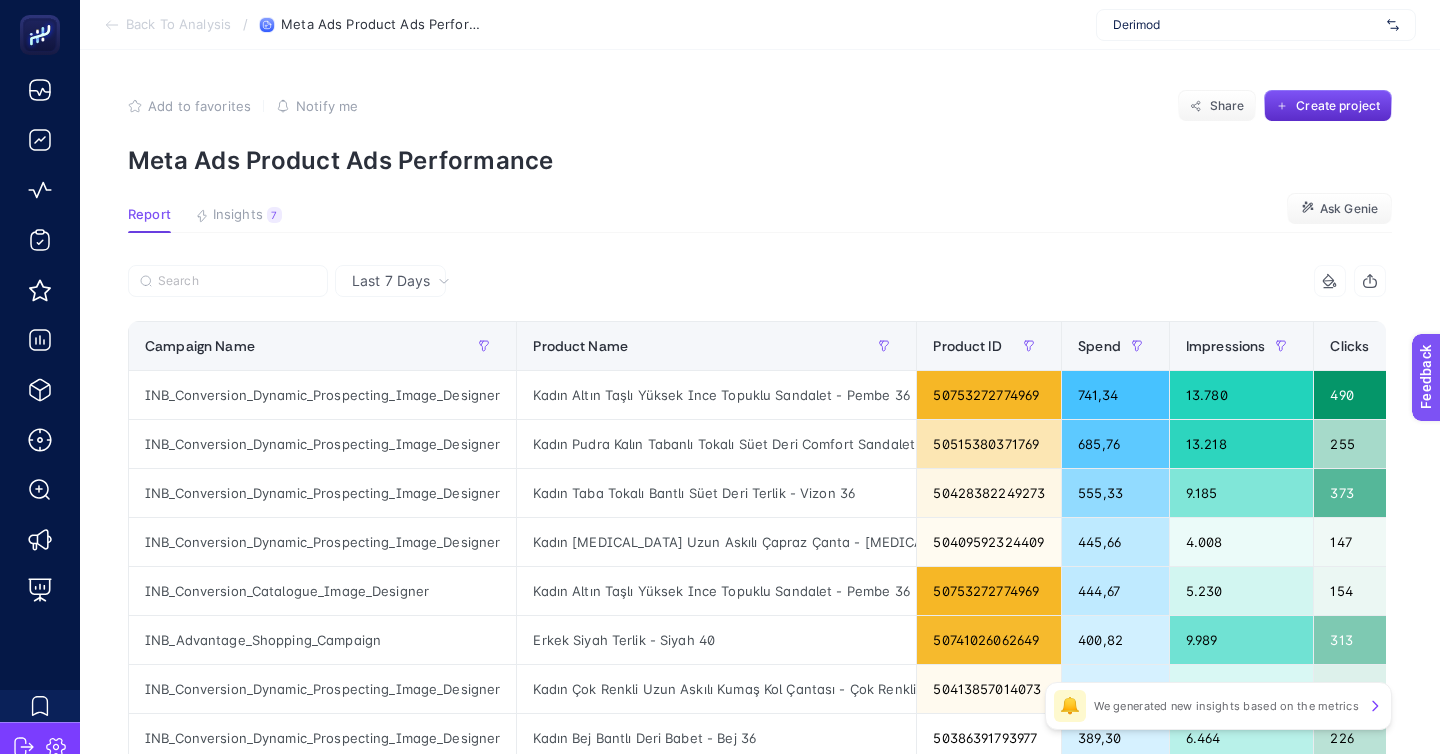 click on "Back To Analysis" at bounding box center [178, 25] 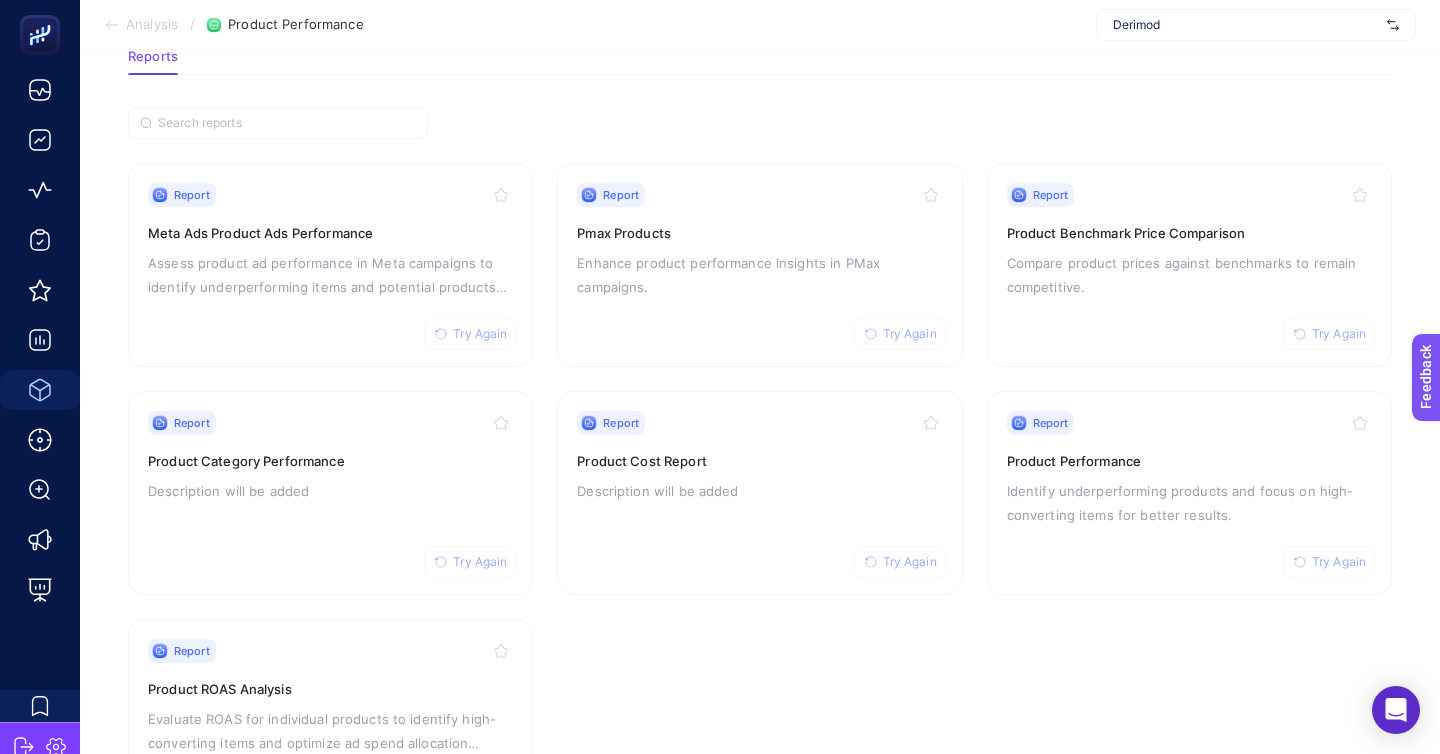 scroll, scrollTop: 116, scrollLeft: 0, axis: vertical 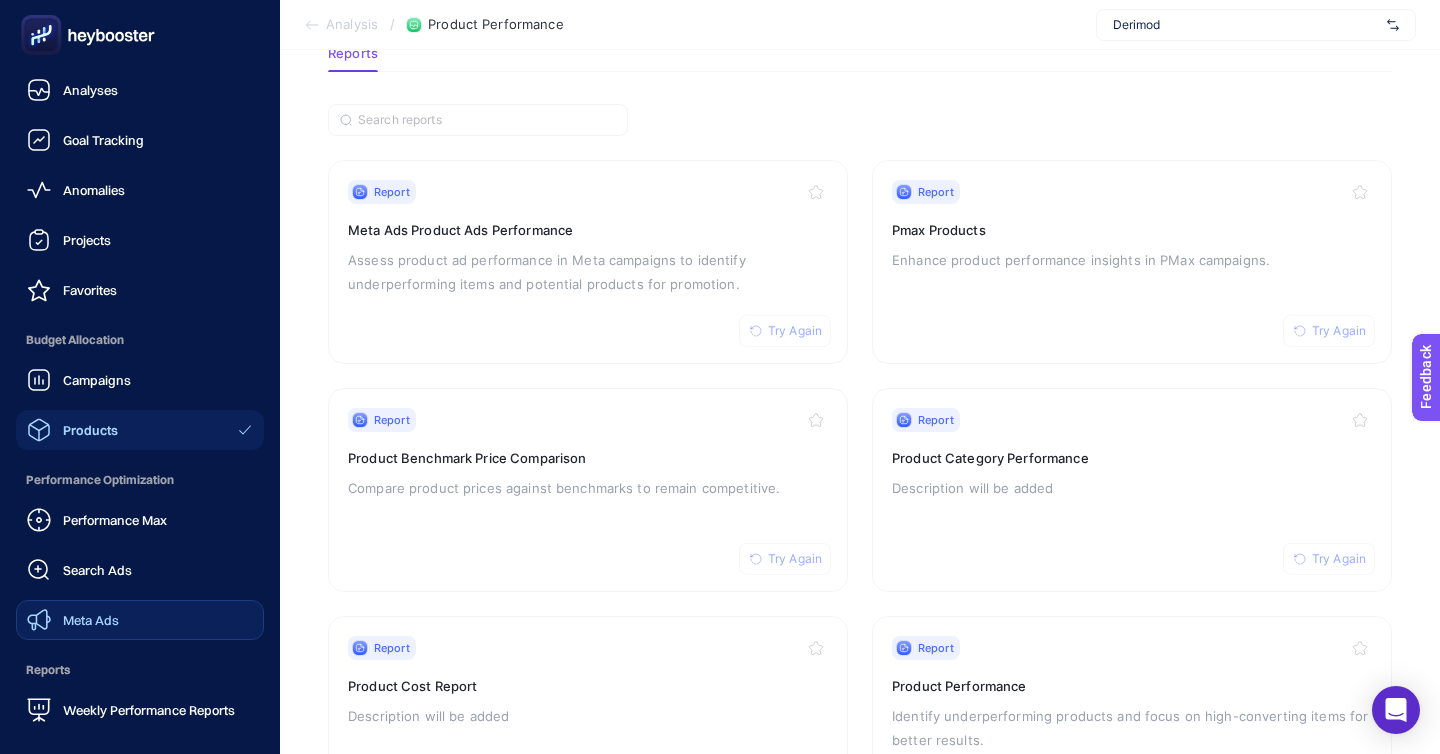click on "Meta Ads" 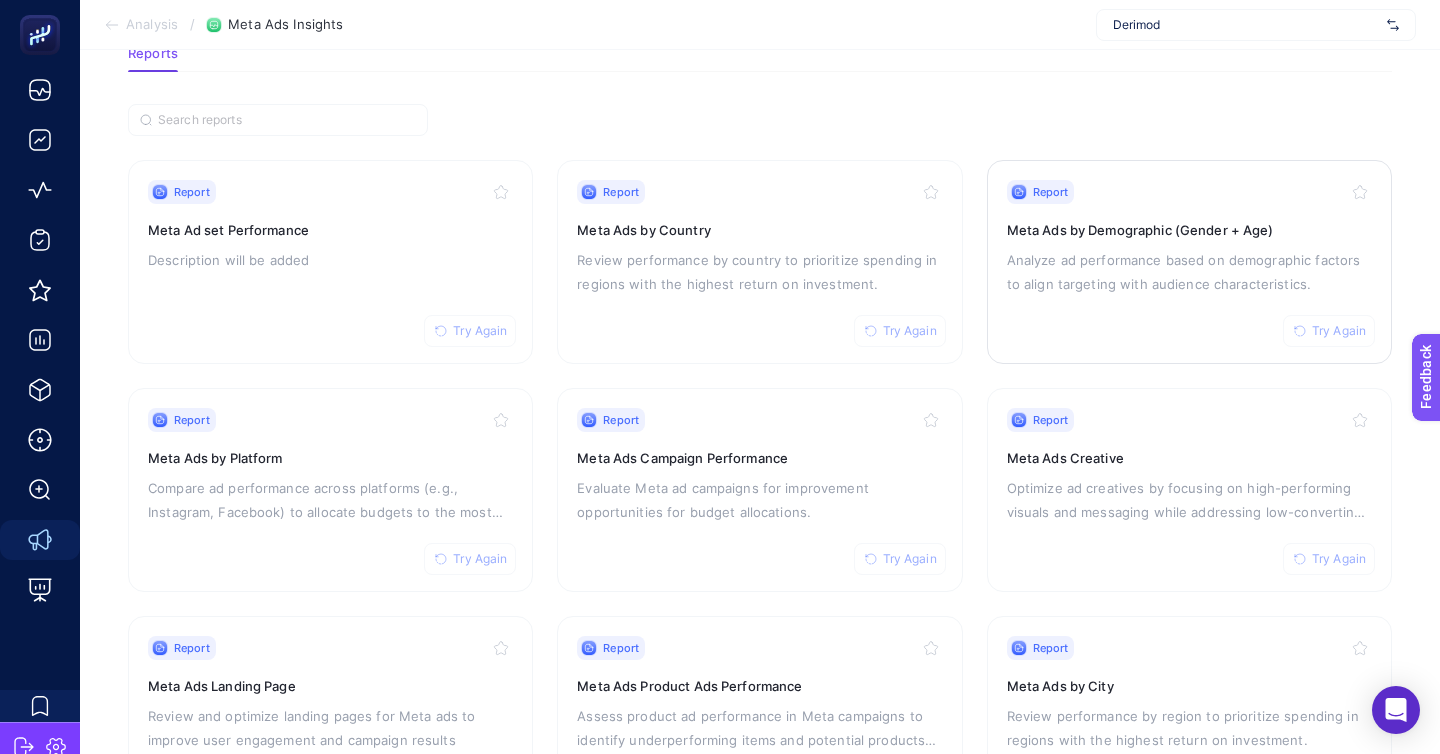 click on "Report Try Again Meta Ads by Demographic (Gender + Age) Analyze ad performance based on demographic factors to align targeting with audience characteristics." at bounding box center [1189, 262] 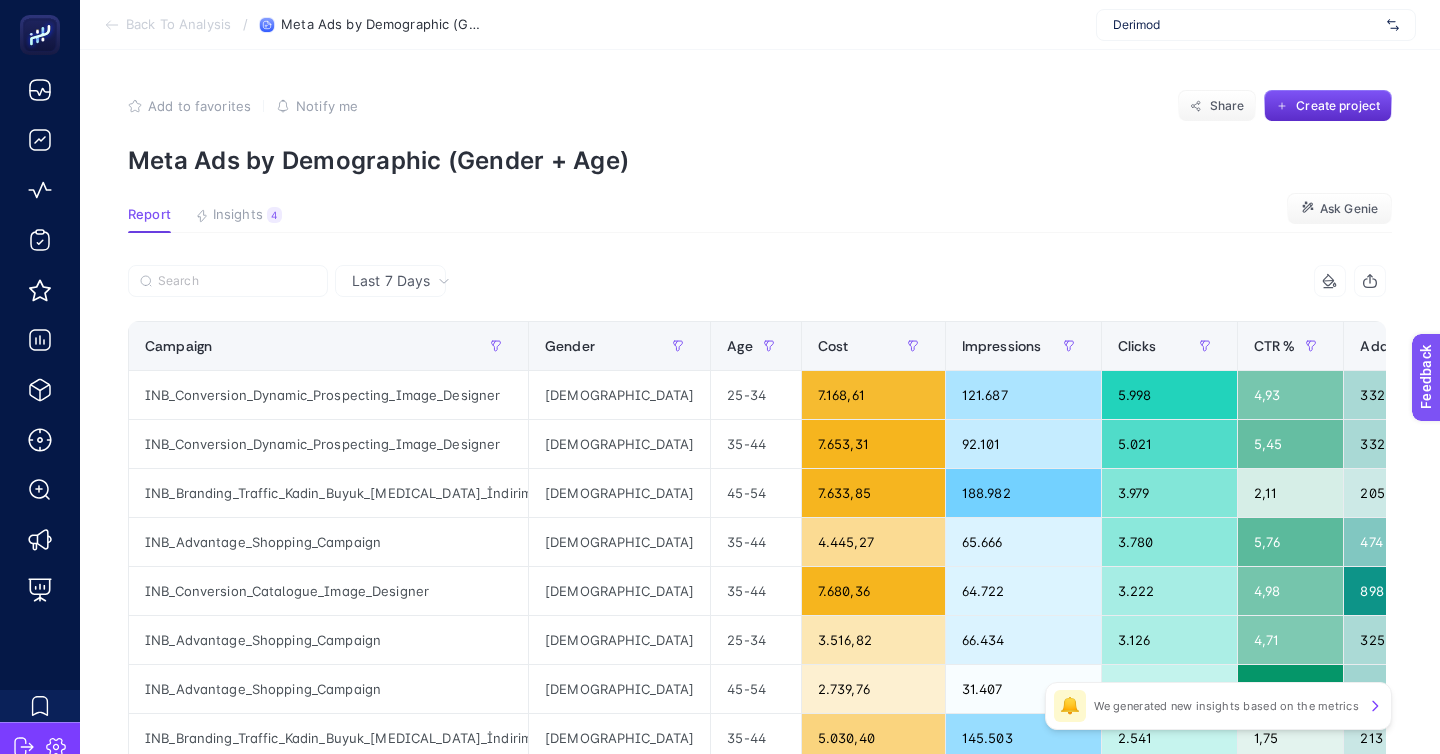 scroll, scrollTop: 65, scrollLeft: 0, axis: vertical 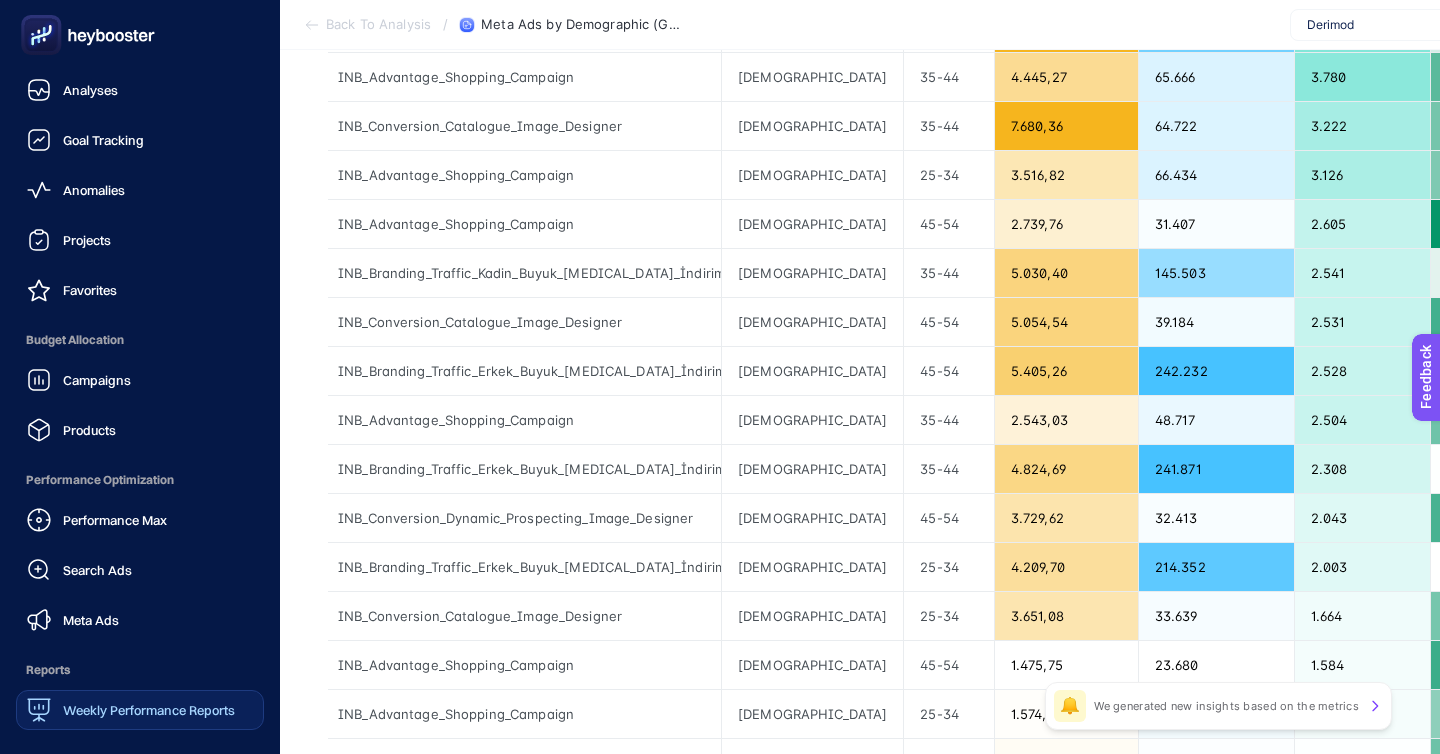 click on "Weekly Performance Reports" 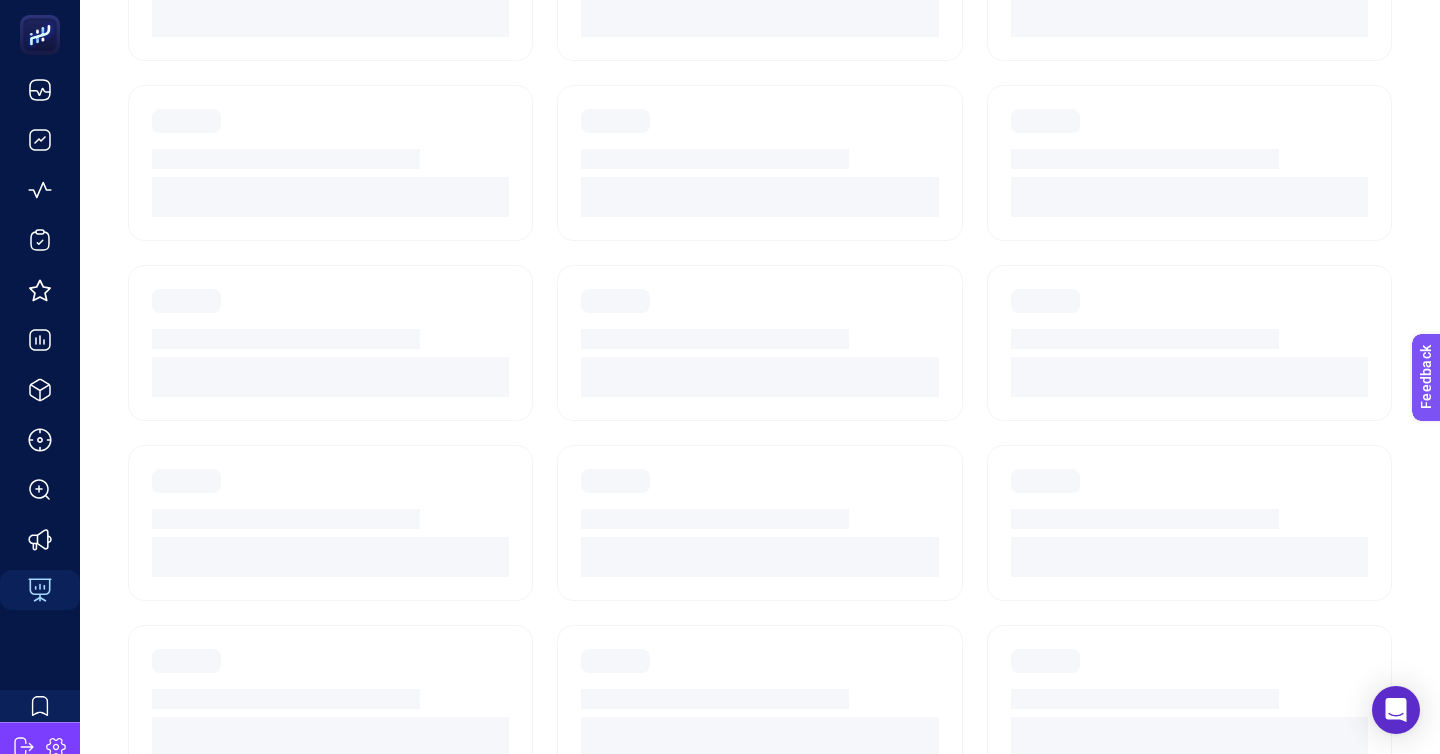 scroll, scrollTop: 0, scrollLeft: 0, axis: both 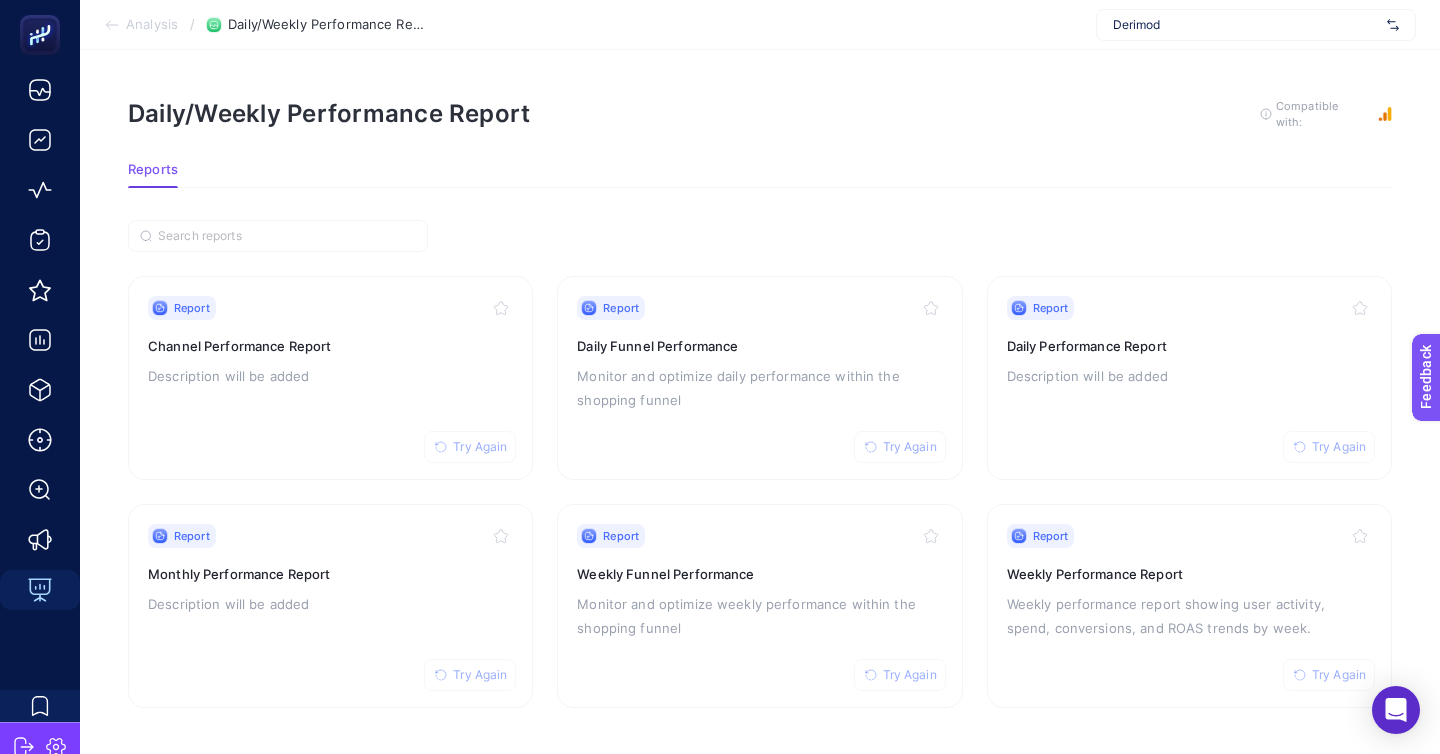 click on "Channel Performance Report" at bounding box center (330, 346) 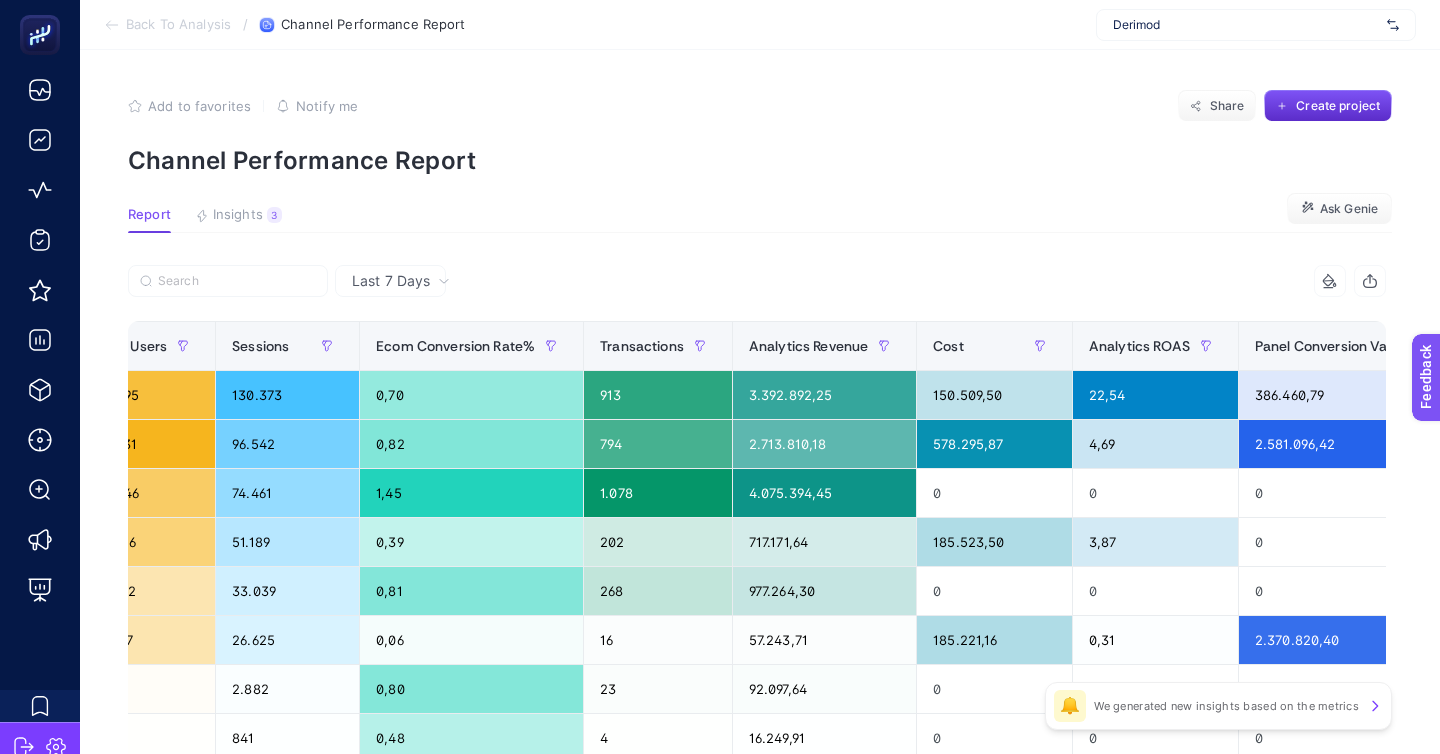 scroll, scrollTop: 0, scrollLeft: 0, axis: both 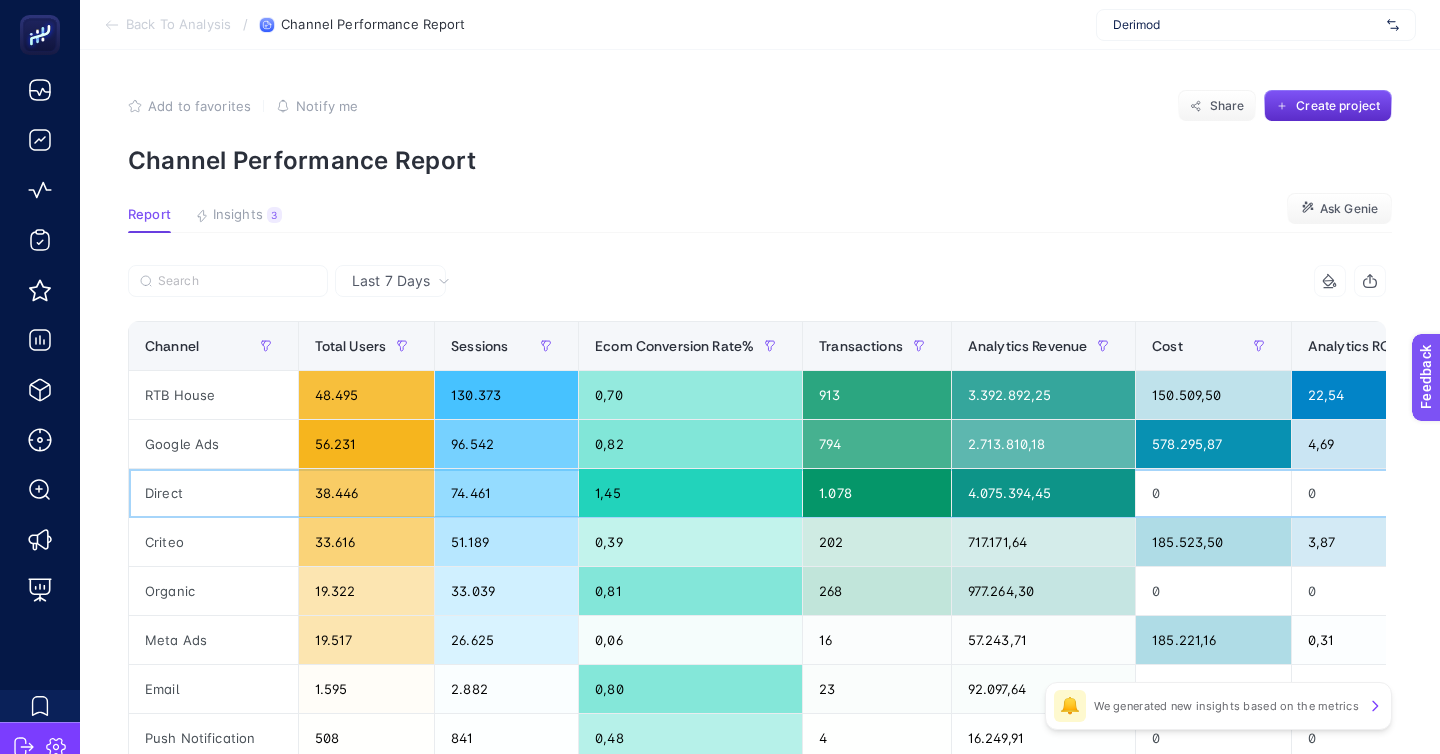 click on "74.461" 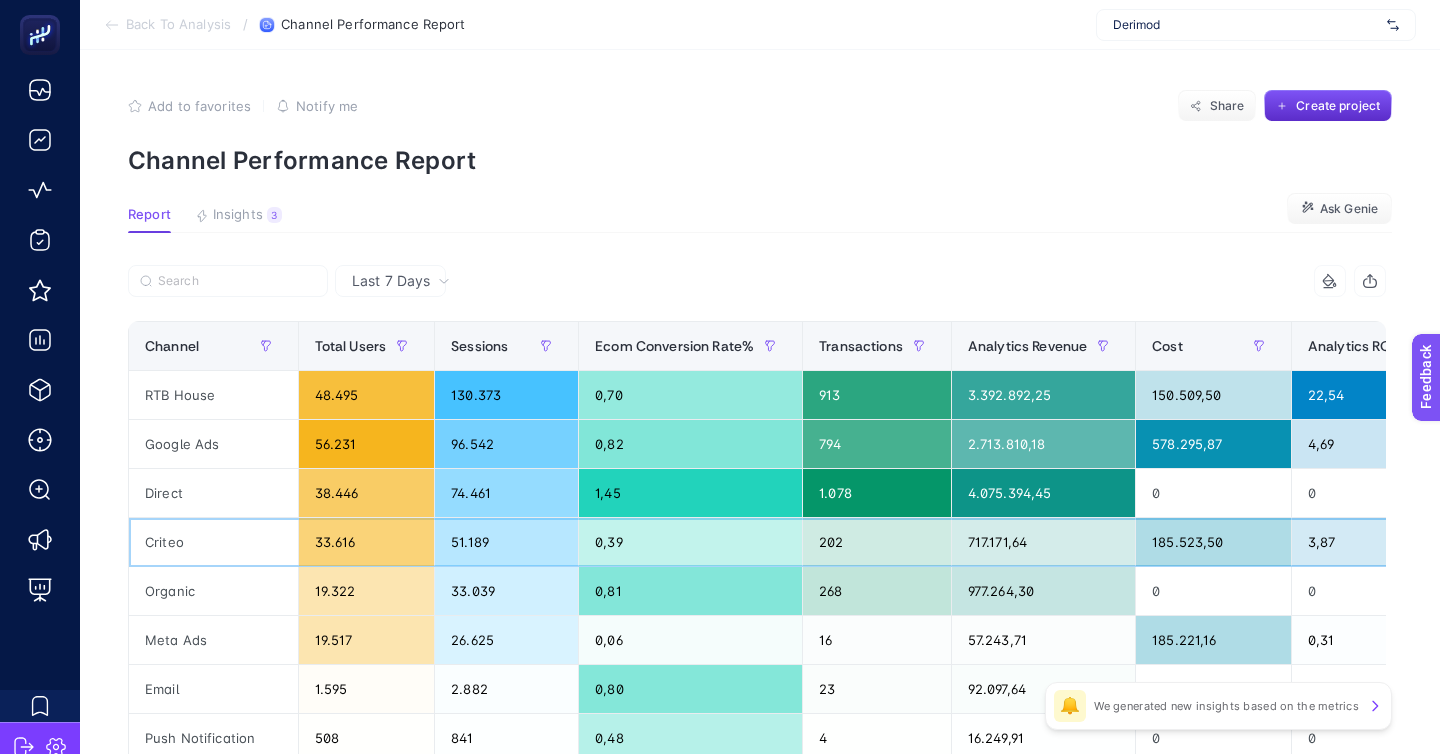 click on "0,39" 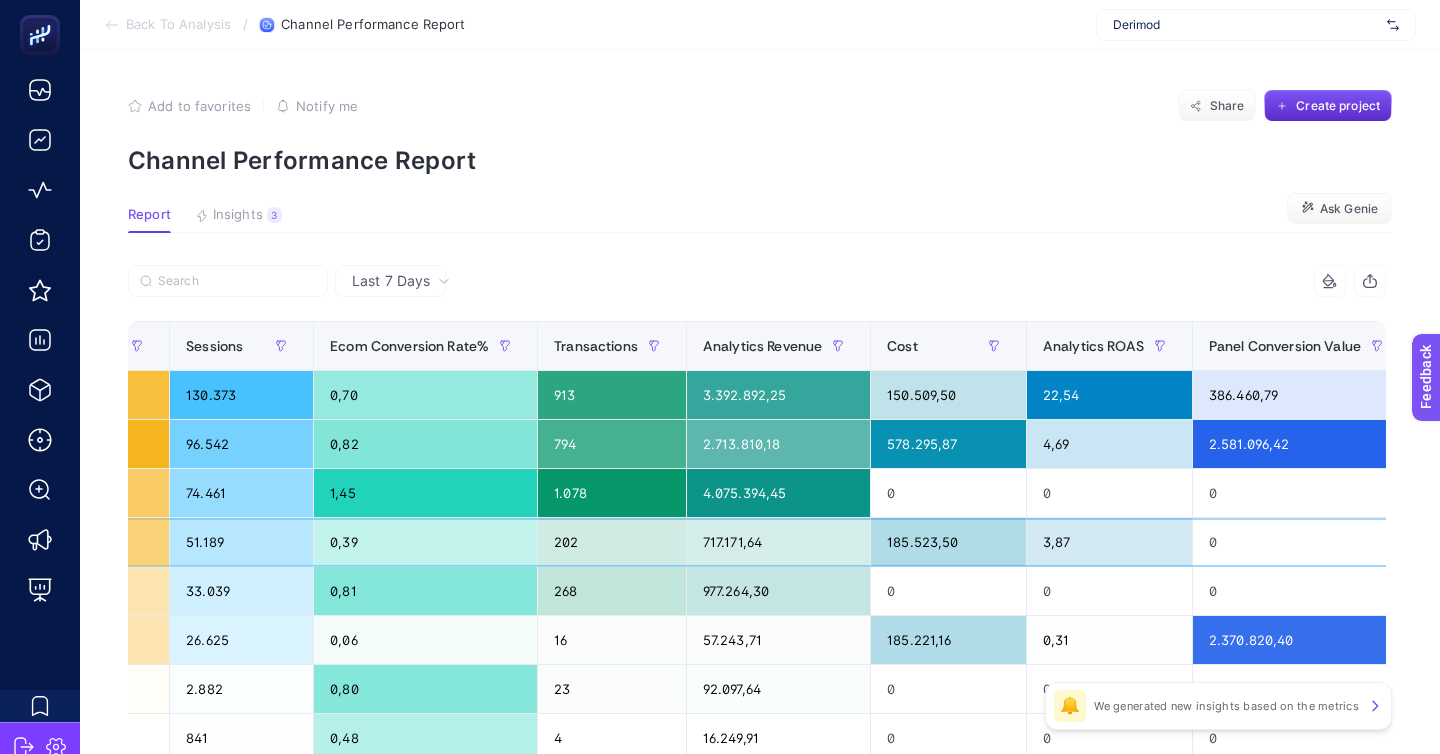 scroll, scrollTop: 0, scrollLeft: 351, axis: horizontal 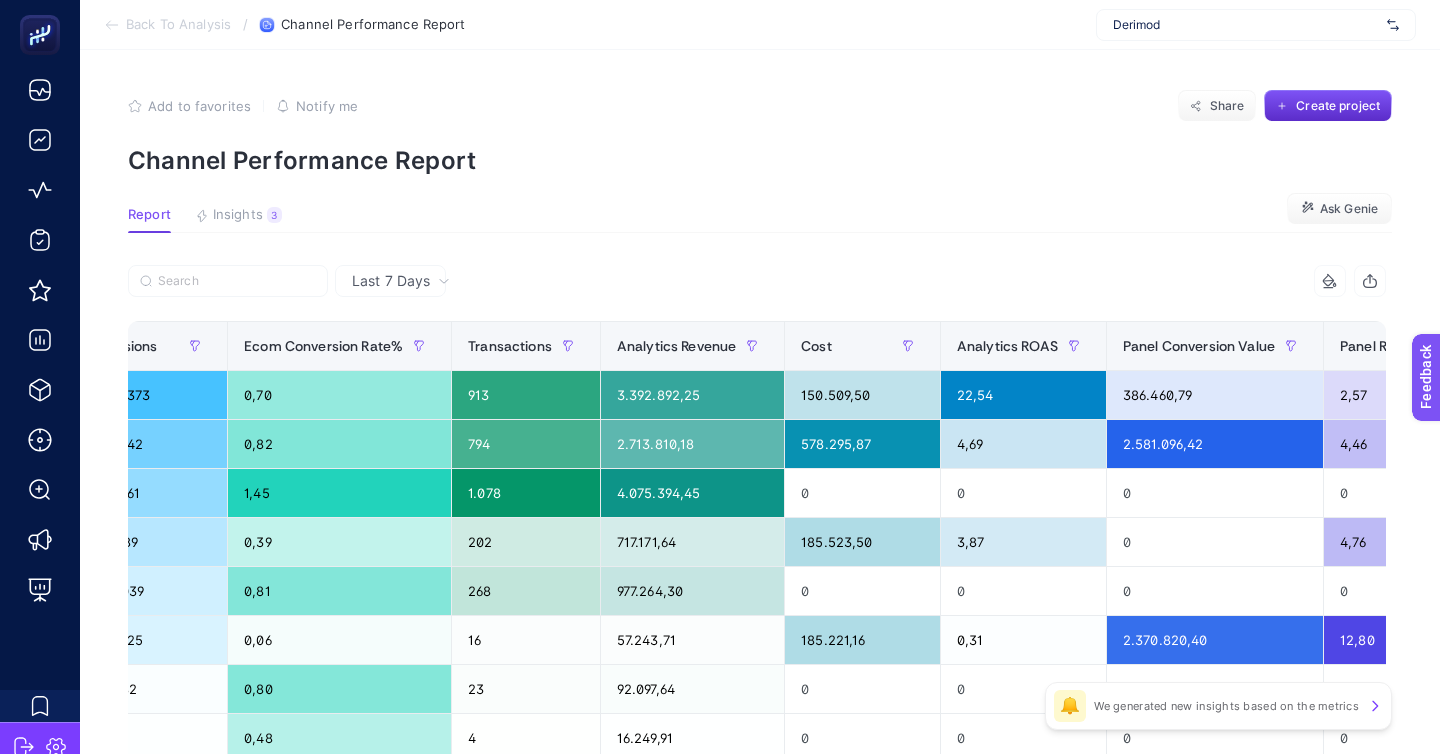 click on "10 items selected +" 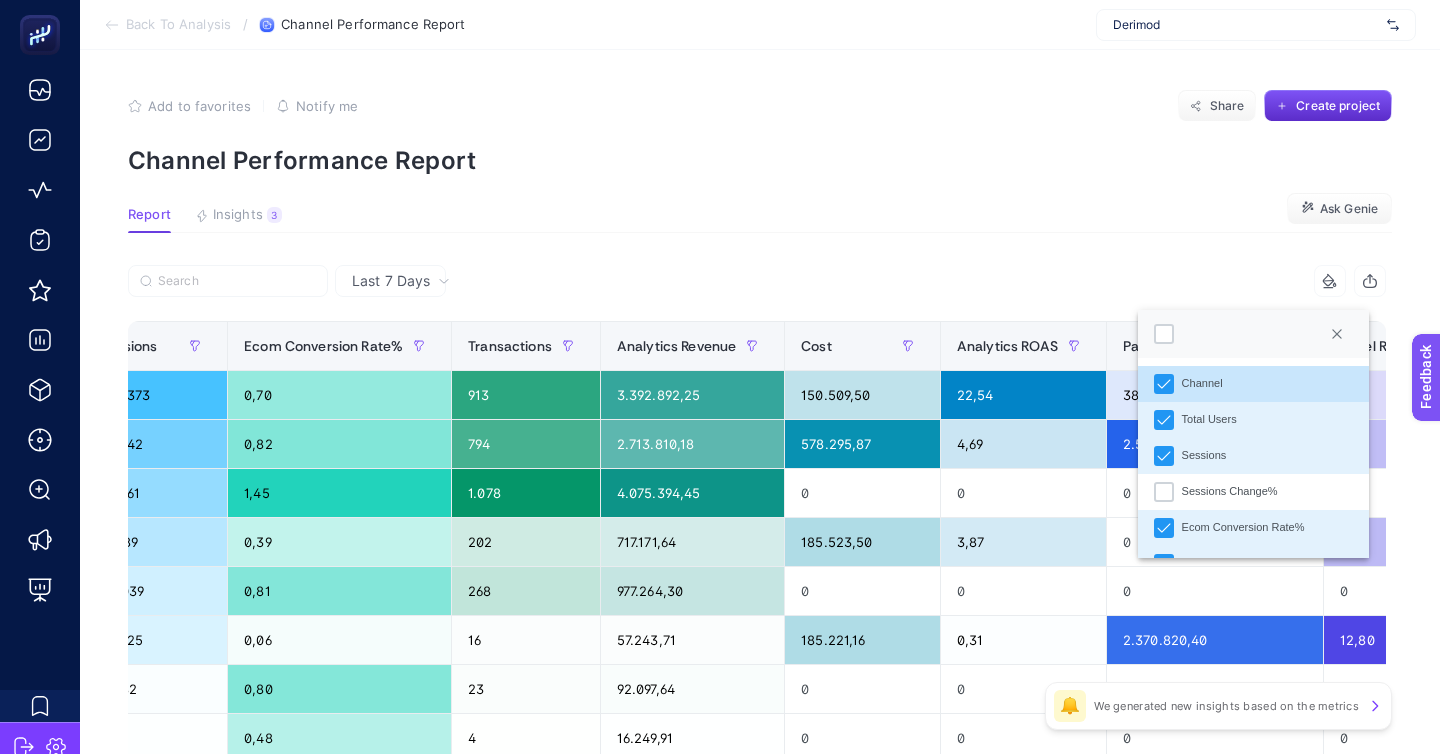scroll, scrollTop: 11, scrollLeft: 80, axis: both 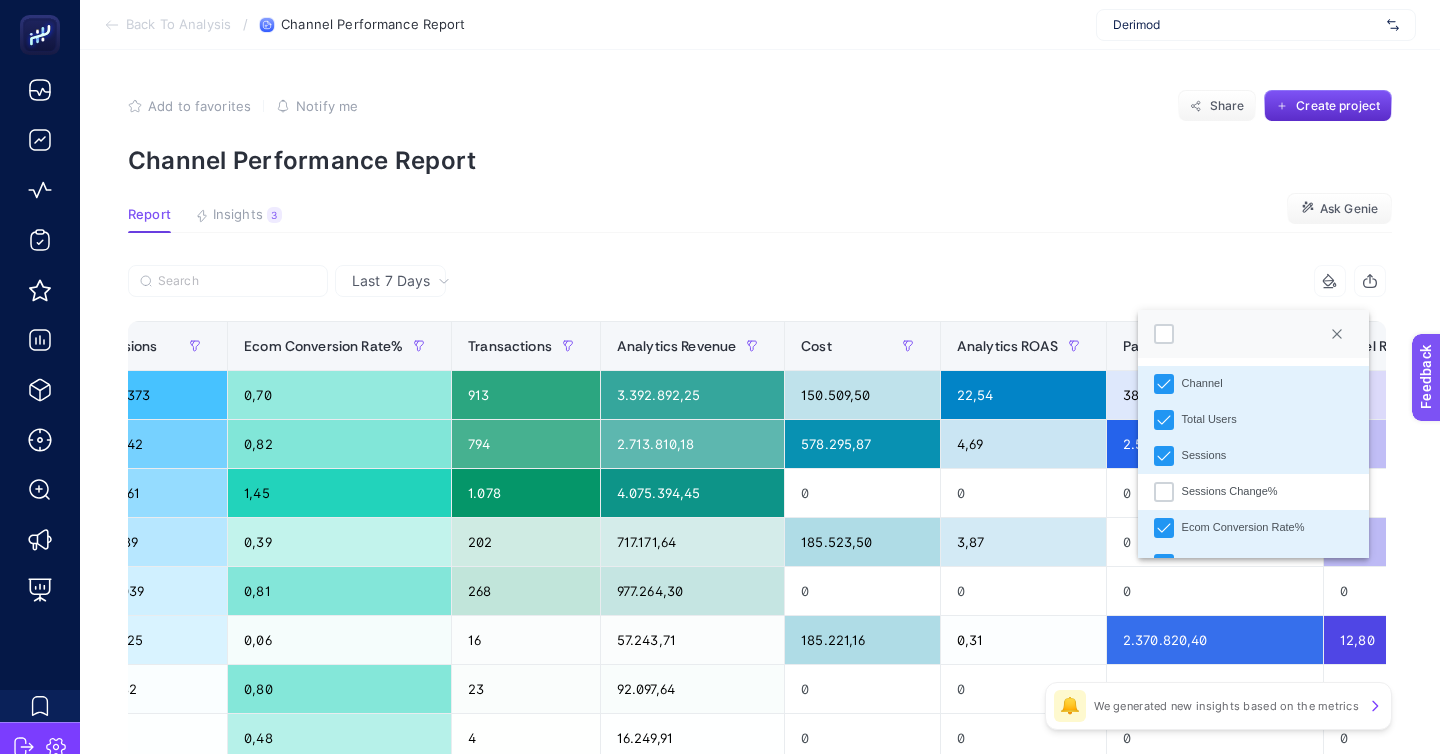 click 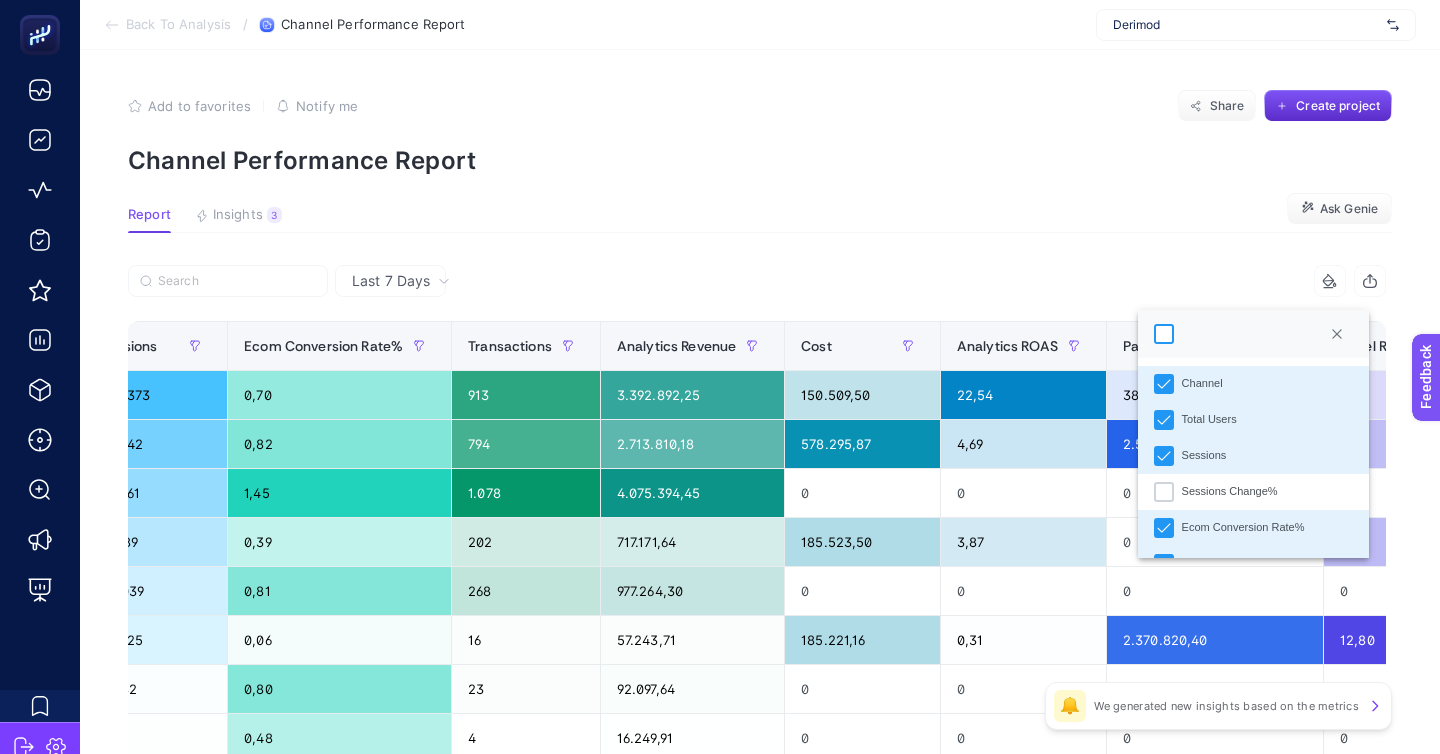 click at bounding box center [1164, 334] 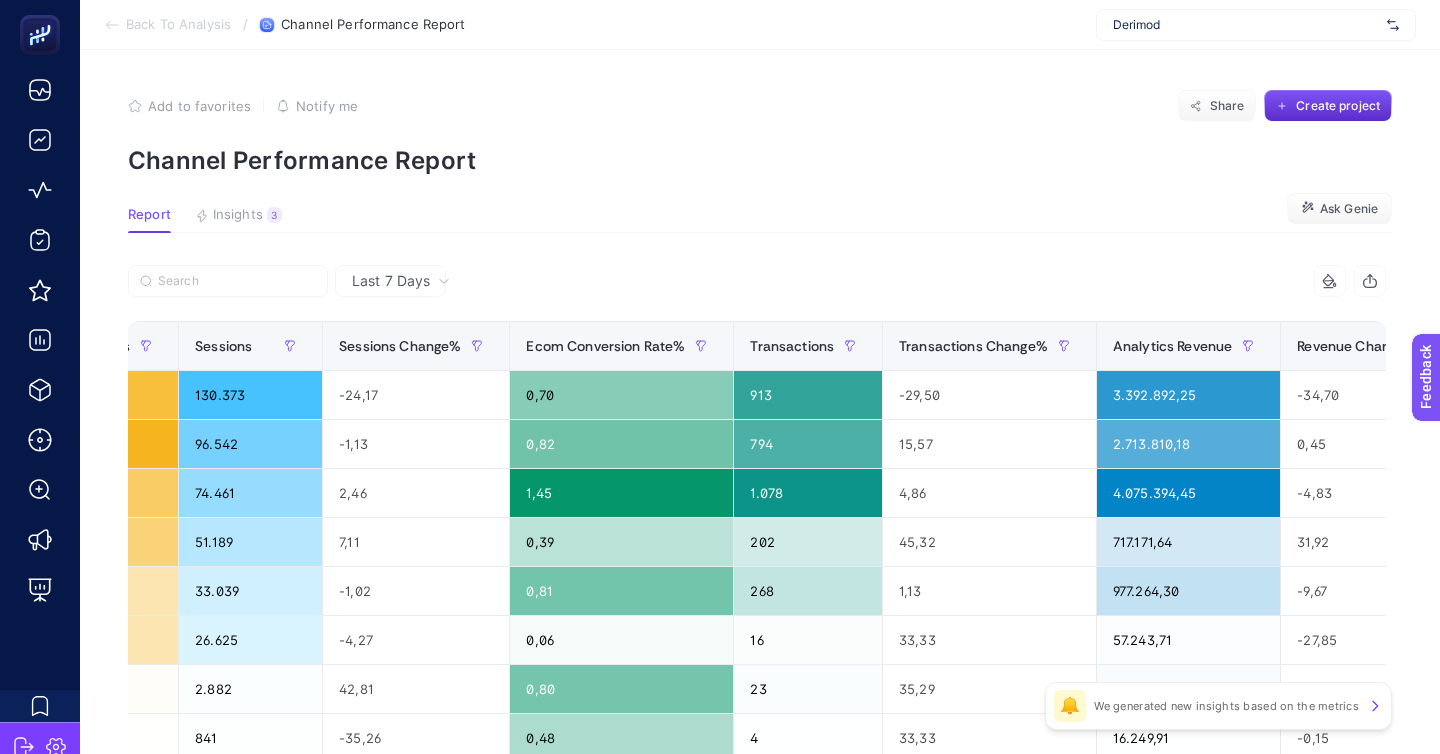 scroll, scrollTop: 0, scrollLeft: 0, axis: both 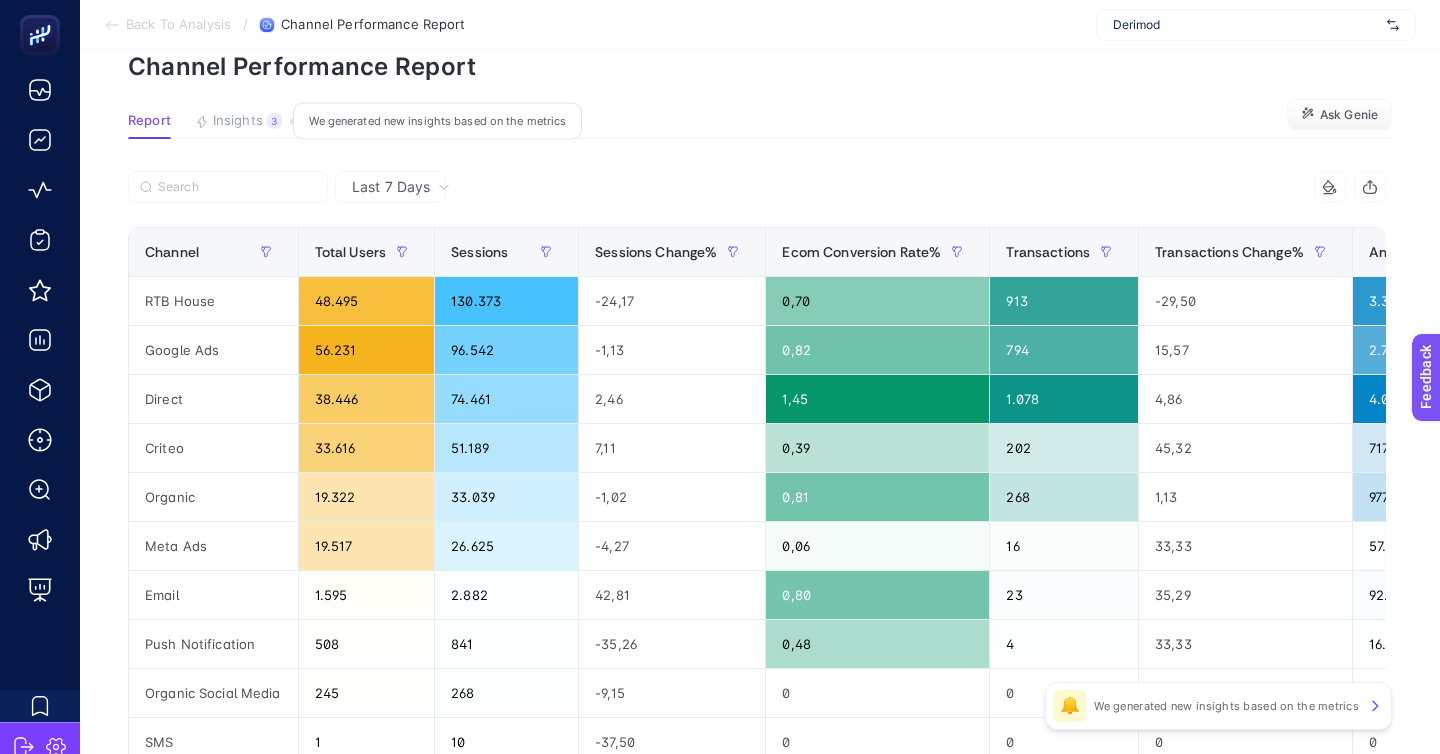 click on "Insights" at bounding box center [238, 121] 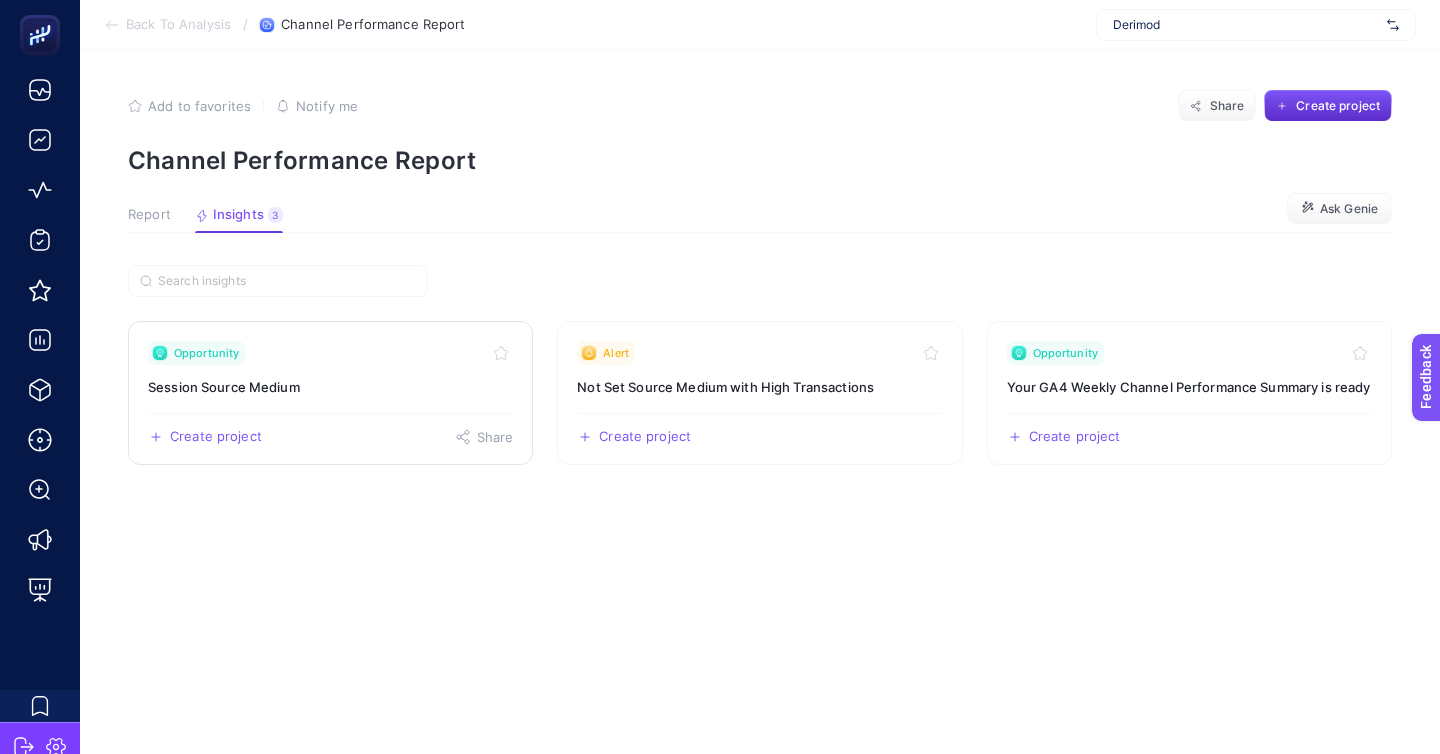 click on "Opportunity" at bounding box center (330, 353) 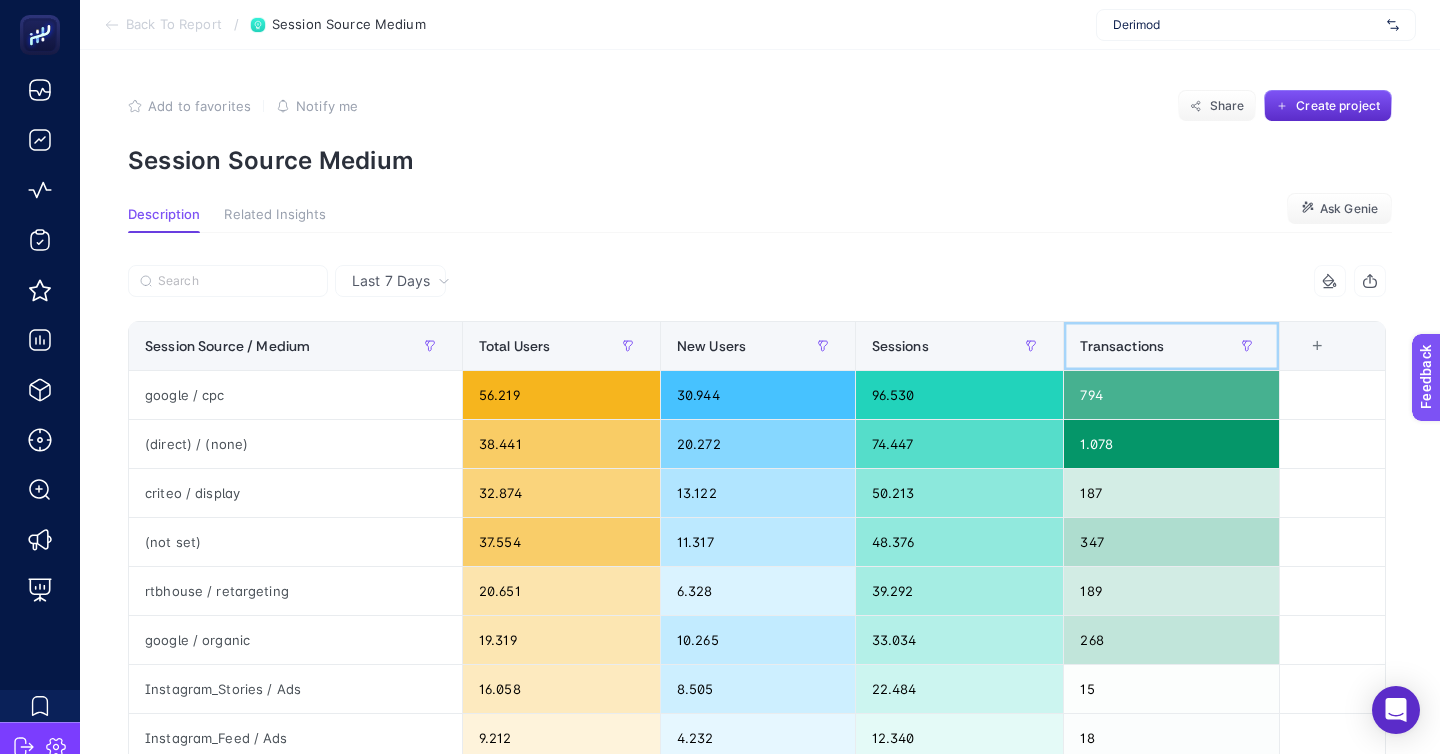 click on "Transactions" 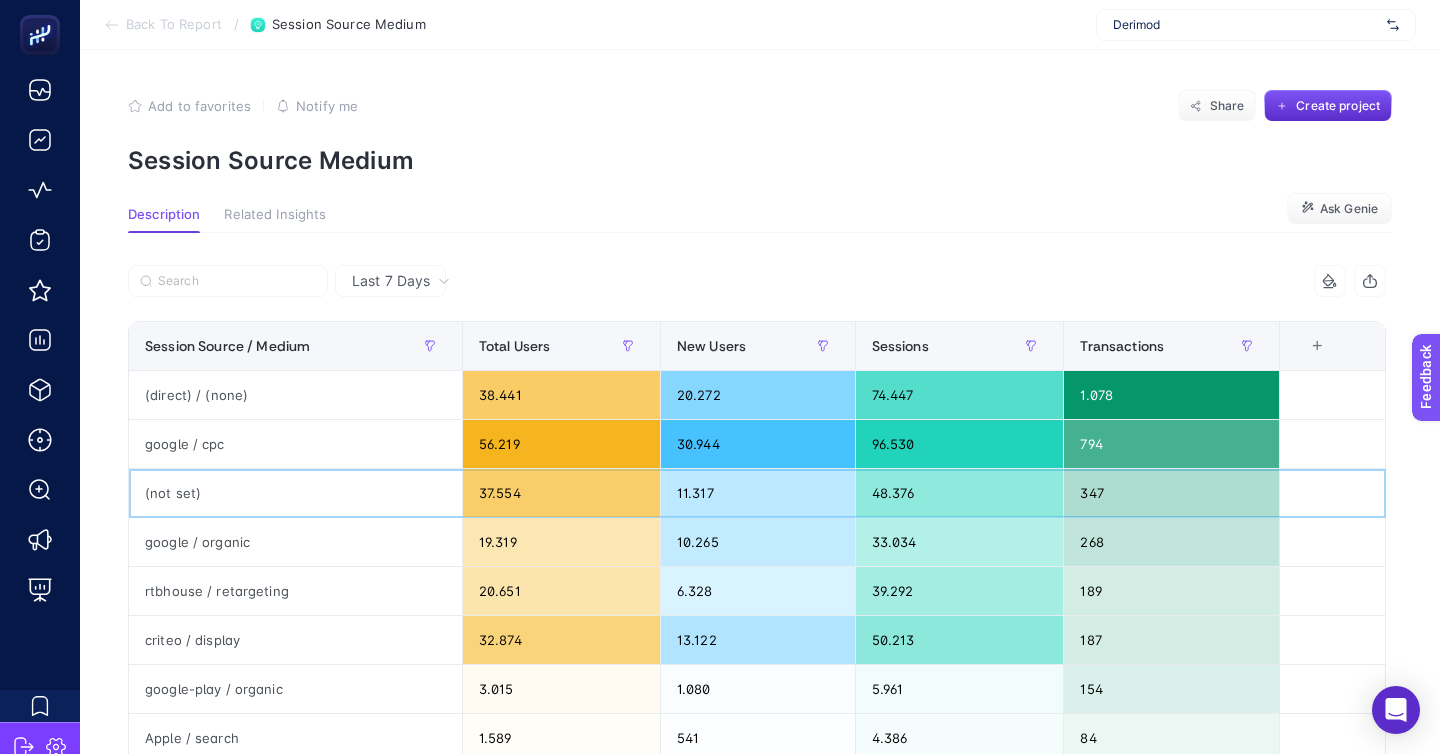 click on "347" 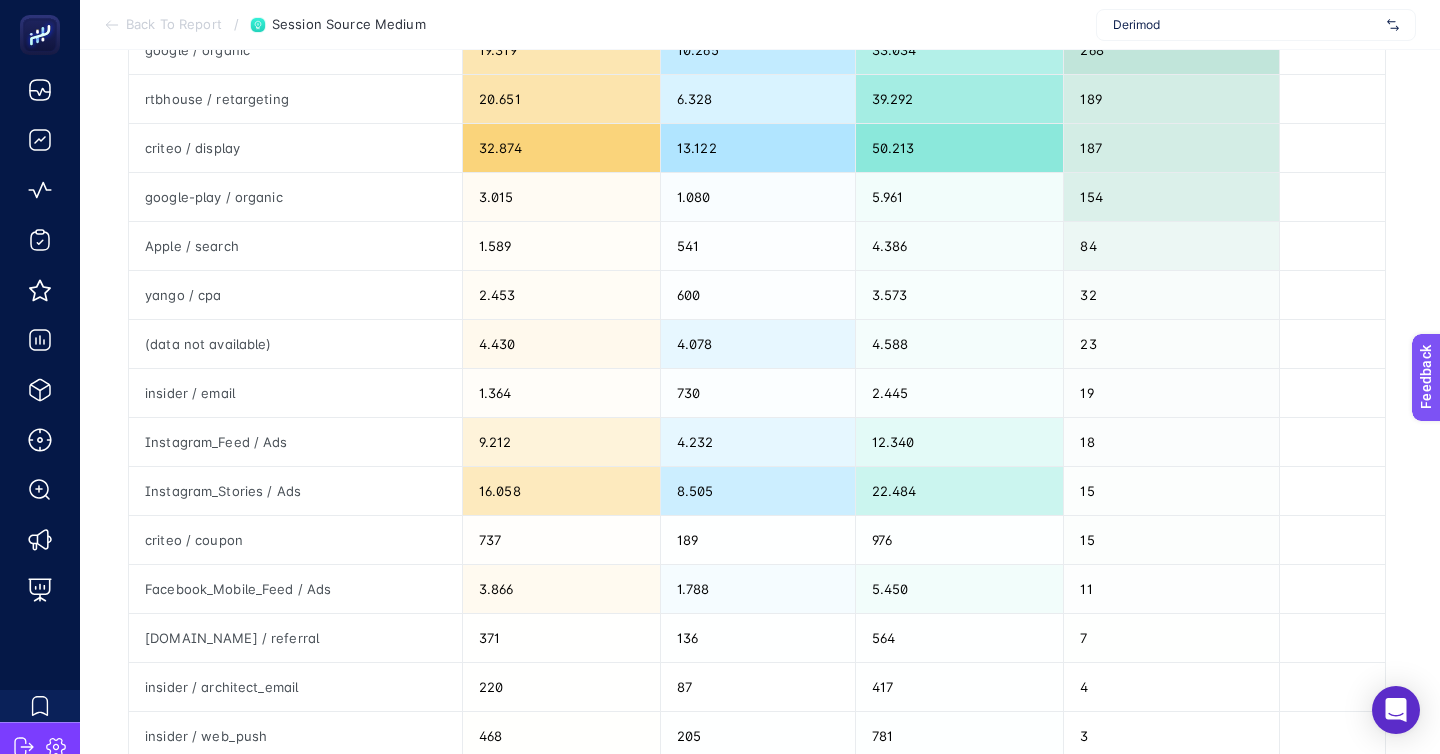 scroll, scrollTop: 498, scrollLeft: 0, axis: vertical 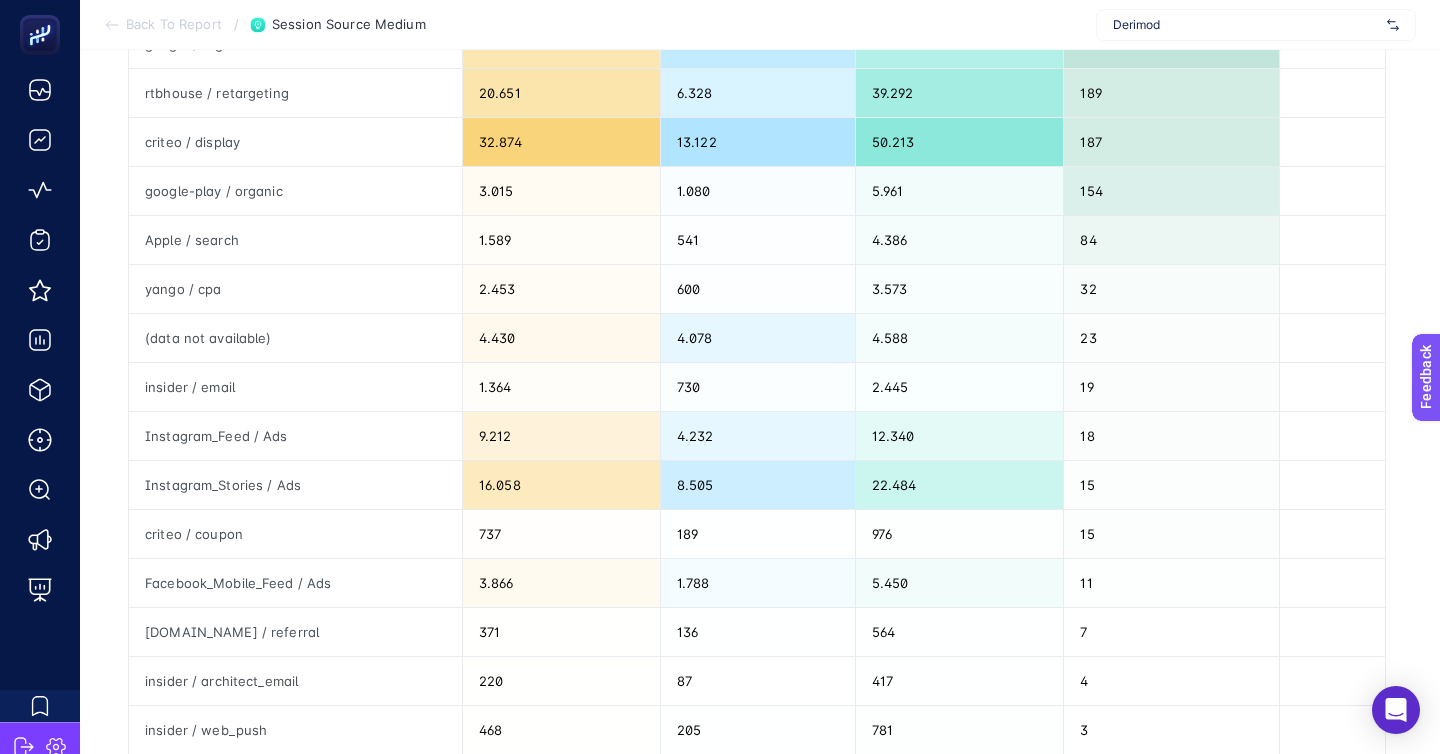 click on "Back To Report" at bounding box center (174, 25) 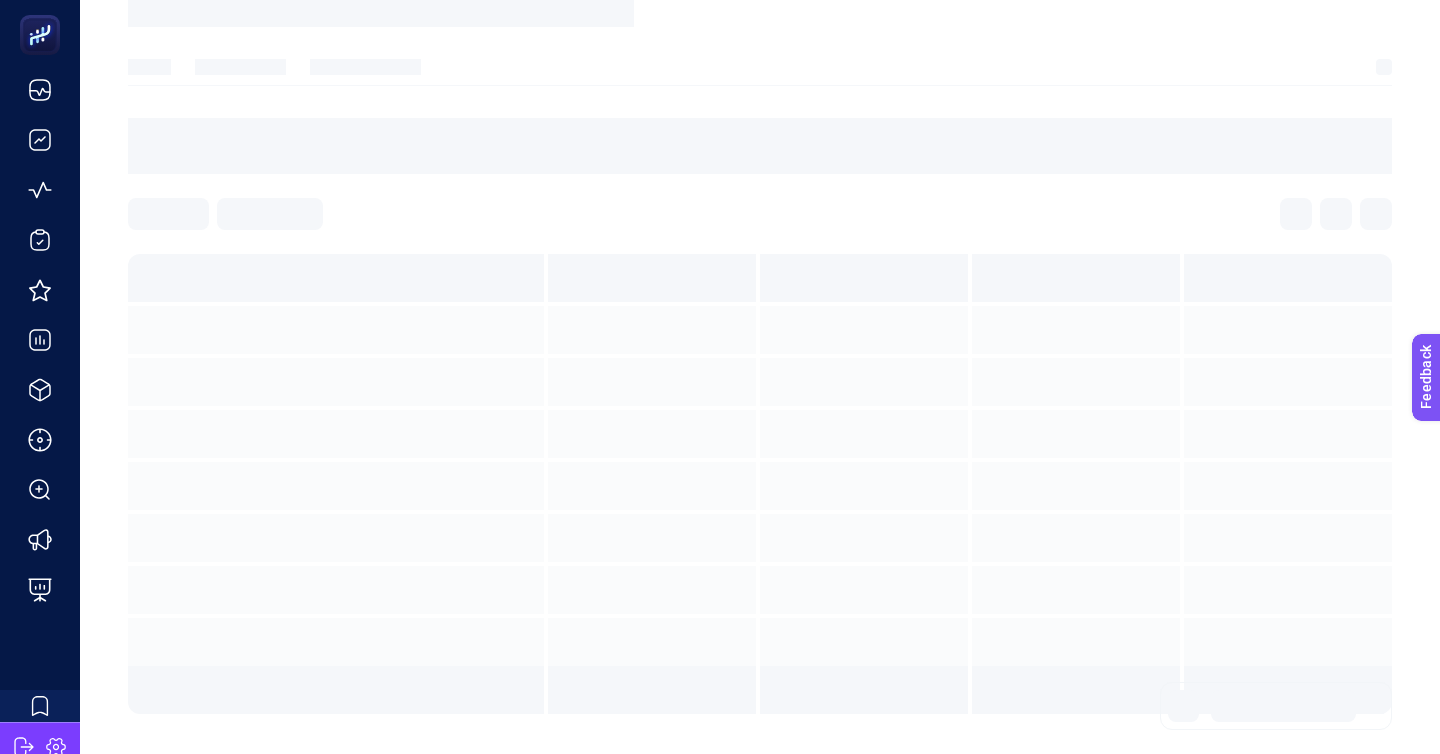 scroll, scrollTop: 0, scrollLeft: 0, axis: both 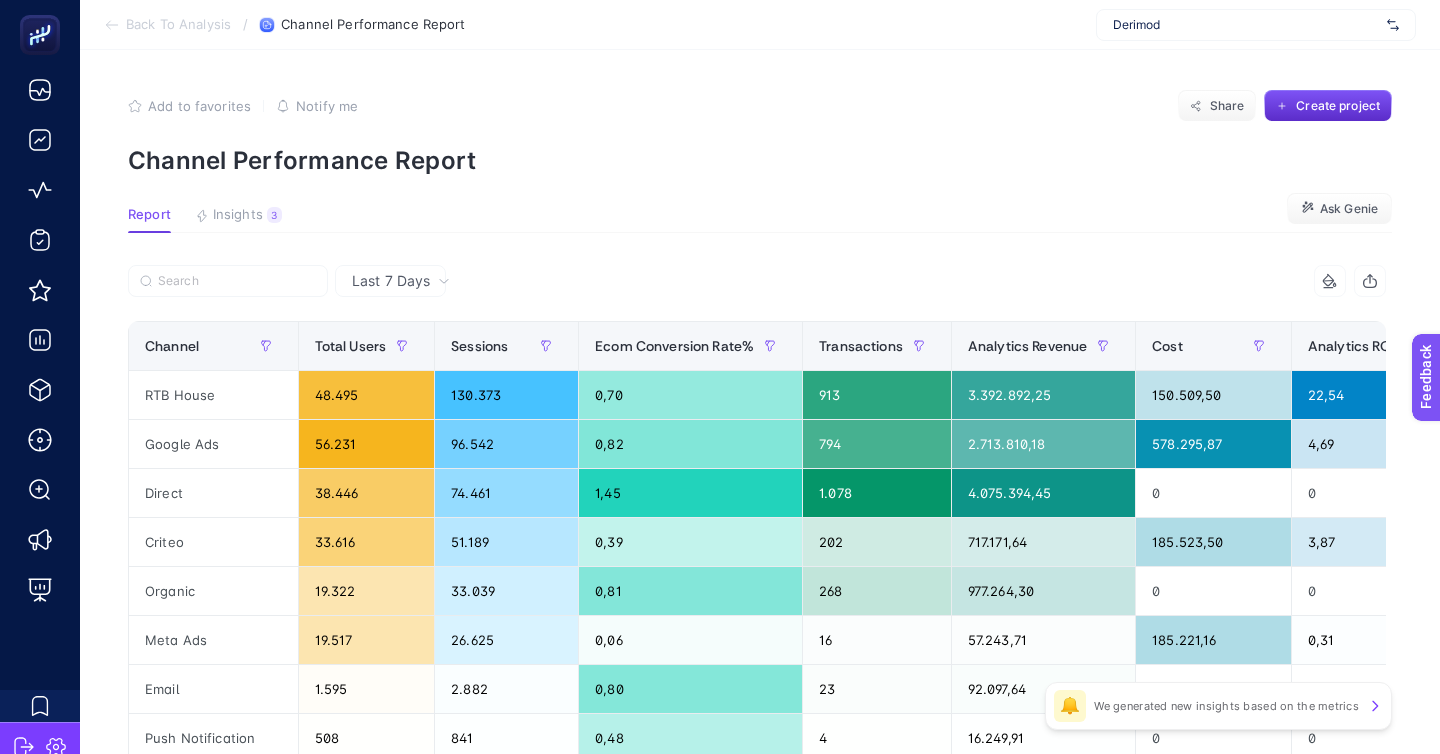 click on "Back To Analysis / Channel Performance Report Derimod" 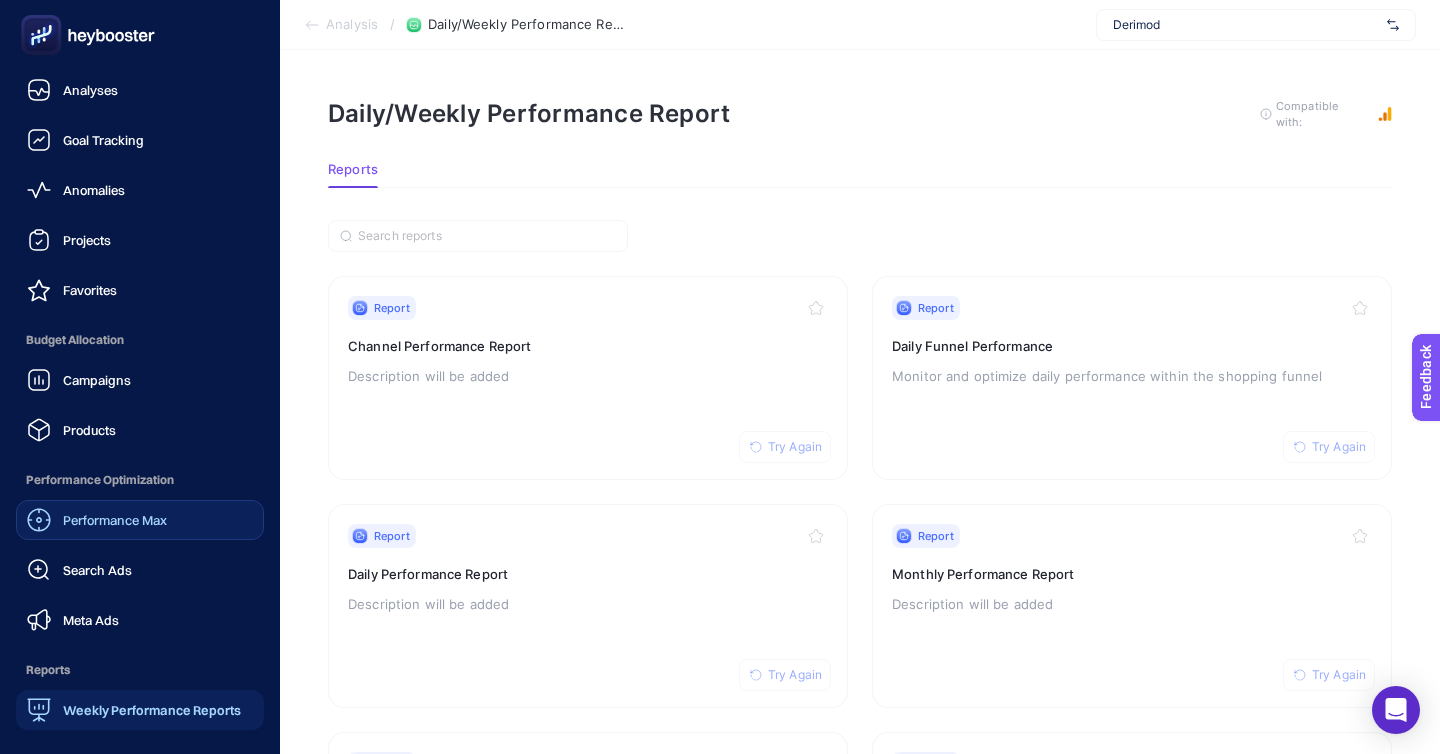 click on "Performance Max" 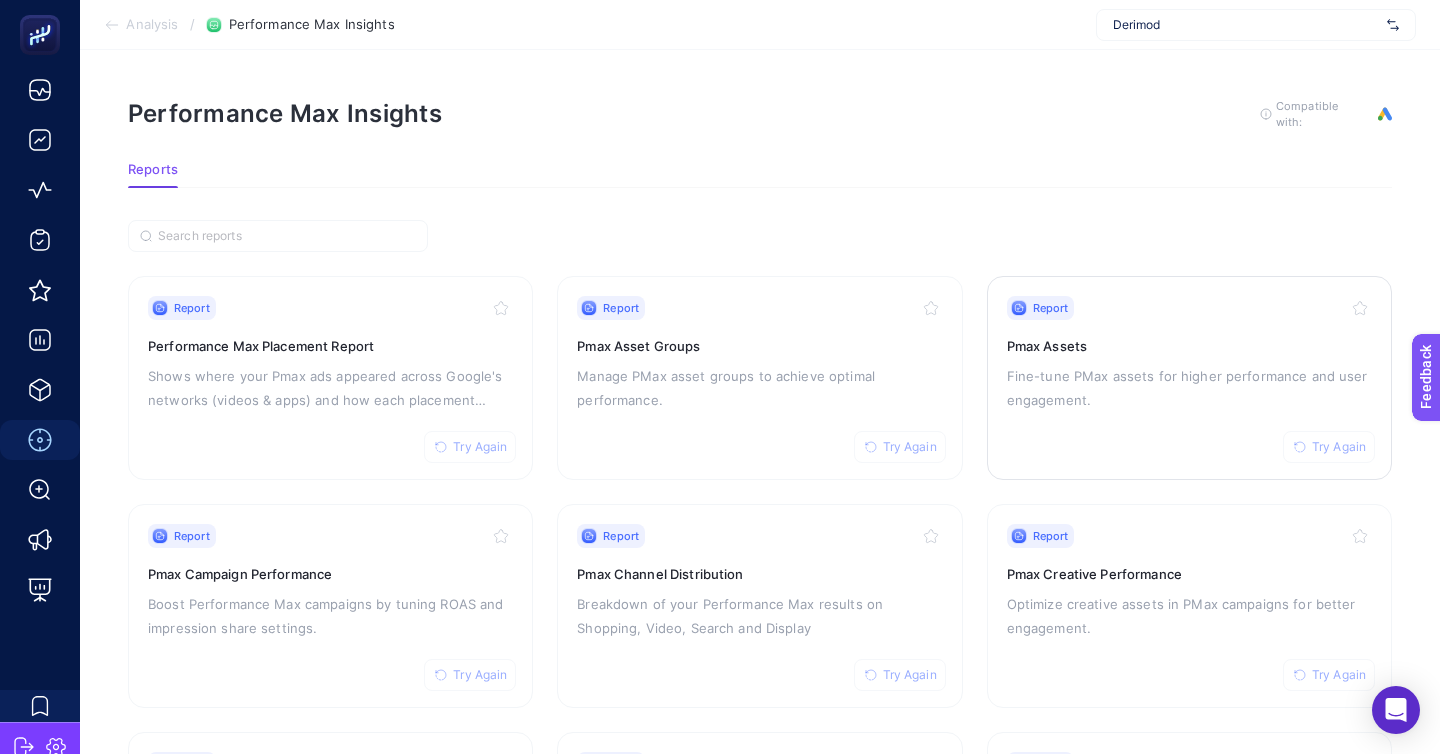 click on "Report Try Again Pmax Assets Fine-tune PMax assets for higher performance and user engagement." at bounding box center [1189, 378] 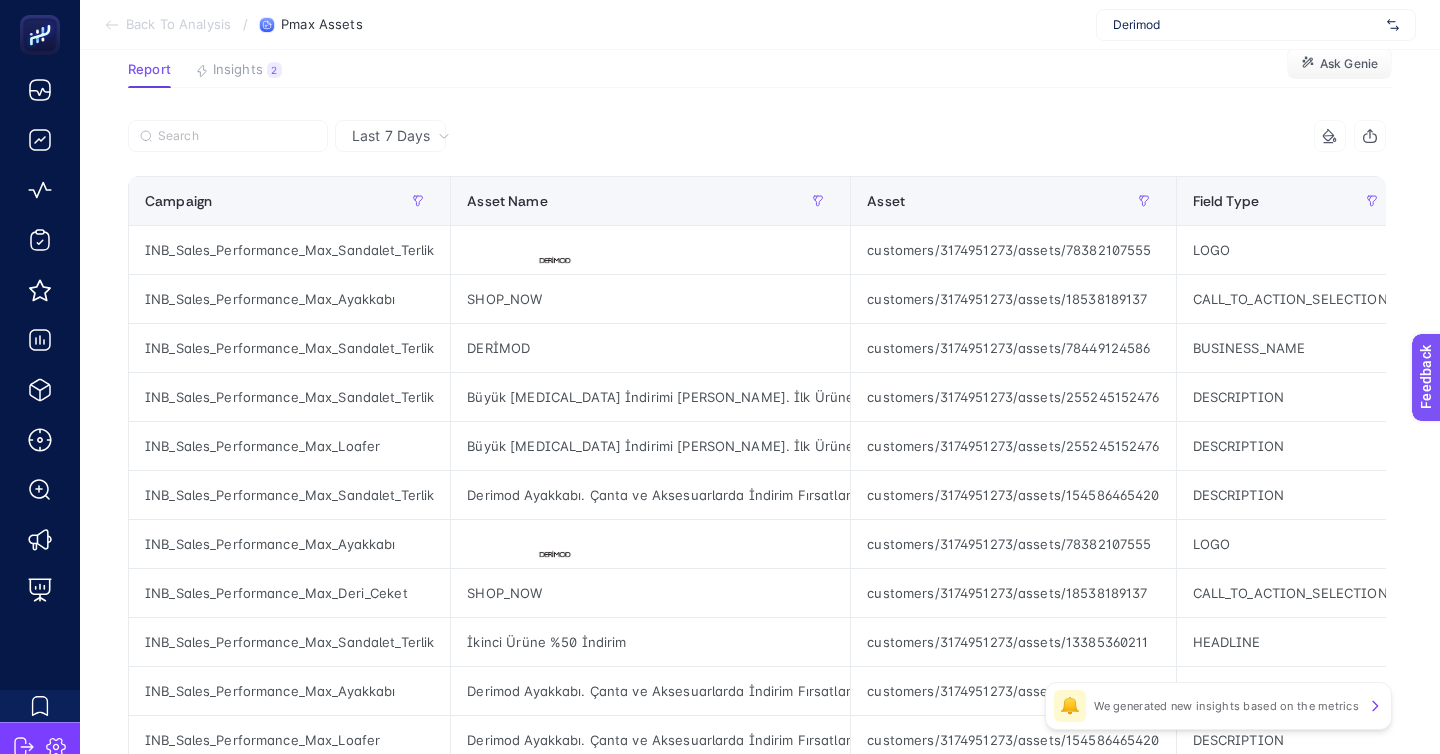 scroll, scrollTop: 0, scrollLeft: 0, axis: both 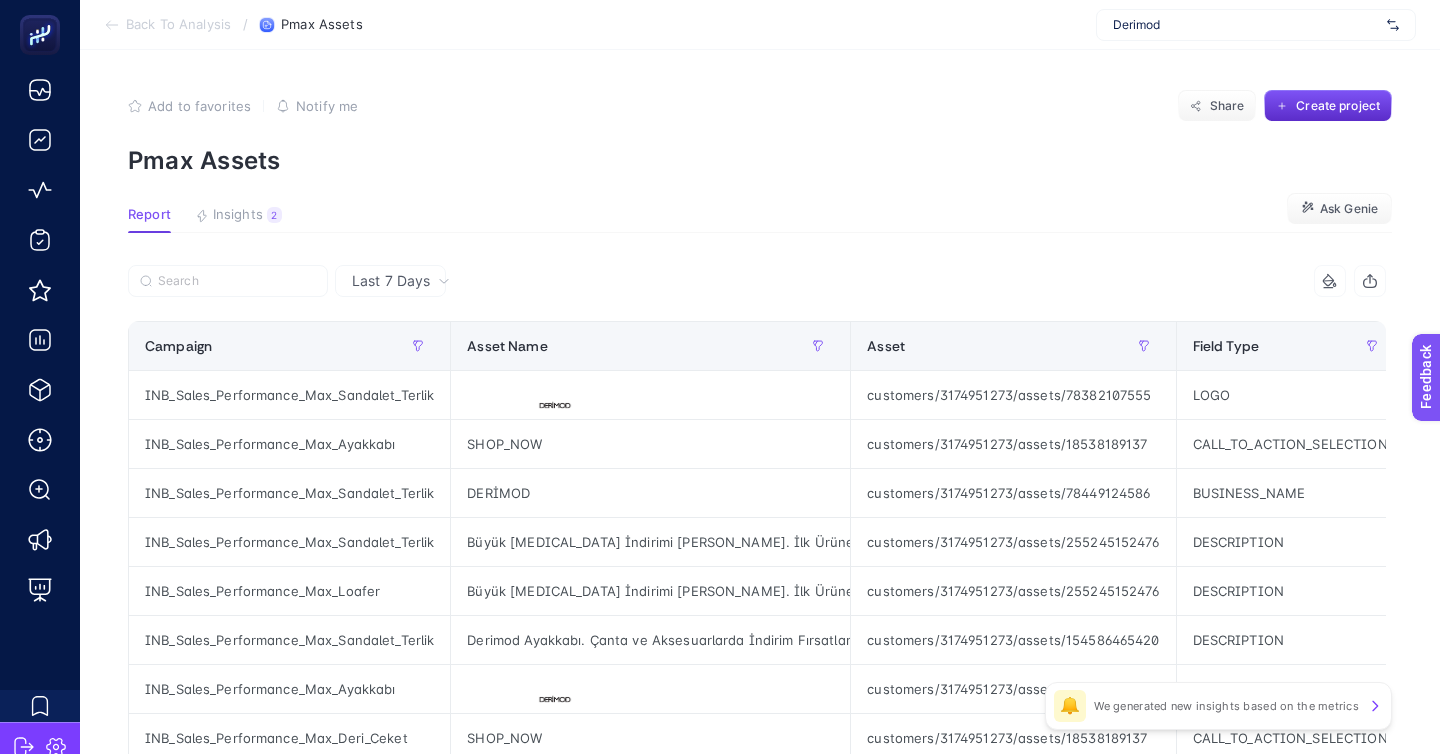 click on "Add to favorites false Notify me Share Create project Pmax Assets Report Insights 2  We generated new insights based on the metrics  Ask Genie Last 7 Days 10 items selected Campaign Asset Name Asset Field Type Asset Status Cost Cost Change % Clicks Clicks Change % CTR Conversions Conversions Change % Conversion_Value Conversion Value Change % Conversion Rate 15 items selected + INB_Sales_Performance_Max_Sandalet_Terlik customers/3174951273/assets/78382107555 LOGO ENABLED 30.168,75 85,47 7.332 92,29 0,04 41,44 -6,91 97.130,79 -30,21 0,01 INB_Sales_Performance_Max_Ayakkabı SHOP_NOW customers/3174951273/assets/18538189137 CALL_TO_ACTION_SELECTION ENABLED 29.946,09 214,69 4.812 30,02 0,02 43,91 -3,24 53.426,34 76,94 0,01 INB_Sales_Performance_Max_Sandalet_Terlik DERİMOD customers/3174951273/assets/78449124586 BUSINESS_NAME ENABLED 26.873,54 72,60 6.729 84,36 0,06 39,94 -9,61 89.068,33 -36,39 0,01 INB_Sales_Performance_Max_Sandalet_Terlik customers/3174951273/assets/255245152476 DESCRIPTION ENABLED 26.585,48 4" 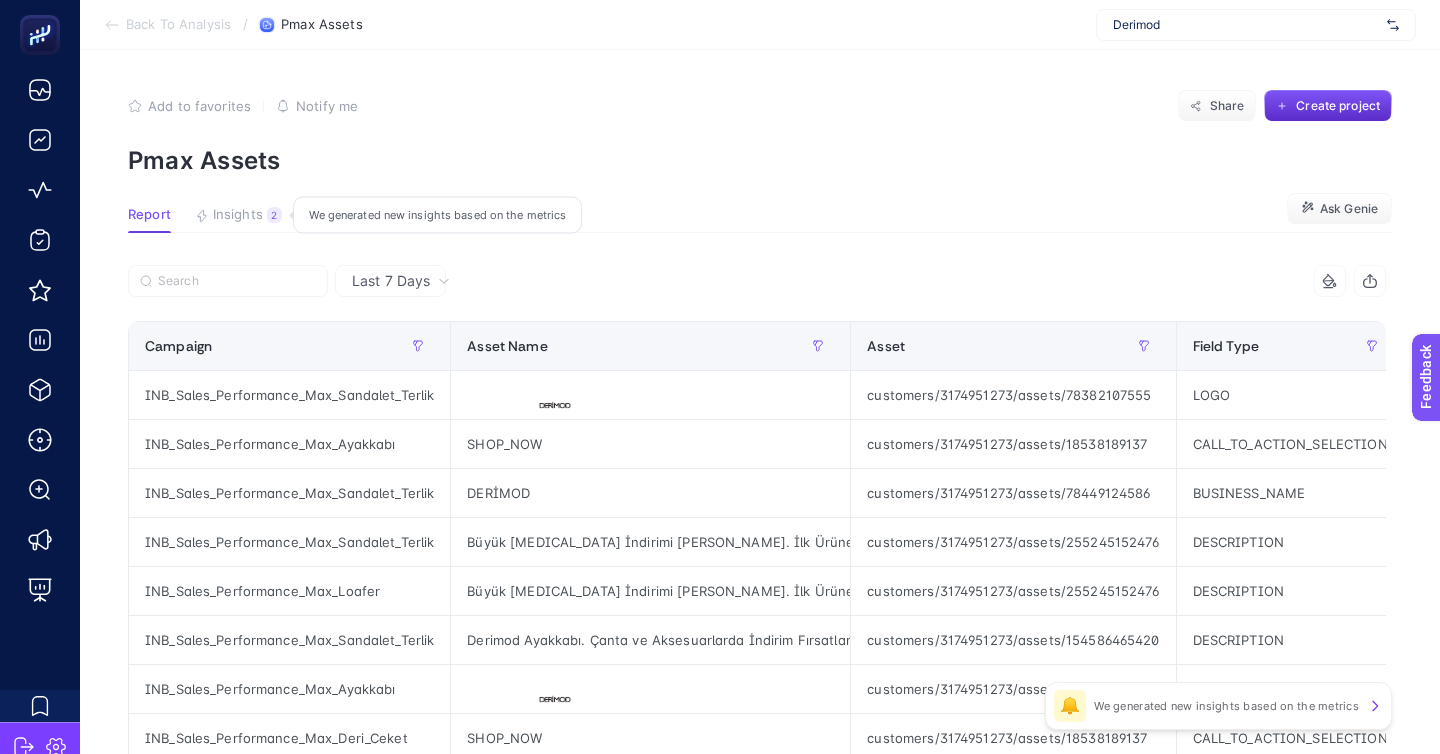 click on "Insights" at bounding box center [238, 215] 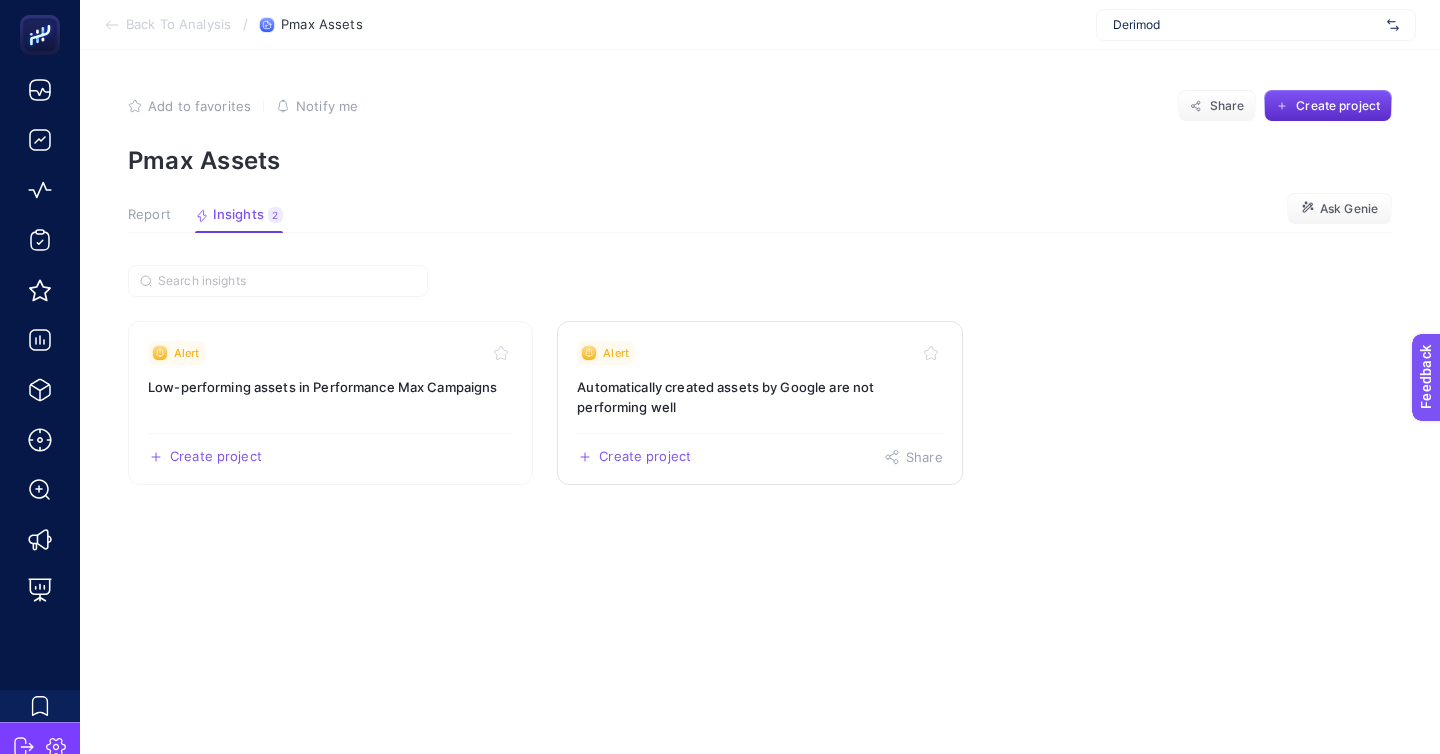 click on "Automatically created assets by Google are not performing well" at bounding box center (759, 397) 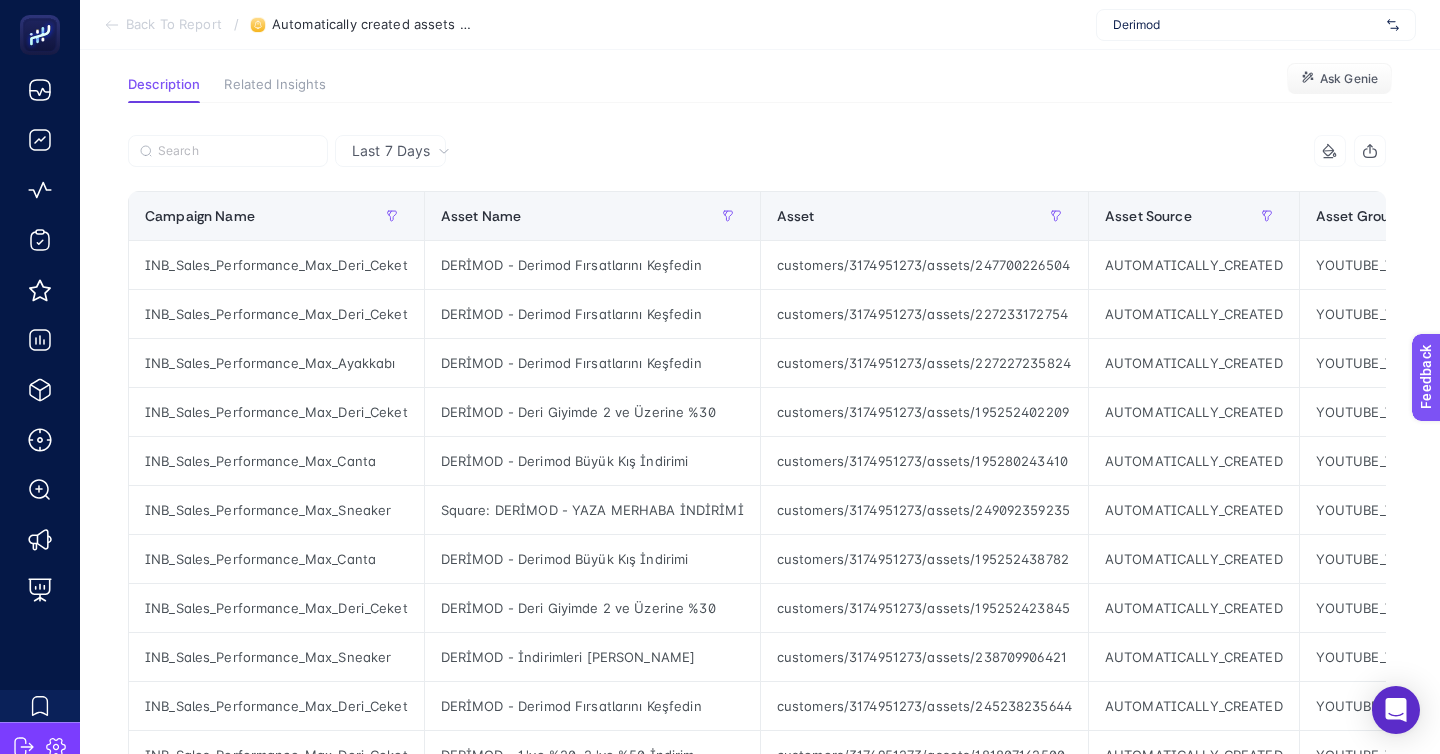 scroll, scrollTop: 131, scrollLeft: 0, axis: vertical 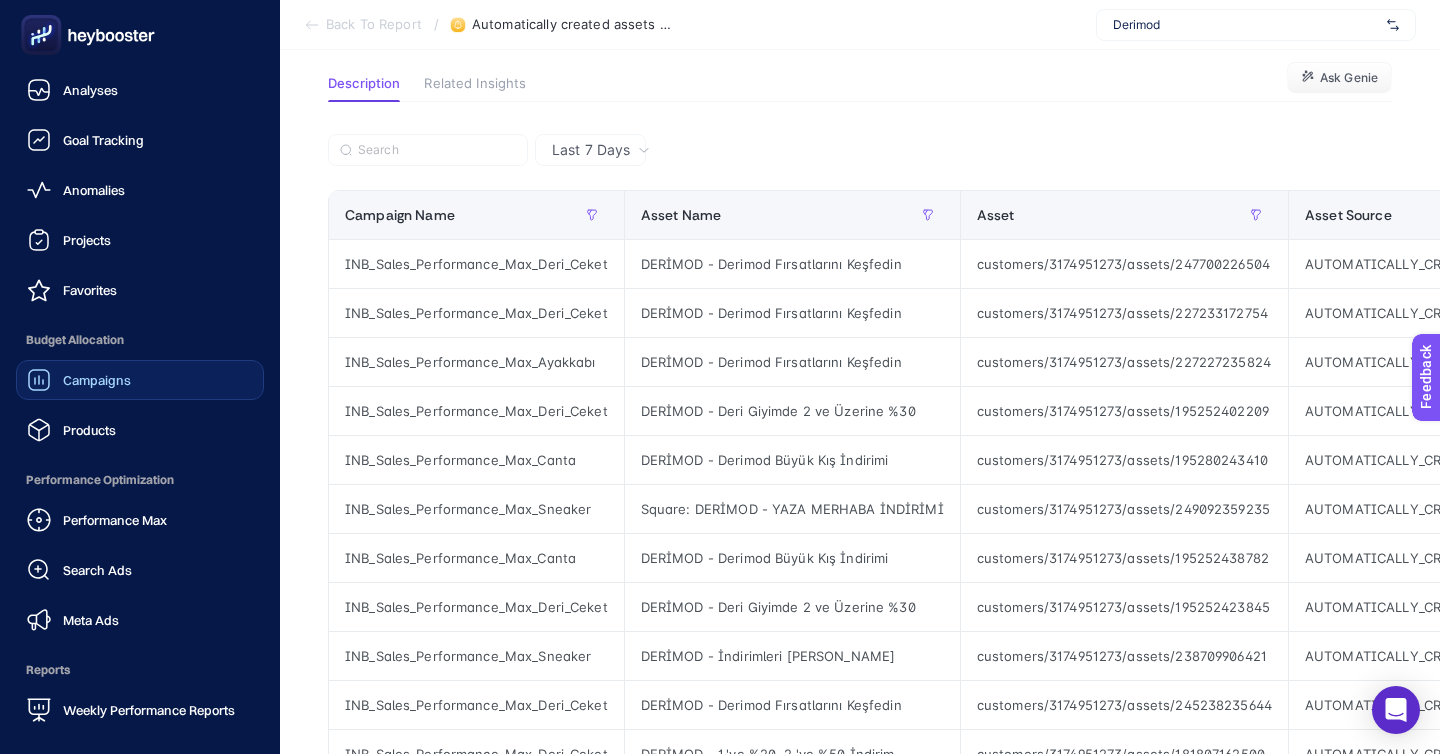 click on "Campaigns" 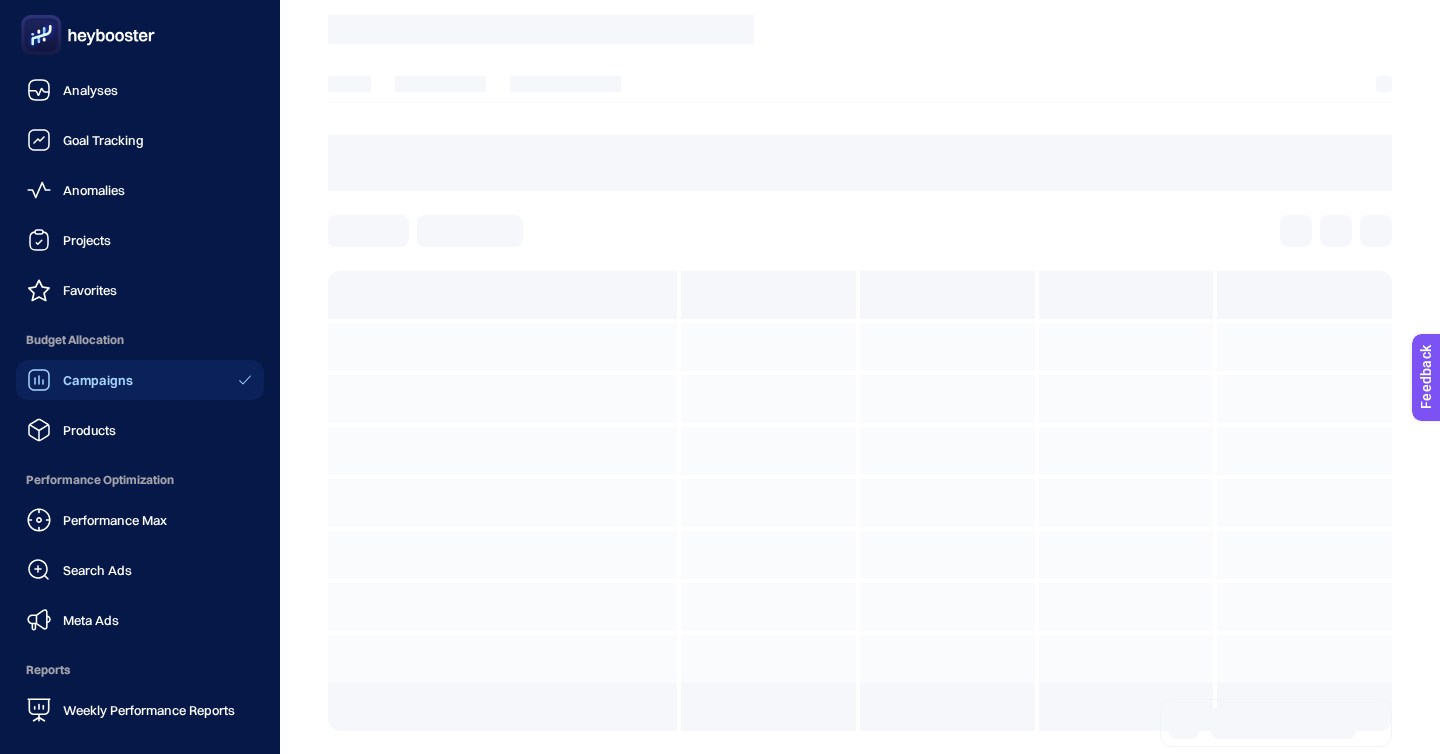 scroll, scrollTop: 0, scrollLeft: 0, axis: both 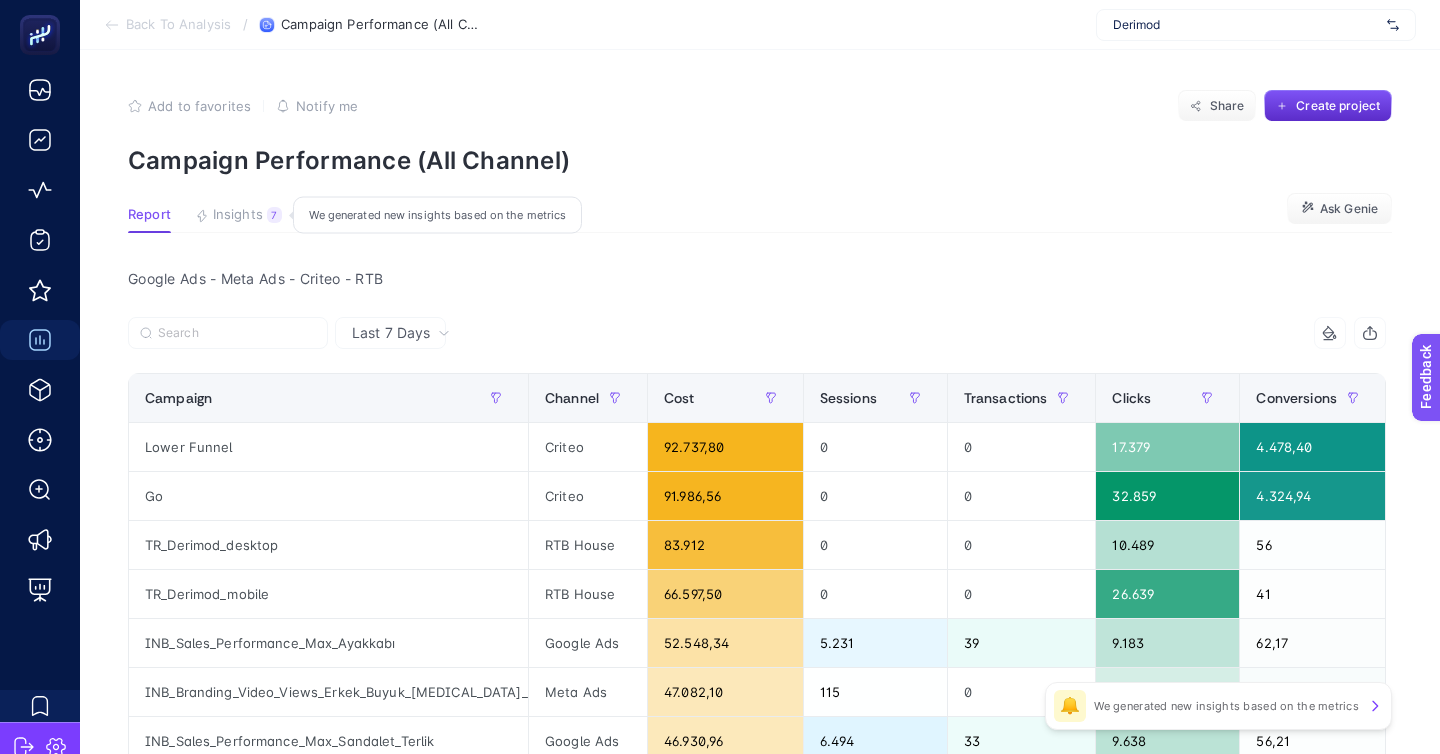 click on "Insights" at bounding box center (238, 215) 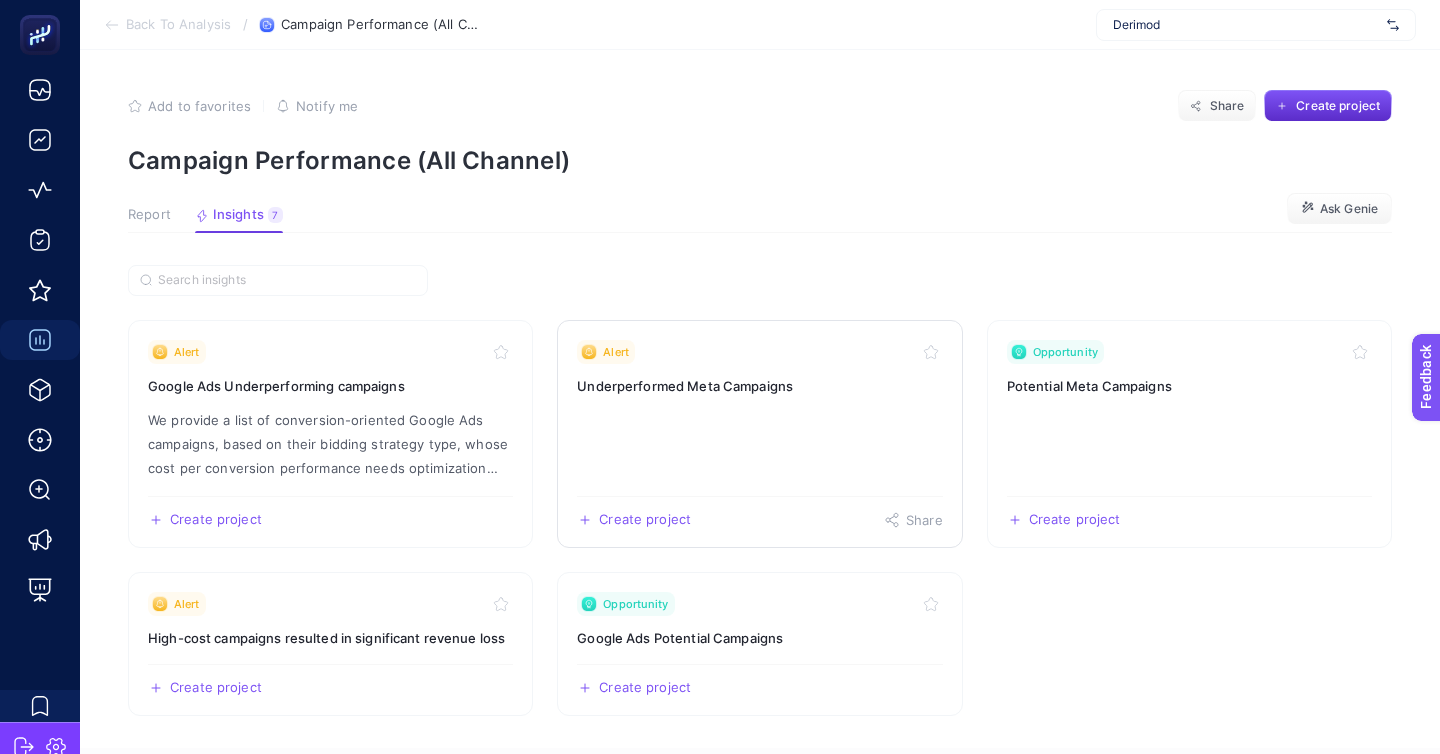 click on "Alert Underperformed Meta Campaigns  Create project   Share" 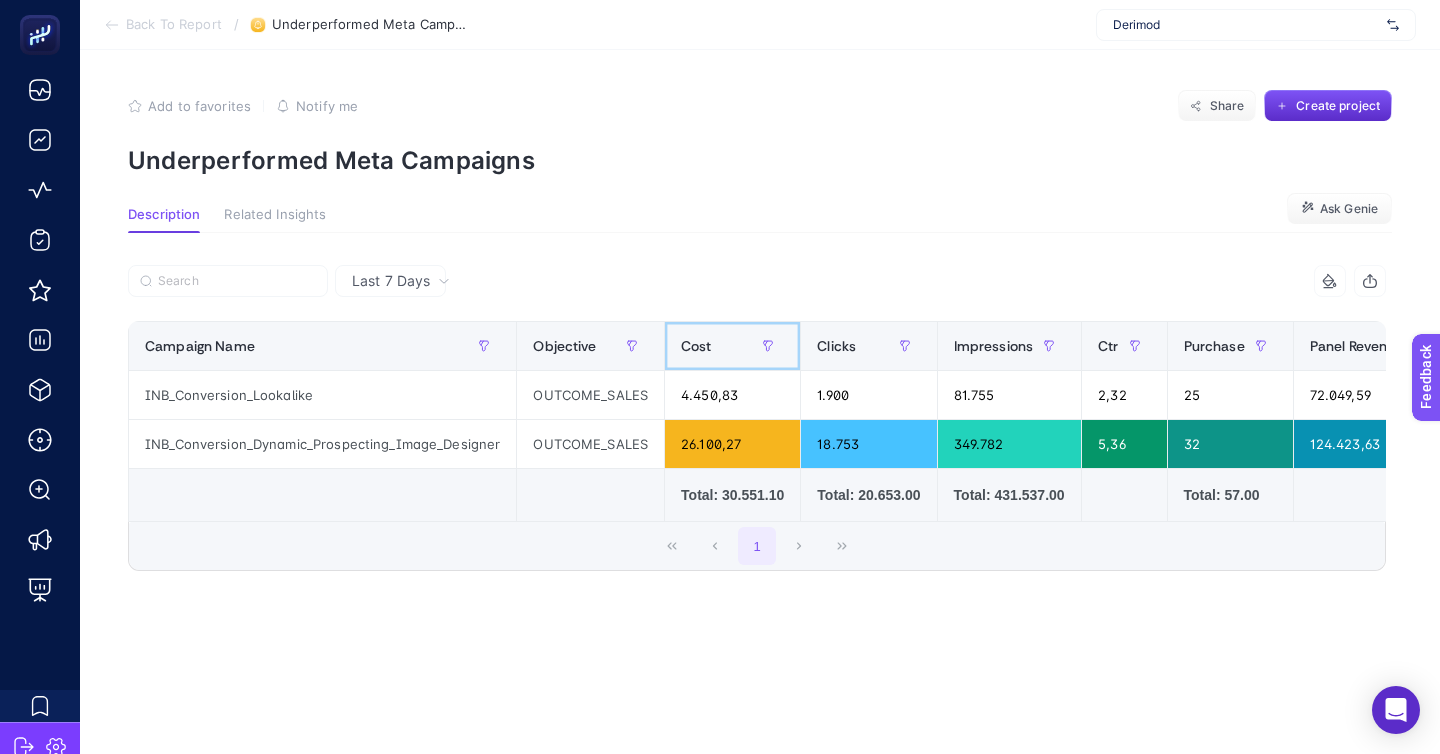 click on "Cost" at bounding box center [732, 346] 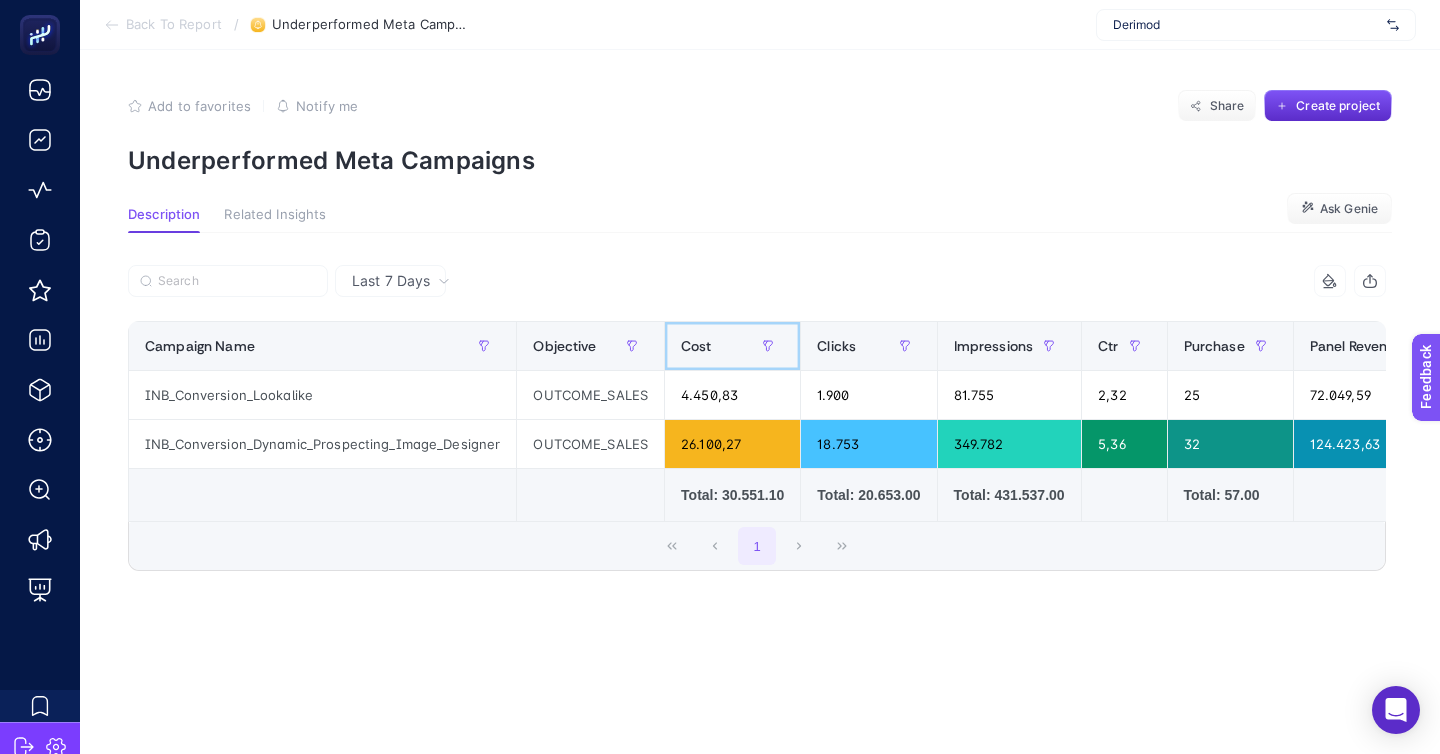 click on "Cost" at bounding box center (732, 346) 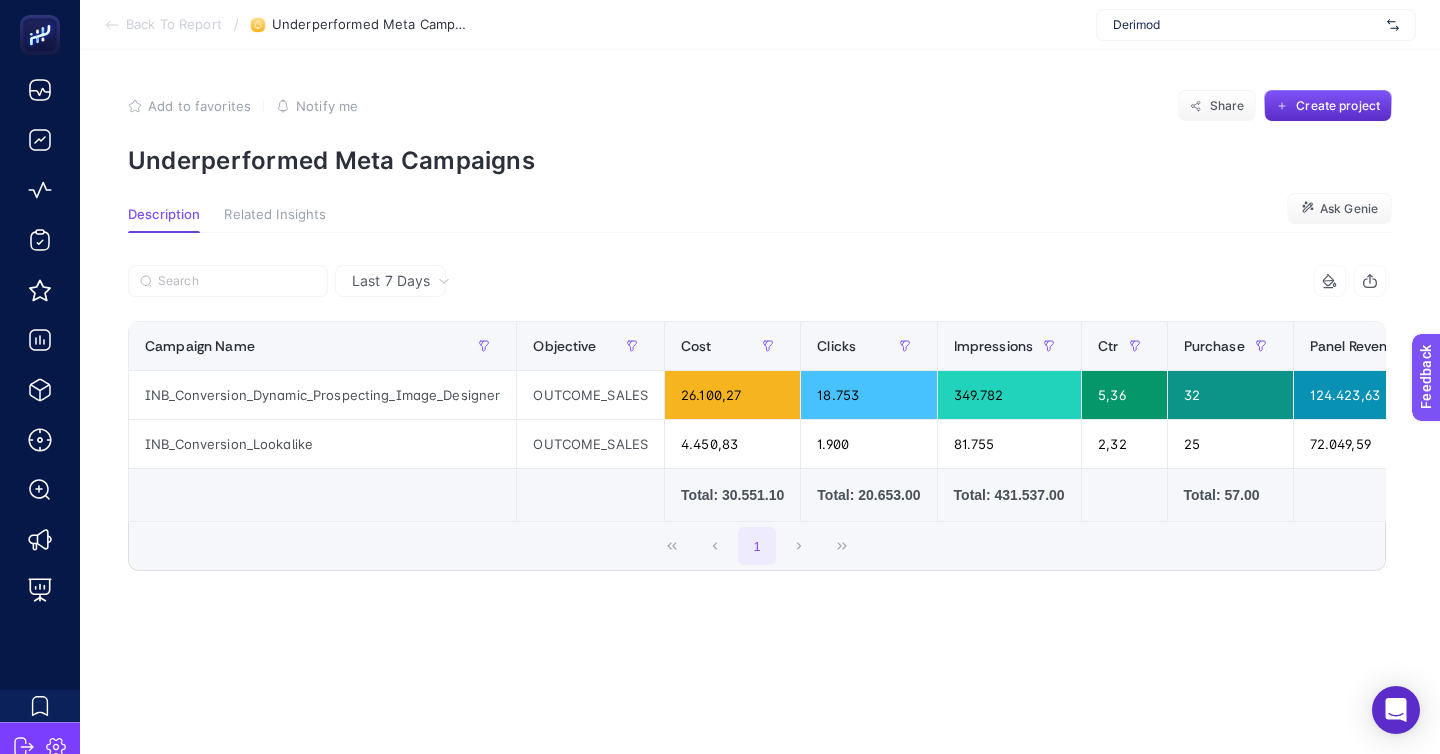 click on "Back To Report / Underperformed Meta Campaigns Derimod" 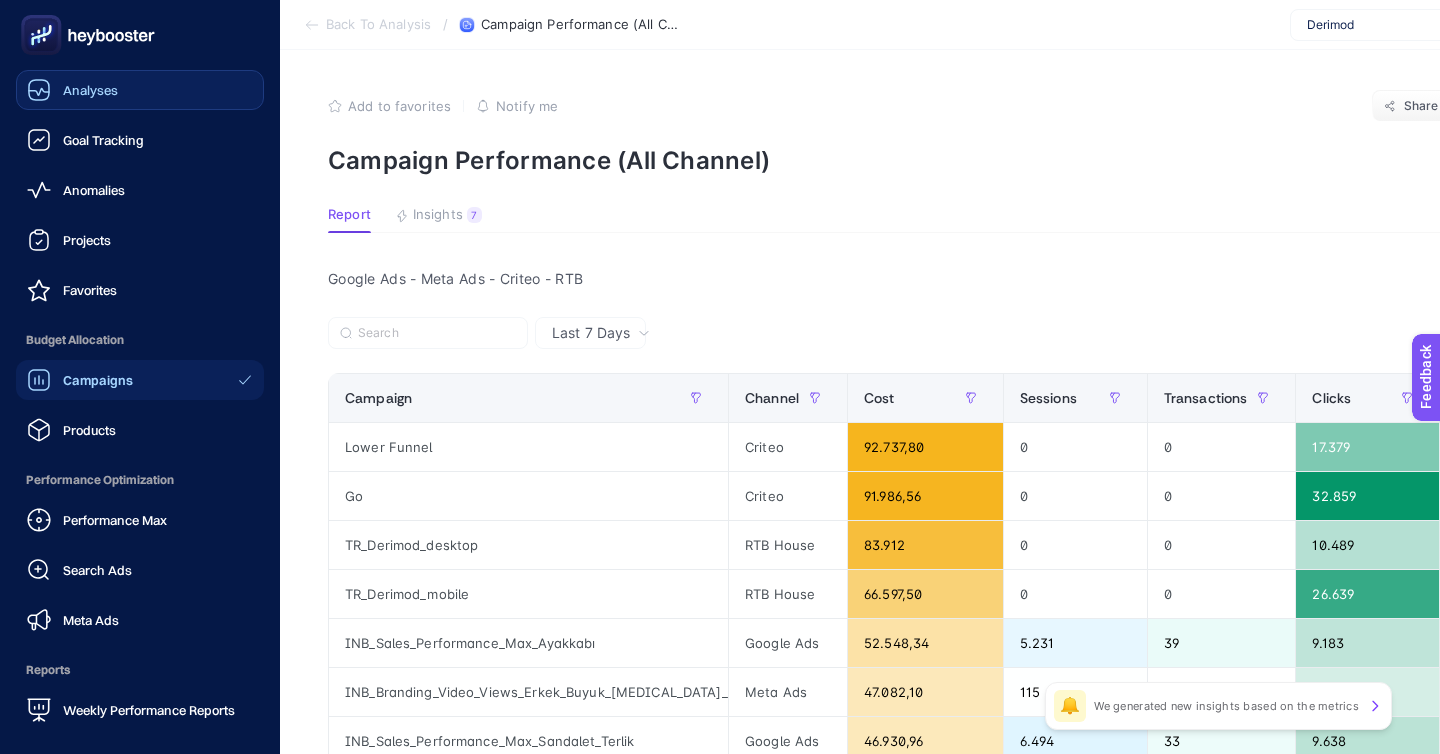 click on "Analyses" at bounding box center (140, 90) 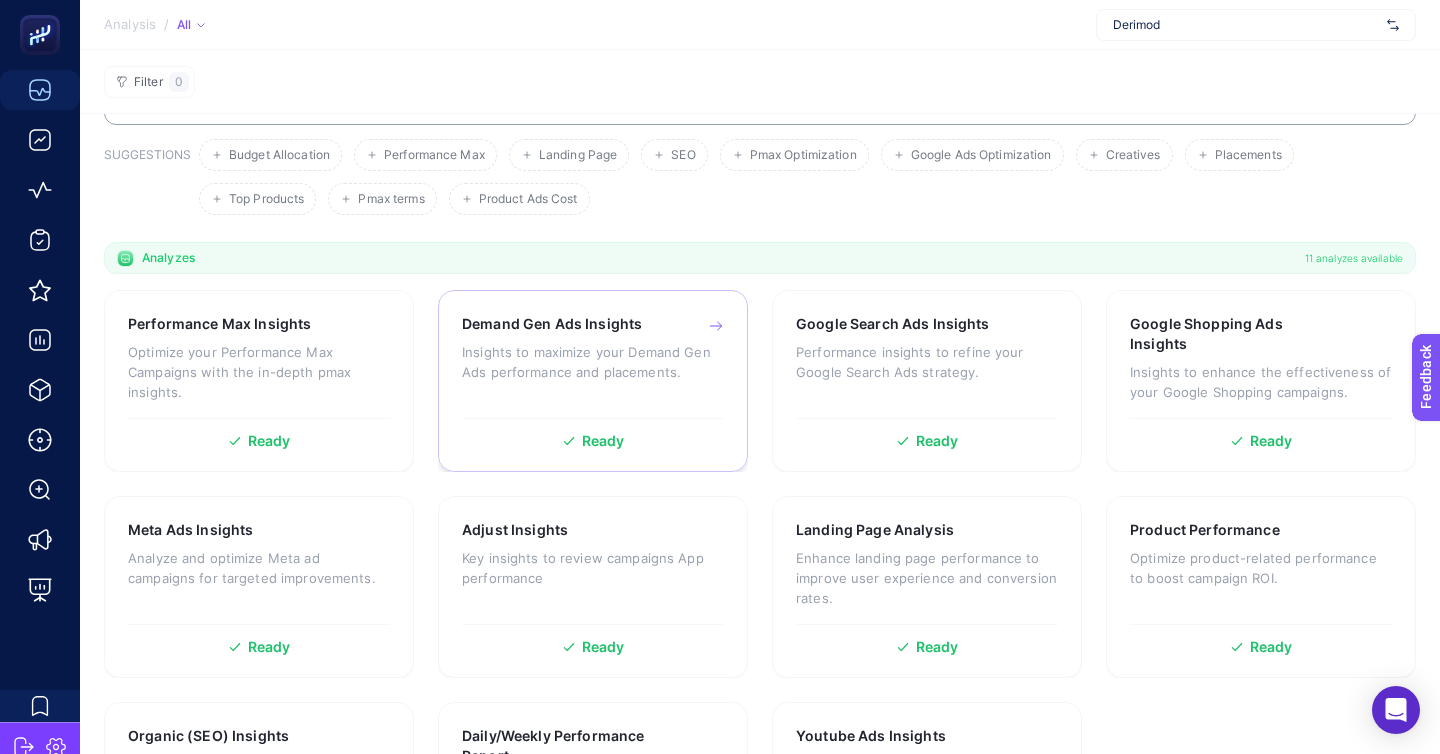 scroll, scrollTop: 89, scrollLeft: 0, axis: vertical 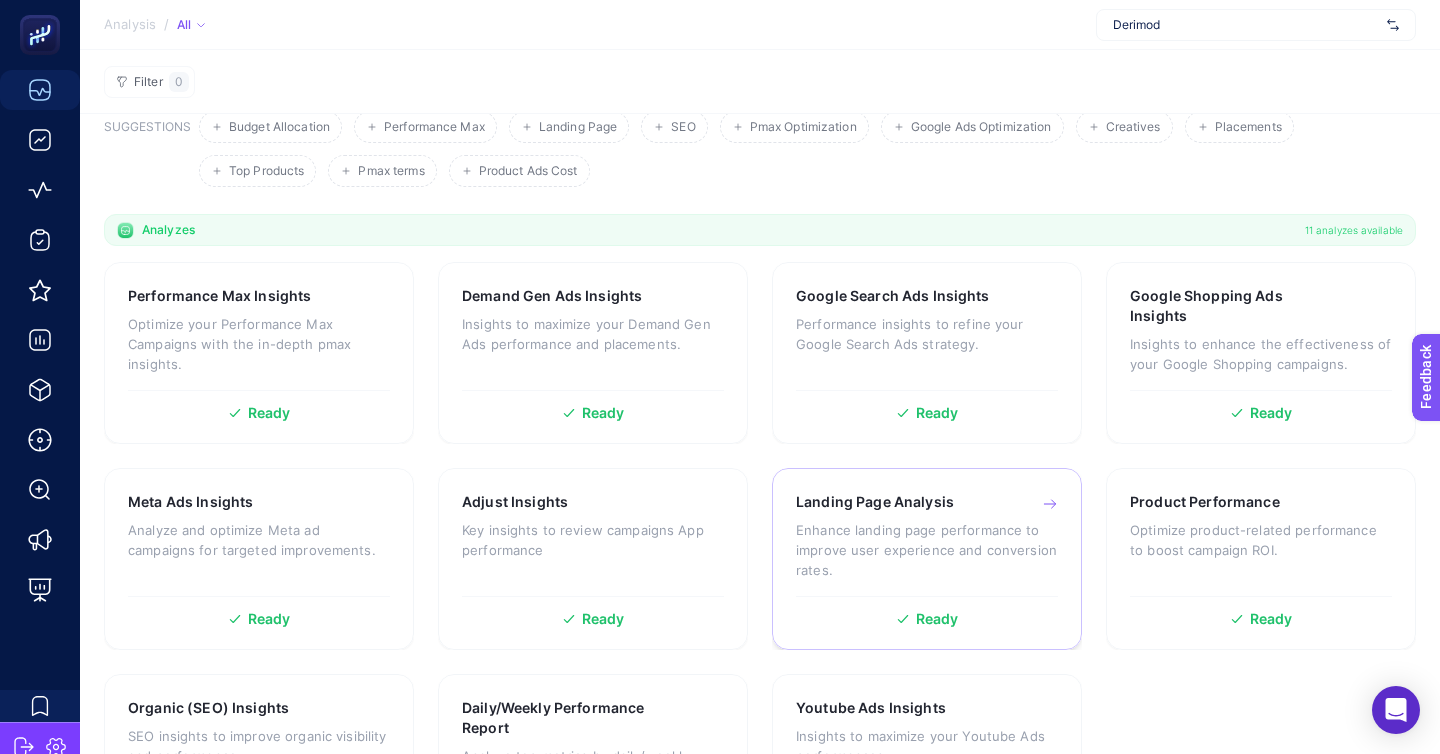 click on "Landing Page Analysis" at bounding box center (875, 502) 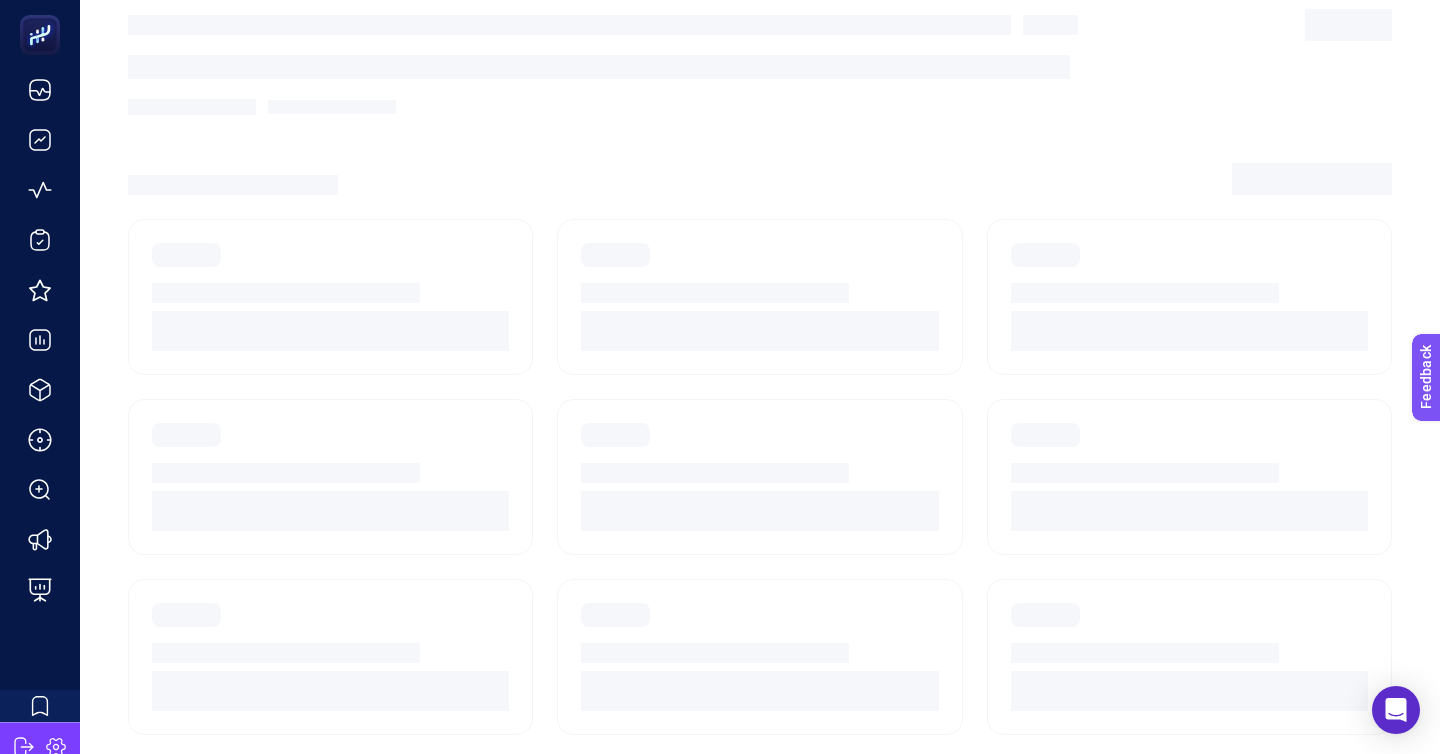 scroll, scrollTop: 0, scrollLeft: 0, axis: both 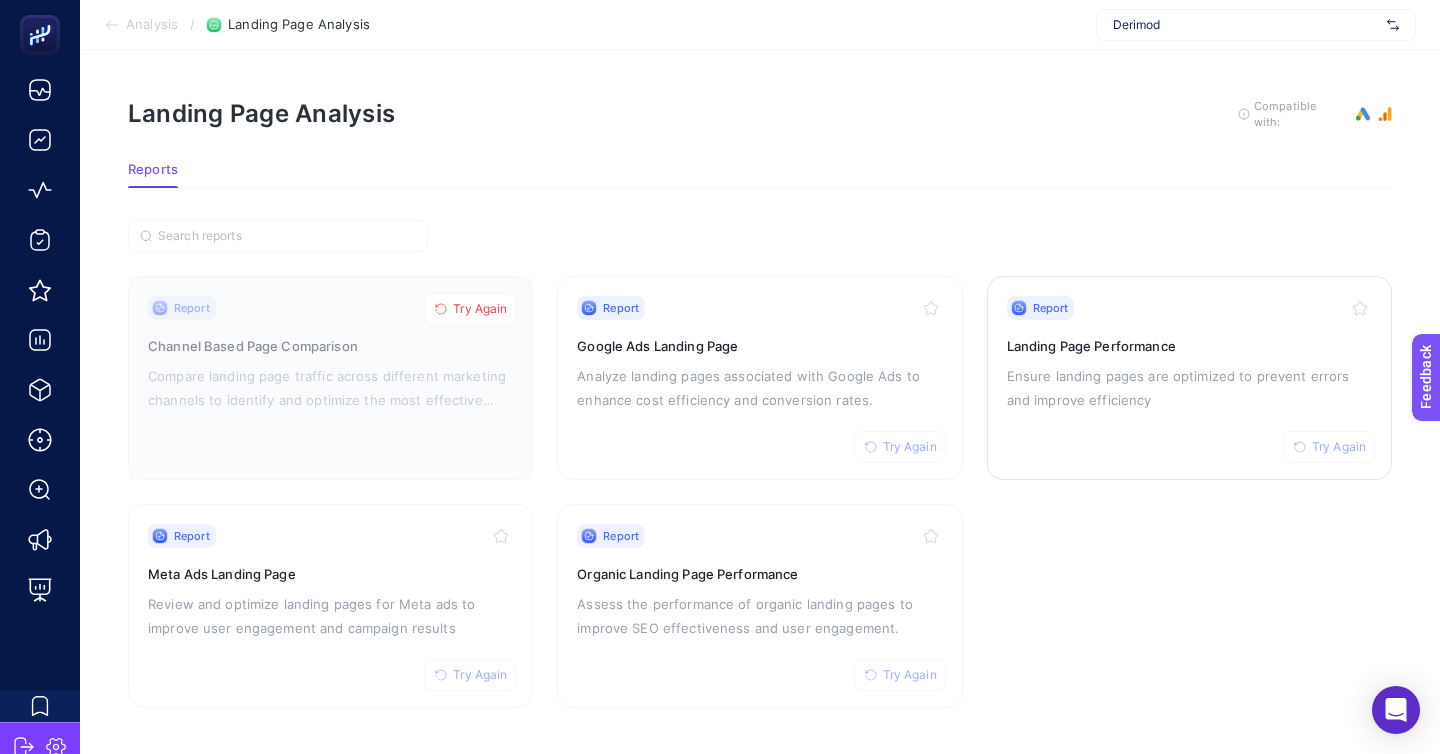 click on "Report Try Again Landing Page Performance Ensure landing pages are optimized to prevent errors and improve efficiency" 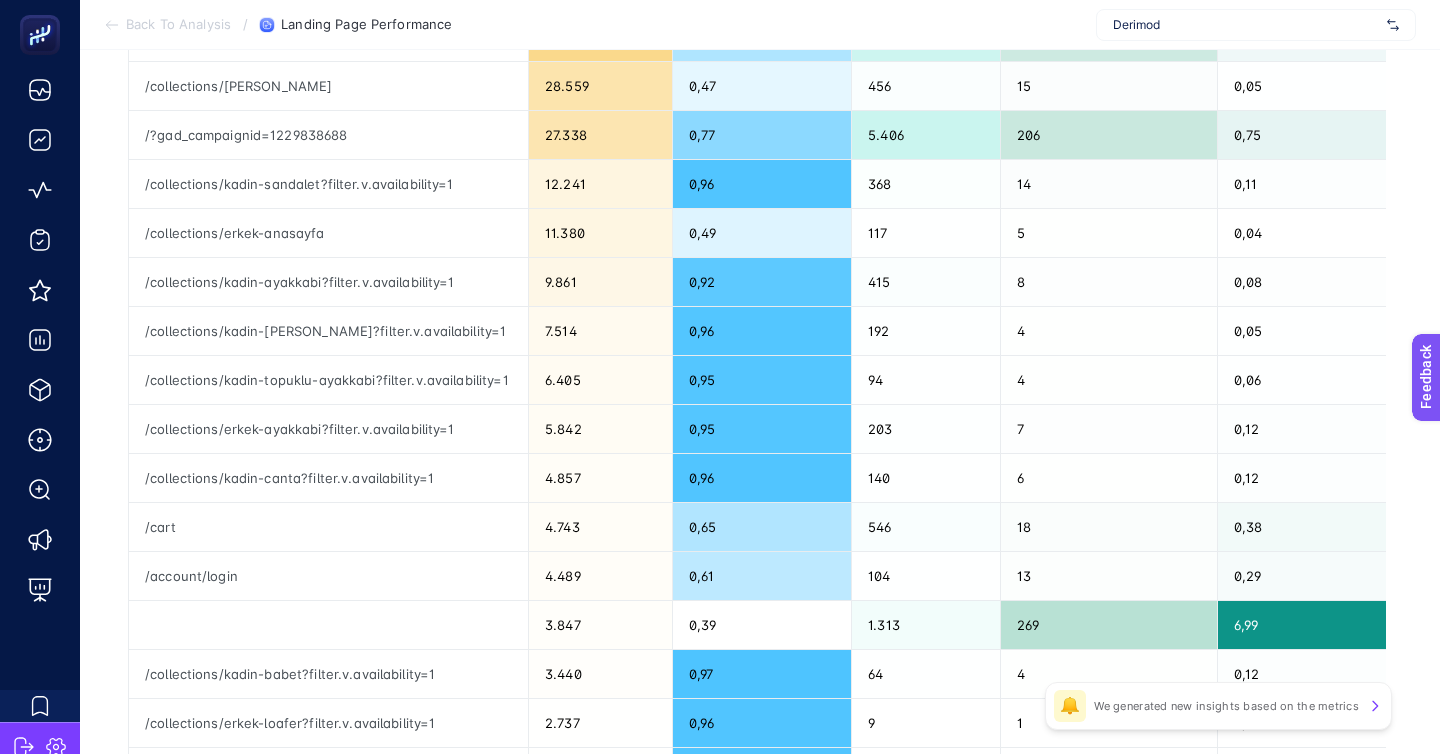 scroll, scrollTop: 411, scrollLeft: 0, axis: vertical 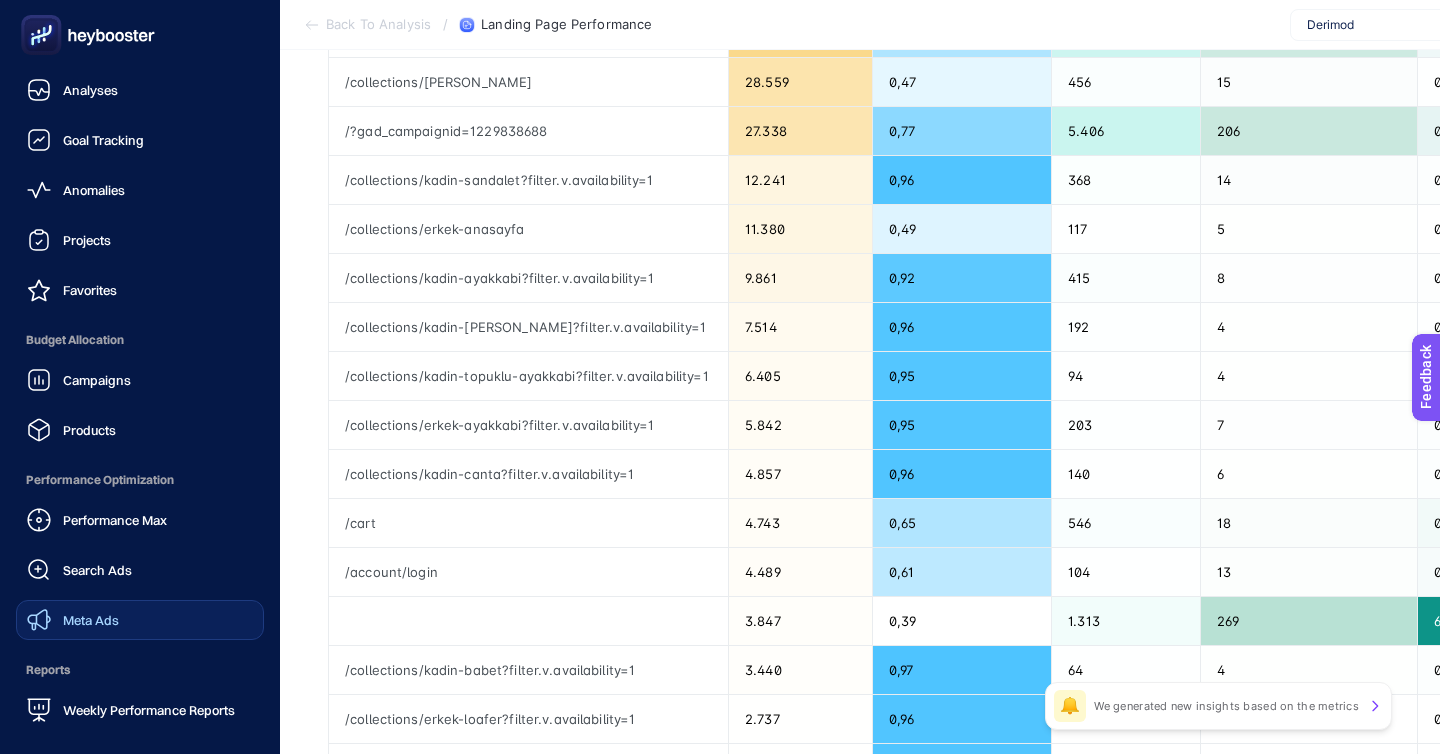 click on "Meta Ads" 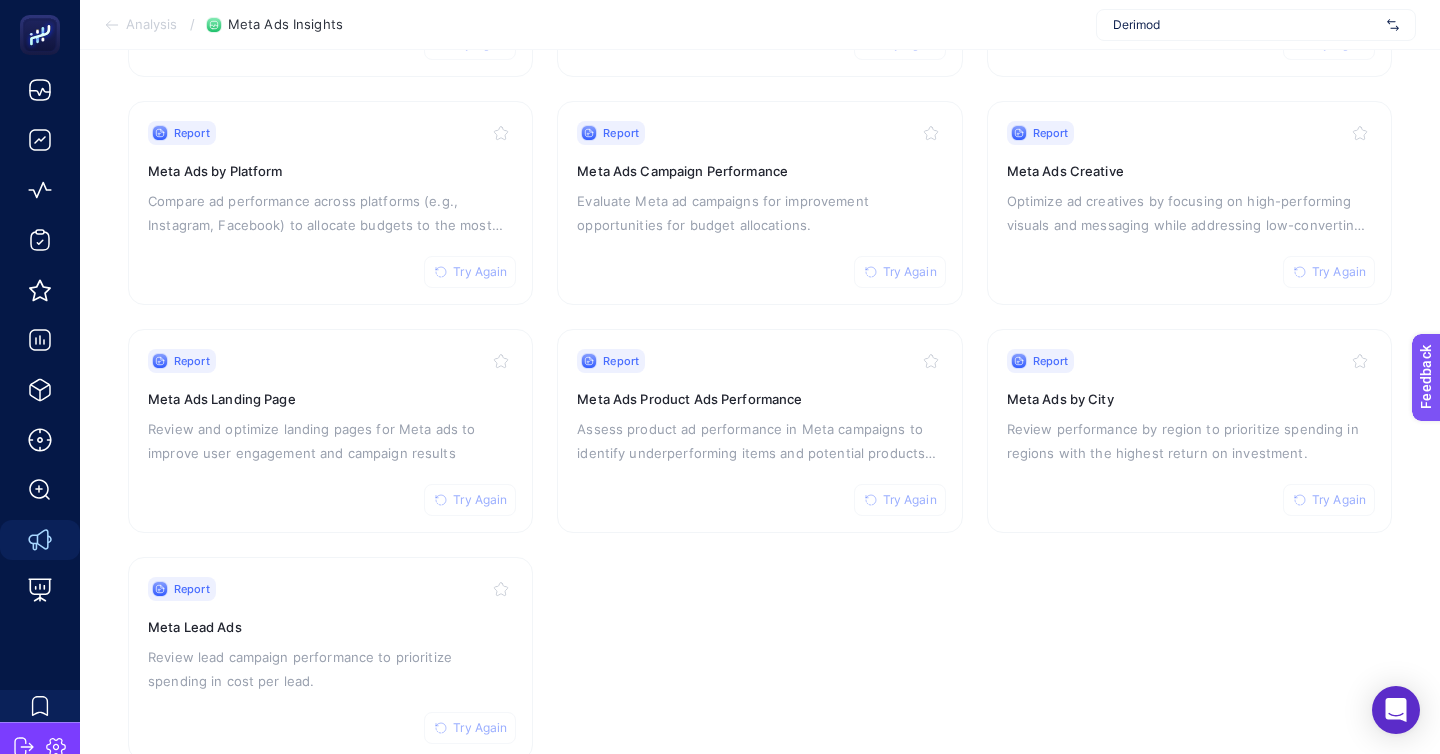 scroll, scrollTop: 396, scrollLeft: 0, axis: vertical 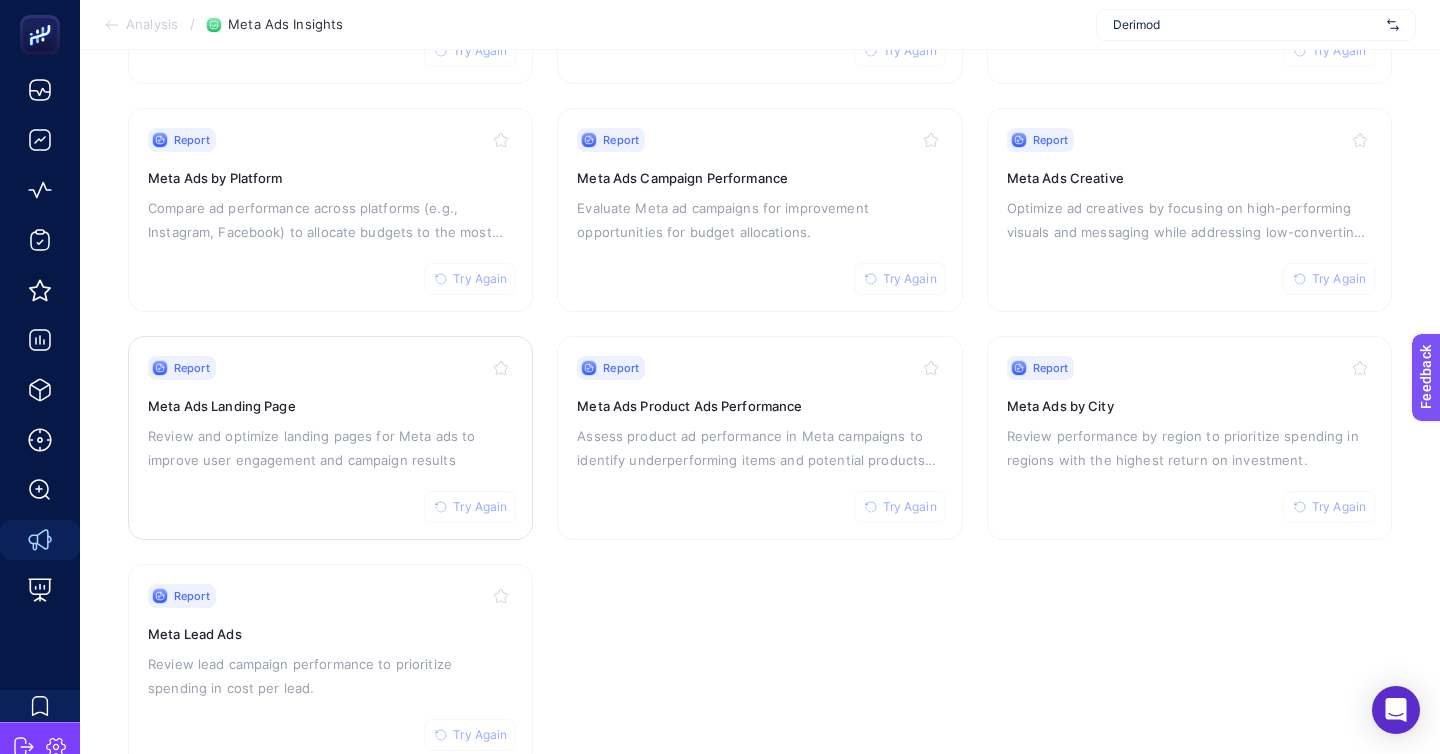 click on "Review and optimize landing pages for Meta ads to improve user engagement and campaign results" at bounding box center [330, 448] 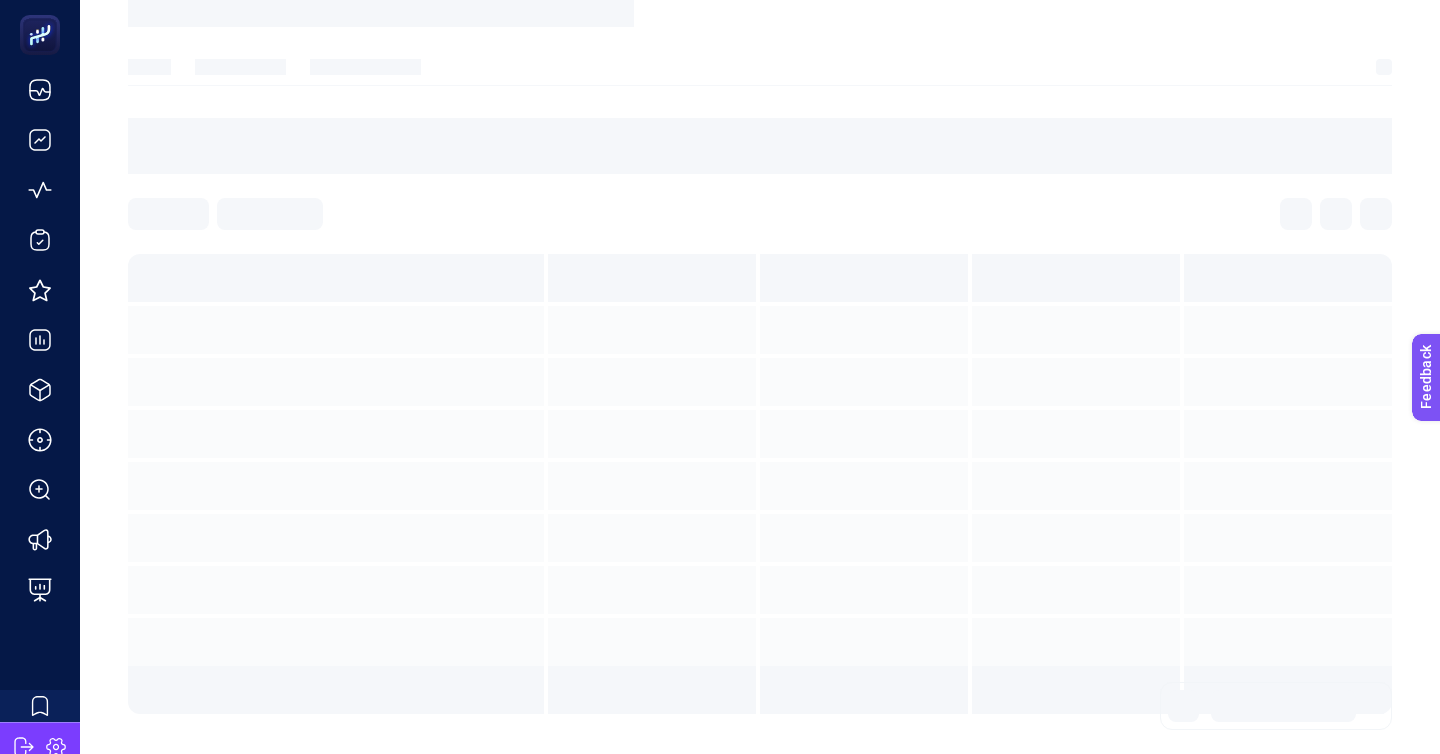 scroll, scrollTop: 0, scrollLeft: 0, axis: both 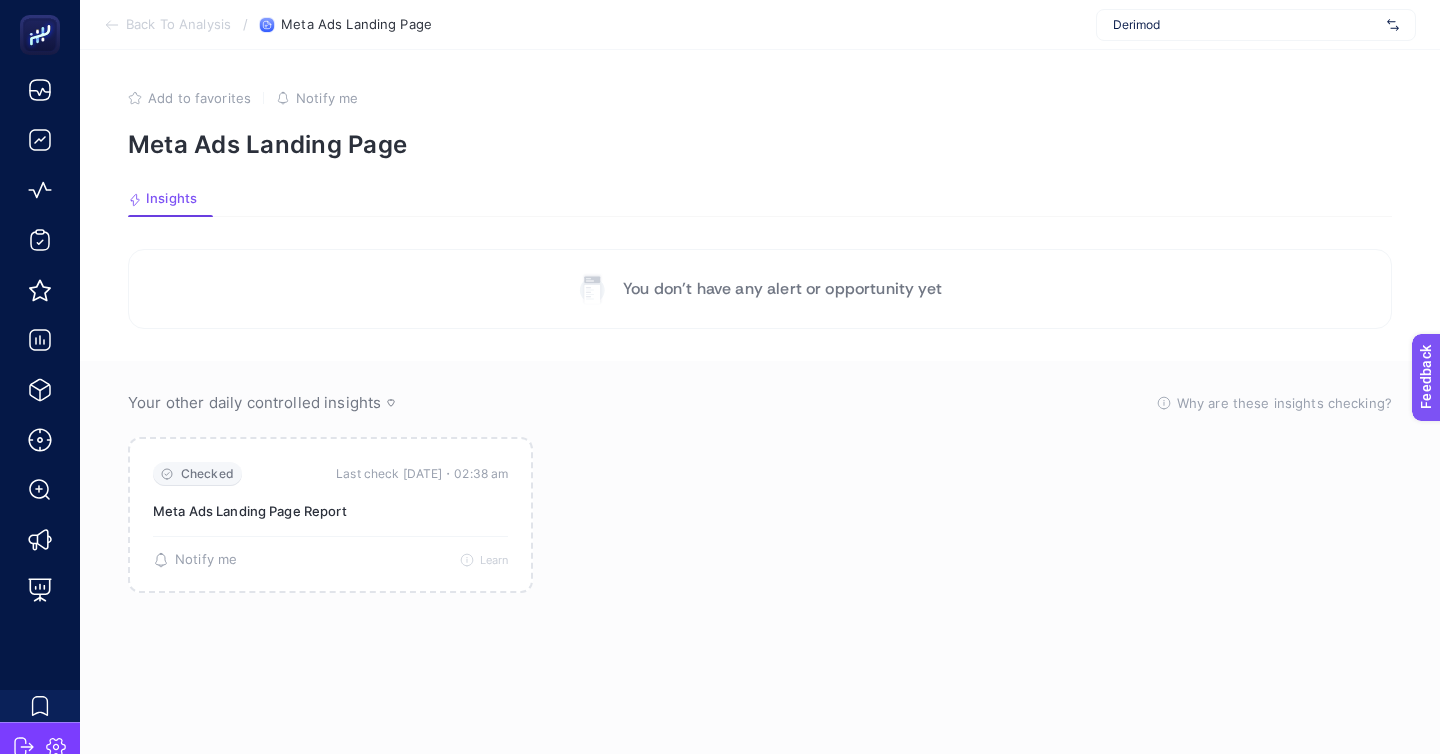 click on "Back To Analysis" at bounding box center [178, 25] 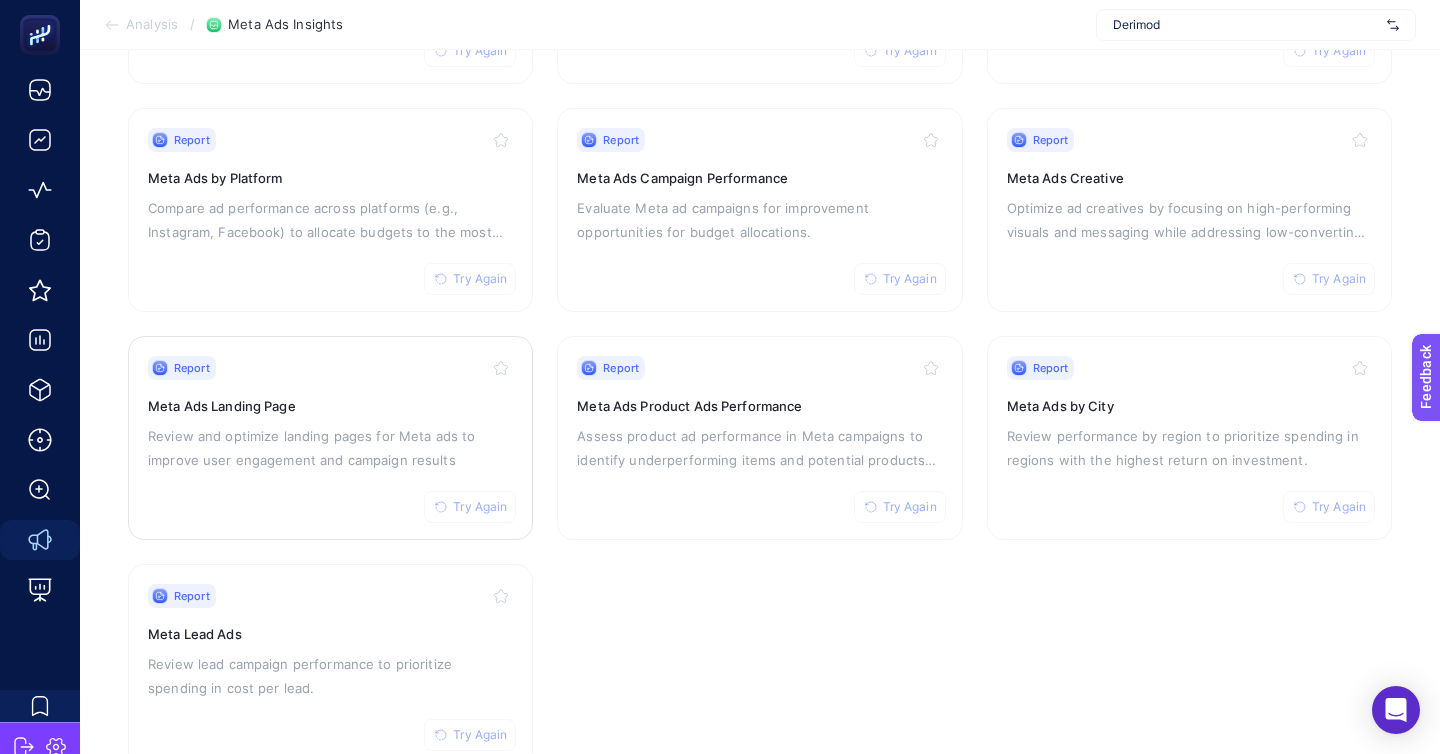 click on "Try Again" at bounding box center (480, 507) 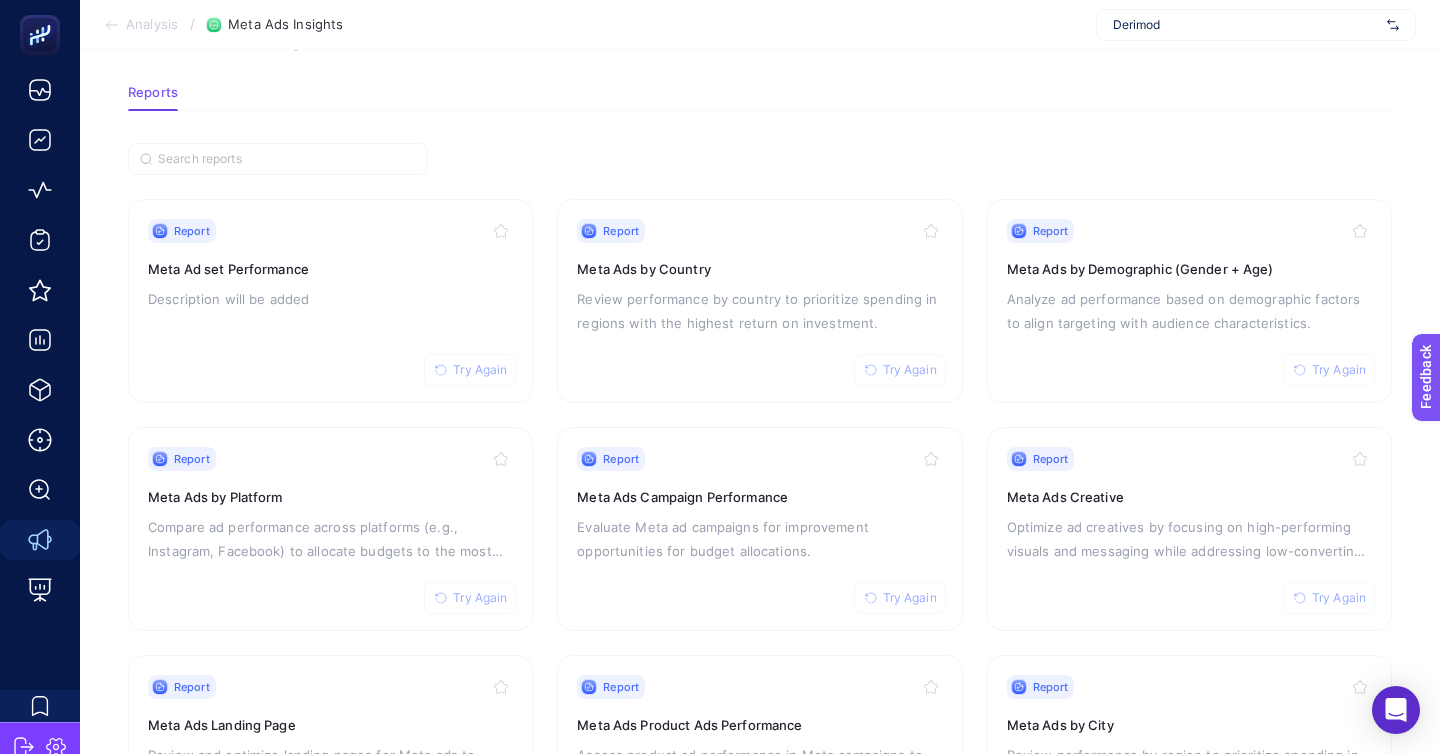 scroll, scrollTop: 0, scrollLeft: 0, axis: both 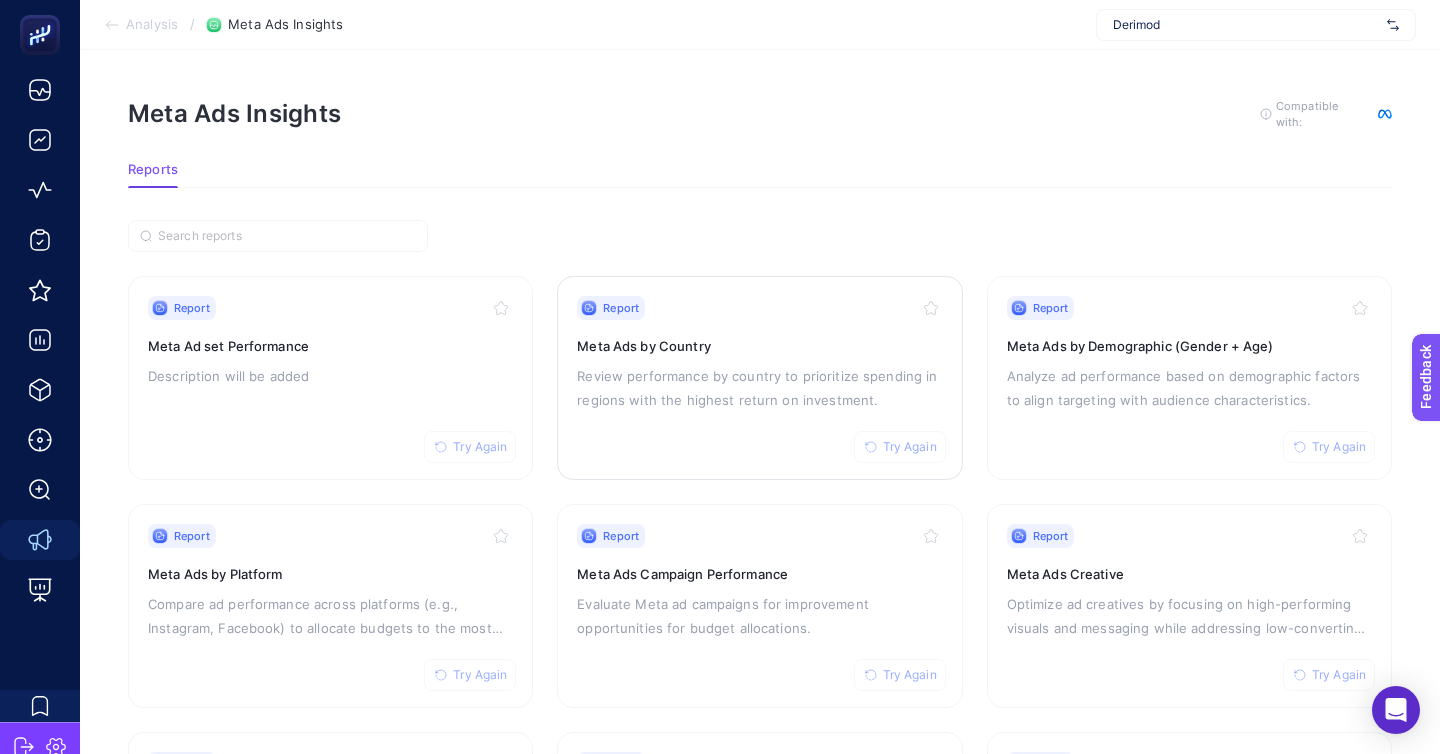 click on "Report Try Again Meta Ads by Country Review performance by country to prioritize spending in regions with the highest return on investment." at bounding box center (759, 378) 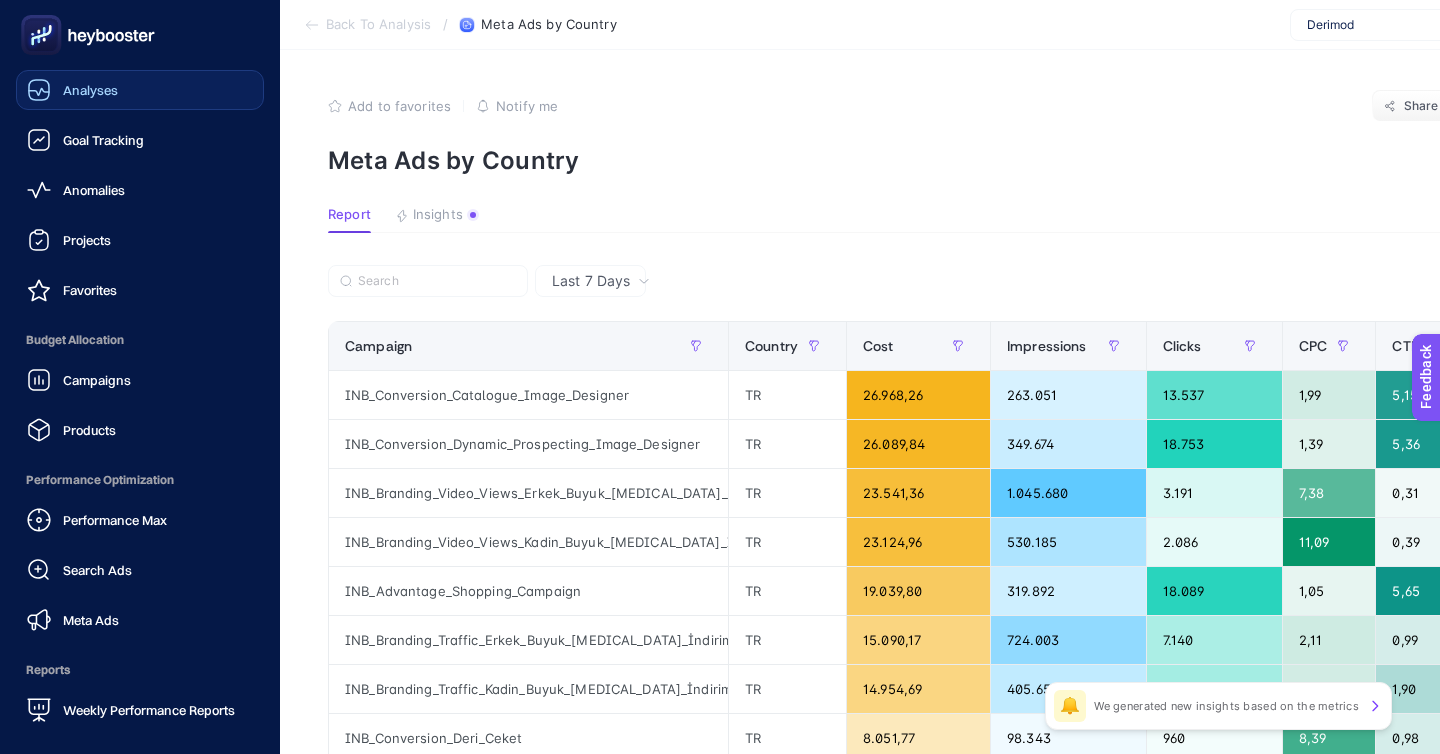 click on "Analyses" at bounding box center [140, 90] 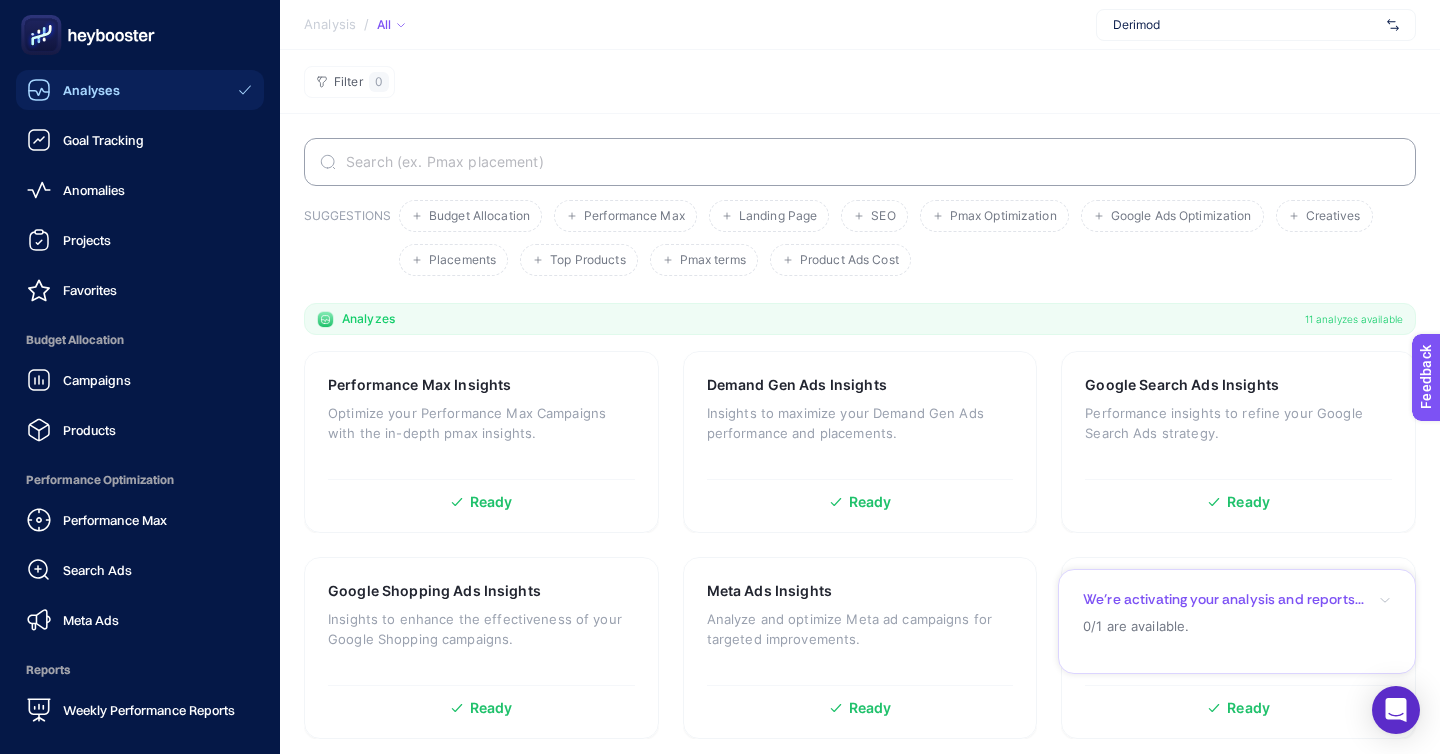 scroll, scrollTop: 89, scrollLeft: 0, axis: vertical 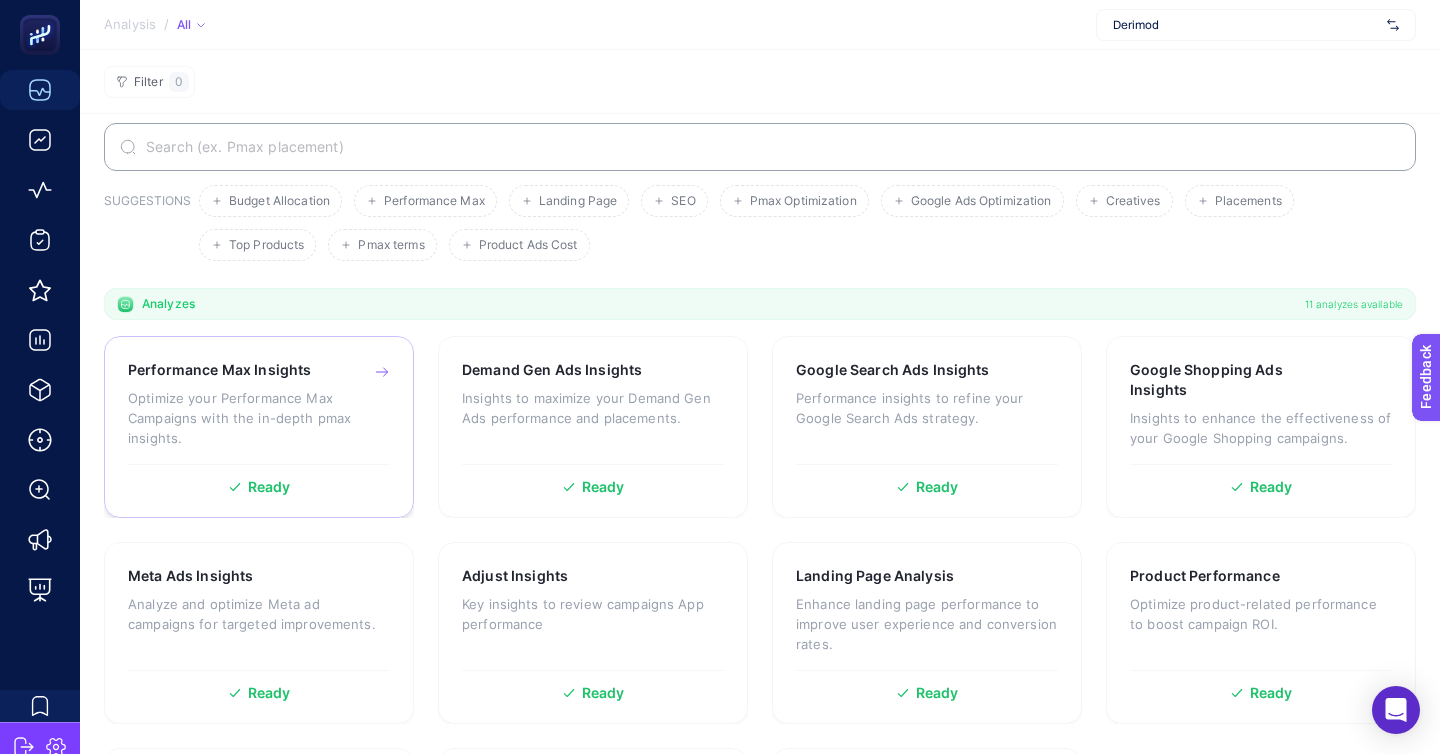 click on "Ready" at bounding box center (259, 479) 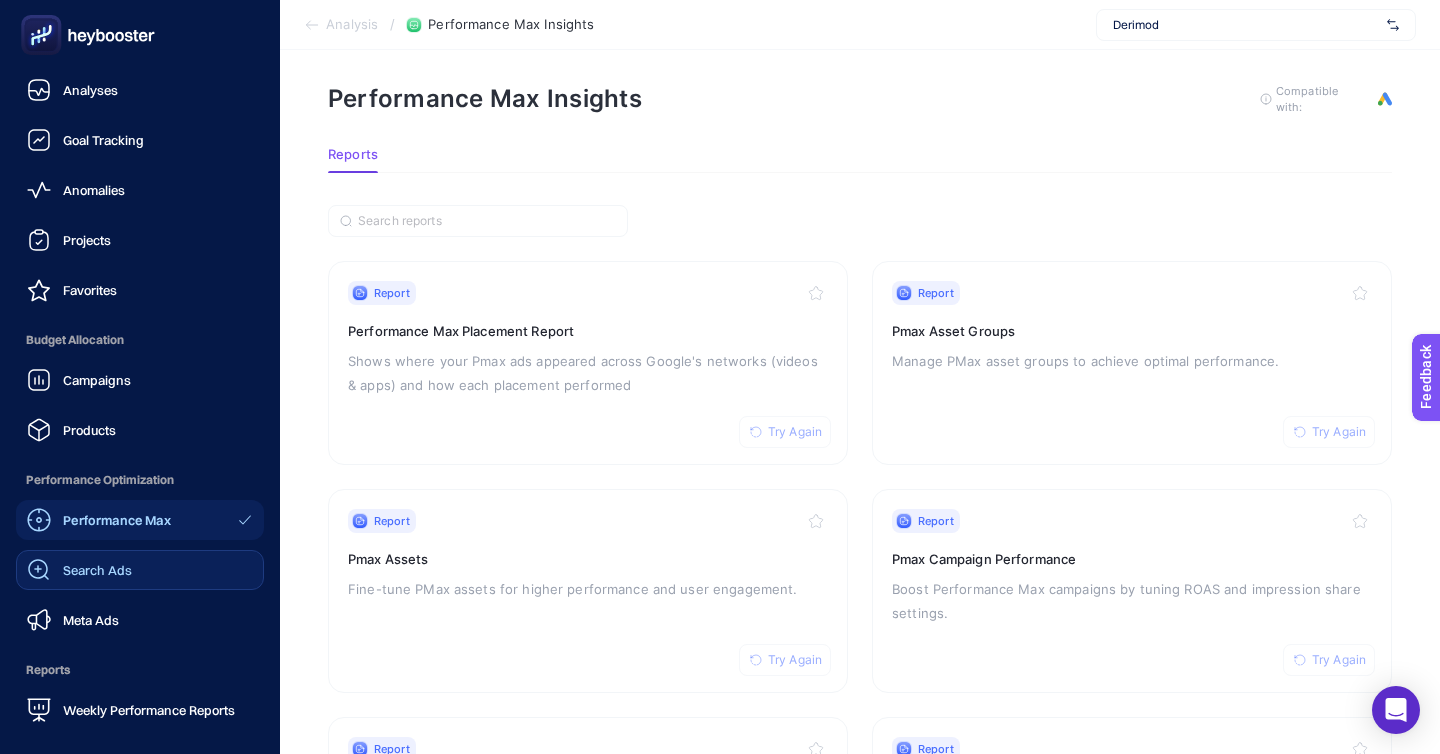 click on "Search Ads" at bounding box center (97, 570) 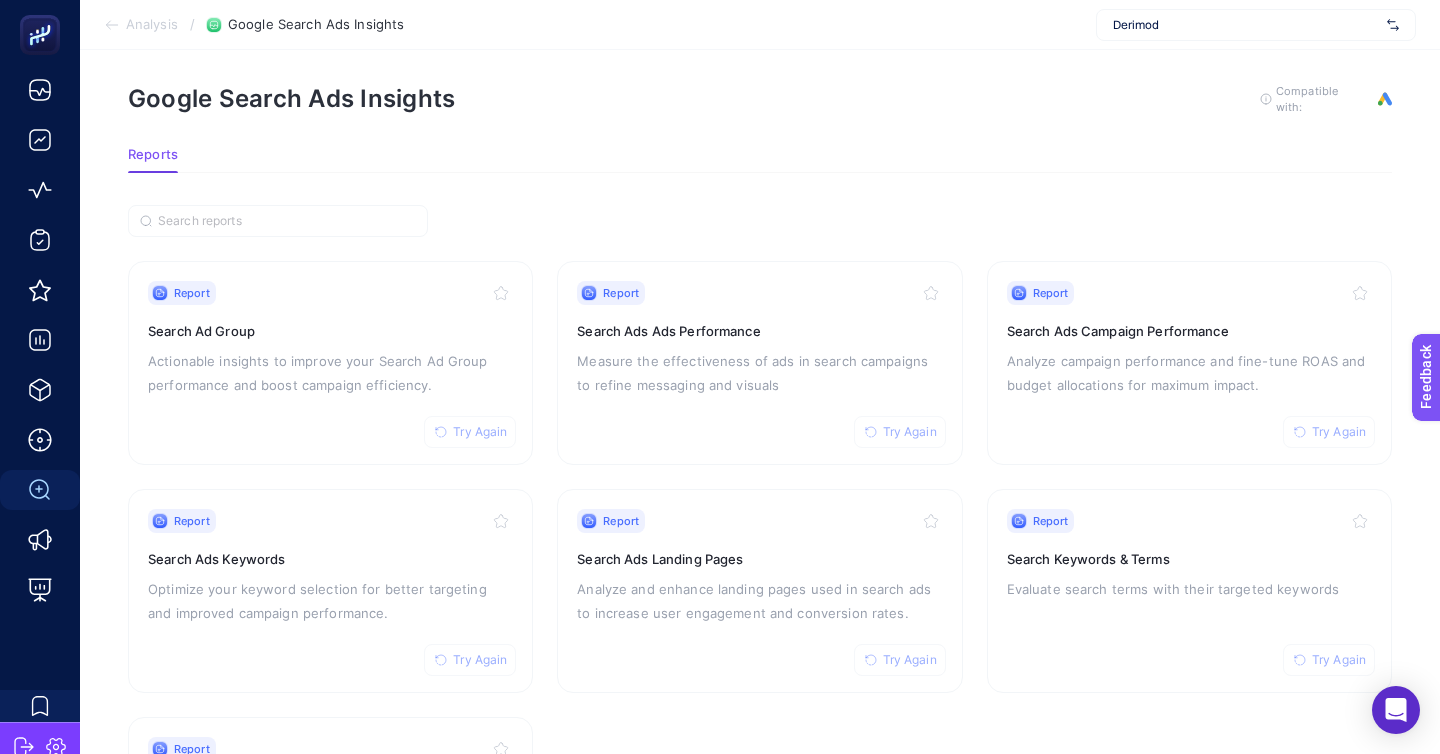 scroll, scrollTop: 172, scrollLeft: 0, axis: vertical 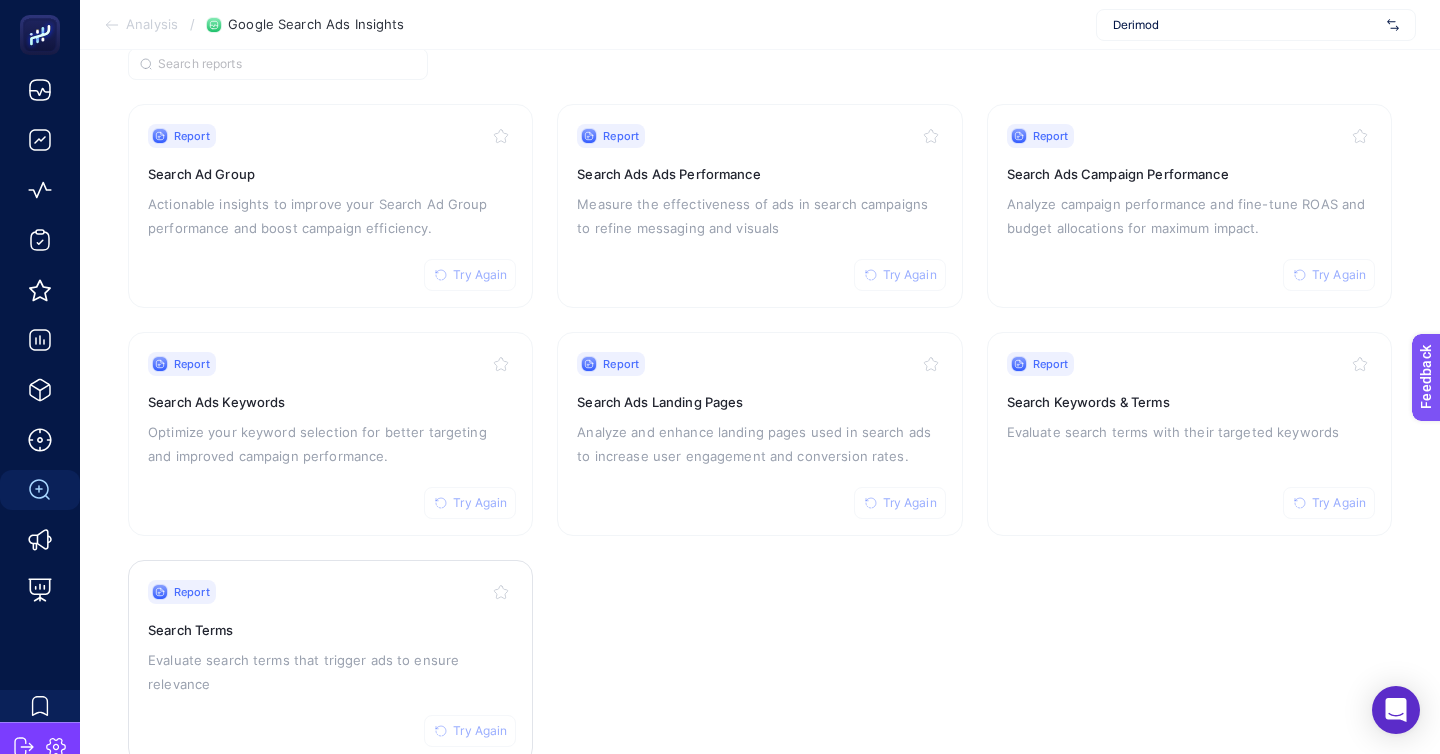 click on "Report Try Again Search Terms Evaluate search terms that trigger ads to ensure relevance" at bounding box center (330, 662) 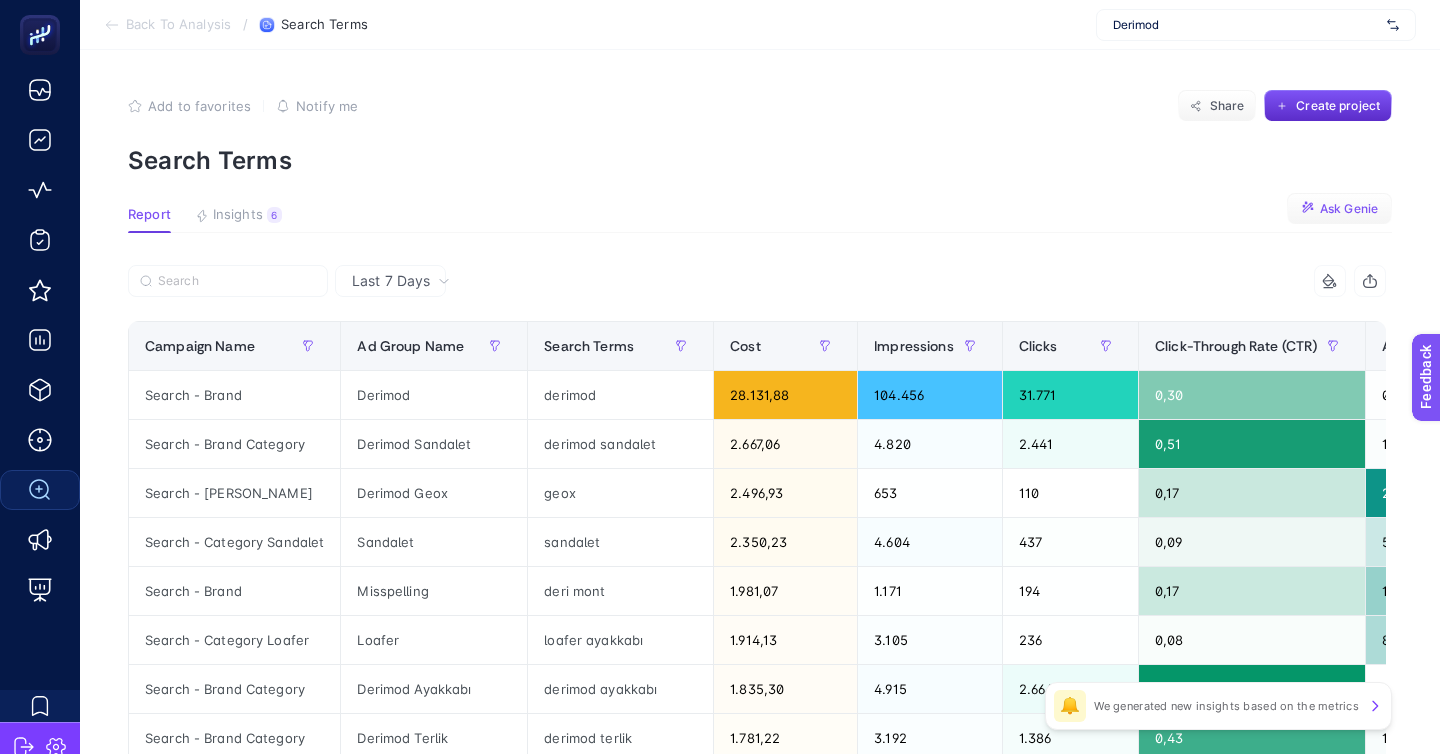 click on "Ask Genie" 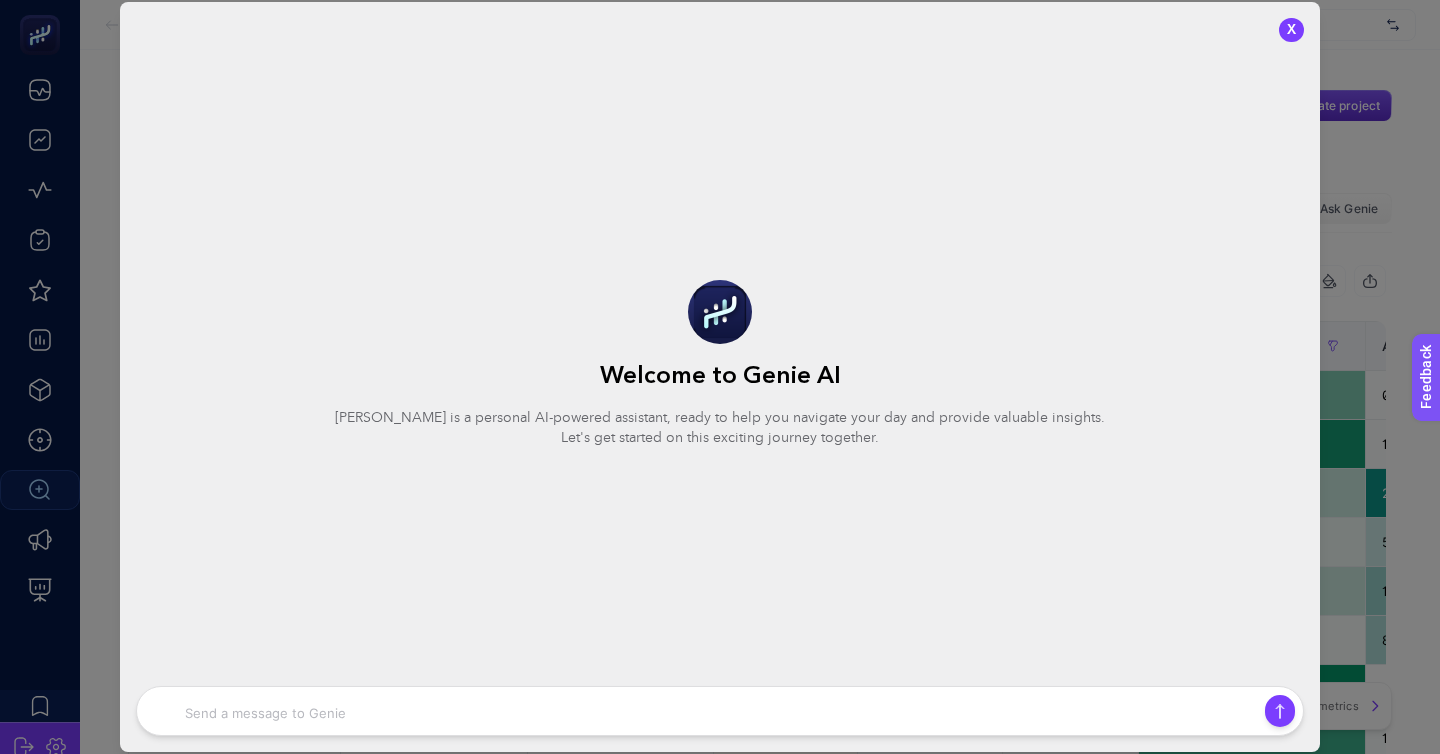 click at bounding box center (720, 711) 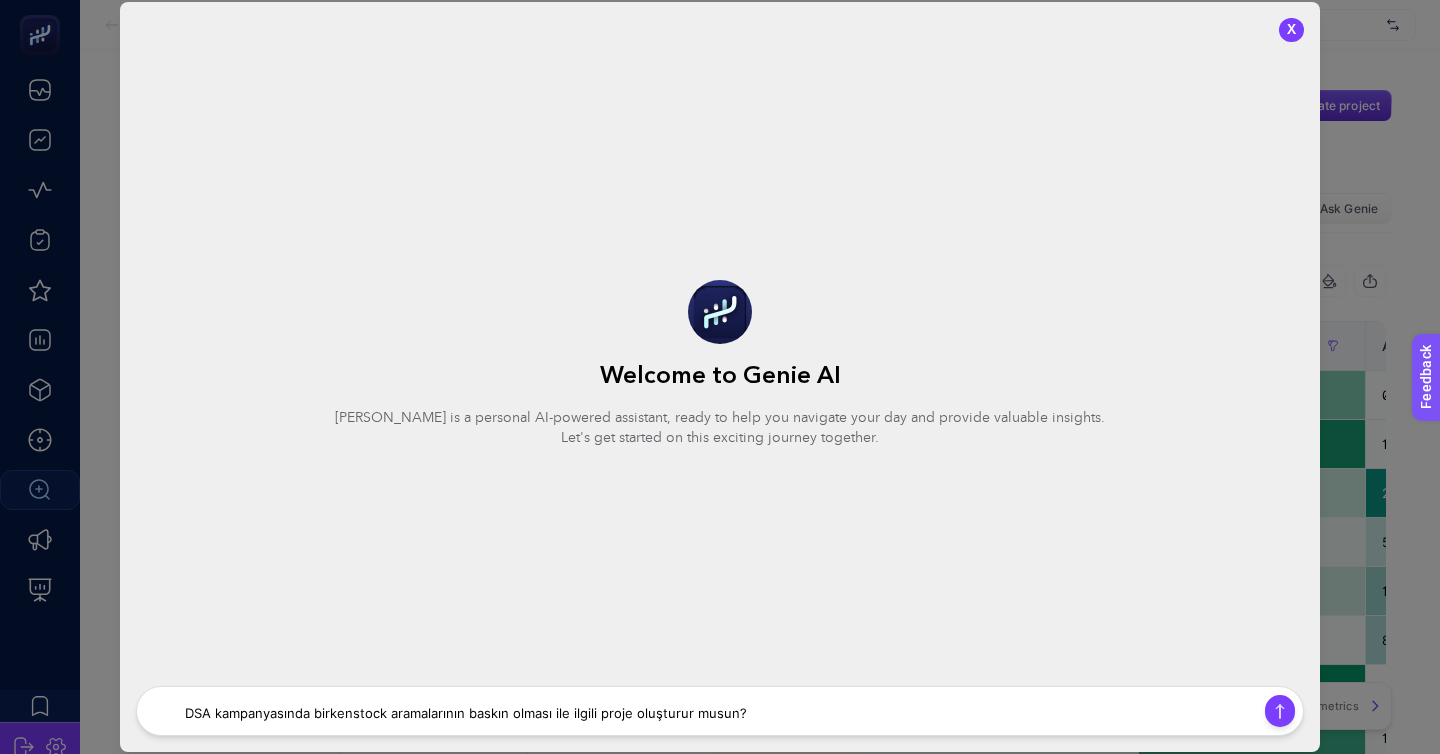 type on "DSA kampanyasında birkenstock aramalarının baskın olması ile ilgili proje oluşturur musun?" 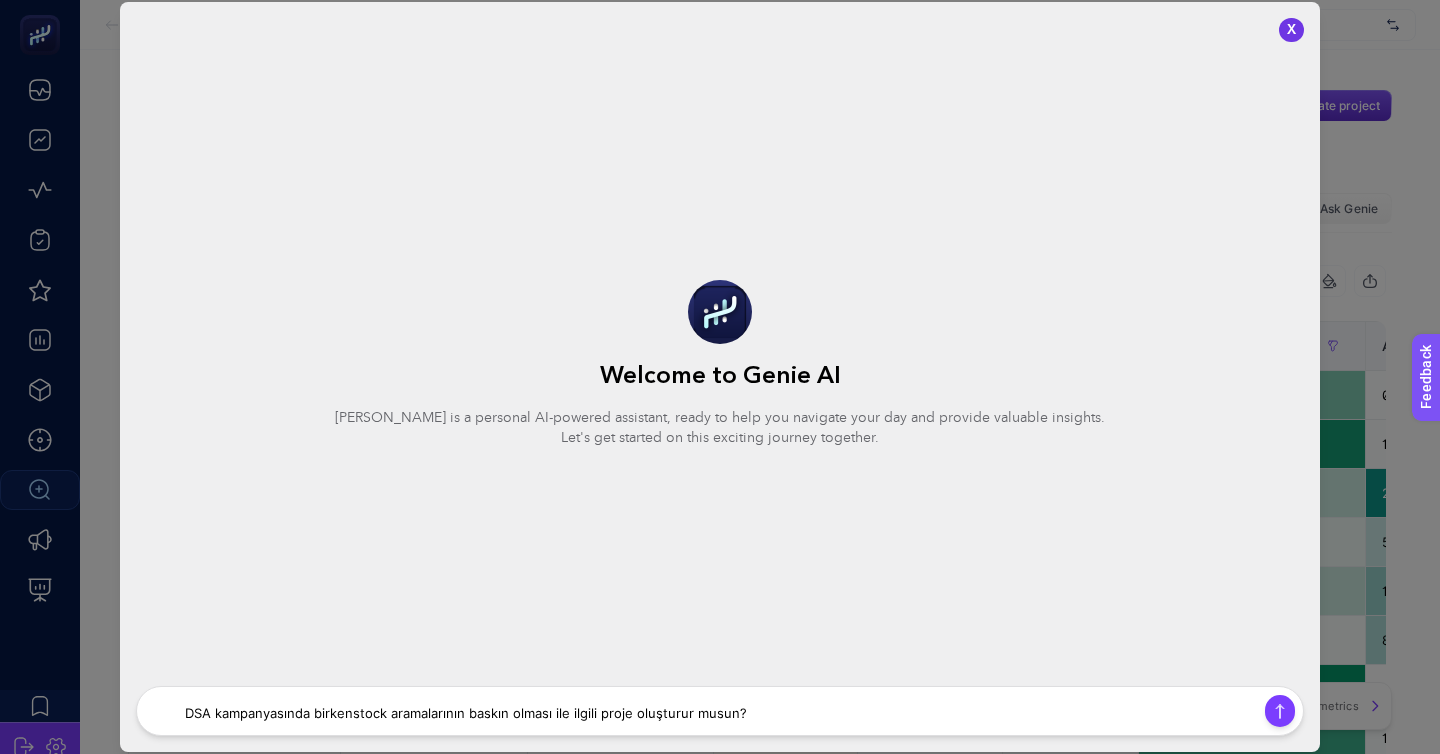 click on "X" at bounding box center (1291, 30) 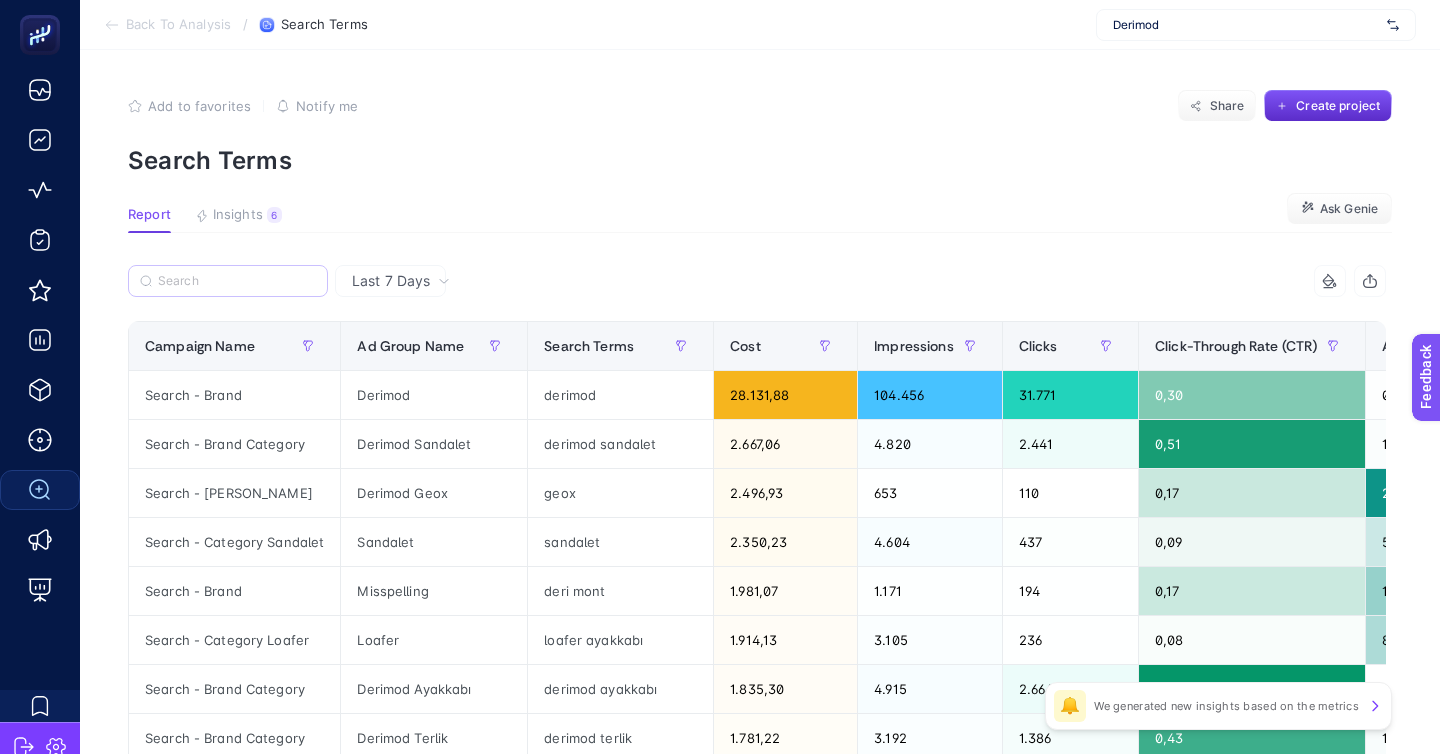 click at bounding box center (228, 281) 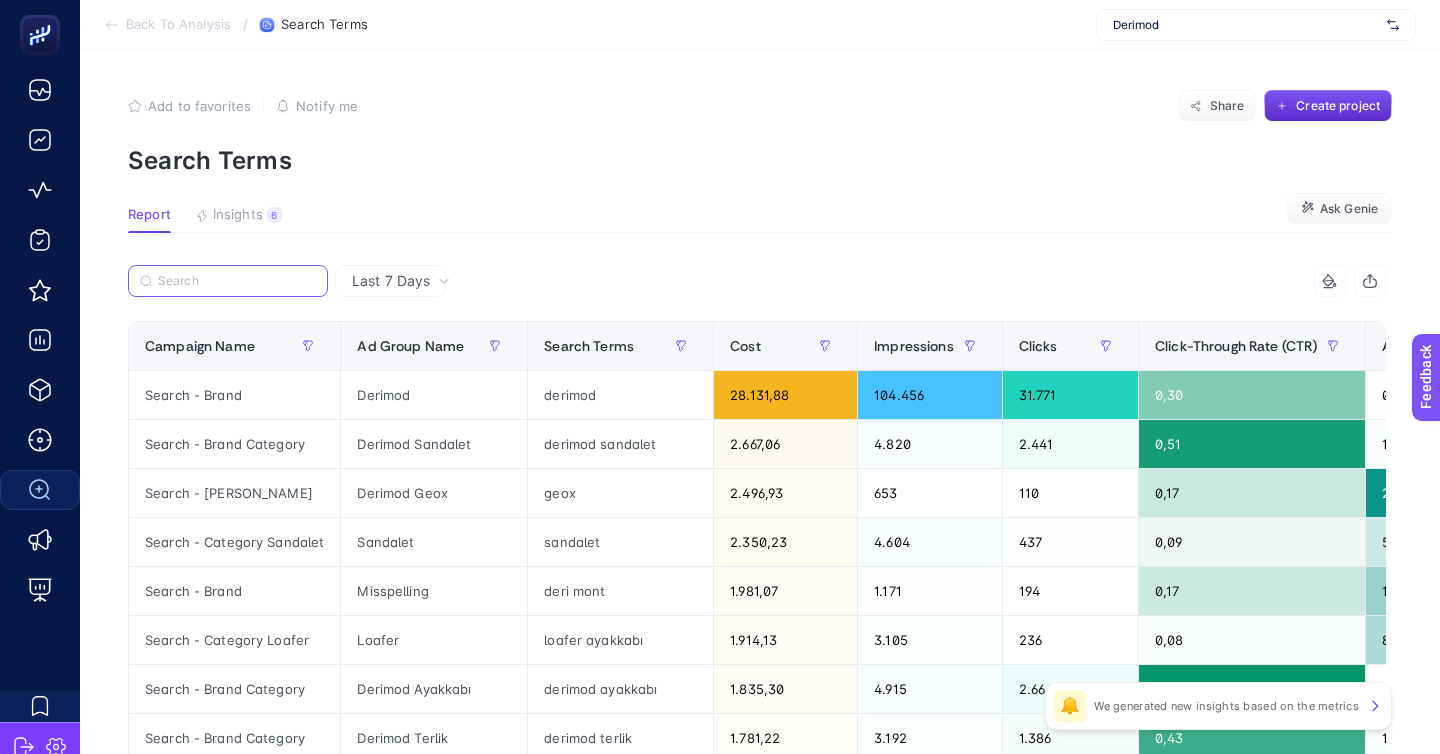 click at bounding box center (237, 281) 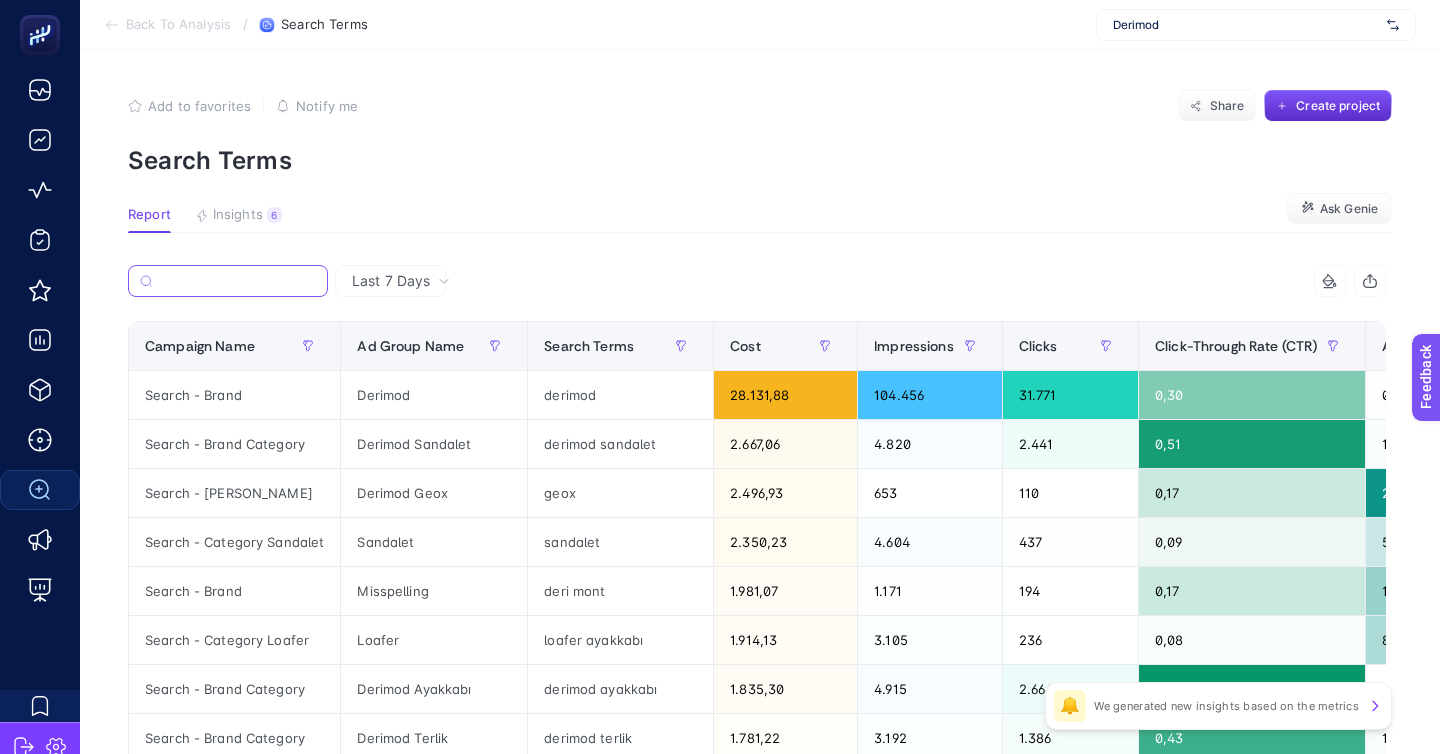 type on "v" 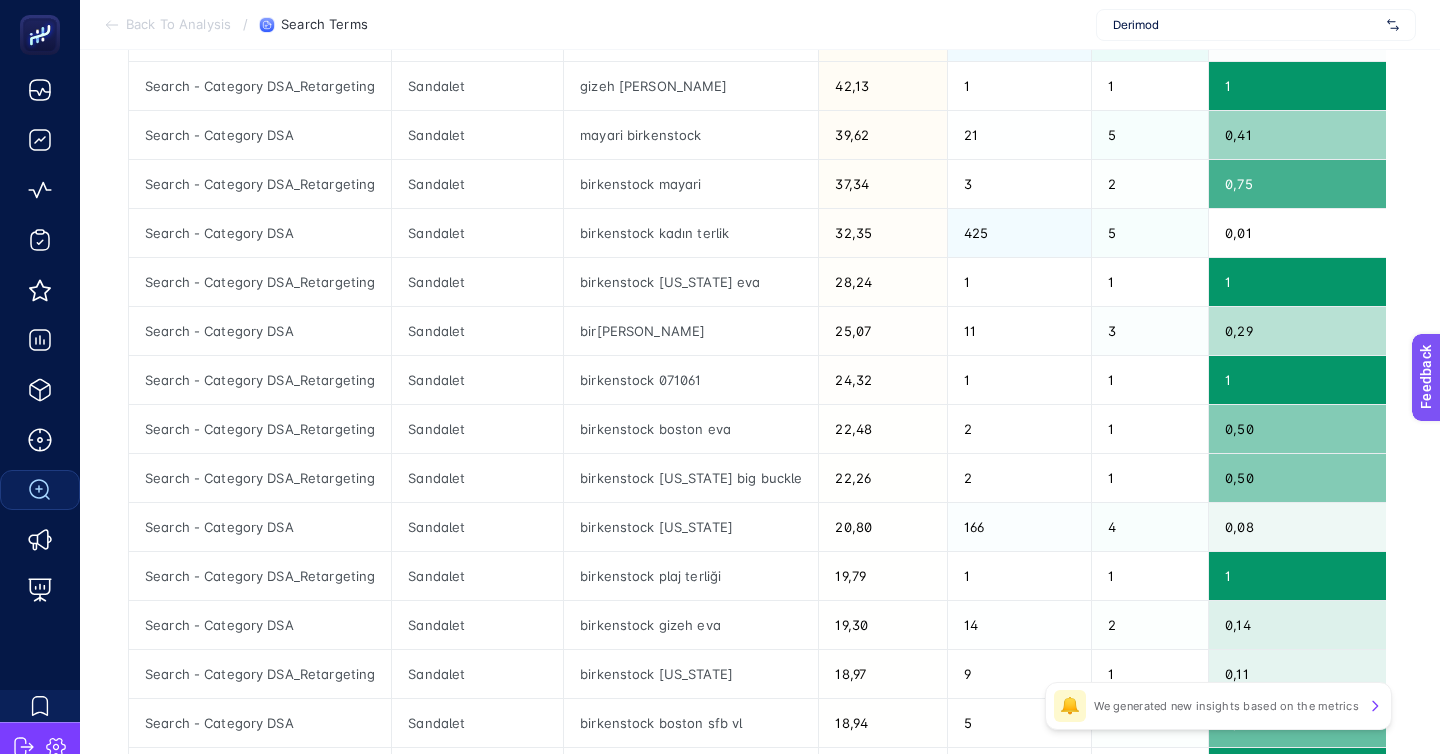scroll, scrollTop: 525, scrollLeft: 0, axis: vertical 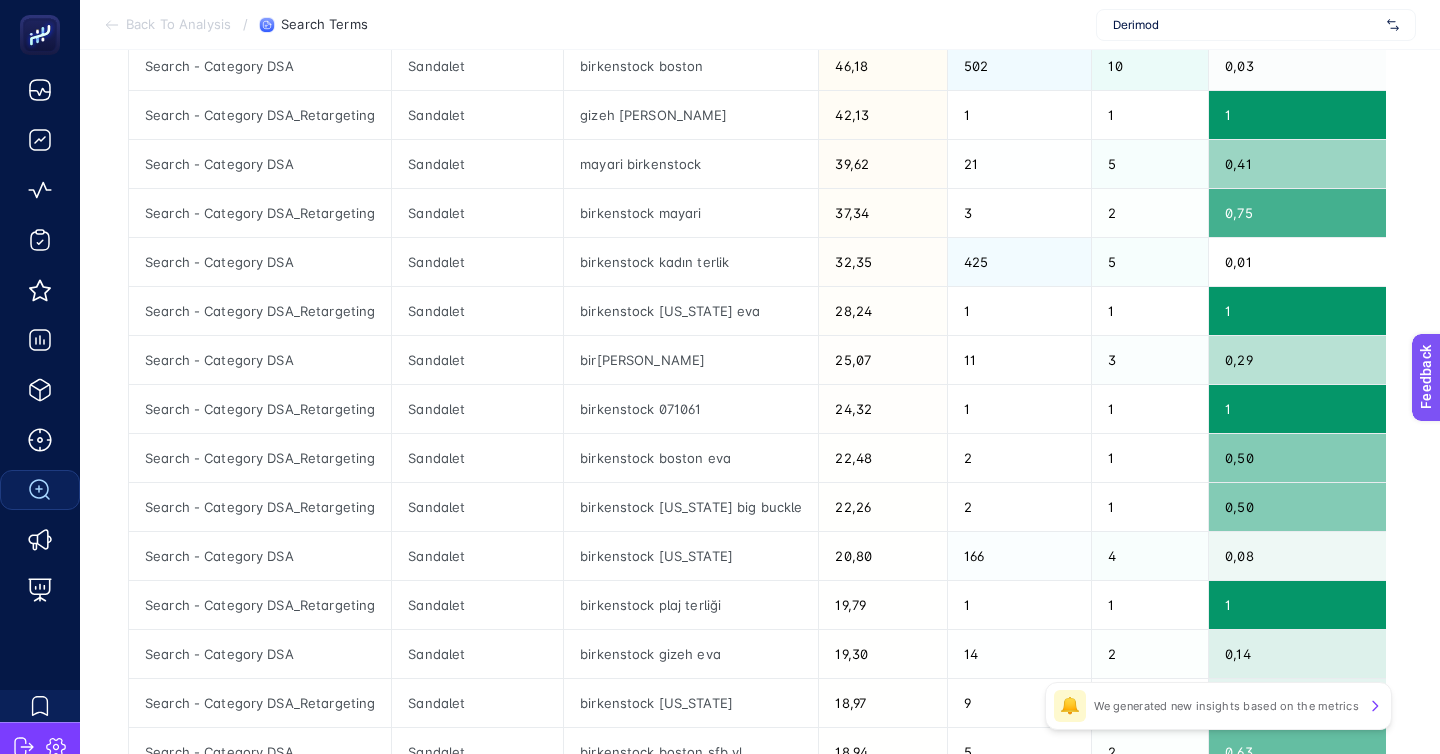 type on "birken" 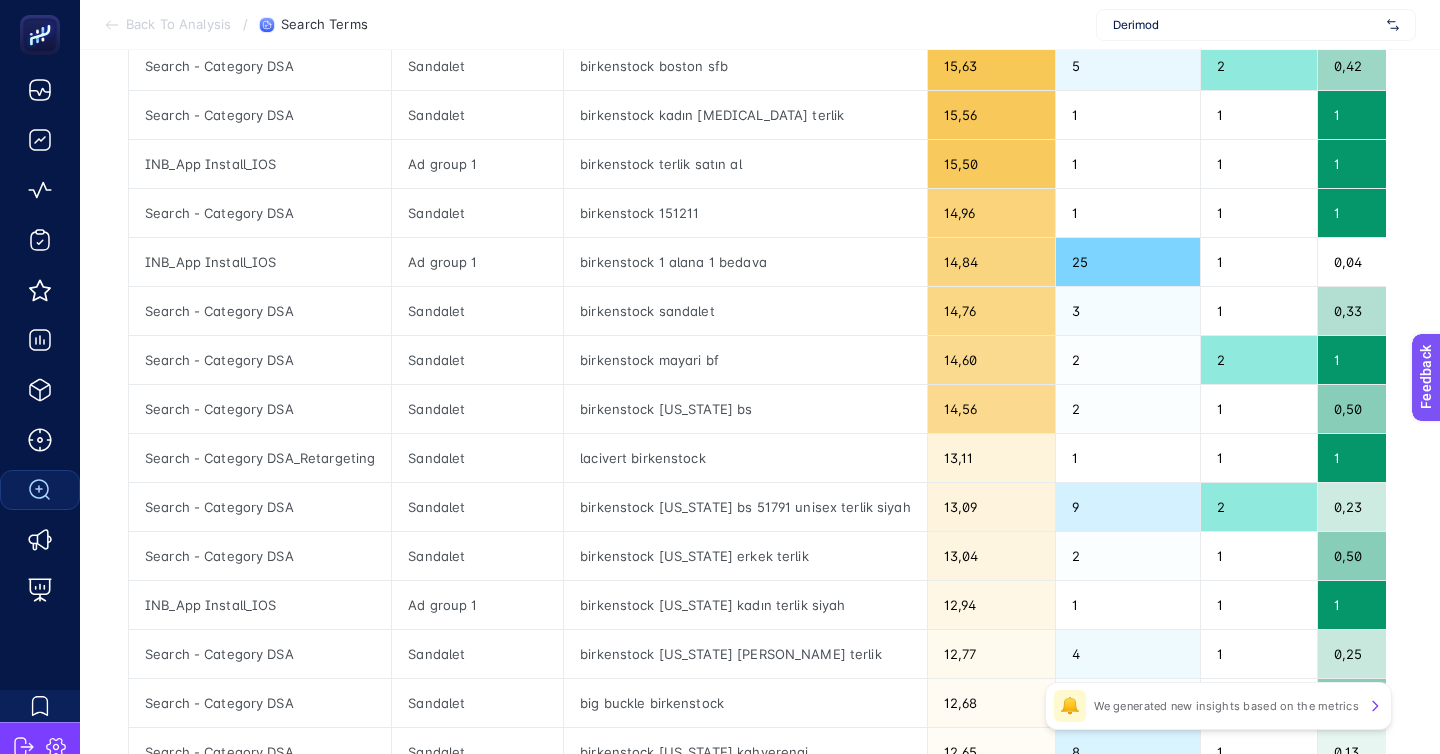 click on "3" 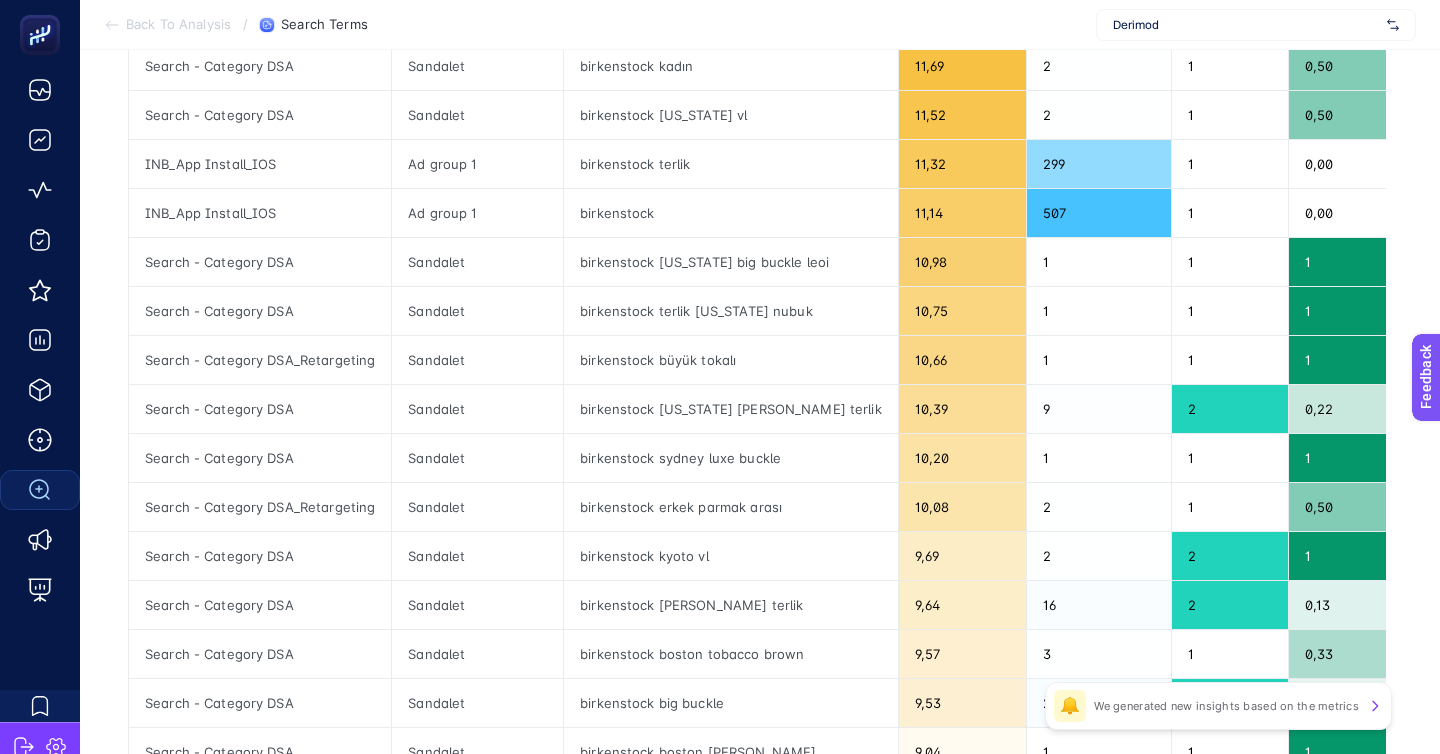 click on "4" 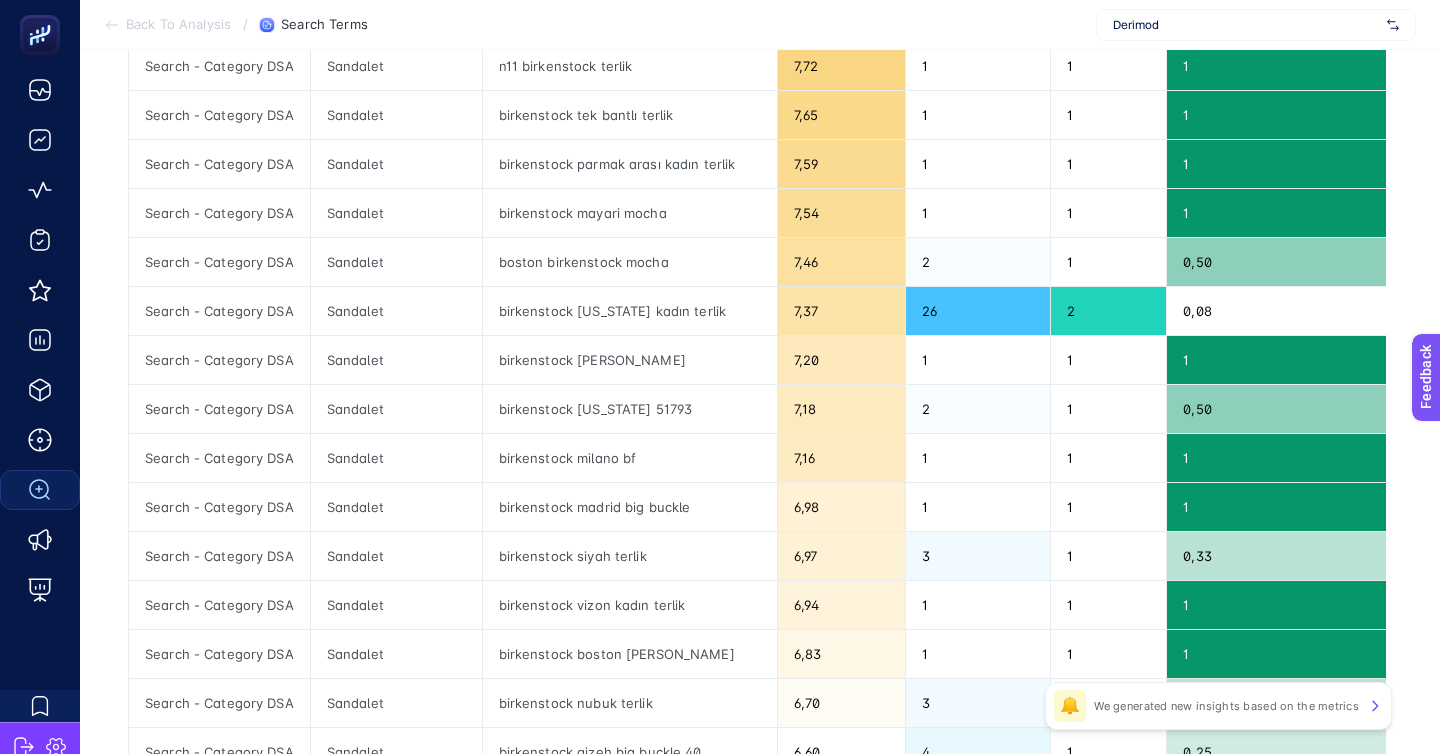 click on "6" 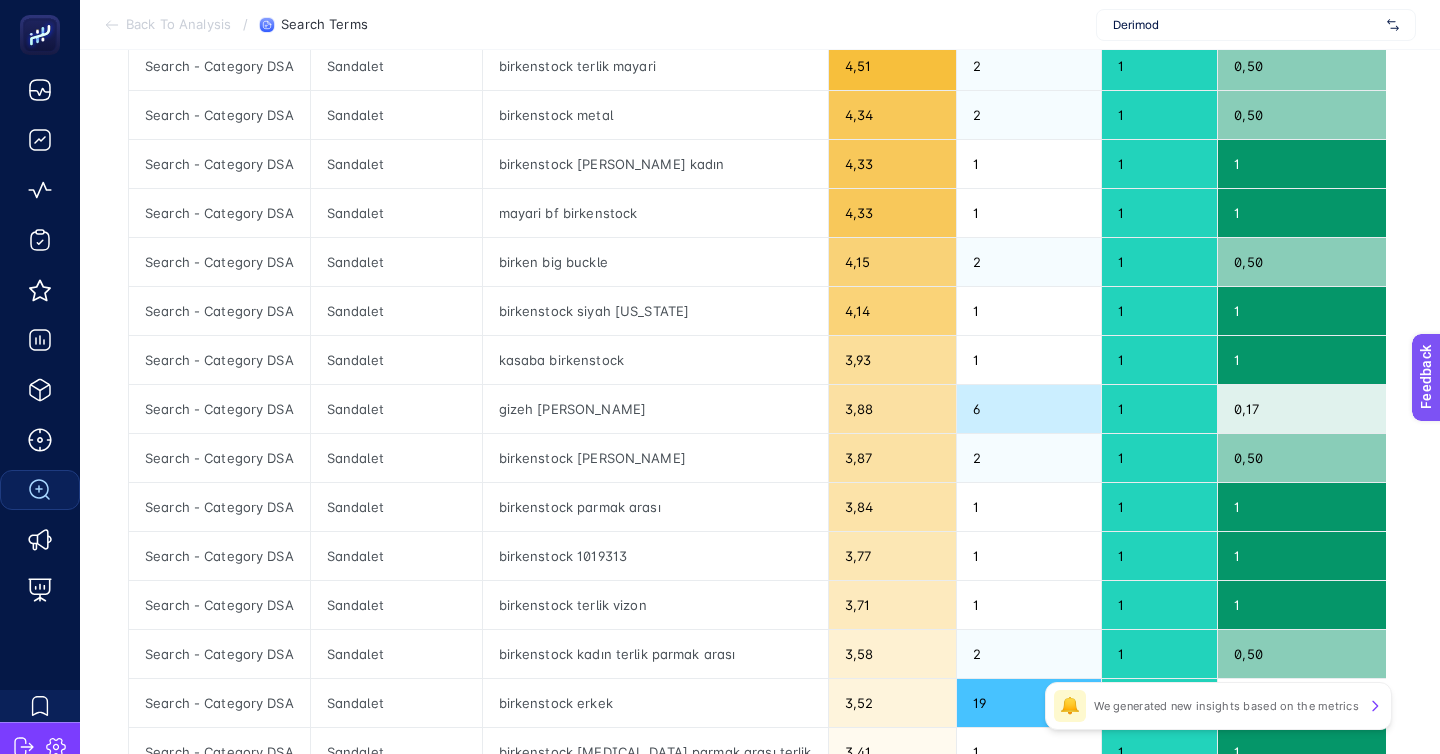 click on "2 3 4 5 6 20" 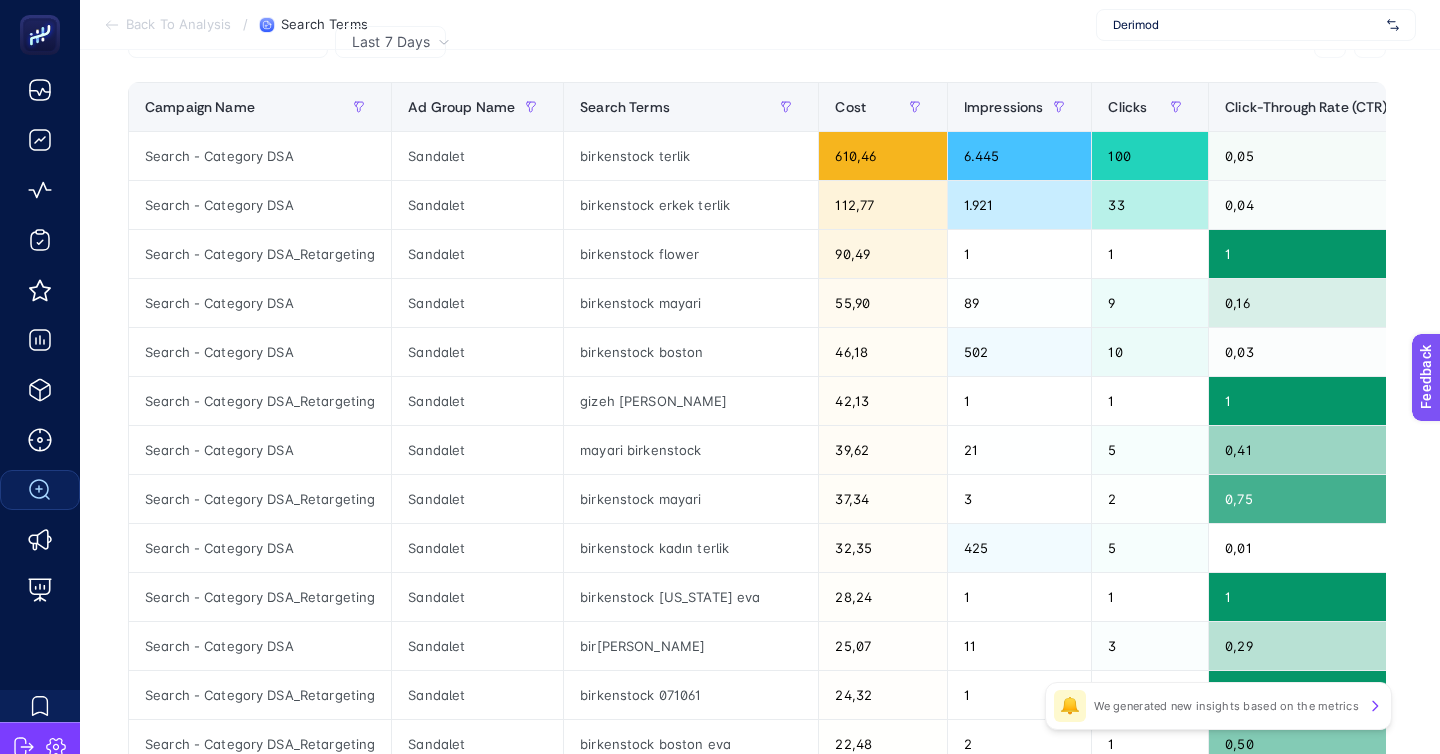 scroll, scrollTop: 240, scrollLeft: 0, axis: vertical 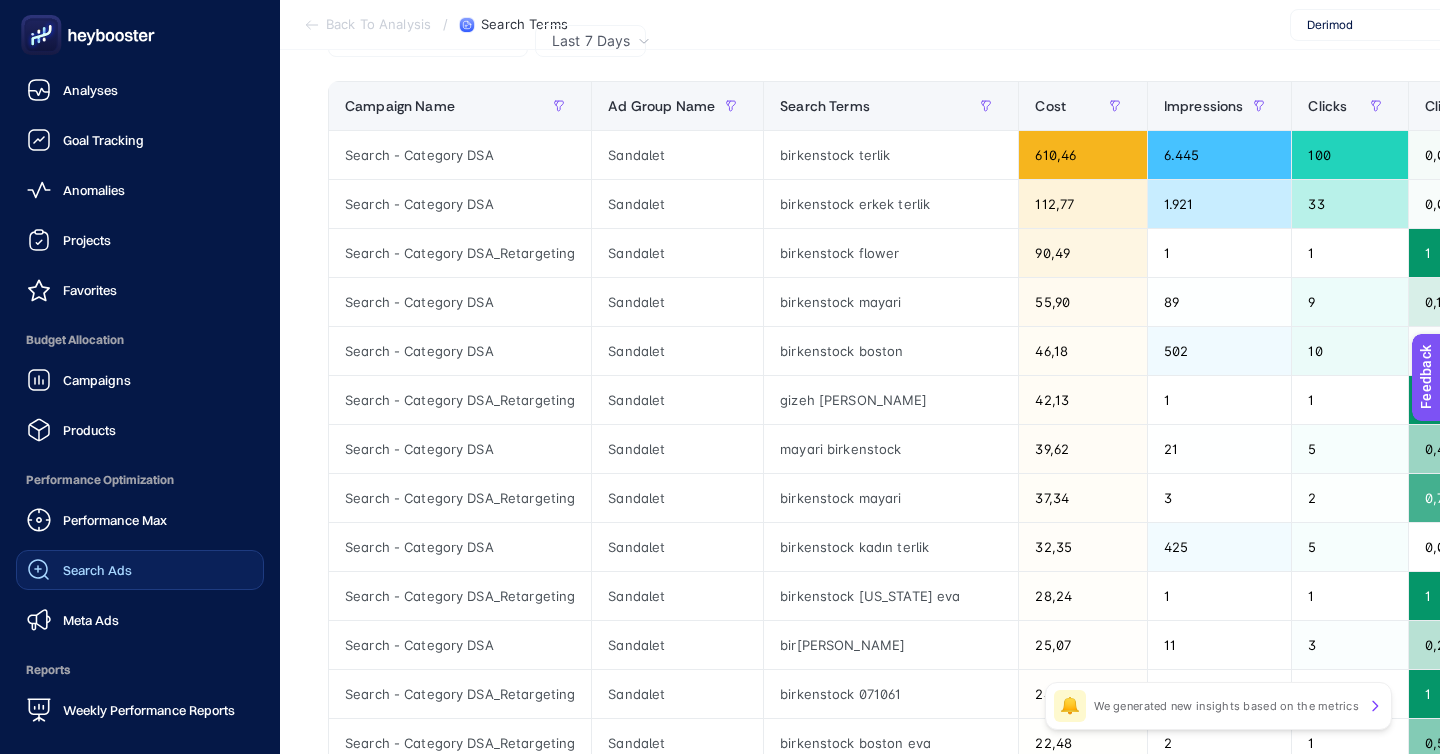 click on "Search Ads" 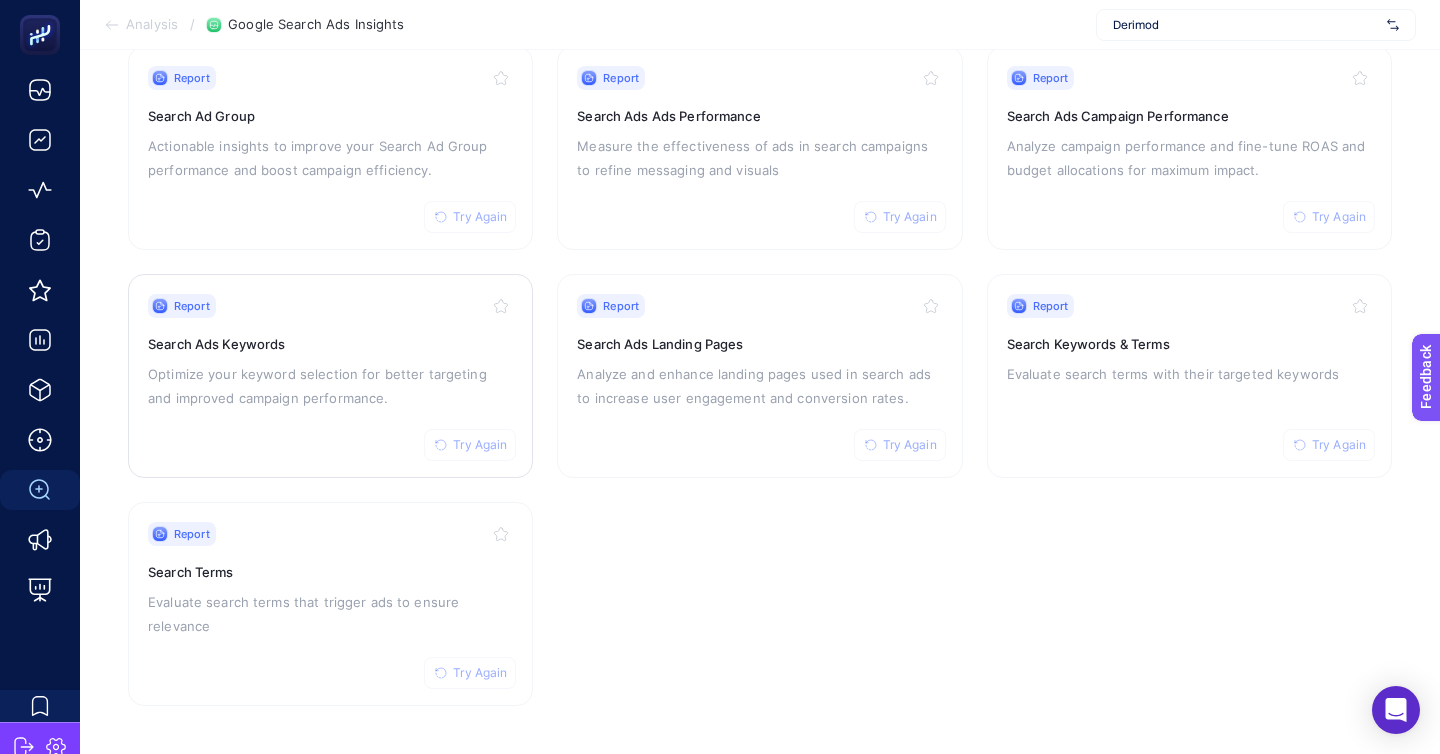 scroll, scrollTop: 172, scrollLeft: 0, axis: vertical 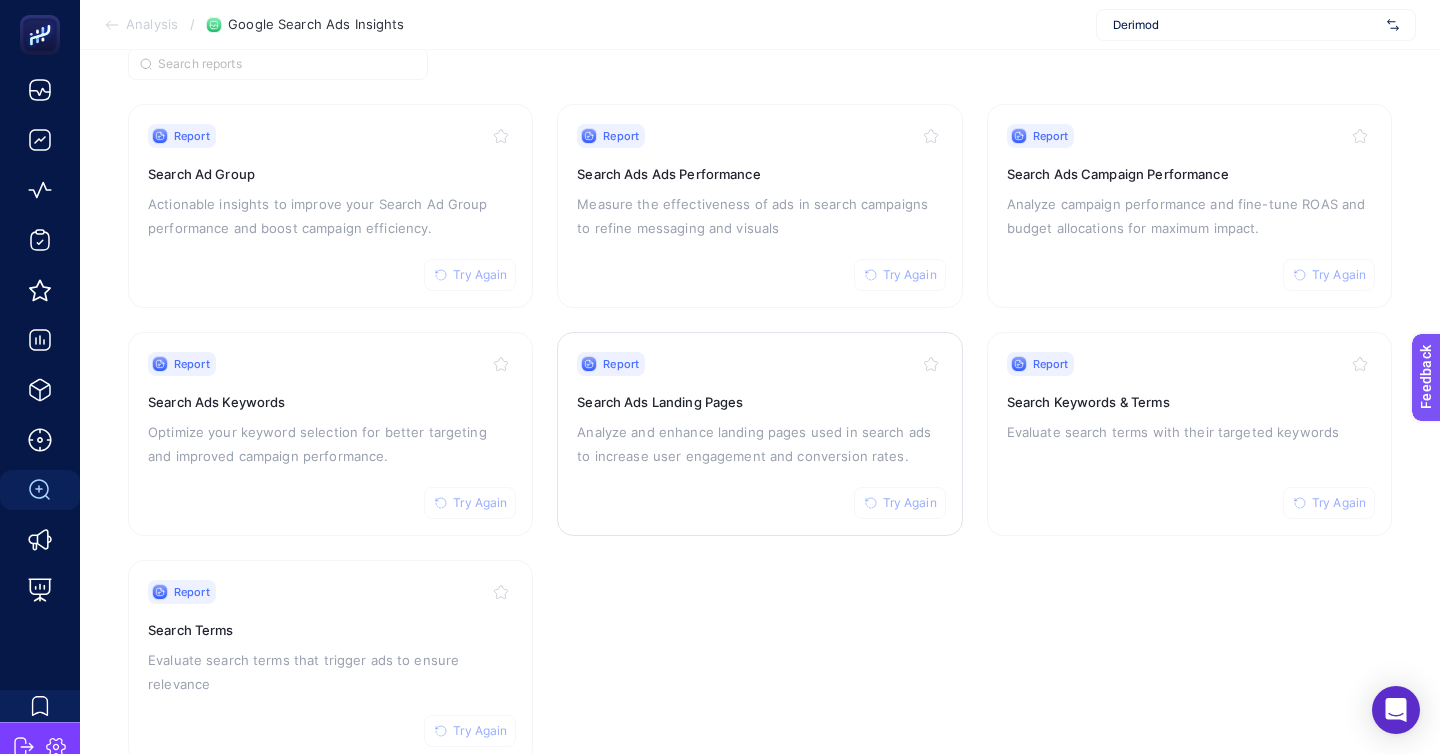 click on "Search Ads Landing Pages" at bounding box center (759, 402) 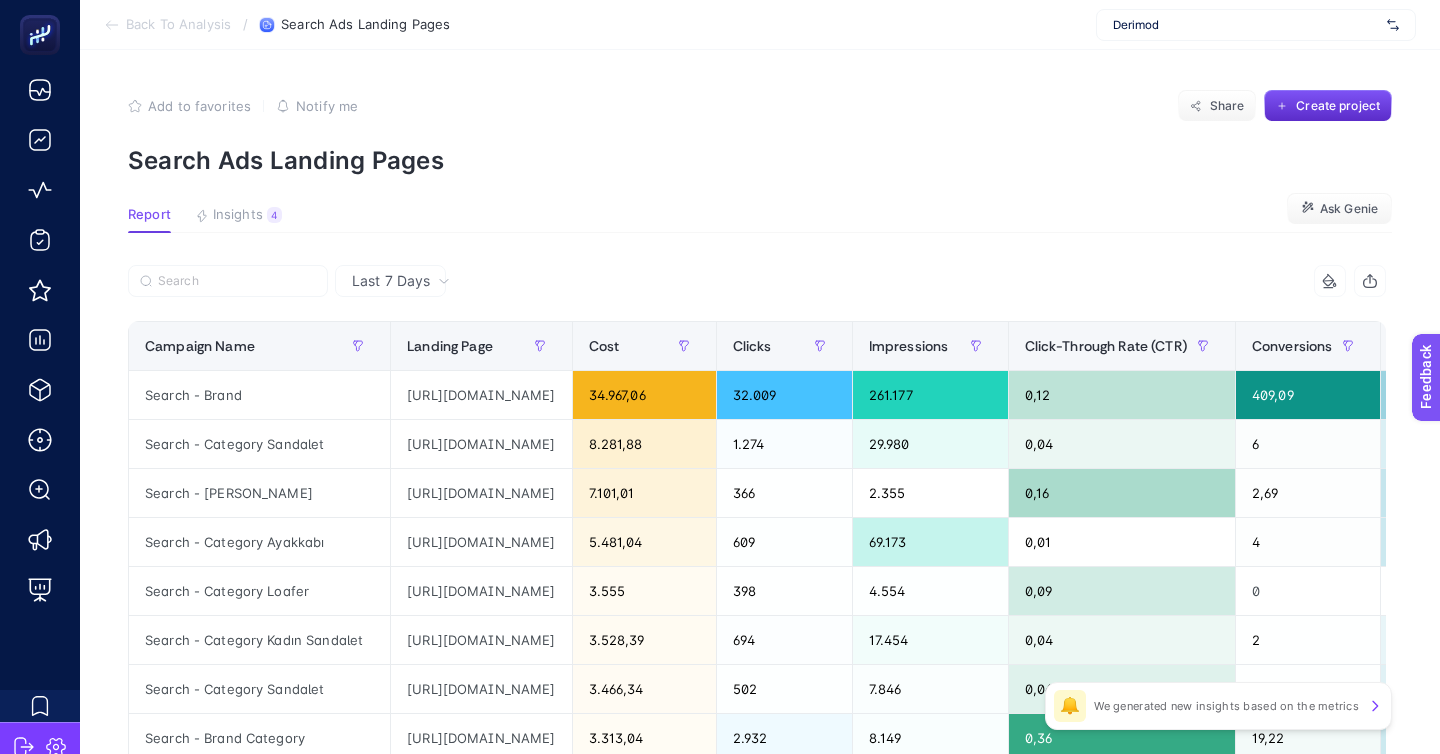 click at bounding box center [442, 287] 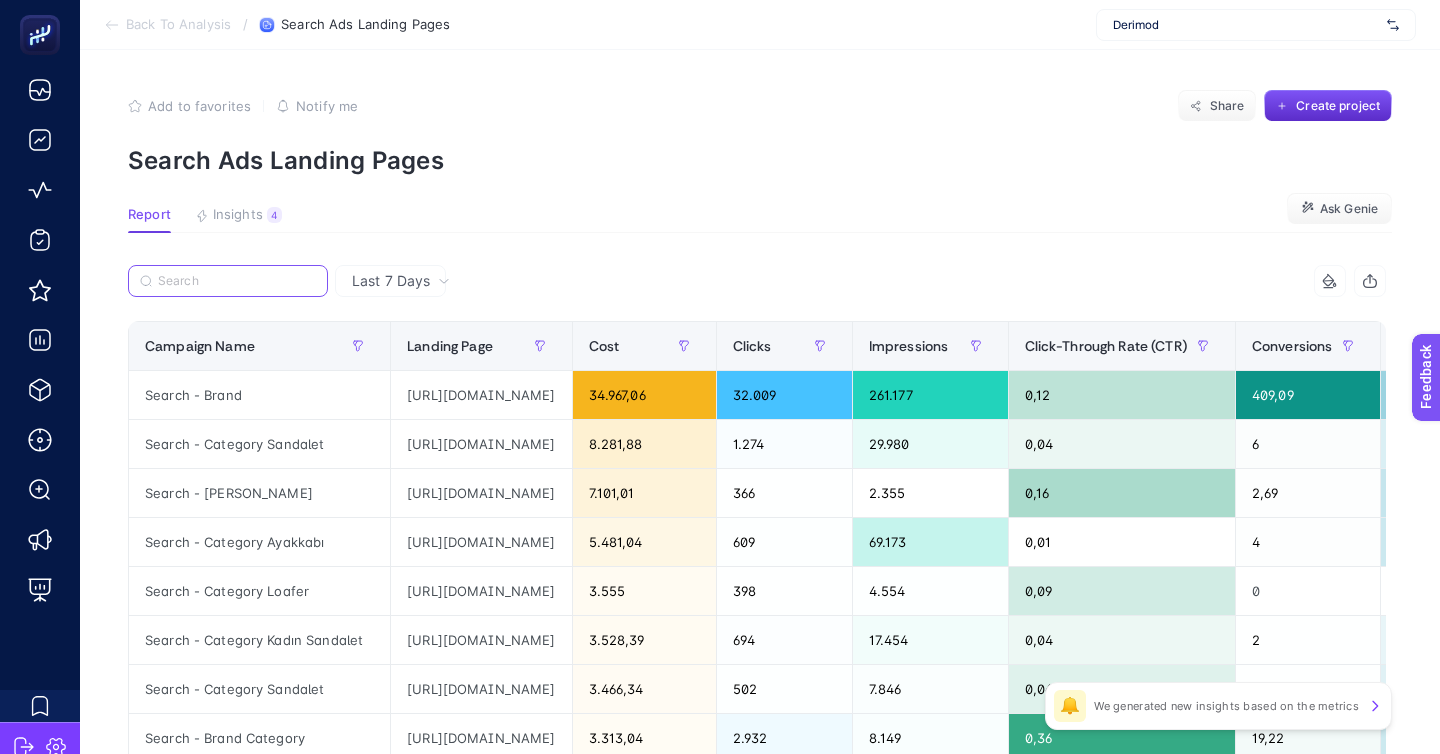 click at bounding box center (237, 281) 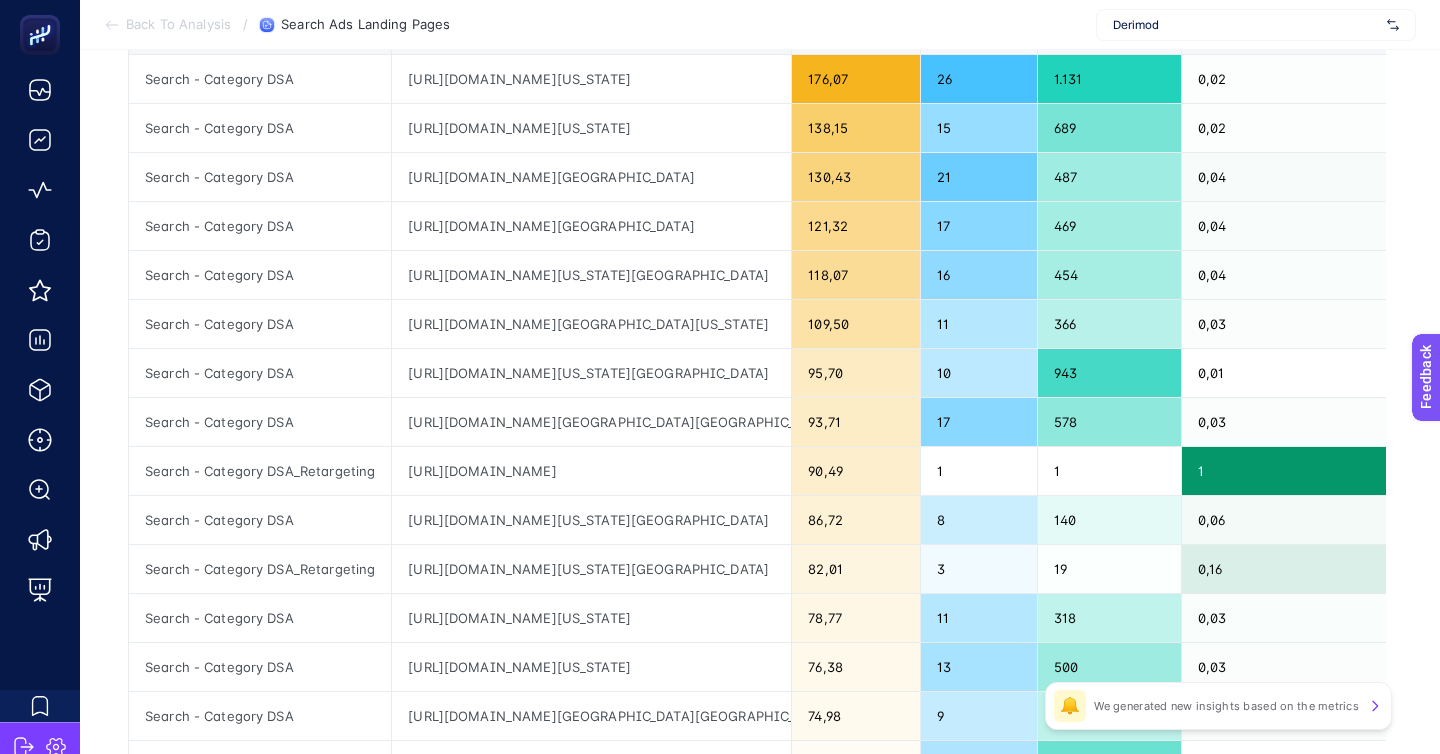 scroll, scrollTop: 0, scrollLeft: 0, axis: both 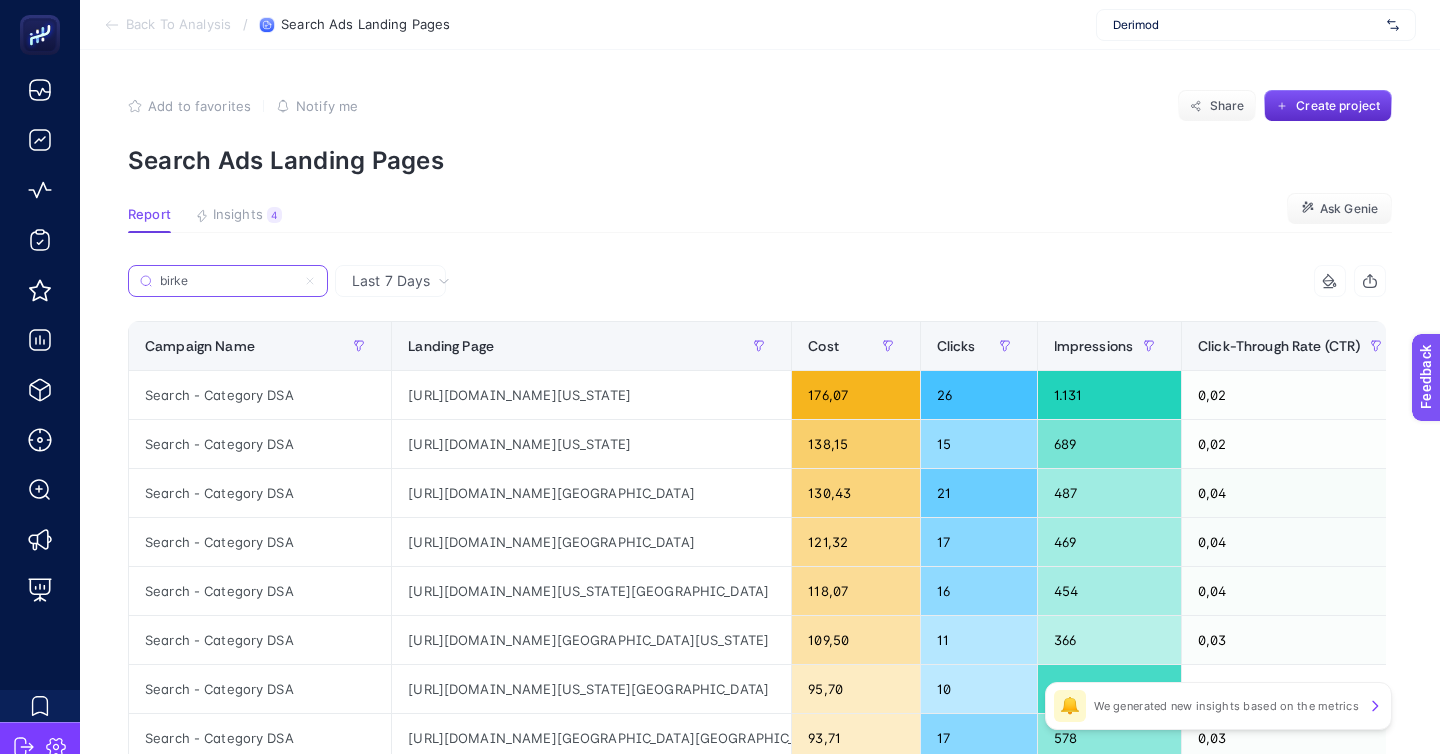 type on "birke" 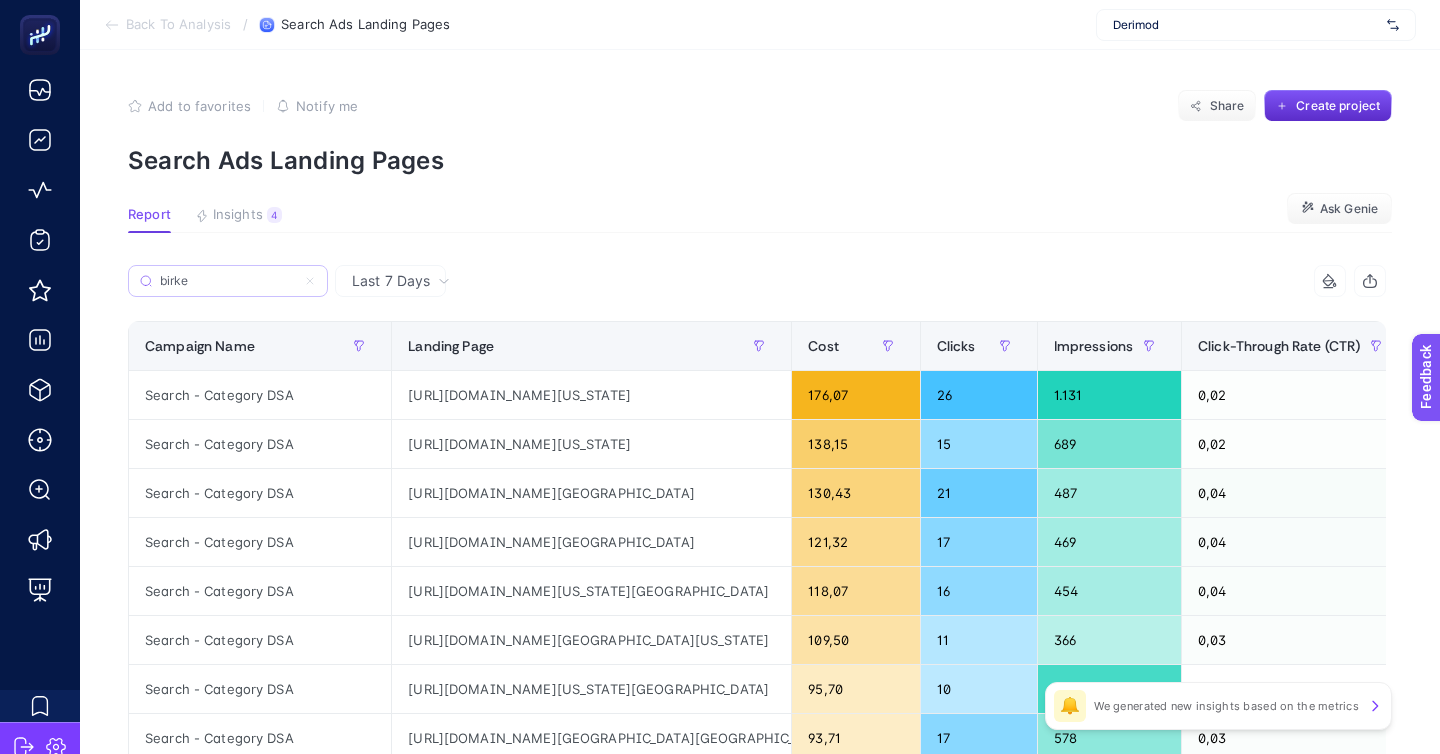 click on "birke" at bounding box center [228, 281] 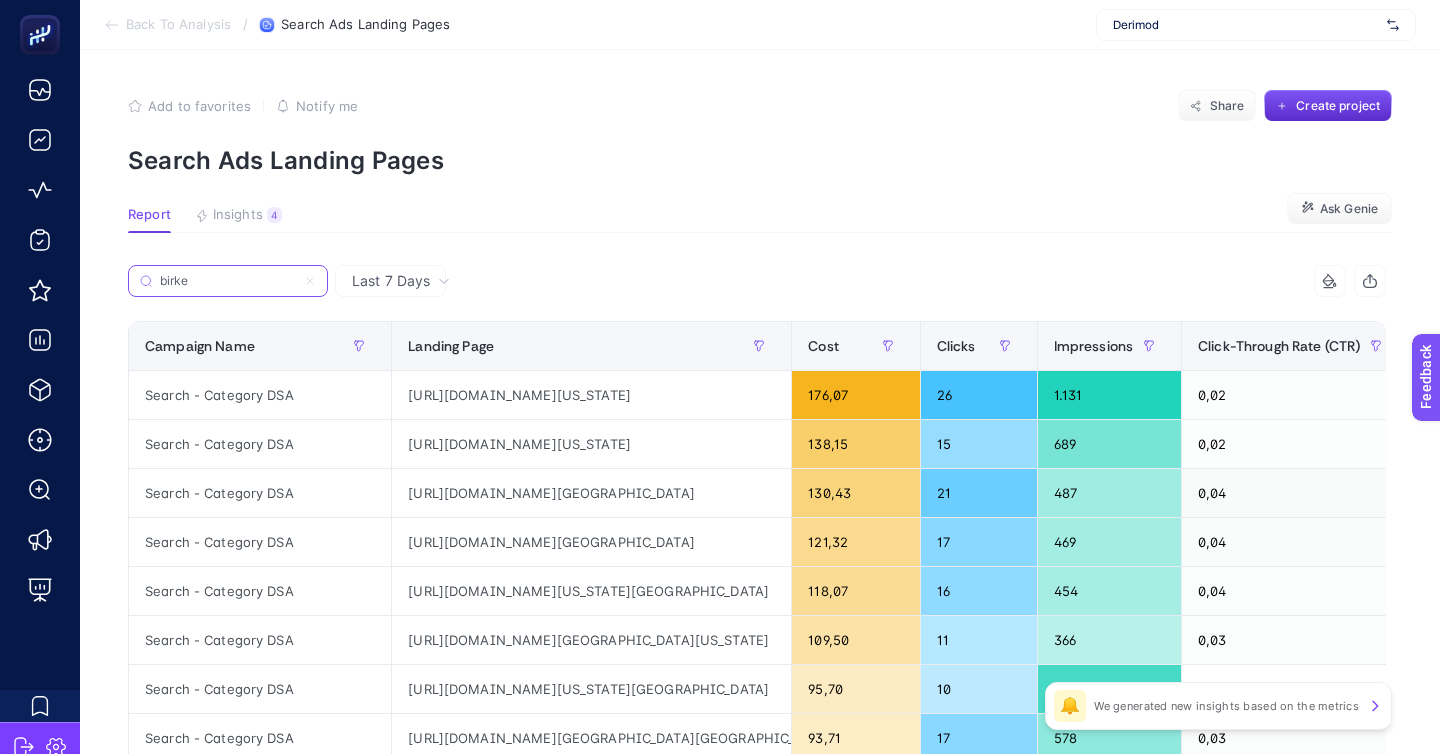 click on "birke" at bounding box center (228, 281) 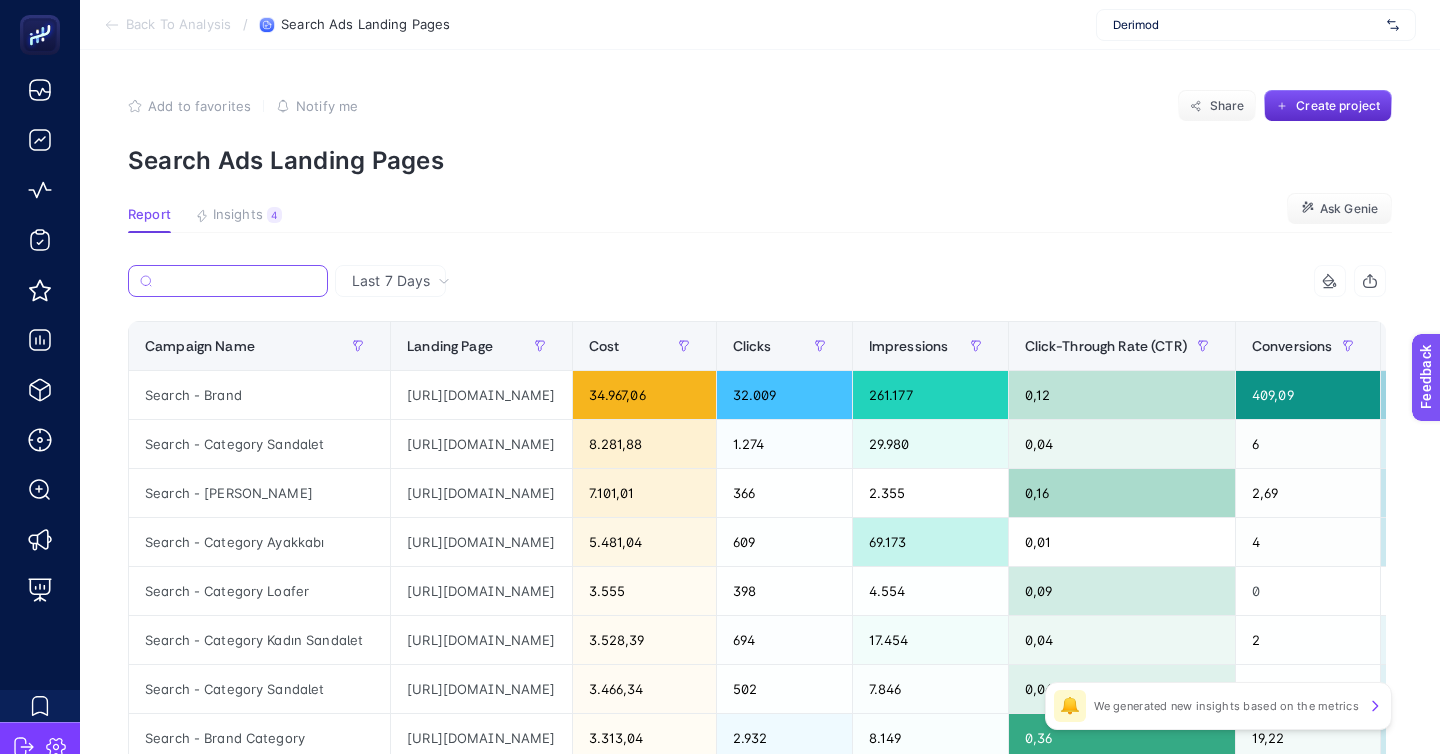 click at bounding box center [238, 281] 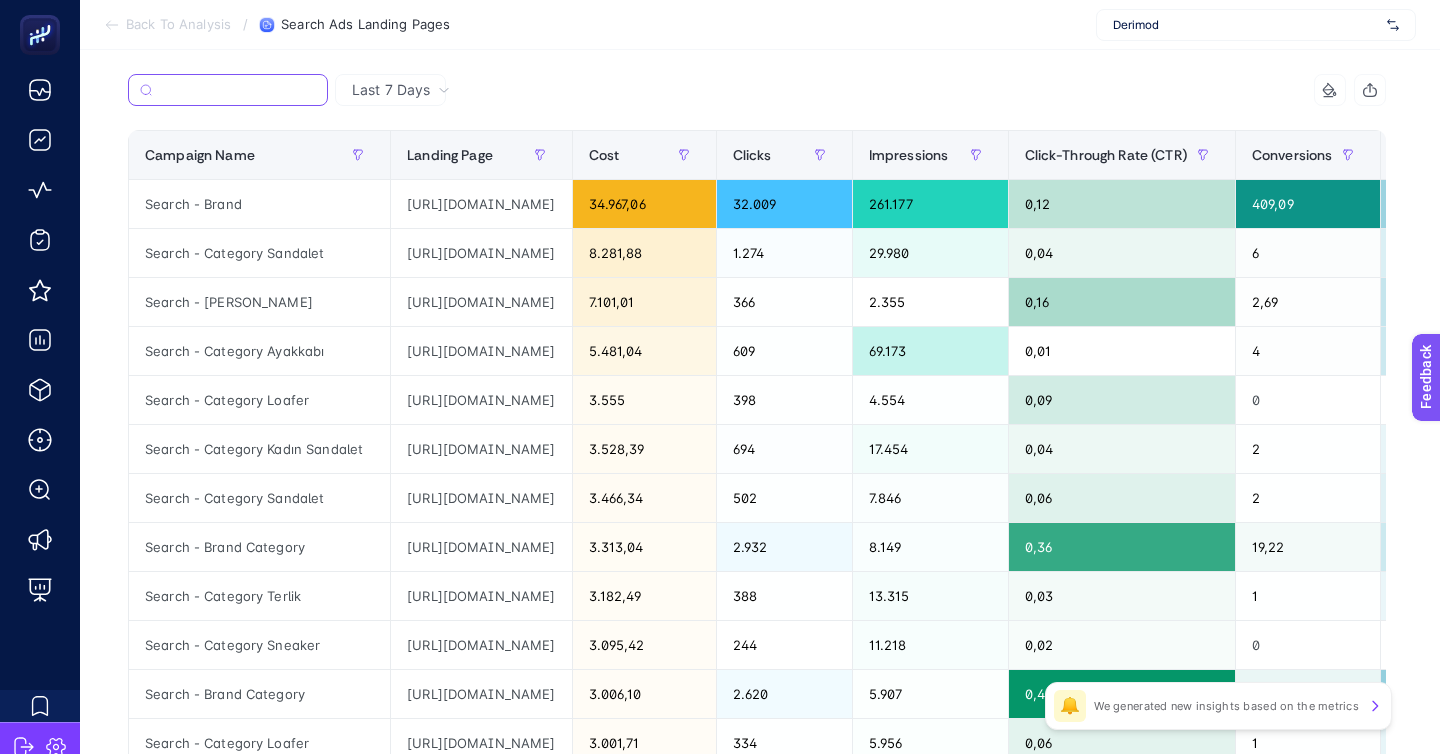 scroll, scrollTop: 194, scrollLeft: 0, axis: vertical 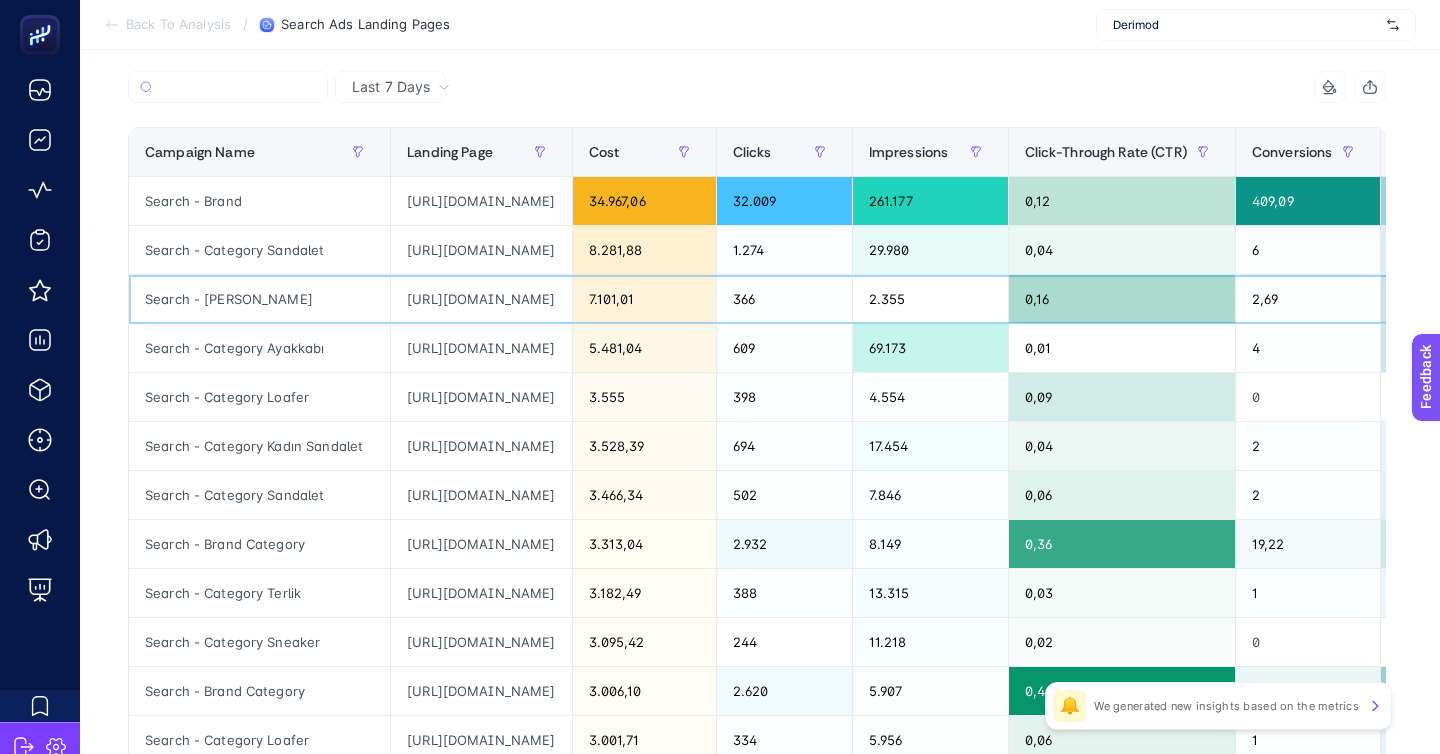 click on "https://derimod.com.tr/search?q=geox&g=f" 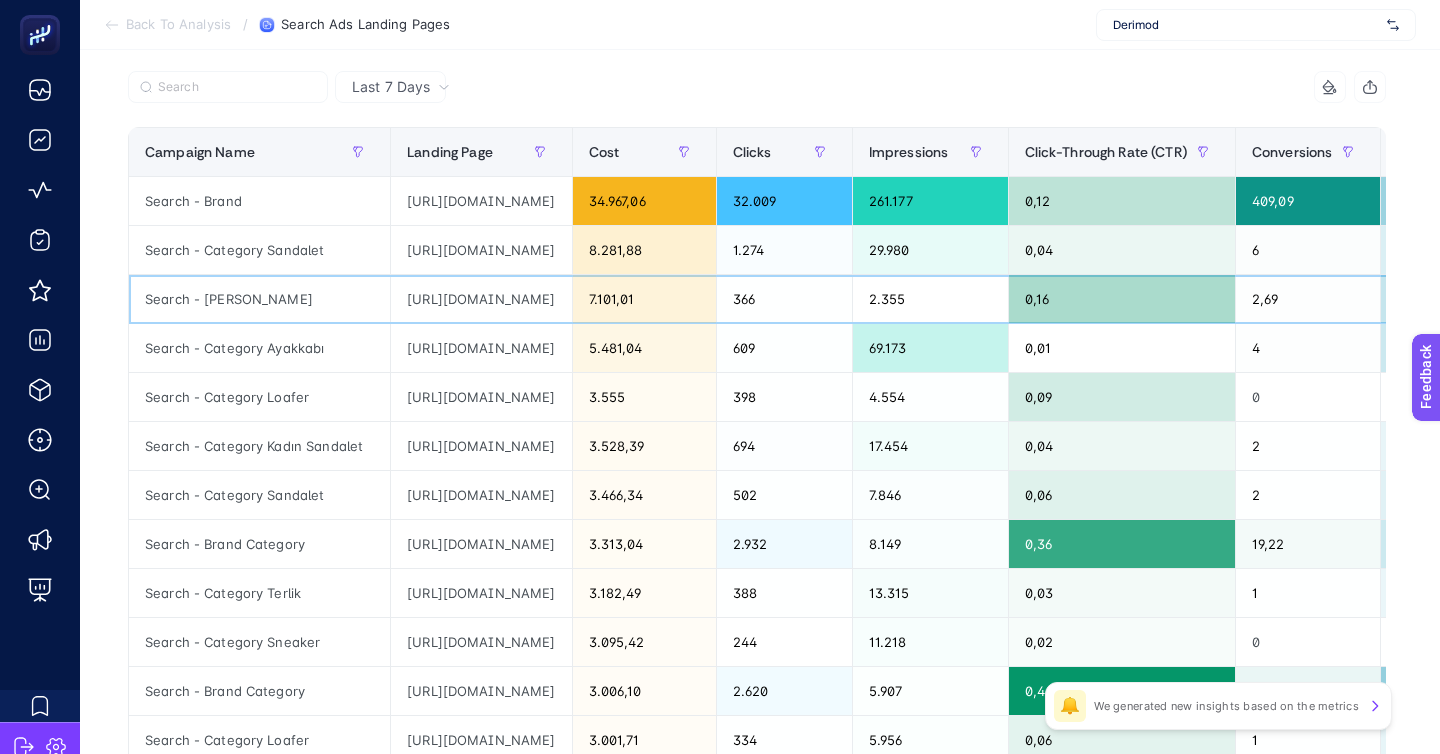 click on "https://derimod.com.tr/search?q=geox&g=f" 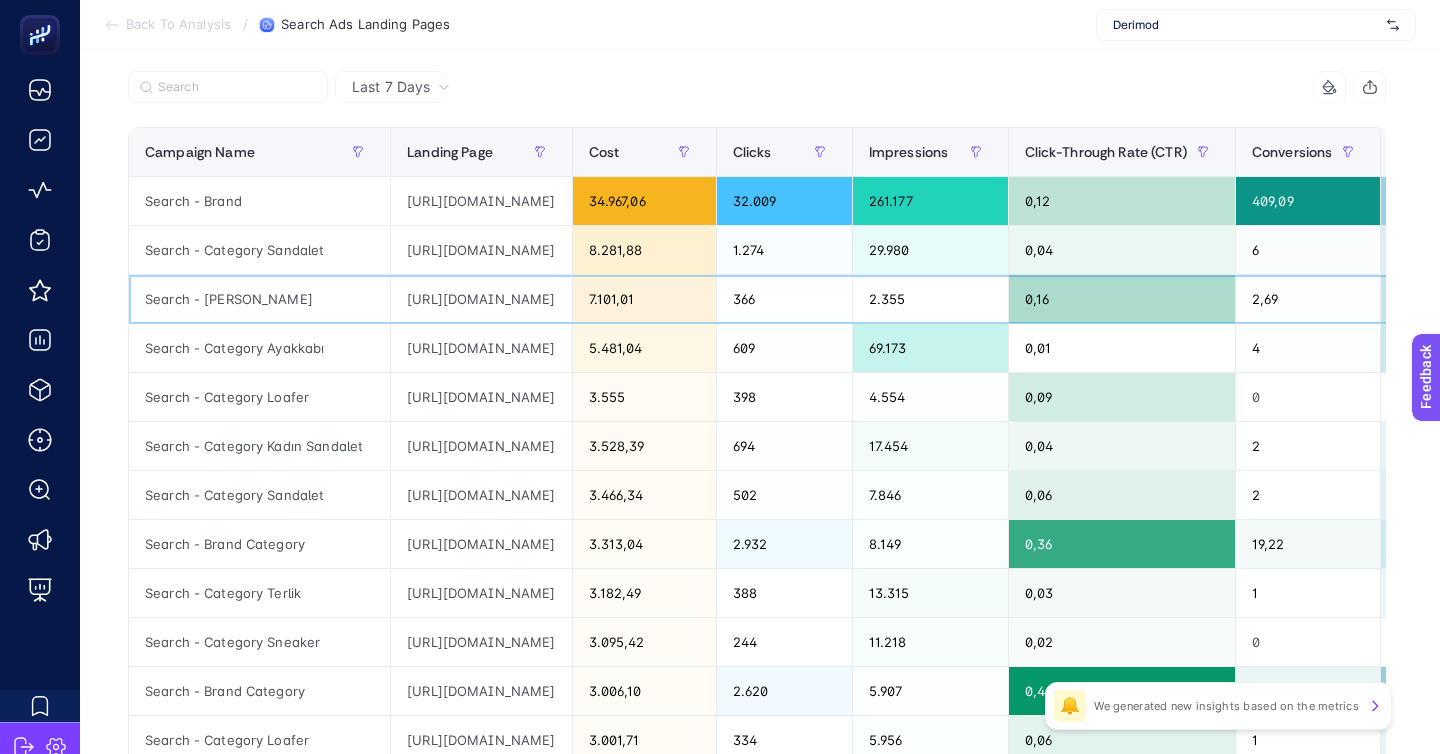 click on "https://derimod.com.tr/search?q=geox&g=f" 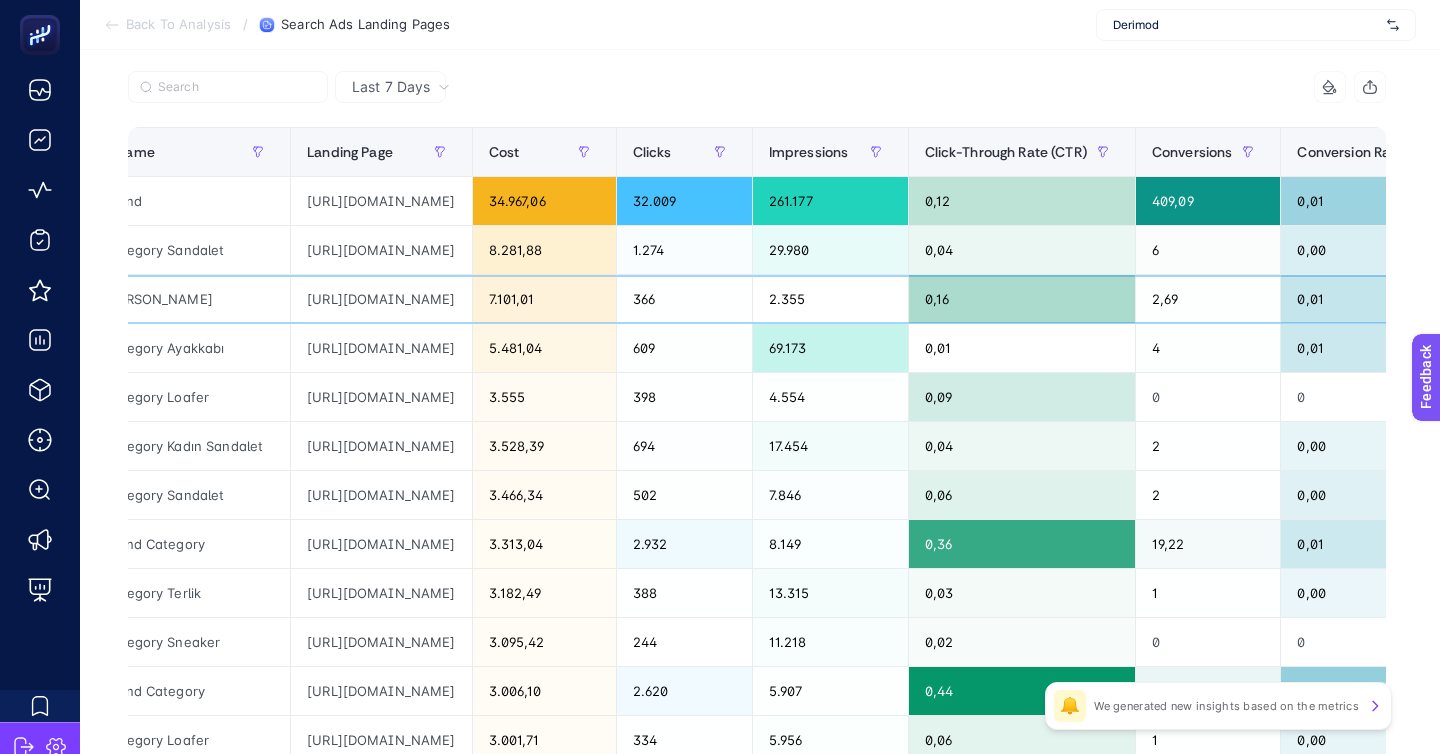 scroll, scrollTop: 0, scrollLeft: 0, axis: both 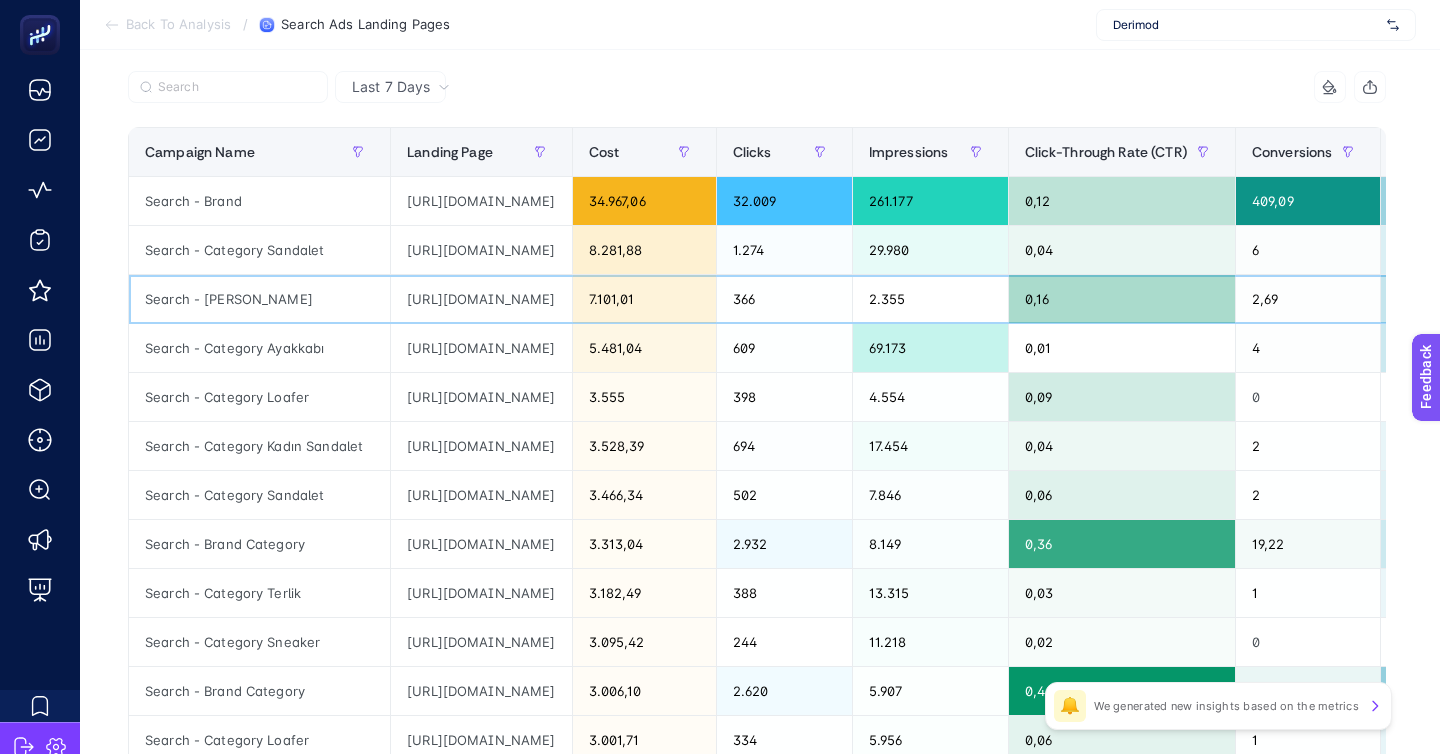click on "https://derimod.com.tr/search?q=geox&g=f" 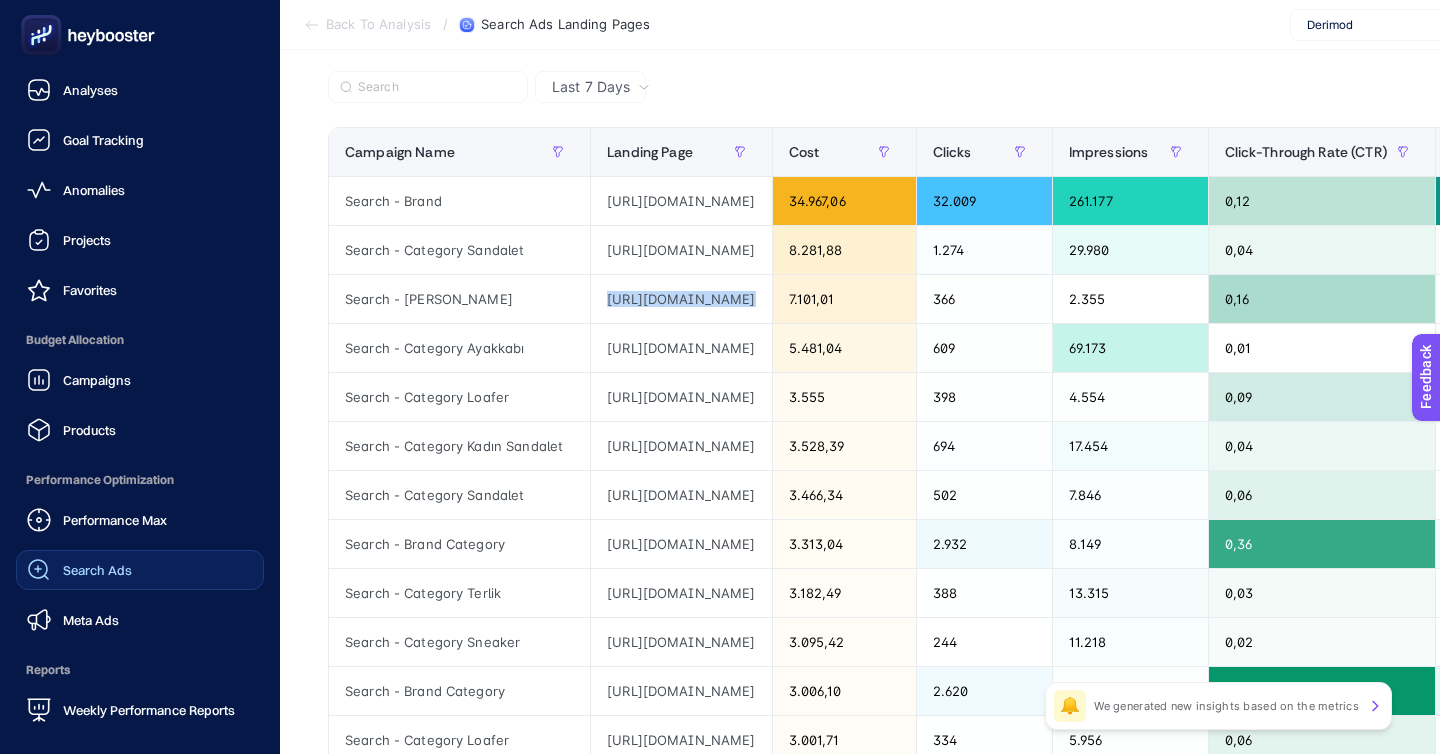 click on "Search Ads" 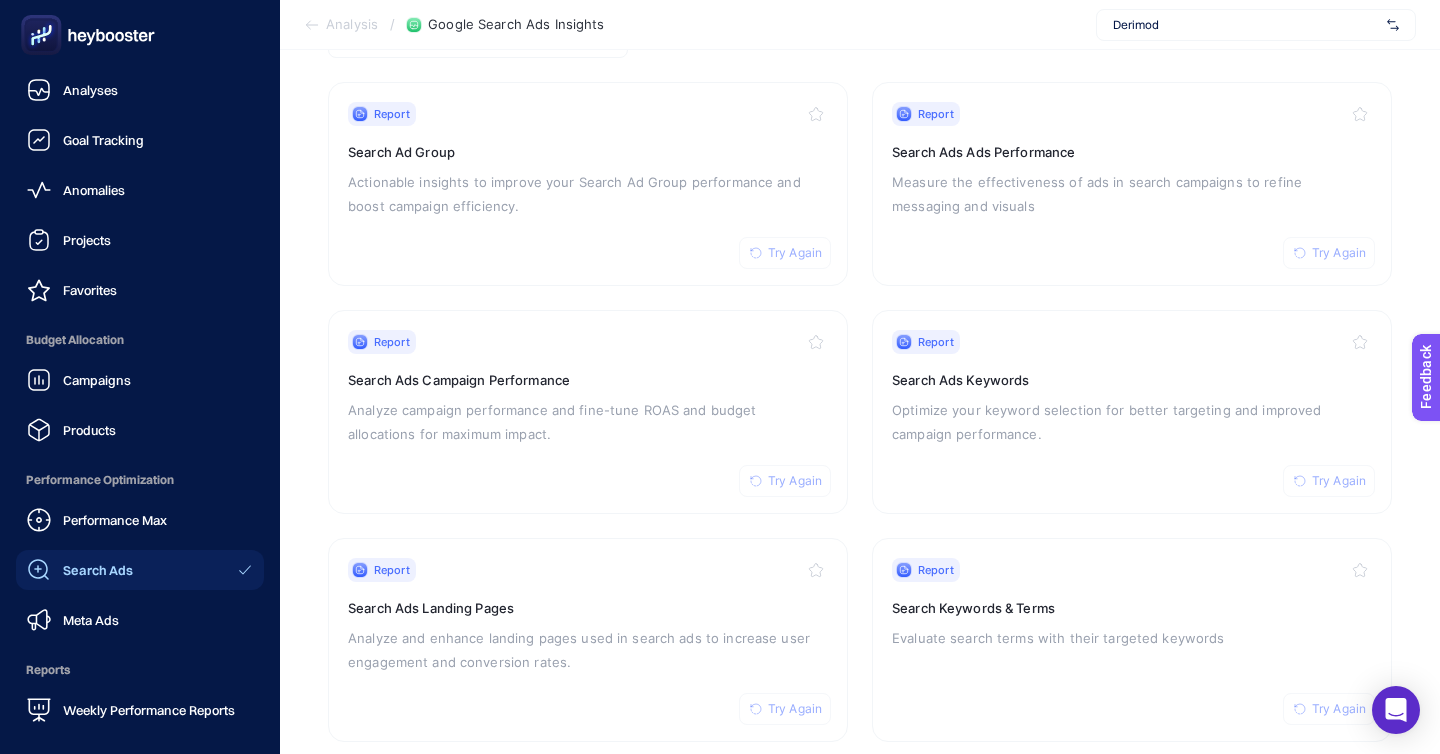 scroll, scrollTop: 172, scrollLeft: 0, axis: vertical 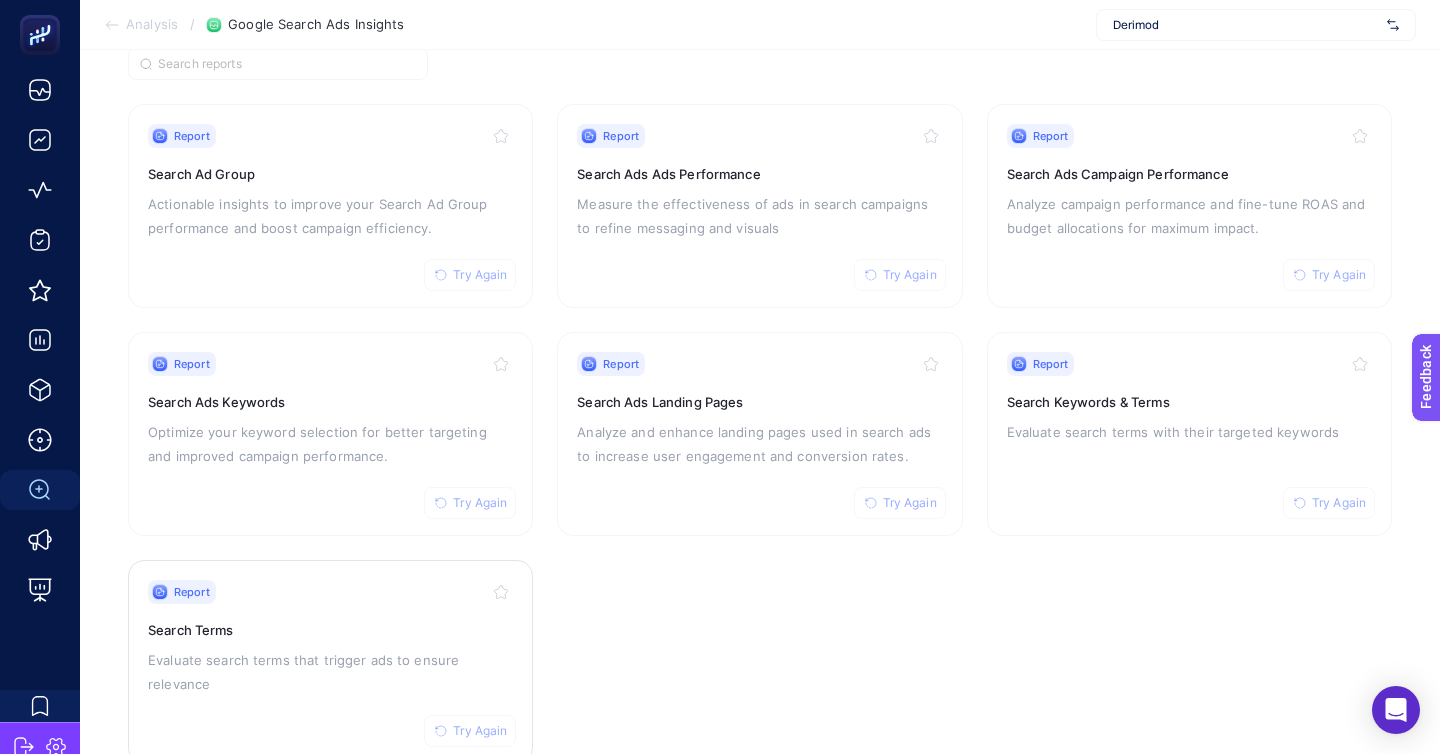 click on "Report Try Again" at bounding box center [330, 592] 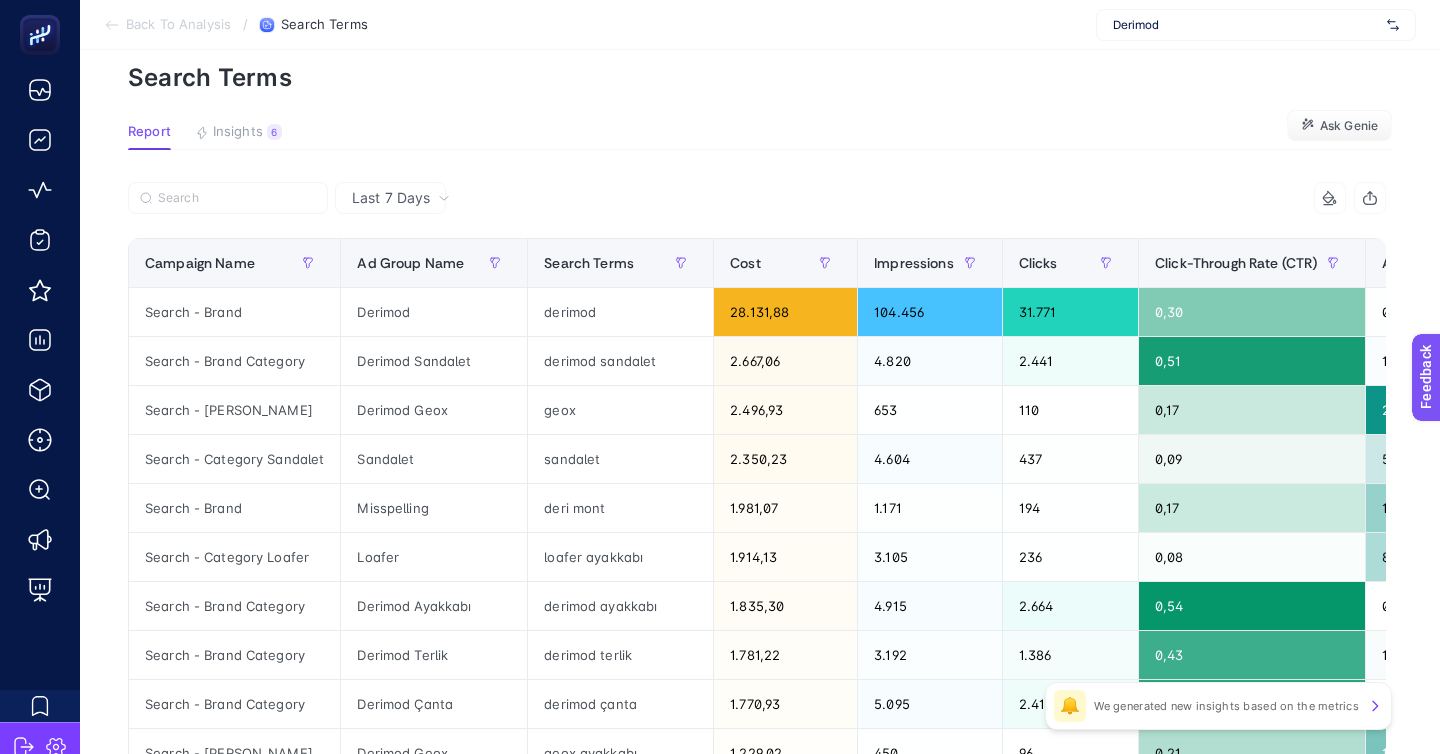 scroll, scrollTop: 87, scrollLeft: 0, axis: vertical 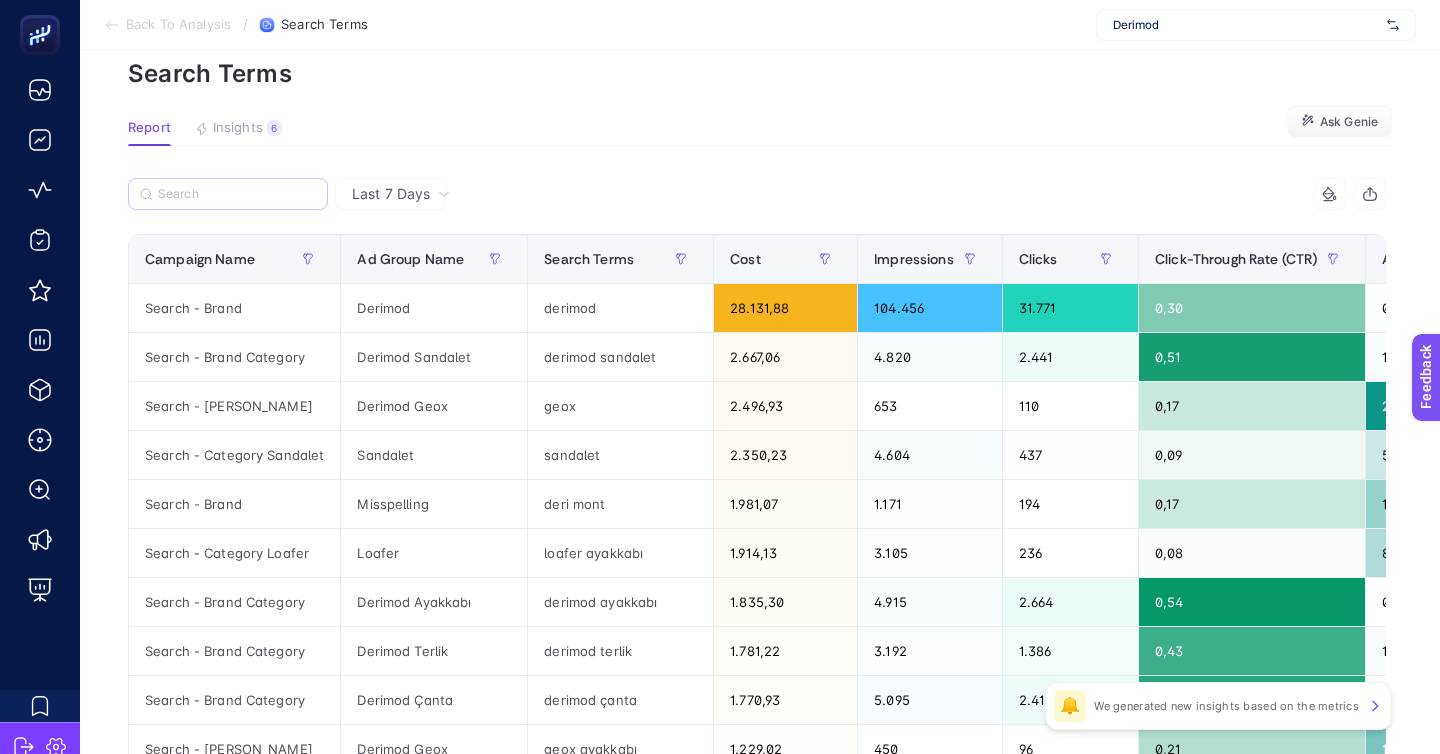 click at bounding box center (228, 194) 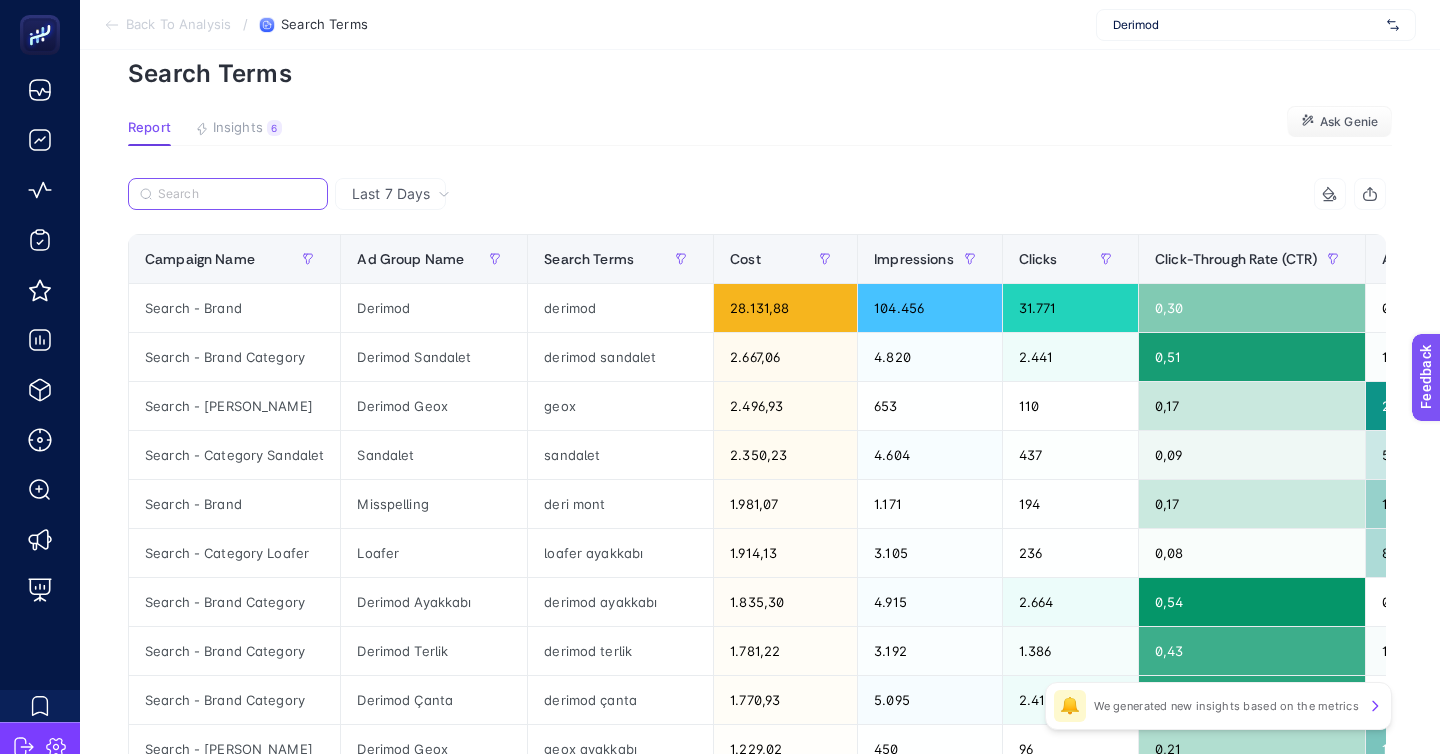 click at bounding box center [237, 194] 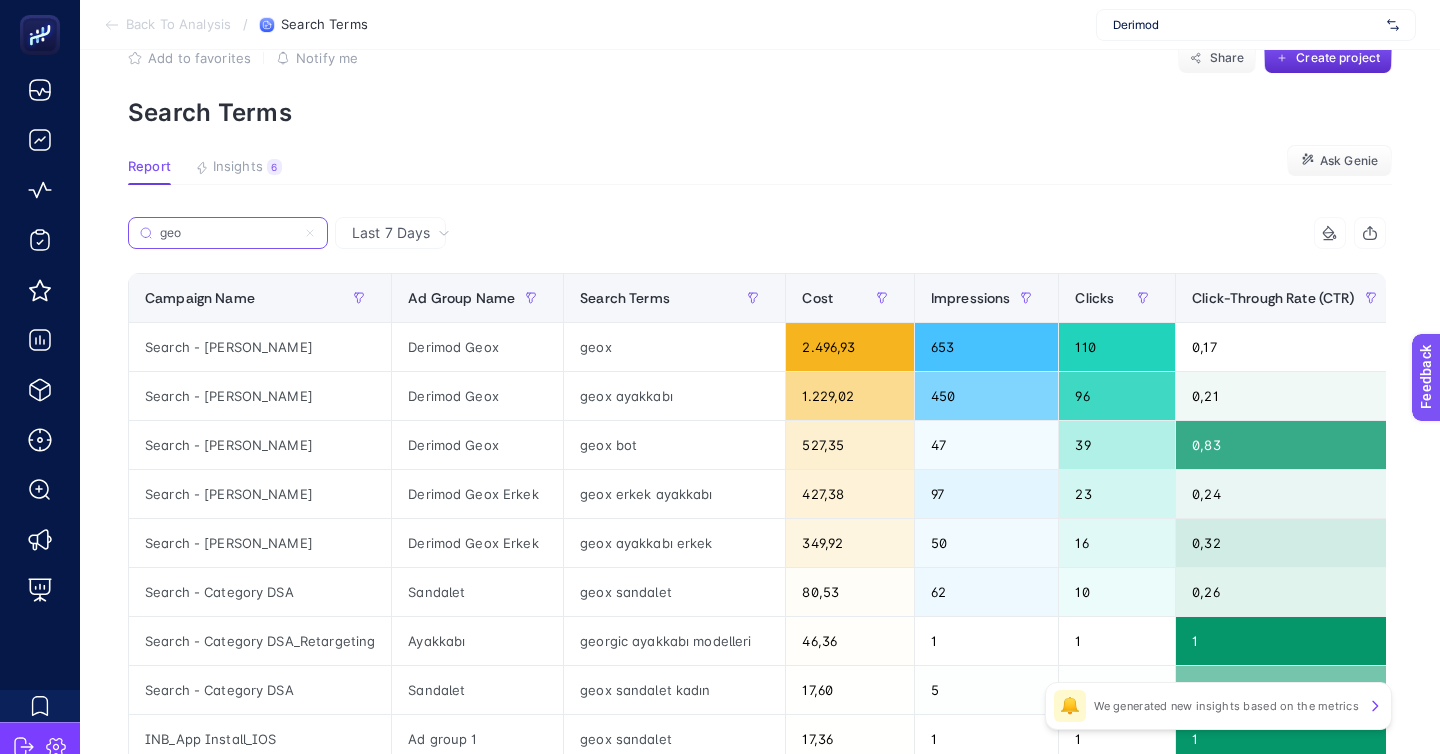 scroll, scrollTop: 50, scrollLeft: 0, axis: vertical 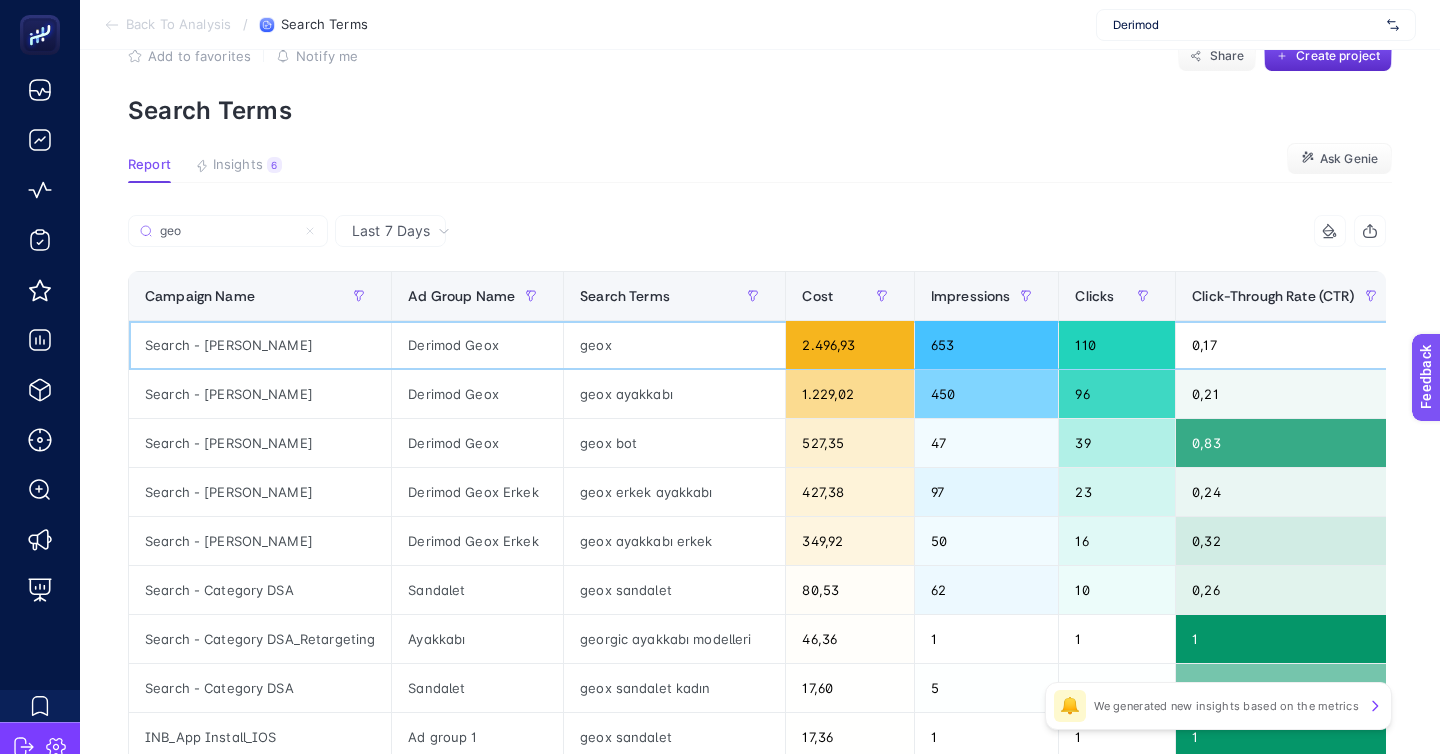 click on "Search - Marka Geox" 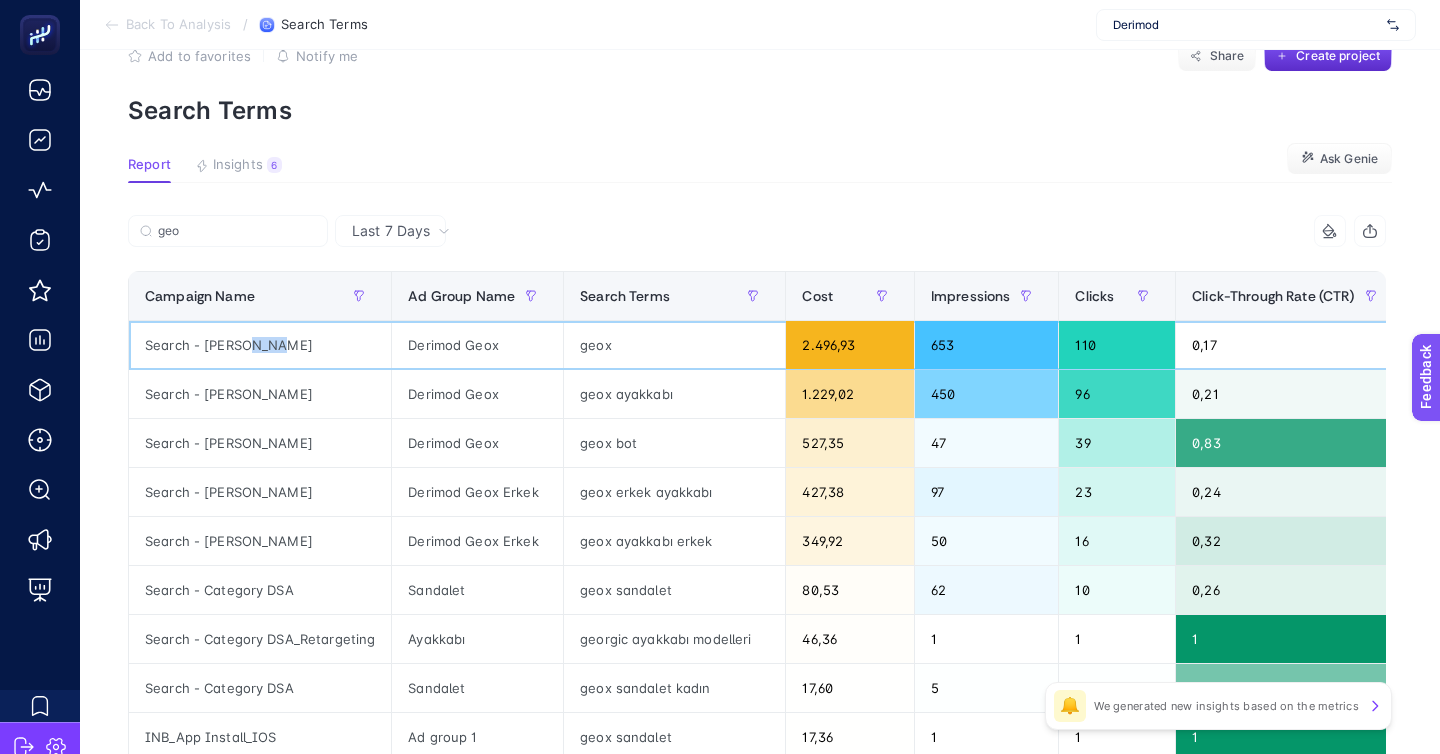 click on "Search - Marka Geox" 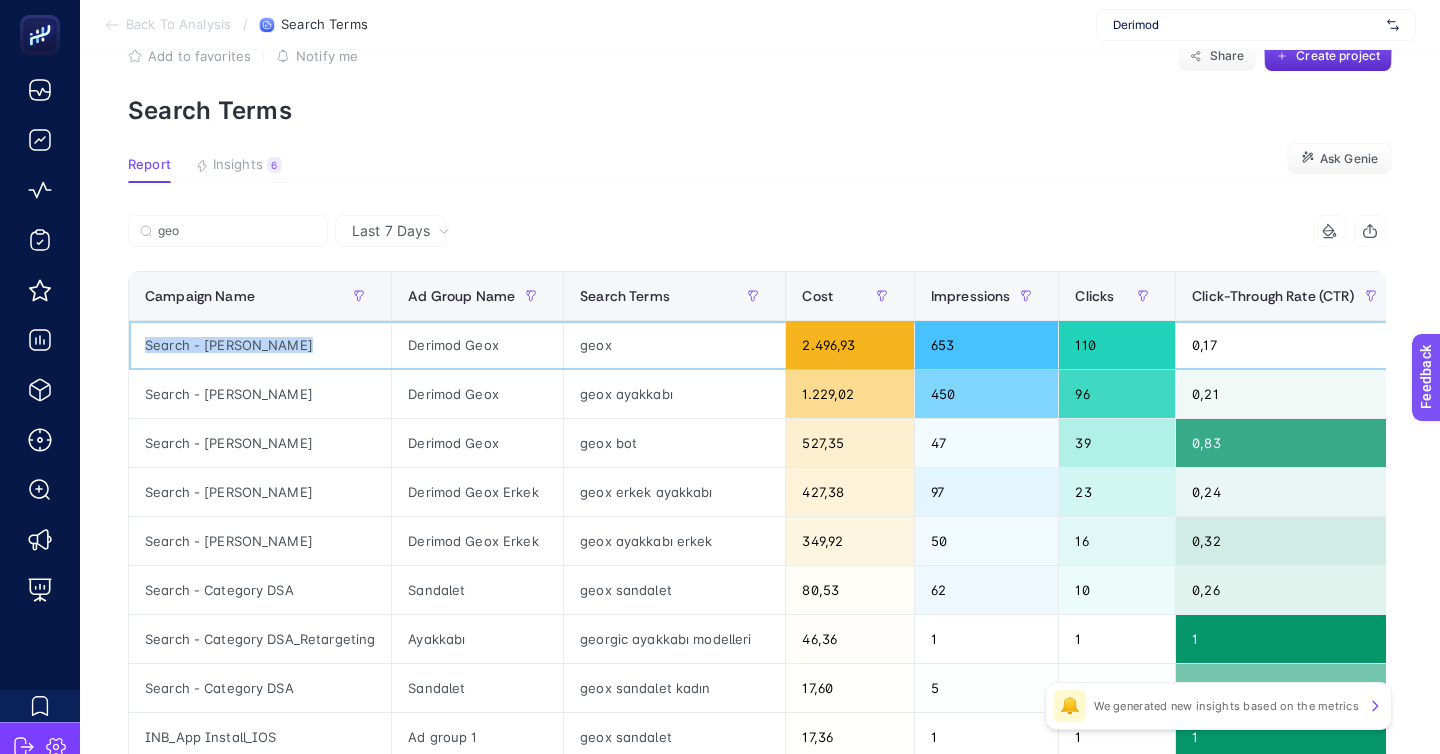 copy on "Search - Marka Geox" 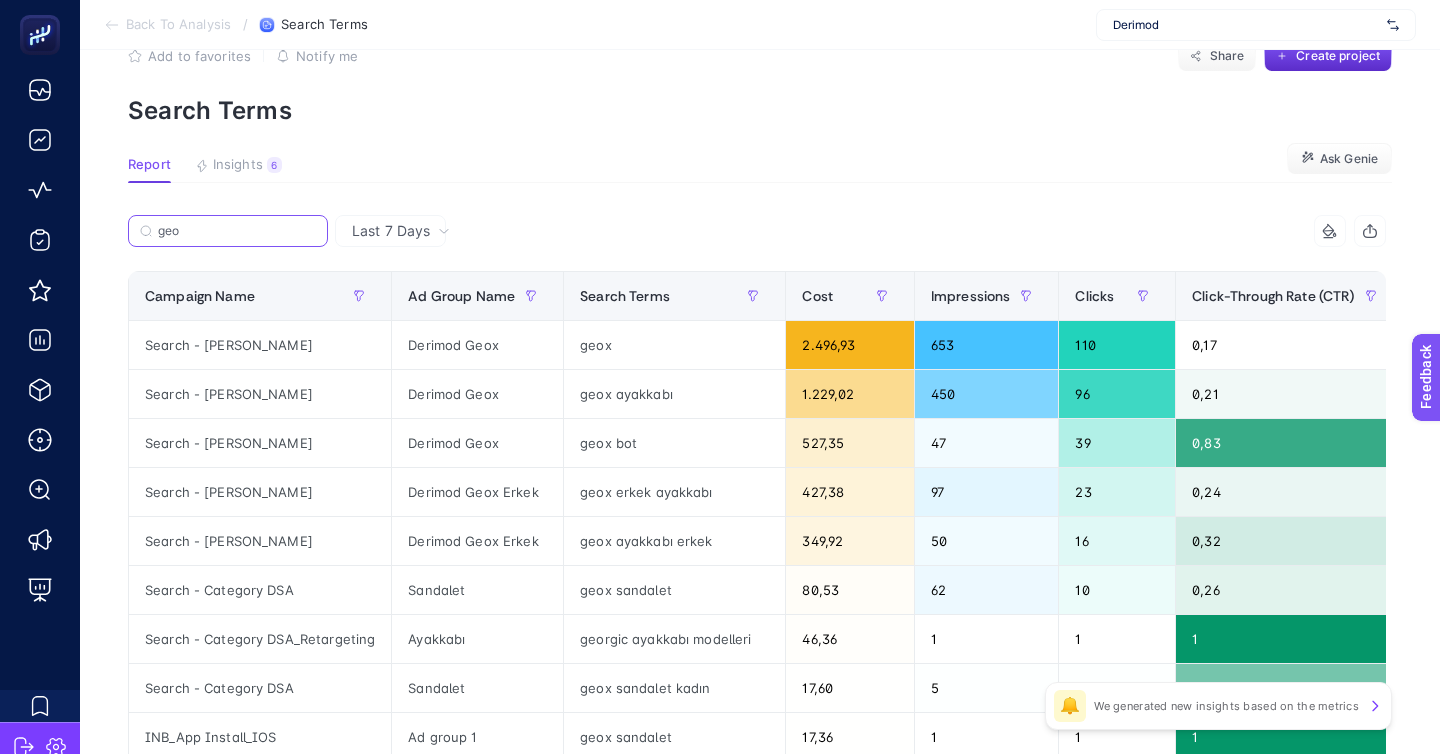 click on "geo" at bounding box center (237, 231) 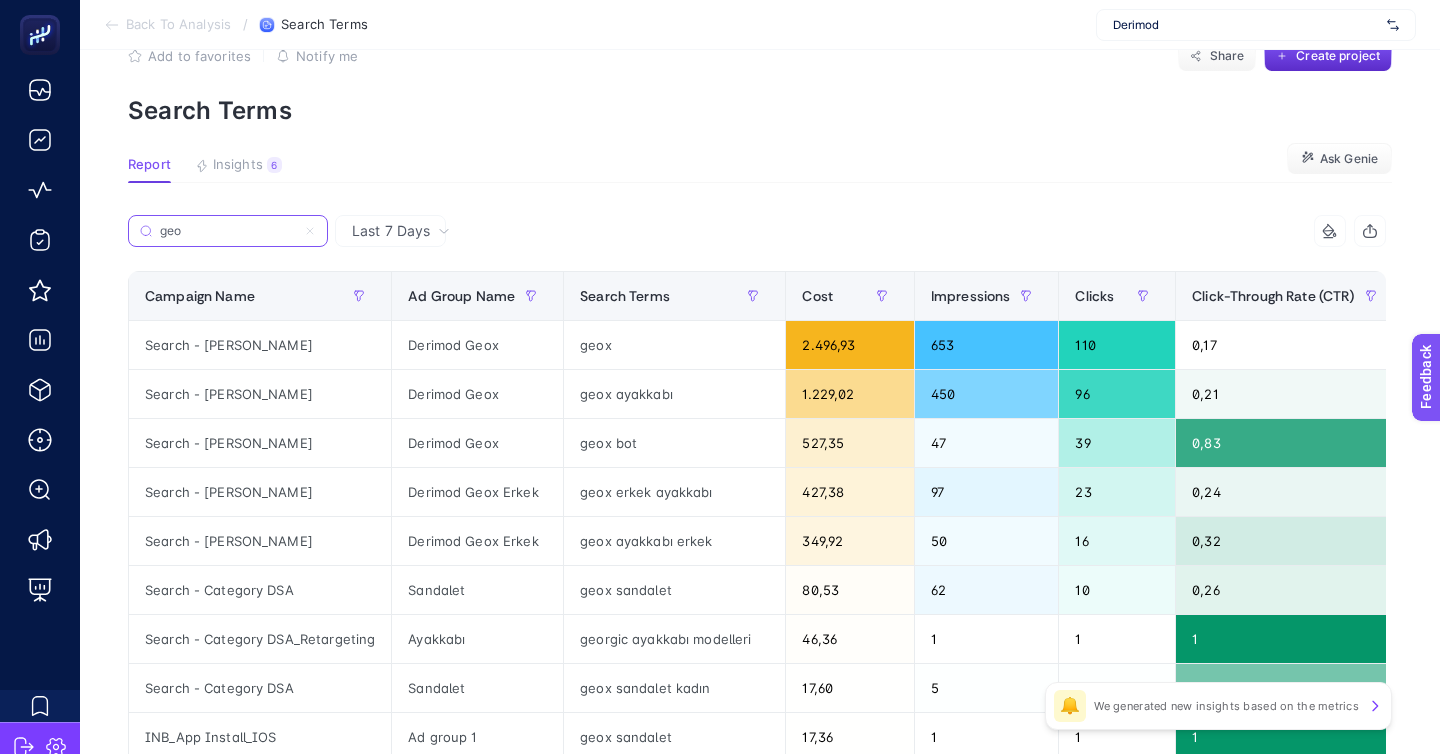 click on "geo" at bounding box center (228, 231) 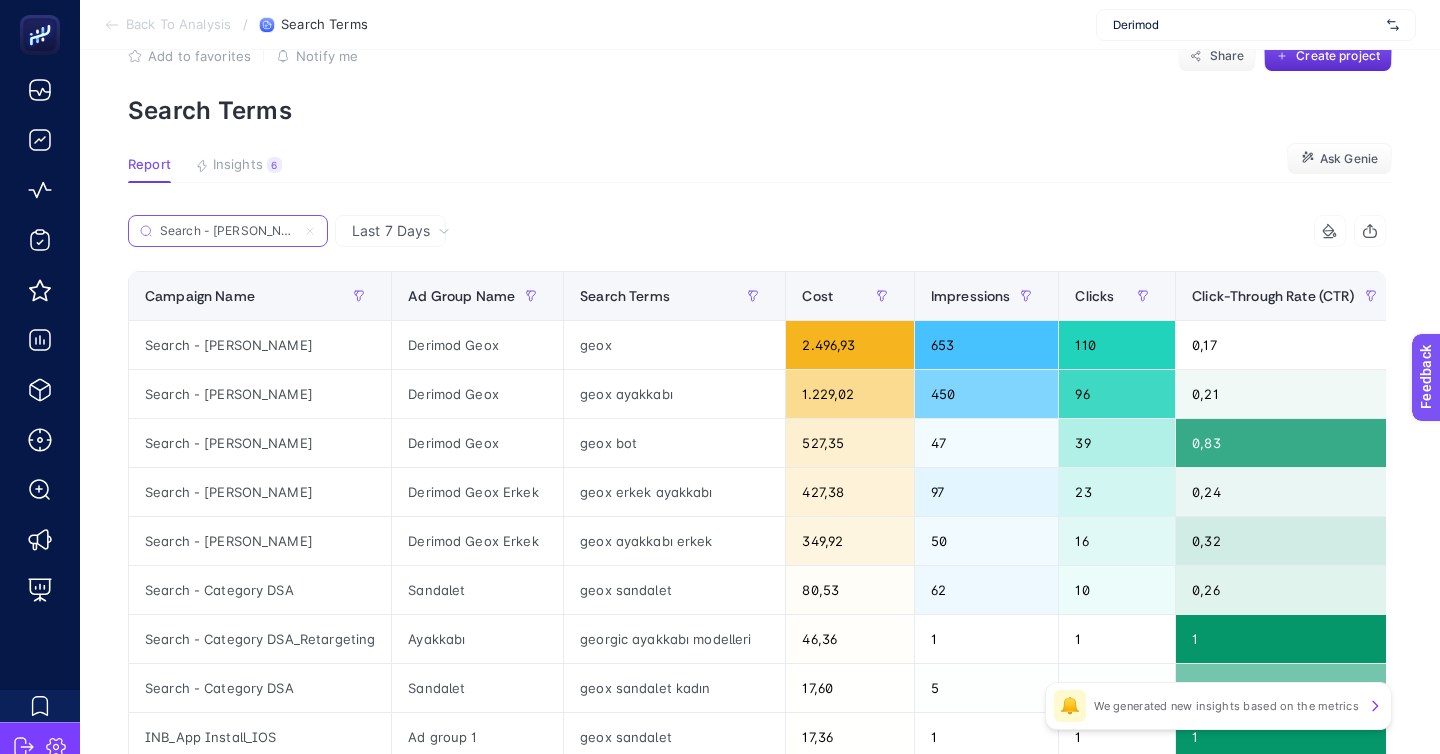 scroll, scrollTop: 0, scrollLeft: 0, axis: both 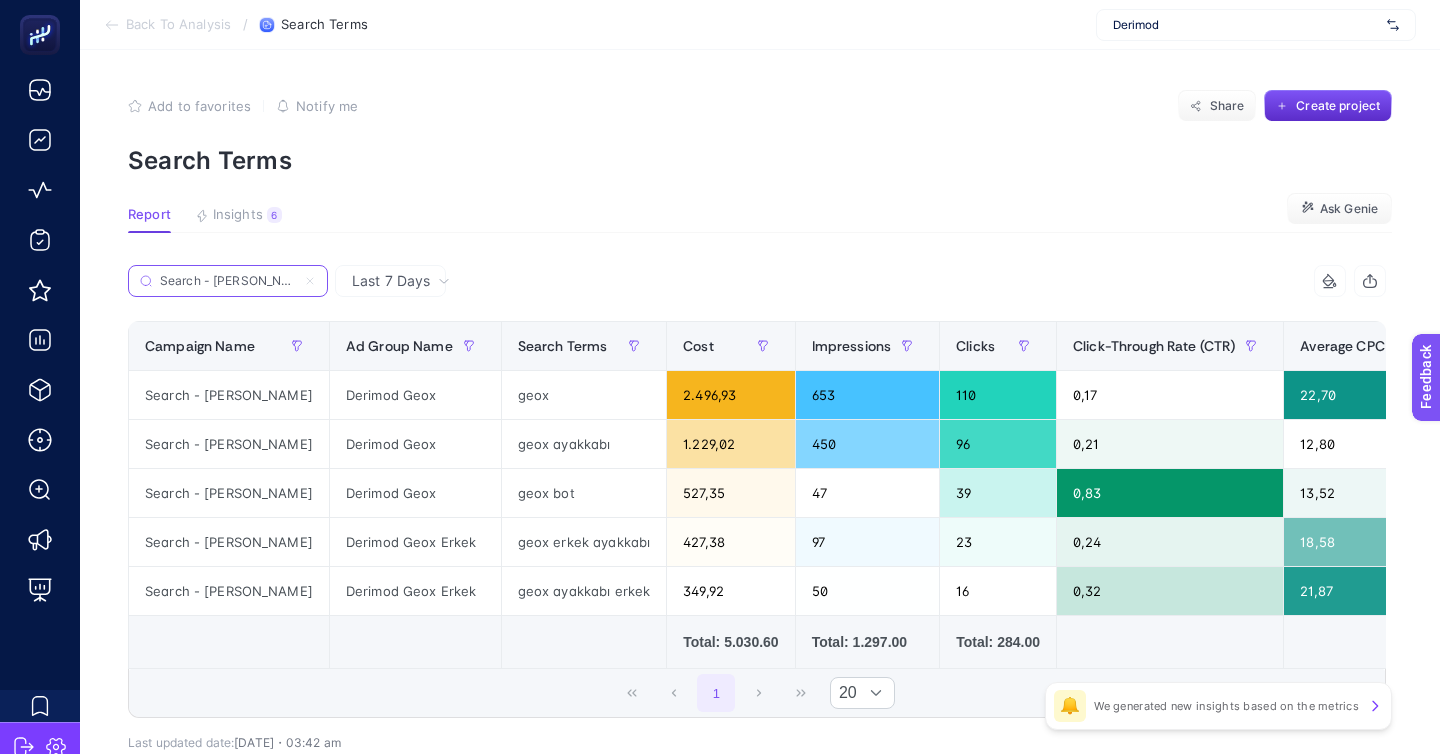 type on "Search - Marka Geox" 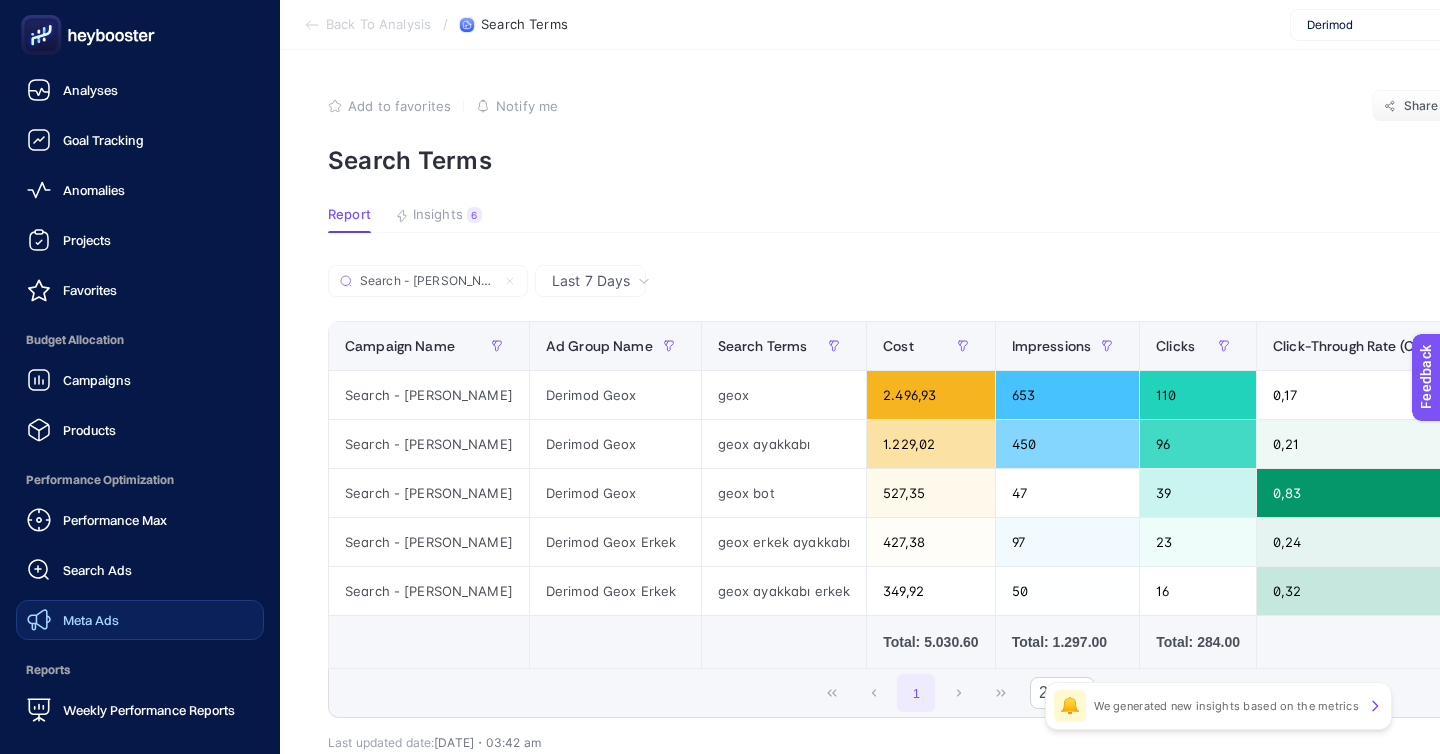 click on "Meta Ads" 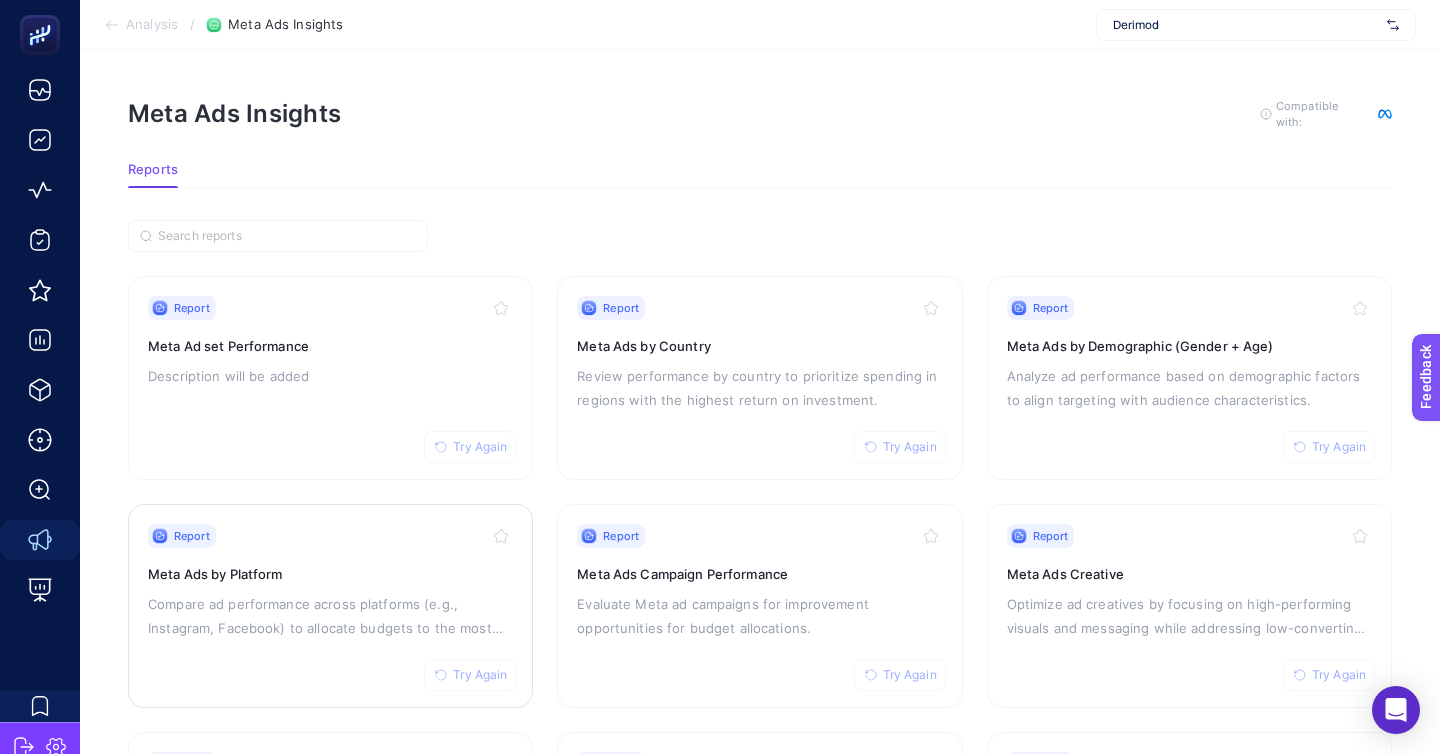 scroll, scrollTop: 12, scrollLeft: 0, axis: vertical 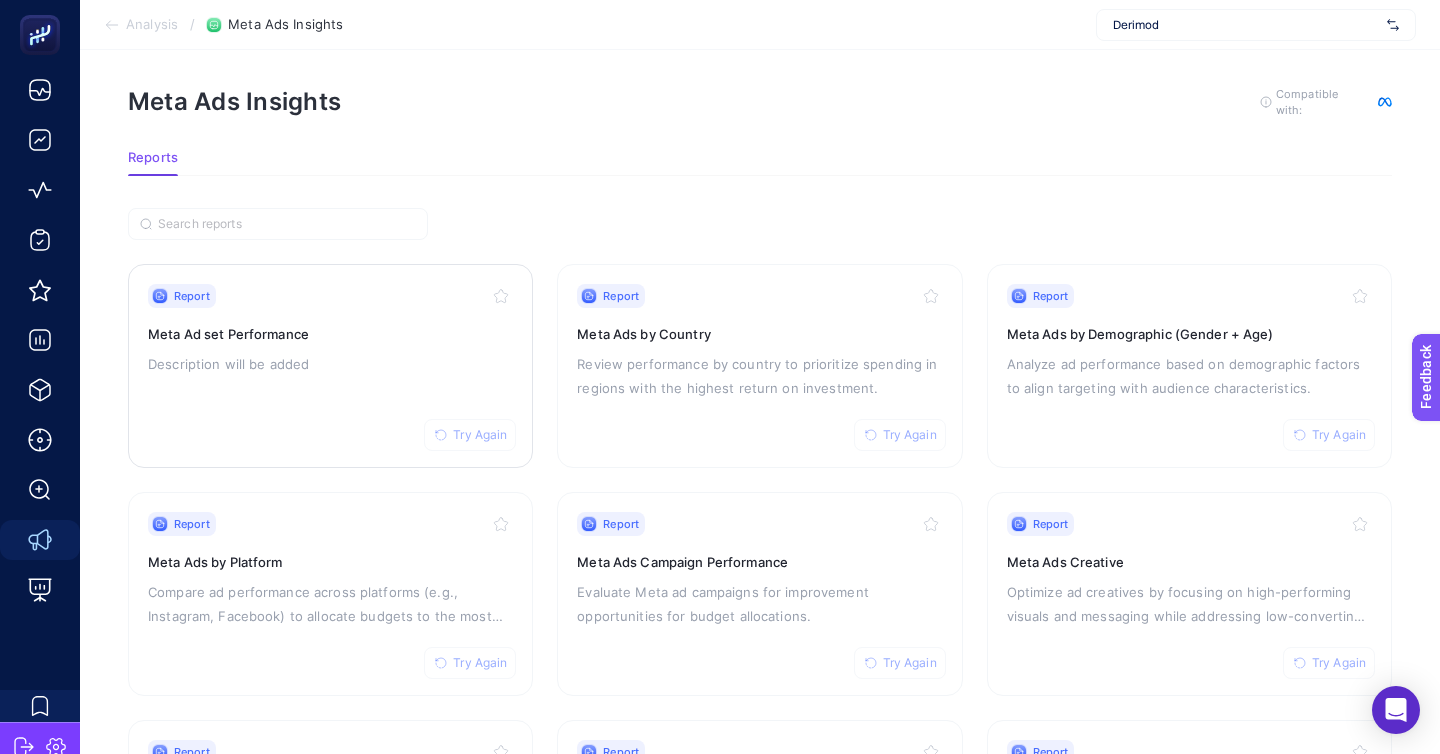 click on "Description will be added" at bounding box center (330, 364) 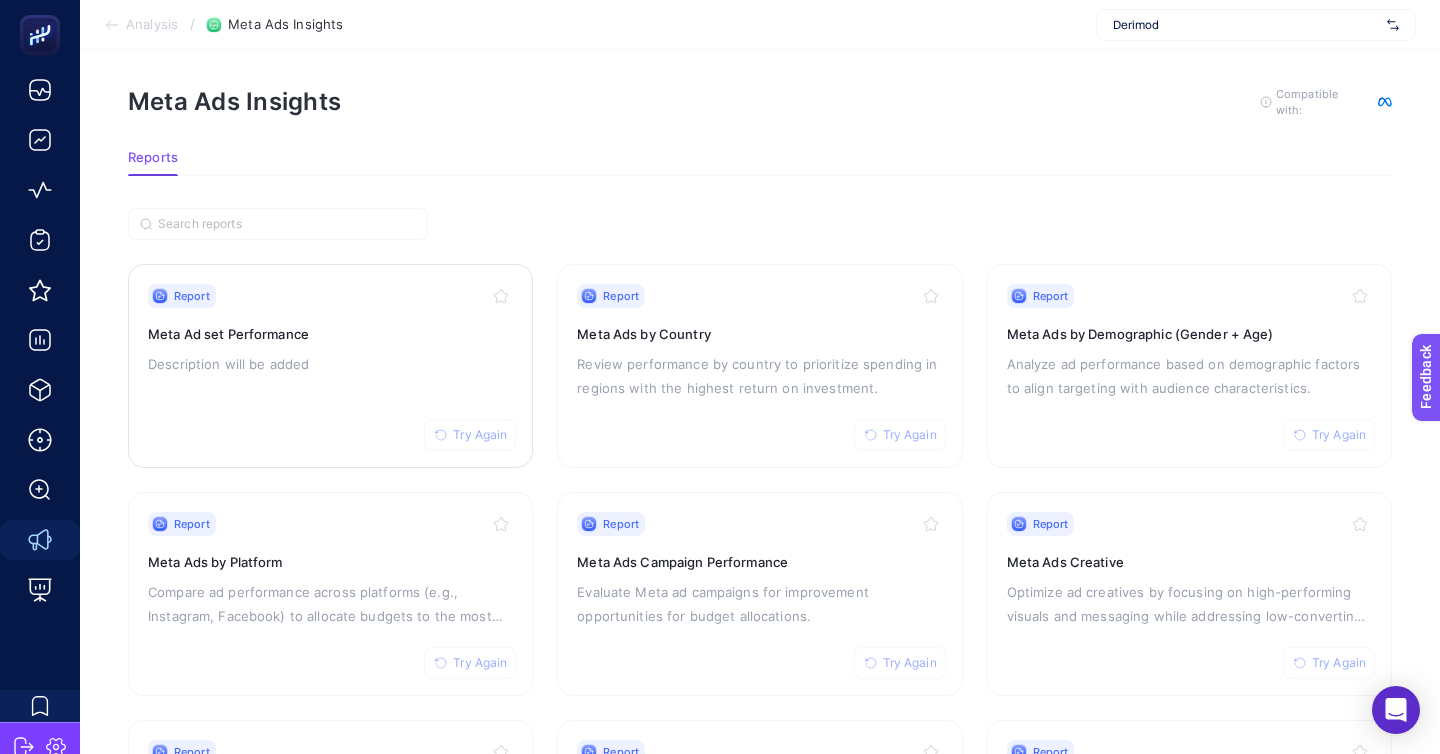 scroll, scrollTop: 0, scrollLeft: 0, axis: both 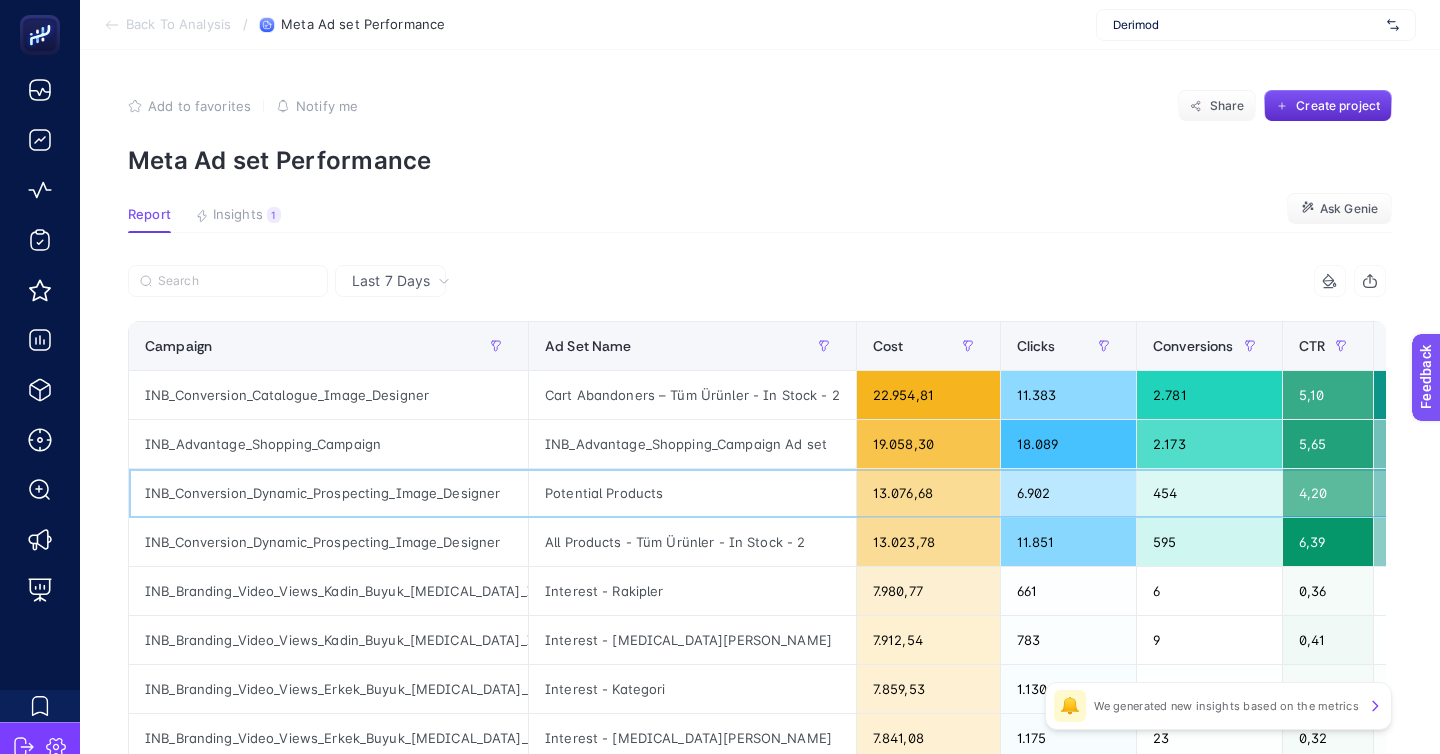 click on "Potential Products" 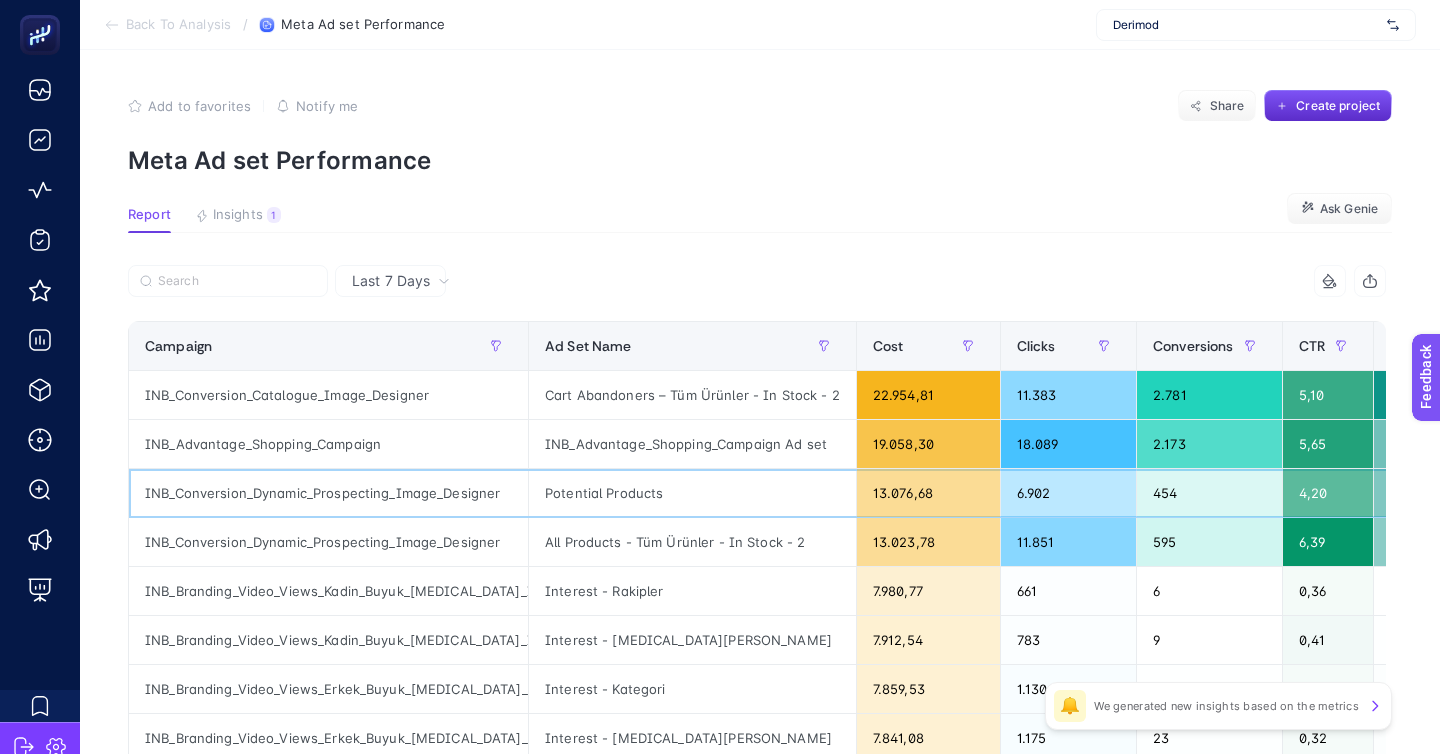 click on "Potential Products" 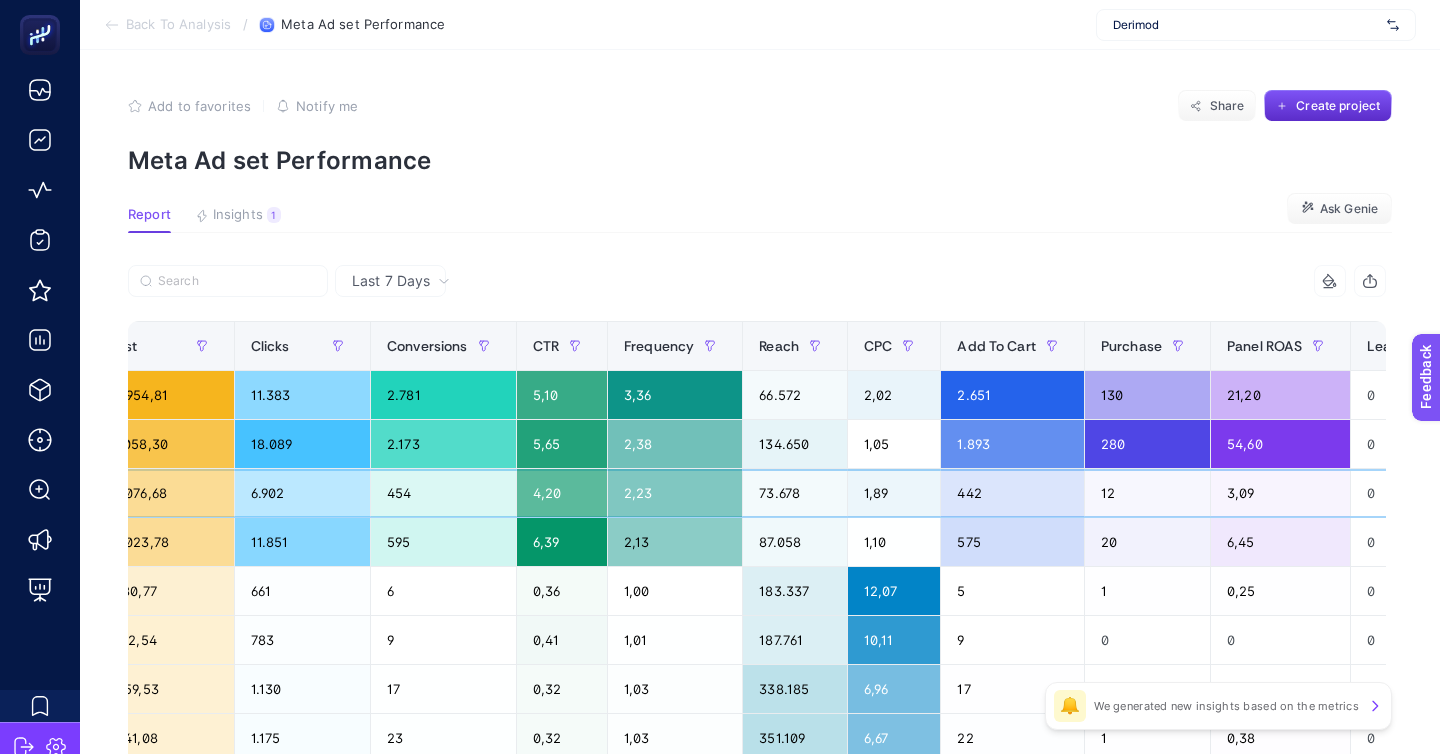 scroll, scrollTop: 0, scrollLeft: 842, axis: horizontal 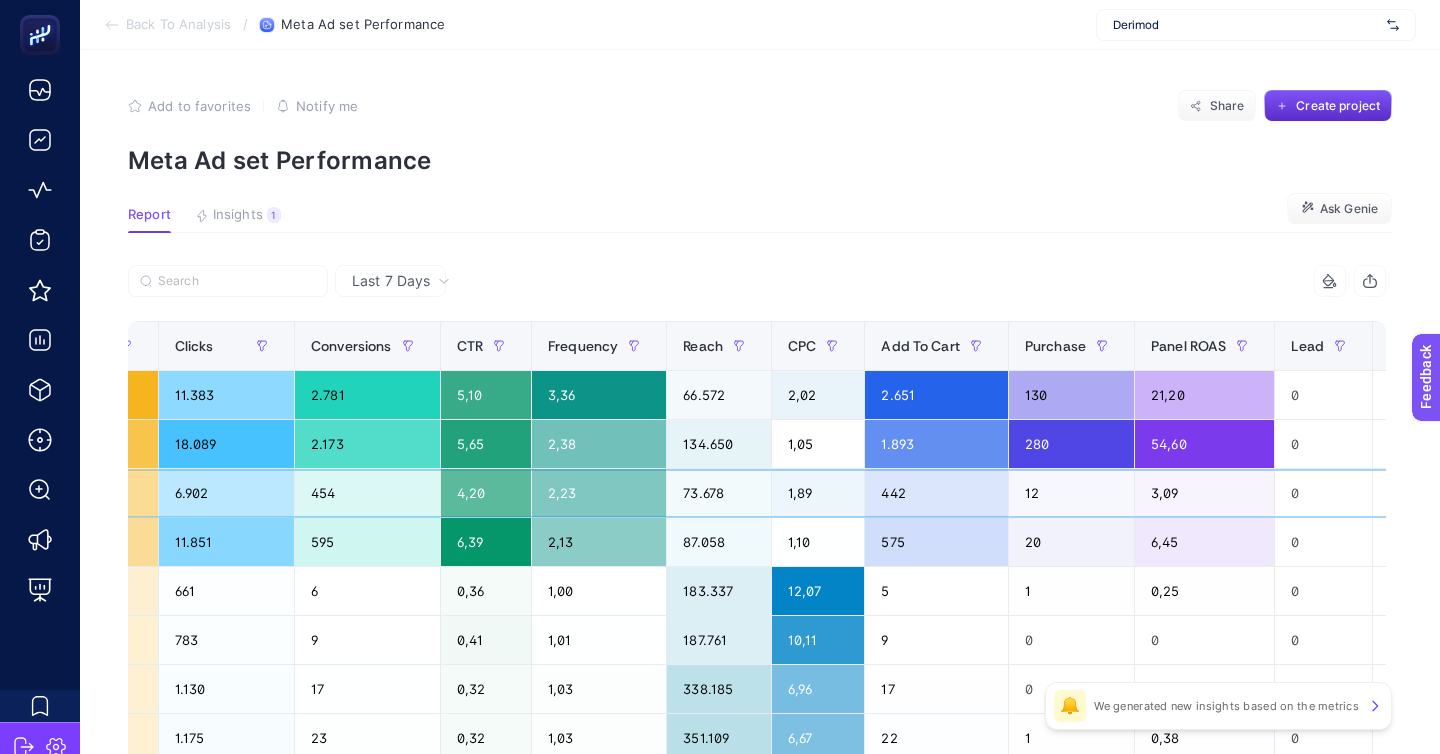 click on "12" 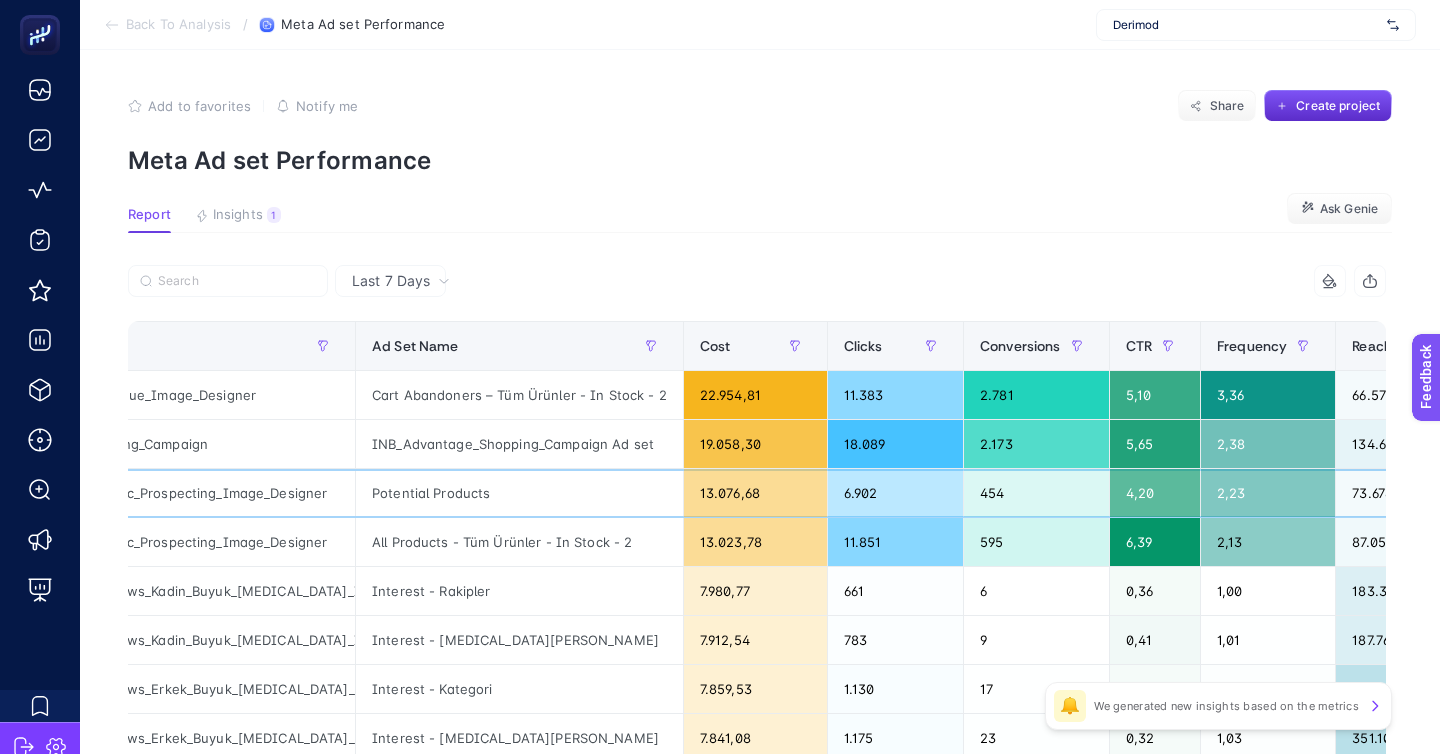scroll, scrollTop: 0, scrollLeft: 0, axis: both 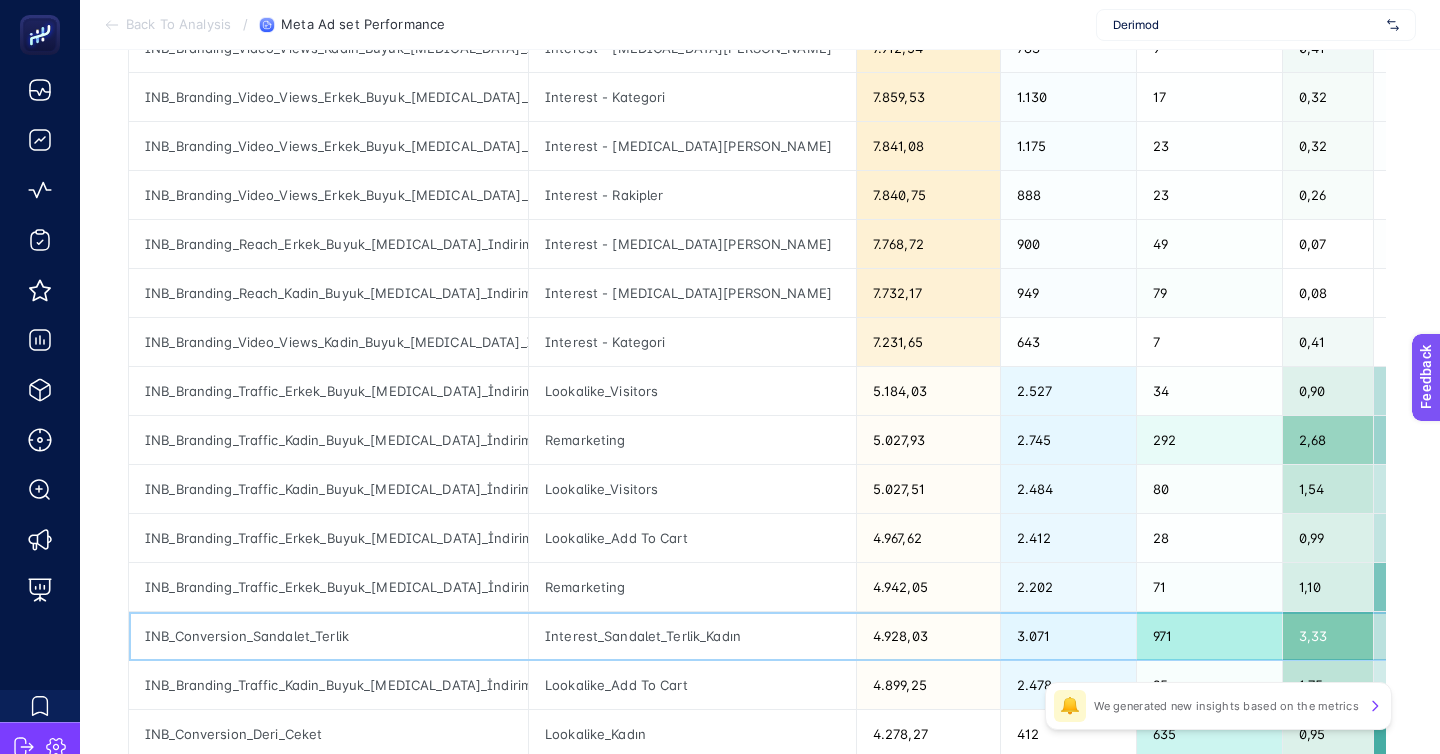 click on "Interest_Sandalet_Terlik_Kadın" 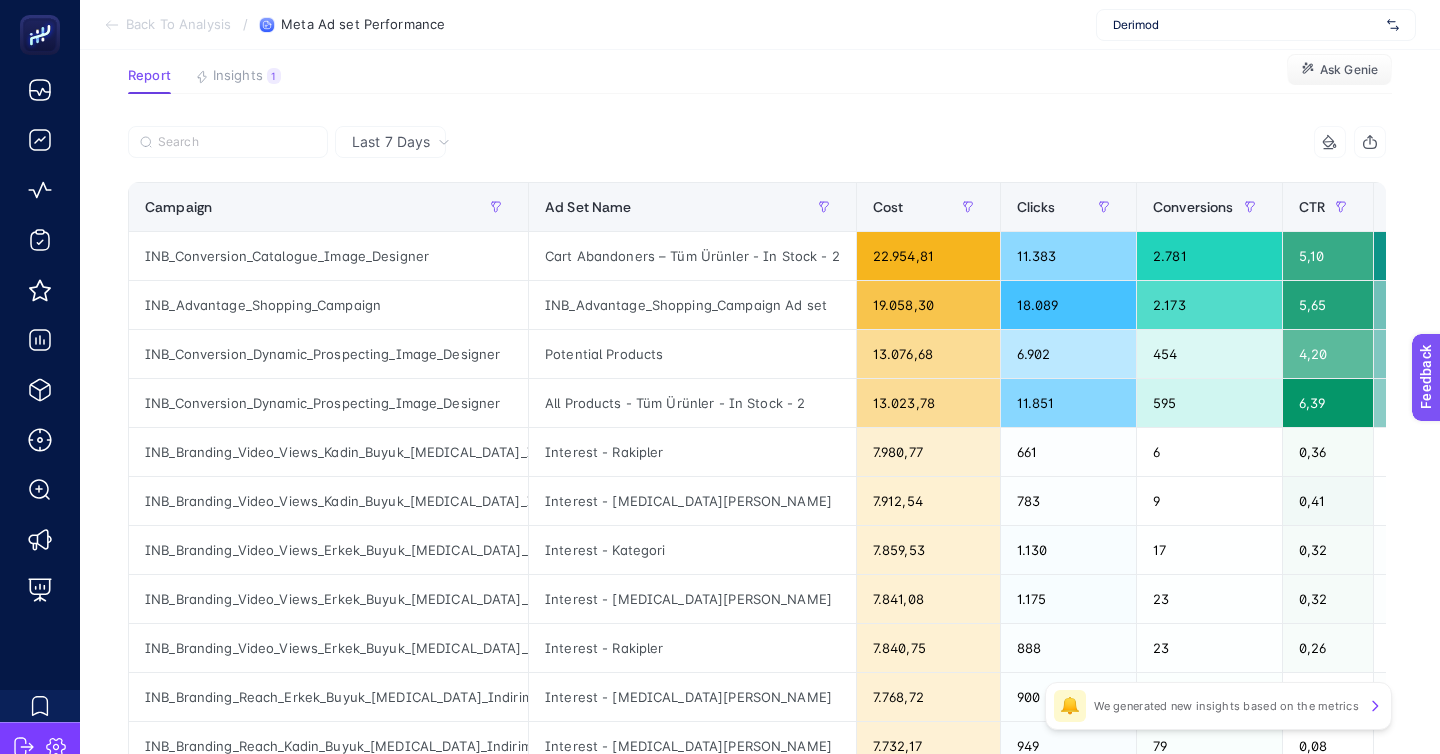 scroll, scrollTop: 0, scrollLeft: 0, axis: both 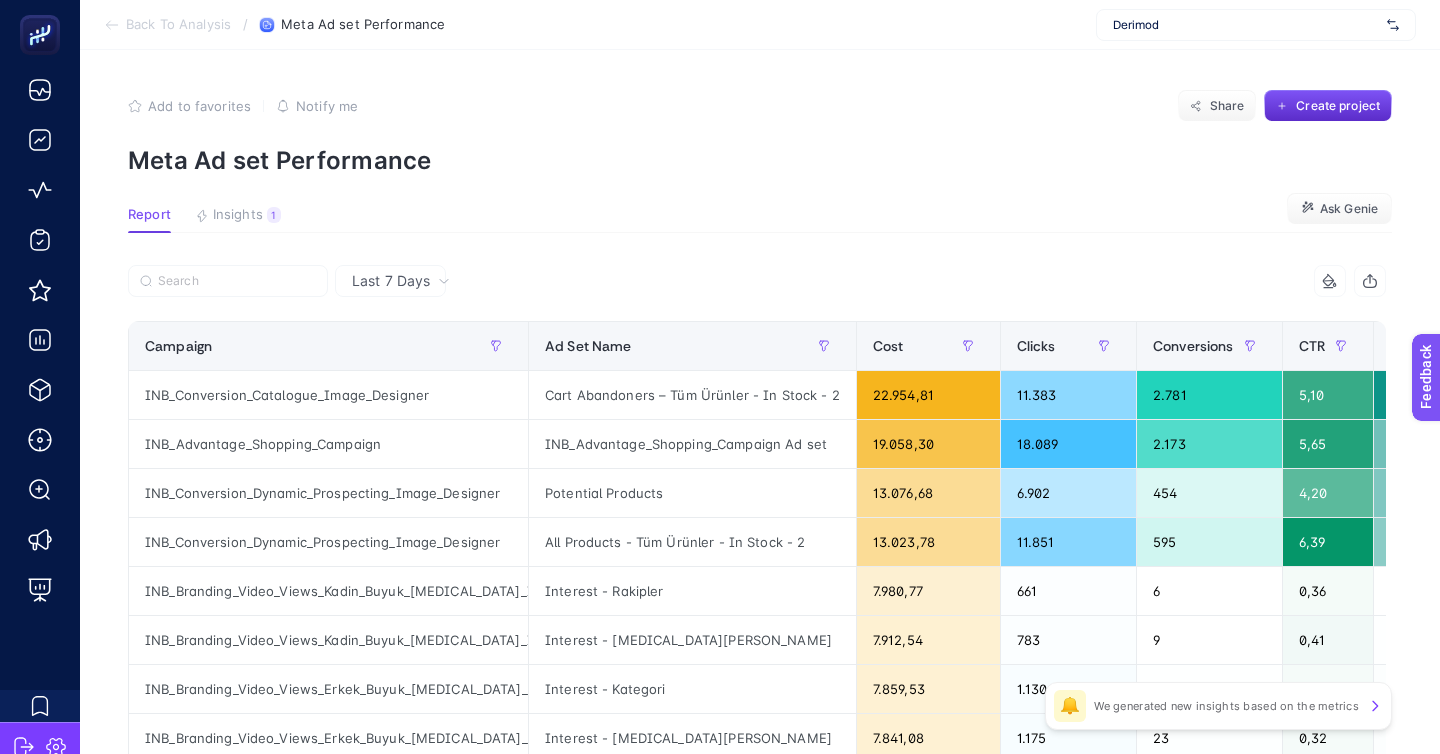 click on "Back To Analysis" at bounding box center [178, 25] 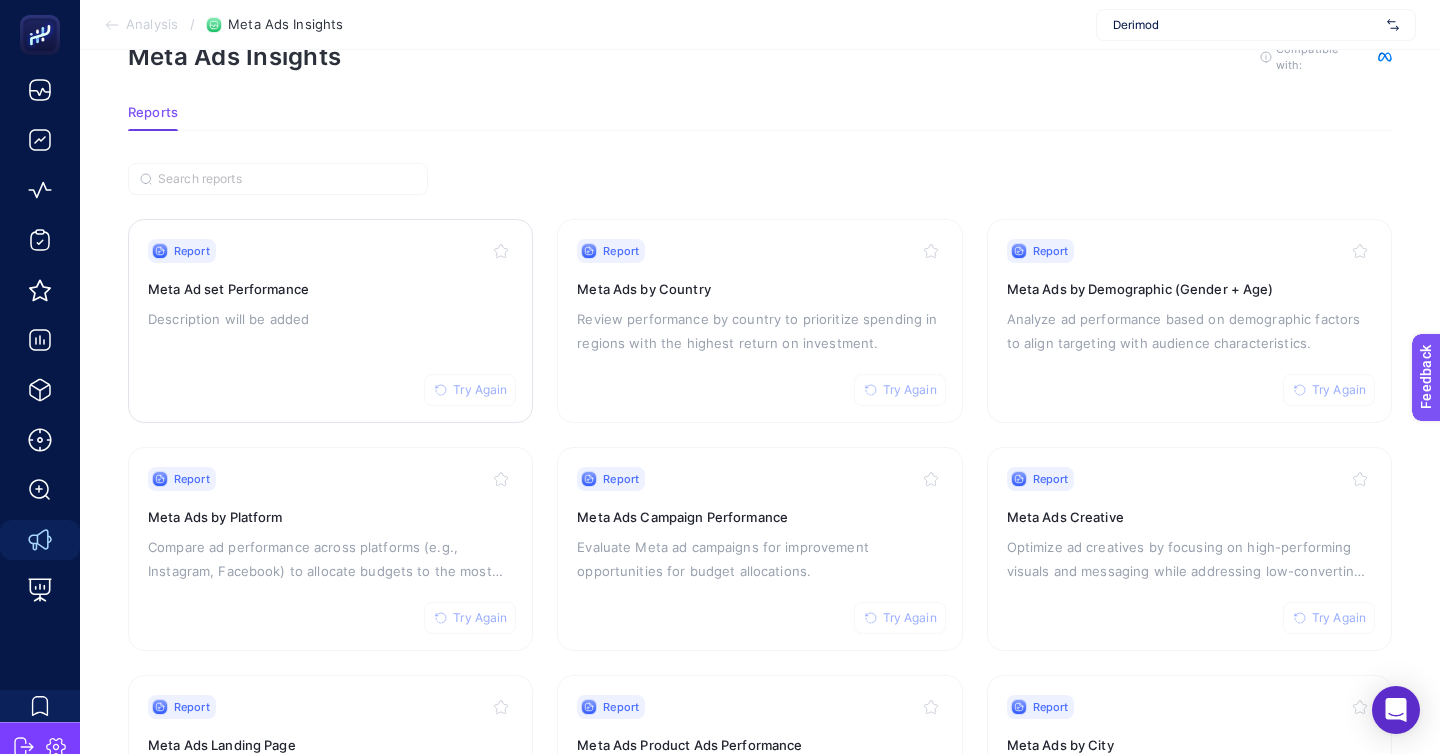 scroll, scrollTop: 61, scrollLeft: 0, axis: vertical 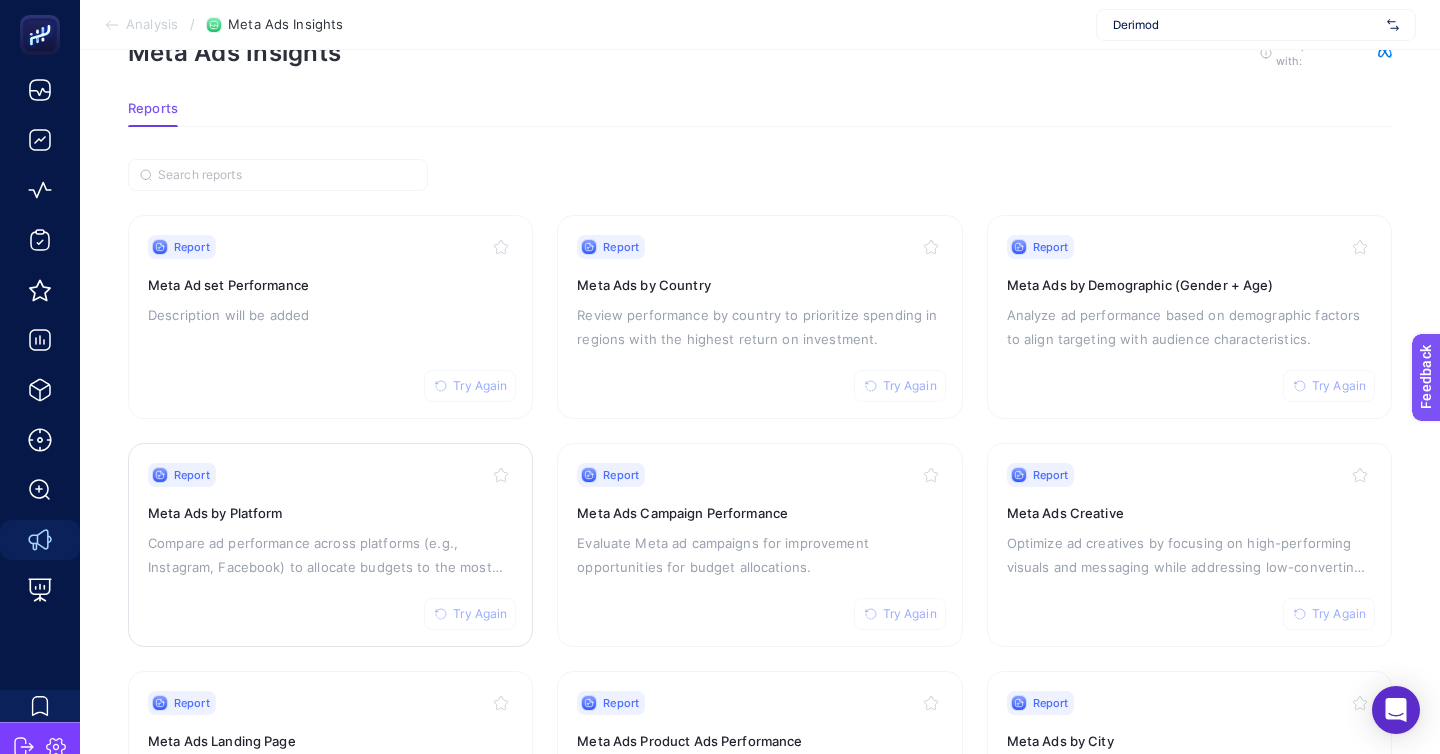 click on "Report Try Again" at bounding box center (330, 475) 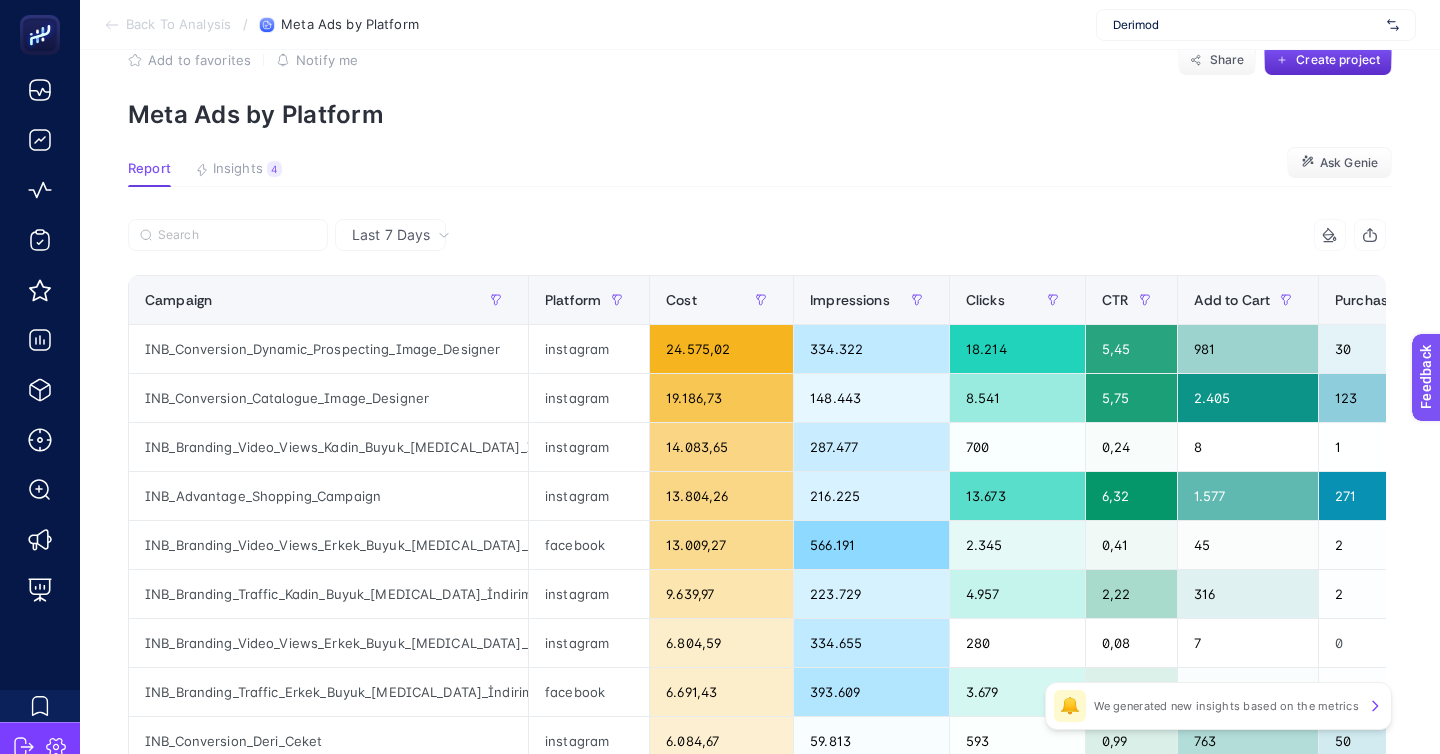 scroll, scrollTop: 62, scrollLeft: 0, axis: vertical 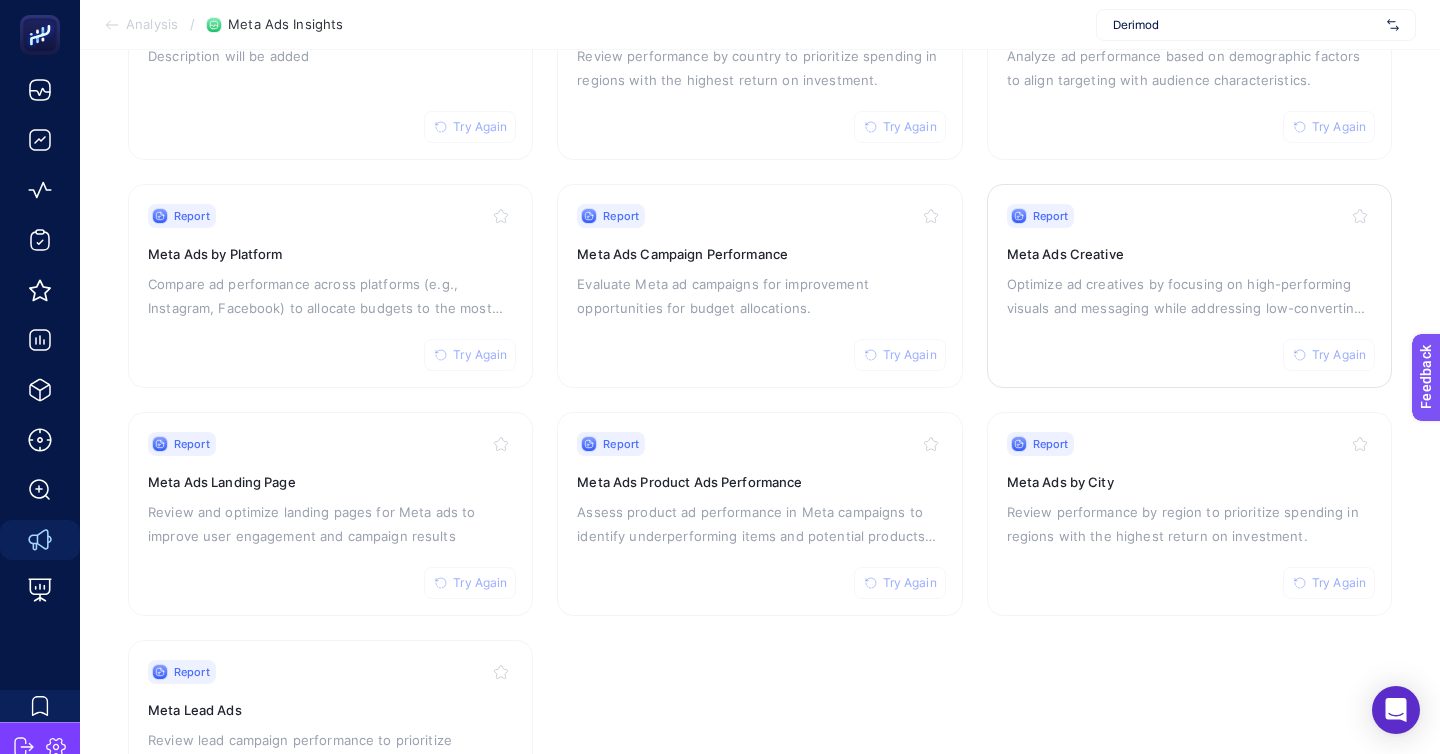 click on "Optimize ad creatives by focusing on high-performing visuals and messaging while addressing low-converting assets." at bounding box center (1189, 296) 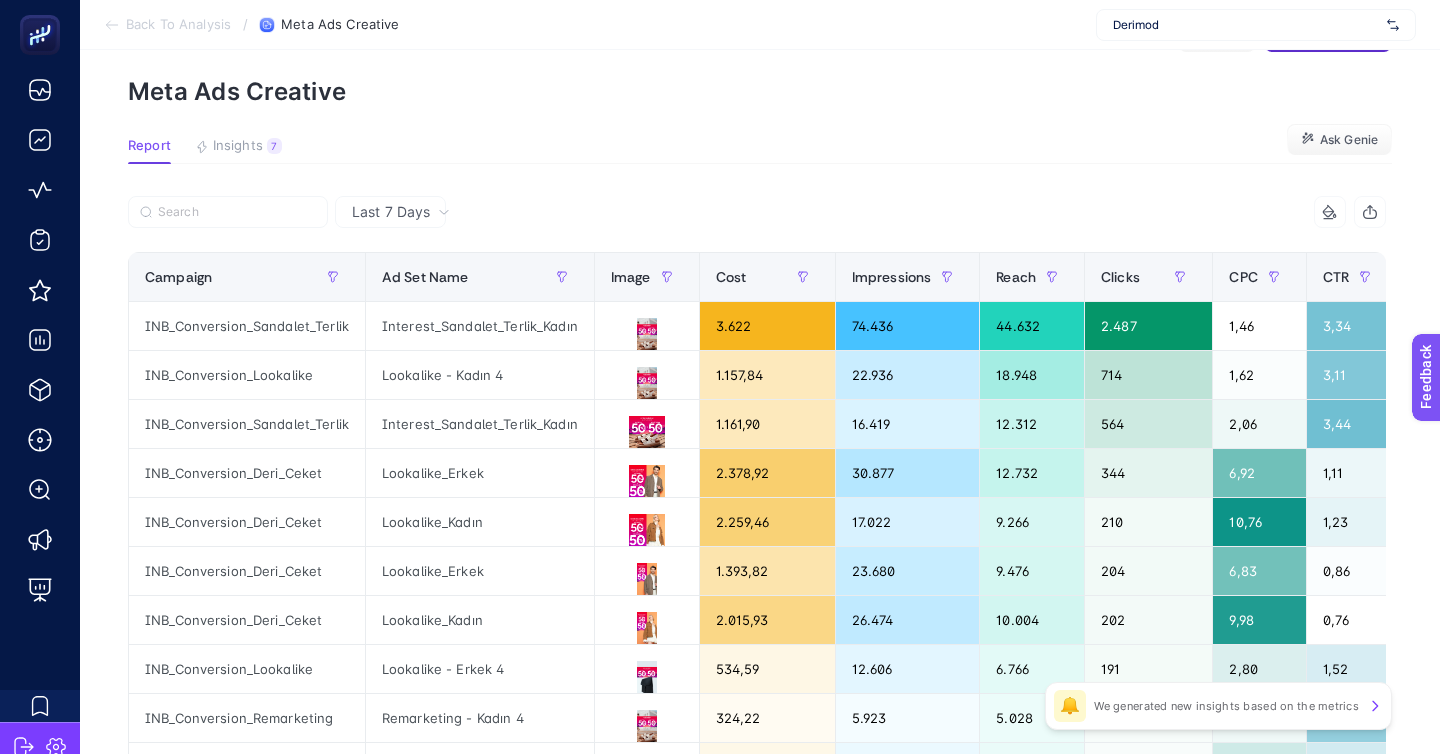 scroll, scrollTop: 77, scrollLeft: 0, axis: vertical 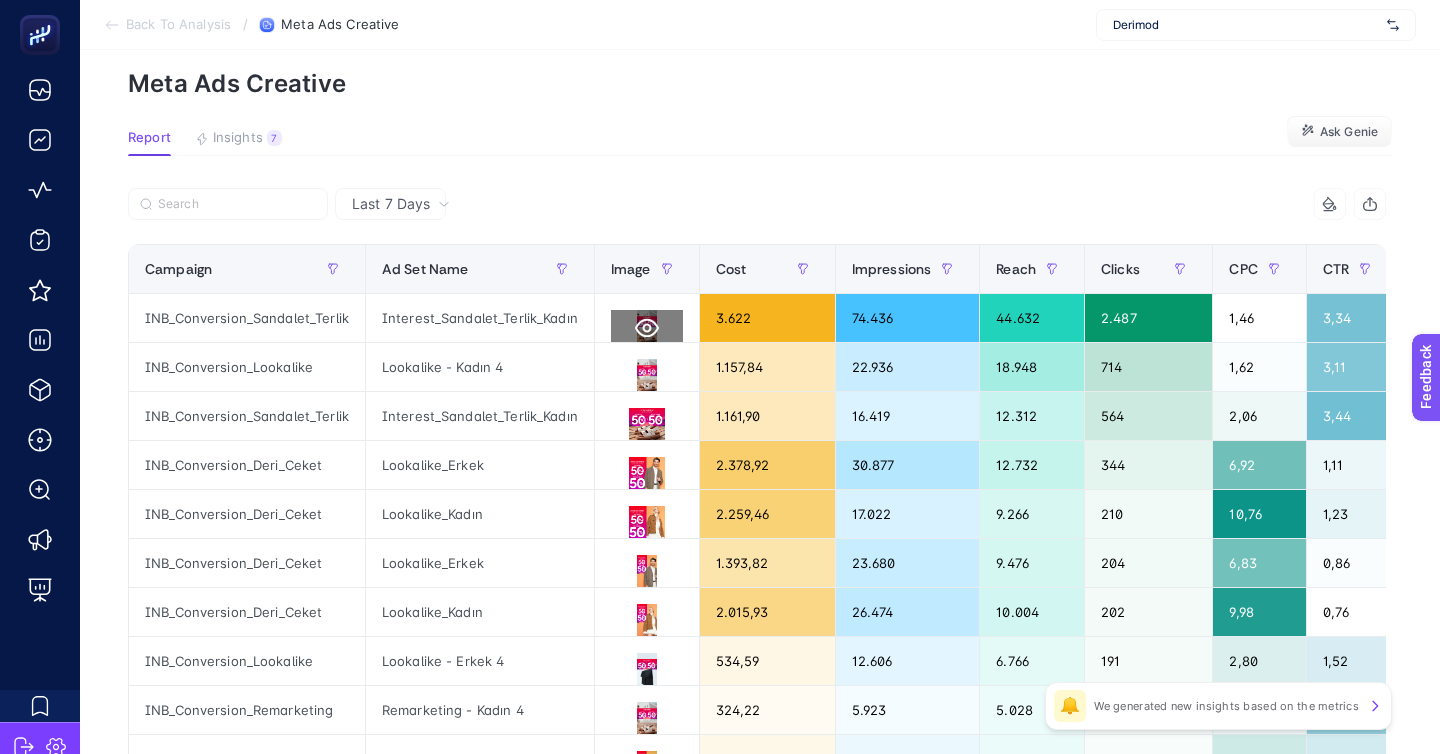 click 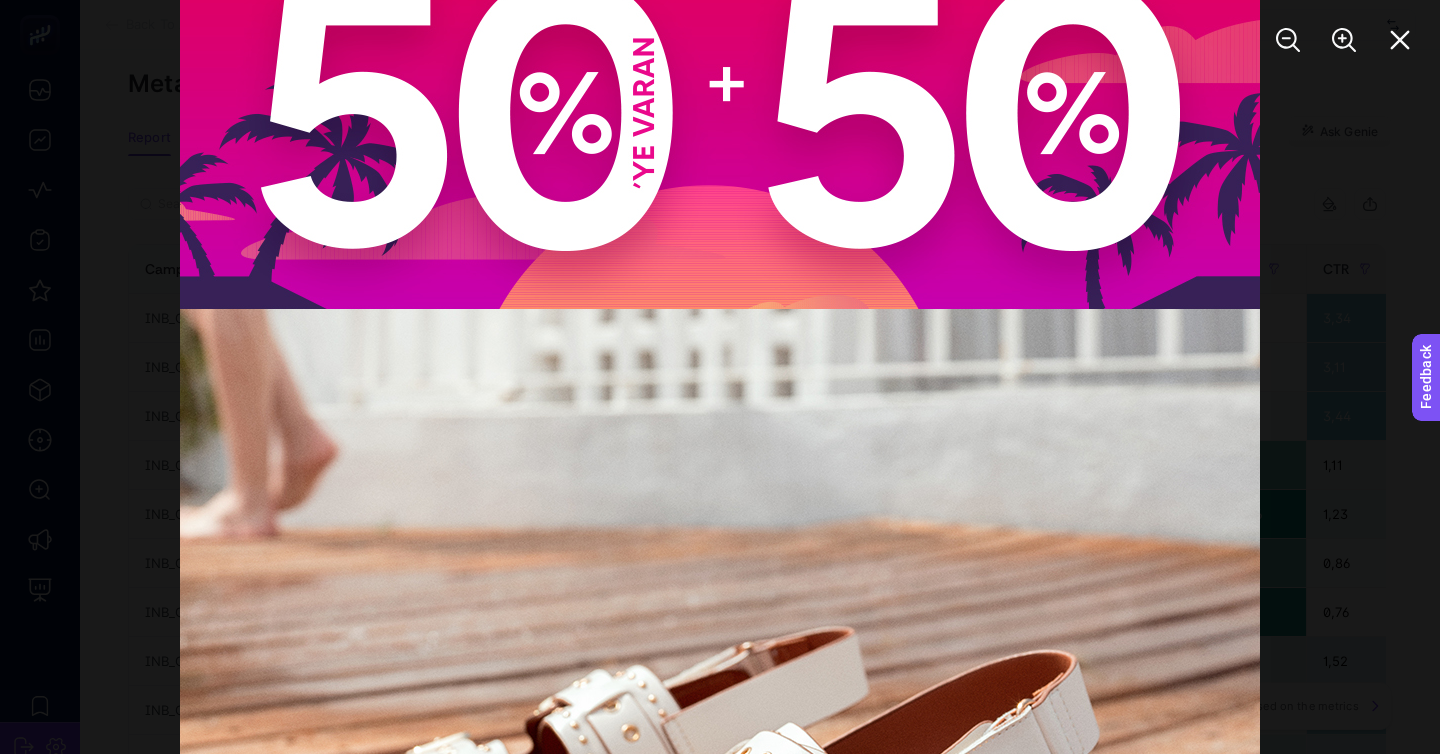 click at bounding box center [1288, 40] 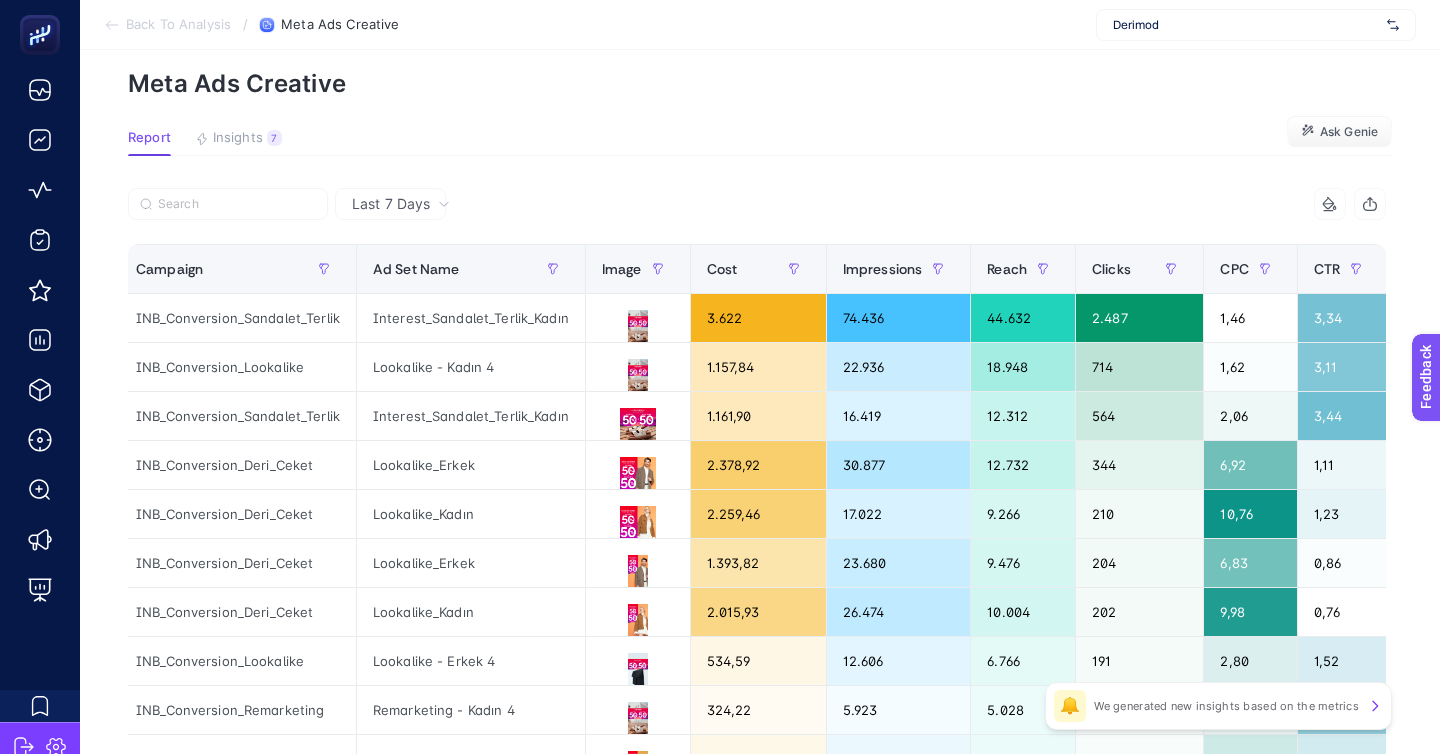 scroll, scrollTop: 0, scrollLeft: 0, axis: both 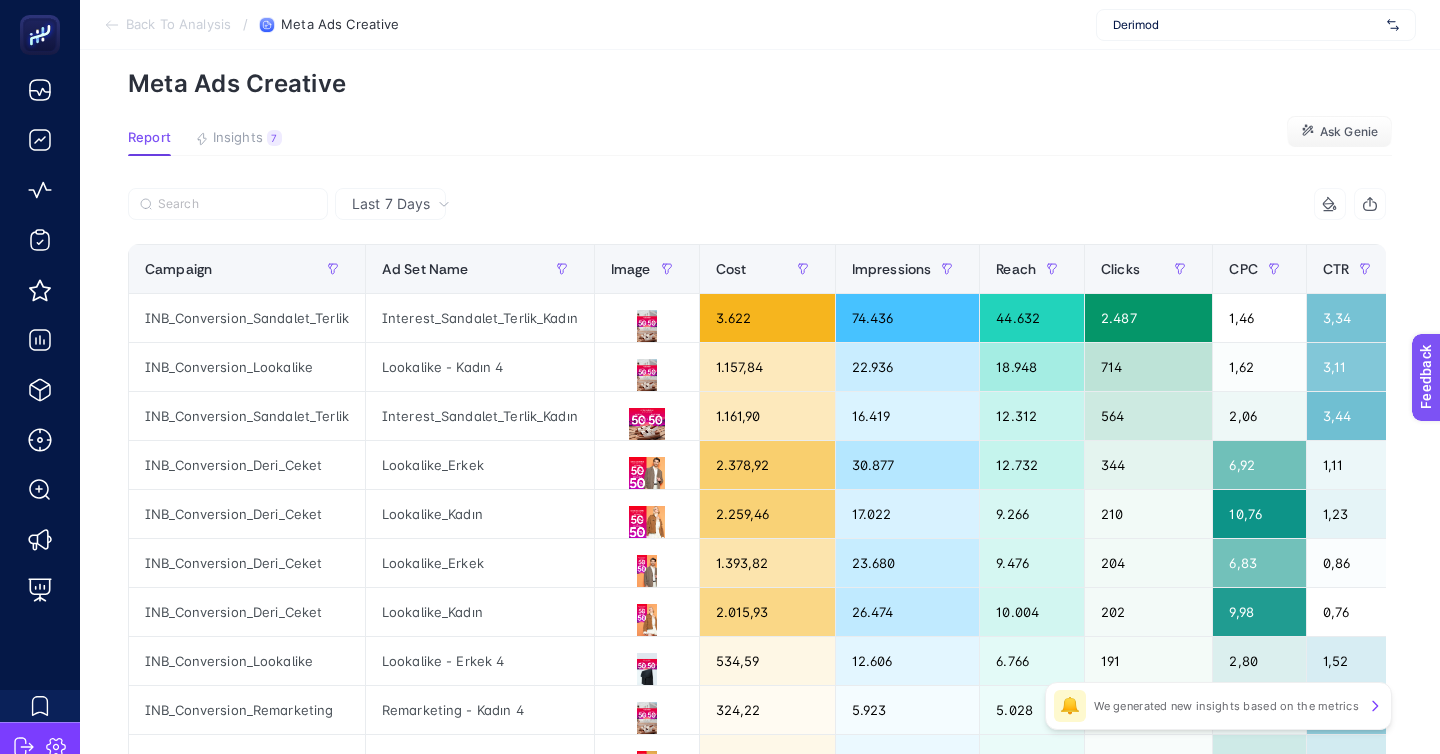 click on "Add to favorites false Notify me Share Create project Meta Ads Creative Report Insights 7  We generated new insights based on the metrics  Ask Genie Last 7 Days 13 items selected Campaign Ad Set Name Image Cost Impressions Reach Clicks CPC CTR Frequency  Add To Cart Purchase Conversions Panel ROAS Lead CostperLead 16 items selected + INB_Conversion_Sandalet_Terlik Interest_Sandalet_Terlik_Kadın 3.622 74.436 44.632 2.487 1,46 3,34 1,67 662 25 687 24,41 0 0 INB_Conversion_Lookalike Lookalike - Kadın 4 1.157,84 22.936 18.948 714 1,62 3,11 1,21 101 5 106 9,87 0 0 INB_Conversion_Sandalet_Terlik Interest_Sandalet_Terlik_Kadın 1.161,90 16.419 12.312 564 2,06 3,44 1,33 229 7 236 11,90 0 0 INB_Conversion_Deri_Ceket Lookalike_Erkek 2.378,92 30.877 12.732 344 6,92 1,11 2,43 256 20 276 32,44 0 0 INB_Conversion_Deri_Ceket Lookalike_Kadın 2.259,46 17.022 9.266 210 10,76 1,23 1,84 231 18 249 31,84 0 0 INB_Conversion_Deri_Ceket Lookalike_Erkek 1.393,82 23.680 9.476 204 6,83 0,86 2,50 186 15 201 34,31 0 0 Lookalike_Kadın" 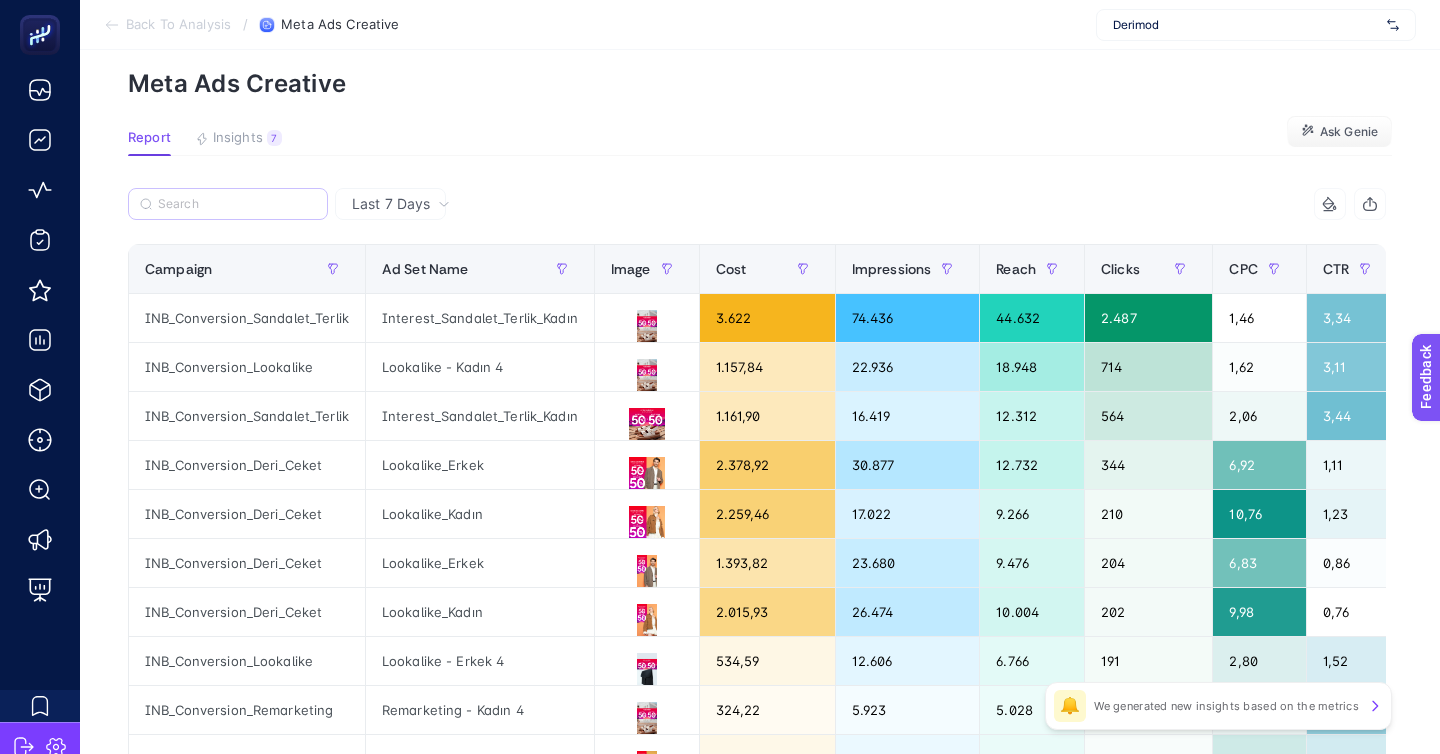 click at bounding box center (228, 204) 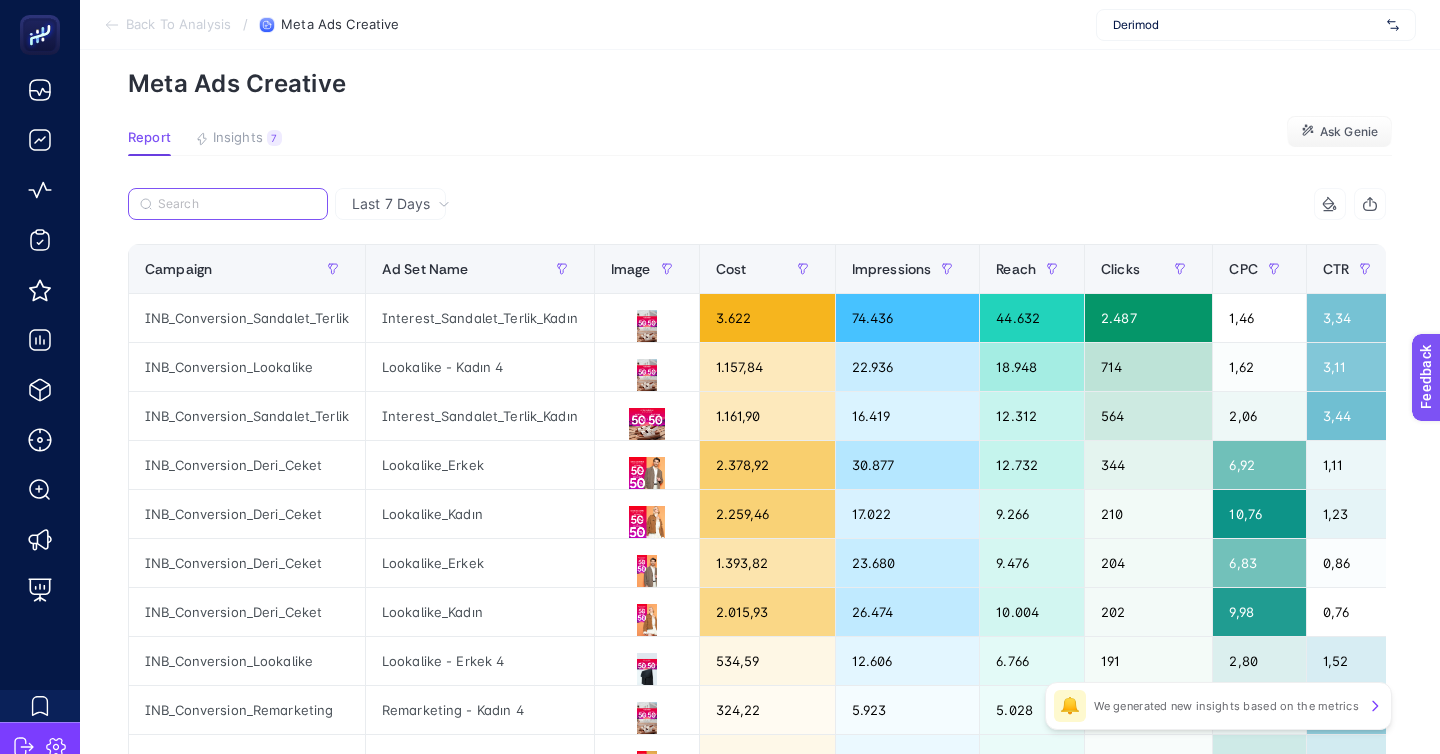 click at bounding box center (237, 204) 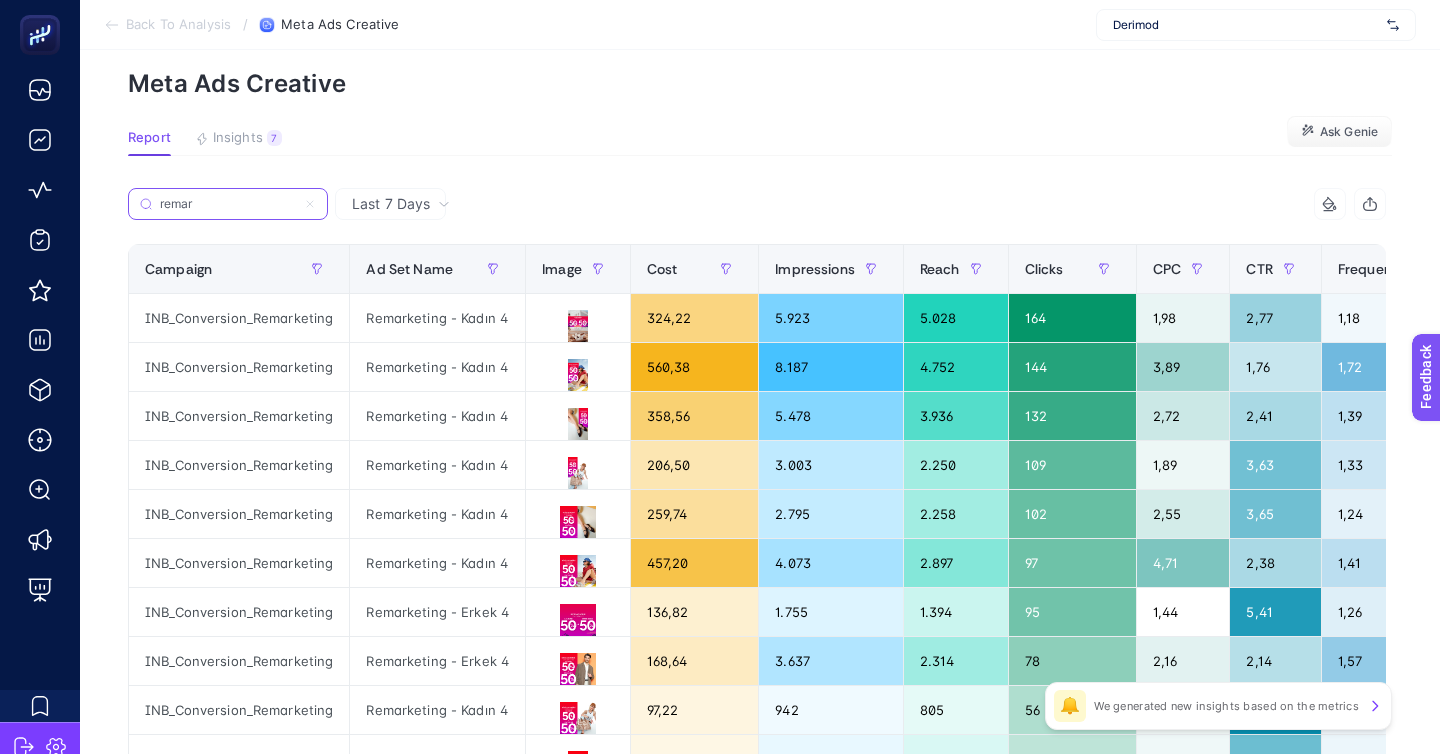 type on "remark" 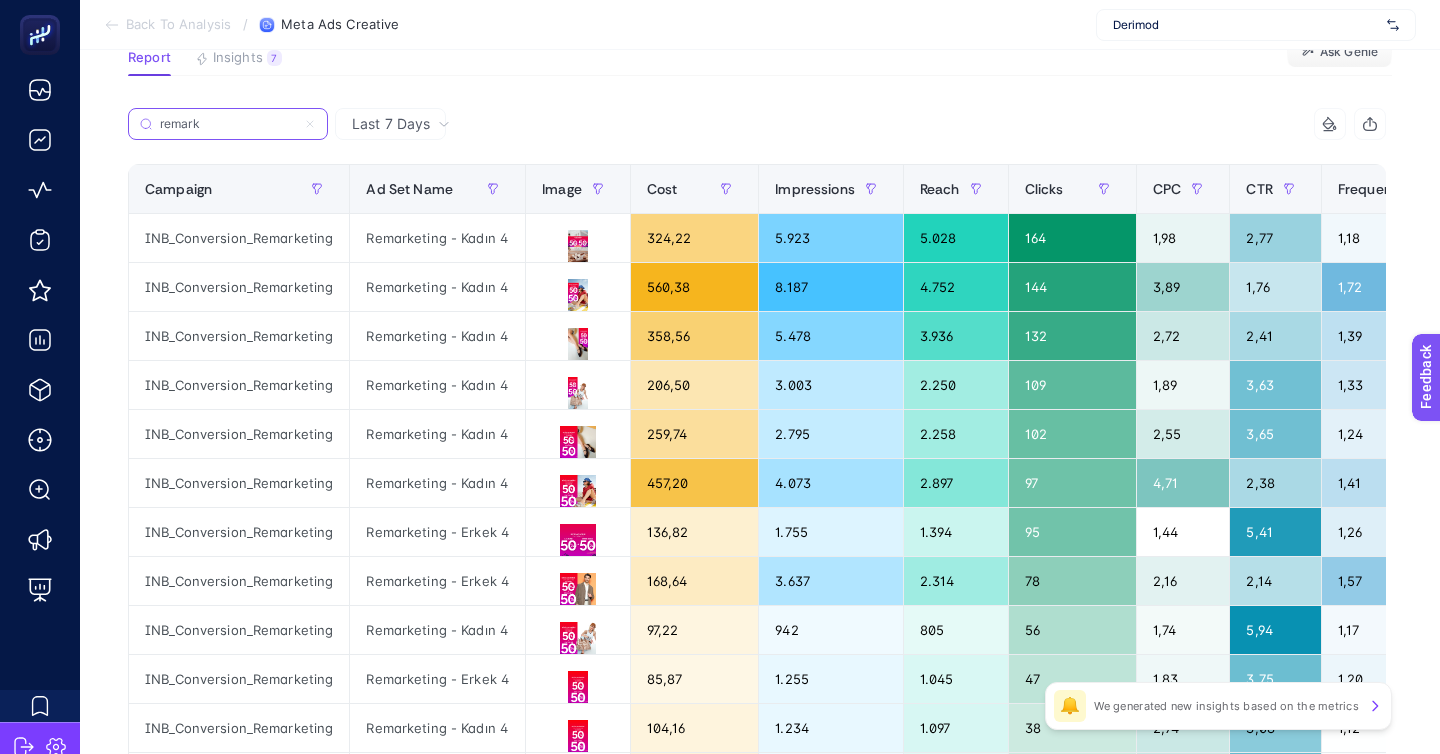 scroll, scrollTop: 139, scrollLeft: 0, axis: vertical 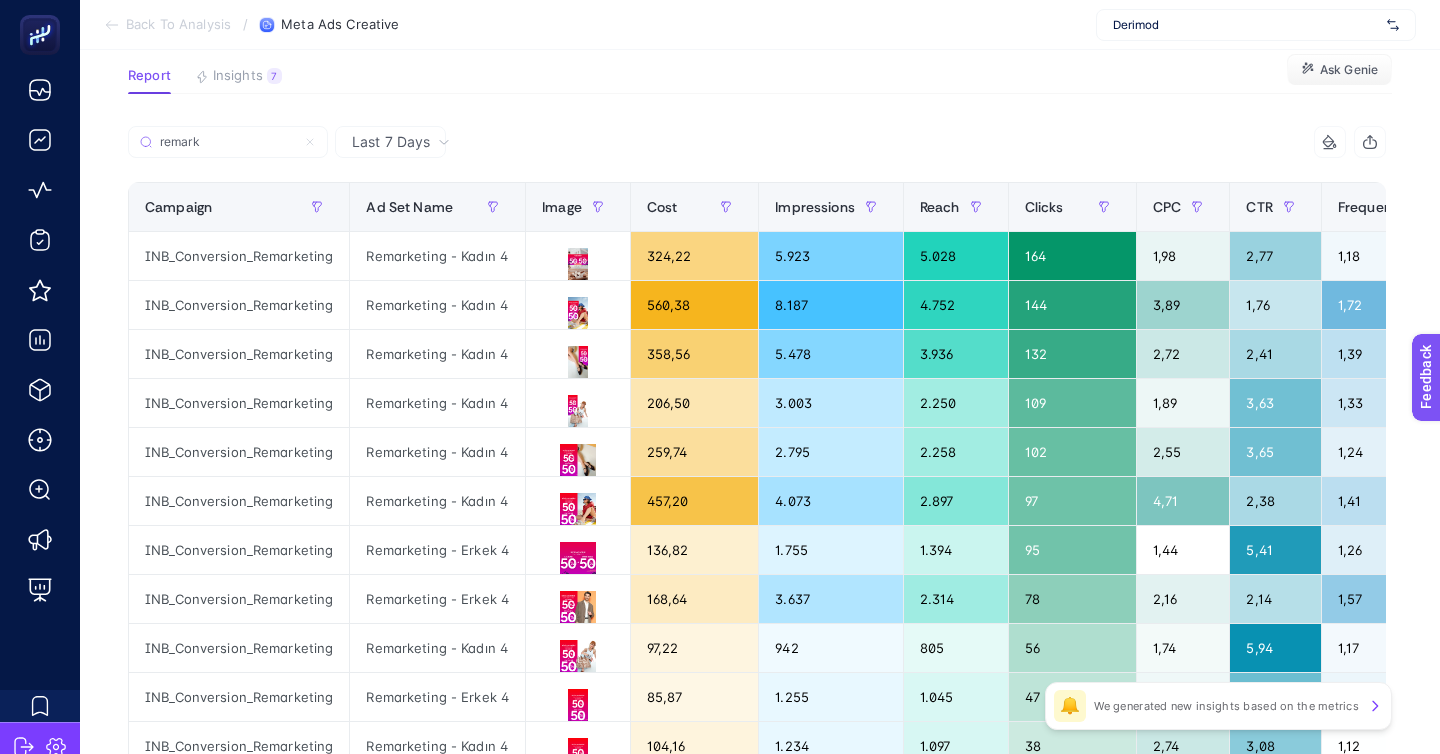 click on "Back To Analysis" at bounding box center [178, 25] 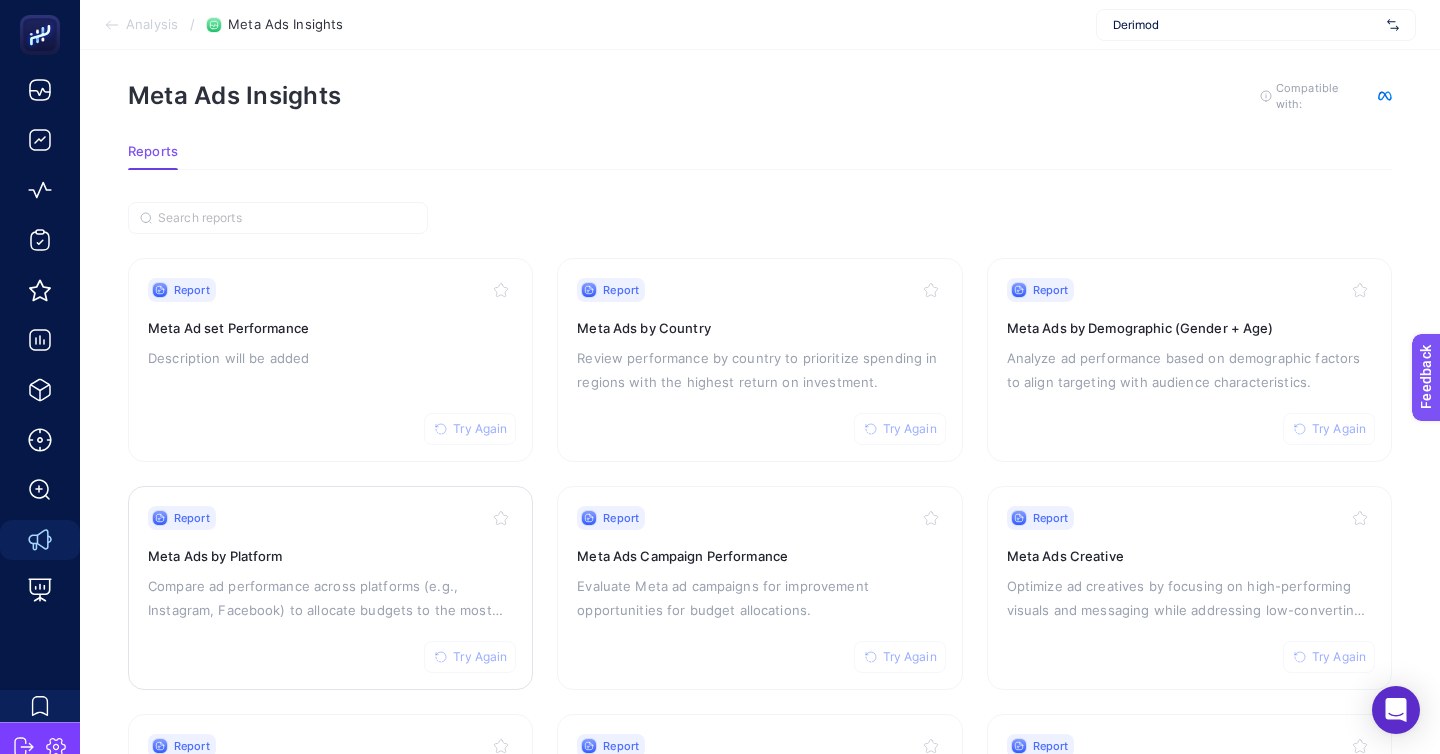 scroll, scrollTop: 0, scrollLeft: 0, axis: both 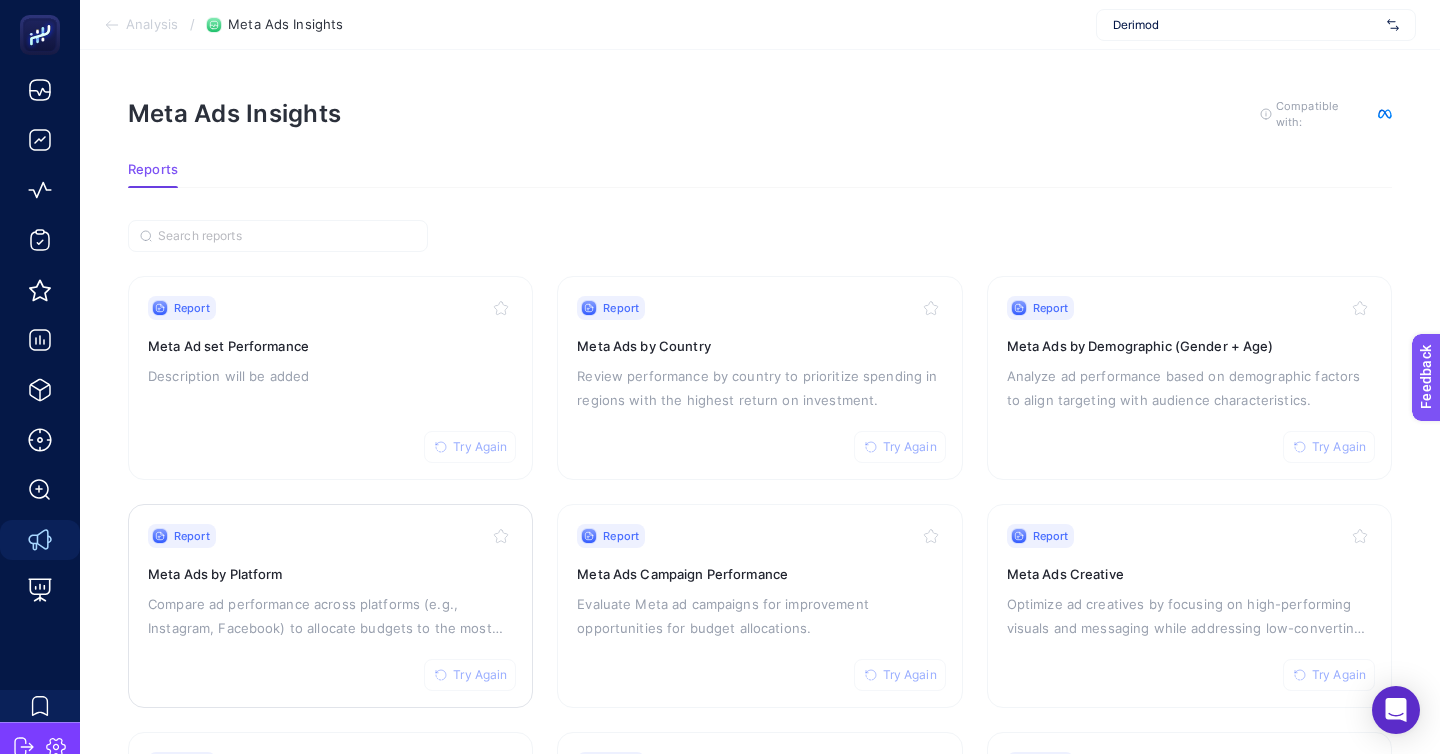 click on "Report Try Again Meta Ad set Performance  Description will be added" at bounding box center (330, 378) 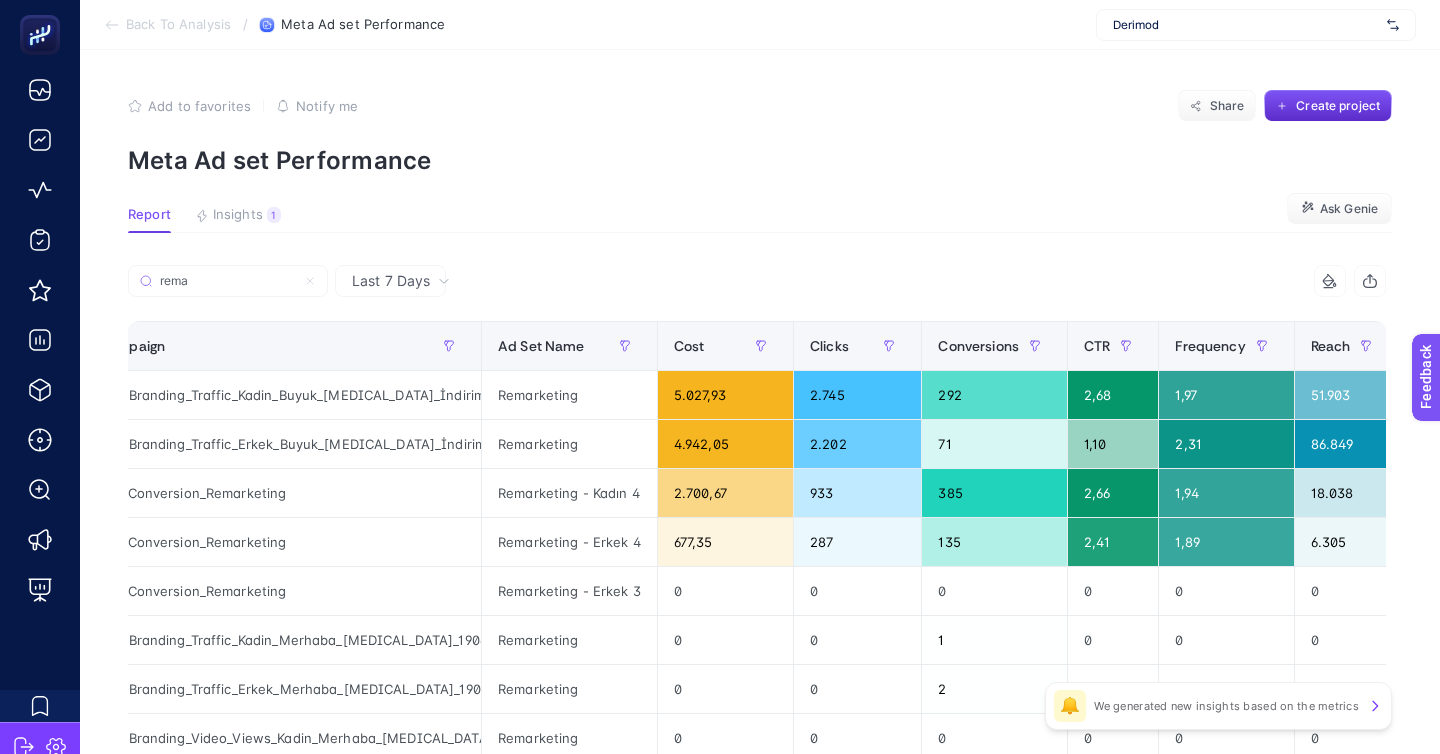 scroll, scrollTop: 0, scrollLeft: 0, axis: both 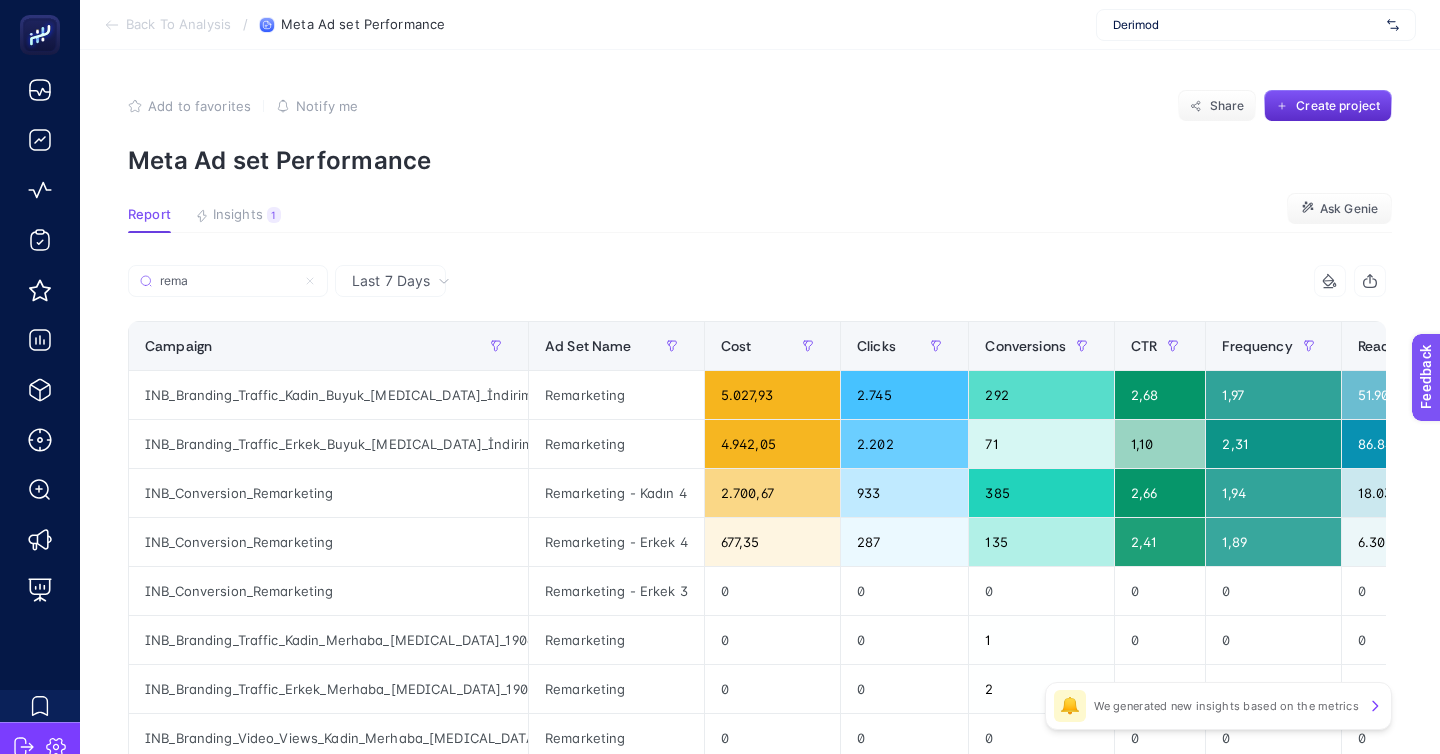 type on "rema" 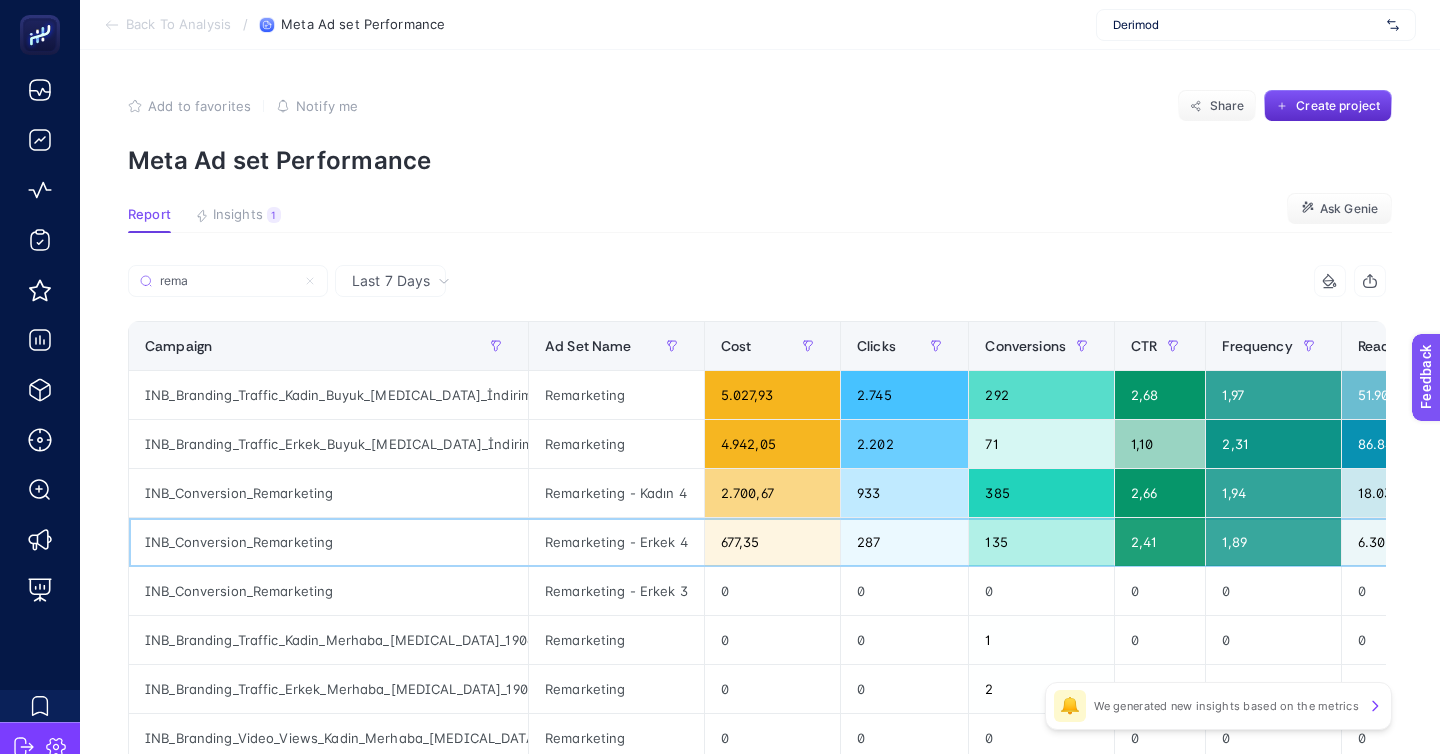 click on "INB_Conversion_Remarketing" 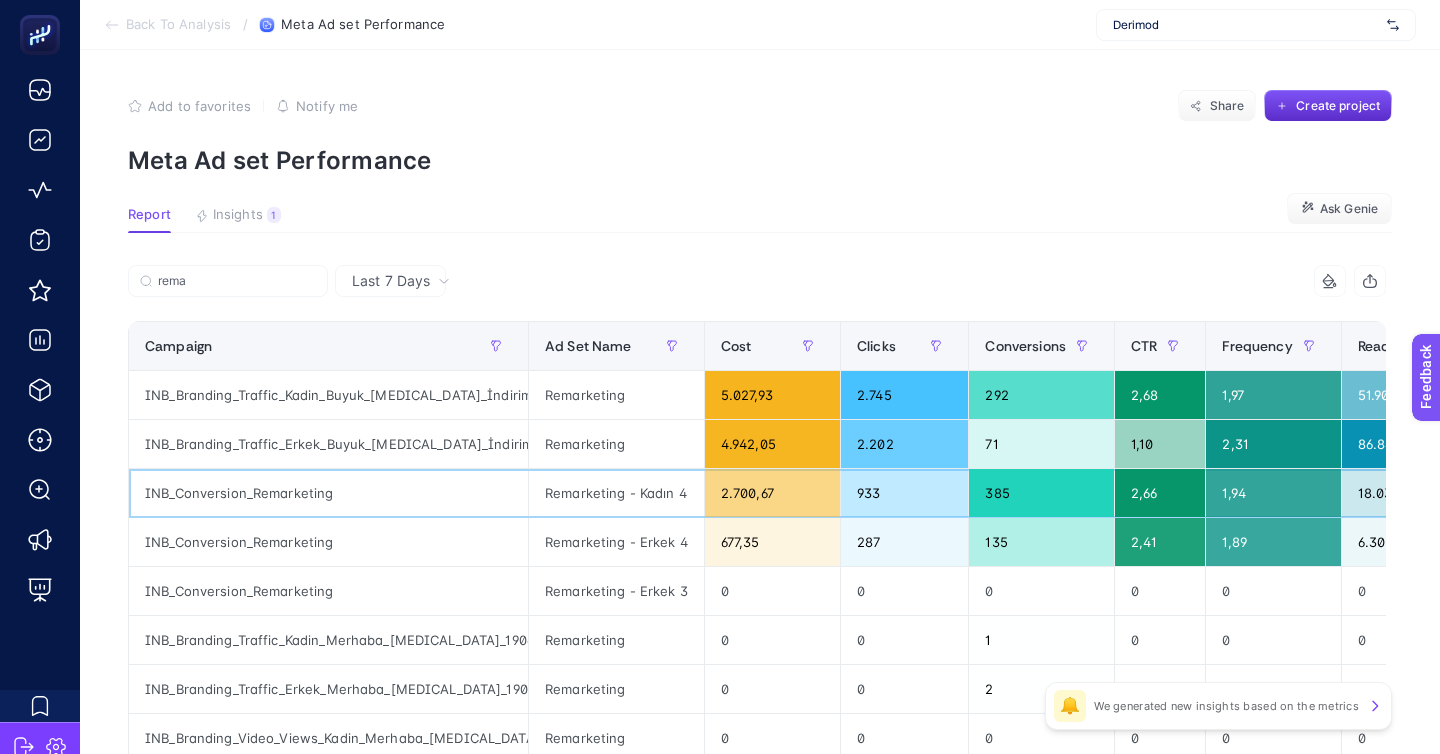 click on "INB_Conversion_Remarketing" 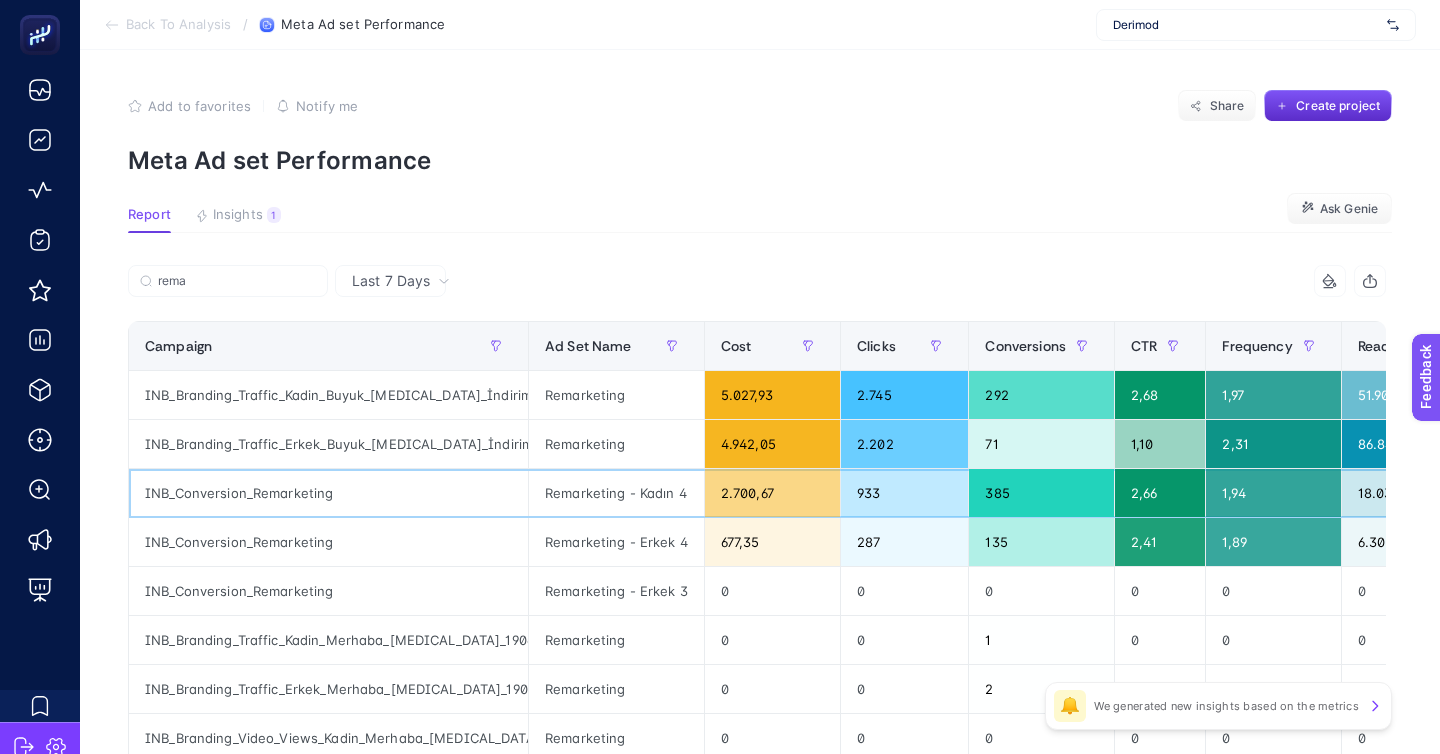 click on "INB_Conversion_Remarketing" 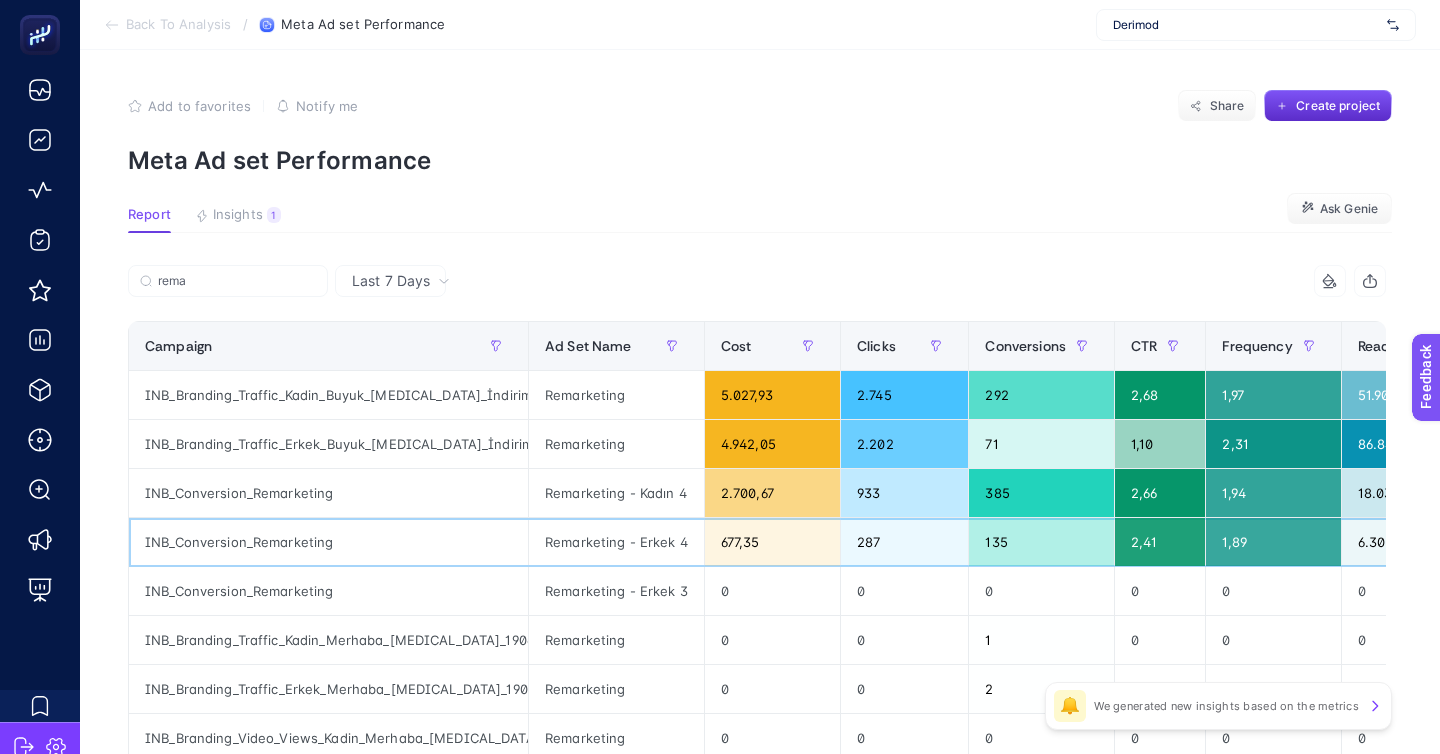 click on "INB_Conversion_Remarketing" 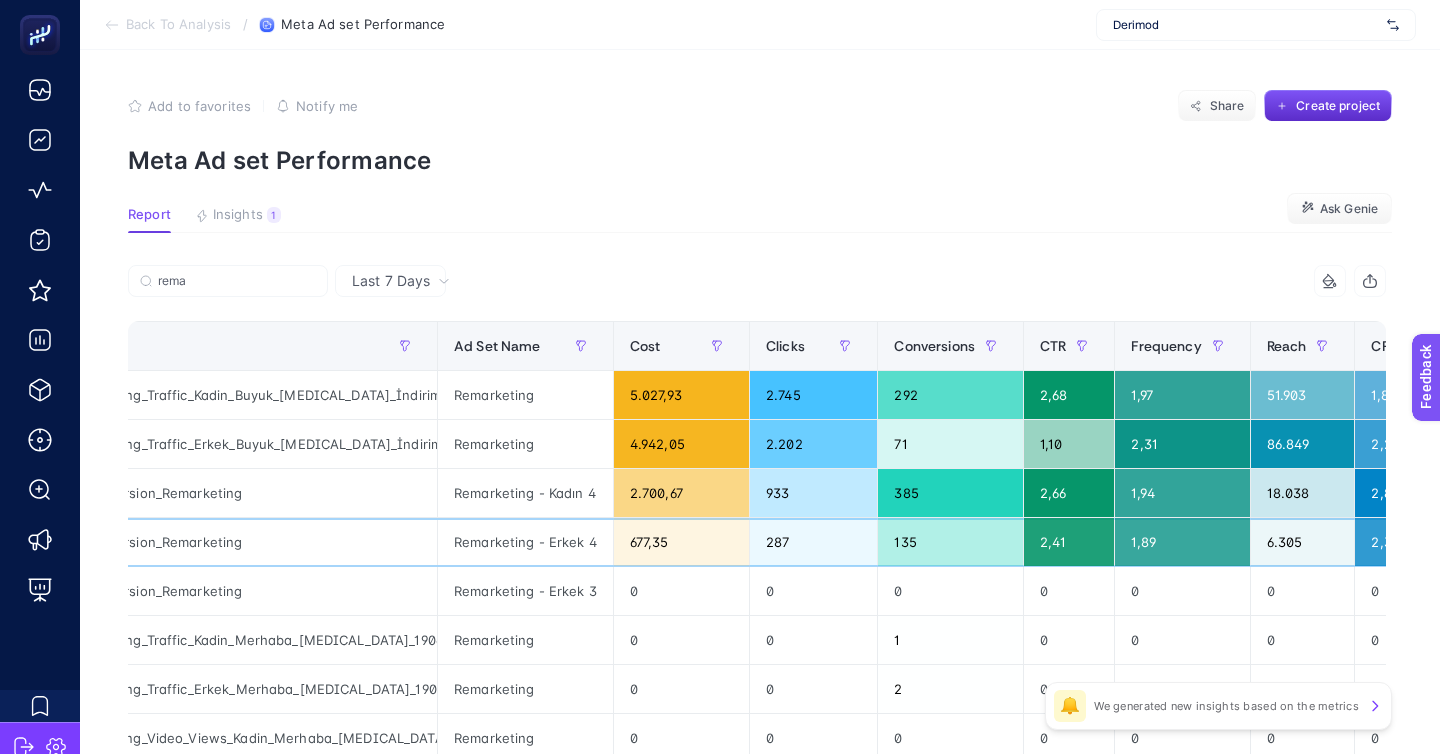 scroll, scrollTop: 0, scrollLeft: 0, axis: both 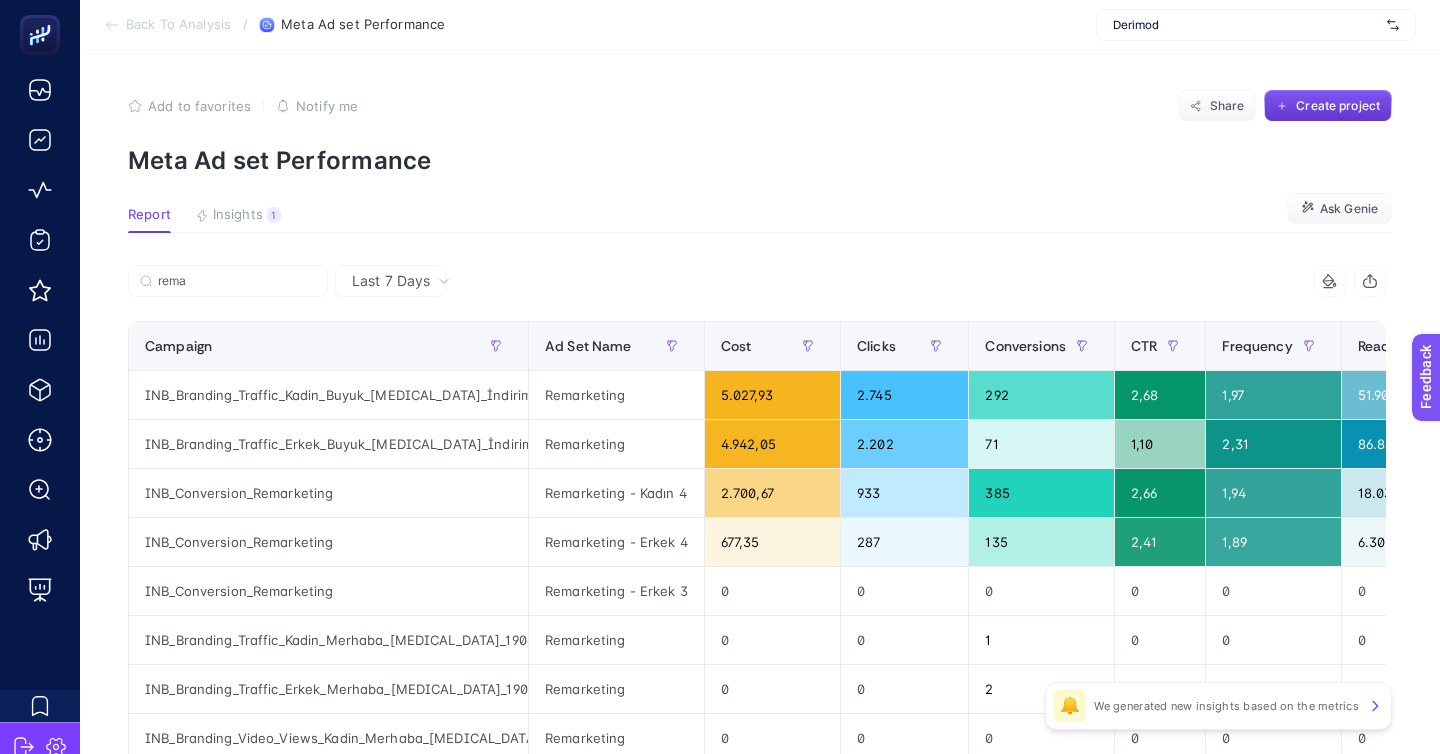 click on "Create project" at bounding box center [1328, 106] 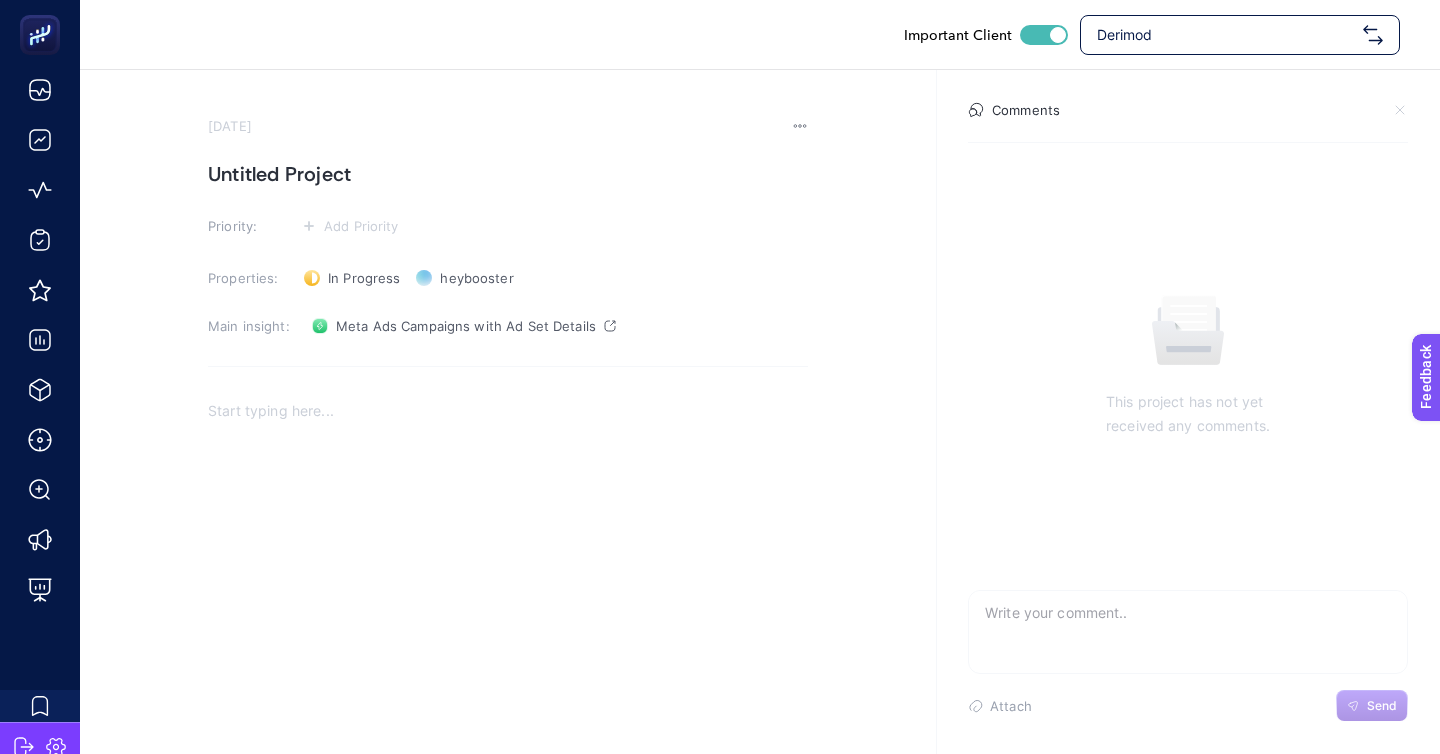 click on "July 11, 2025 Untitled Project  Priority:   Add Priority   Properties:  In Progress Status heybooster  Owner  Main insight:  Meta Ads Campaigns with Ad Set Details" at bounding box center [508, 452] 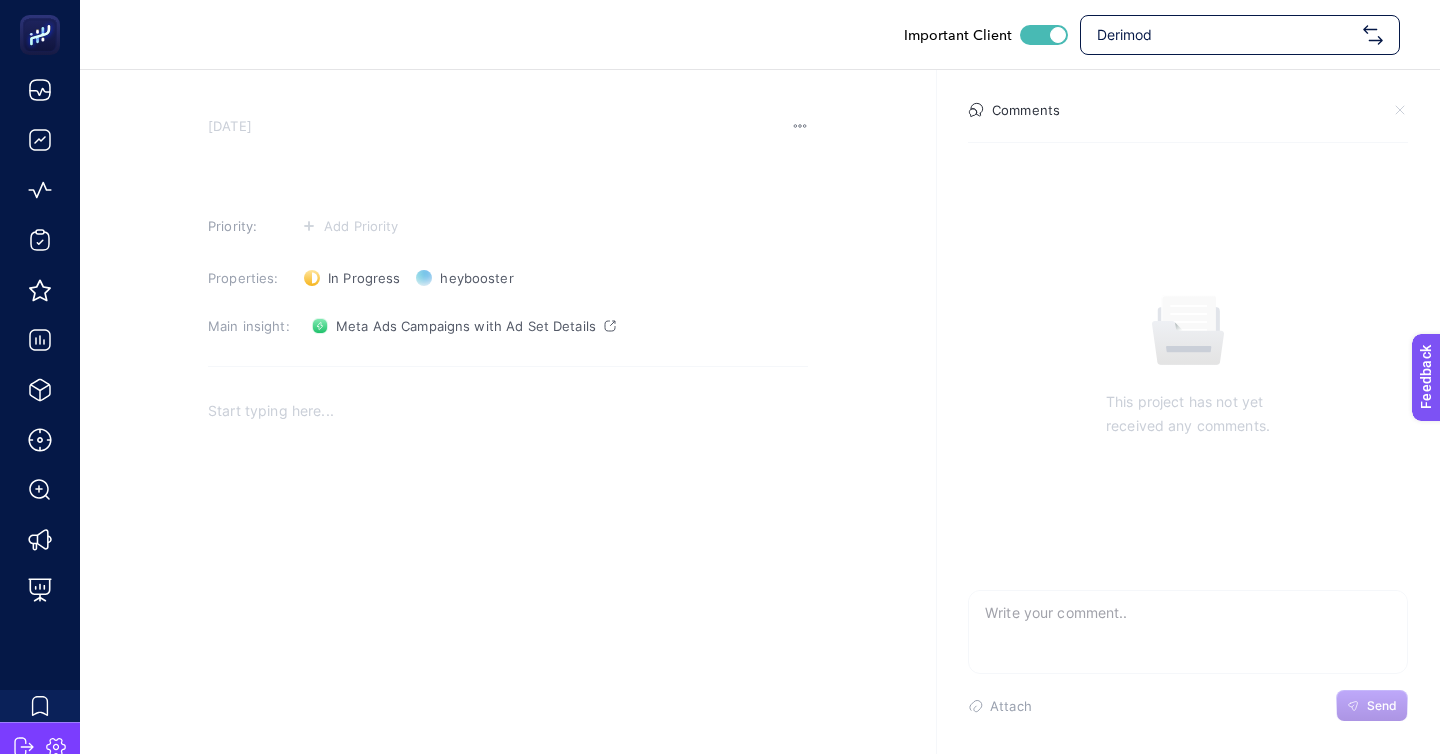 type 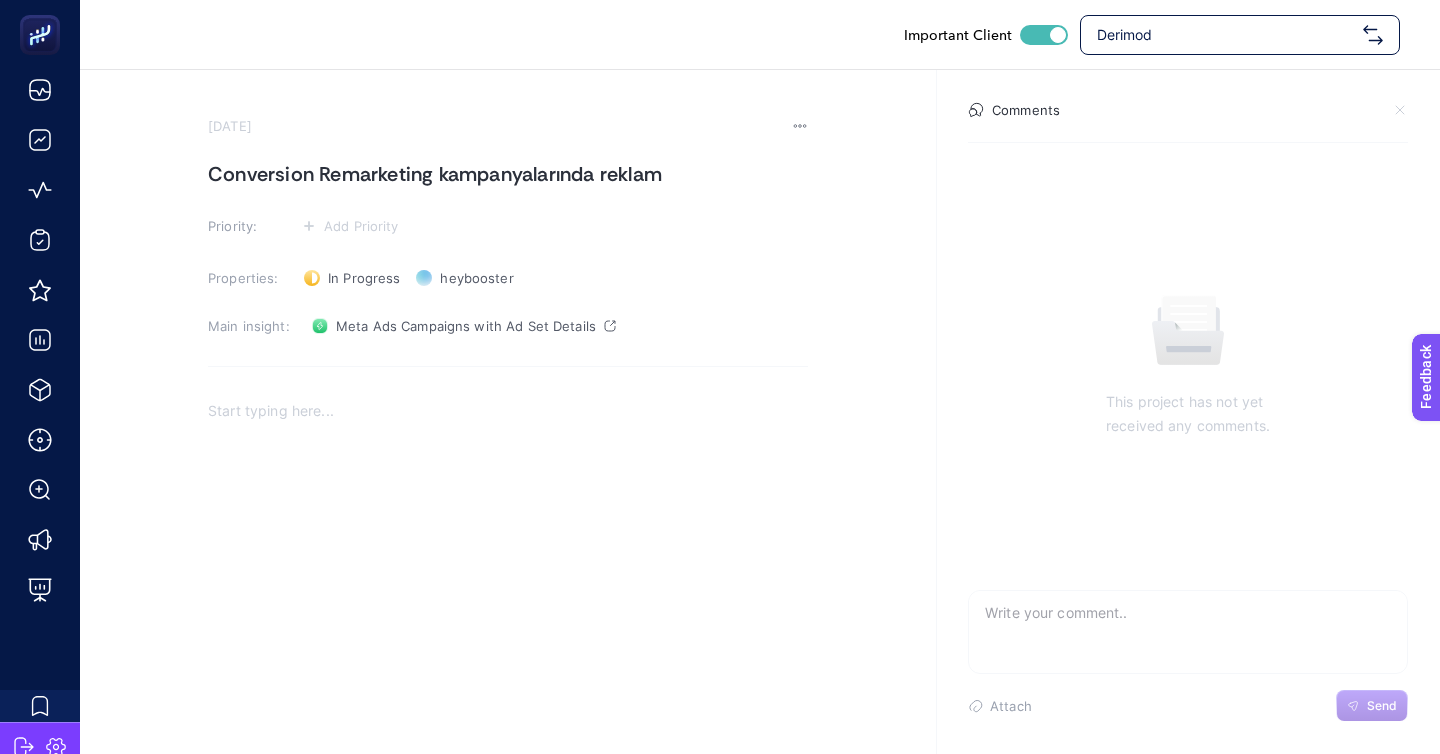 click on "Conversion Remarketing kampanyalarında reklam" at bounding box center [508, 174] 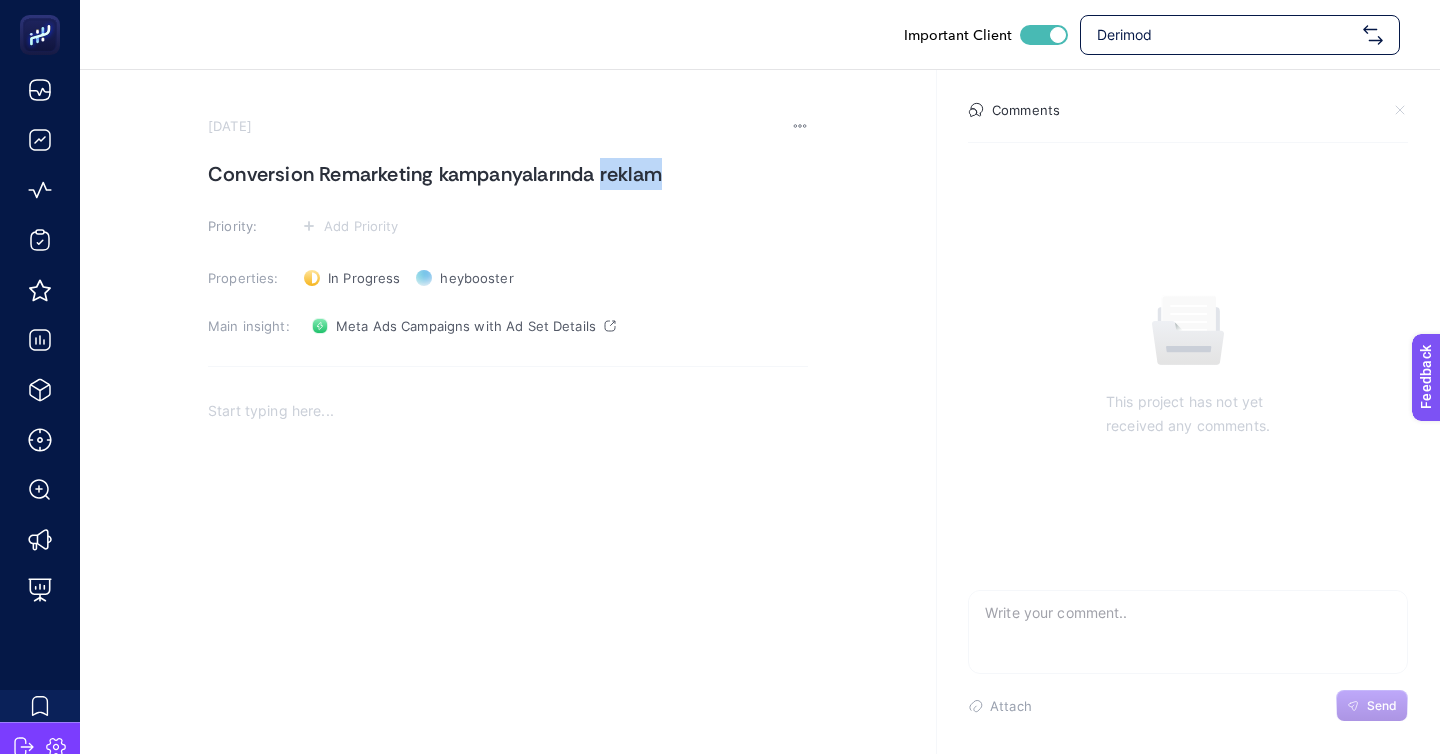 click on "Conversion Remarketing kampanyalarında reklam" at bounding box center (508, 174) 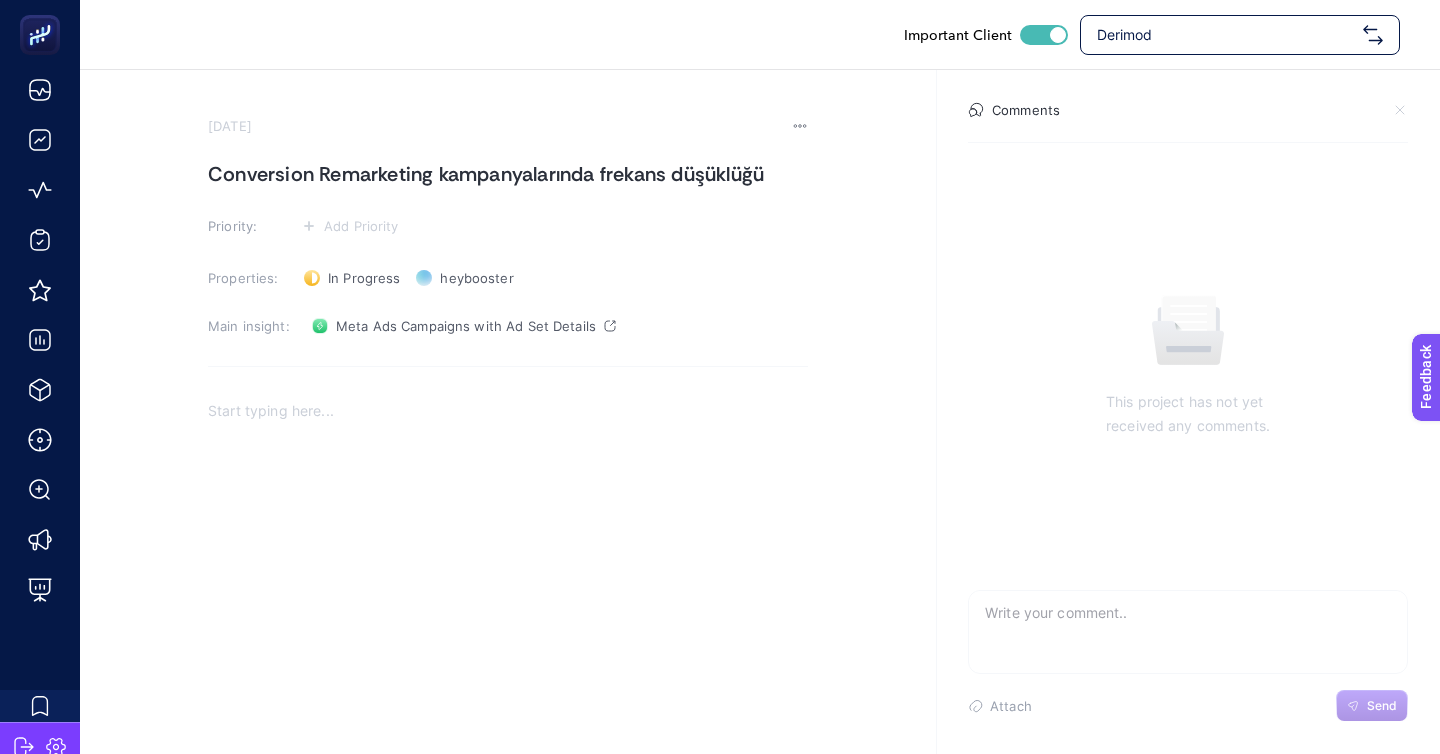 click at bounding box center [508, 586] 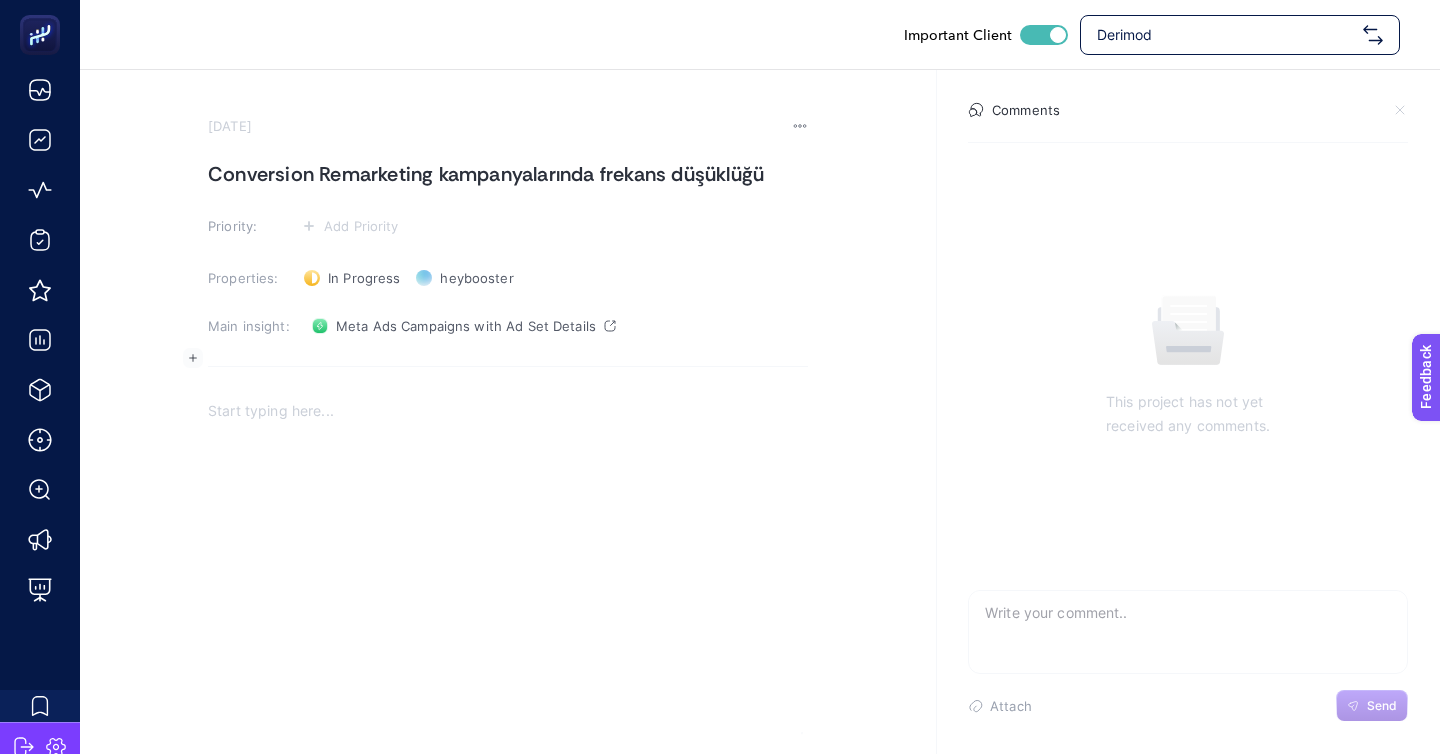 click at bounding box center [508, 586] 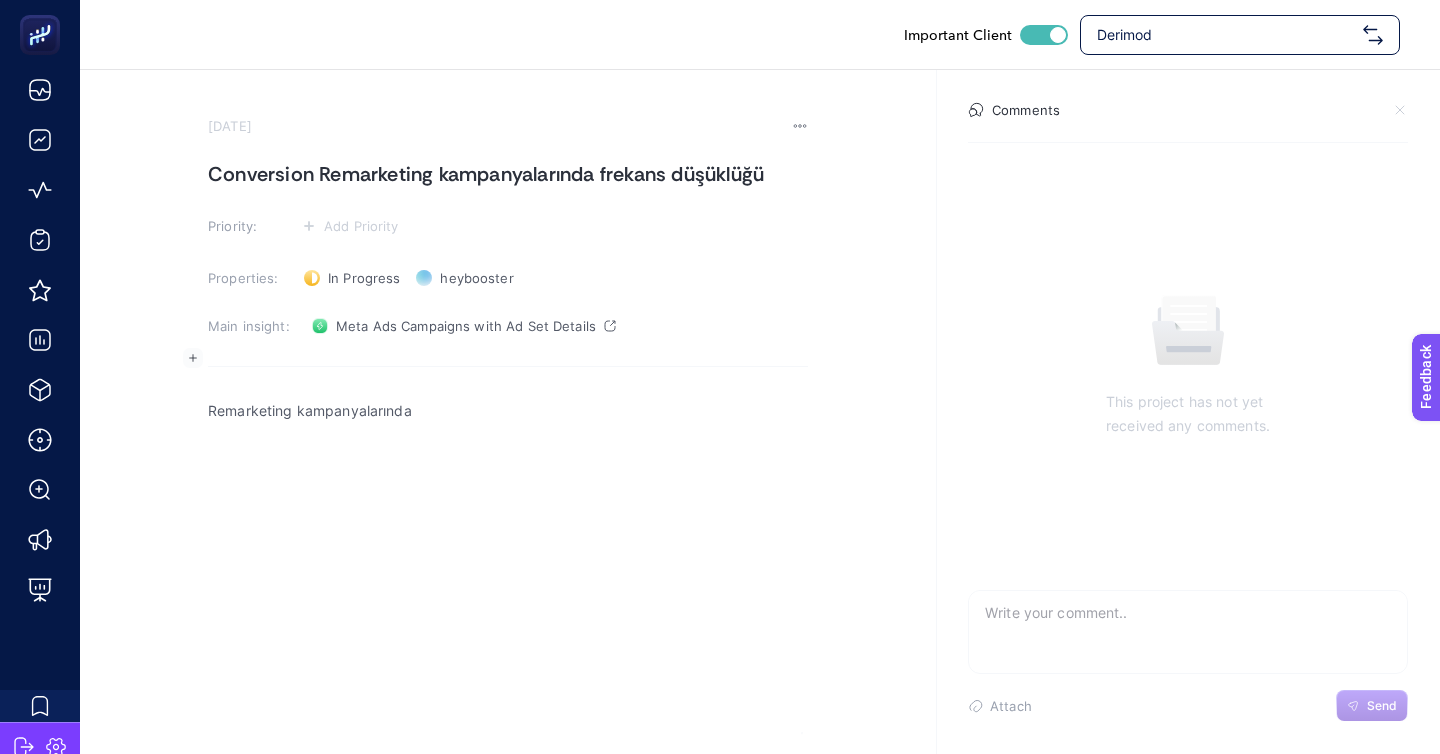 click on "Remarketing kampanyalarında" at bounding box center (508, 411) 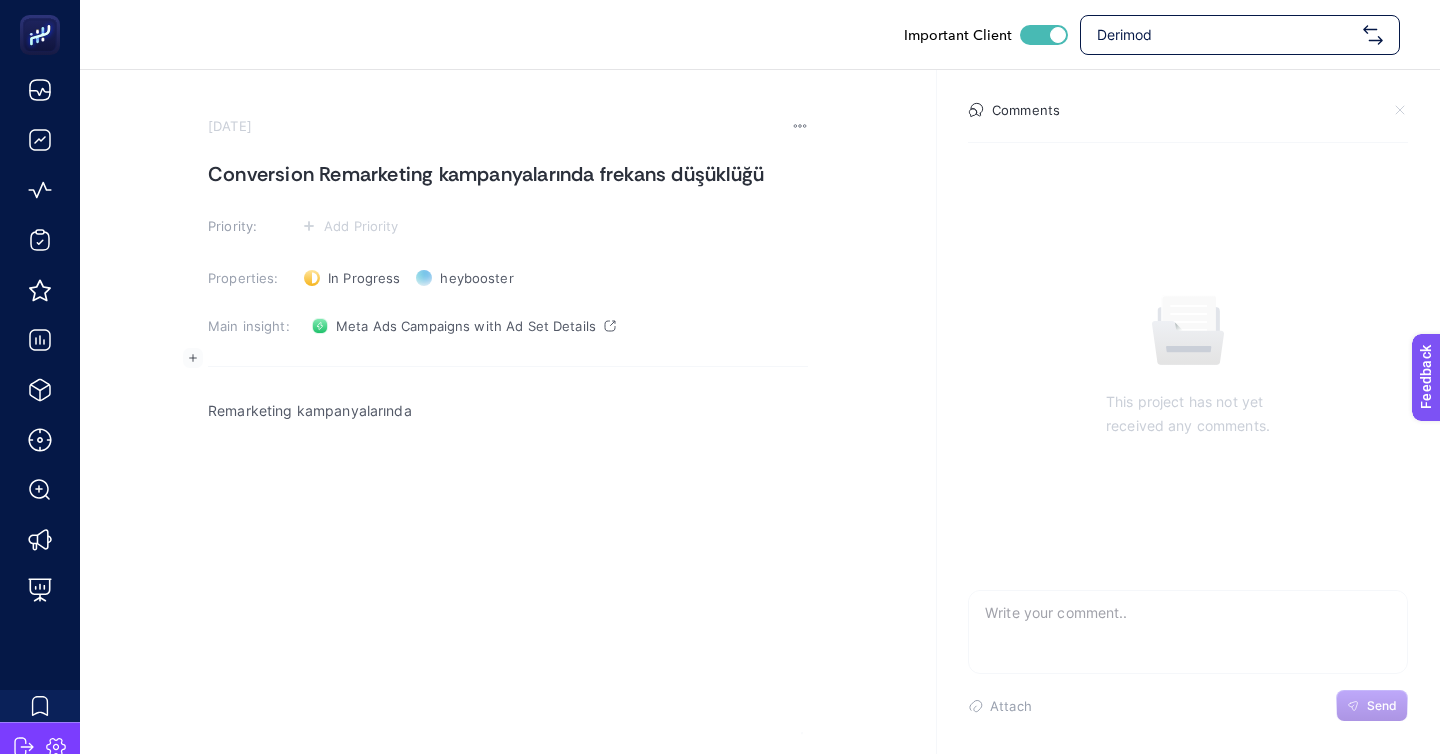 click on "Remarketing kampanyalarında" at bounding box center (508, 411) 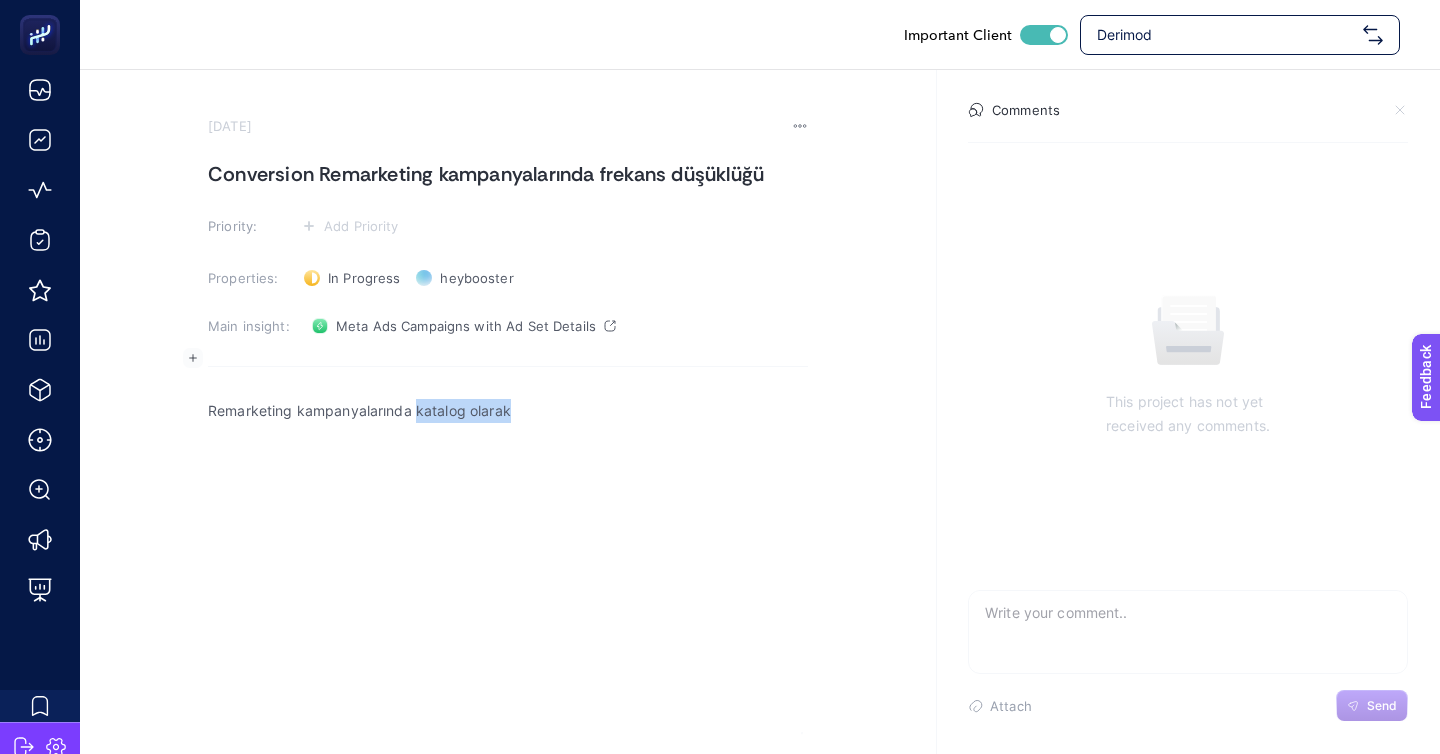 drag, startPoint x: 416, startPoint y: 363, endPoint x: 549, endPoint y: 355, distance: 133.24039 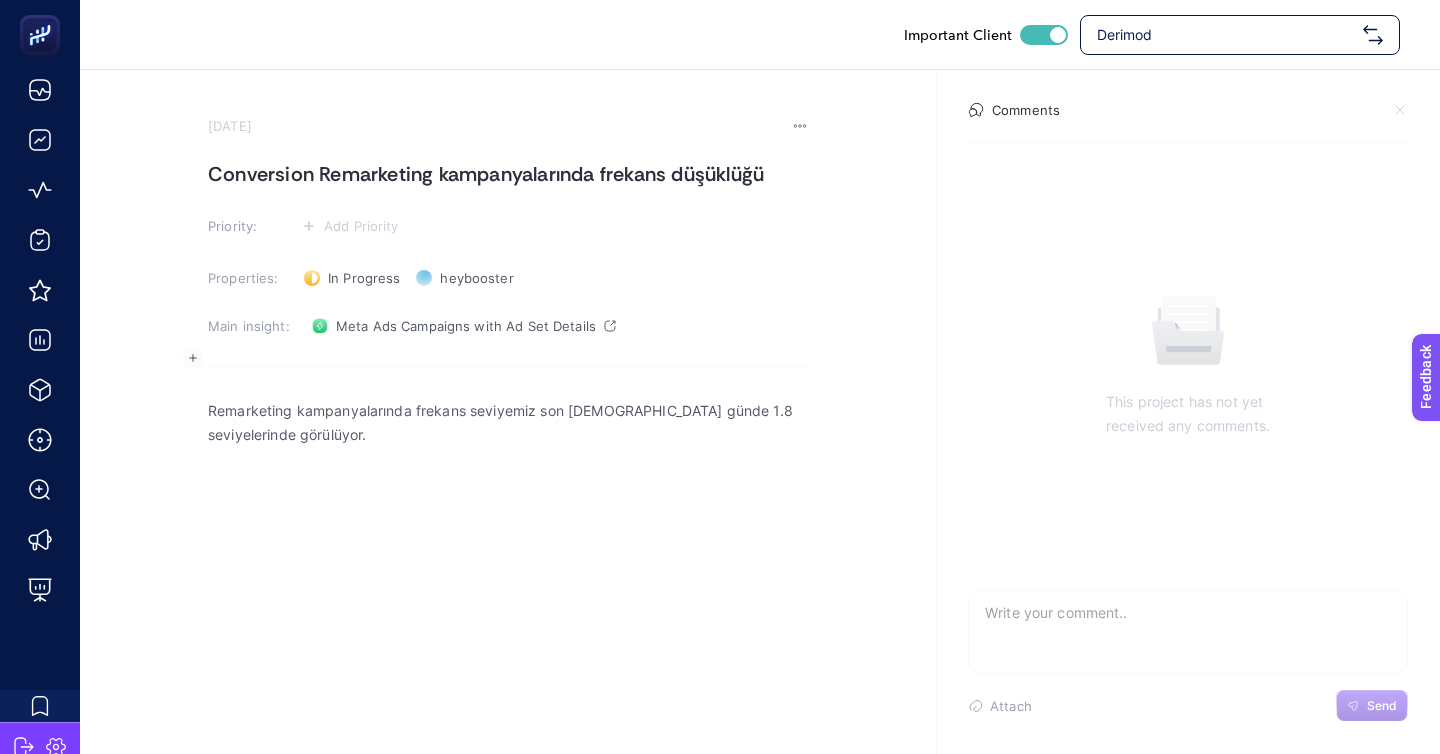 click on "Remarketing kampanyalarında frekans seviyemiz son 7 günde 1.8 seviyelerinde görülüyor." at bounding box center [508, 586] 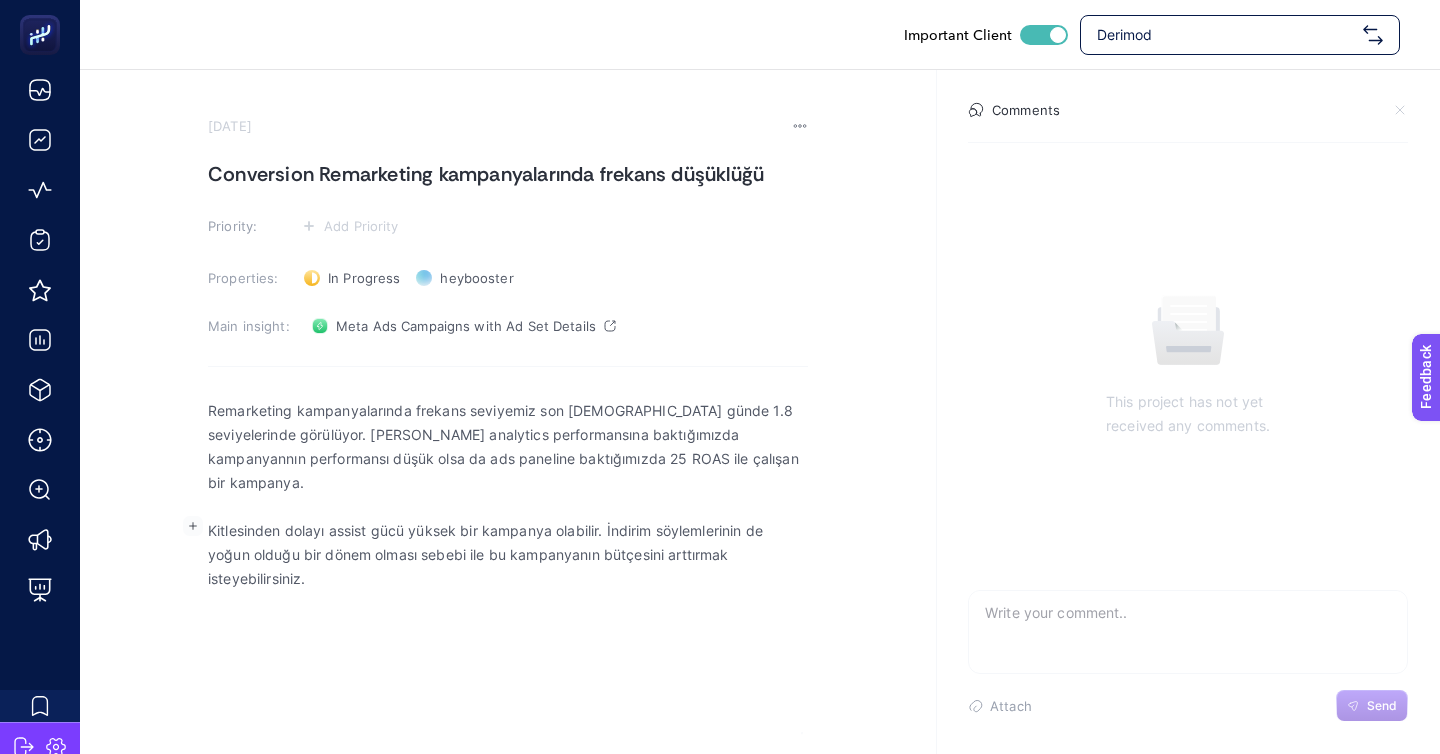 click on "Remarketing kampanyalarında frekans seviyemiz son 7 günde 1.8 seviyelerinde görülüyor. Kampanya analytics performansına baktığımızda kampanyannın performansı düşük olsa da ads paneline baktığımızda 25 ROAS ile çalışan bir kampanya." at bounding box center (508, 447) 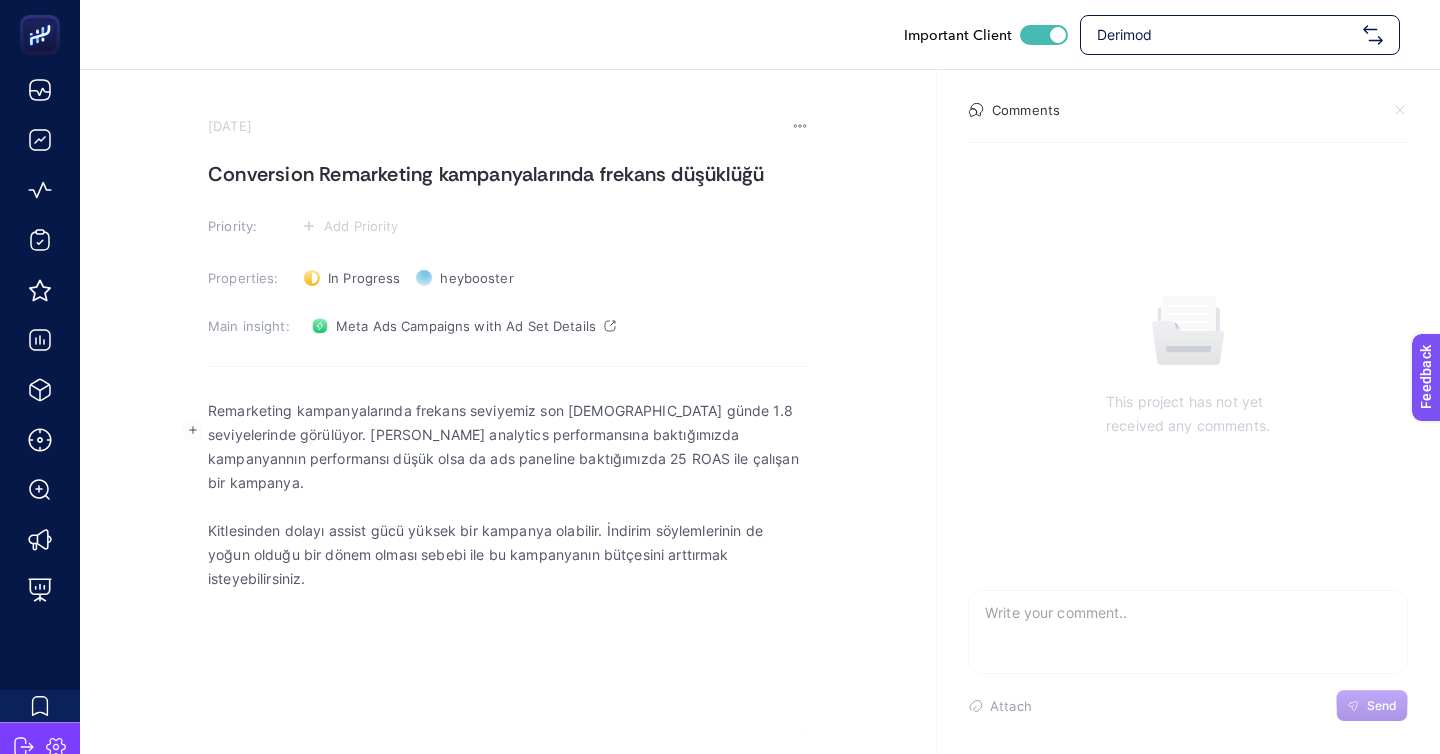 click at bounding box center [508, 507] 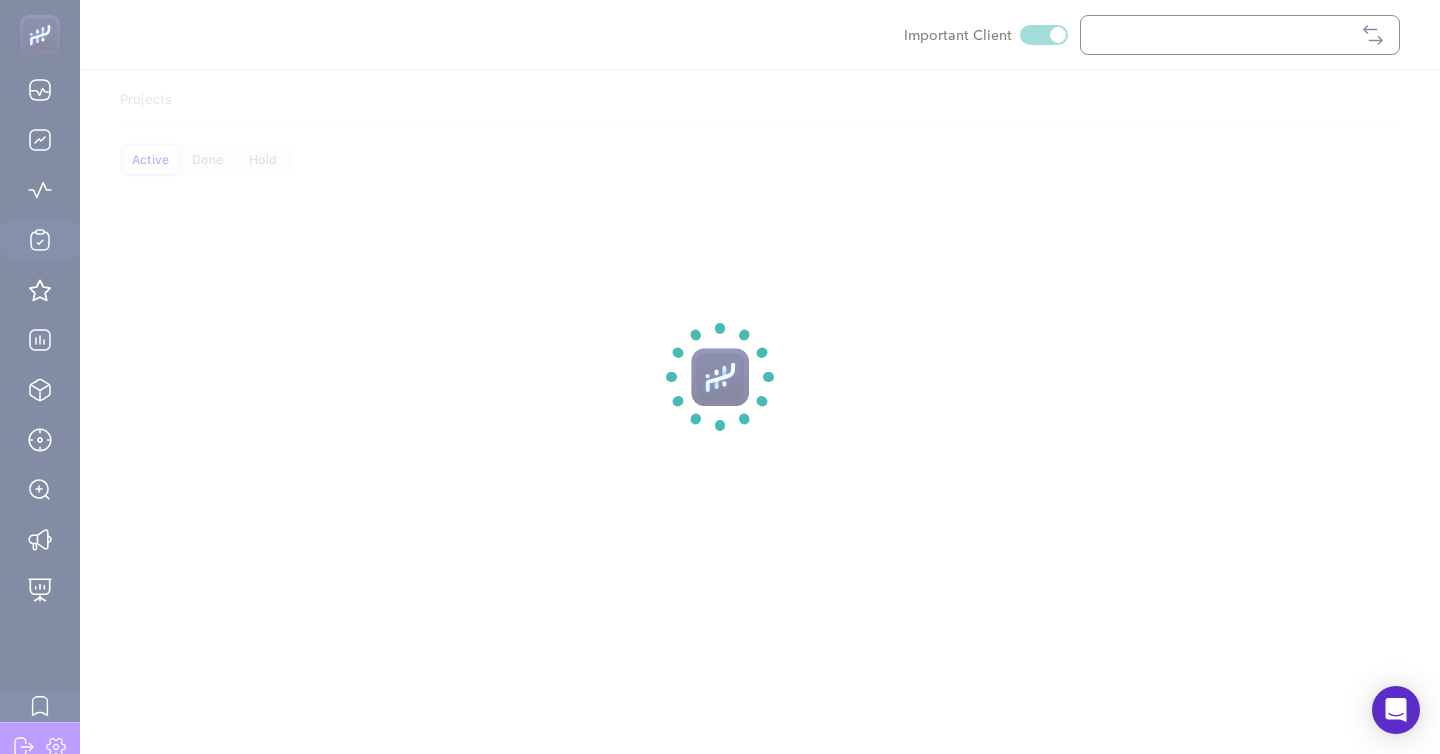 checkbox on "true" 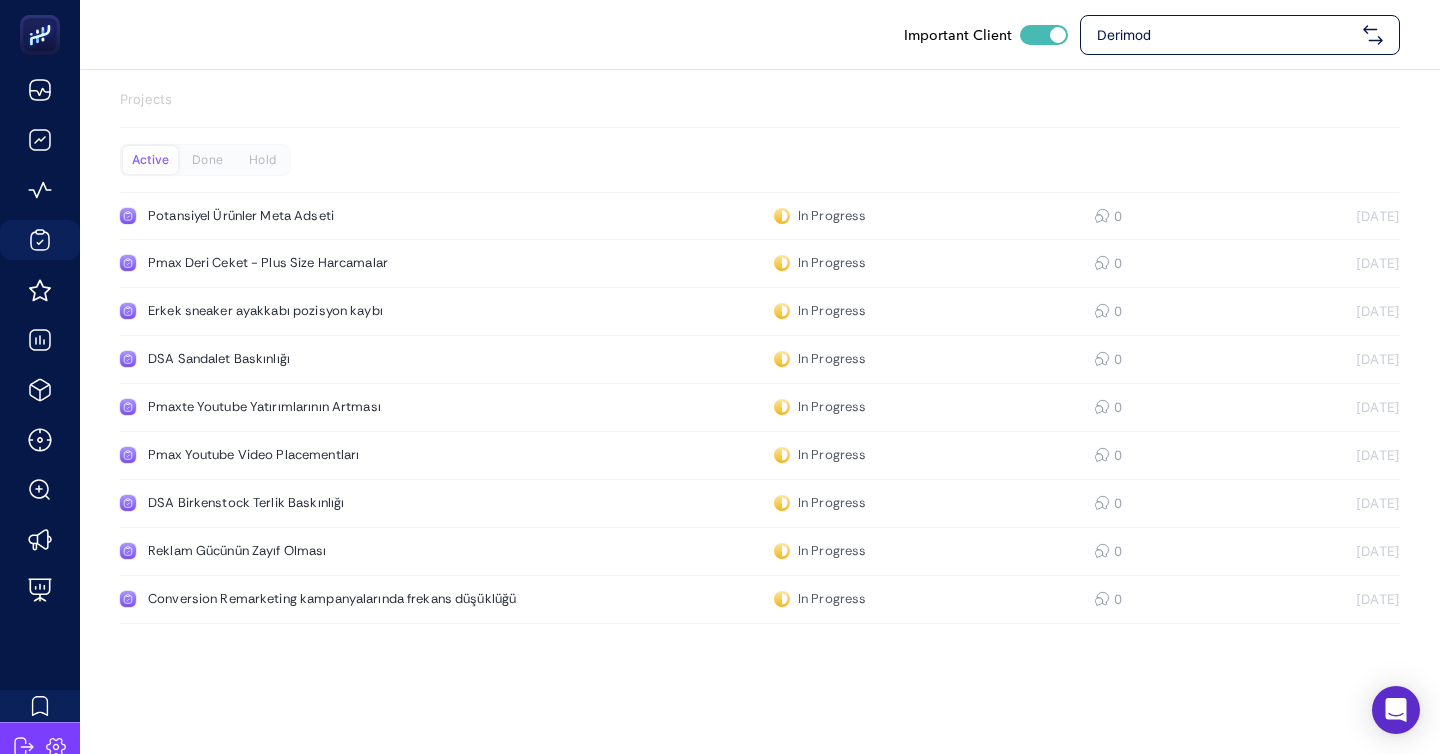 scroll, scrollTop: 0, scrollLeft: 0, axis: both 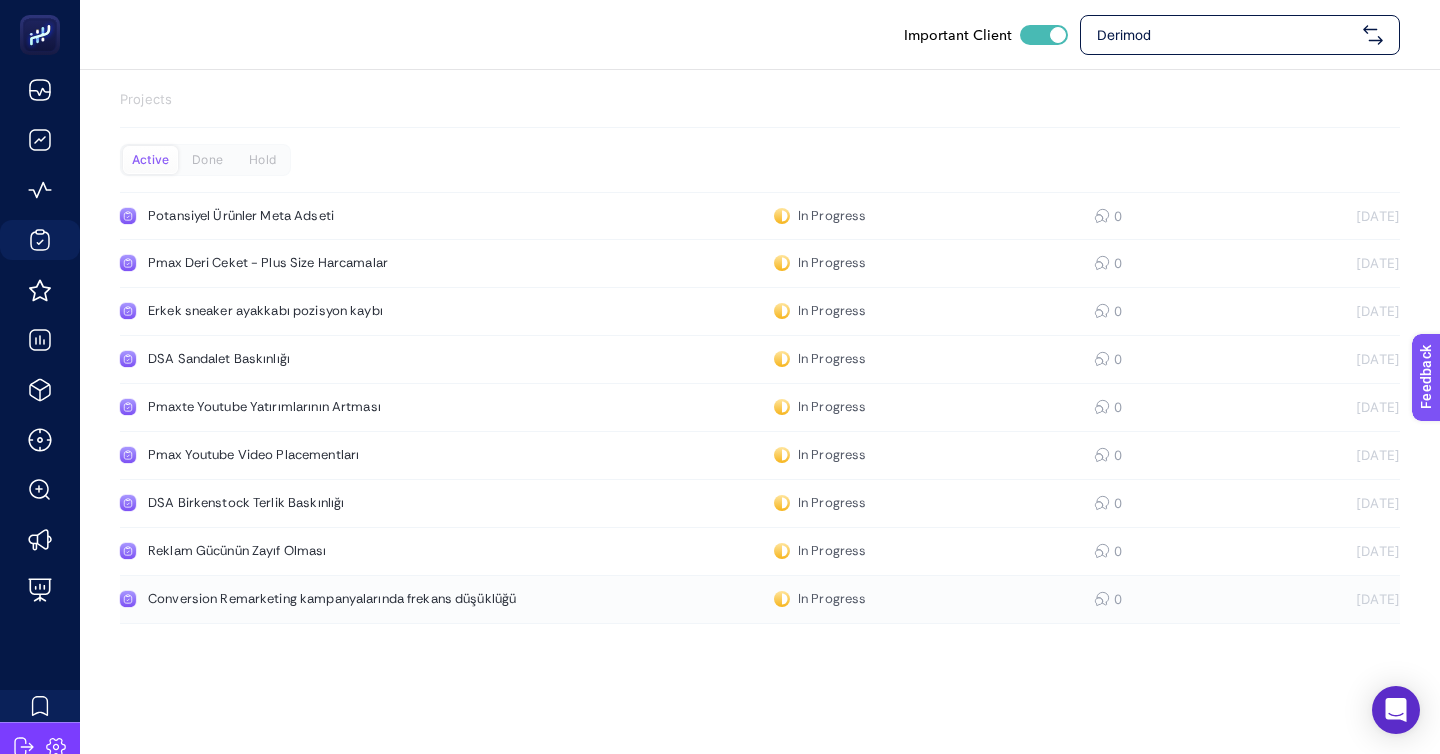 click on "Conversion Remarketing kampanyalarında frekans düşüklüğü" at bounding box center (379, 599) 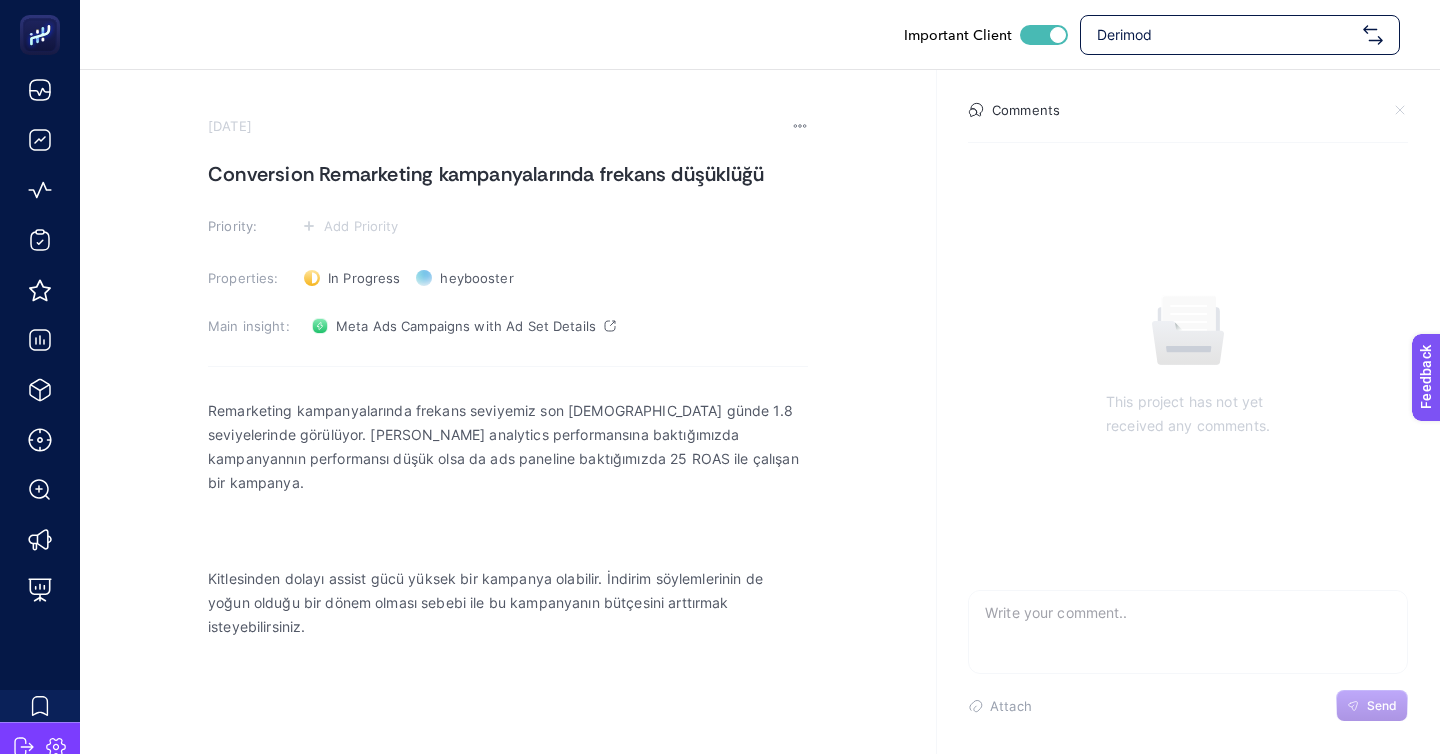 click at bounding box center (508, 531) 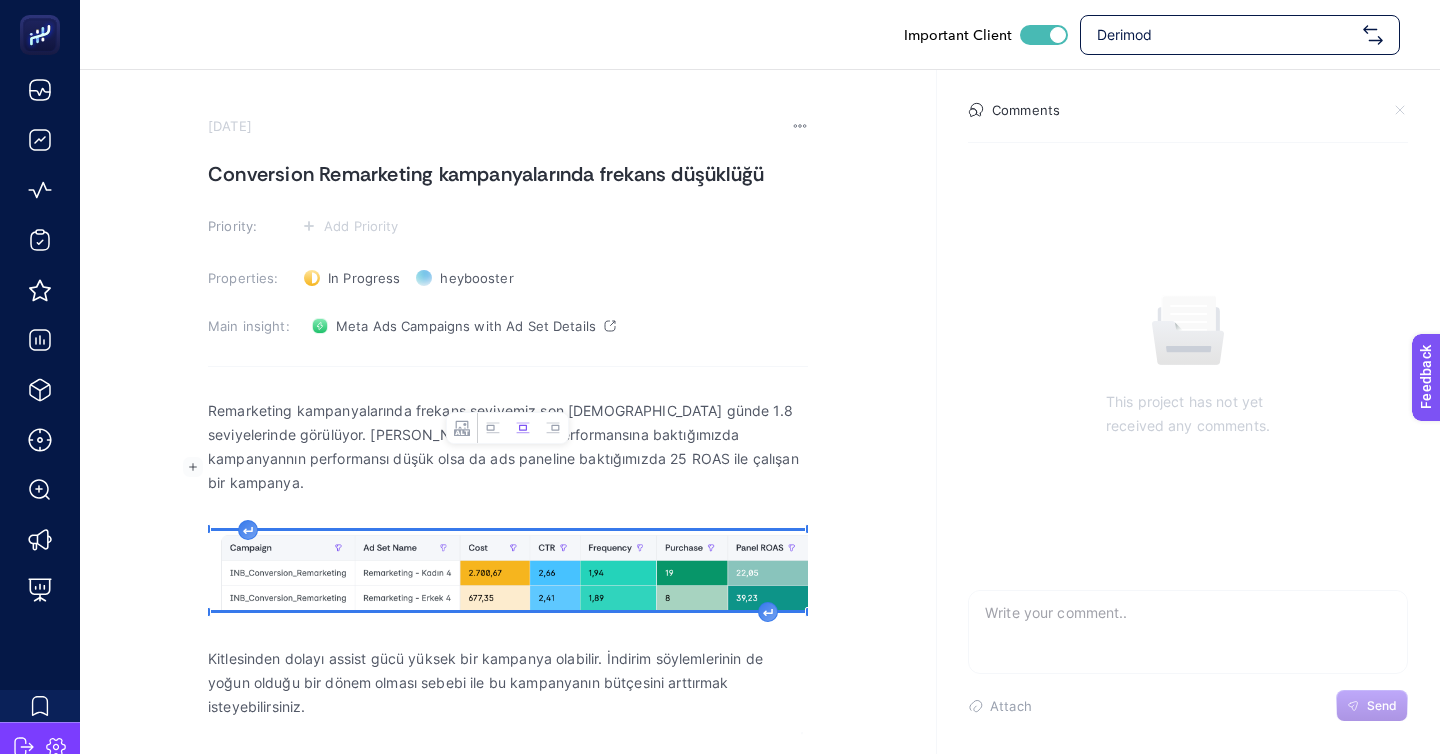 click on "Remarketing kampanyalarında frekans seviyemiz son [DEMOGRAPHIC_DATA] günde 1.8 seviyelerinde görülüyor. [PERSON_NAME] analytics performansına baktığımızda kampanyannın performansı düşük olsa da ads paneline baktığımızda 25 ROAS ile çalışan bir kampanya. Kitlesinden dolayı assist gücü yüksek bir kampanya olabilir. İndirim söylemlerinin de yoğun olduğu bir dönem olması sebebi ile bu kampanyanın bütçesini arttırmak isteyebilirsiniz. image widget. Press Enter to type after or press Shift + Enter to type before the widget" at bounding box center (508, 586) 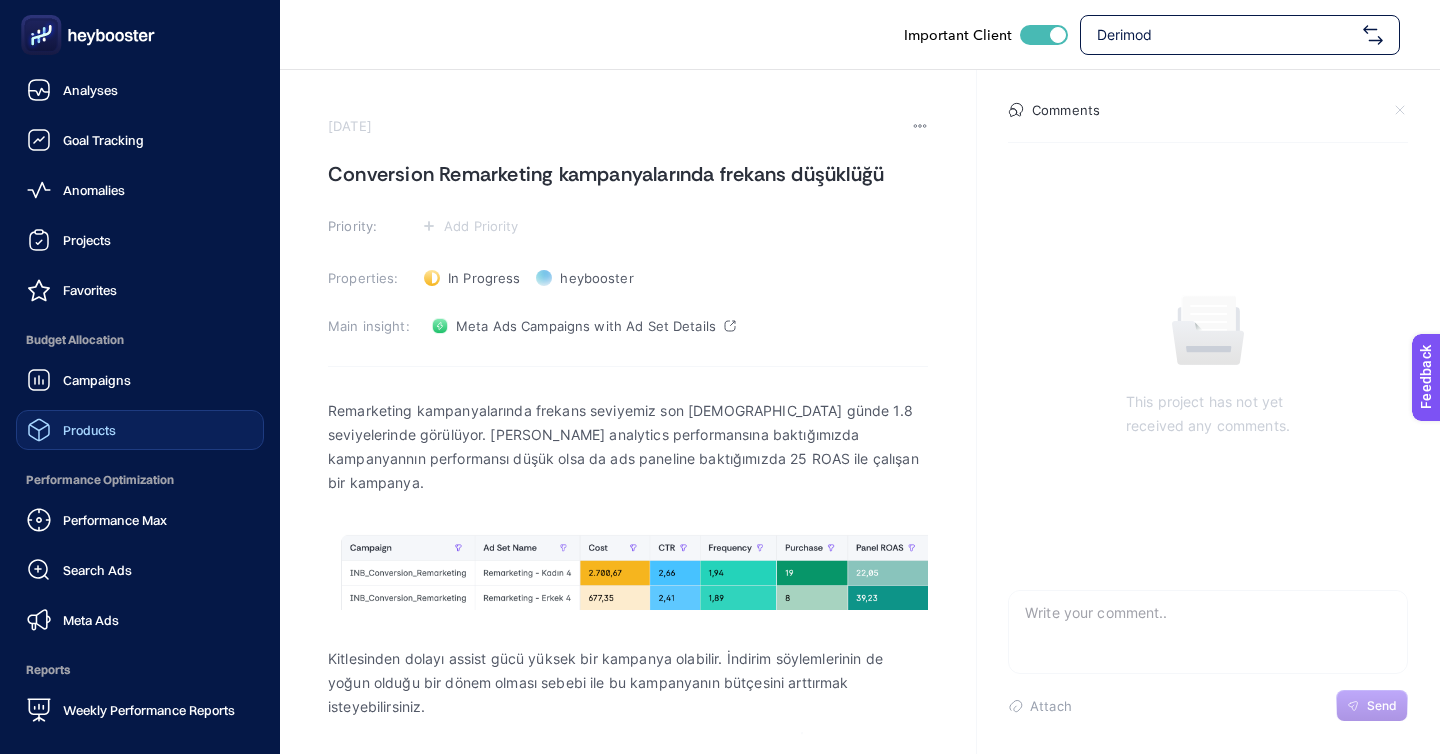 click on "Products" 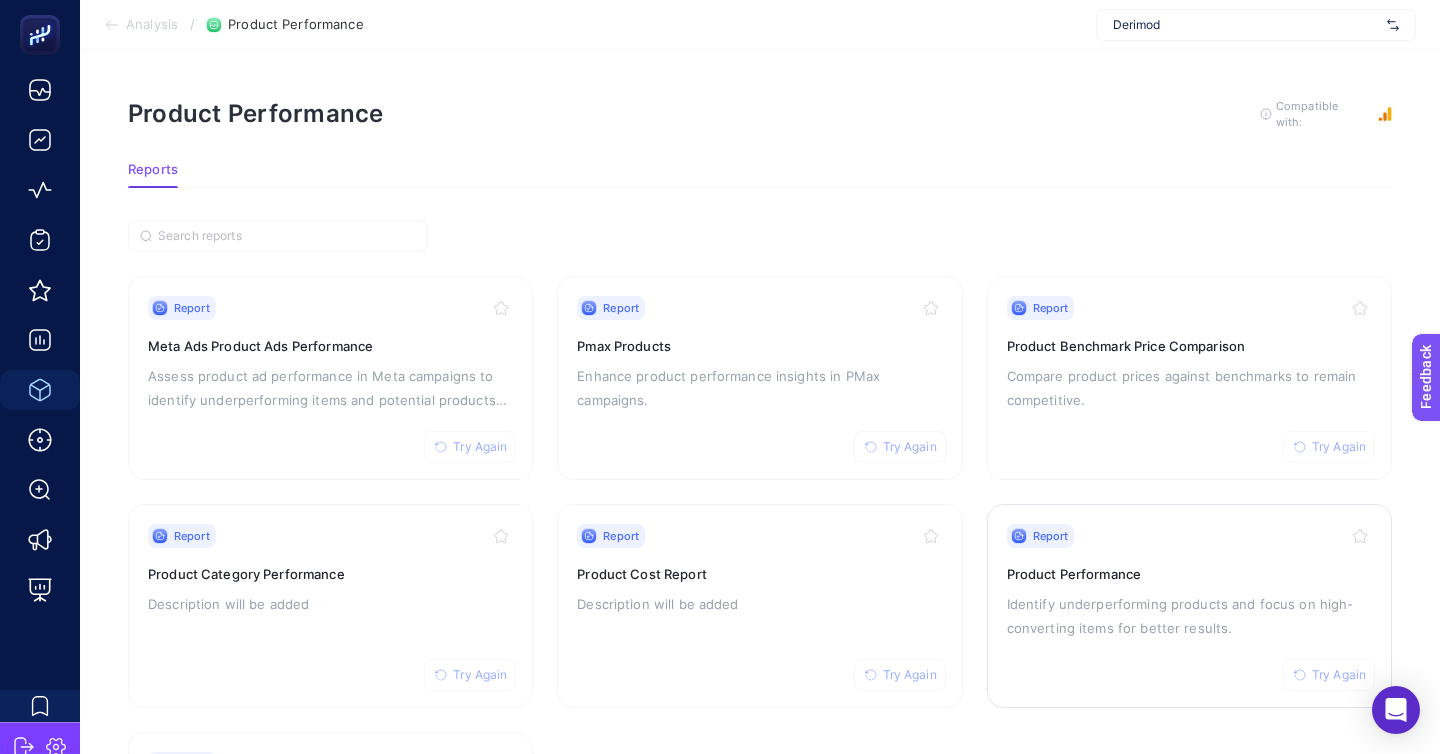 click on "Identify underperforming products and focus on high-converting items for better results." at bounding box center [1189, 616] 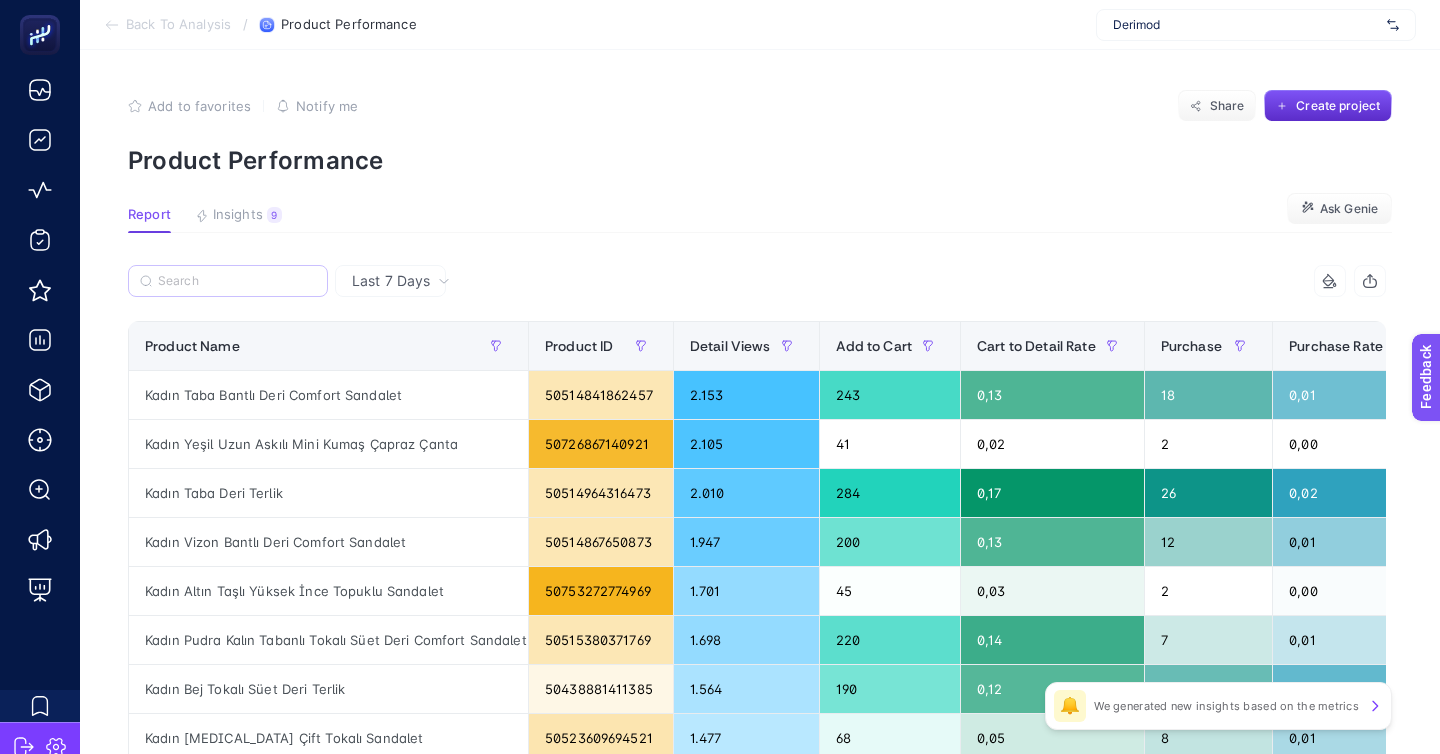 click at bounding box center [228, 281] 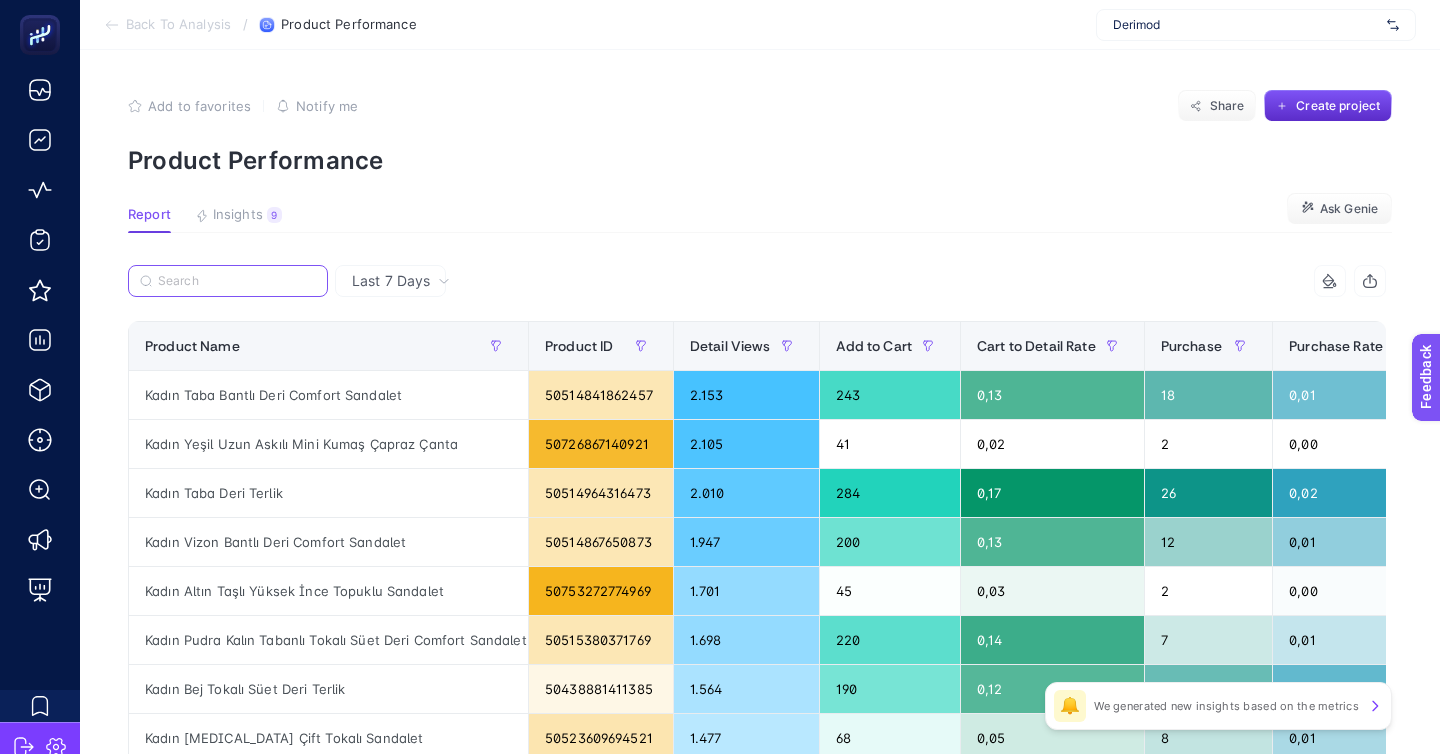 click at bounding box center [237, 281] 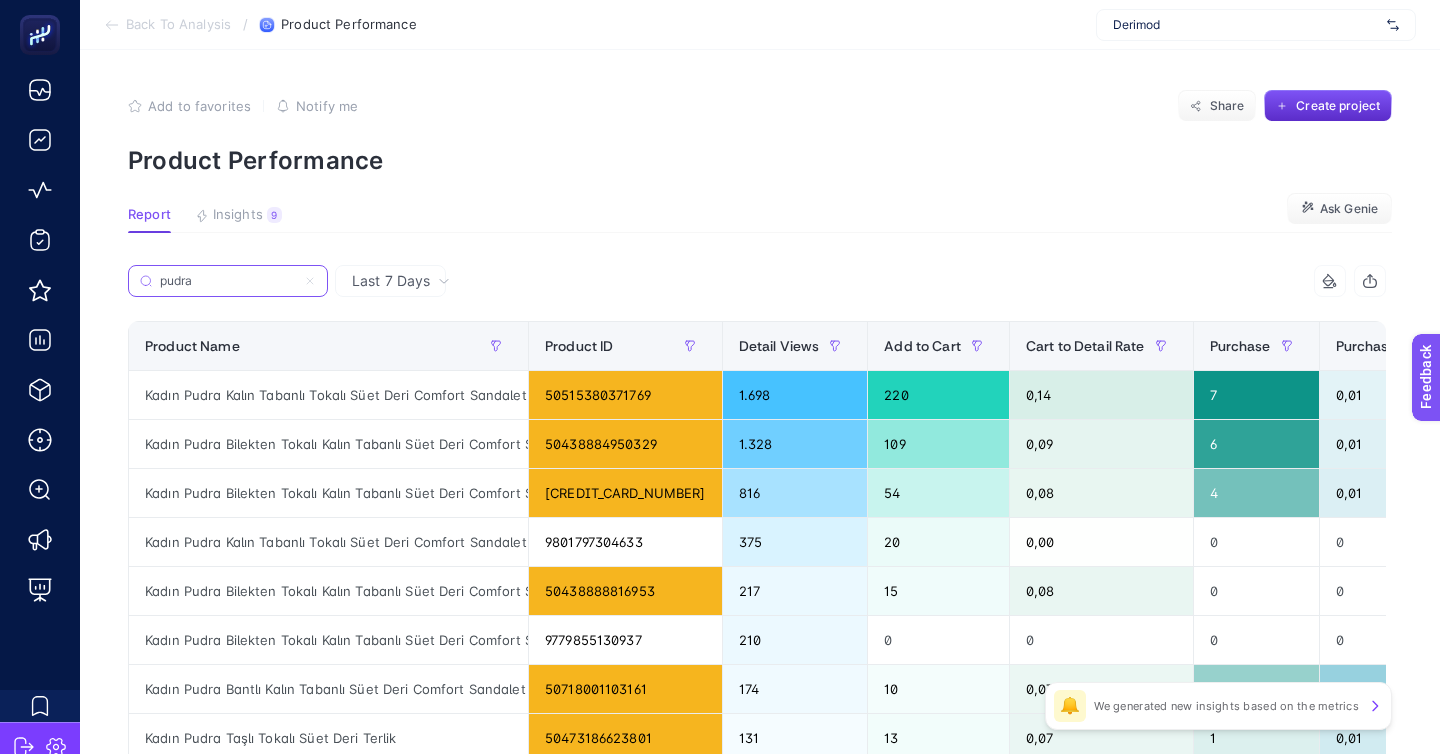 type on "pudra" 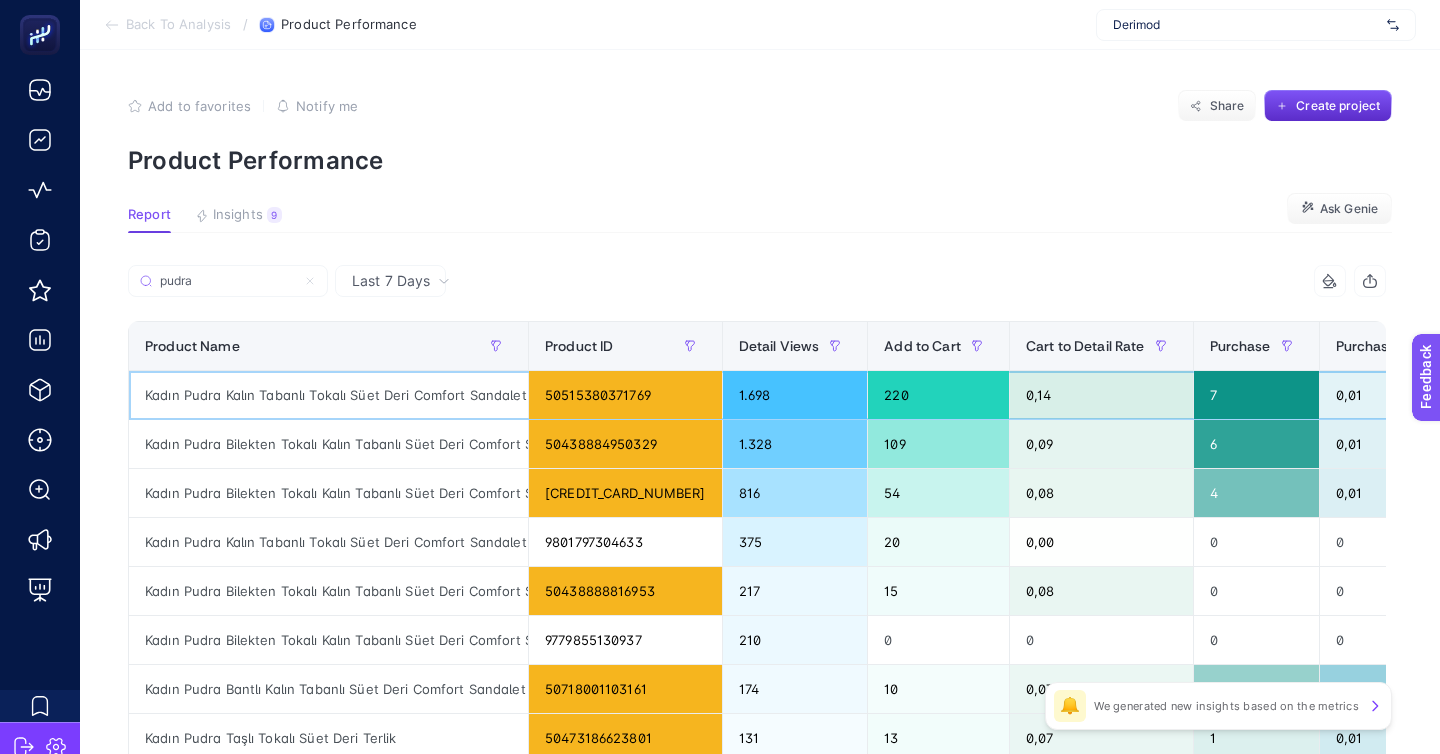 click on "Kadın Pudra Kalın Tabanlı Tokalı Süet Deri Comfort Sandalet" 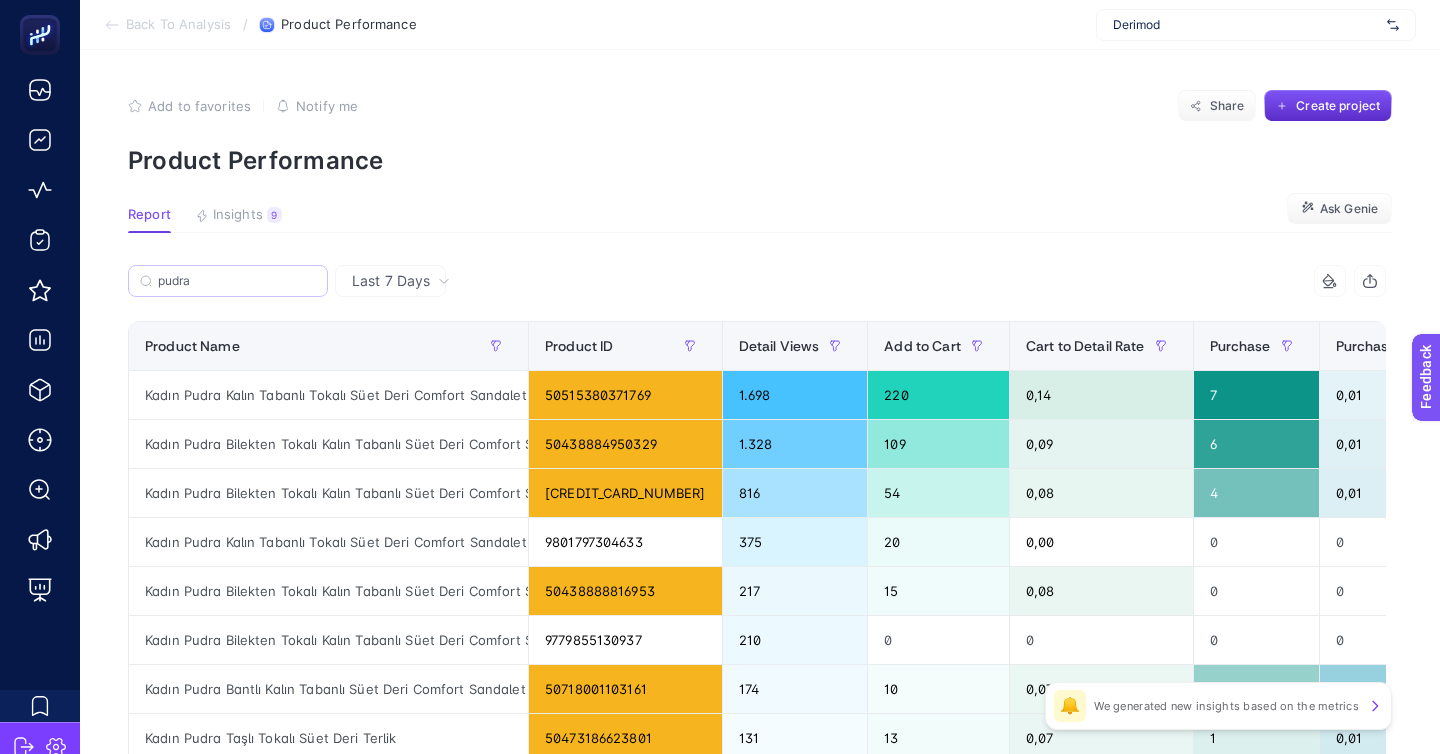 click on "pudra" at bounding box center [228, 281] 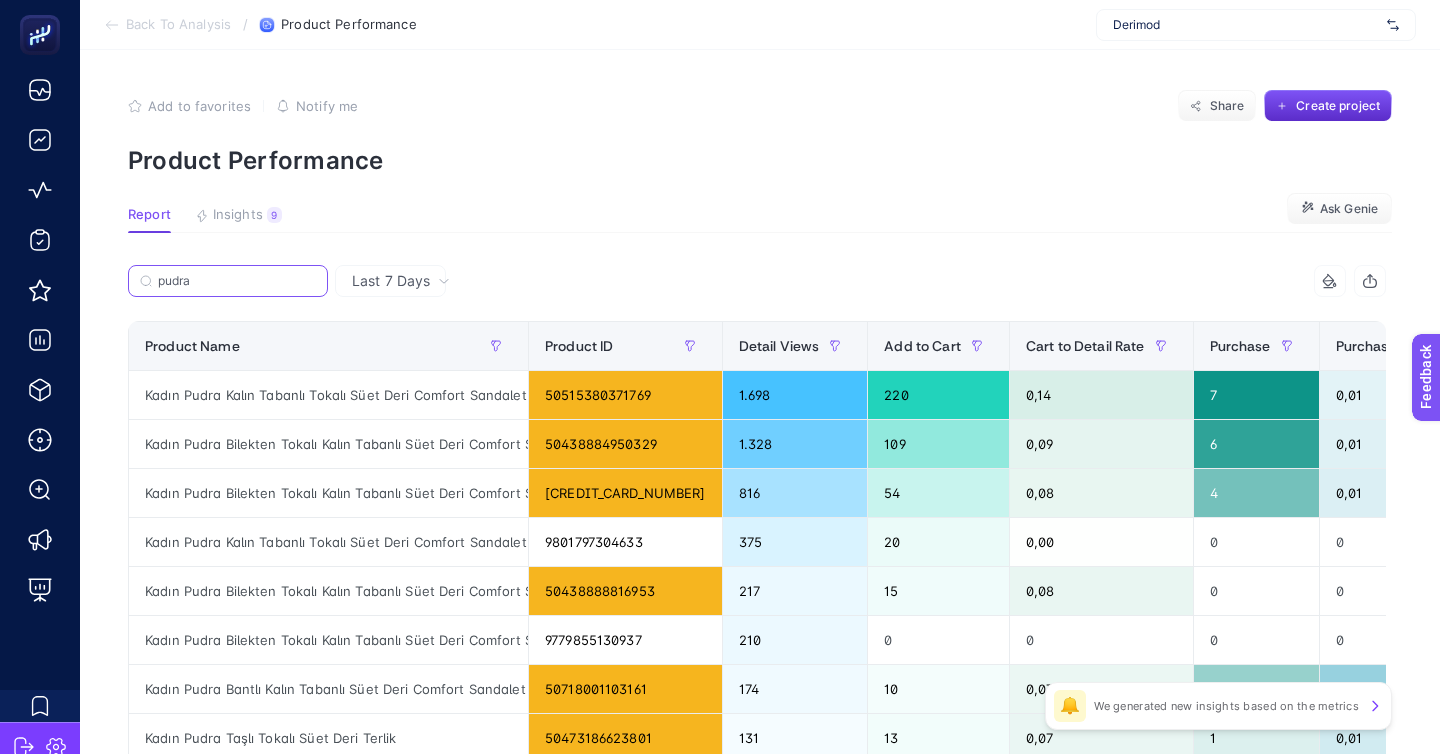 click on "pudra" at bounding box center (237, 281) 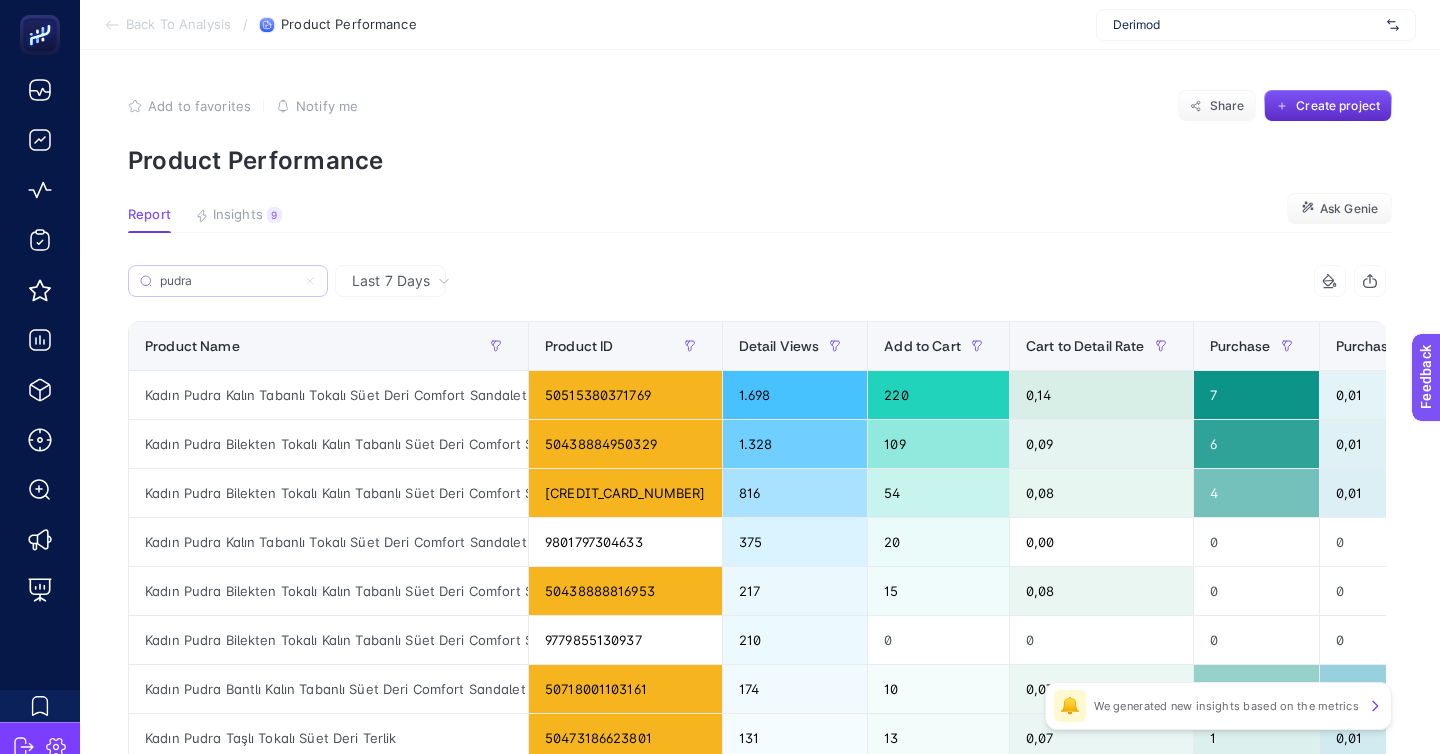 click on "pudra" at bounding box center (228, 281) 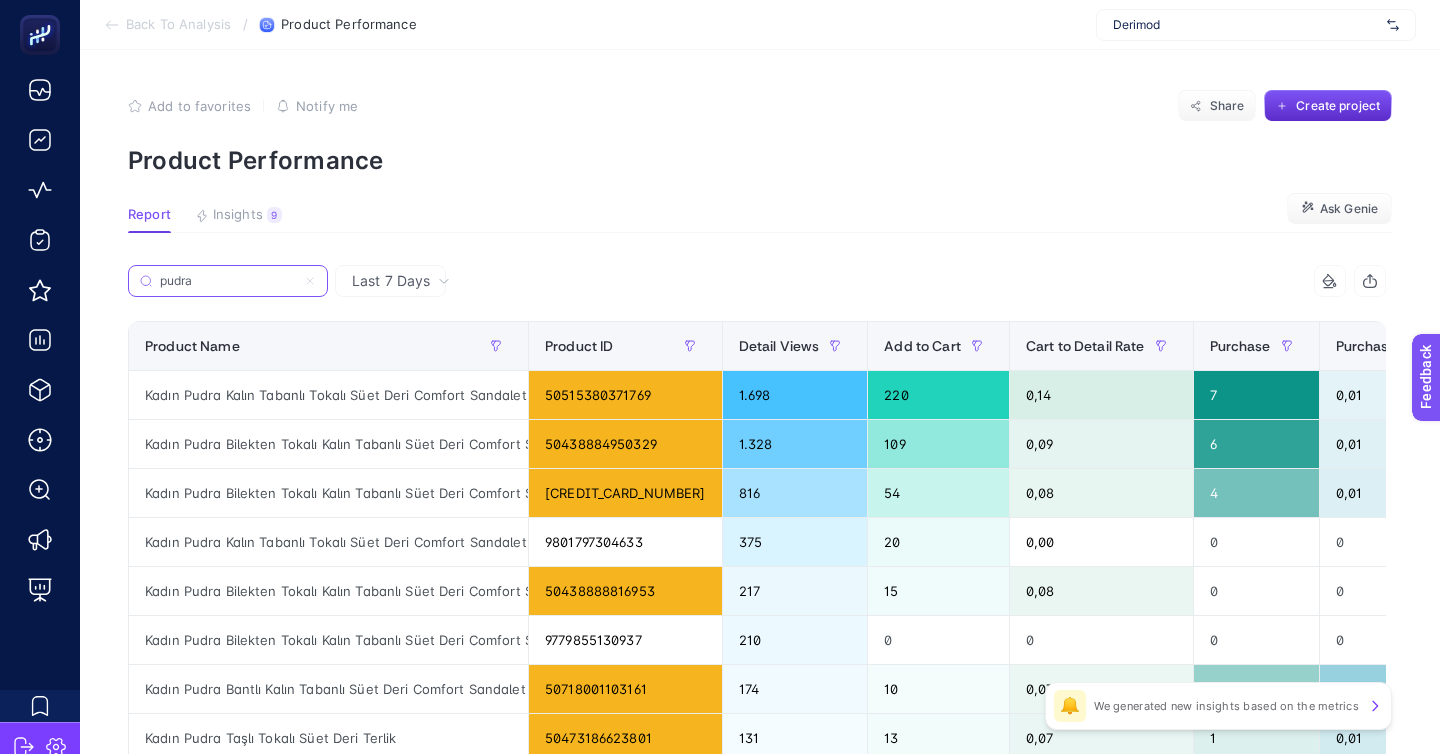 click on "pudra" at bounding box center [228, 281] 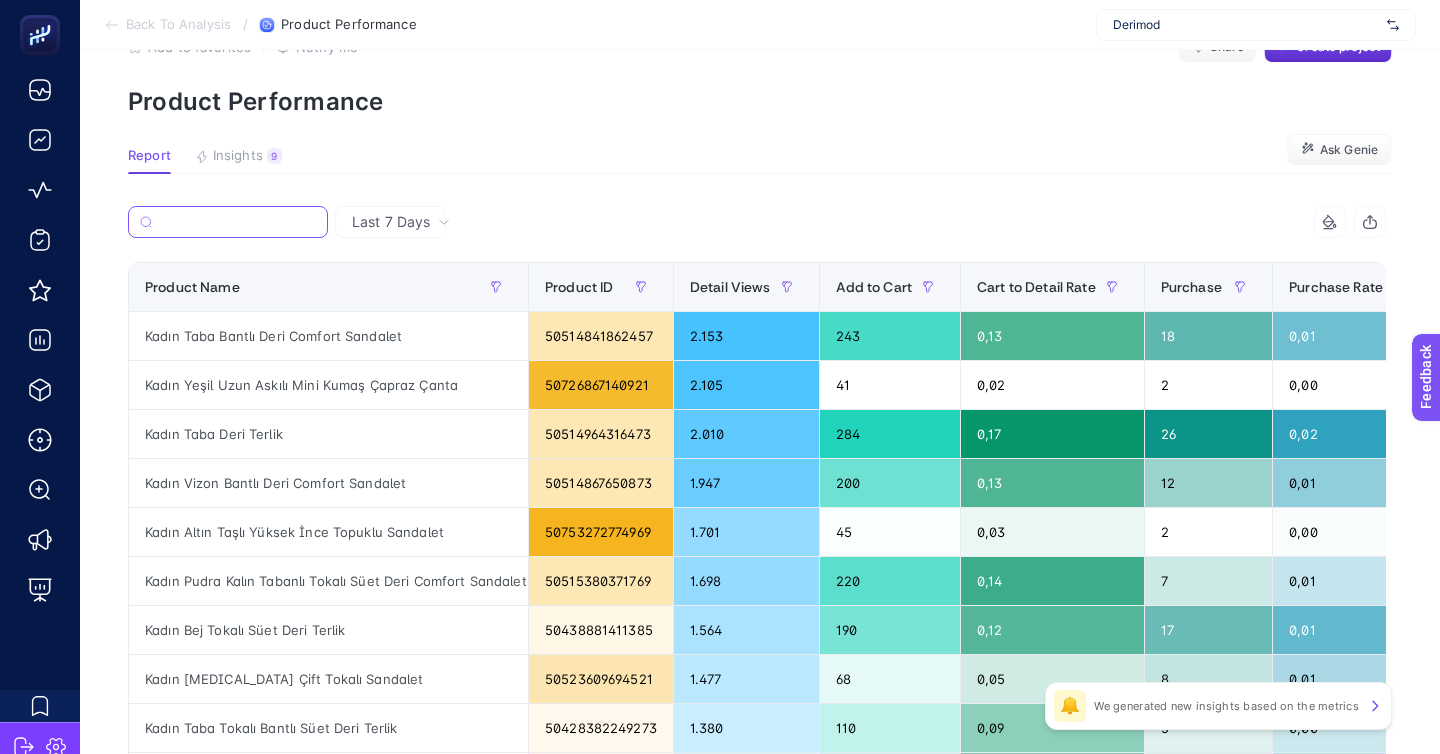 scroll, scrollTop: 64, scrollLeft: 0, axis: vertical 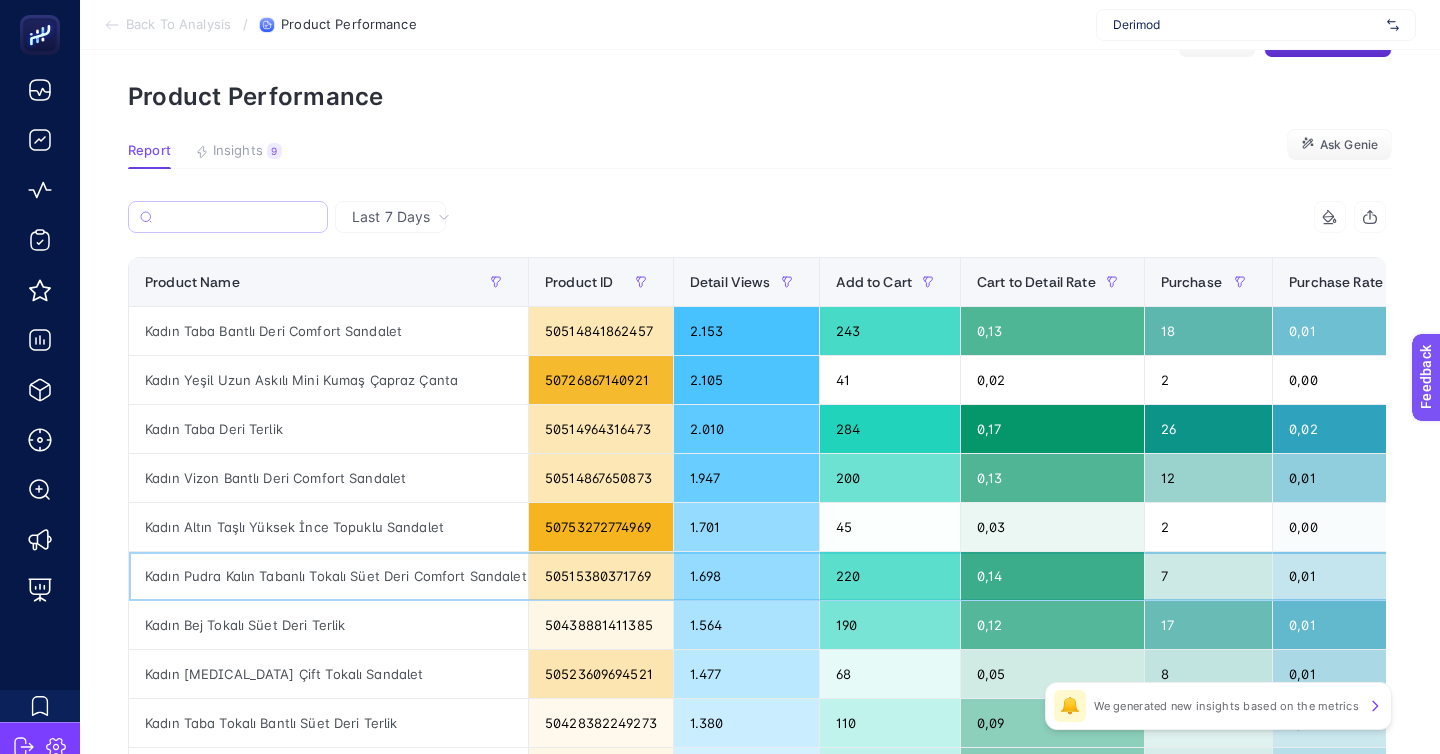 click on "Kadın Pudra Kalın Tabanlı Tokalı Süet Deri Comfort Sandalet" 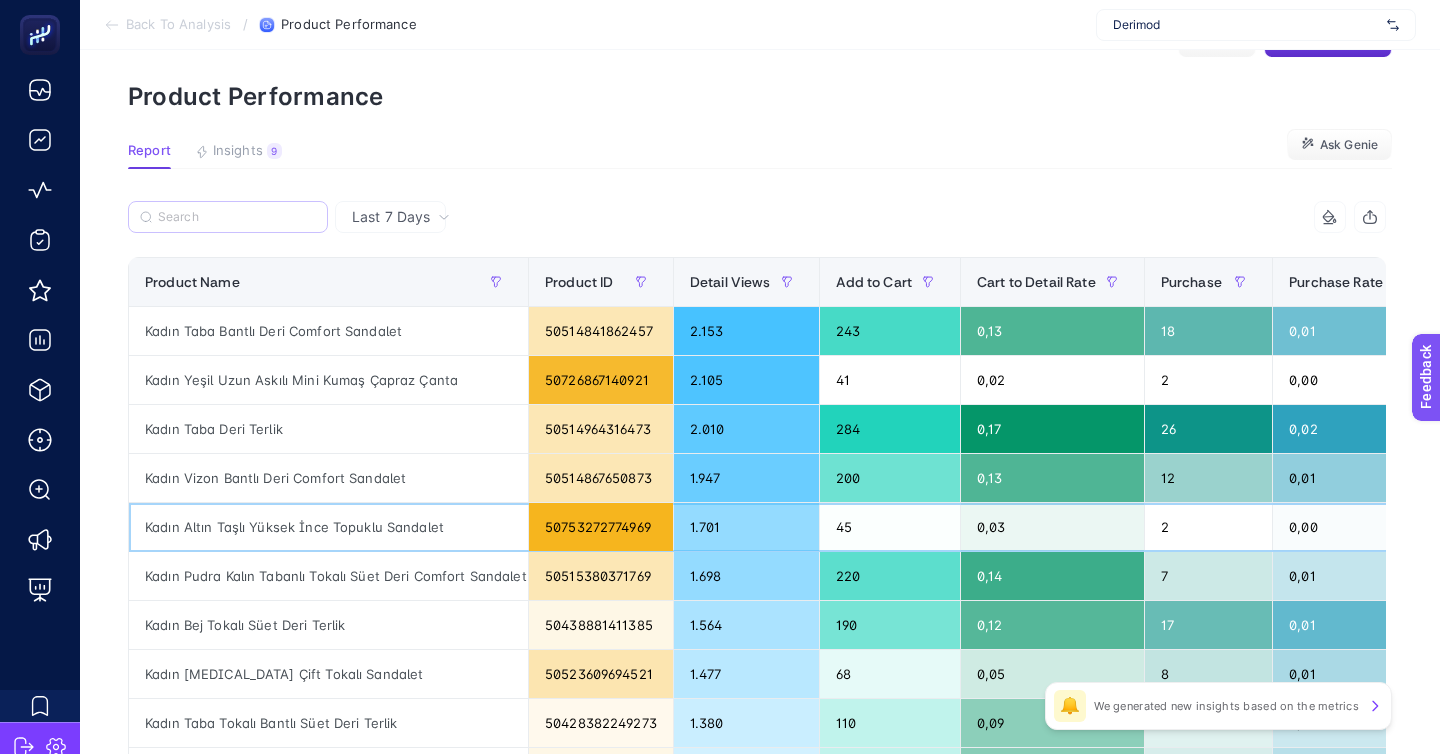 click on "Kadın Altın Taşlı Yüksek İnce Topuklu Sandalet" 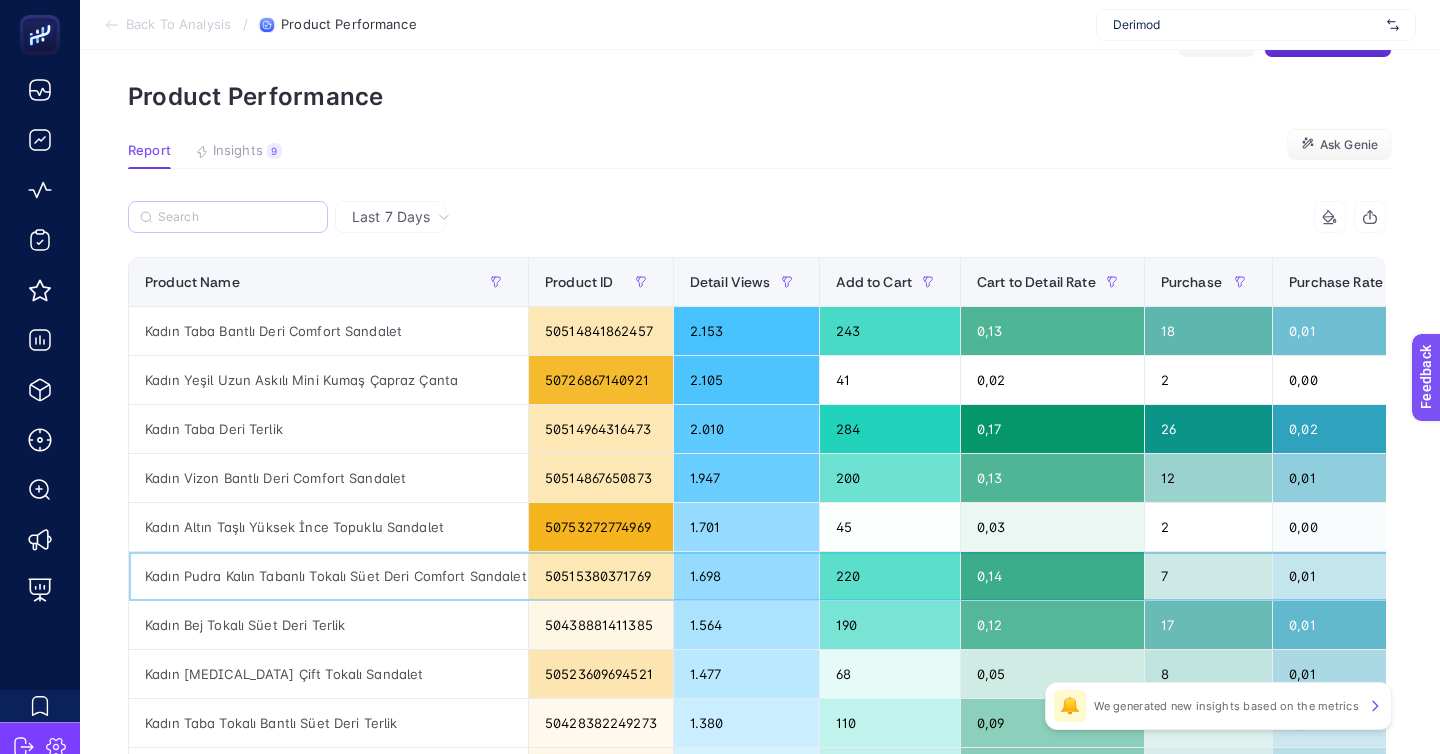 click on "Kadın Pudra Kalın Tabanlı Tokalı Süet Deri Comfort Sandalet" 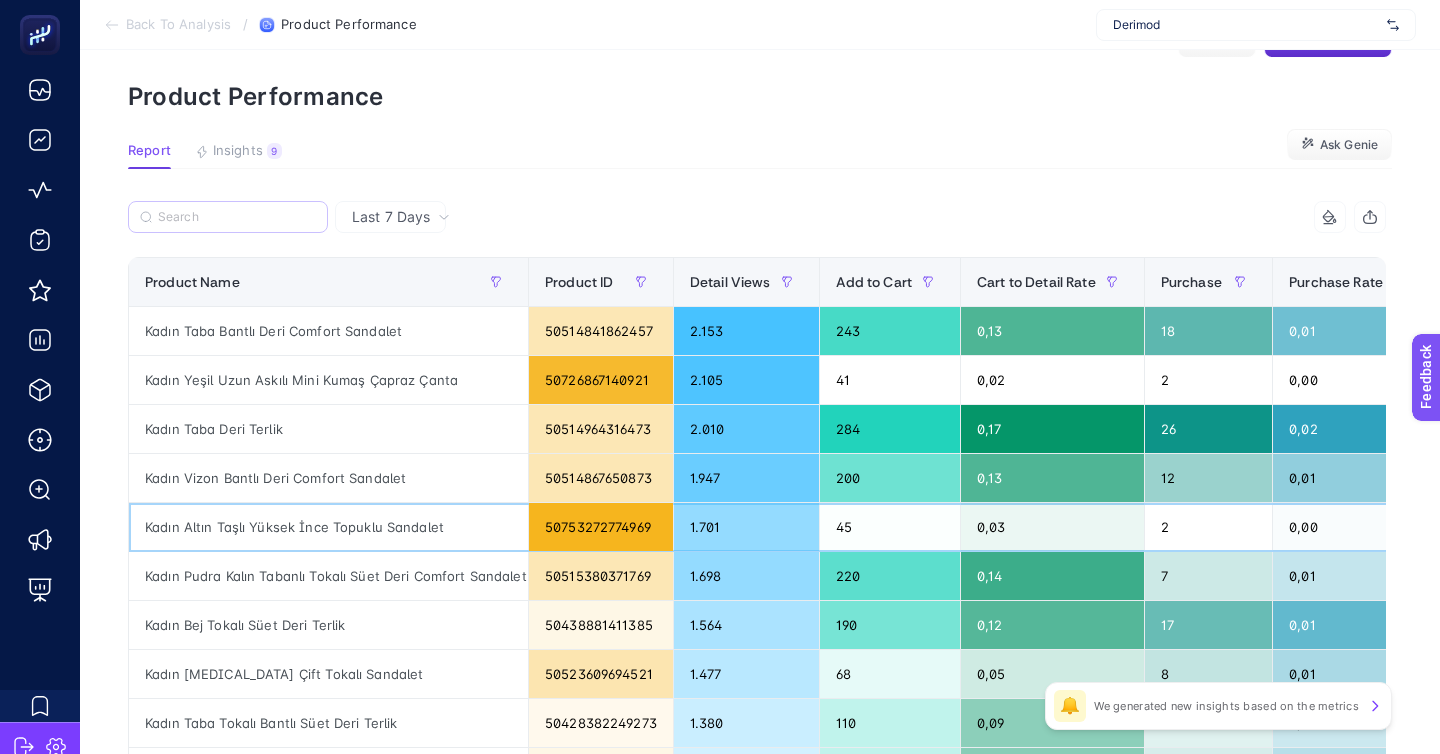 click on "Kadın Altın Taşlı Yüksek İnce Topuklu Sandalet" 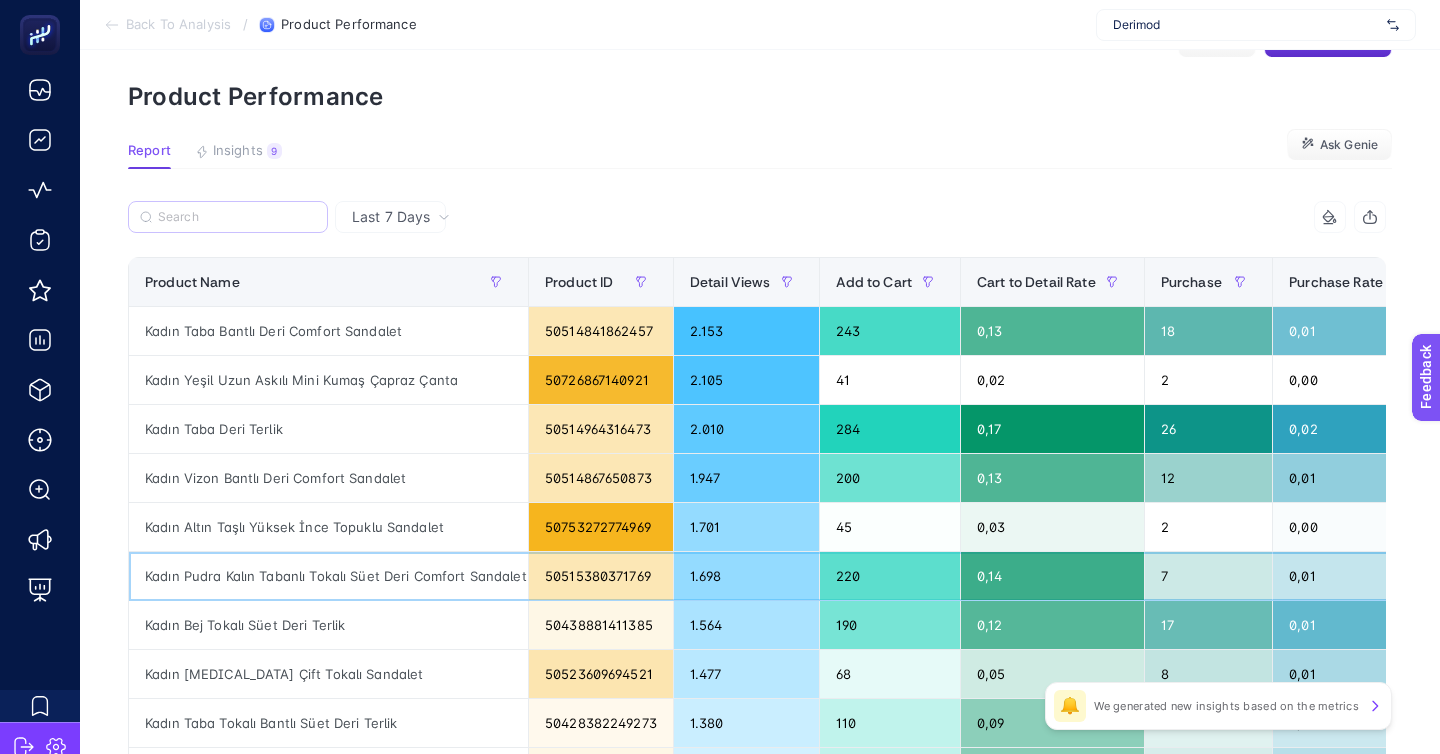 click on "Kadın Pudra Kalın Tabanlı Tokalı Süet Deri Comfort Sandalet" 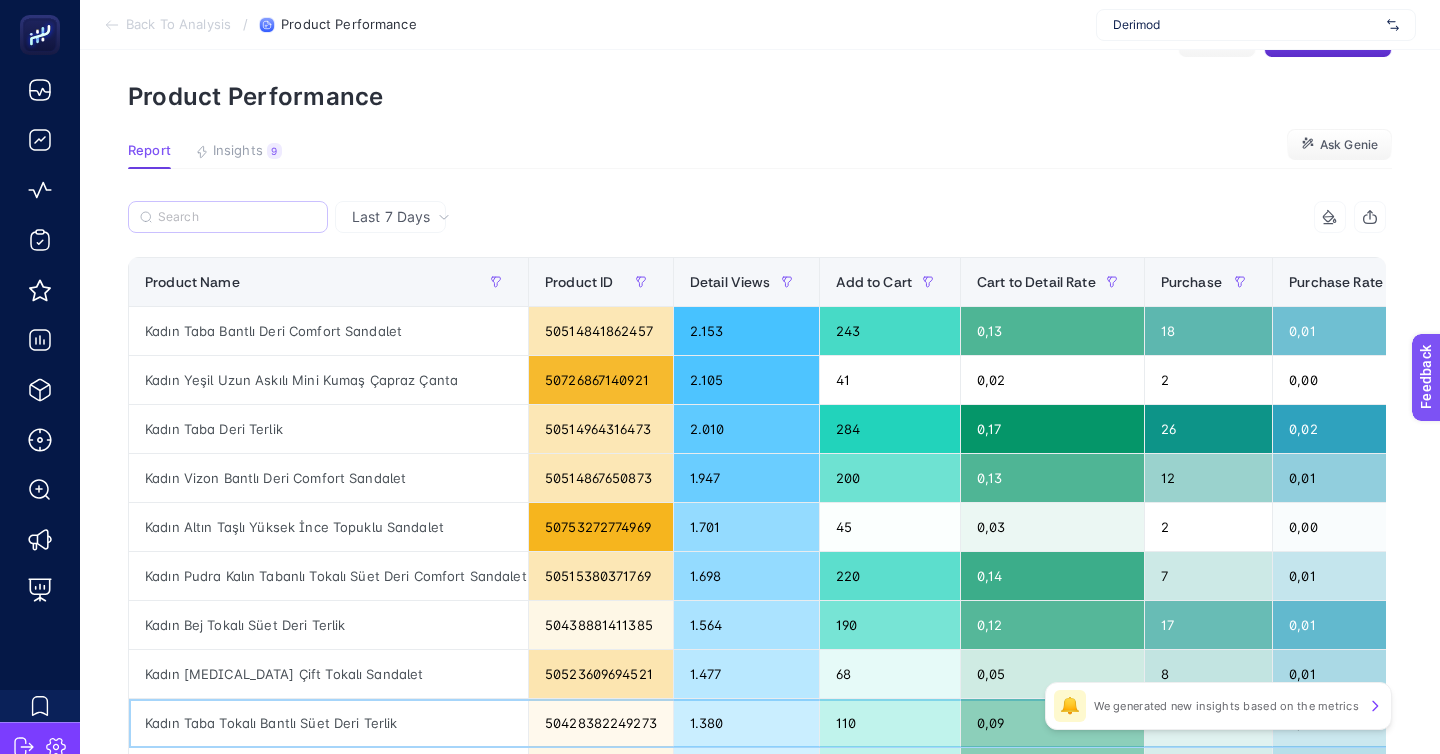 click on "Kadın Taba Tokalı Bantlı Süet Deri Terlik" 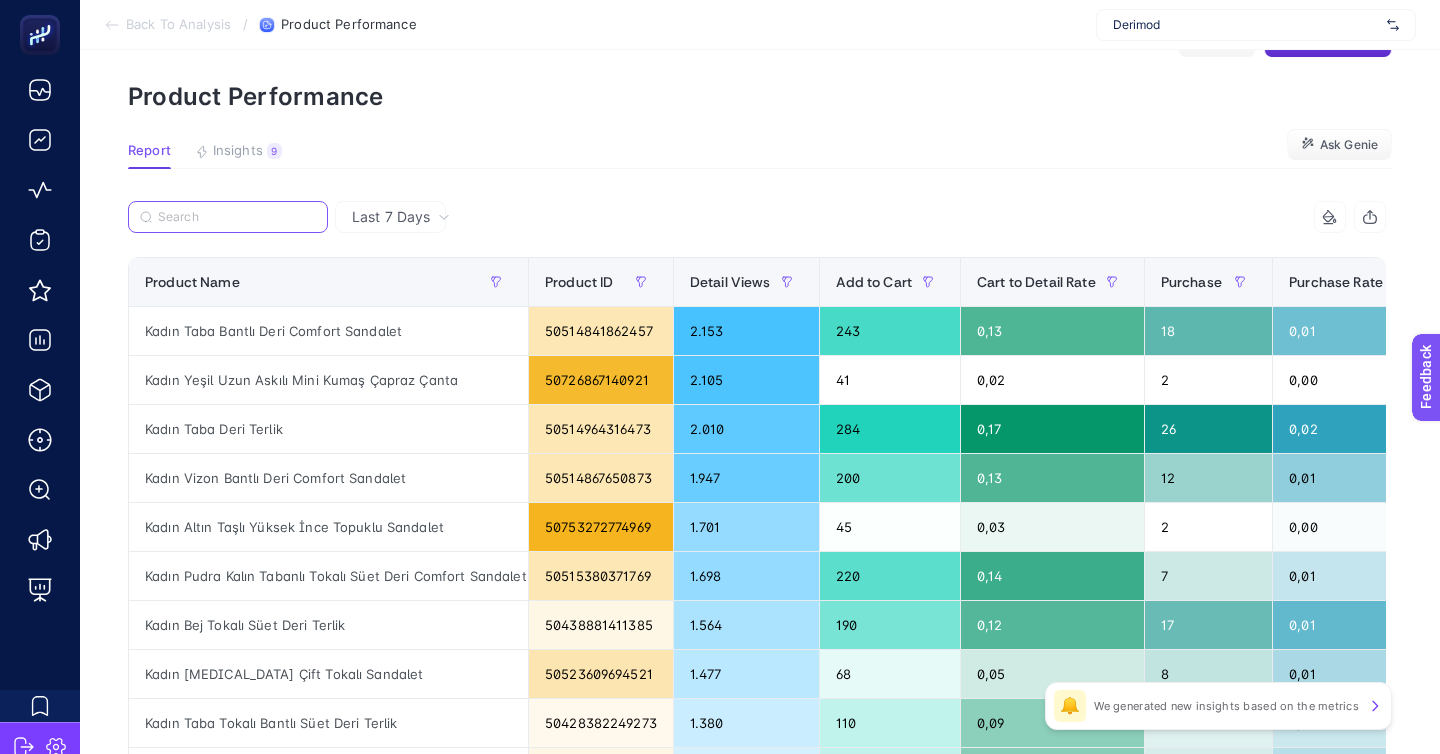 click at bounding box center [237, 217] 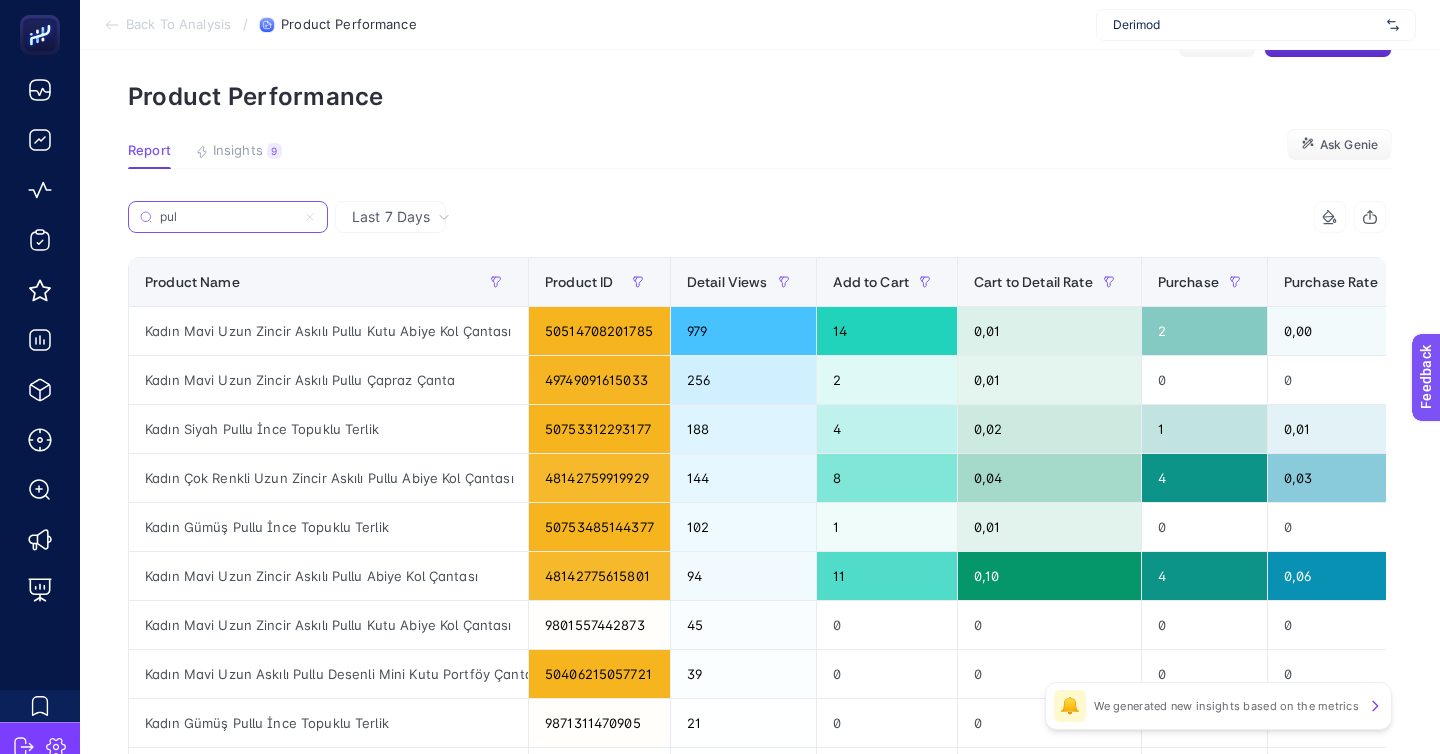 type on "pul" 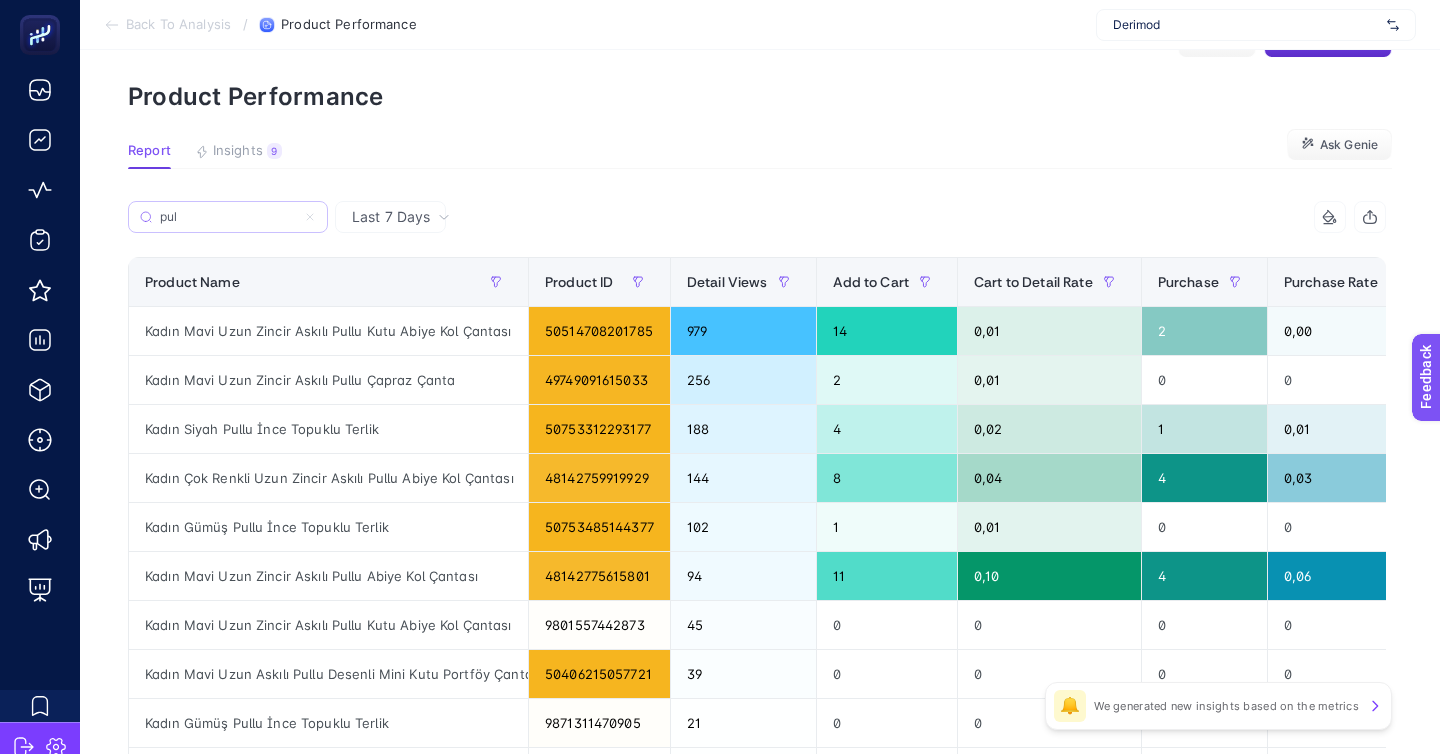 click on "pul" at bounding box center [228, 217] 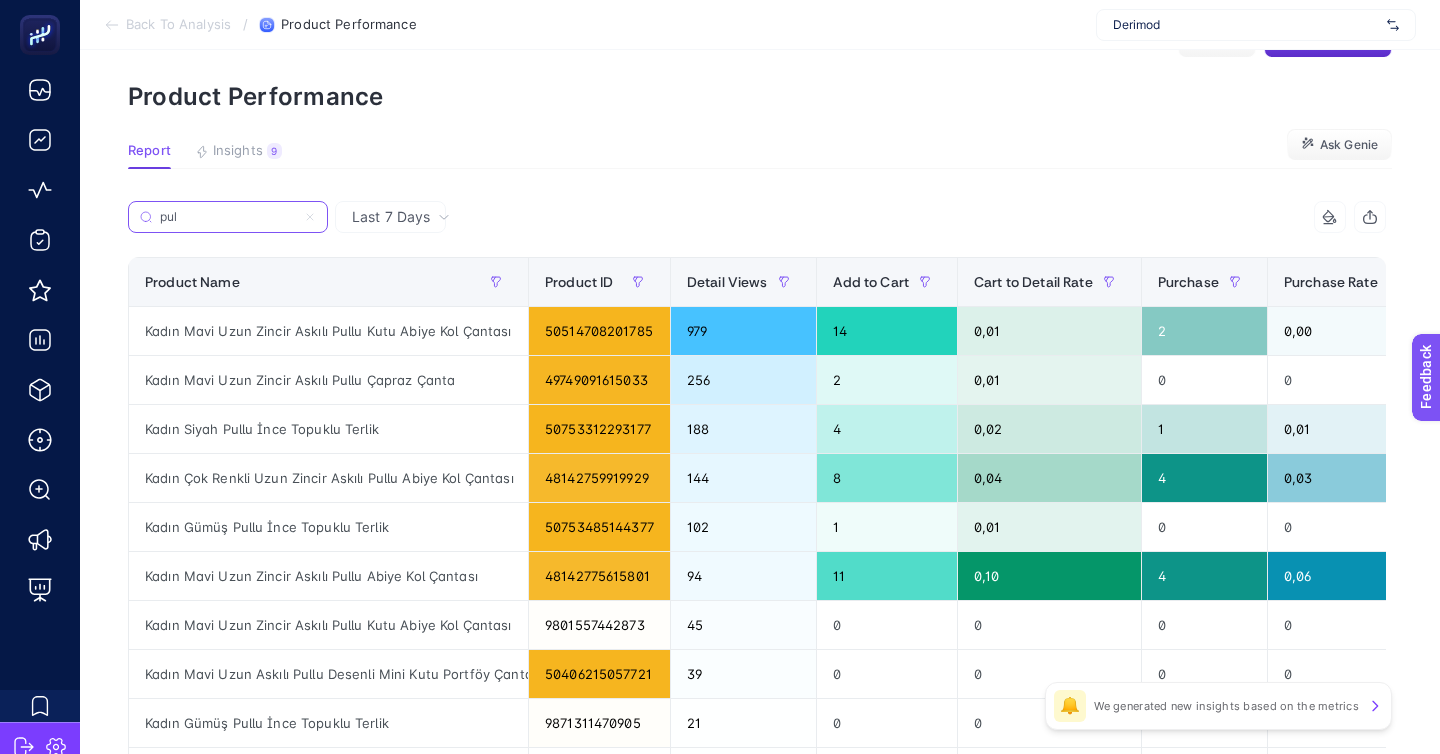 click on "pul" at bounding box center (228, 217) 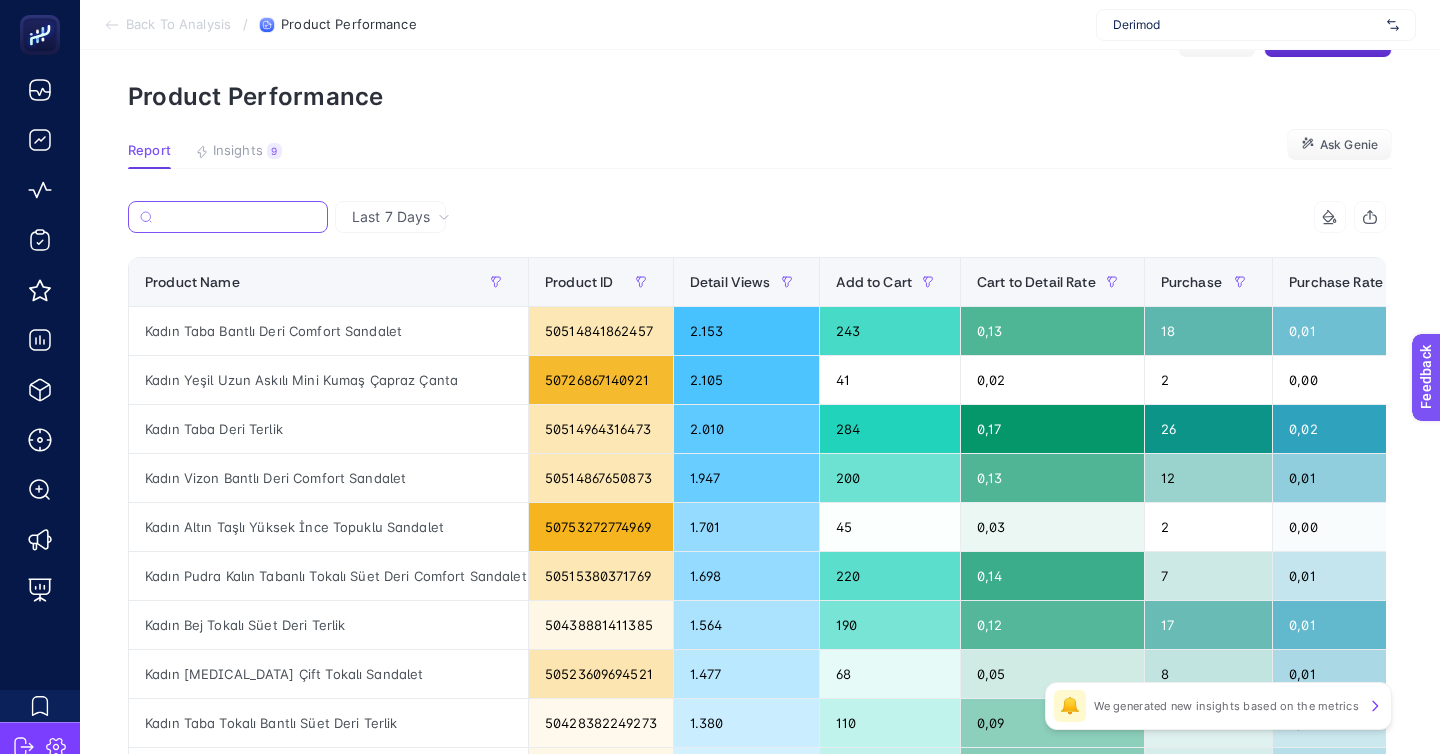 scroll, scrollTop: 63, scrollLeft: 0, axis: vertical 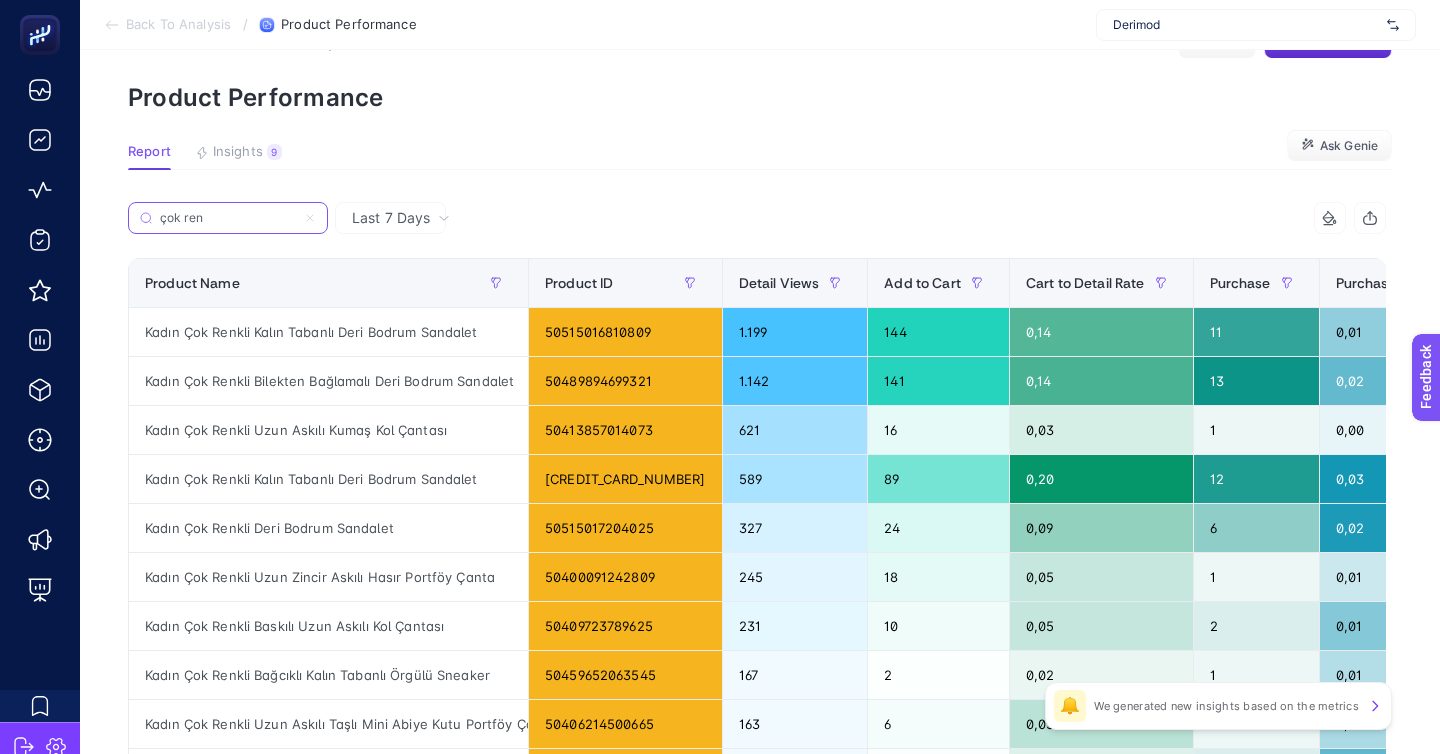 type on "çok ren" 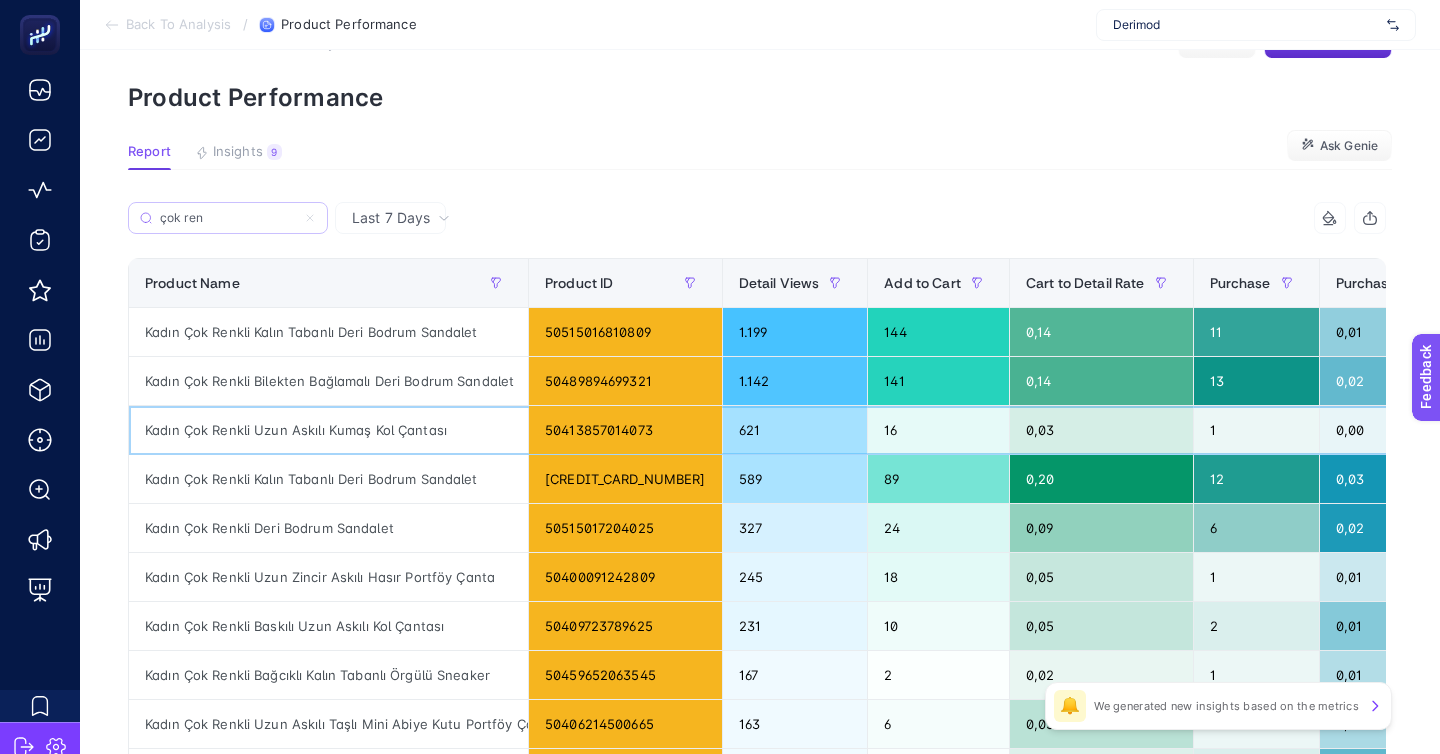 click on "Kadın Çok Renkli Uzun Askılı Kumaş Kol Çantası" 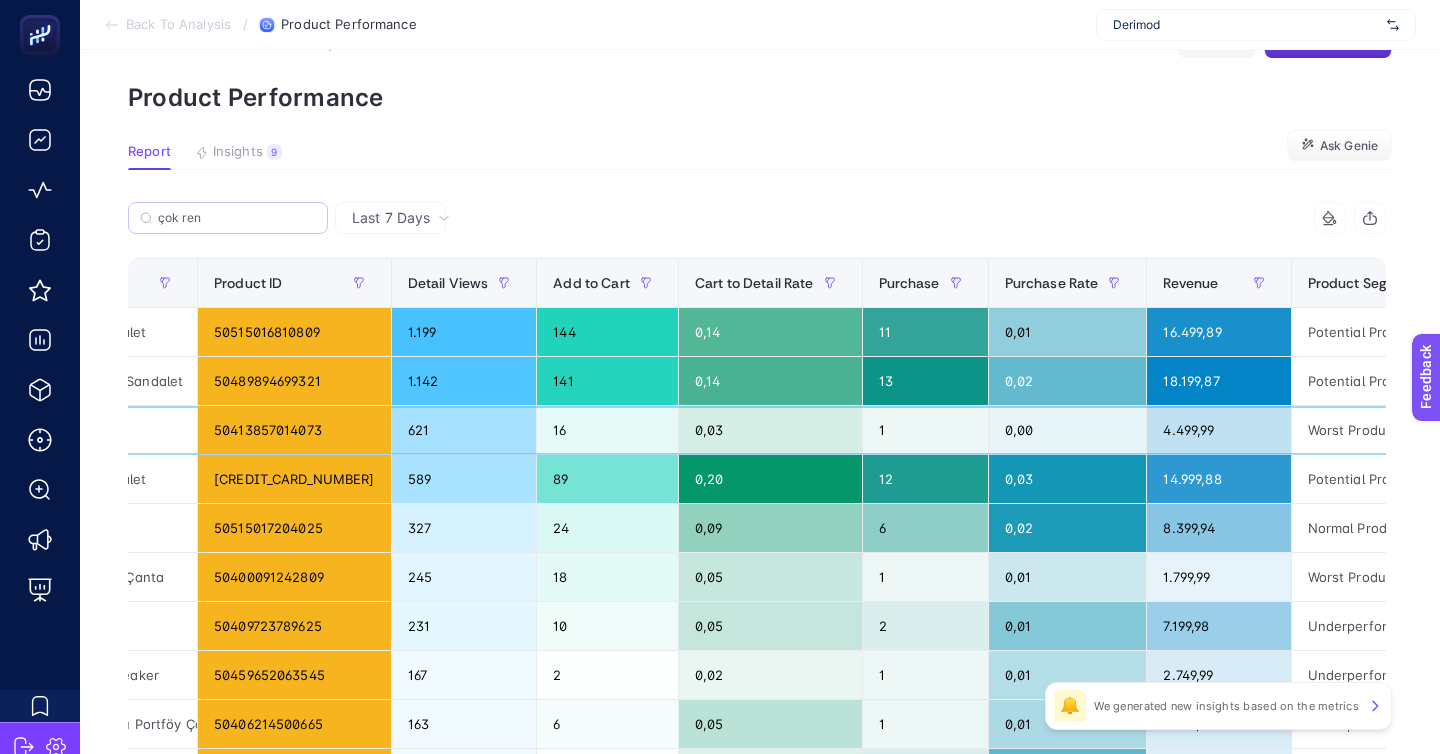 scroll, scrollTop: 0, scrollLeft: 0, axis: both 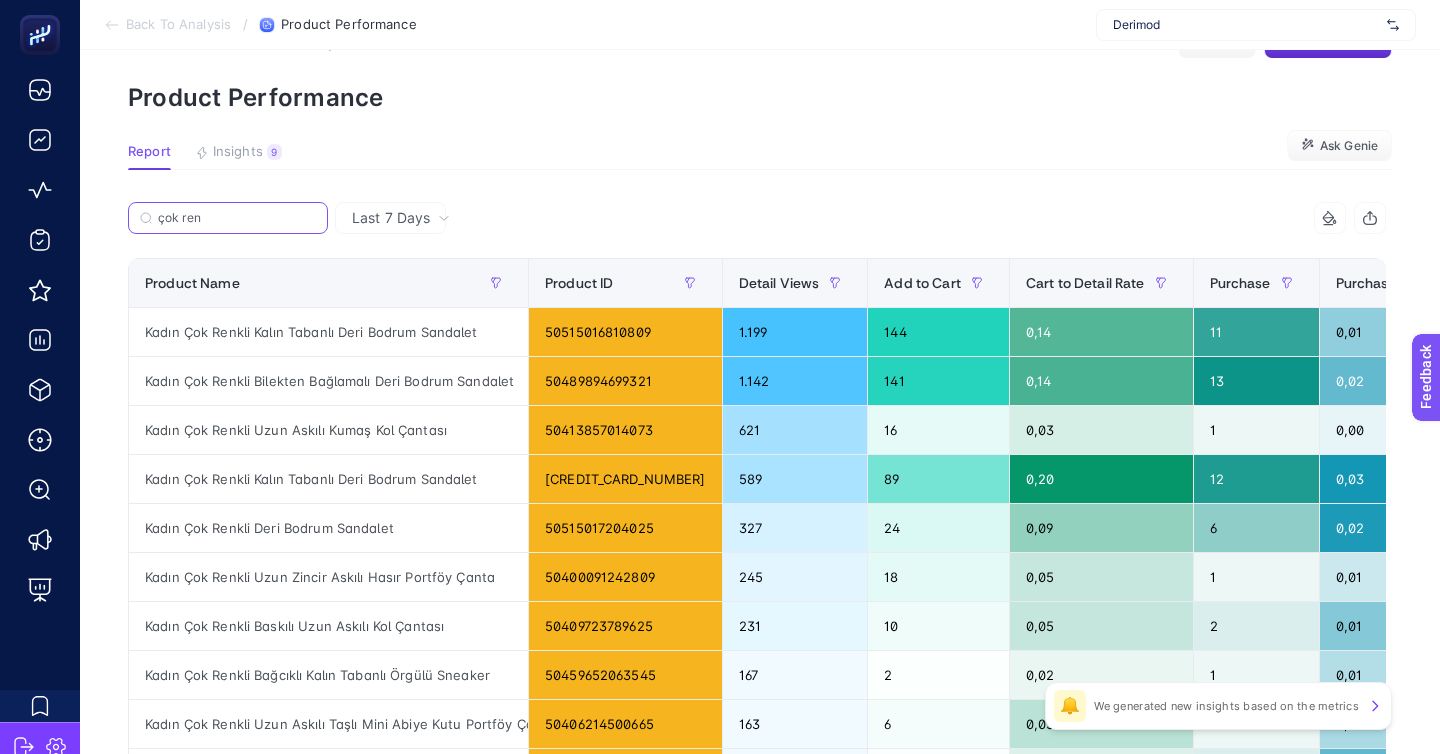 click on "çok ren" at bounding box center [237, 218] 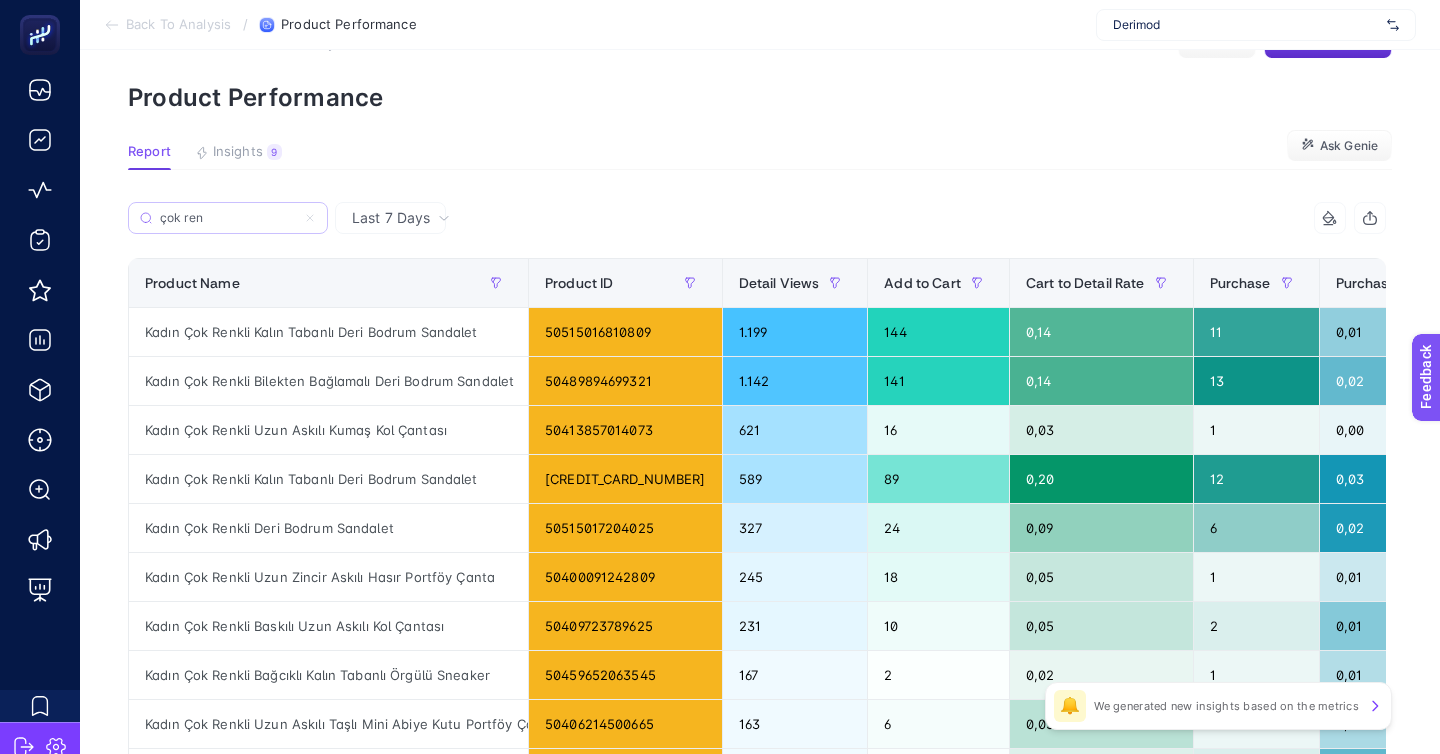 click on "çok ren" at bounding box center (228, 218) 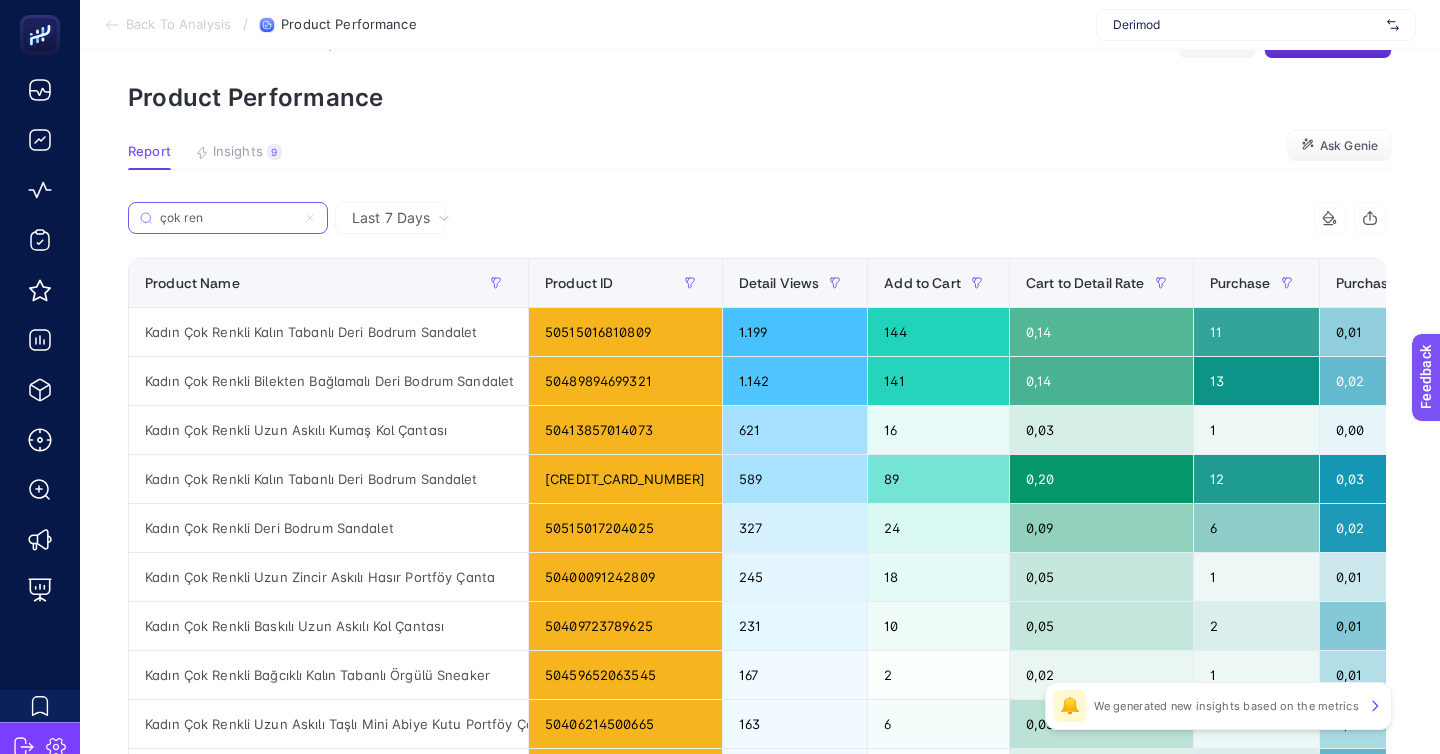click on "çok ren" at bounding box center (228, 218) 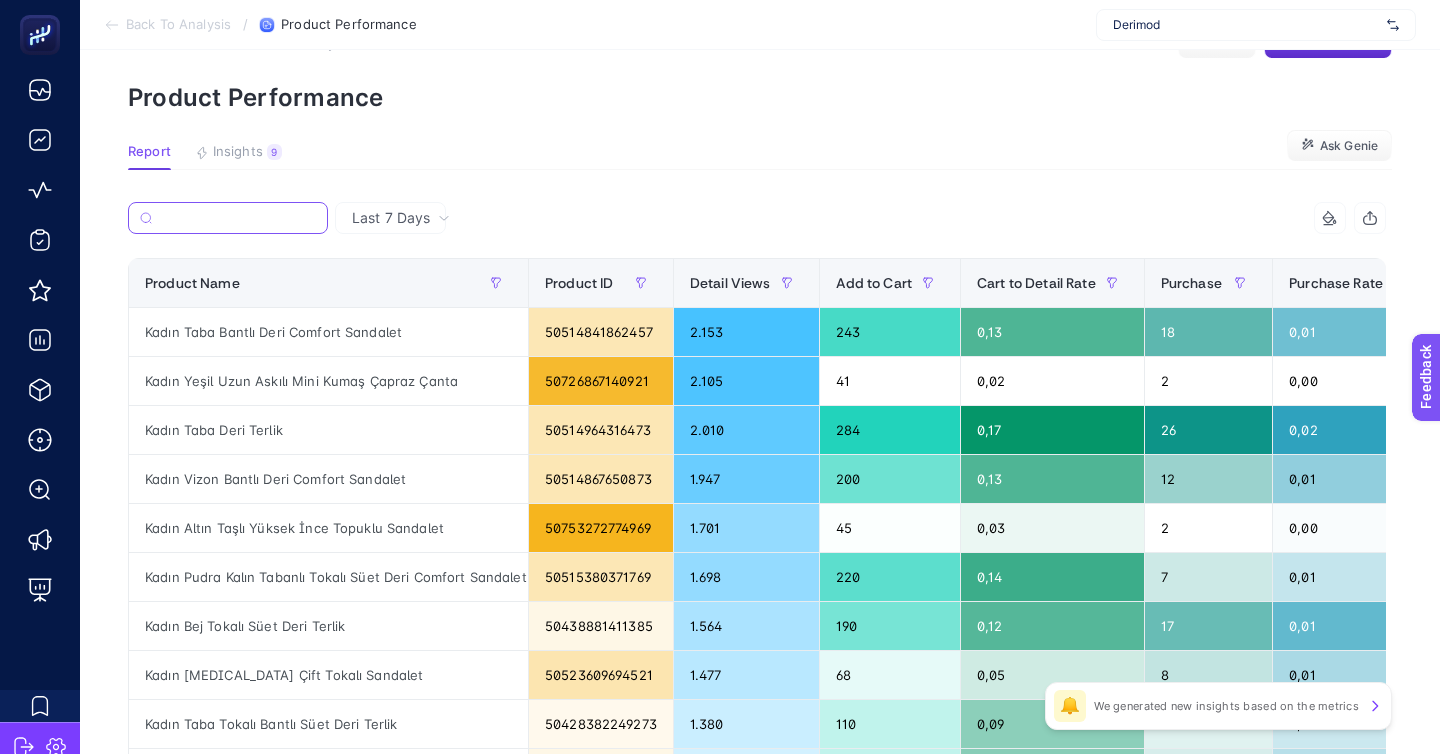 click at bounding box center (238, 218) 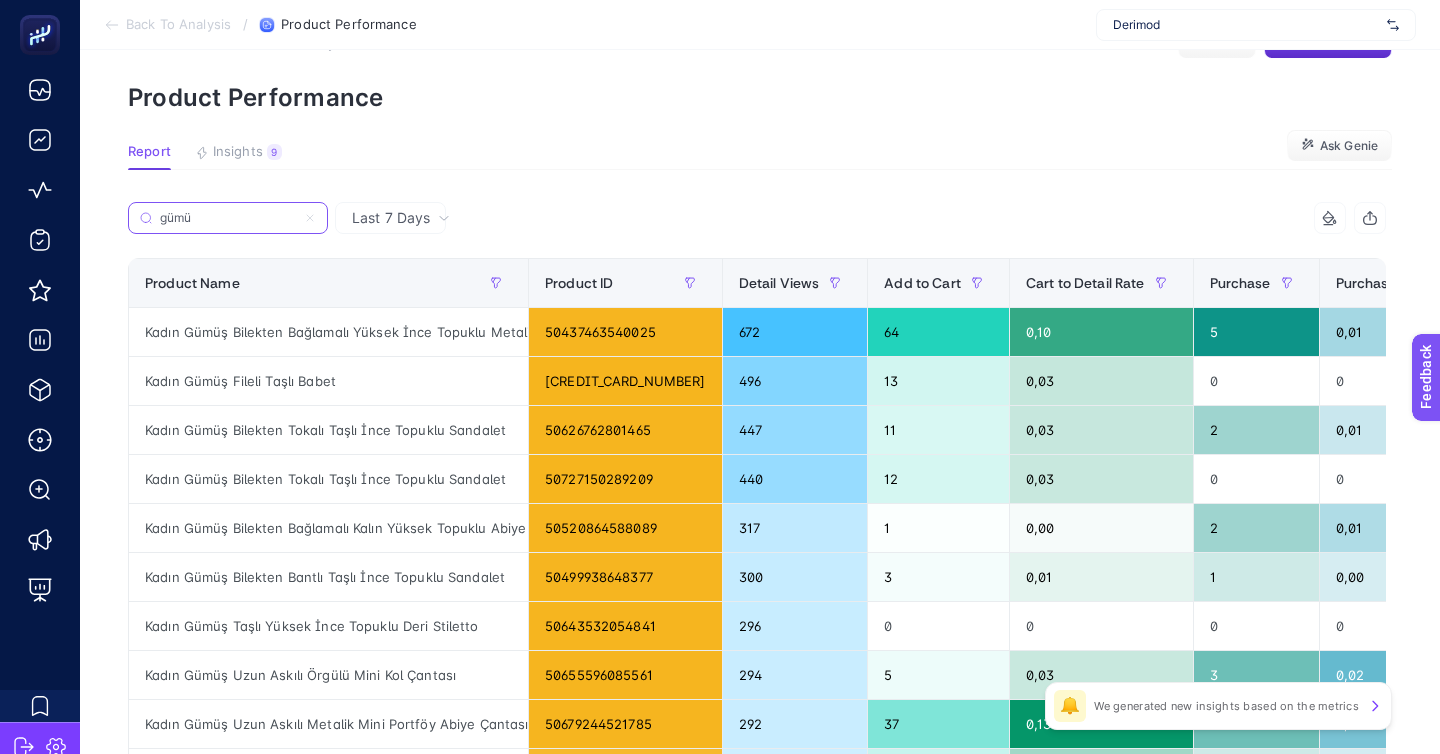 type on "gümü" 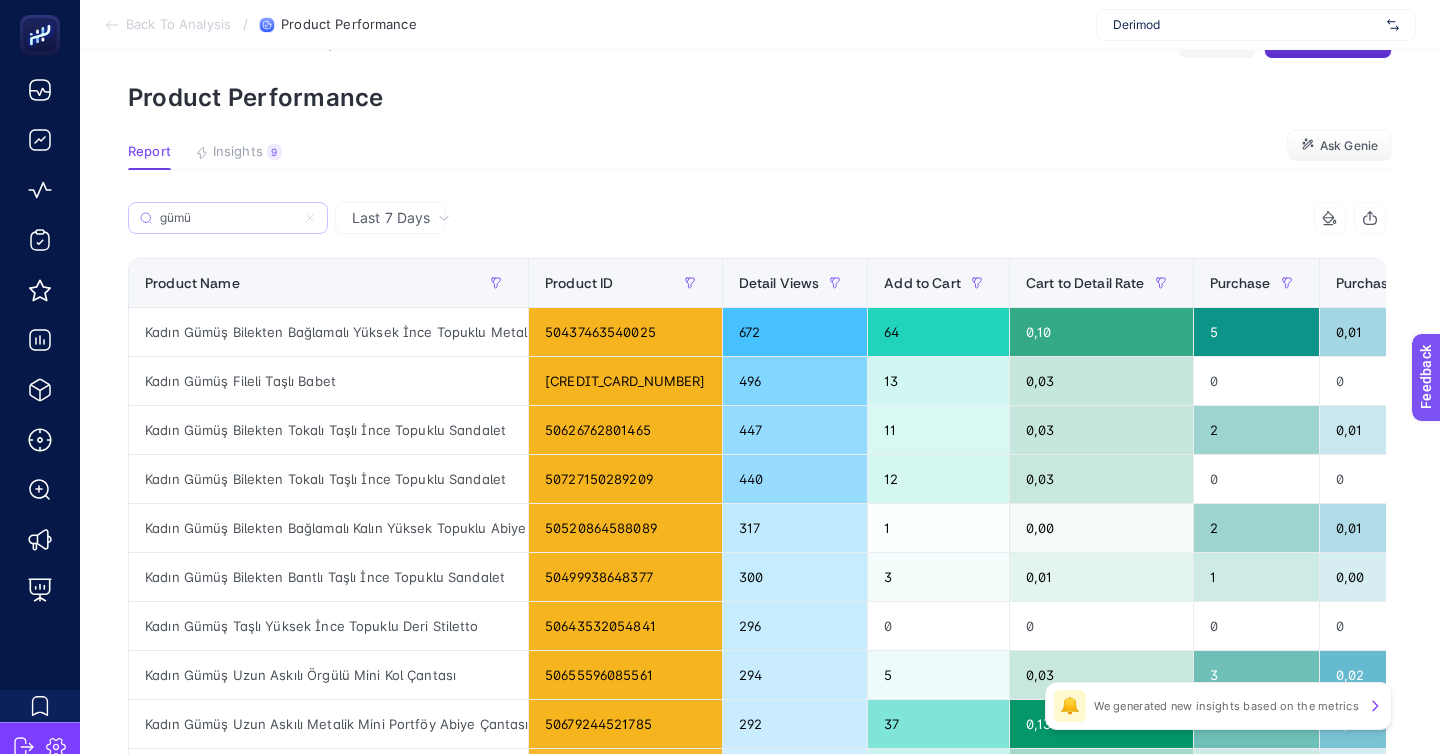 click on "gümü" at bounding box center [228, 218] 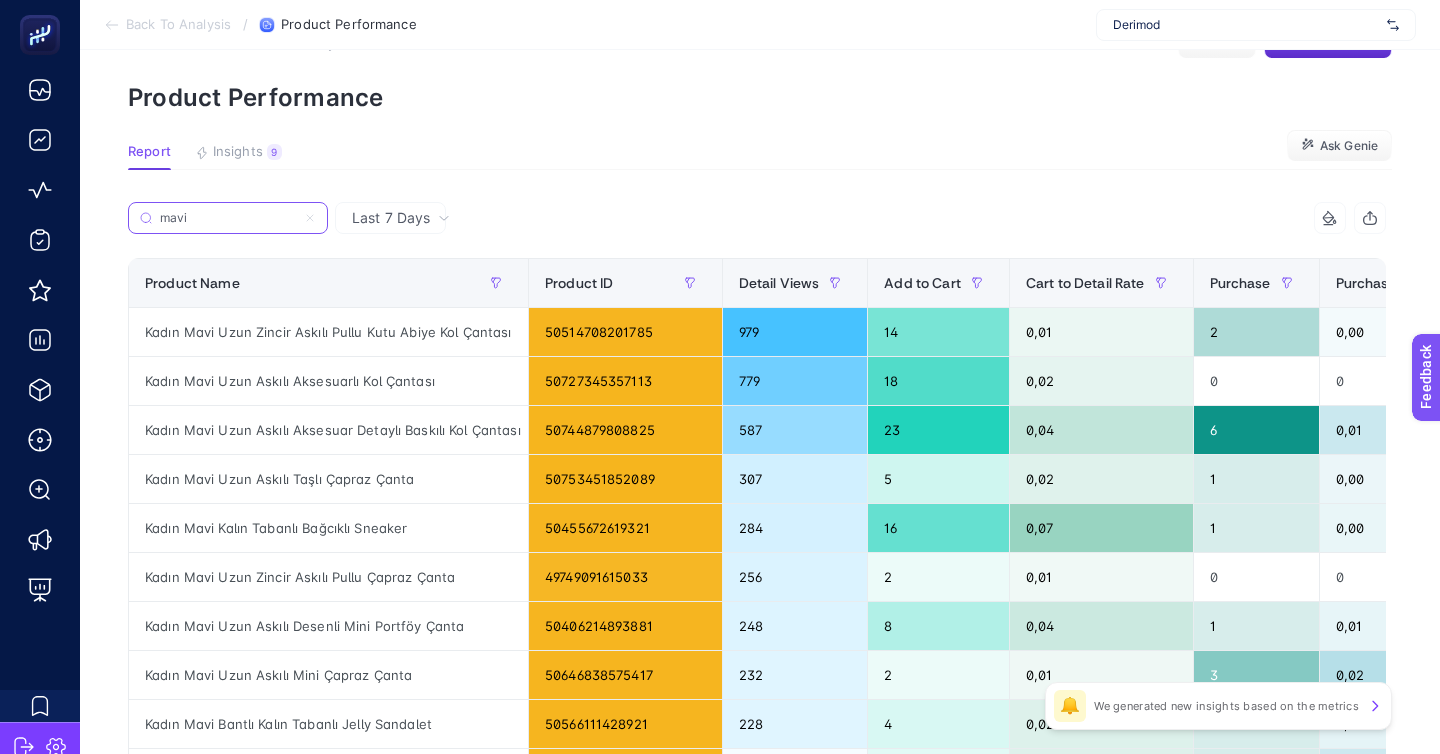 type on "mavi" 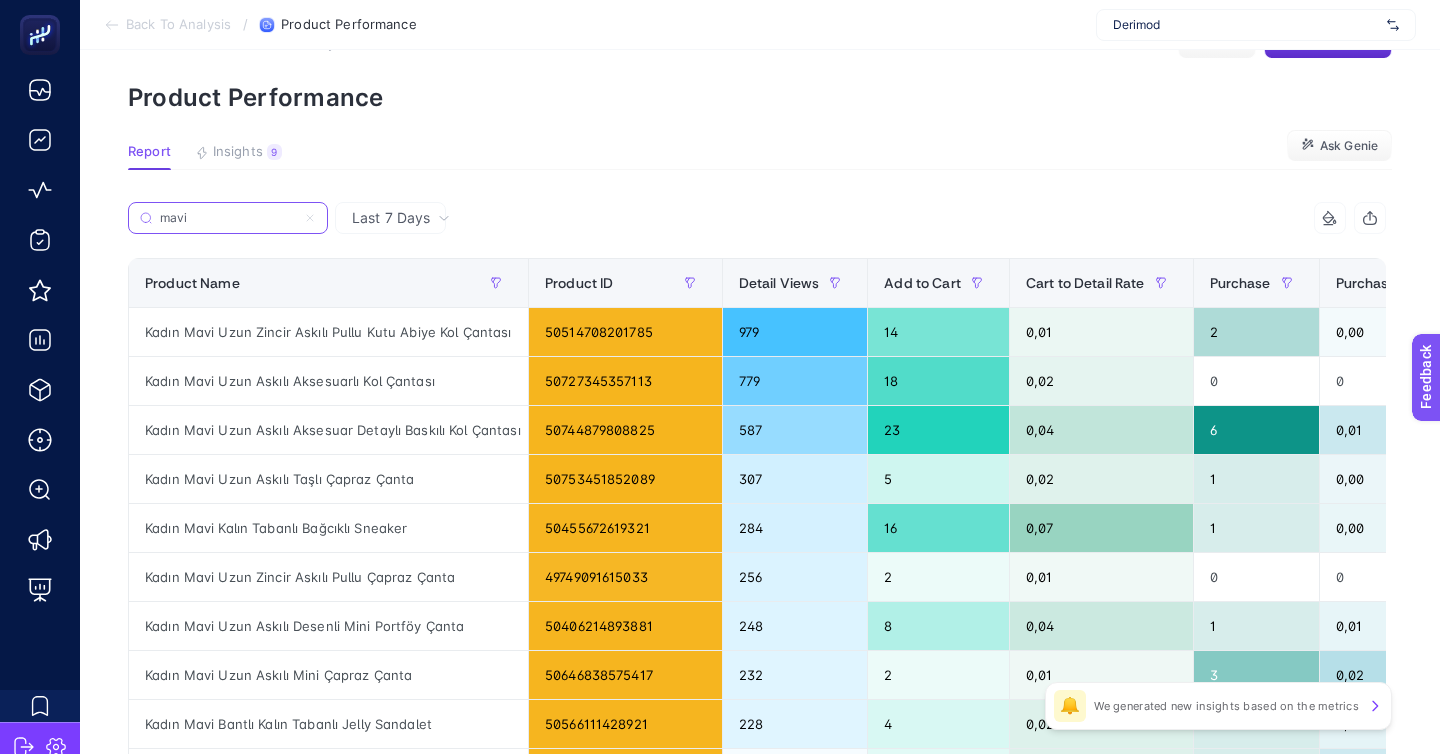click 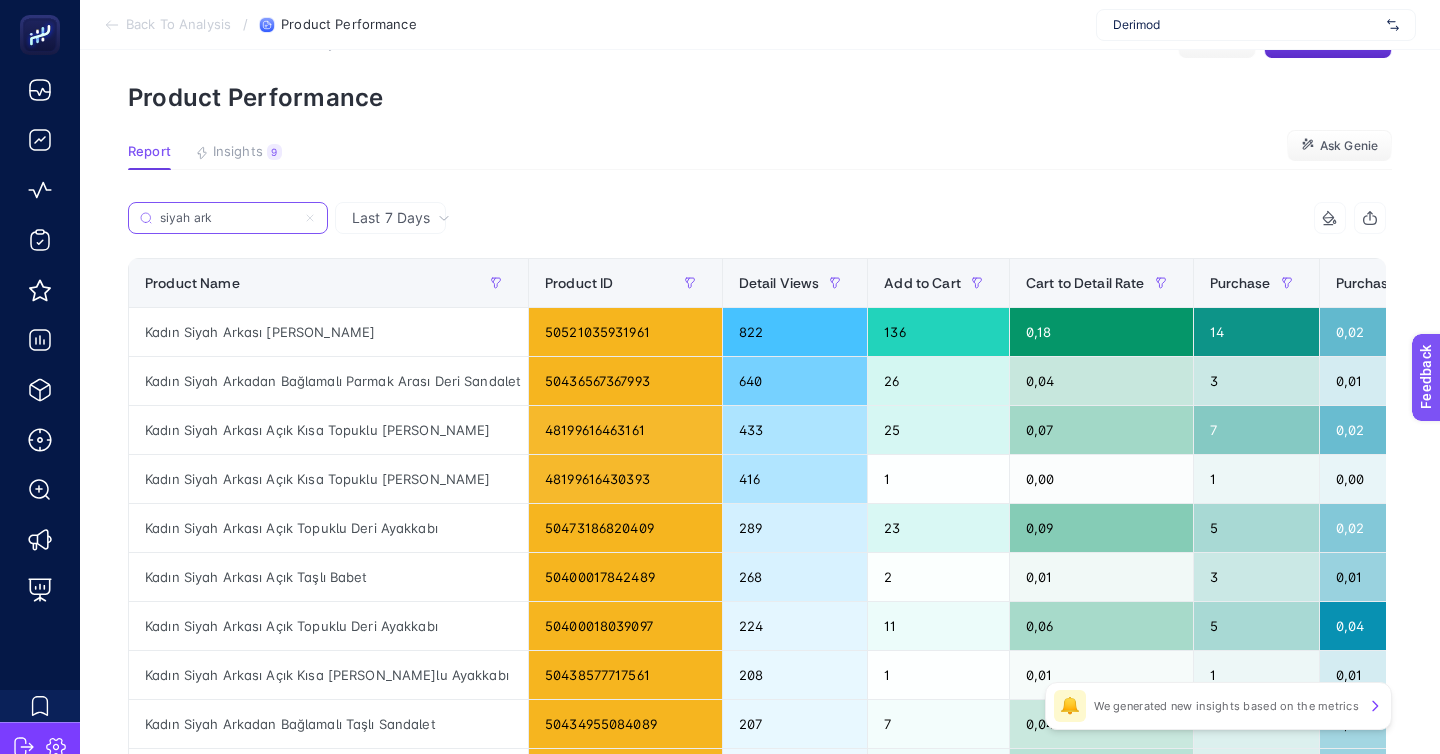 type on "siyah ark" 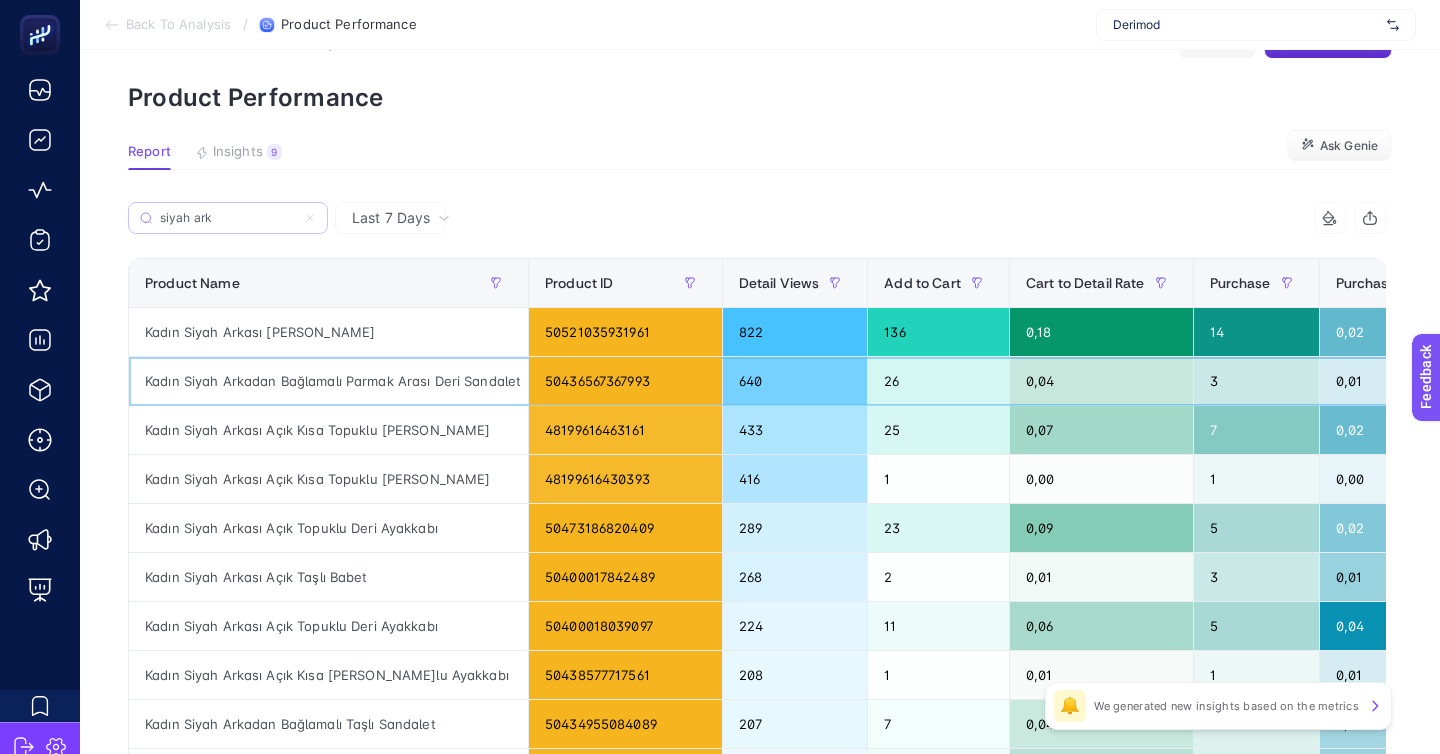 click on "Kadın Siyah Arkadan Bağlamalı Parmak Arası Deri Sandalet" 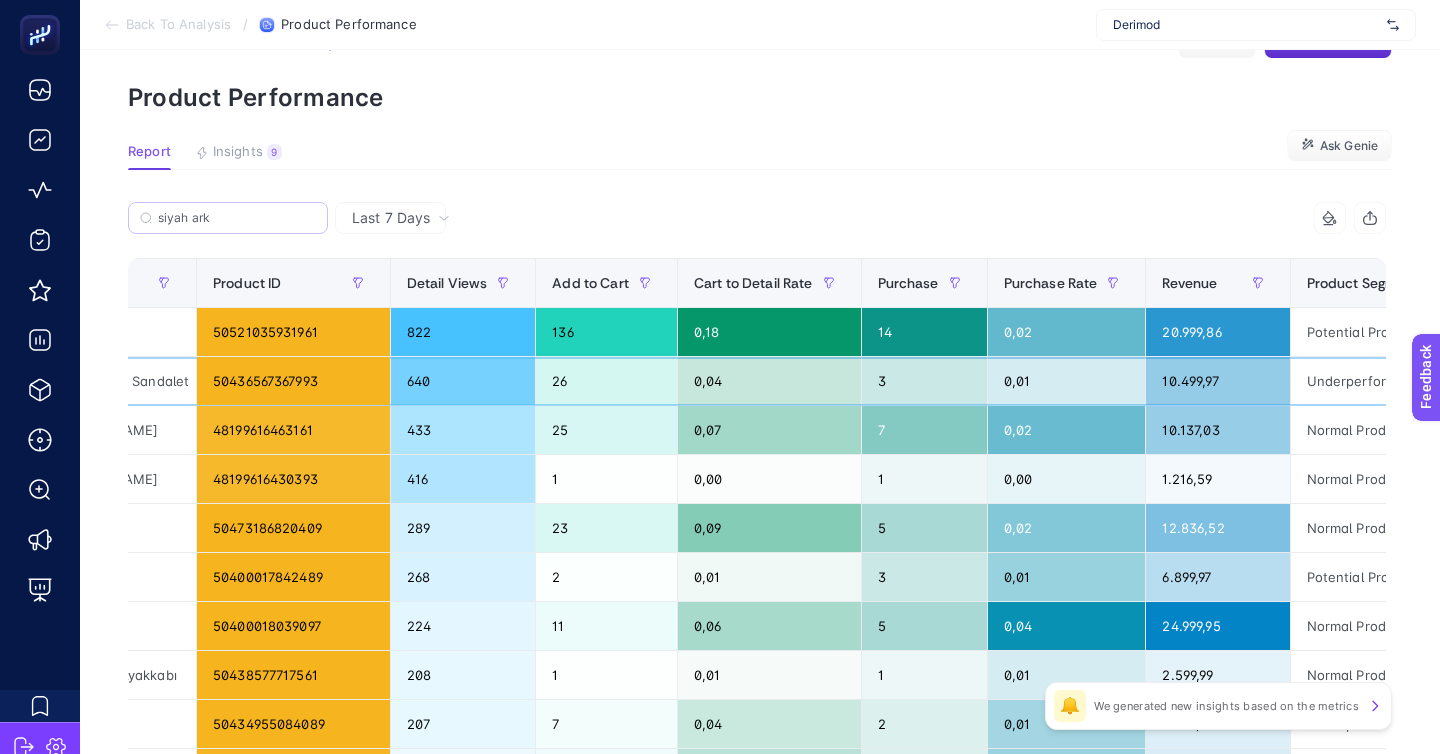 scroll, scrollTop: 0, scrollLeft: 0, axis: both 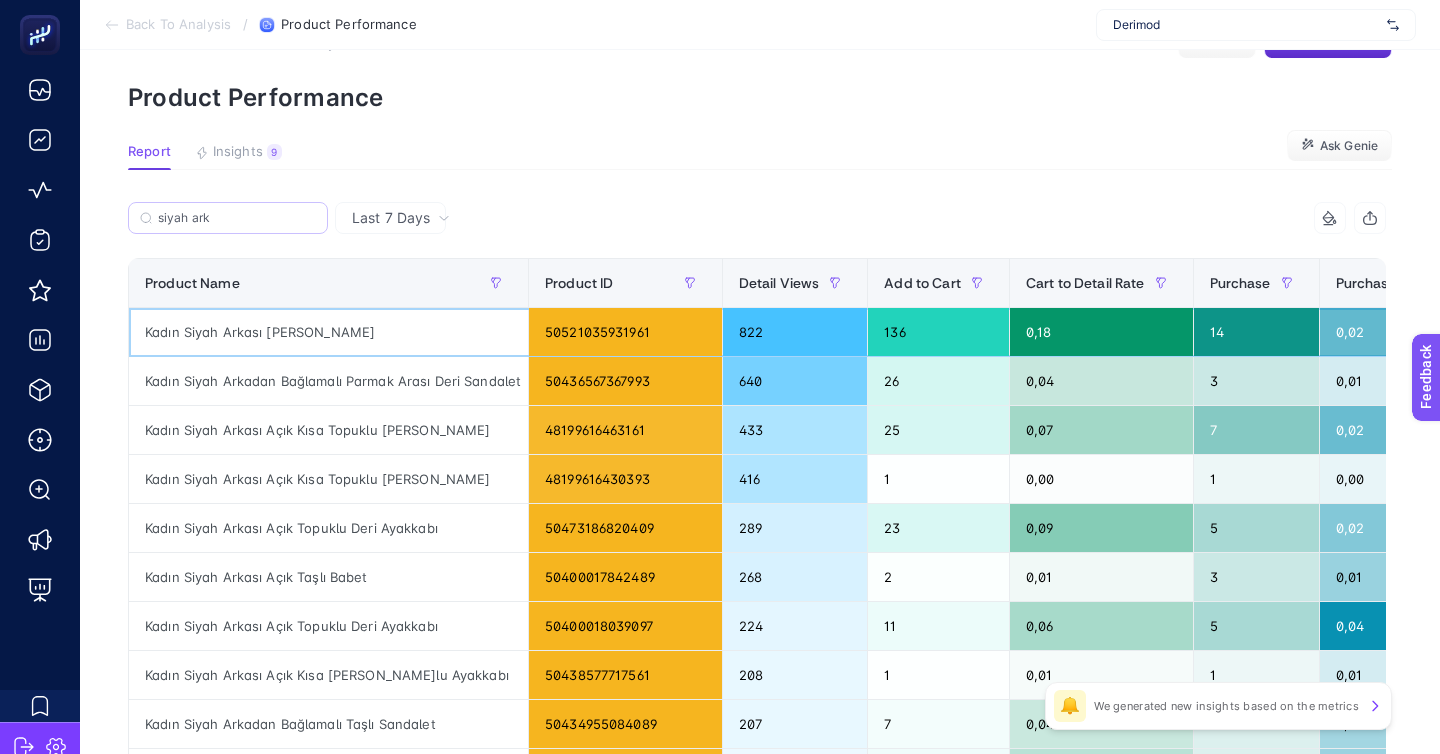 click on "Kadın Siyah Arkası [PERSON_NAME]" 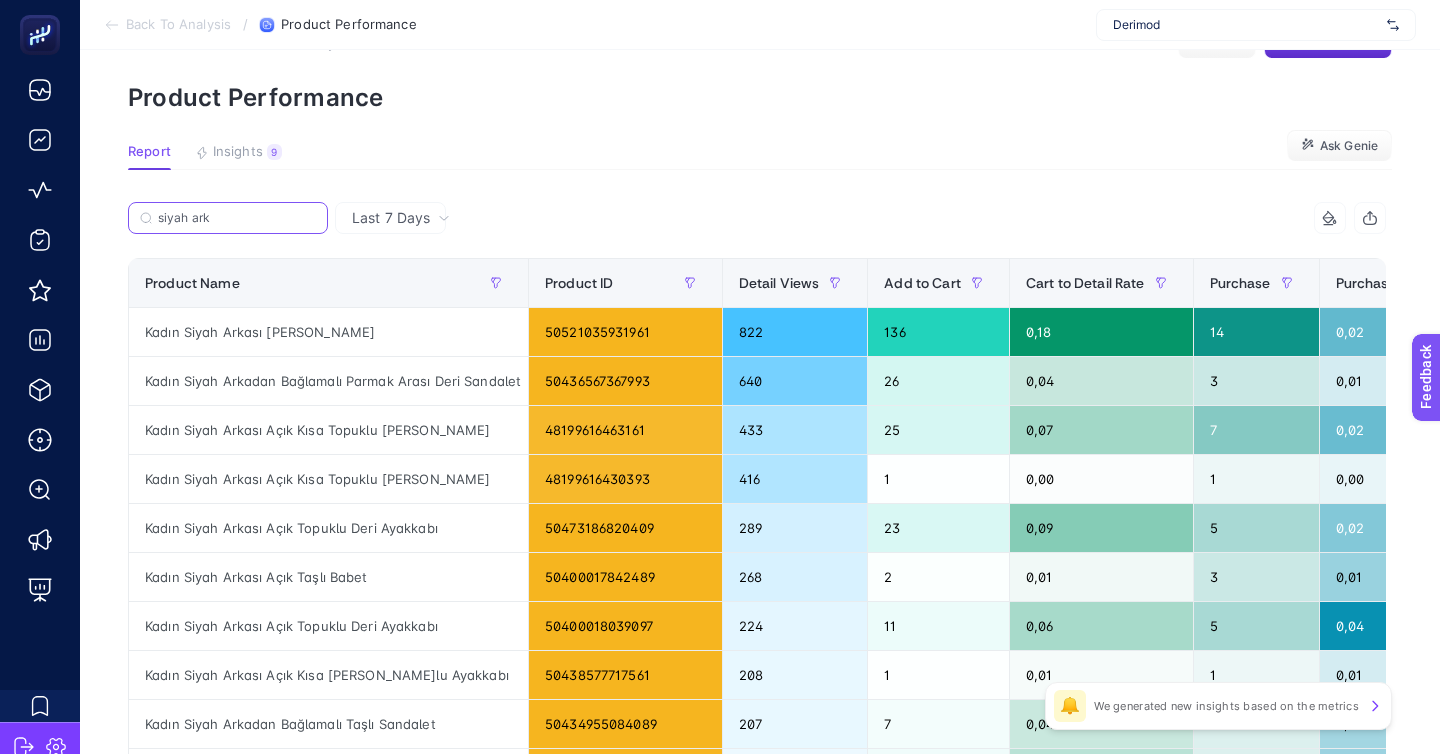 click on "siyah ark" at bounding box center [237, 218] 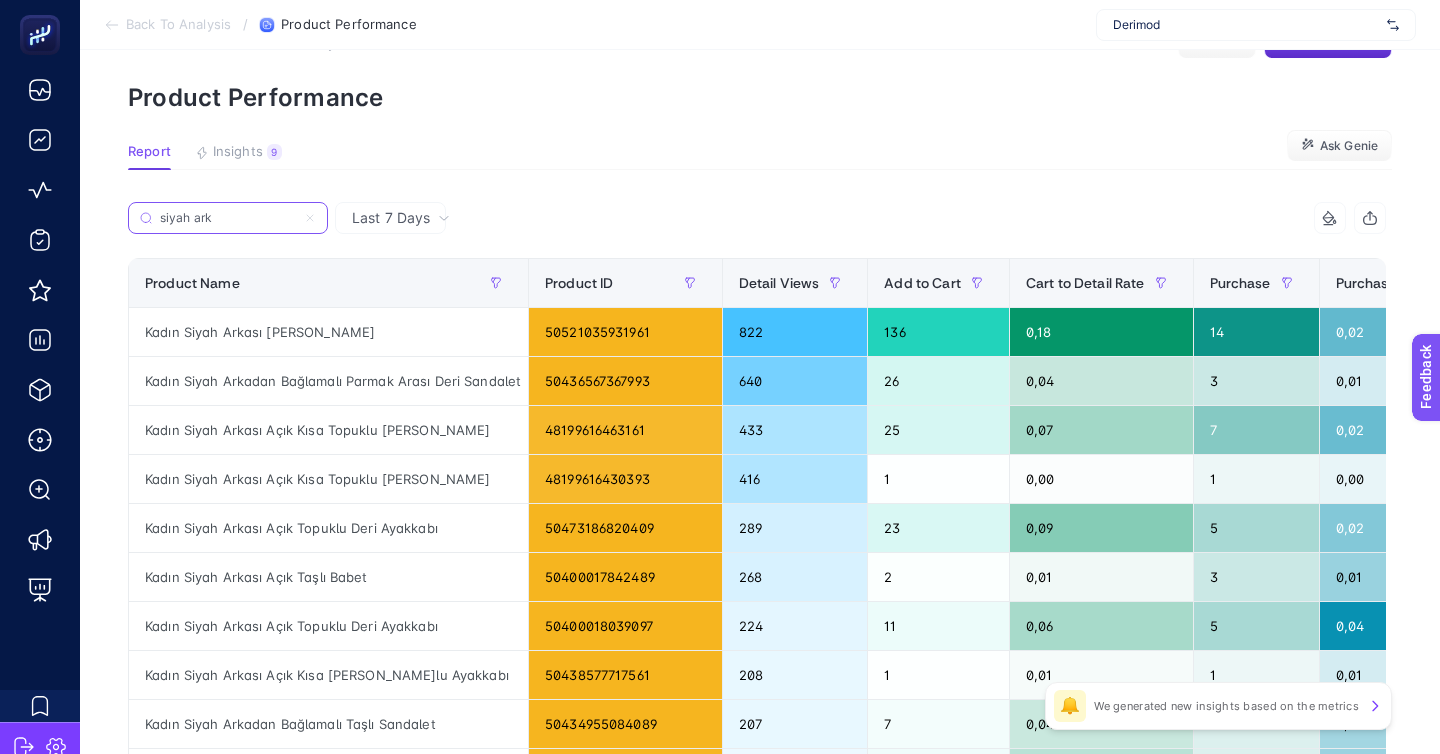 click 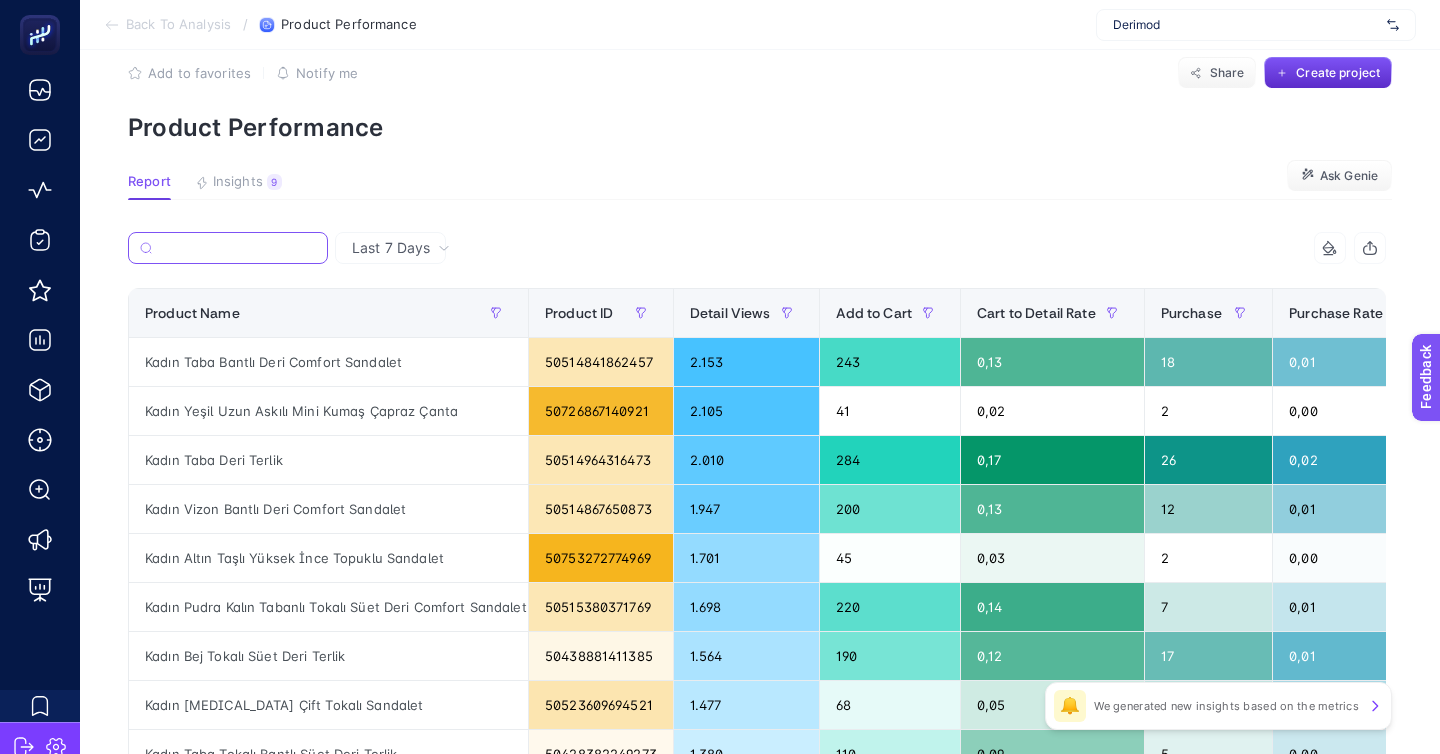 scroll, scrollTop: 31, scrollLeft: 0, axis: vertical 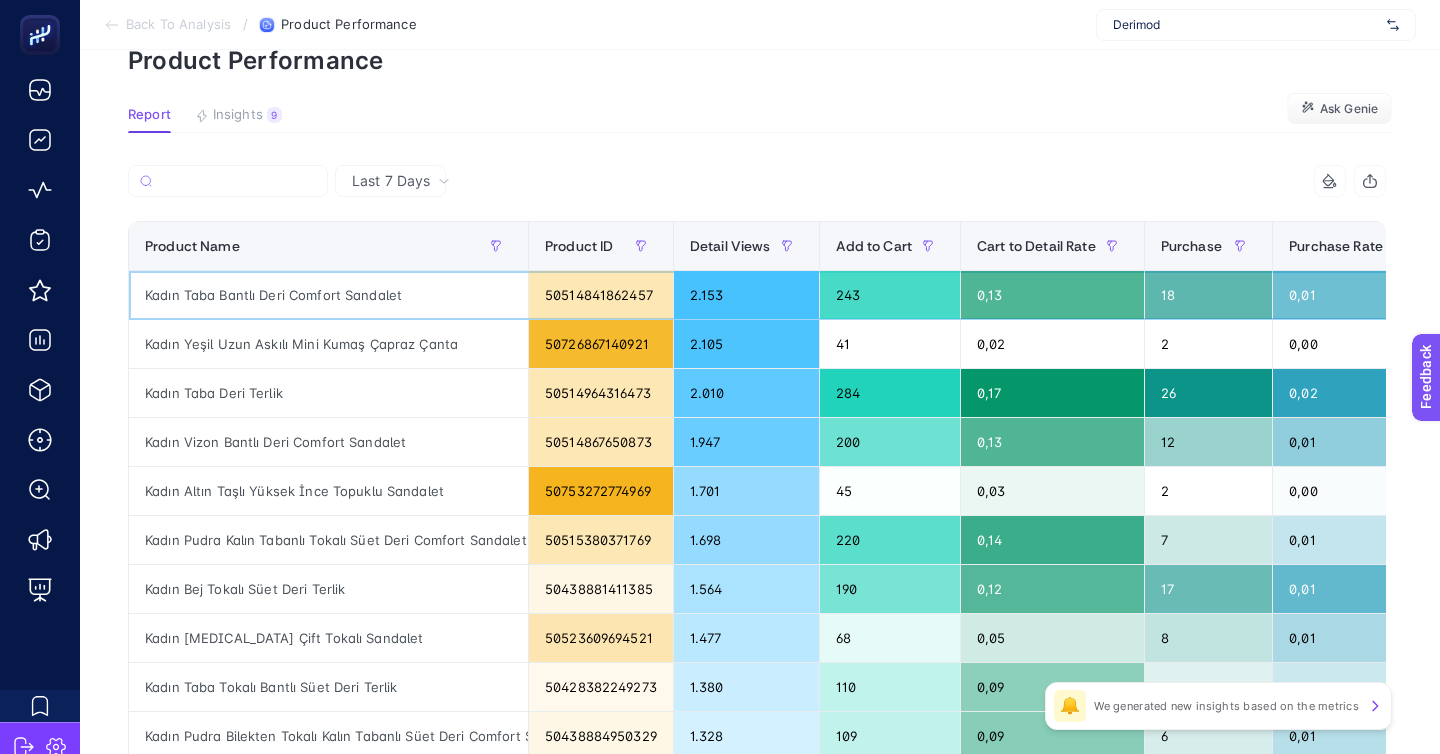 click on "243" 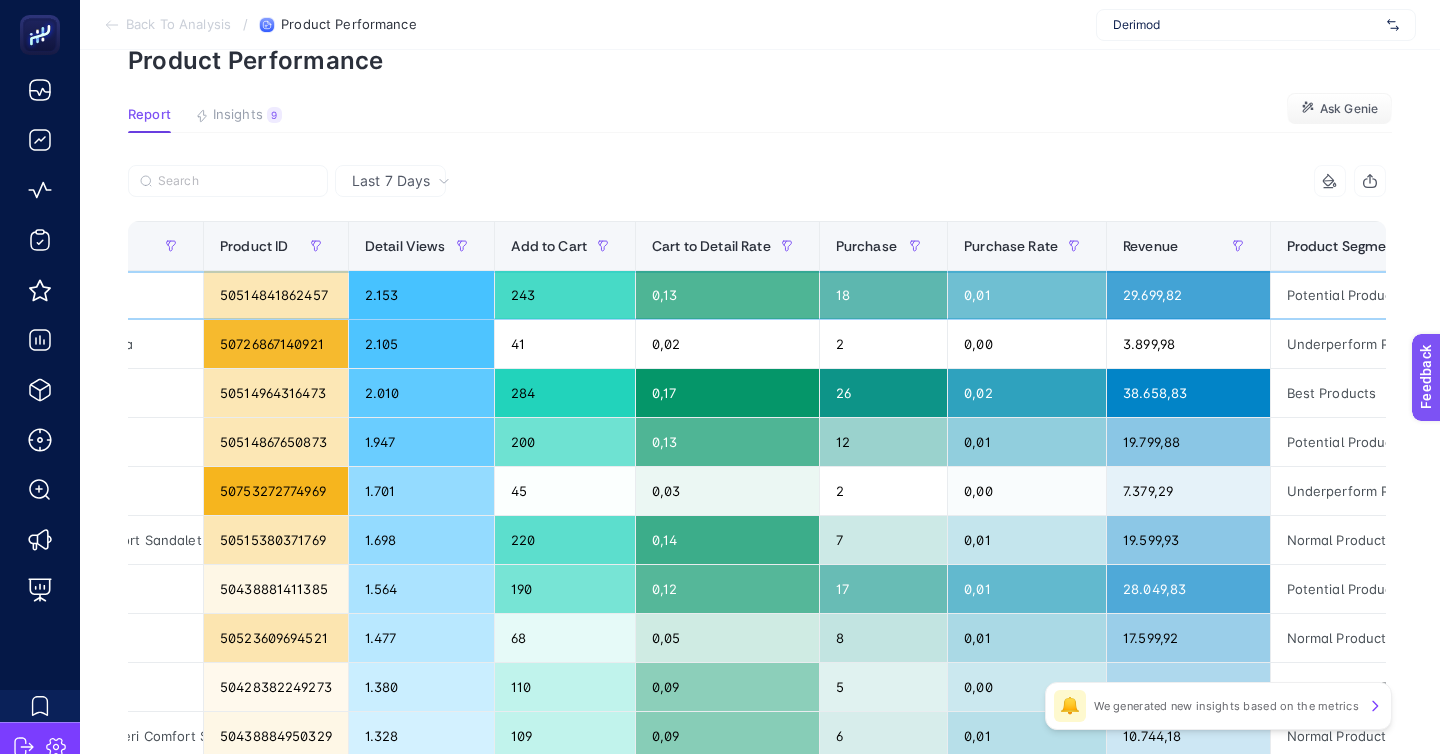 scroll, scrollTop: 0, scrollLeft: 326, axis: horizontal 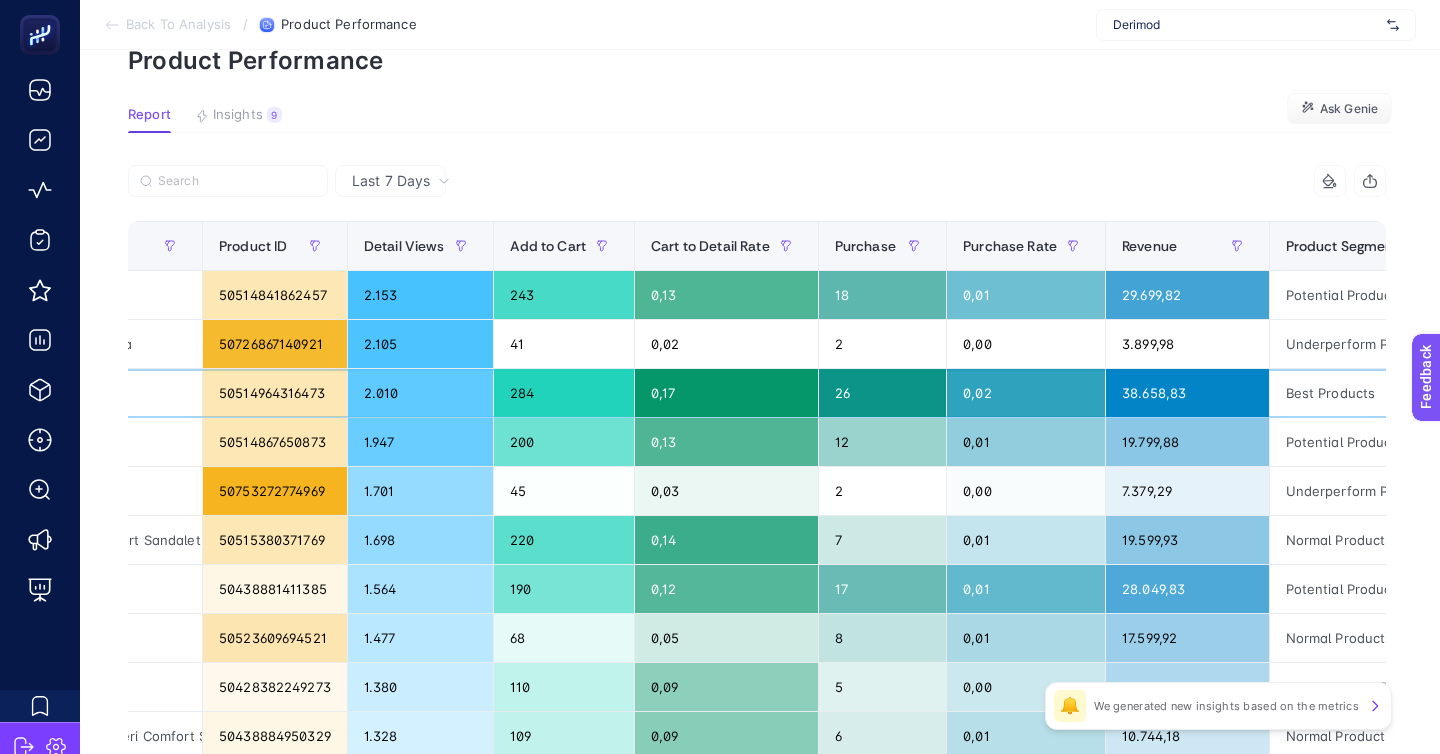click on "0,02" 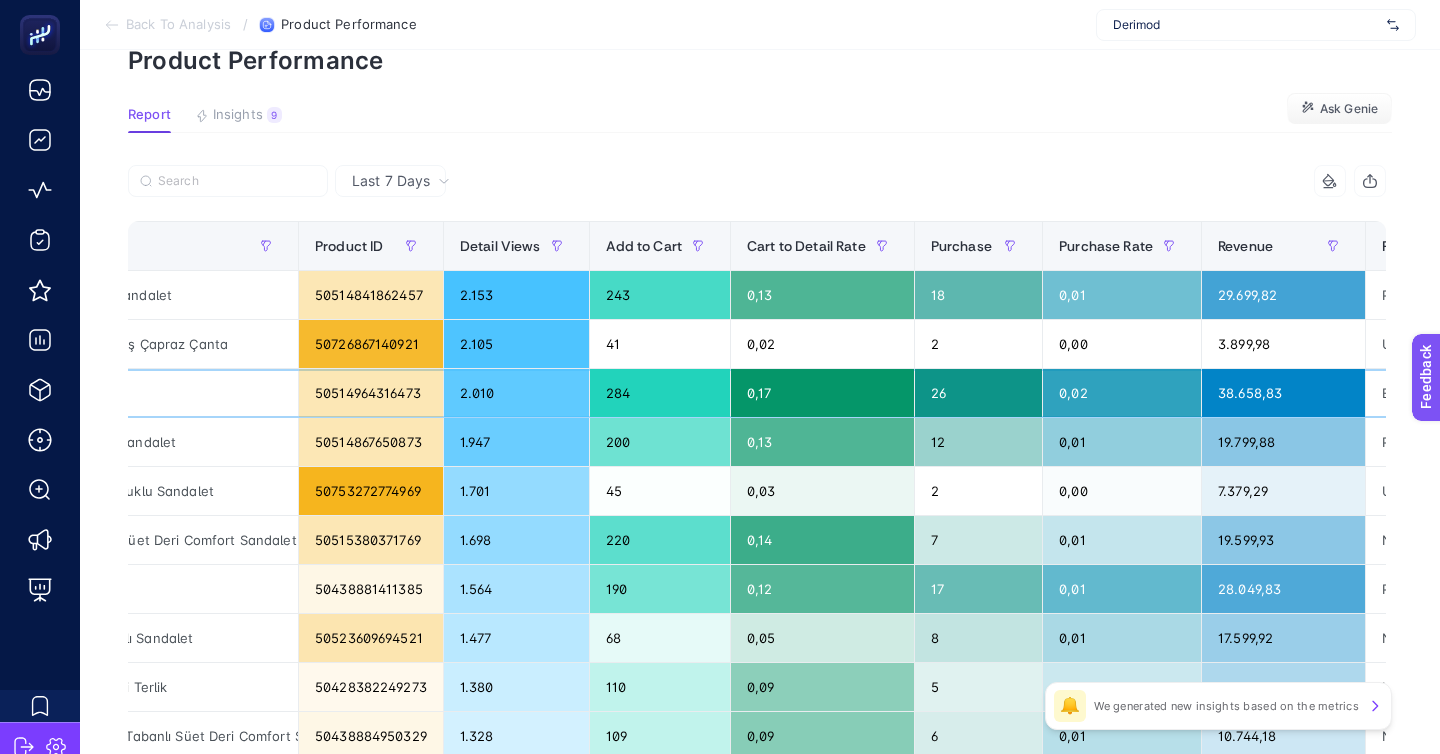 scroll, scrollTop: 0, scrollLeft: 348, axis: horizontal 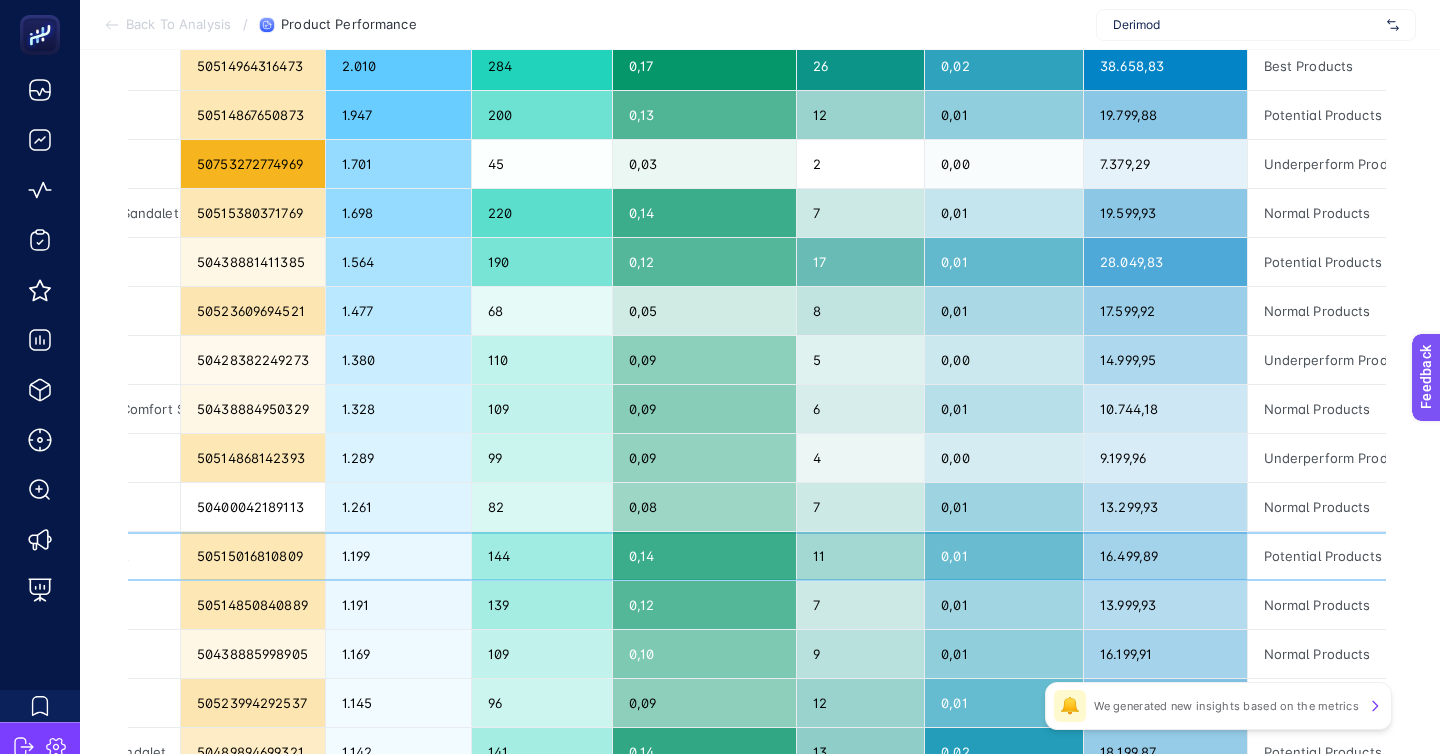 click on "16.499,89" 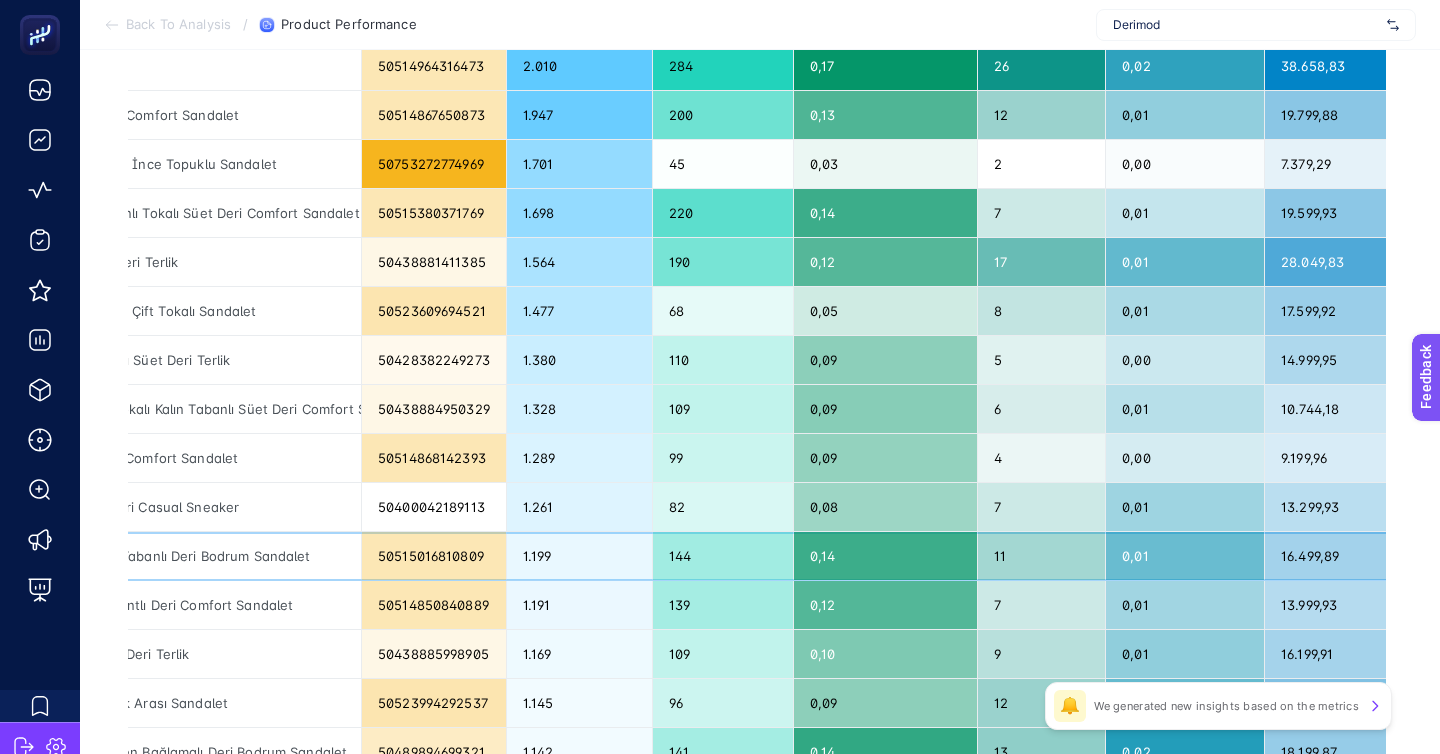 scroll, scrollTop: 0, scrollLeft: 182, axis: horizontal 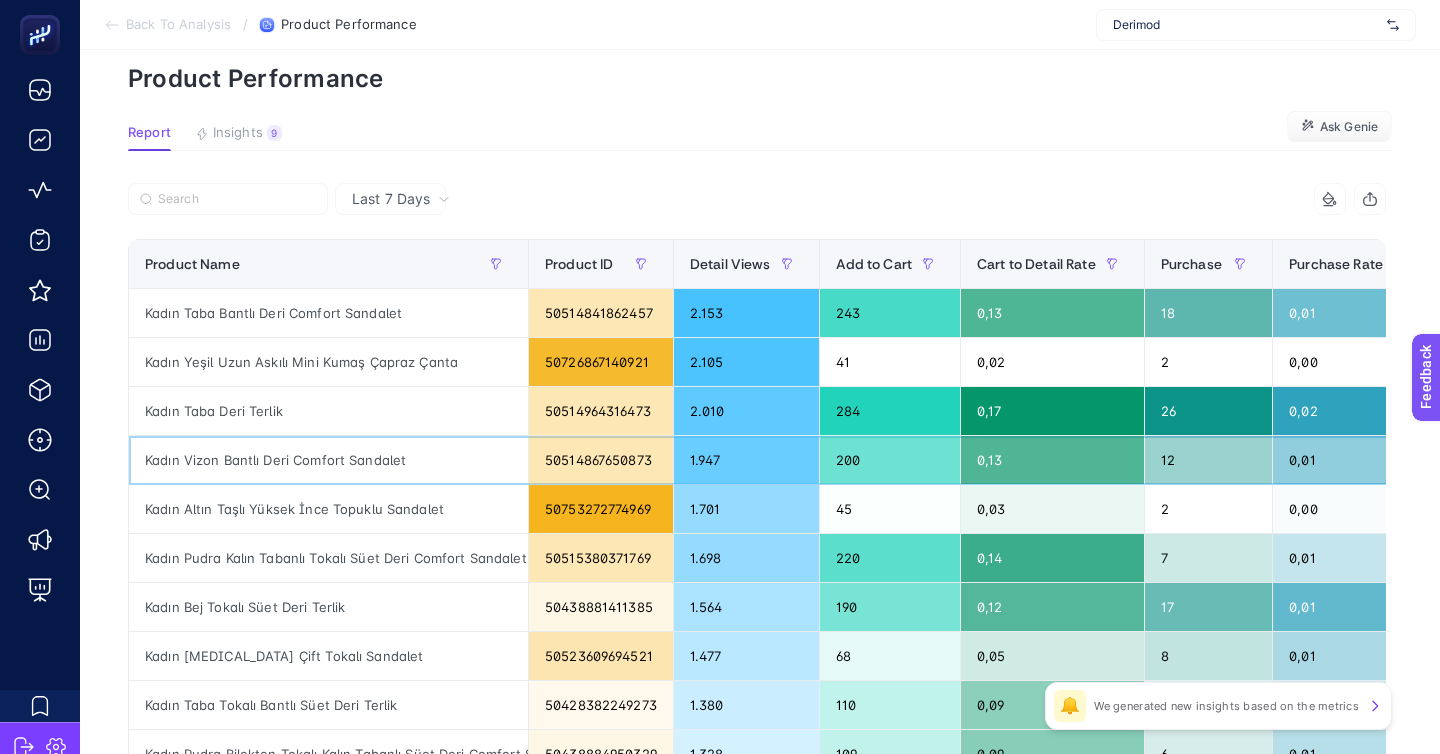 click on "Kadın Vizon Bantlı Deri Comfort Sandalet" 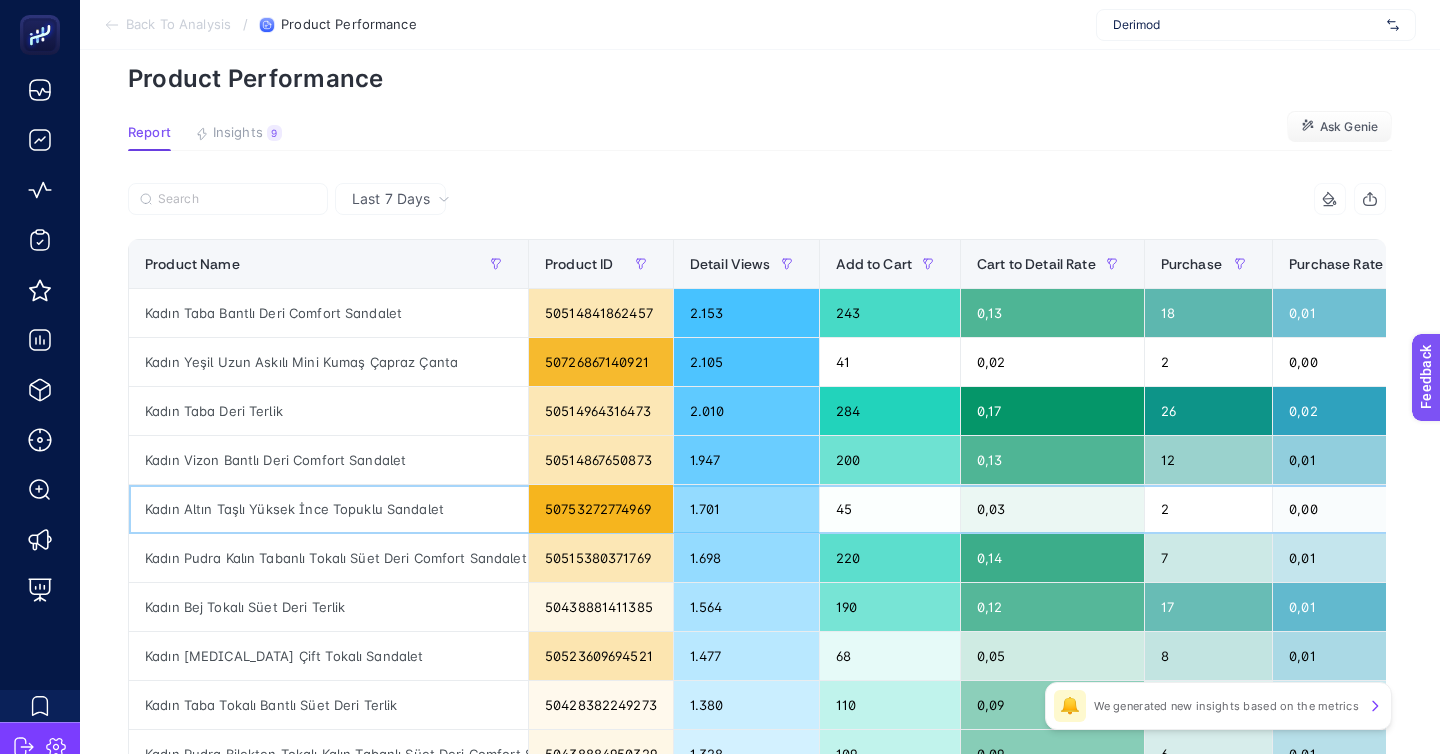click on "Kadın Altın Taşlı Yüksek İnce Topuklu Sandalet" 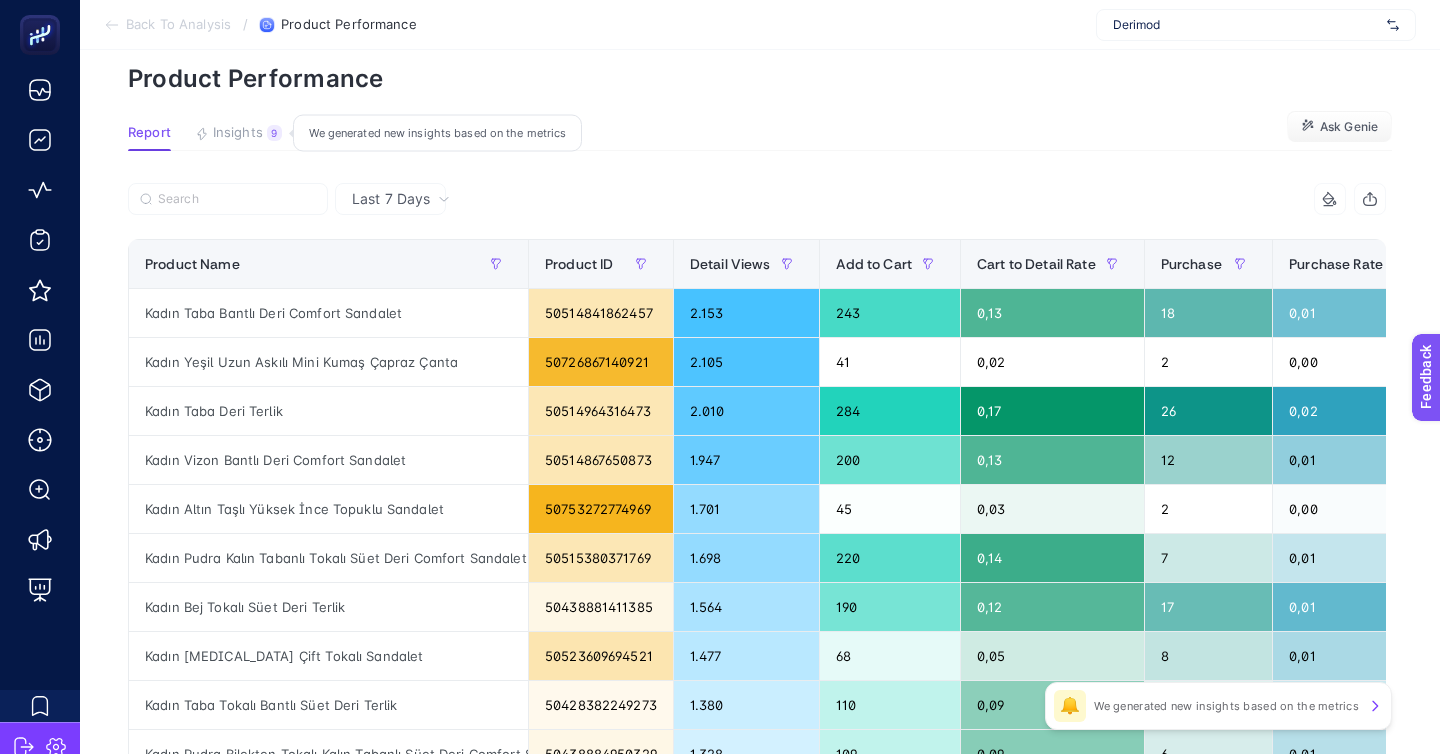 click on "Insights" at bounding box center (238, 133) 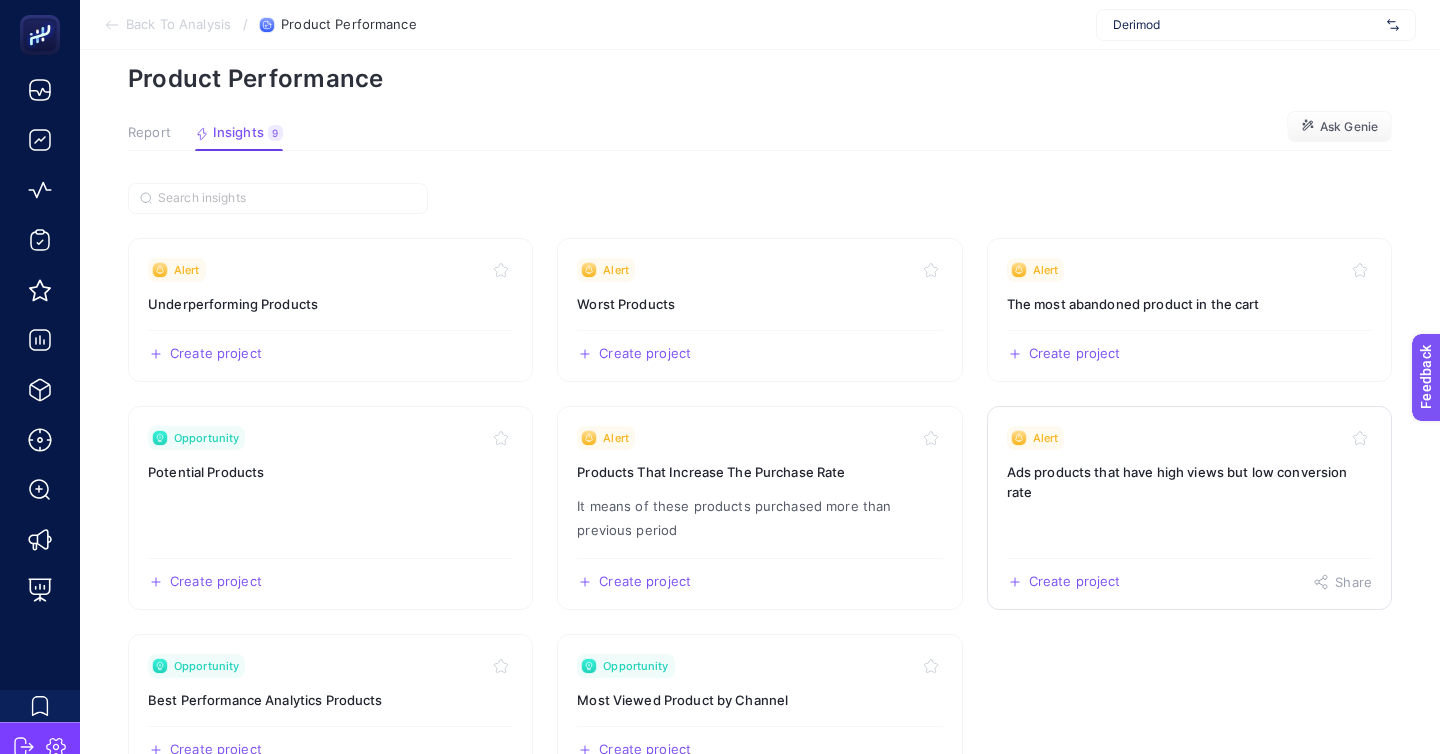 click on "Alert Ads products that have high views but low conversion rate  Create project   Share" 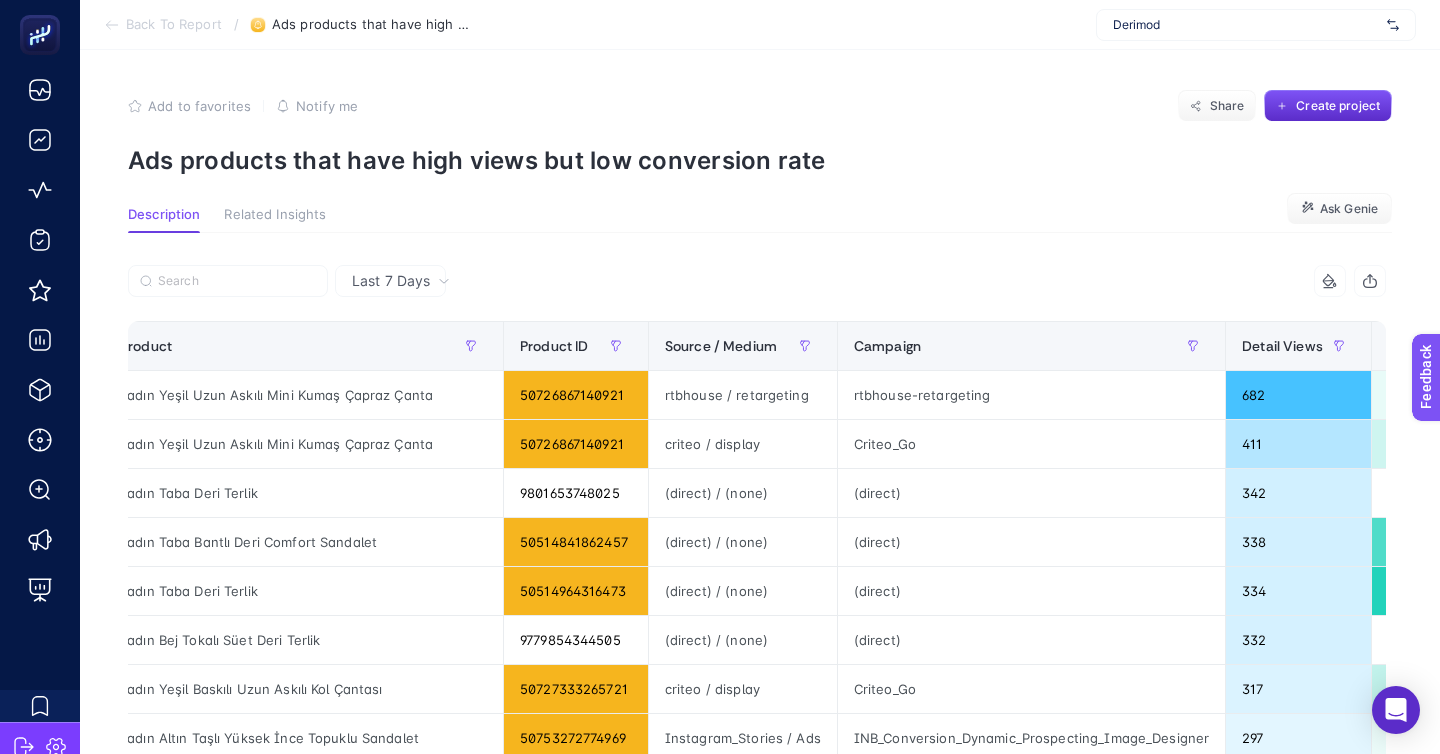 scroll, scrollTop: 0, scrollLeft: 0, axis: both 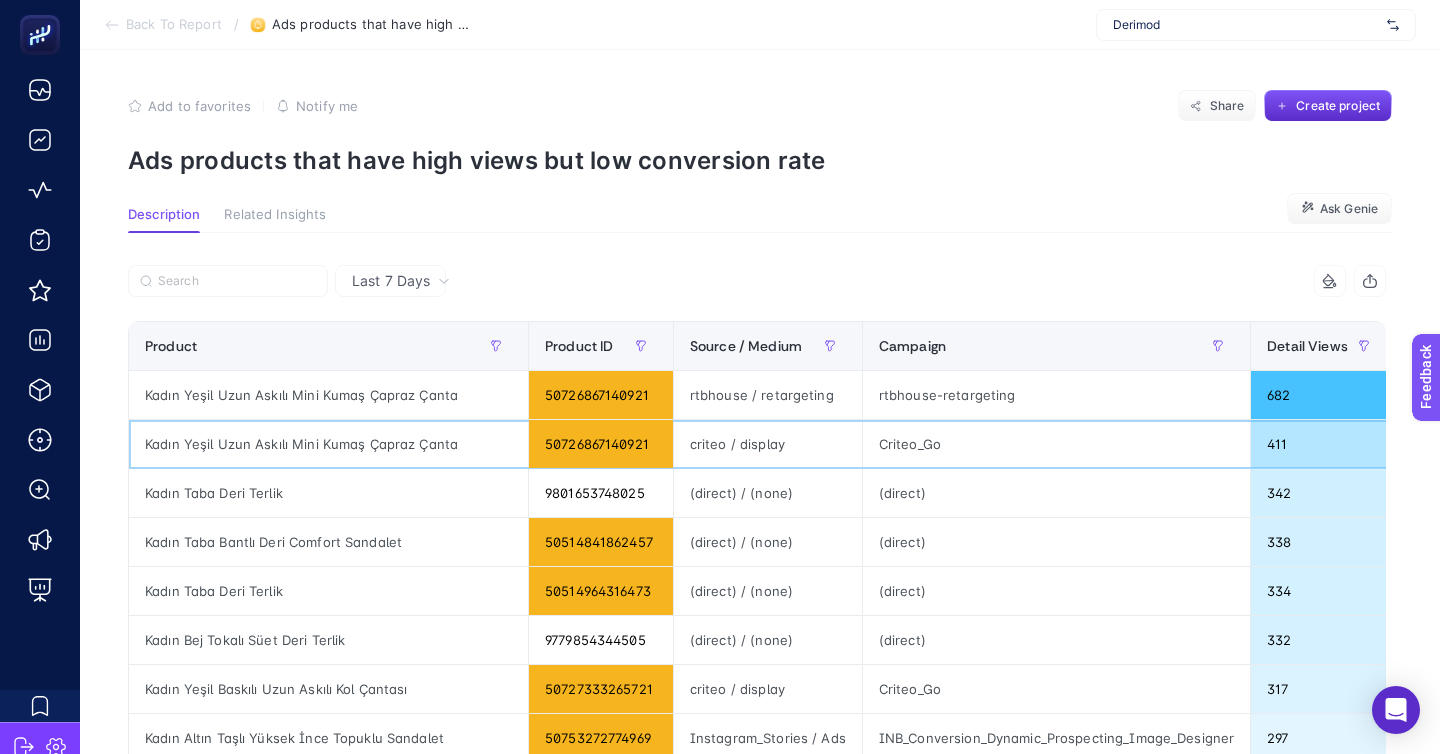 click on "Kadın Yeşil Uzun Askılı Mini Kumaş Çapraz Çanta" 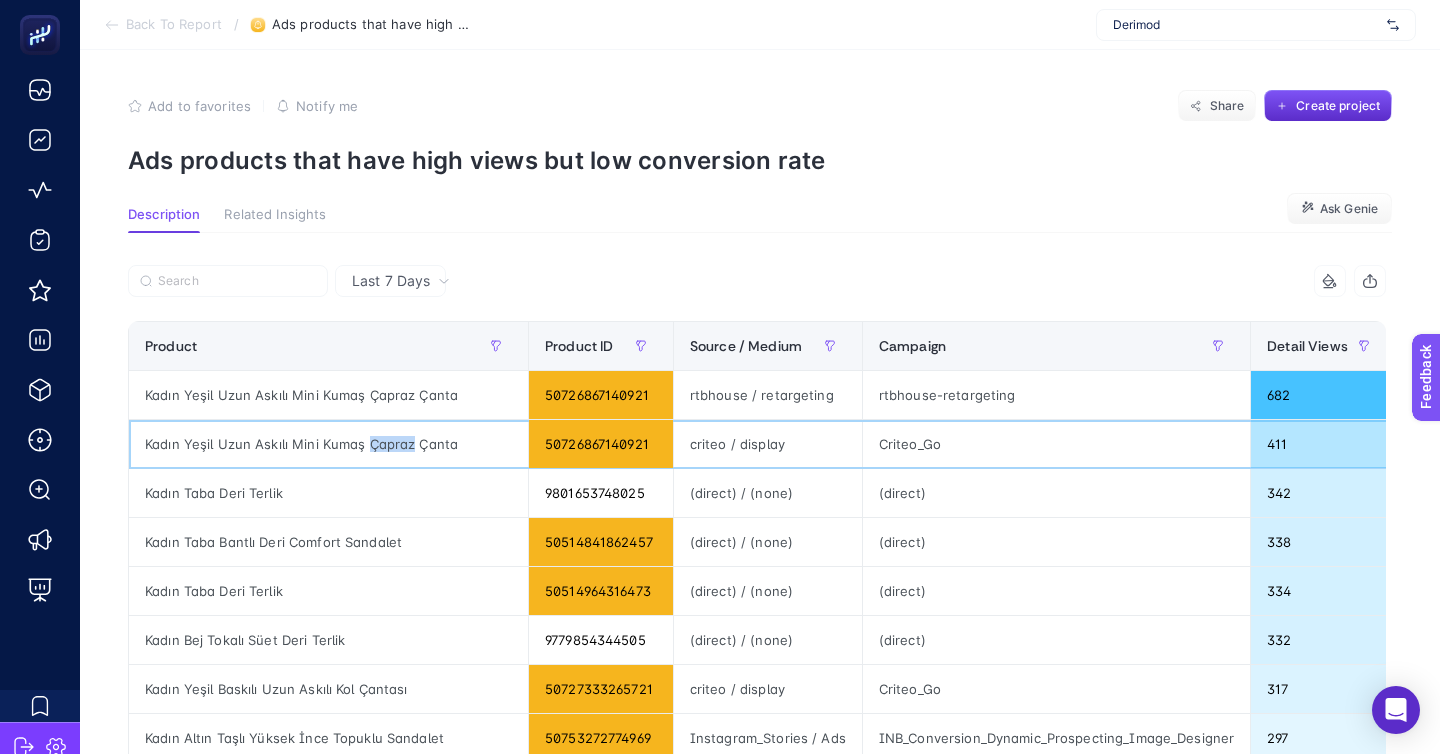 click on "Kadın Yeşil Uzun Askılı Mini Kumaş Çapraz Çanta" 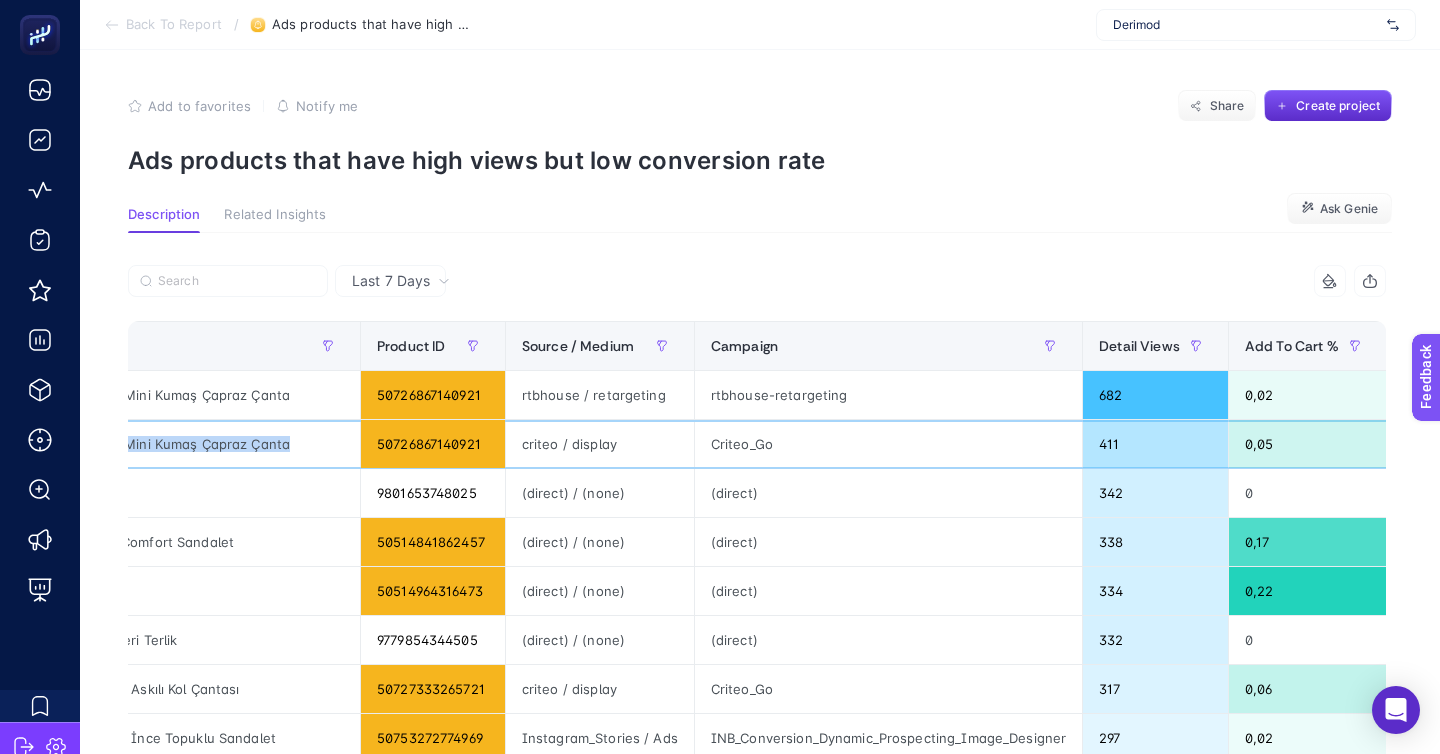 scroll, scrollTop: 0, scrollLeft: 0, axis: both 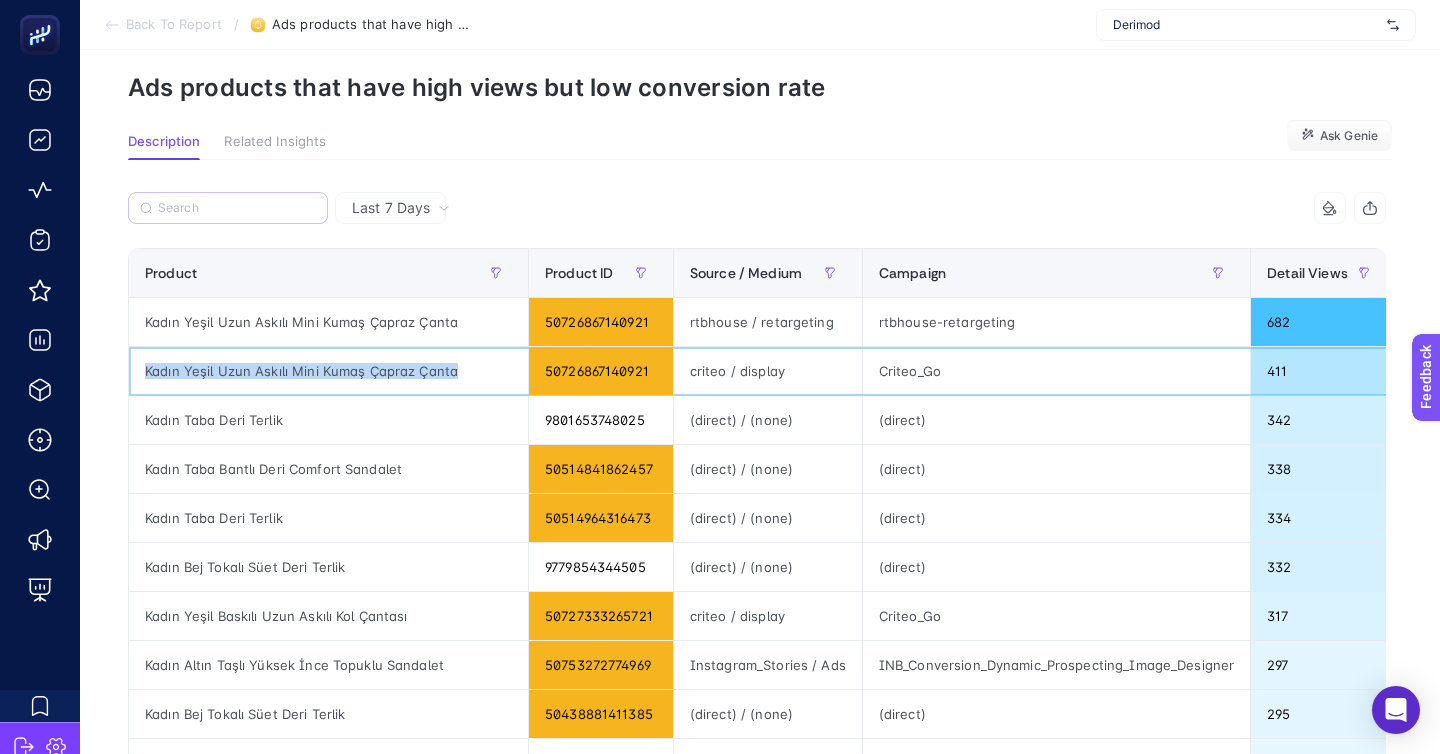 copy on "Kadın Yeşil Uzun Askılı Mini Kumaş Çapraz Çanta" 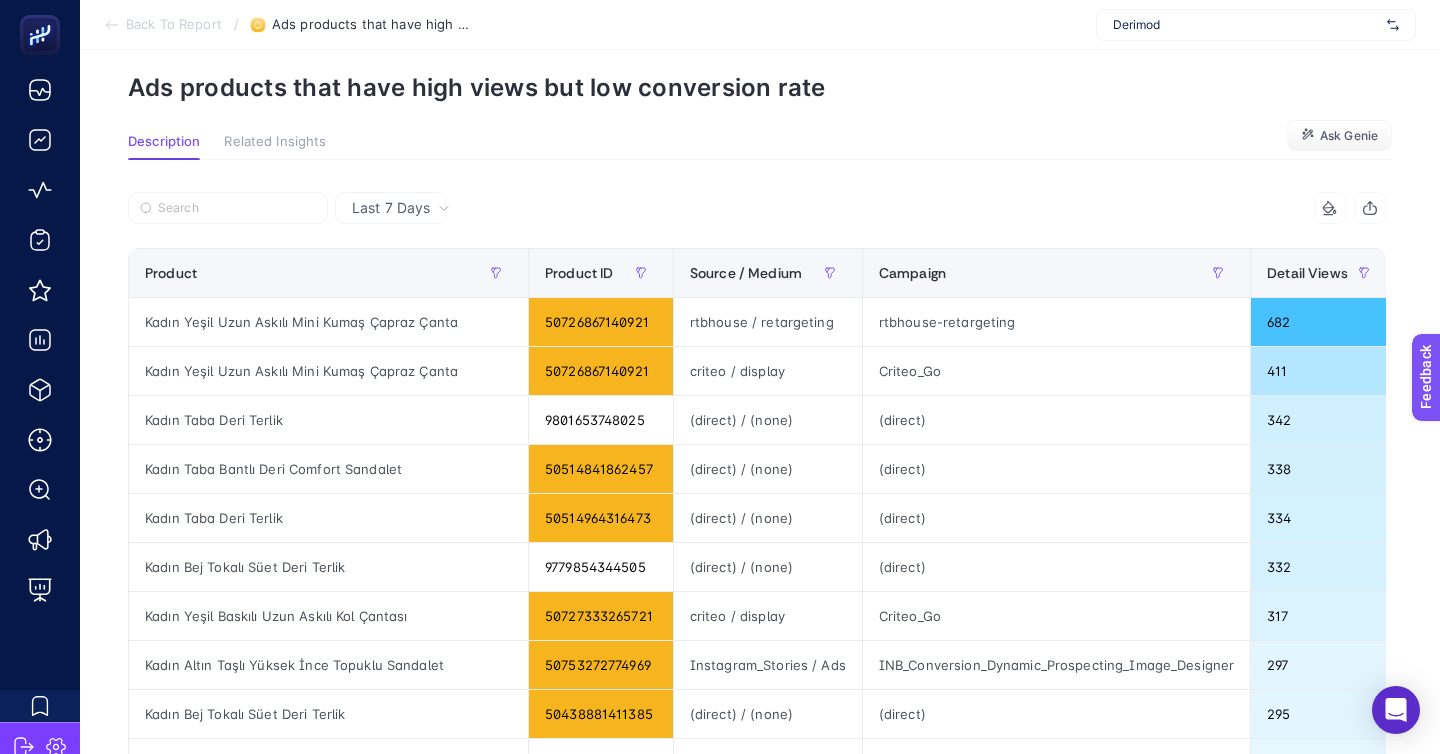 click on "Back To Report / Ads products that have high views but low conversion rate Derimod" 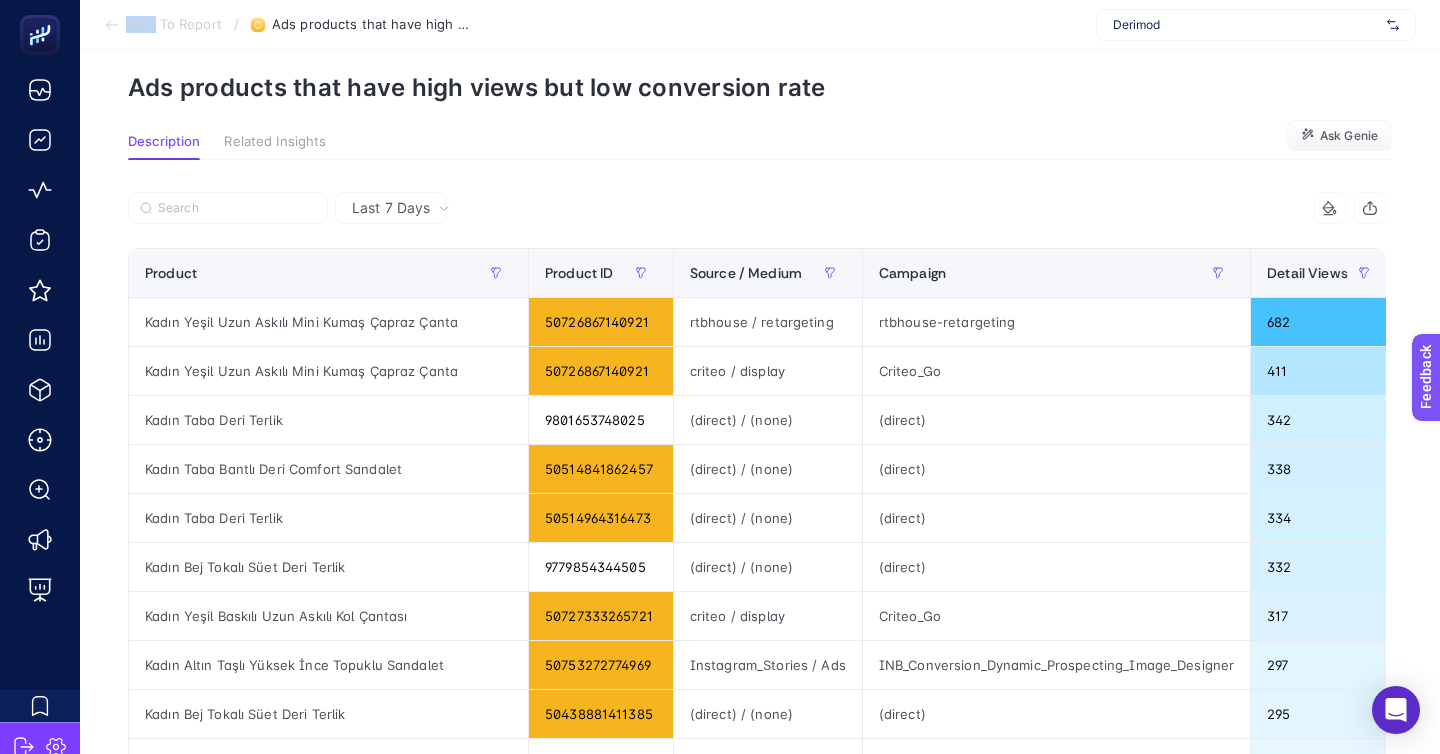 click on "Back To Report / Ads products that have high views but low conversion rate Derimod" 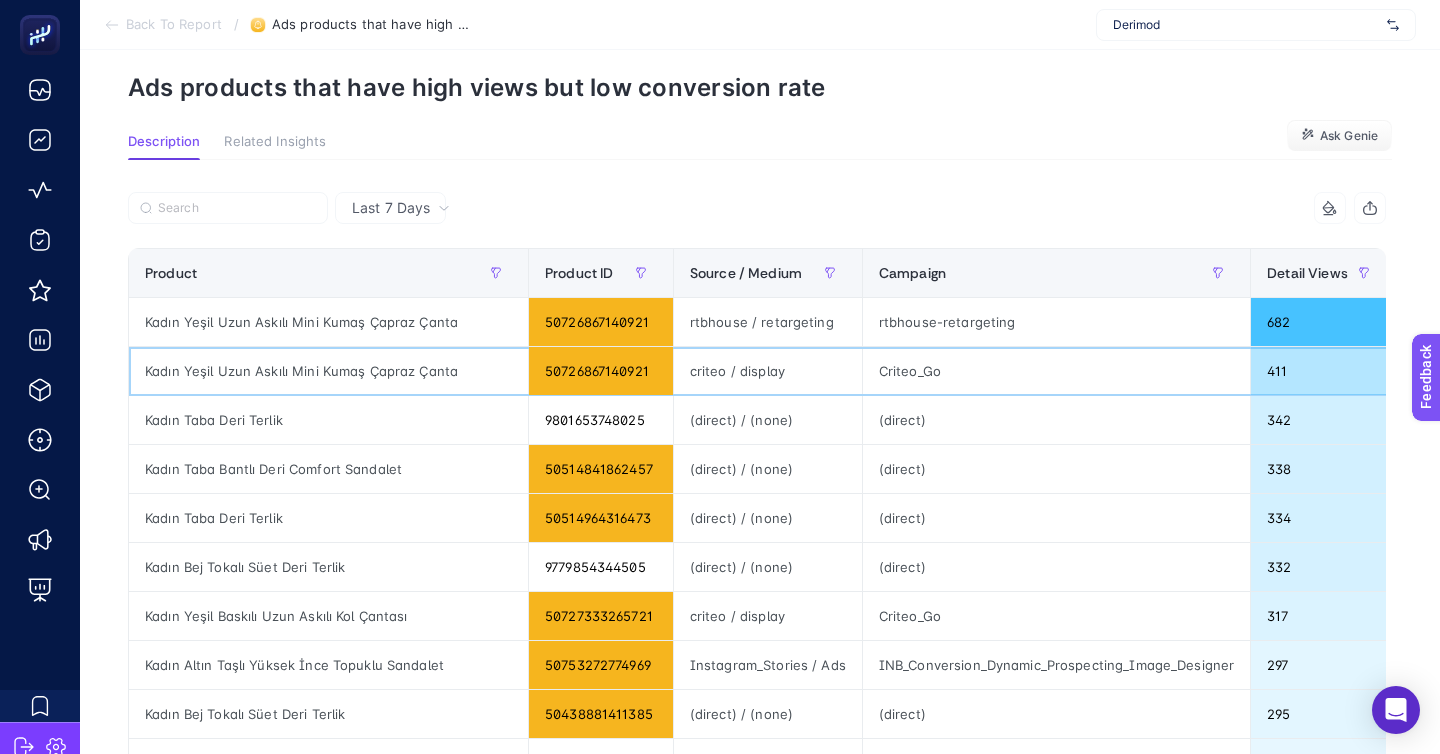 click on "Kadın Yeşil Uzun Askılı Mini Kumaş Çapraz Çanta" 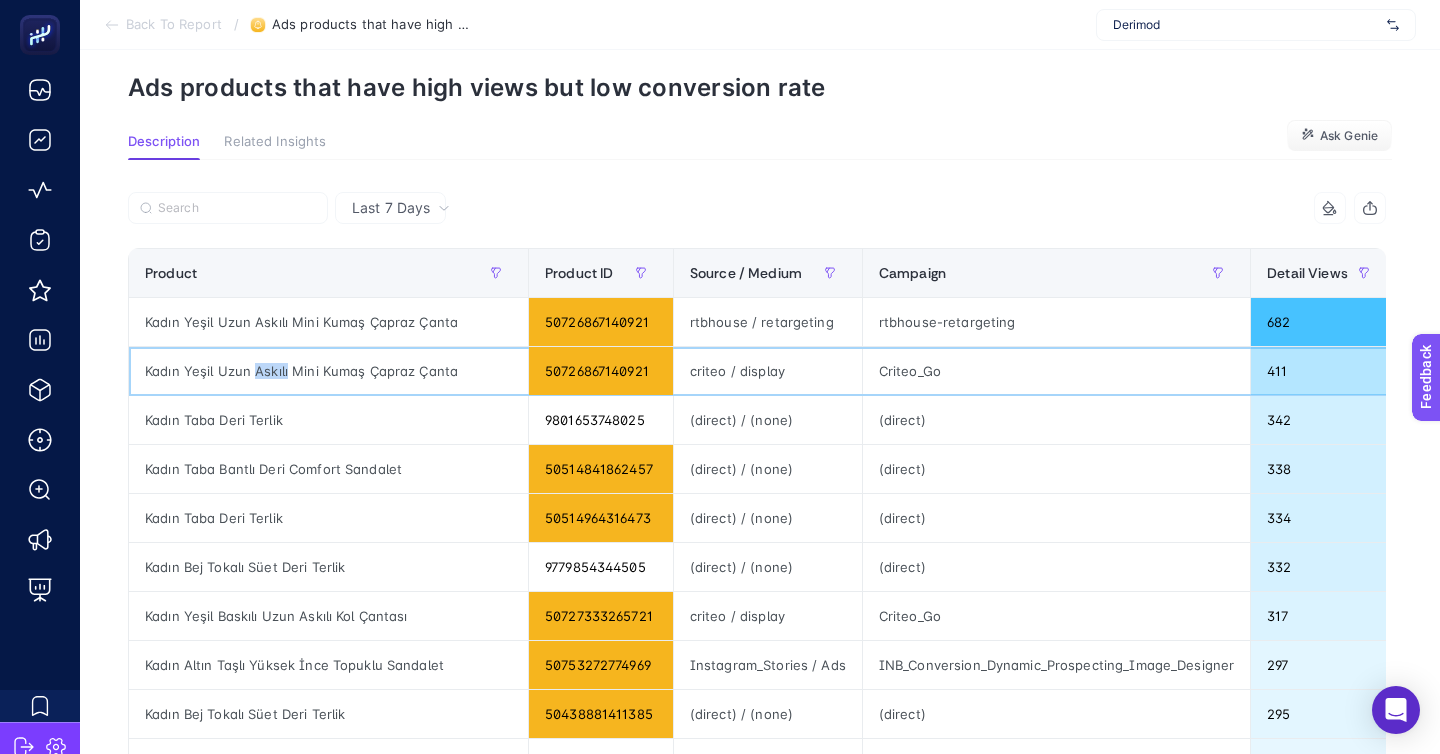 click on "Kadın Yeşil Uzun Askılı Mini Kumaş Çapraz Çanta" 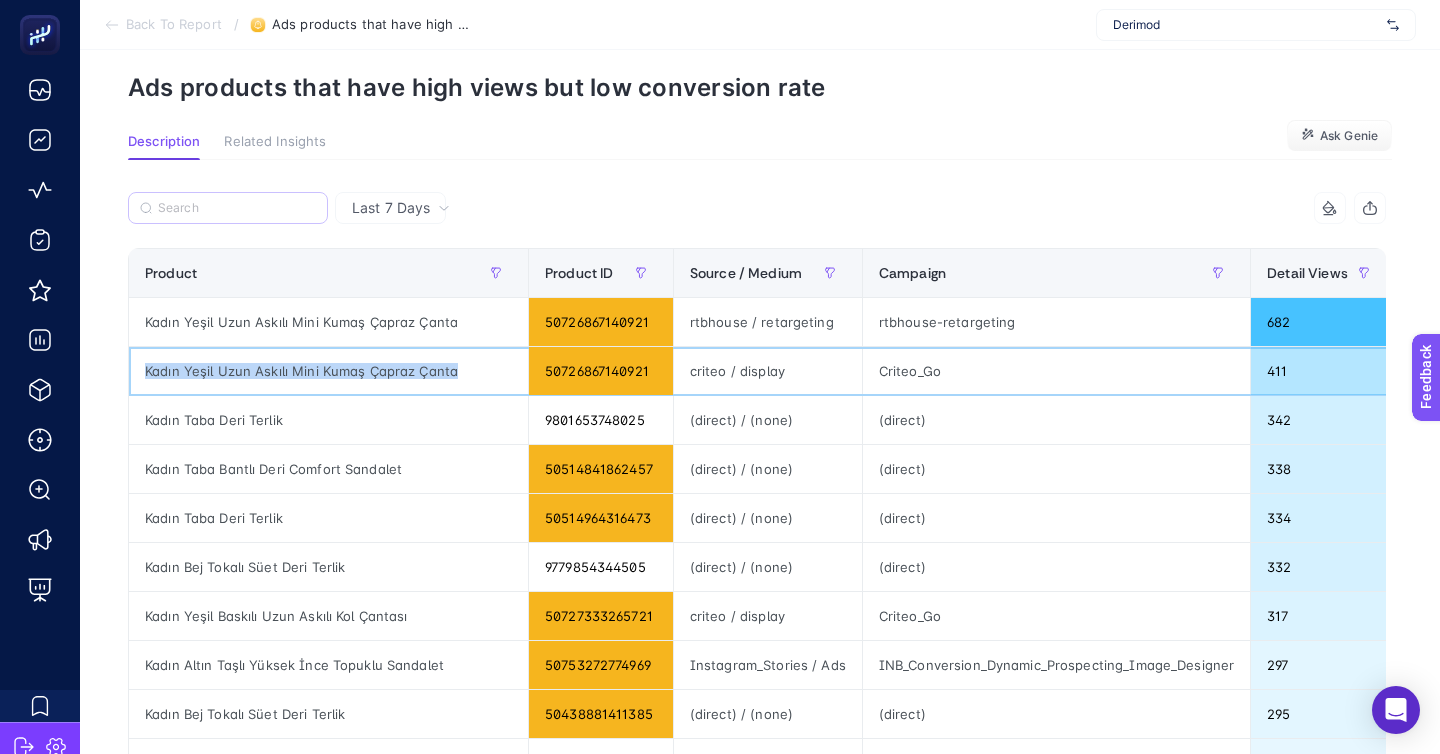 copy on "Kadın Yeşil Uzun Askılı Mini Kumaş Çapraz Çanta" 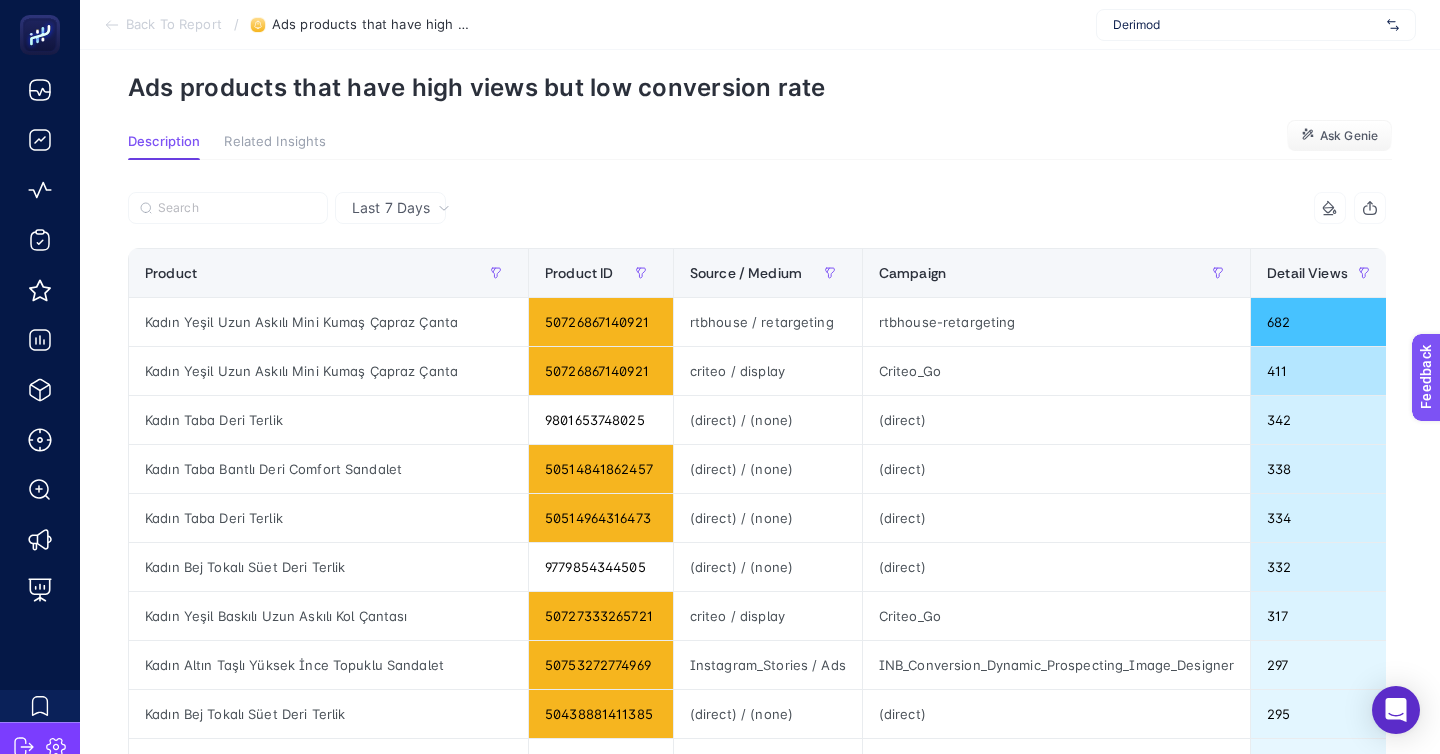 click on "Back To Report" at bounding box center [174, 25] 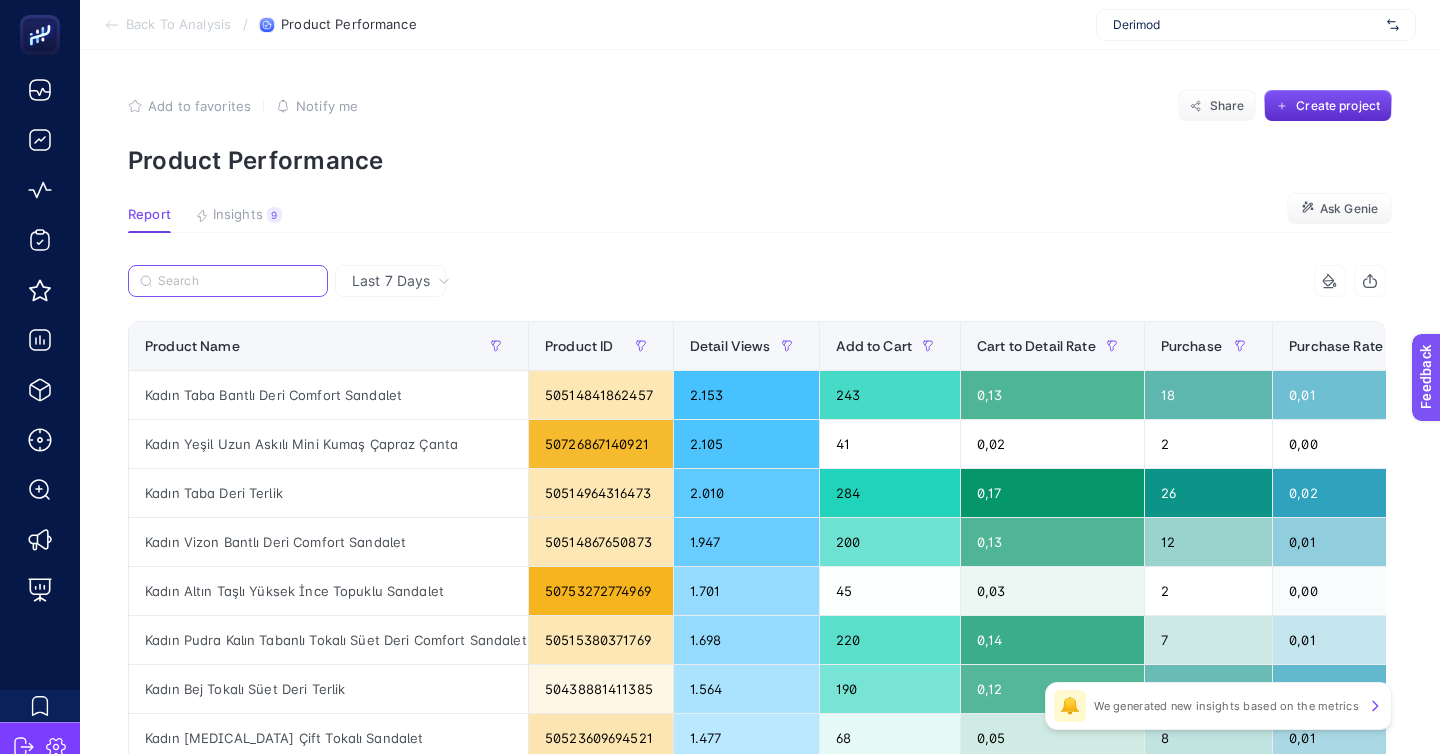 click at bounding box center (237, 281) 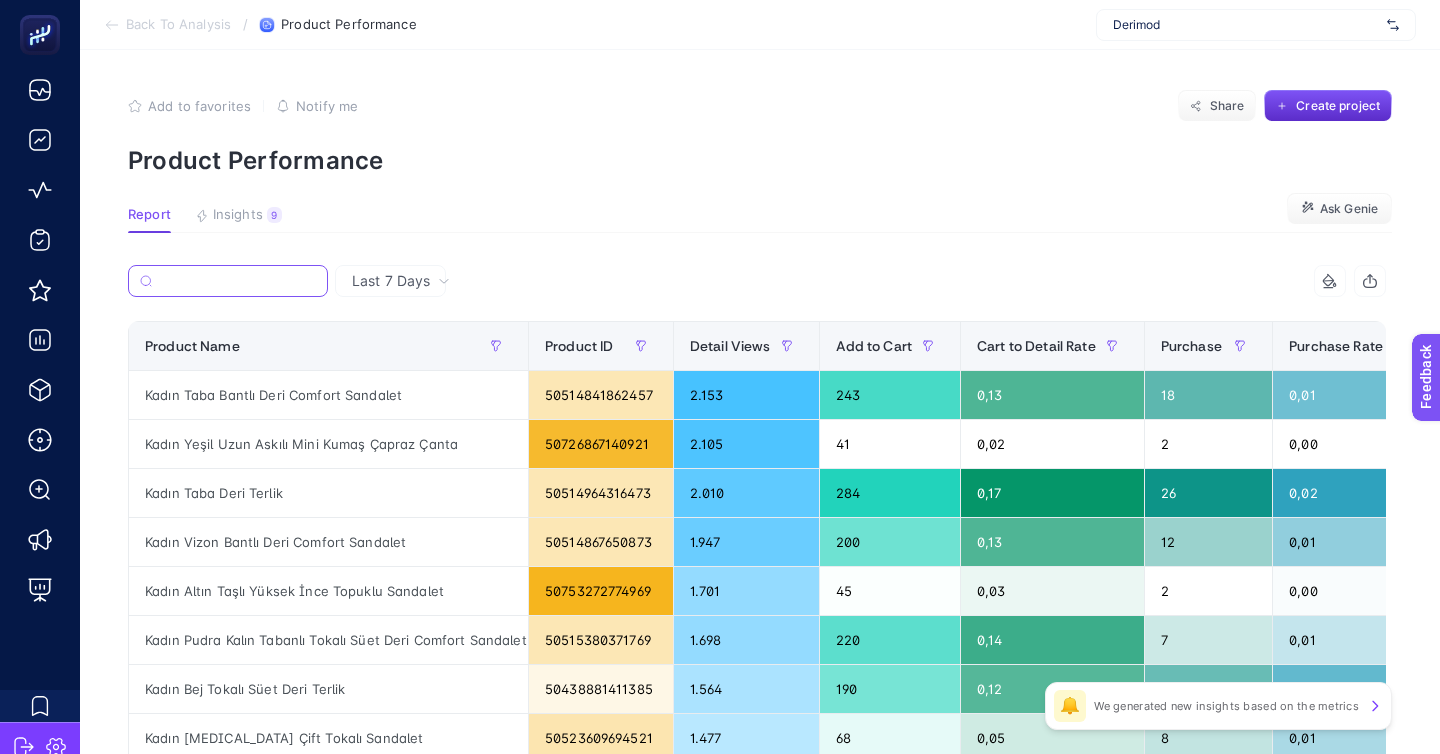 paste on "Kadın Yeşil Uzun Askılı Mini Kumaş Çapraz Çanta" 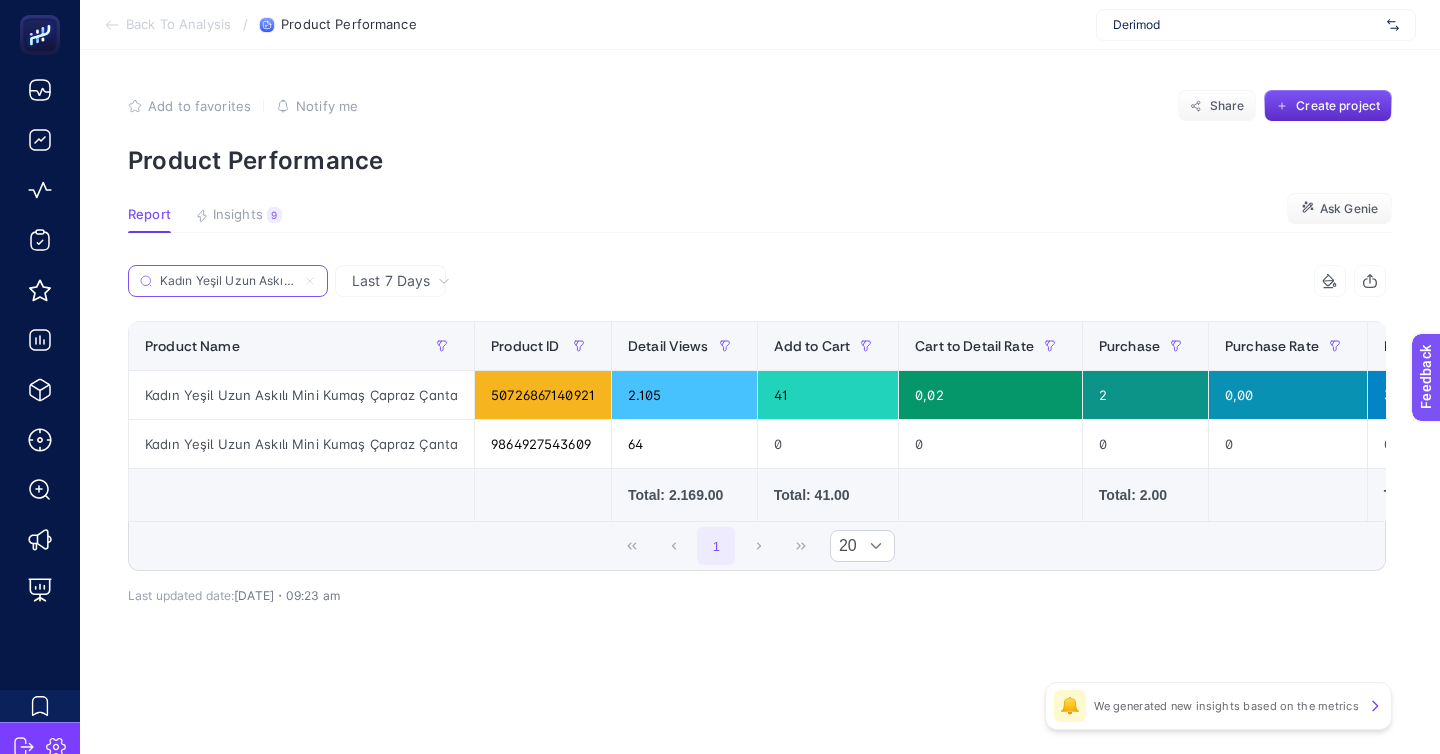 scroll, scrollTop: 0, scrollLeft: 86, axis: horizontal 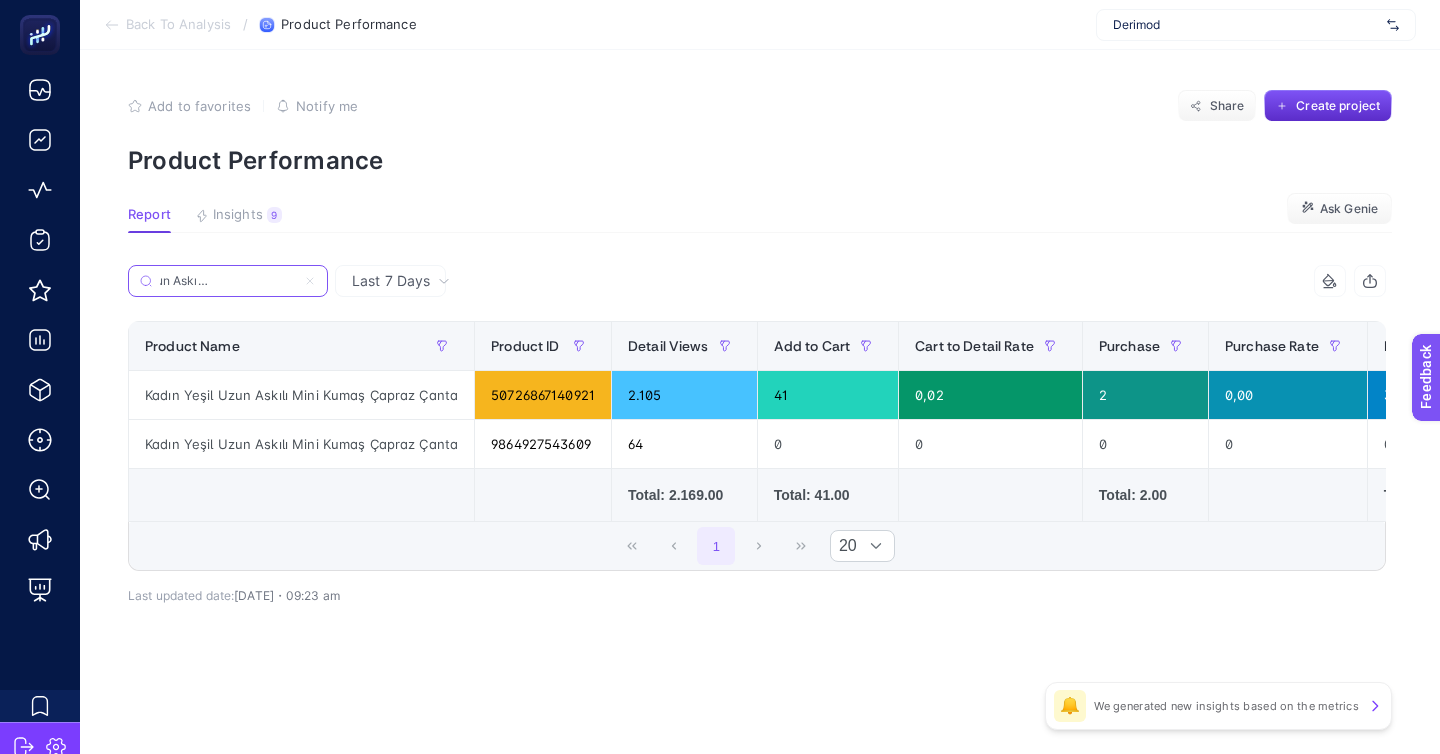 type on "Kadın Yeşil Uzun Askılı Mini Kumaş Çapraz Çanta" 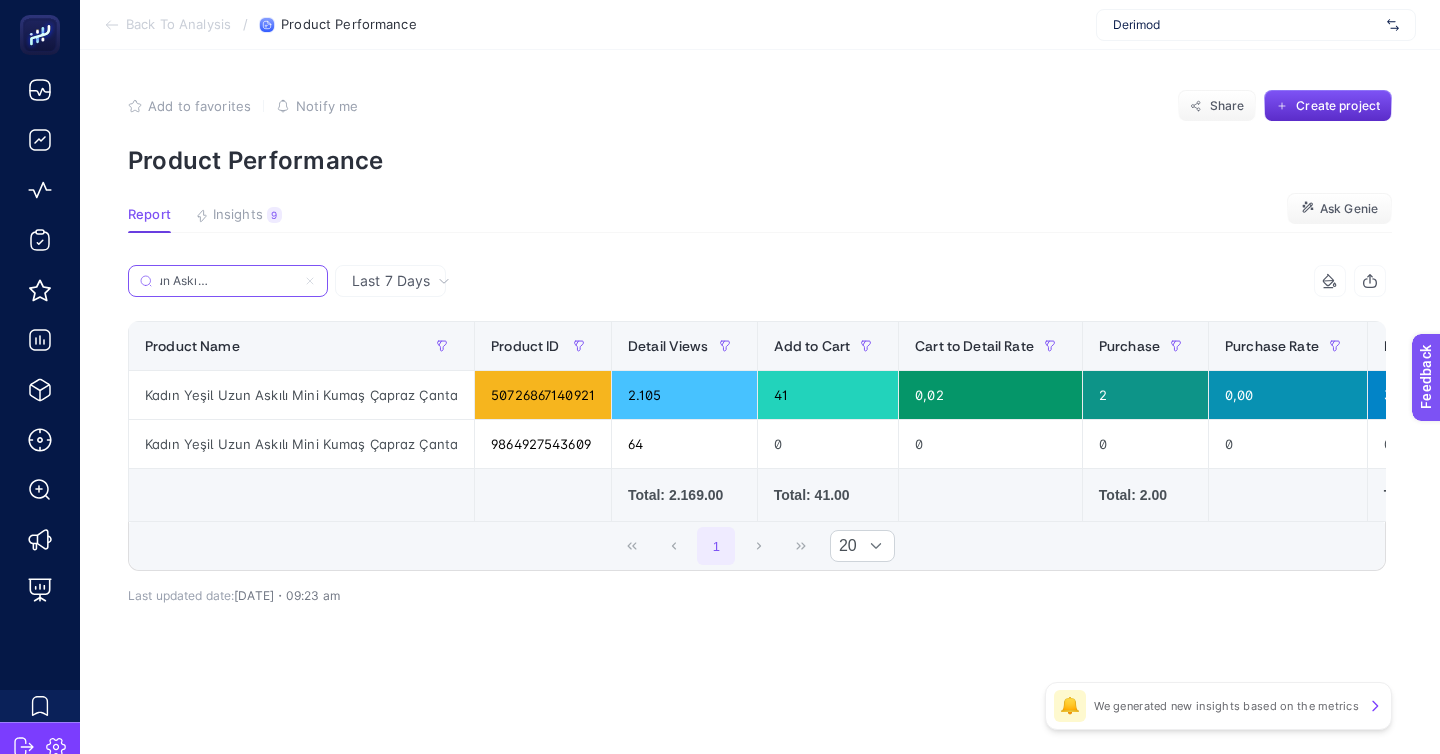 scroll, scrollTop: 0, scrollLeft: 0, axis: both 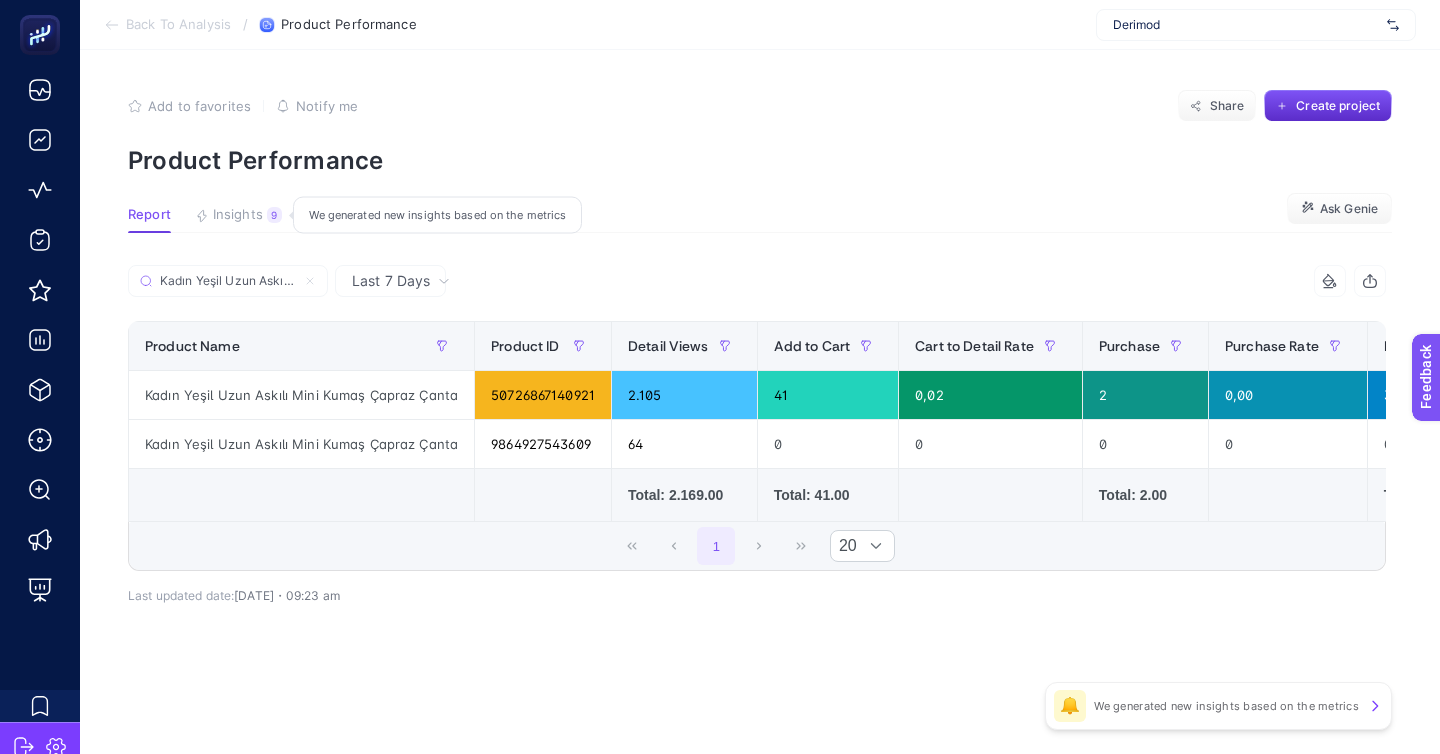 click on "Insights" at bounding box center [238, 215] 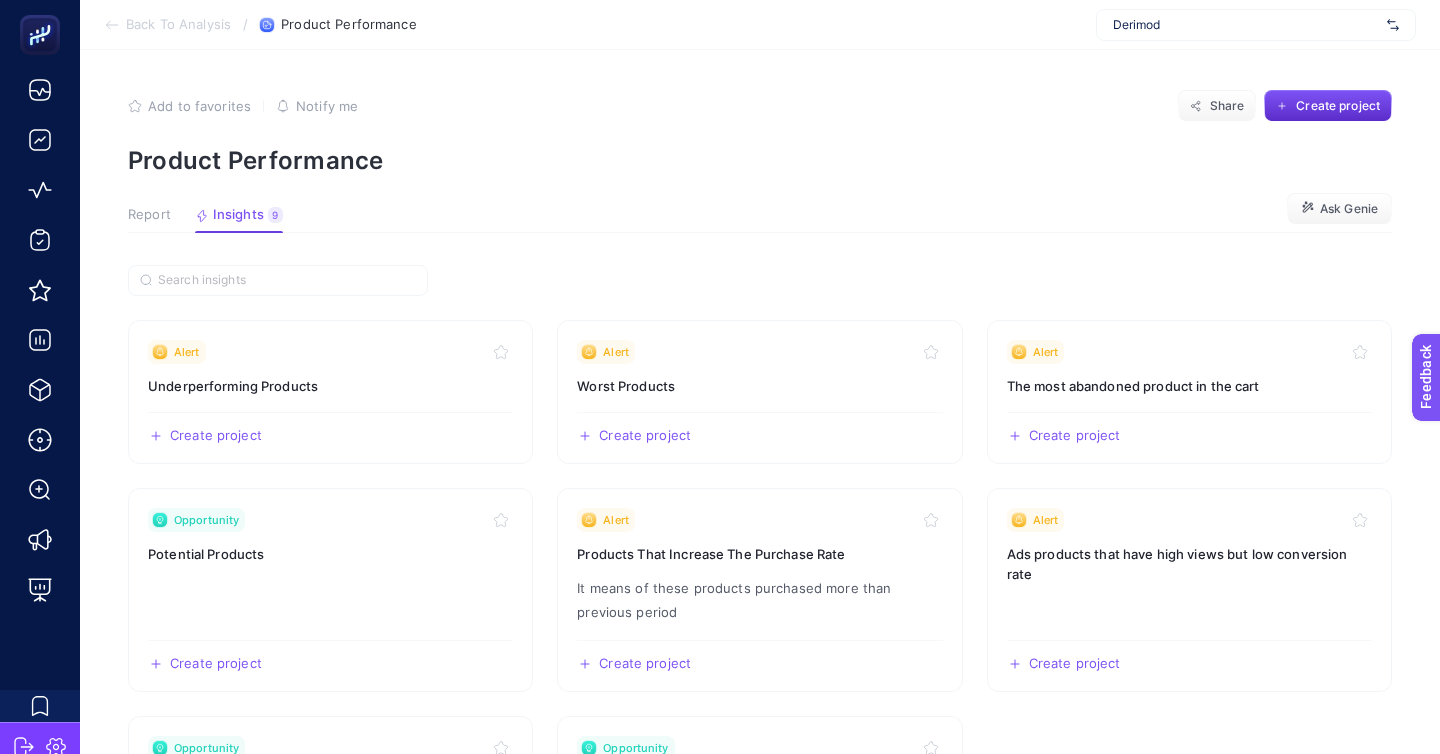 type 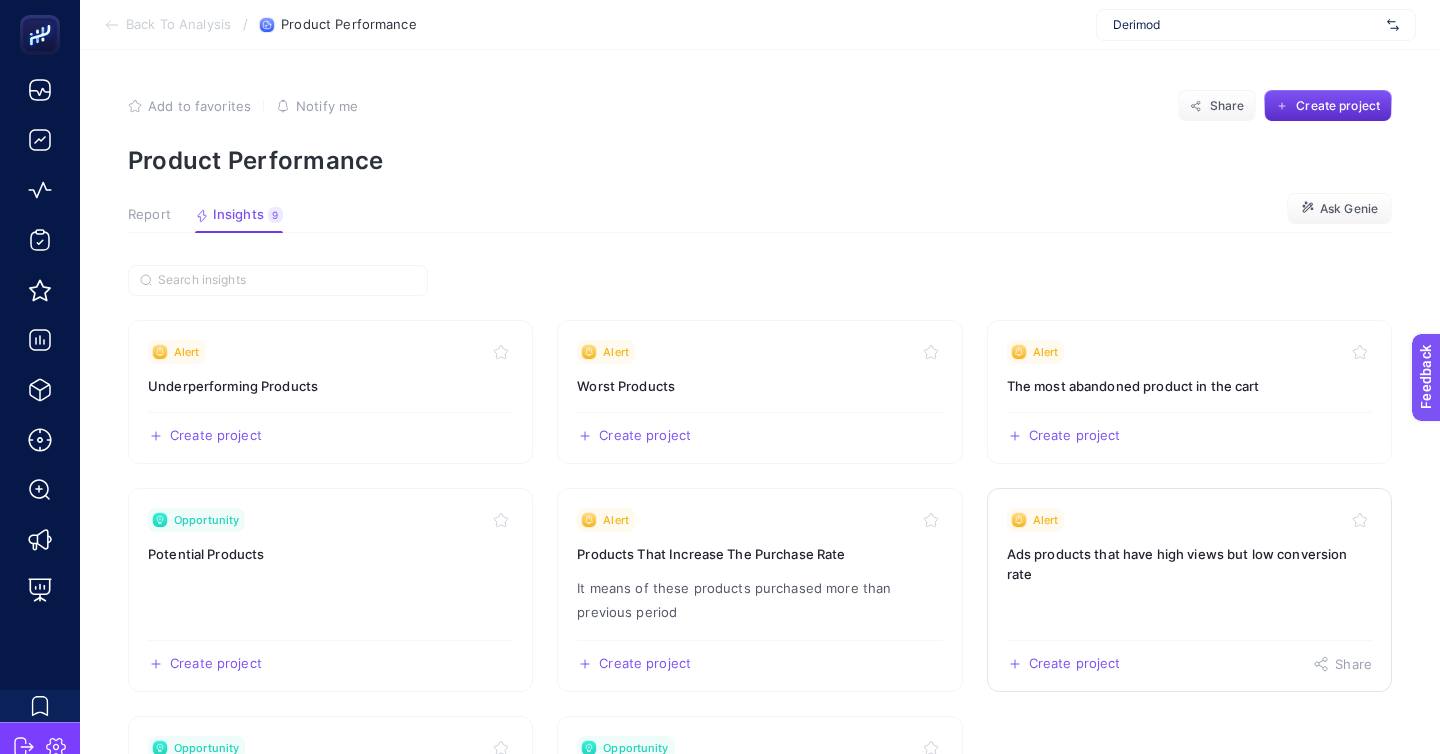 click on "Ads products that have high views but low conversion rate" at bounding box center [1189, 564] 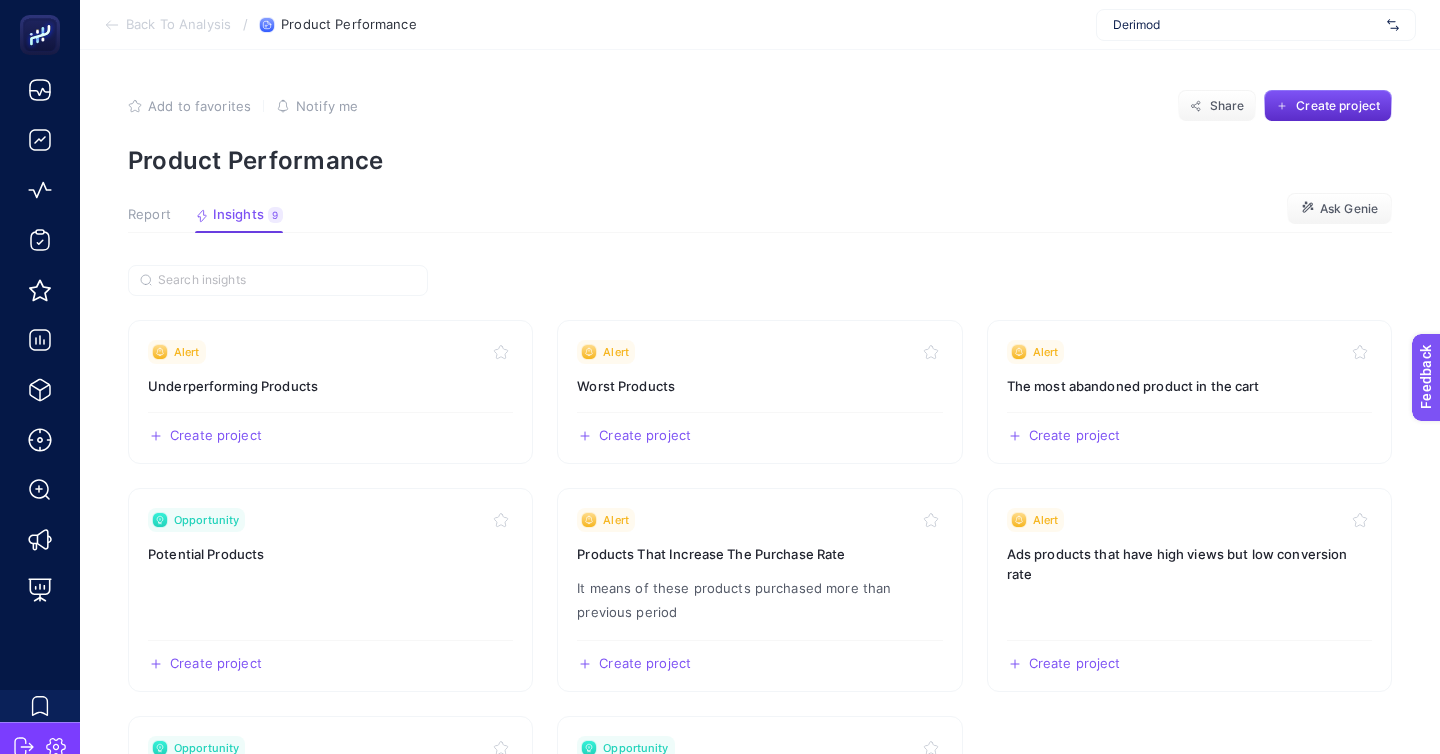click on "Add to favorites false Notify me Share Create project Product Performance Report Insights 9  We generated new insights based on the metrics  Ask Genie Alert Underperforming Products  Create project   Share  Alert Worst Products  Create project   Share  Alert The most abandoned product in the cart  Create project   Share  Opportunity Potential Products  Create project   Share  Alert Products That Increase The Purchase Rate It means of these products purchased more than previous period  Create project   Share  Alert Ads products that have high views but low conversion rate  Create project   Share  Opportunity Best Performance Analytics Products  Create project   Share  Opportunity Most Viewed Product by Channel  Create project   Share   Your other daily controlled insights   Why are these insights checking?   Checked   Last check [DATE]・09:30 am The same products are targeted across multiple campaigns  🔔   There is no alert for now. Would you like to get a notification when the insight popped up?   Learn" 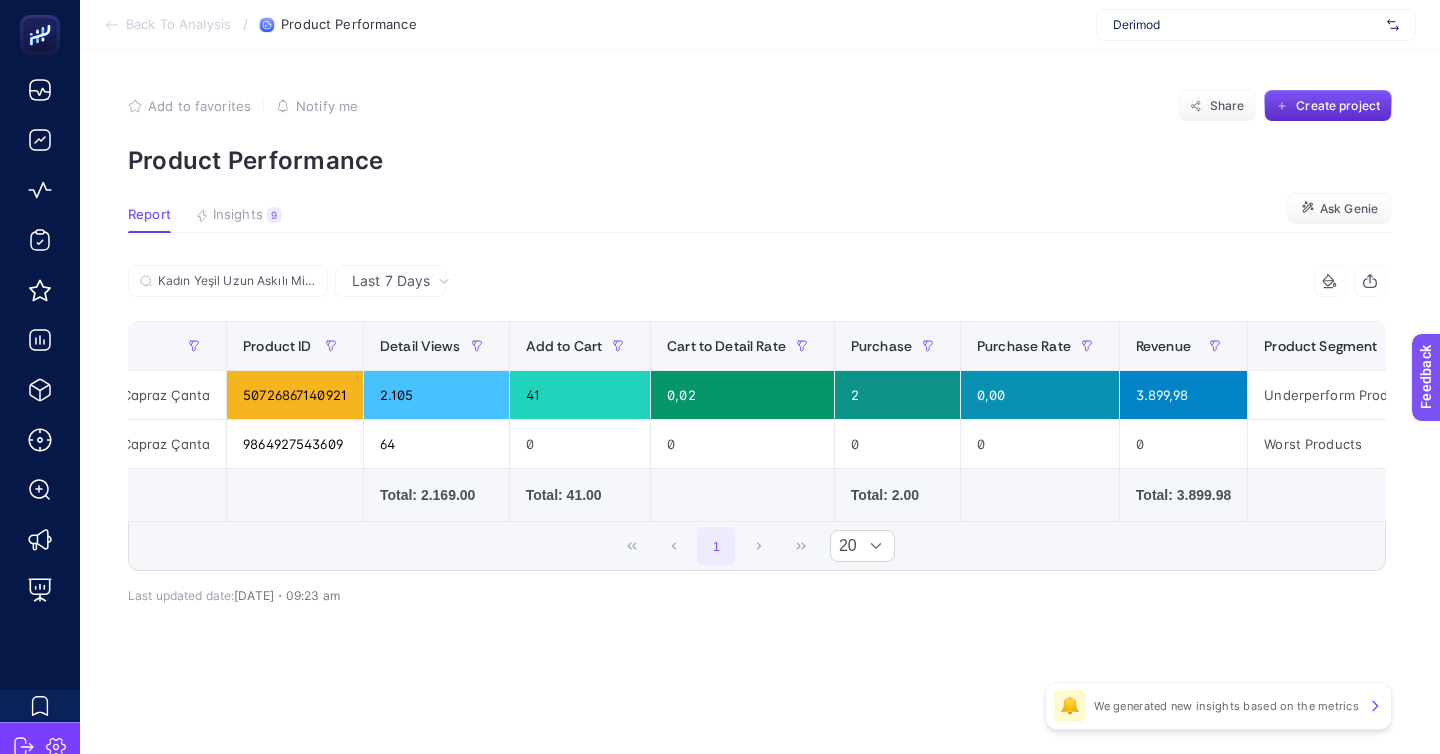 scroll, scrollTop: 0, scrollLeft: 211, axis: horizontal 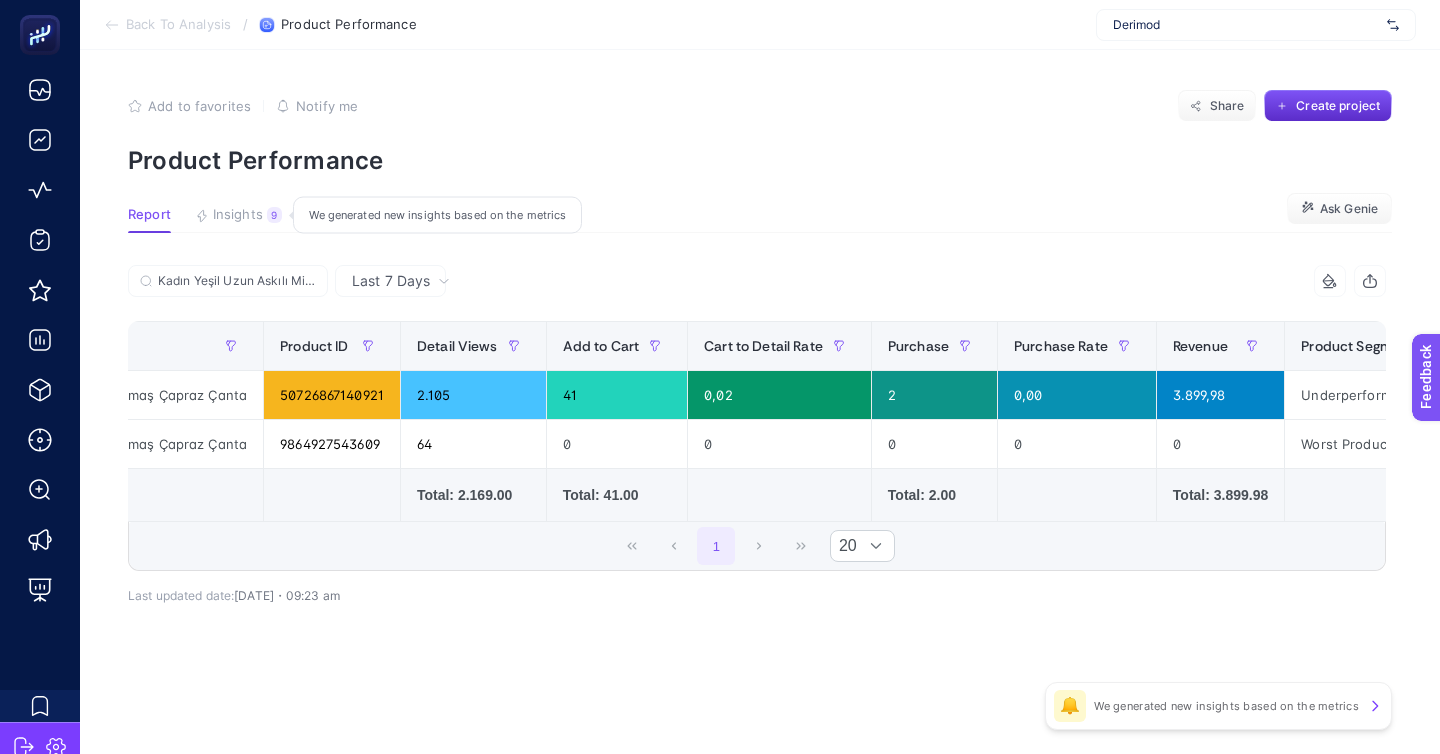 click on "Insights 9  We generated new insights based on the metrics" 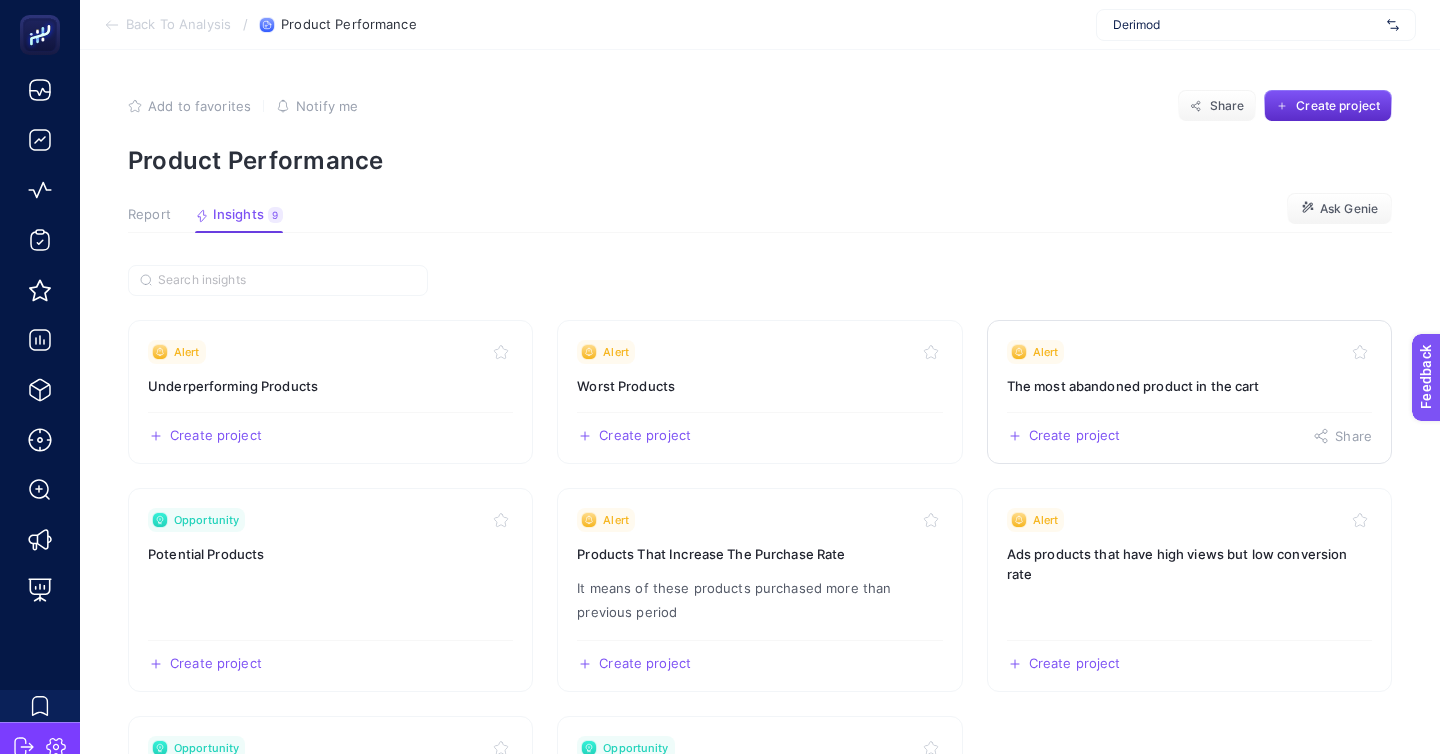 click on "Alert The most abandoned product in the cart  Create project   Share" 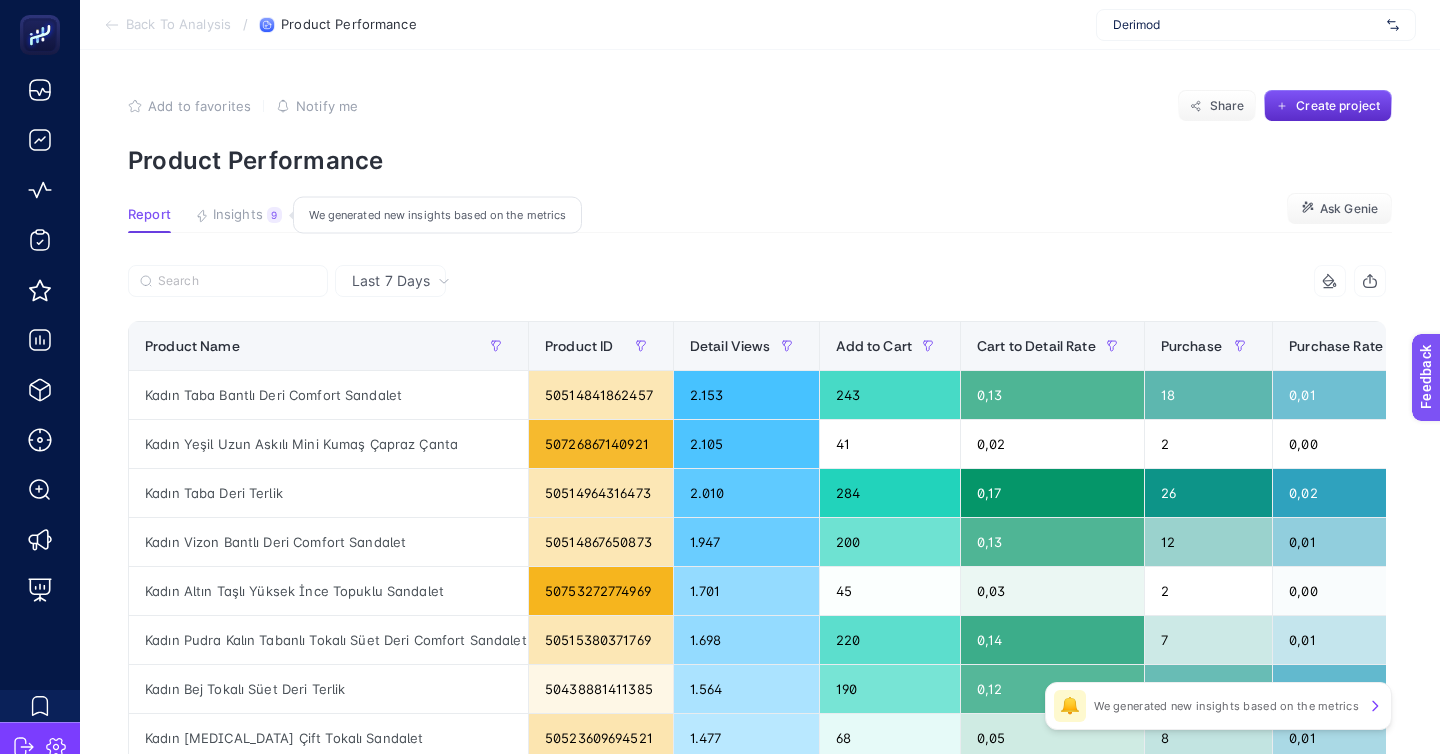 click on "Insights" at bounding box center [238, 215] 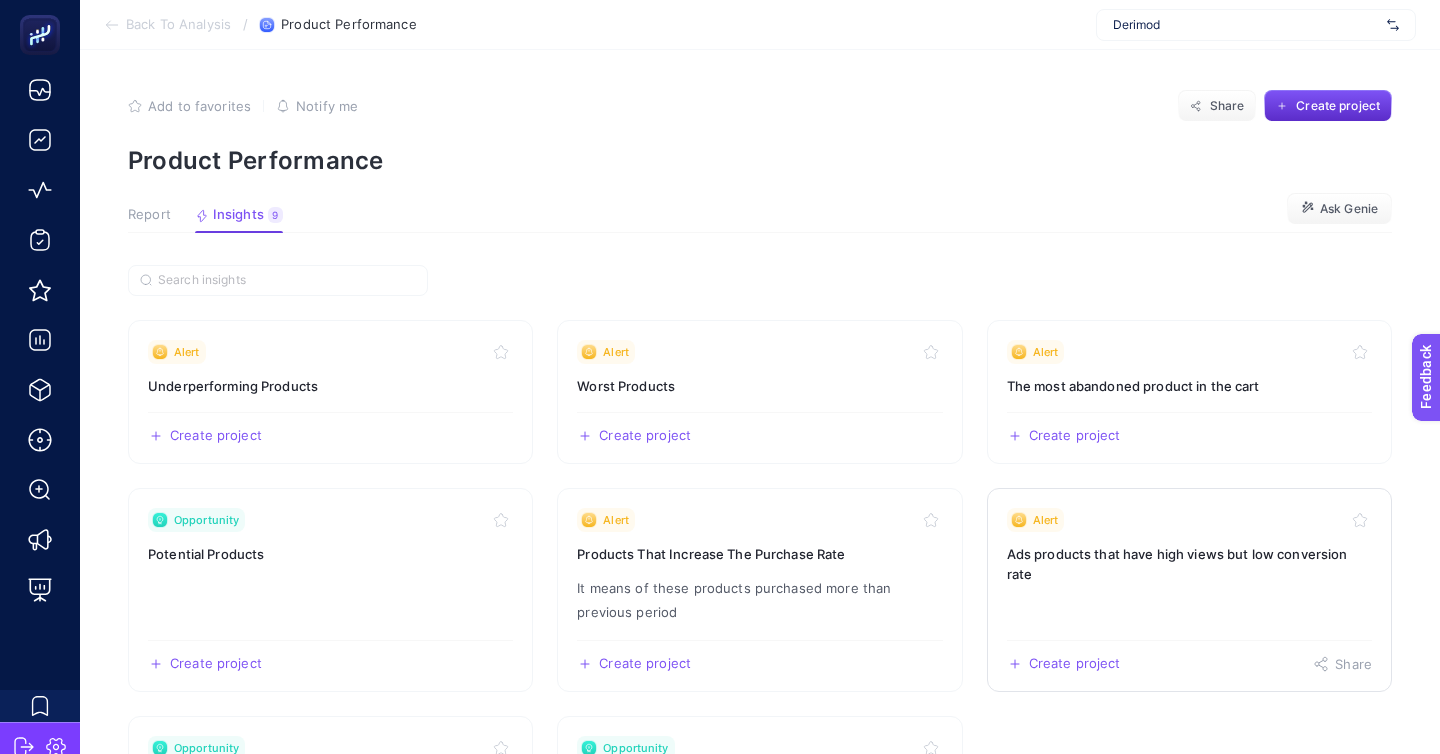 click on "Alert" at bounding box center [1036, 520] 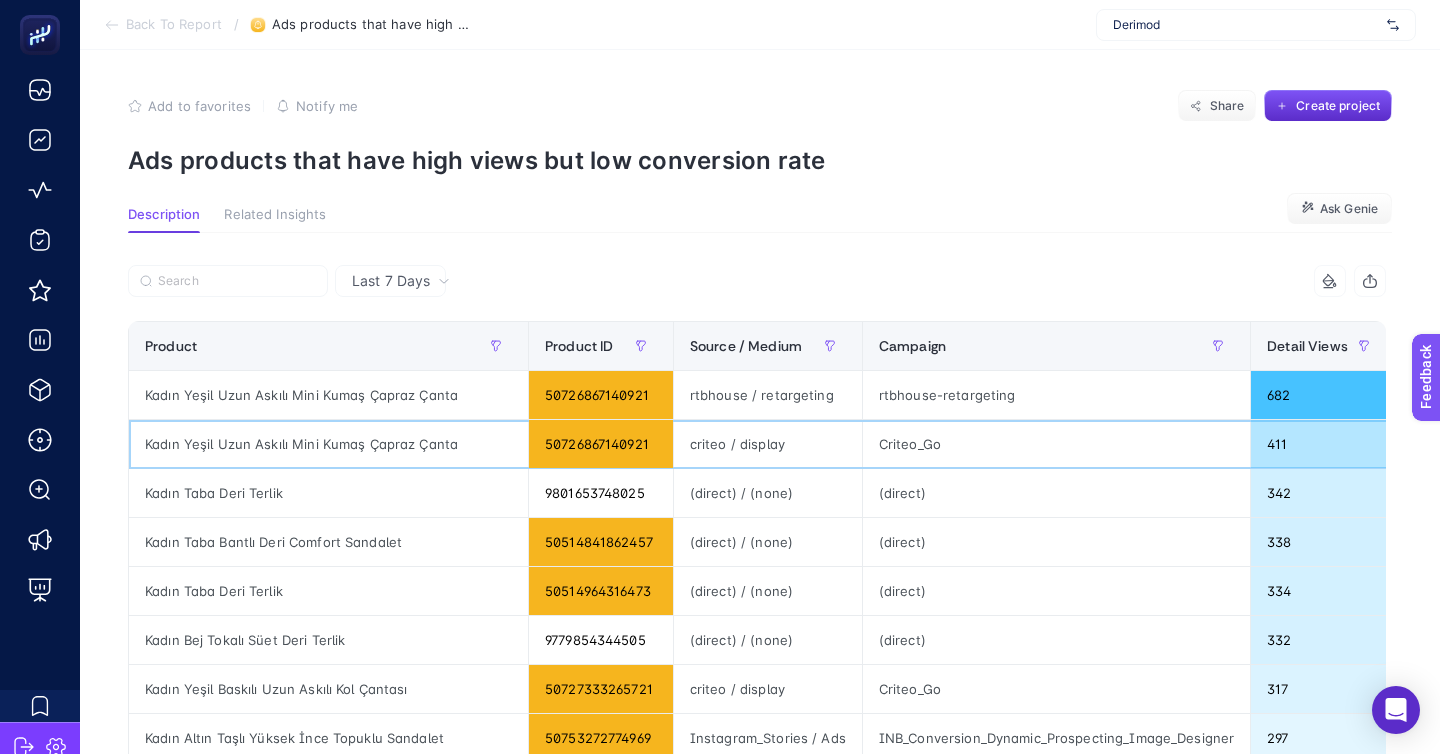 click on "Kadın Yeşil Uzun Askılı Mini Kumaş Çapraz Çanta" 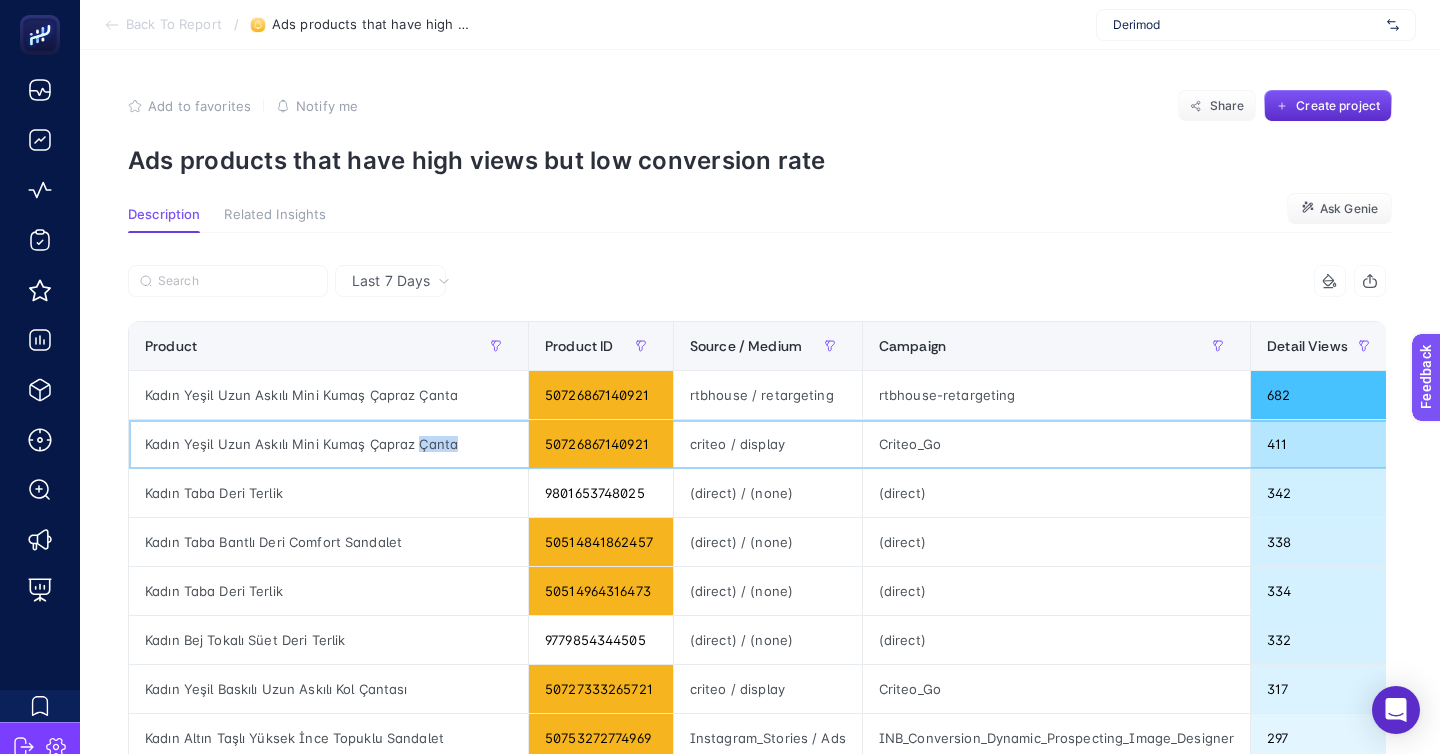 click on "Kadın Yeşil Uzun Askılı Mini Kumaş Çapraz Çanta" 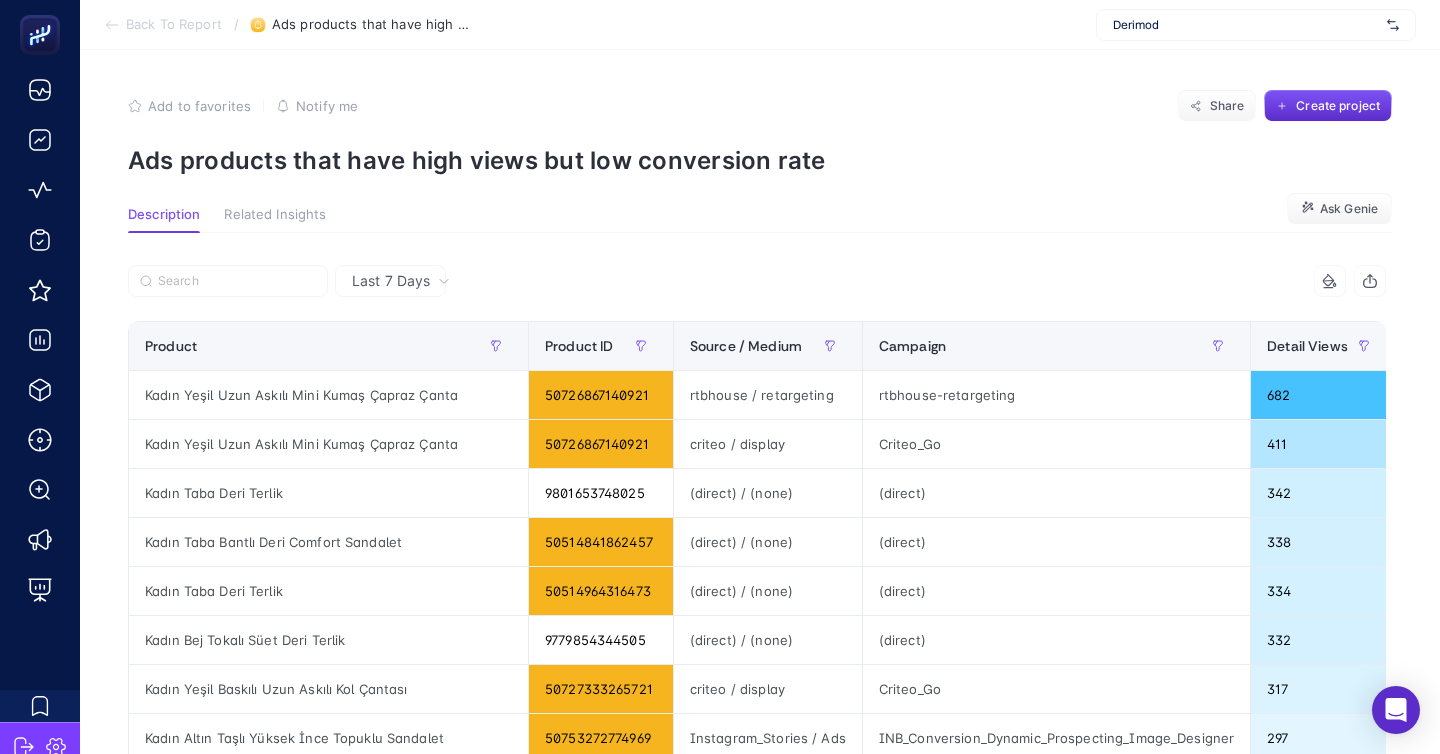 scroll, scrollTop: 0, scrollLeft: 0, axis: both 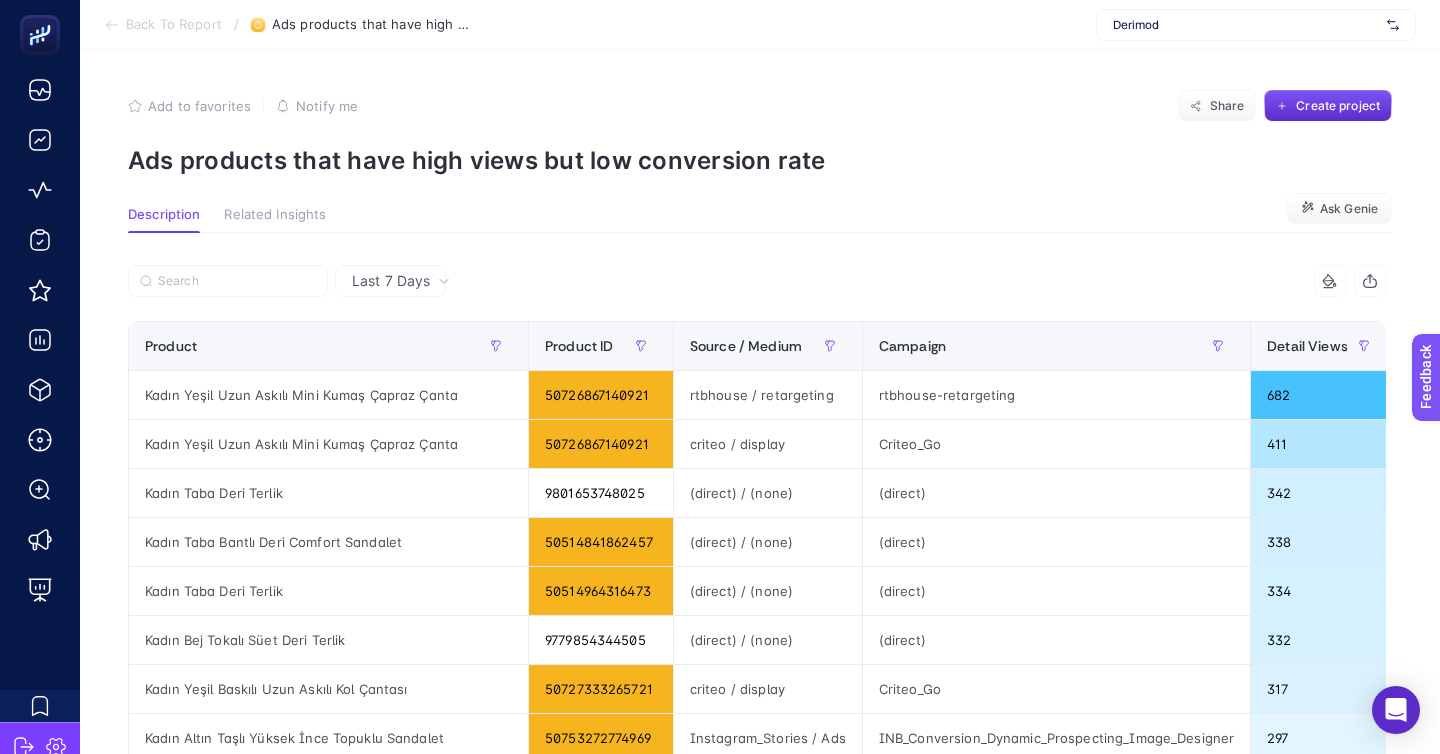 click on "Last 7 Days 4 items selected Product Product ID Source / Medium Campaign Detail Views Add To Cart % Conversion Rate % 7 items selected + Kadın Yeşil Uzun Askılı Mini Kumaş Çapraz Çanta 50726867140921 rtbhouse / retargeting rtbhouse-retargeting 682 0,02 0,15 Kadın Yeşil Uzun Askılı Mini Kumaş Çapraz Çanta 50726867140921 criteo / display Criteo_Go 411 0,05 0 Kadın Taba Deri Terlik 9801653748025 (direct) / (none) (direct) 342 0 0 Kadın Taba Bantlı Deri Comfort Sandalet 50514841862457 (direct) / (none) (direct) 338 0,17 1,18 Kadın Taba Deri Terlik 50514964316473 (direct) / (none) (direct) 334 0,22 2,10 Kadın Bej Tokalı Süet Deri Terlik 9779854344505 (direct) / (none) (direct) 332 0 0 Kadın Yeşil Baskılı Uzun Askılı Kol Çantası 50727333265721 criteo / display Criteo_Go 317 0,06 0 Kadın Altın Taşlı Yüksek İnce Topuklu Sandalet 50753272774969 Instagram_Stories / Ads INB_Conversion_Dynamic_Prospecting_Image_Designer 297 0,02 0 Kadın Bej Tokalı Süet Deri Terlik 50438881411385 295" at bounding box center (757, 899) 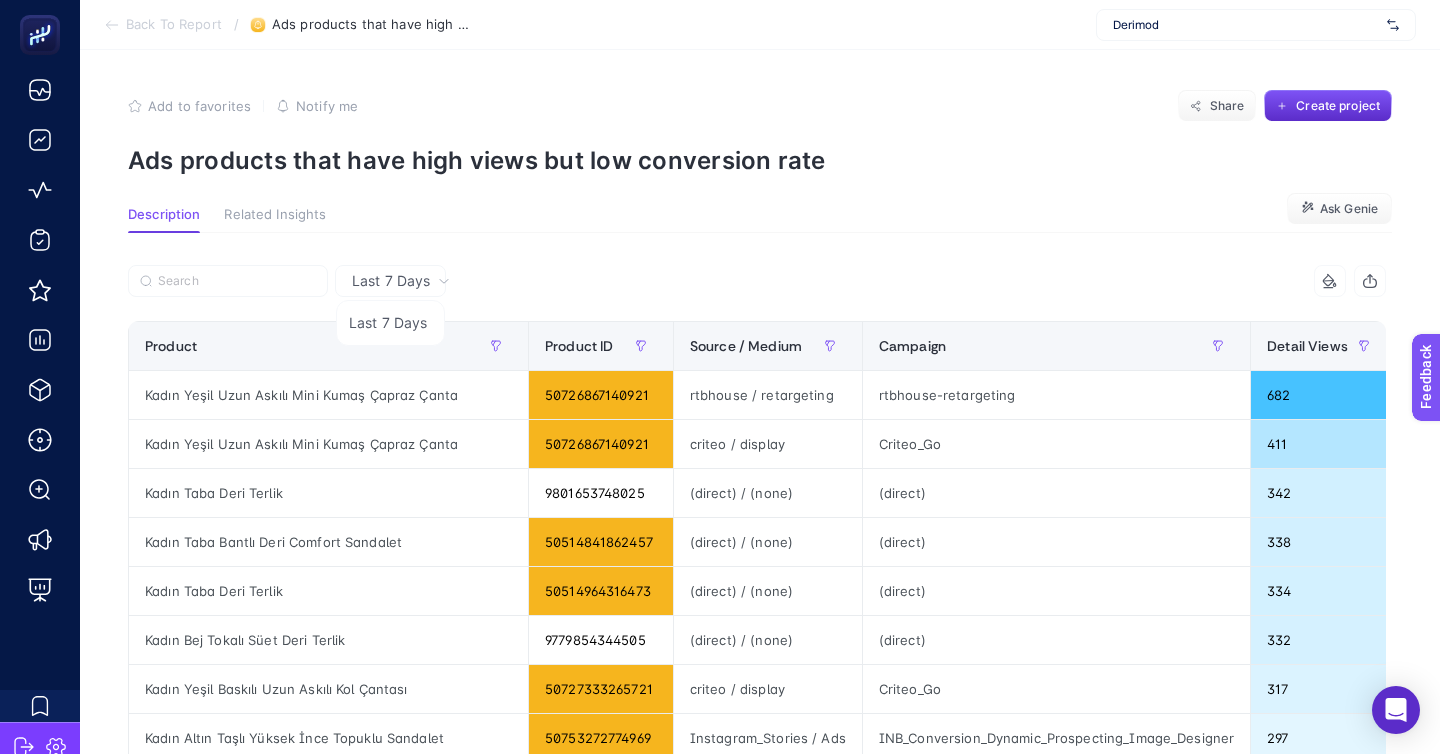 click on "Add to favorites false Notify me Share Create project Ads products that have high views but low conversion rate Description Related Insights Ask Genie Last 7 Days Last 7 Days 4 items selected Product Product ID Source / Medium Campaign Detail Views Add To Cart % Conversion Rate % 7 items selected + Kadın Yeşil Uzun Askılı Mini Kumaş Çapraz Çanta 50726867140921 rtbhouse / retargeting rtbhouse-retargeting 682 0,02 0,15 Kadın Yeşil Uzun Askılı Mini Kumaş Çapraz Çanta 50726867140921 criteo / display Criteo_Go 411 0,05 0 Kadın Taba Deri Terlik 9801653748025 (direct) / (none) (direct) 342 0 0 Kadın Taba Bantlı Deri Comfort Sandalet 50514841862457 (direct) / (none) (direct) 338 0,17 1,18 Kadın Taba Deri Terlik 50514964316473 (direct) / (none) (direct) 334 0,22 2,10 Kadın Bej Tokalı Süet Deri Terlik 9779854344505 (direct) / (none) (direct) 332 0 0 Kadın Yeşil Baskılı Uzun Askılı Kol Çantası 50727333265721 criteo / display Criteo_Go 317 0,06 0 50753272774969 Instagram_Stories / Ads 297 0 0" 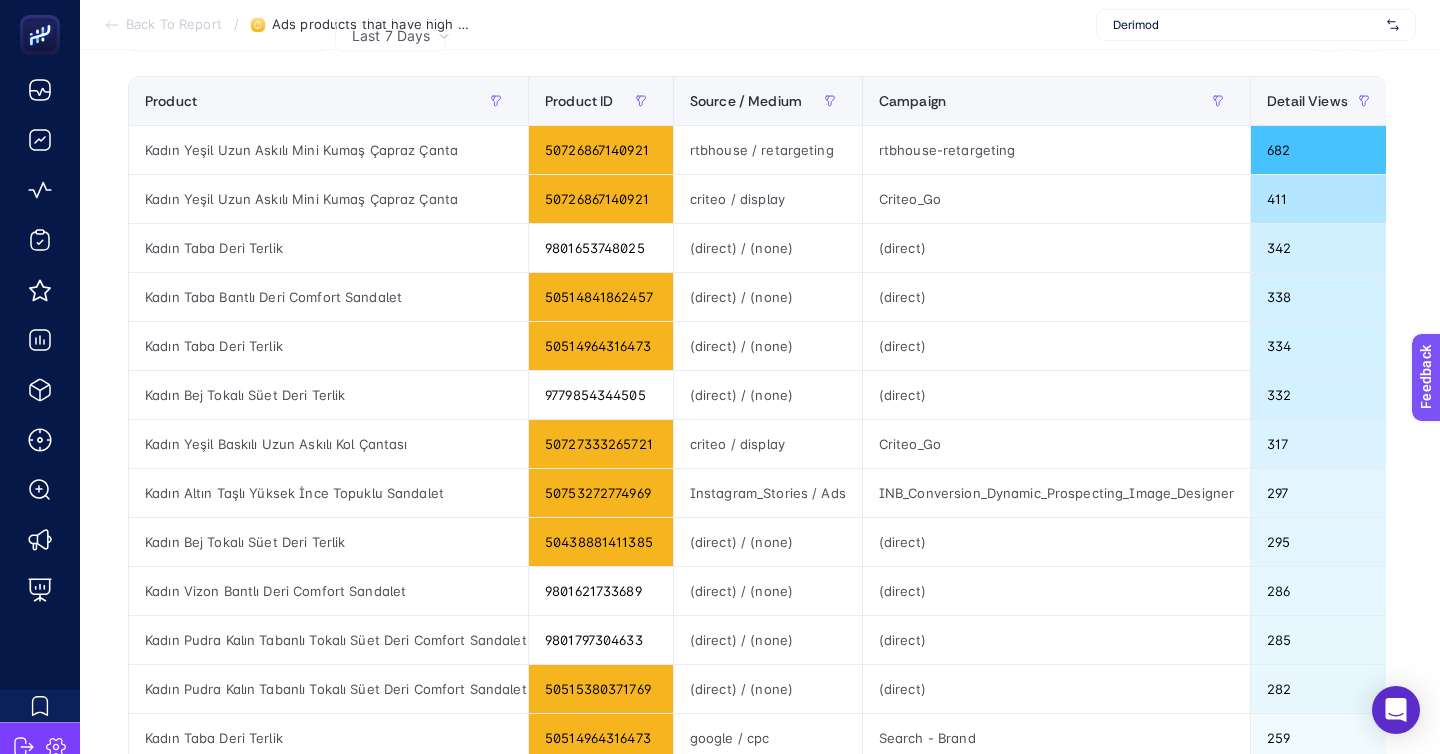 scroll, scrollTop: 0, scrollLeft: 0, axis: both 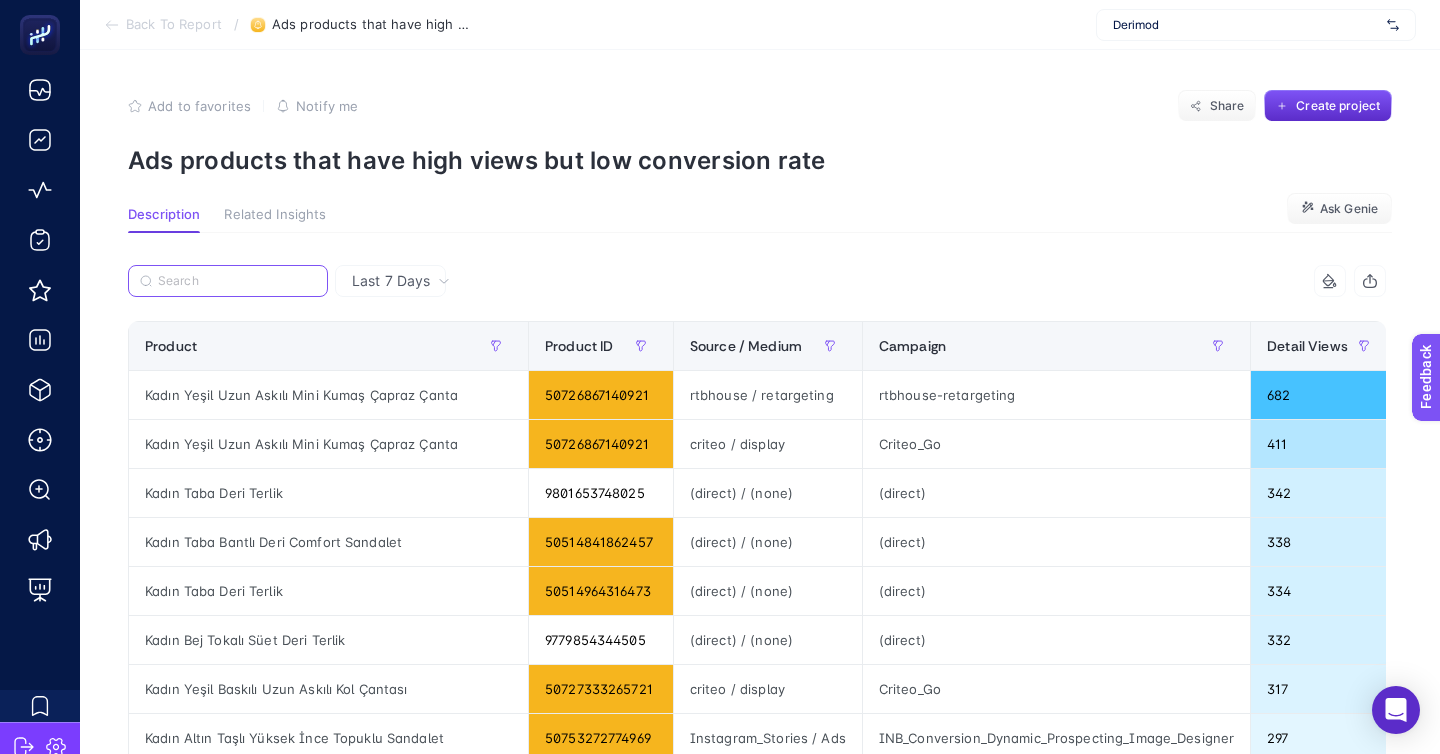 click at bounding box center [237, 281] 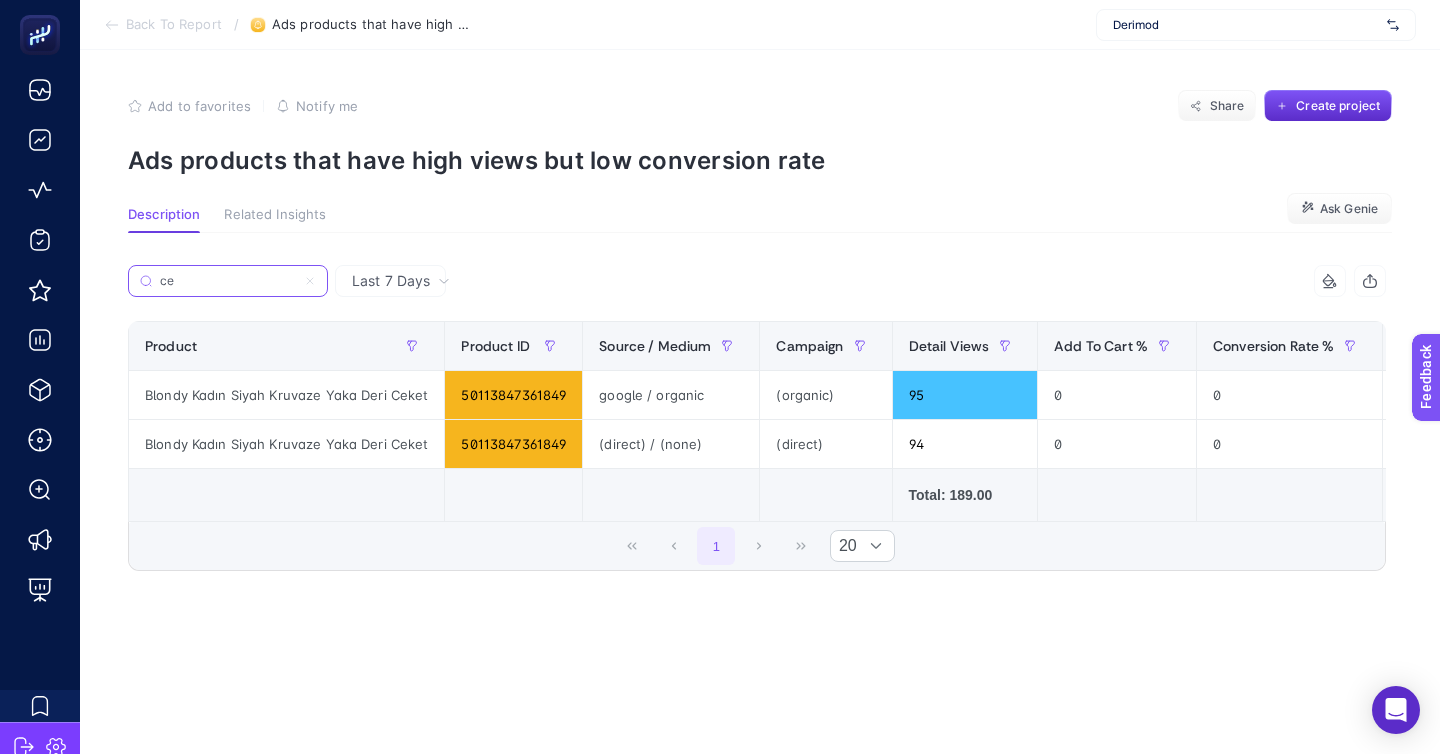 type on "c" 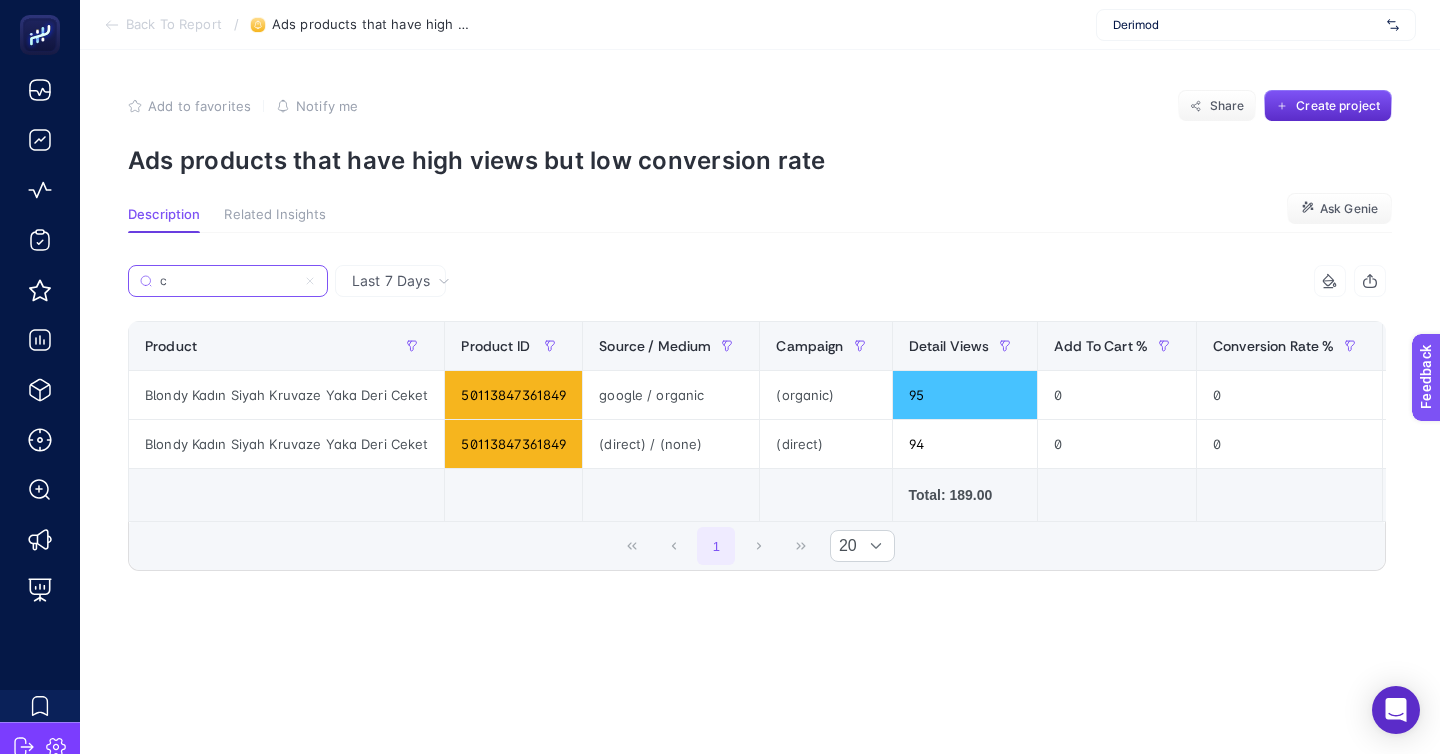type 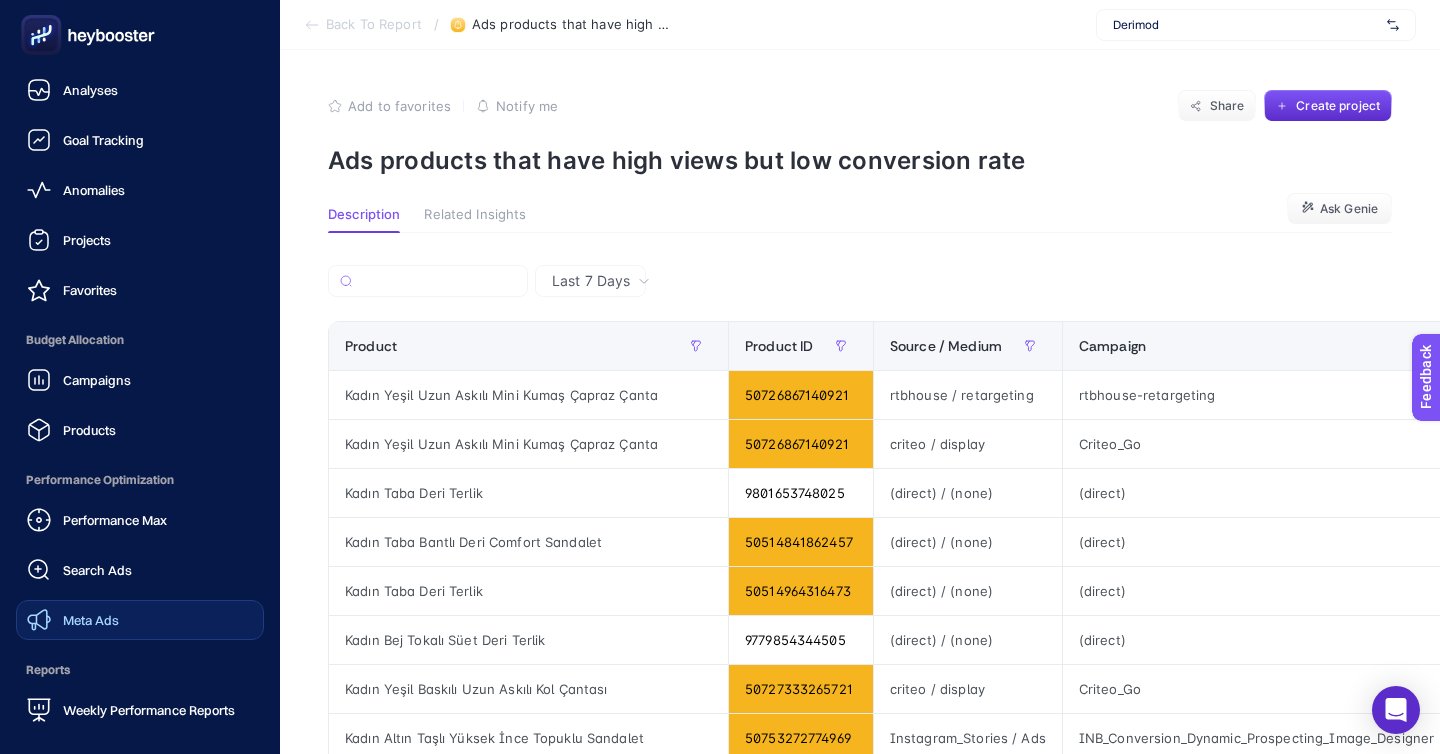 click on "Meta Ads" 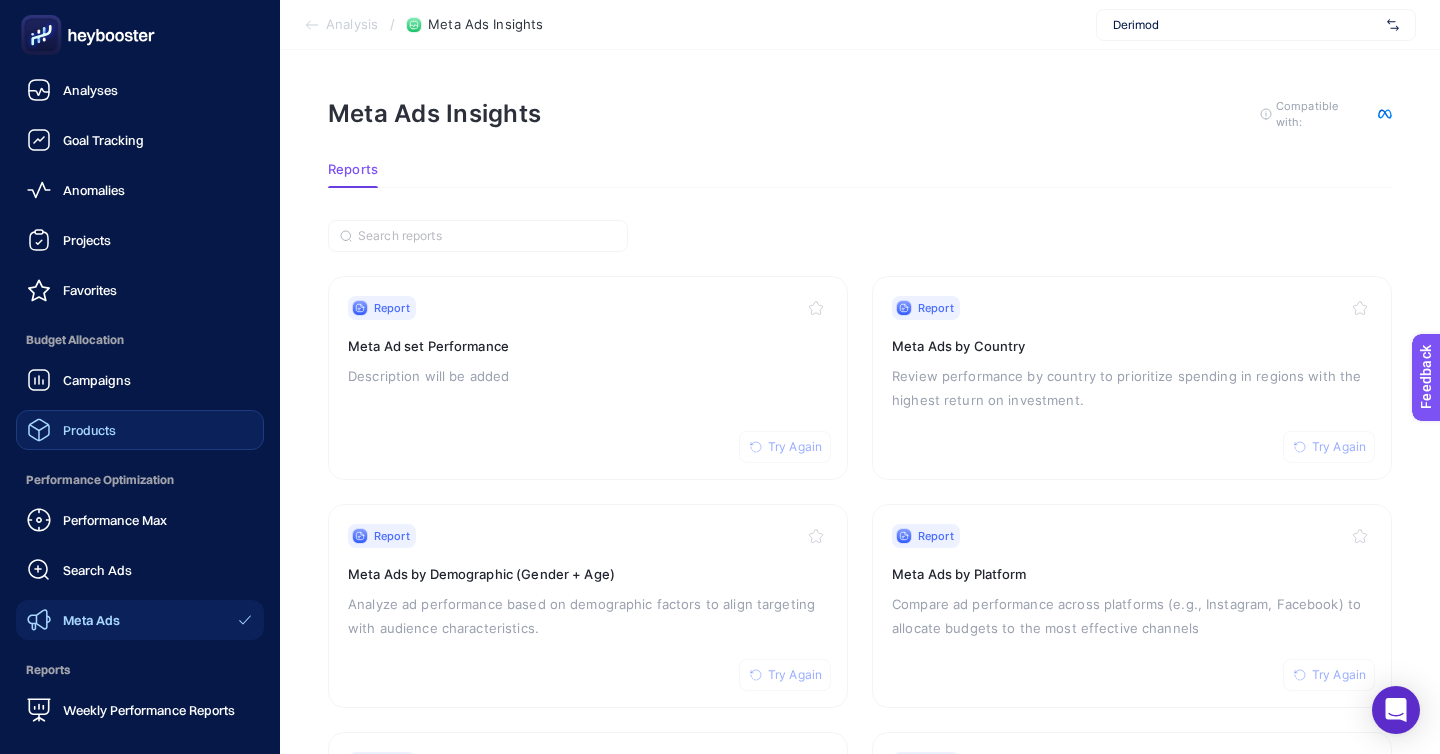 click on "Products" 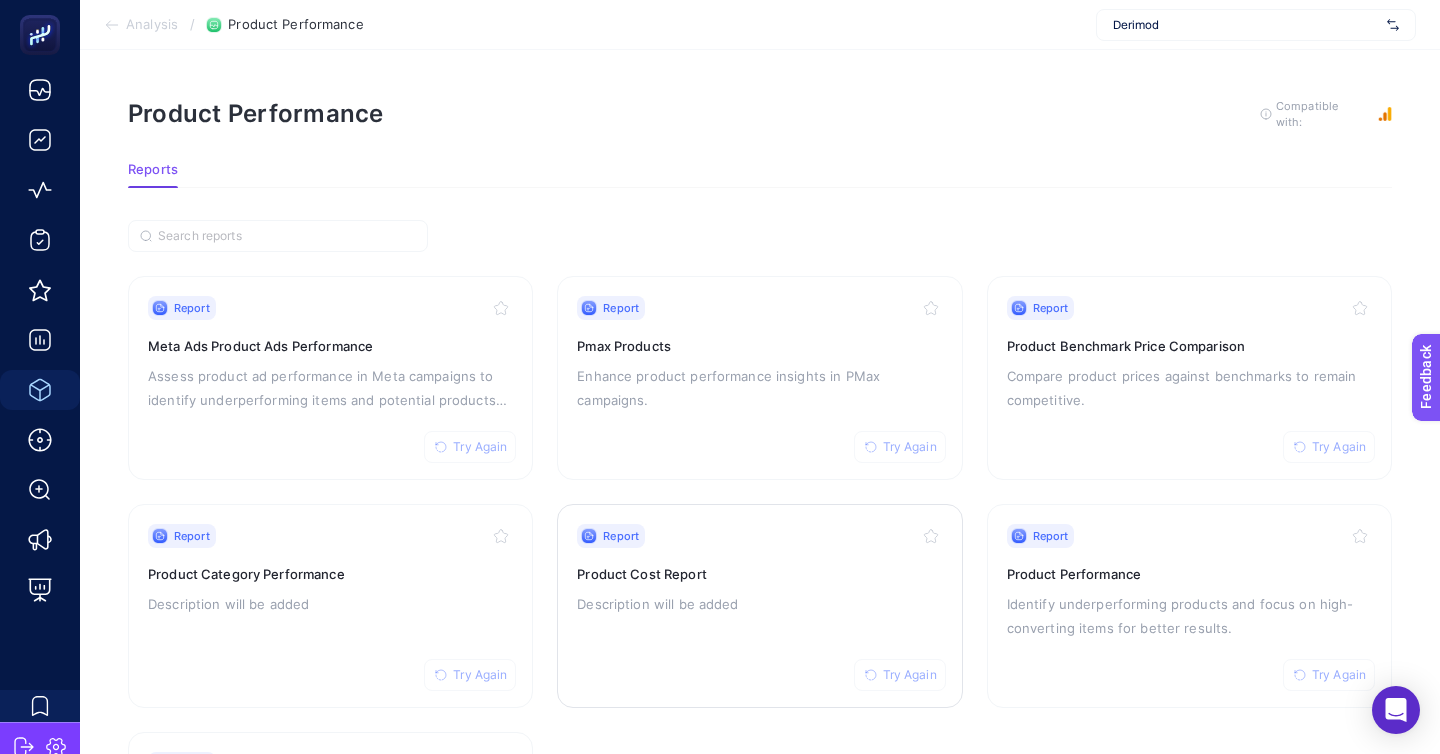 scroll, scrollTop: 61, scrollLeft: 0, axis: vertical 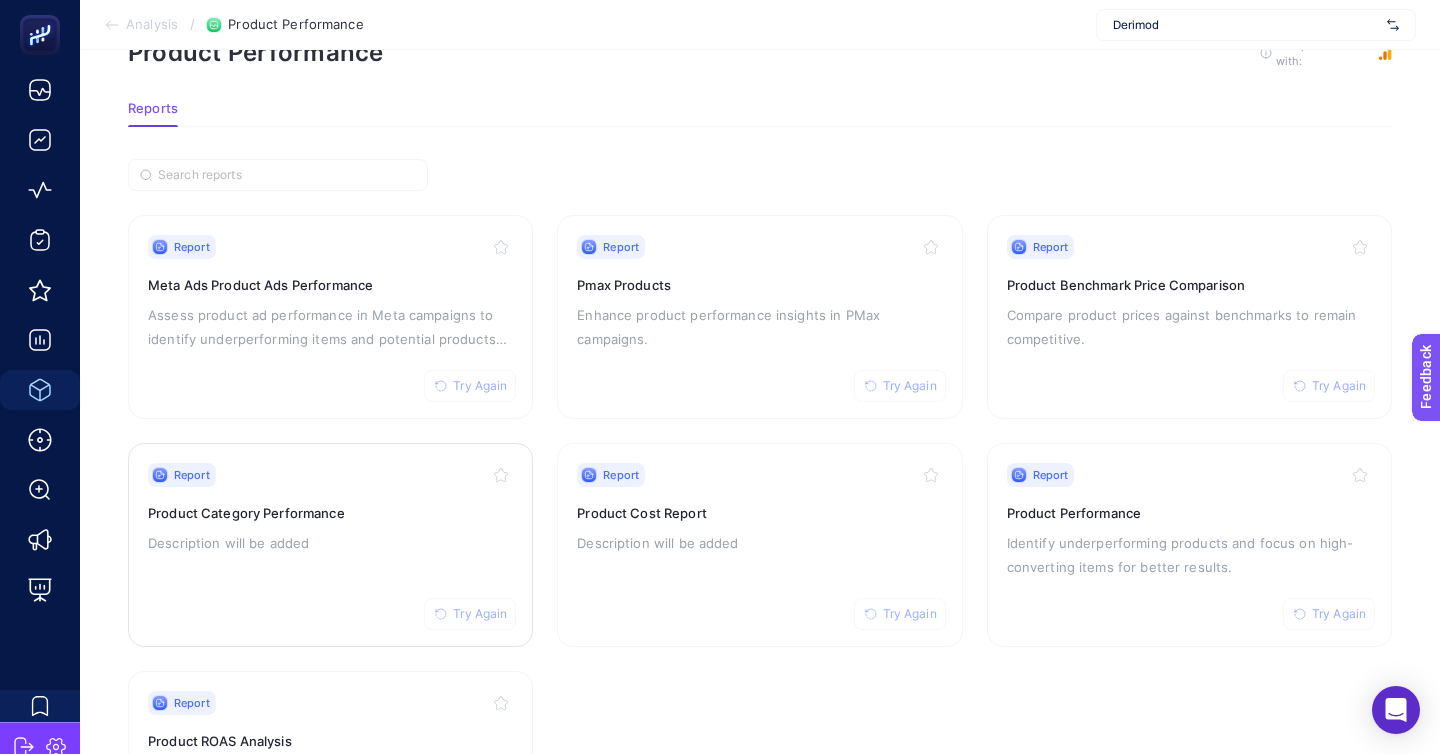 click on "Report Try Again Product Category Performance Description will be added" at bounding box center (330, 545) 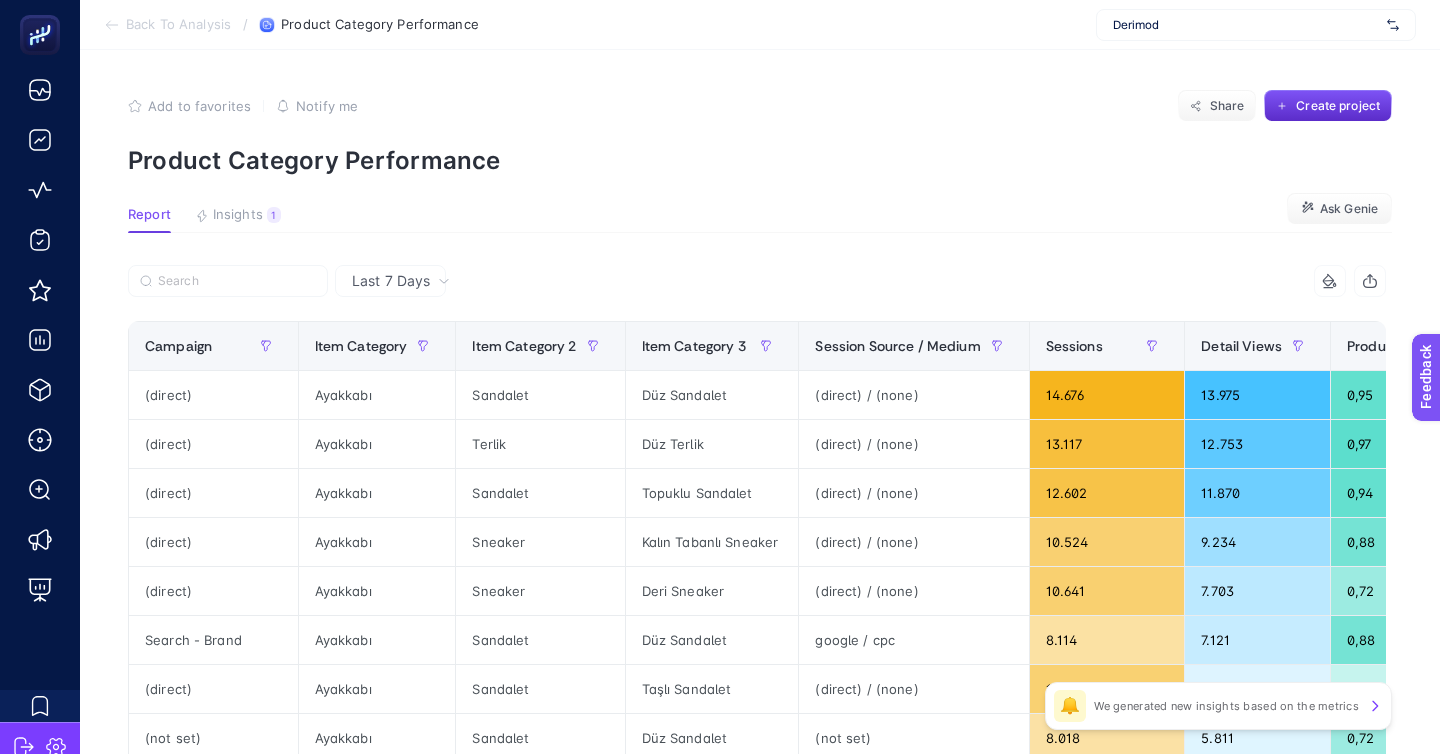scroll, scrollTop: 15, scrollLeft: 0, axis: vertical 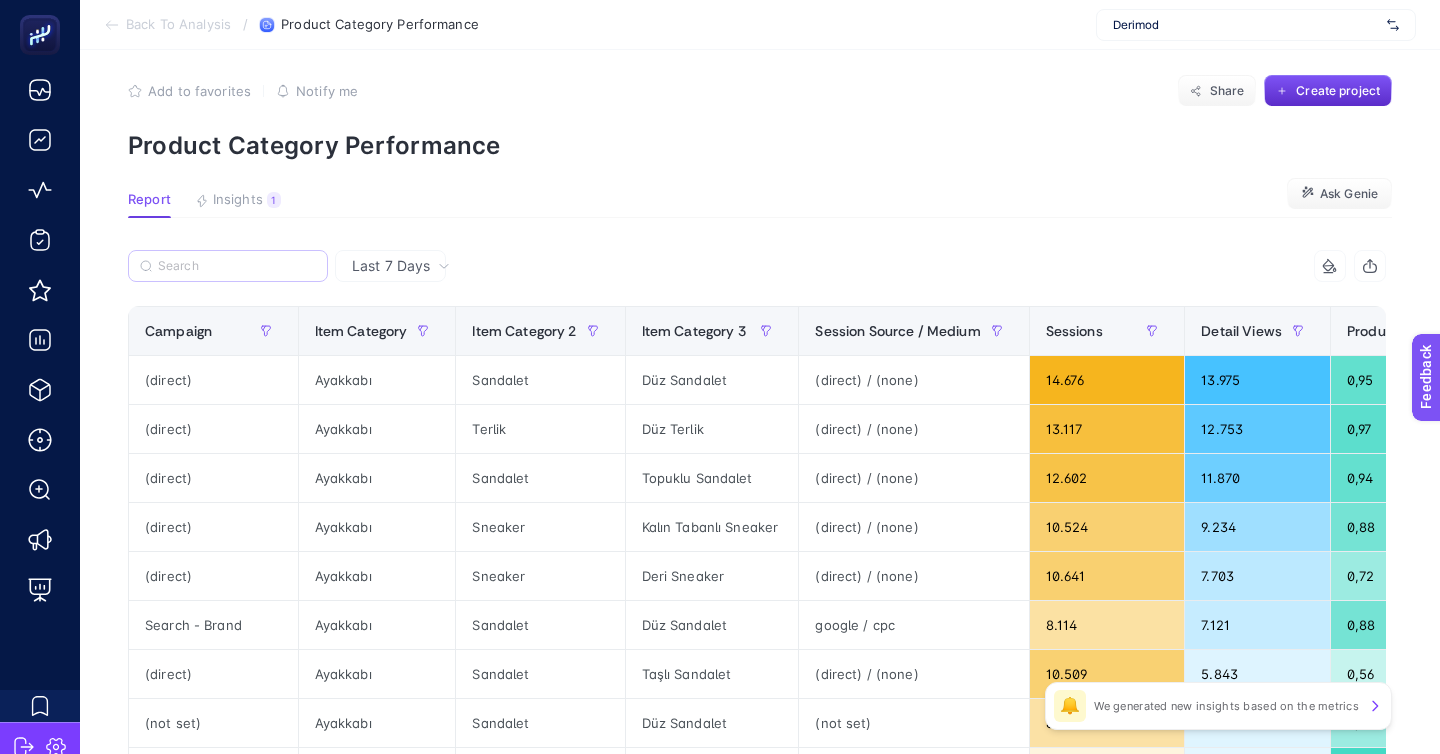 click at bounding box center (228, 266) 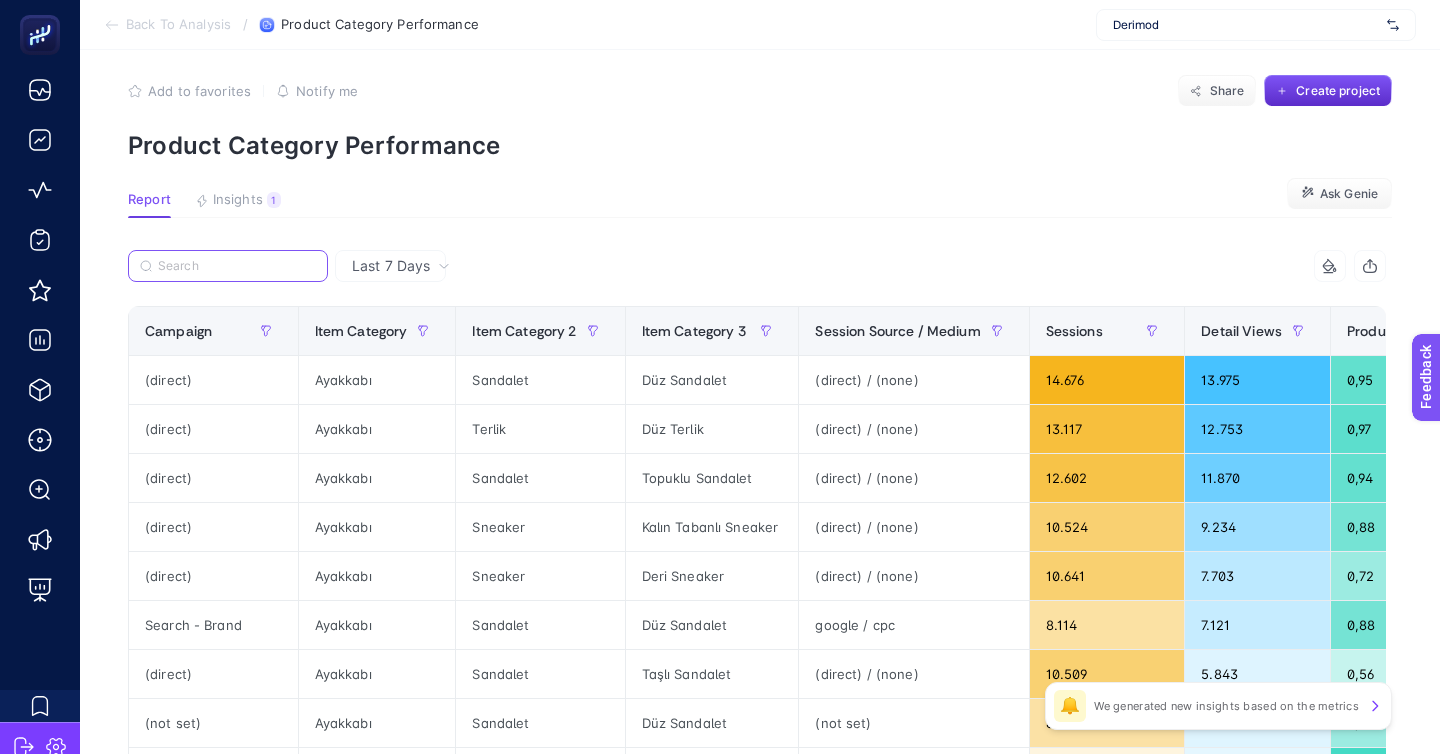 click at bounding box center (237, 266) 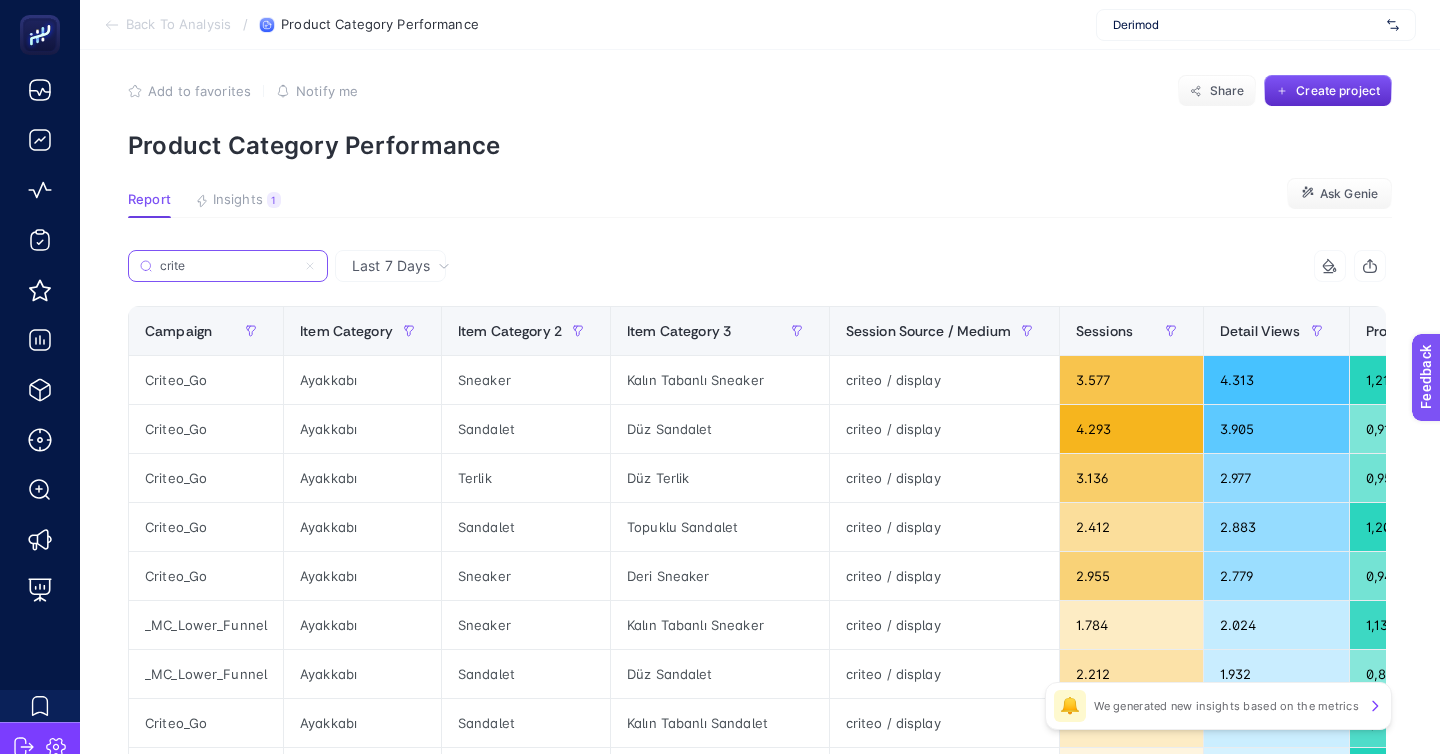 scroll, scrollTop: 0, scrollLeft: 0, axis: both 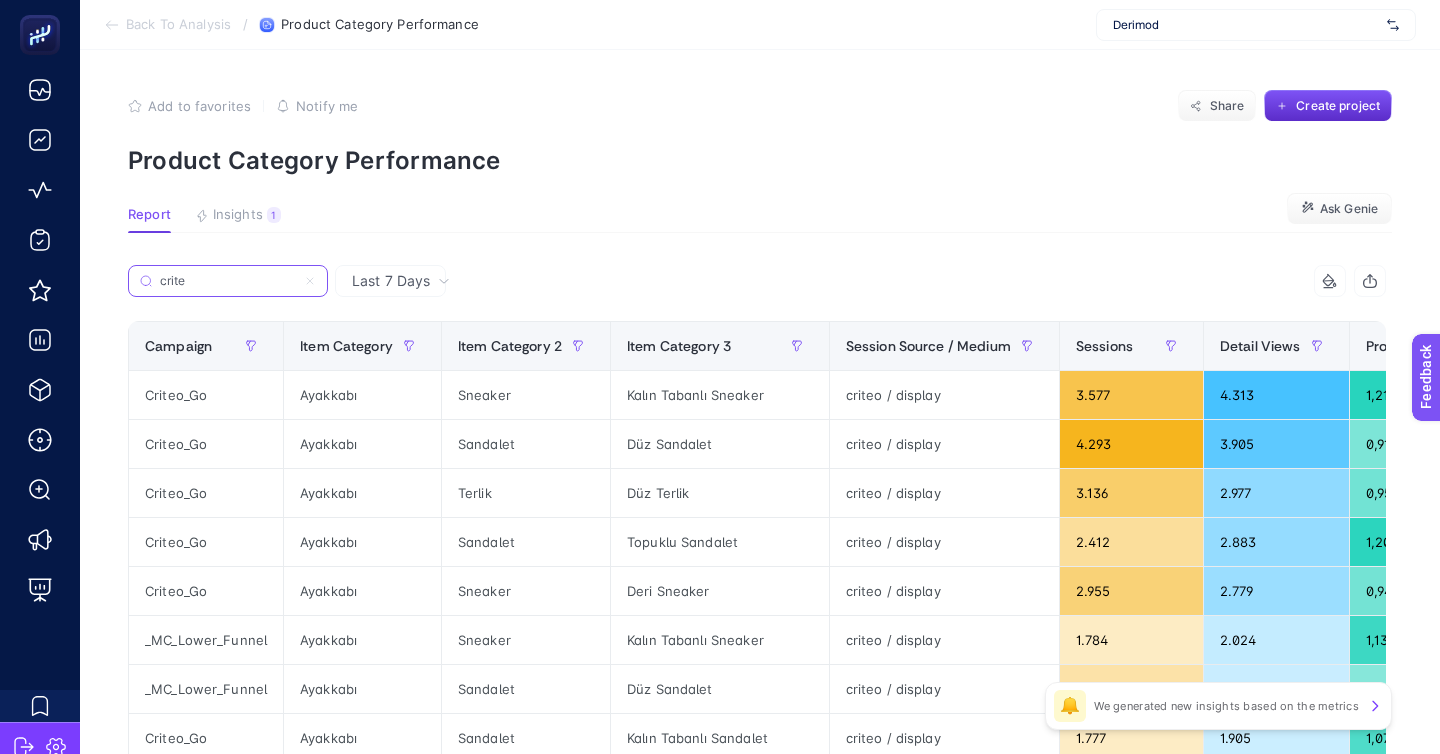 click on "crite" at bounding box center [228, 281] 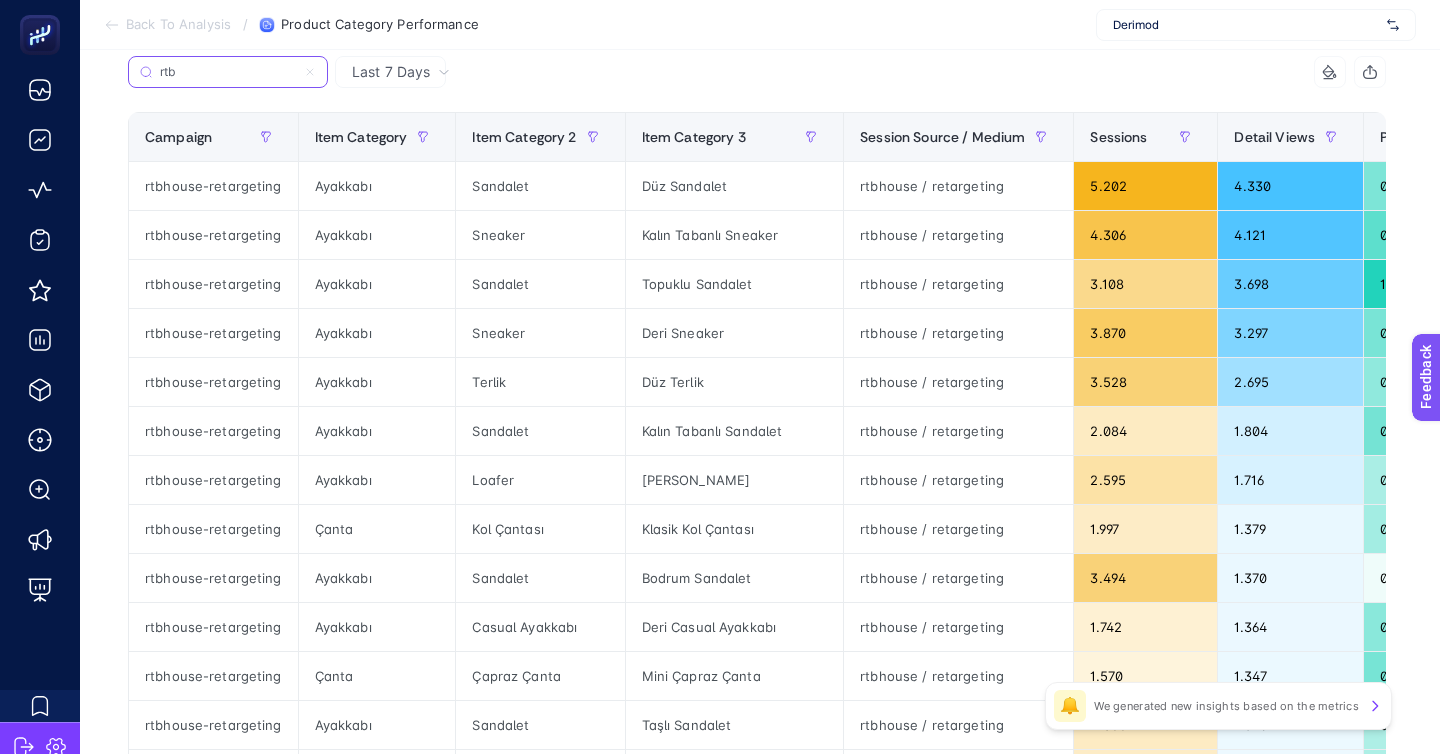 scroll, scrollTop: 190, scrollLeft: 0, axis: vertical 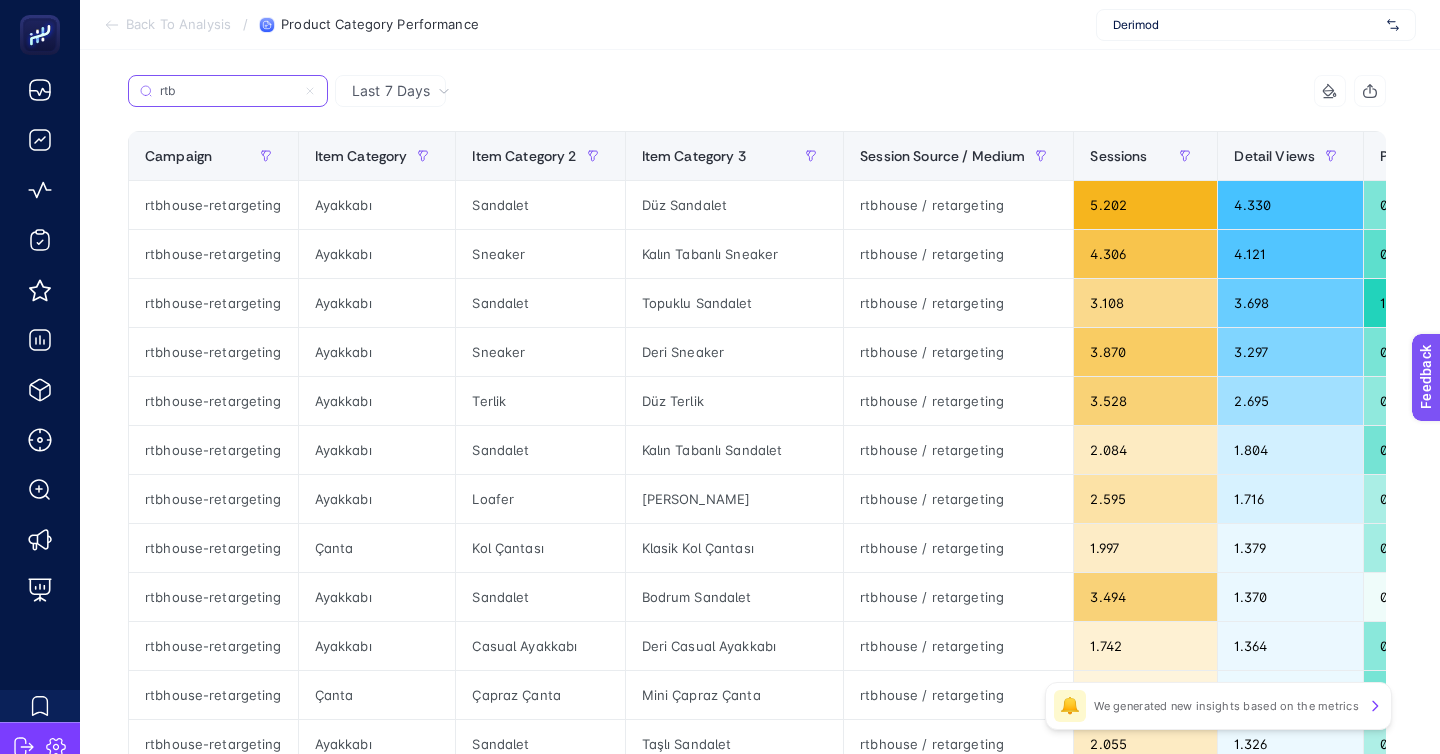 type on "rtb" 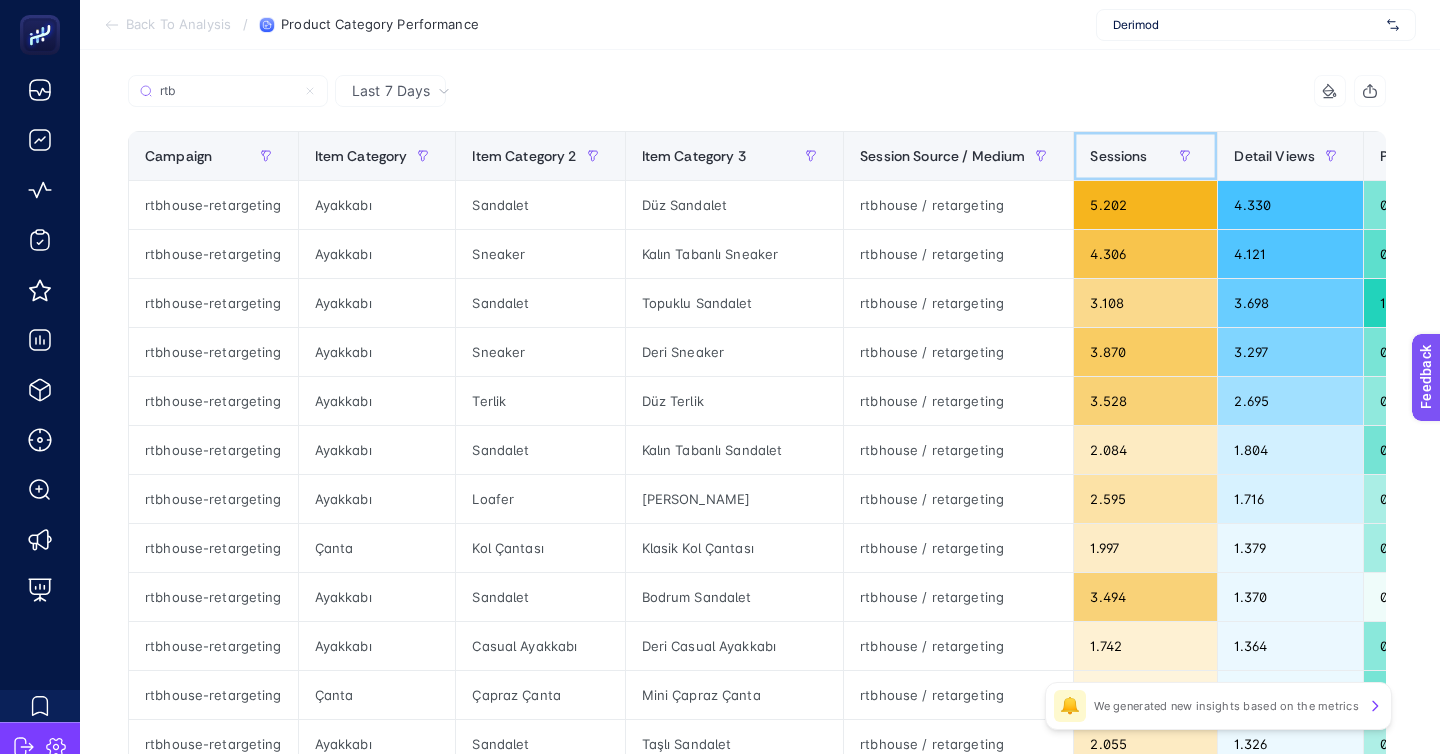 click on "Sessions" 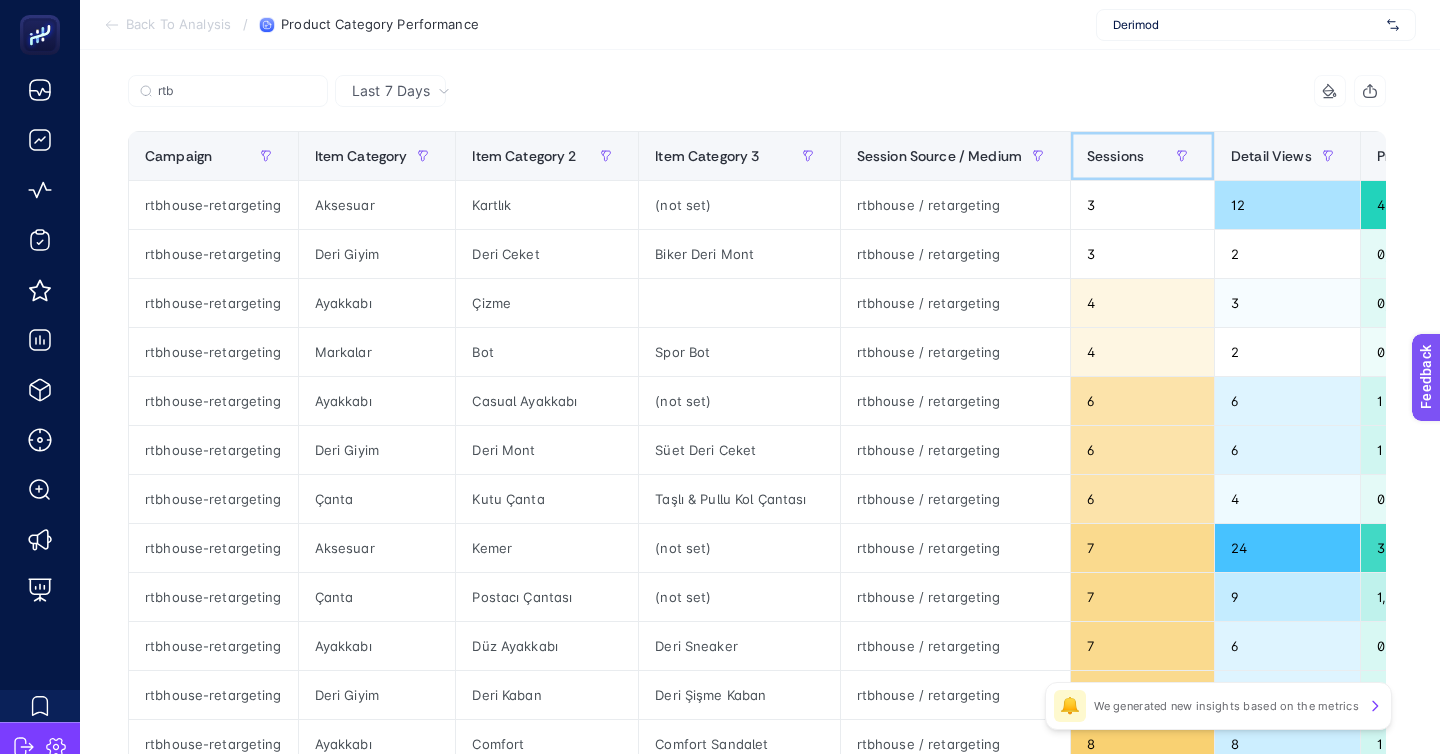 click on "Sessions" 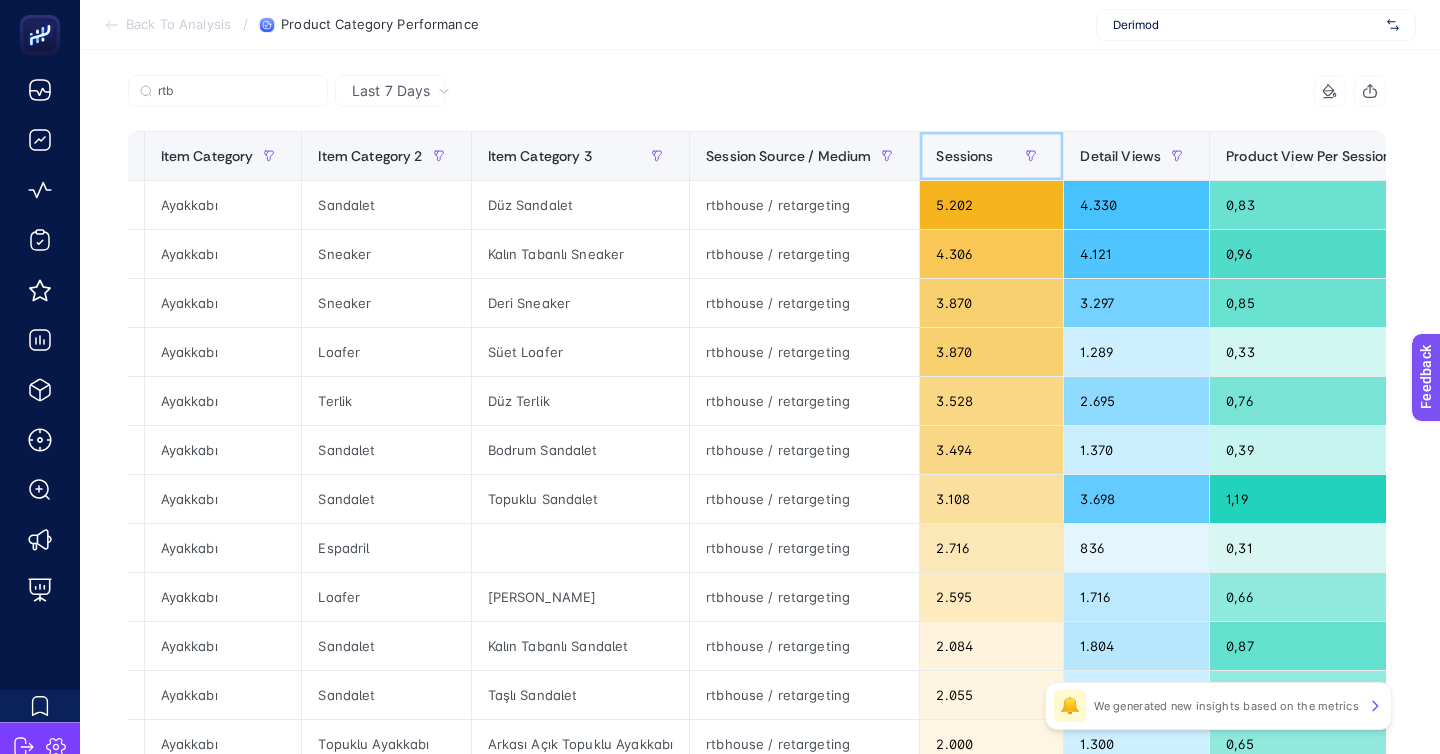 scroll, scrollTop: 0, scrollLeft: 0, axis: both 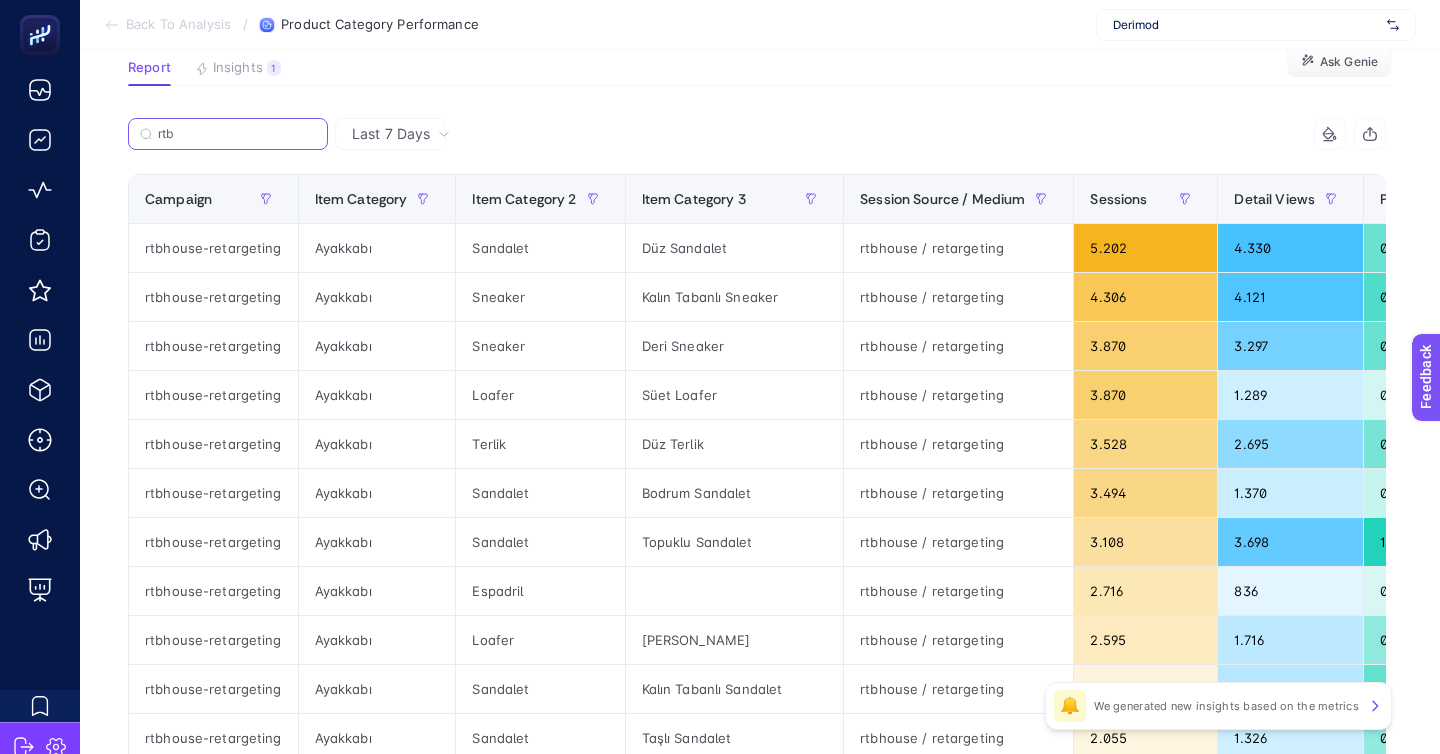 click on "rtb" at bounding box center (237, 134) 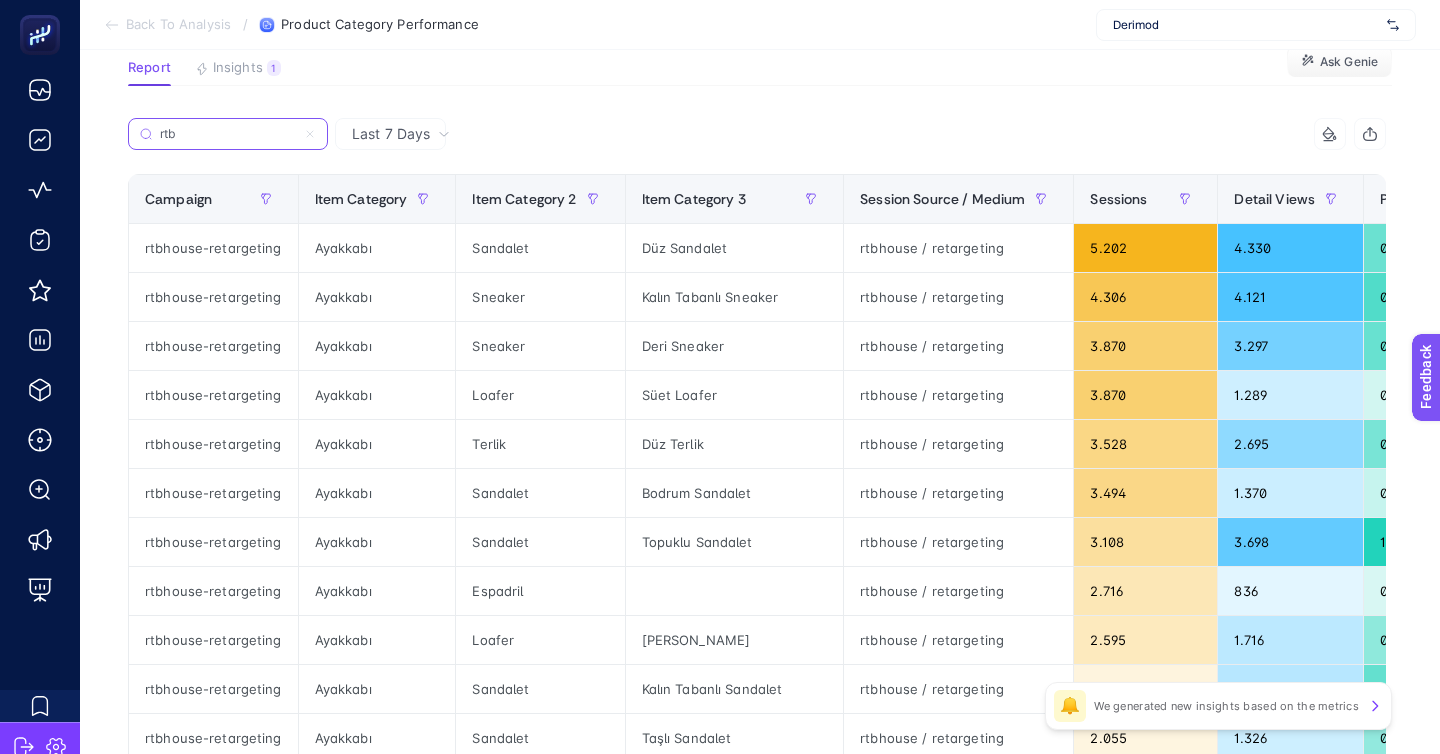 click 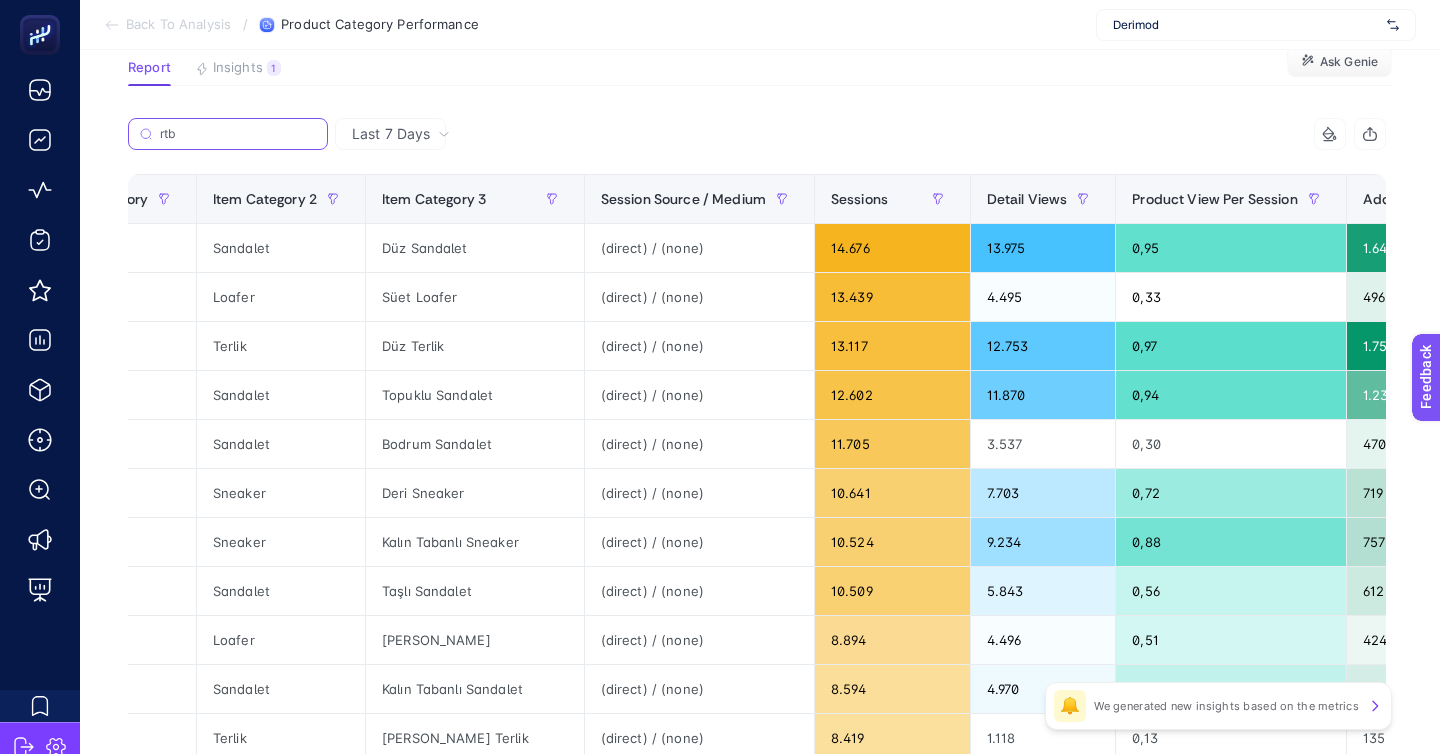 scroll, scrollTop: 0, scrollLeft: 0, axis: both 